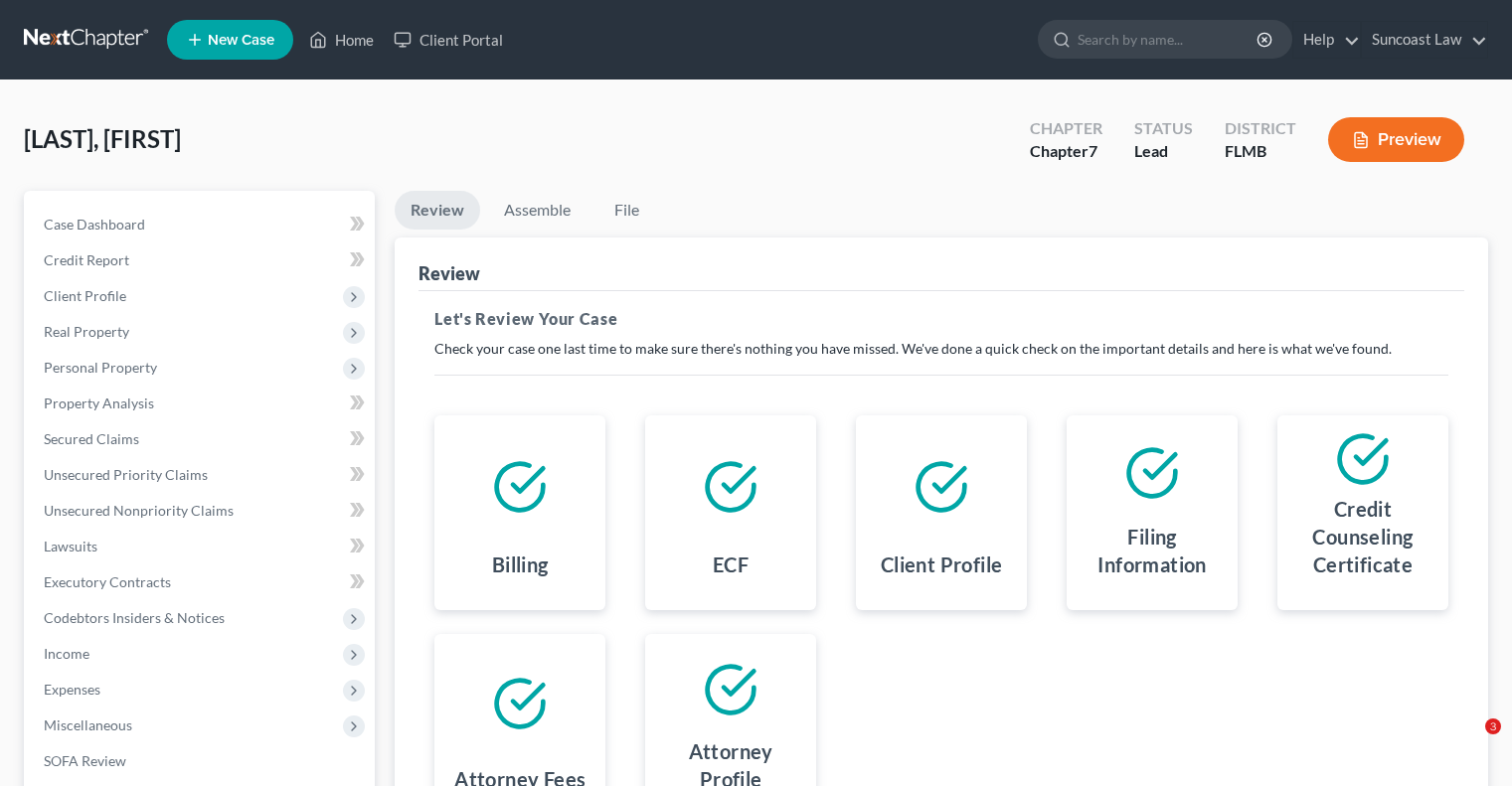 scroll, scrollTop: 0, scrollLeft: 0, axis: both 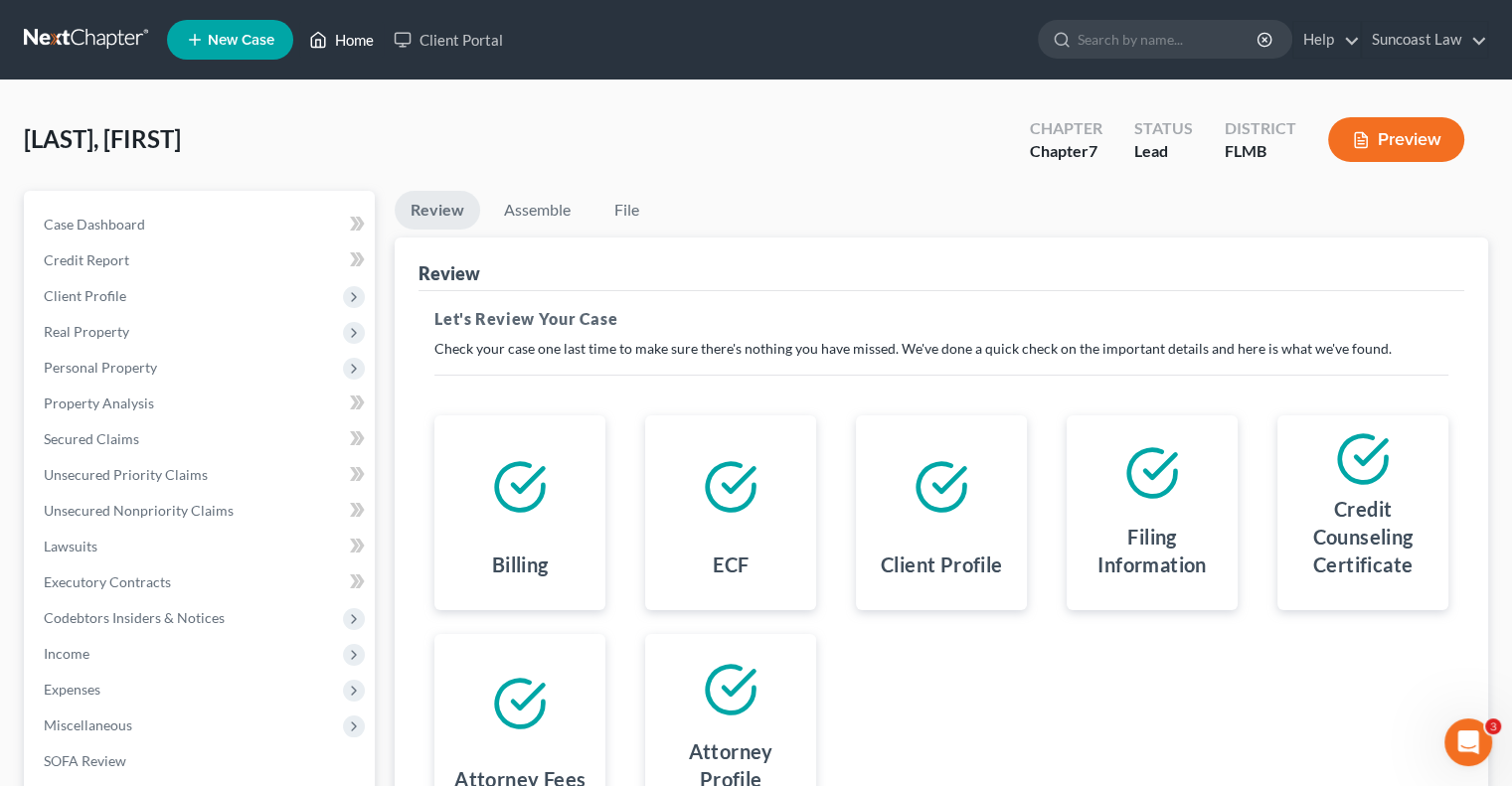 click on "Home" at bounding box center [341, 40] 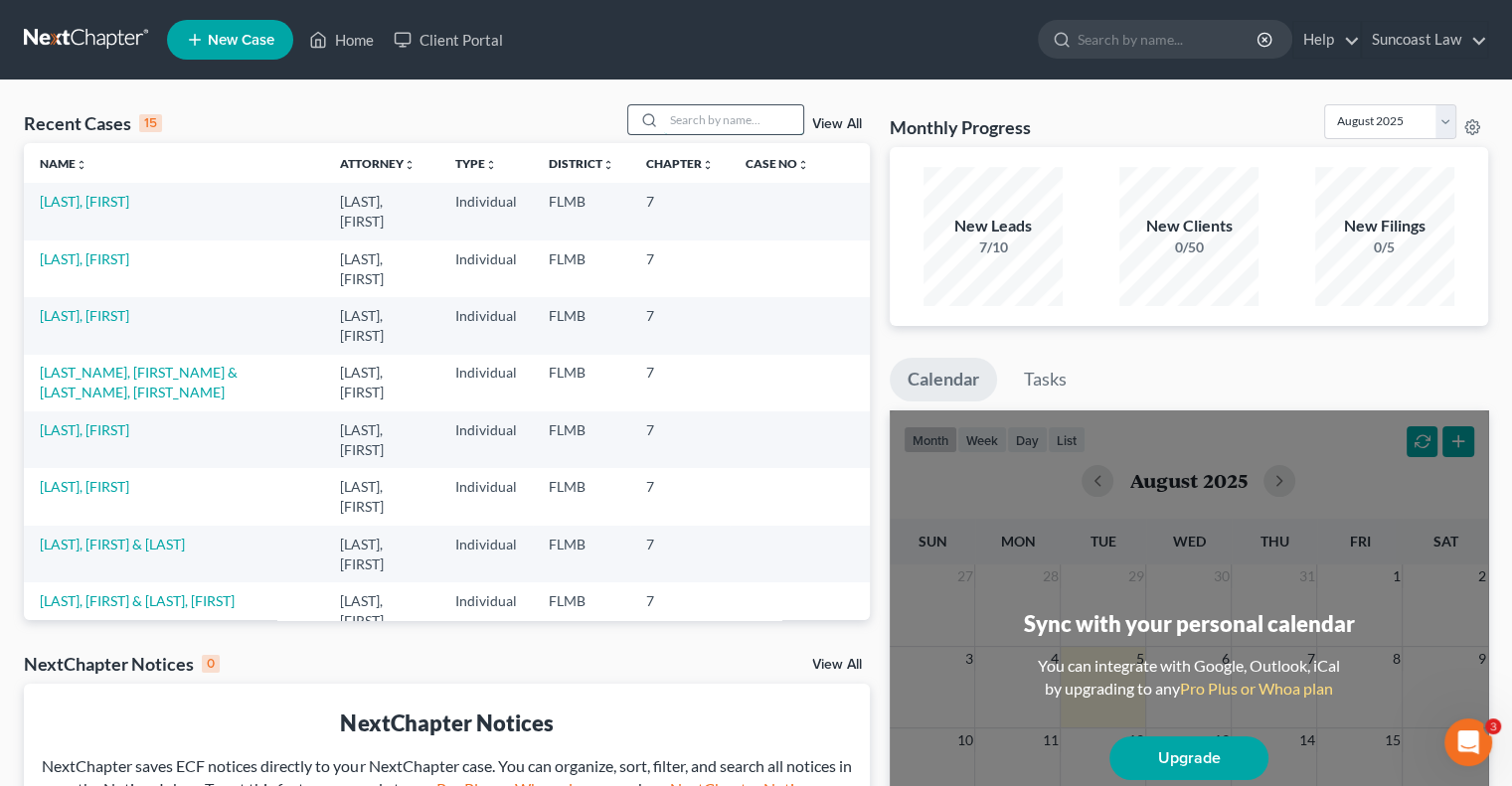 click at bounding box center (734, 119) 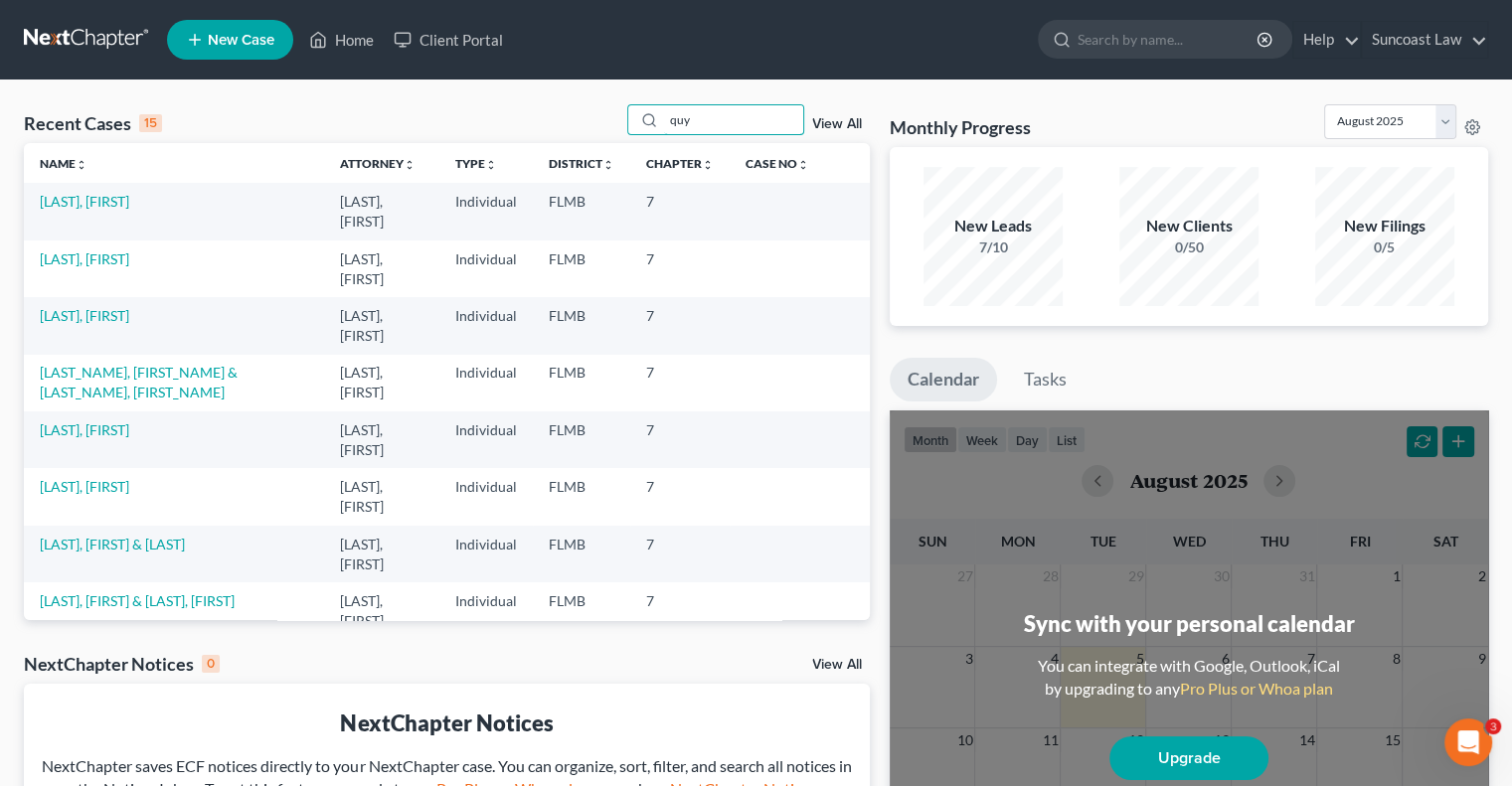 type on "quy" 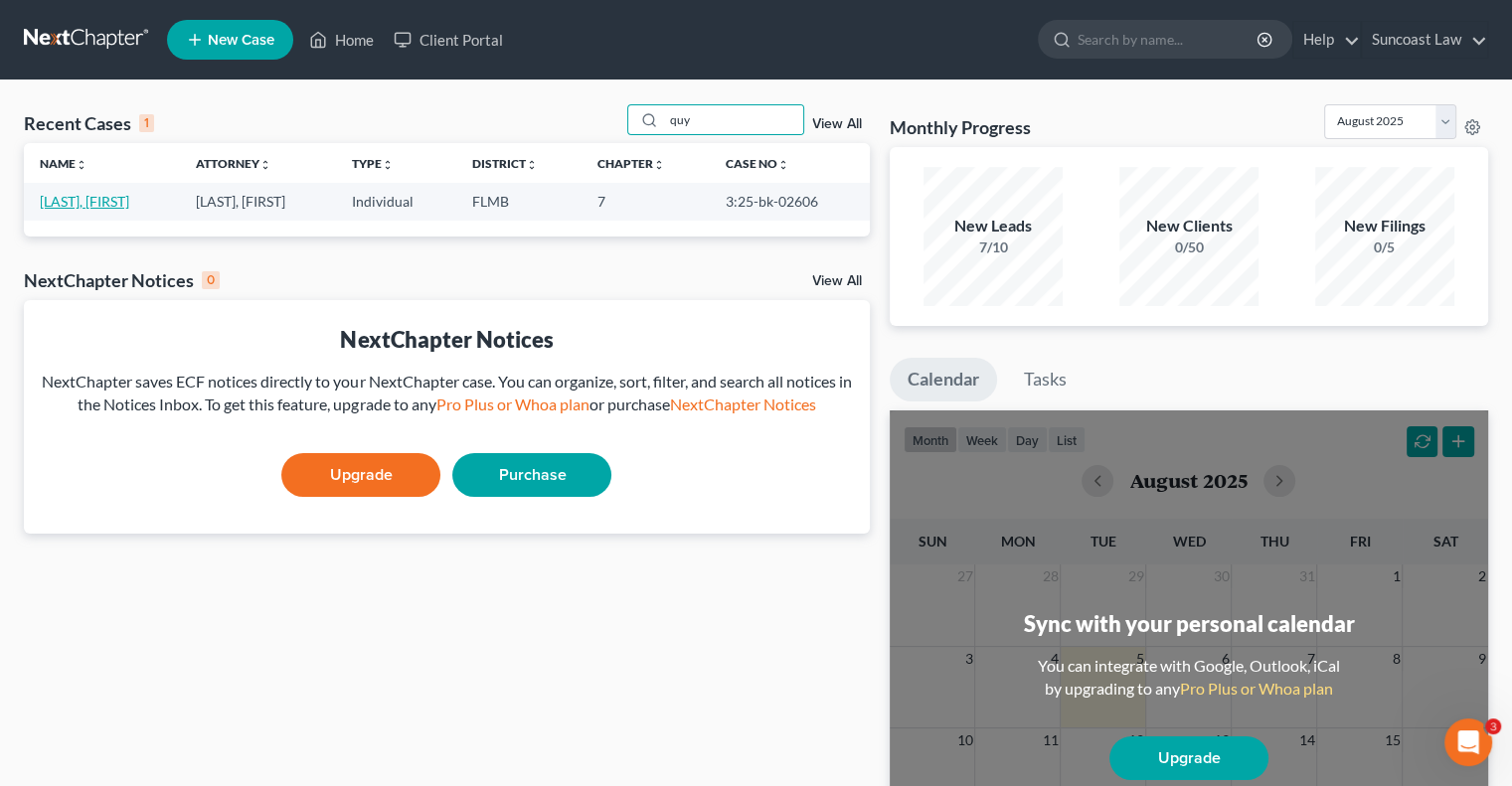 click on "[LAST], [FIRST]" at bounding box center [84, 201] 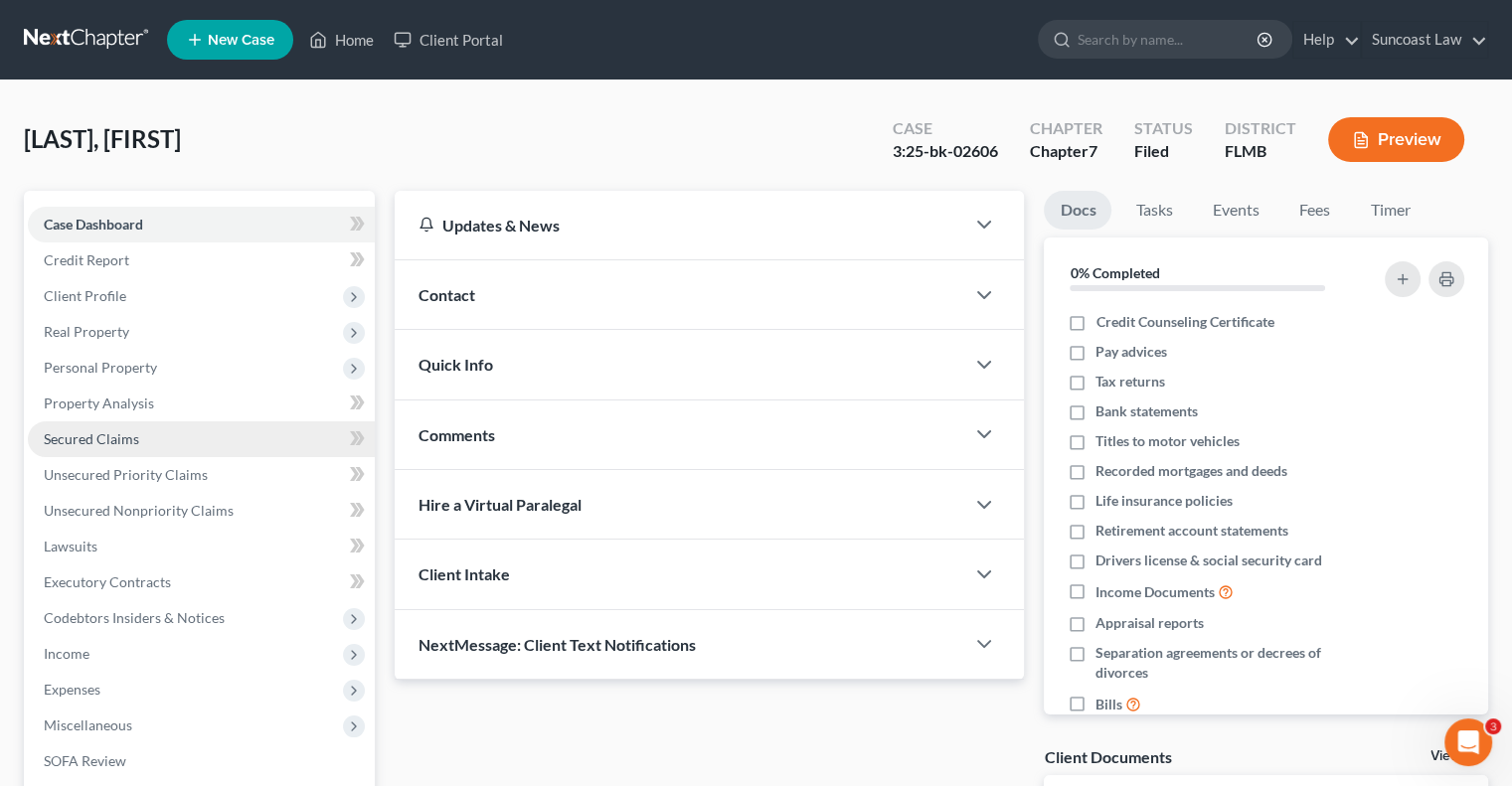 click on "Secured Claims" at bounding box center [91, 438] 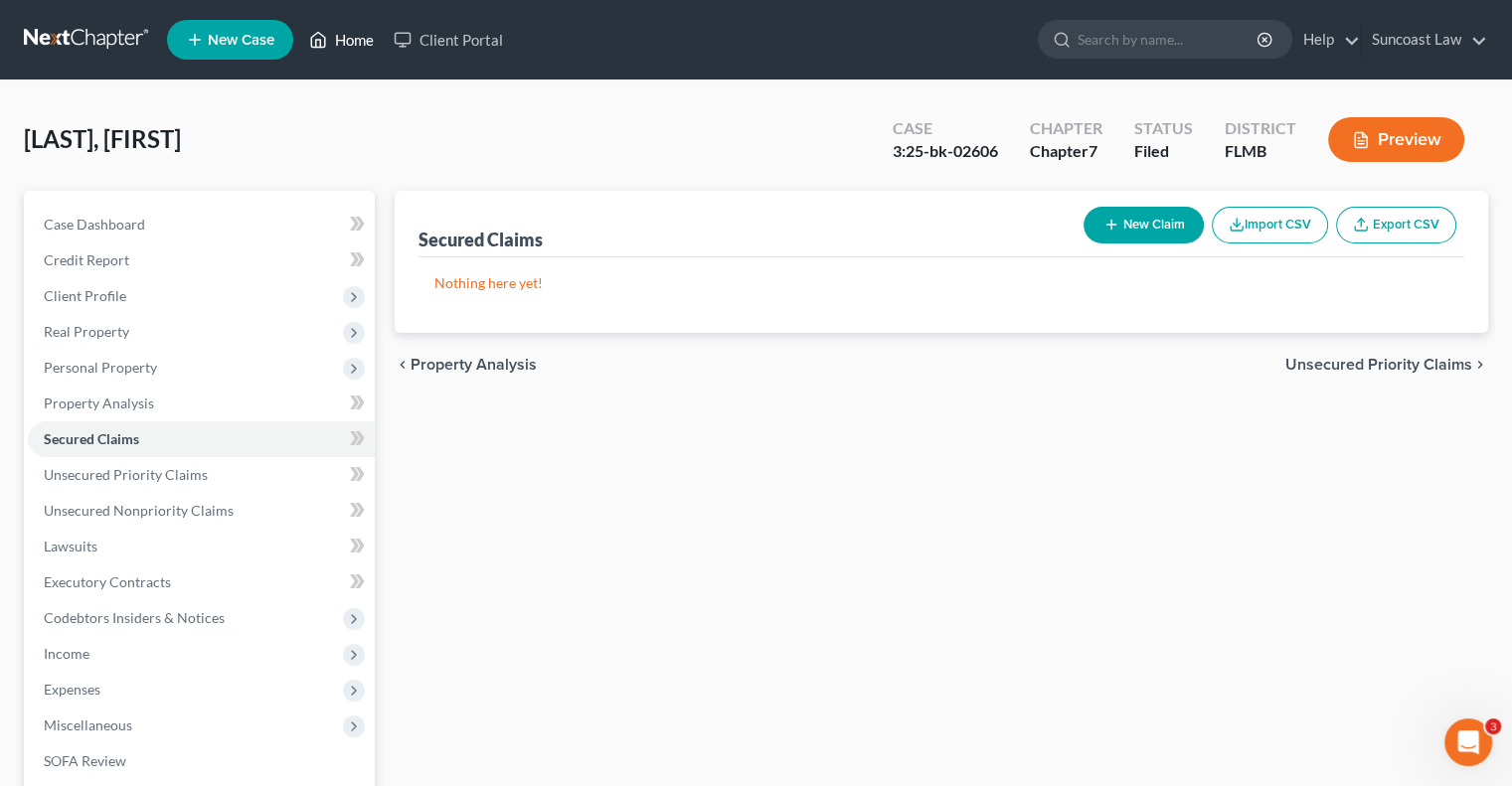 click on "Home" at bounding box center [341, 40] 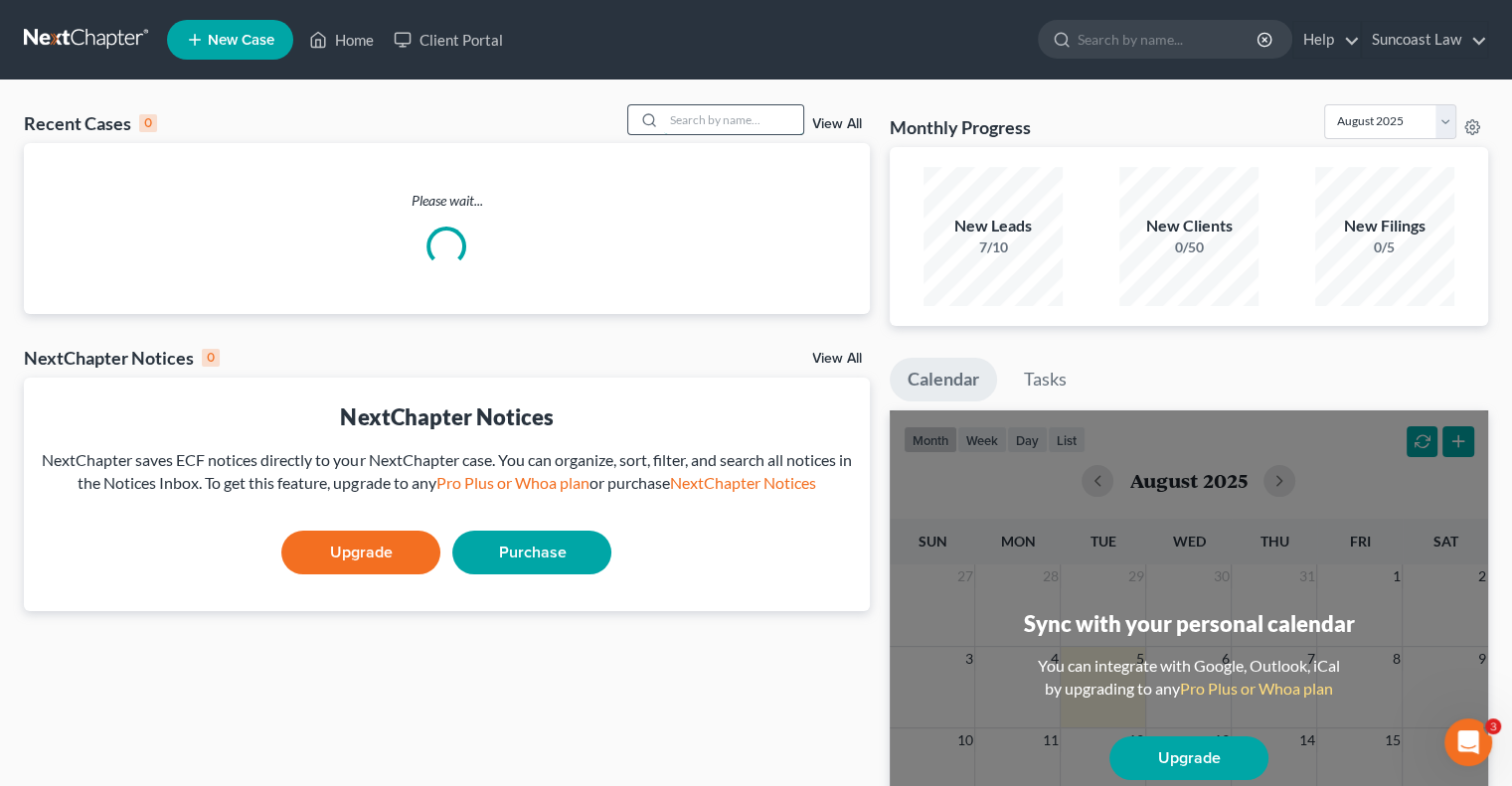 click at bounding box center (734, 119) 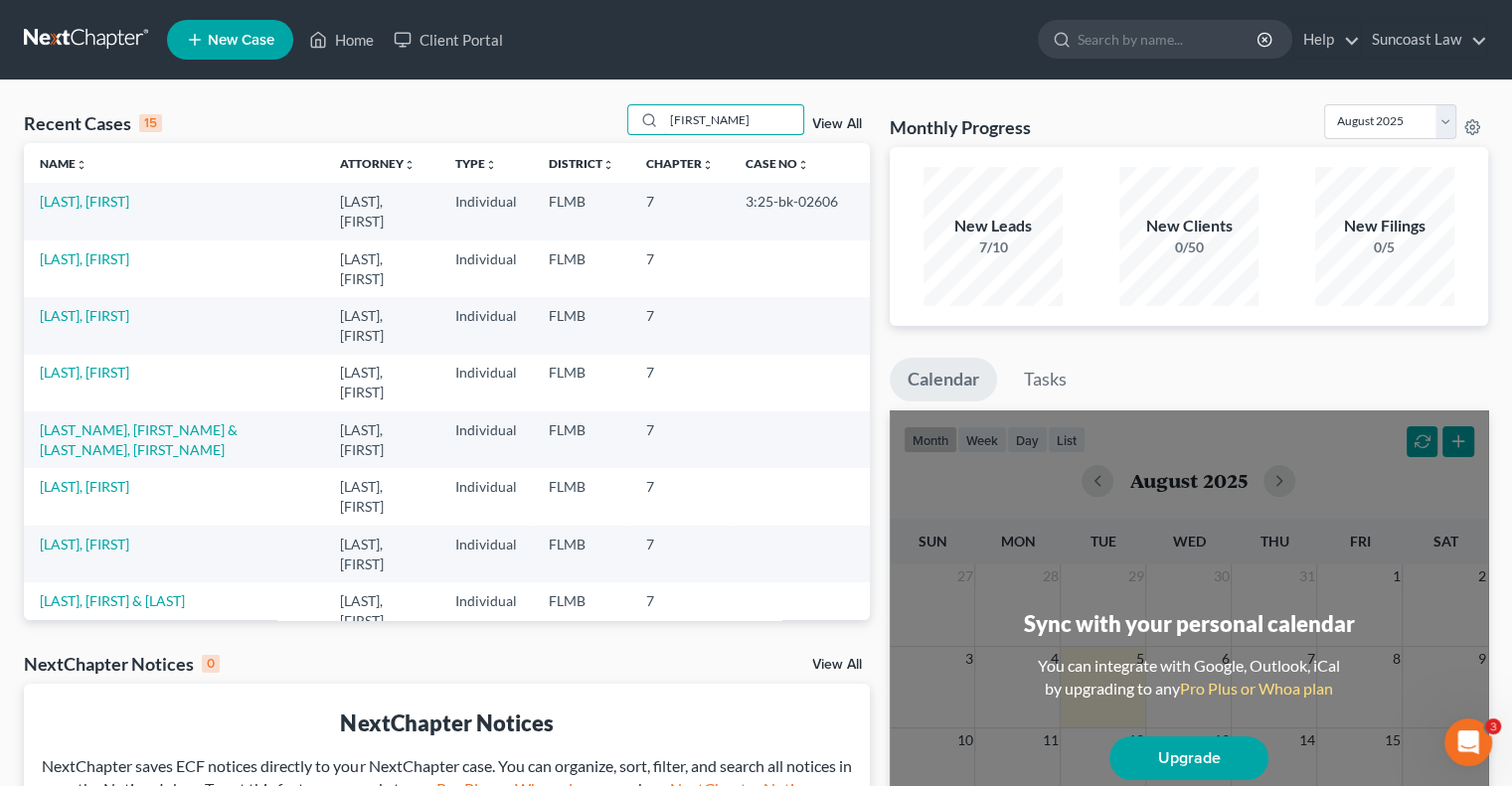 type on "[FIRST_NAME]" 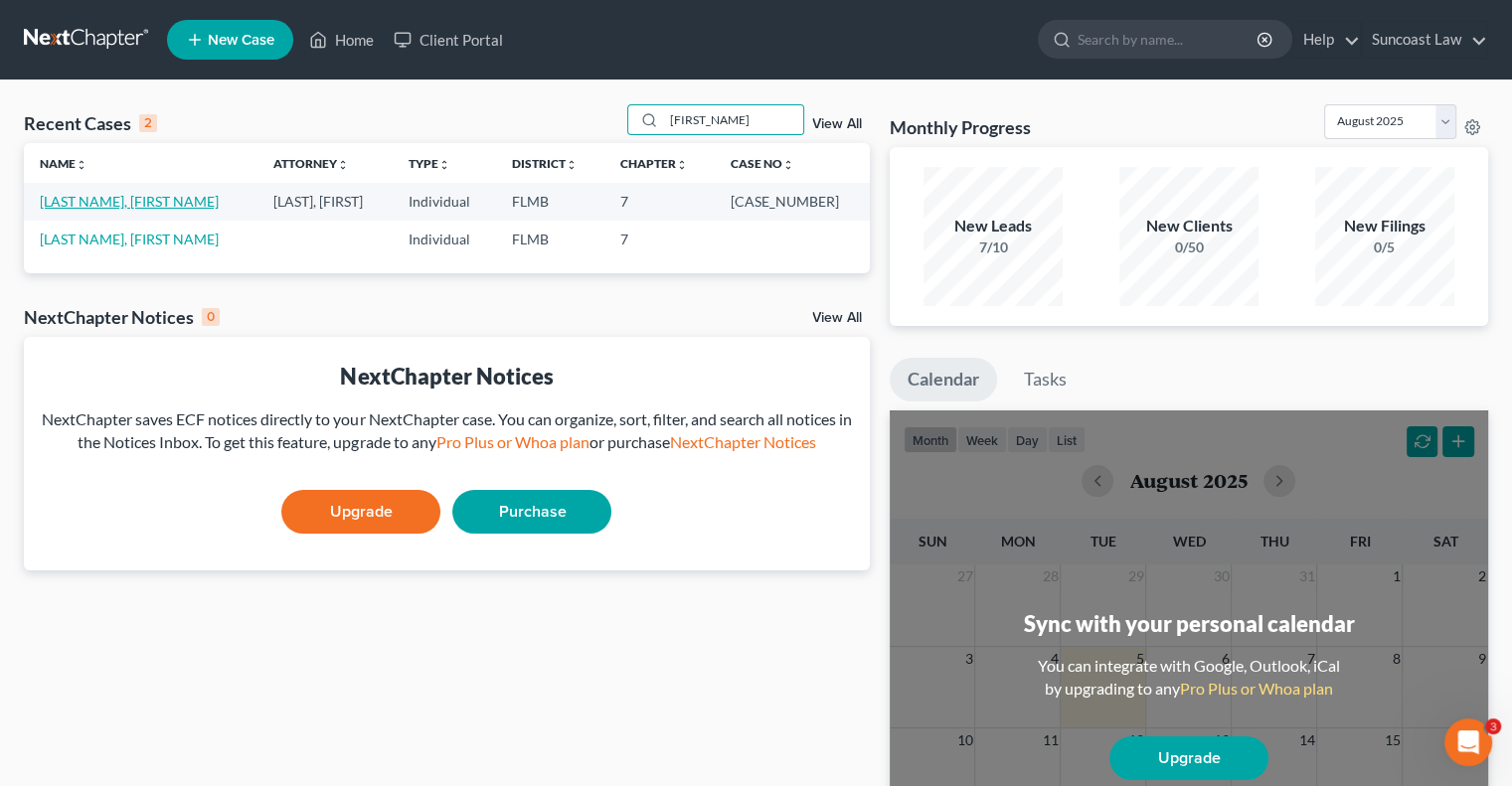 click on "[LAST NAME], [FIRST NAME]" at bounding box center (129, 201) 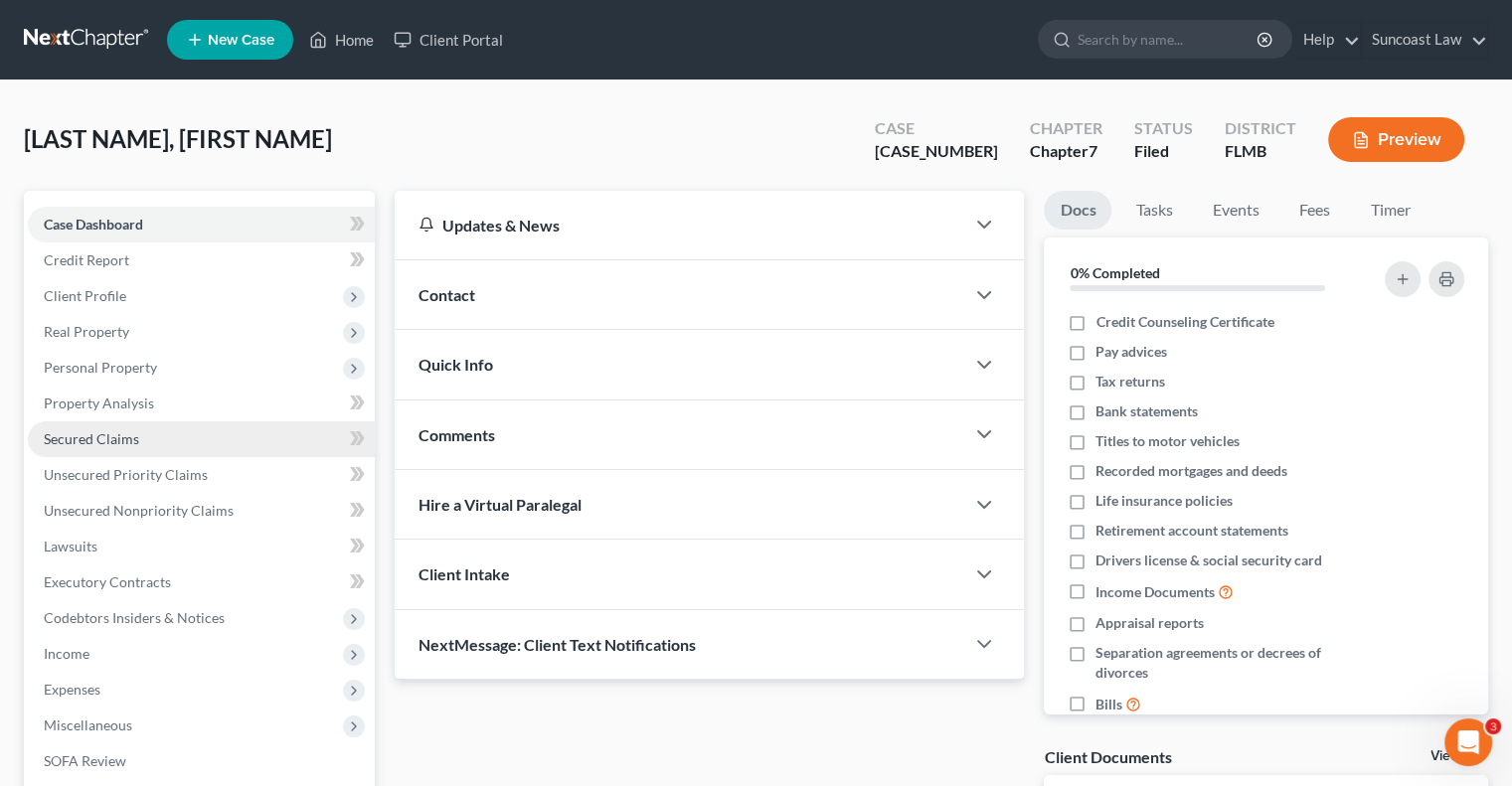 click on "Secured Claims" at bounding box center [91, 438] 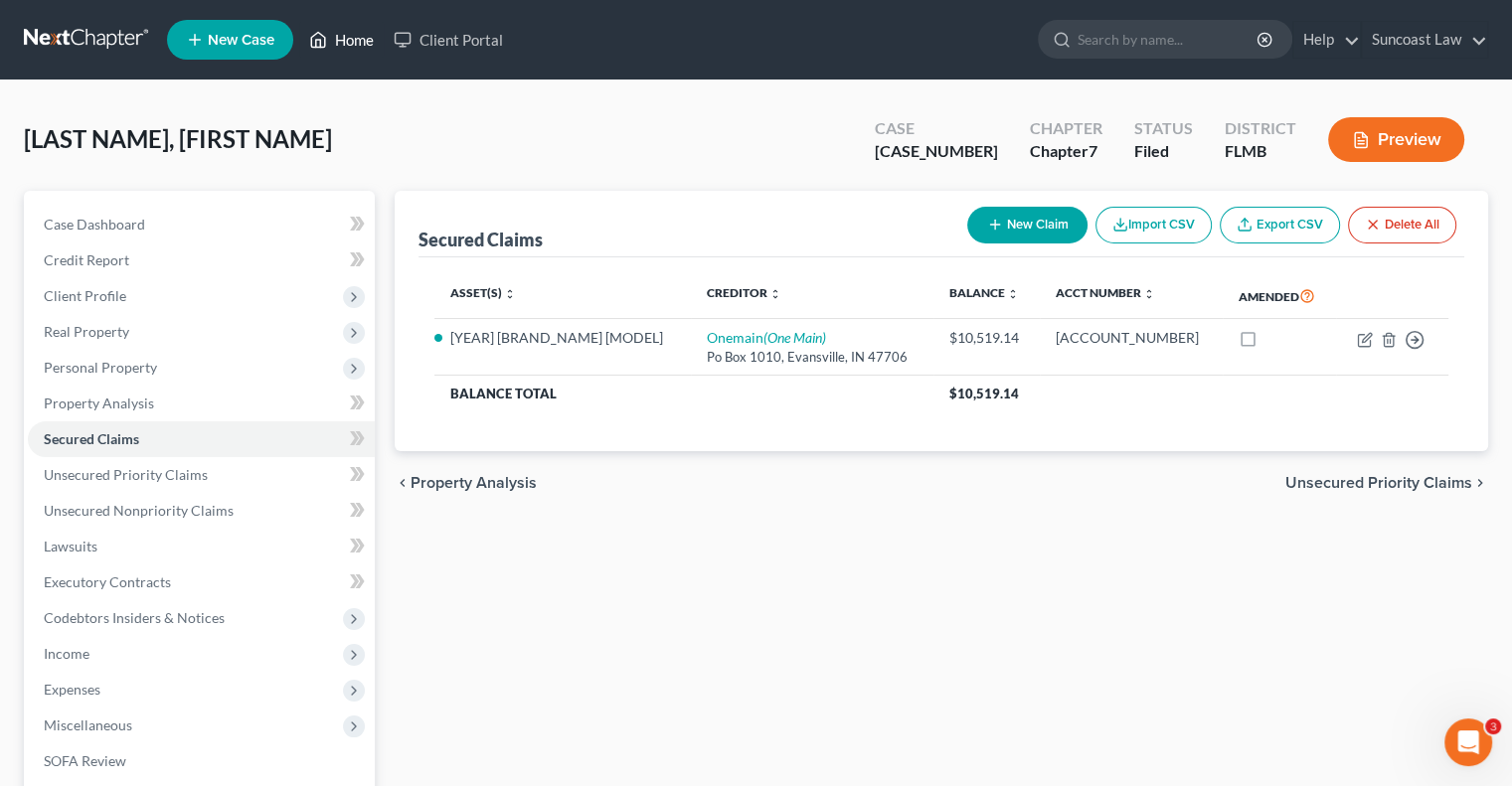 click on "Home" at bounding box center [341, 40] 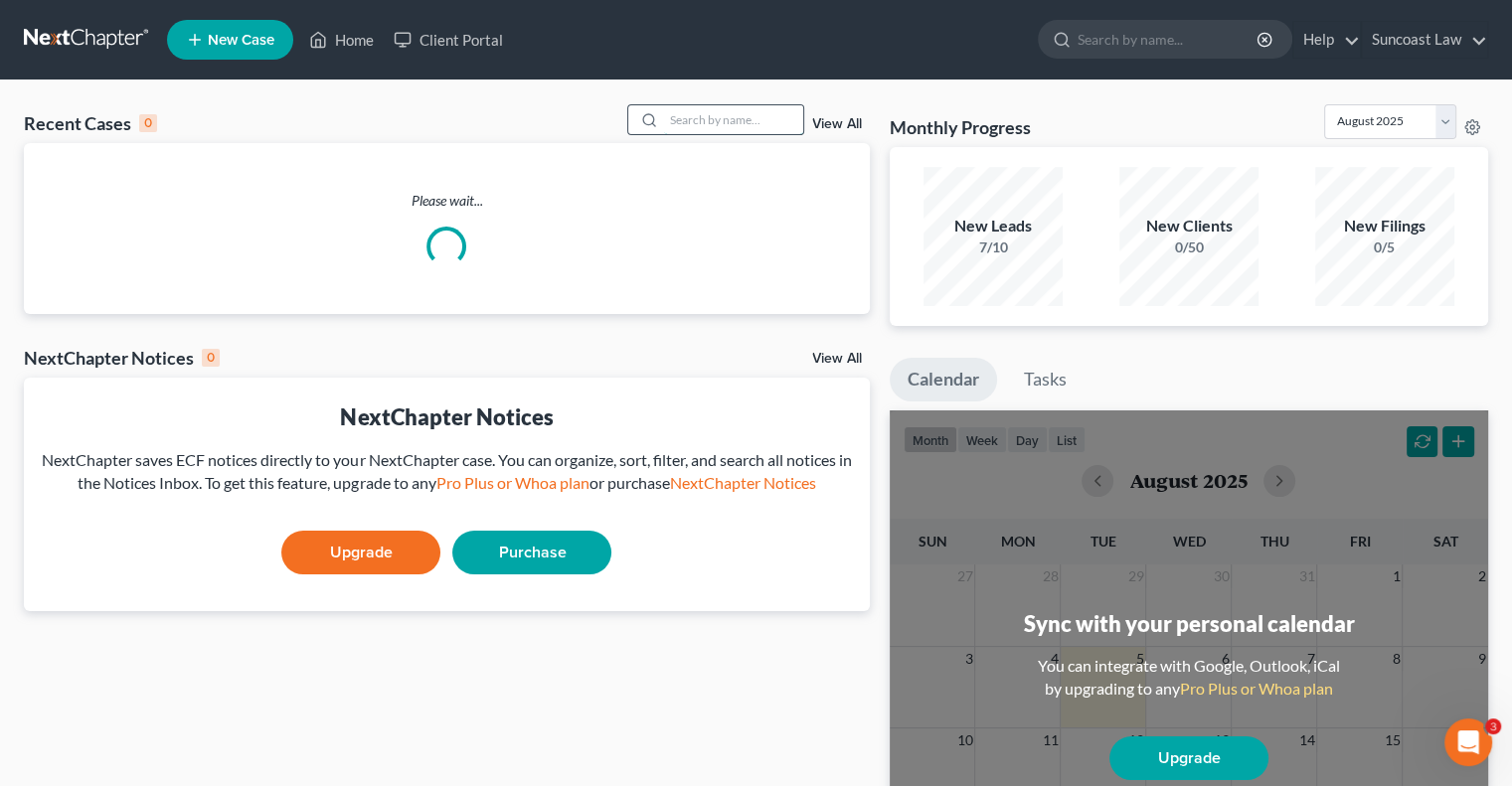 click at bounding box center (734, 119) 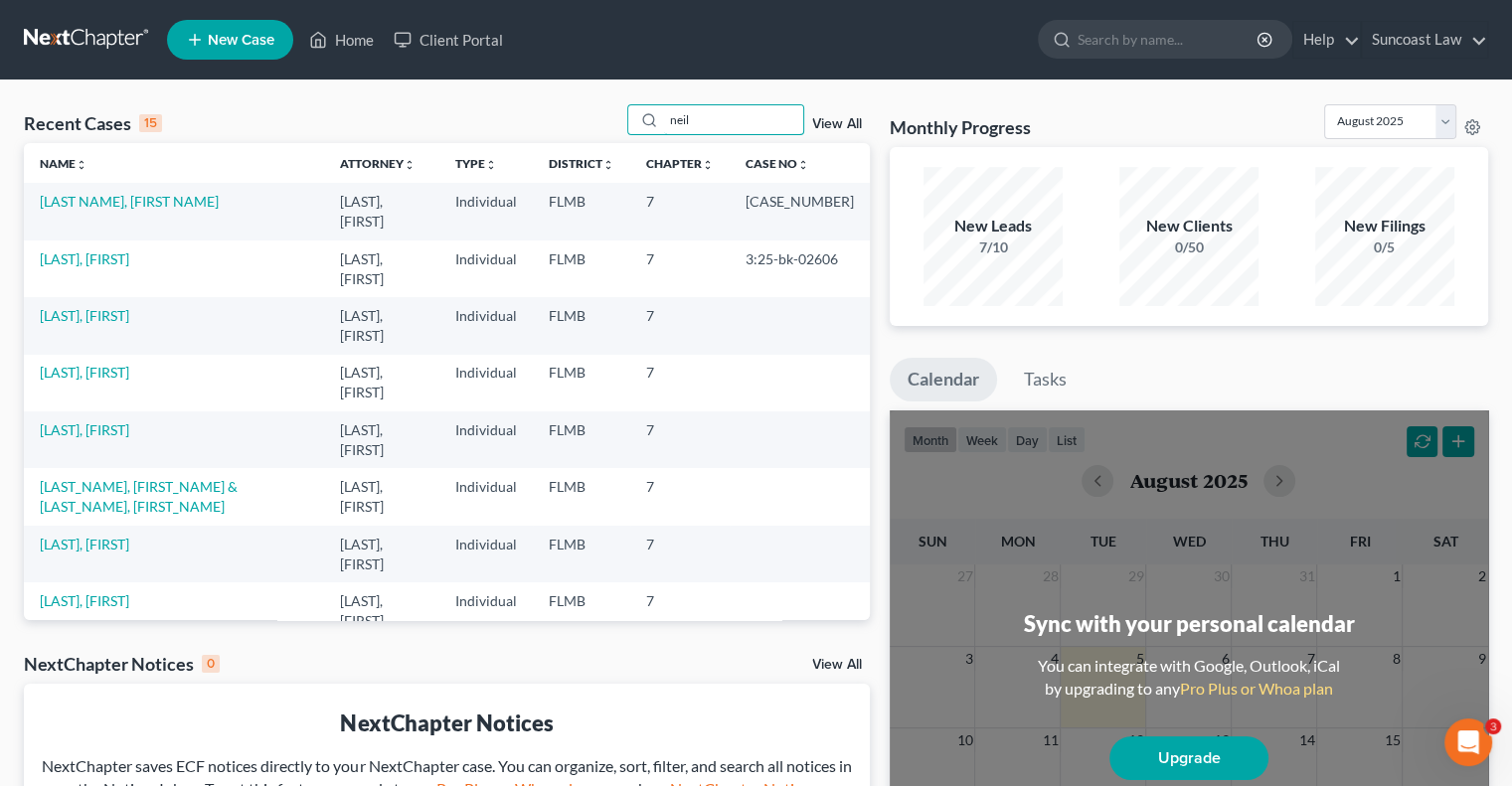 type on "neil" 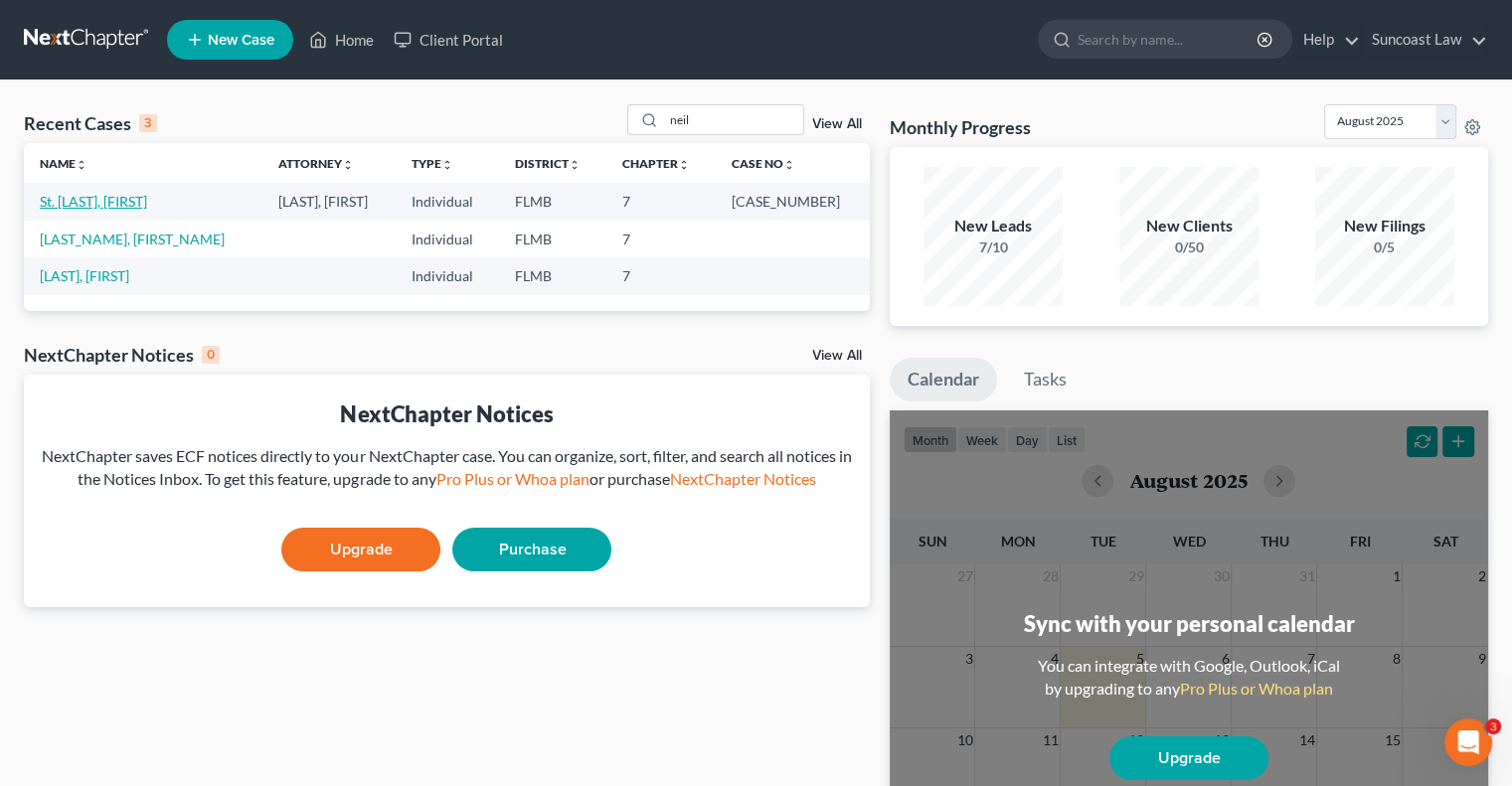 click on "St. [LAST], [FIRST]" at bounding box center [93, 201] 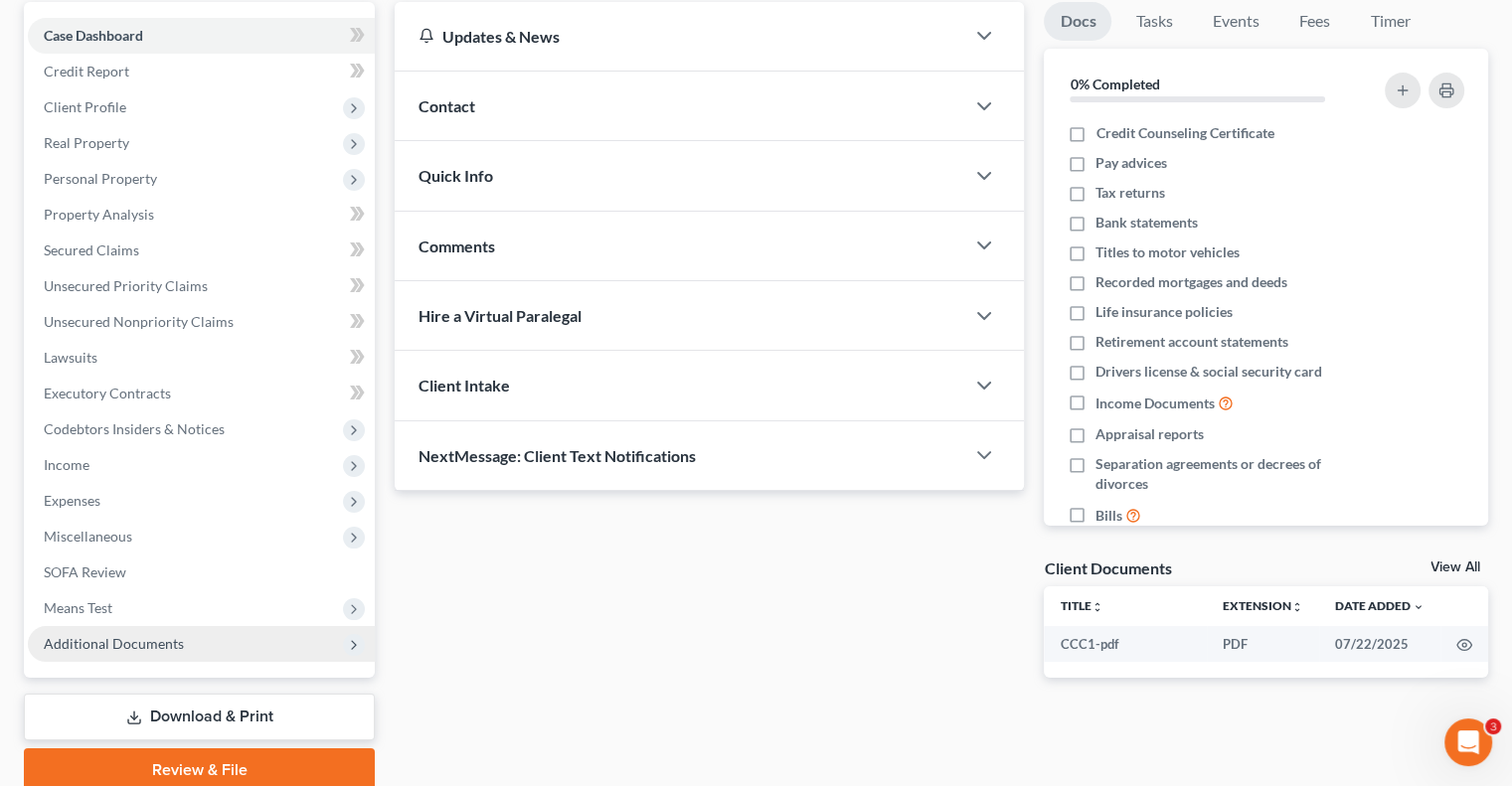 scroll, scrollTop: 268, scrollLeft: 0, axis: vertical 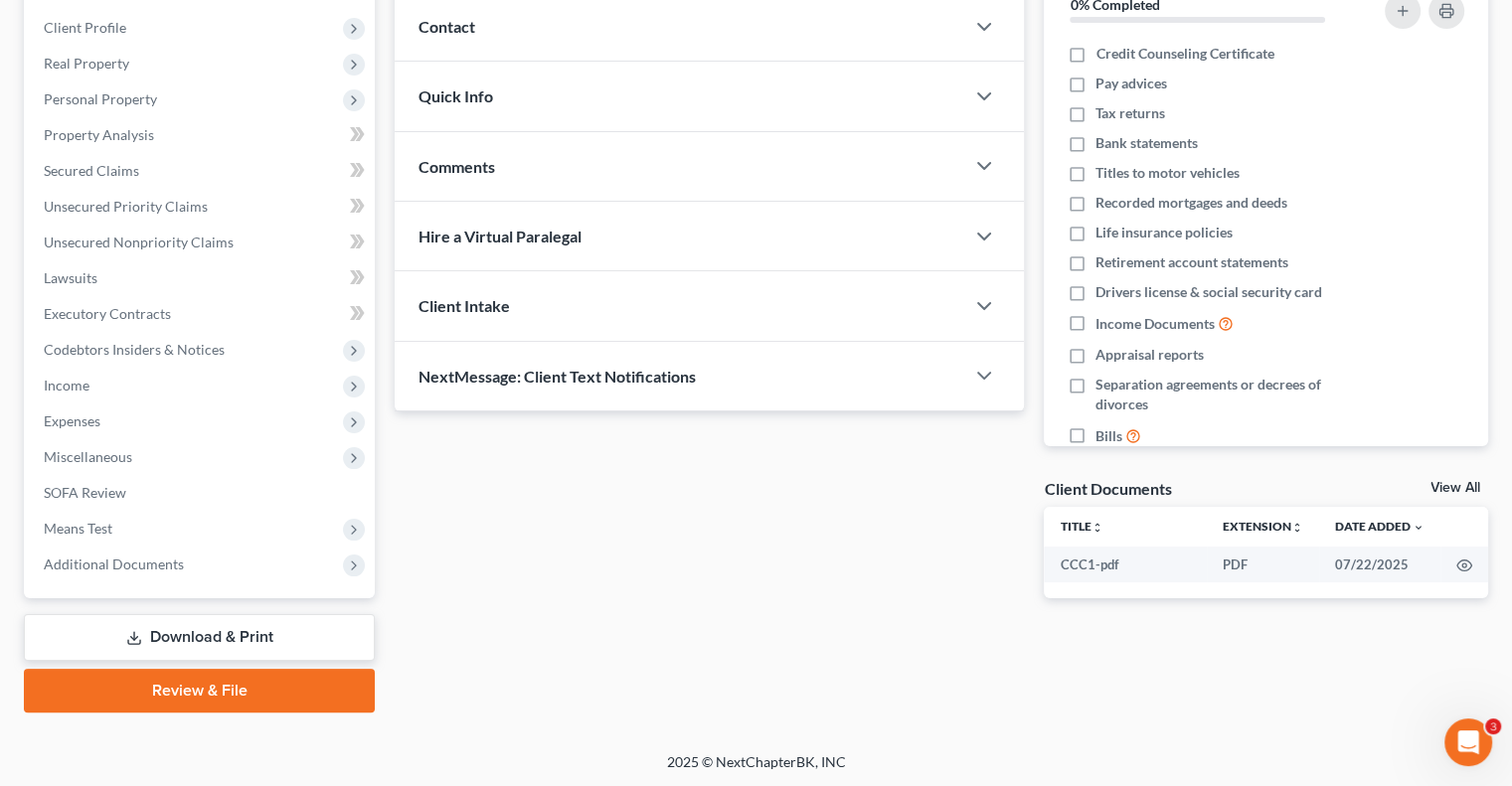 click on "Download & Print" at bounding box center [199, 637] 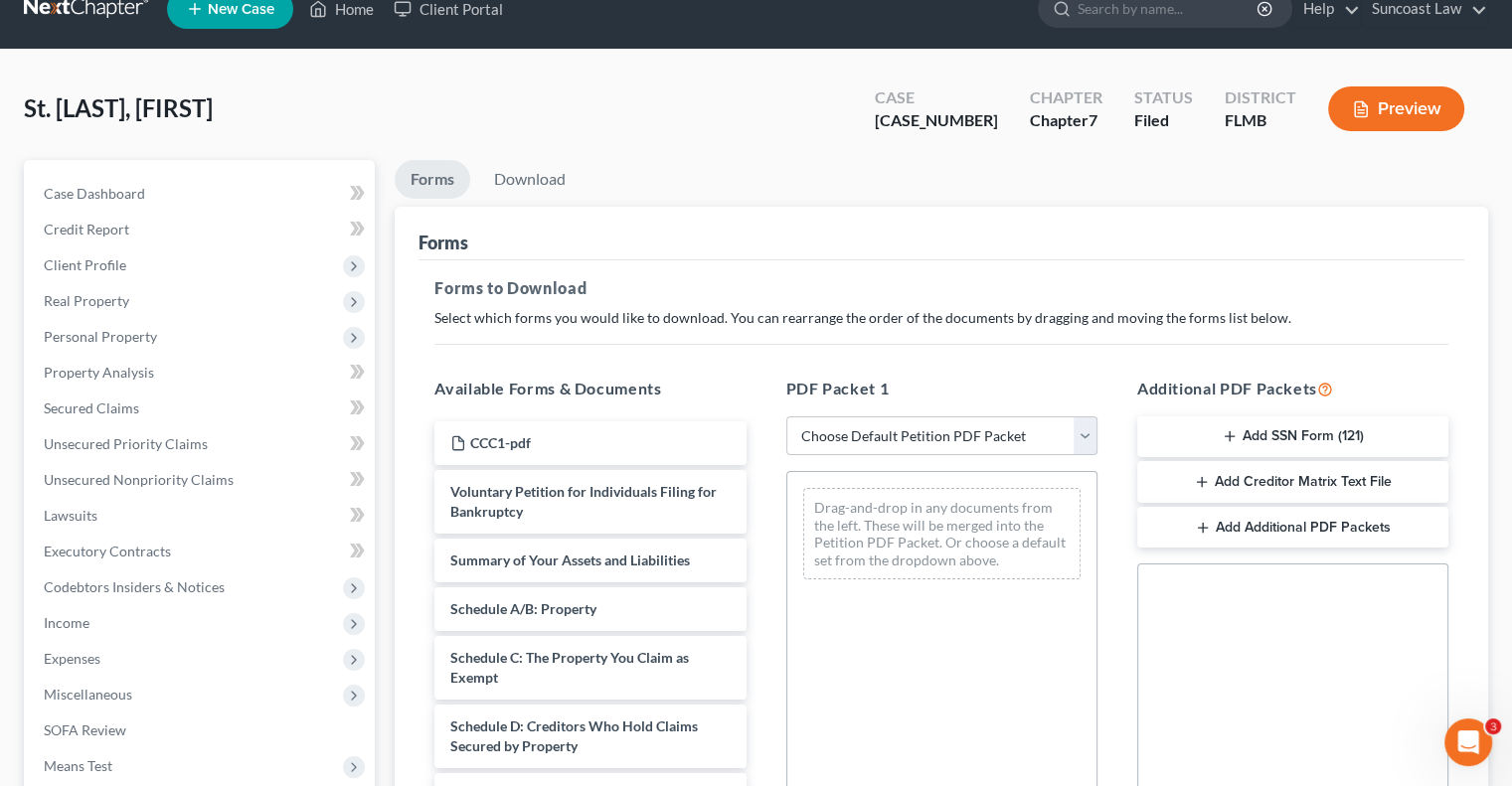 scroll, scrollTop: 0, scrollLeft: 0, axis: both 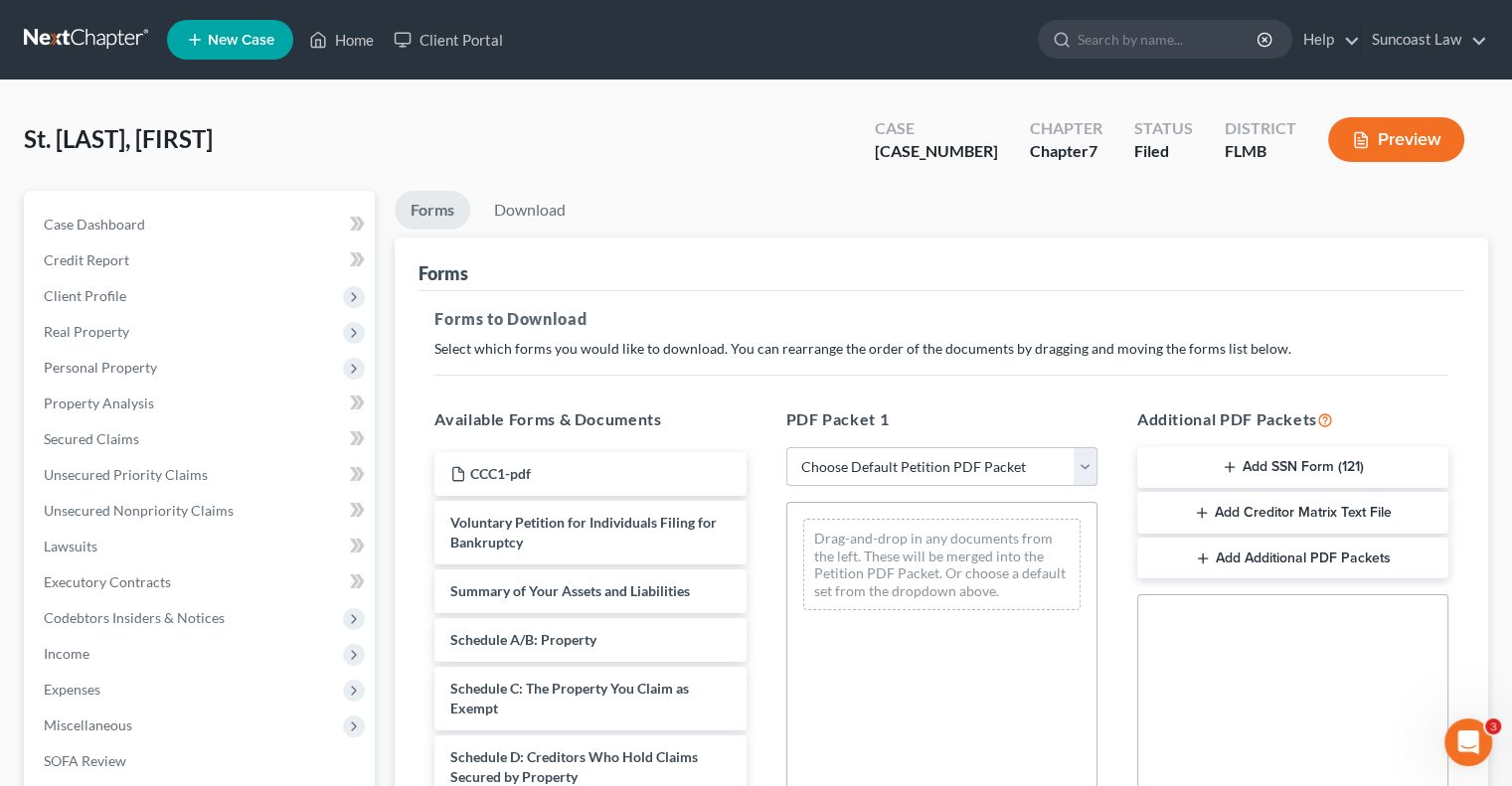 click on "Choose Default Petition PDF Packet Complete Bankruptcy Petition (all forms and schedules) Emergency Filing Forms (Petition and Creditor List Only) Amended Forms Signature Pages Only" at bounding box center (941, 467) 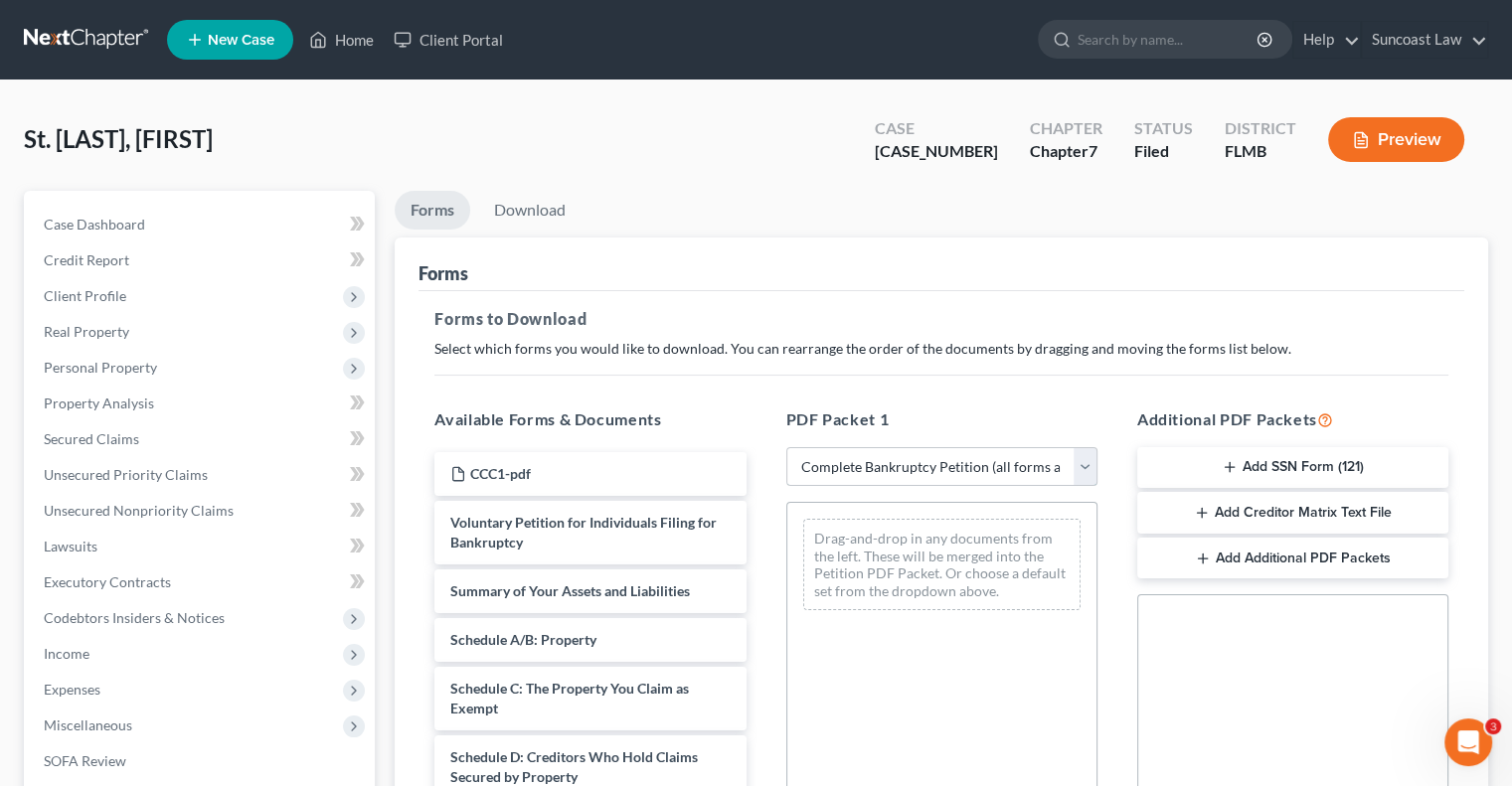 click on "Choose Default Petition PDF Packet Complete Bankruptcy Petition (all forms and schedules) Emergency Filing Forms (Petition and Creditor List Only) Amended Forms Signature Pages Only" at bounding box center (941, 467) 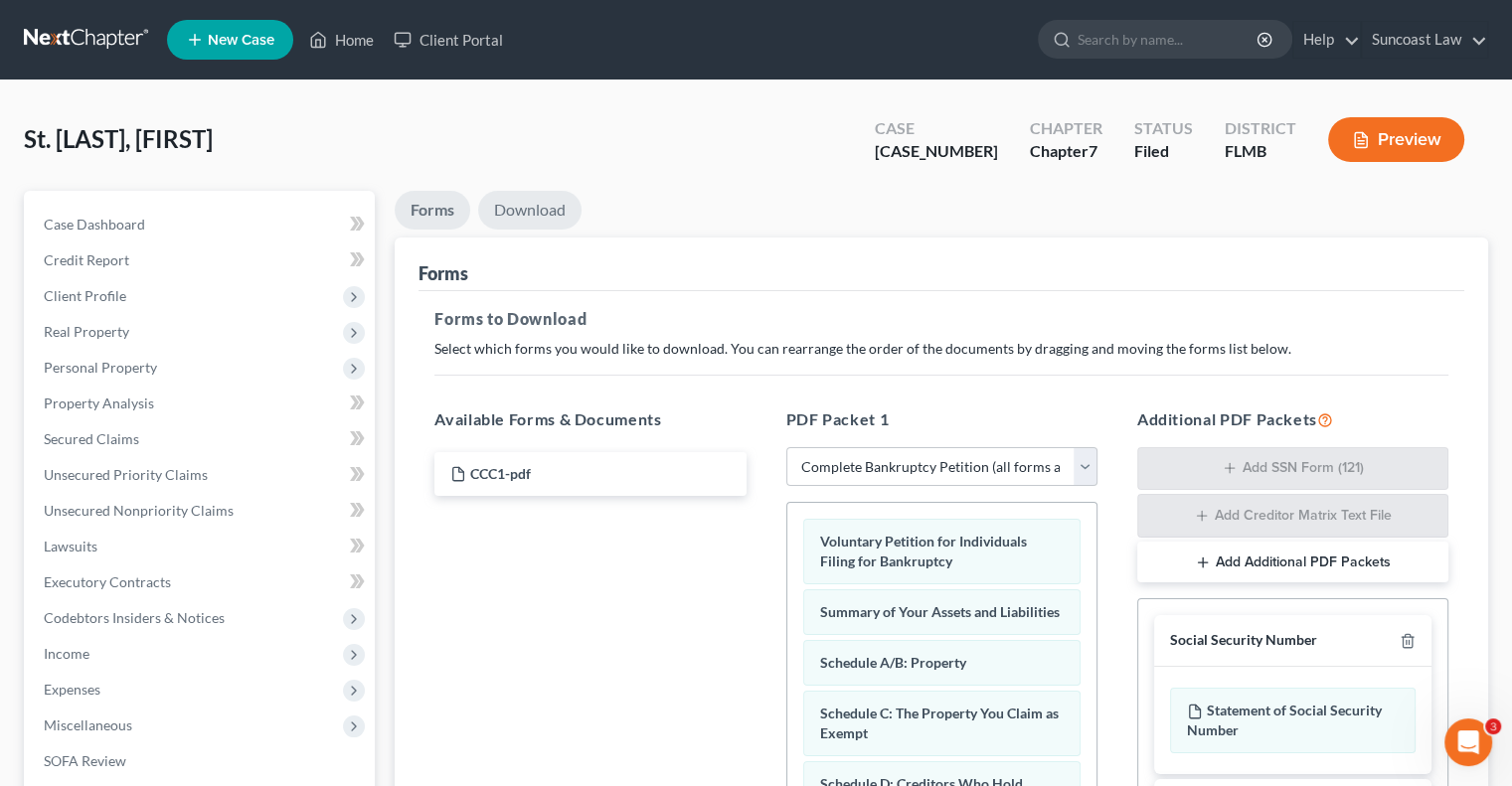 click on "Download" at bounding box center (530, 210) 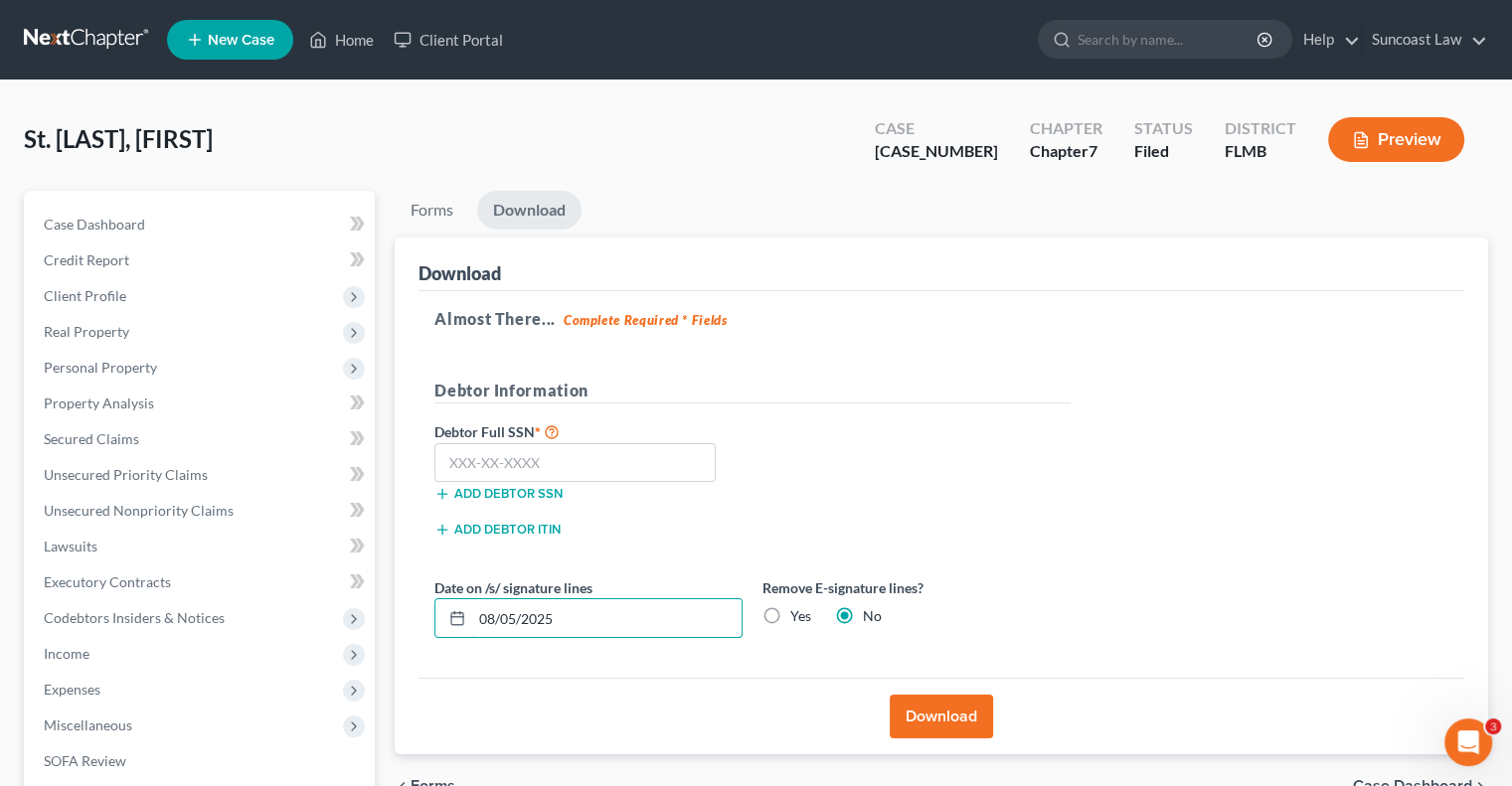 drag, startPoint x: 549, startPoint y: 609, endPoint x: 406, endPoint y: 600, distance: 143.28294 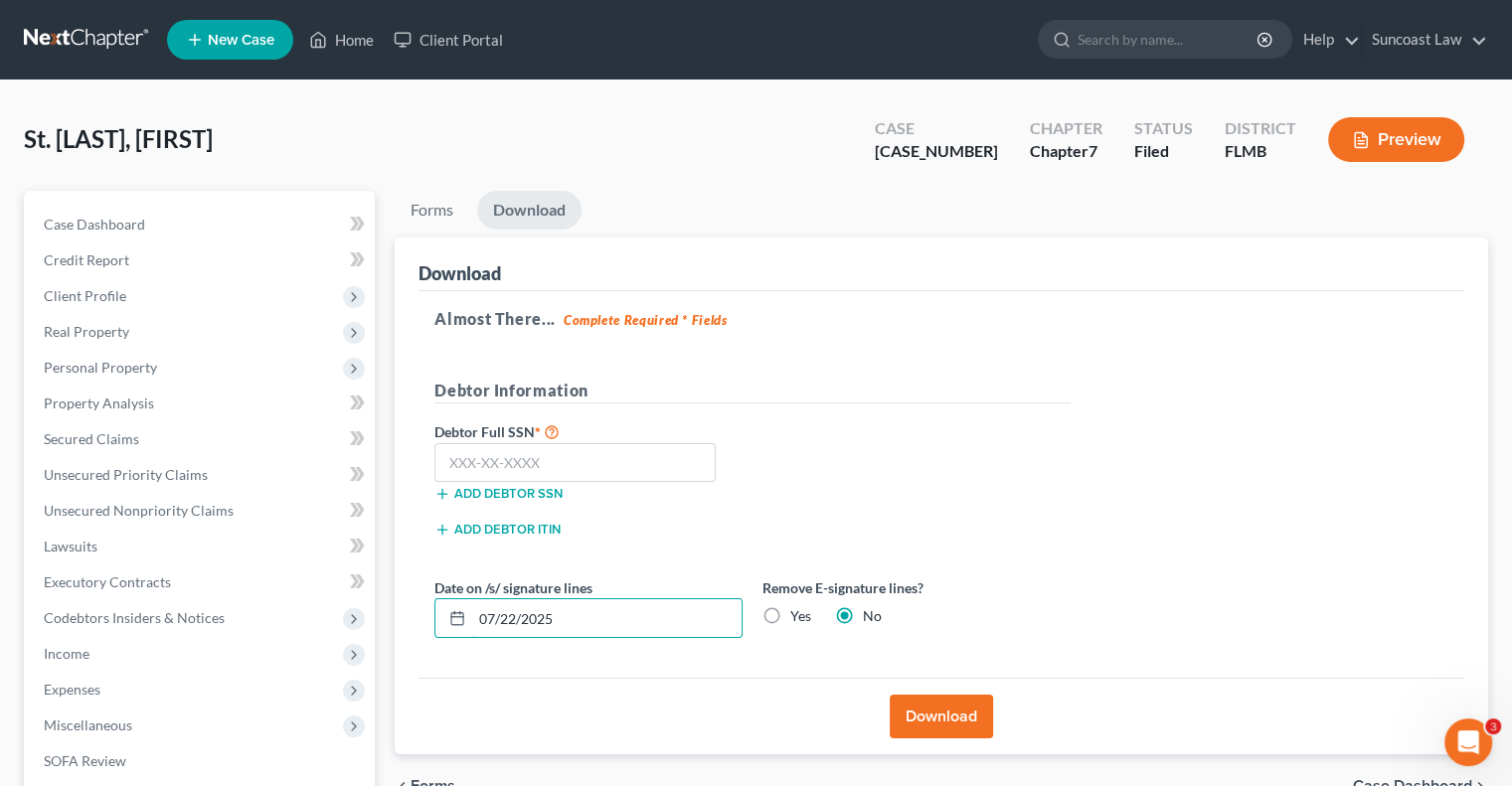 type on "07/22/2025" 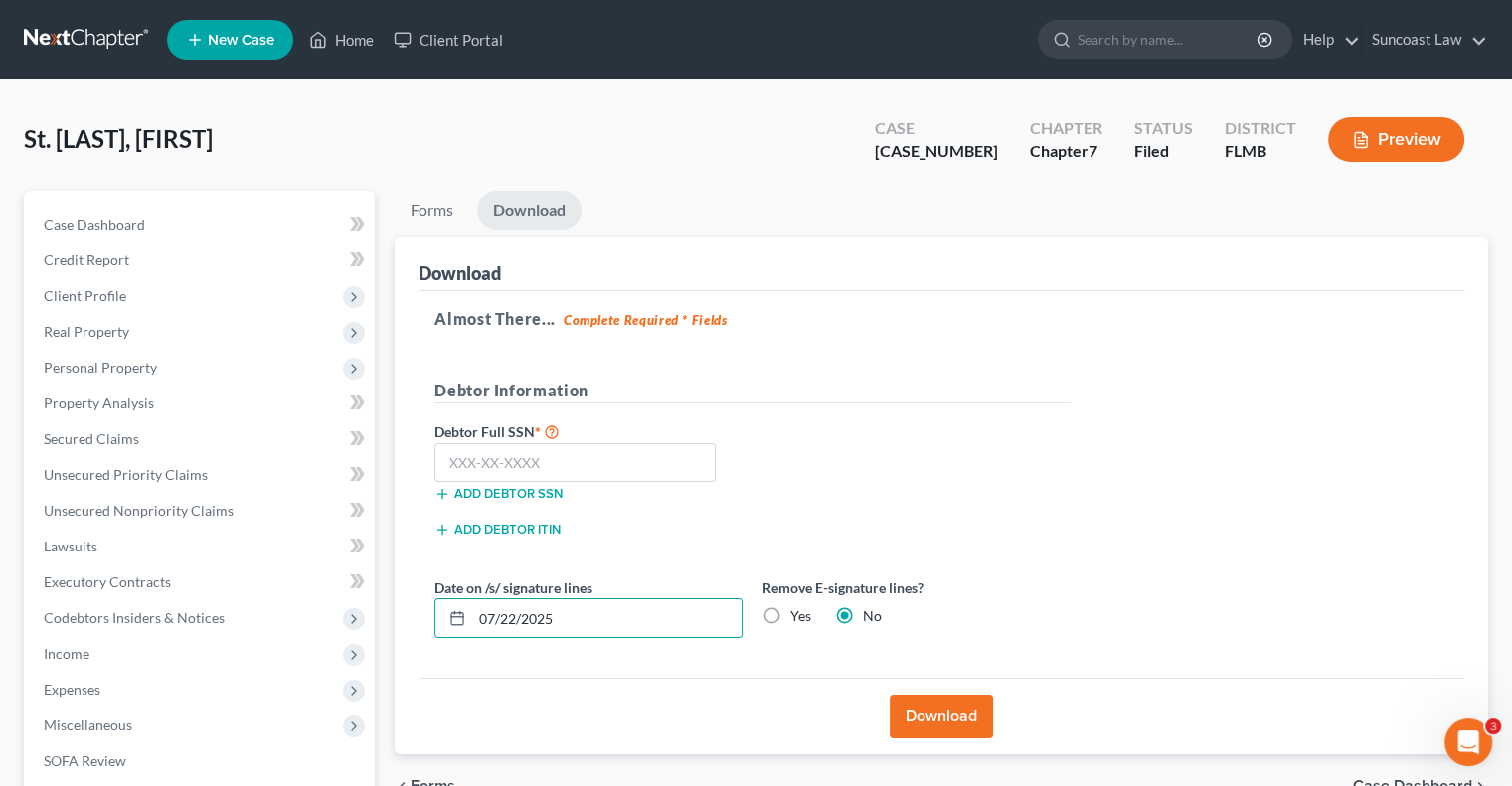 click on "Download" at bounding box center [941, 716] 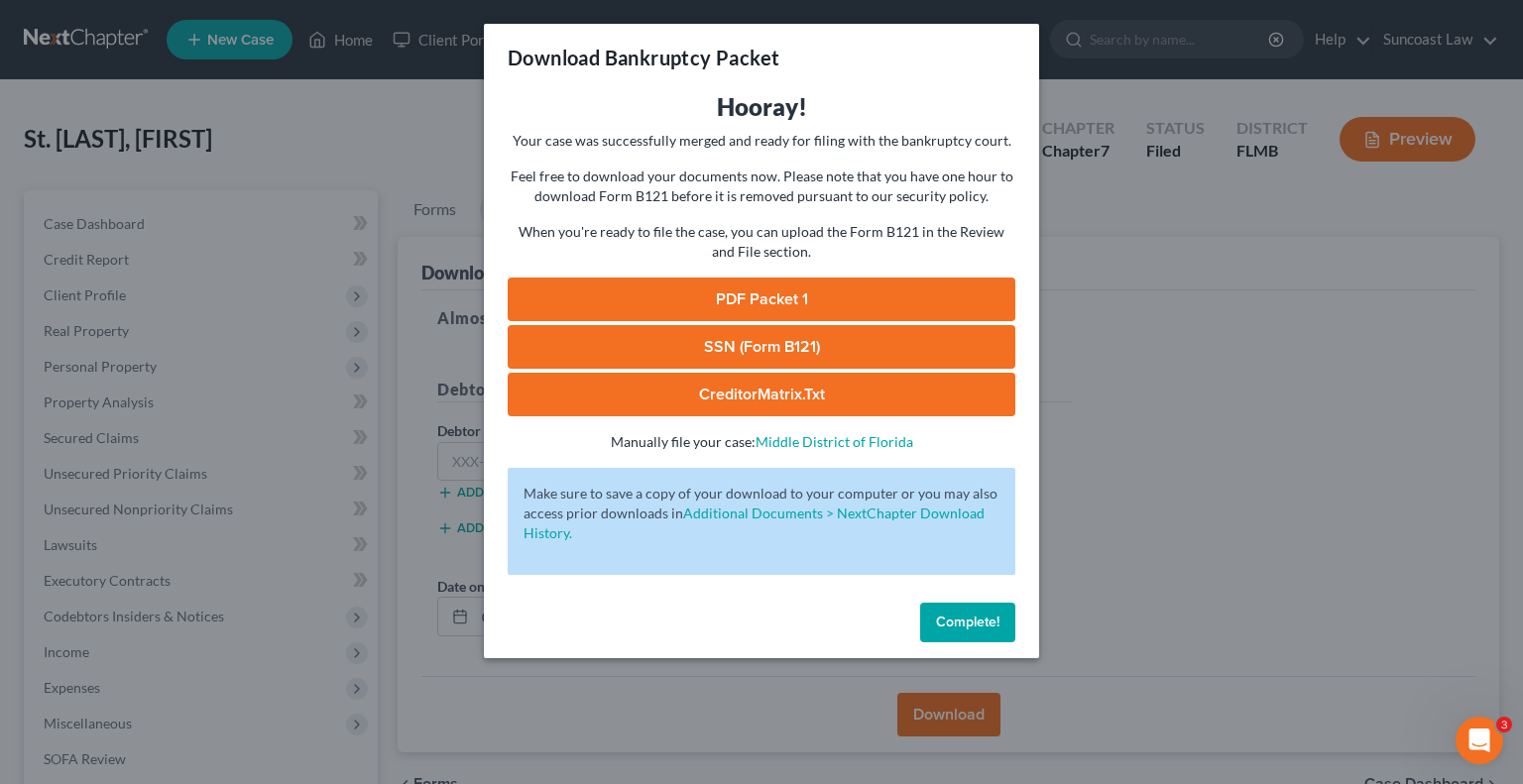 click on "PDF Packet 1" at bounding box center [762, 299] 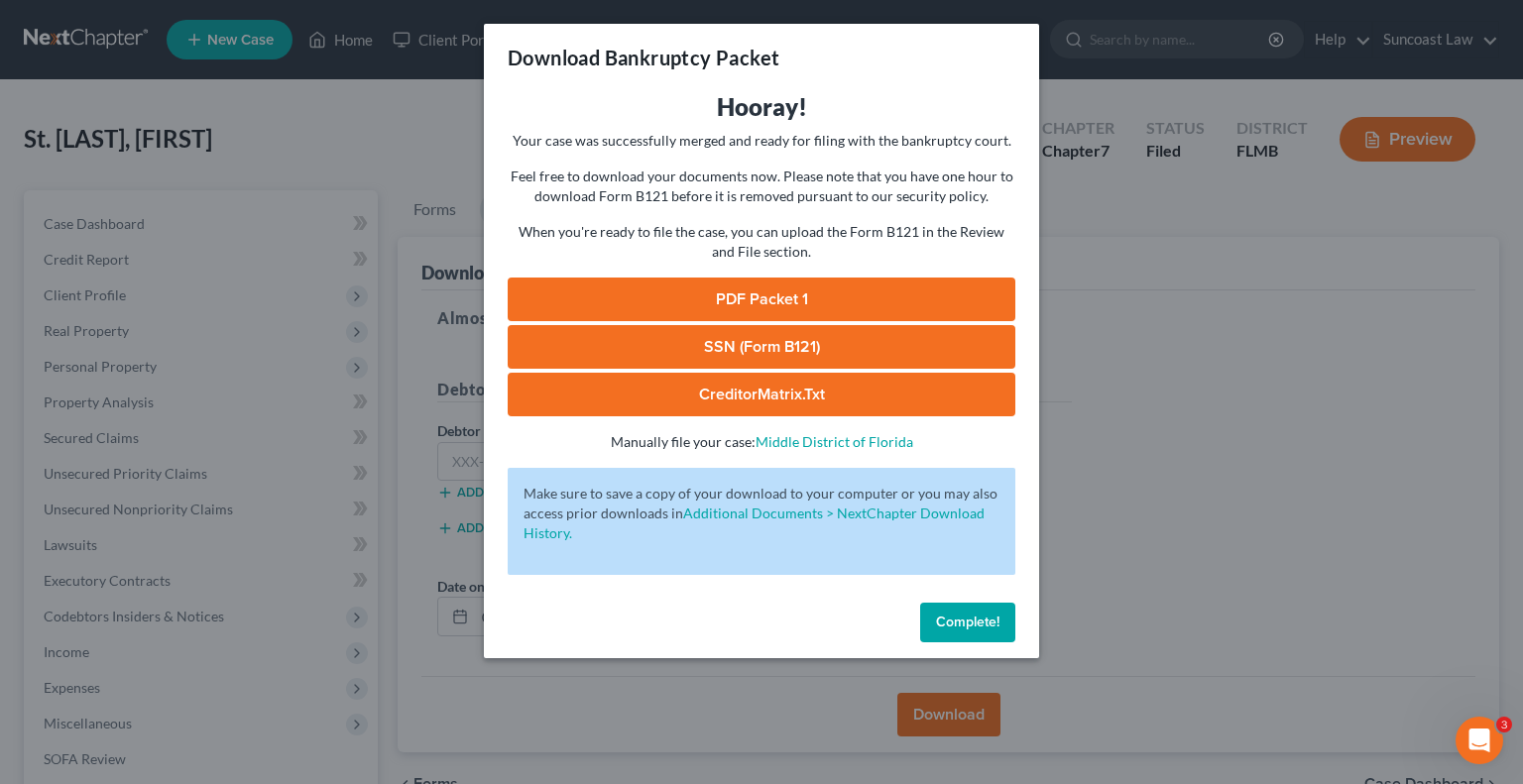 click on "Complete!" at bounding box center (968, 621) 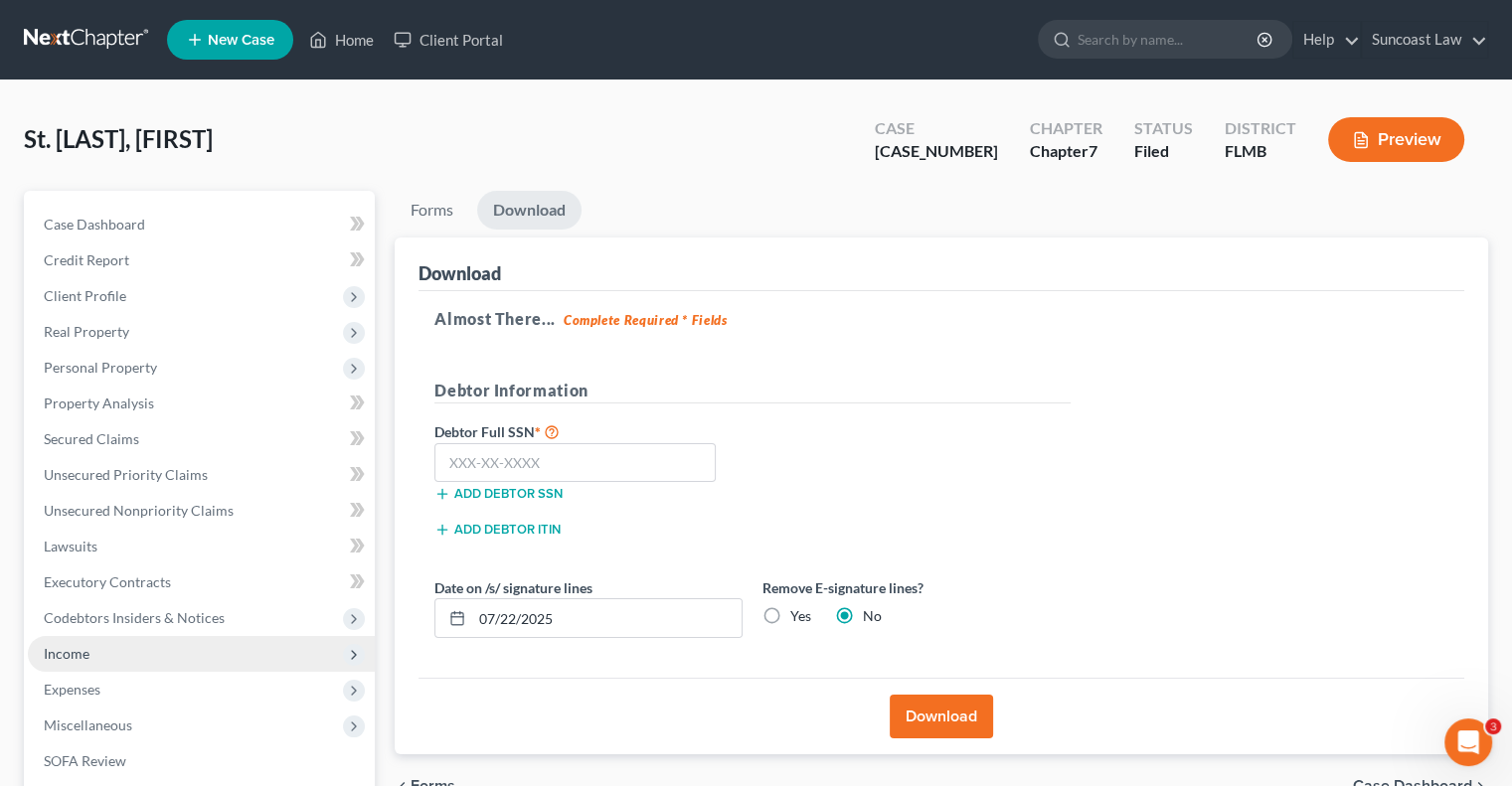 click on "Income" at bounding box center [201, 654] 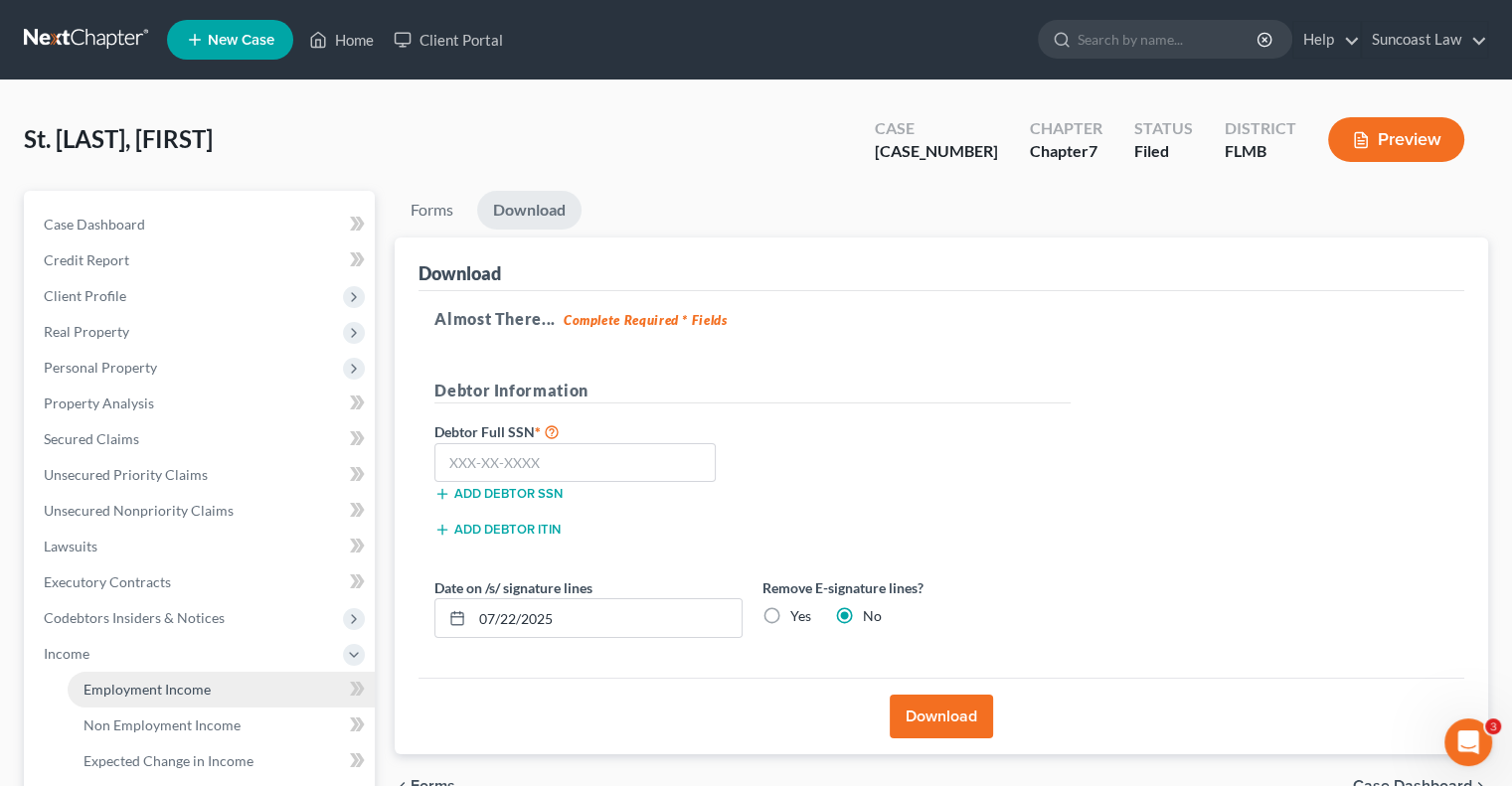 click on "Employment Income" at bounding box center (147, 689) 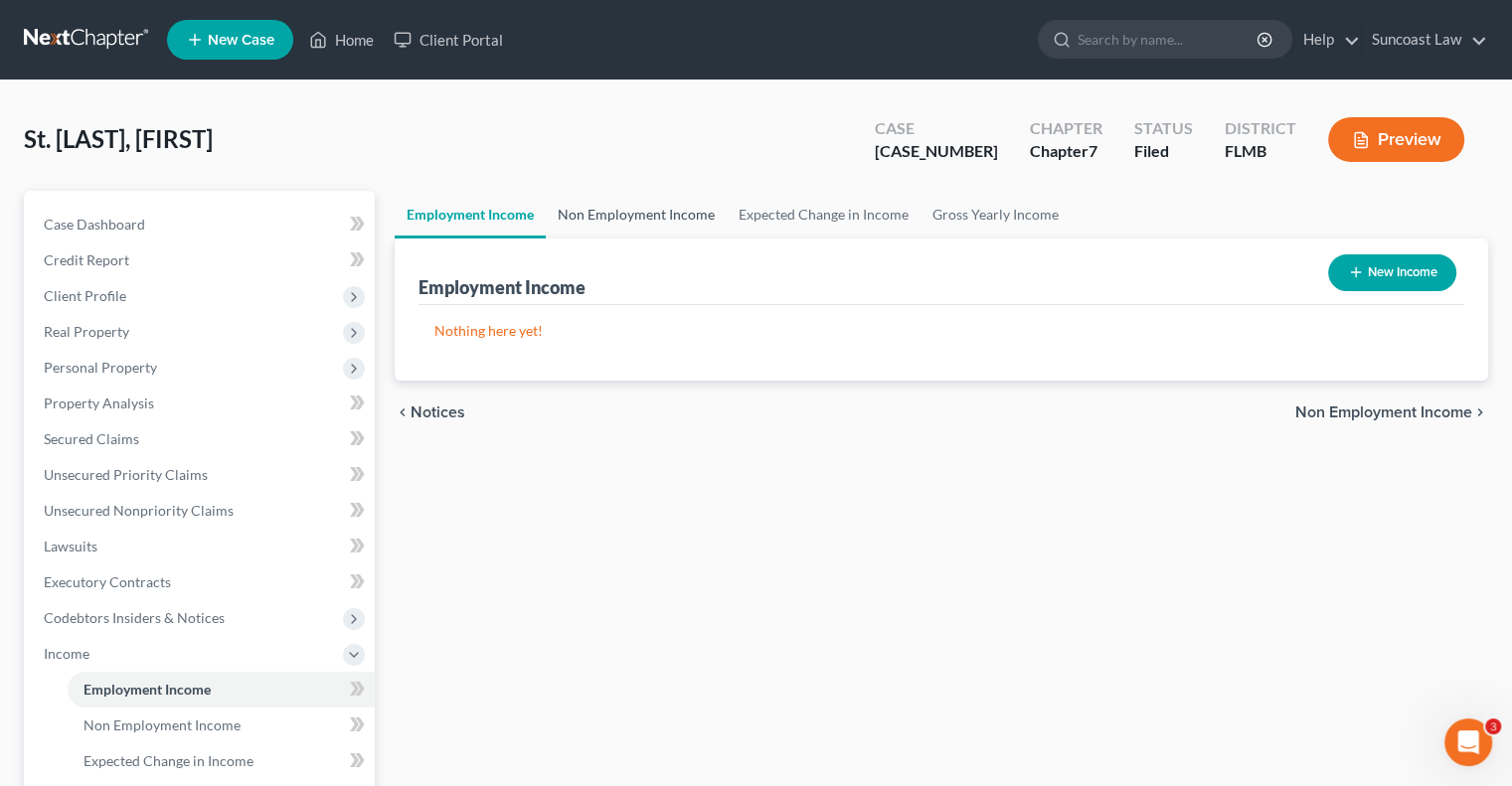 click on "Non Employment Income" at bounding box center [636, 215] 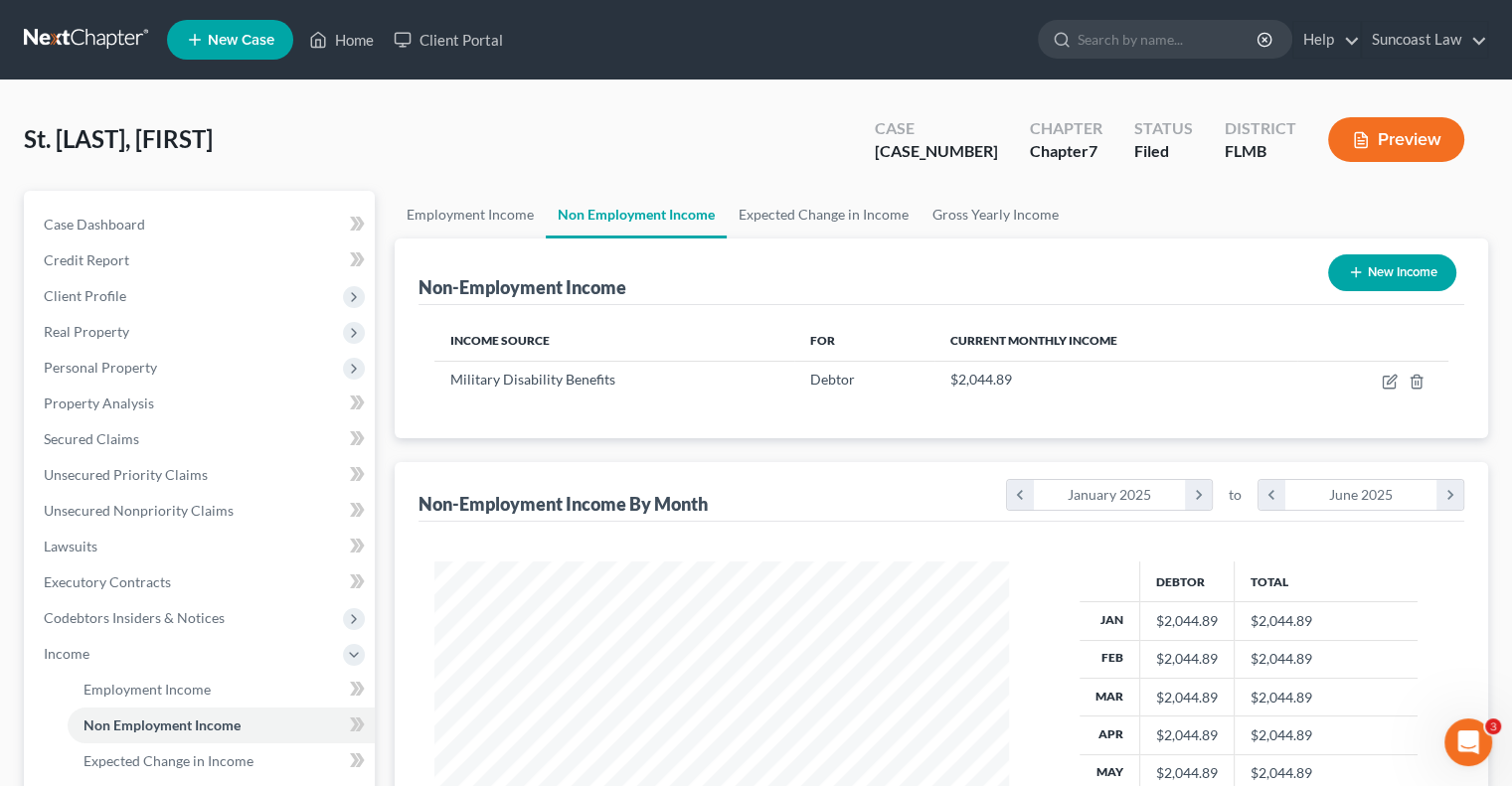 scroll, scrollTop: 993324, scrollLeft: 993468, axis: both 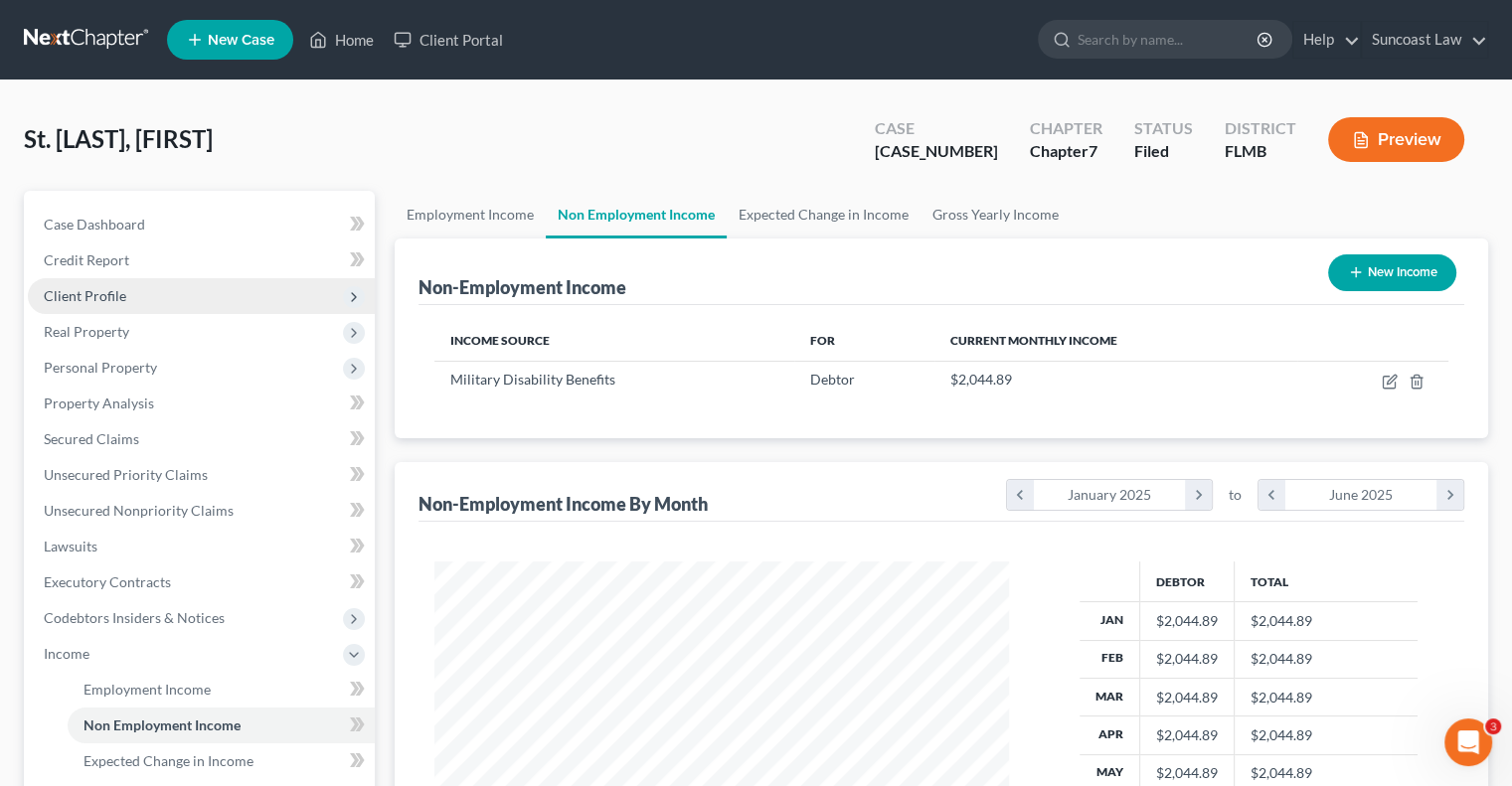 click on "Client Profile" at bounding box center [84, 295] 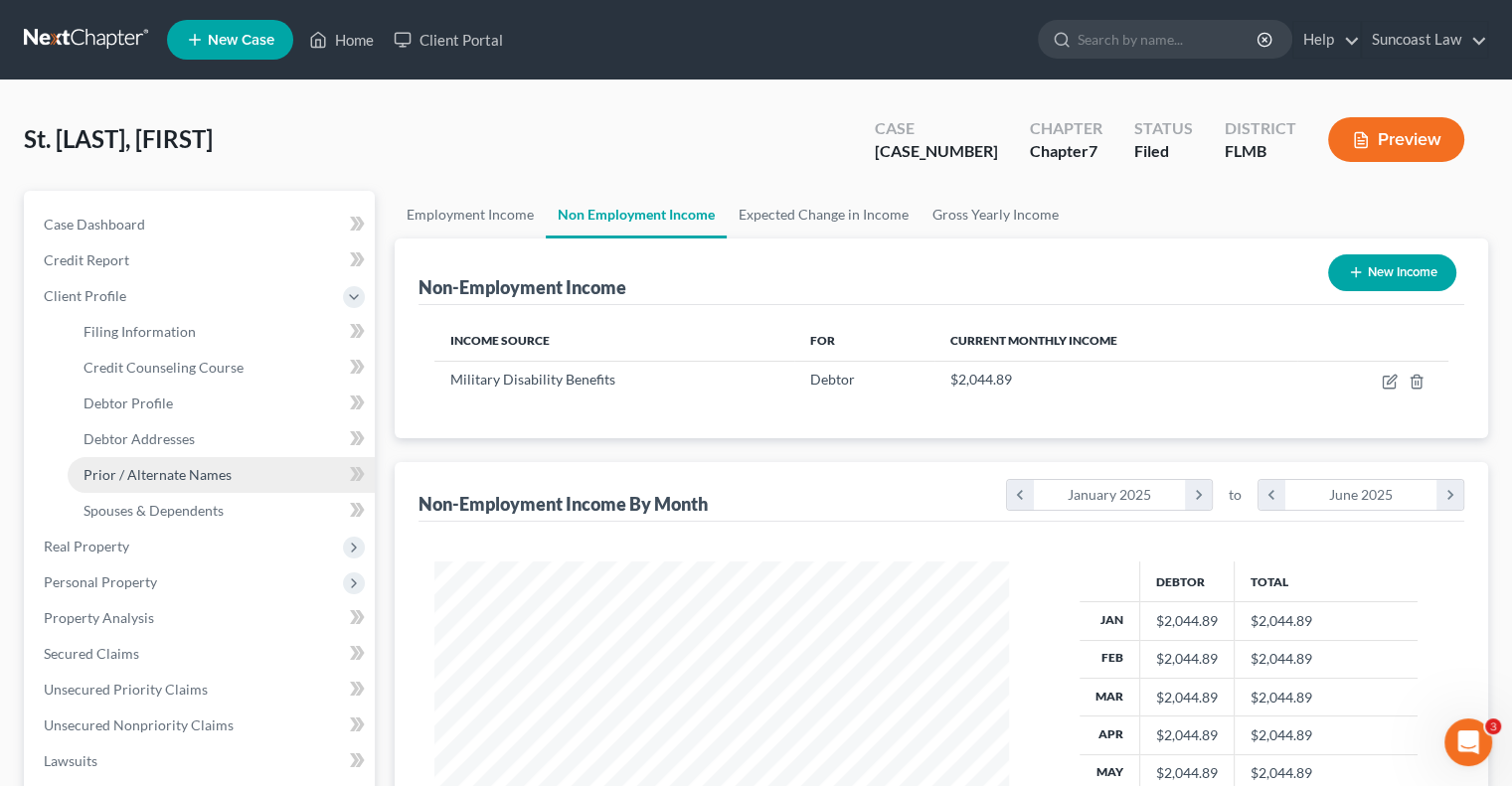 click on "Prior / Alternate Names" at bounding box center [157, 474] 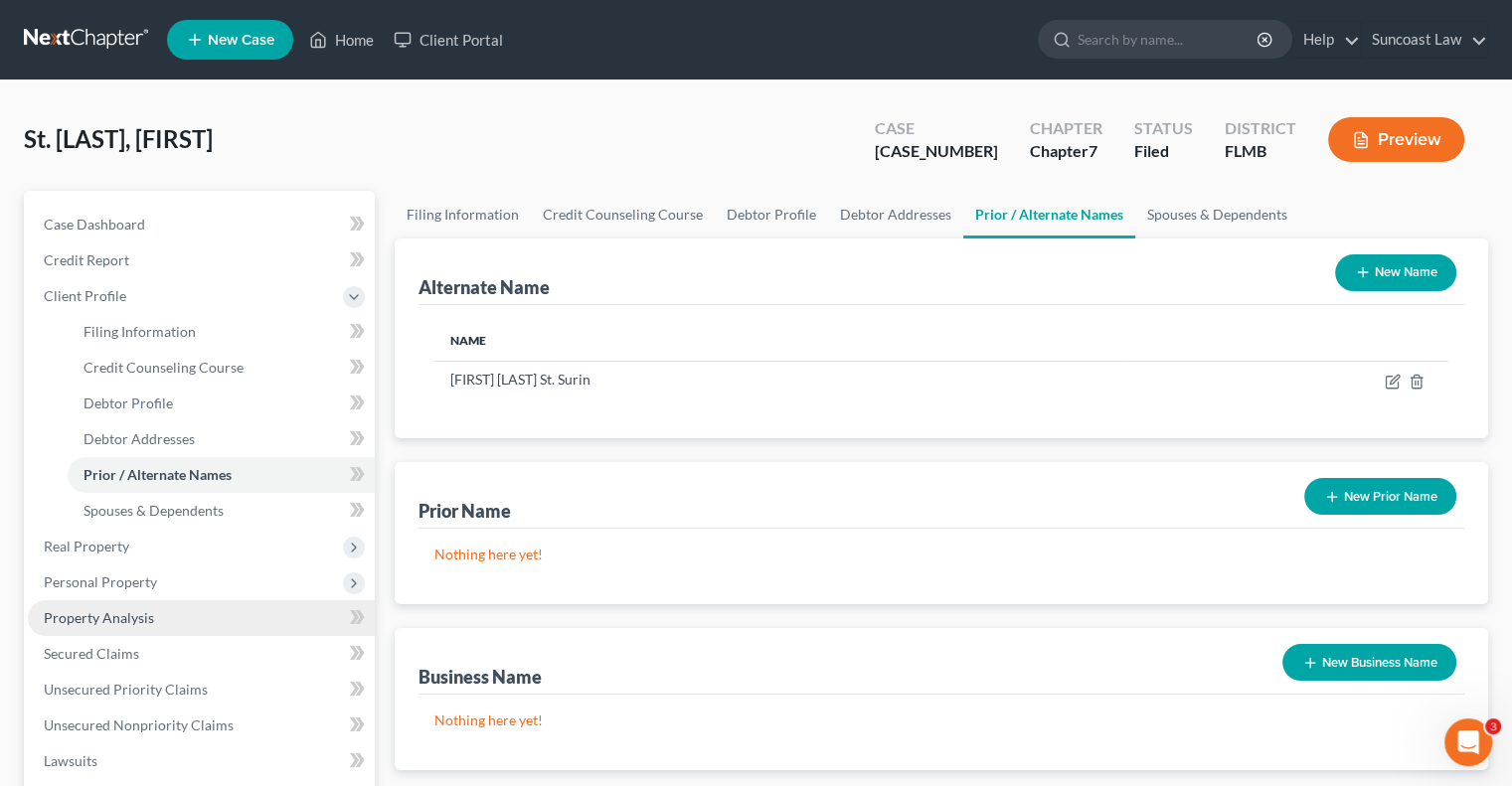 click on "Property Analysis" at bounding box center (98, 617) 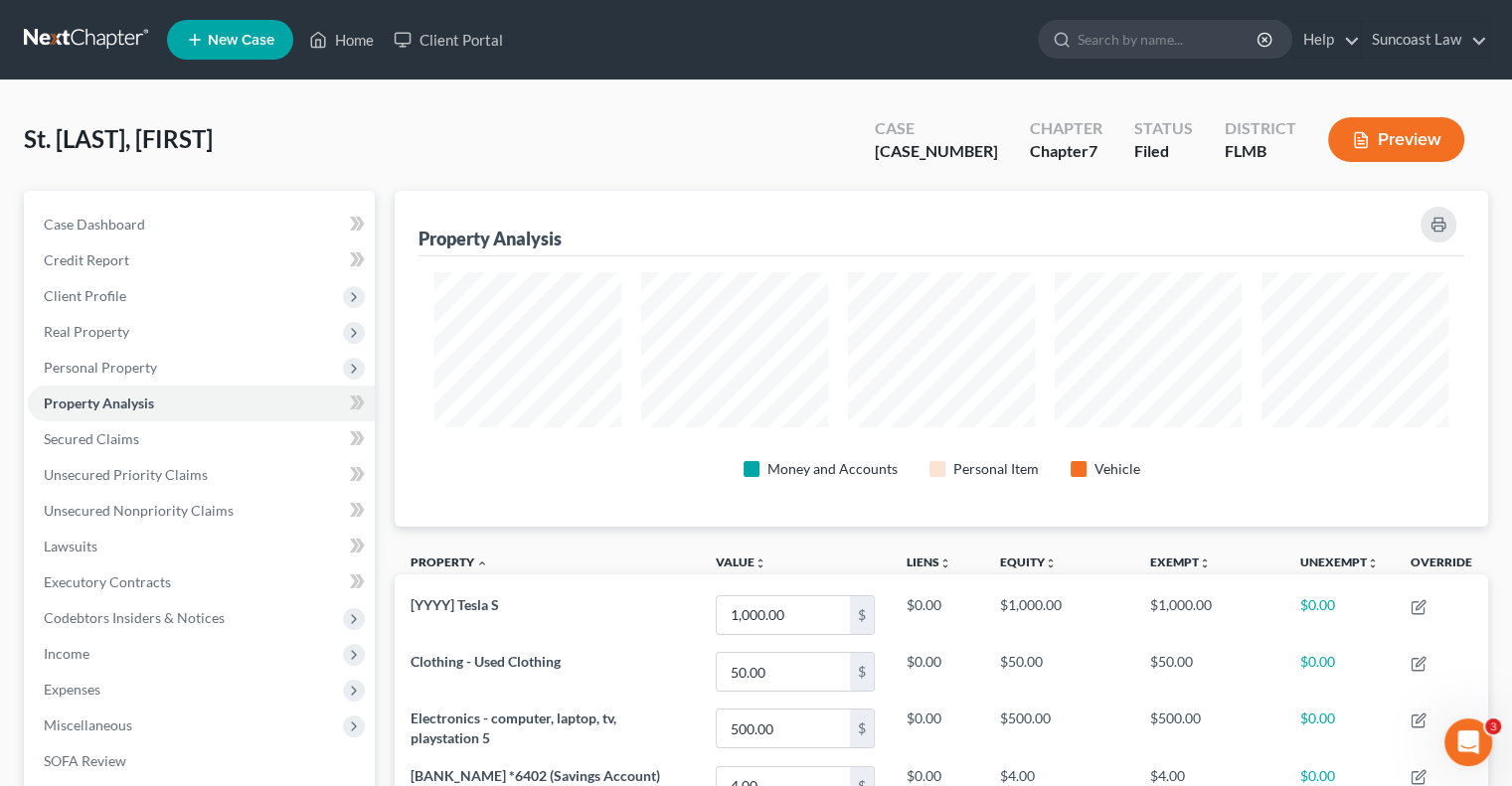 scroll, scrollTop: 993343, scrollLeft: 992989, axis: both 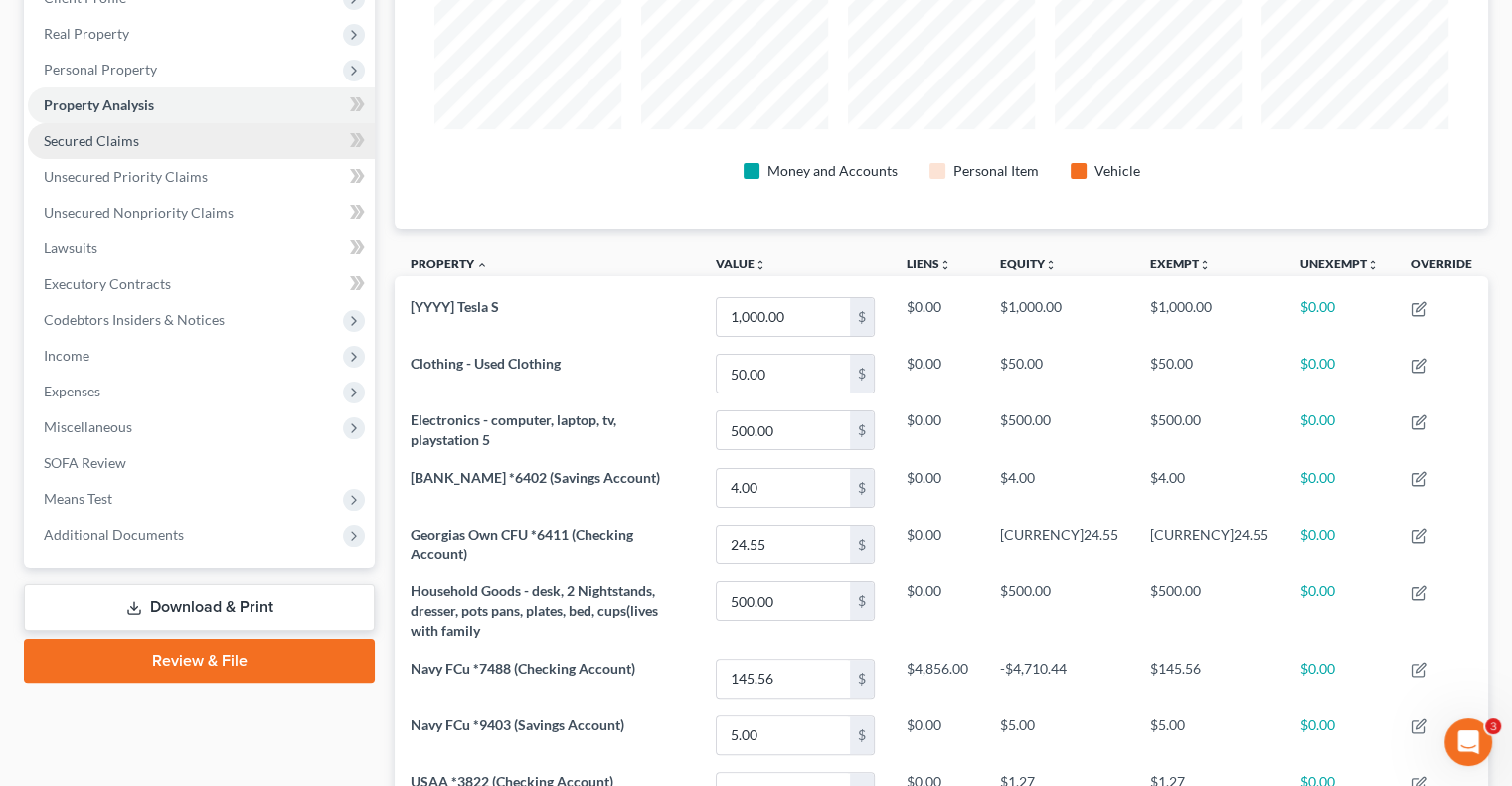 click on "Secured Claims" at bounding box center [91, 140] 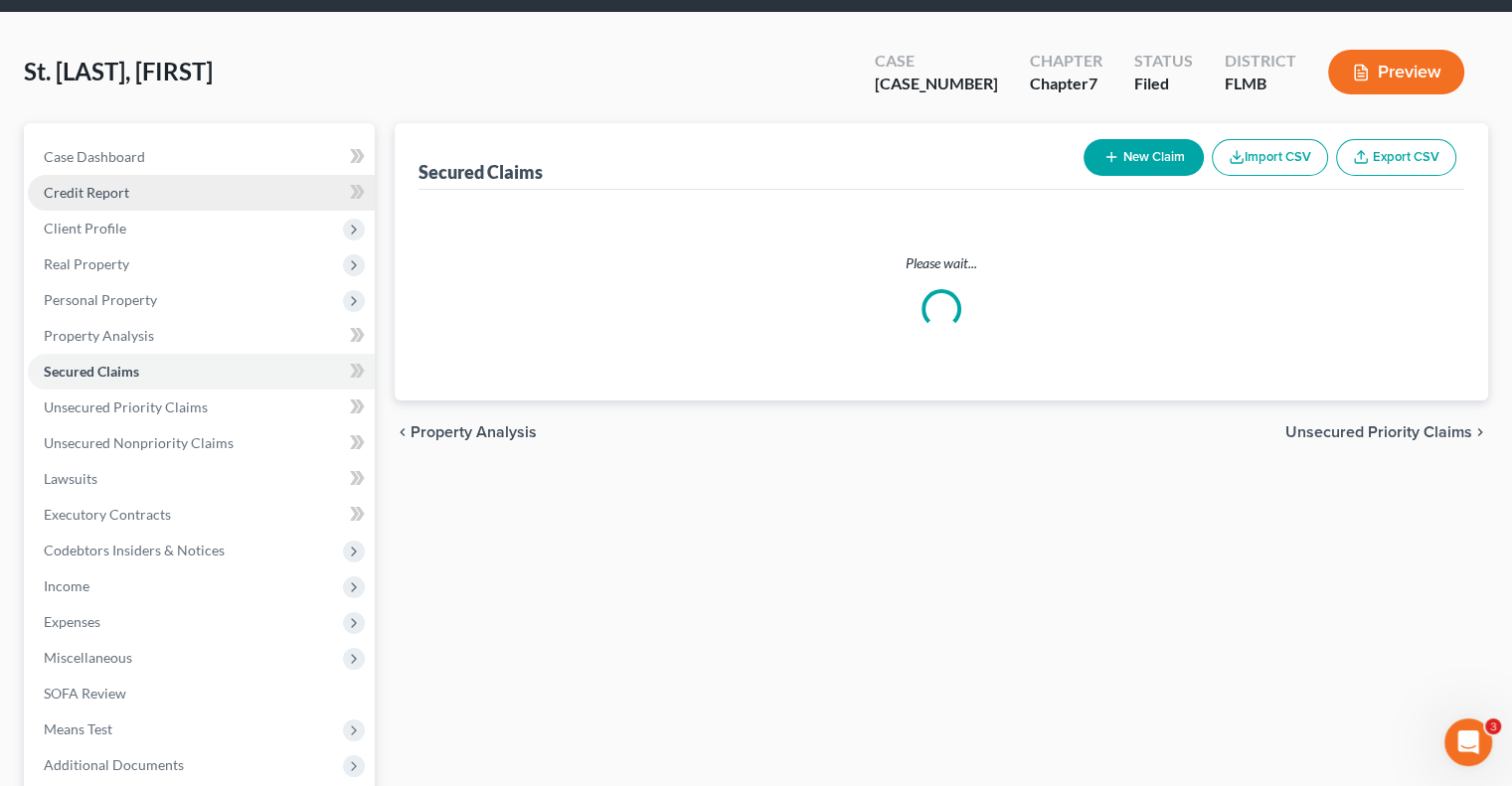 scroll, scrollTop: 0, scrollLeft: 0, axis: both 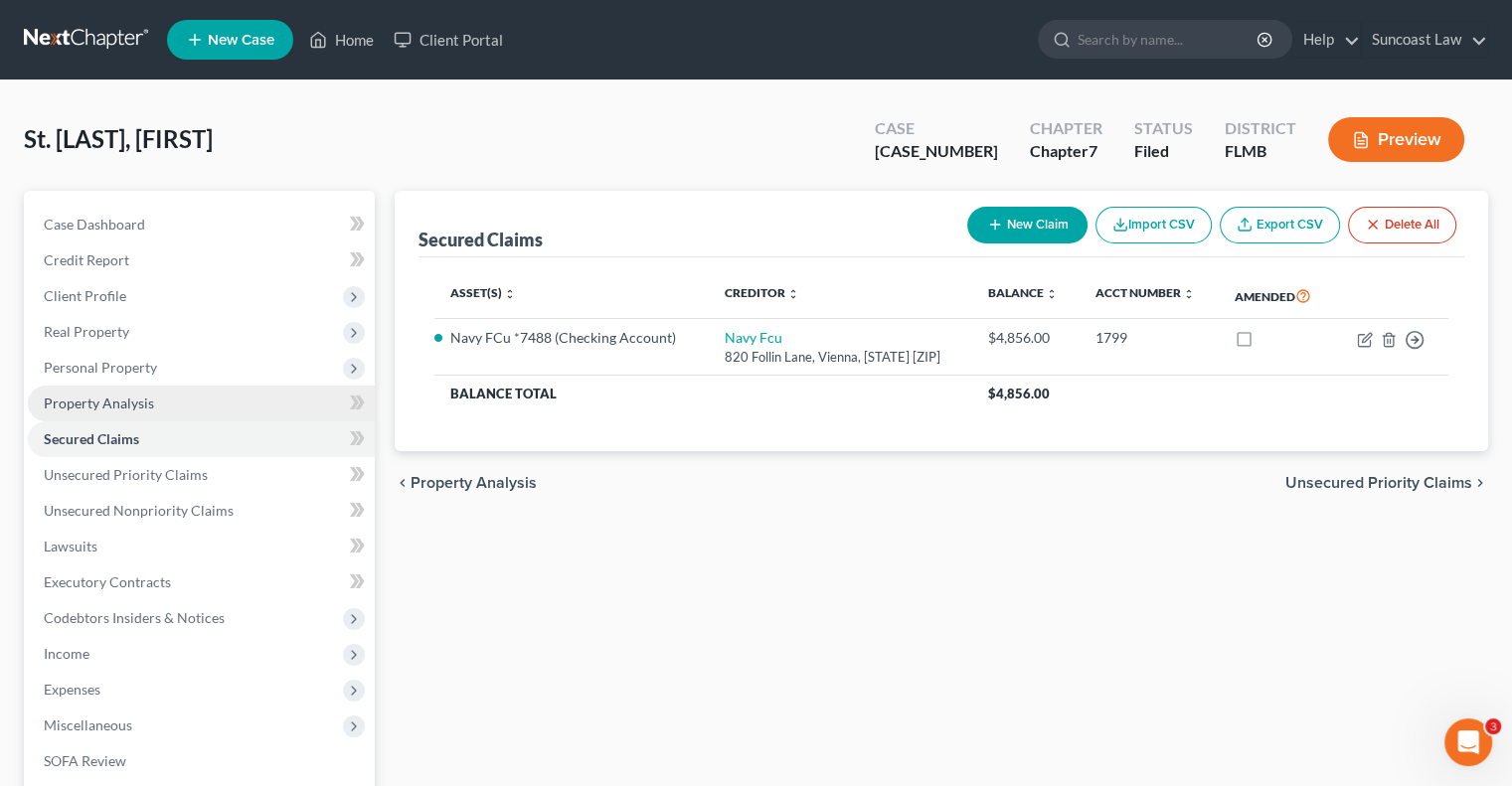 click on "Property Analysis" at bounding box center [98, 402] 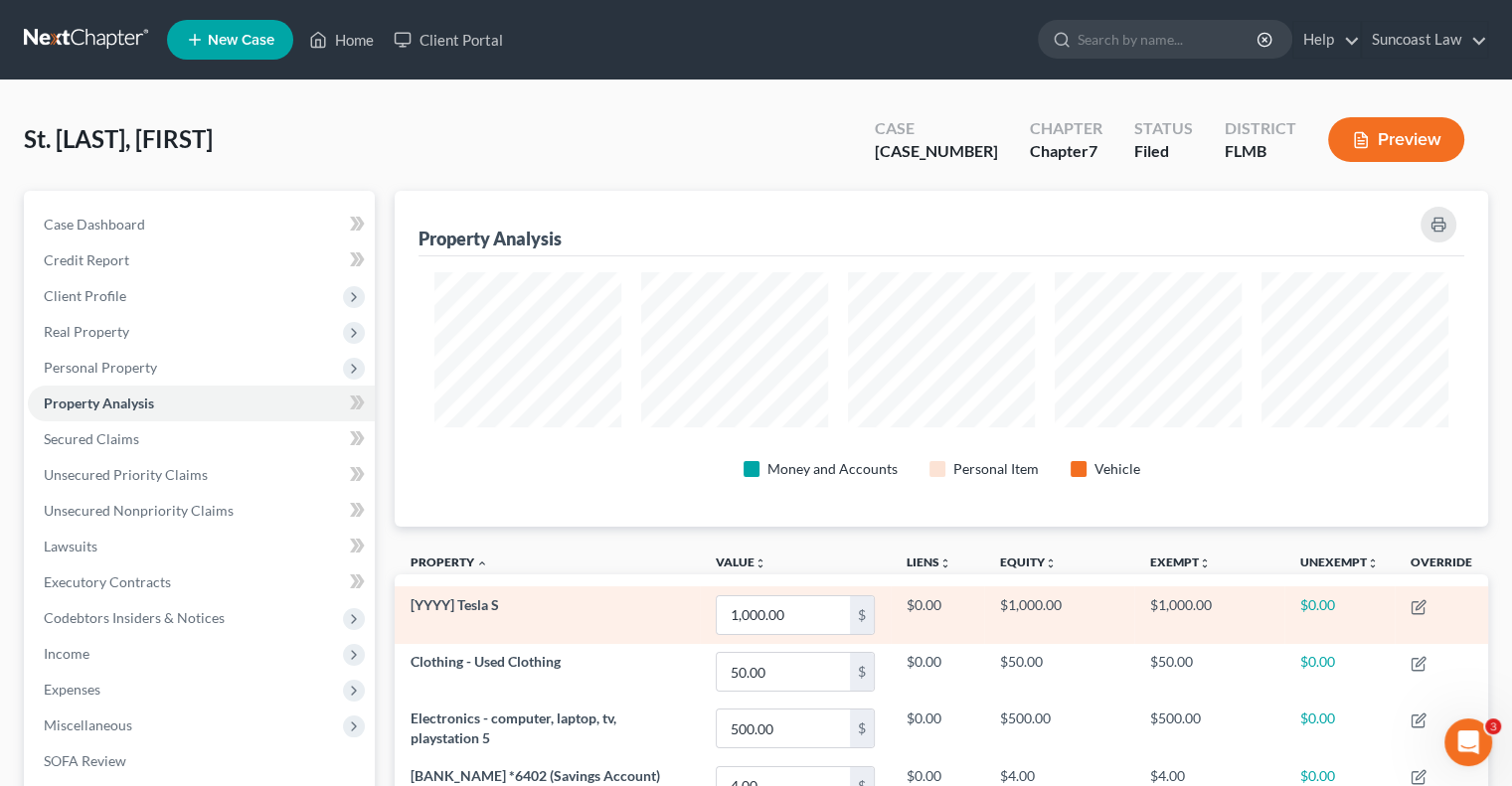 scroll, scrollTop: 993343, scrollLeft: 992989, axis: both 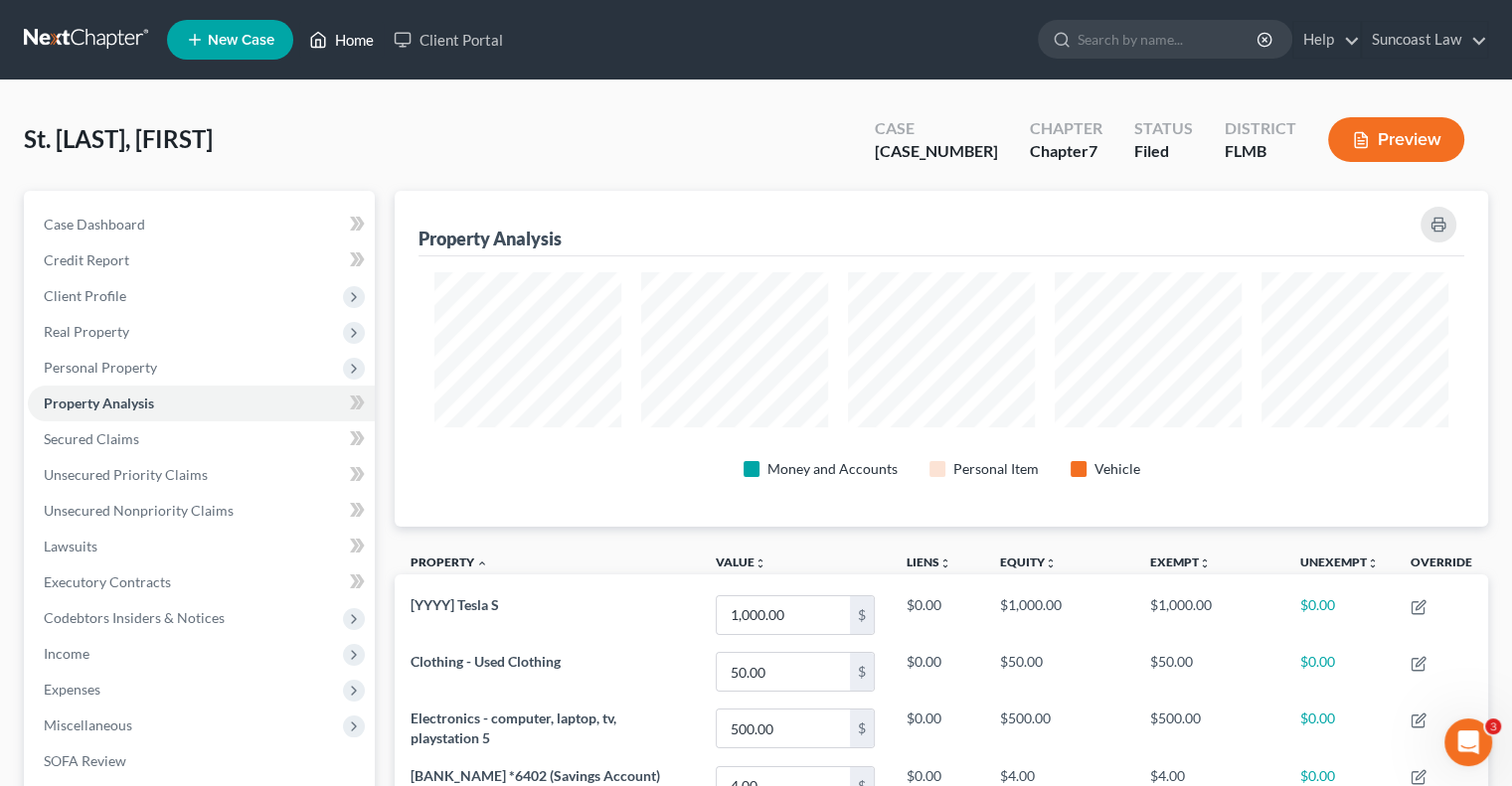click on "Home" at bounding box center (341, 40) 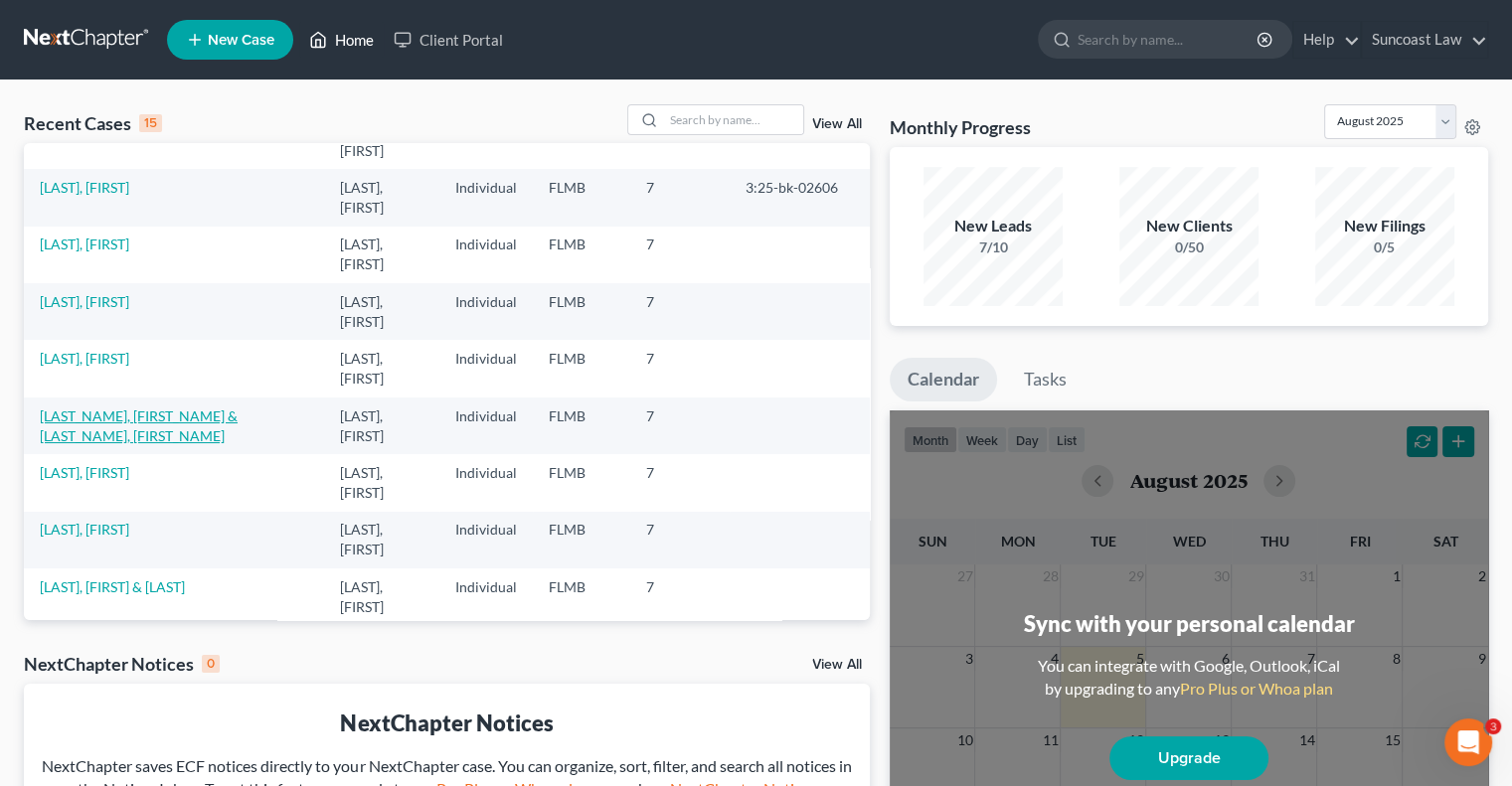 scroll, scrollTop: 136, scrollLeft: 0, axis: vertical 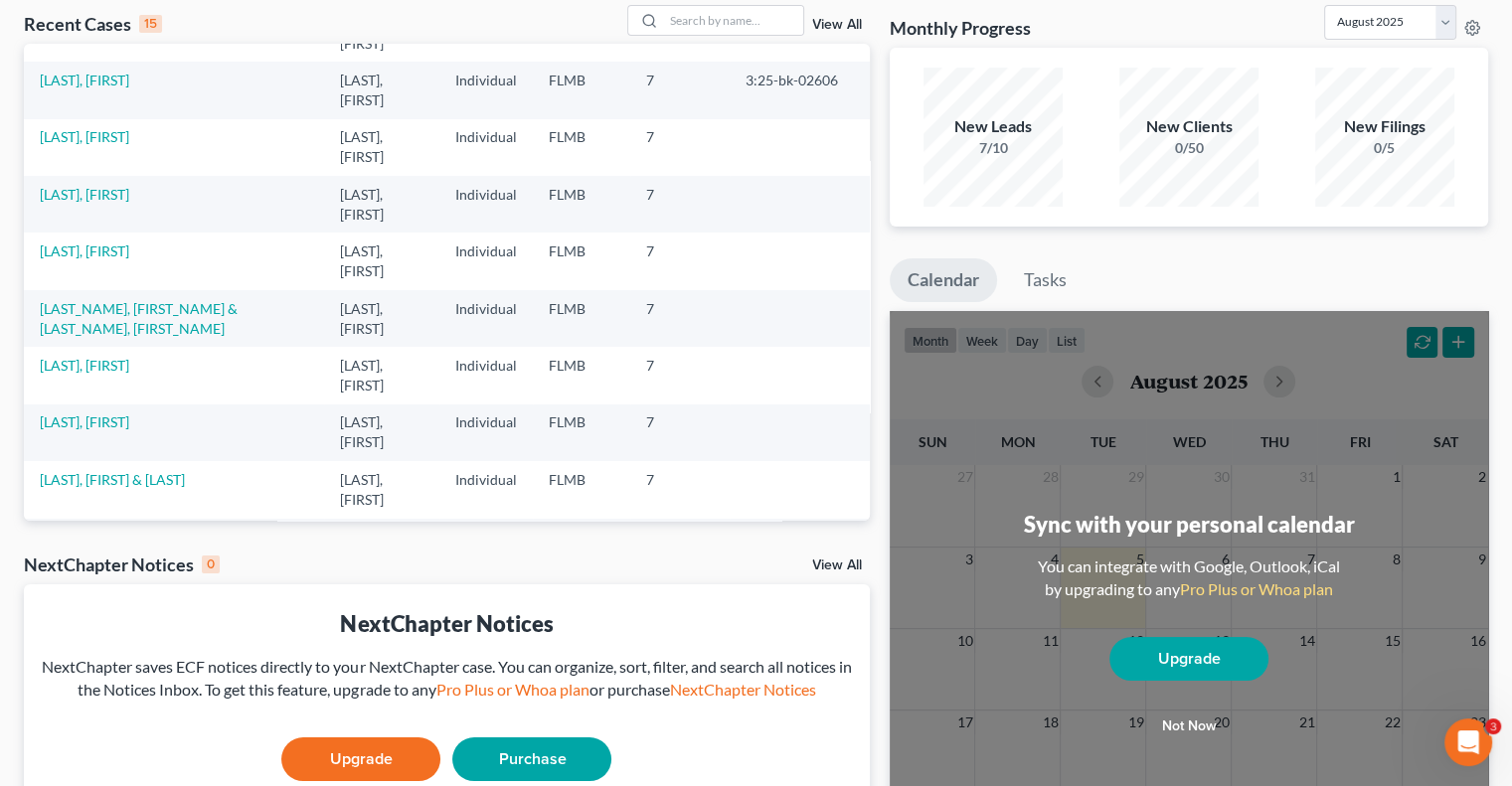 click on "[LAST], [FIRST]" at bounding box center (84, 744) 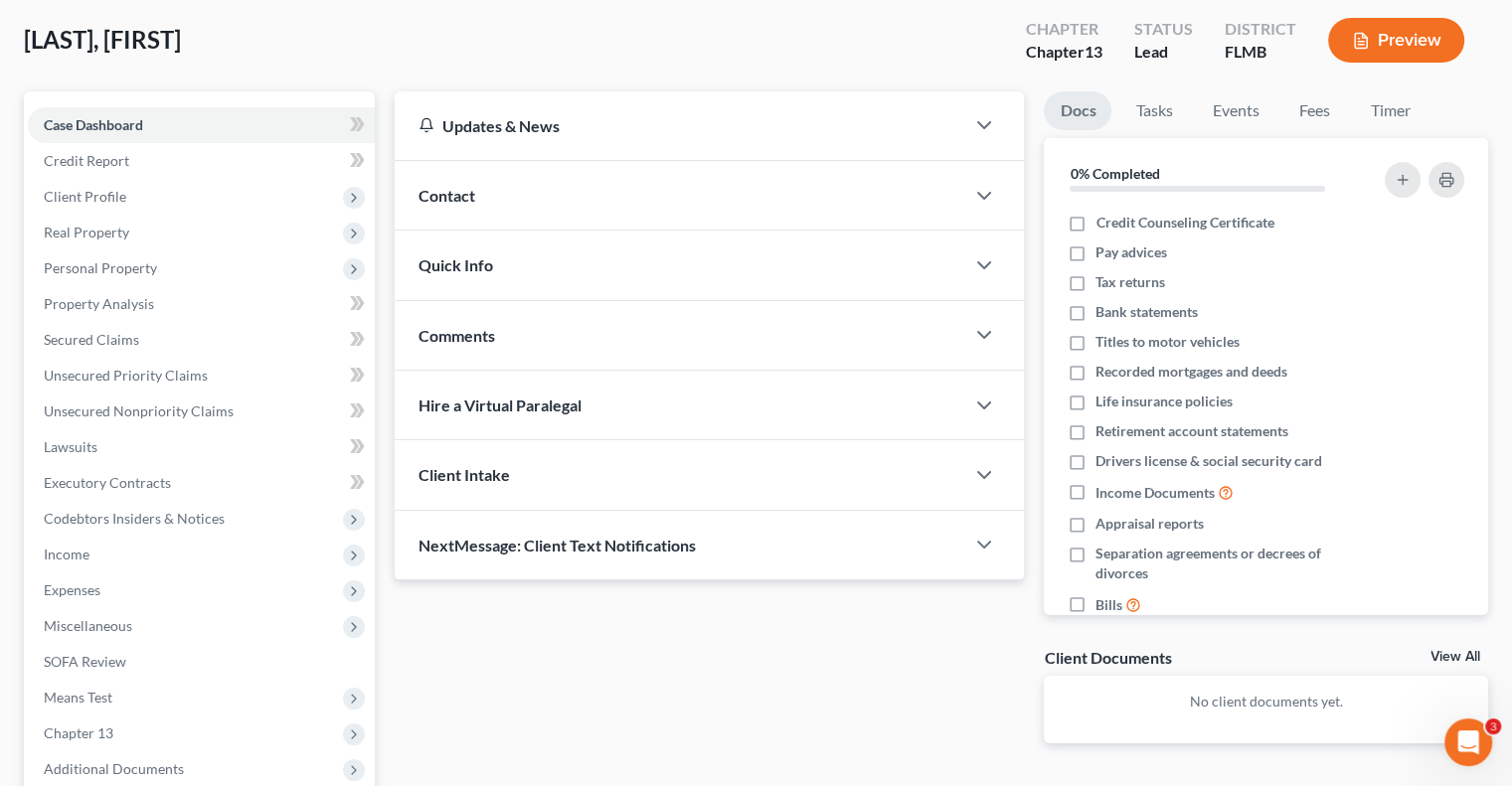 scroll, scrollTop: 0, scrollLeft: 0, axis: both 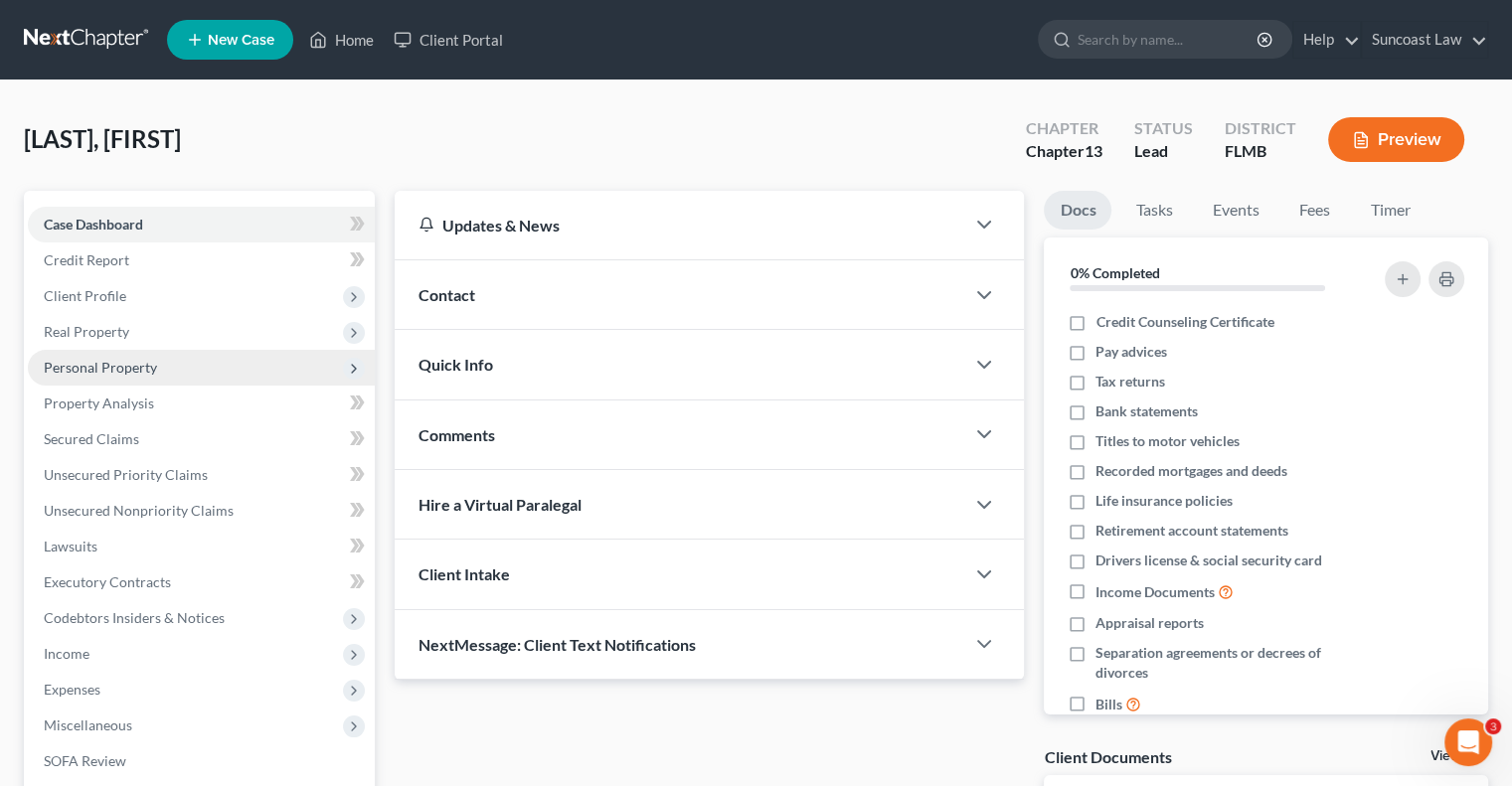 click on "Personal Property" at bounding box center (100, 367) 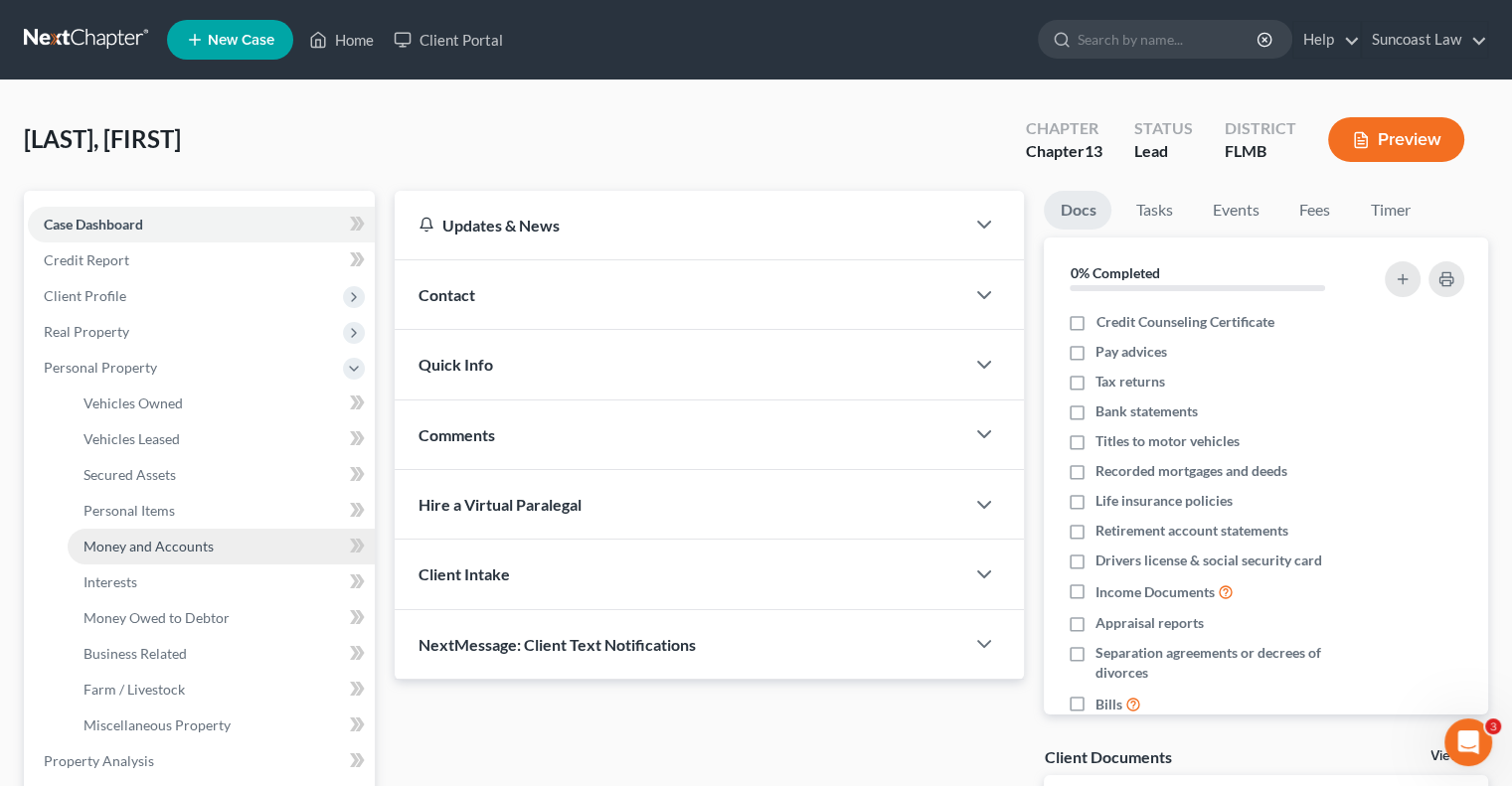 click on "Money and Accounts" at bounding box center [148, 546] 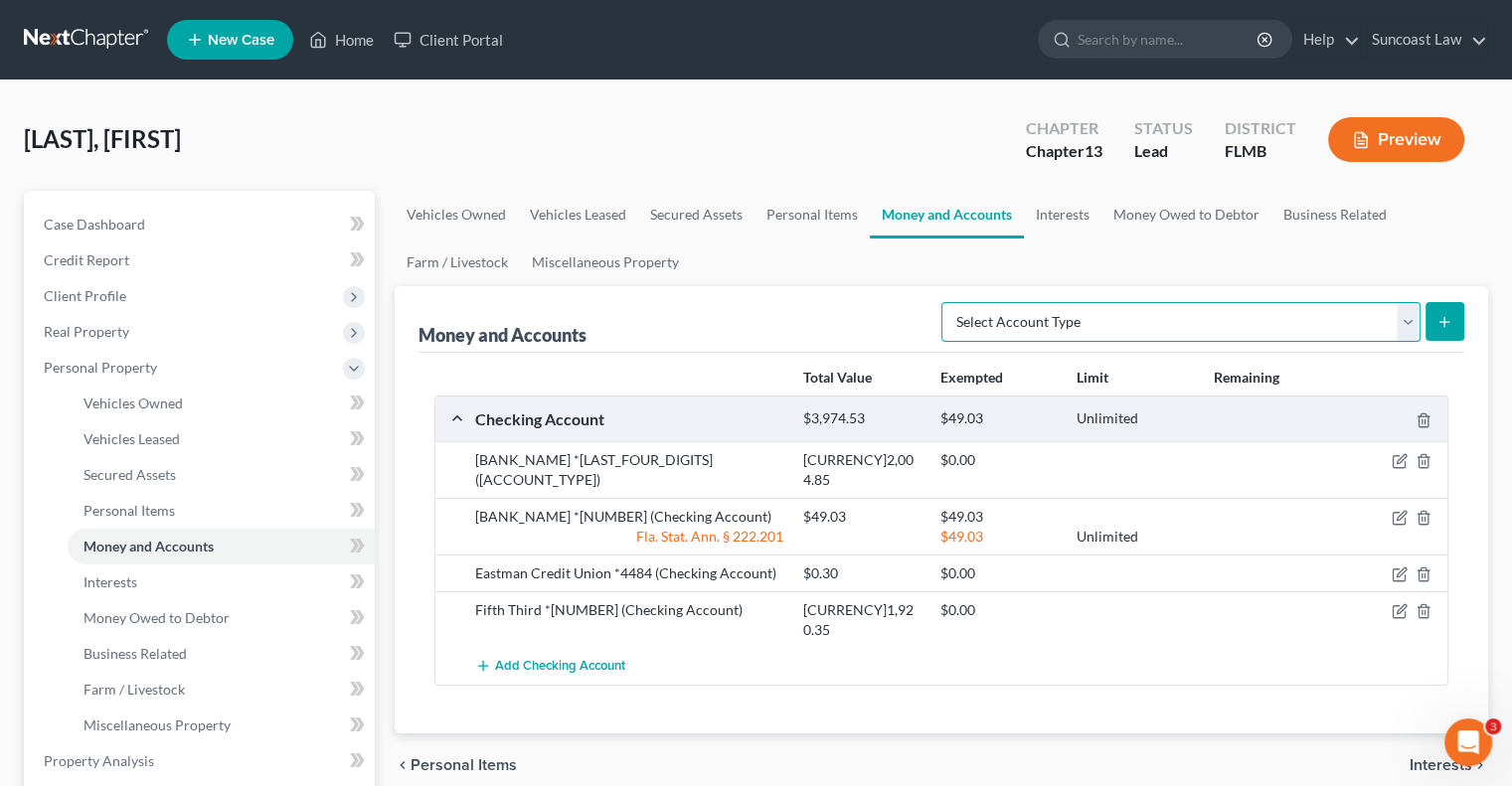 drag, startPoint x: 1208, startPoint y: 318, endPoint x: 1195, endPoint y: 336, distance: 22.203603 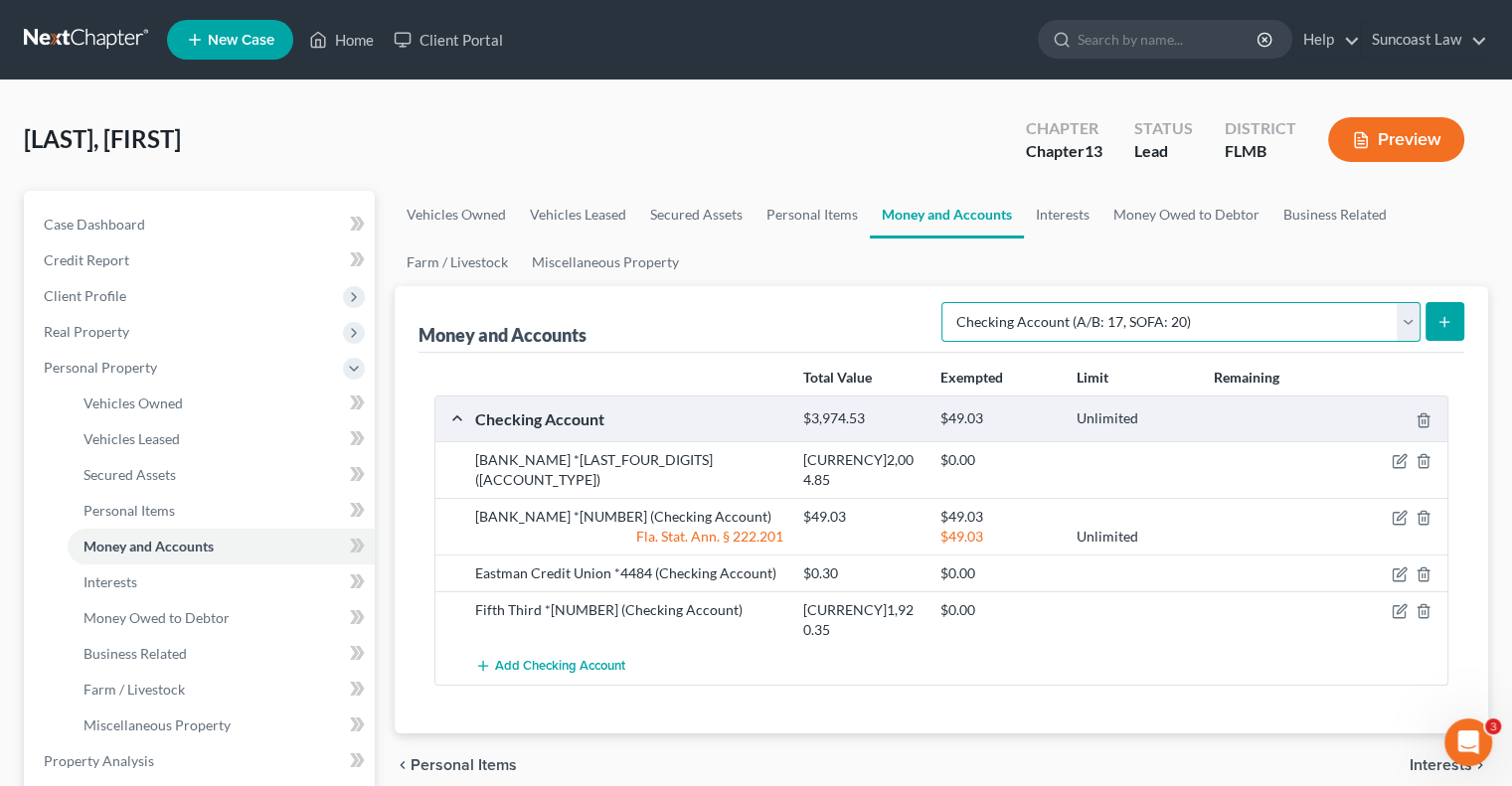 click on "Select Account Type Brokerage (A/B: 18, SOFA: 20) Cash on Hand (A/B: 16) Certificates of Deposit (A/B: 17, SOFA: 20) Checking Account (A/B: 17, SOFA: 20) Money Market (A/B: 18, SOFA: 20) Other (Credit Union, Health Savings Account, etc) (A/B: 17, SOFA: 20) Safe Deposit Box (A/B: 16) Savings Account (A/B: 17, SOFA: 20) Security Deposits or Prepayments (A/B: 22)" at bounding box center (1181, 322) 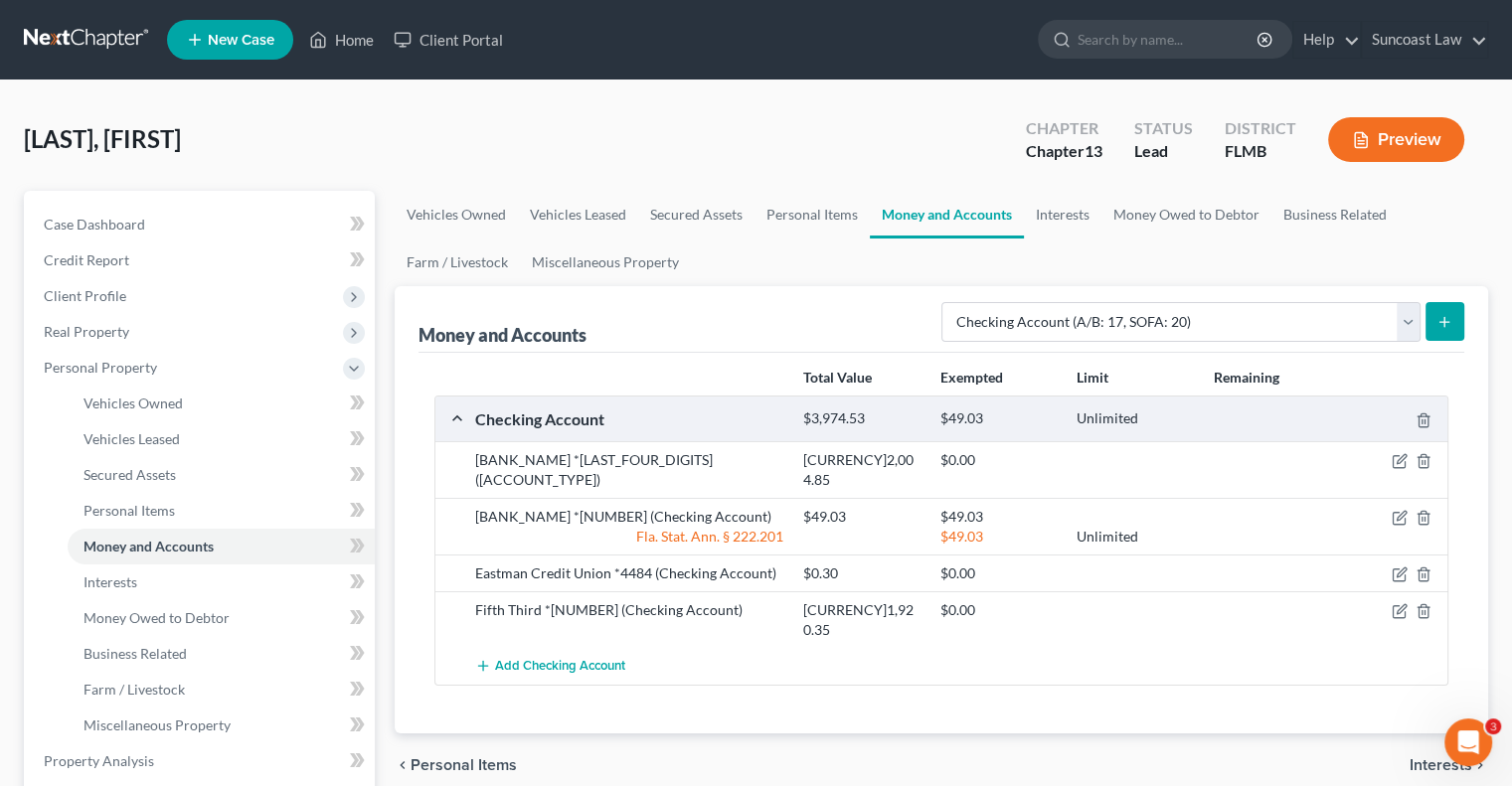 click 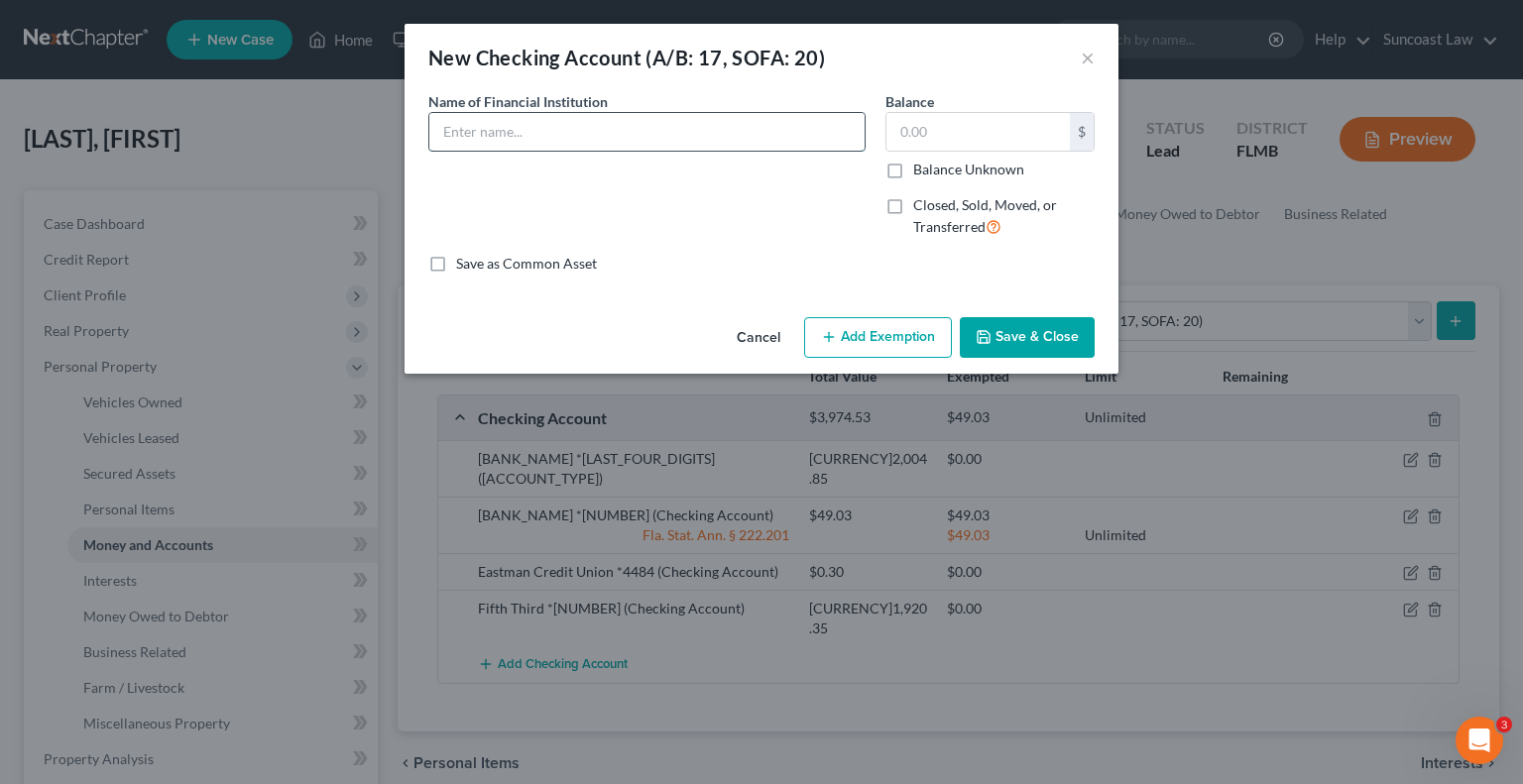 drag, startPoint x: 497, startPoint y: 146, endPoint x: 697, endPoint y: 124, distance: 201.20636 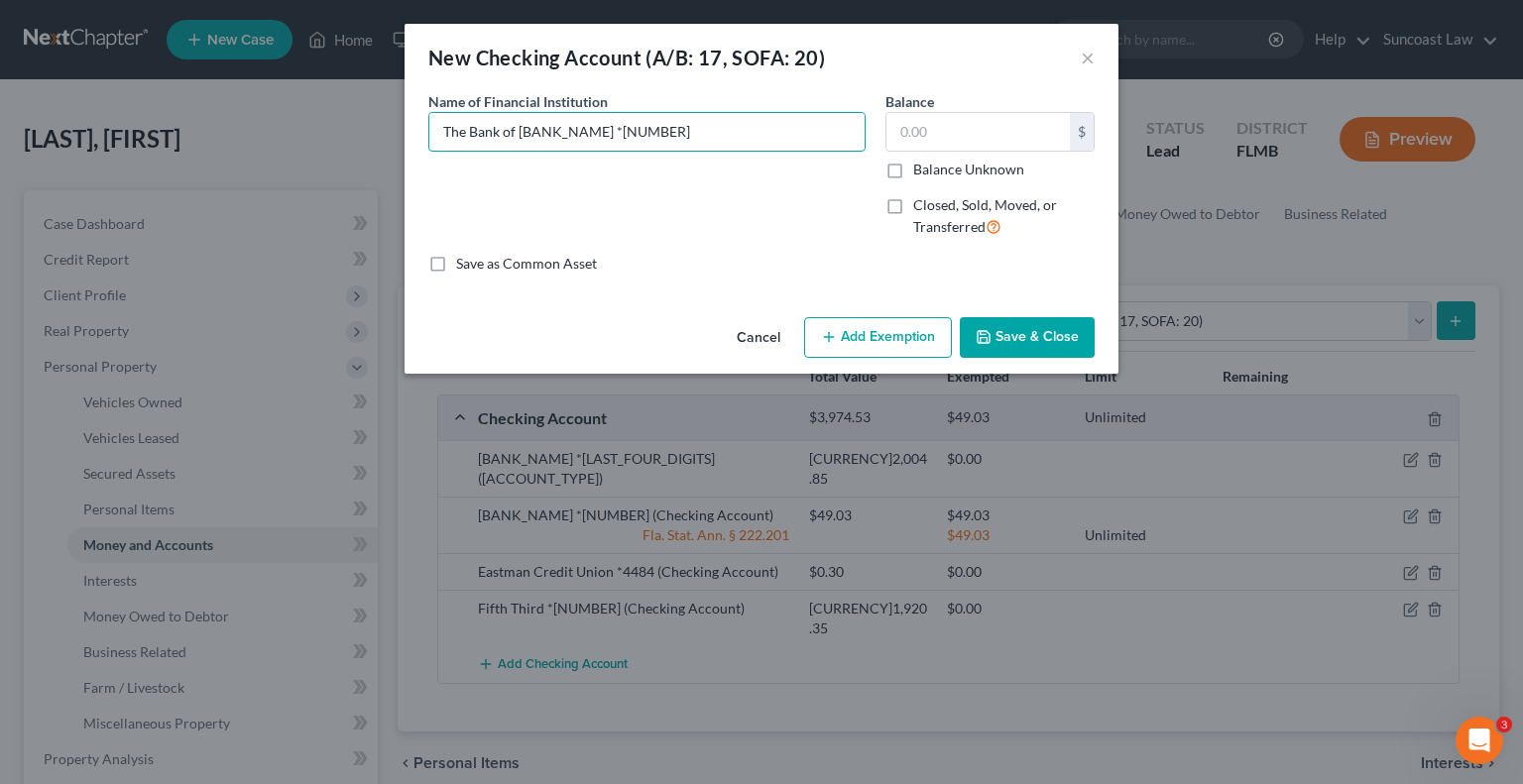 type on "The Bank of [BANK_NAME] *[NUMBER]" 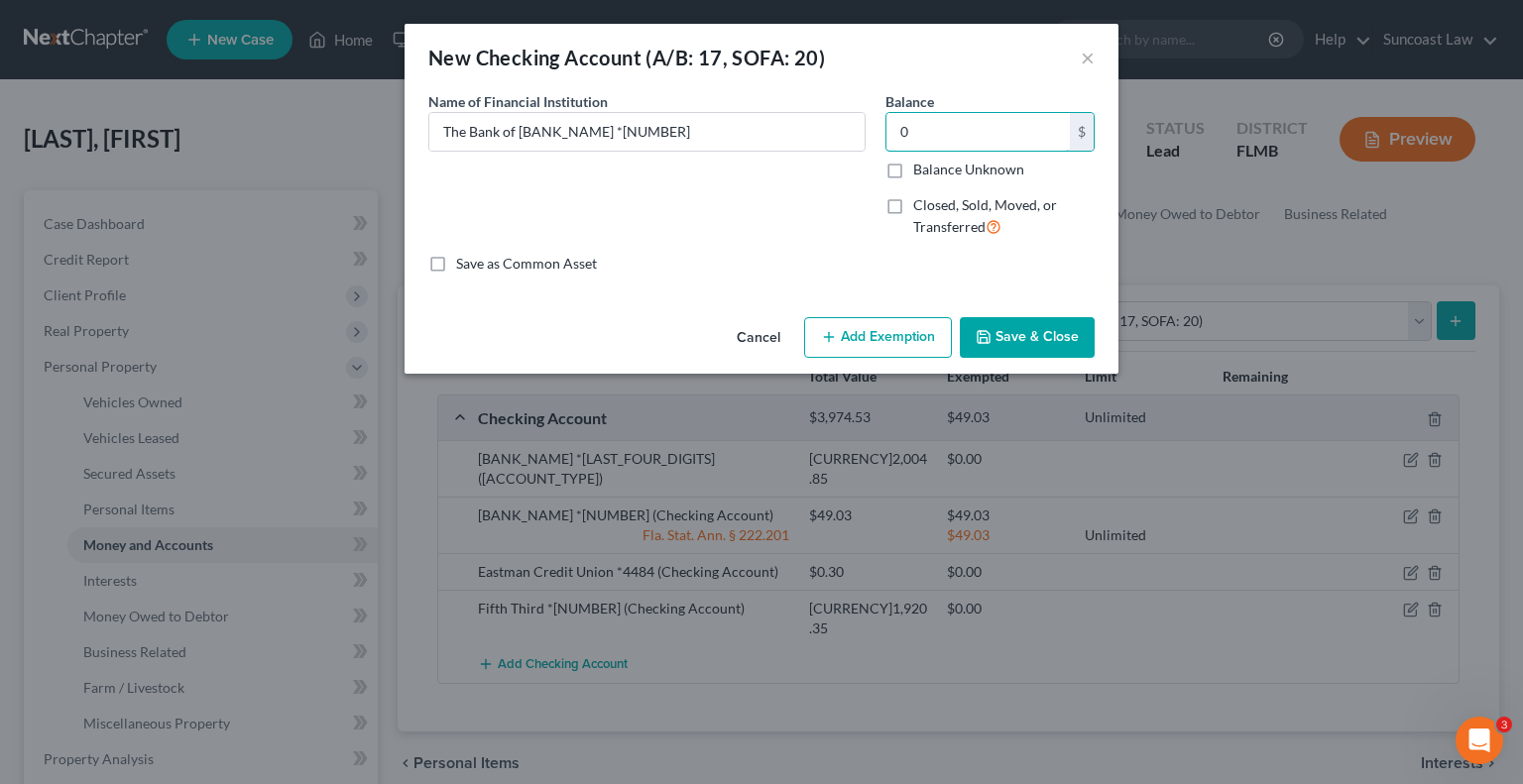 type on "0" 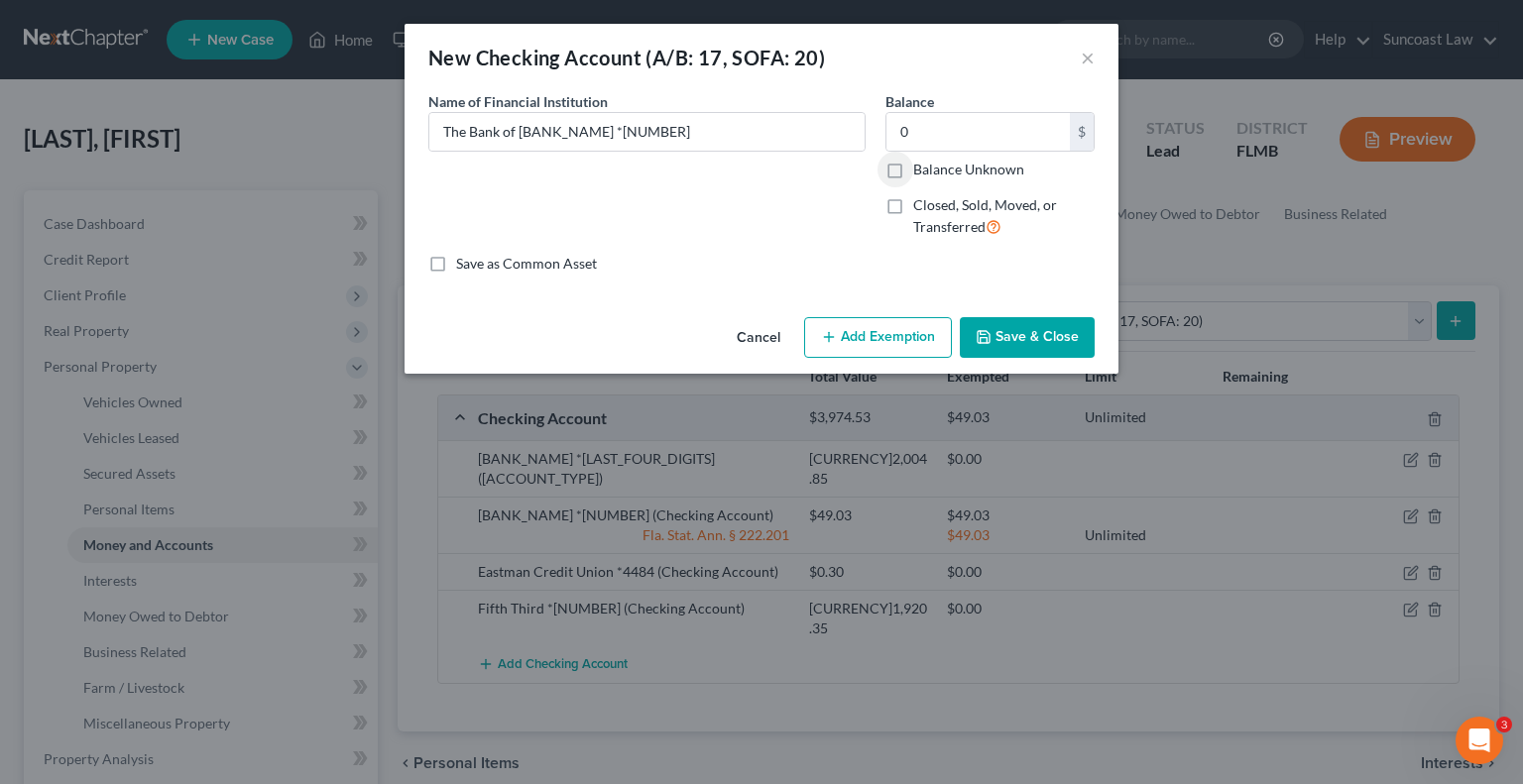 click on "Save & Close" at bounding box center [1027, 338] 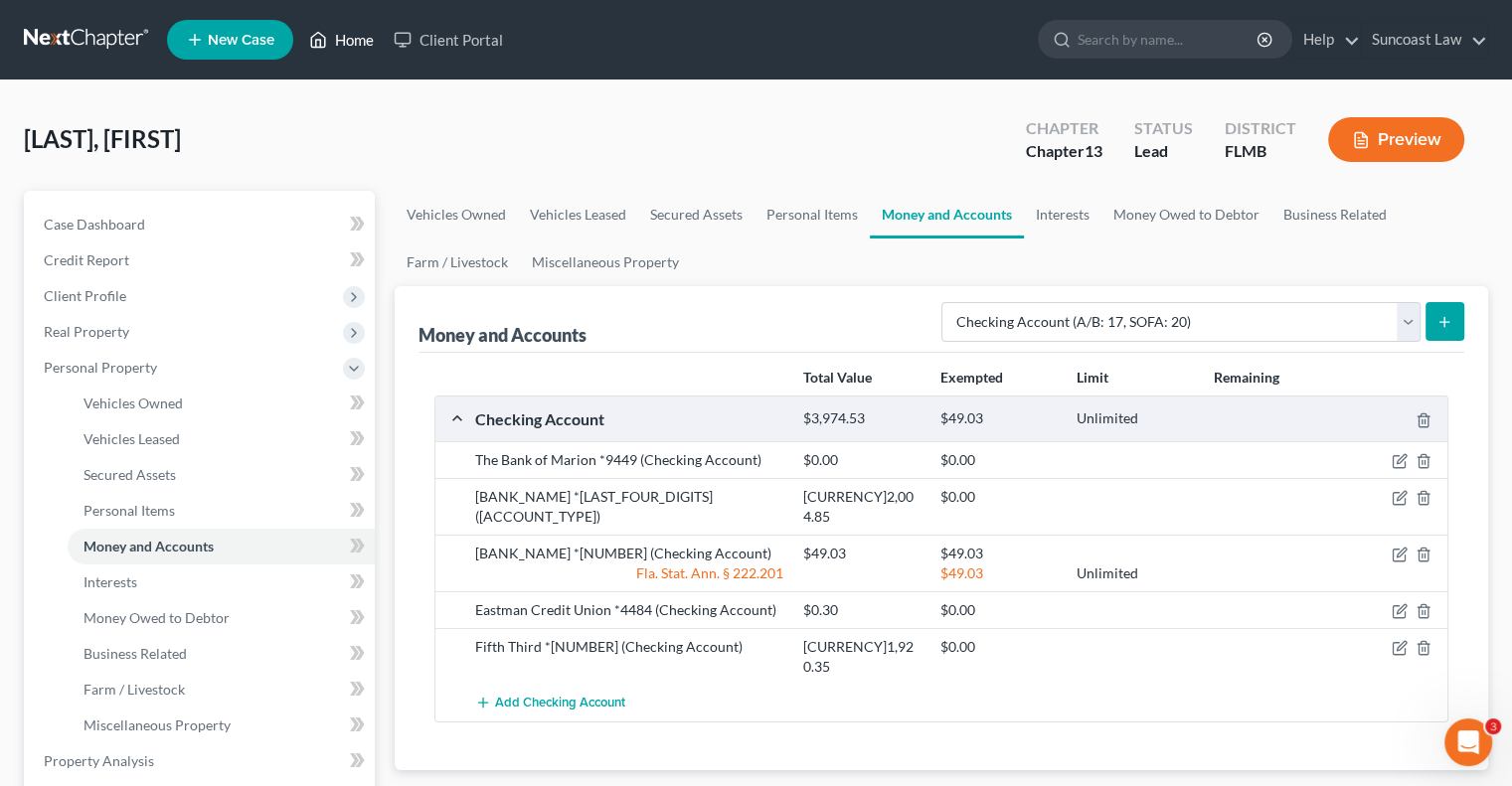 click on "Home" at bounding box center (341, 40) 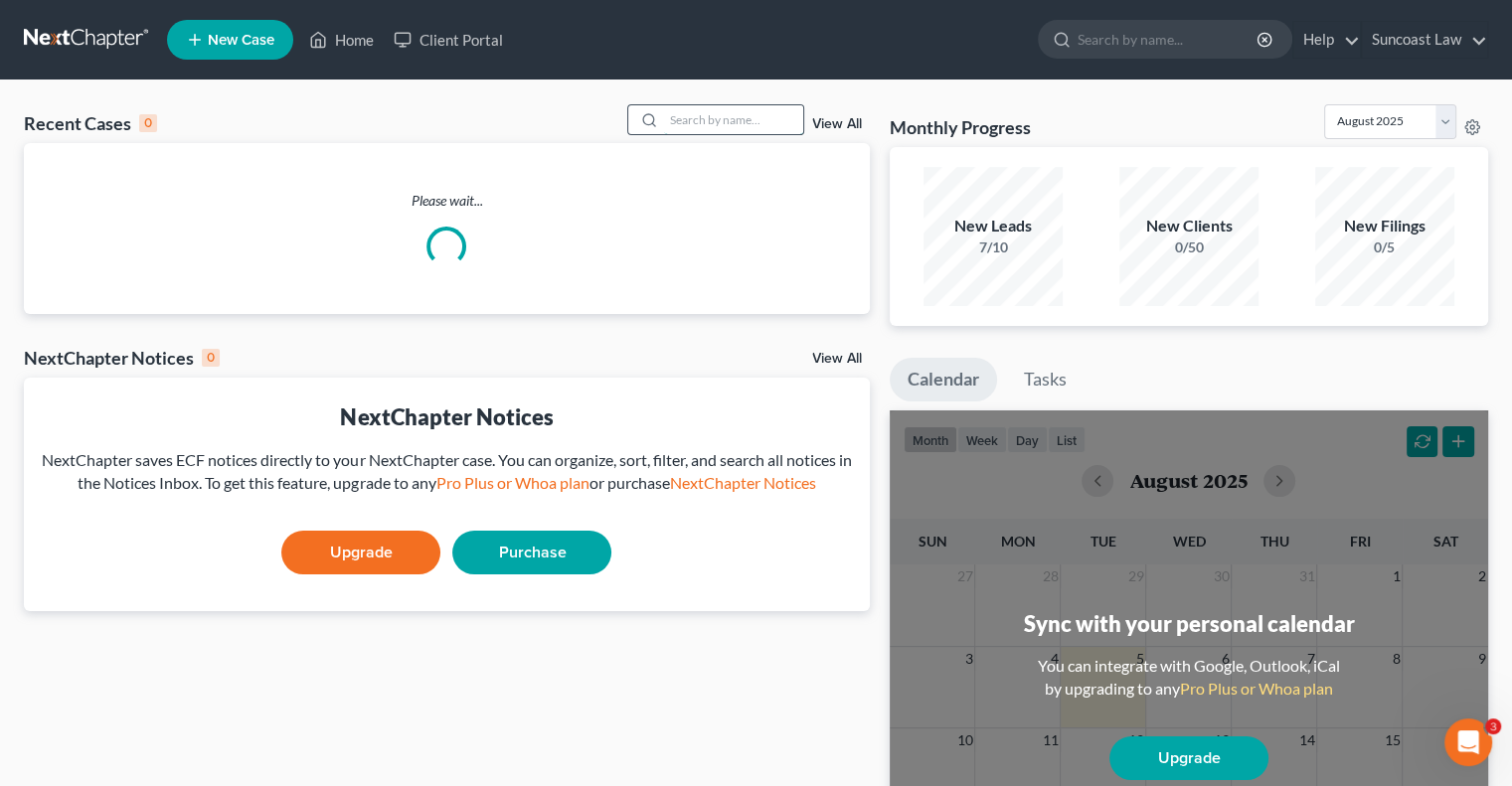 click at bounding box center [734, 119] 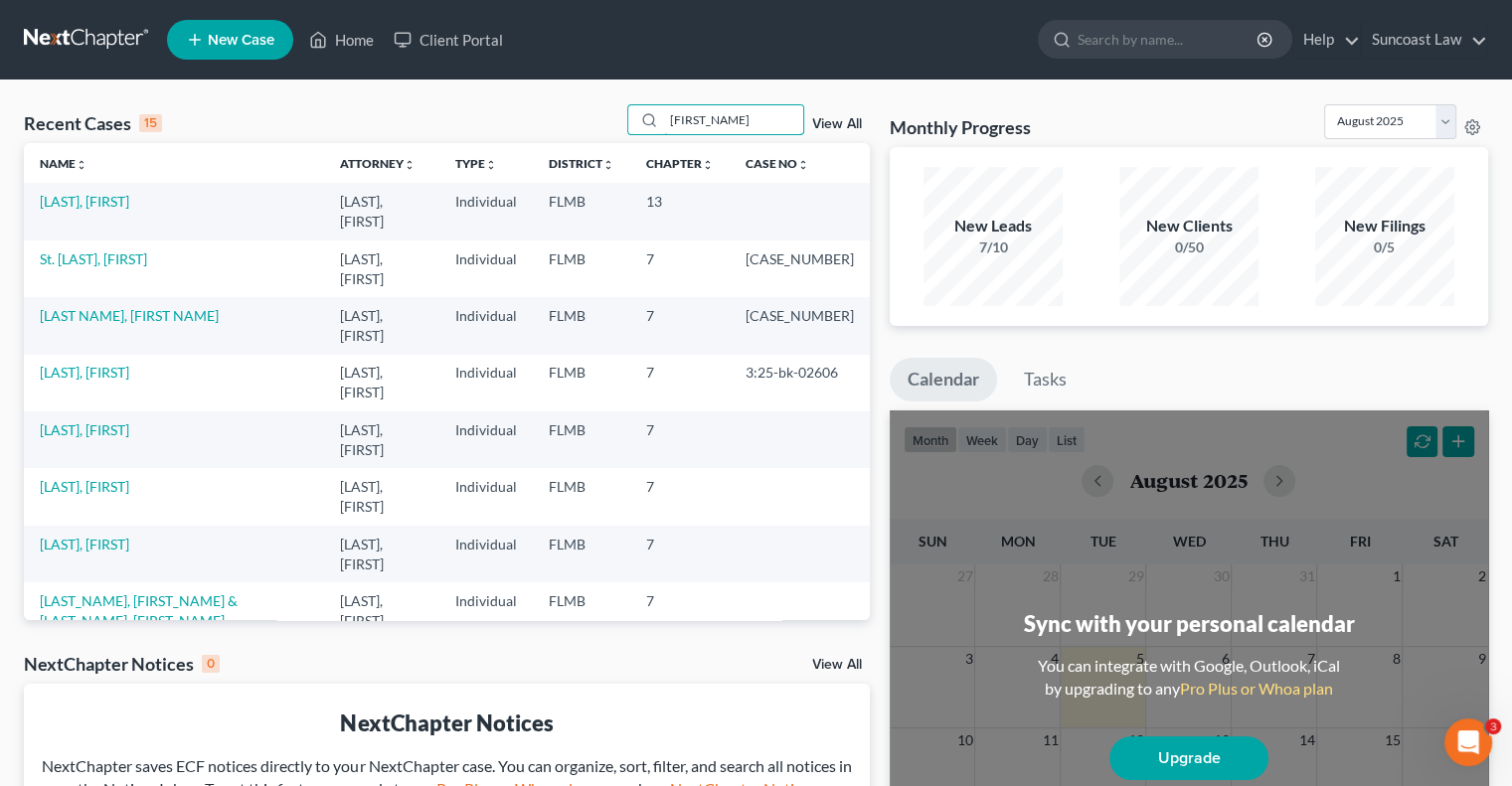 type on "[FIRST_NAME]" 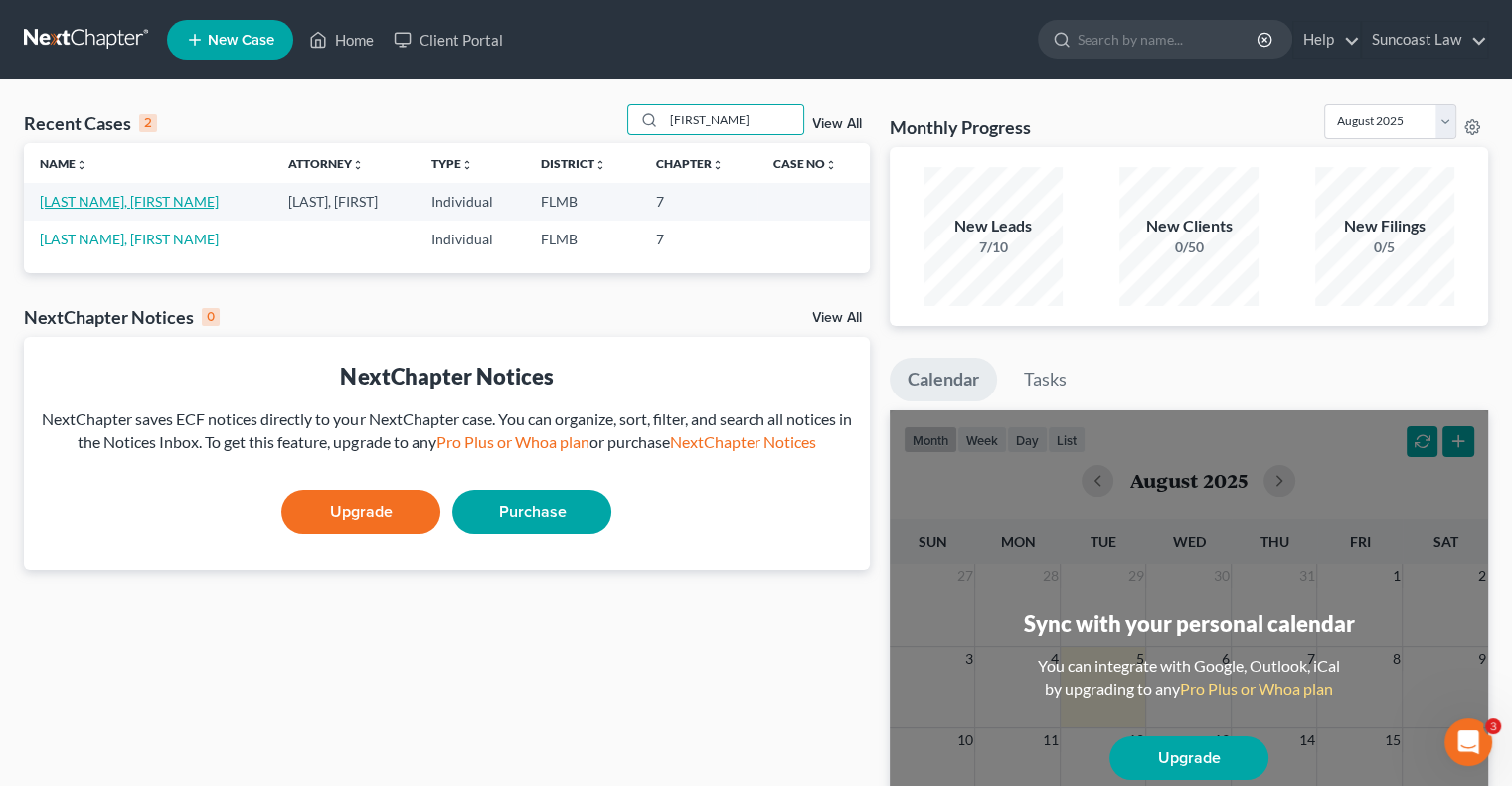 click on "[LAST NAME], [FIRST NAME]" at bounding box center [129, 201] 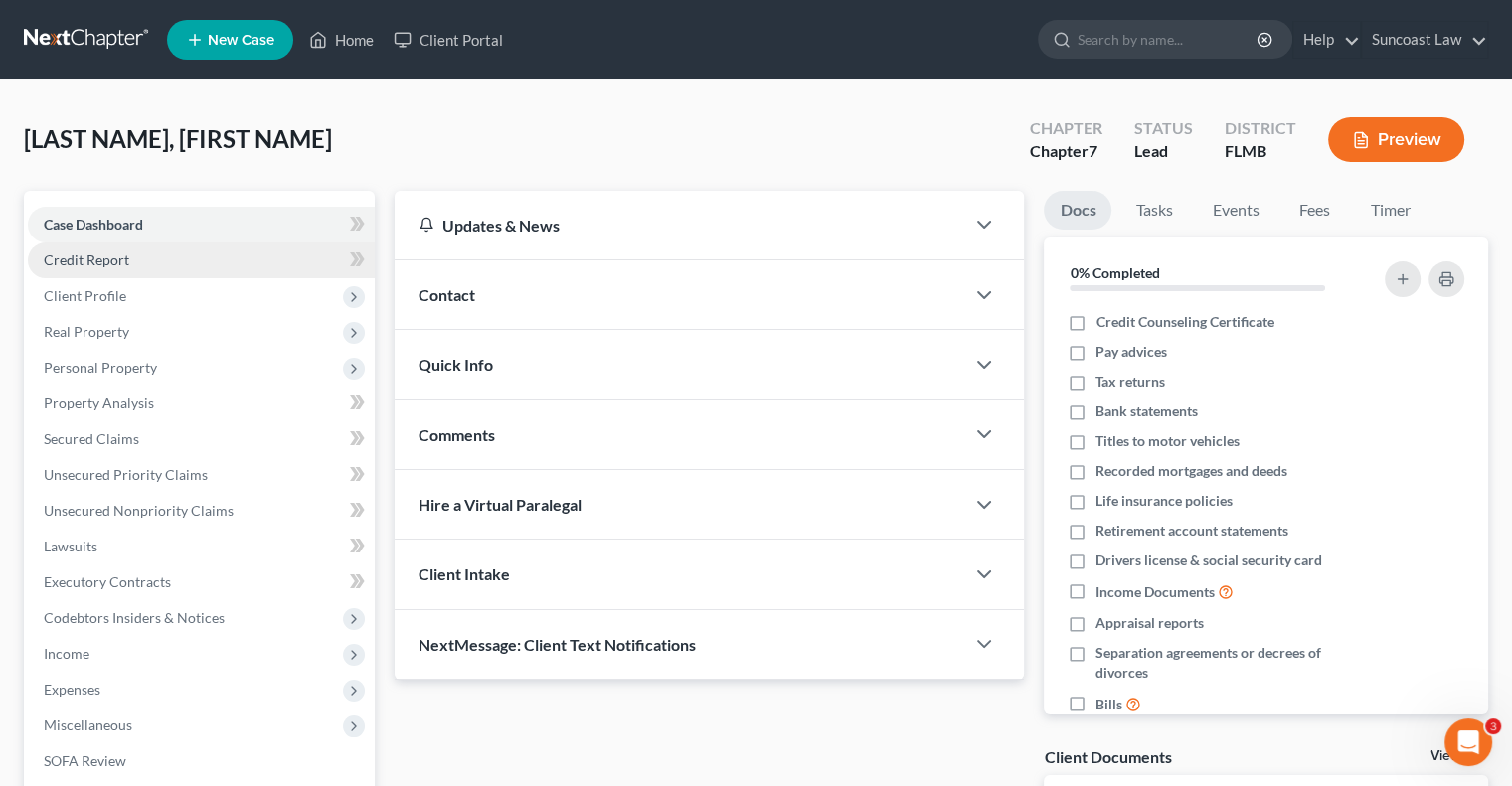 click on "Credit Report" at bounding box center [86, 259] 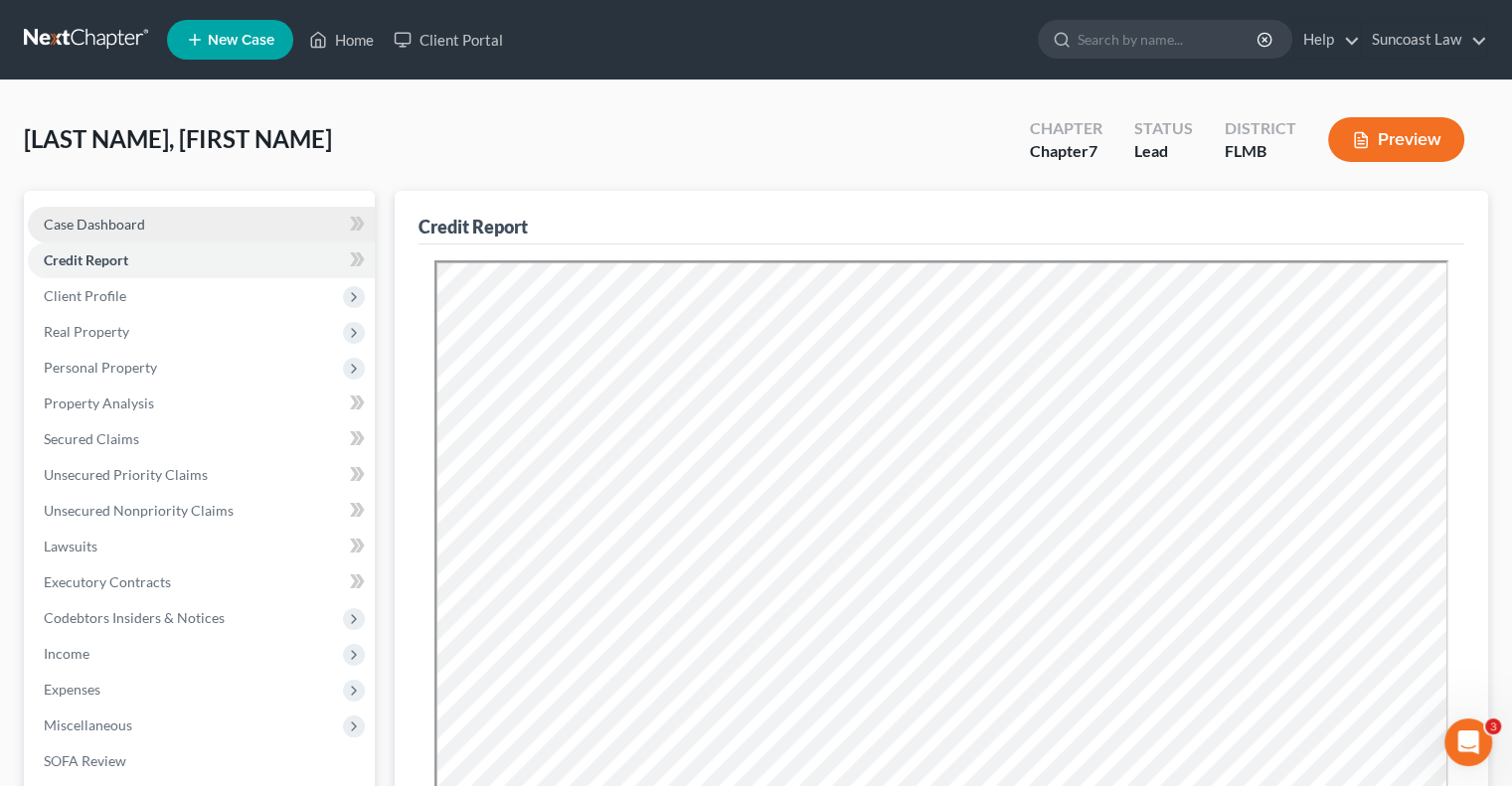scroll, scrollTop: 0, scrollLeft: 0, axis: both 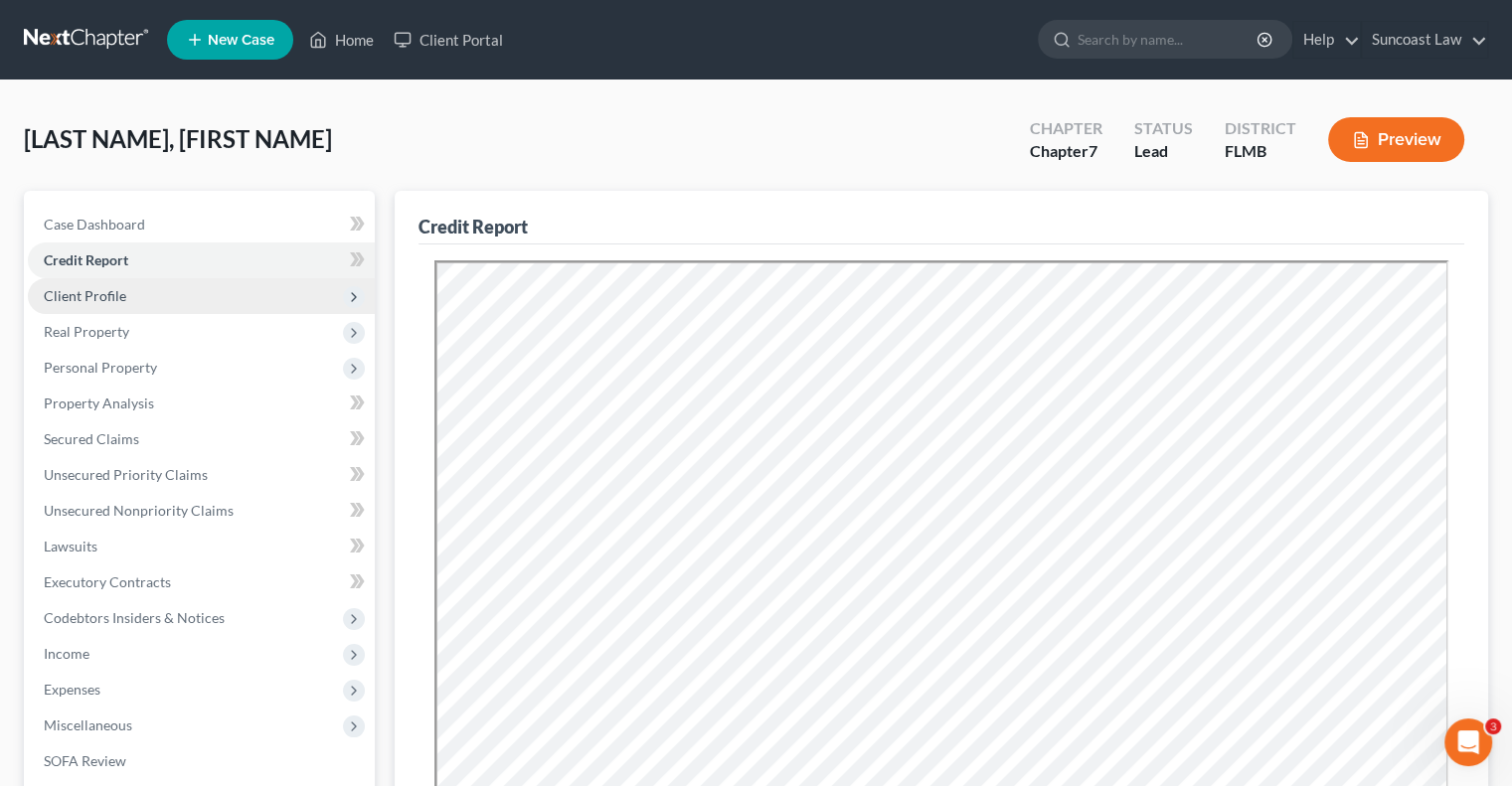 click on "Client Profile" at bounding box center [84, 295] 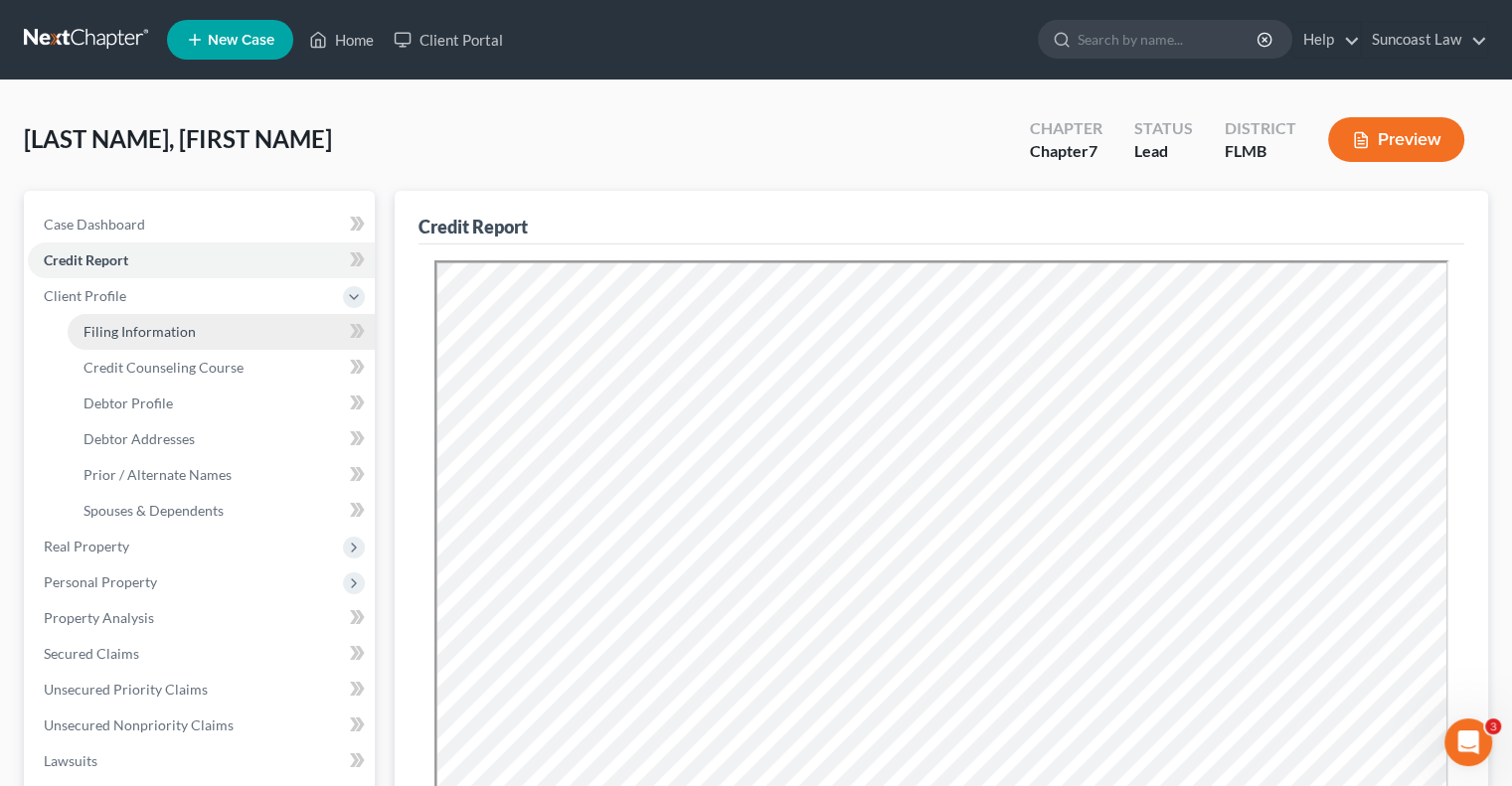 click on "Filing Information" at bounding box center [139, 331] 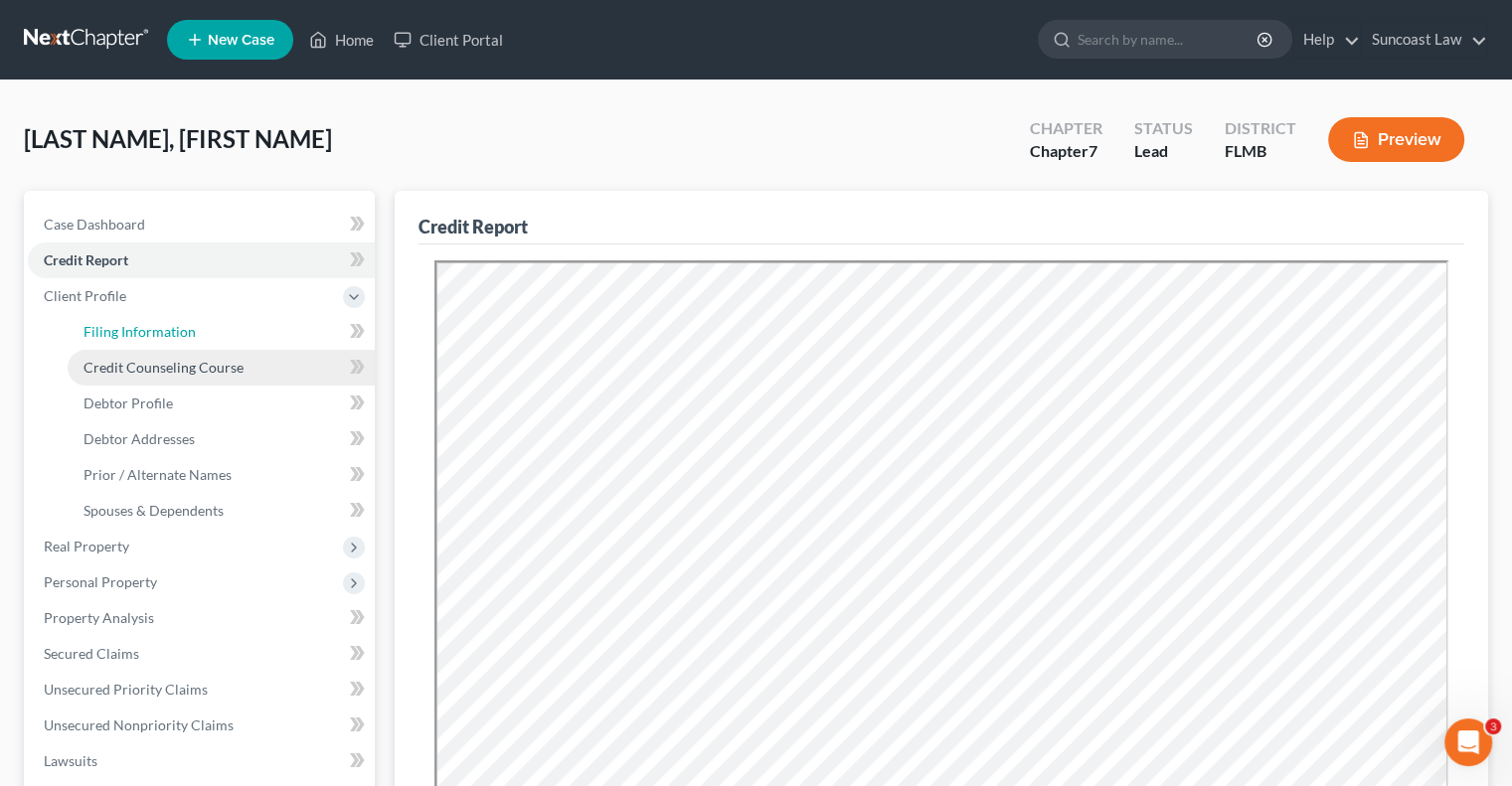 select on "1" 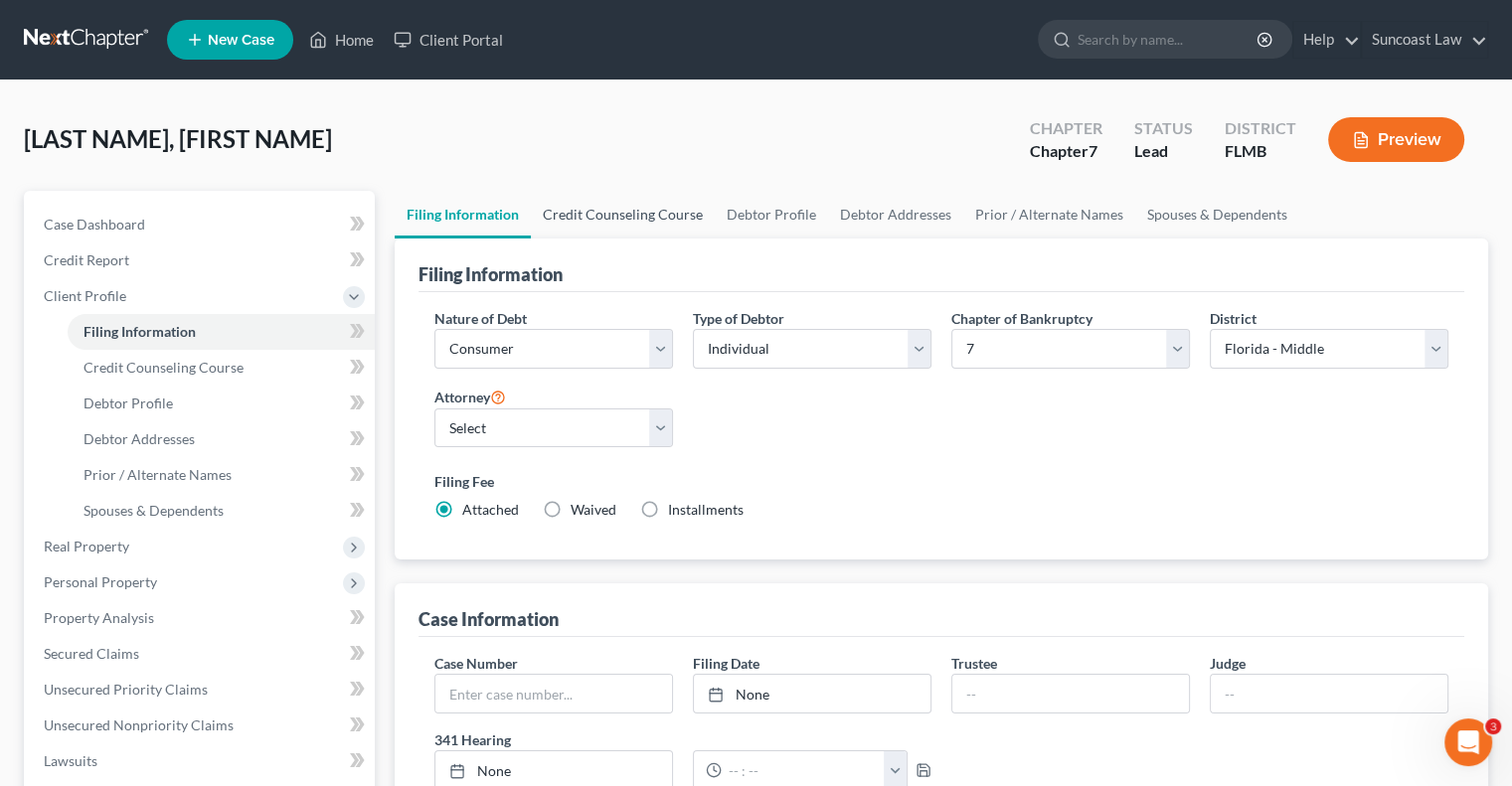 click on "Credit Counseling Course" at bounding box center (622, 215) 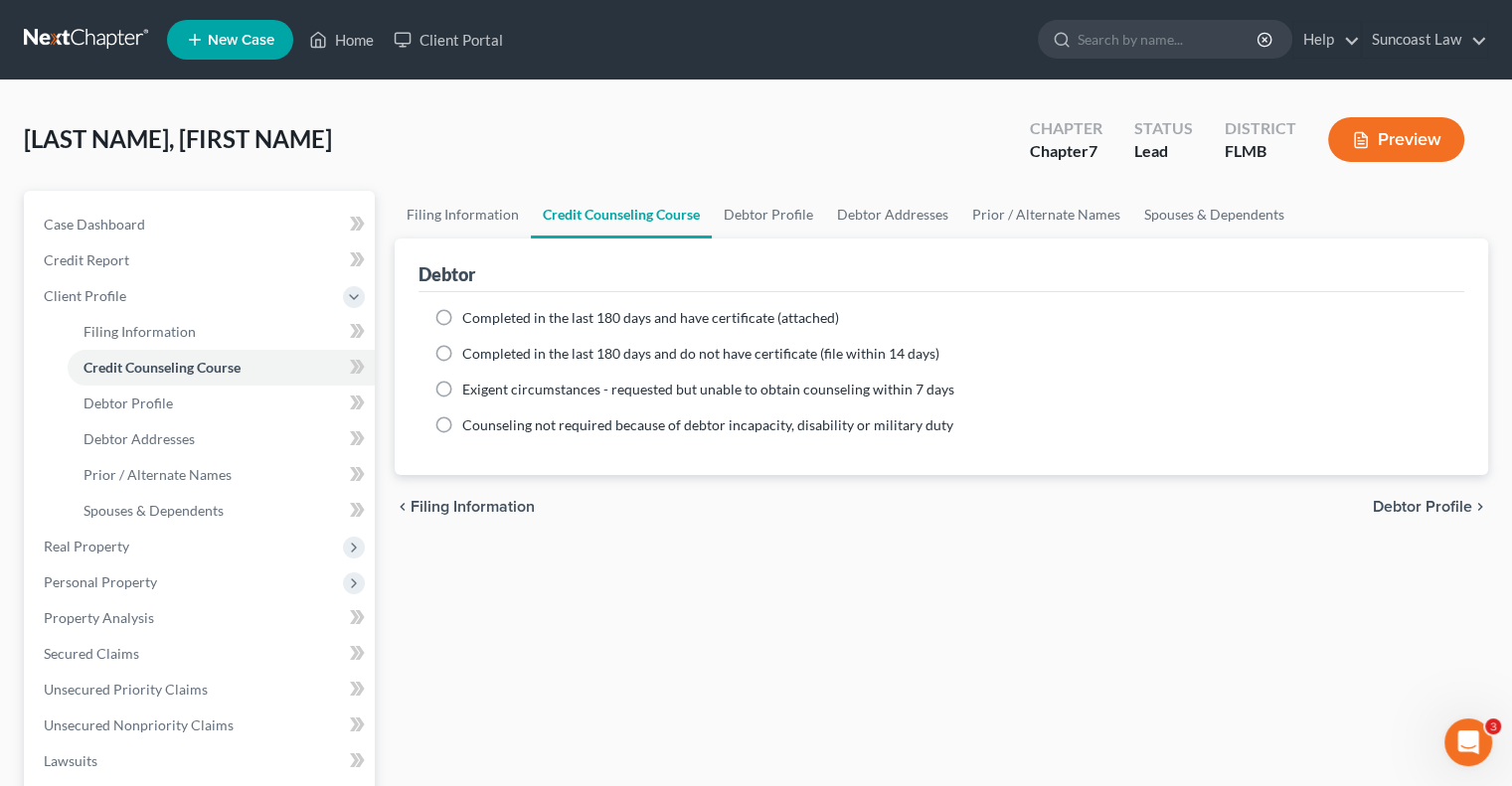 click on "Completed in the last 180 days and have certificate (attached)" at bounding box center [650, 318] 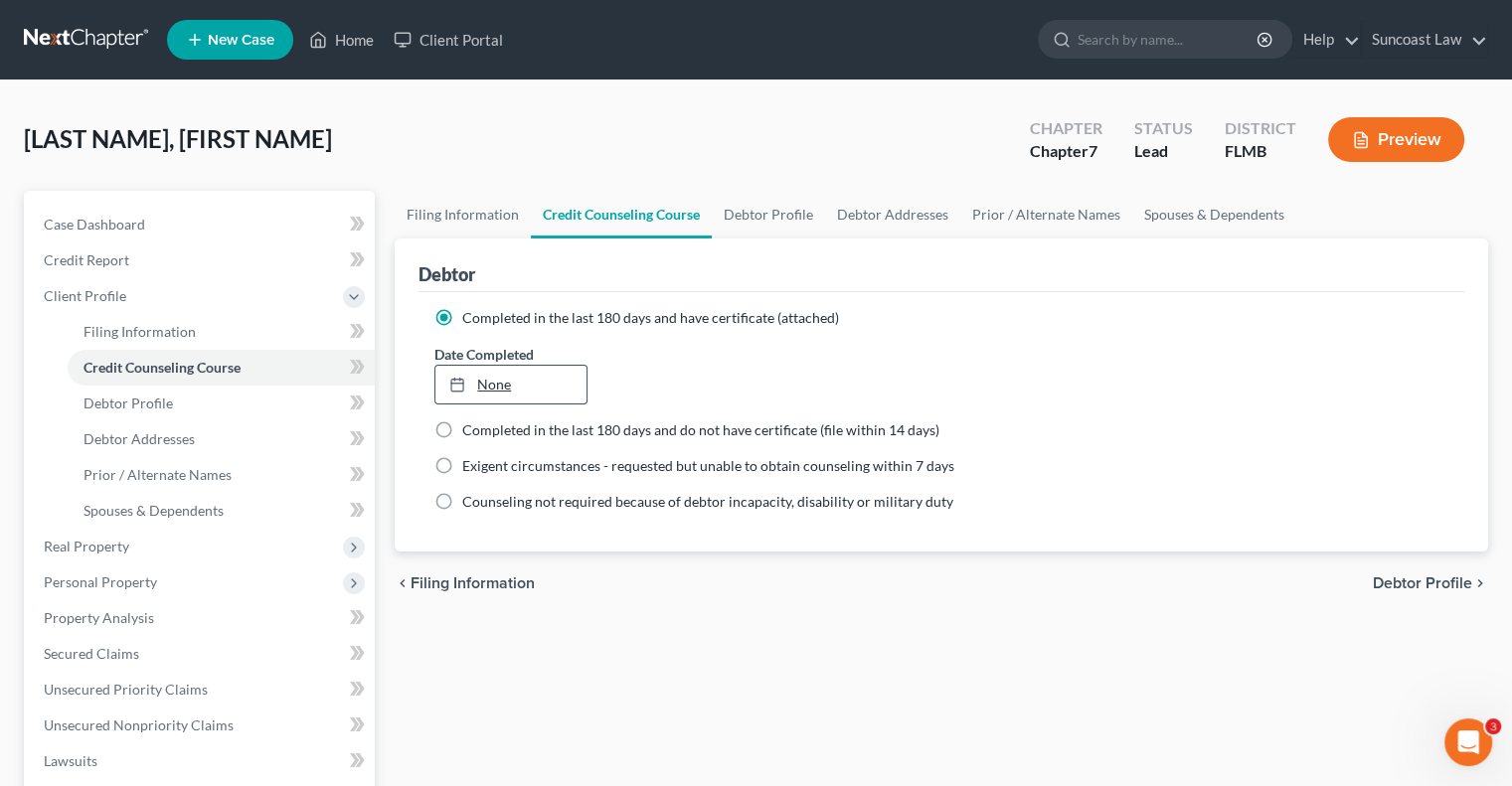 click on "None" at bounding box center [510, 385] 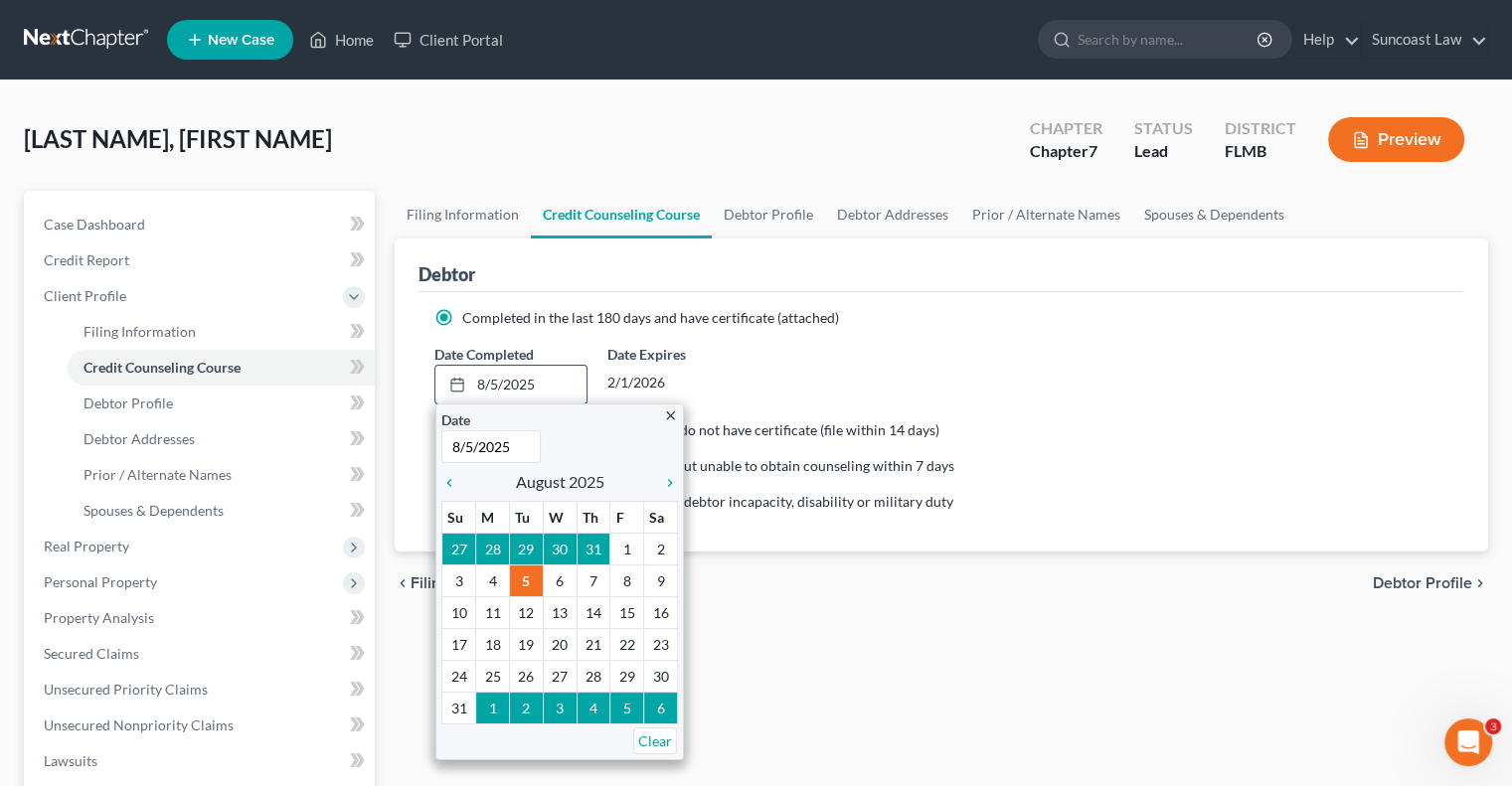 drag, startPoint x: 447, startPoint y: 479, endPoint x: 465, endPoint y: 506, distance: 32.449961 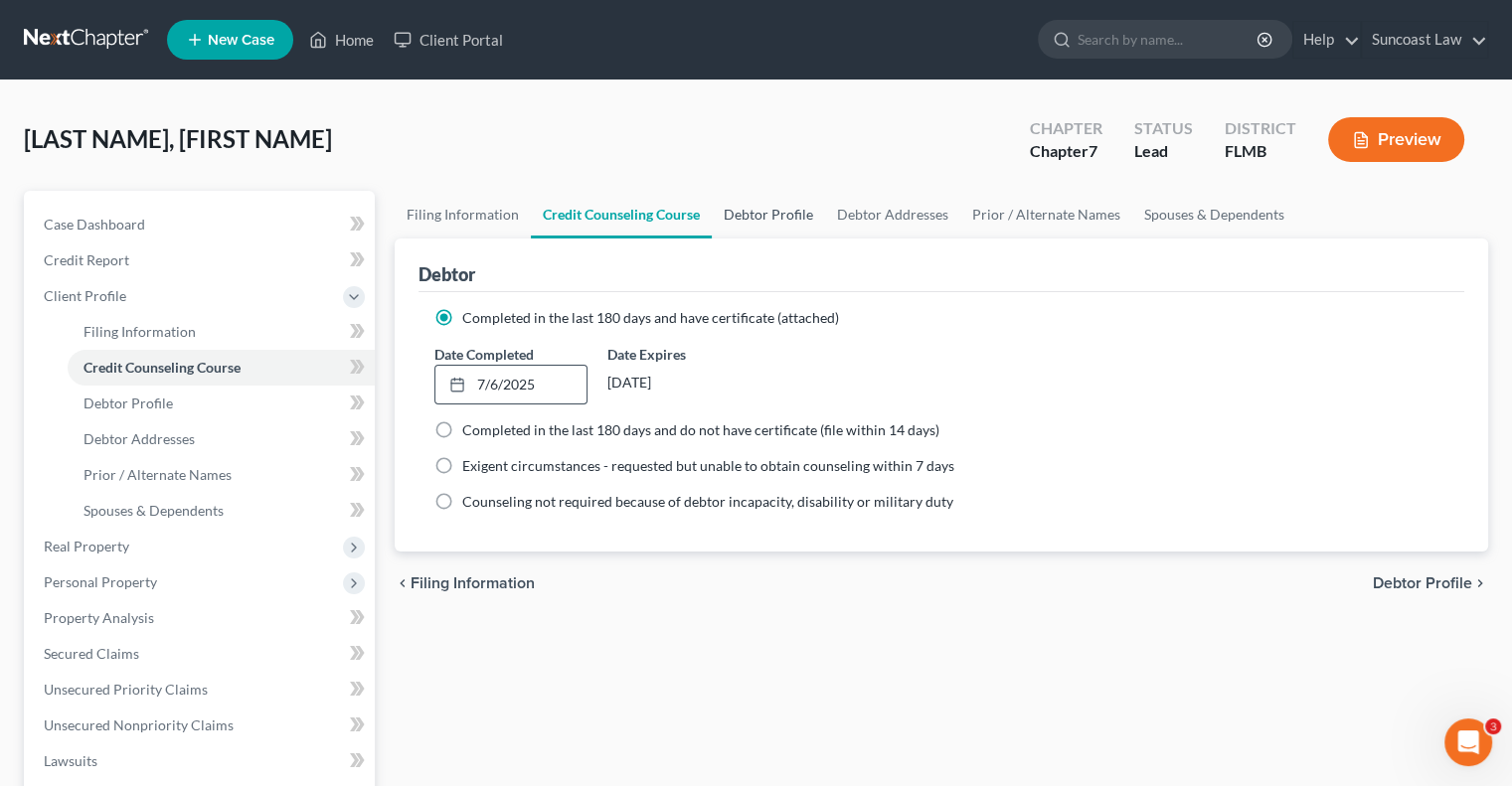 click on "Debtor Profile" at bounding box center (768, 215) 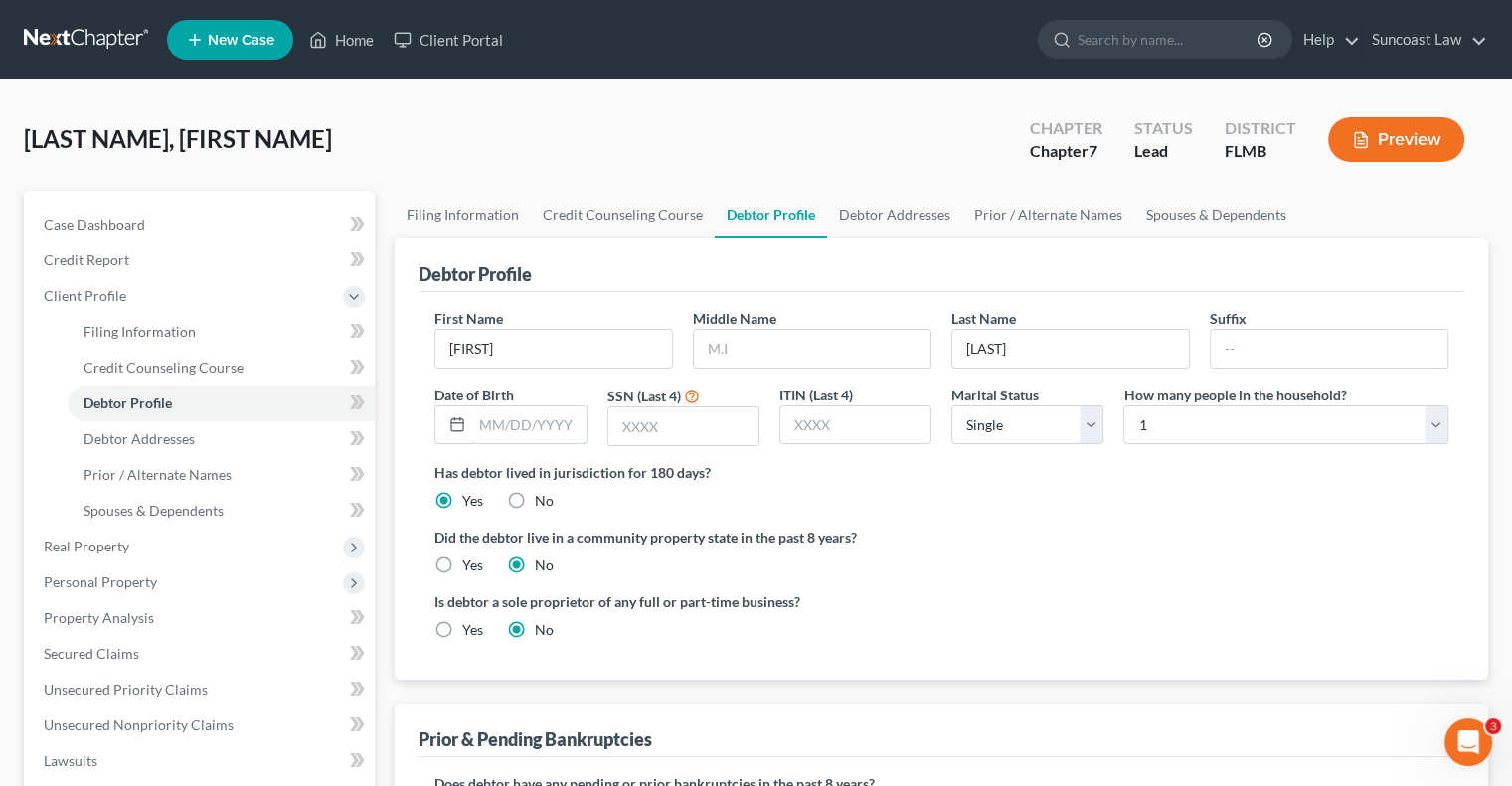 click at bounding box center [529, 425] 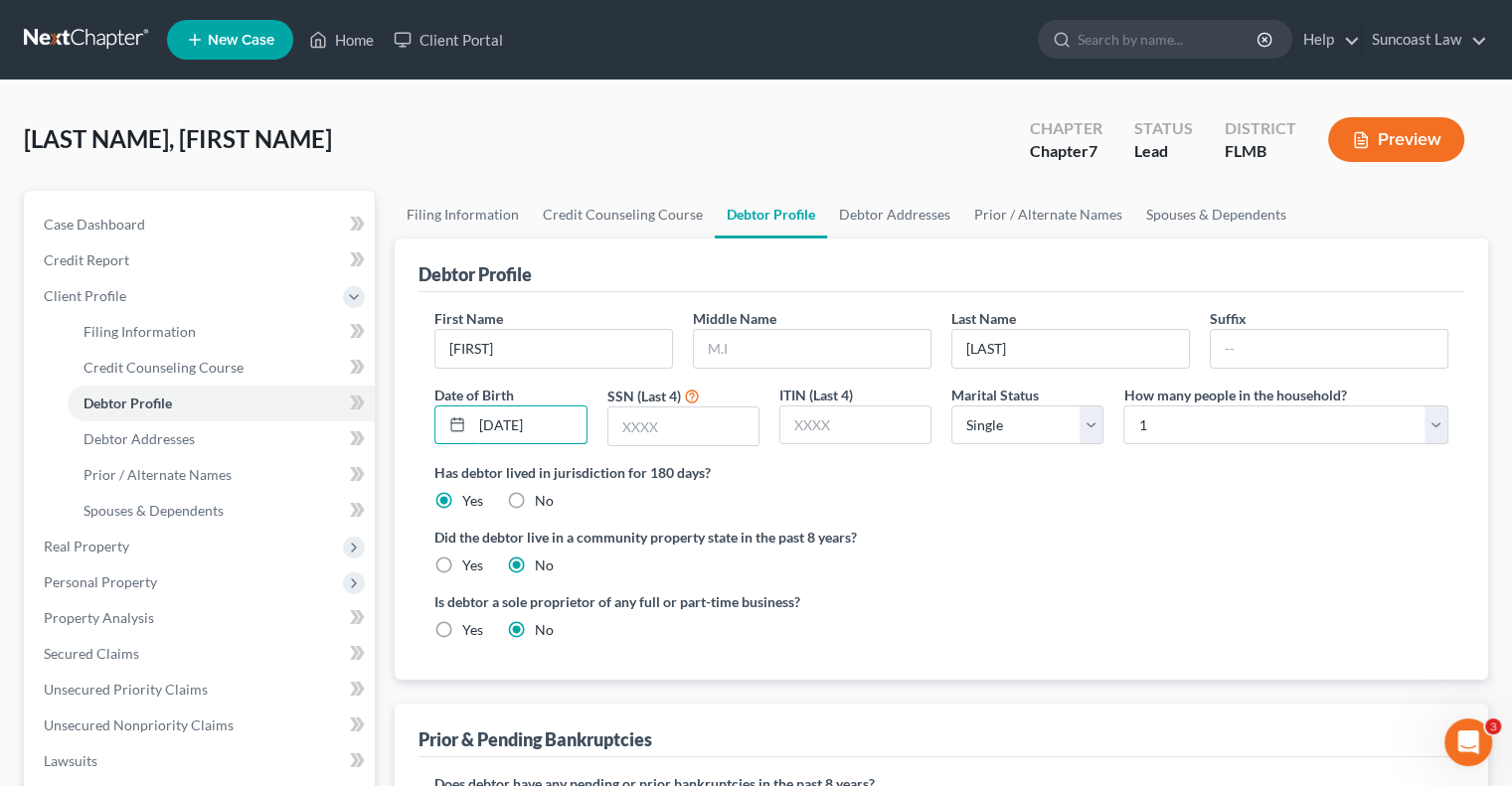 type on "[DATE]" 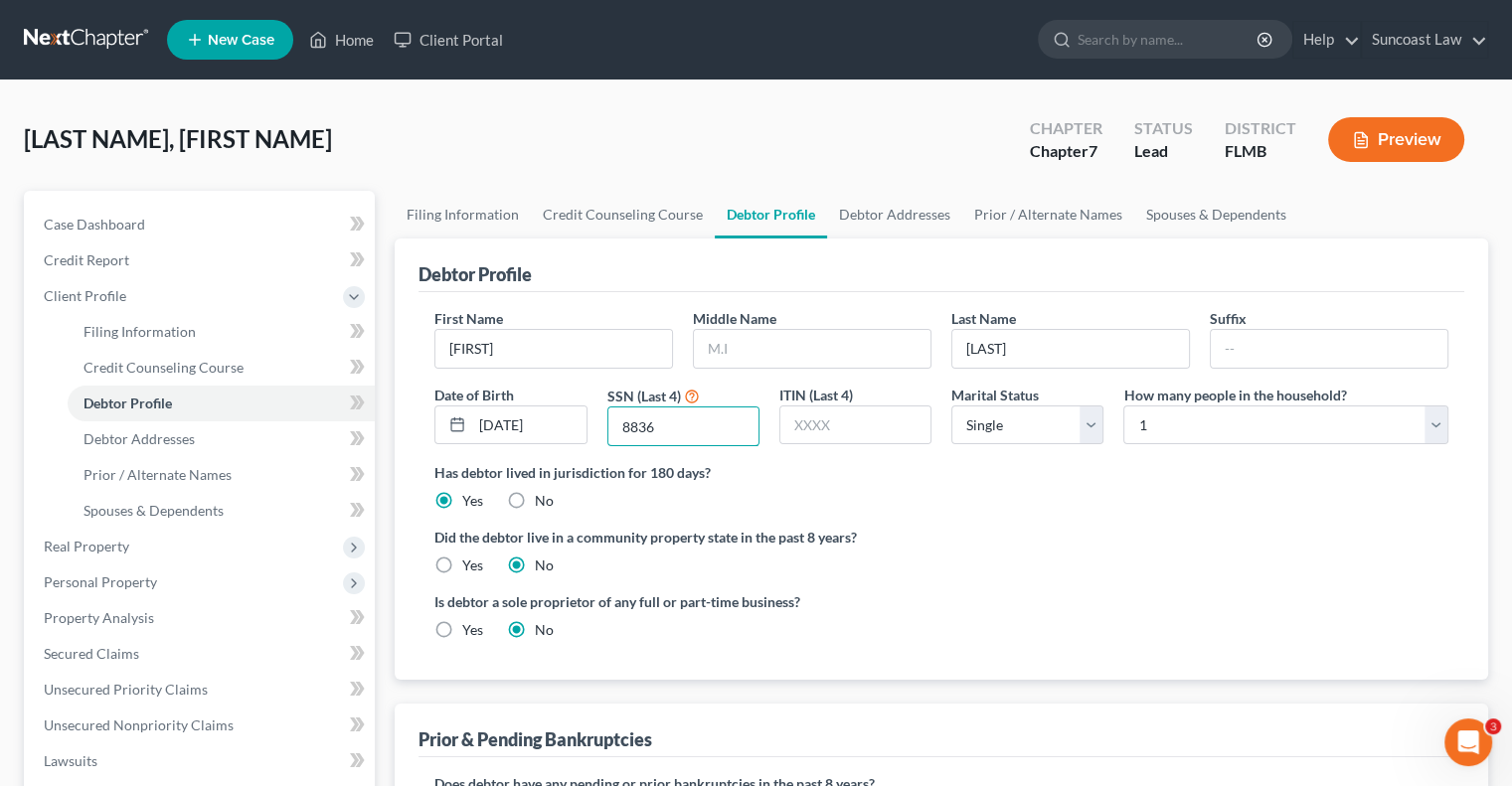 type on "8836" 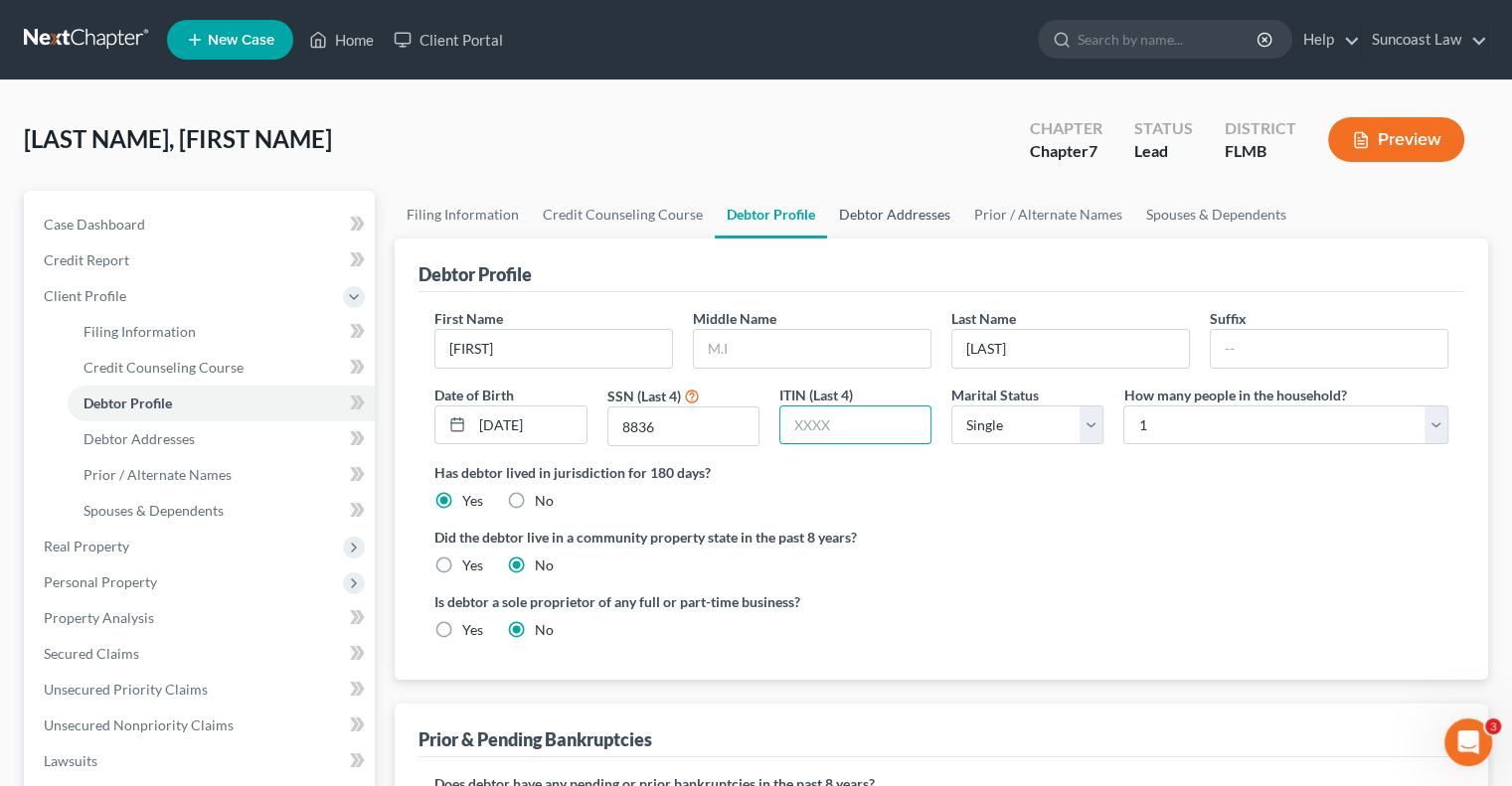 click on "Debtor Addresses" at bounding box center (895, 215) 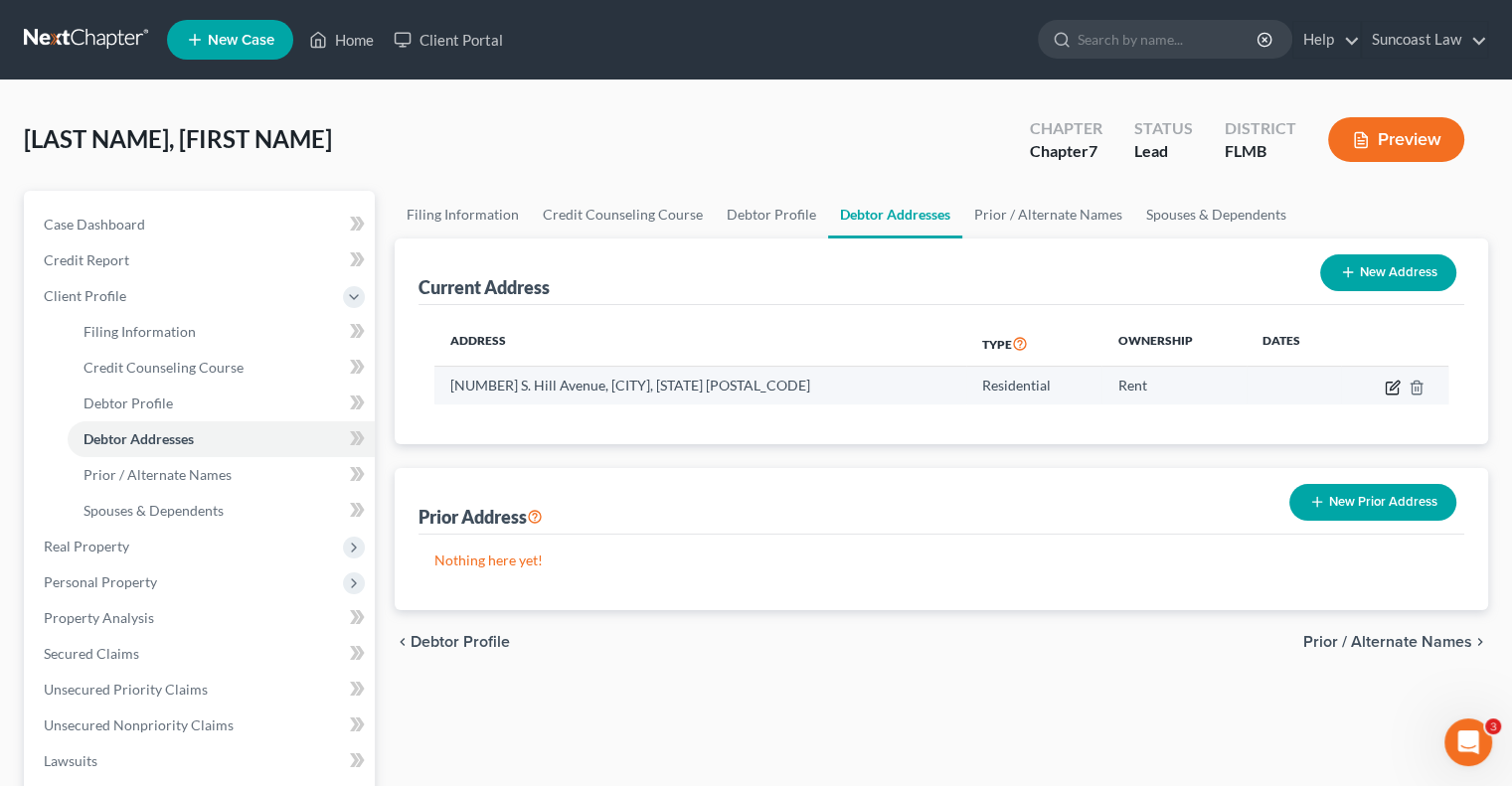 click 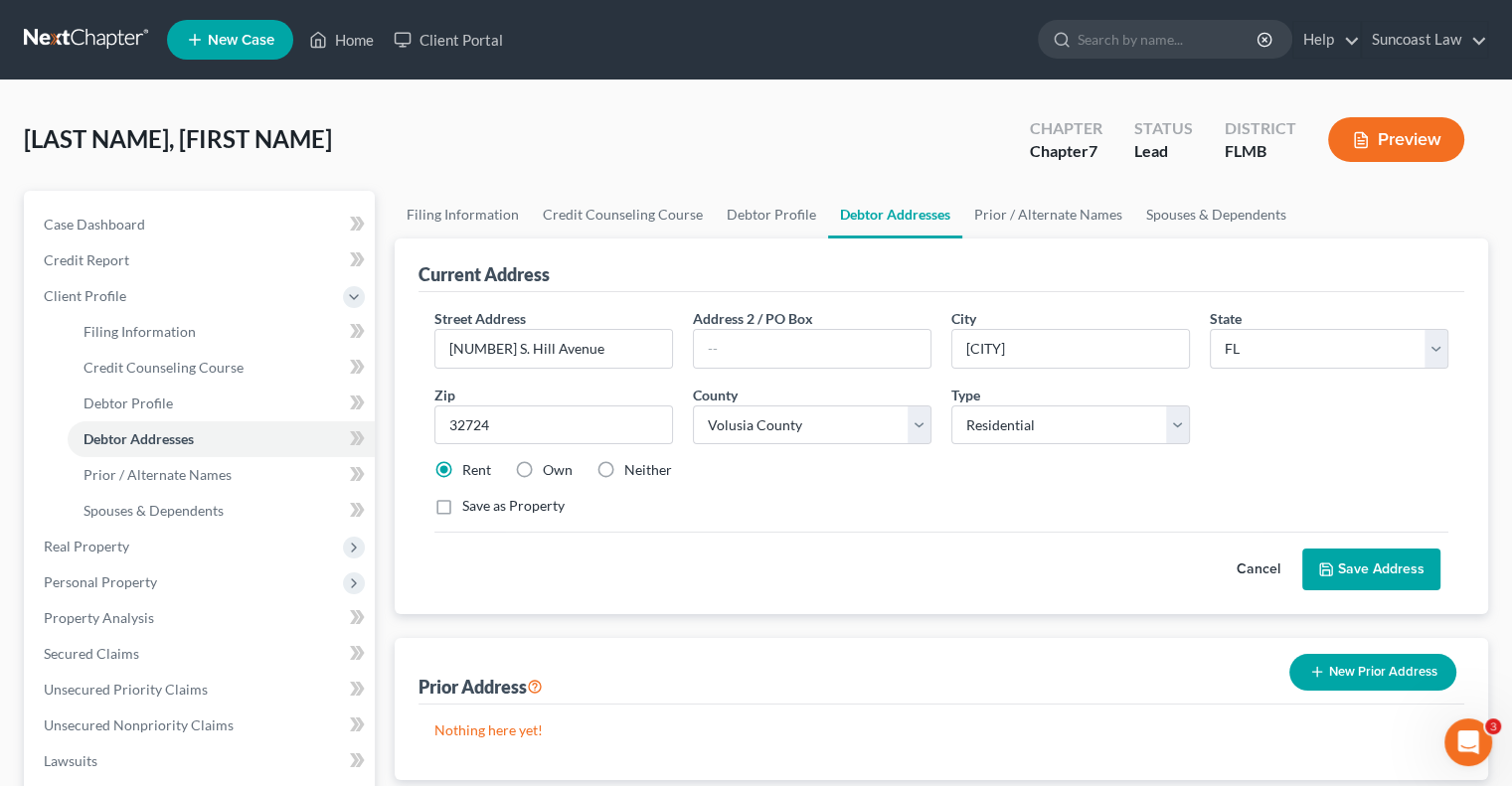 click on "Save Address" at bounding box center (1371, 569) 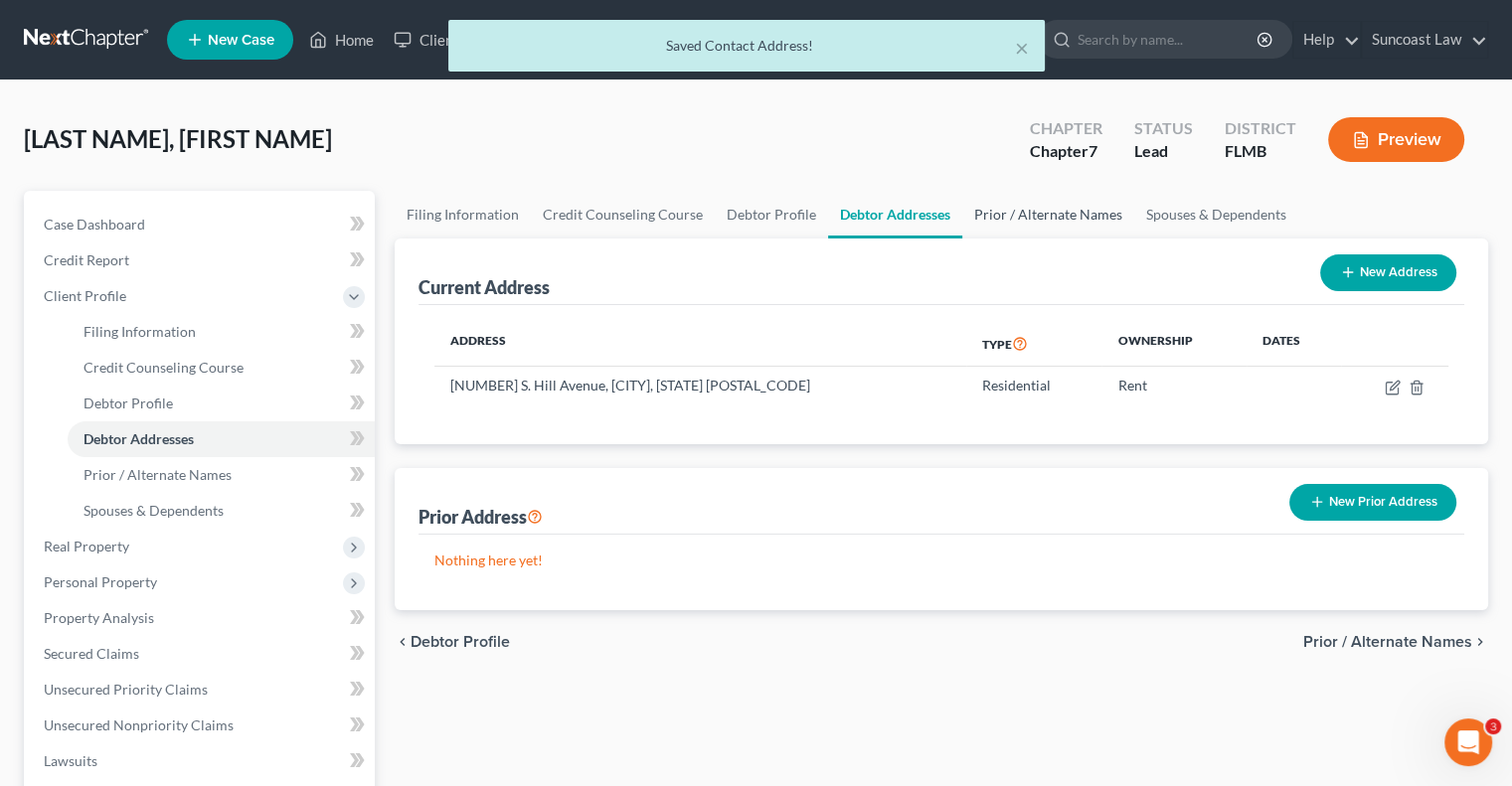click on "Prior / Alternate Names" at bounding box center (1048, 215) 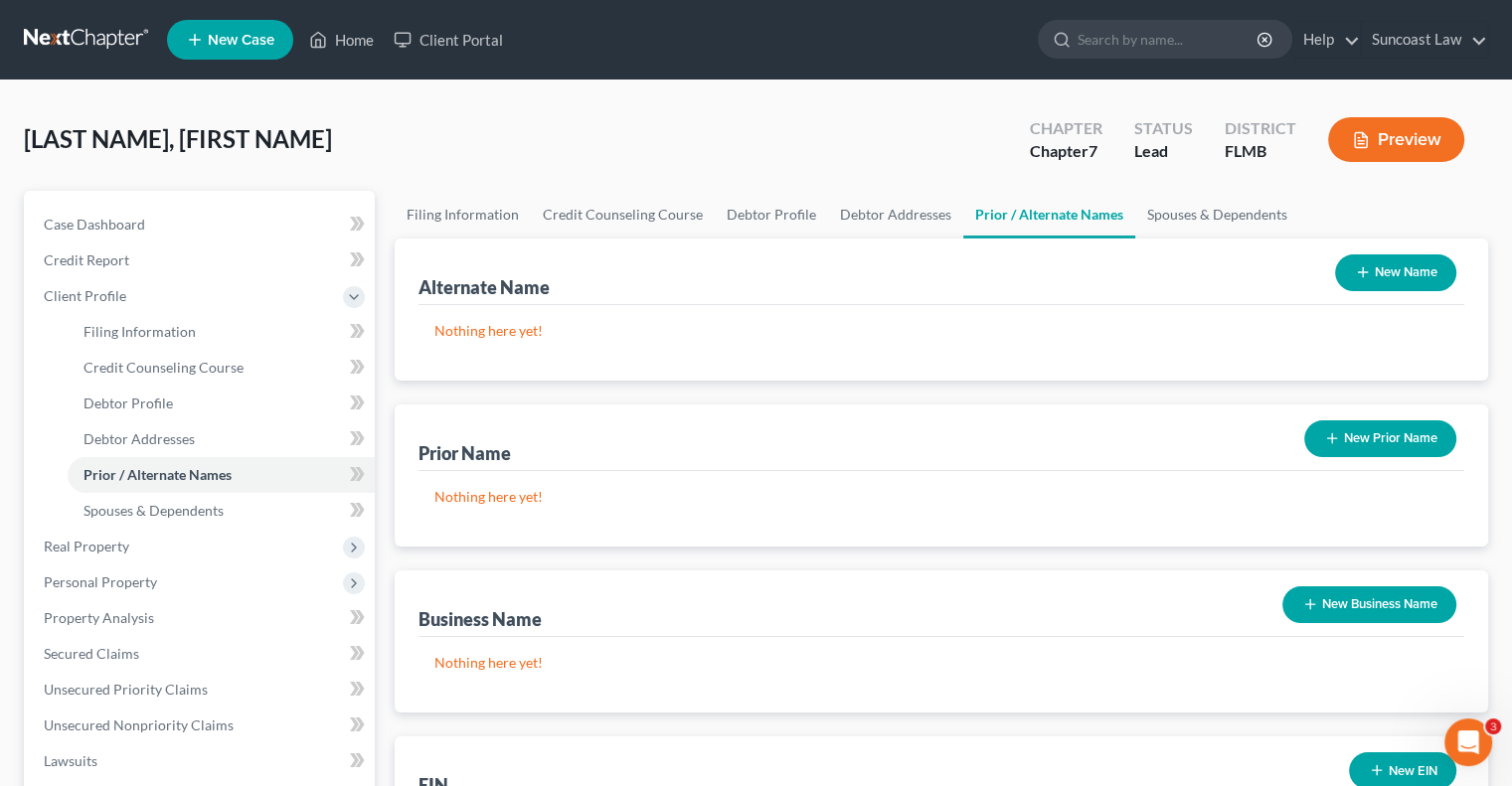 click on "New Name" at bounding box center (1396, 272) 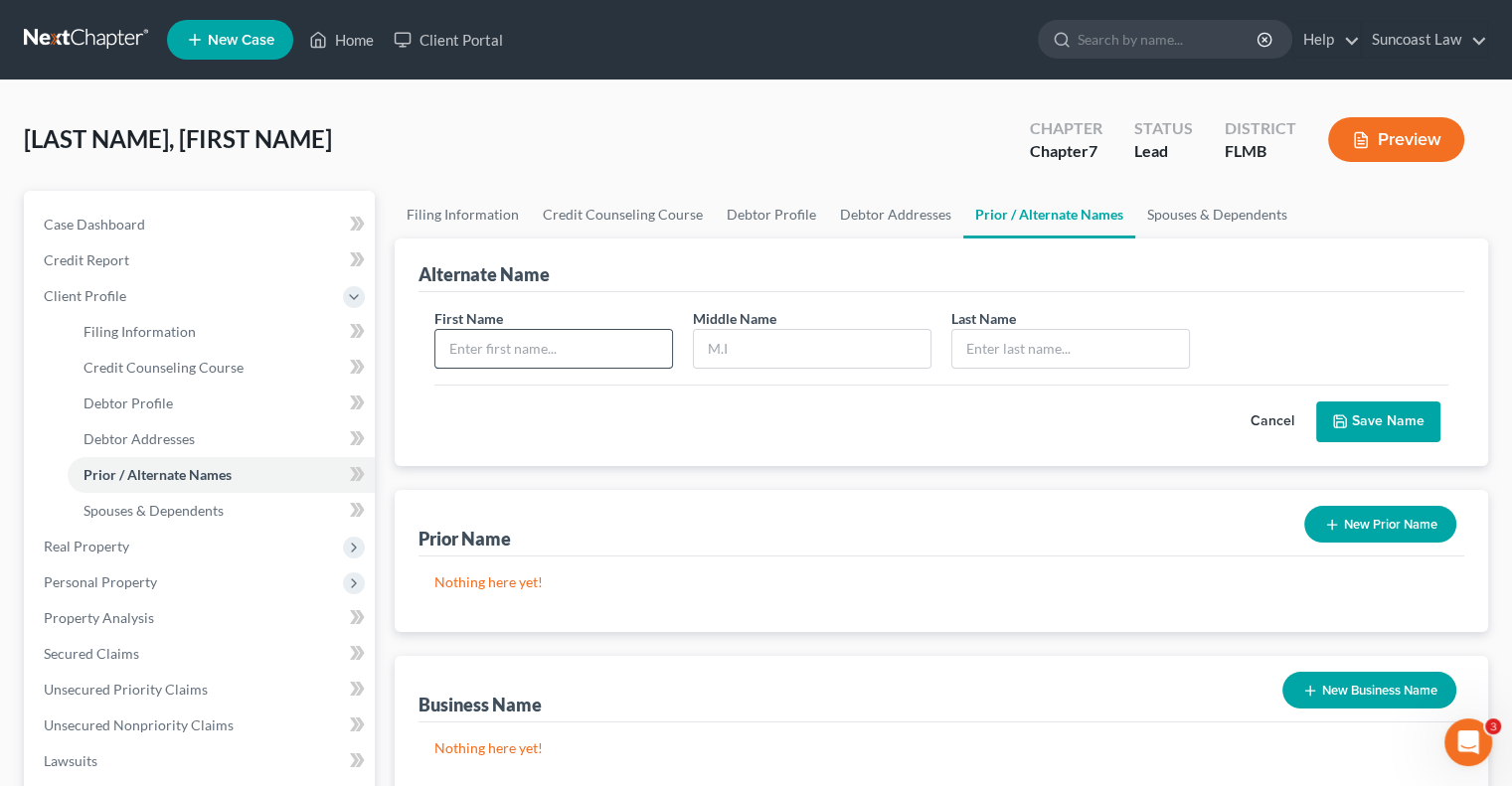 drag, startPoint x: 560, startPoint y: 344, endPoint x: 581, endPoint y: 328, distance: 26.400758 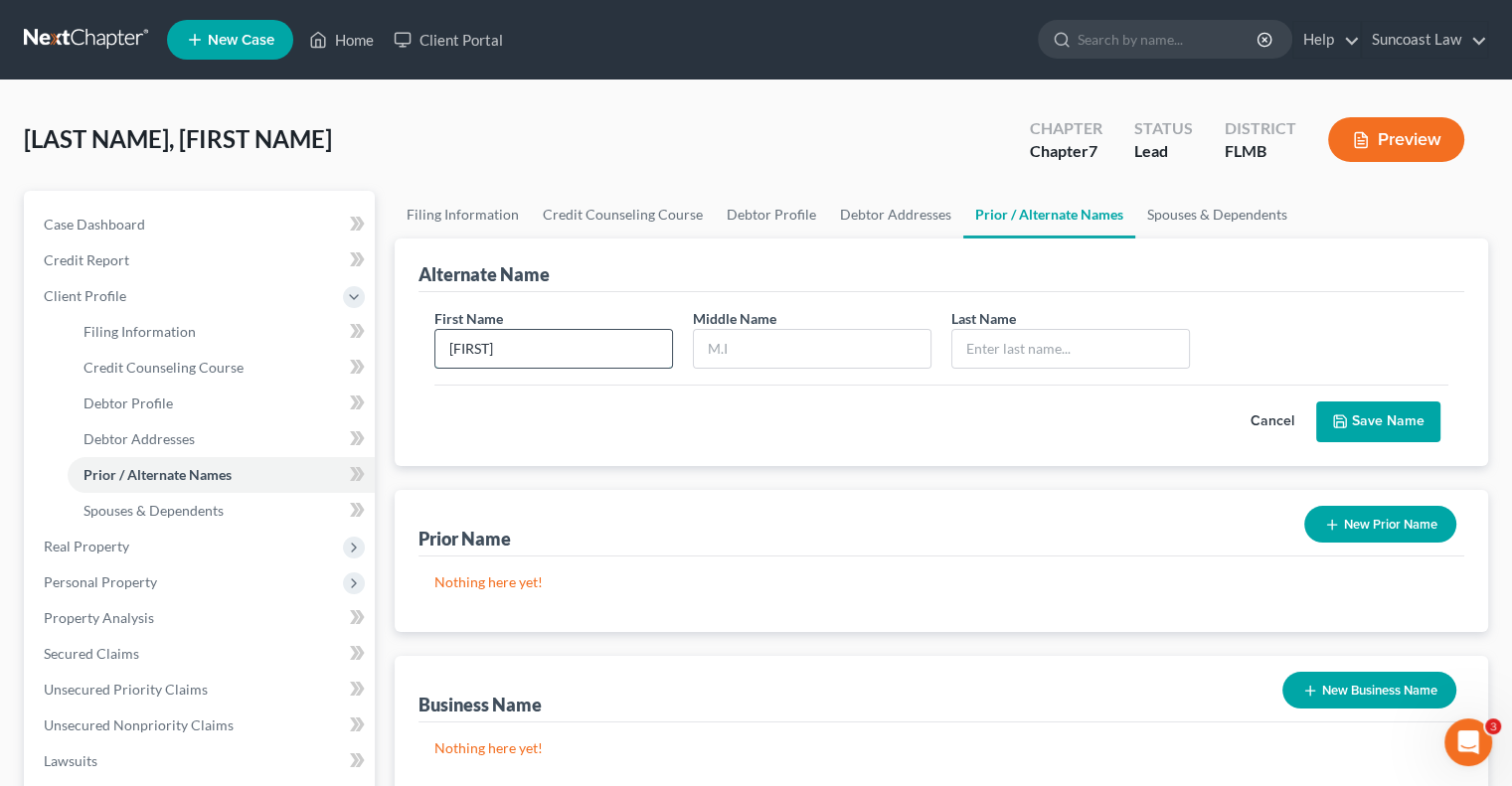 type on "[FIRST]" 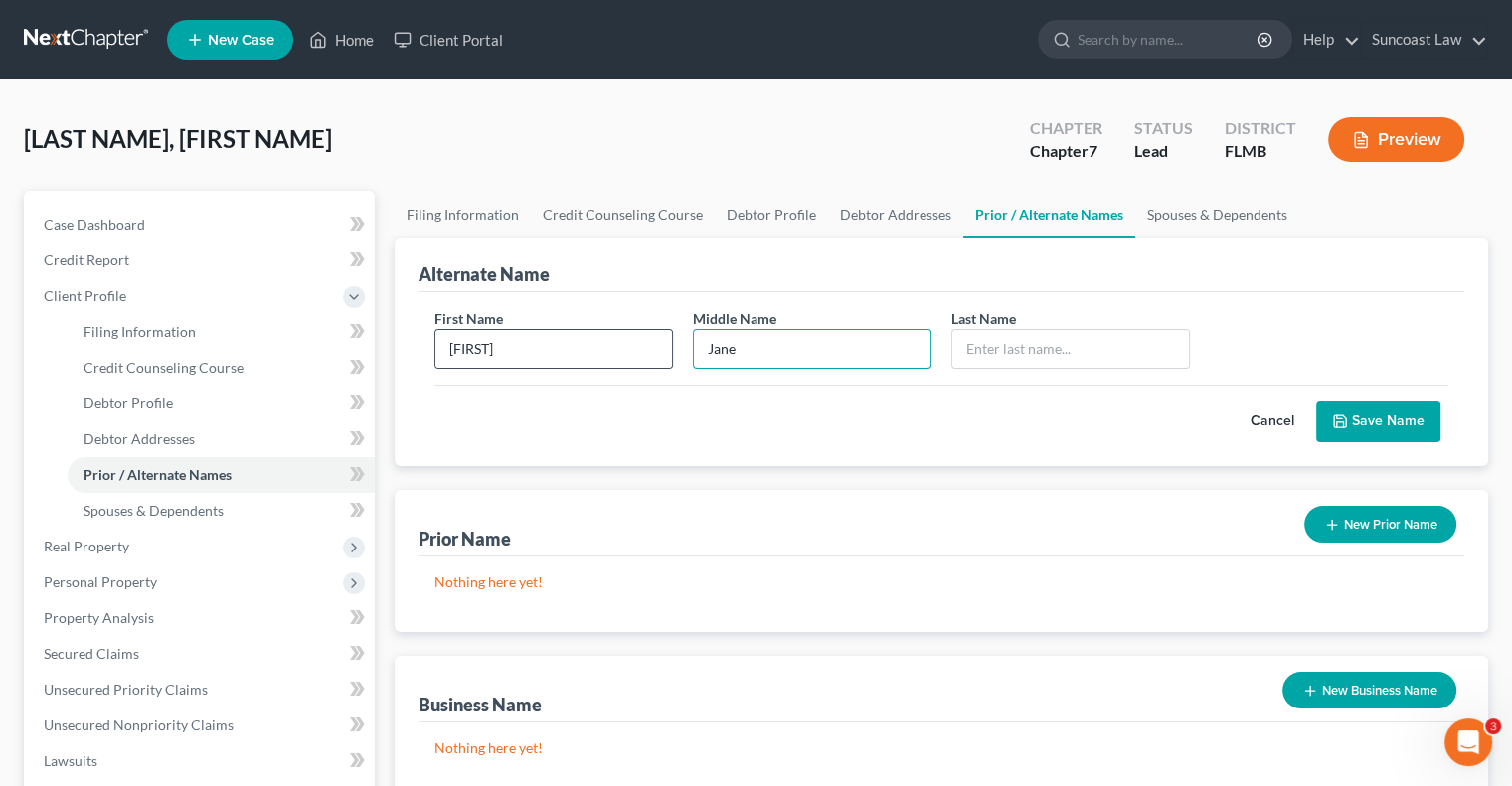 type on "Jane" 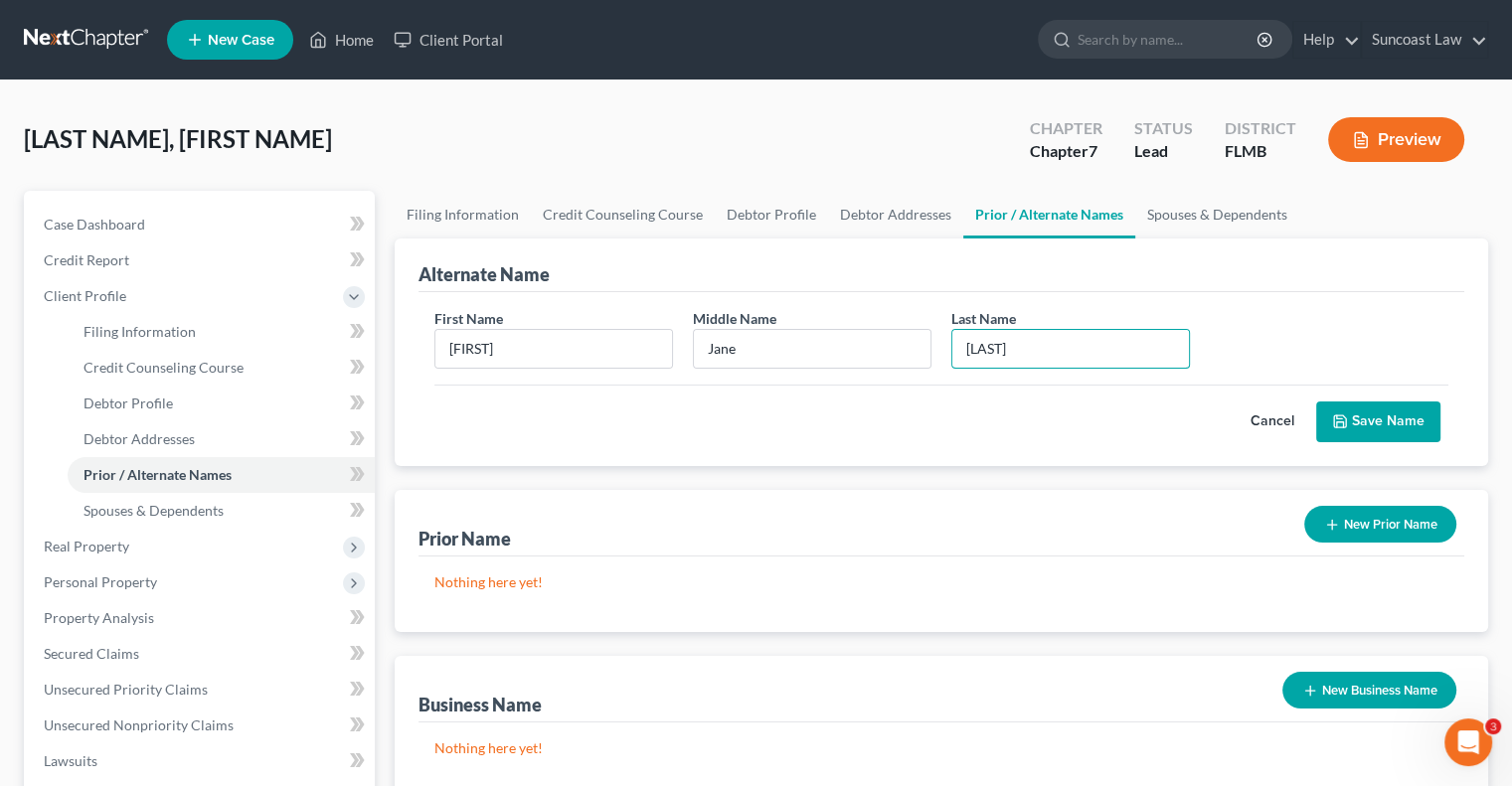 type on "[LAST]" 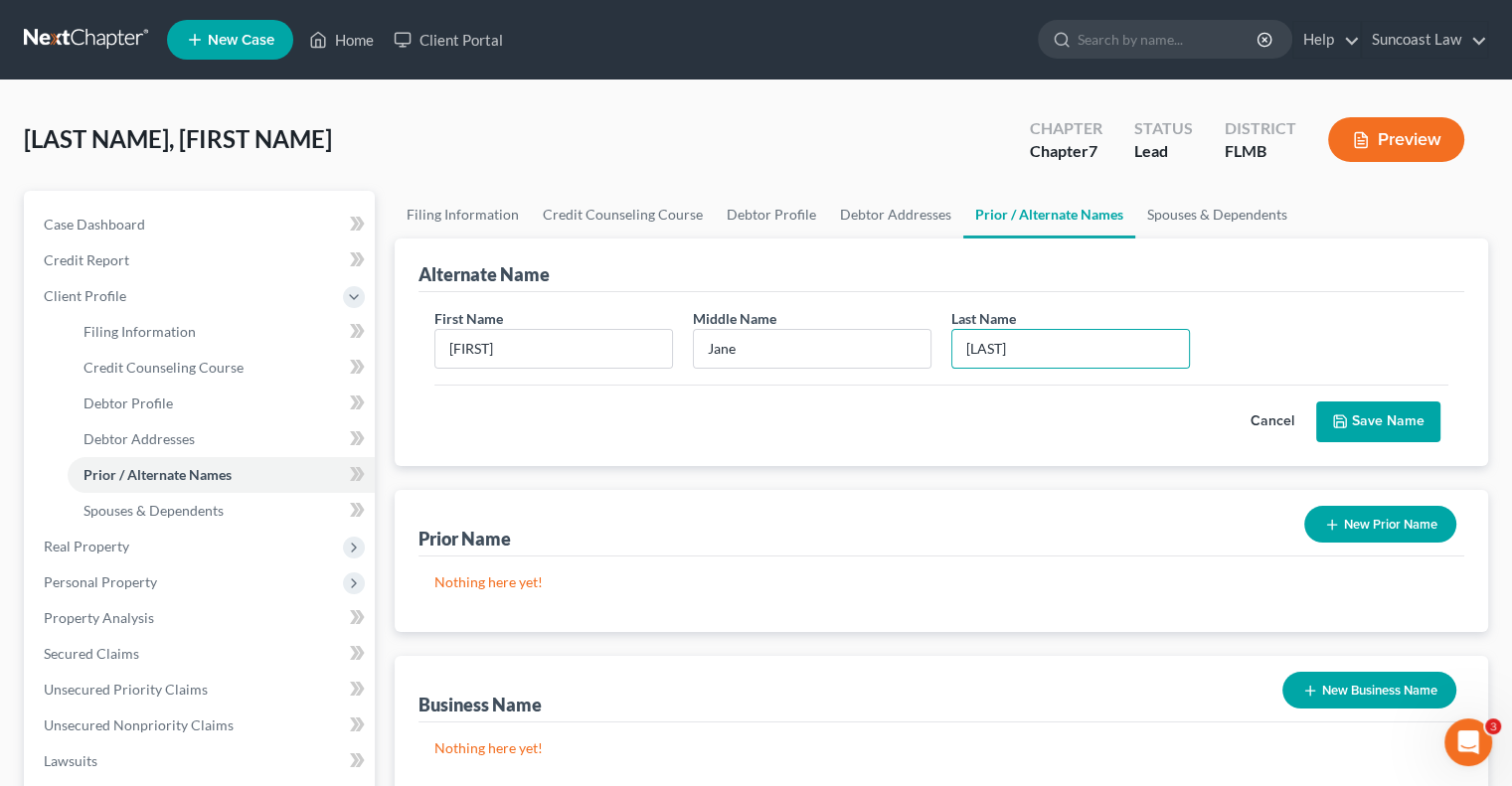 click on "Save Name" at bounding box center (1378, 422) 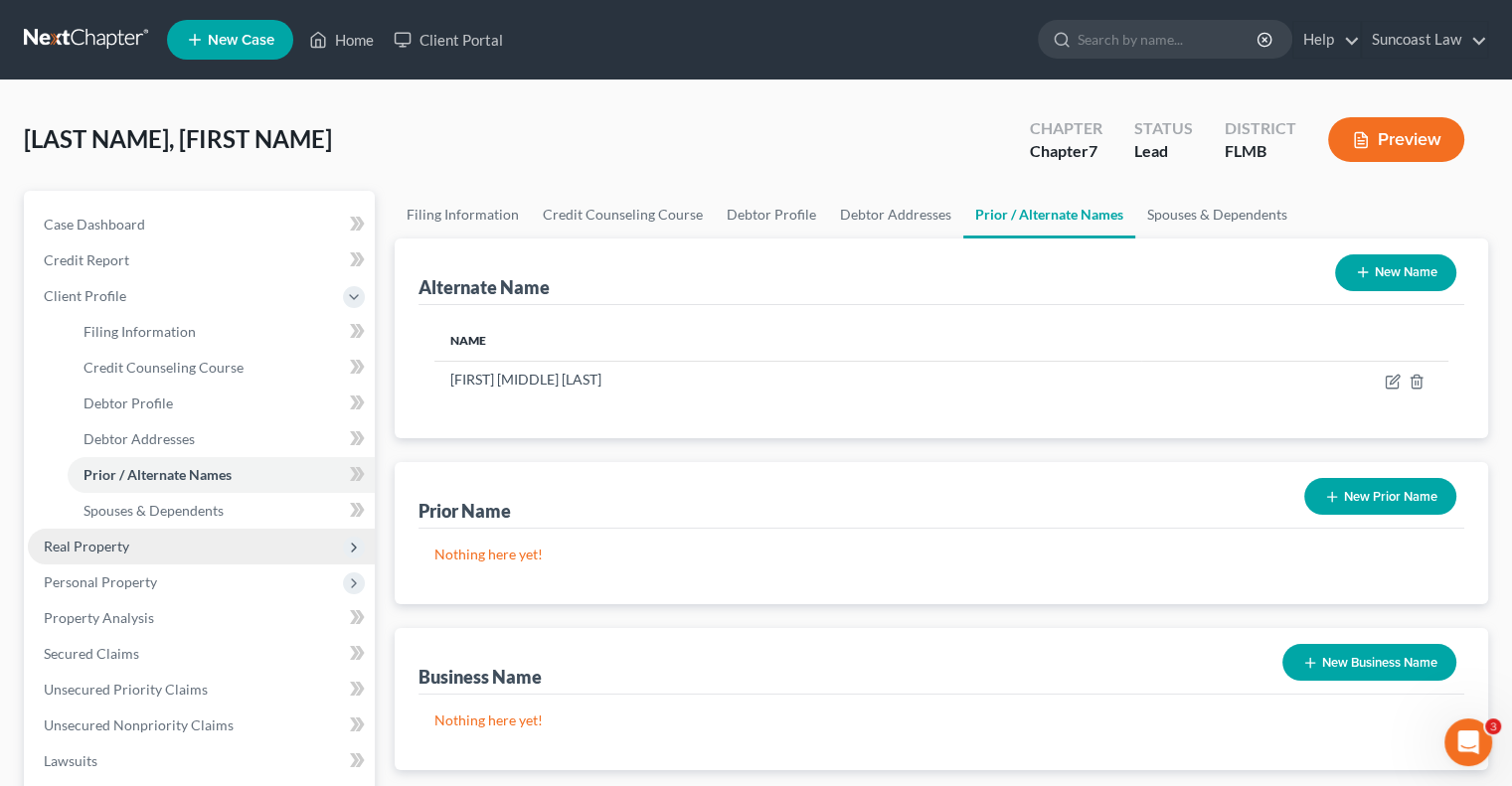 click on "Real Property" at bounding box center [201, 547] 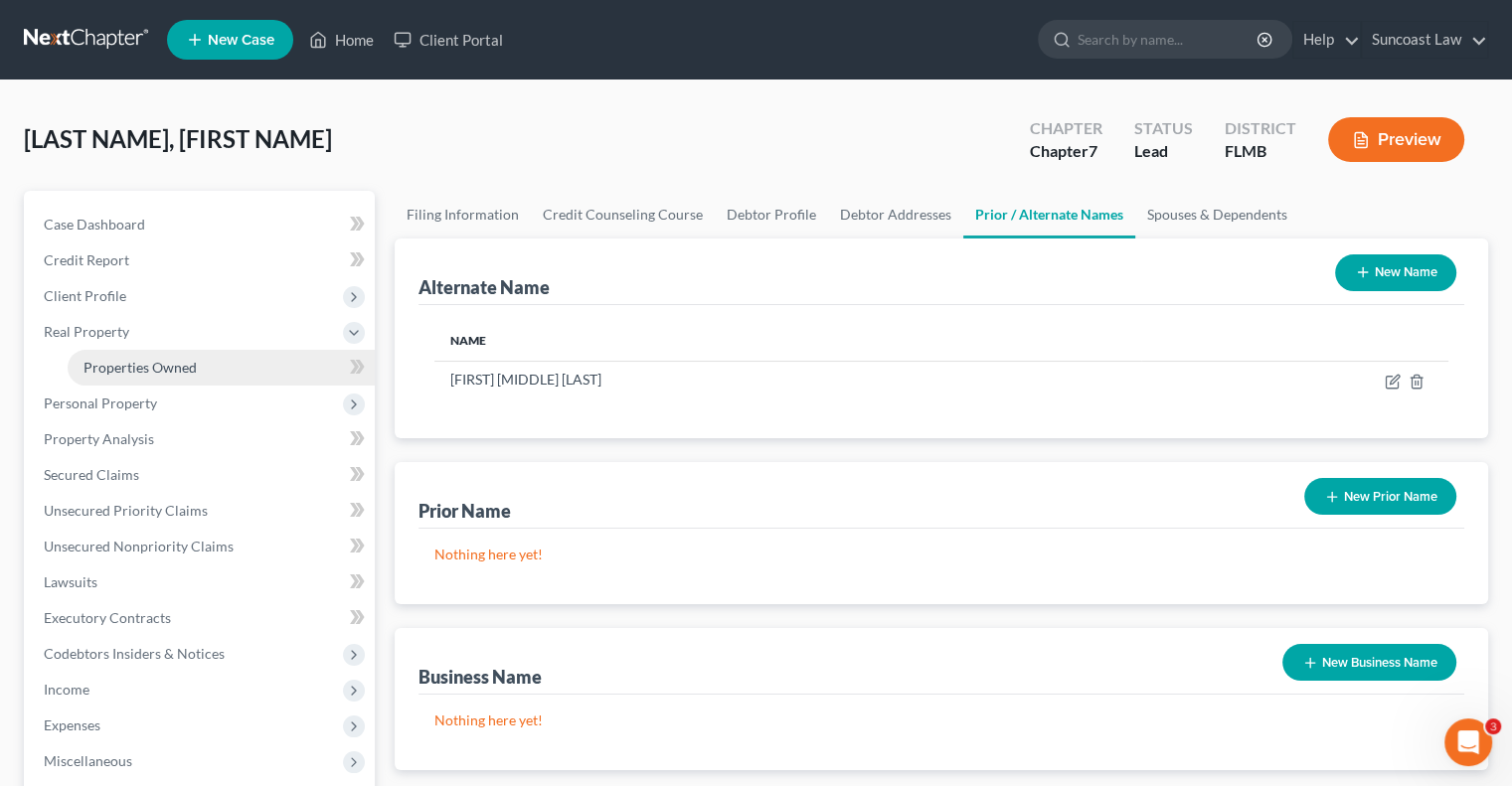 click on "Properties Owned" at bounding box center (221, 368) 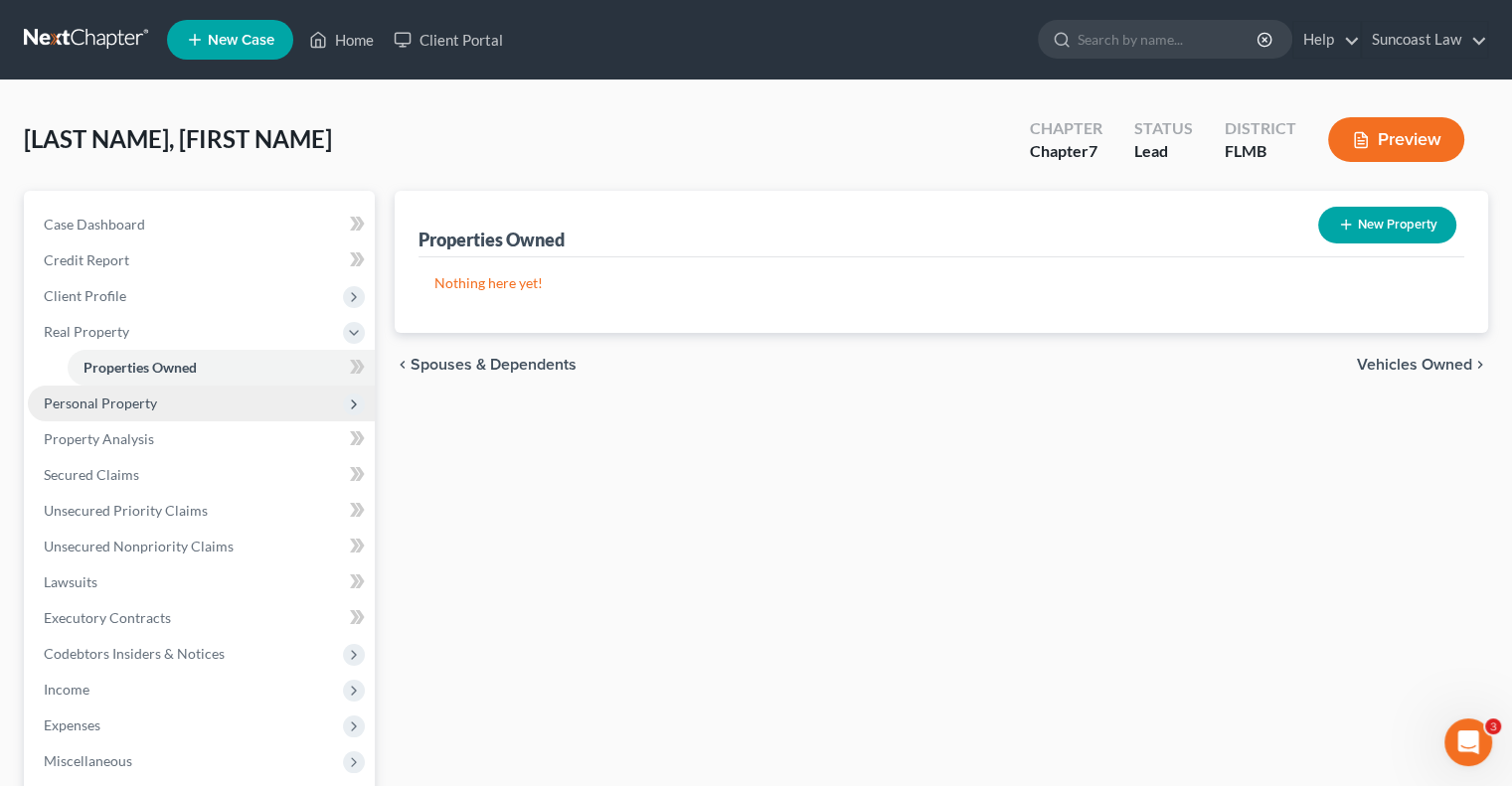 click on "Personal Property" at bounding box center (201, 403) 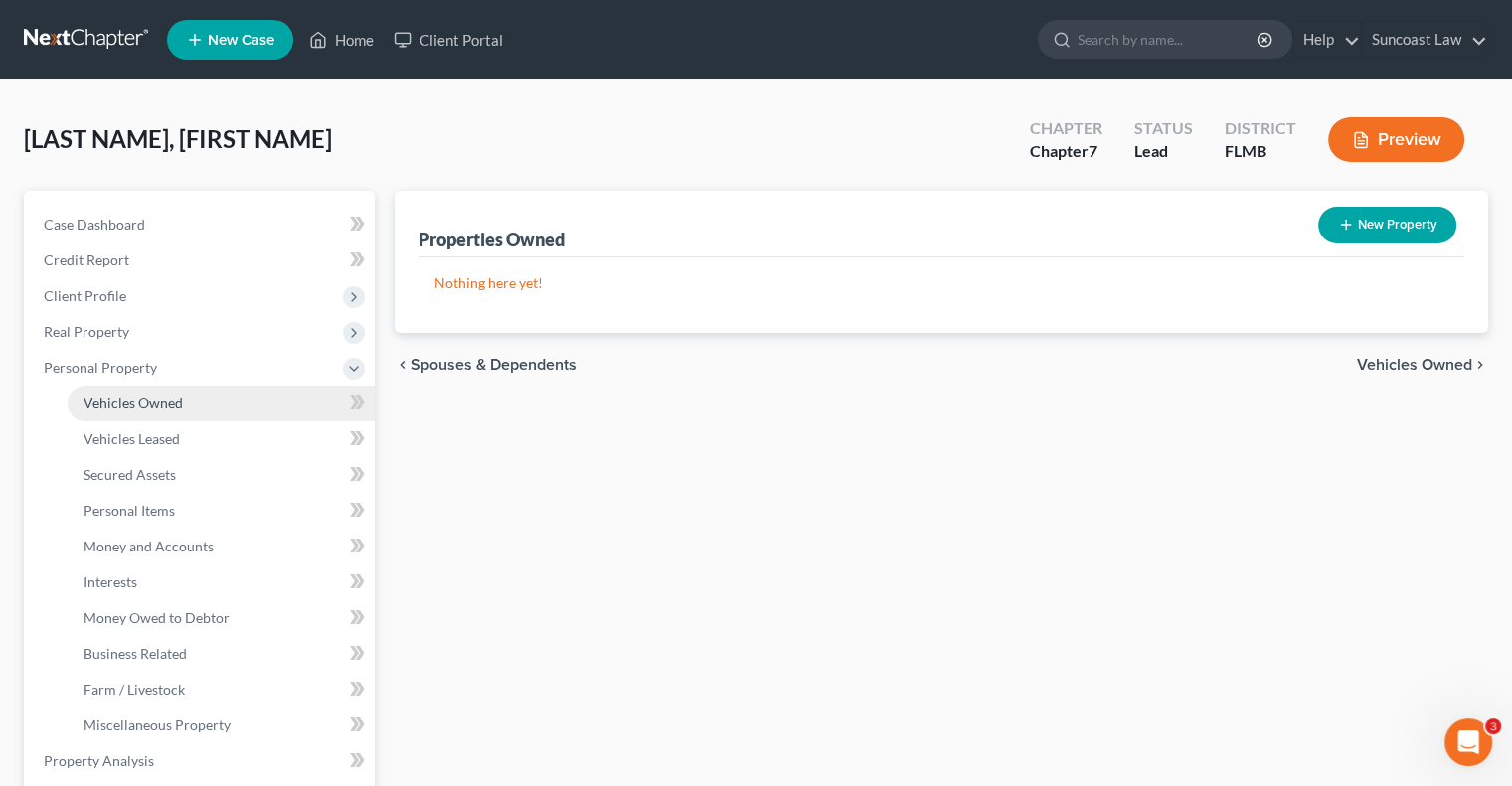 click on "Vehicles Owned" at bounding box center (133, 402) 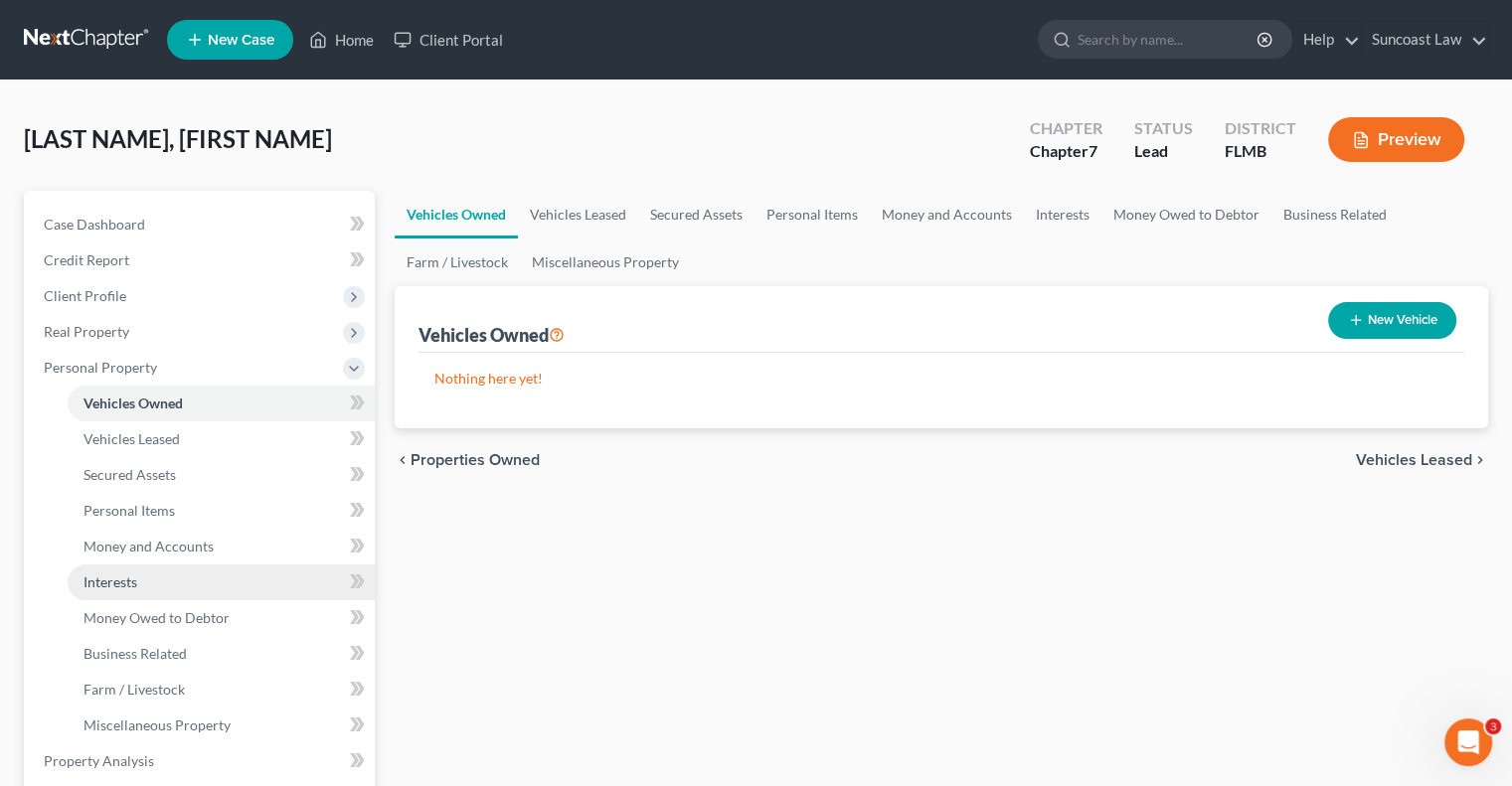 scroll, scrollTop: 199, scrollLeft: 0, axis: vertical 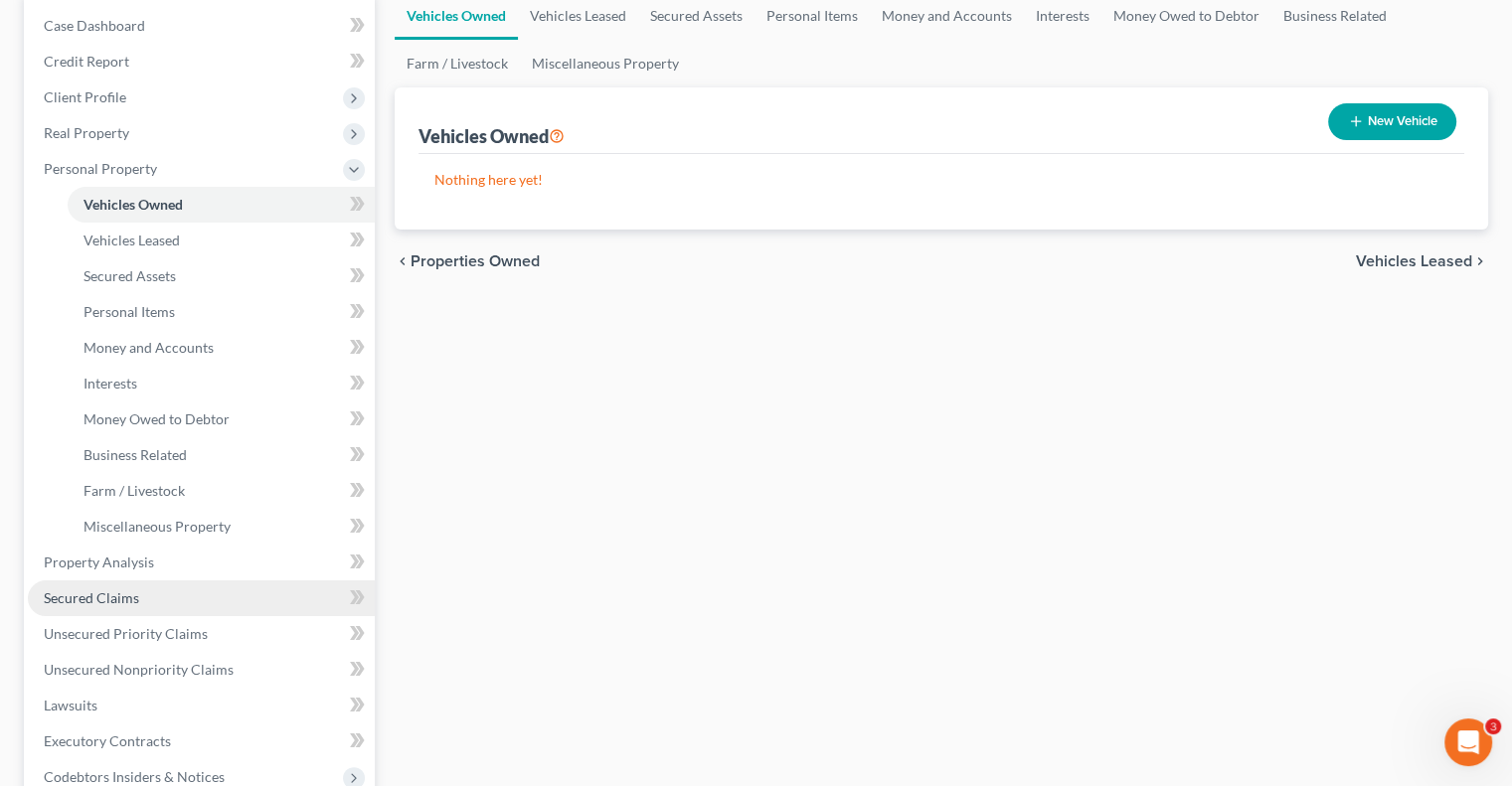 click on "Secured Claims" at bounding box center [201, 598] 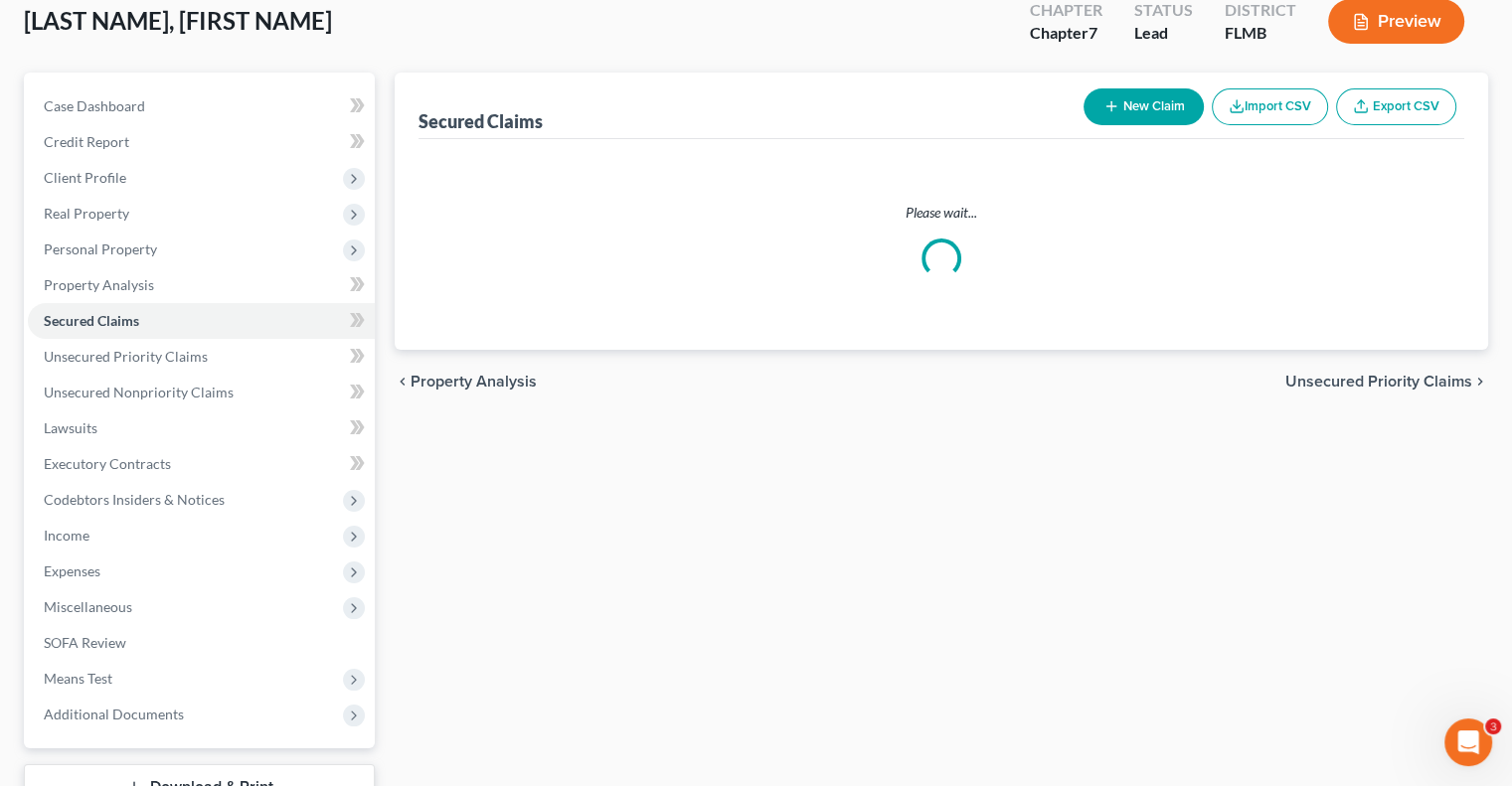 scroll, scrollTop: 0, scrollLeft: 0, axis: both 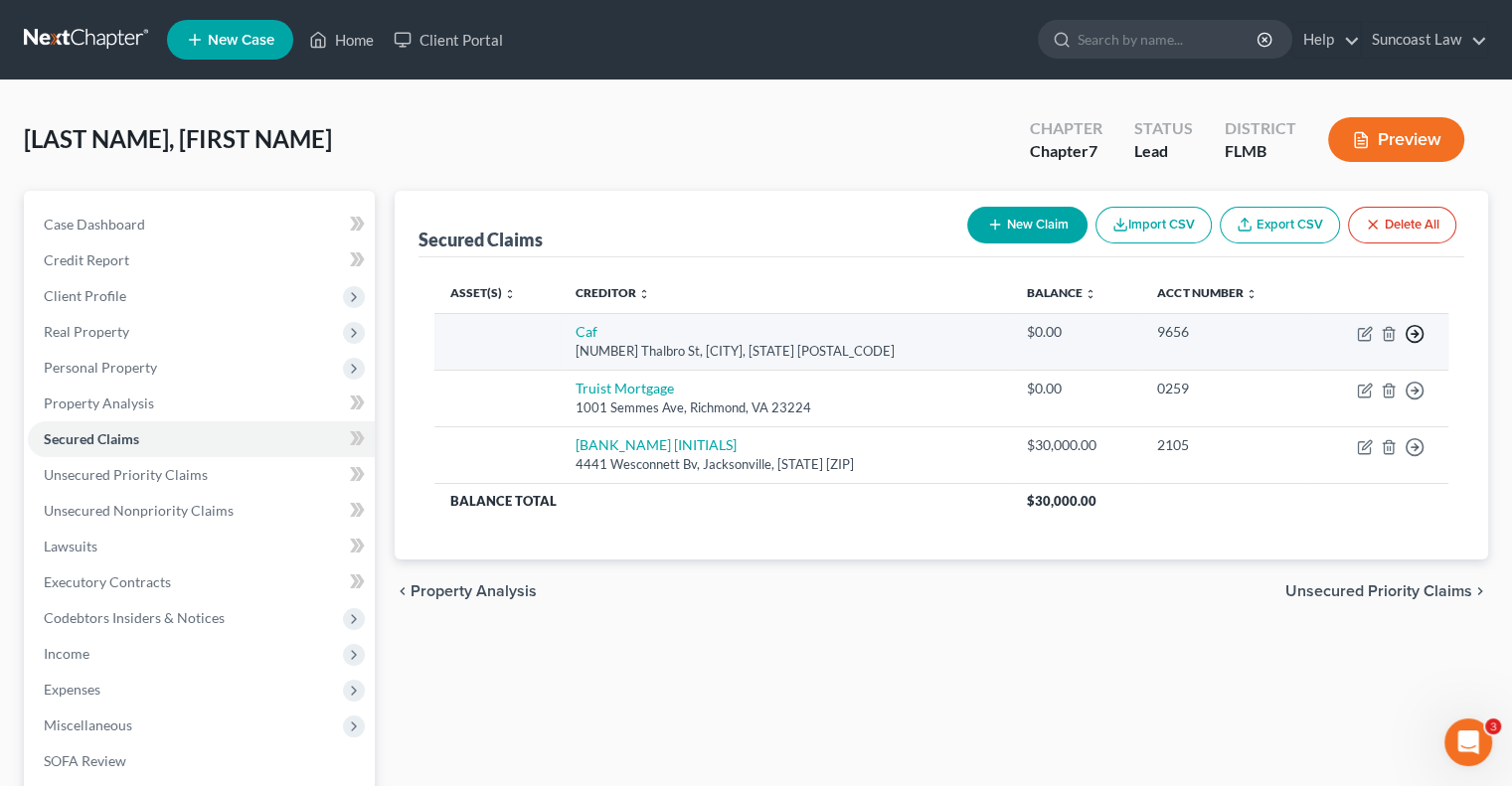 click 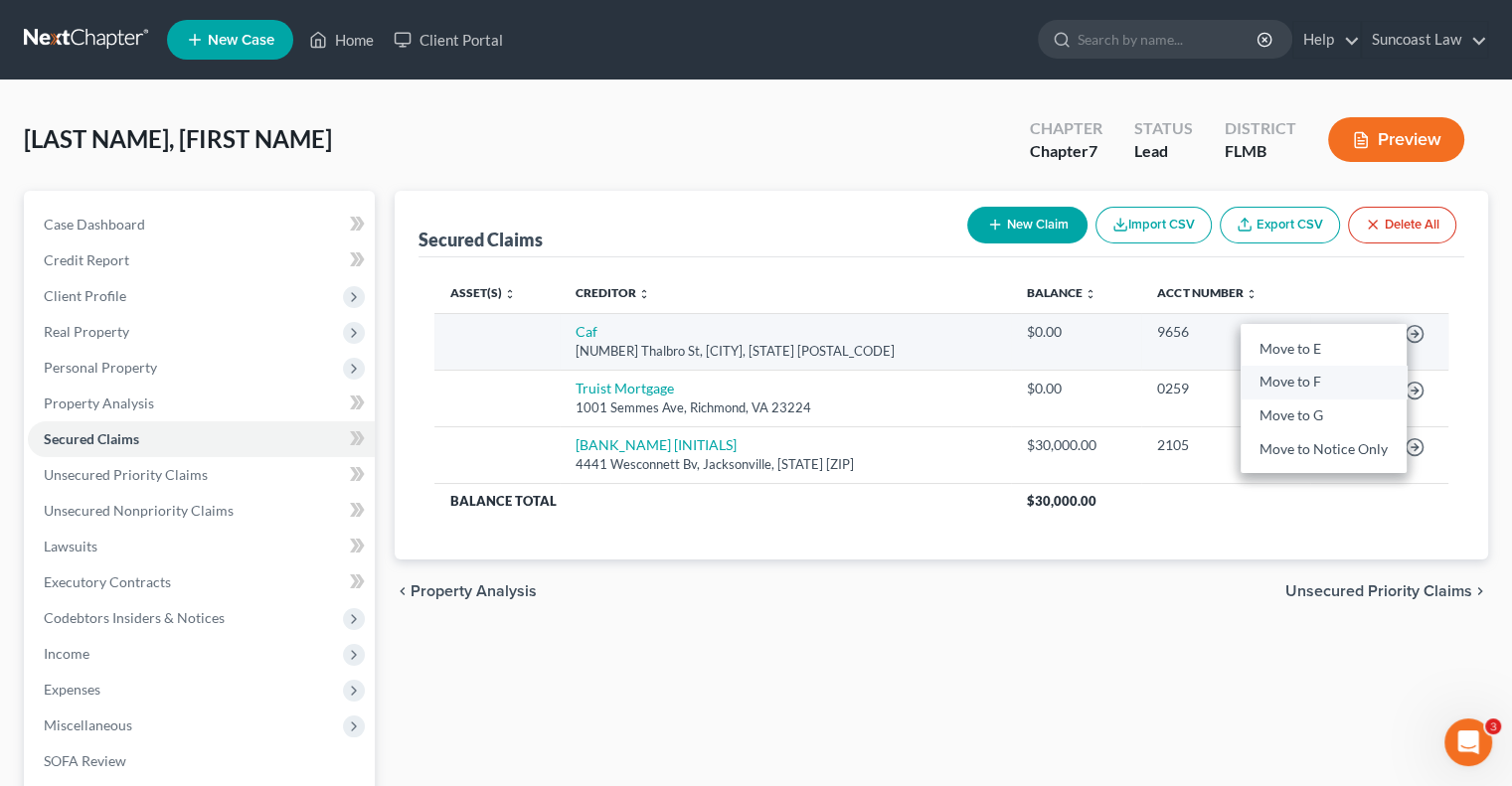 click on "Move to F" at bounding box center [1323, 383] 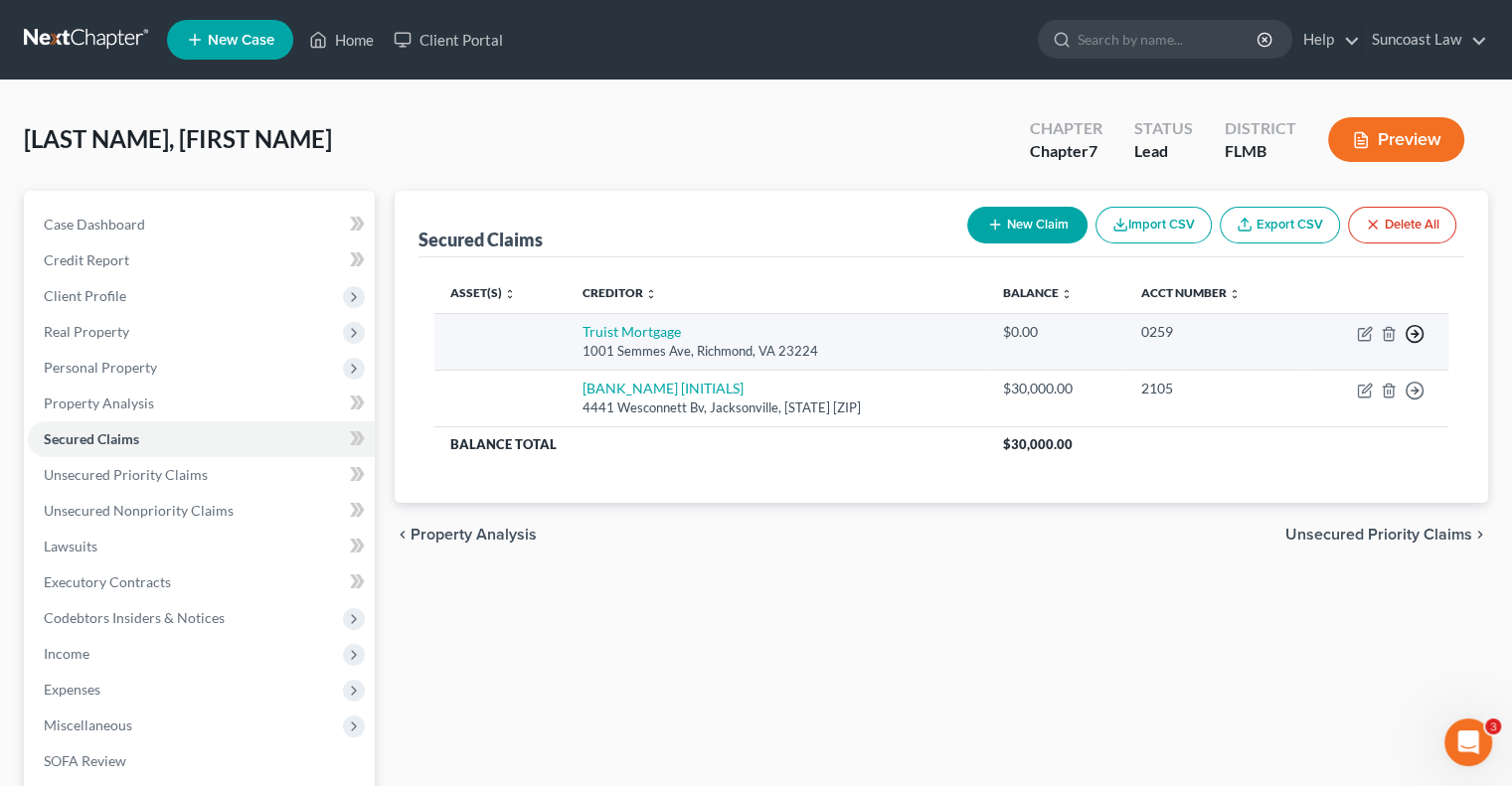 click 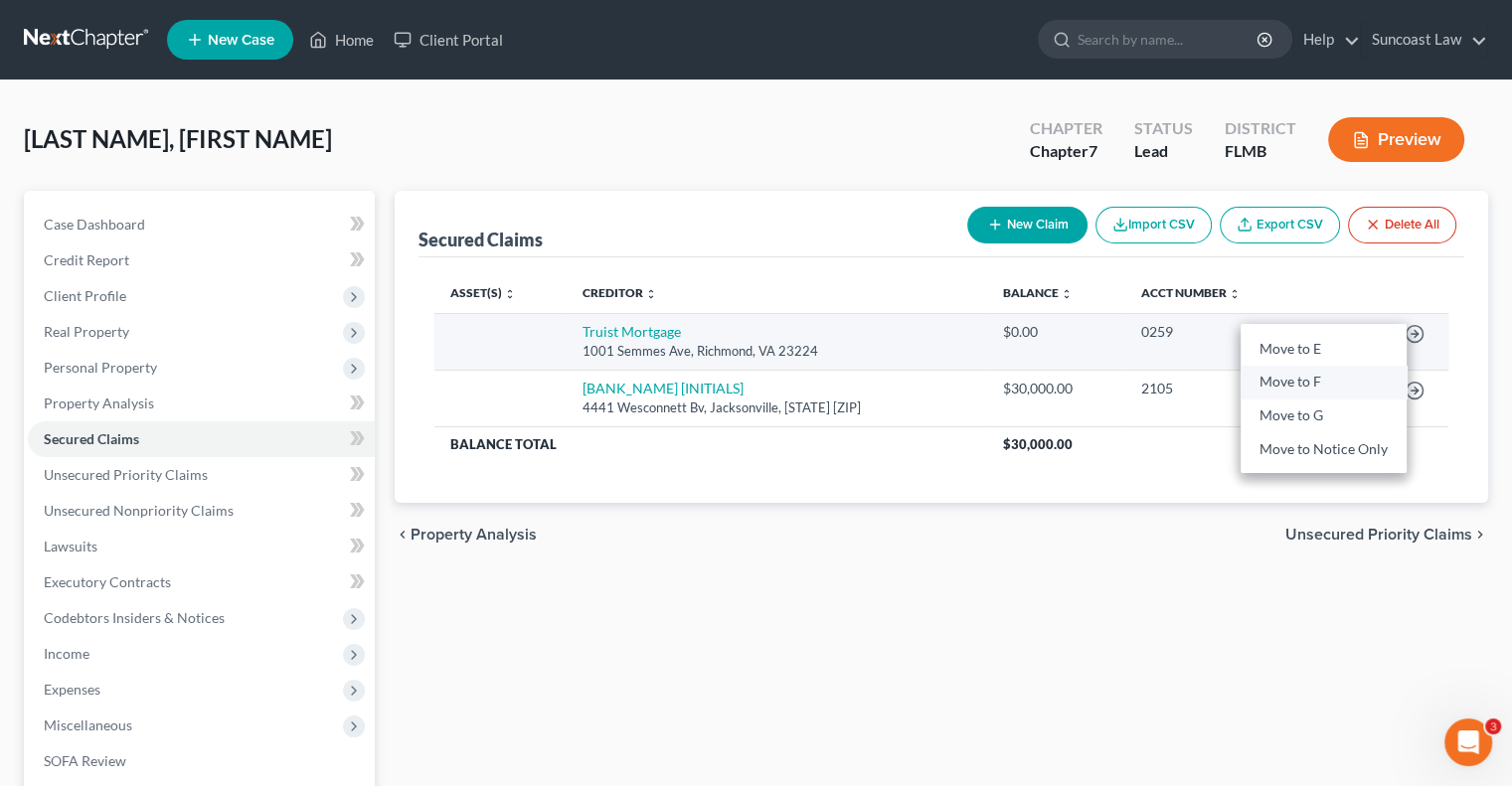 click on "Move to F" at bounding box center [1323, 383] 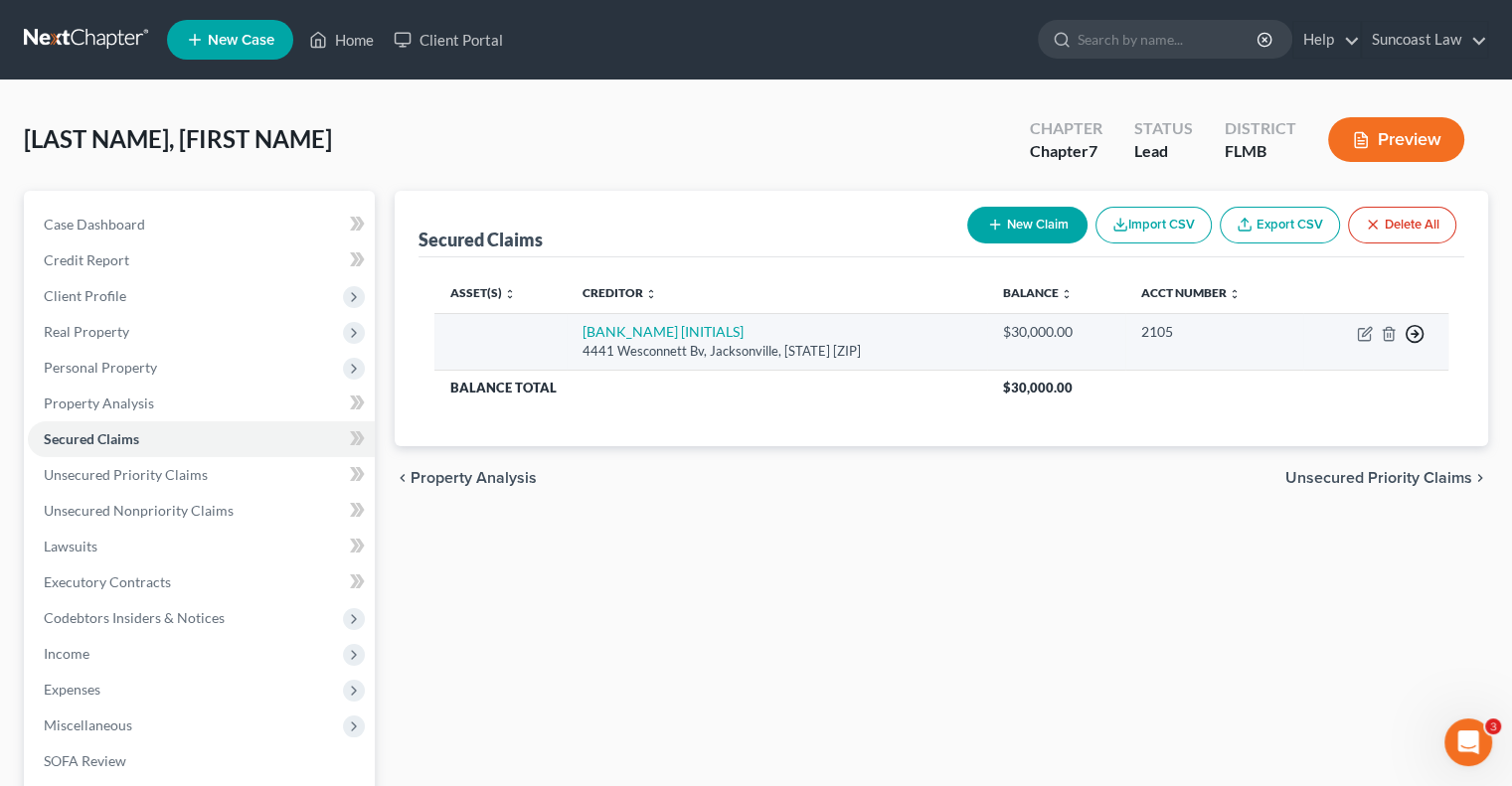 click 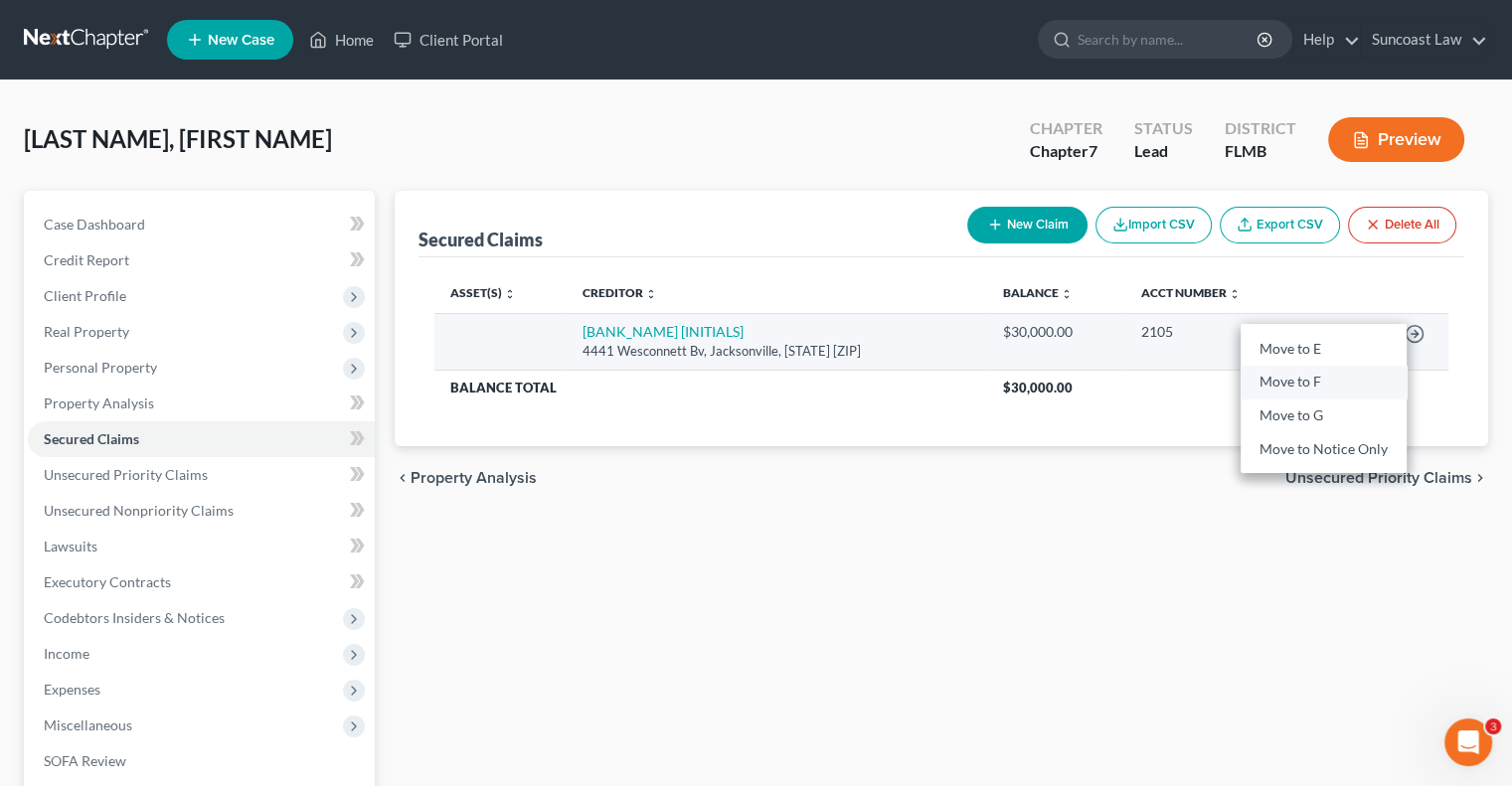 click on "Move to F" at bounding box center [1323, 383] 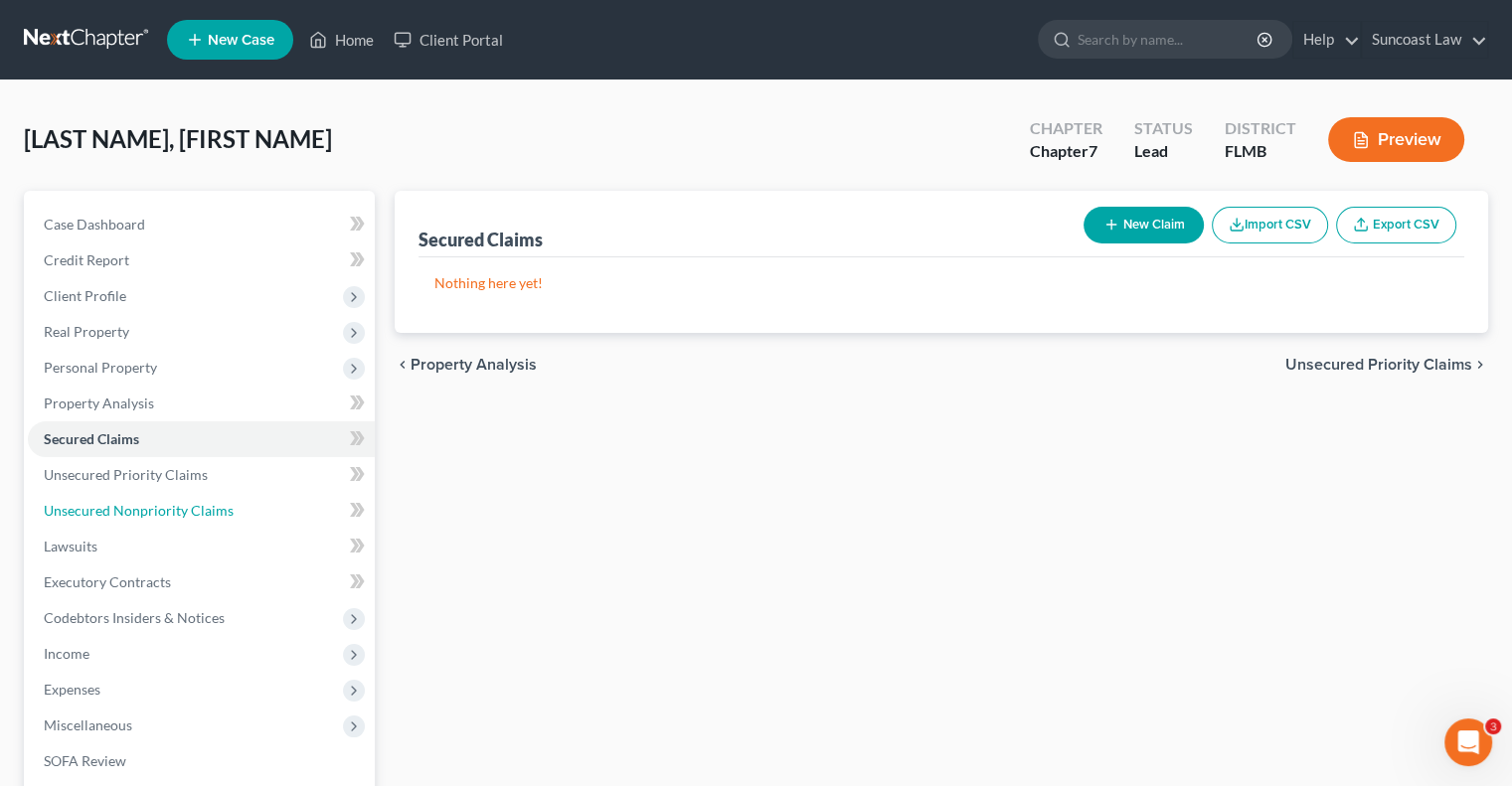 click on "Unsecured Nonpriority Claims" at bounding box center [138, 510] 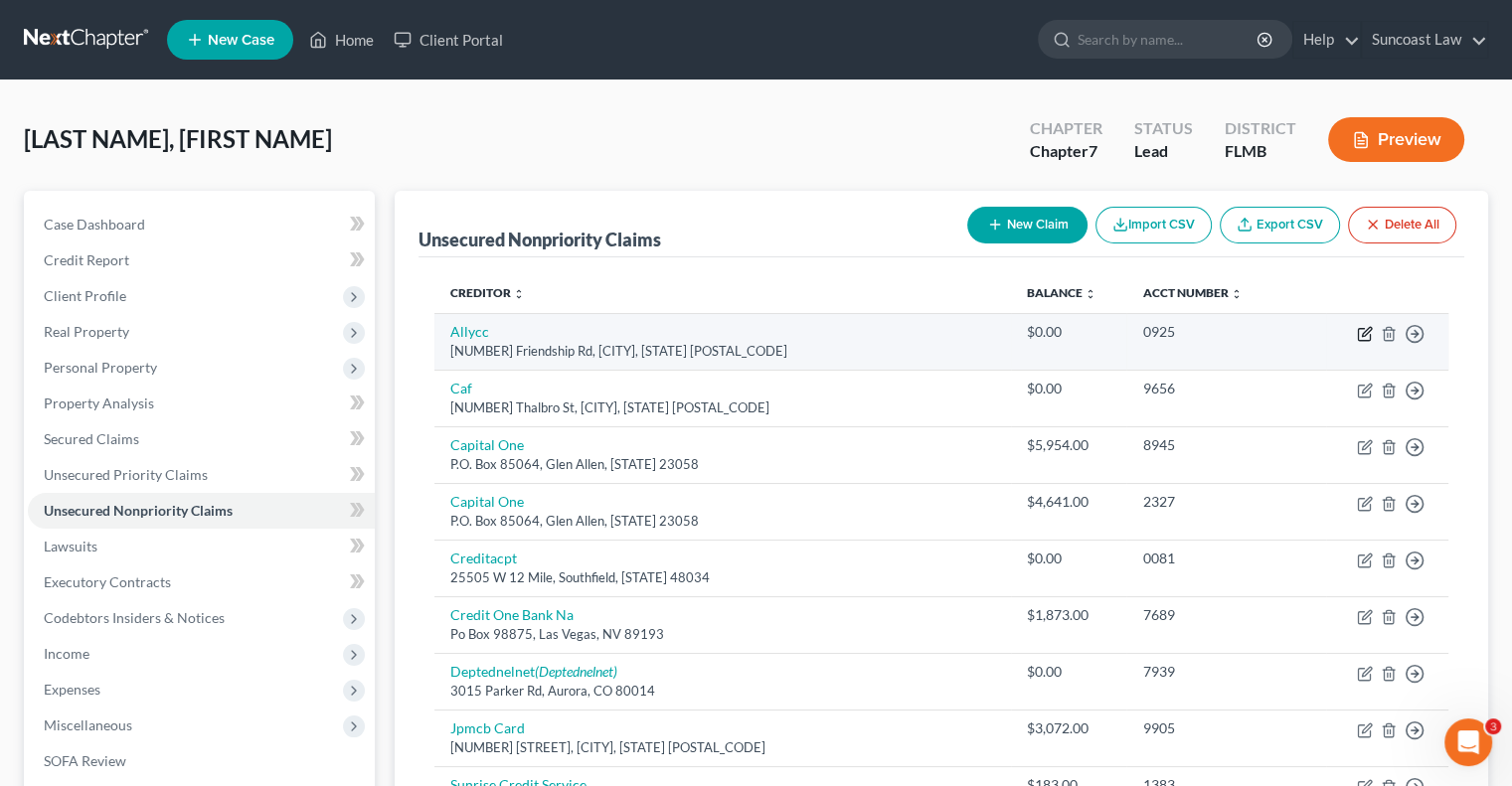 click 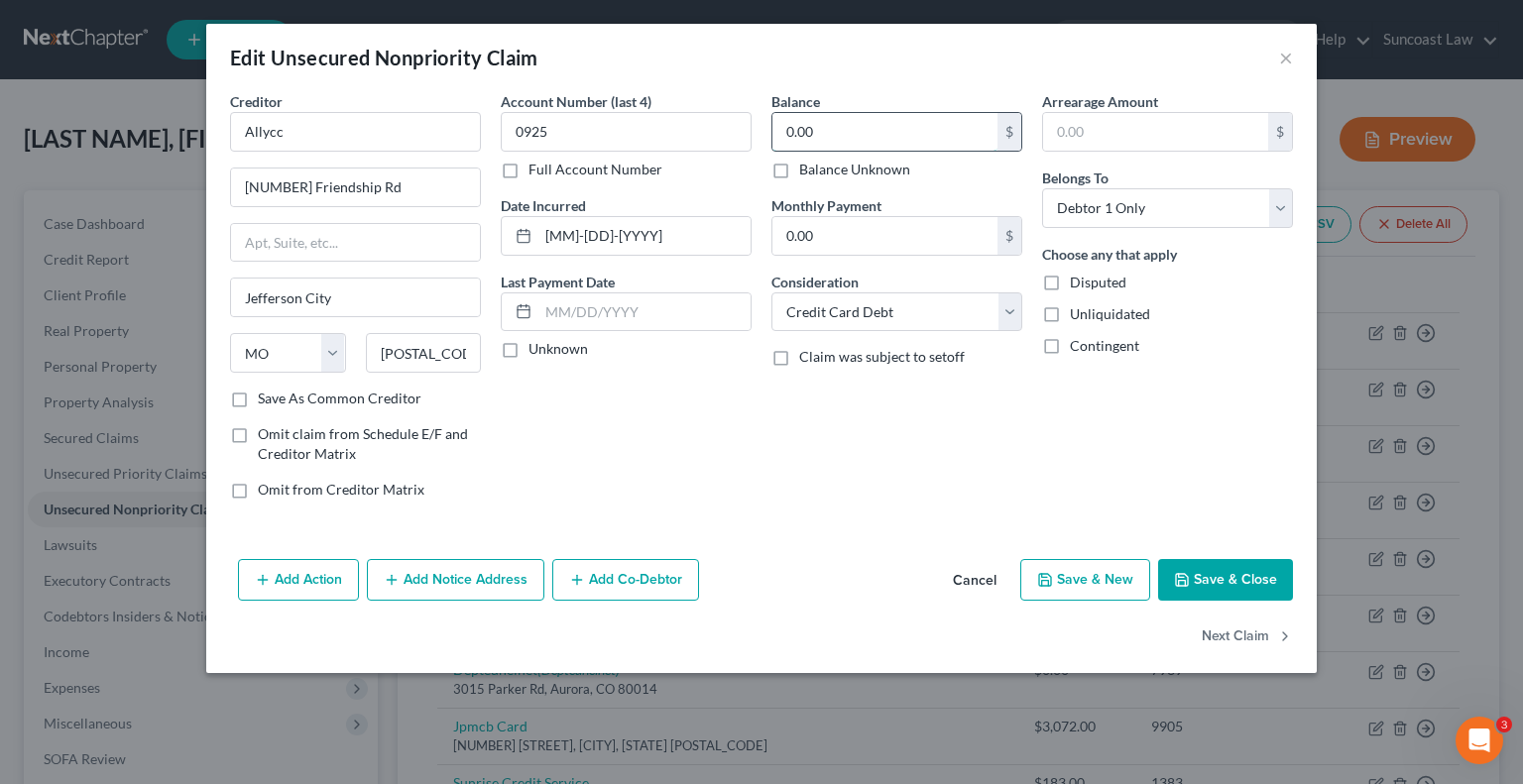 type 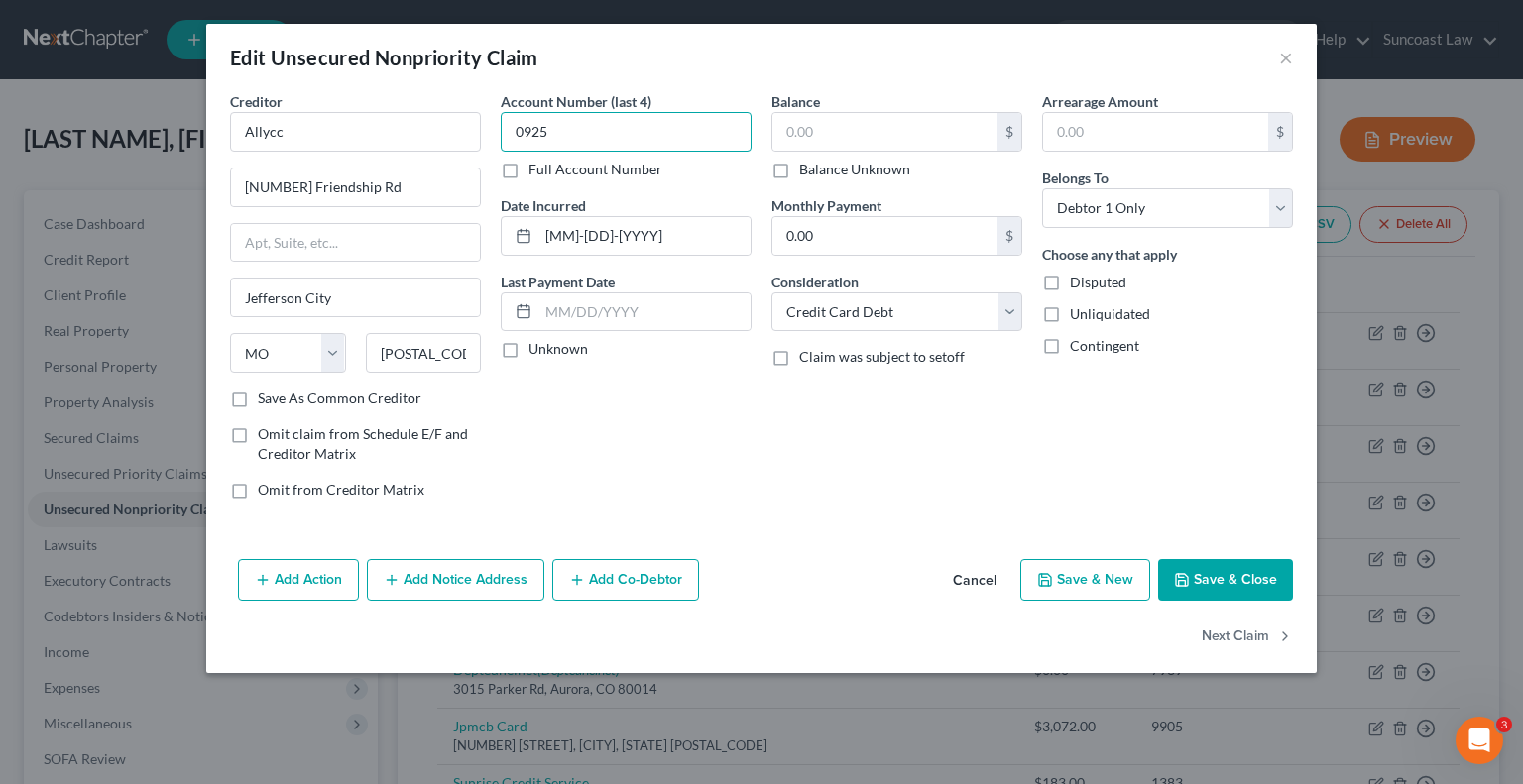 type on "0925" 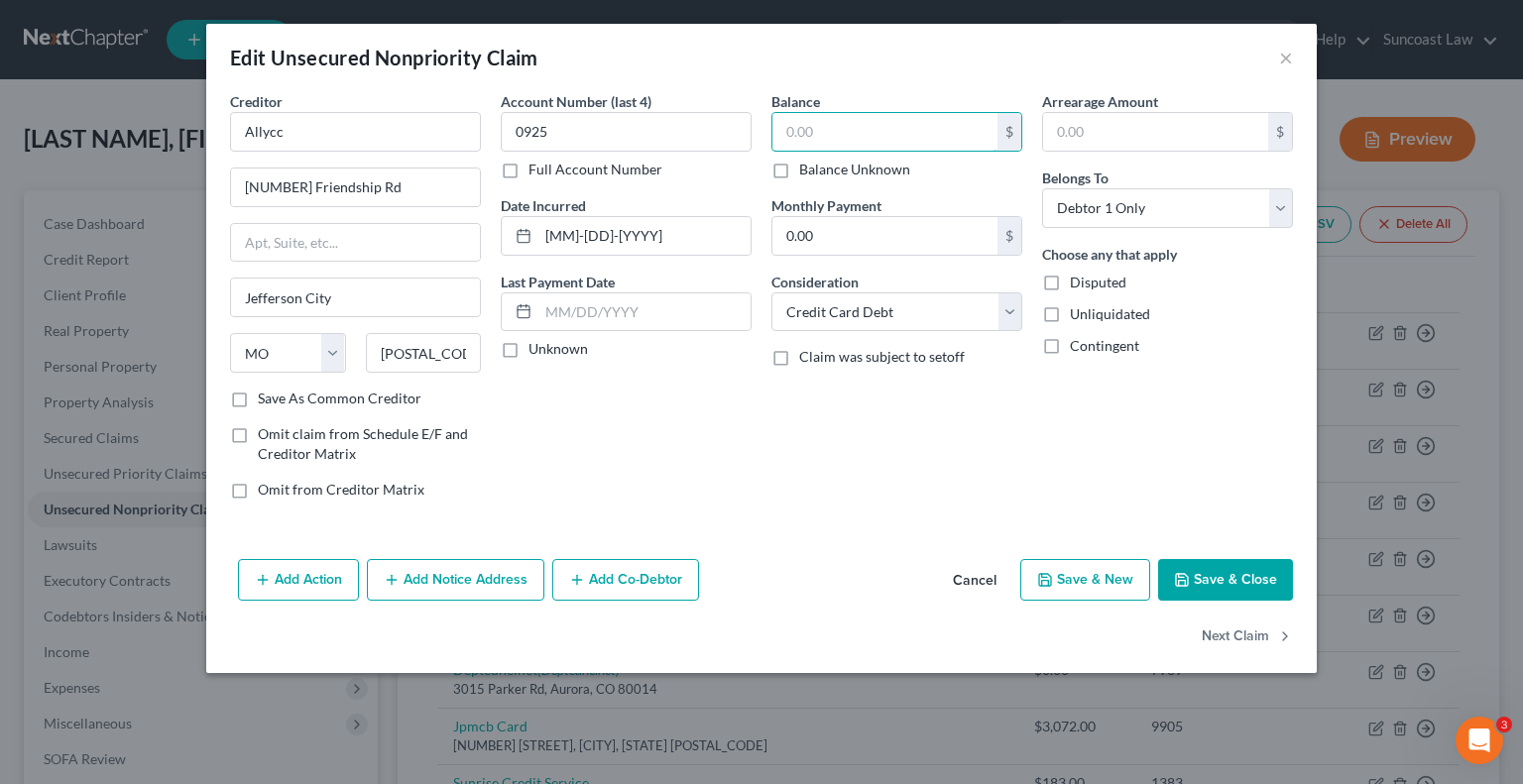 drag, startPoint x: 888, startPoint y: 136, endPoint x: 1136, endPoint y: 394, distance: 357.8659 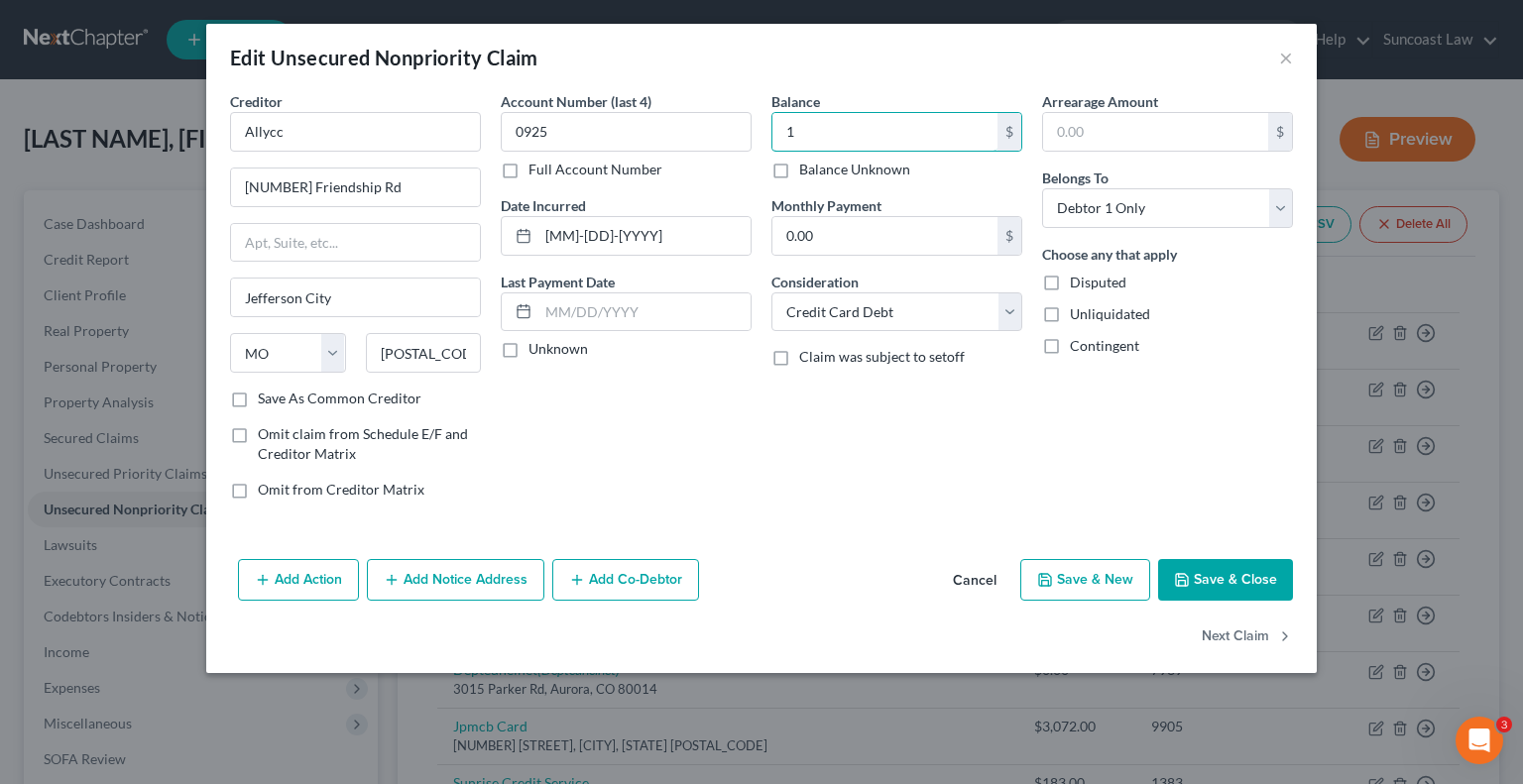 type on "1" 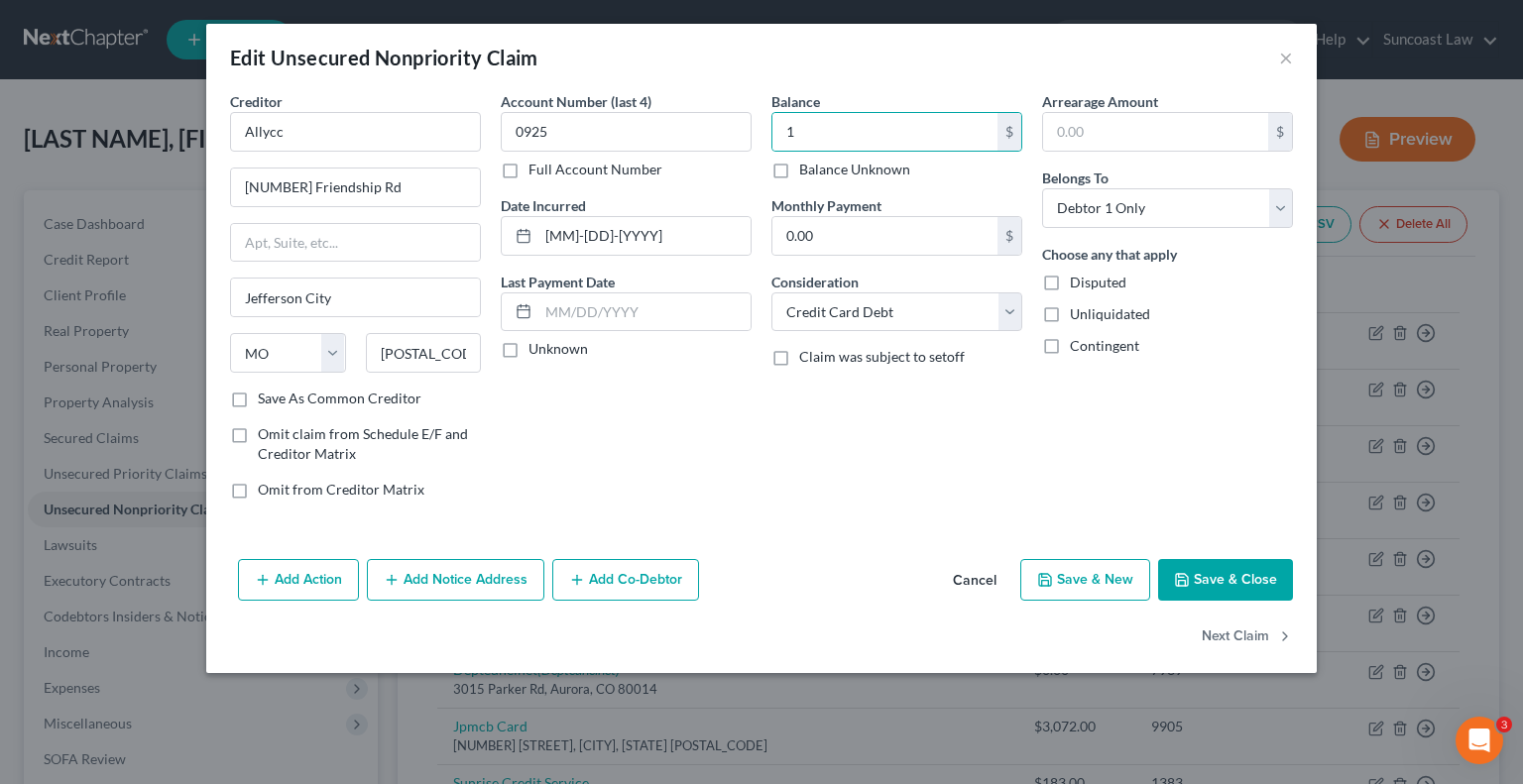 click on "Save & Close" at bounding box center [1226, 580] 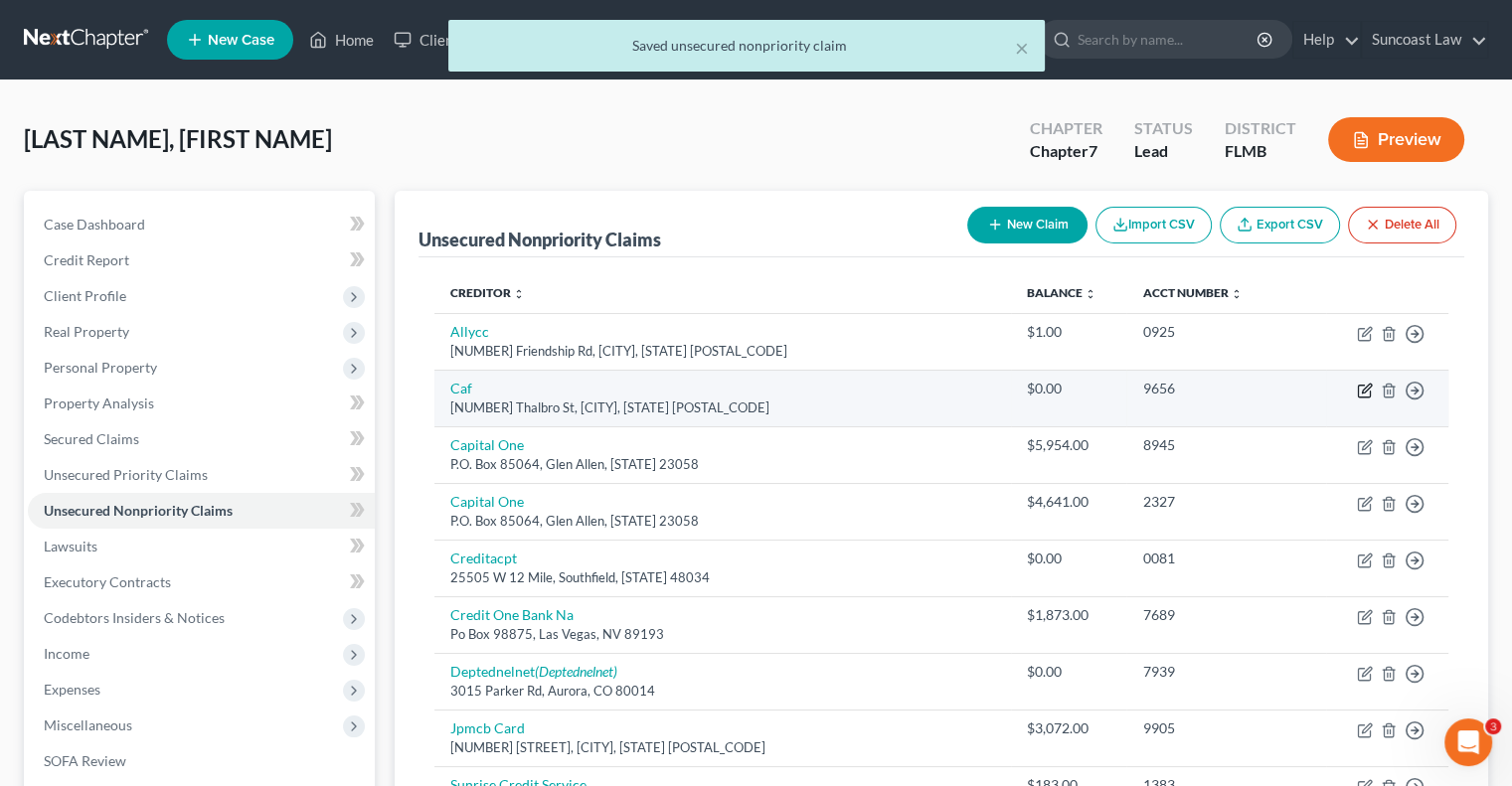 click 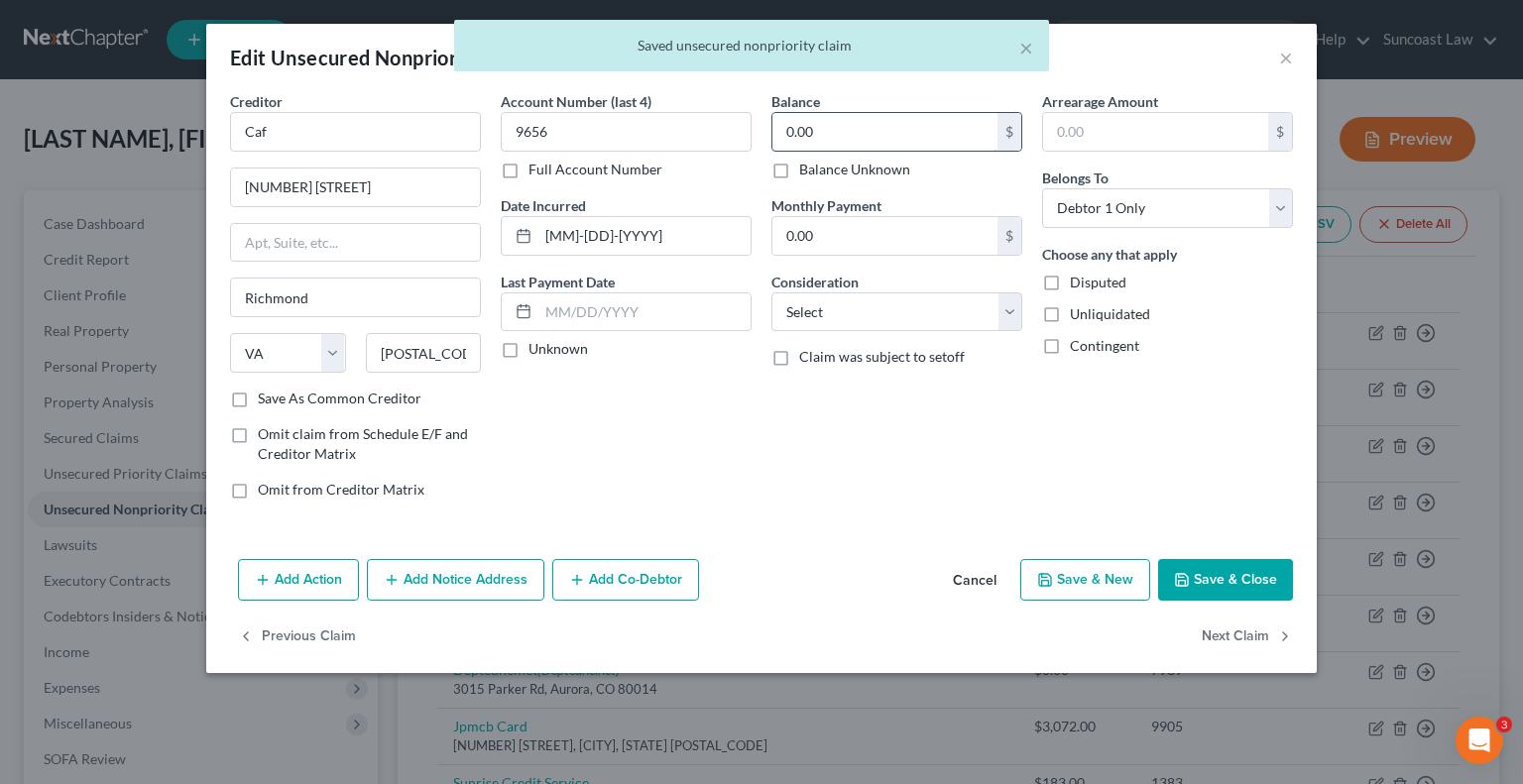 click on "0.00" at bounding box center [884, 132] 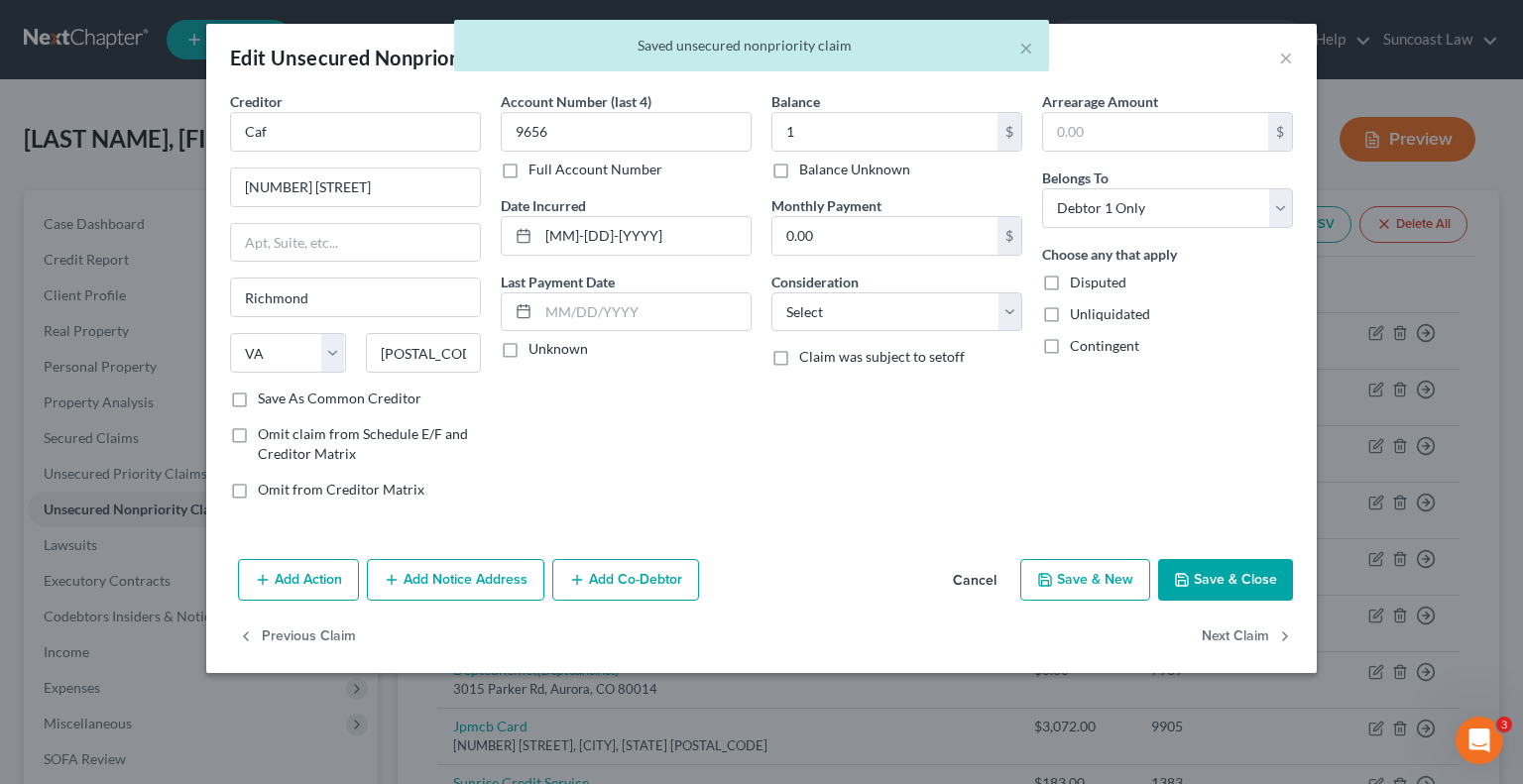 click on "Save & Close" at bounding box center [1226, 580] 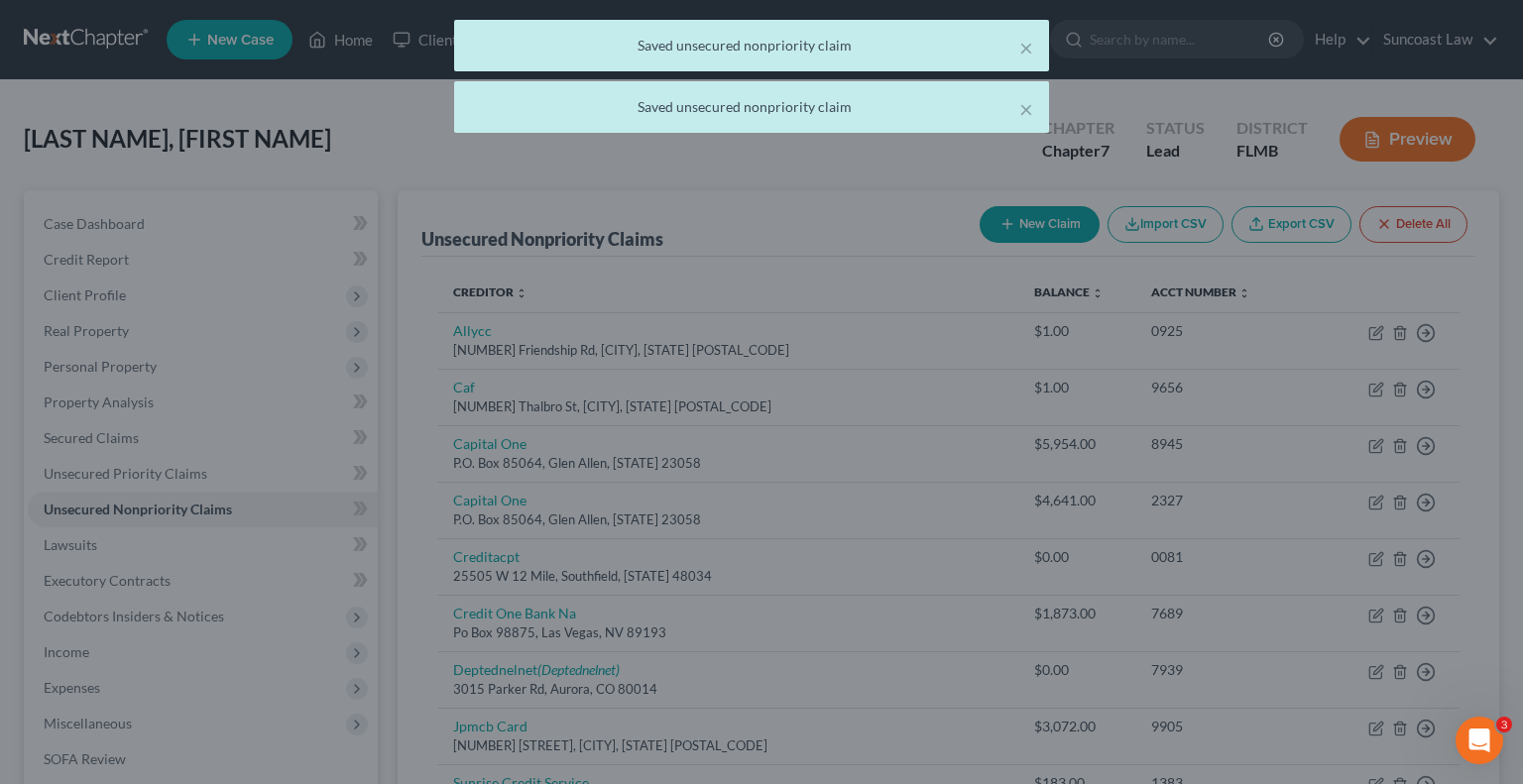 type on "1.00" 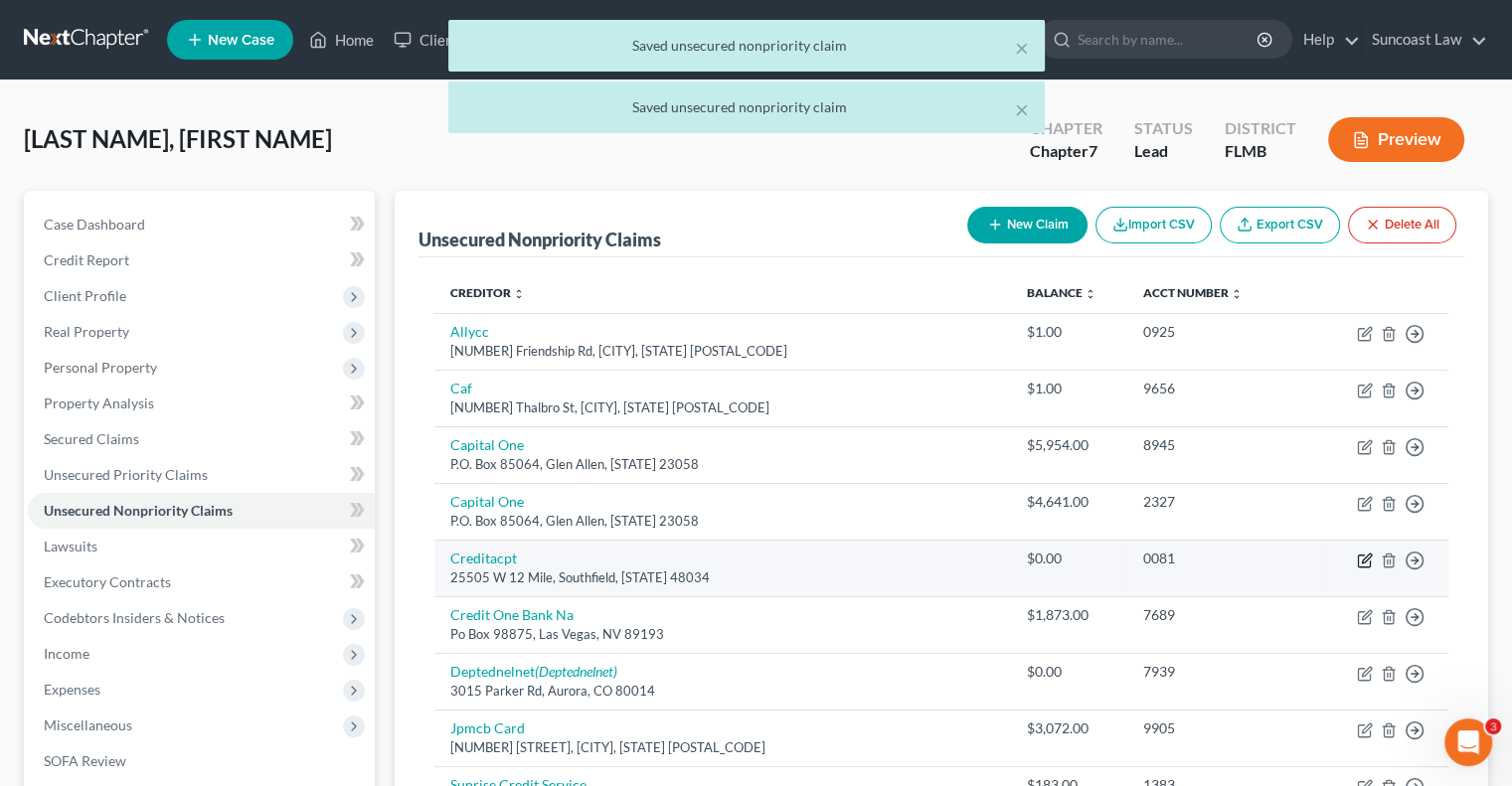 click 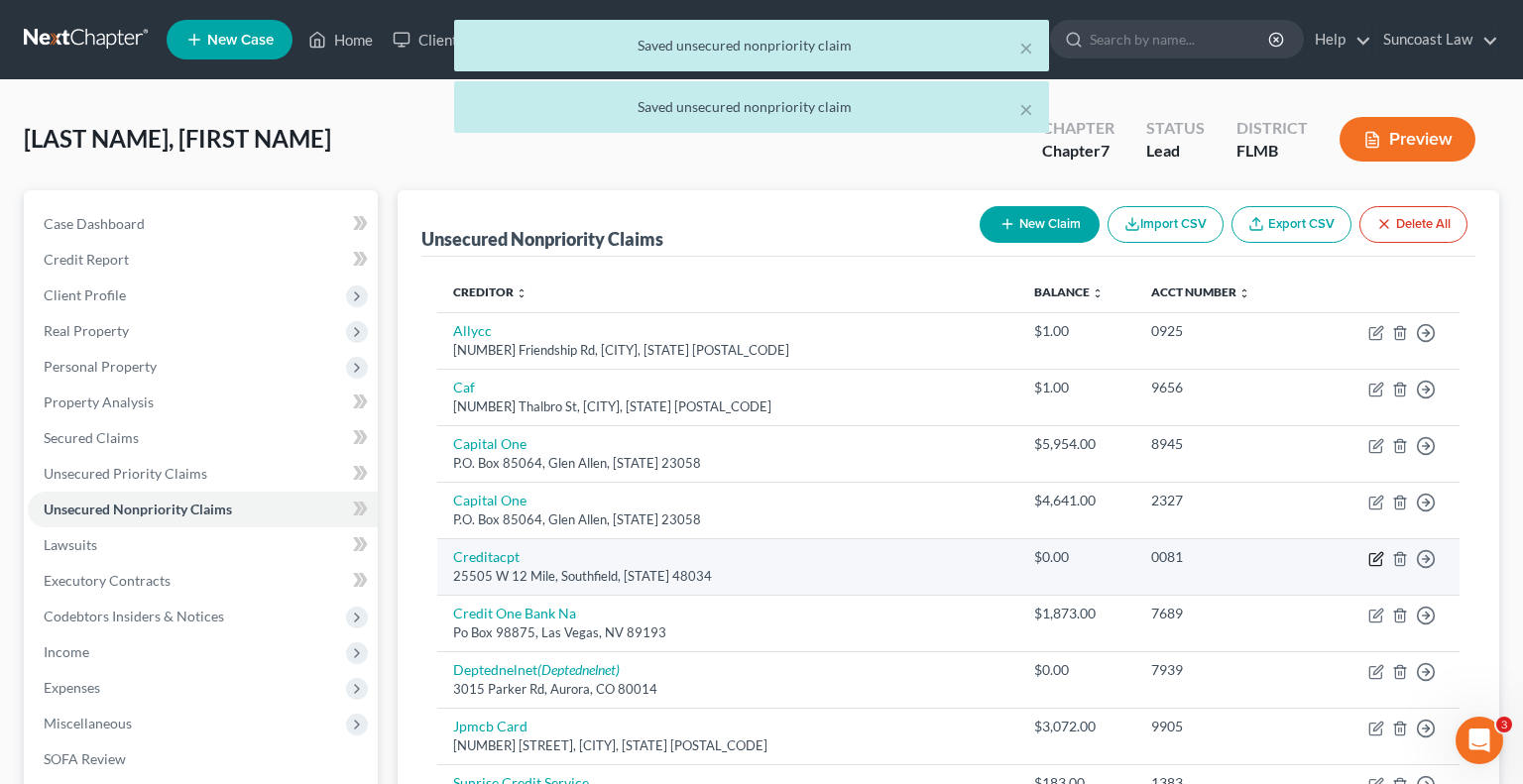 select on "23" 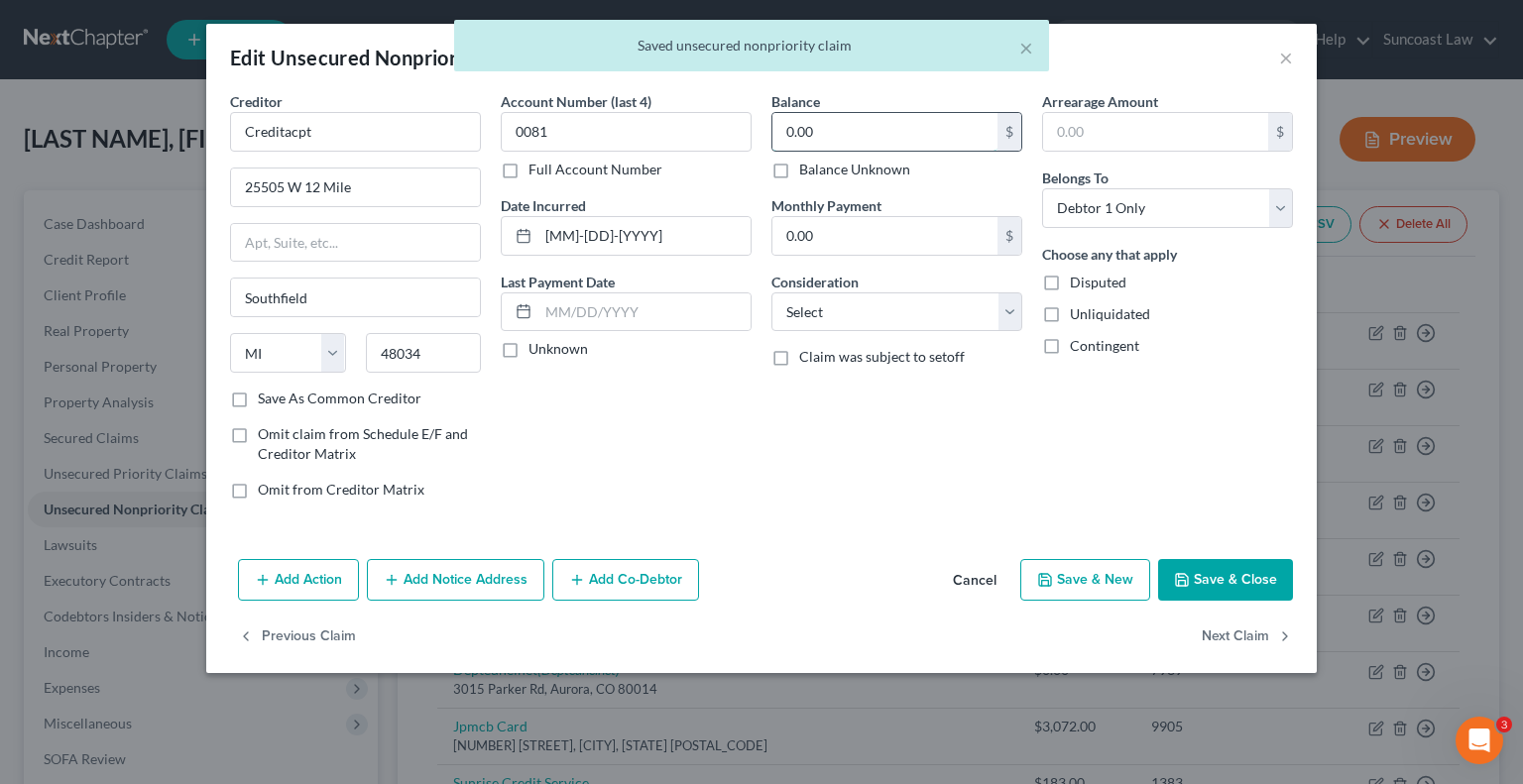 click on "0.00" at bounding box center [884, 132] 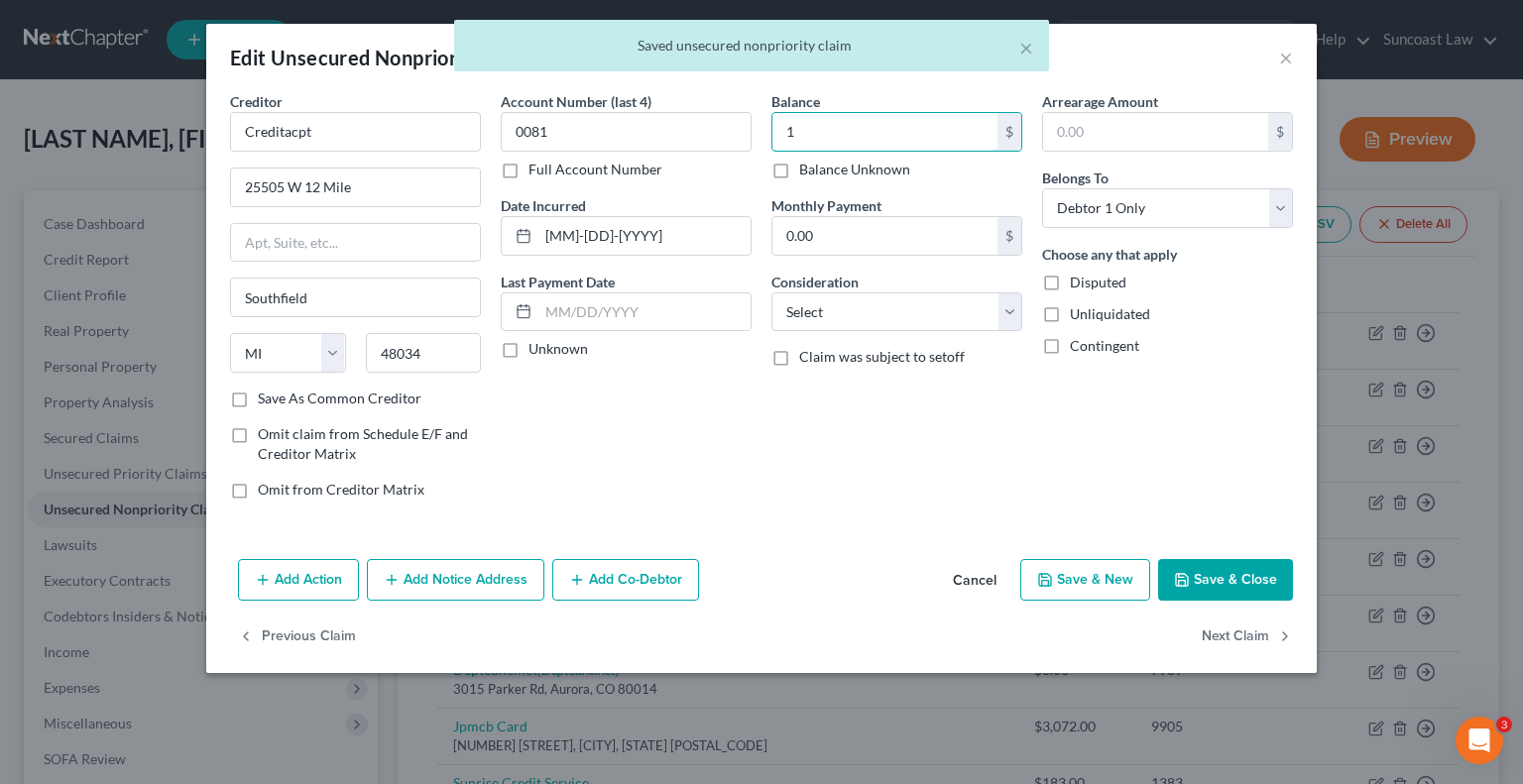 type on "1" 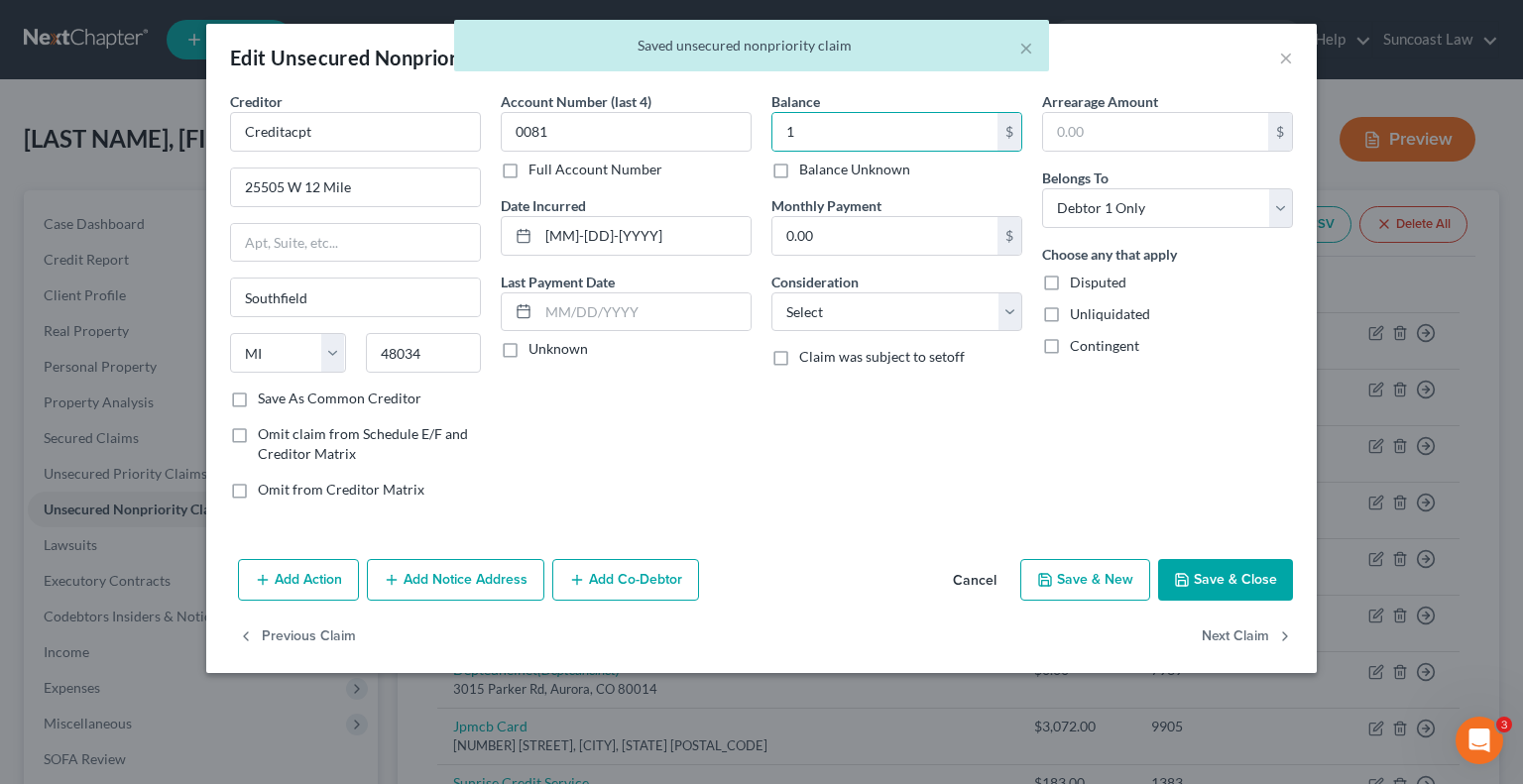 drag, startPoint x: 1250, startPoint y: 574, endPoint x: 1226, endPoint y: 542, distance: 40 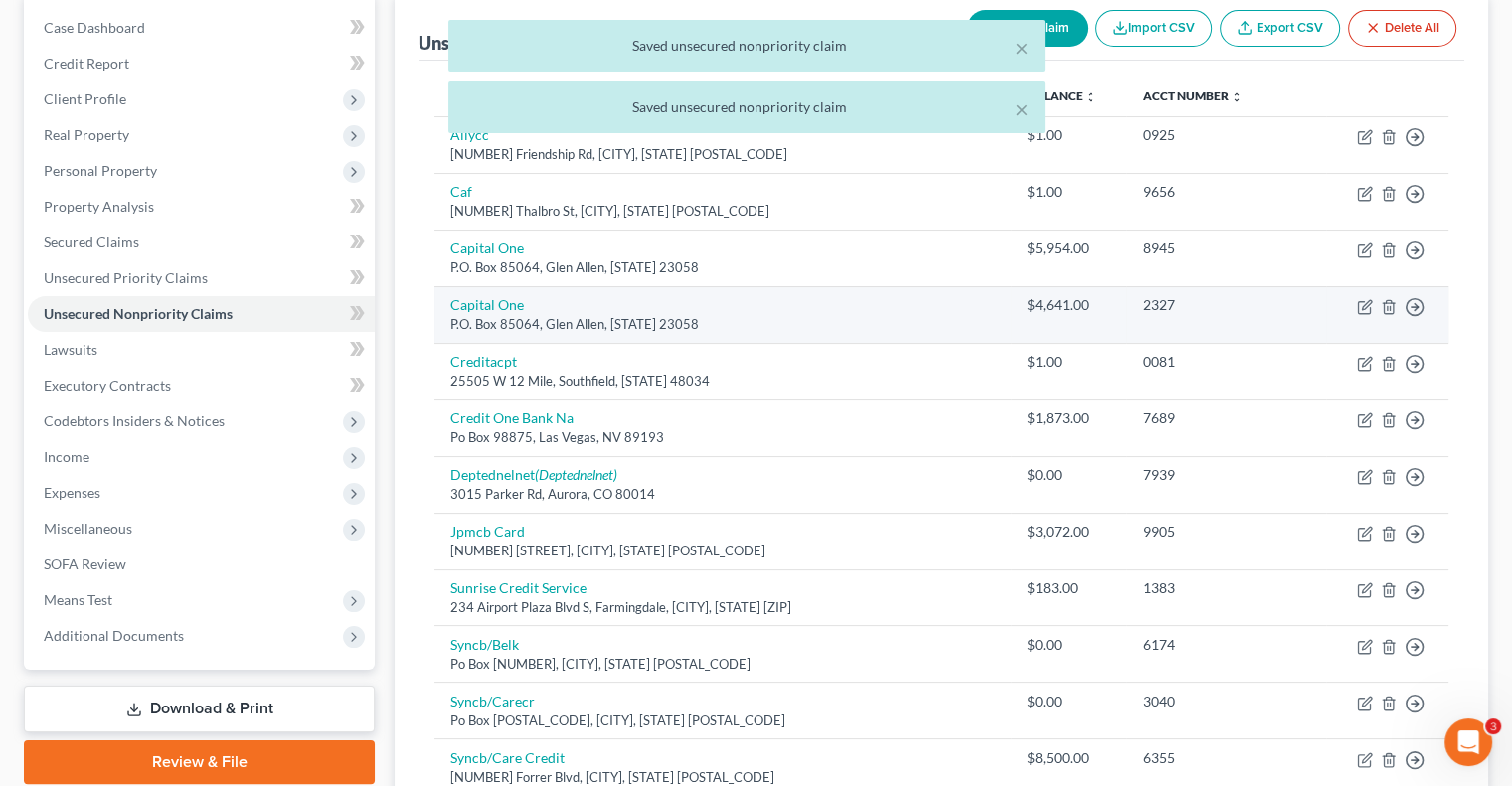 scroll, scrollTop: 199, scrollLeft: 0, axis: vertical 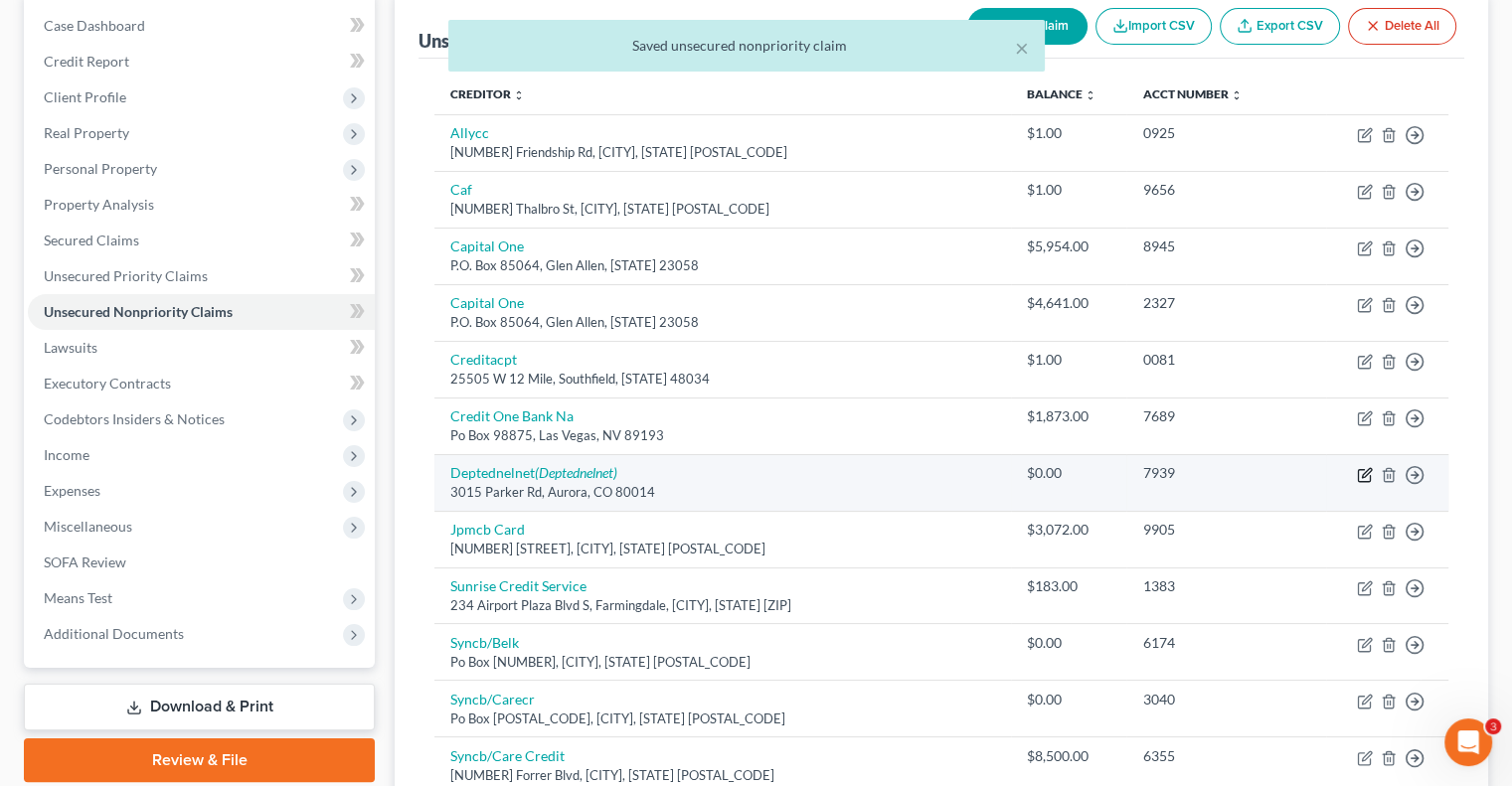 click 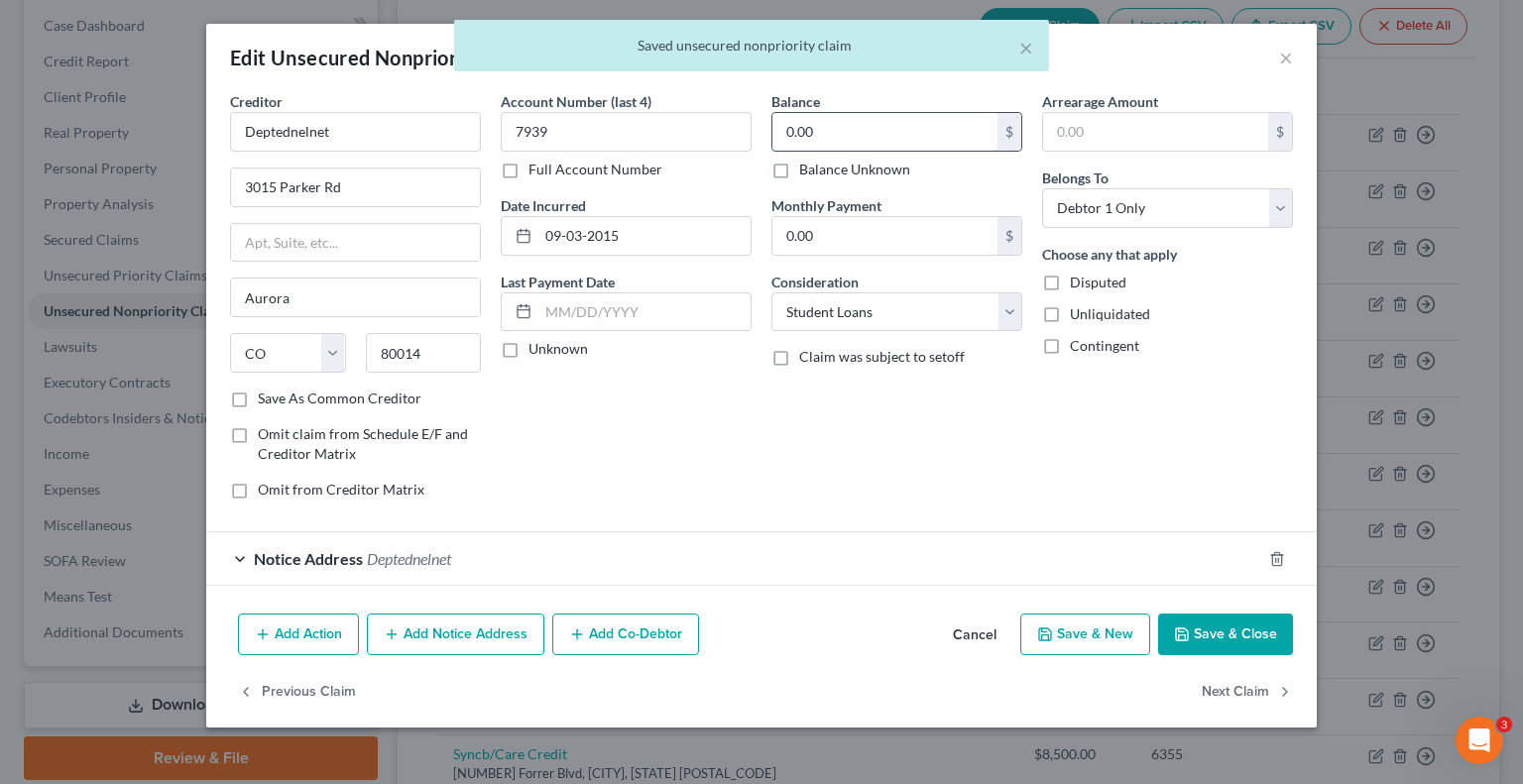 click on "0.00" at bounding box center (884, 132) 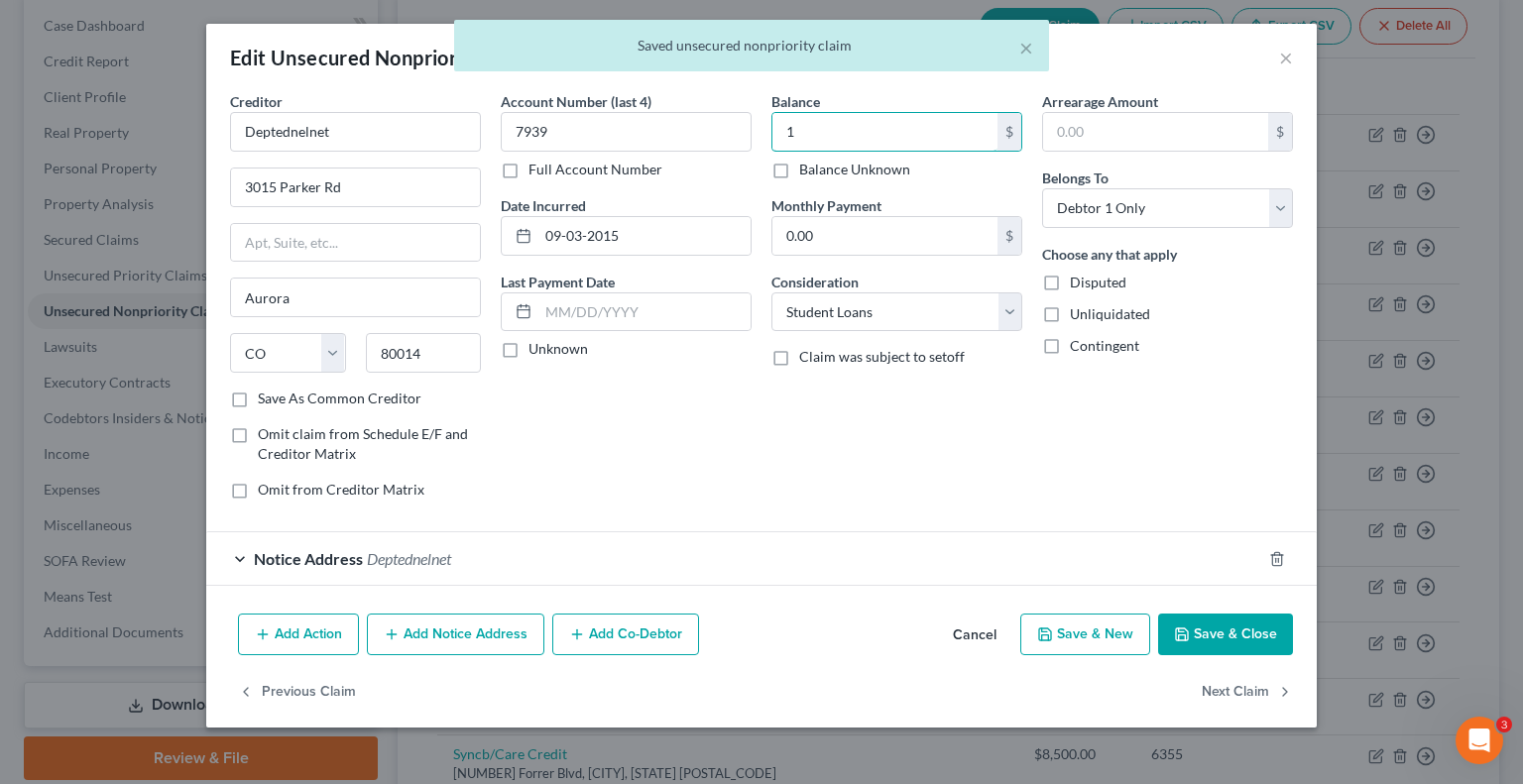 type on "1" 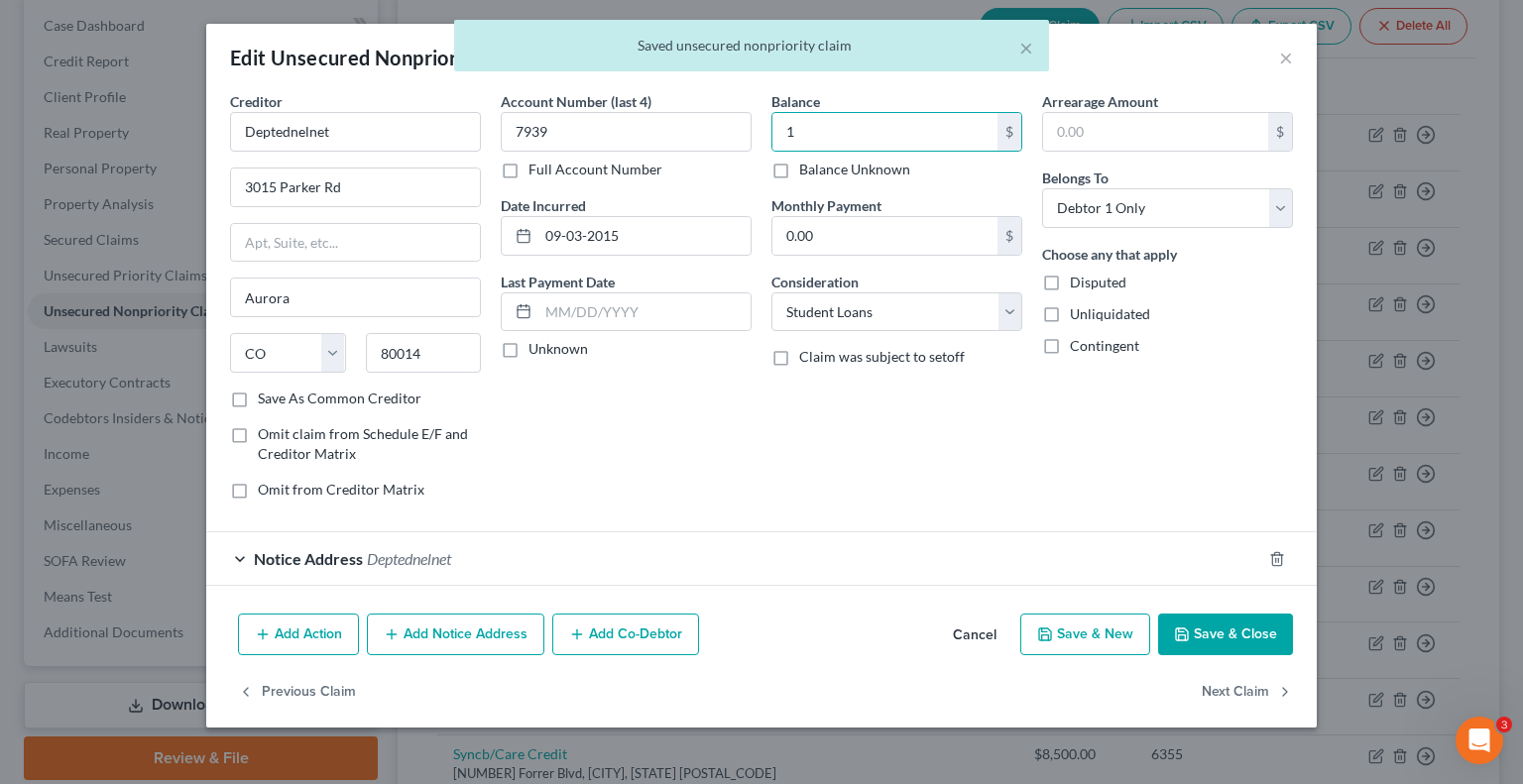 click on "Save & Close" at bounding box center [1226, 634] 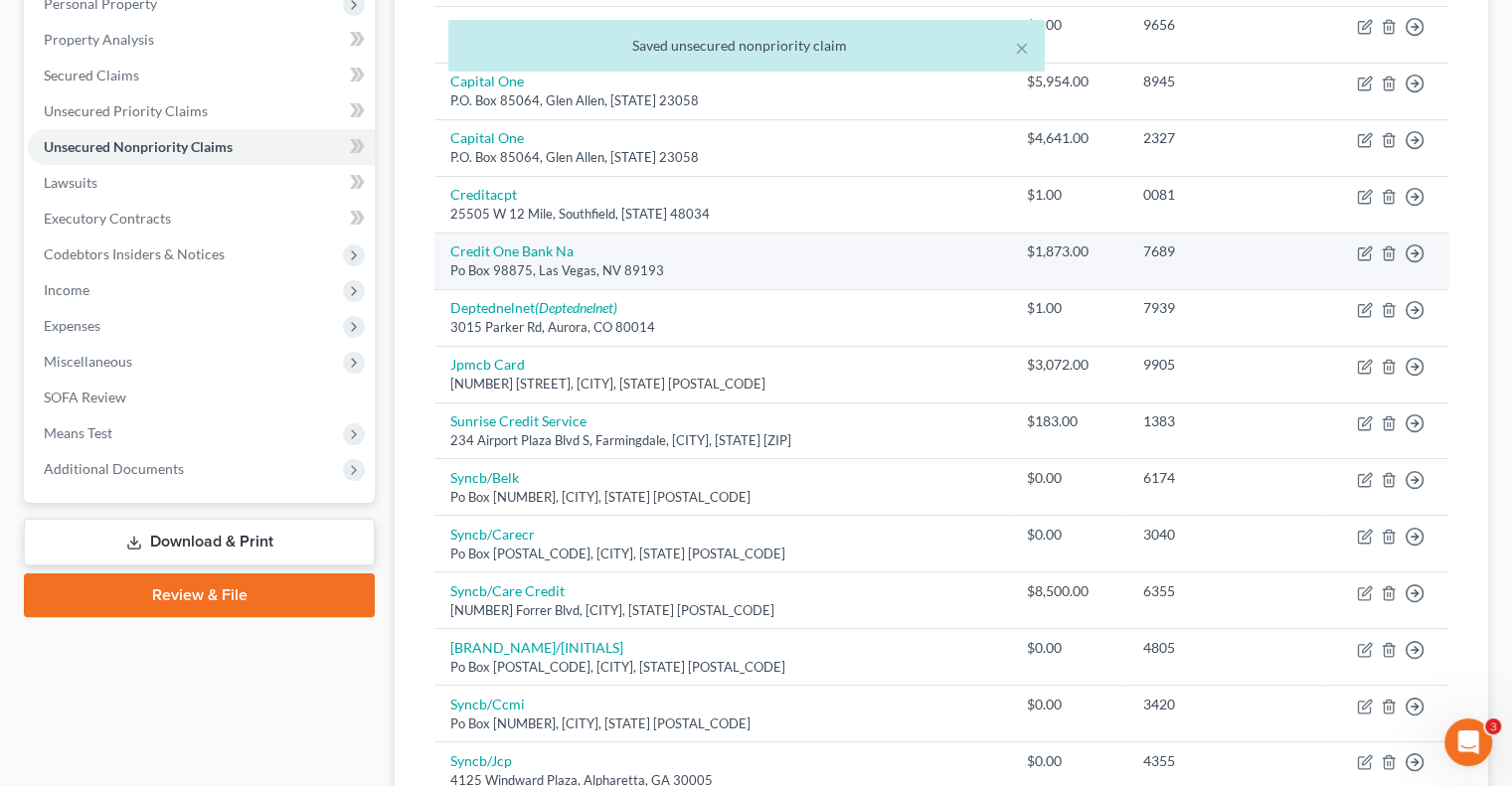 scroll, scrollTop: 397, scrollLeft: 0, axis: vertical 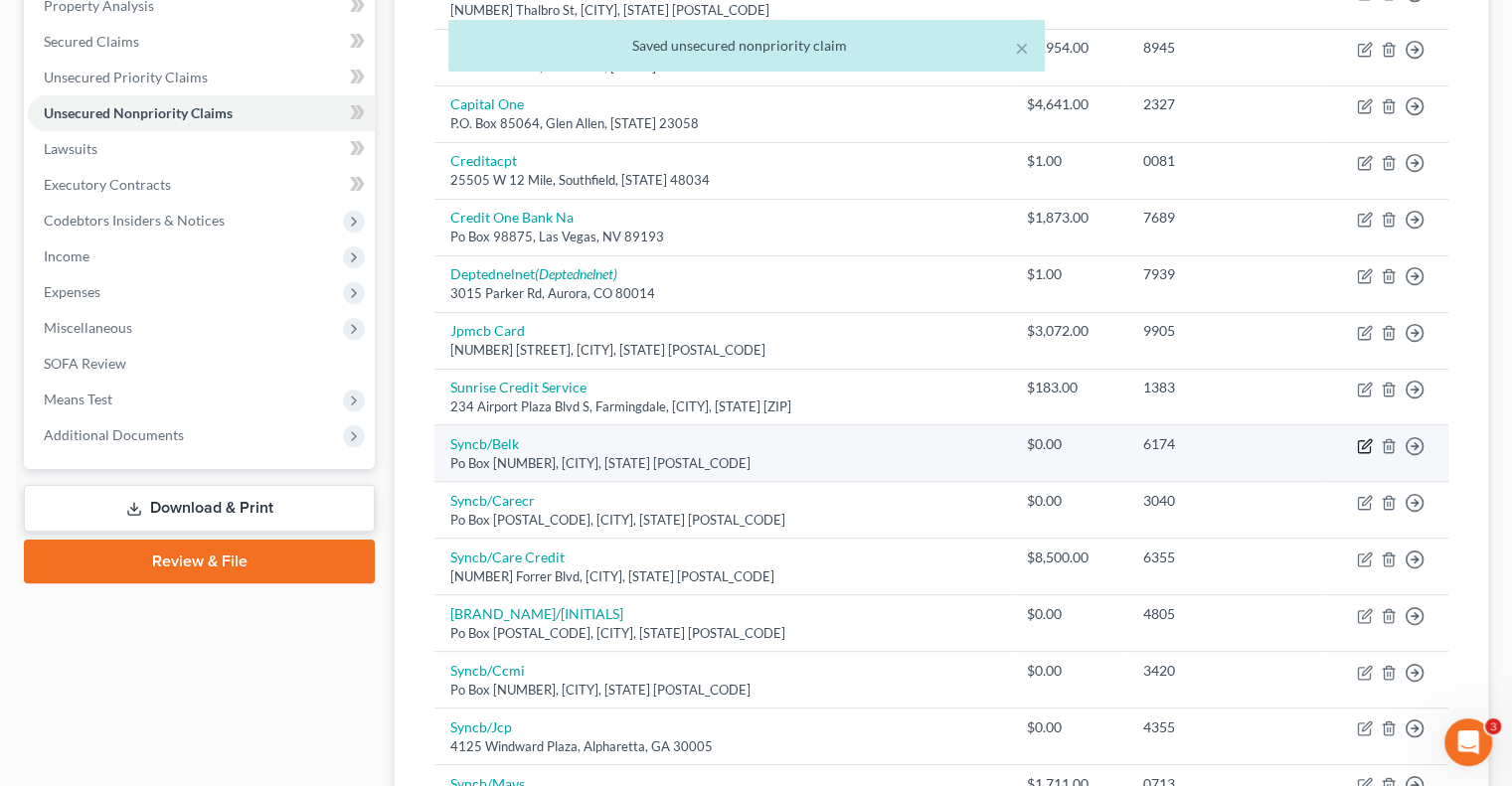 click 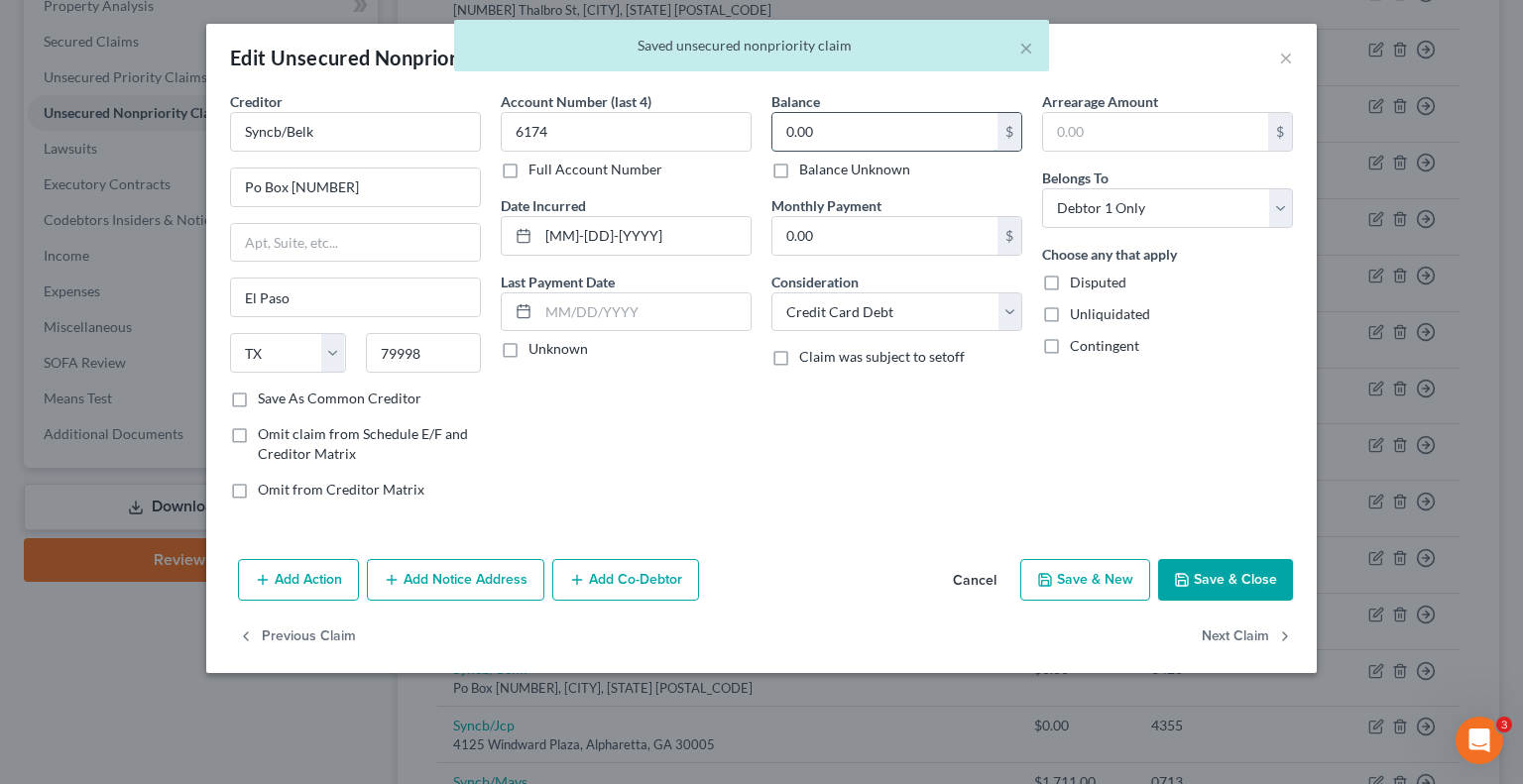 click on "0.00" at bounding box center [884, 132] 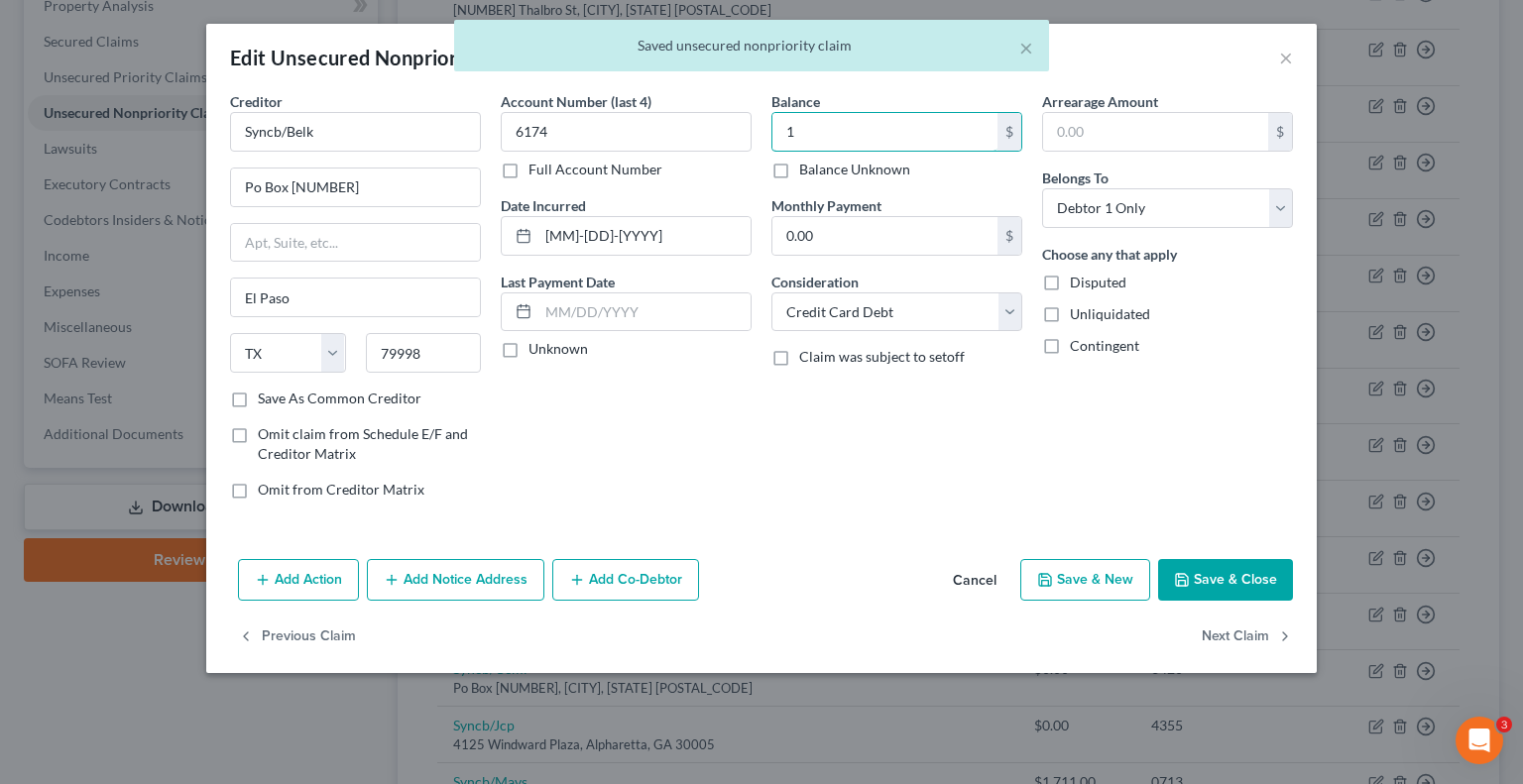 type on "1" 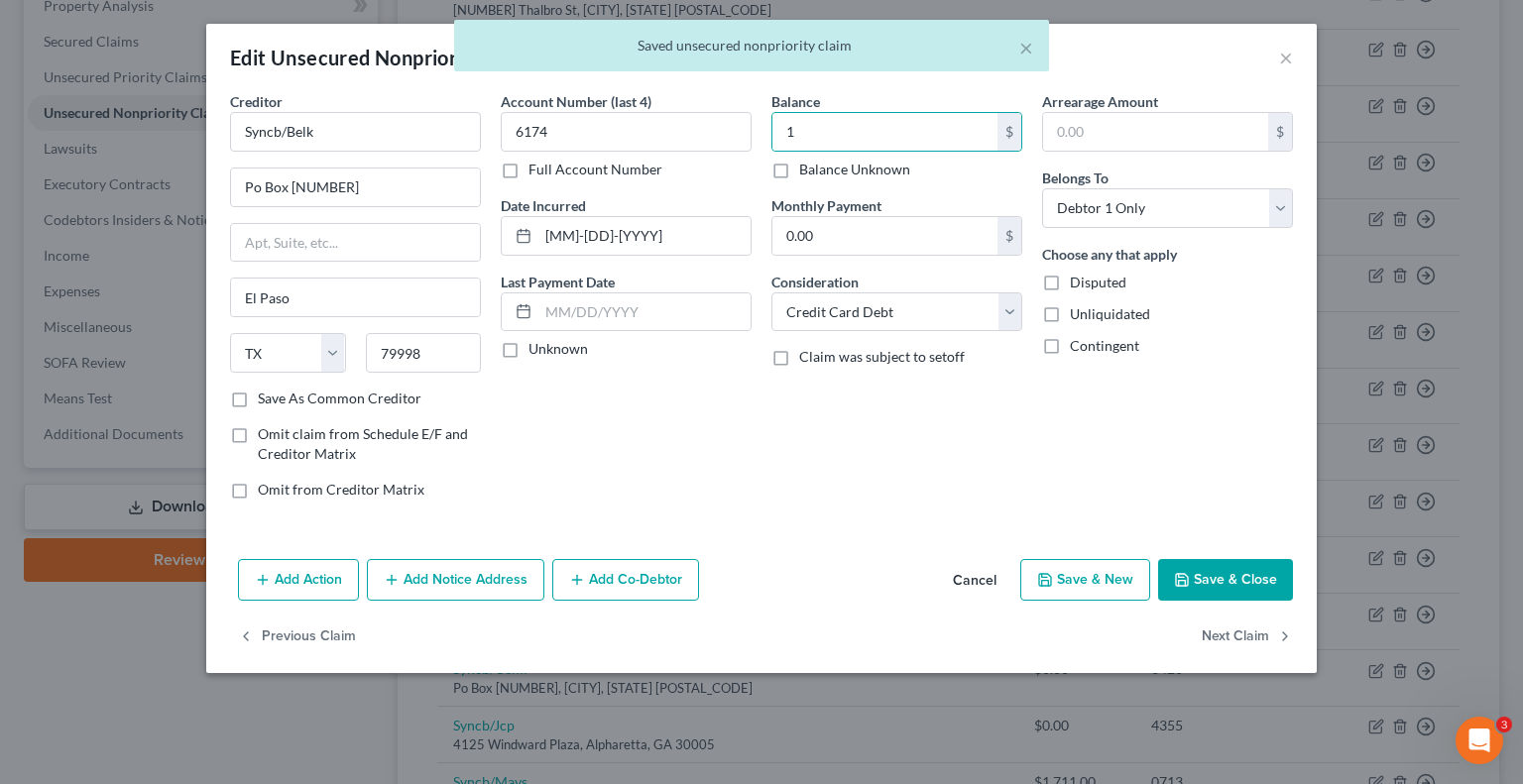 click on "Save & Close" at bounding box center (1226, 580) 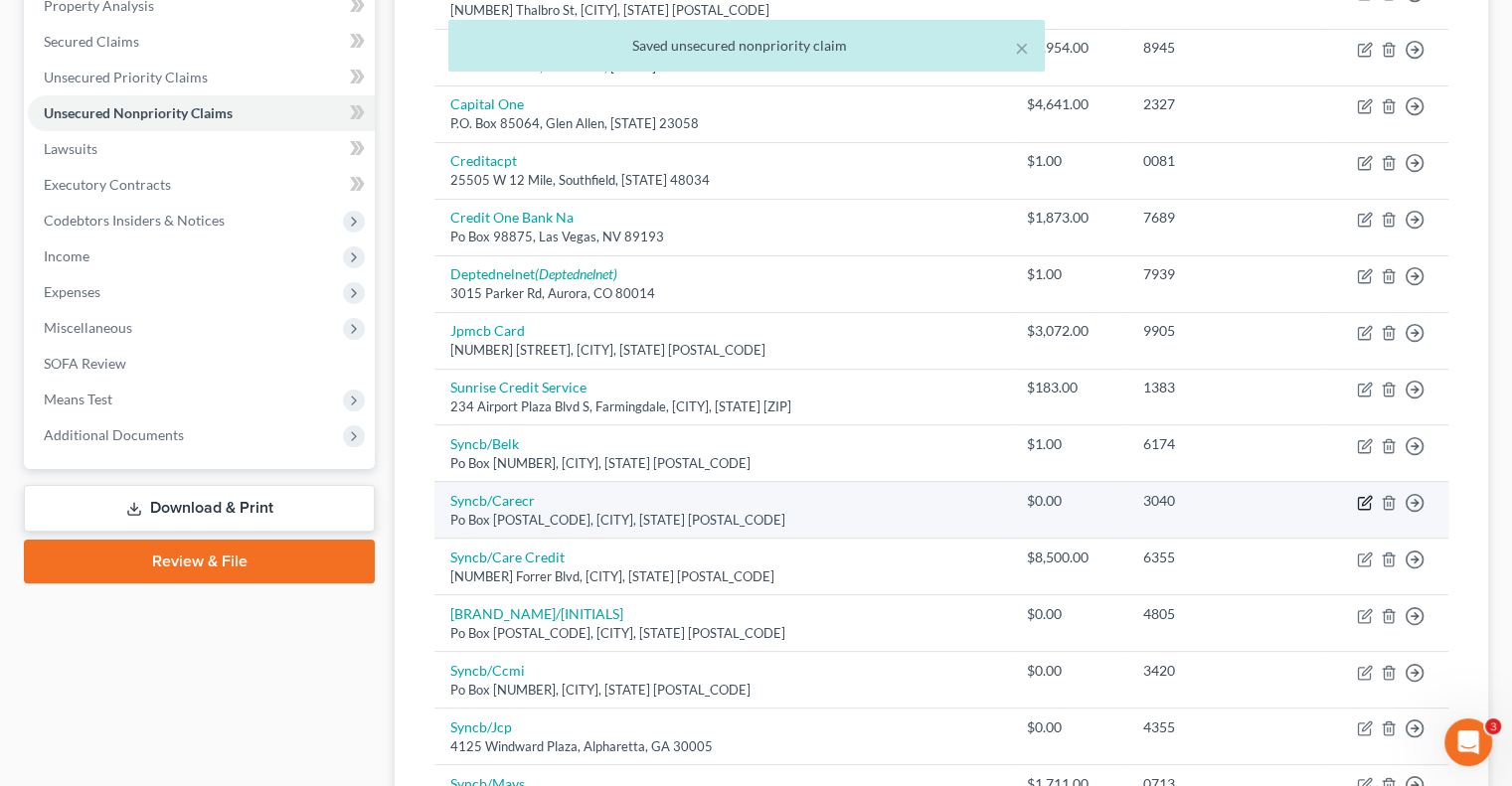 click 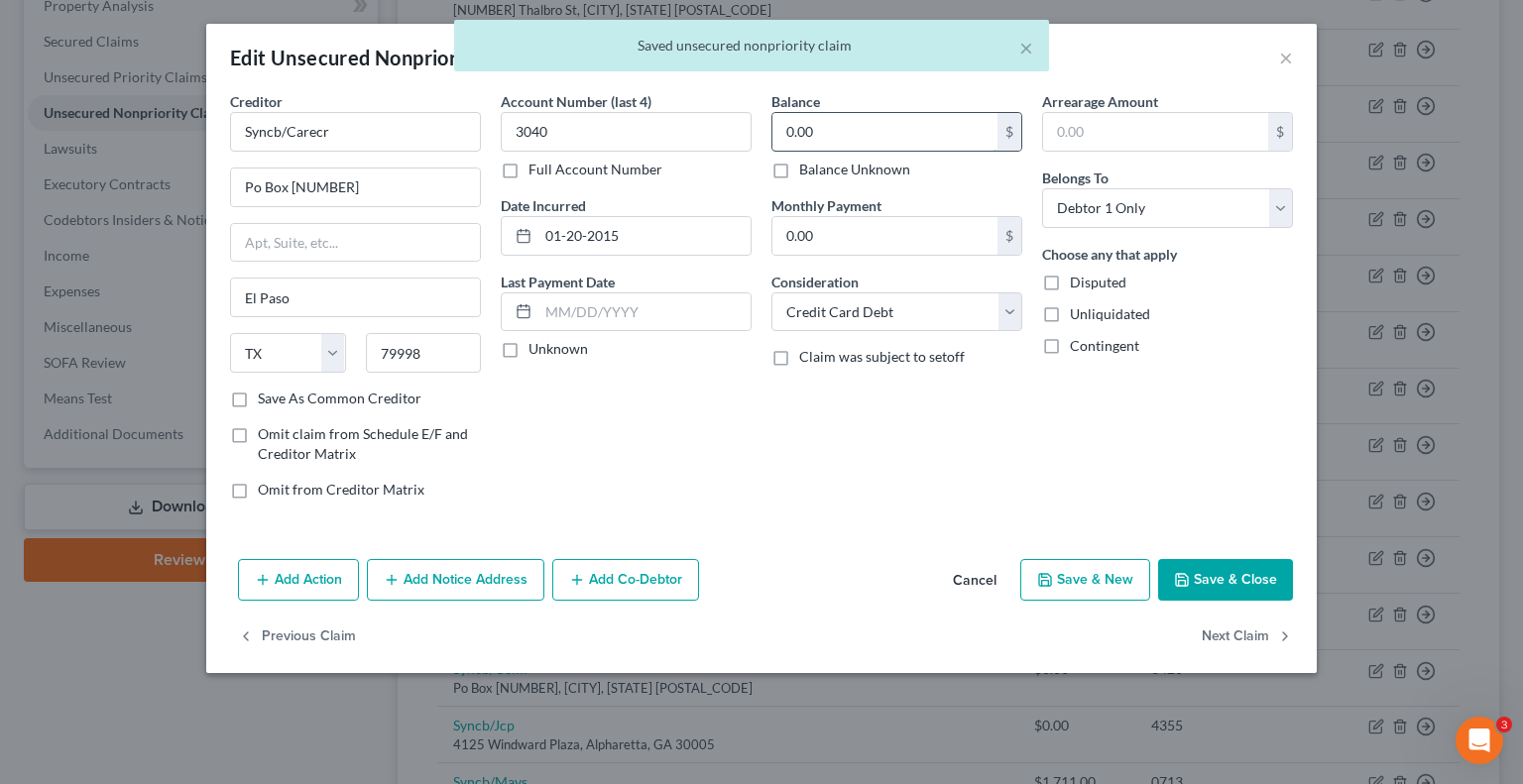 click on "0.00" at bounding box center (884, 132) 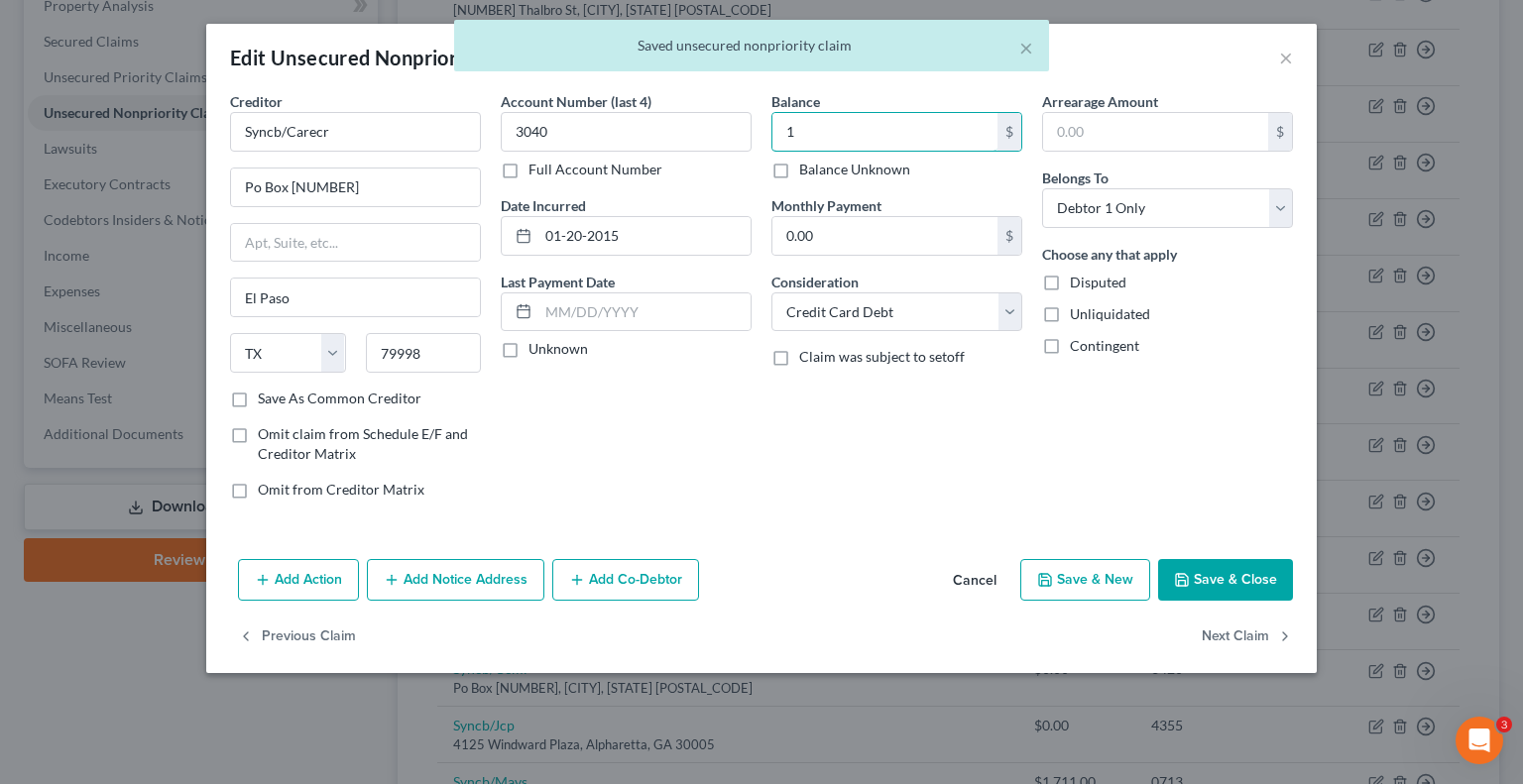 type on "1" 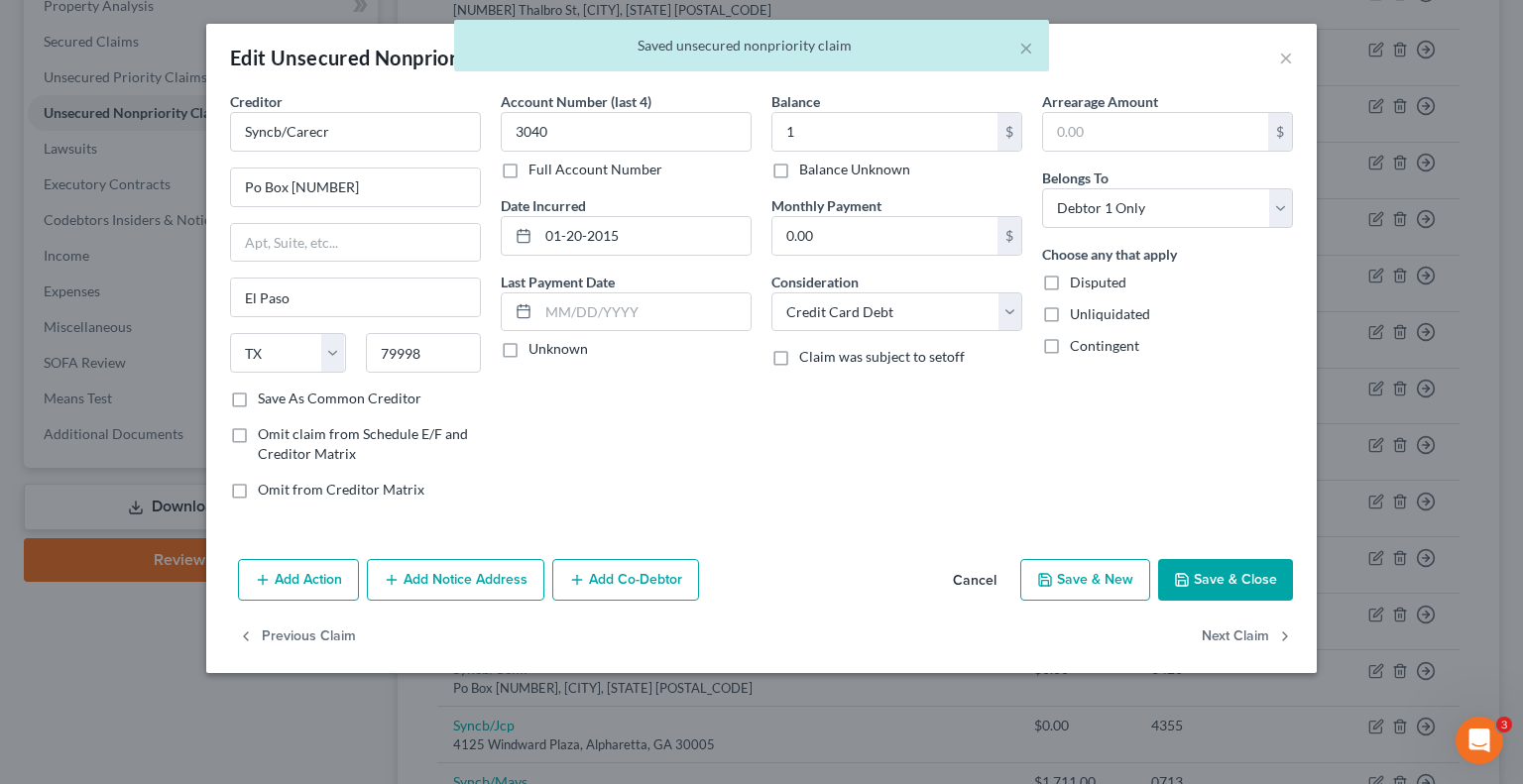 click on "Save & Close" at bounding box center [1226, 580] 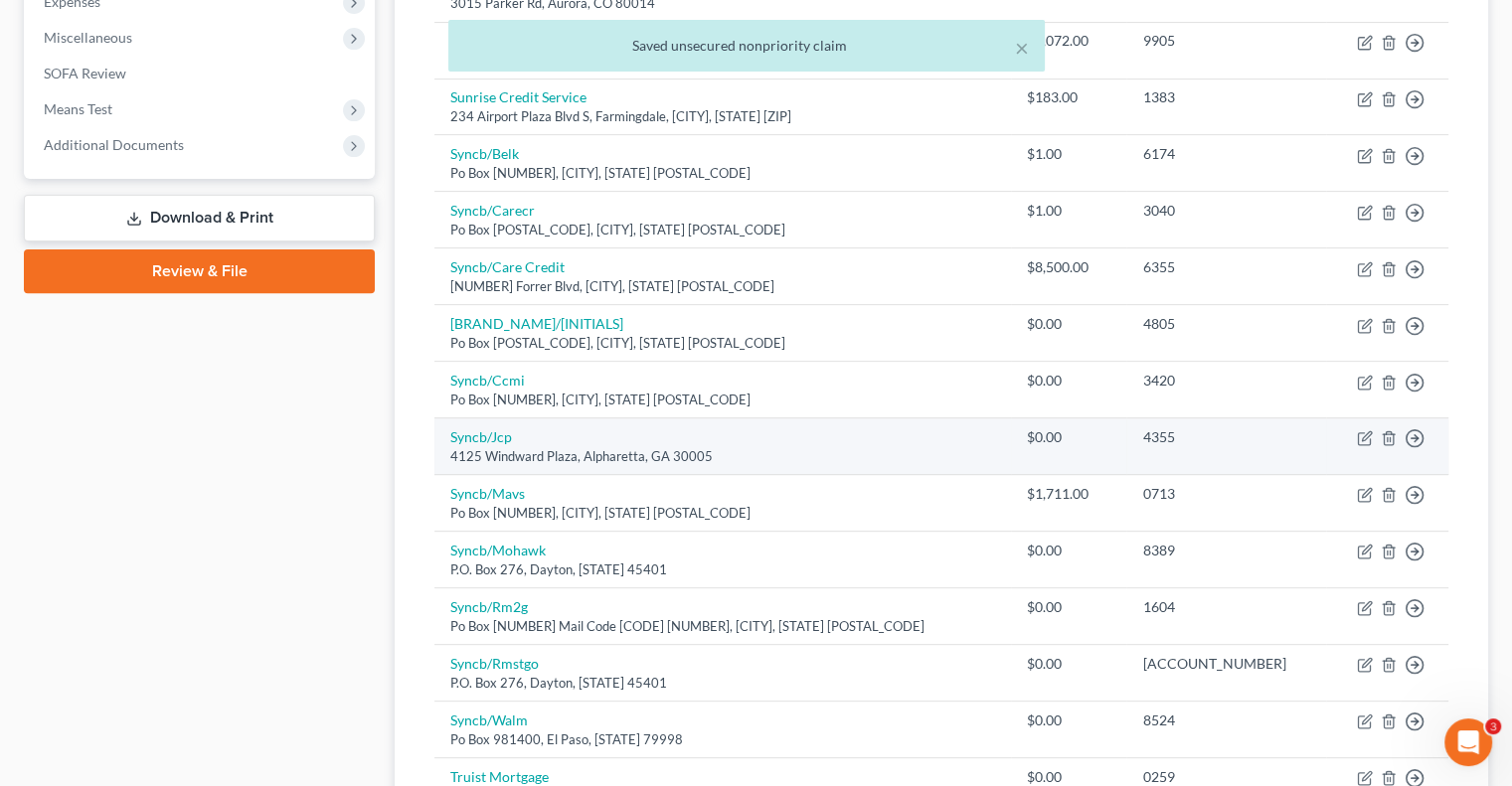 scroll, scrollTop: 696, scrollLeft: 0, axis: vertical 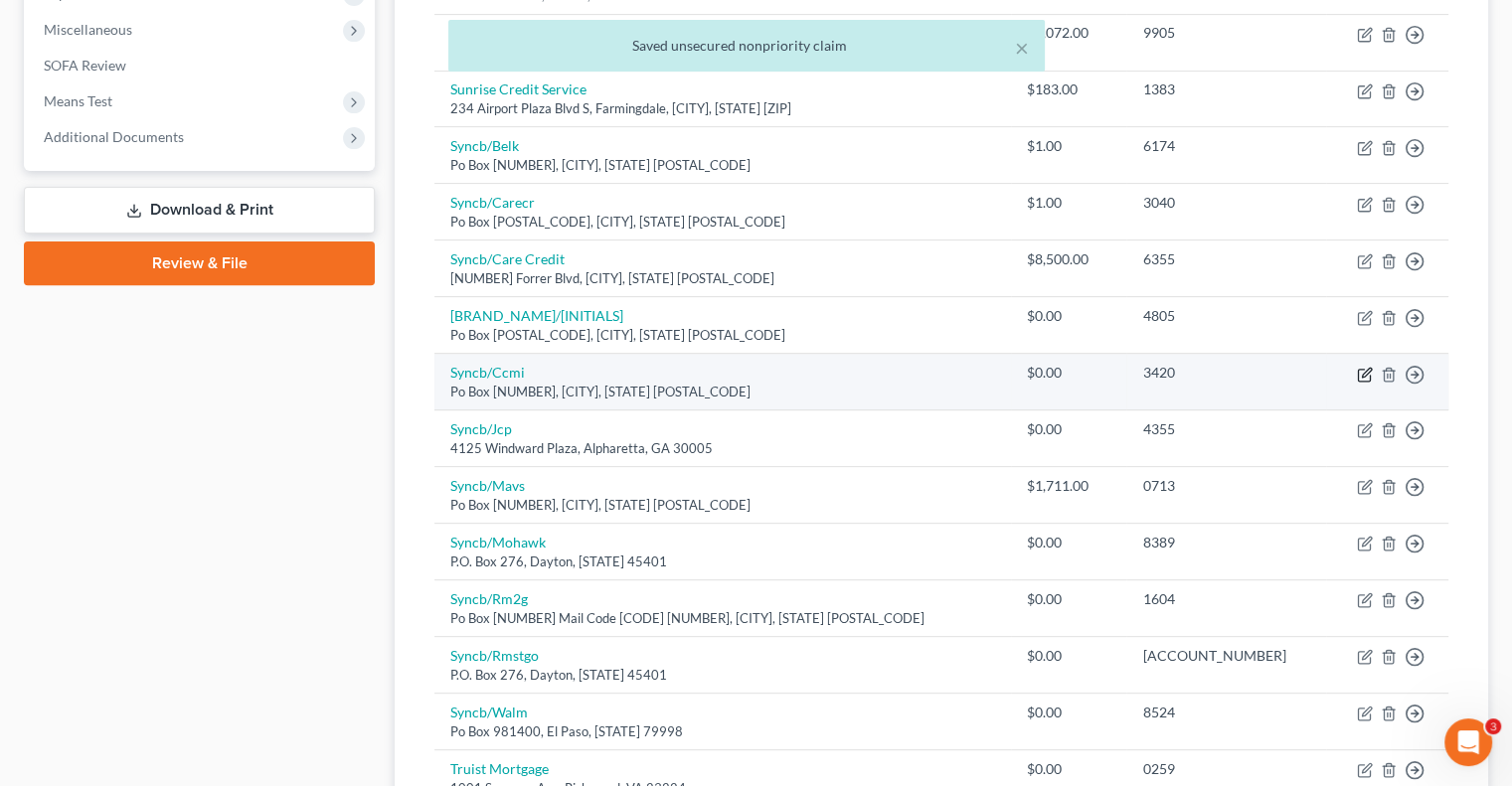 click 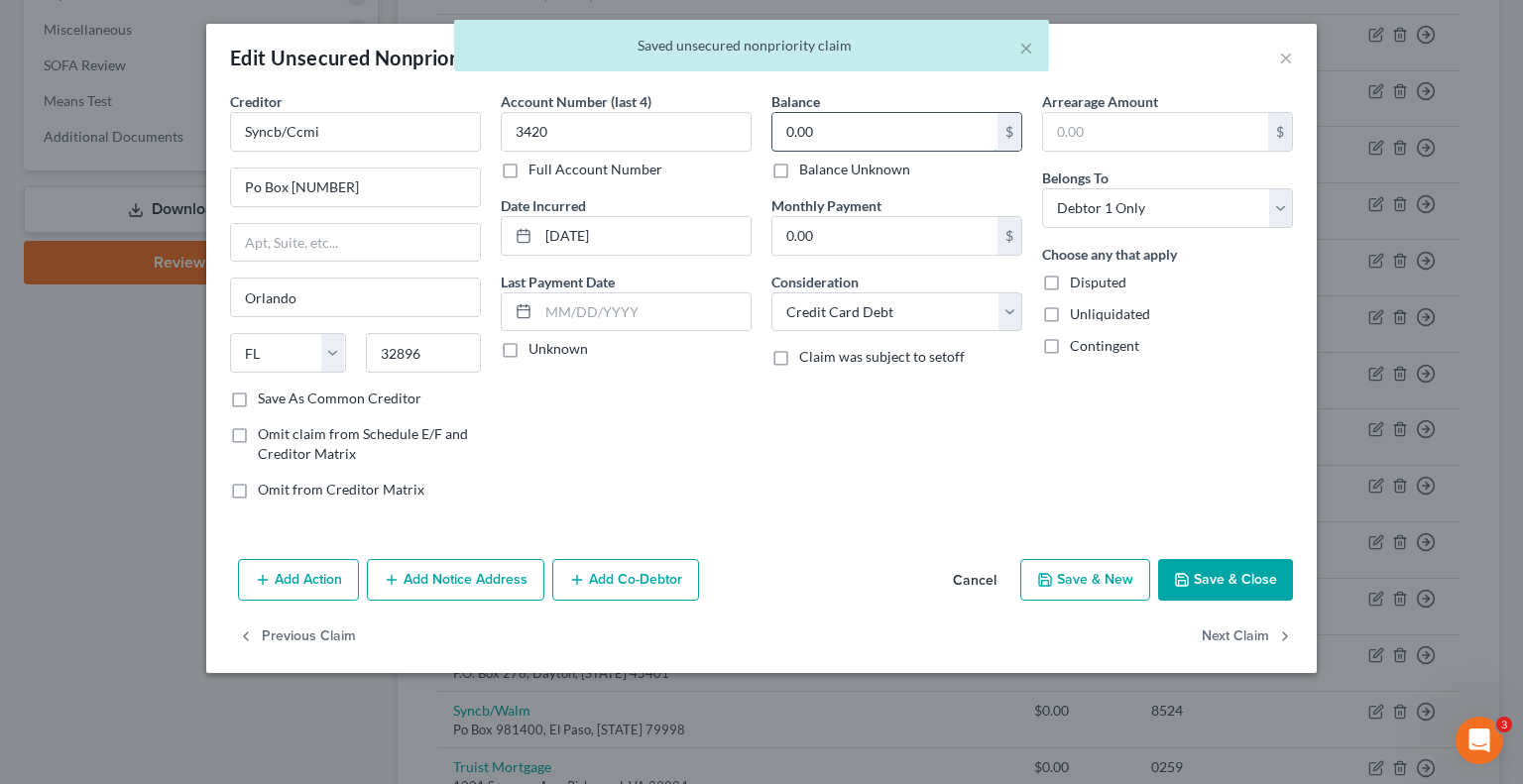 click on "0.00" at bounding box center [884, 132] 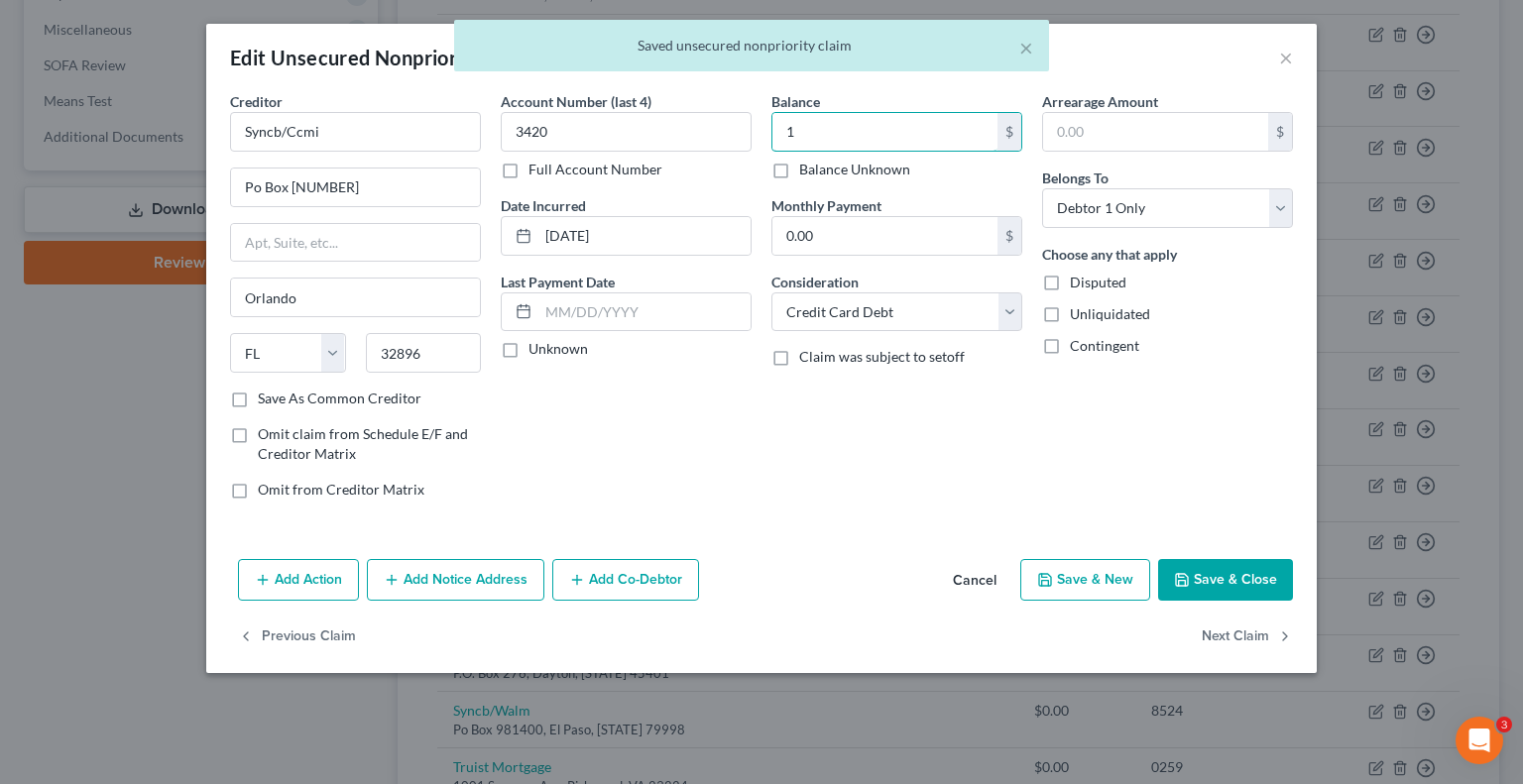 type on "1" 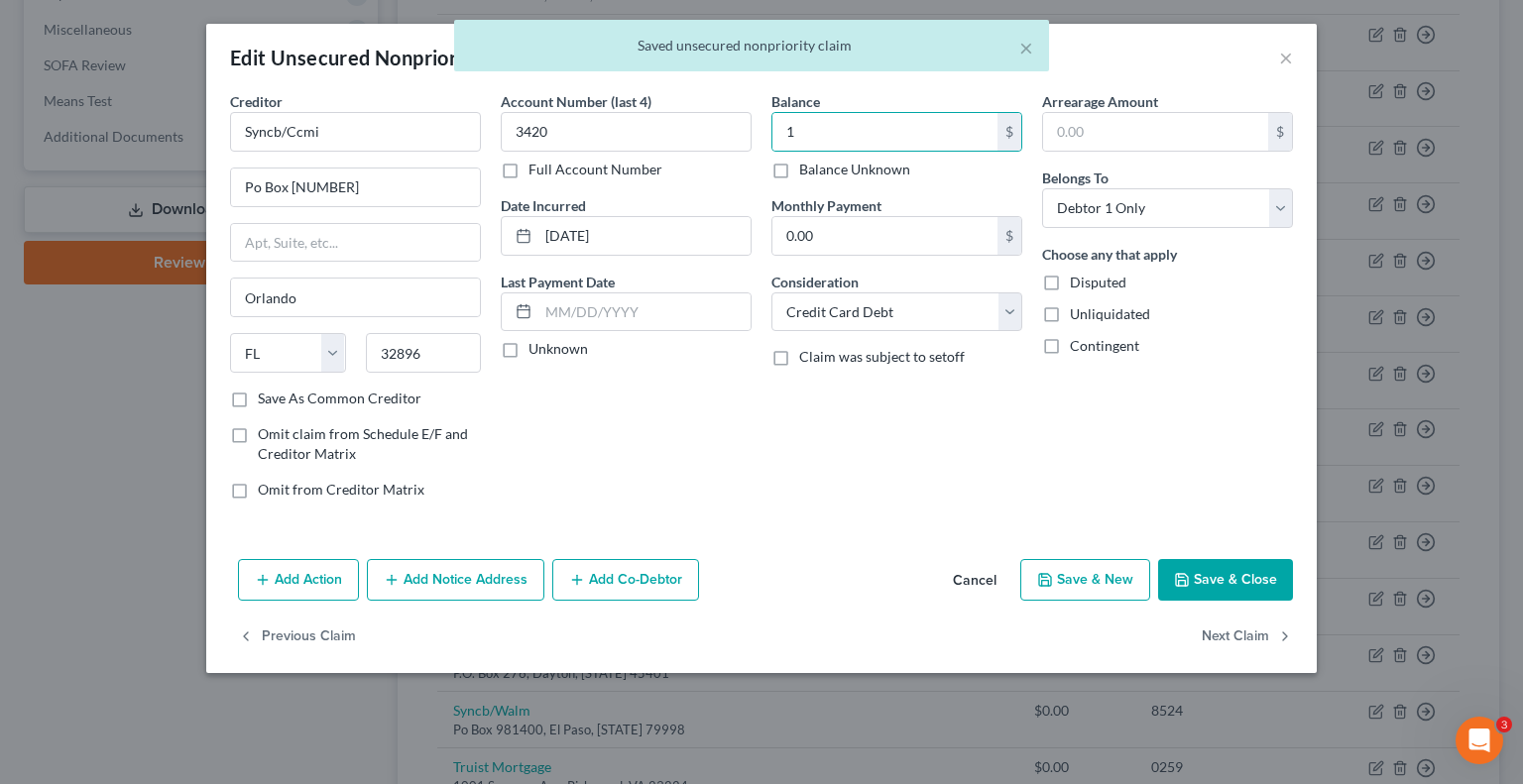 click on "Save & Close" at bounding box center [1226, 580] 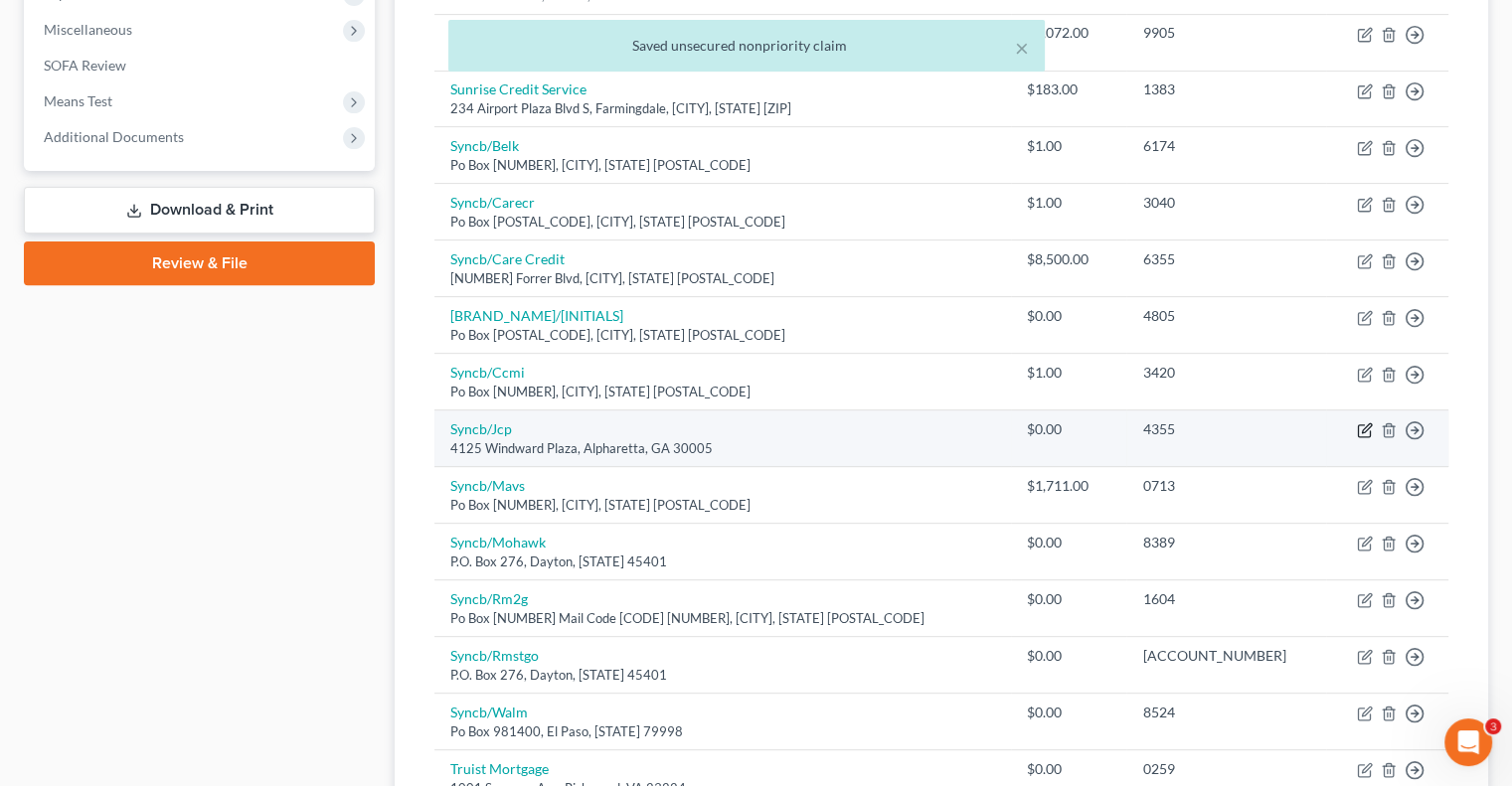 click 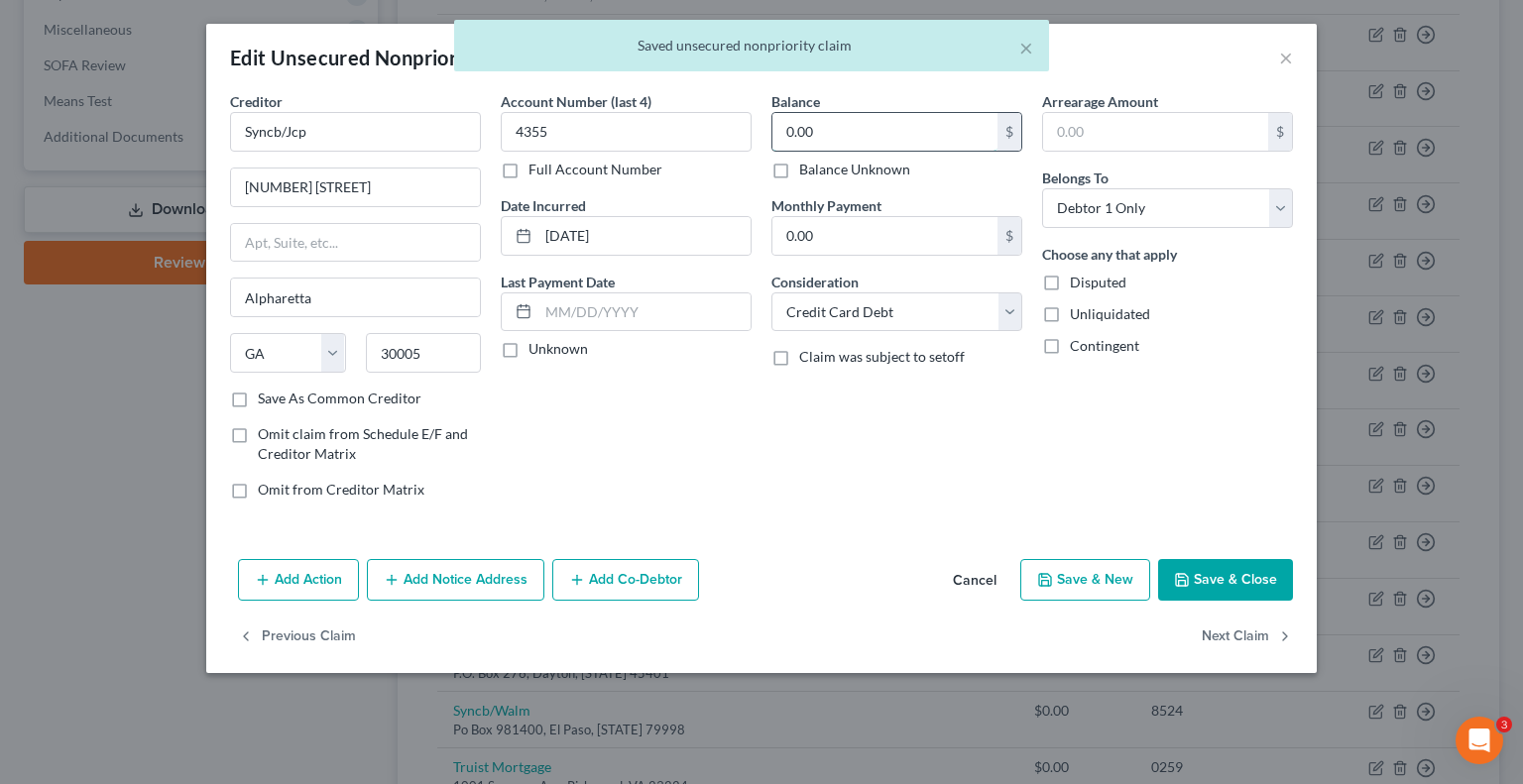 click on "0.00" at bounding box center [884, 132] 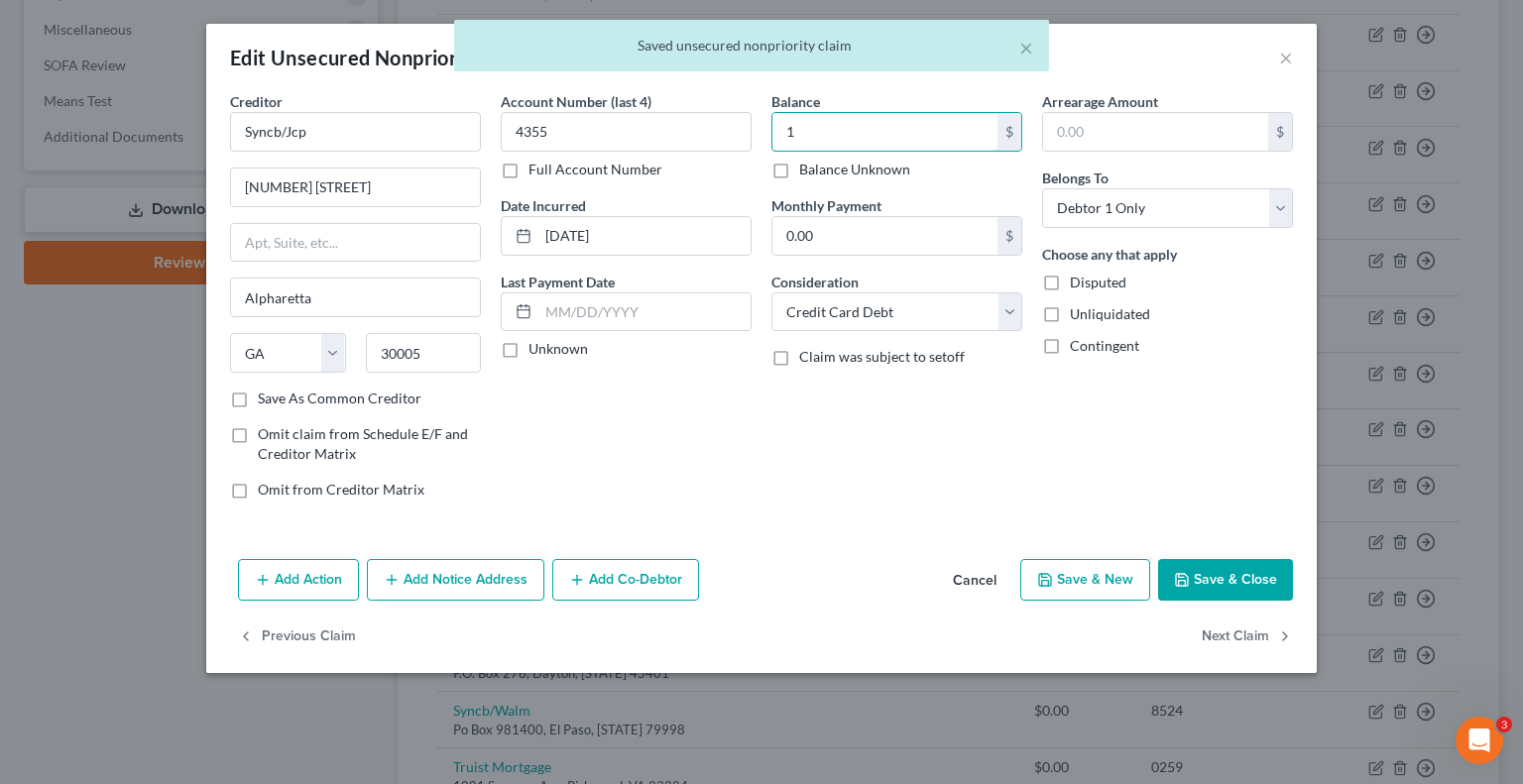 type on "1" 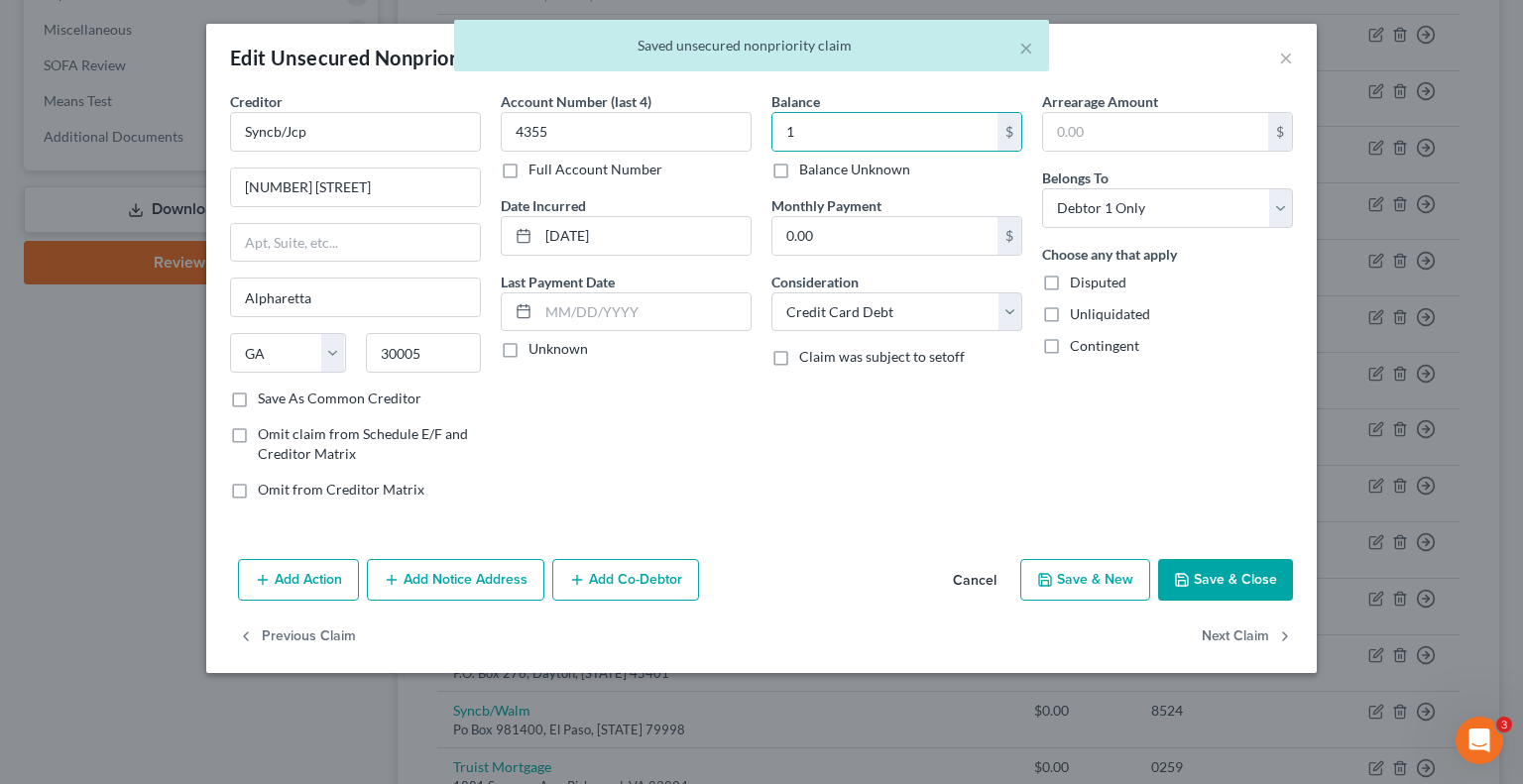 click on "Save & Close" at bounding box center (1226, 580) 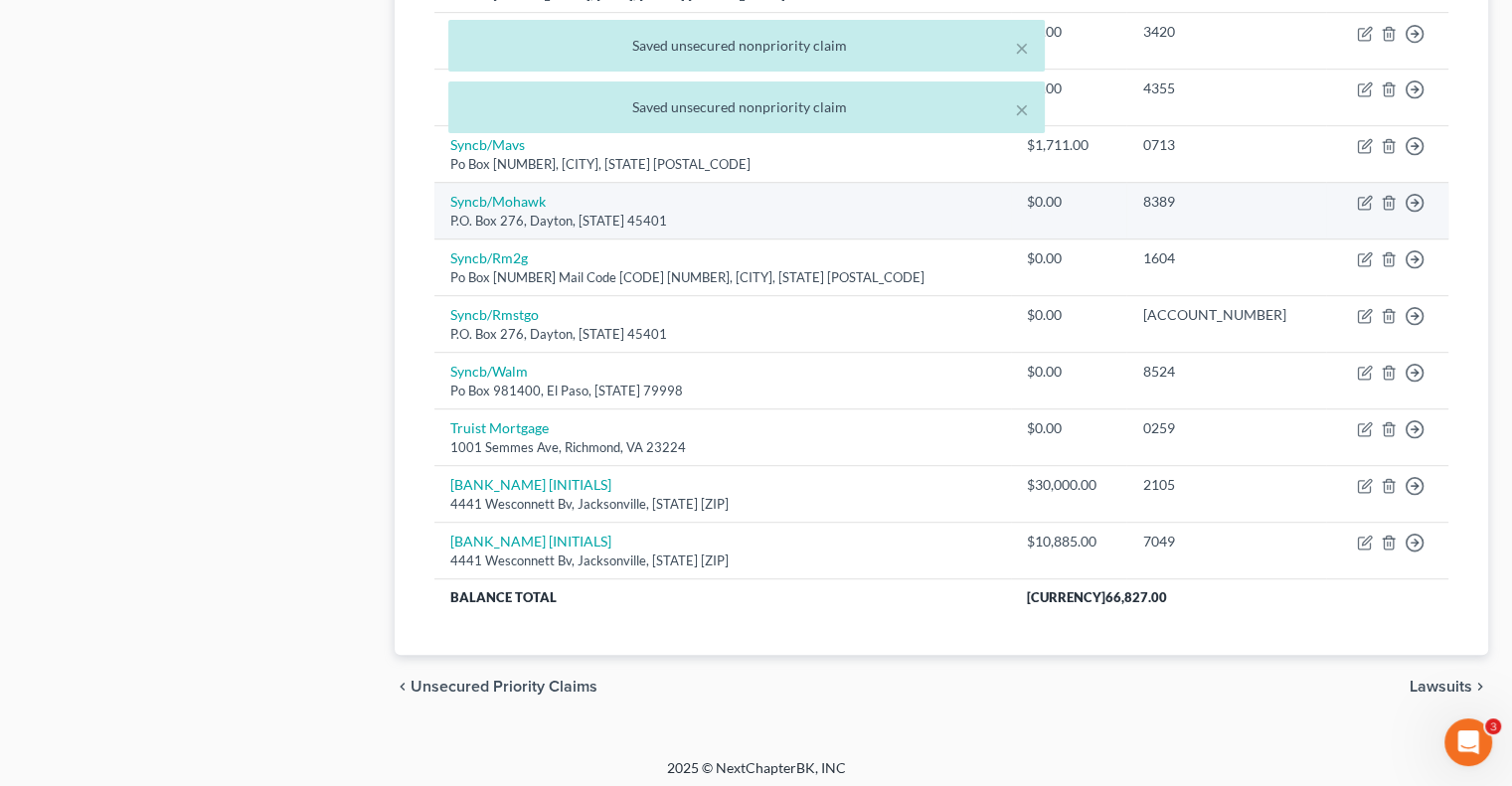 scroll, scrollTop: 1038, scrollLeft: 0, axis: vertical 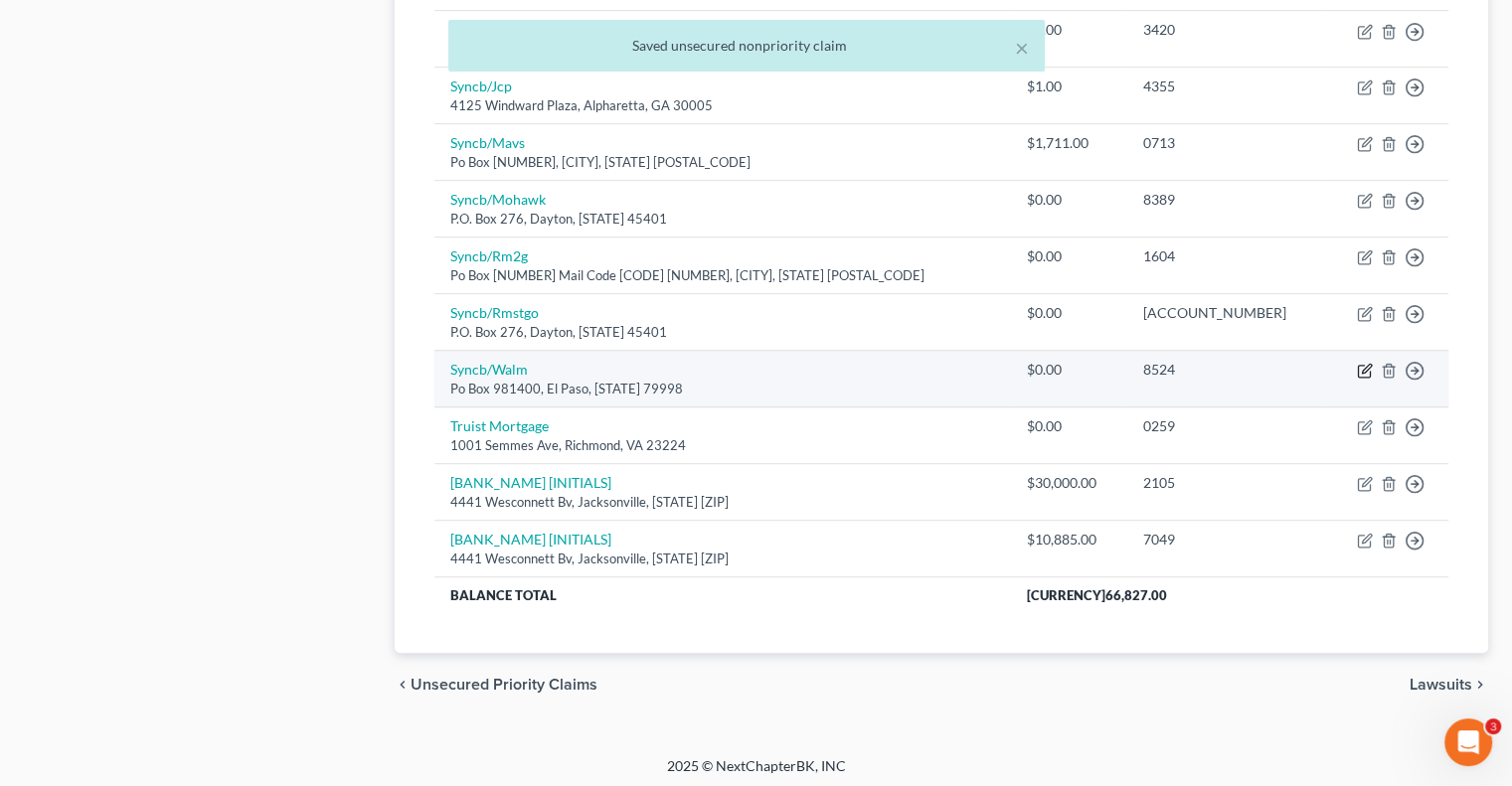 click 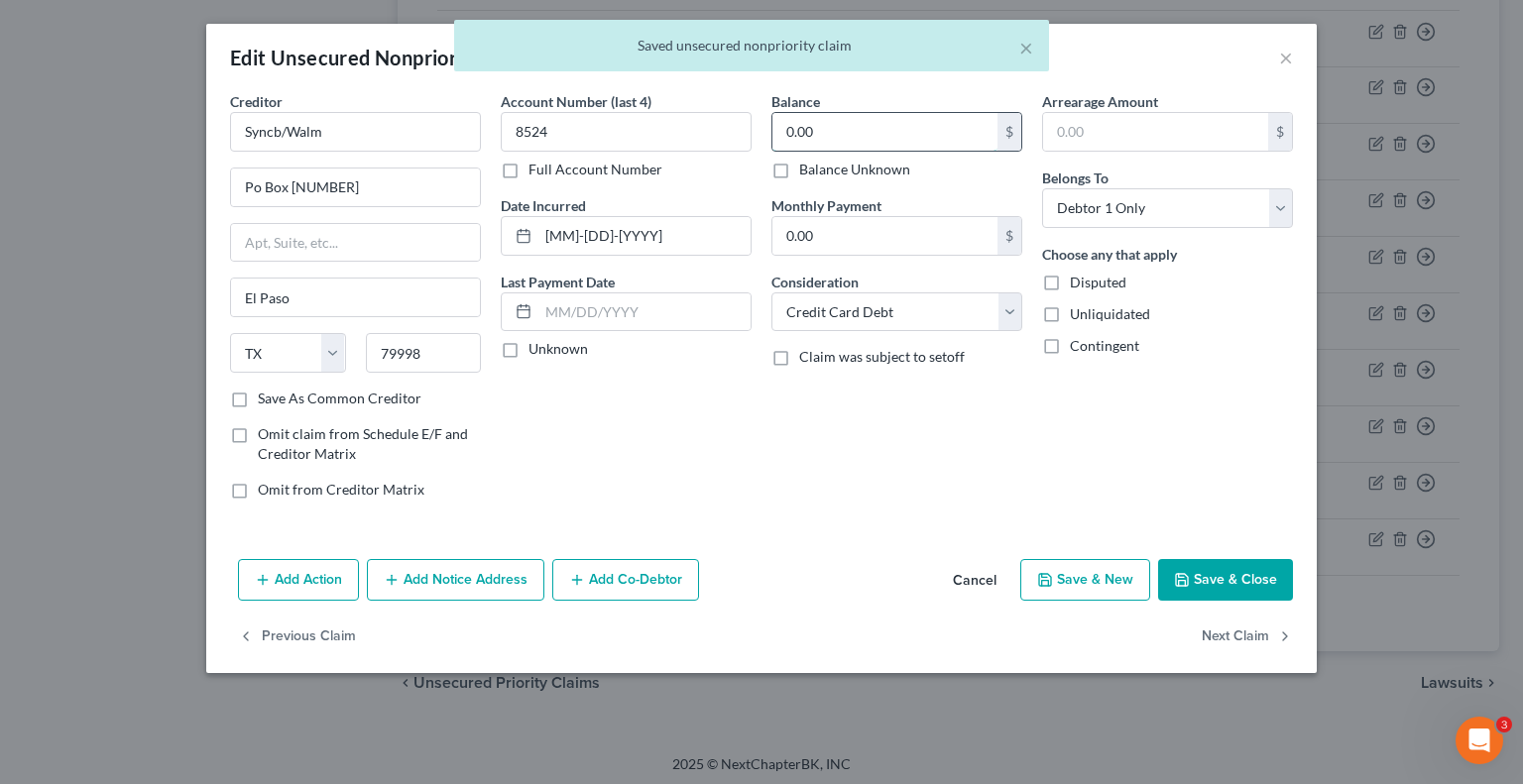 click on "0.00" at bounding box center [884, 132] 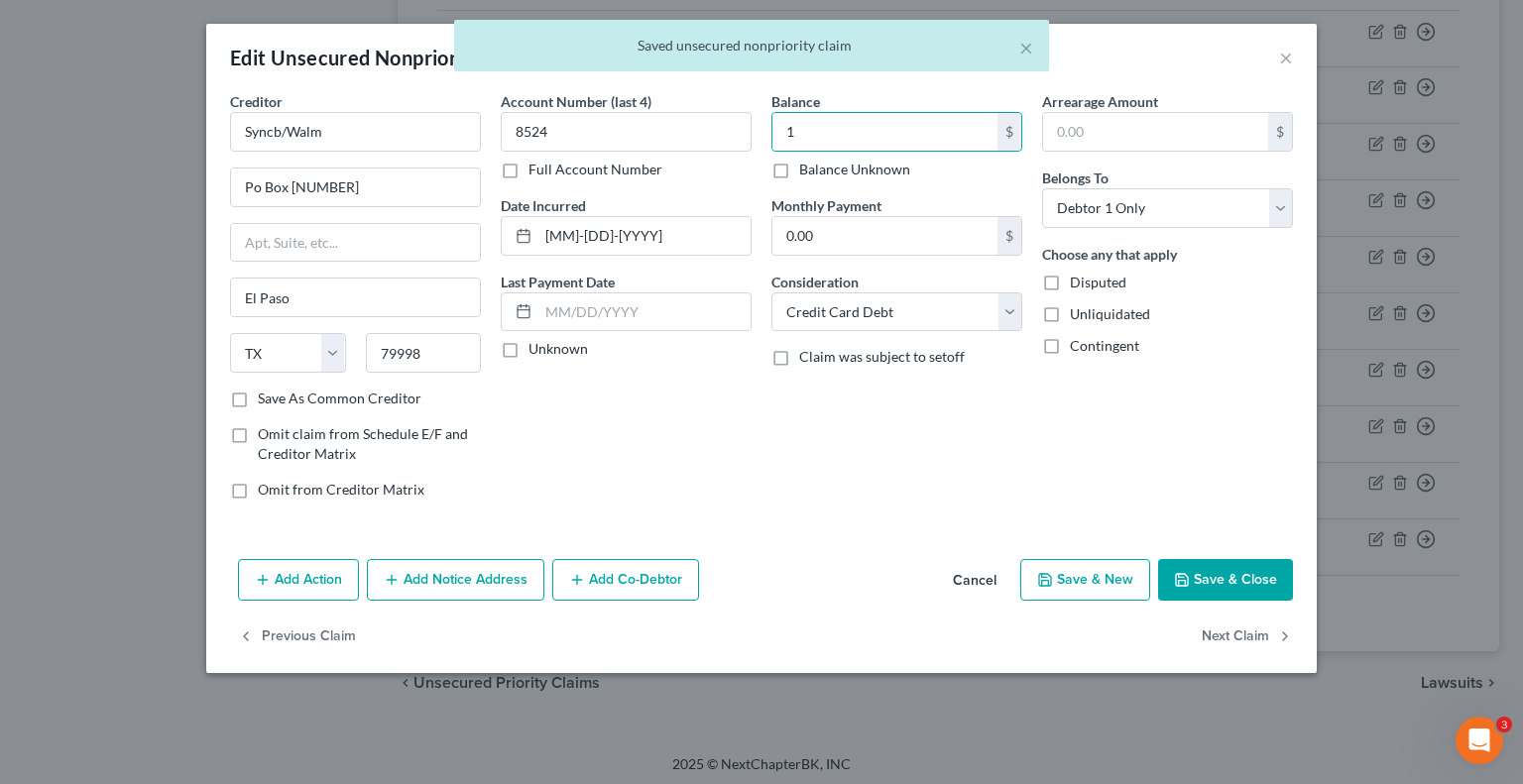 click on "Save & Close" at bounding box center (1226, 580) 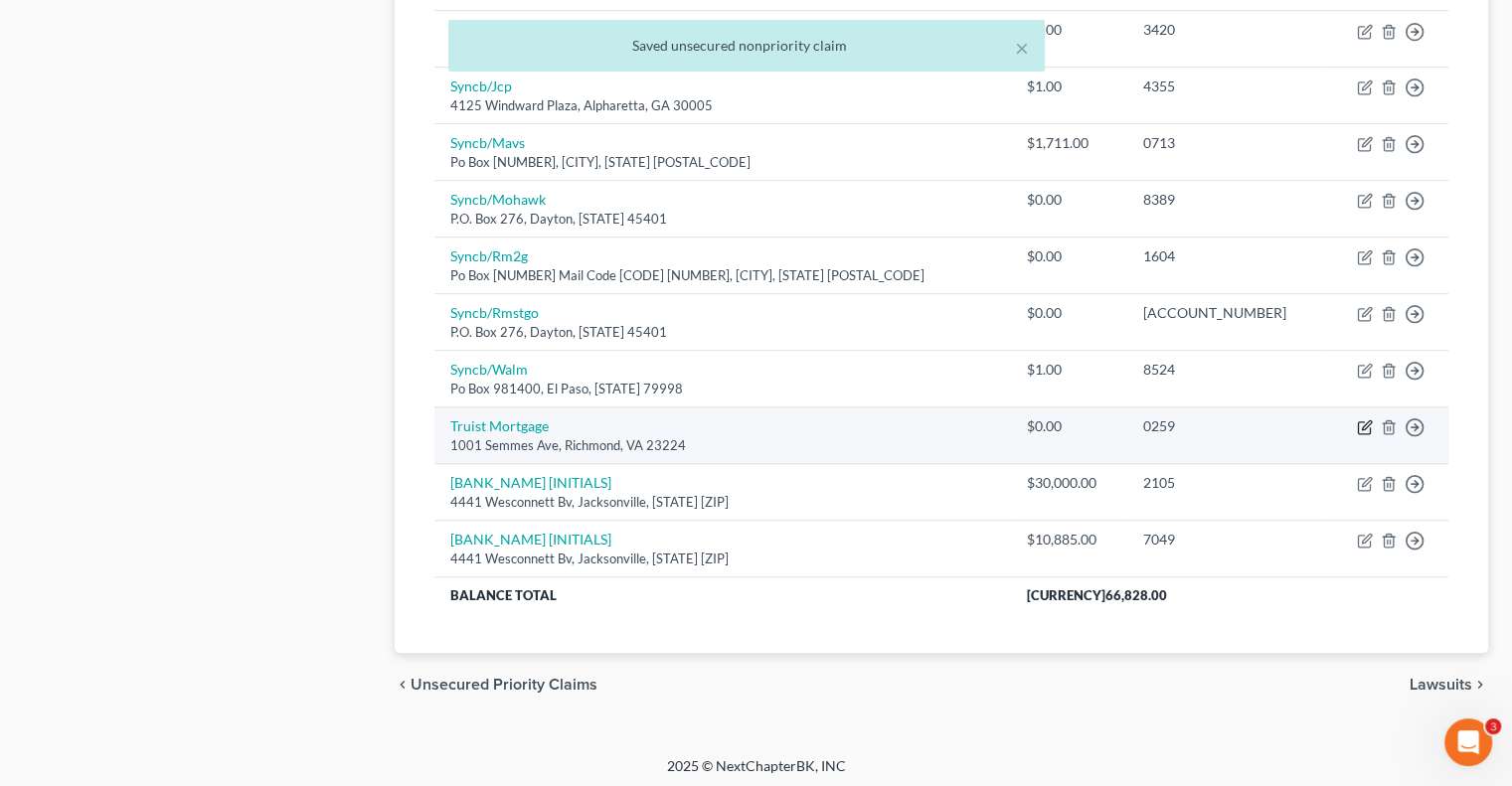click 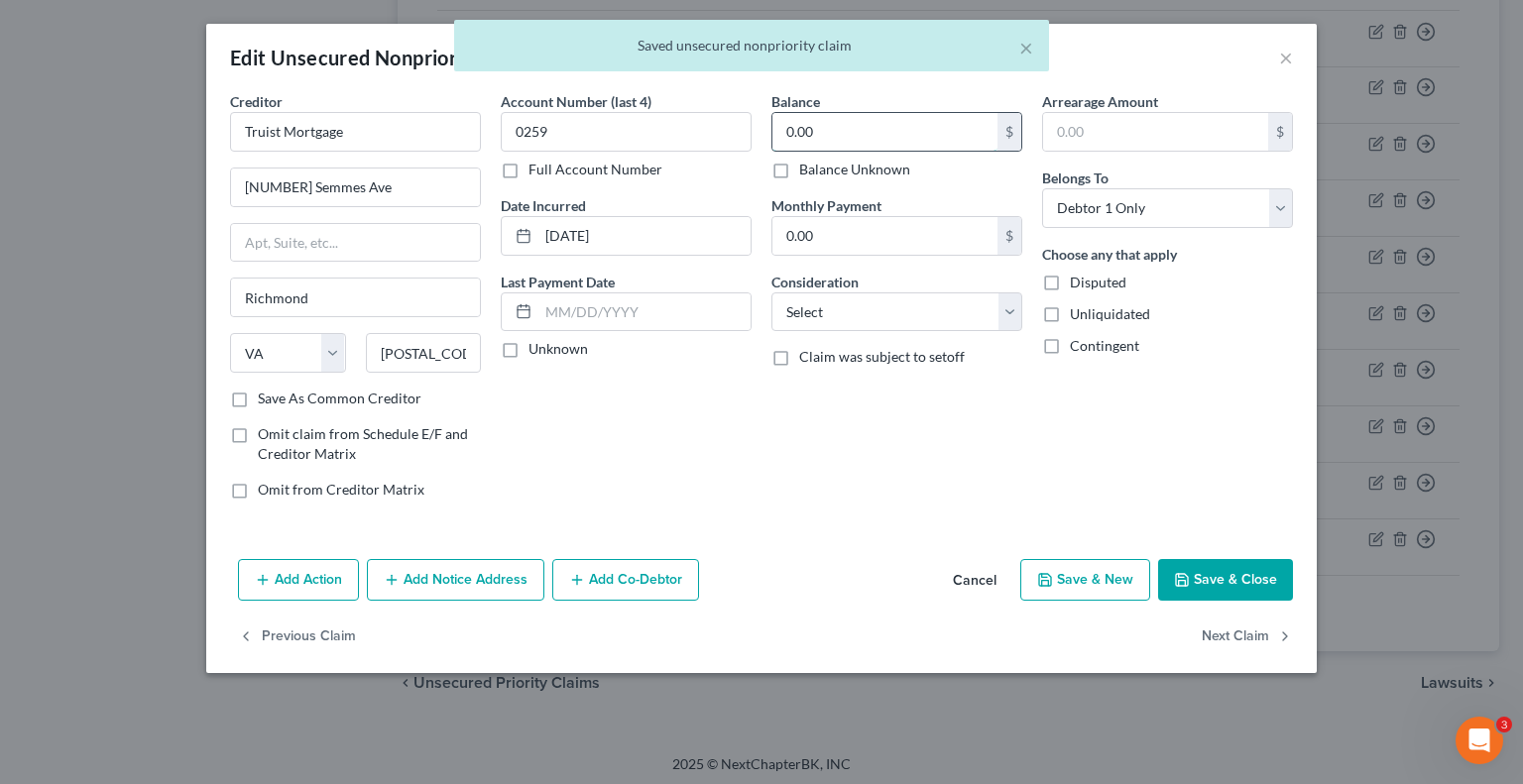 click on "0.00" at bounding box center (884, 132) 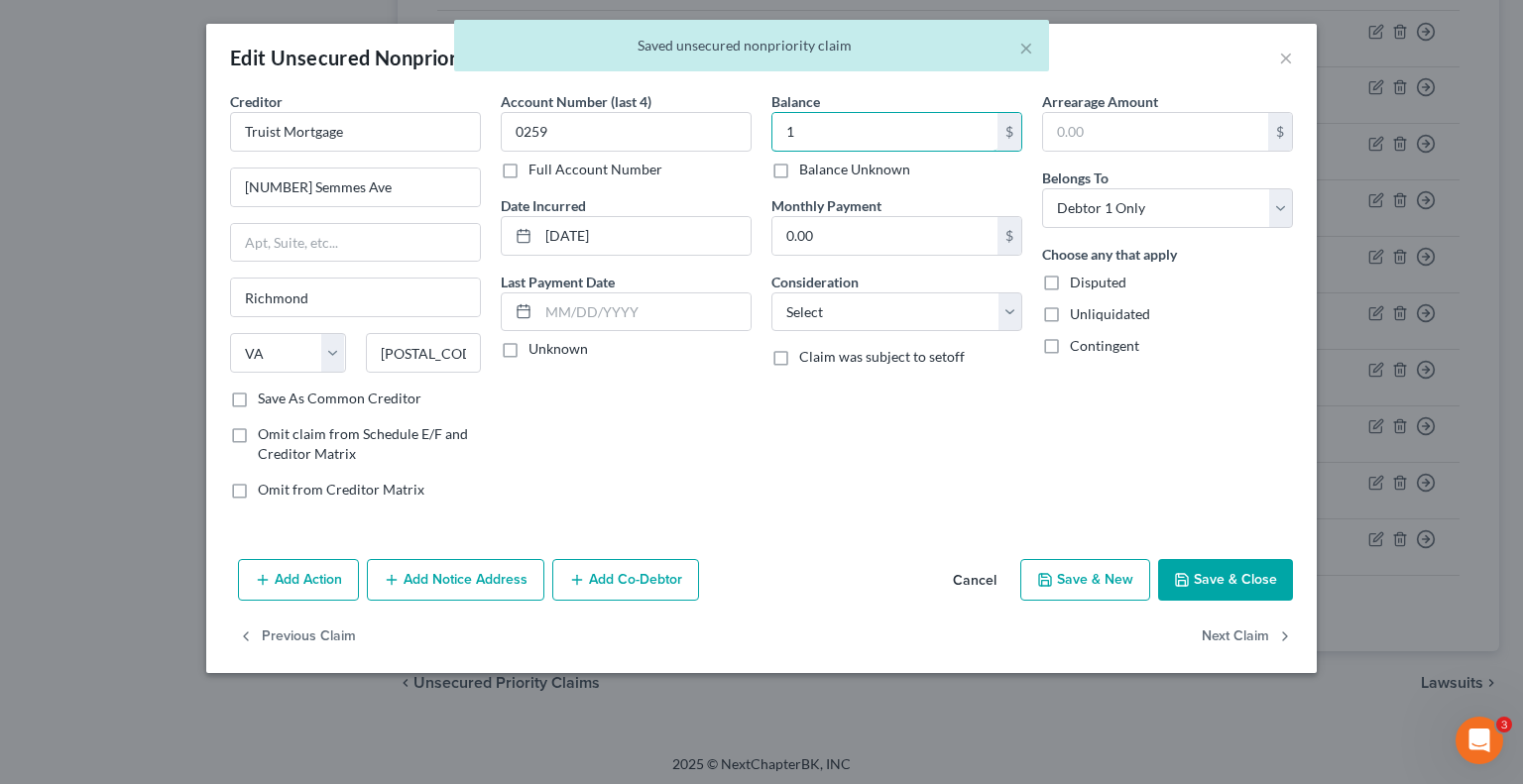 type on "1" 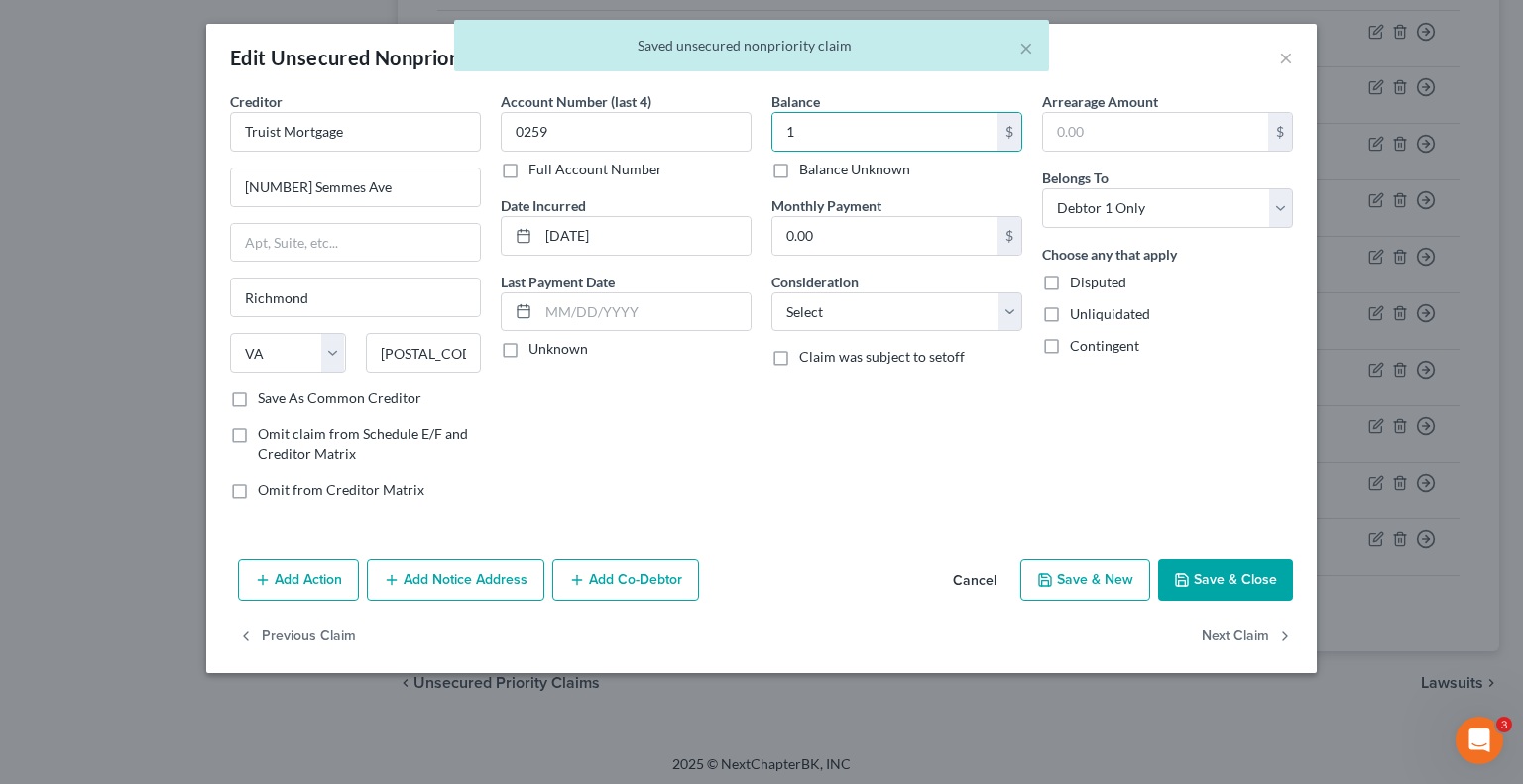 click on "Save & Close" at bounding box center [1226, 580] 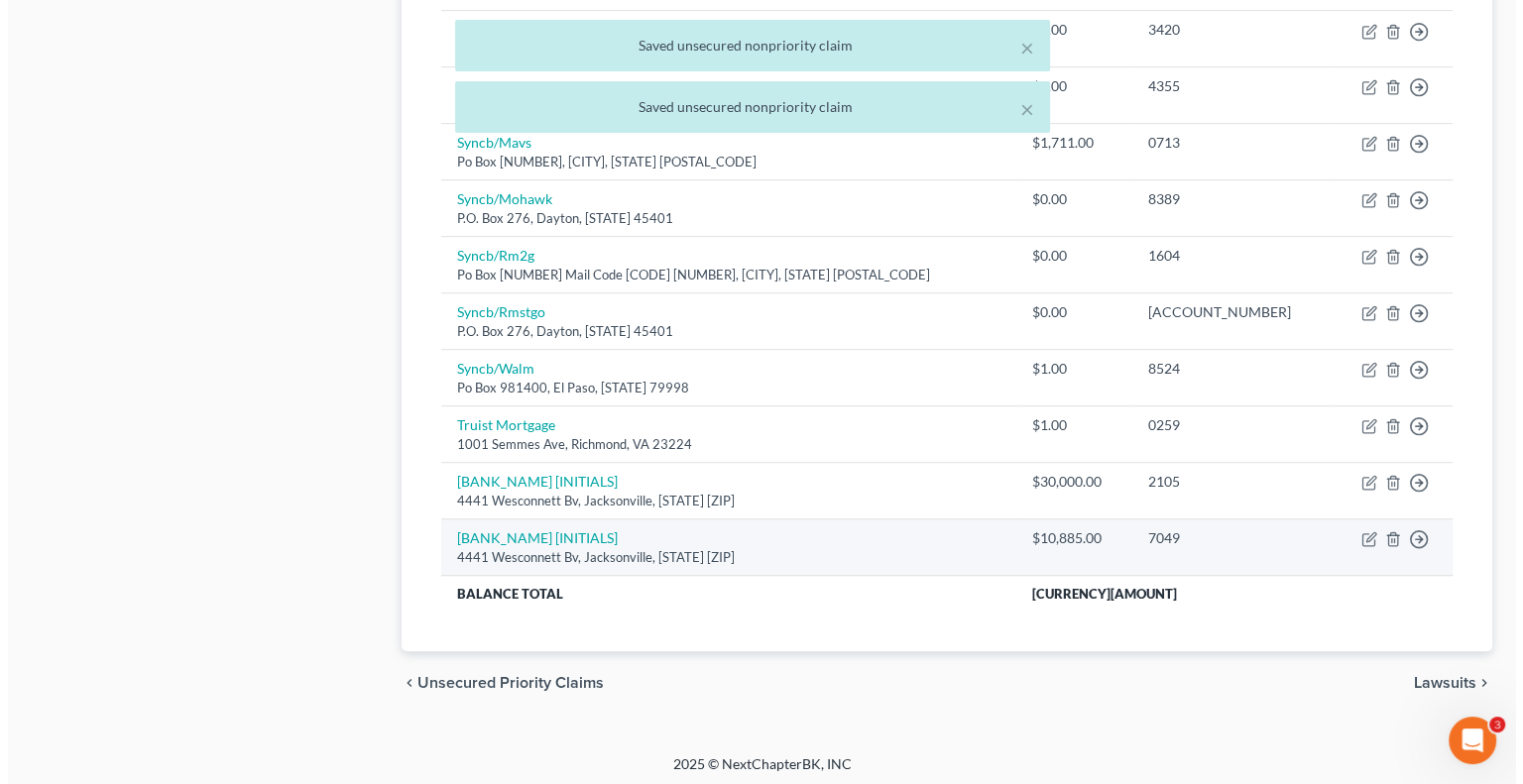 scroll, scrollTop: 937, scrollLeft: 0, axis: vertical 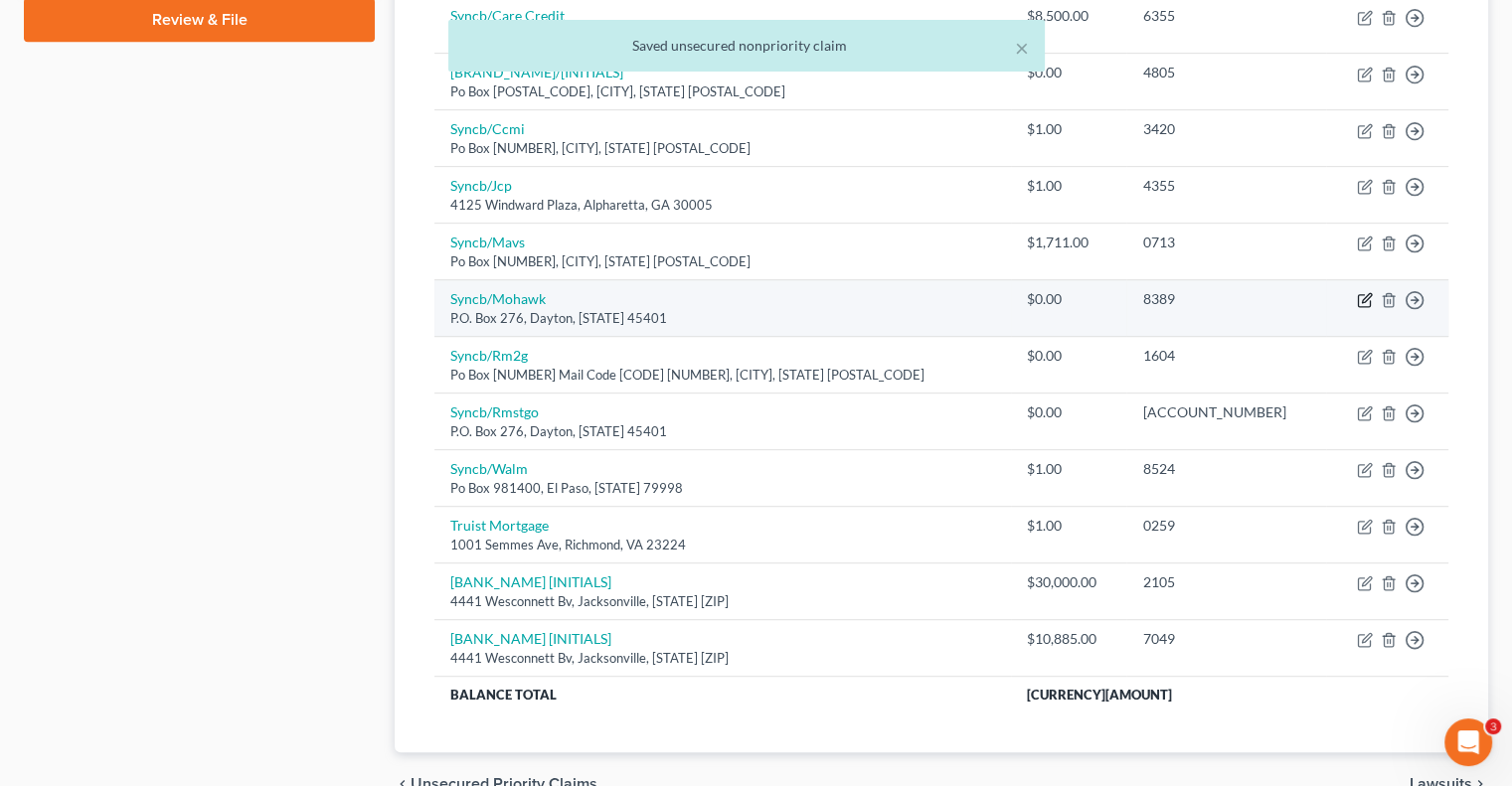 click 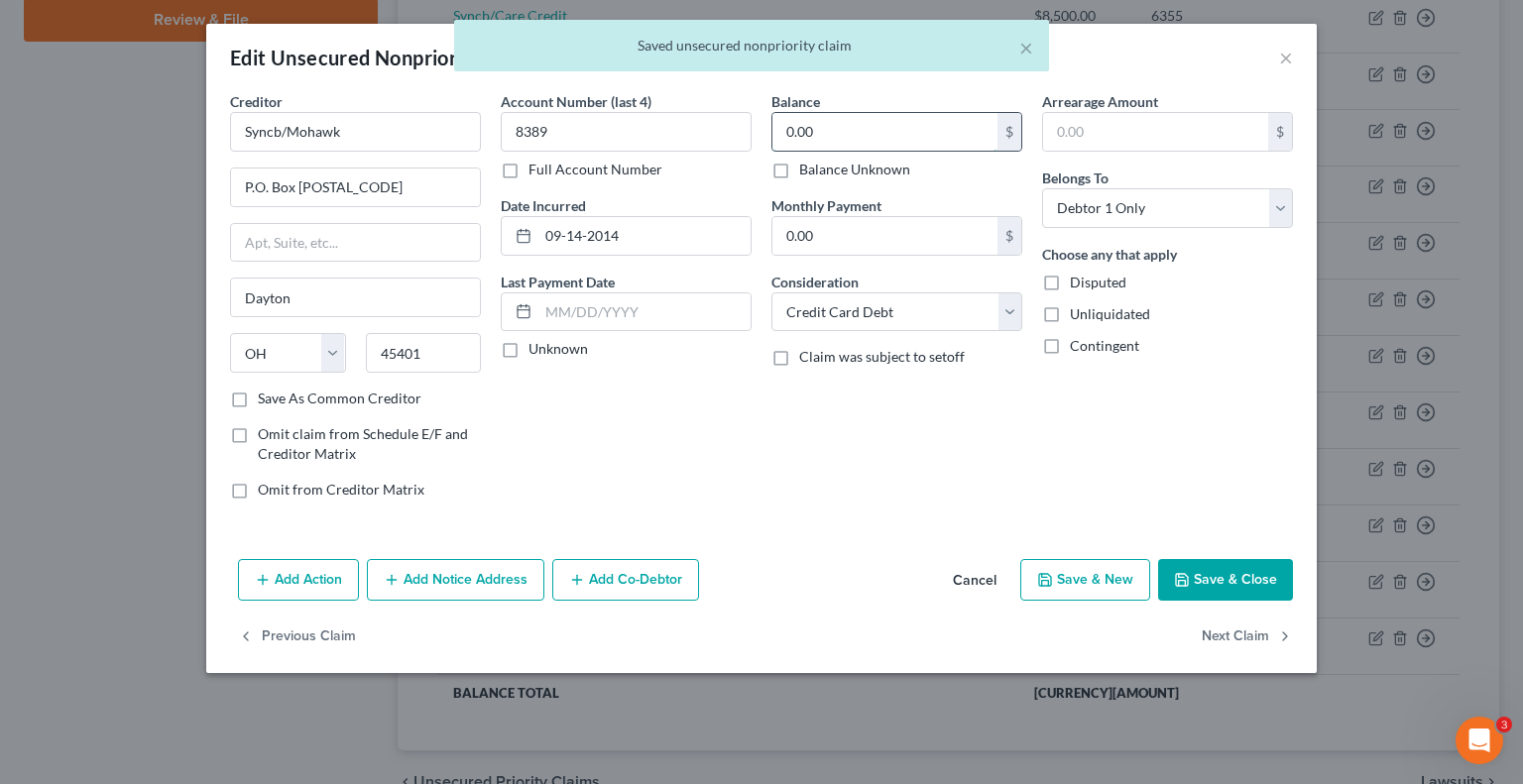 click on "0.00" at bounding box center (884, 132) 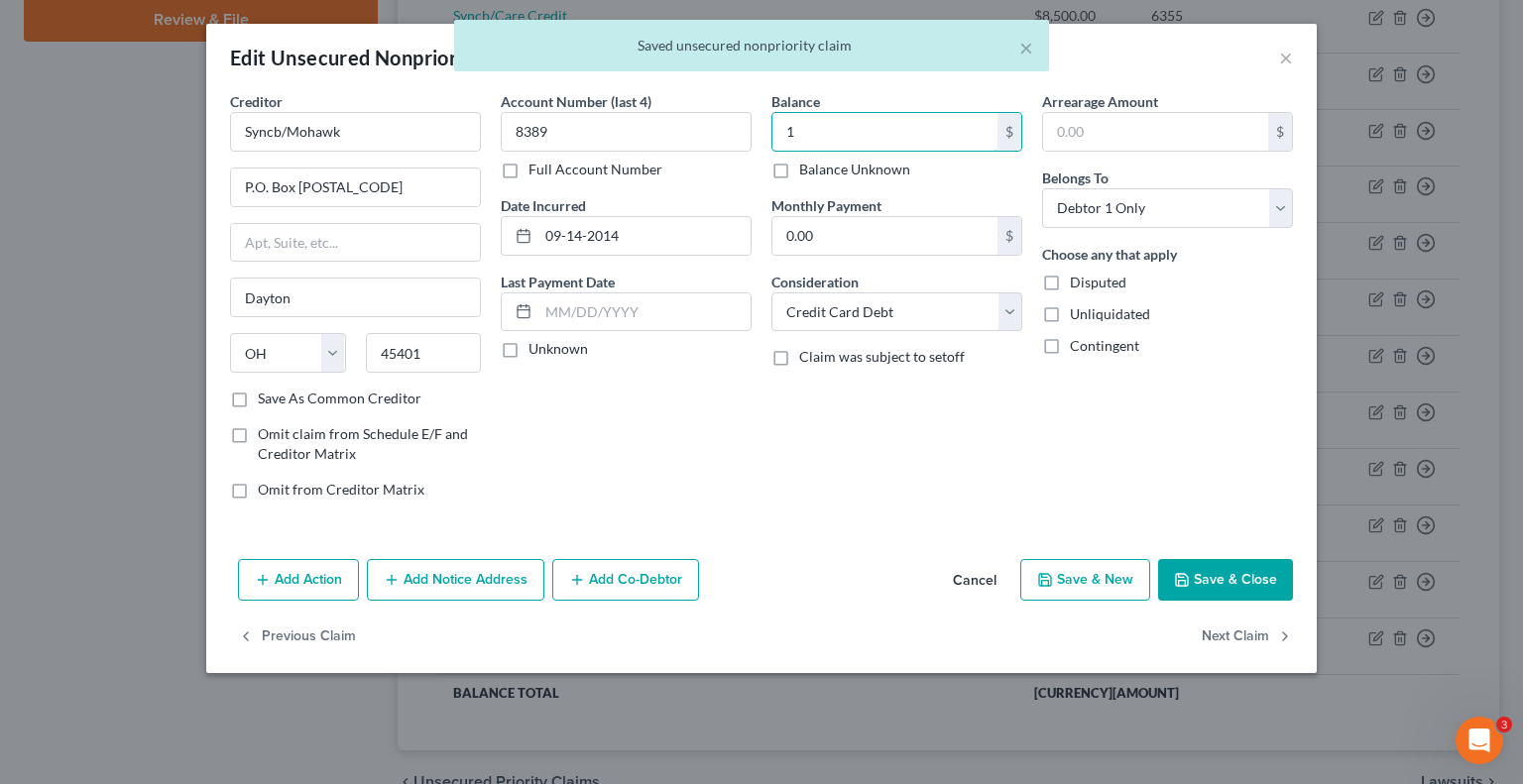 type on "1" 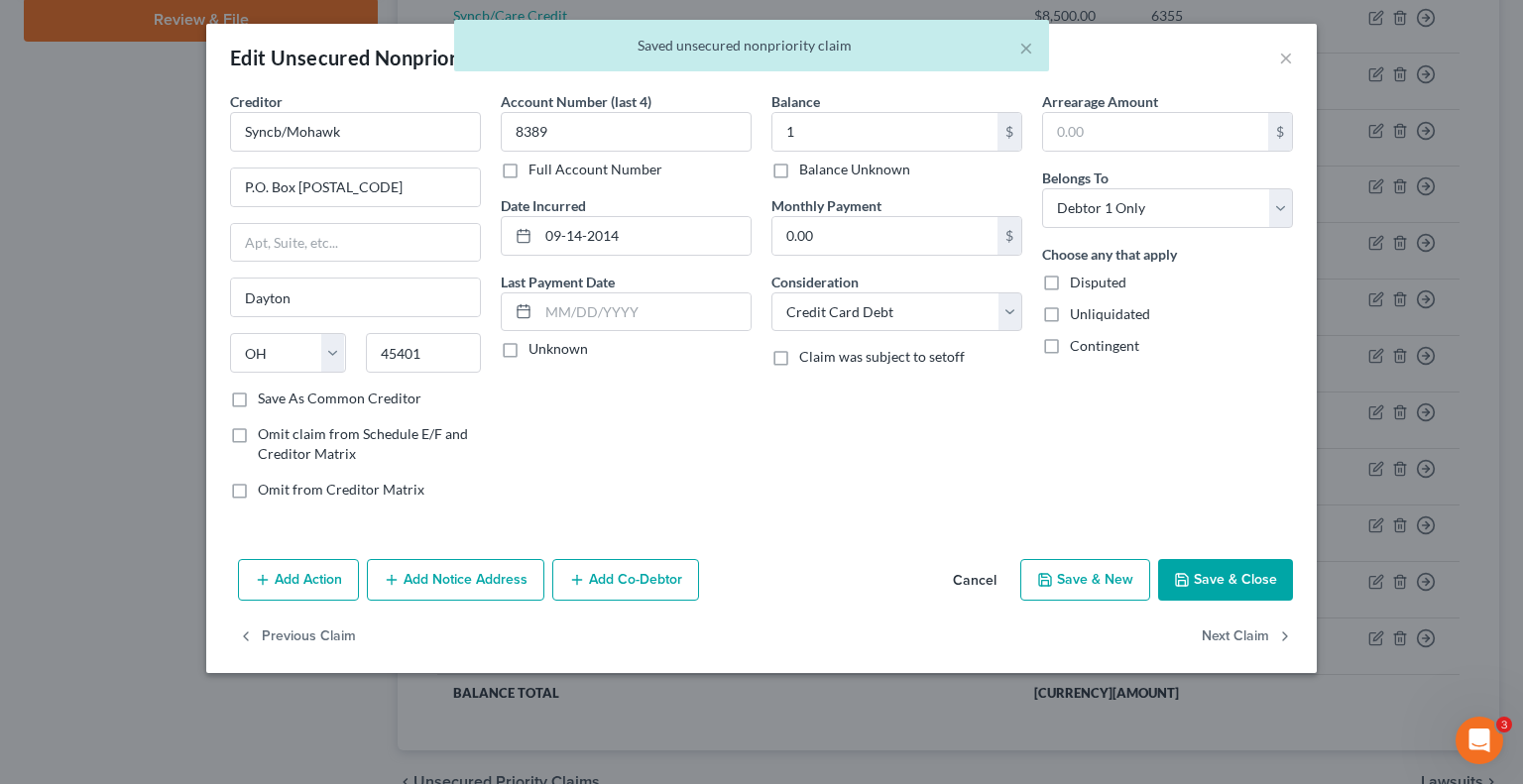click on "Save & Close" at bounding box center [1226, 580] 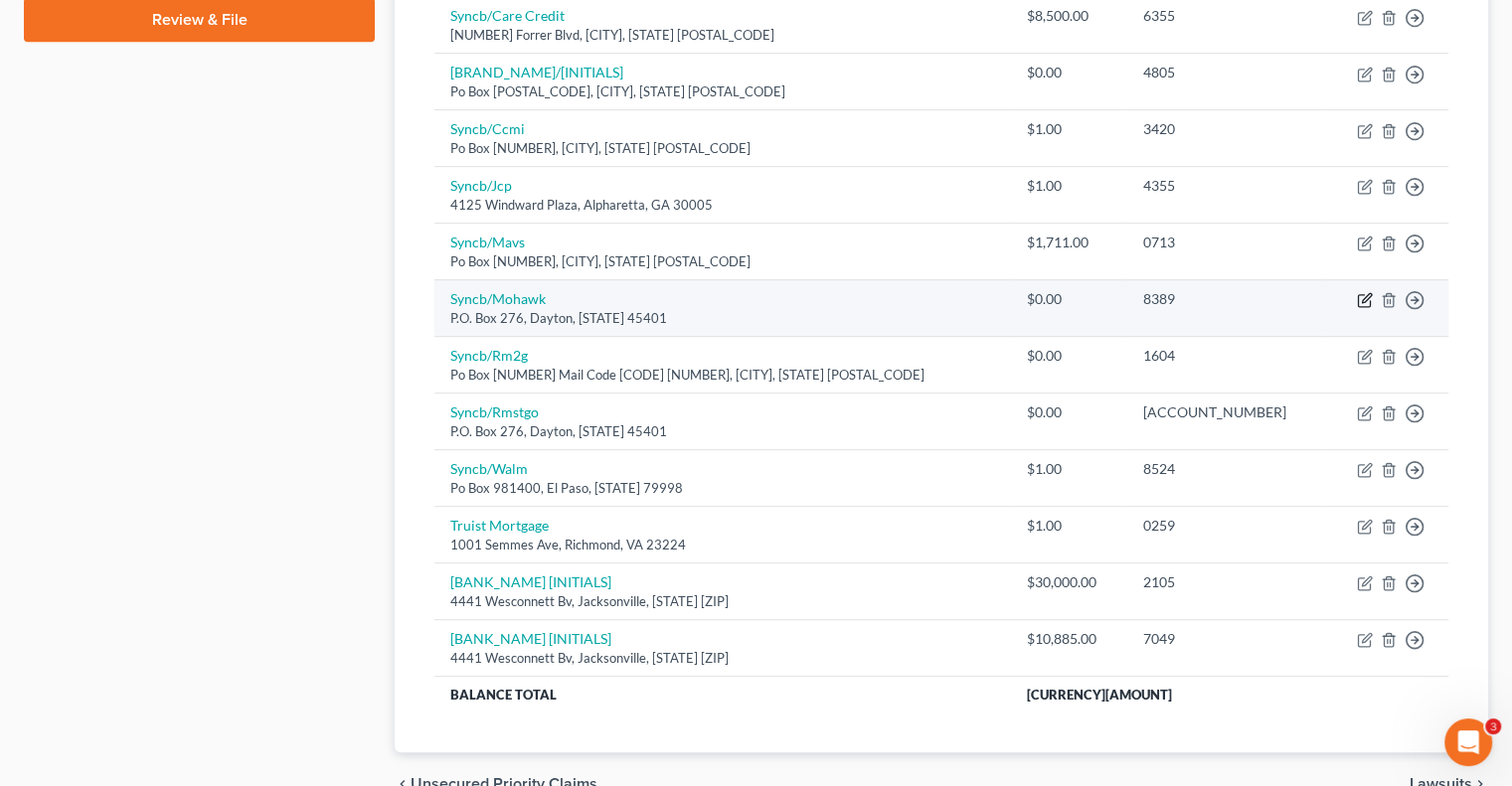 click 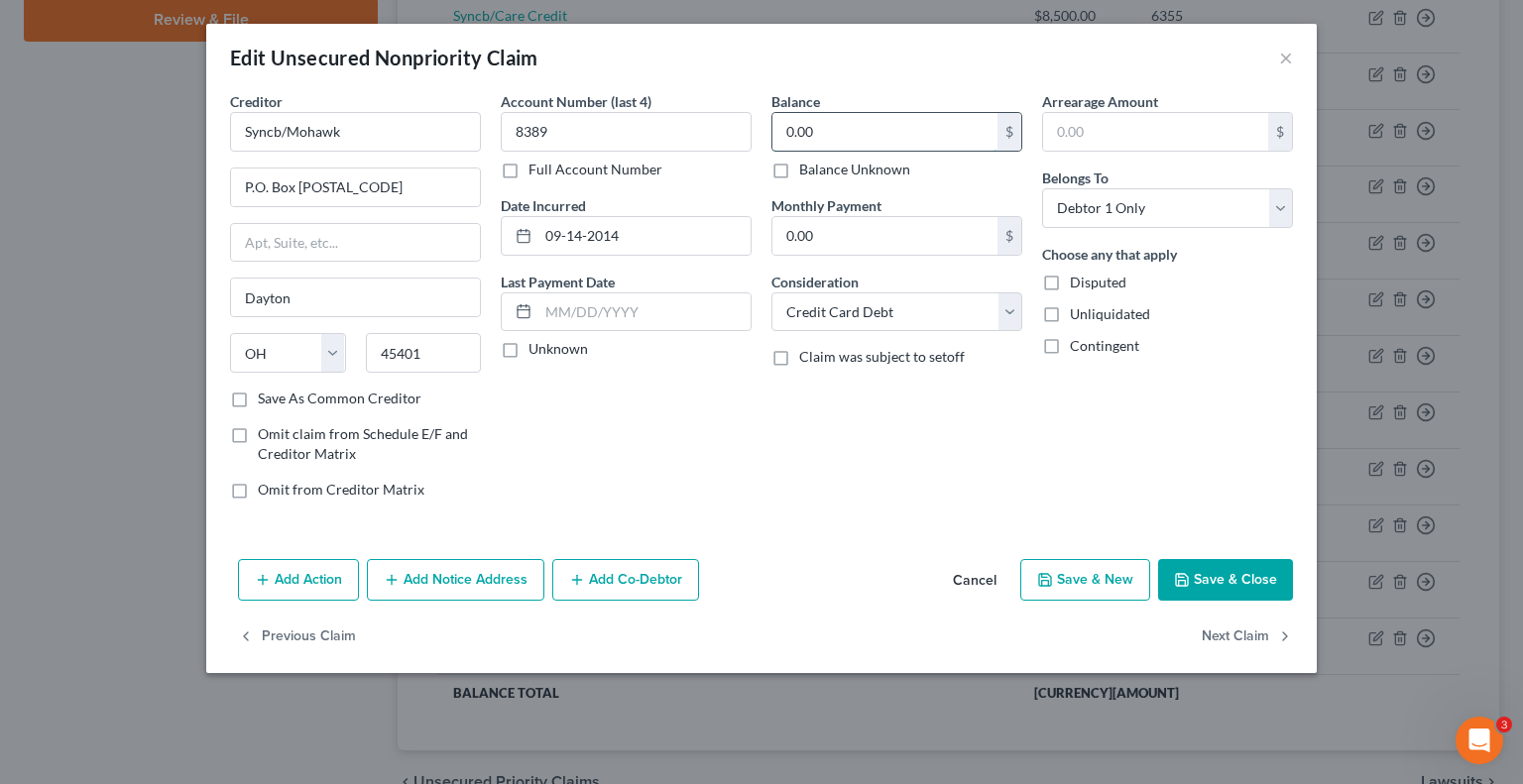 click on "0.00" at bounding box center [884, 132] 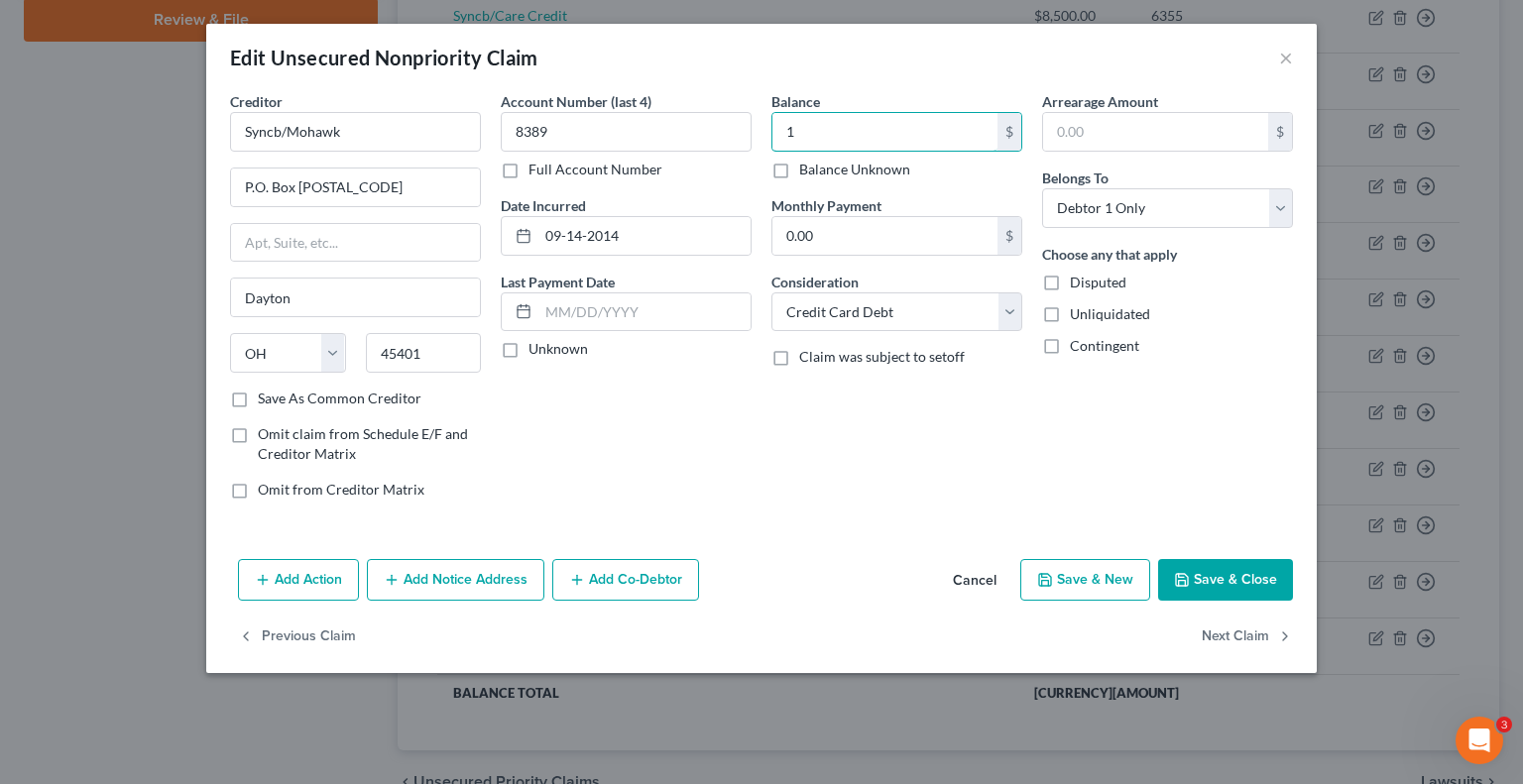 type on "1" 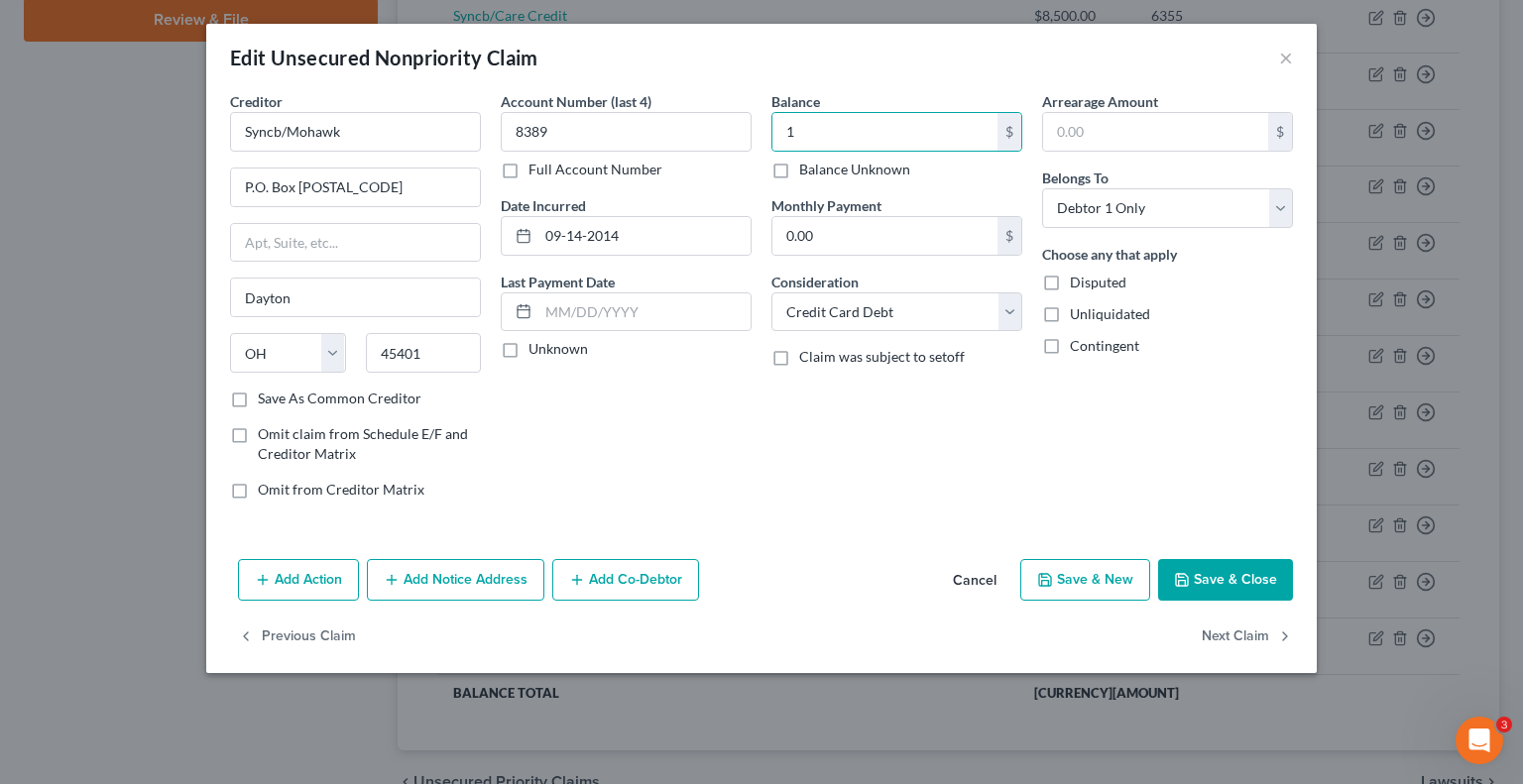 click on "Save & Close" at bounding box center [1226, 580] 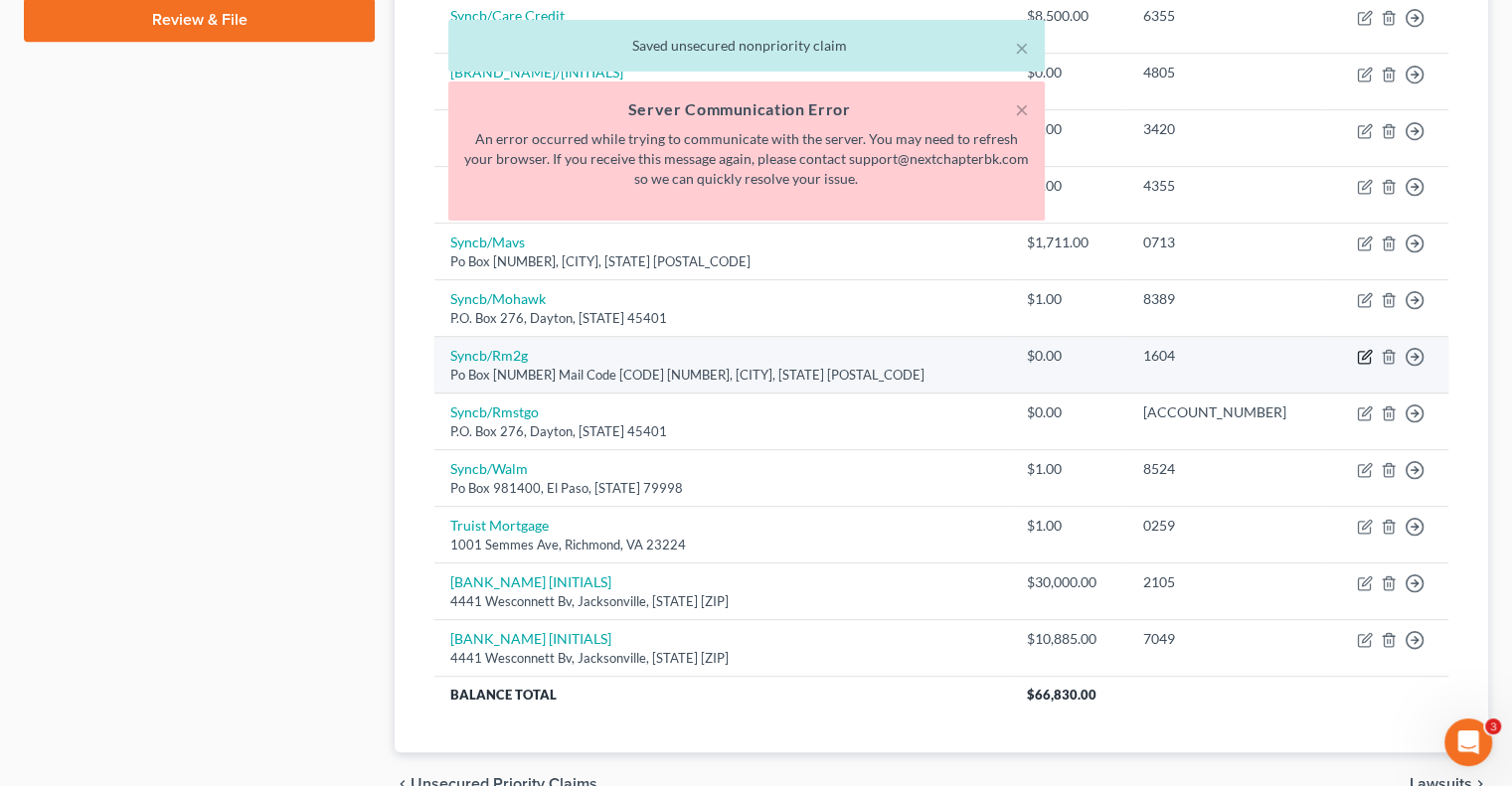 click 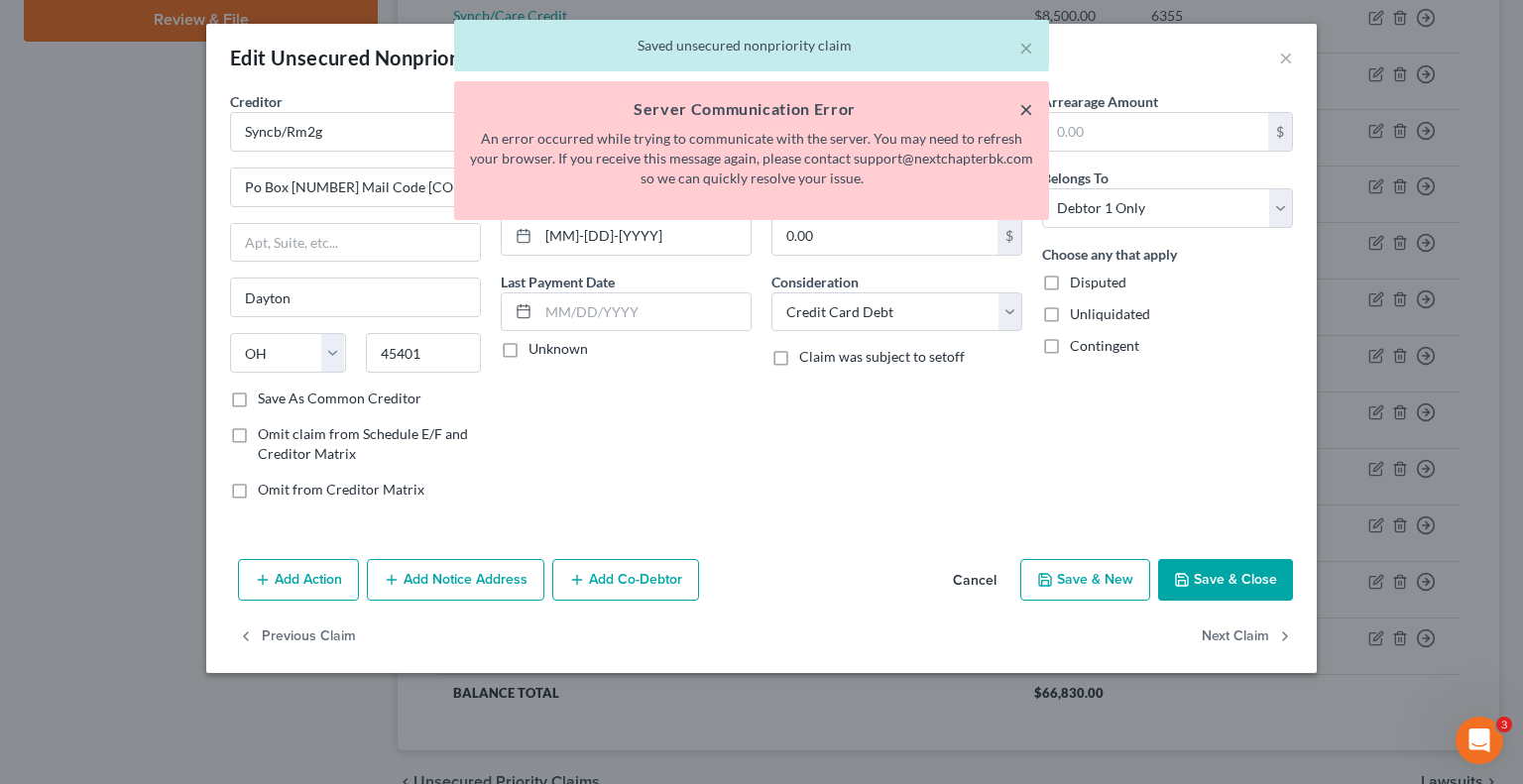 click on "×" at bounding box center [1026, 109] 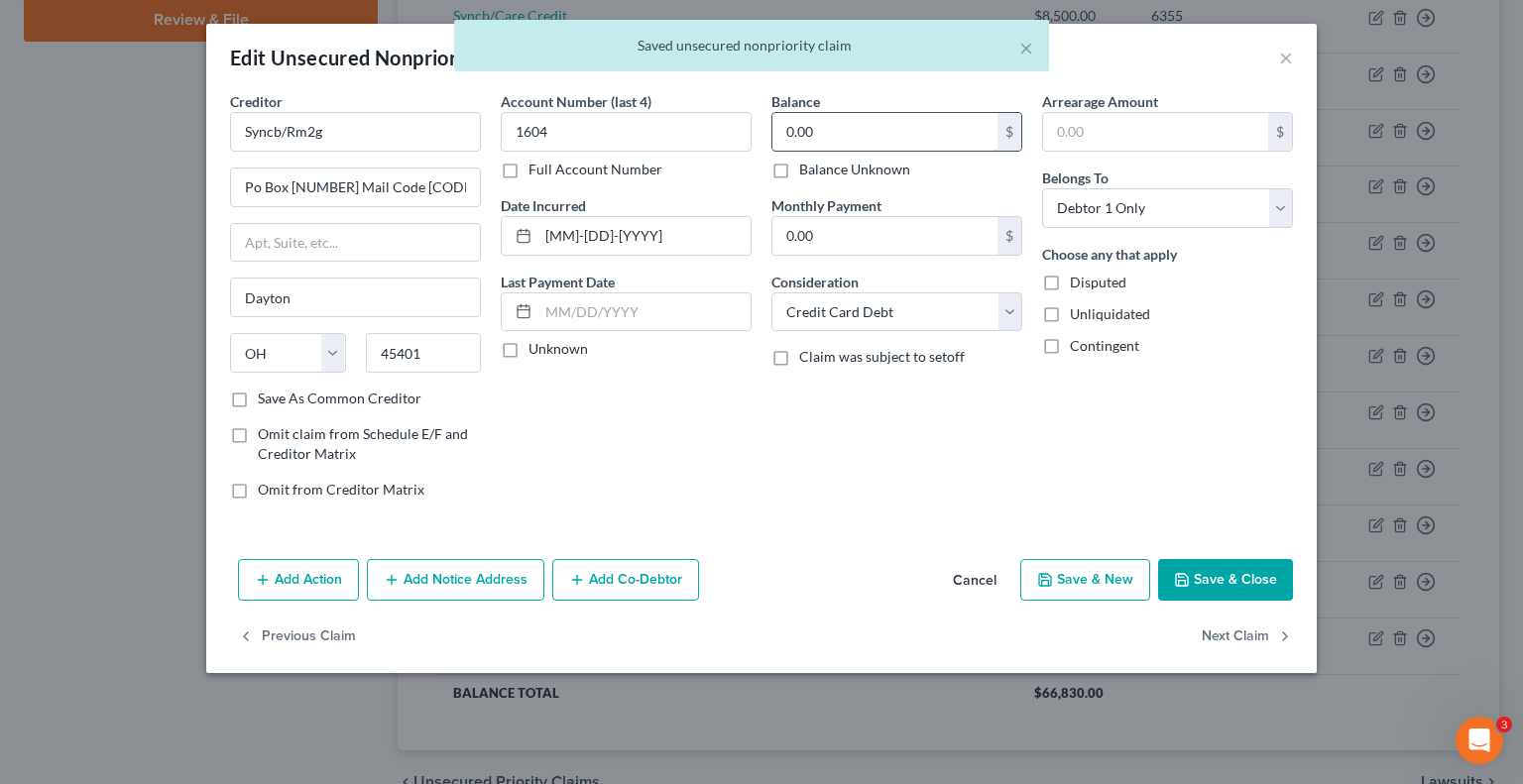 click on "0.00" at bounding box center [884, 132] 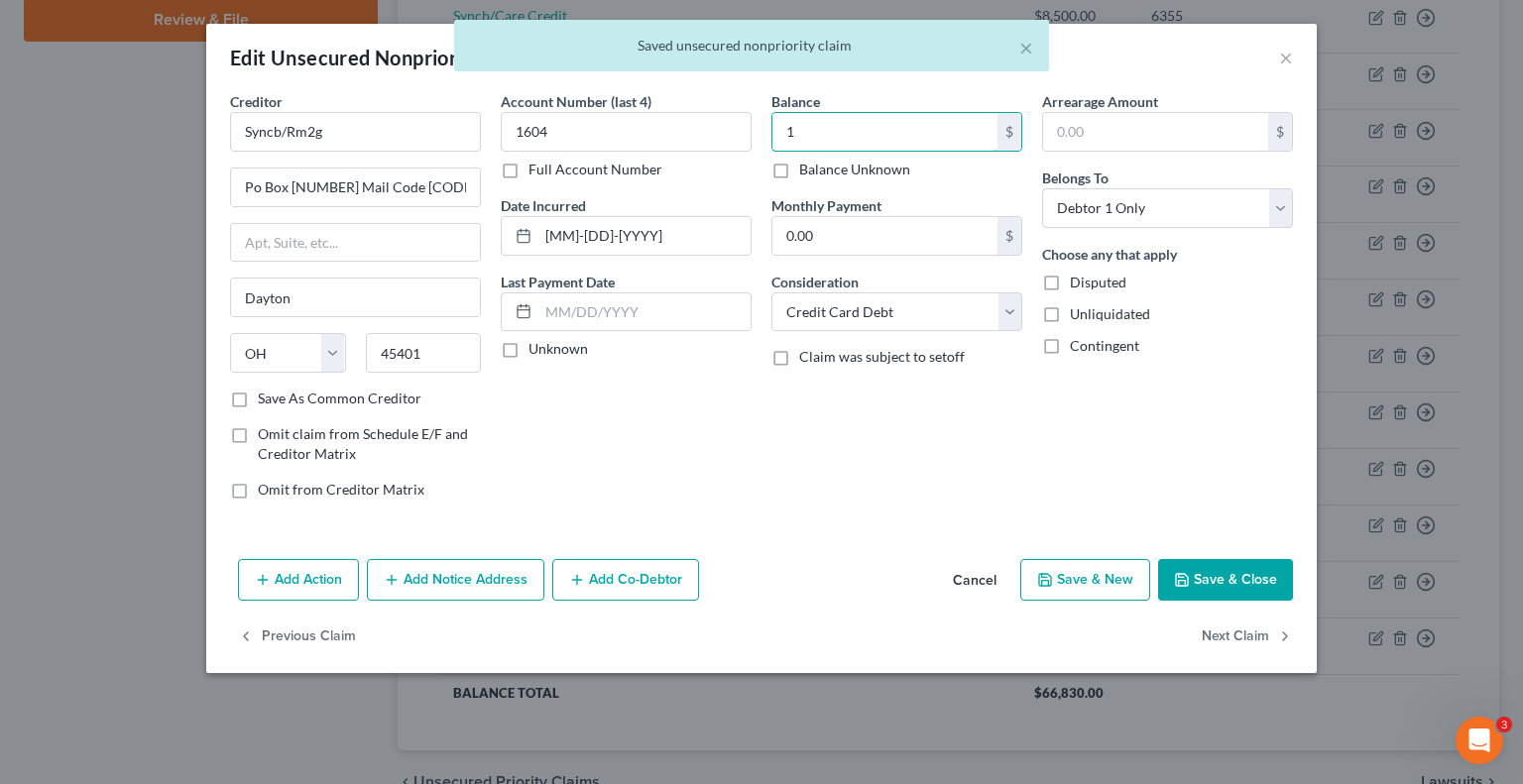 type on "1" 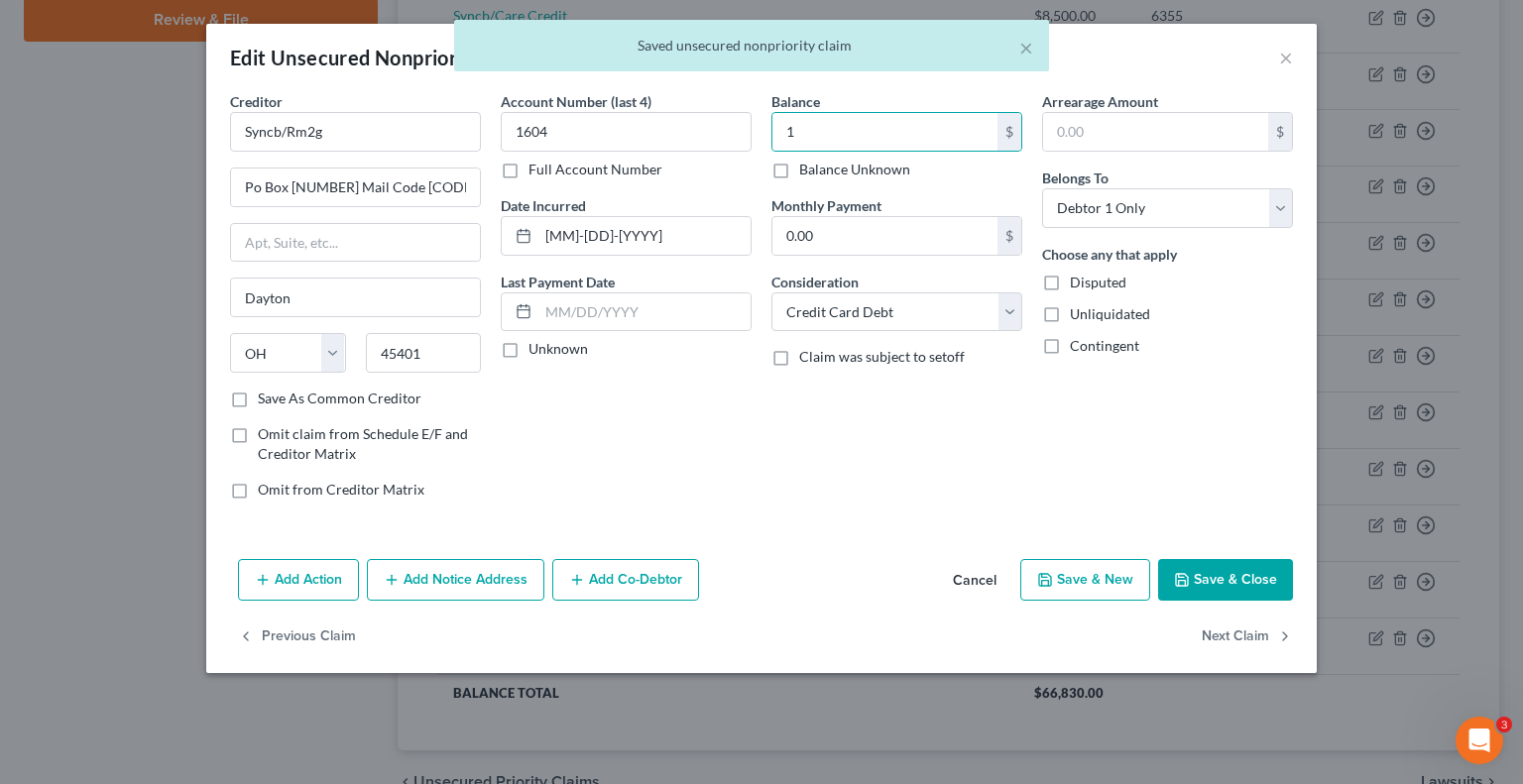 click on "Save & Close" at bounding box center (1226, 580) 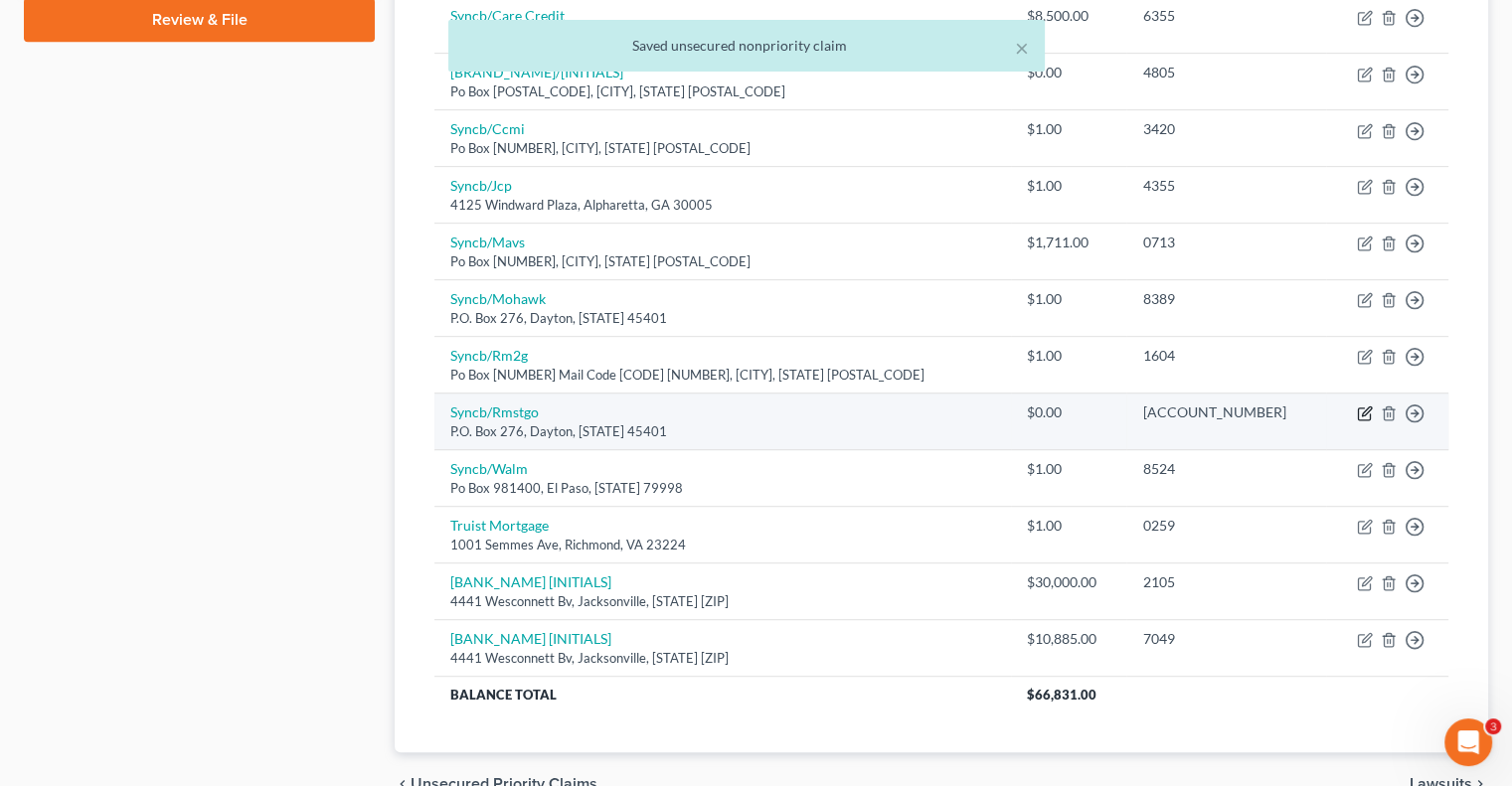 click 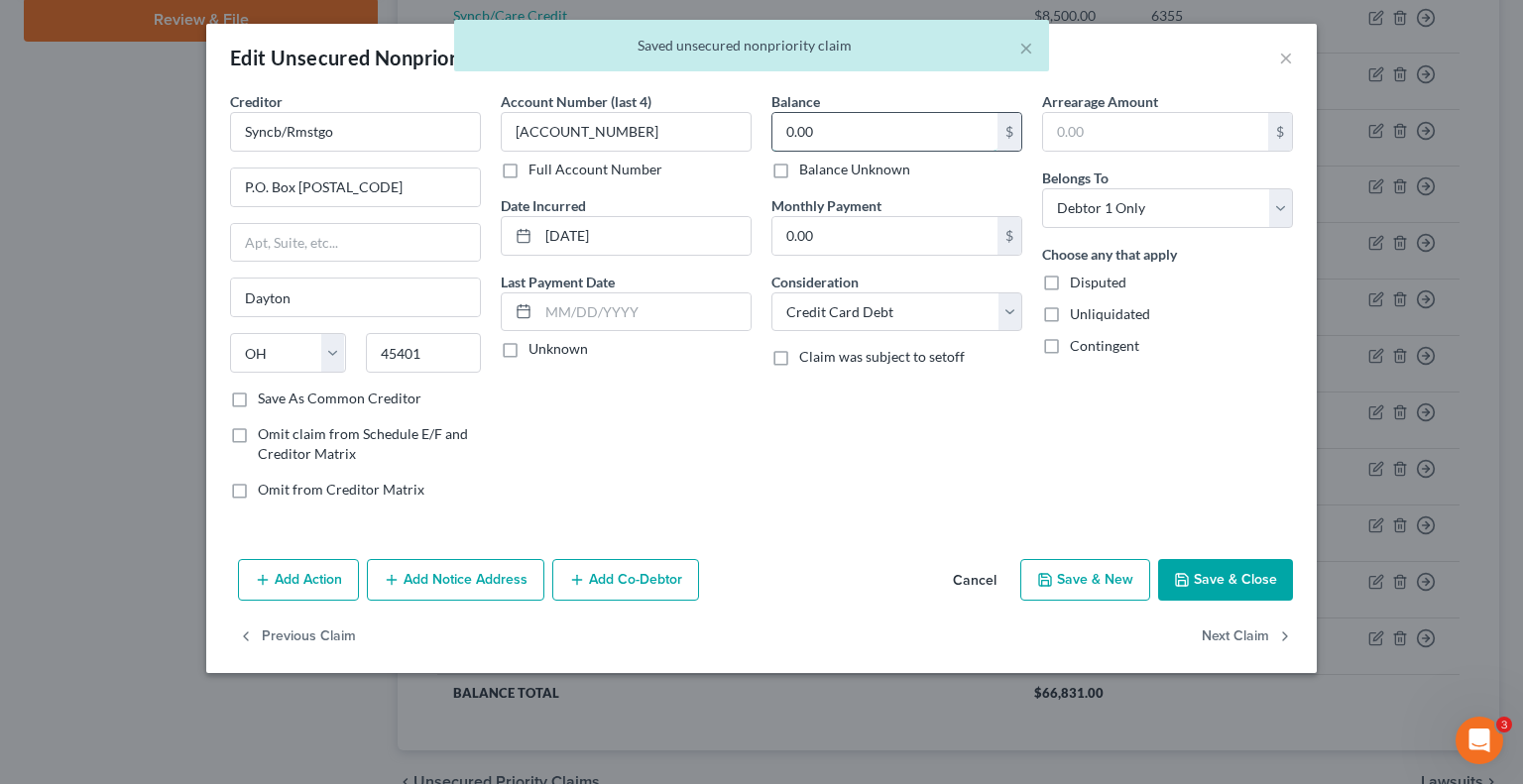 click on "0.00" at bounding box center (884, 132) 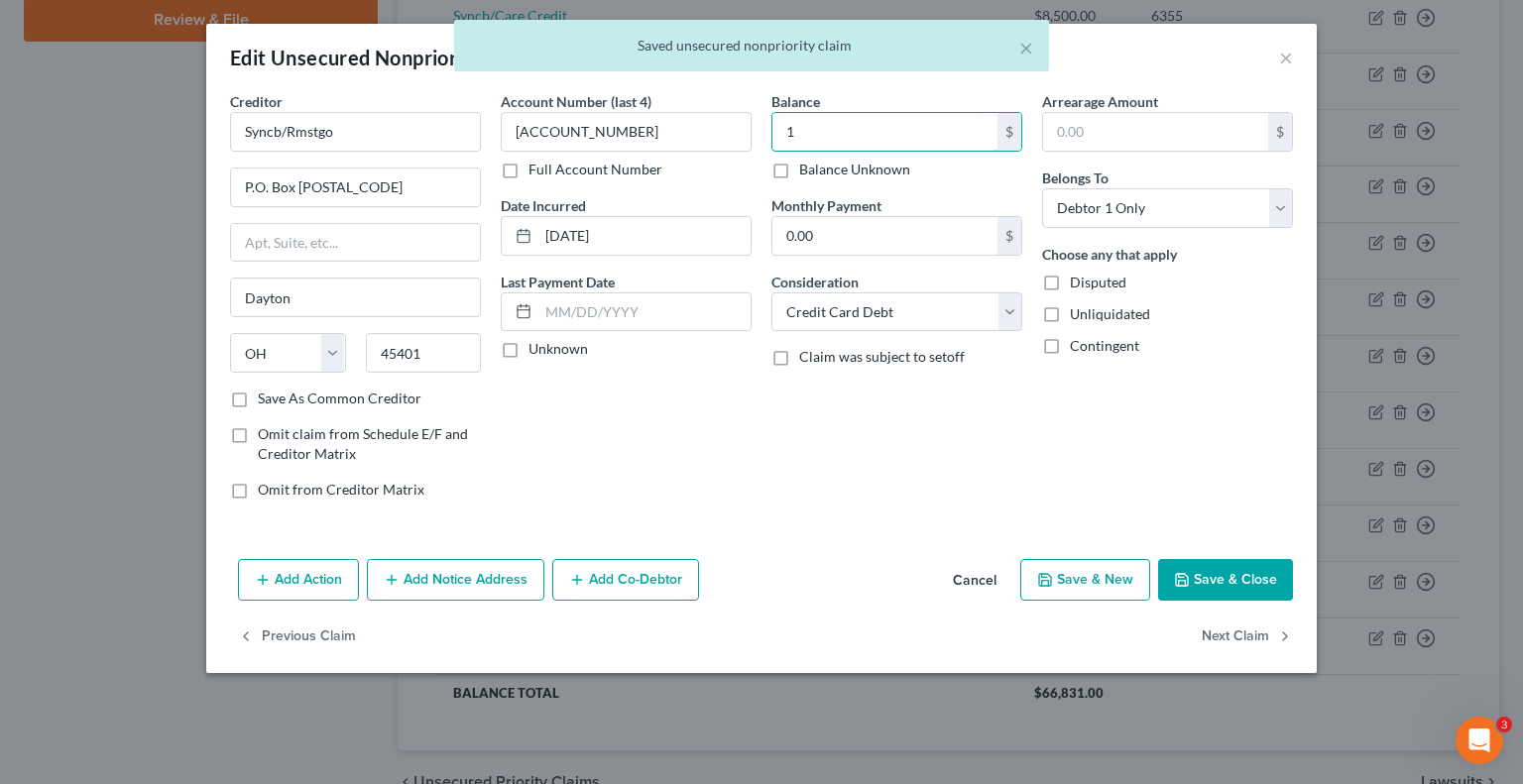 type on "1" 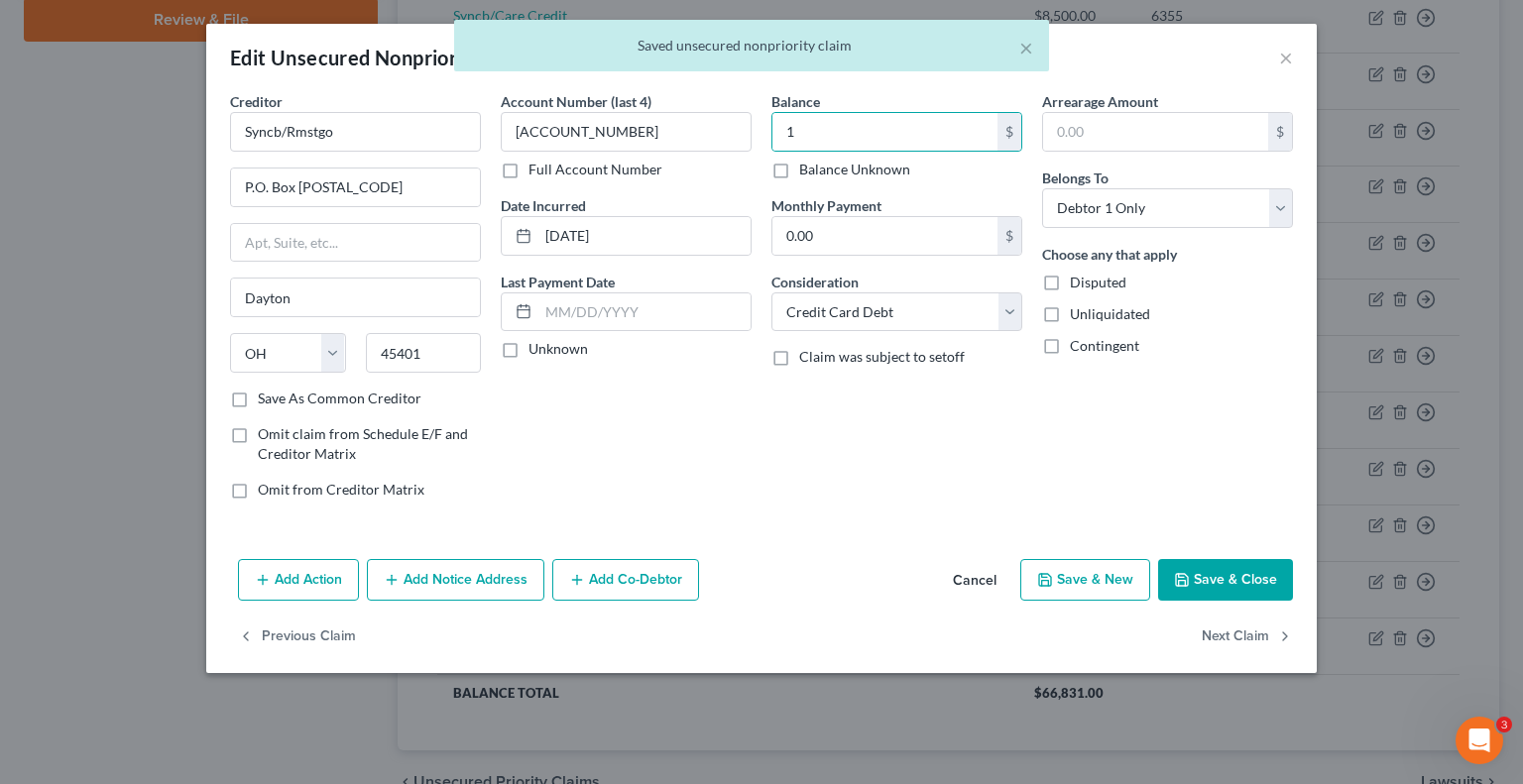 click on "Save & Close" at bounding box center [1226, 580] 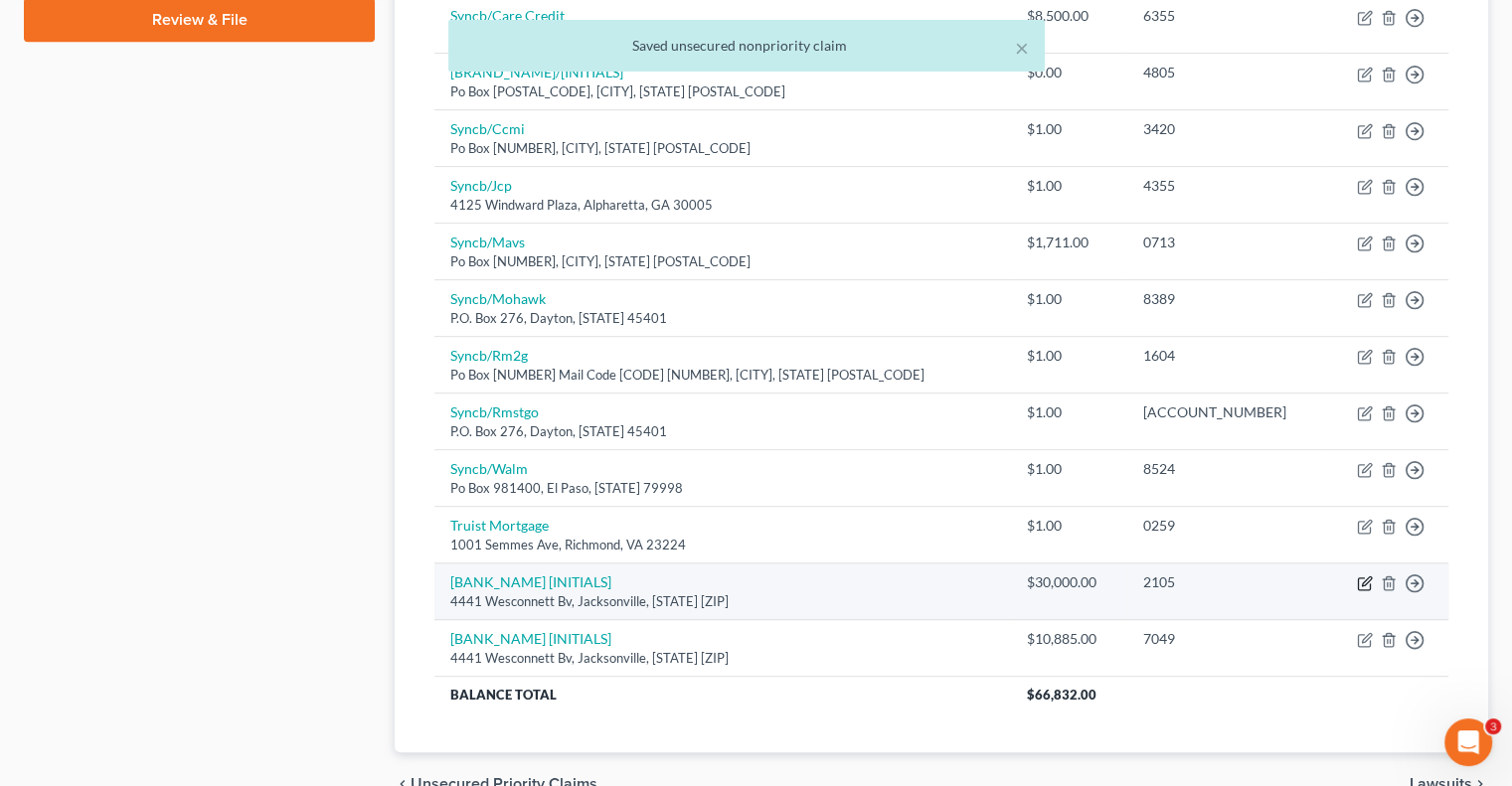 click 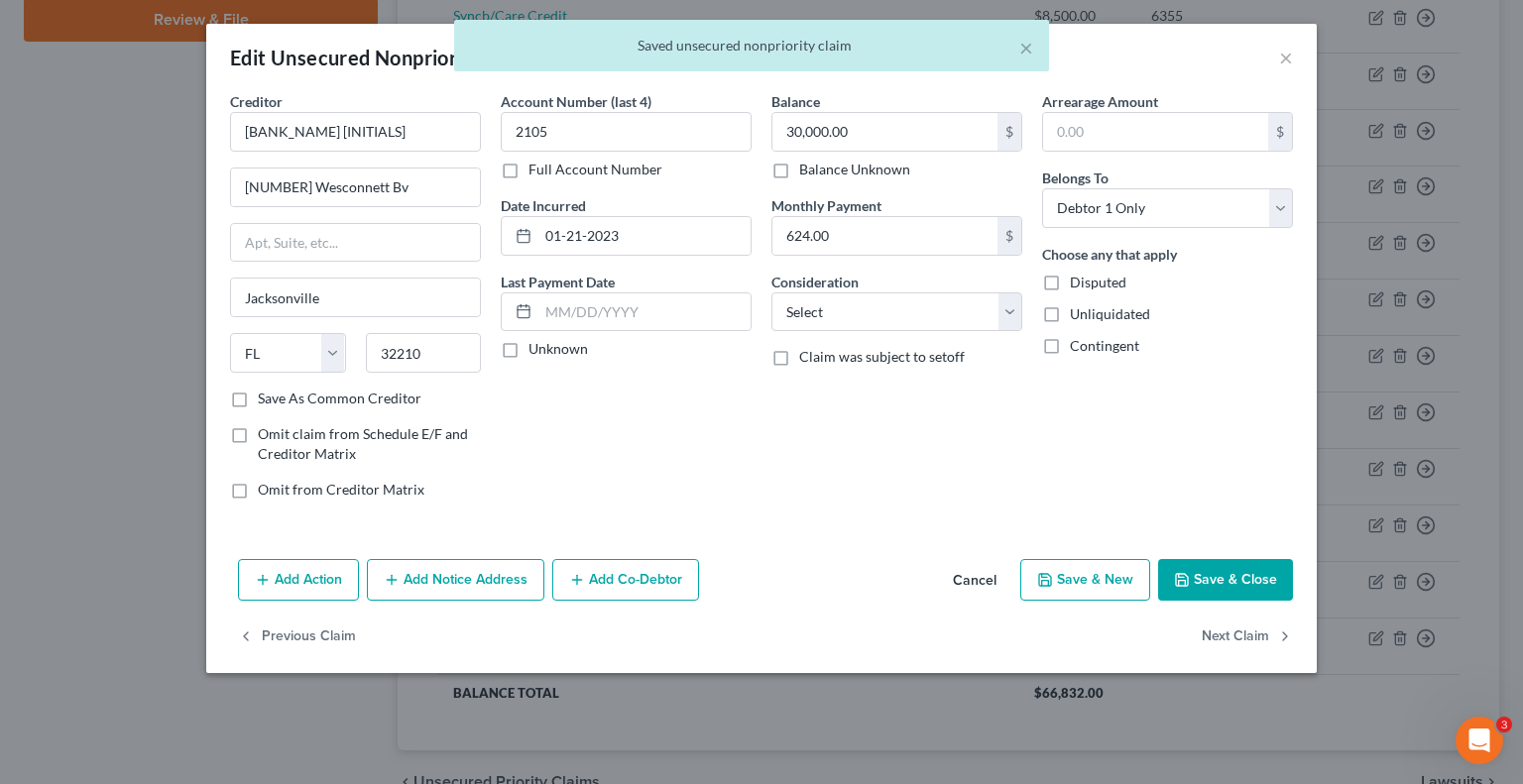 click on "Add Notice Address" at bounding box center [455, 580] 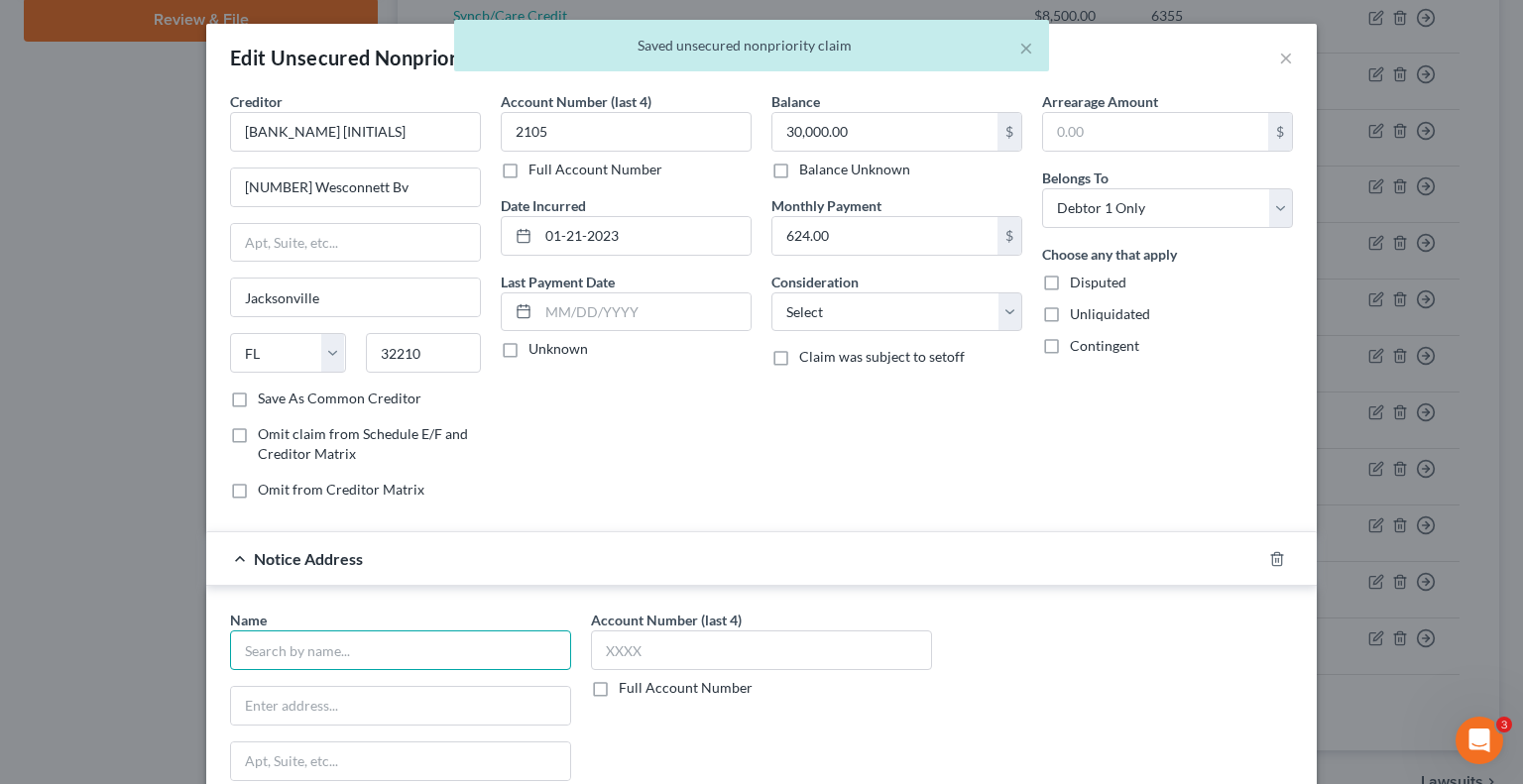 click at bounding box center (401, 650) 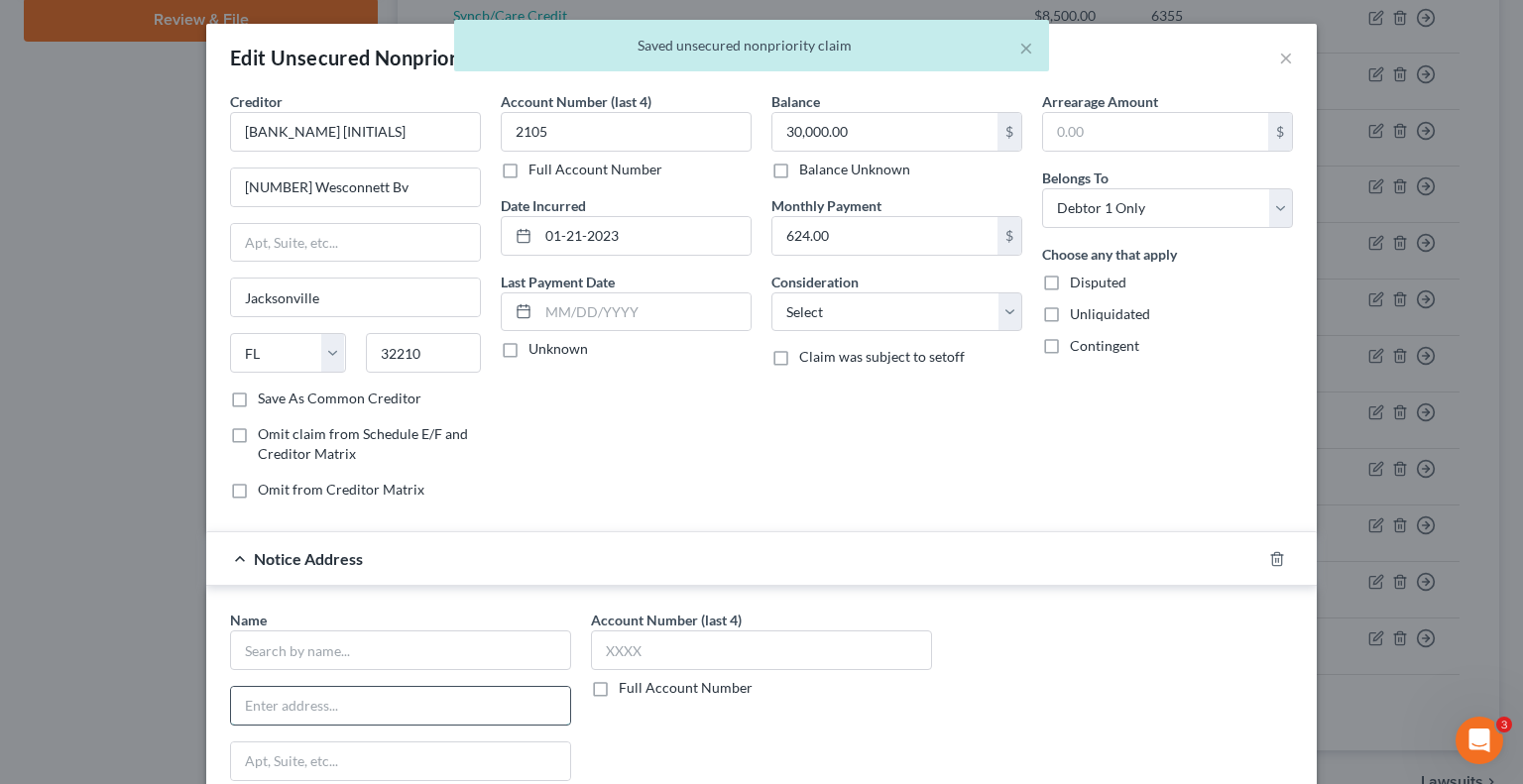 click at bounding box center [401, 706] 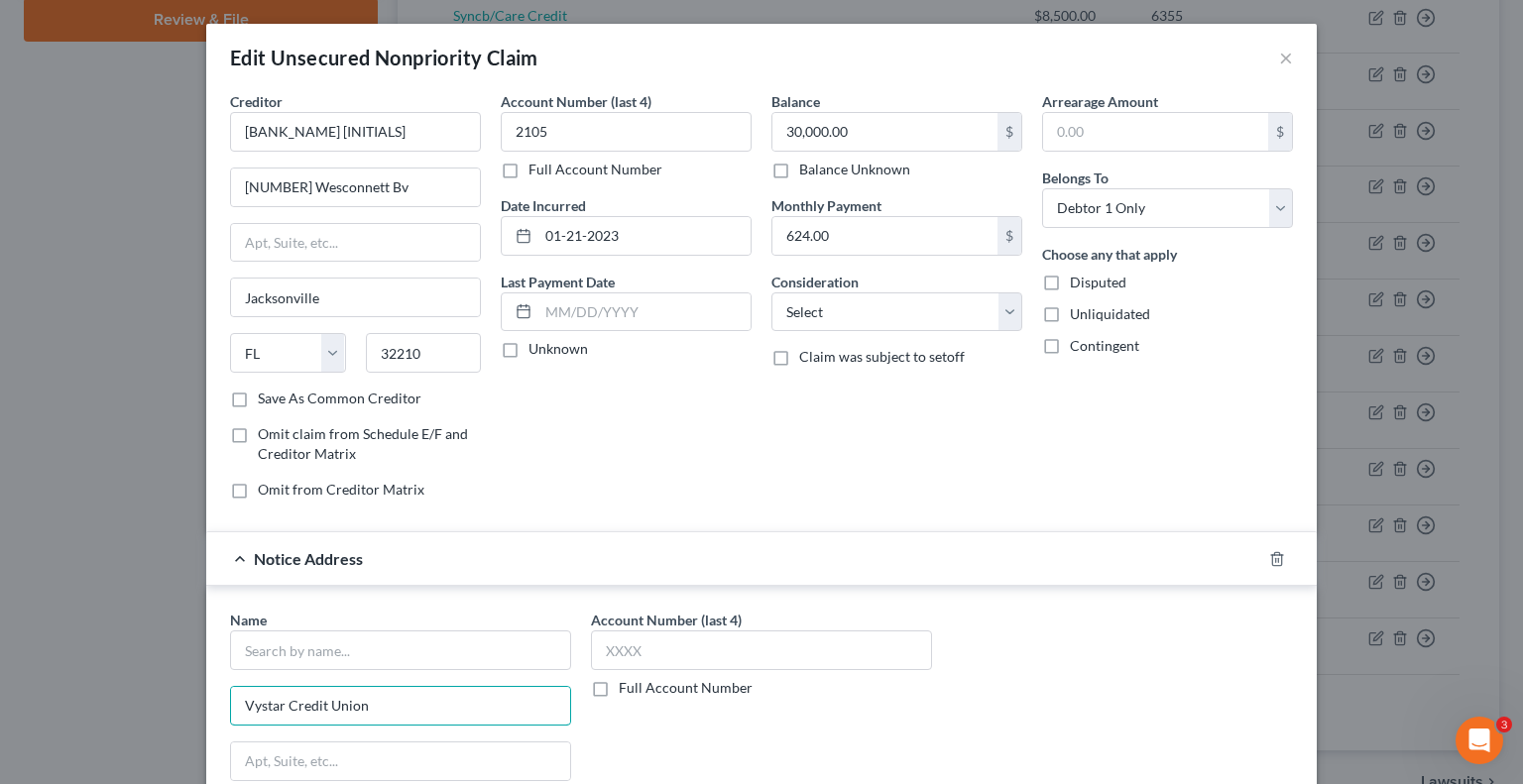 drag, startPoint x: 365, startPoint y: 710, endPoint x: 143, endPoint y: 678, distance: 224.29445 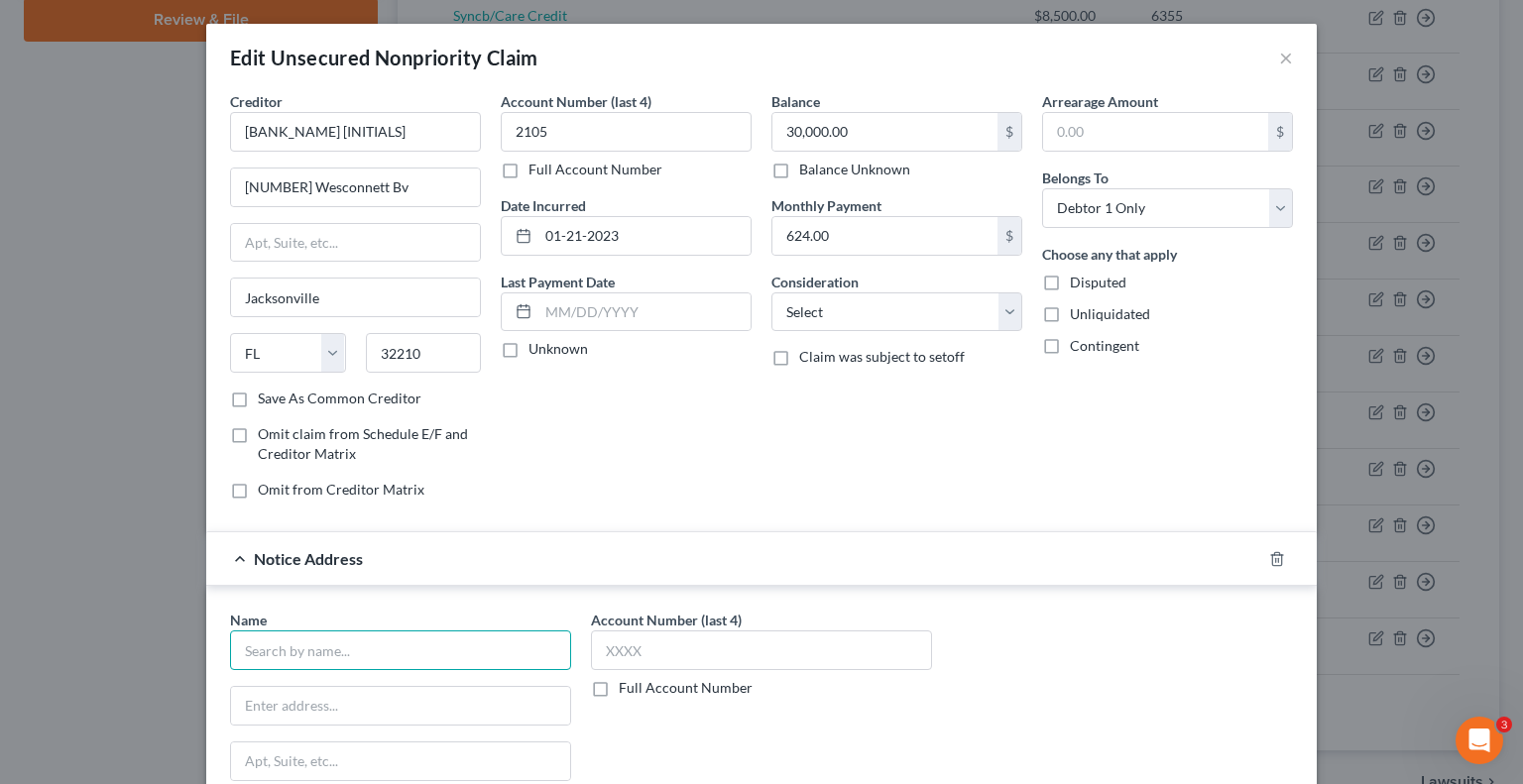 click at bounding box center (401, 650) 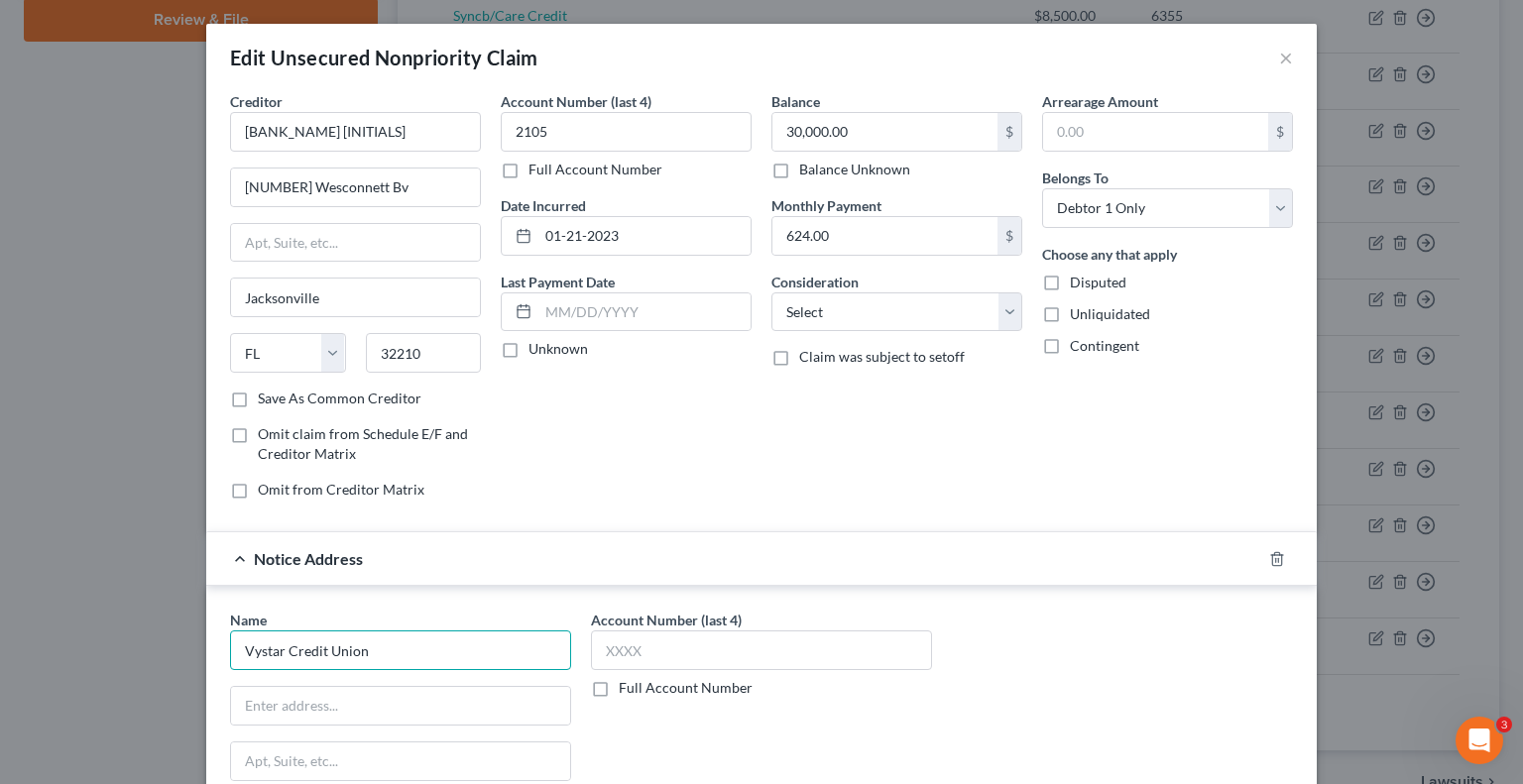 type on "Vystar Credit Union" 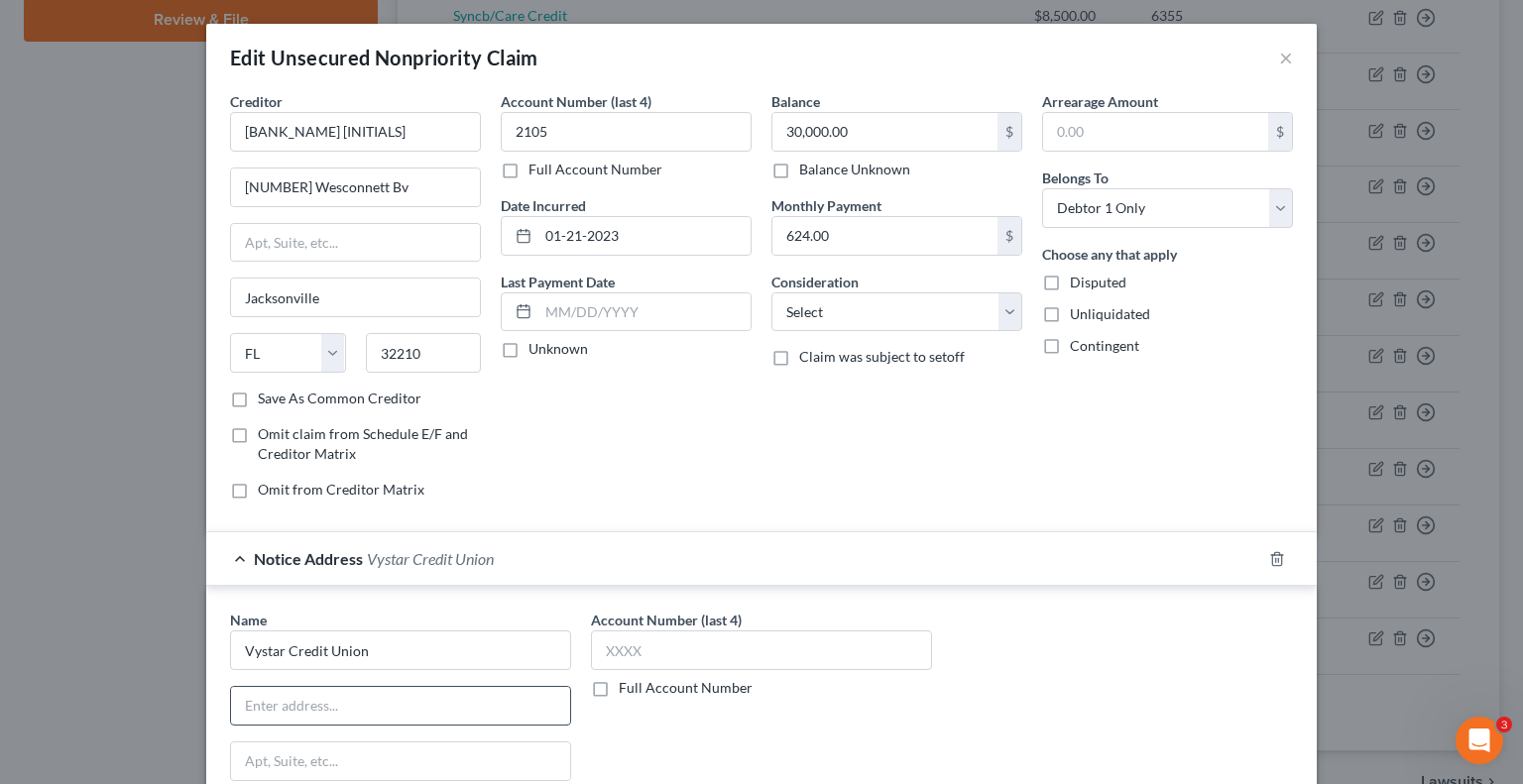 click at bounding box center [401, 706] 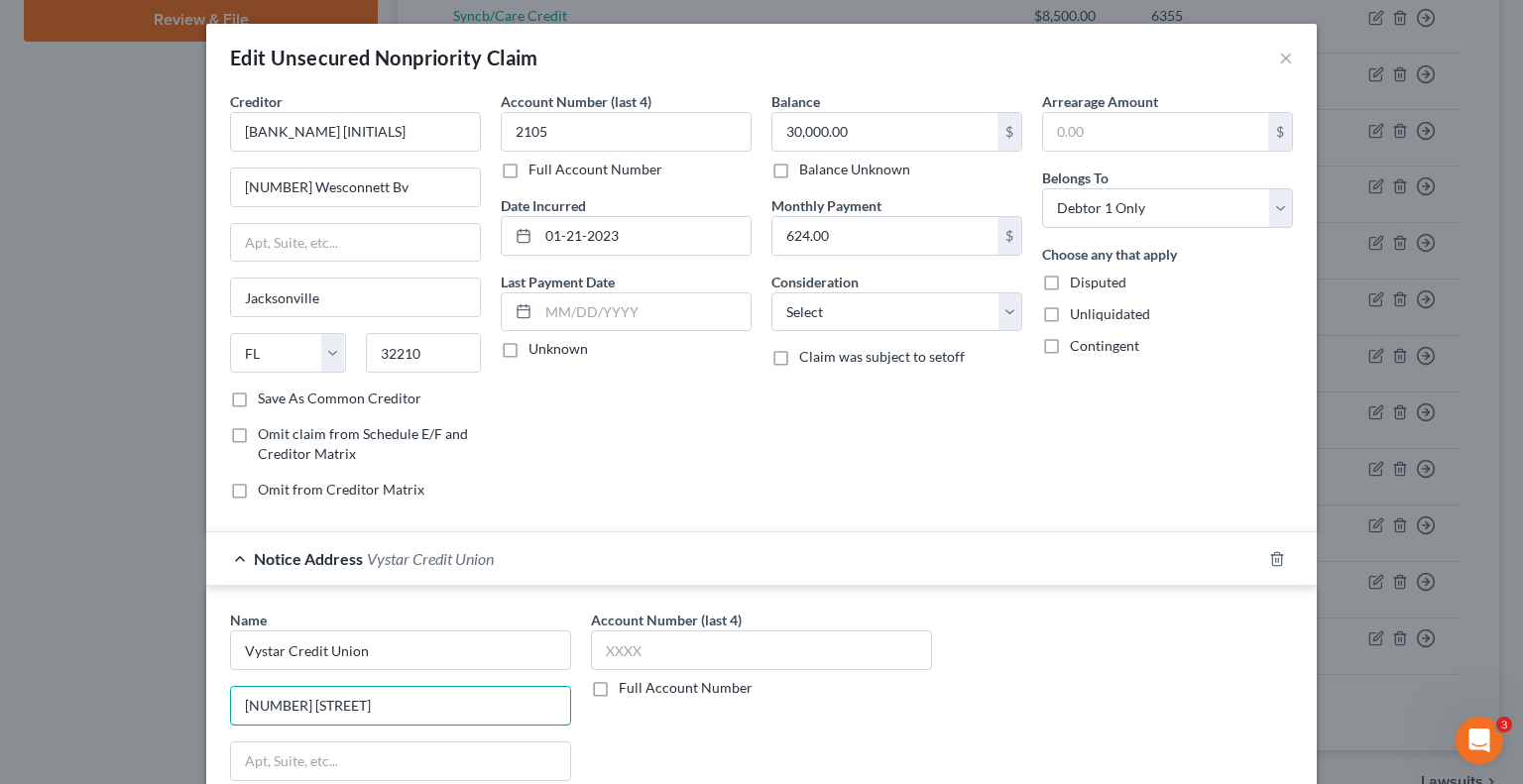 type on "[NUMBER] [STREET]" 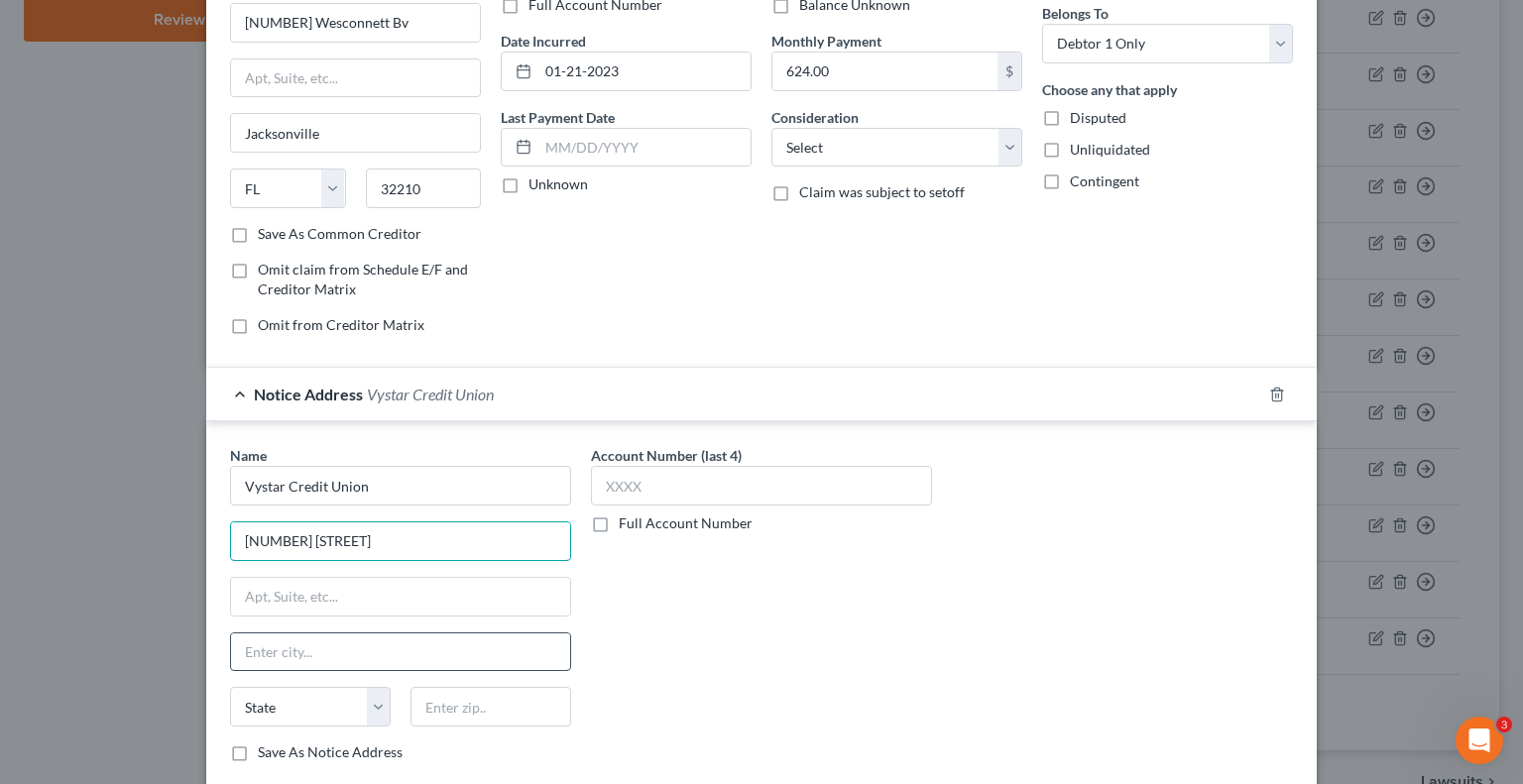 scroll, scrollTop: 198, scrollLeft: 0, axis: vertical 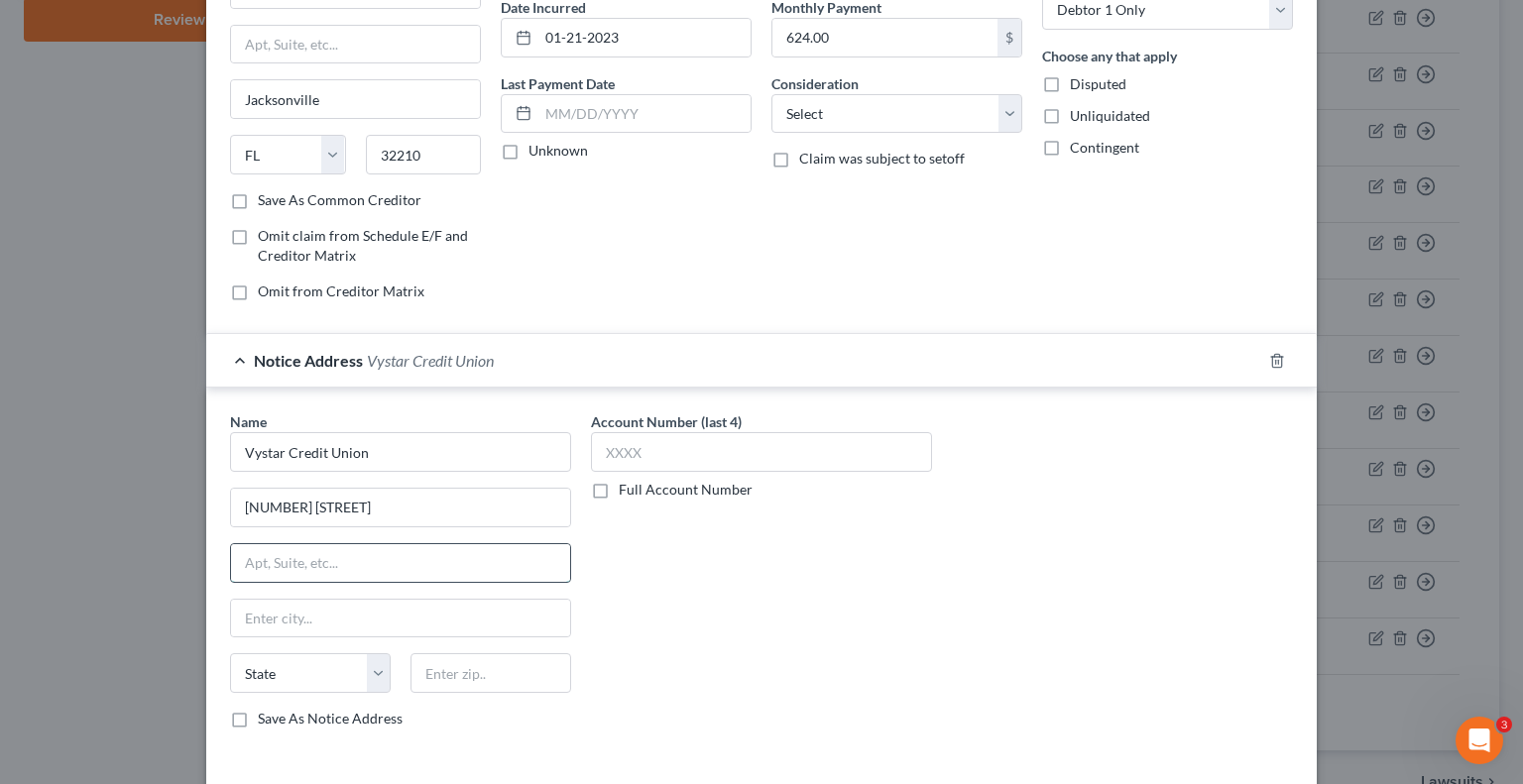 click at bounding box center [401, 563] 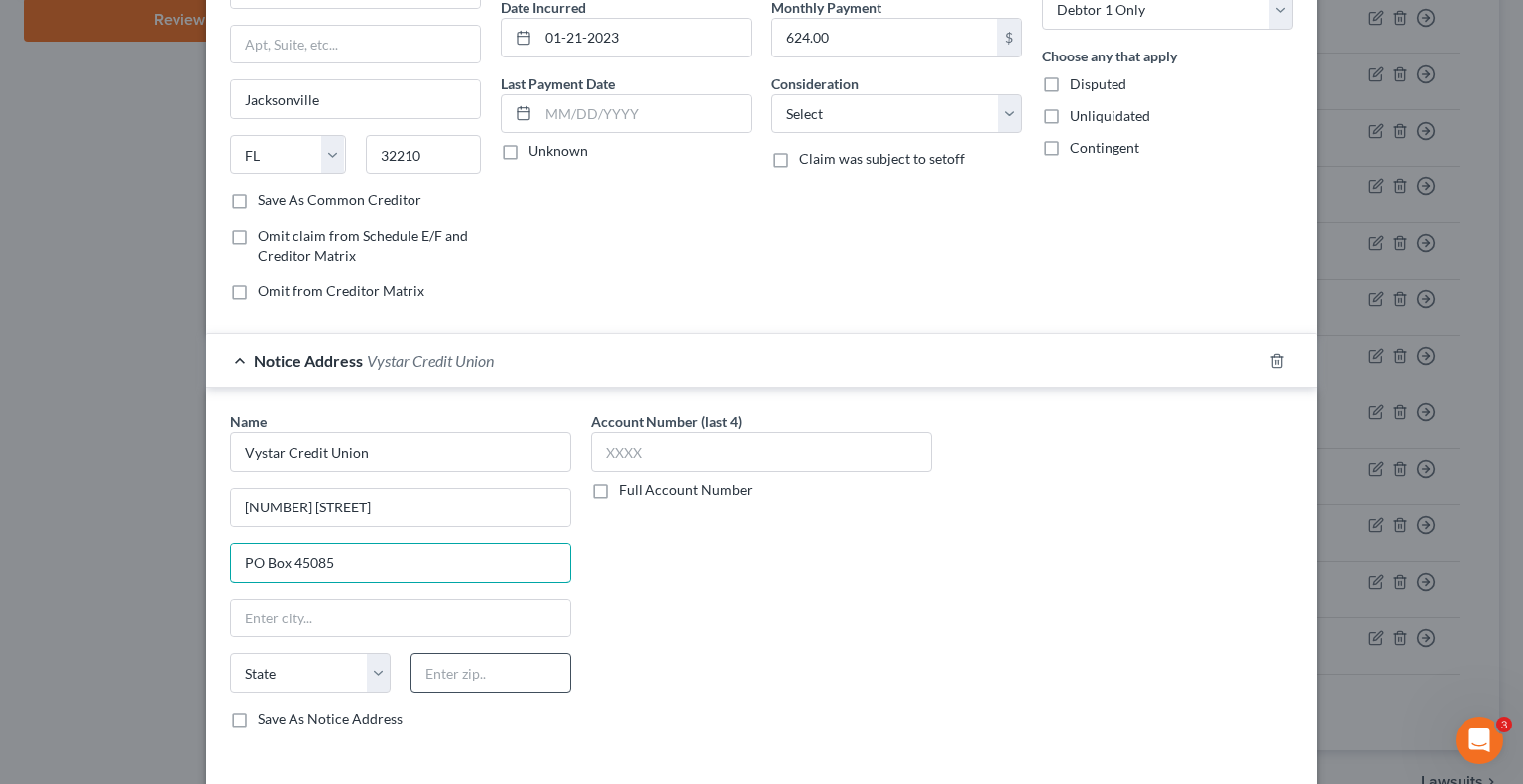 type on "PO Box 45085" 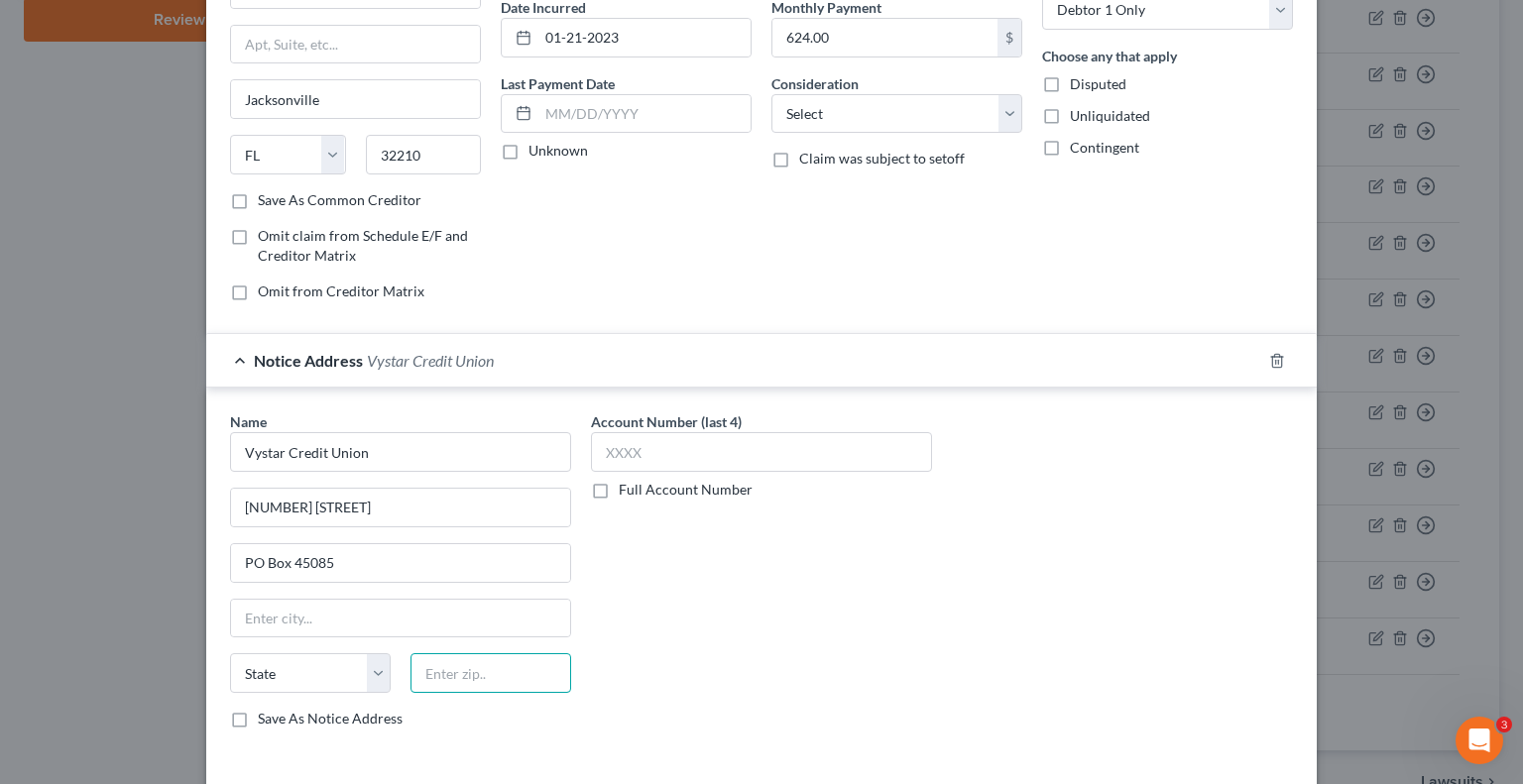 click at bounding box center (491, 673) 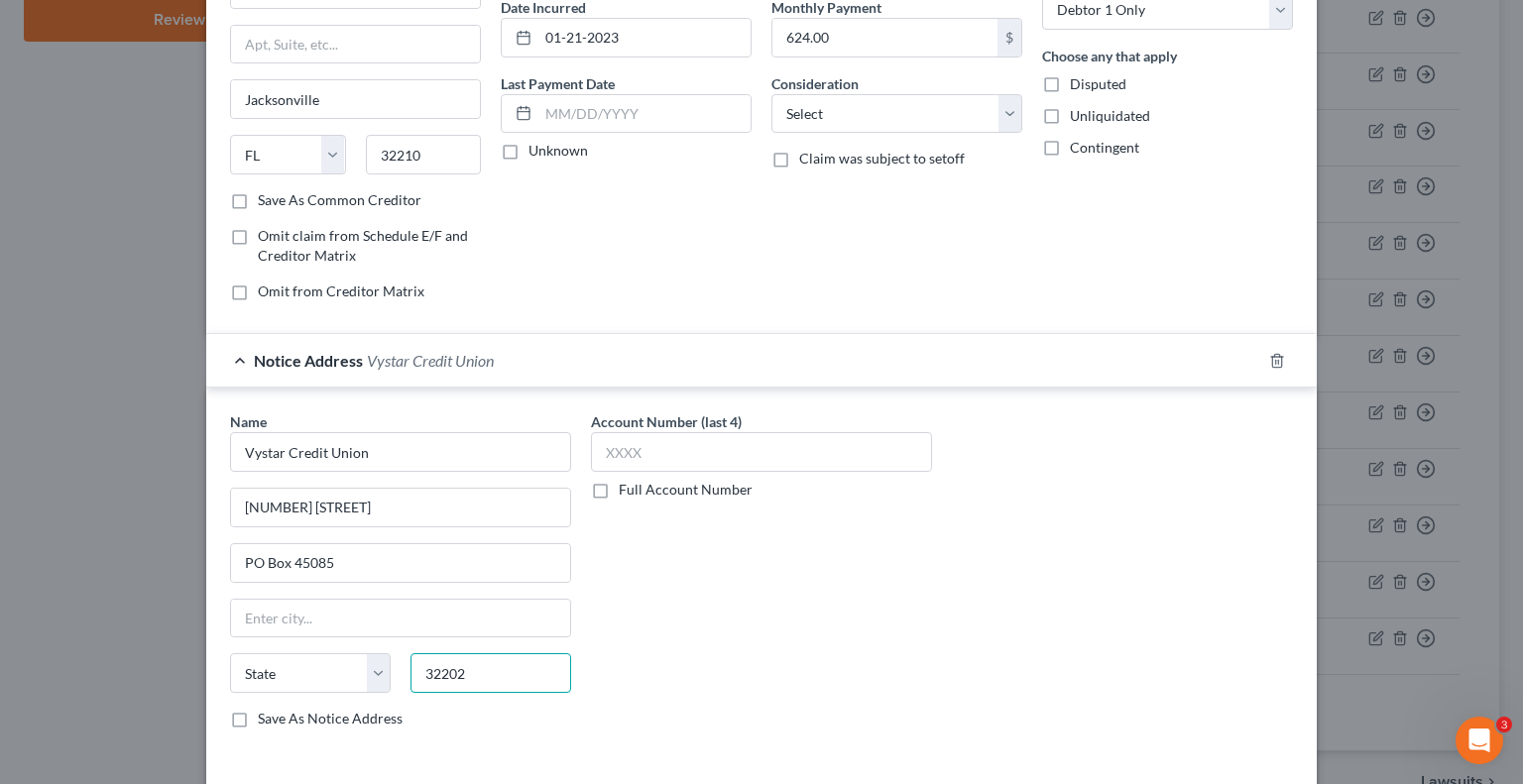 type on "32202" 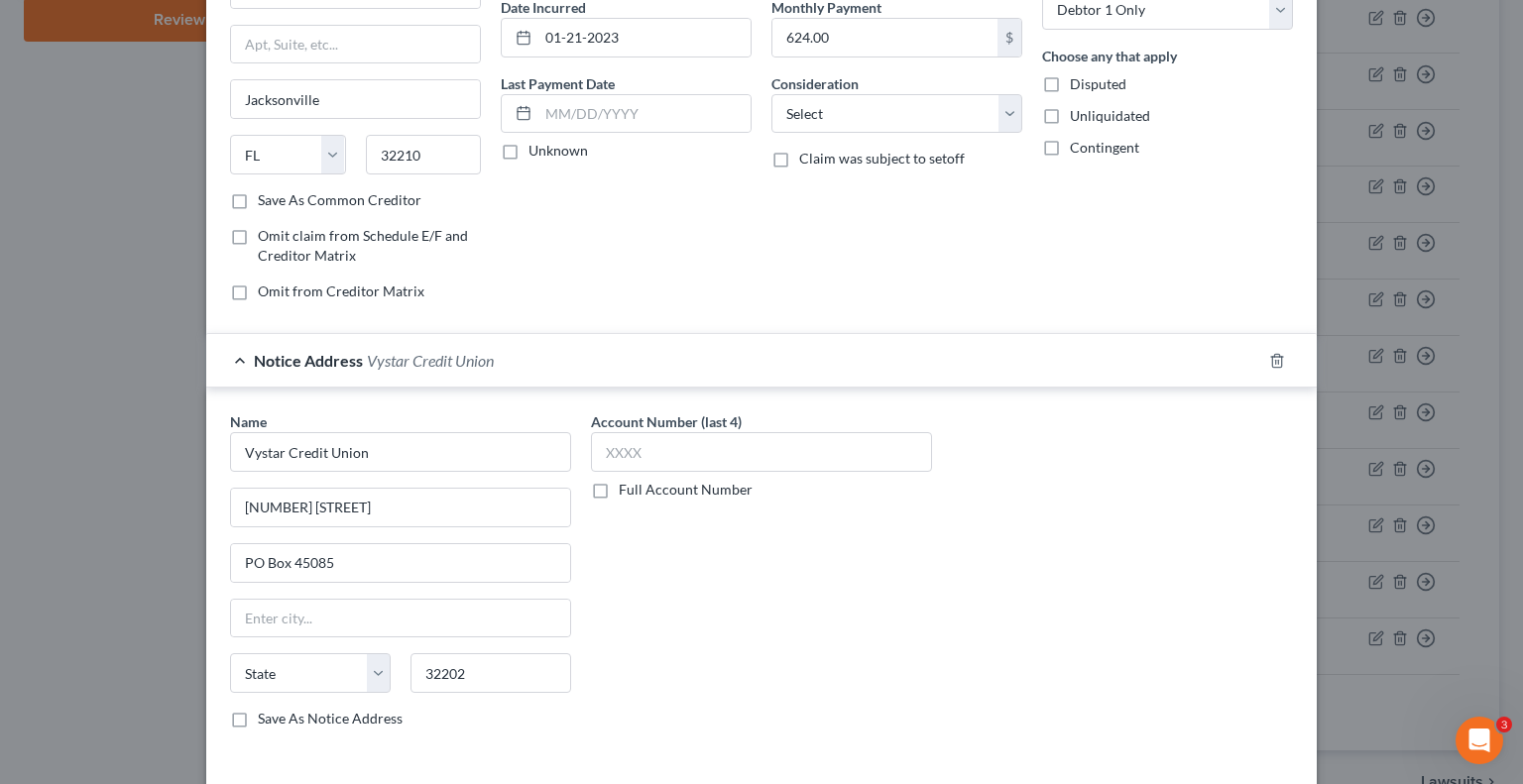 type on "Jacksonville" 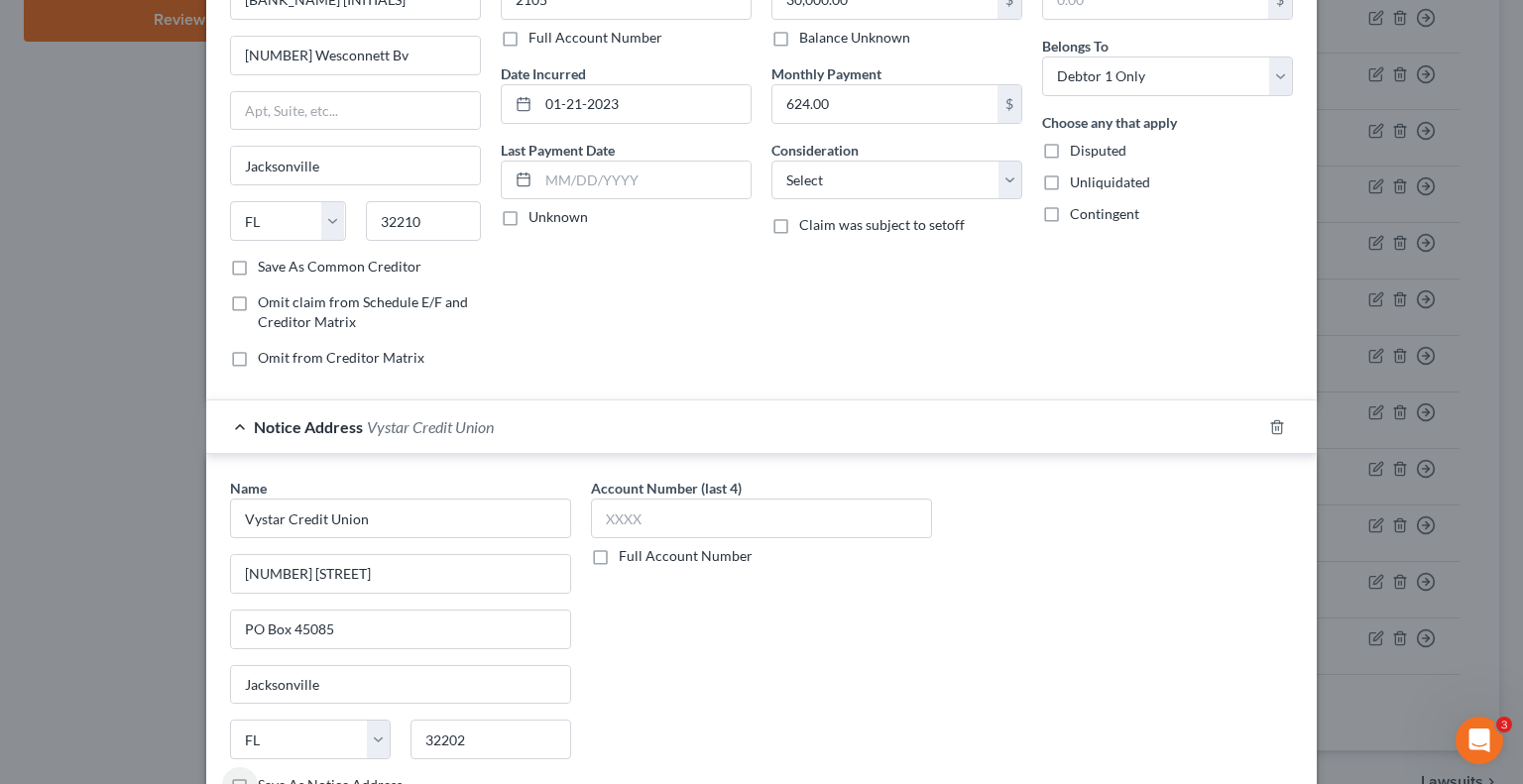 scroll, scrollTop: 0, scrollLeft: 0, axis: both 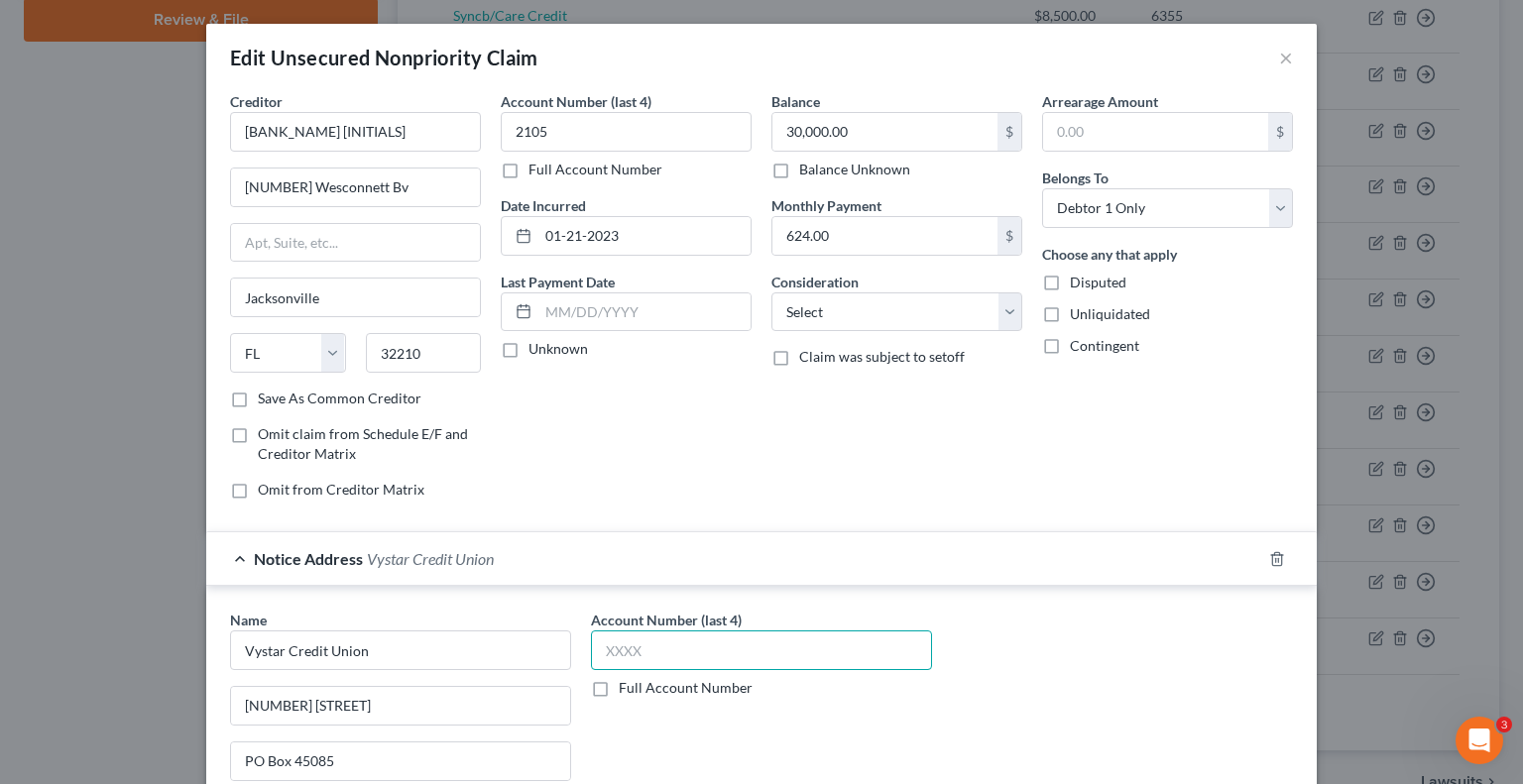 click at bounding box center [762, 650] 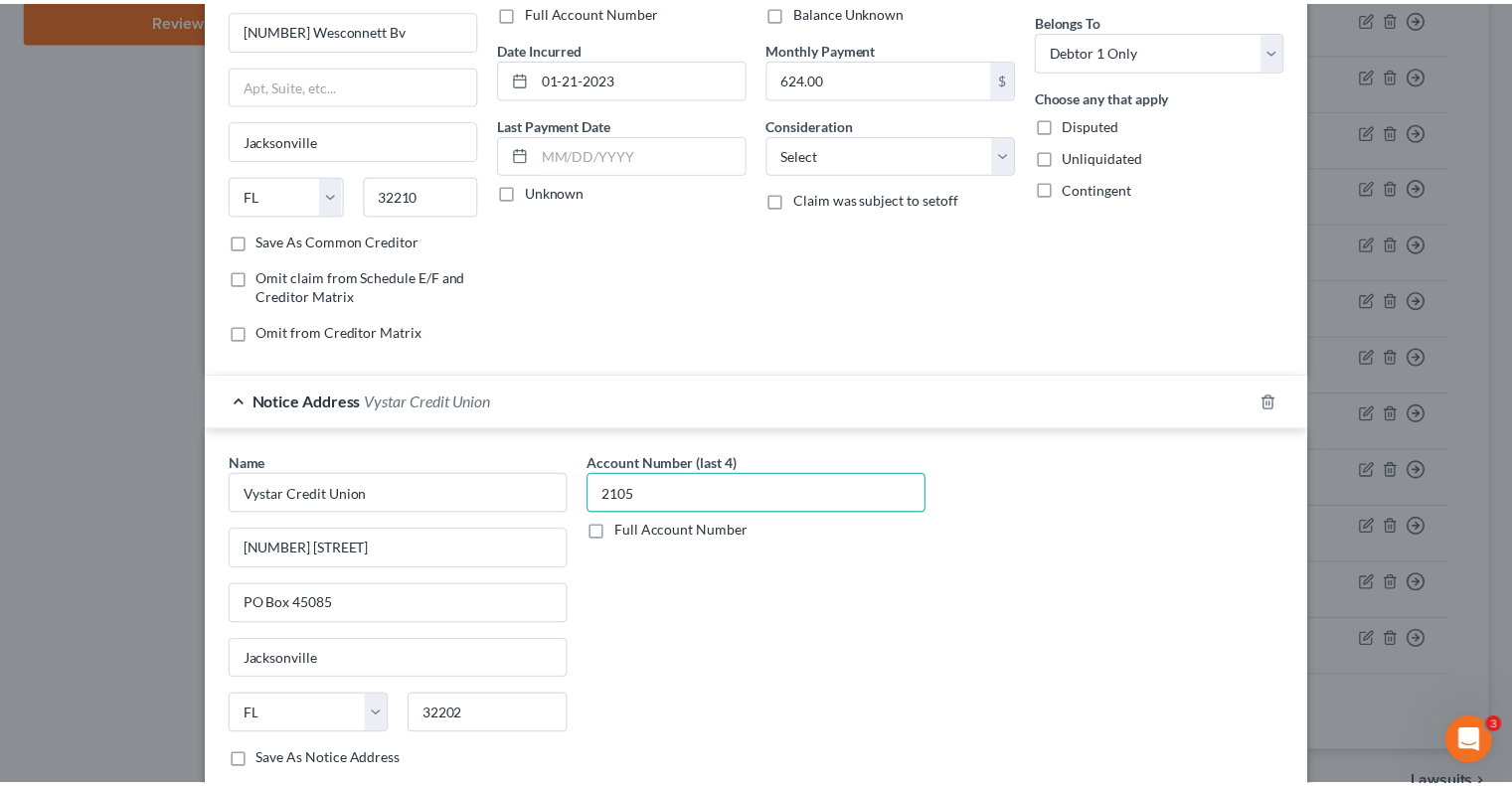 scroll, scrollTop: 337, scrollLeft: 0, axis: vertical 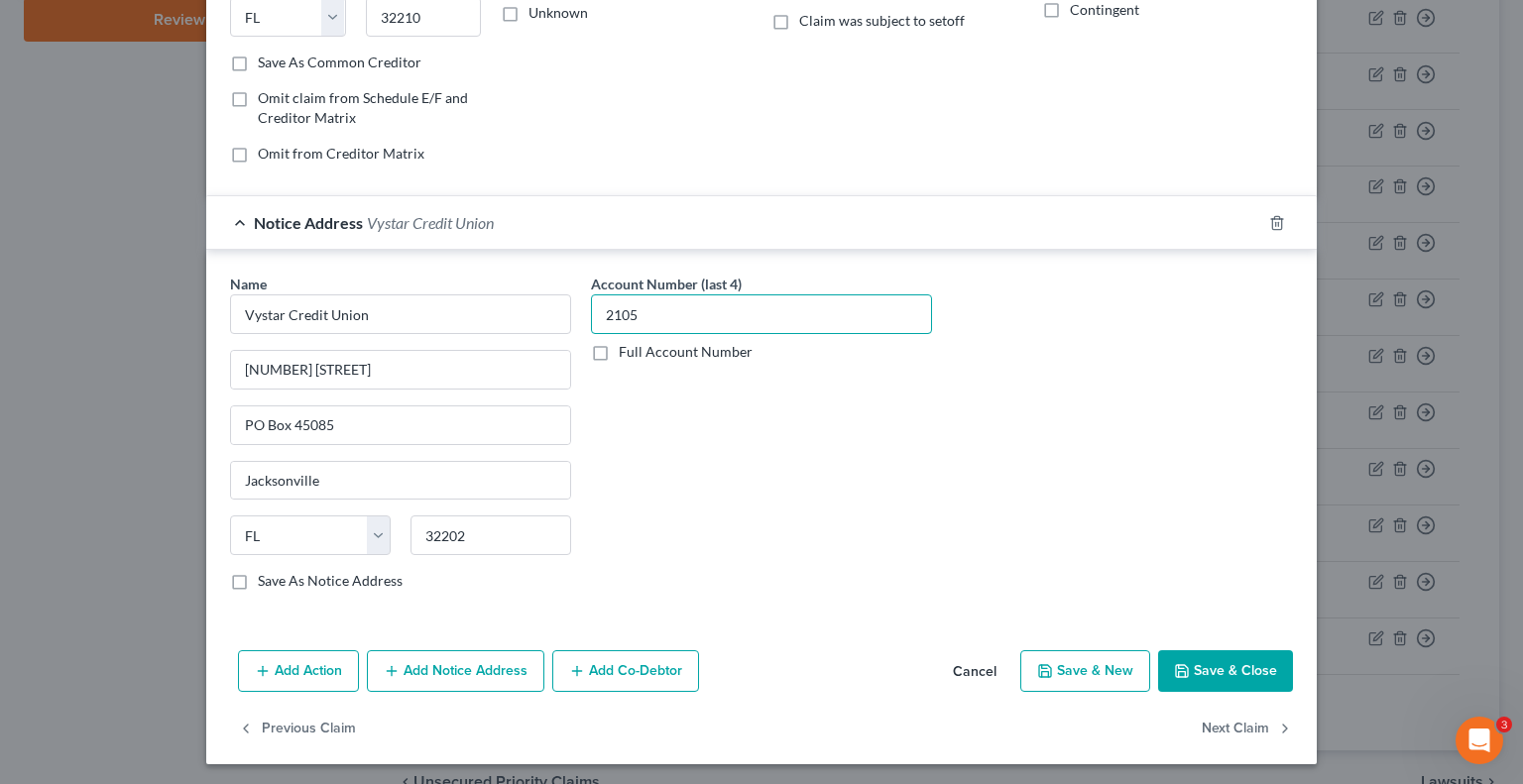 type on "2105" 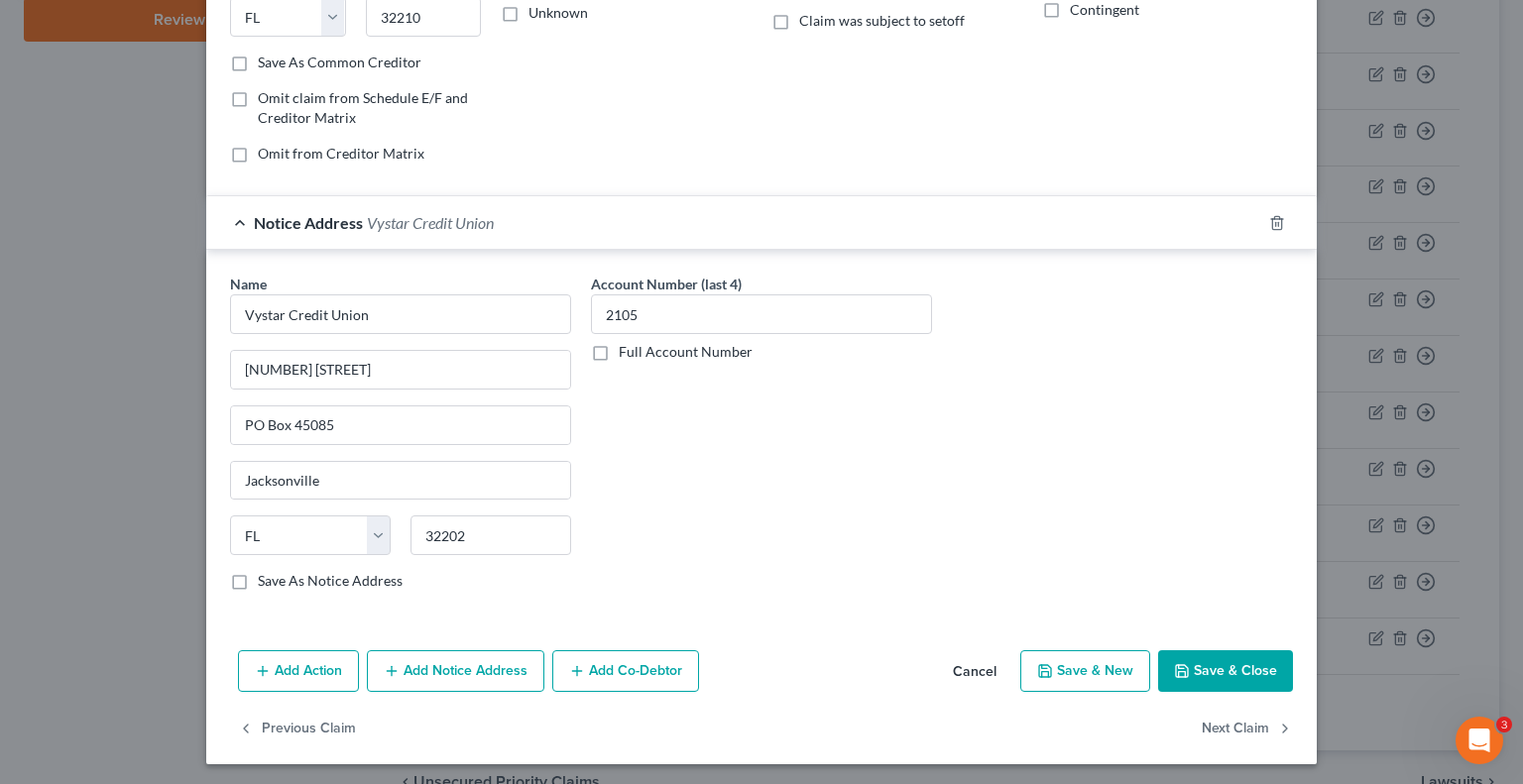 drag, startPoint x: 1200, startPoint y: 667, endPoint x: 1191, endPoint y: 649, distance: 20.12461 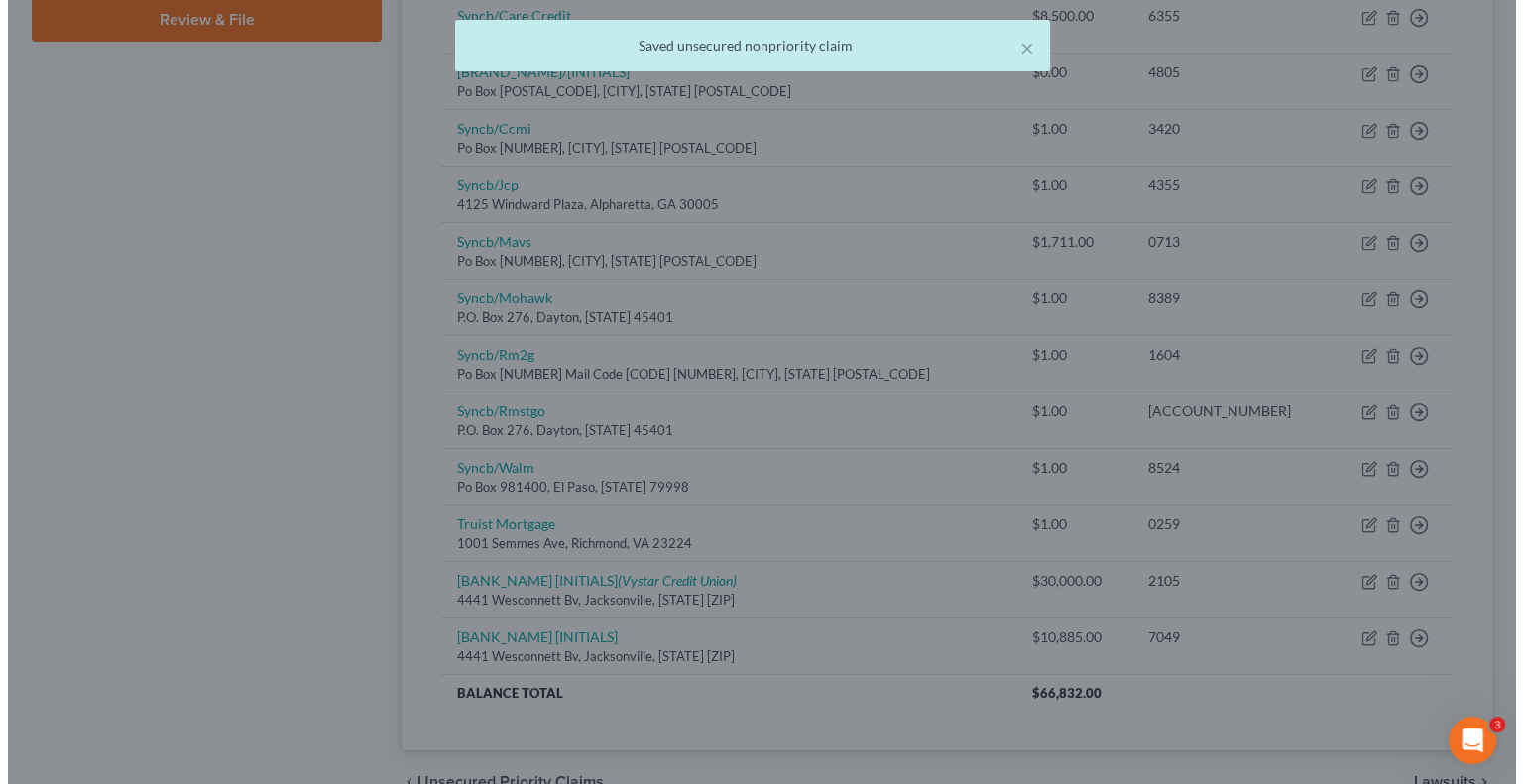 scroll, scrollTop: 0, scrollLeft: 0, axis: both 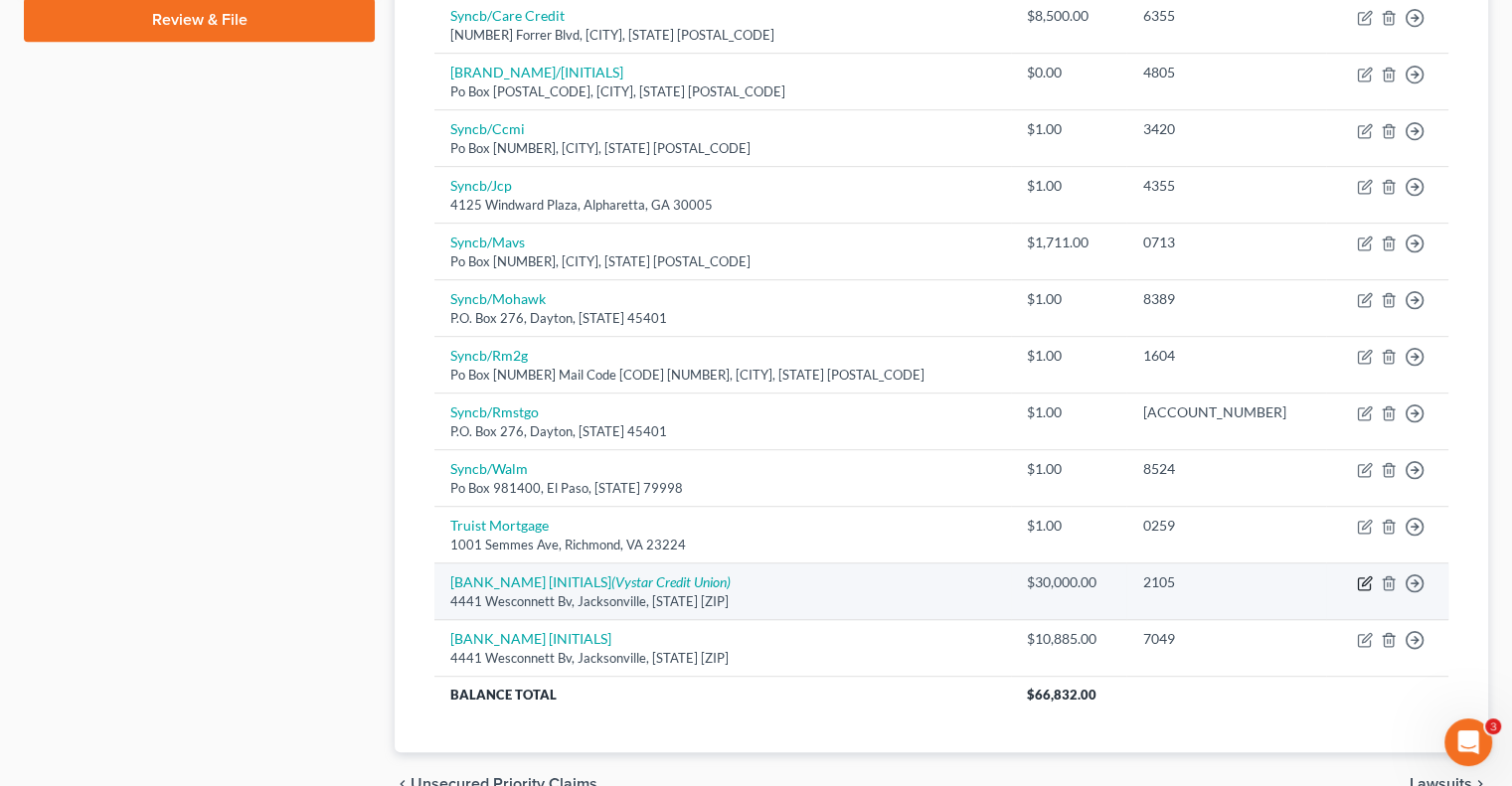 click 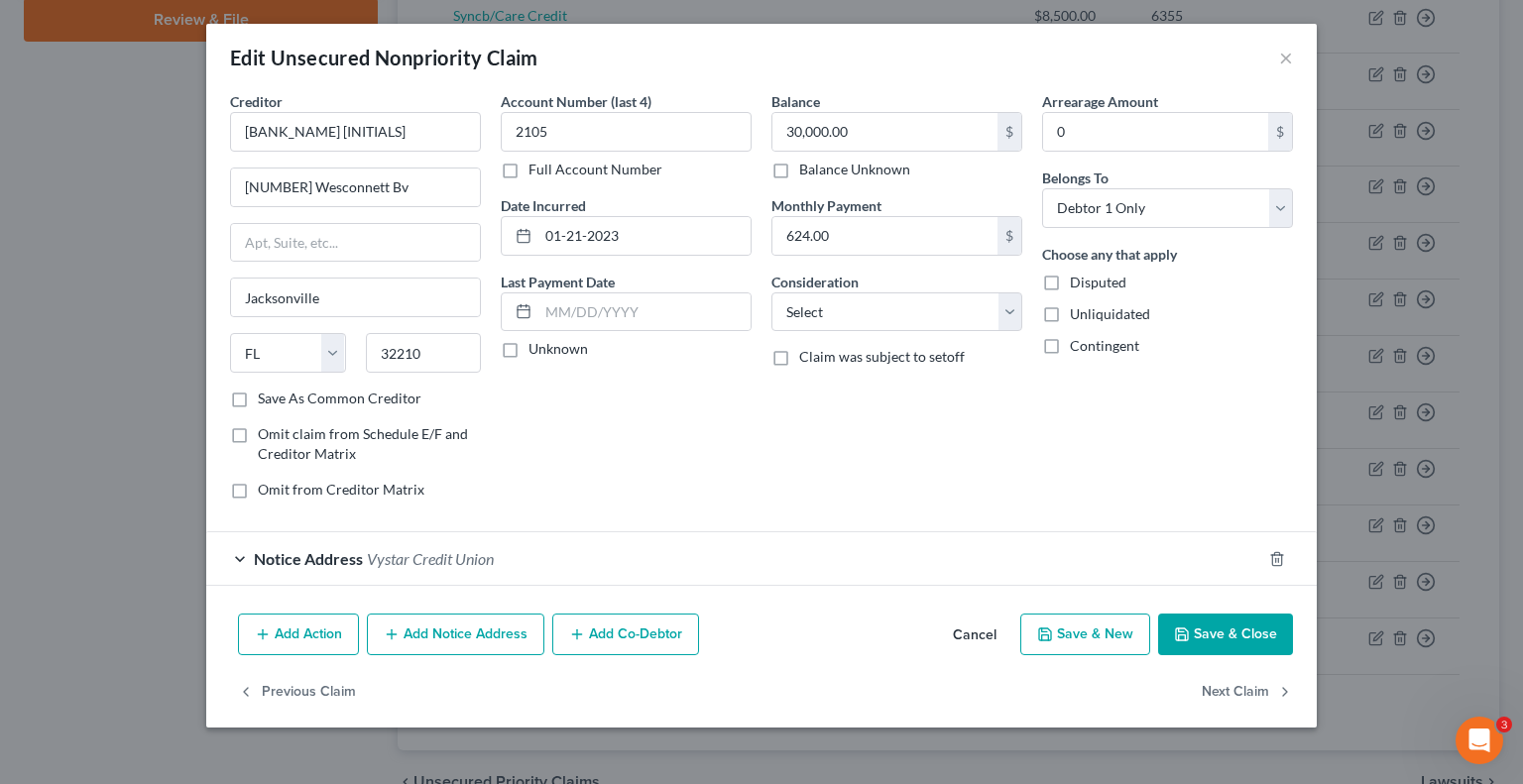 click on "Add Action" at bounding box center [298, 634] 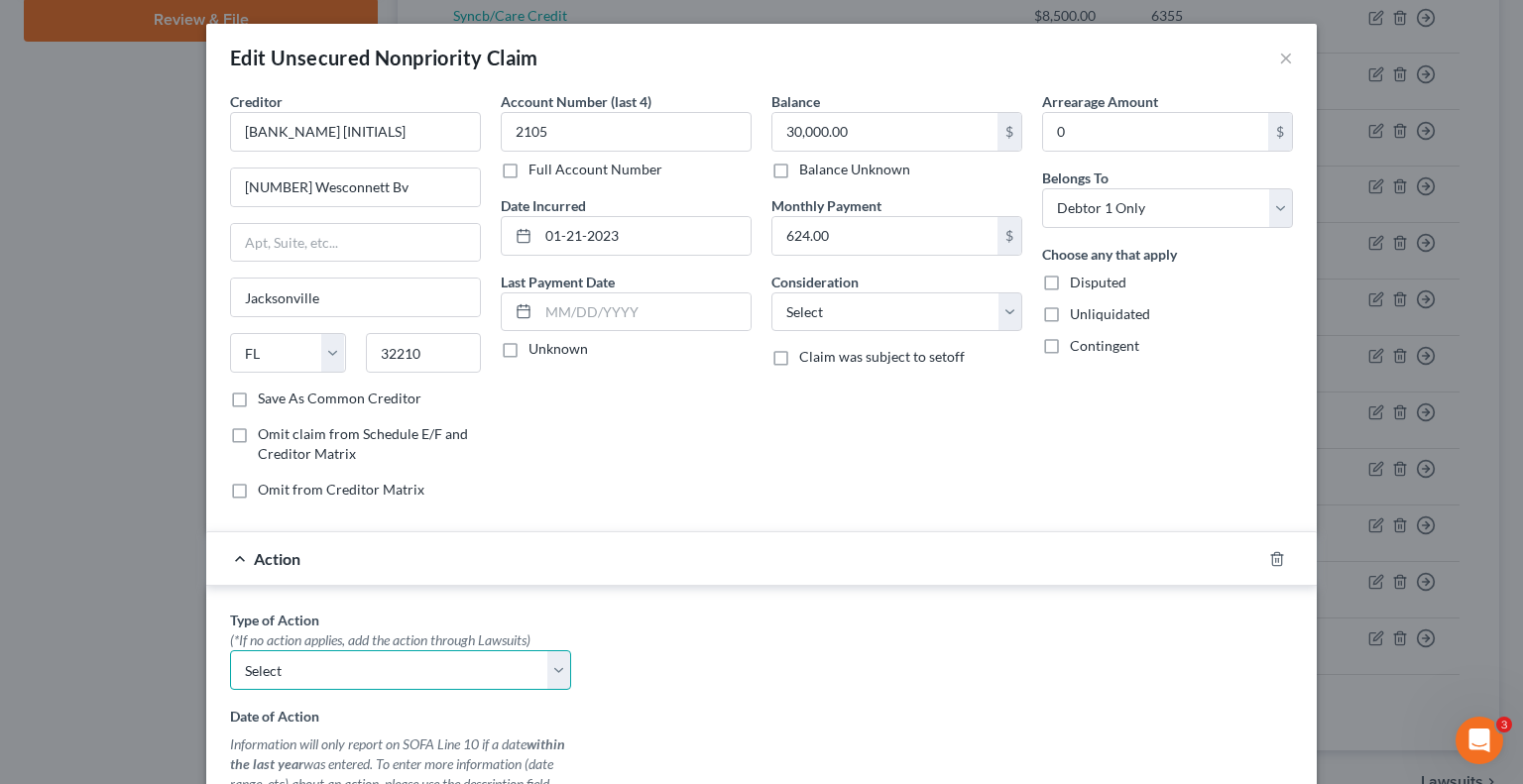 click on "Select Repossession Garnishment Foreclosure Personal Injury Attached, Seized, Or Levied" at bounding box center (401, 670) 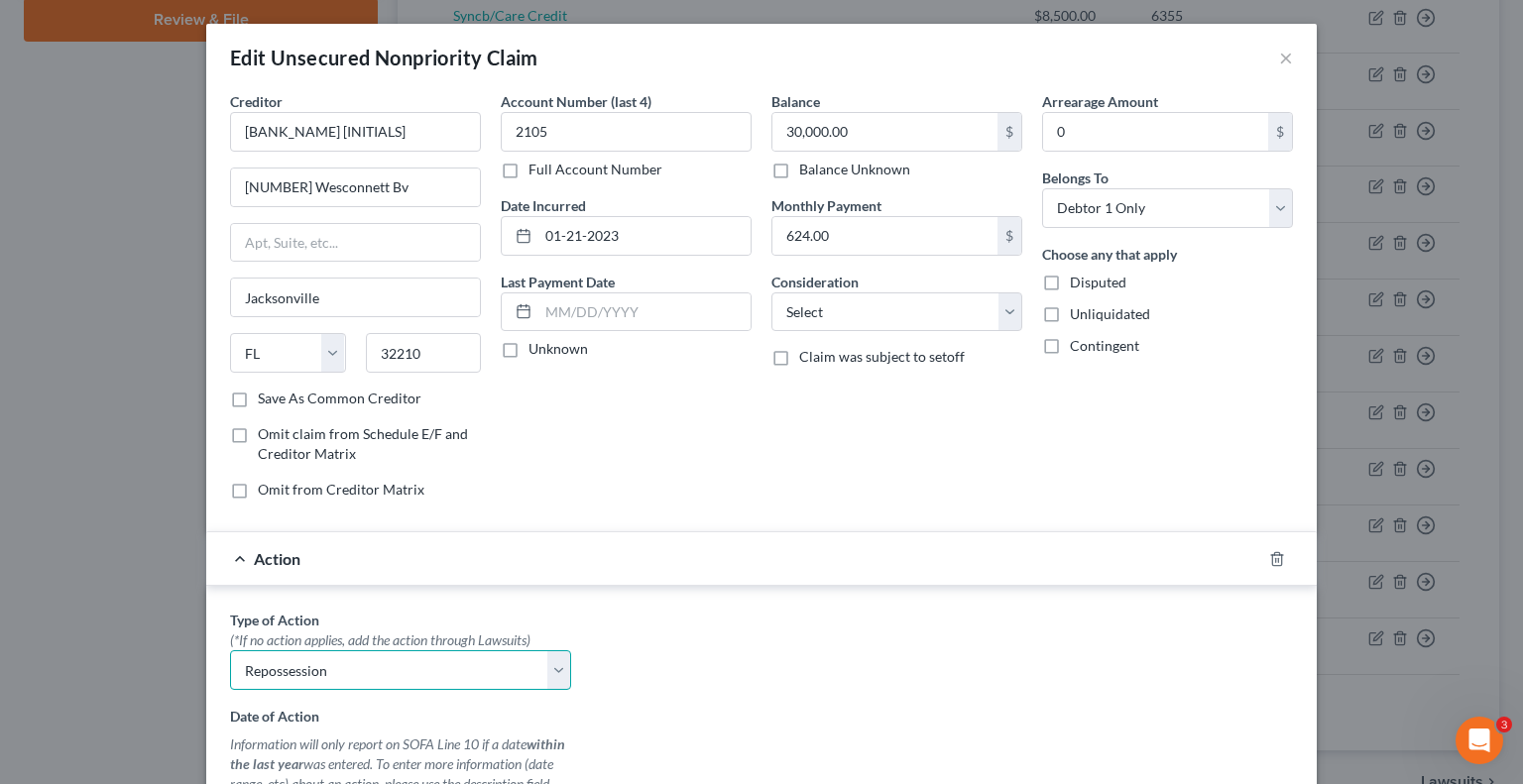 click on "Select Repossession Garnishment Foreclosure Personal Injury Attached, Seized, Or Levied" at bounding box center (401, 670) 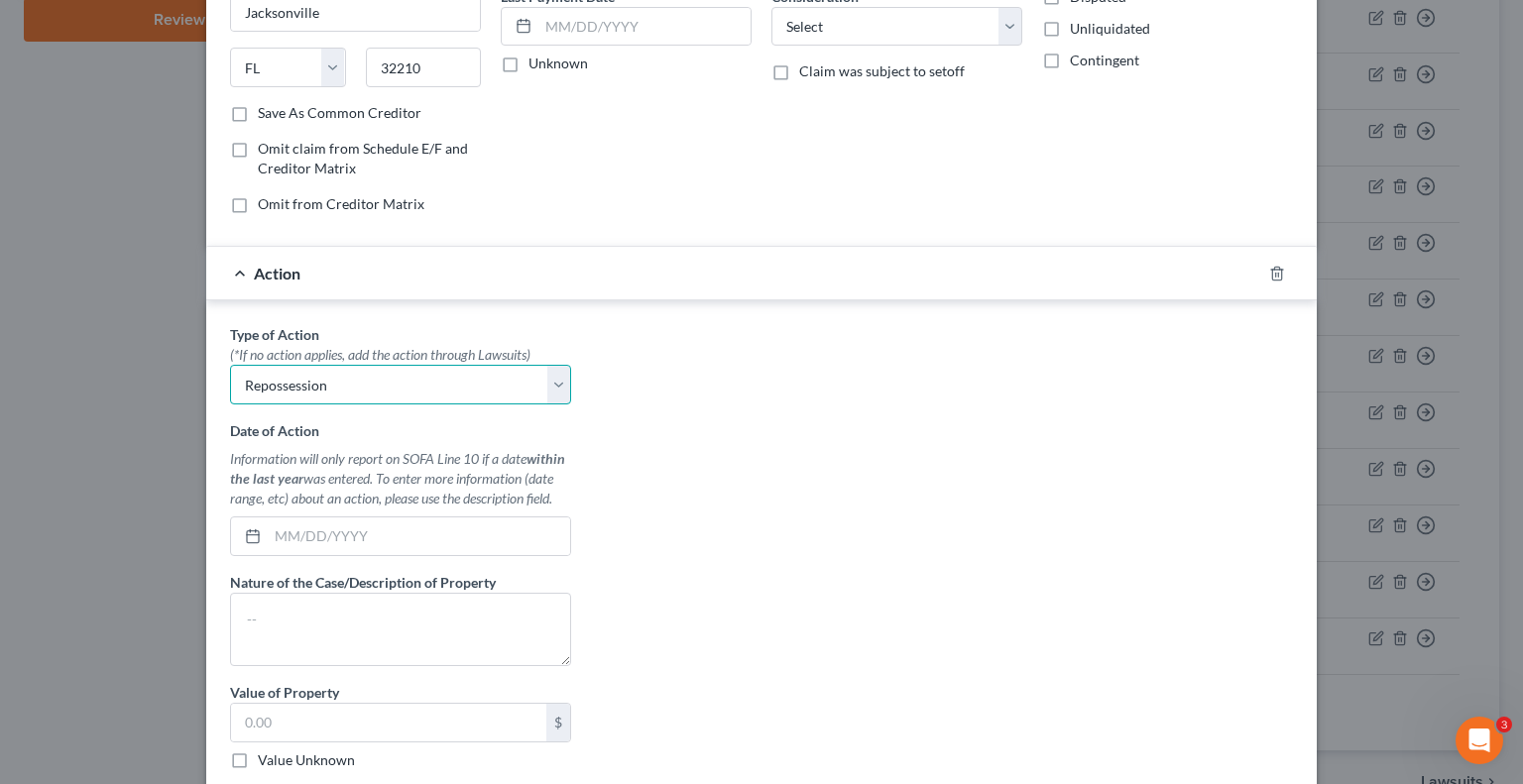 scroll, scrollTop: 297, scrollLeft: 0, axis: vertical 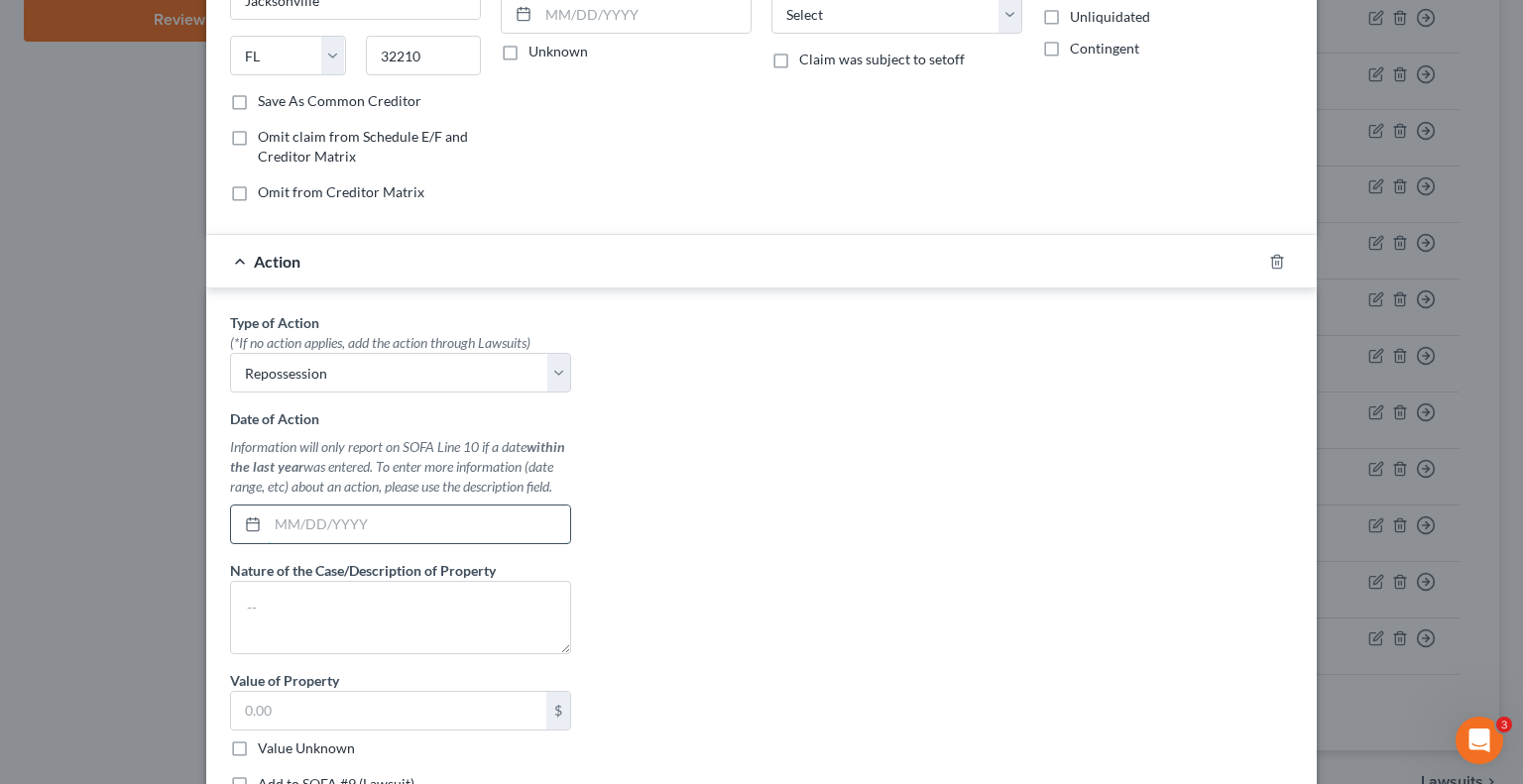 click at bounding box center [418, 524] 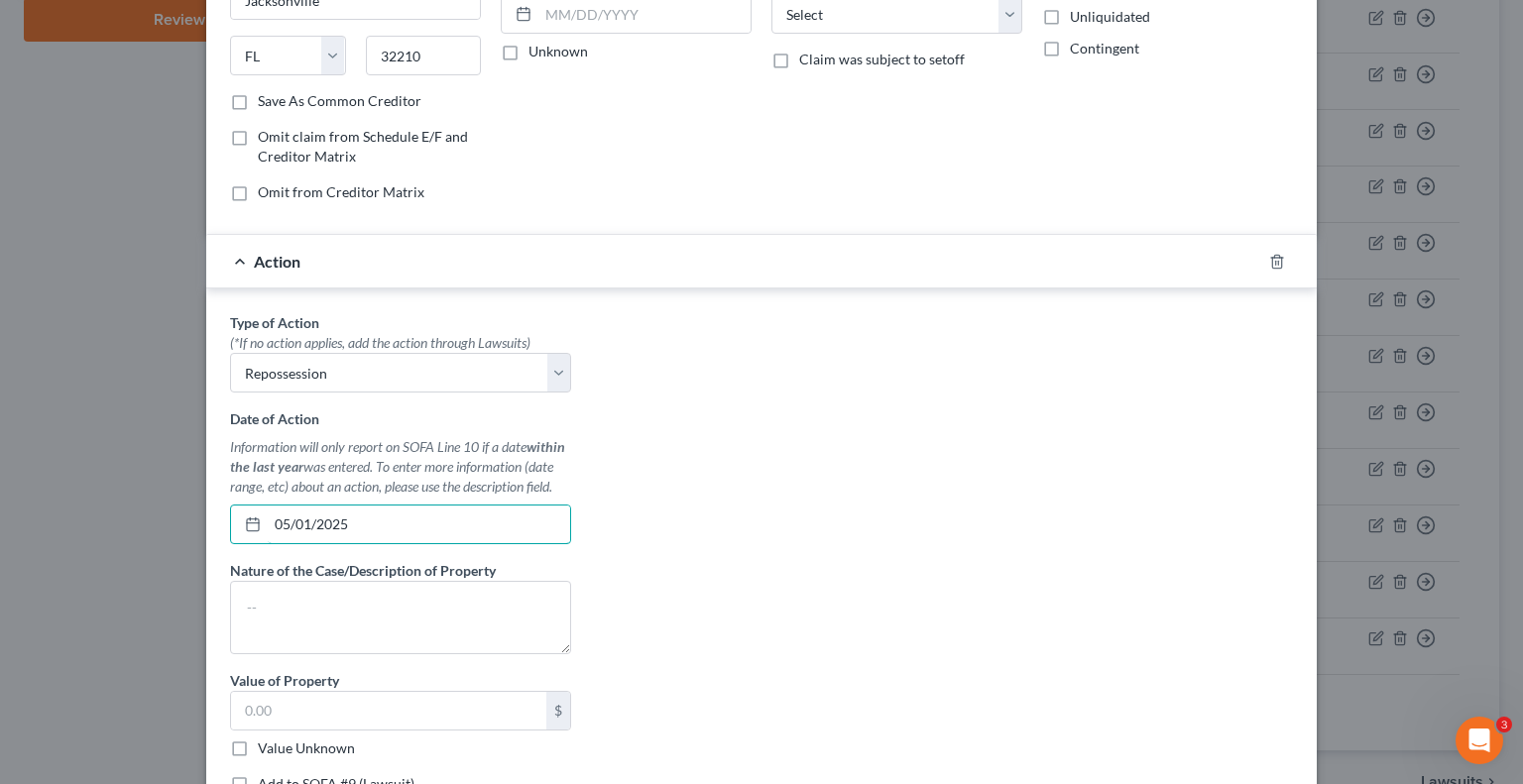 type on "05/01/2025" 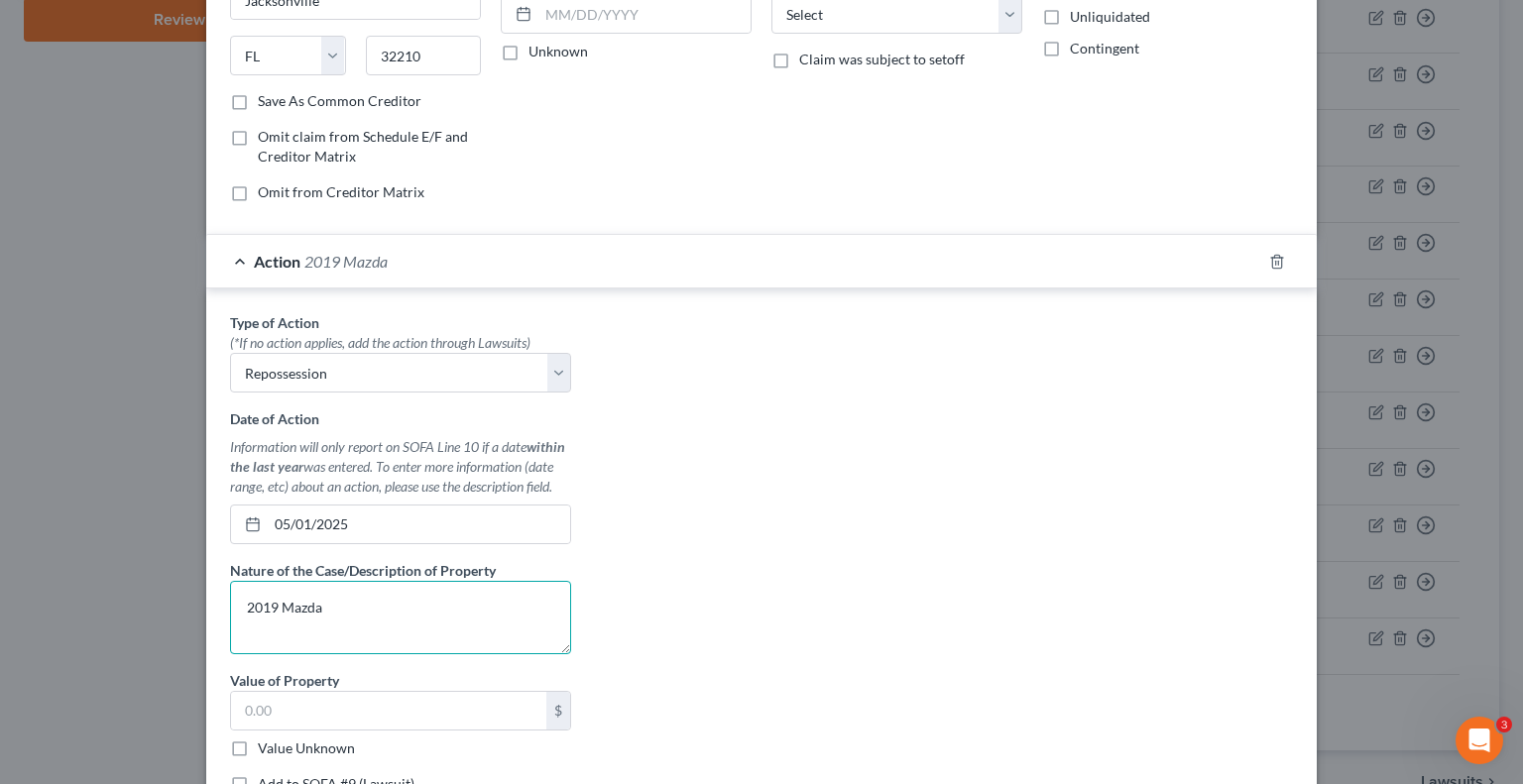type on "2019 Mazda" 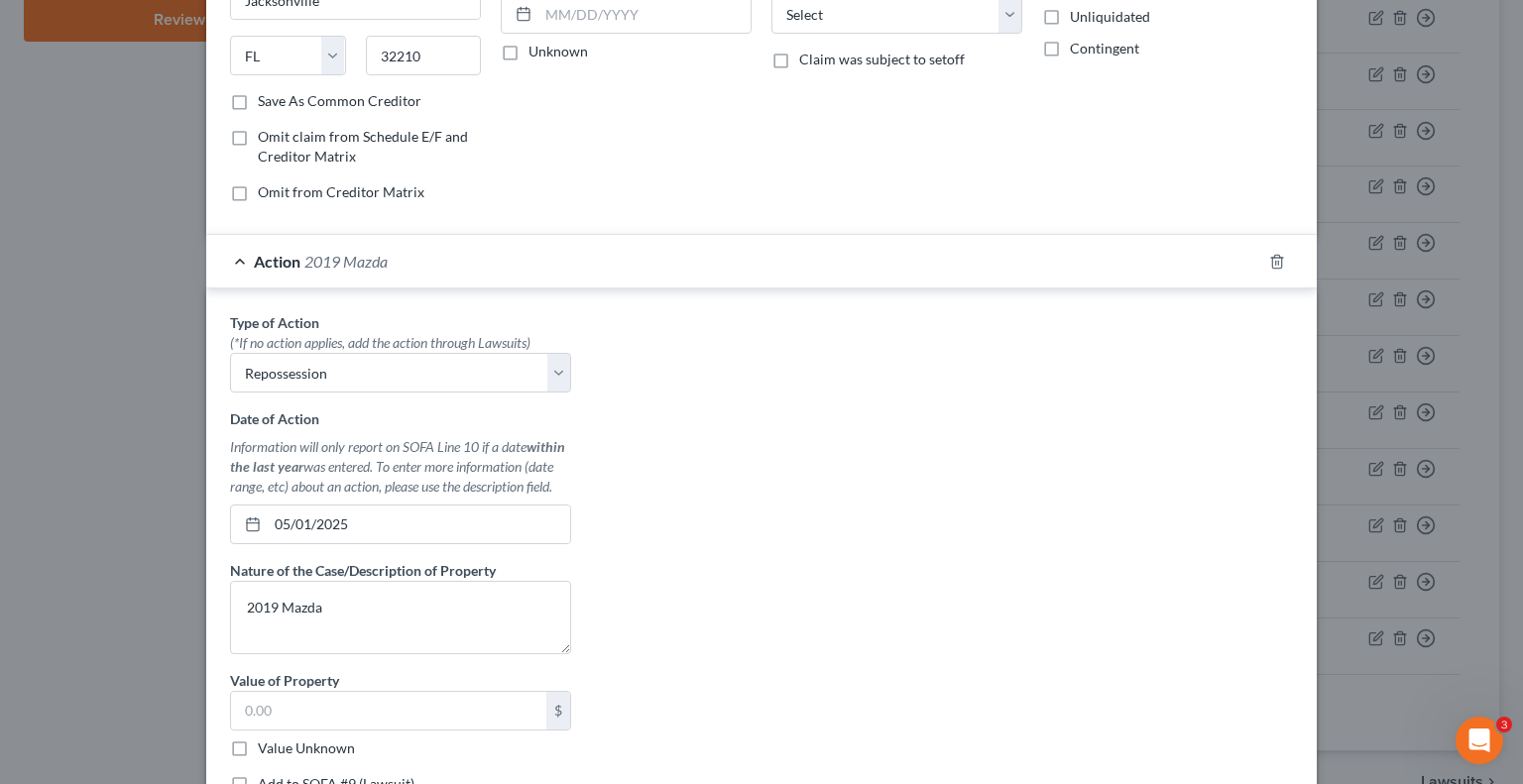 click on "Value Unknown" at bounding box center [306, 748] 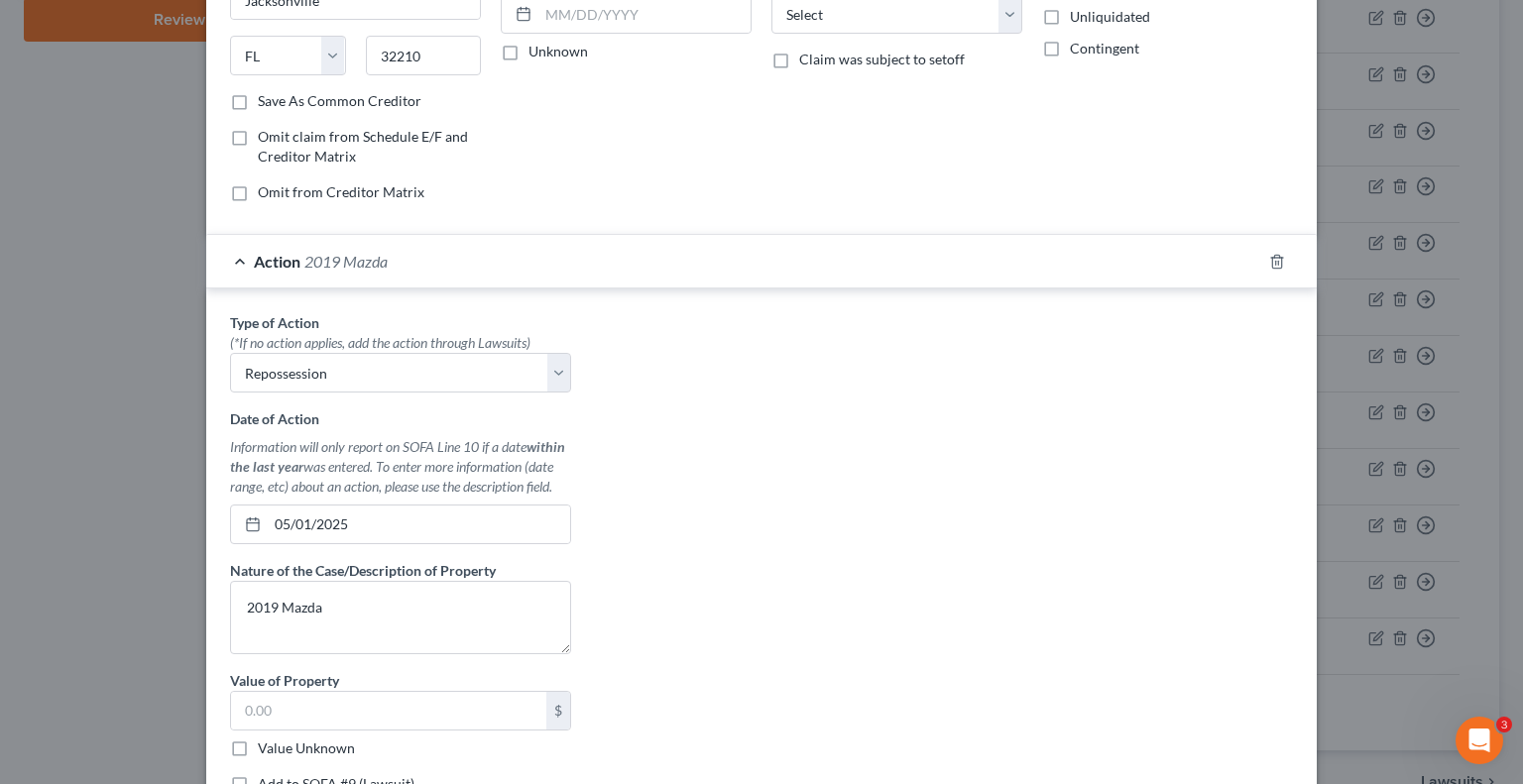 click on "Value Unknown" at bounding box center [272, 744] 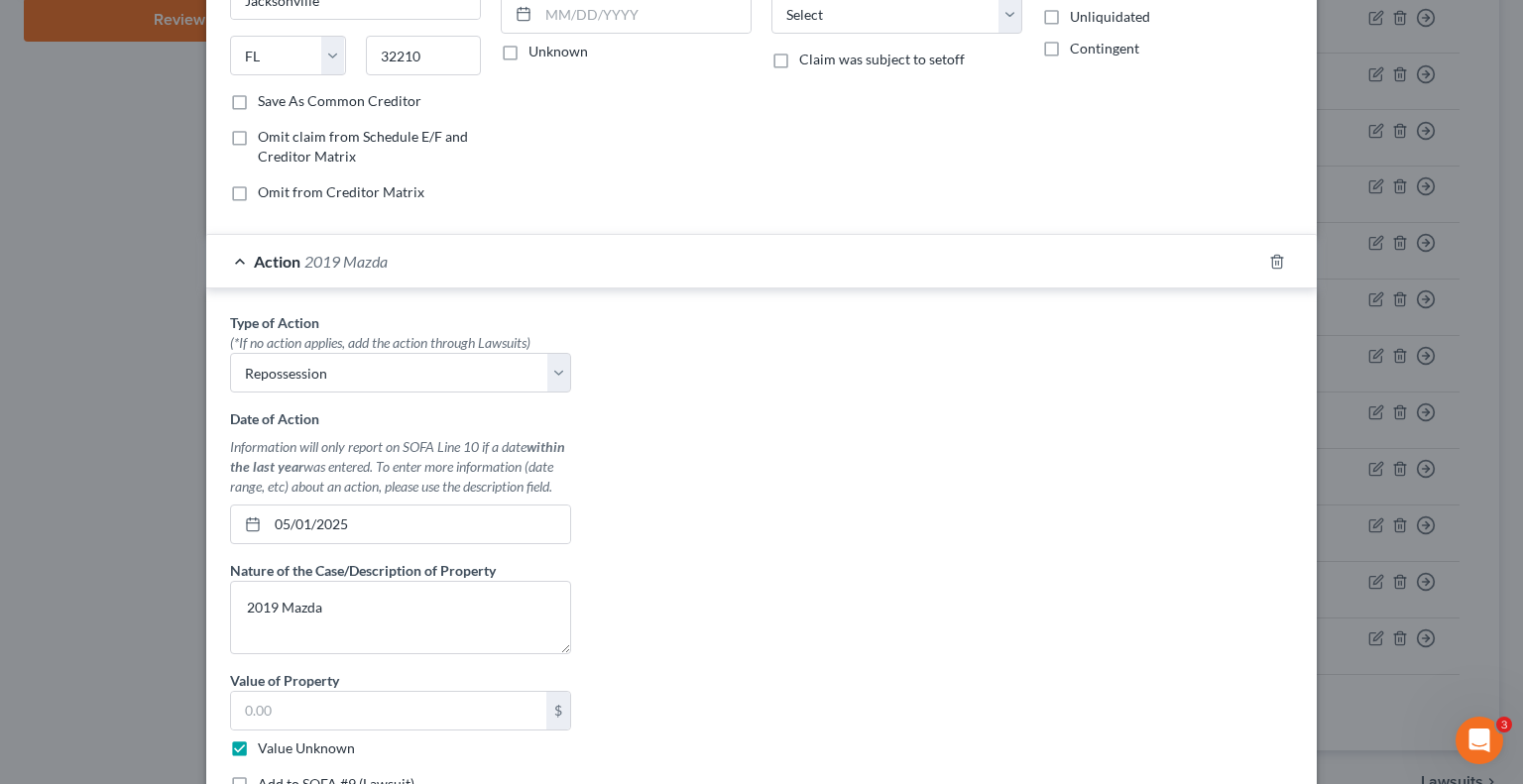 type on "0.00" 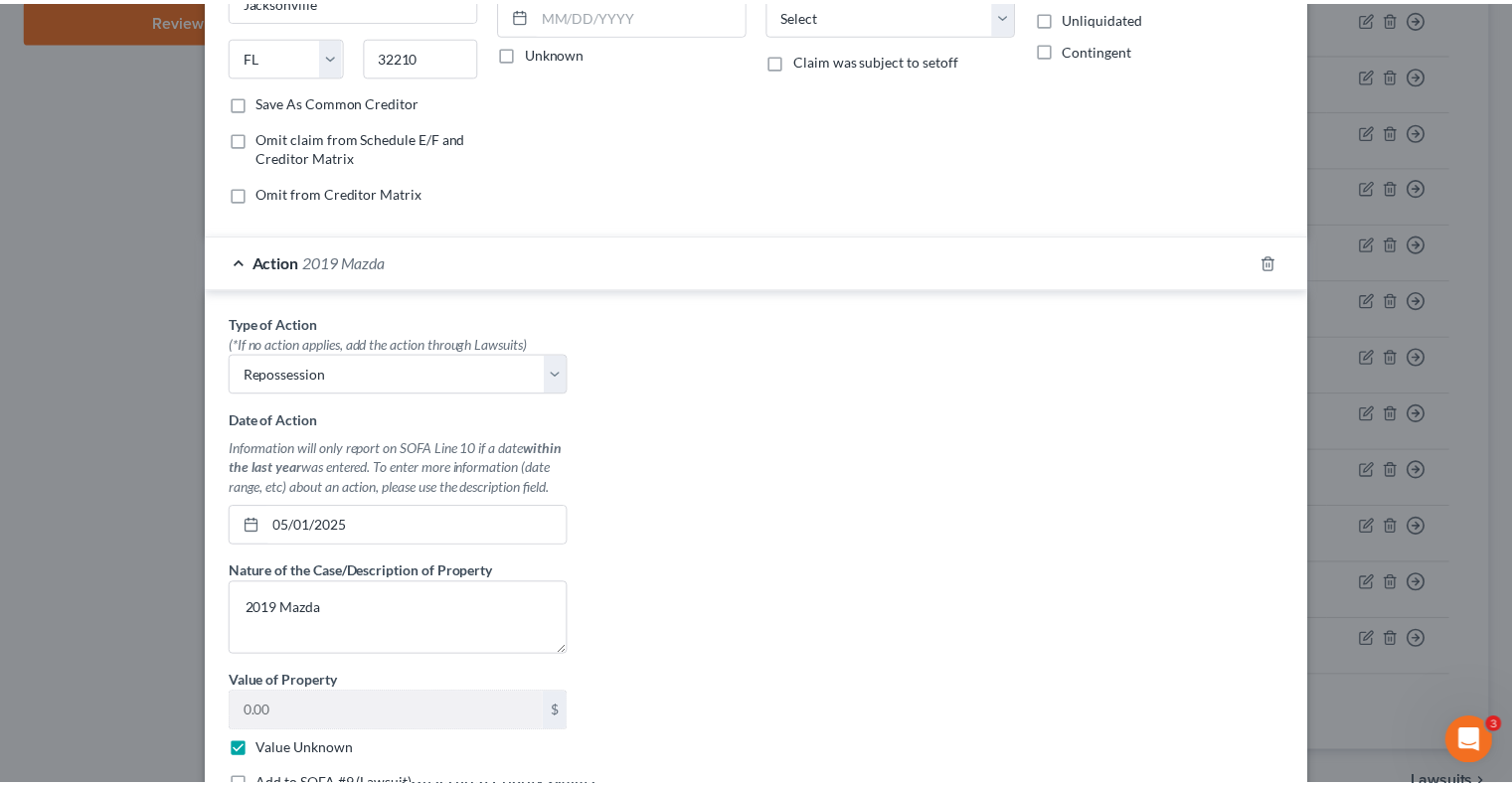 scroll, scrollTop: 556, scrollLeft: 0, axis: vertical 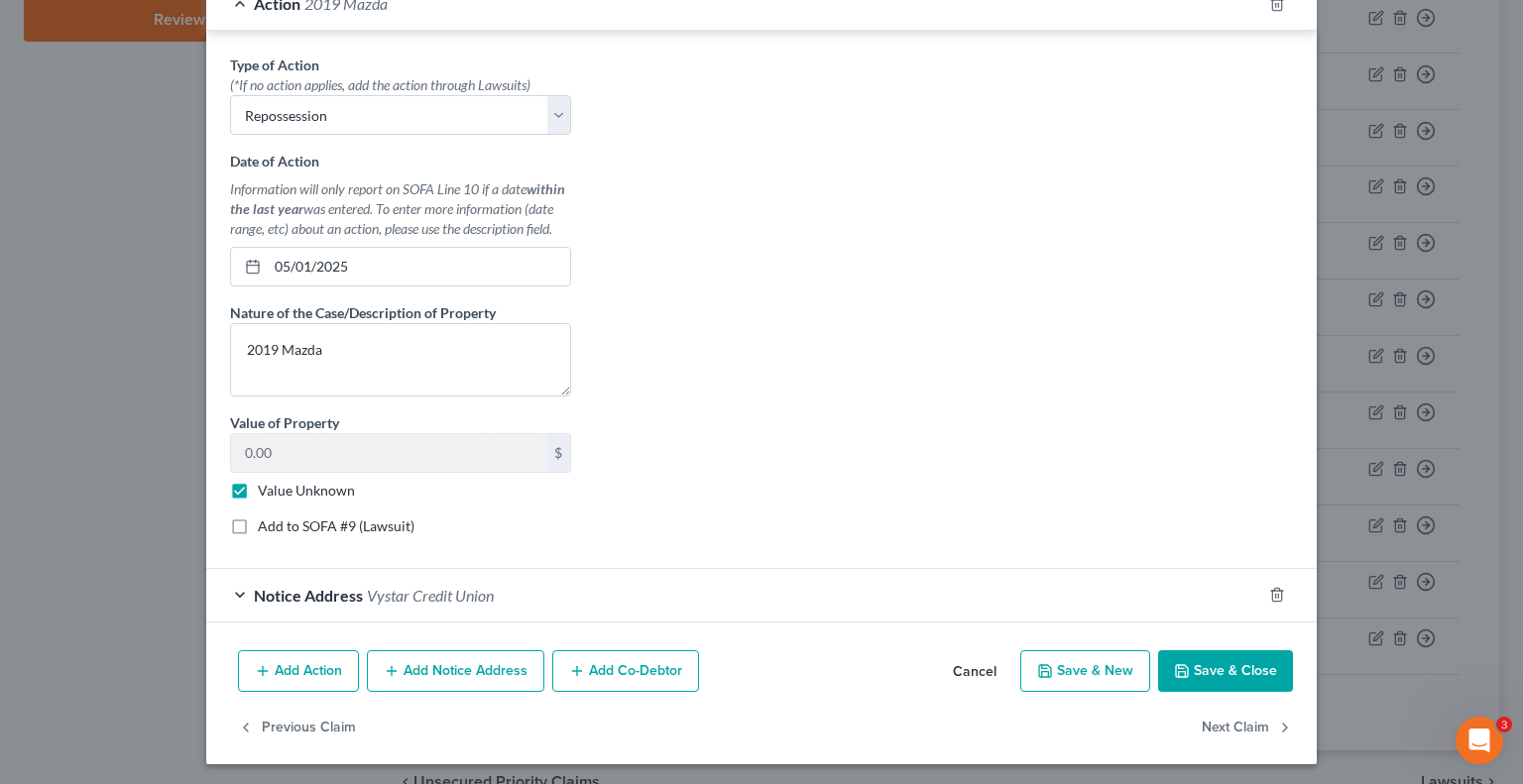 click on "Save & Close" at bounding box center (1226, 671) 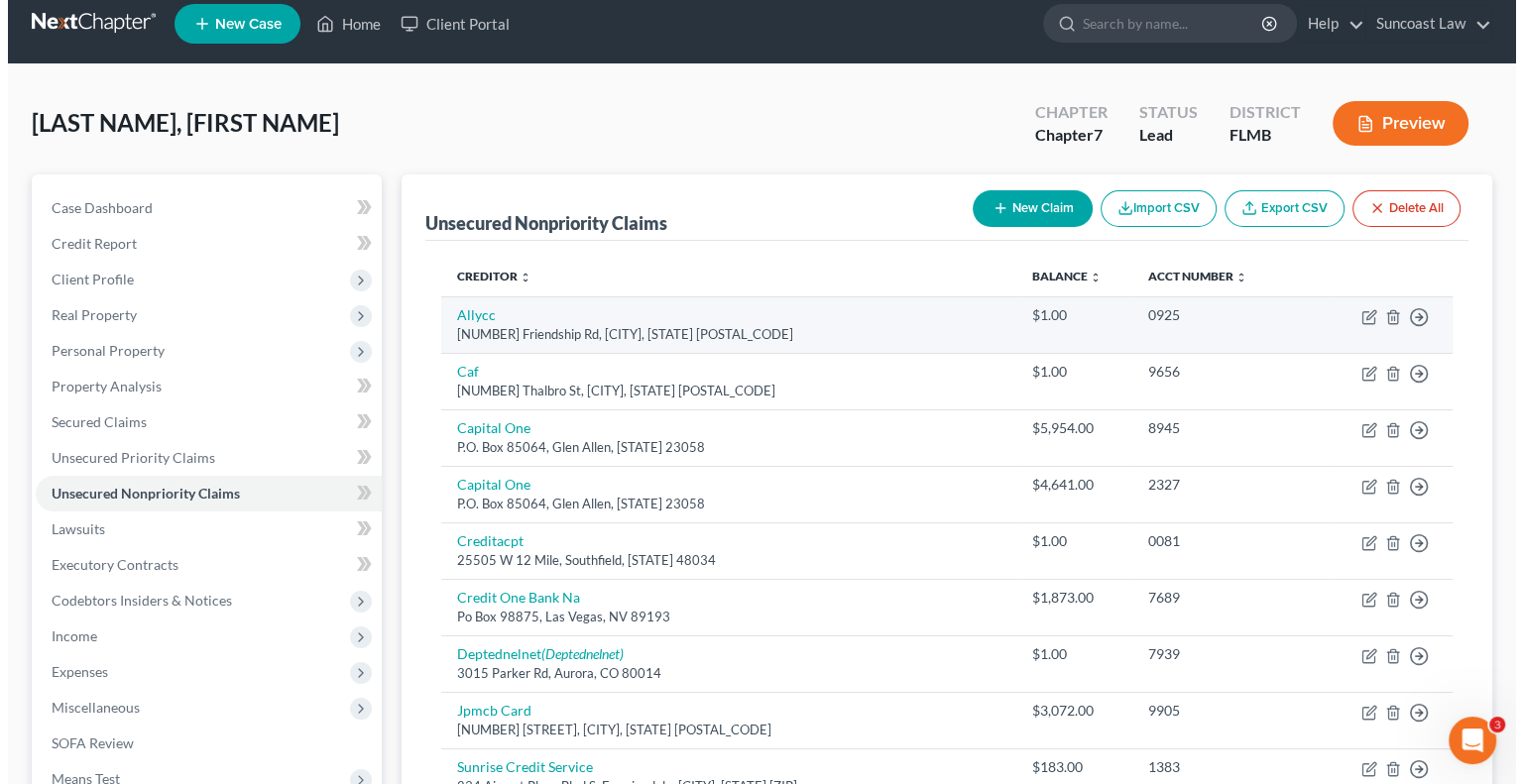 scroll, scrollTop: 0, scrollLeft: 0, axis: both 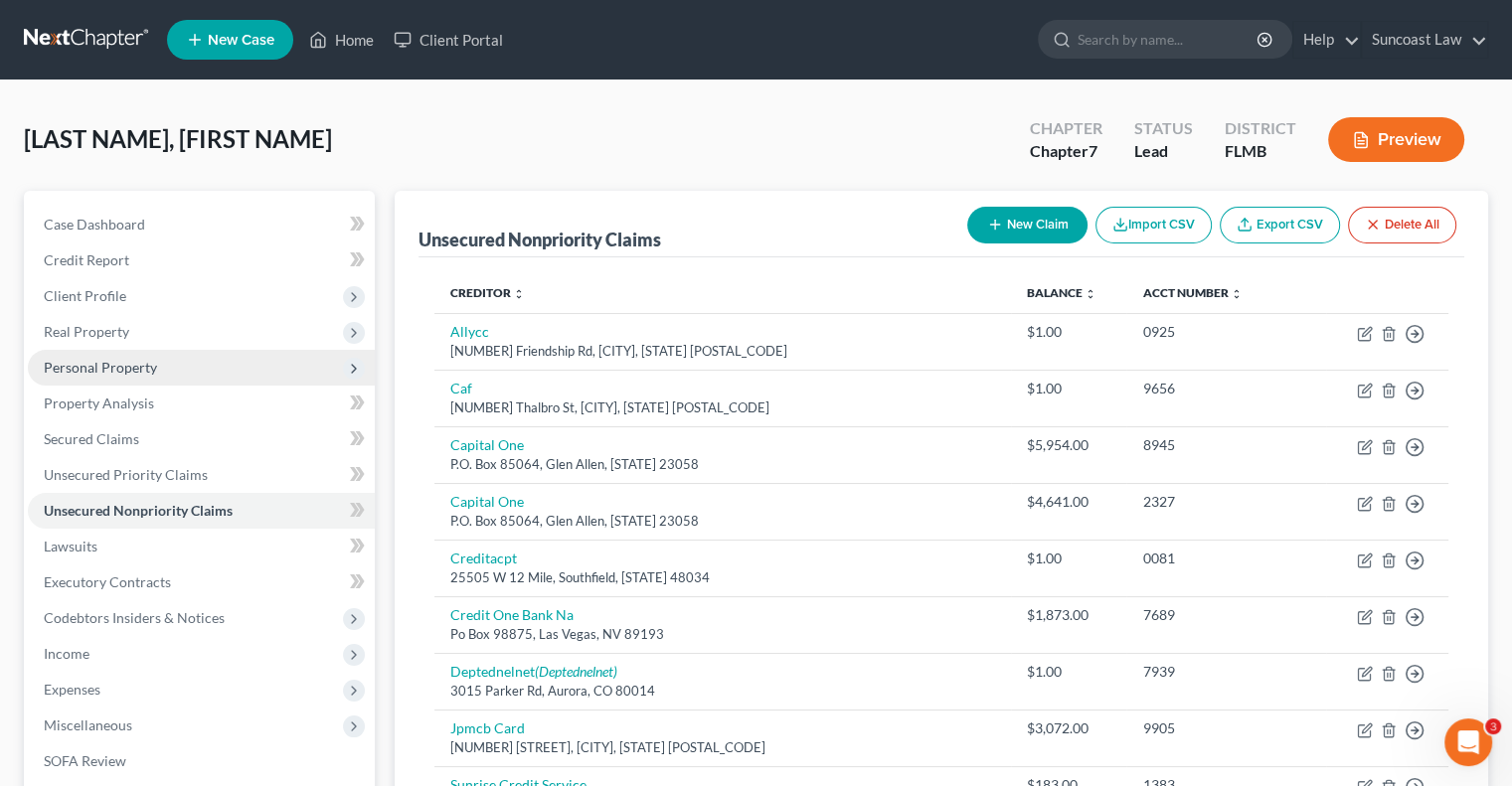click on "Personal Property" at bounding box center [100, 367] 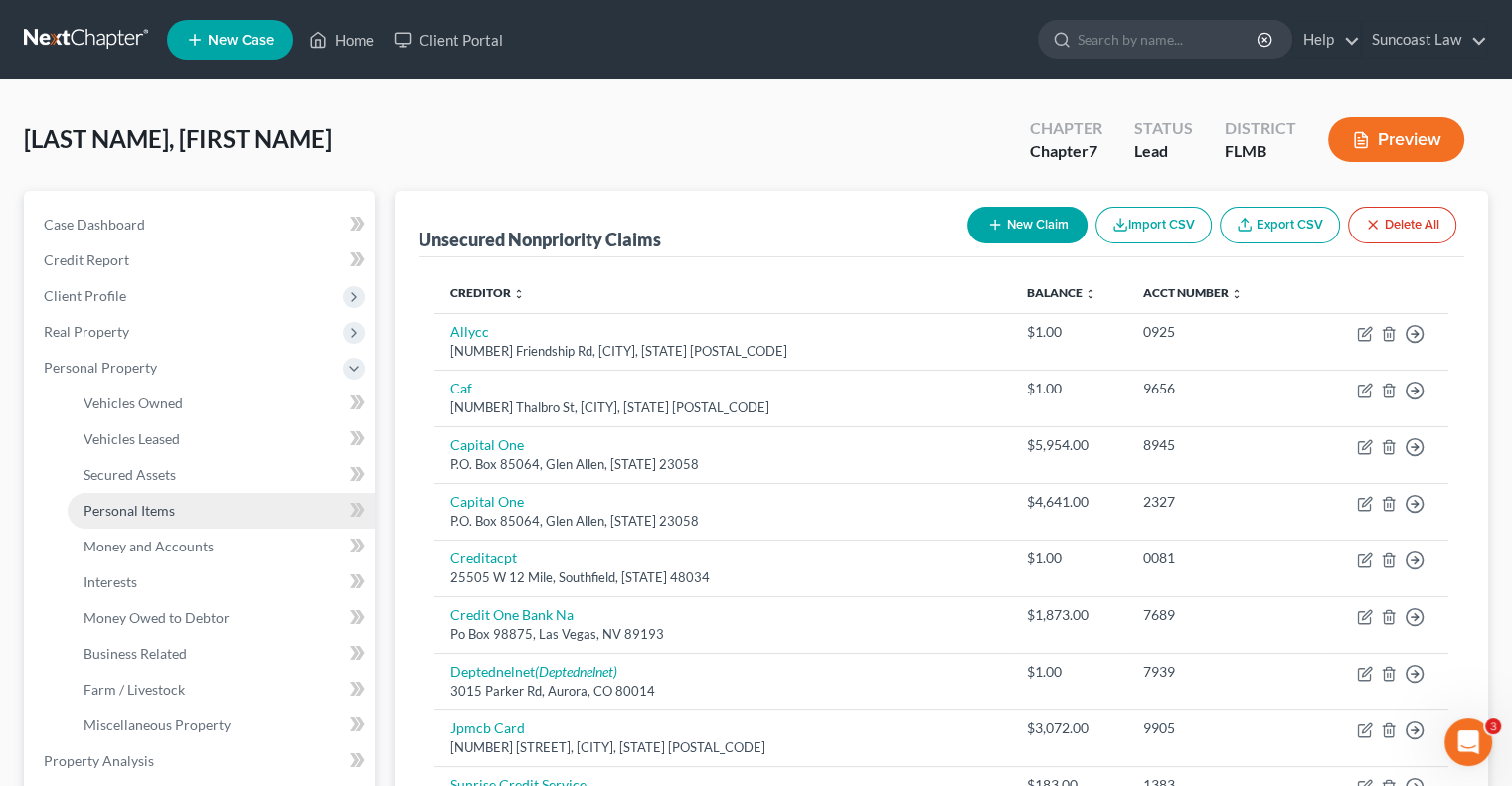 click on "Personal Items" at bounding box center (221, 511) 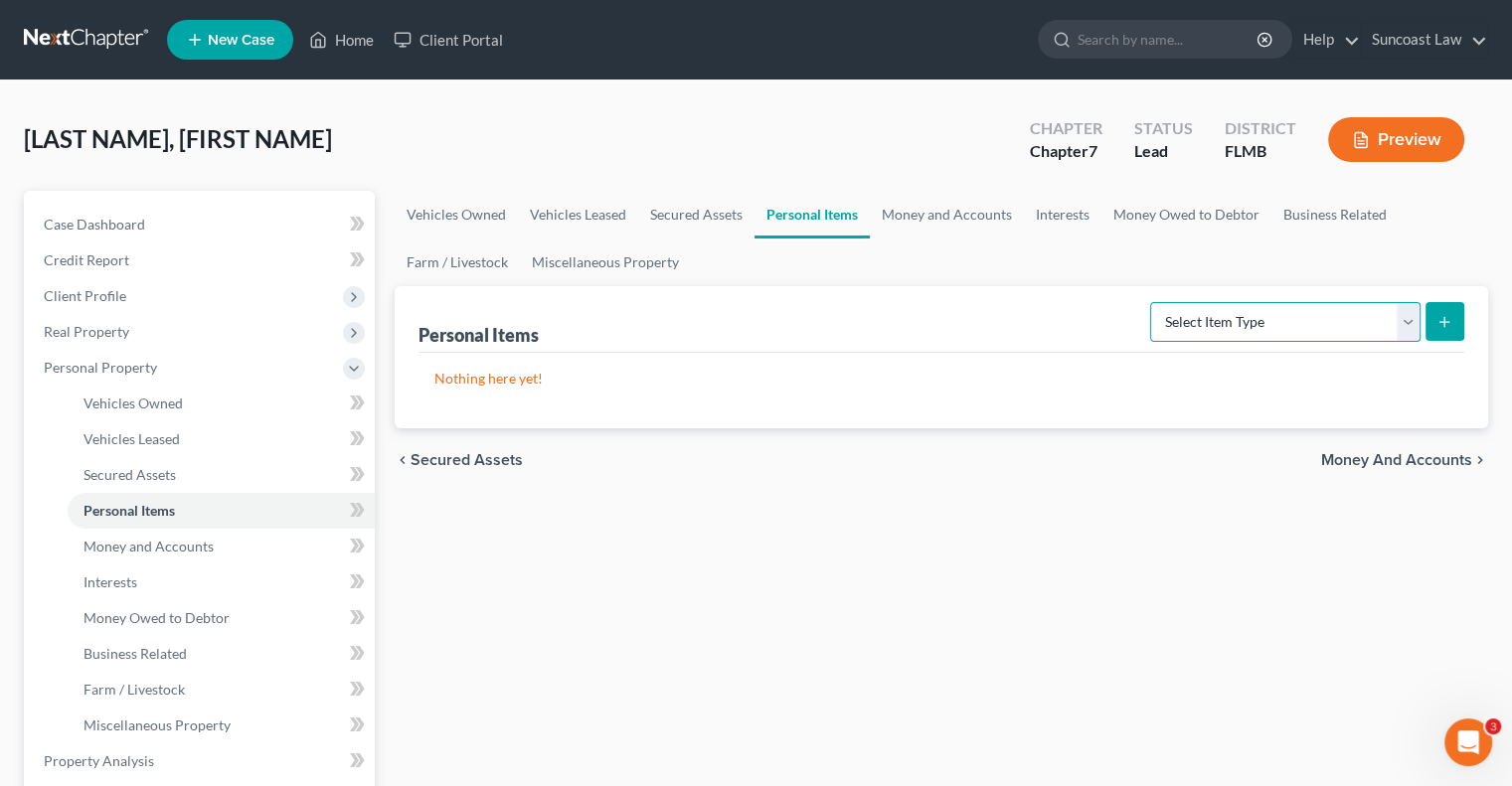 click on "Select Item Type Clothing (A/B: 11) Collectibles Of Value (A/B: 8) Electronics (A/B: 7) Firearms (A/B: 10) Household Goods (A/B: 6) Jewelry (A/B: 12) Other (A/B: 14) Pet(s) (A/B: 13) Sports & Hobby Equipment (A/B: 9)" at bounding box center (1285, 322) 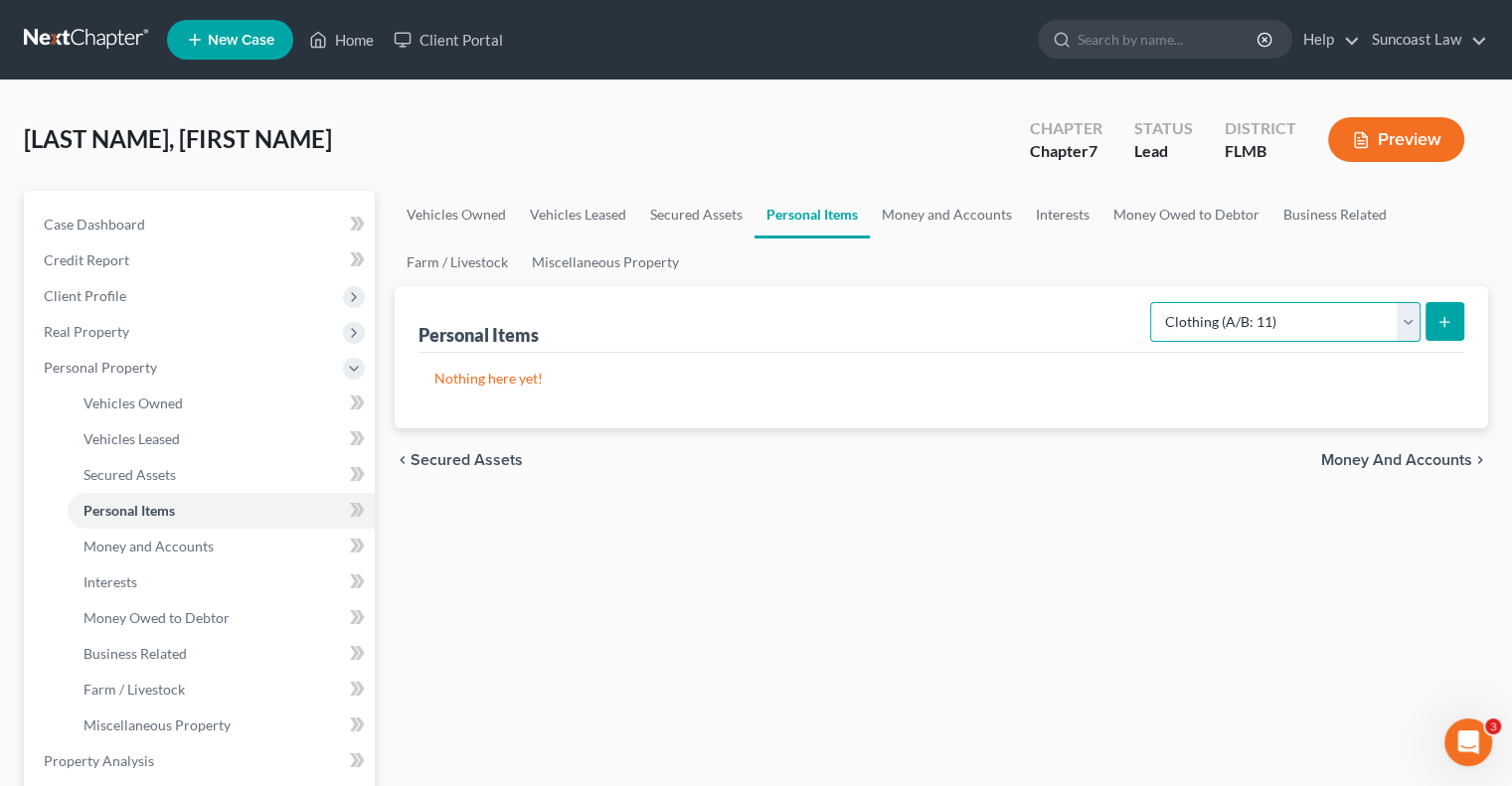 click on "Select Item Type Clothing (A/B: 11) Collectibles Of Value (A/B: 8) Electronics (A/B: 7) Firearms (A/B: 10) Household Goods (A/B: 6) Jewelry (A/B: 12) Other (A/B: 14) Pet(s) (A/B: 13) Sports & Hobby Equipment (A/B: 9)" at bounding box center (1285, 322) 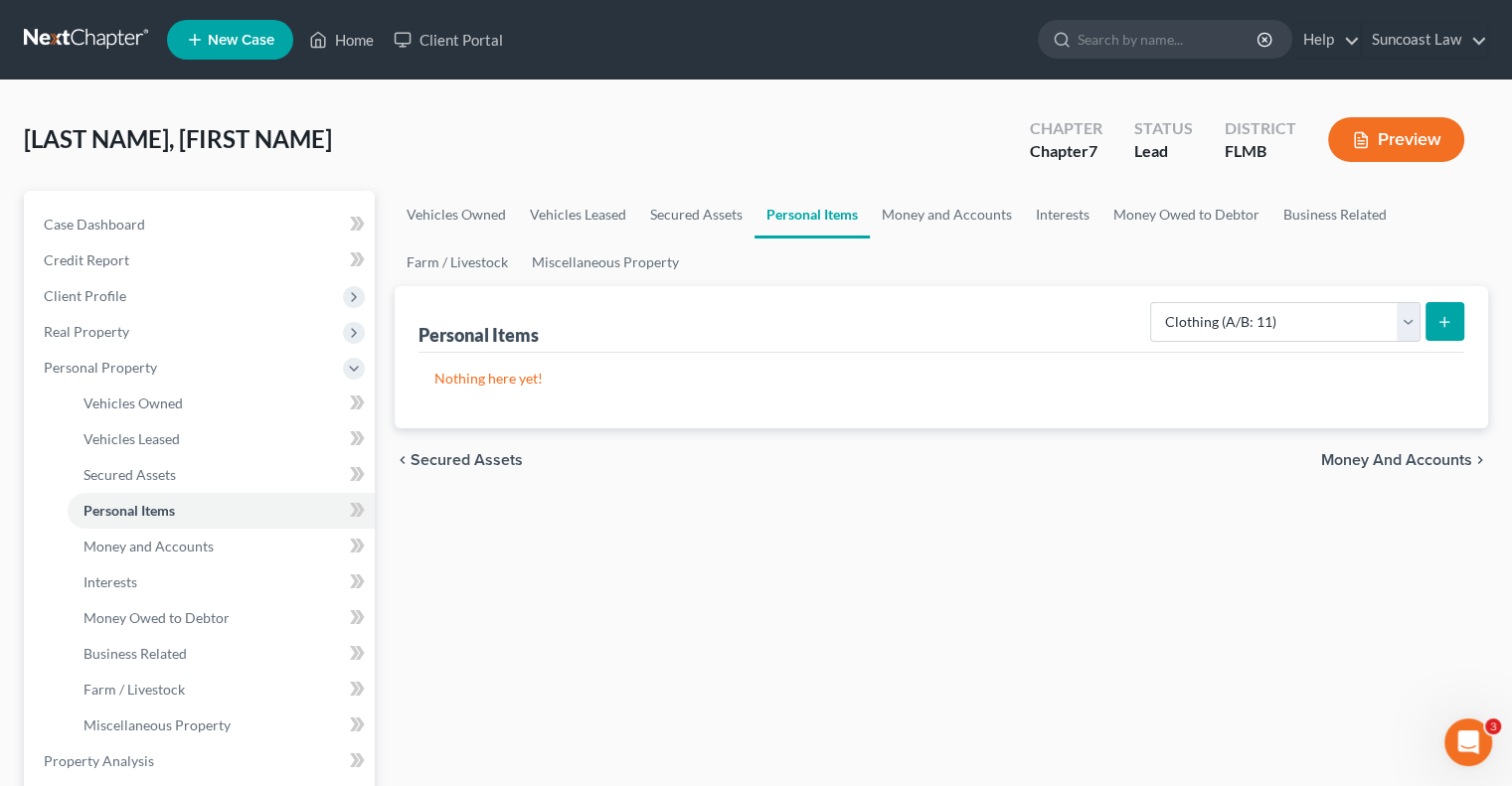 click at bounding box center (1444, 321) 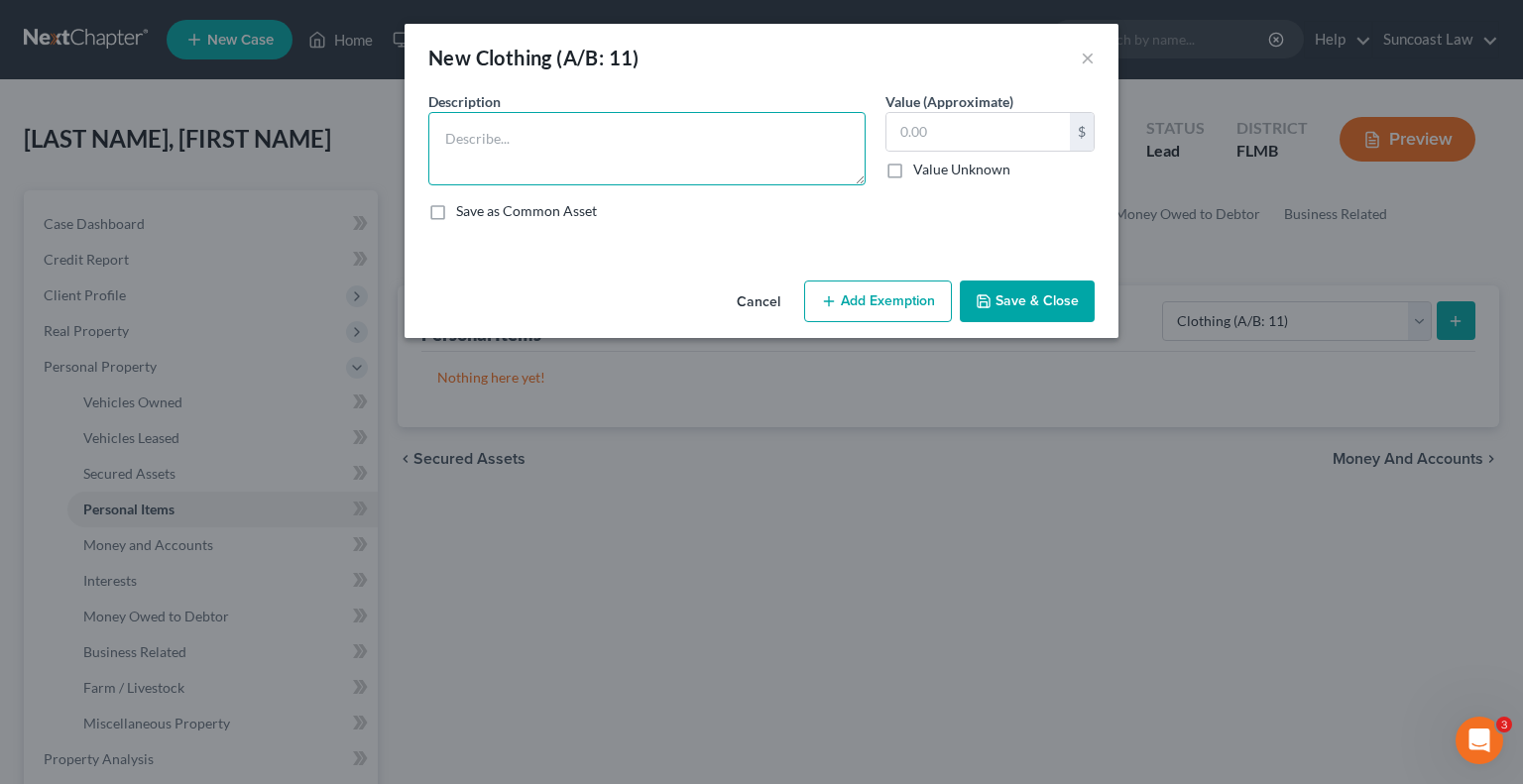 click at bounding box center [646, 149] 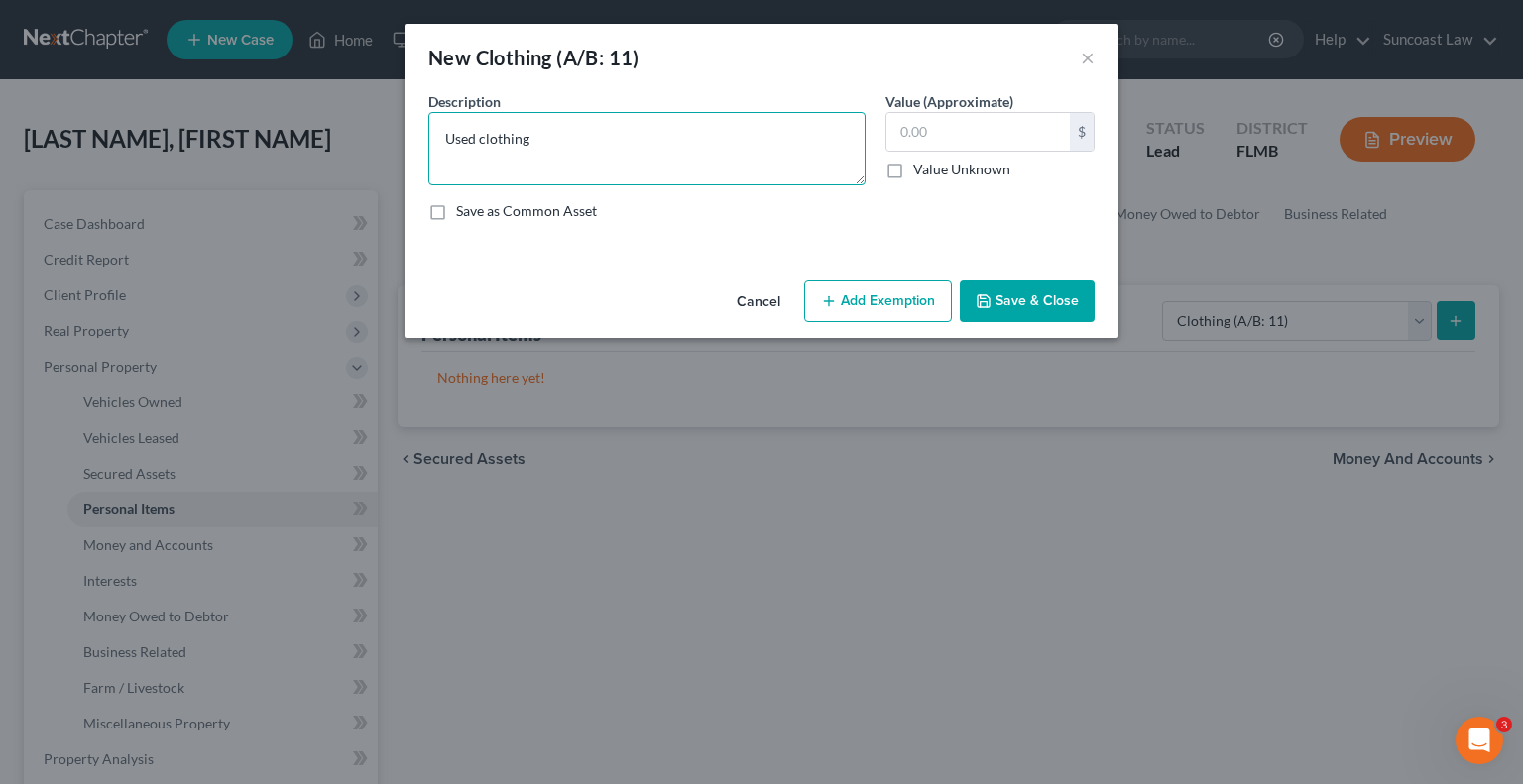 type on "Used clothing" 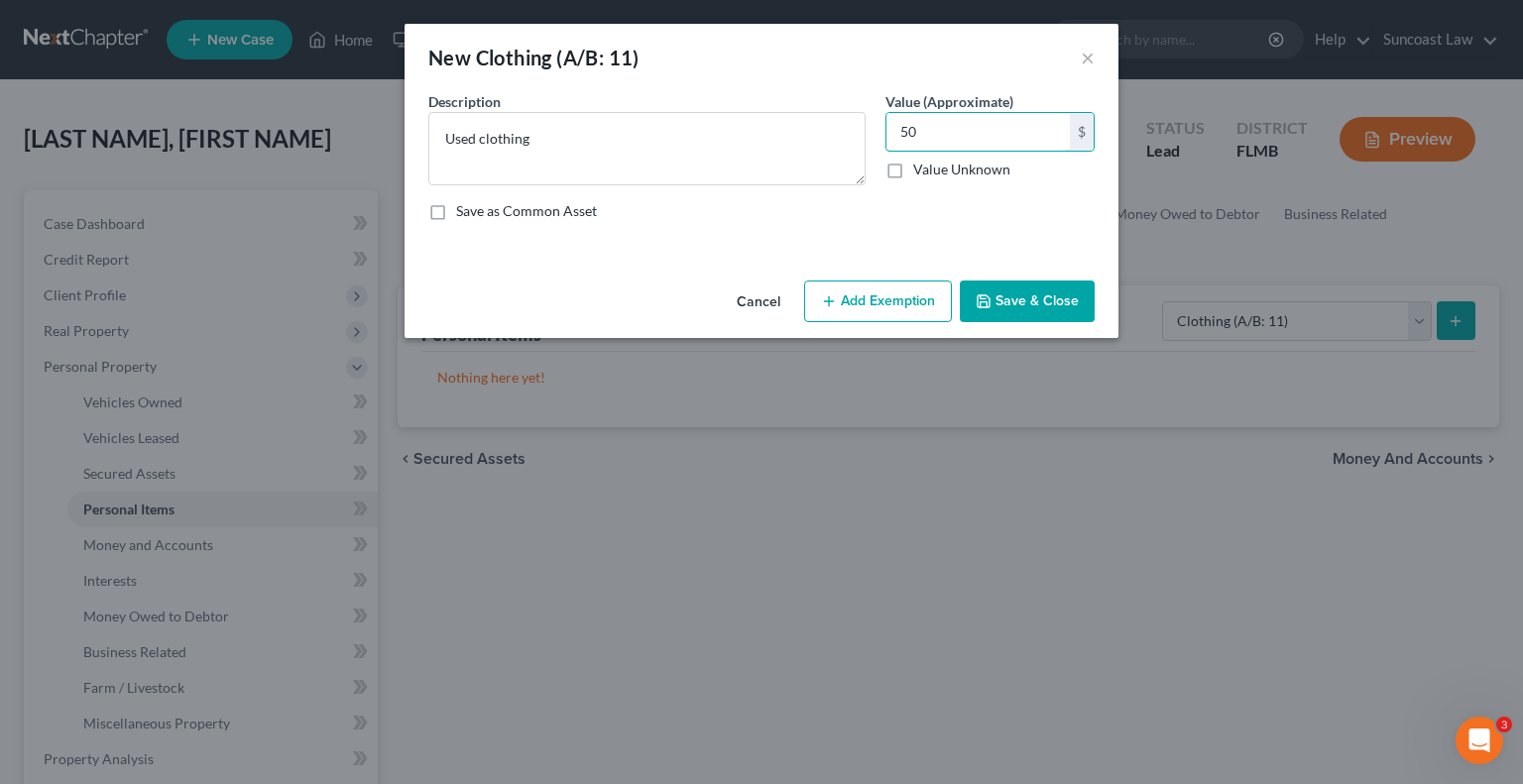 type on "50" 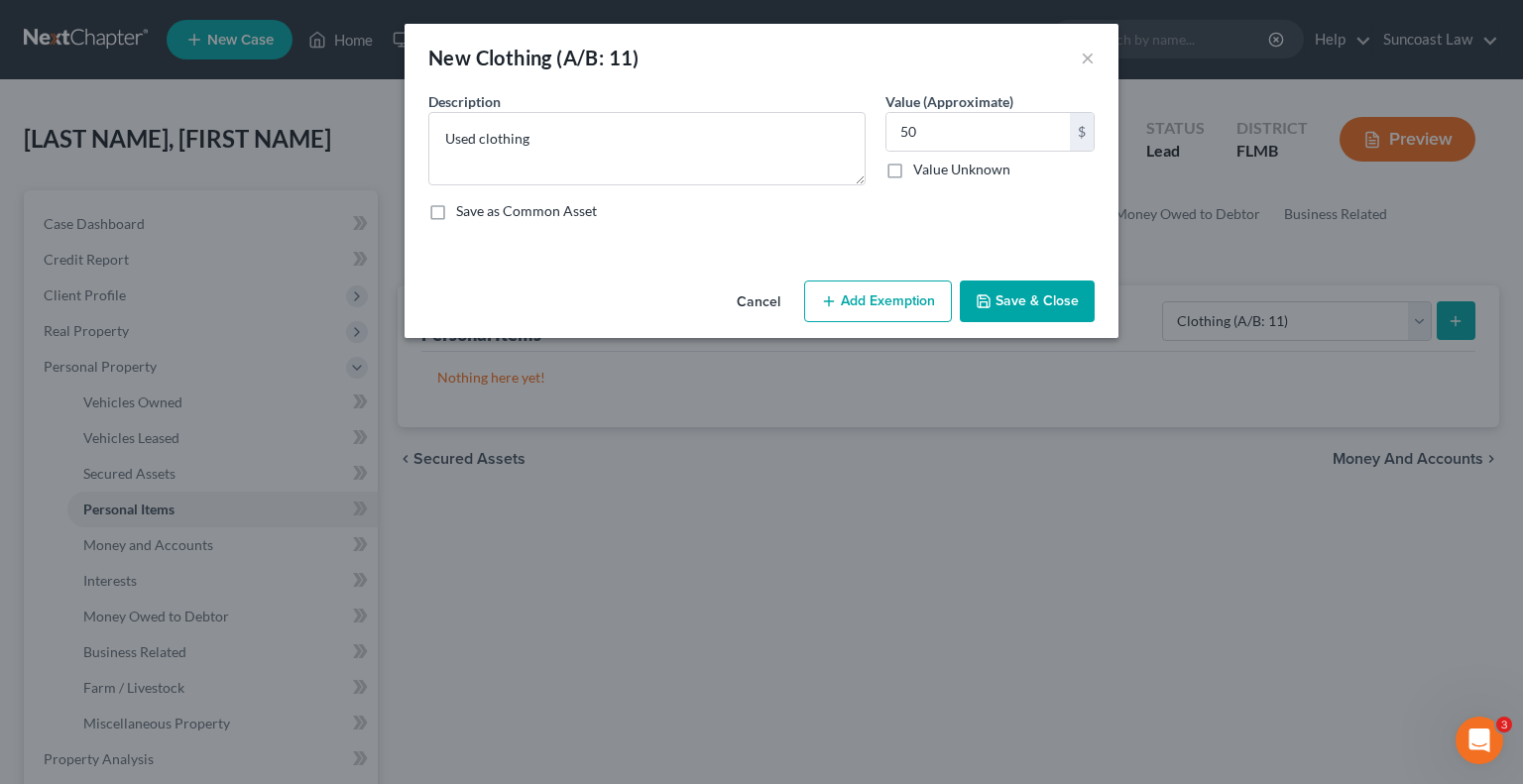 click on "Add Exemption" at bounding box center (878, 301) 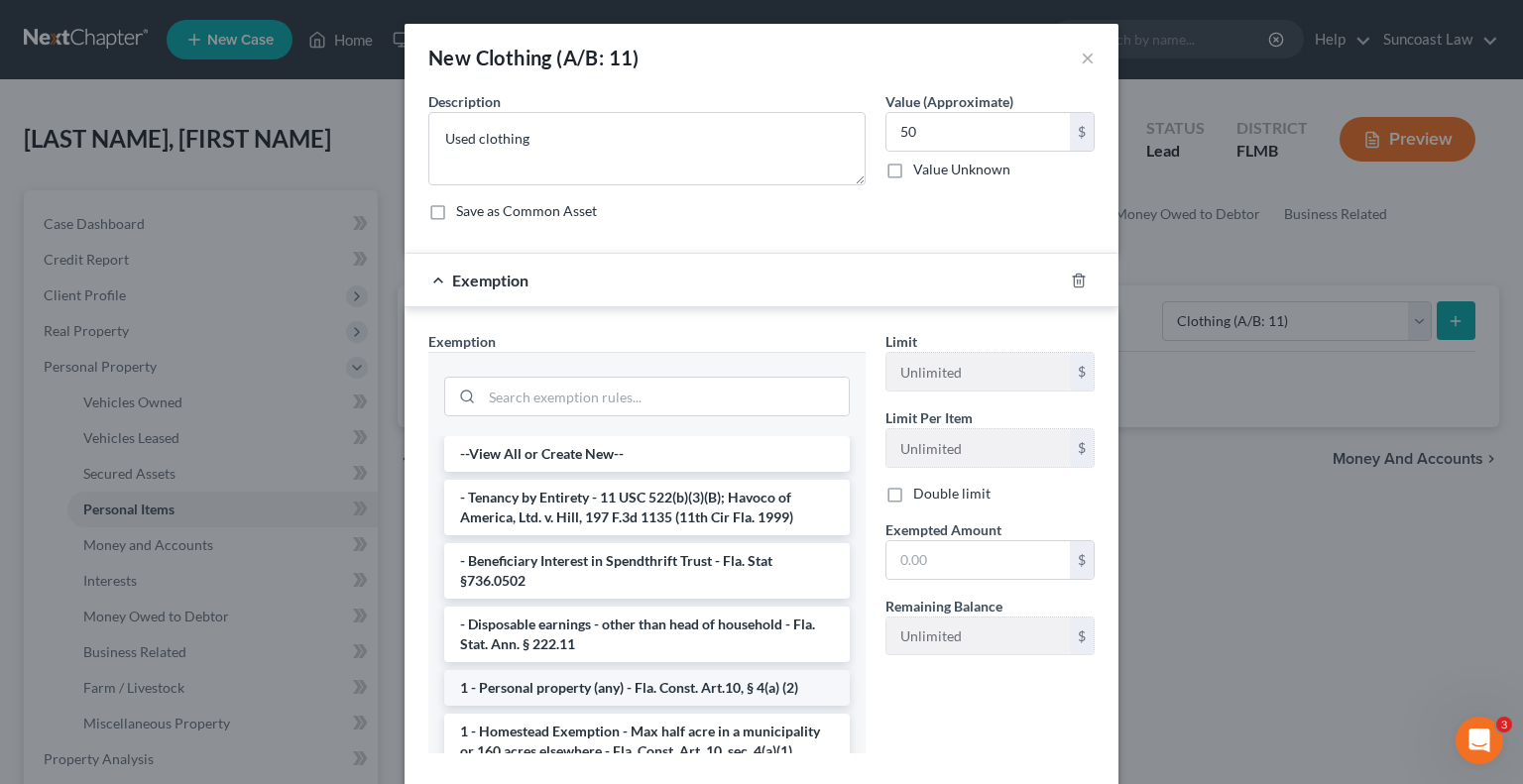 click on "1 - Personal property (any) - Fla. Const. Art.10, § 4(a) (2)" at bounding box center (646, 688) 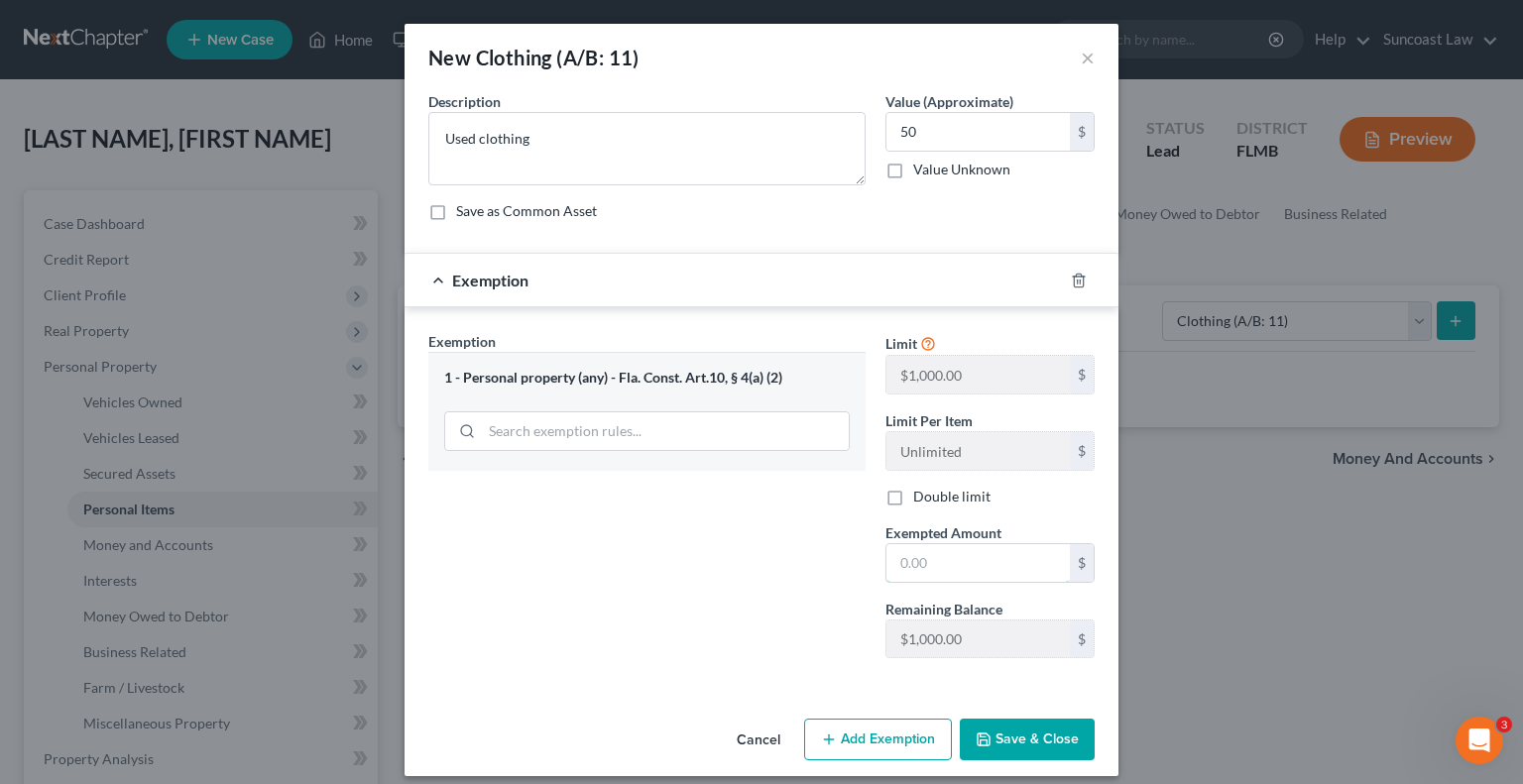drag, startPoint x: 926, startPoint y: 558, endPoint x: 1232, endPoint y: 378, distance: 355.0155 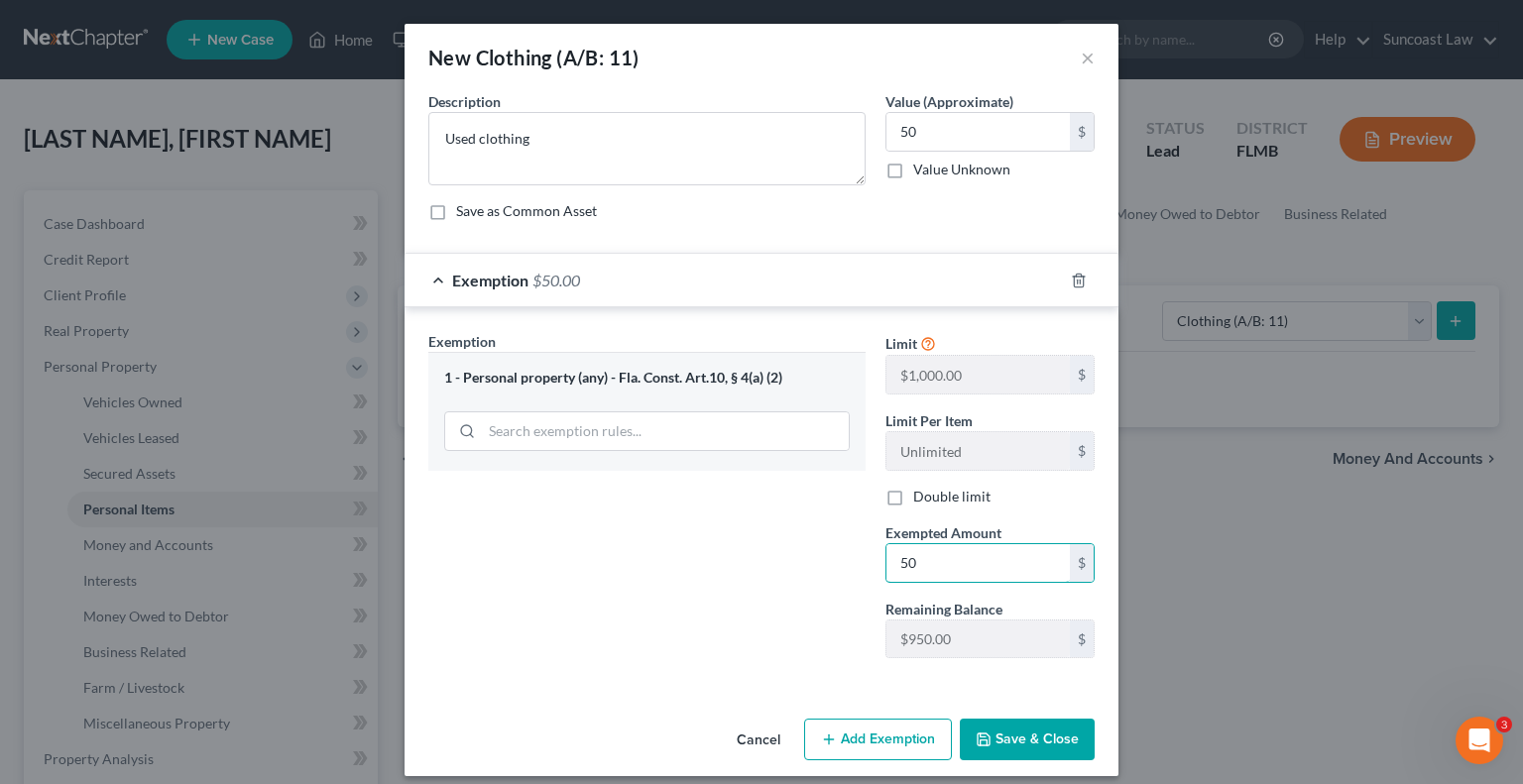type on "50" 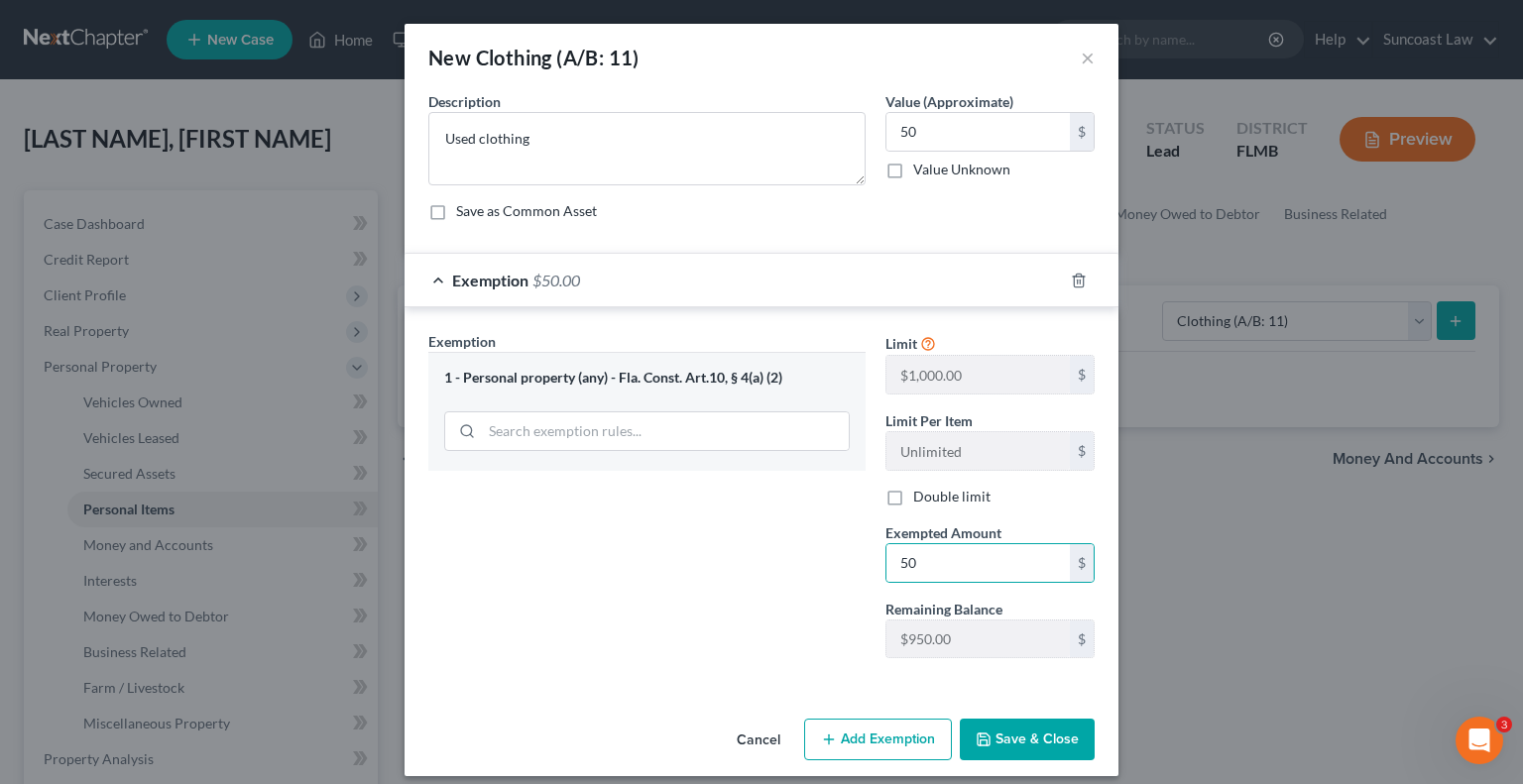 type 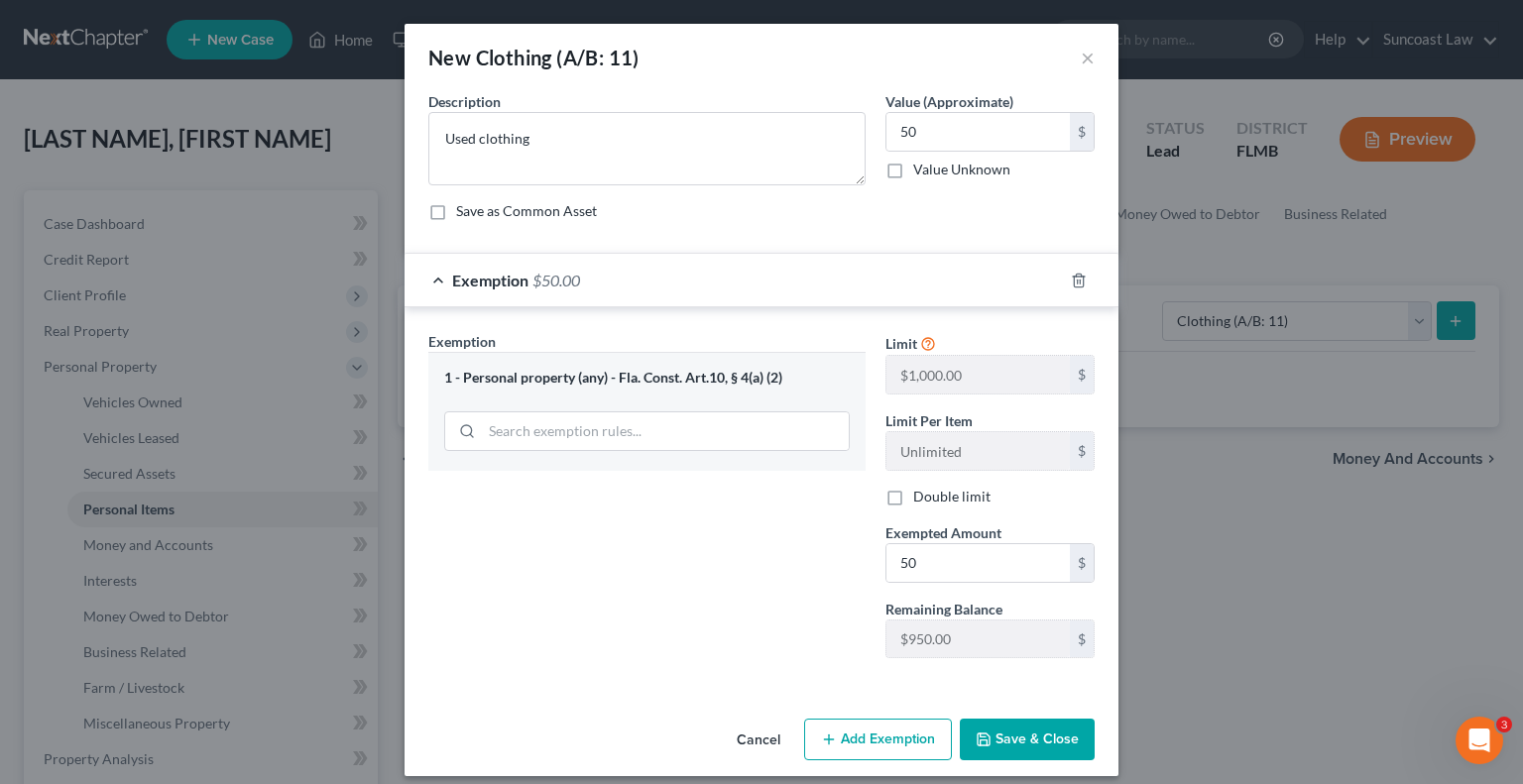 click on "Save & Close" at bounding box center [1027, 739] 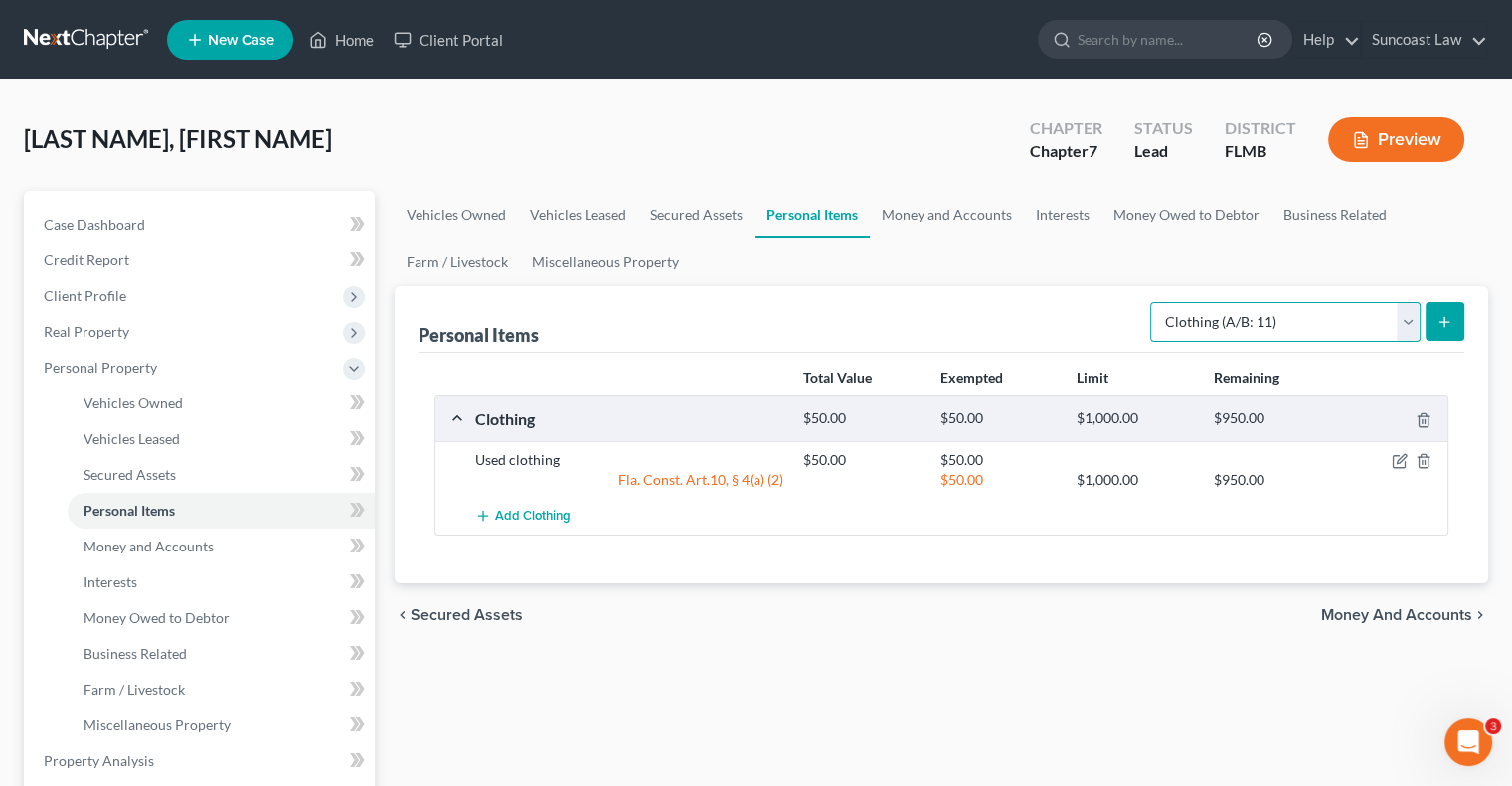 click on "Select Item Type Clothing (A/B: 11) Collectibles Of Value (A/B: 8) Electronics (A/B: 7) Firearms (A/B: 10) Household Goods (A/B: 6) Jewelry (A/B: 12) Other (A/B: 14) Pet(s) (A/B: 13) Sports & Hobby Equipment (A/B: 9)" at bounding box center (1285, 322) 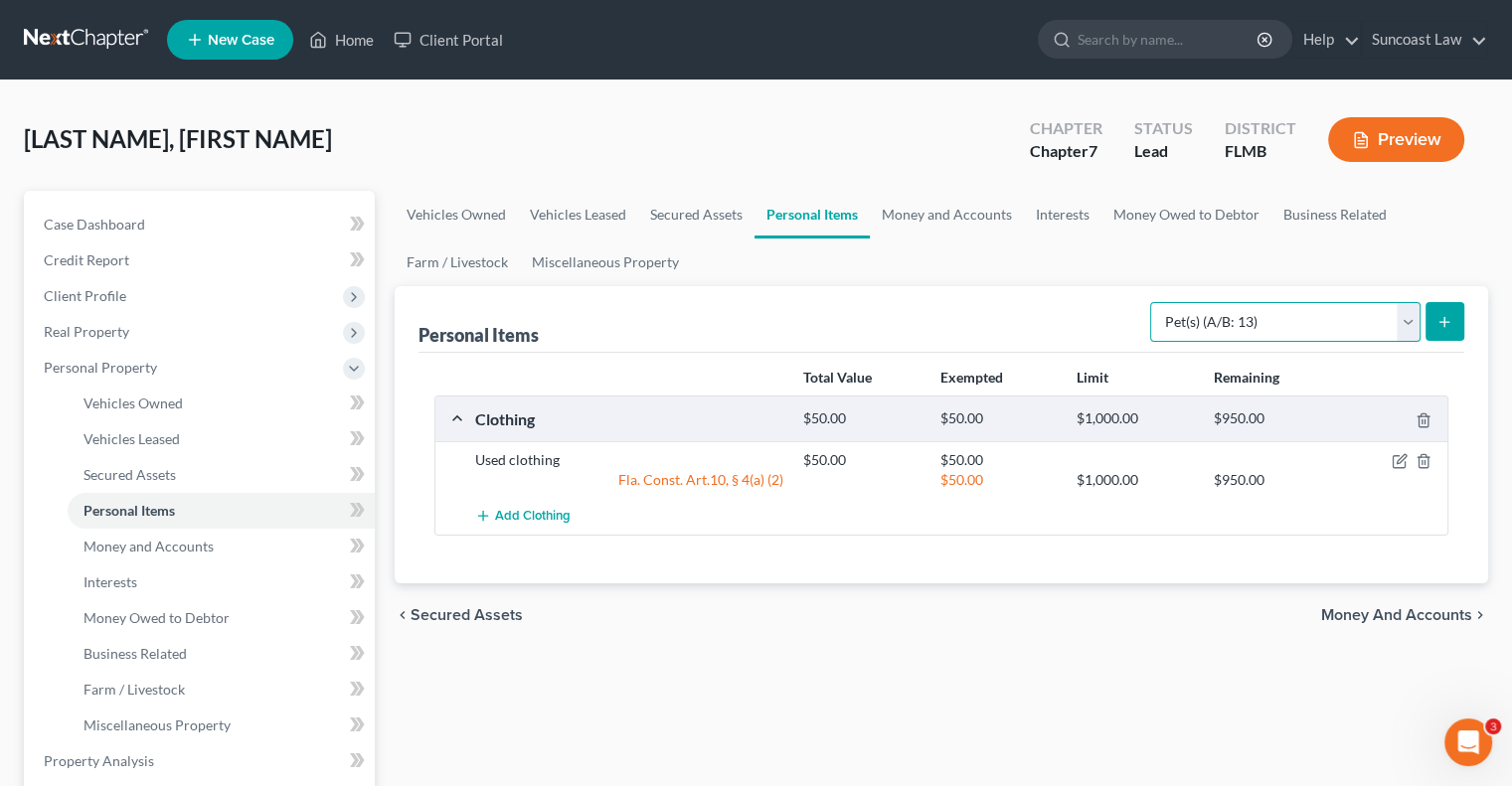 click on "Select Item Type Clothing (A/B: 11) Collectibles Of Value (A/B: 8) Electronics (A/B: 7) Firearms (A/B: 10) Household Goods (A/B: 6) Jewelry (A/B: 12) Other (A/B: 14) Pet(s) (A/B: 13) Sports & Hobby Equipment (A/B: 9)" at bounding box center (1285, 322) 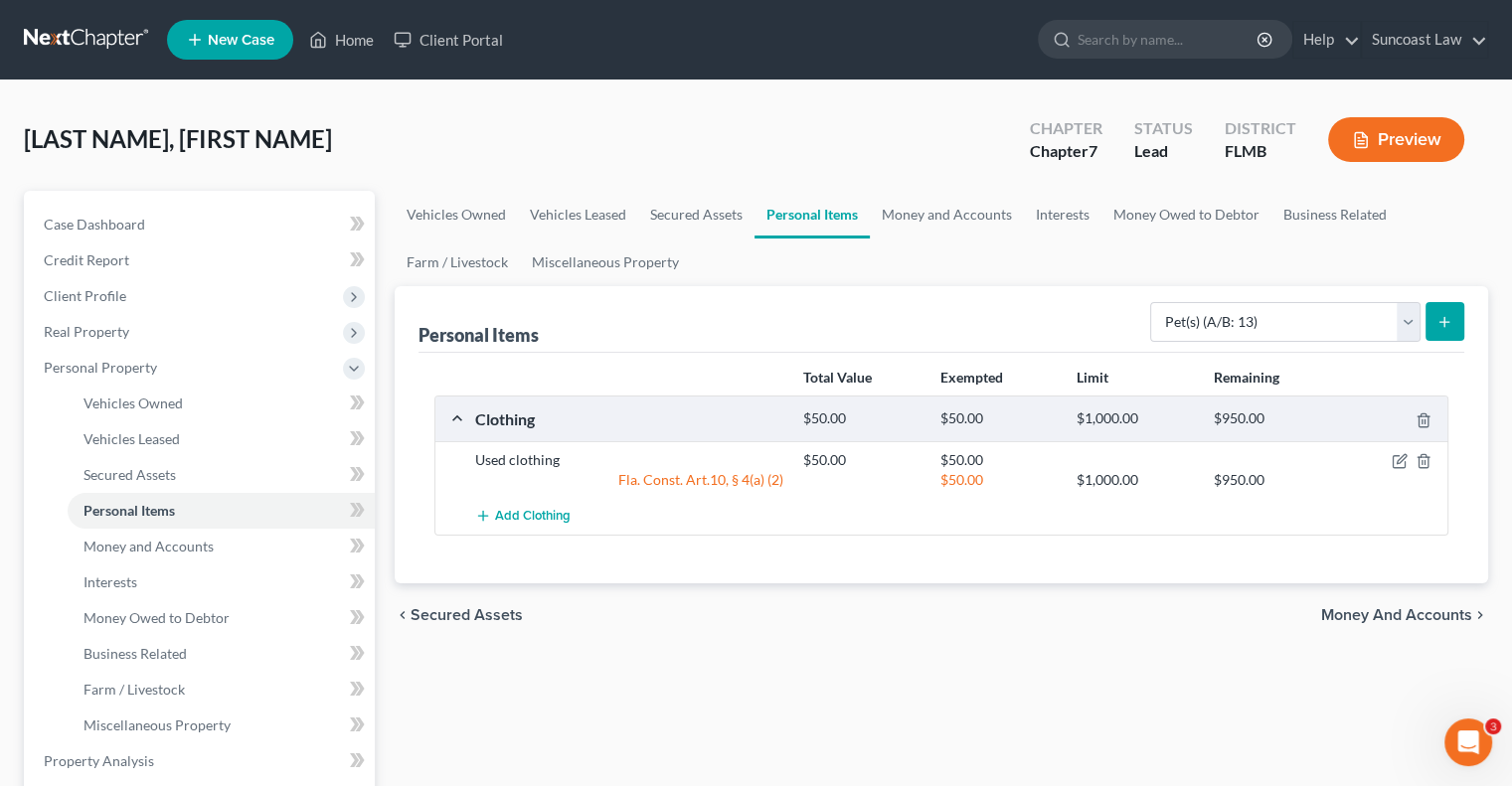 click on "Personal Items Select Item Type Clothing (A/B: 11) Collectibles Of Value (A/B: 8) Electronics (A/B: 7) Firearms (A/B: 10) Household Goods (A/B: 6) Jewelry (A/B: 12) Other (A/B: 14) Pet(s) (A/B: 13) Sports & Hobby Equipment (A/B: 9)
Total Value Exempted Limit Remaining
Clothing $50.00 $50.00 $1,000.00 $950.00
Used clothing $50.00 $50.00 Fla. Const. Art.10, § 4(a) (2) $50.00 $1,000.00 $950.00 Add Clothing" at bounding box center (941, 434) 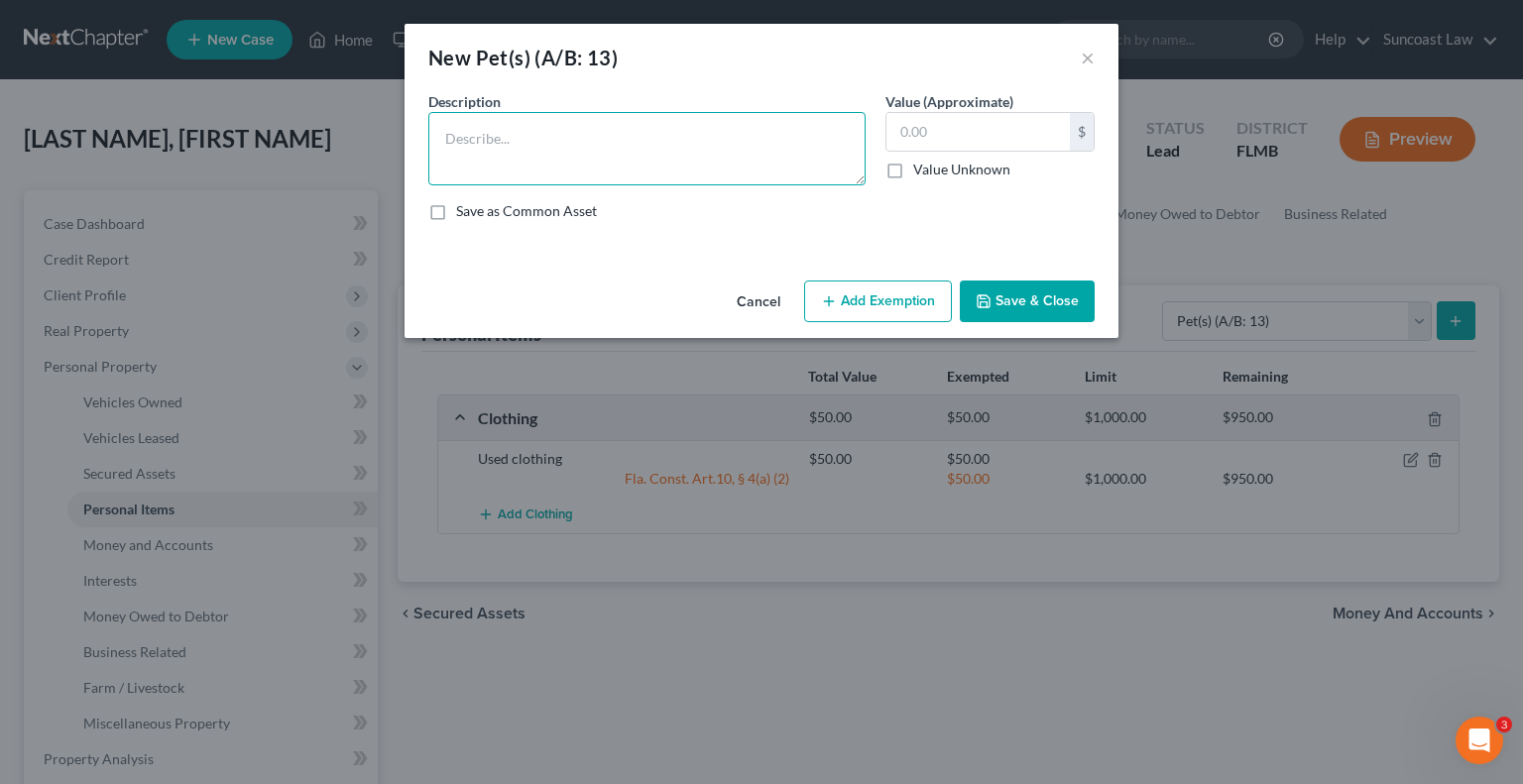click at bounding box center (646, 149) 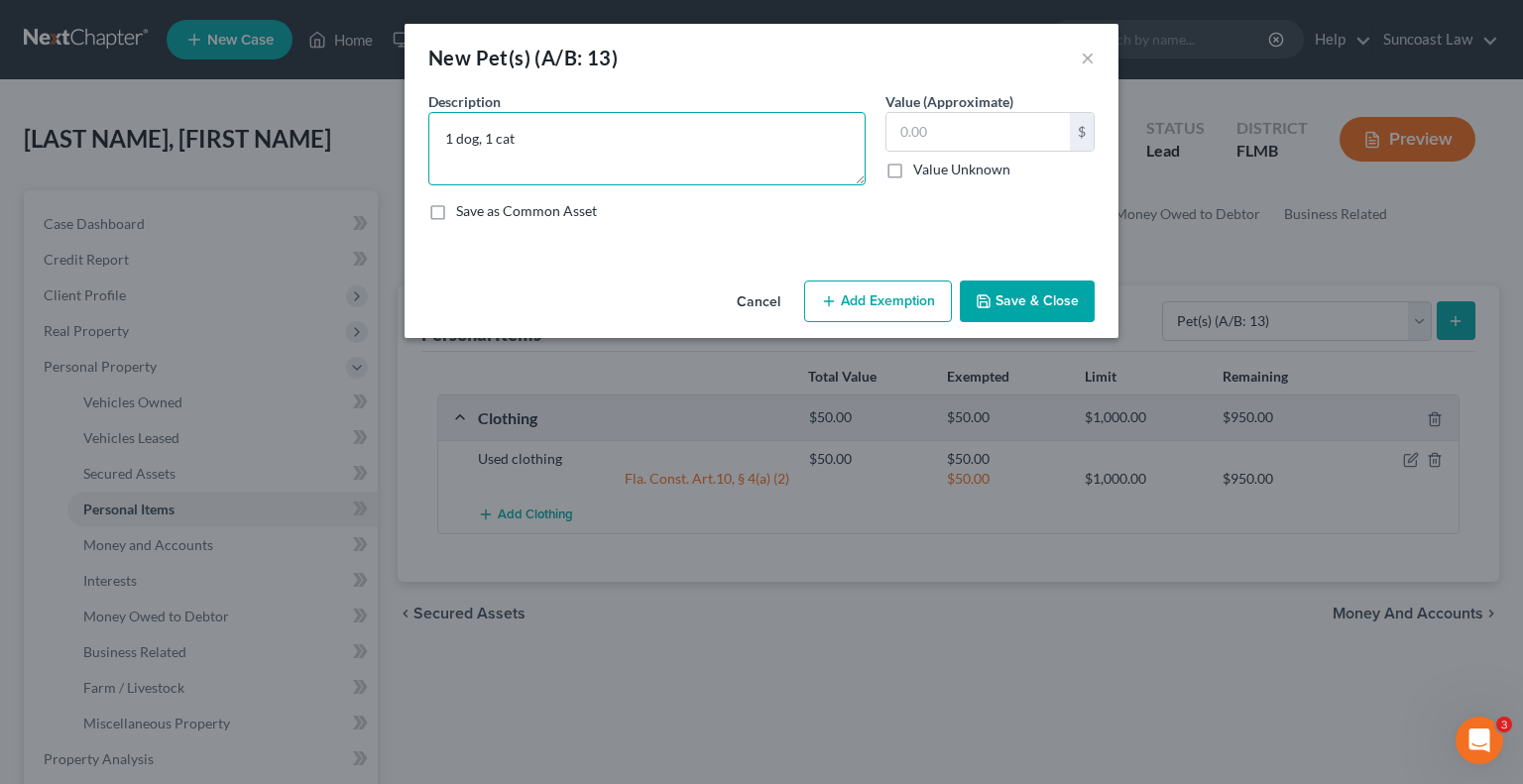 type on "1 dog, 1 cat" 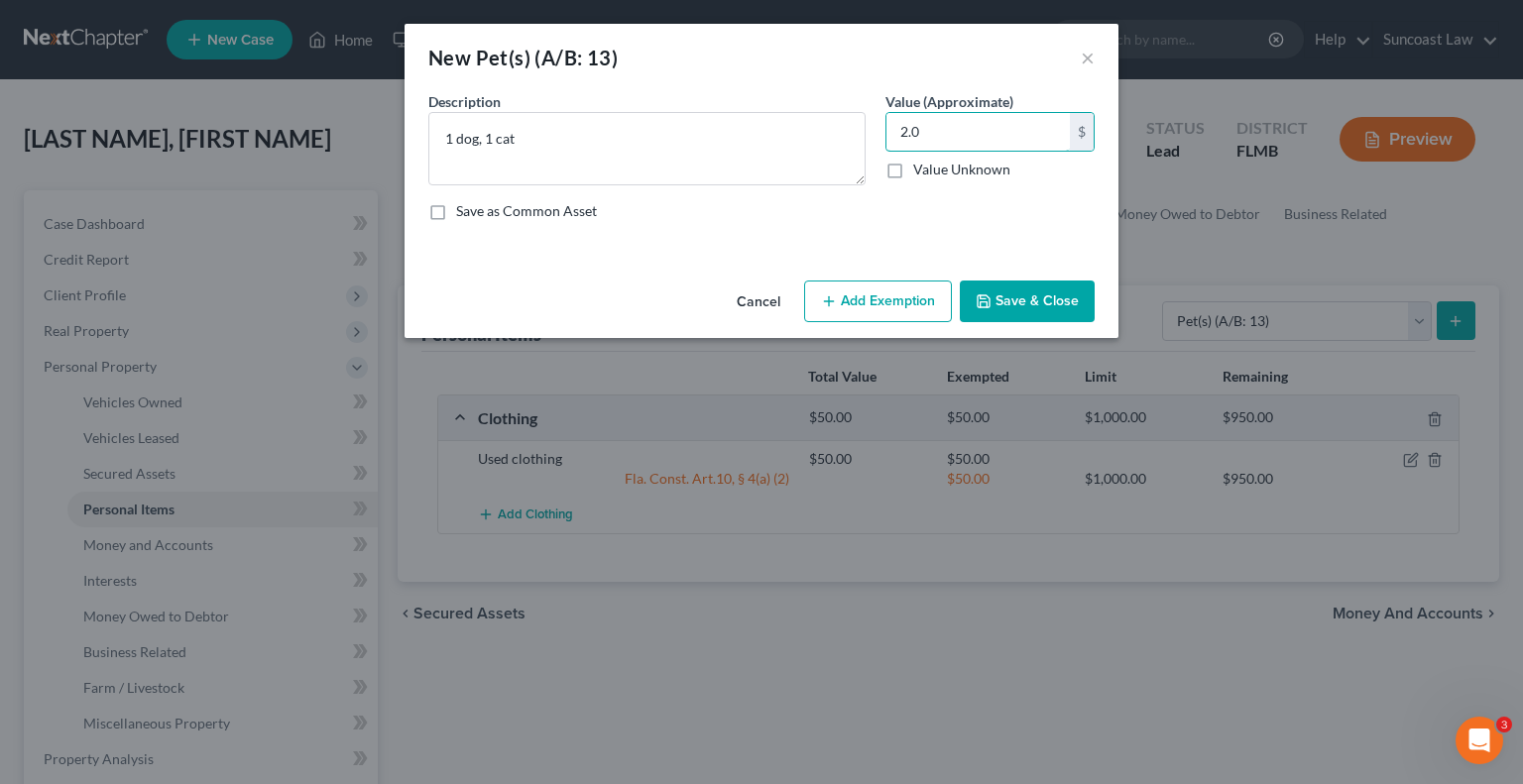type on "2.0" 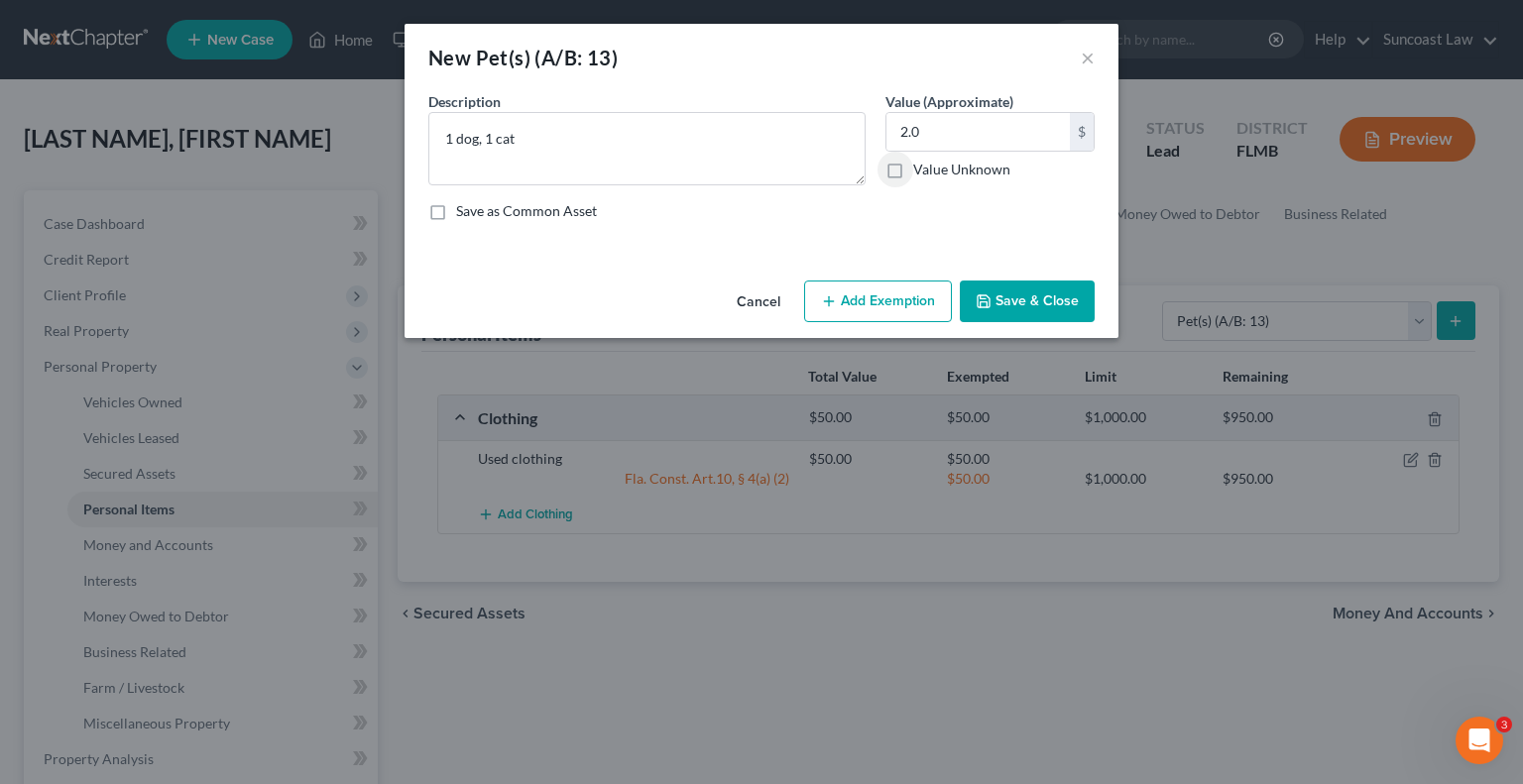 click on "Add Exemption" at bounding box center (878, 301) 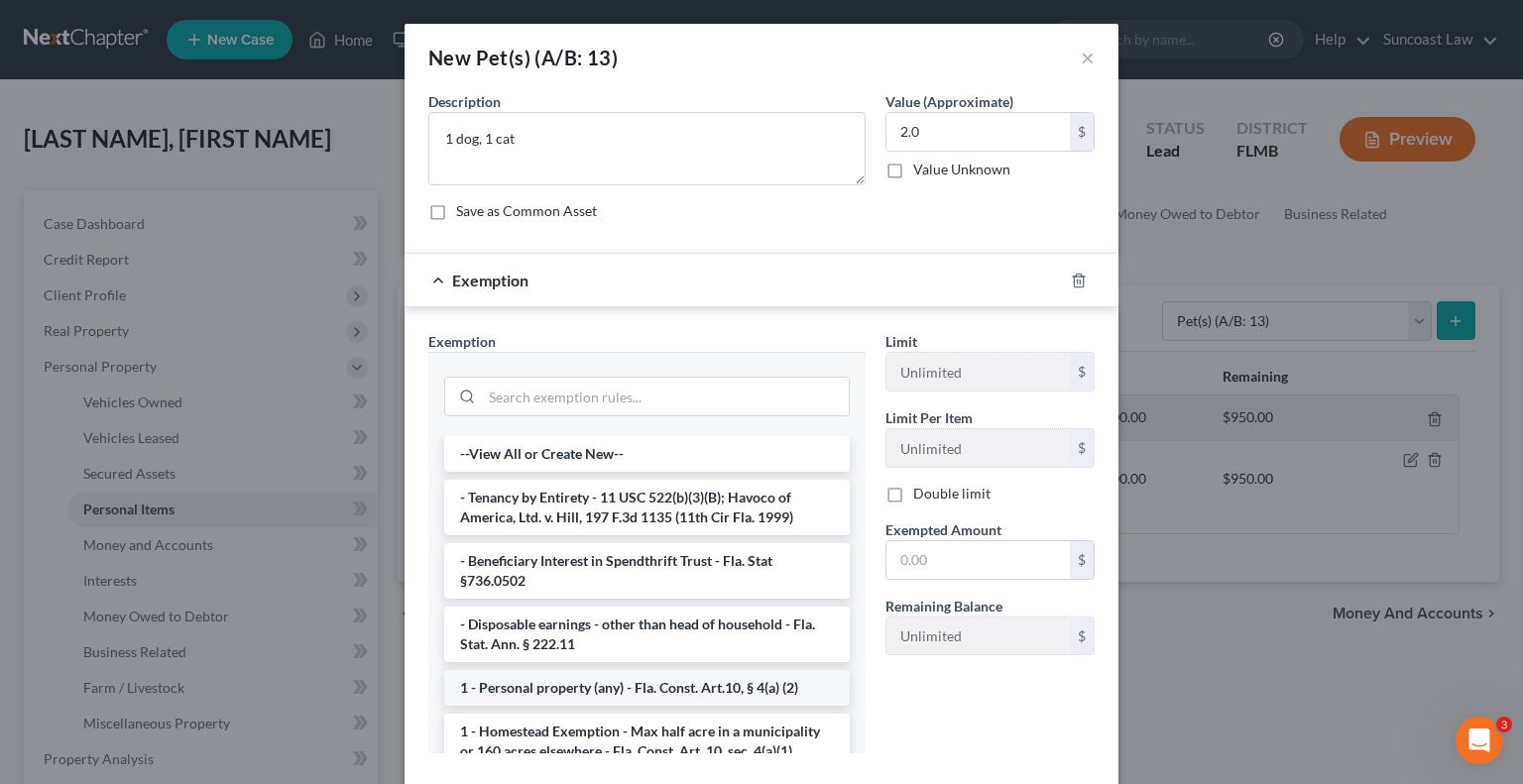 click on "1 - Personal property (any) - Fla. Const. Art.10, § 4(a) (2)" at bounding box center (646, 688) 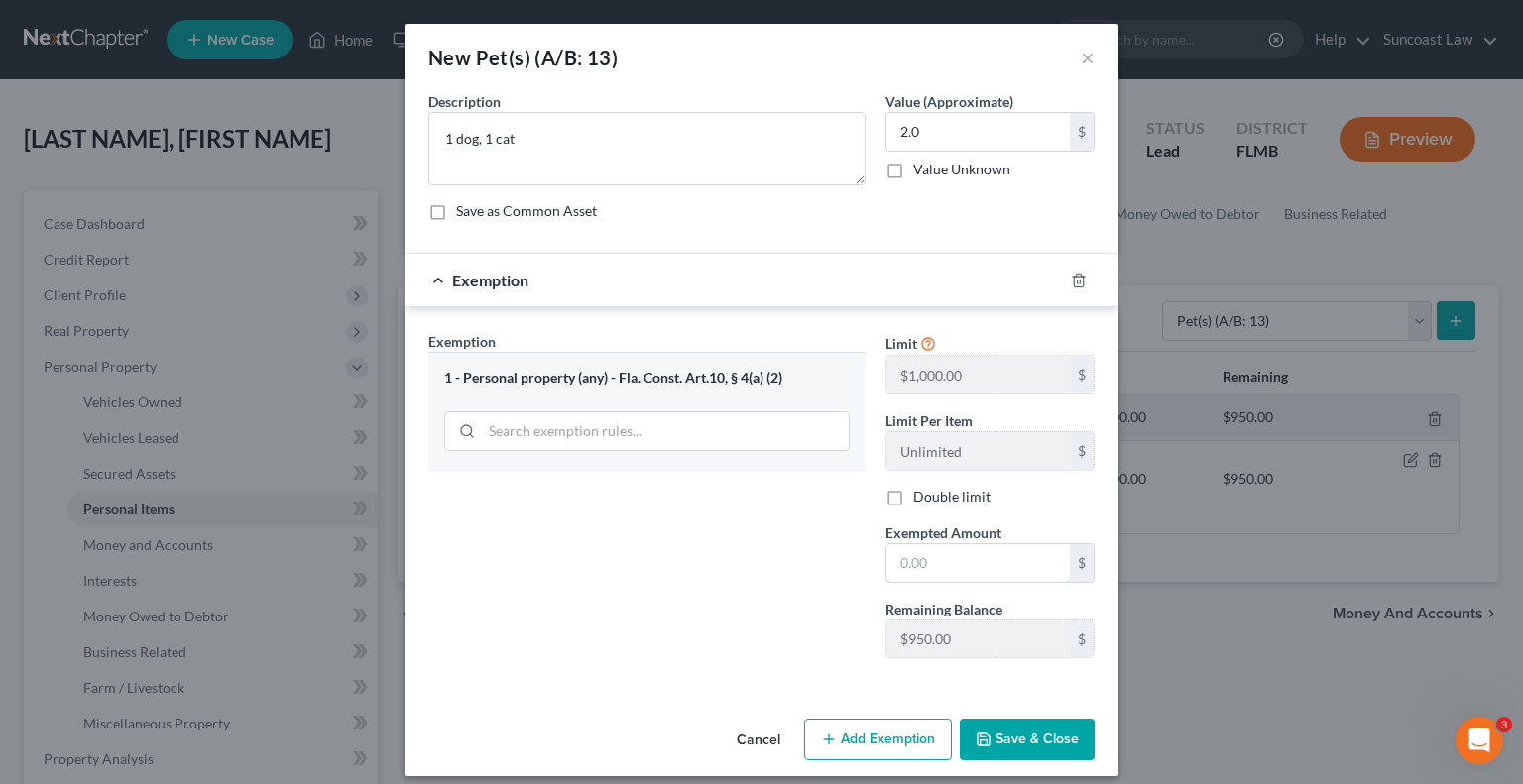 click at bounding box center [978, 563] 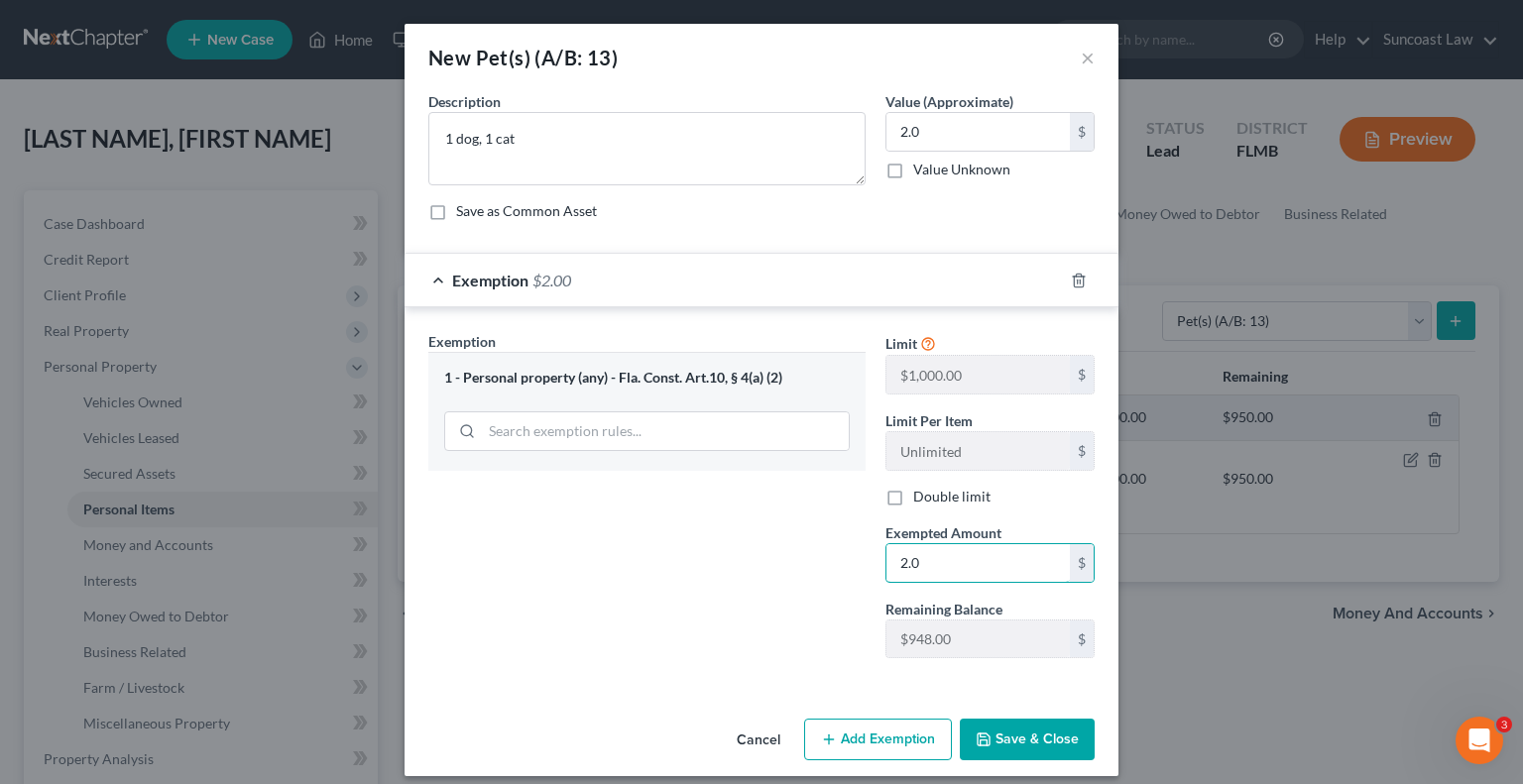 type on "2.0" 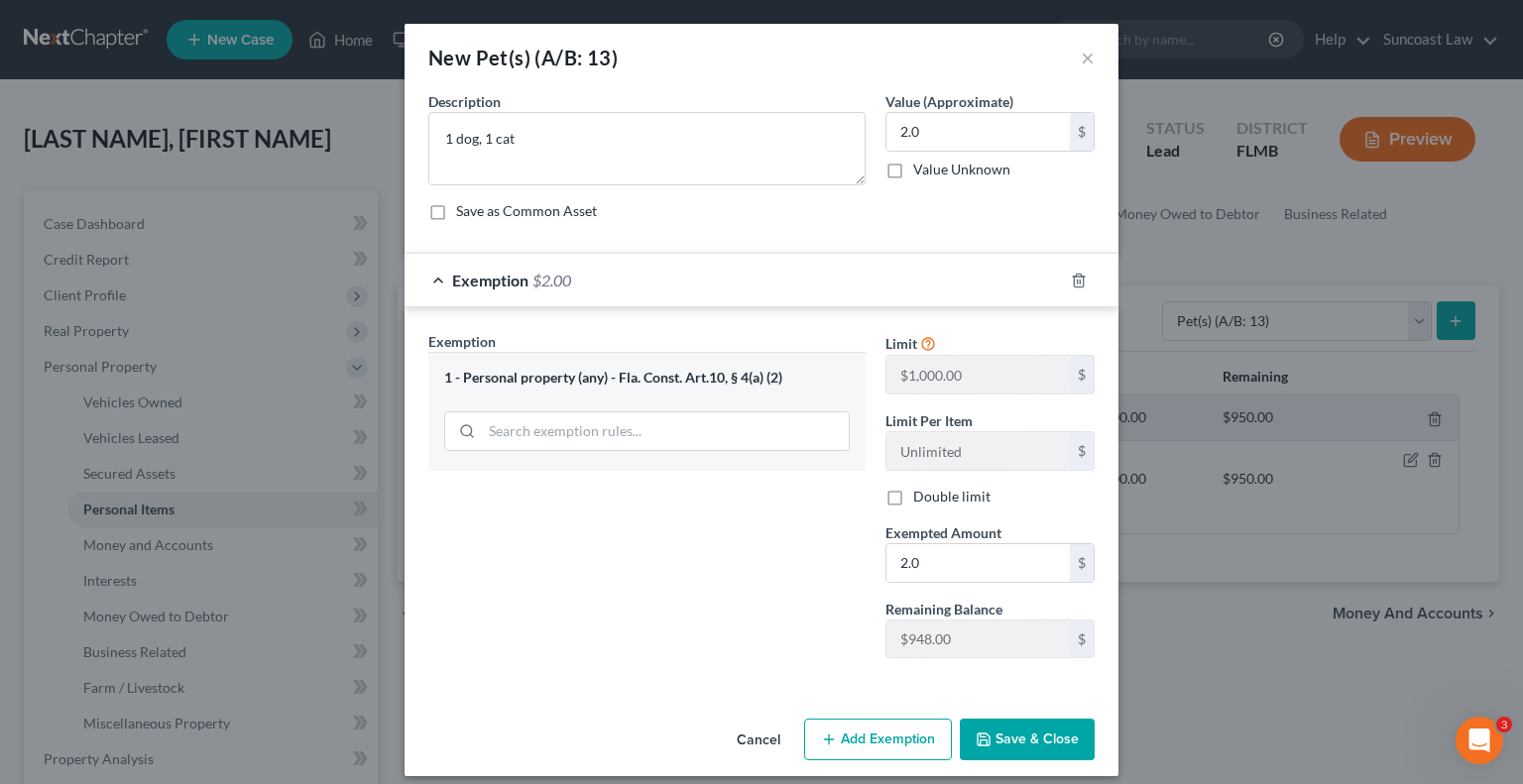 type 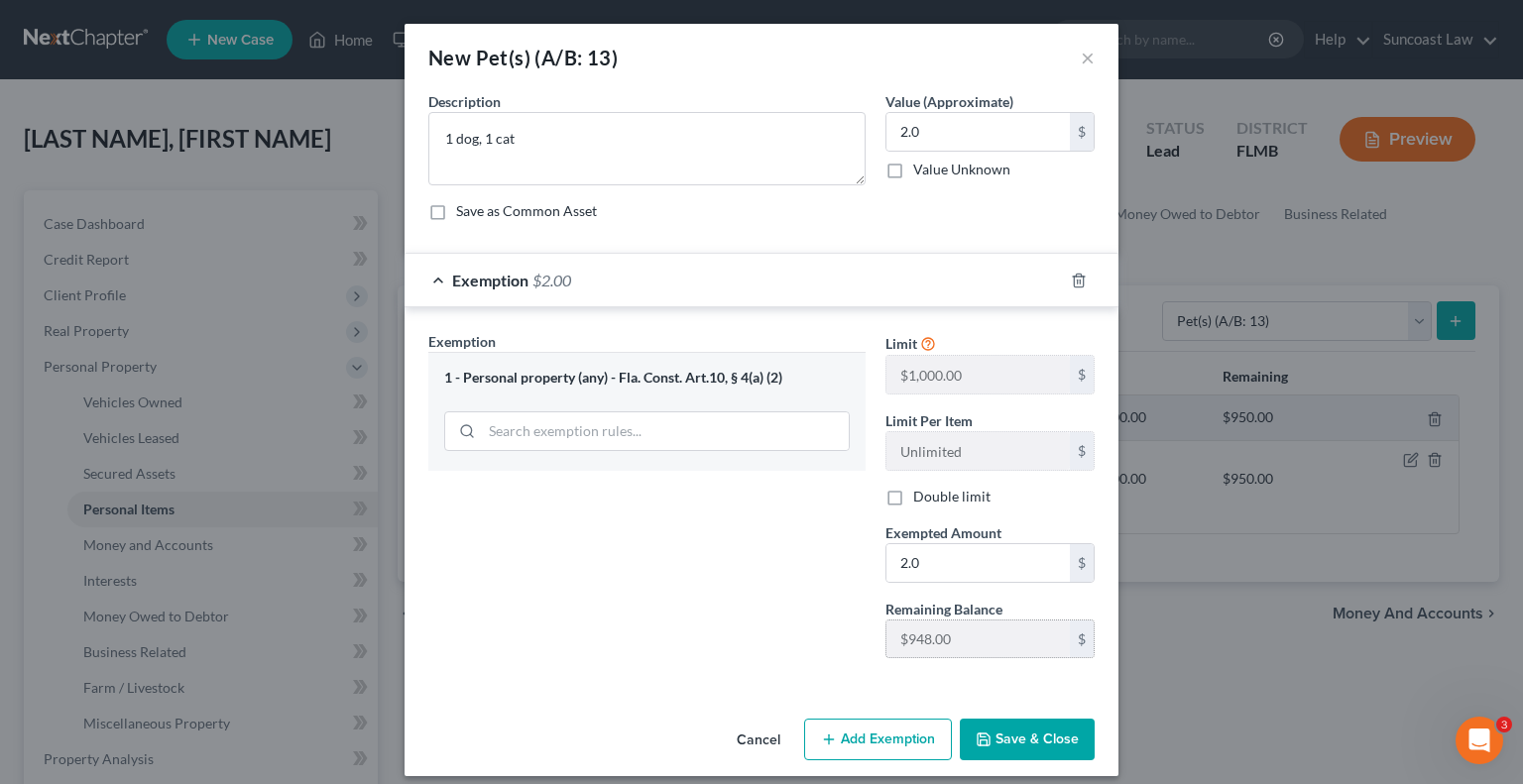 click on "Save & Close" at bounding box center [1027, 739] 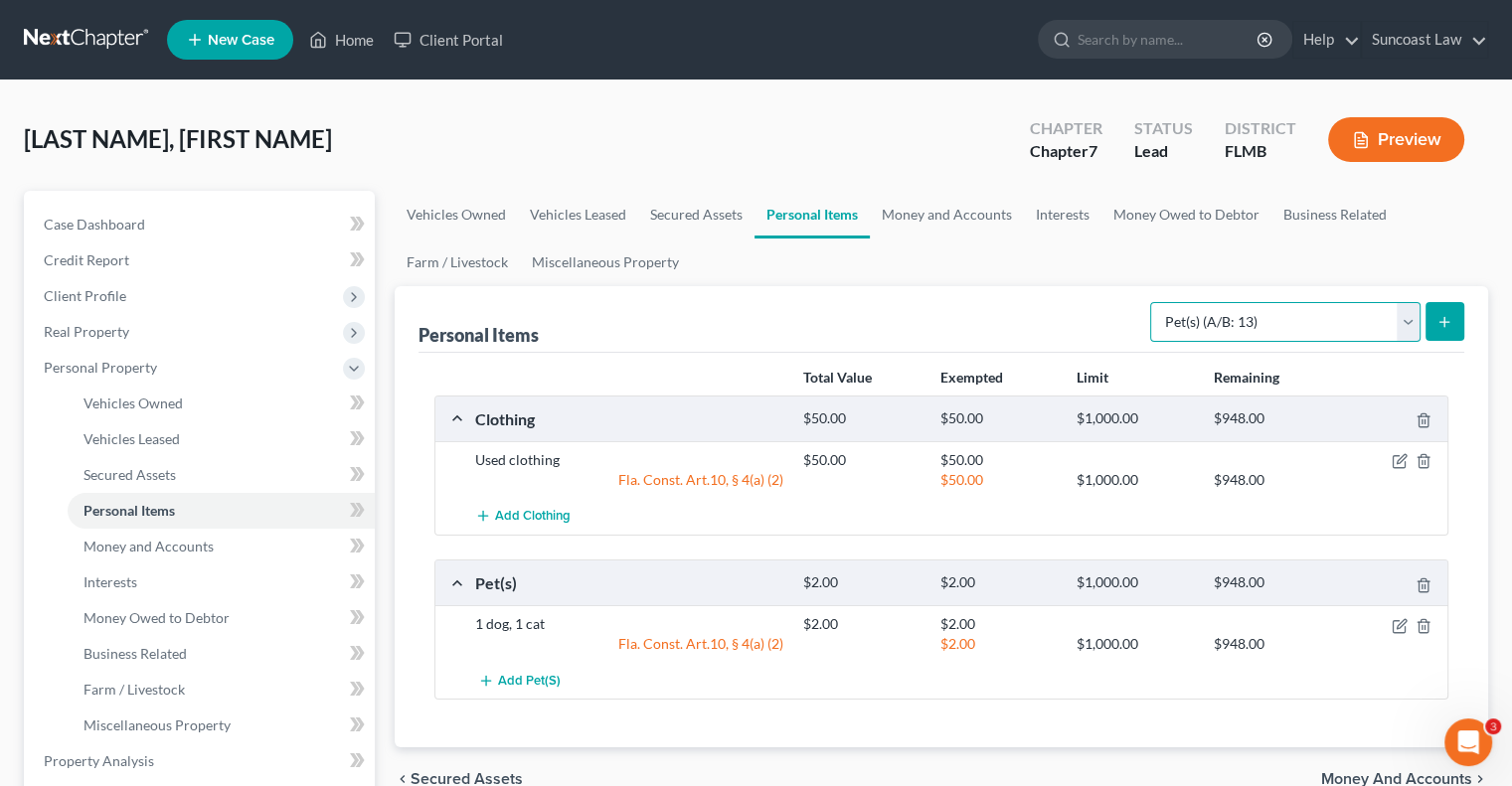 drag, startPoint x: 1258, startPoint y: 308, endPoint x: 1260, endPoint y: 335, distance: 27.073973 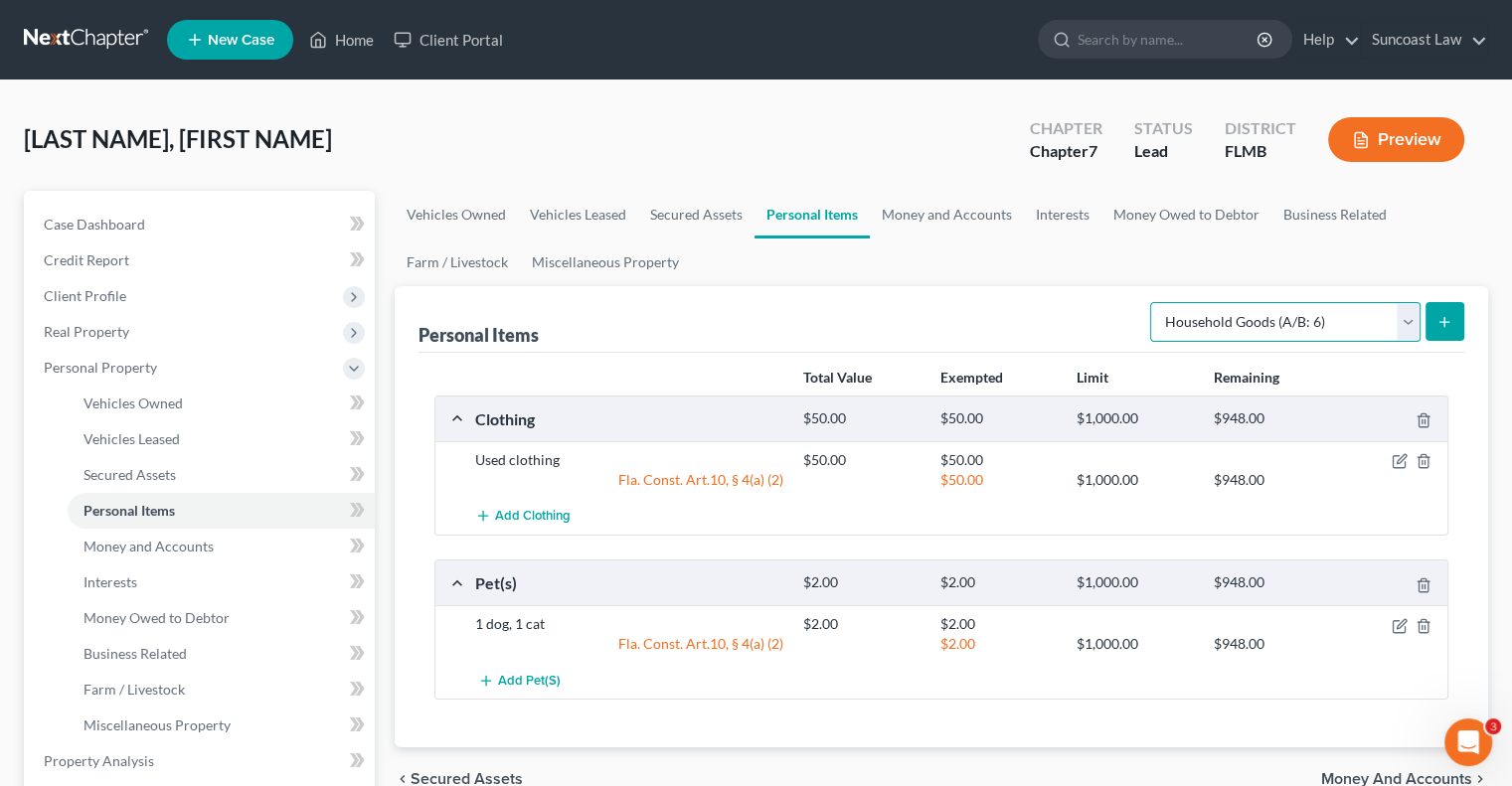 click on "Select Item Type Clothing (A/B: 11) Collectibles Of Value (A/B: 8) Electronics (A/B: 7) Firearms (A/B: 10) Household Goods (A/B: 6) Jewelry (A/B: 12) Other (A/B: 14) Pet(s) (A/B: 13) Sports & Hobby Equipment (A/B: 9)" at bounding box center (1285, 322) 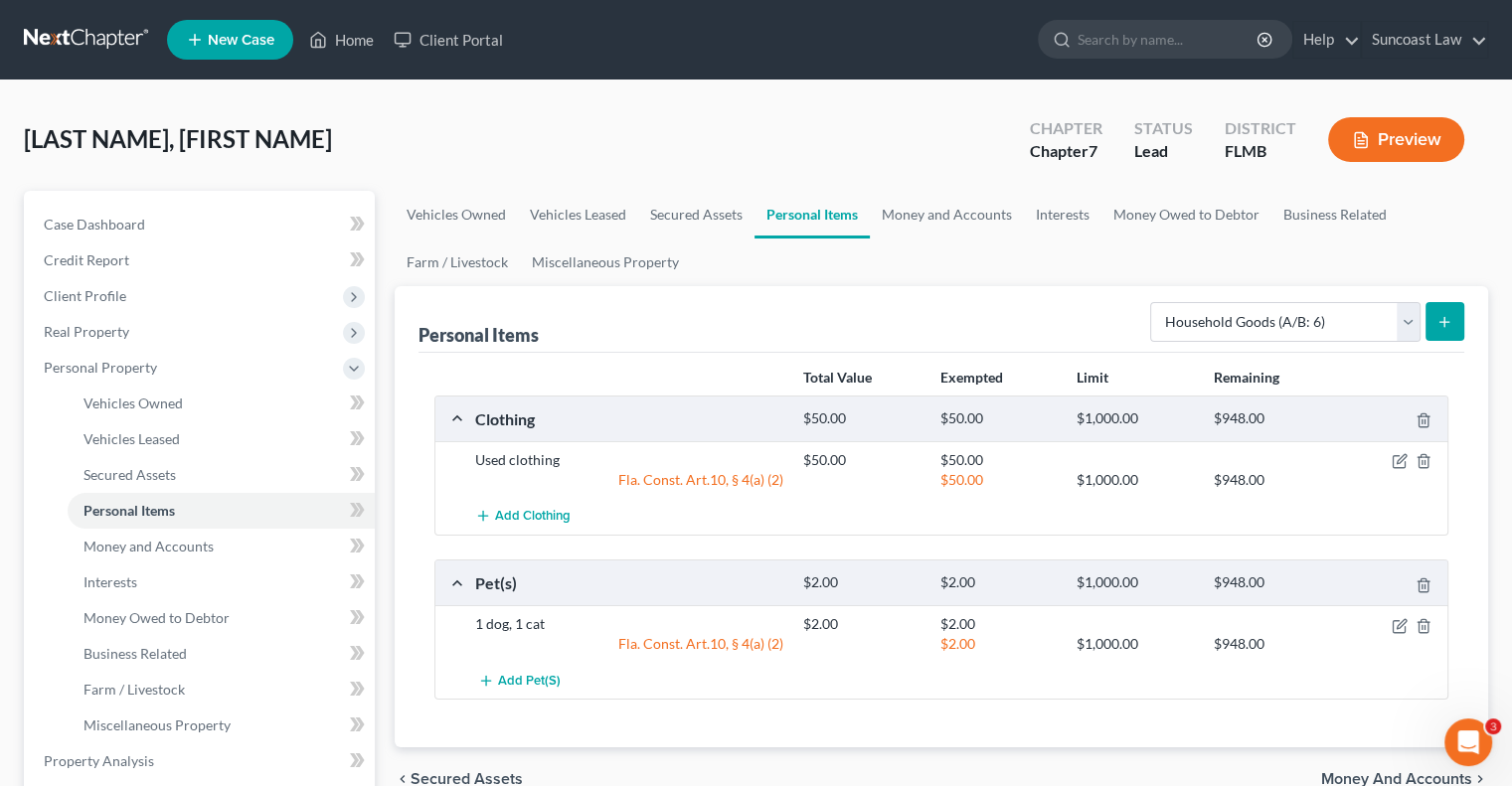 click at bounding box center [1444, 321] 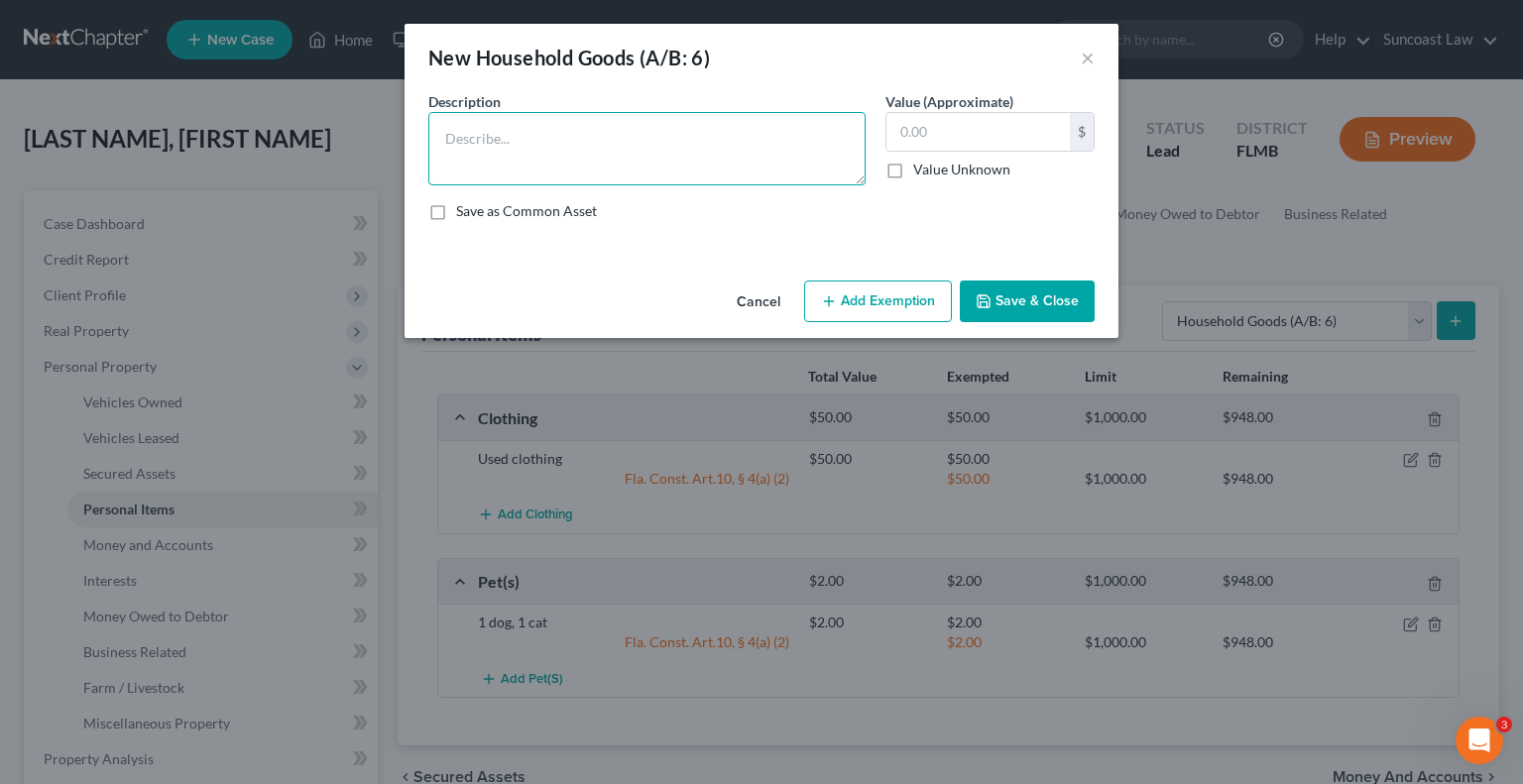click at bounding box center (646, 149) 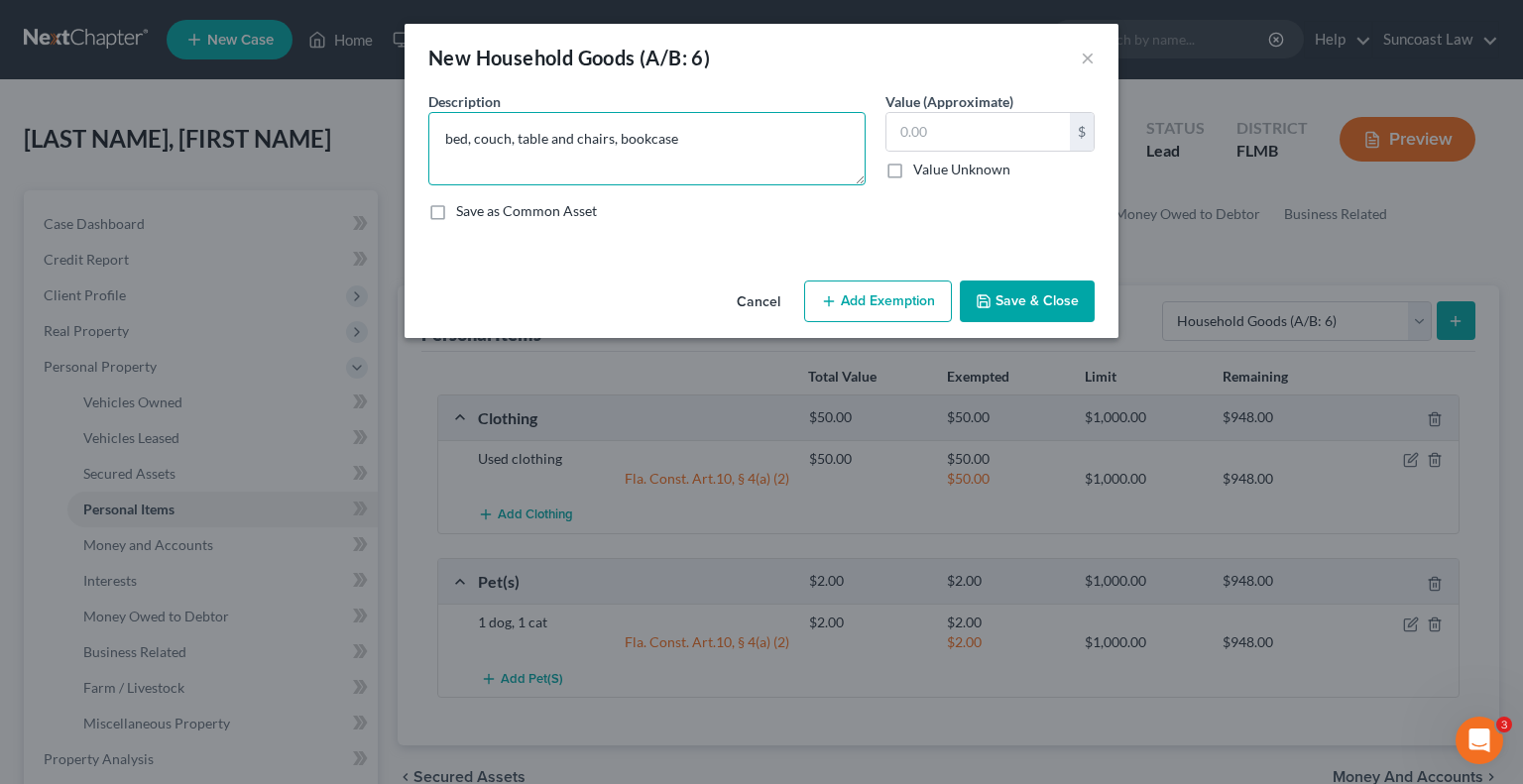 type on "bed, couch, table and chairs, bookcase" 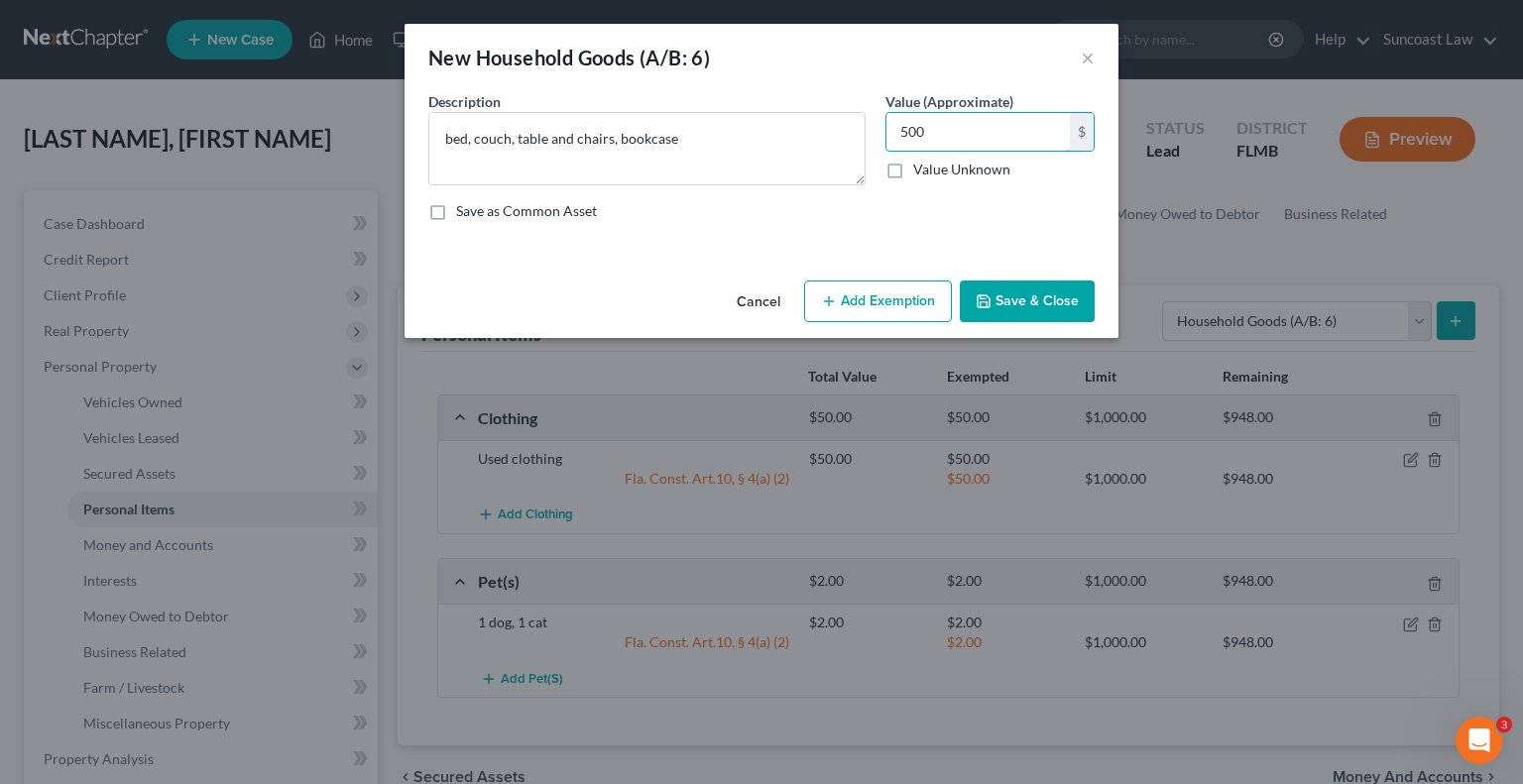 type on "500" 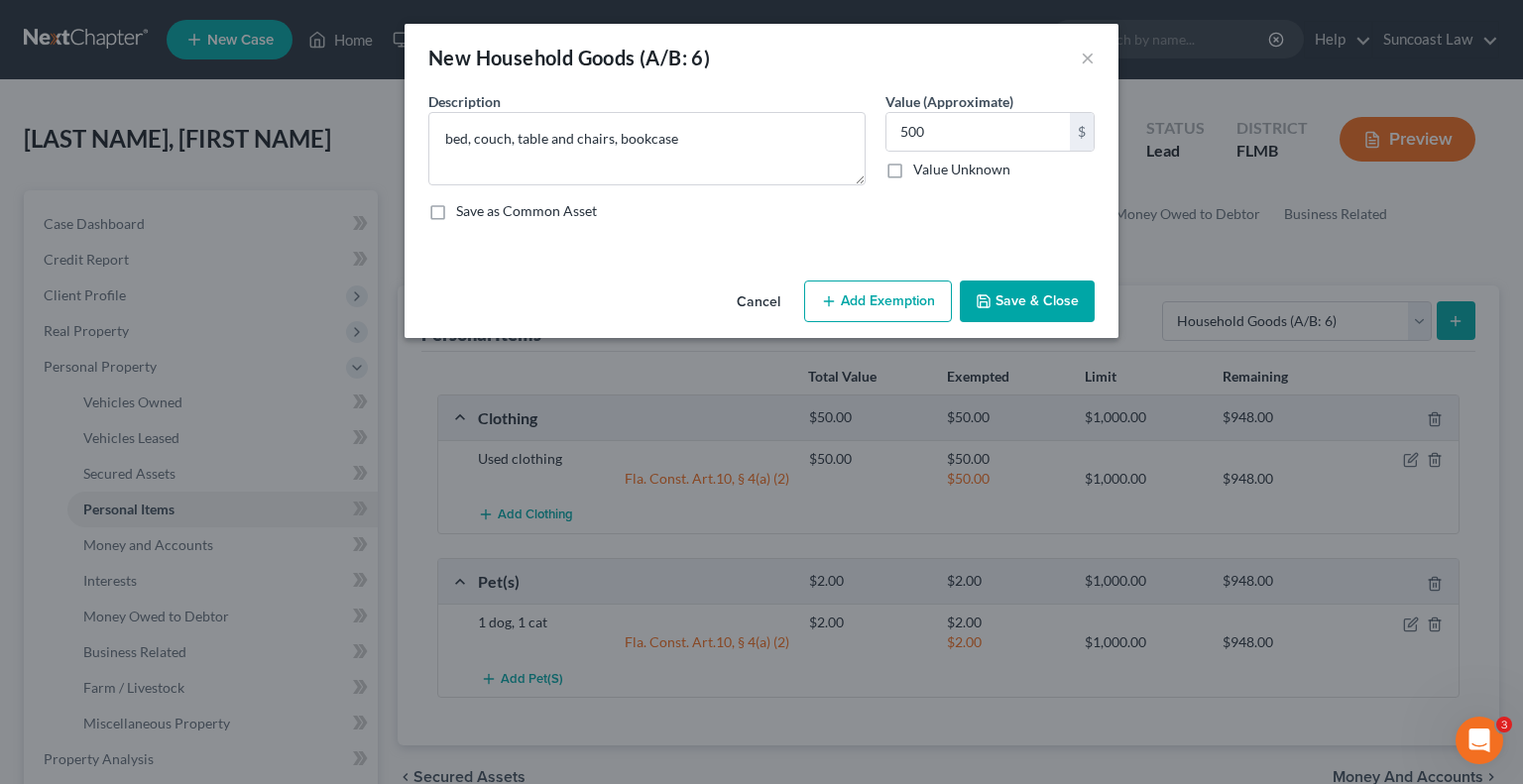 click on "Add Exemption" at bounding box center (878, 301) 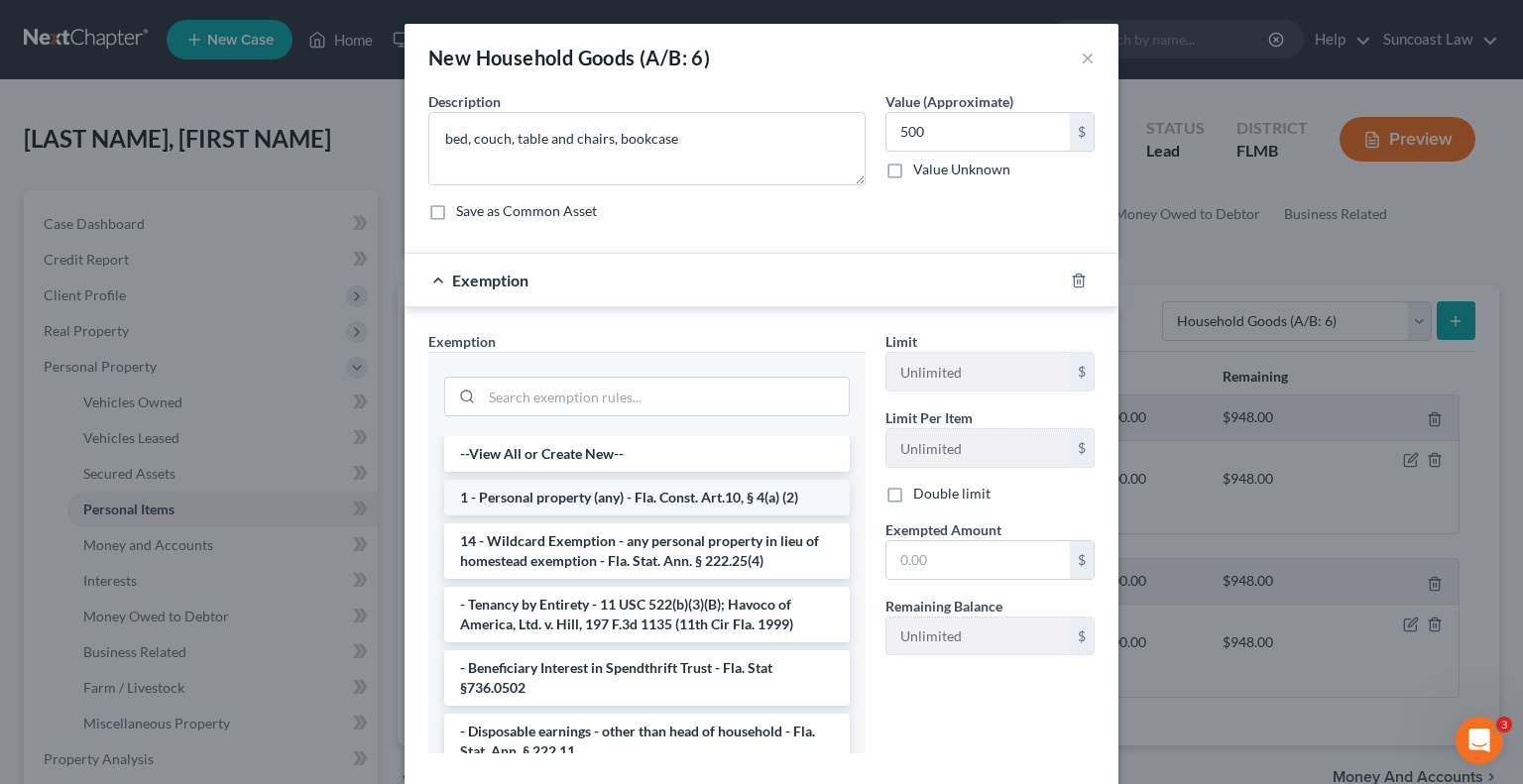 click on "1 - Personal property (any) - Fla. Const. Art.10, § 4(a) (2)" at bounding box center [646, 498] 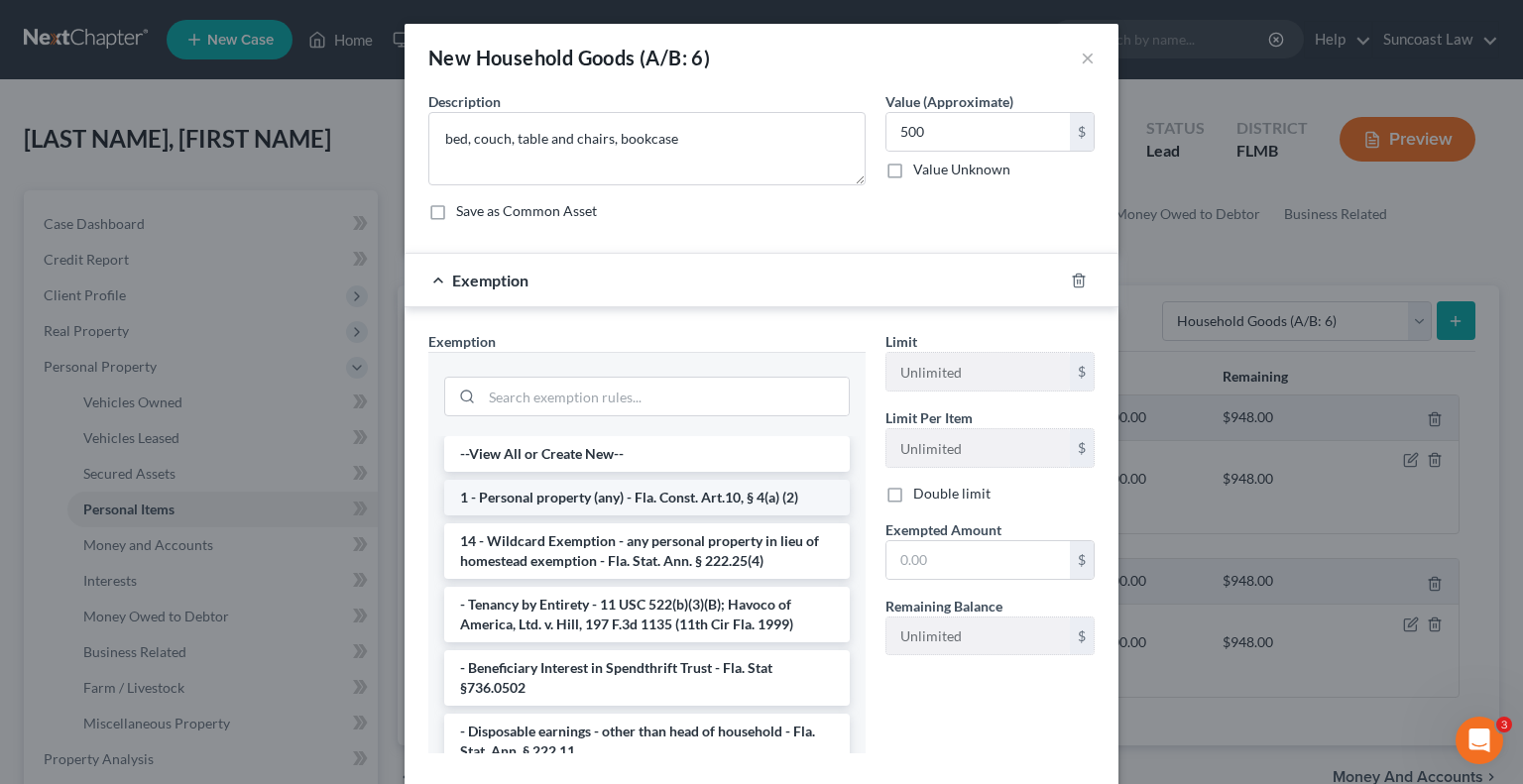 click on "Exemption Set must be selected for CA.
Exemption
*
--View All or Create New-- 1 - Personal property (any) - Fla. Const. Art.10, § 4(a) (2) 14 - Wildcard Exemption - any personal property in lieu of homestead exemption - Fla. Stat. Ann. § 222.25(4)  - Tenancy by Entirety - 11 USC 522(b)(3)(B); Havoco of America, Ltd. v. Hill, 197 F.3d 1135 (11th Cir Fla. 1999)  - Beneficiary Interest in Spendthrift Trust - Fla. Stat §736.0502  - Disposable earnings - other than head of household - Fla. Stat. Ann. § 222.11 1 - Homestead Exemption - Max half acre in a municipality or 160 acres elsewhere - Fla. Const. Art. 10, sec. 4(a)(1) 1 - Homestead Exemption - 222.05 - Fla. Statute 14 - Health aids - Fla. Stat. Ann. § 222.25 (2) 14 - Wildcard Exemption - any personal property in lieu of homestead exemption - Fla. Stat. Ann. § 222.25(4) 17 - Hurricane savings account - Fla. Stat. Ann. § 222.22 (4) 21 - County employees - Fla. Stat. Ann. § 122.15 21 - IRA & Roth IRA - Fla. Stat. Ann. § 222.21 (2)" at bounding box center [646, 550] 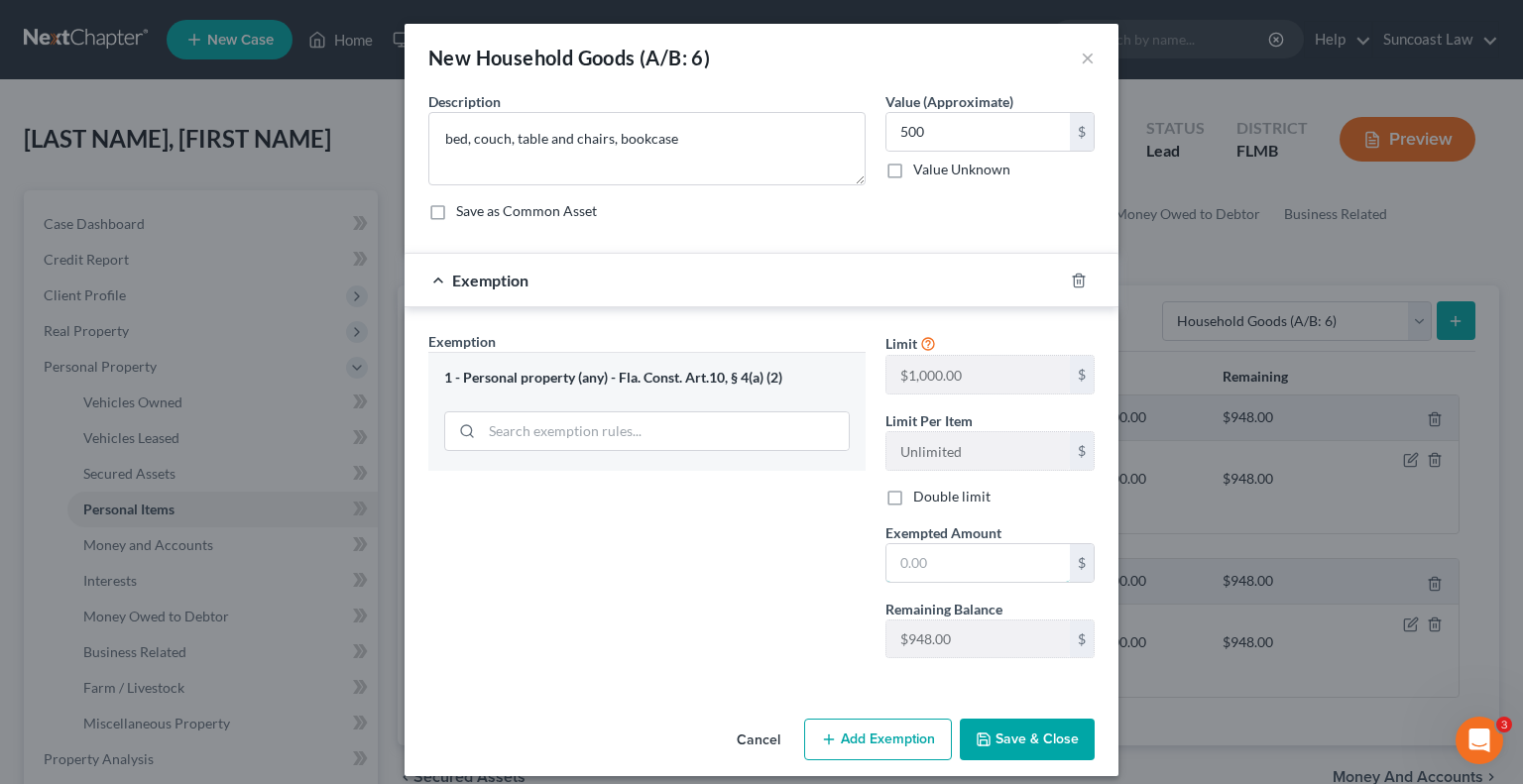 drag, startPoint x: 946, startPoint y: 558, endPoint x: 1358, endPoint y: 406, distance: 439.1446 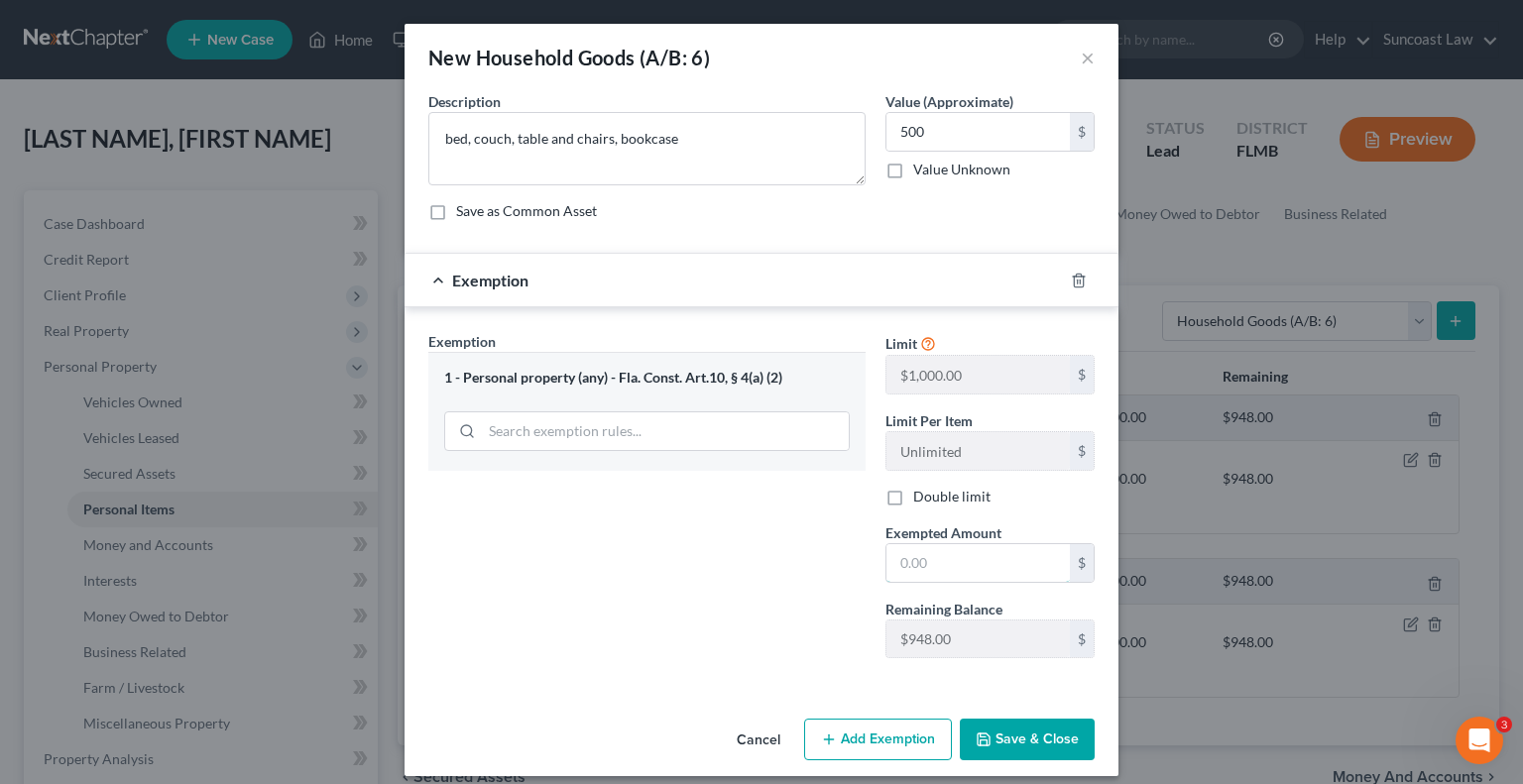 click at bounding box center [978, 563] 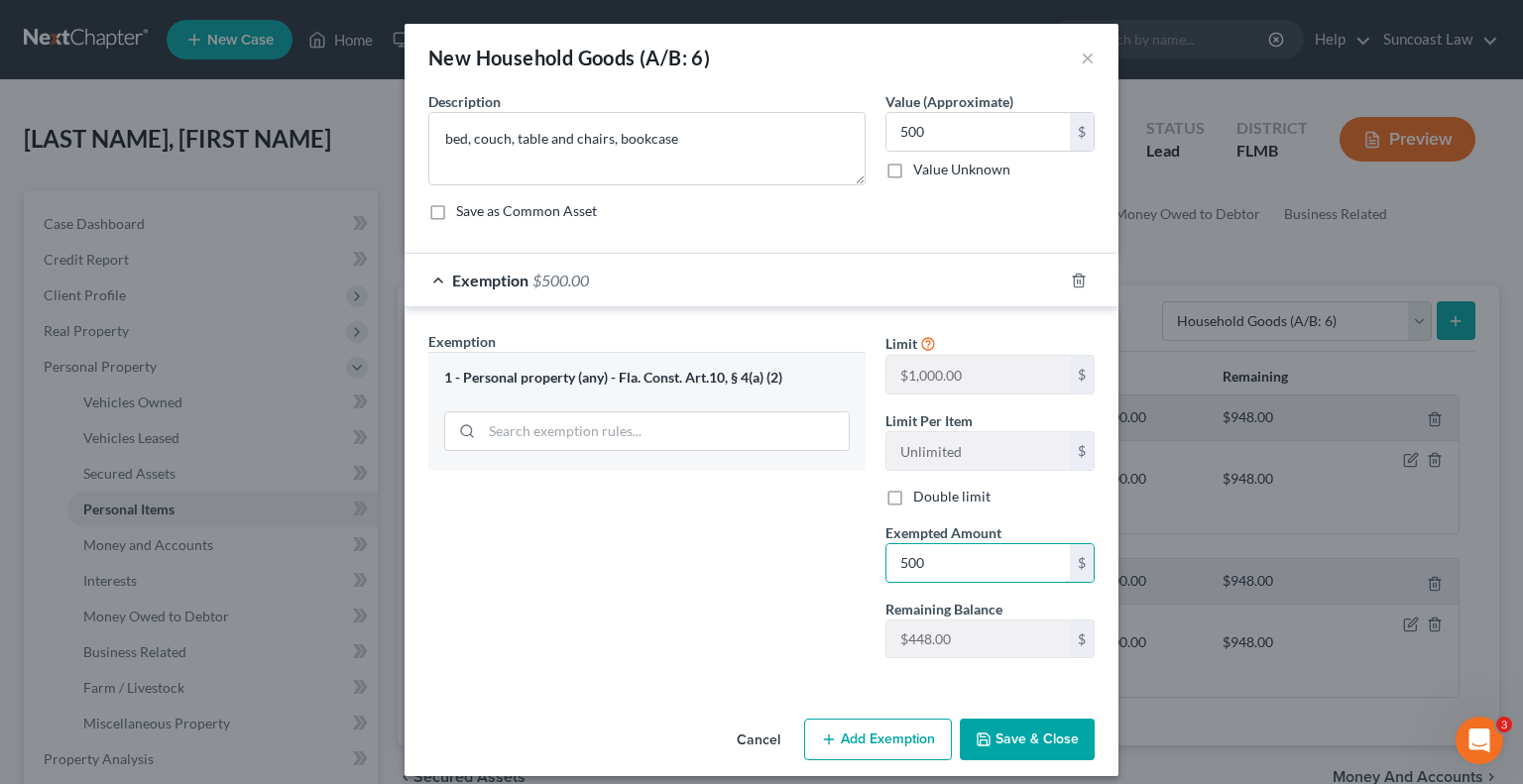 type on "500" 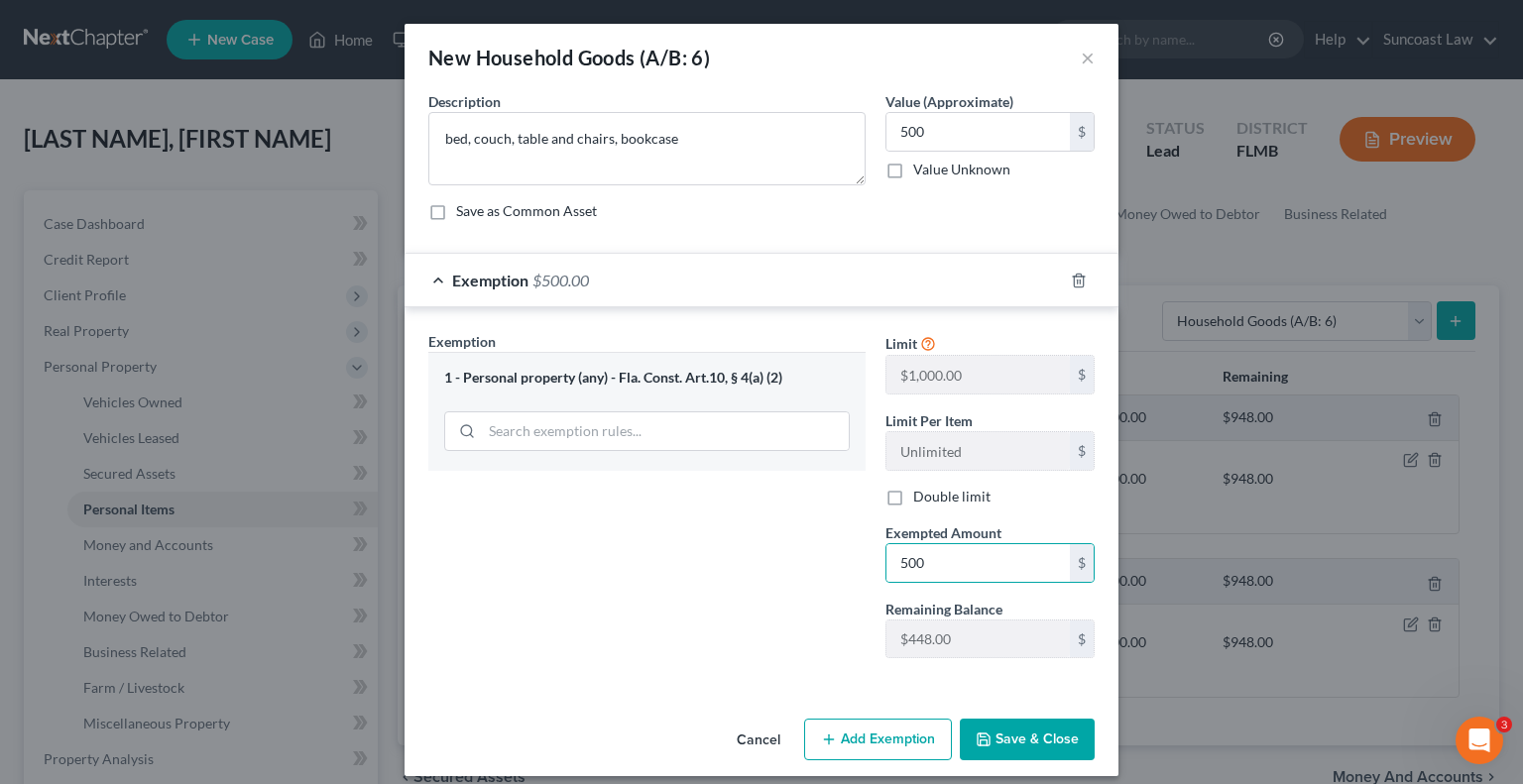 type 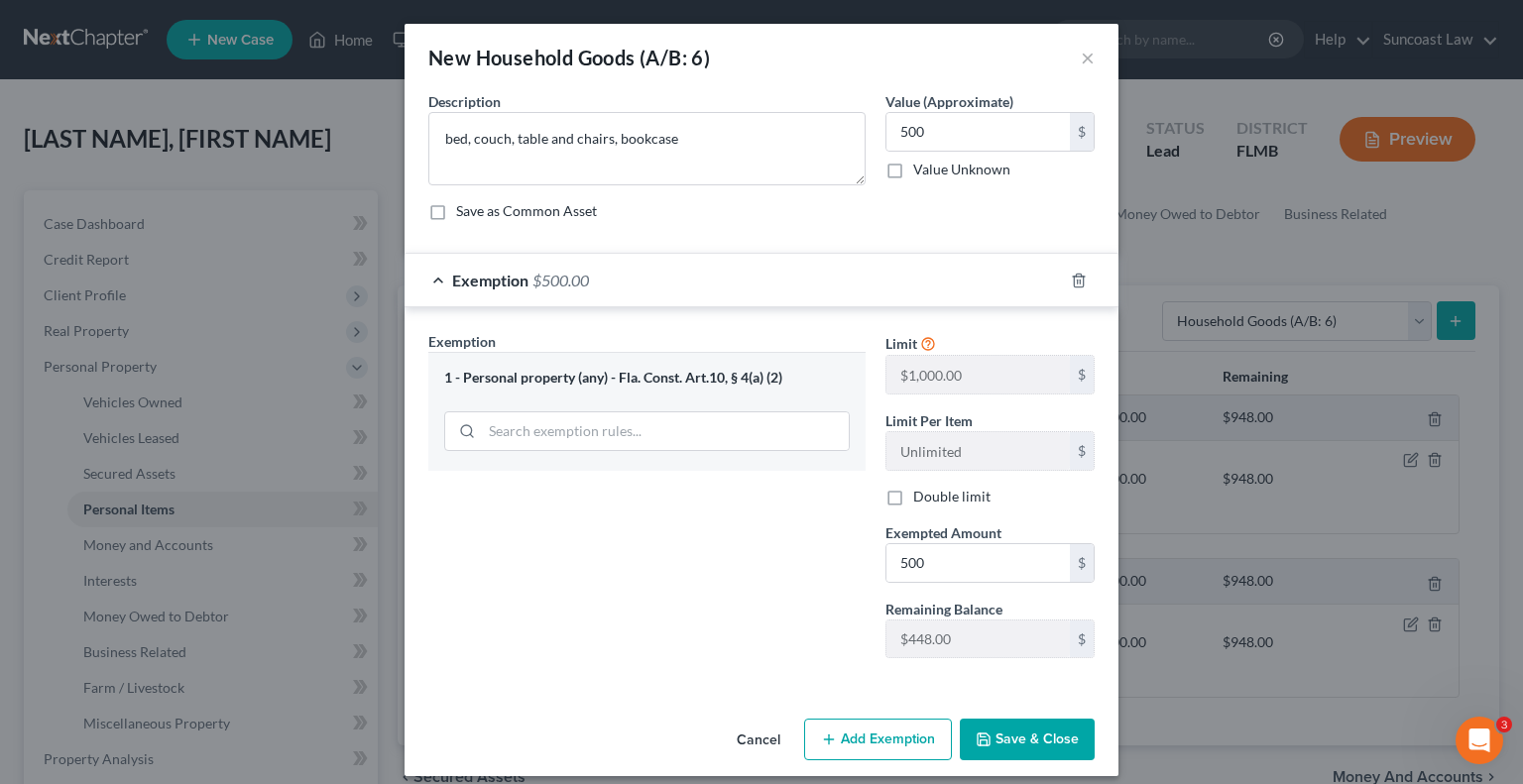 click on "Save & Close" at bounding box center [1027, 739] 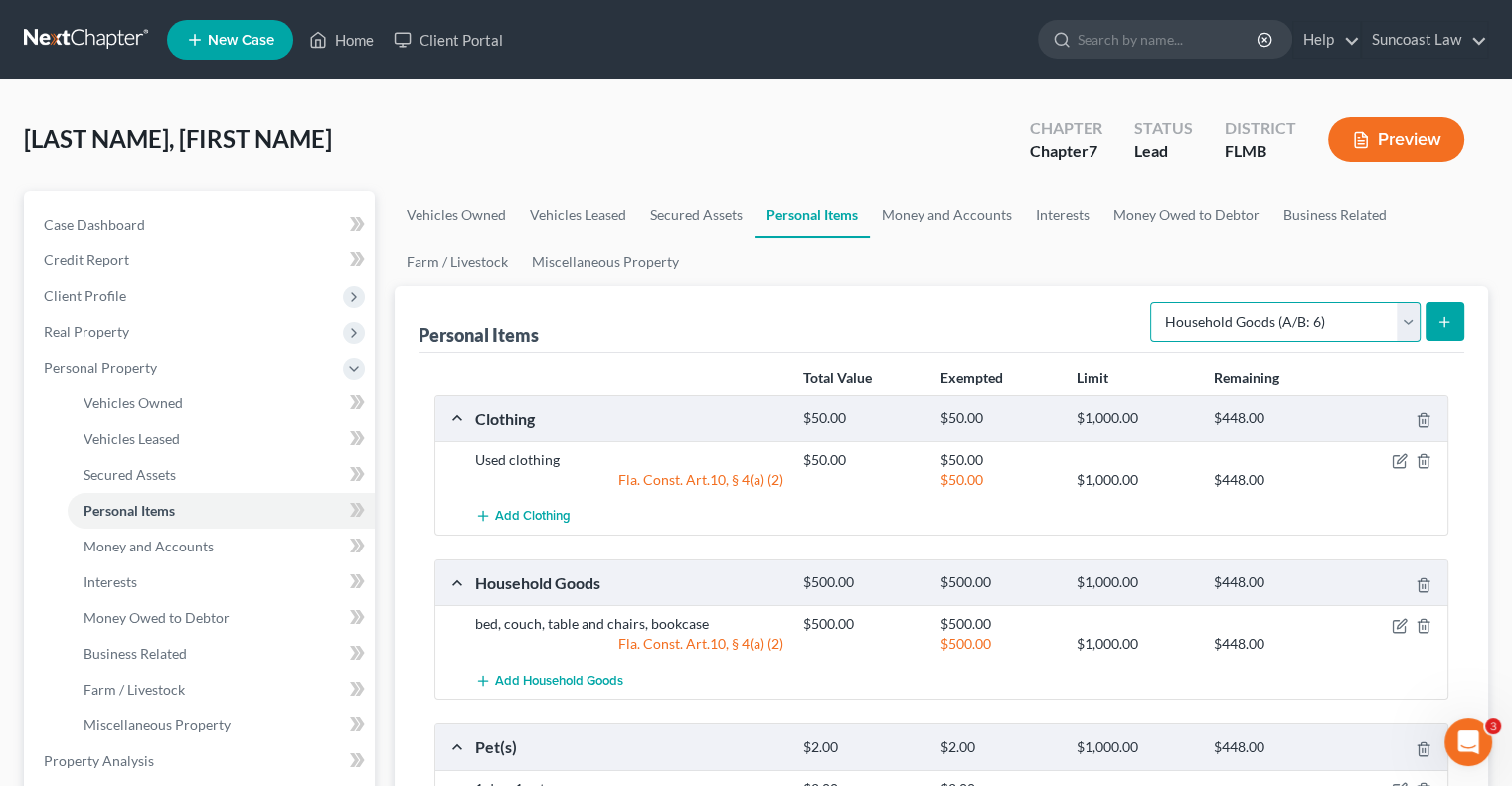 click on "Select Item Type Clothing (A/B: 11) Collectibles Of Value (A/B: 8) Electronics (A/B: 7) Firearms (A/B: 10) Household Goods (A/B: 6) Jewelry (A/B: 12) Other (A/B: 14) Pet(s) (A/B: 13) Sports & Hobby Equipment (A/B: 9)" at bounding box center (1285, 322) 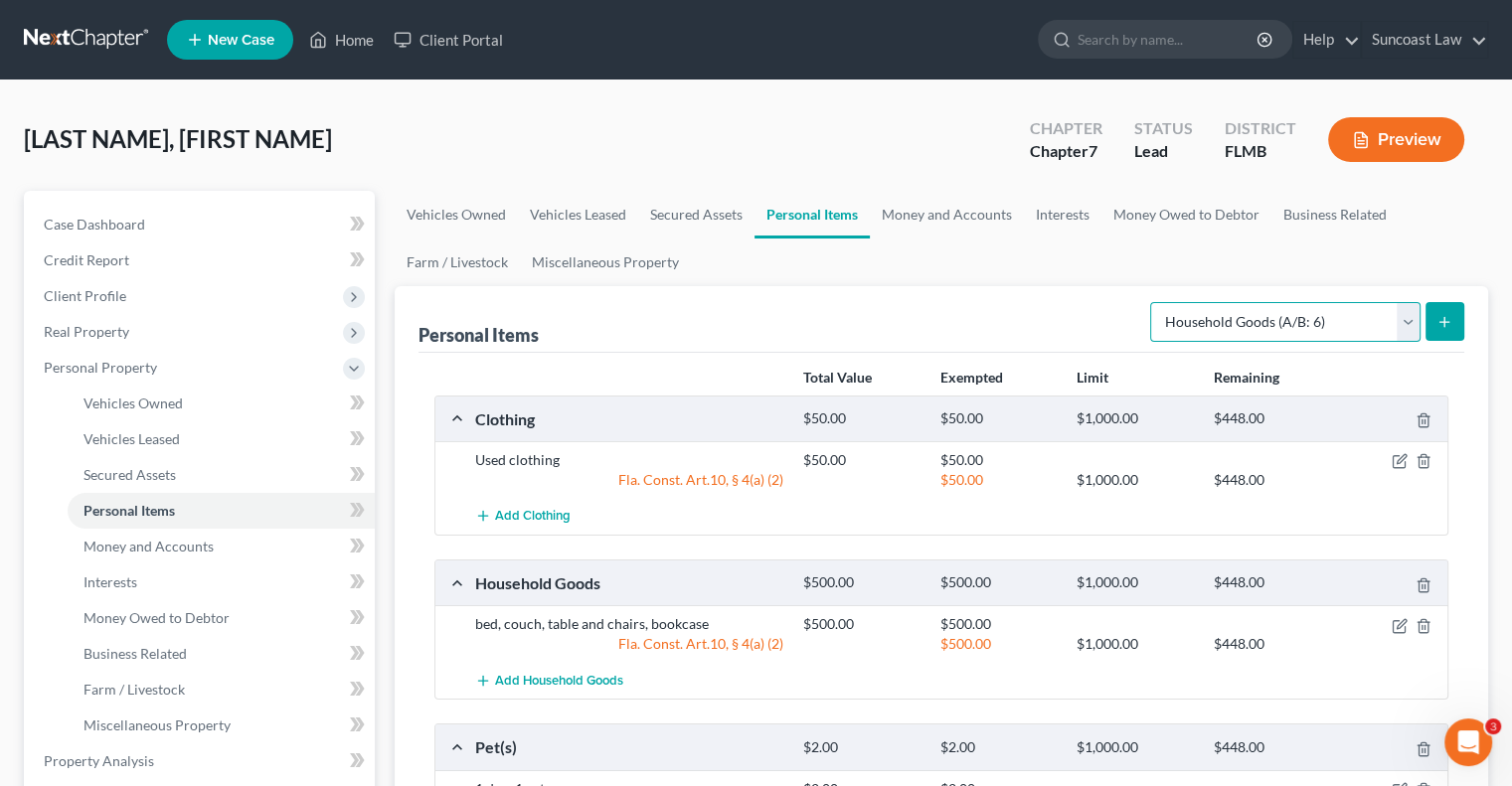 select on "electronics" 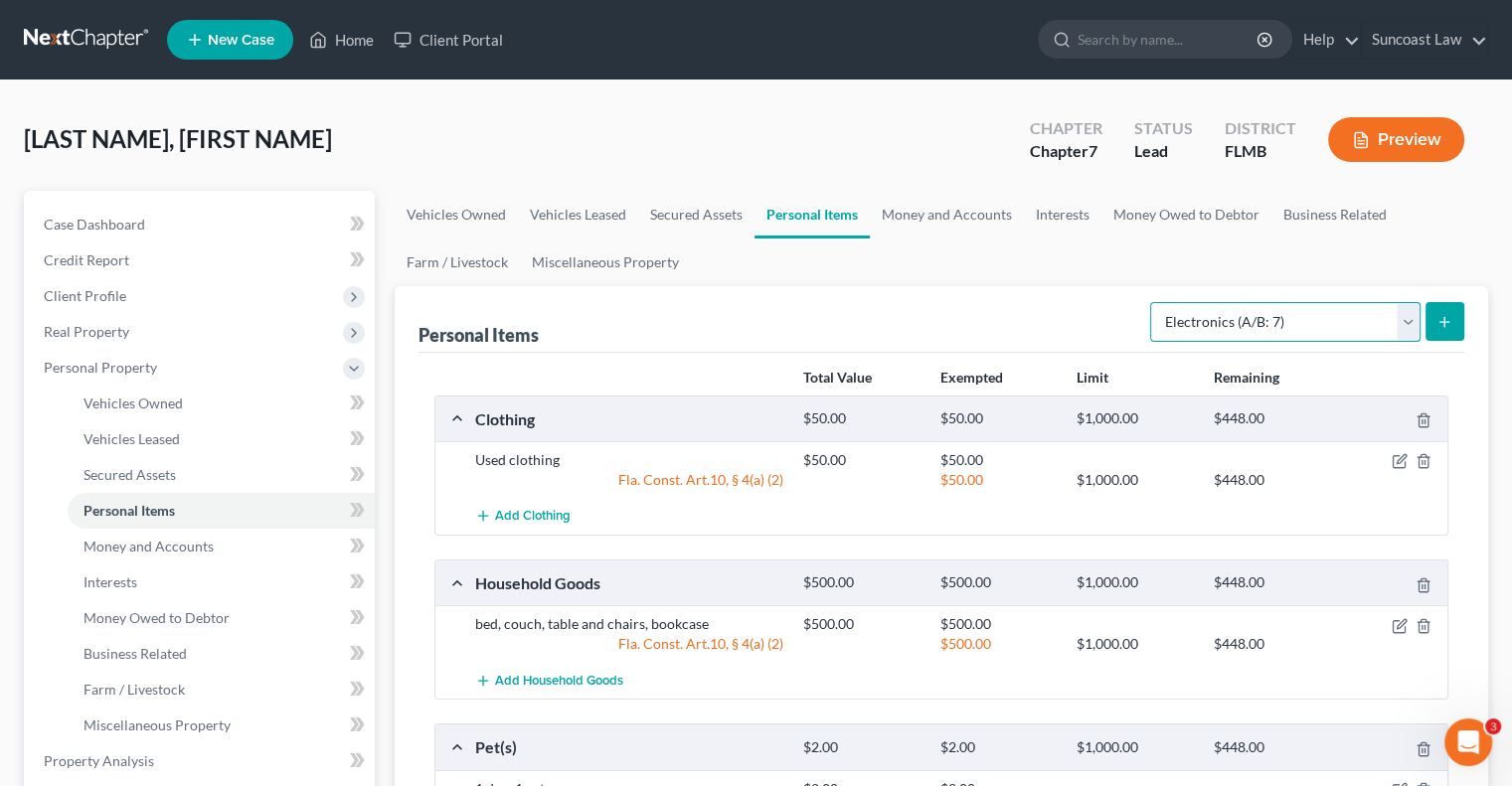 click on "Select Item Type Clothing (A/B: 11) Collectibles Of Value (A/B: 8) Electronics (A/B: 7) Firearms (A/B: 10) Household Goods (A/B: 6) Jewelry (A/B: 12) Other (A/B: 14) Pet(s) (A/B: 13) Sports & Hobby Equipment (A/B: 9)" at bounding box center [1285, 322] 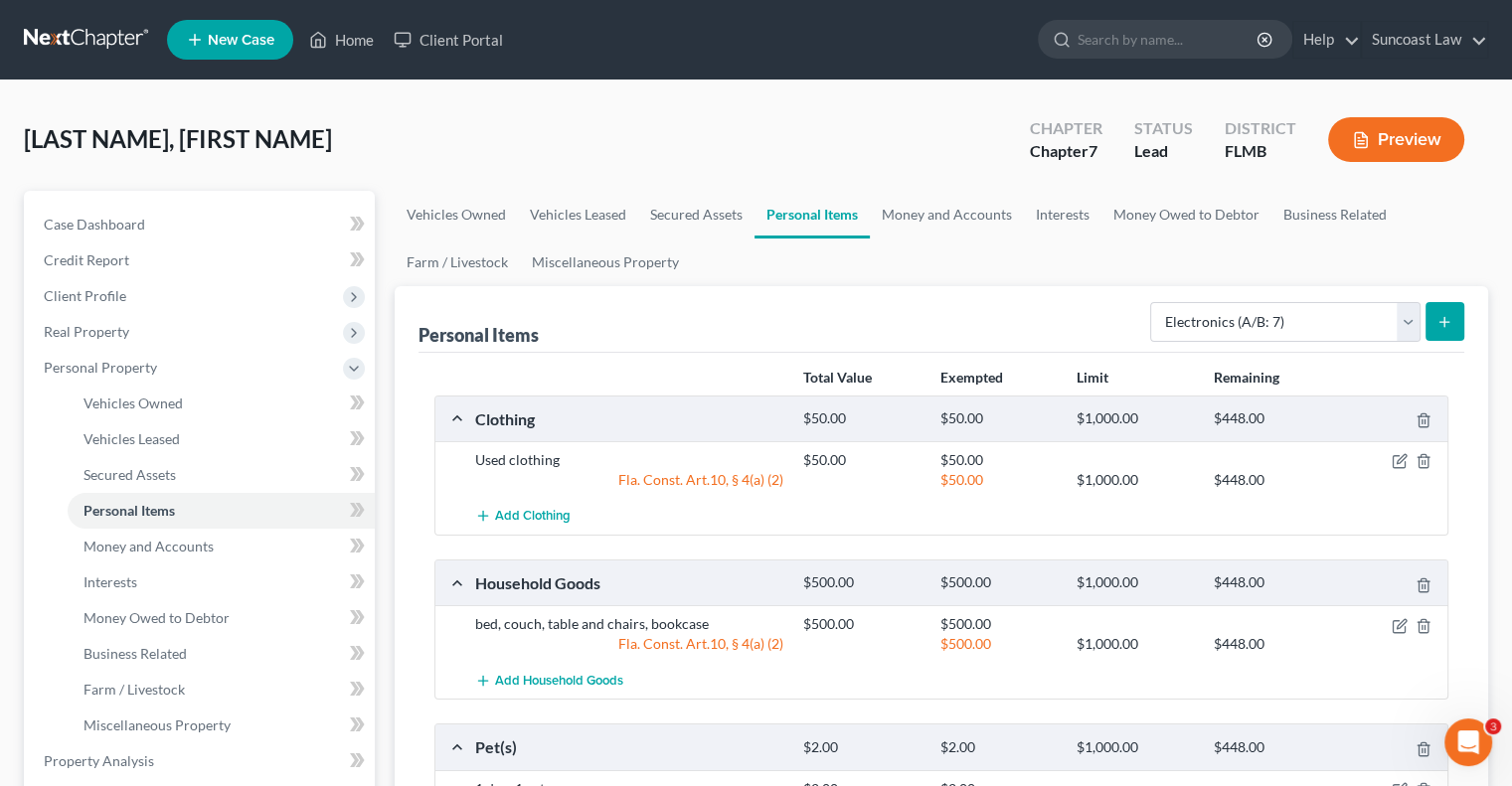 click at bounding box center [1444, 321] 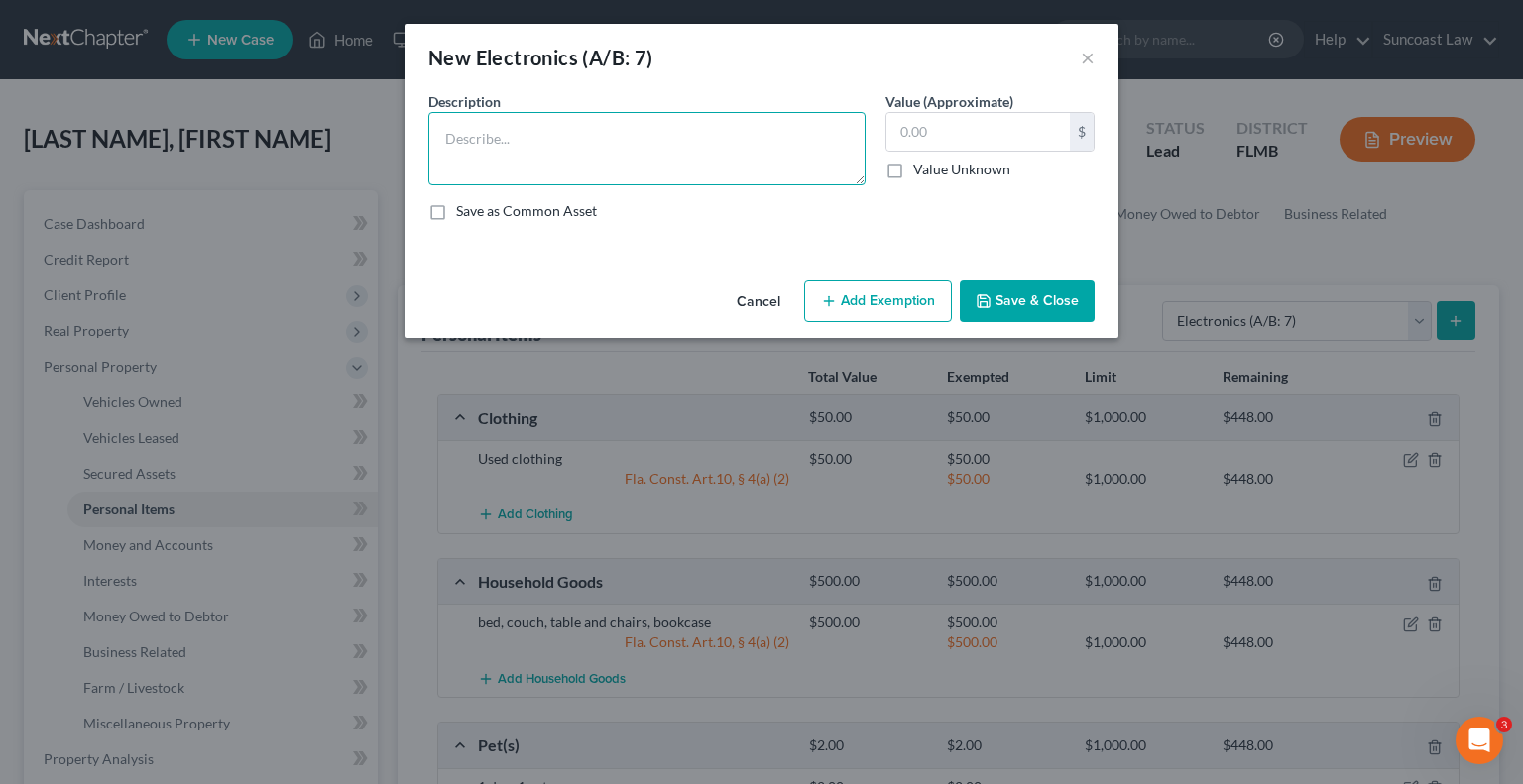 click at bounding box center [646, 149] 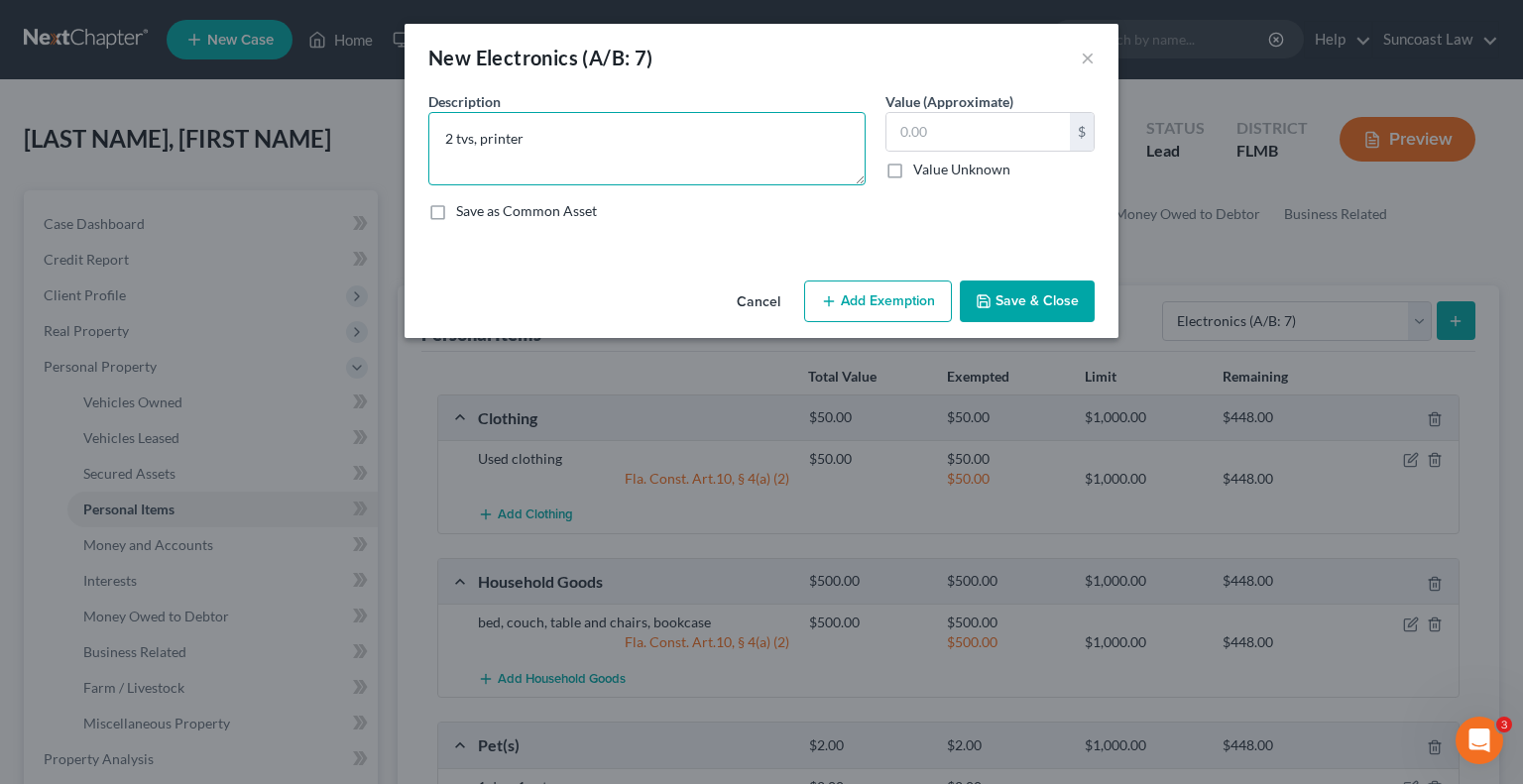 type on "2 tvs, printer" 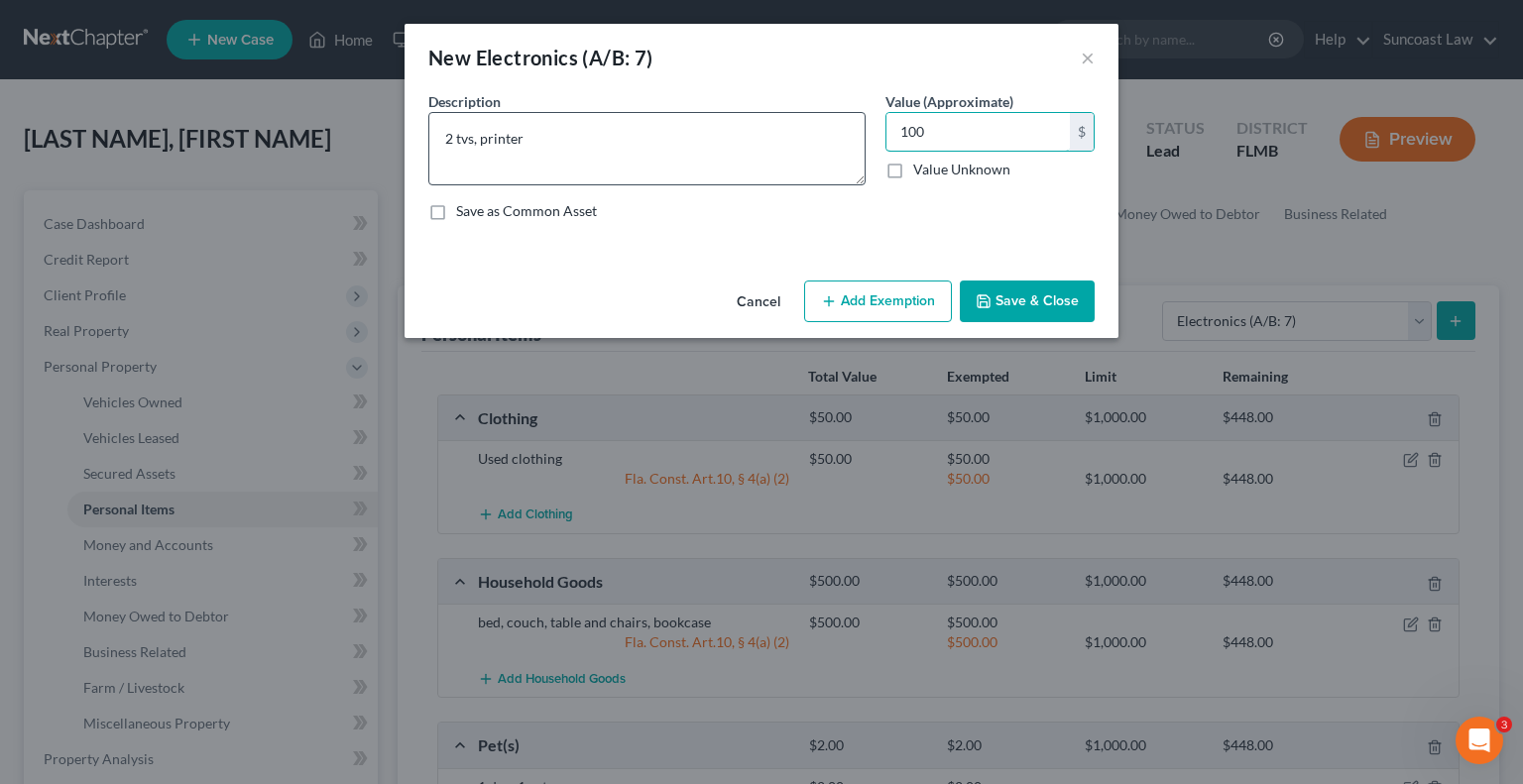 type on "100" 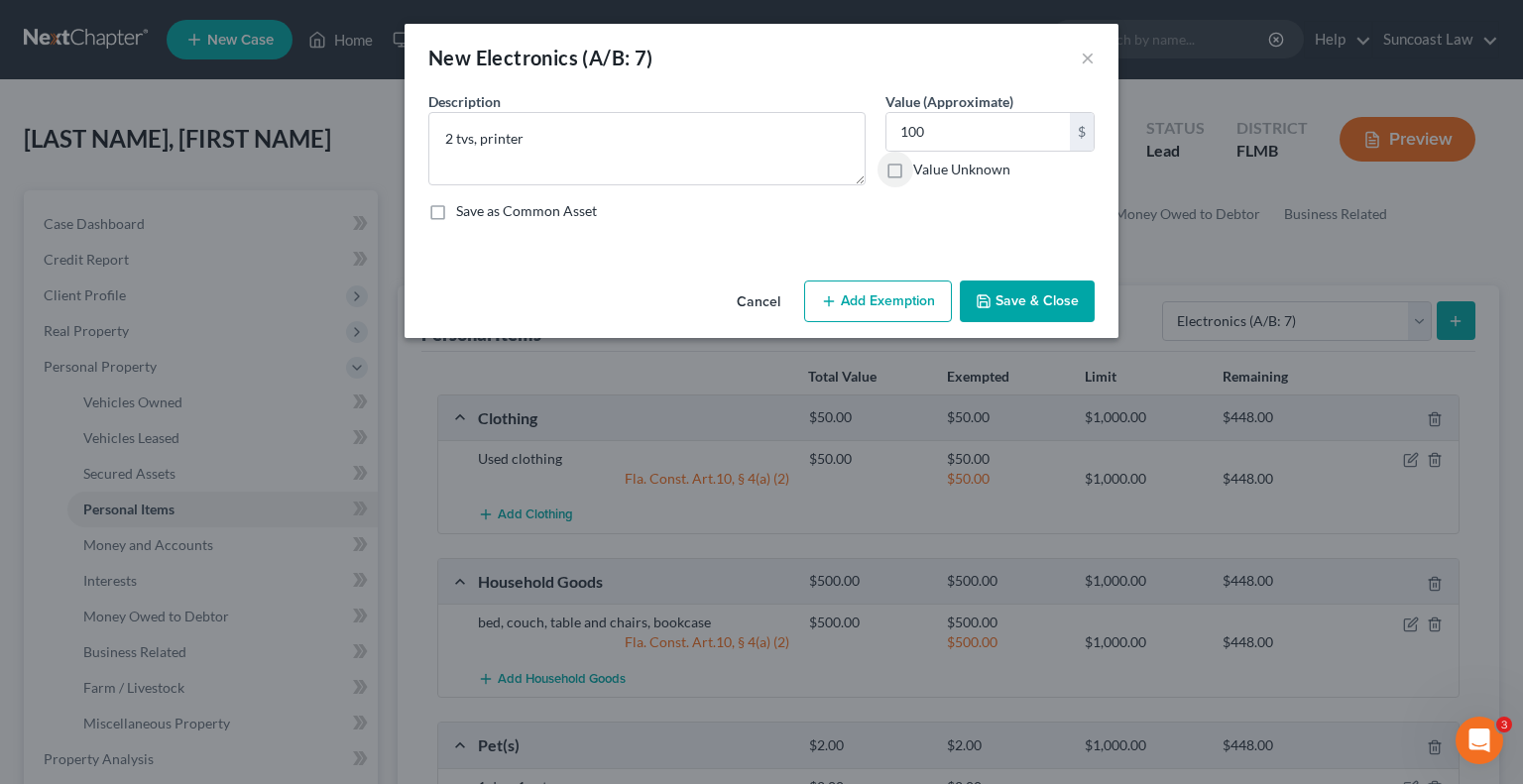 click on "Add Exemption" at bounding box center (878, 301) 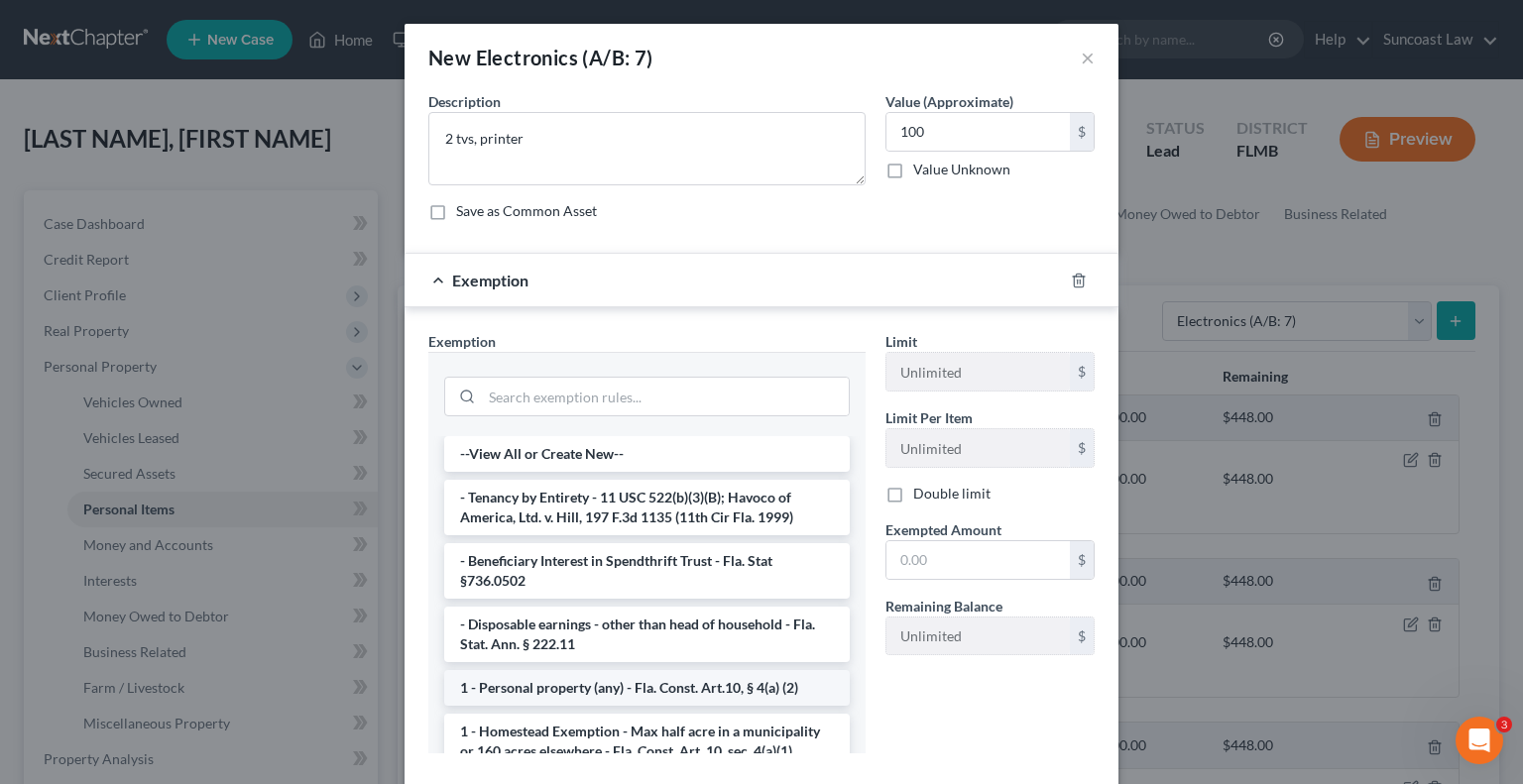 click on "1 - Personal property (any) - Fla. Const. Art.10, § 4(a) (2)" at bounding box center [646, 688] 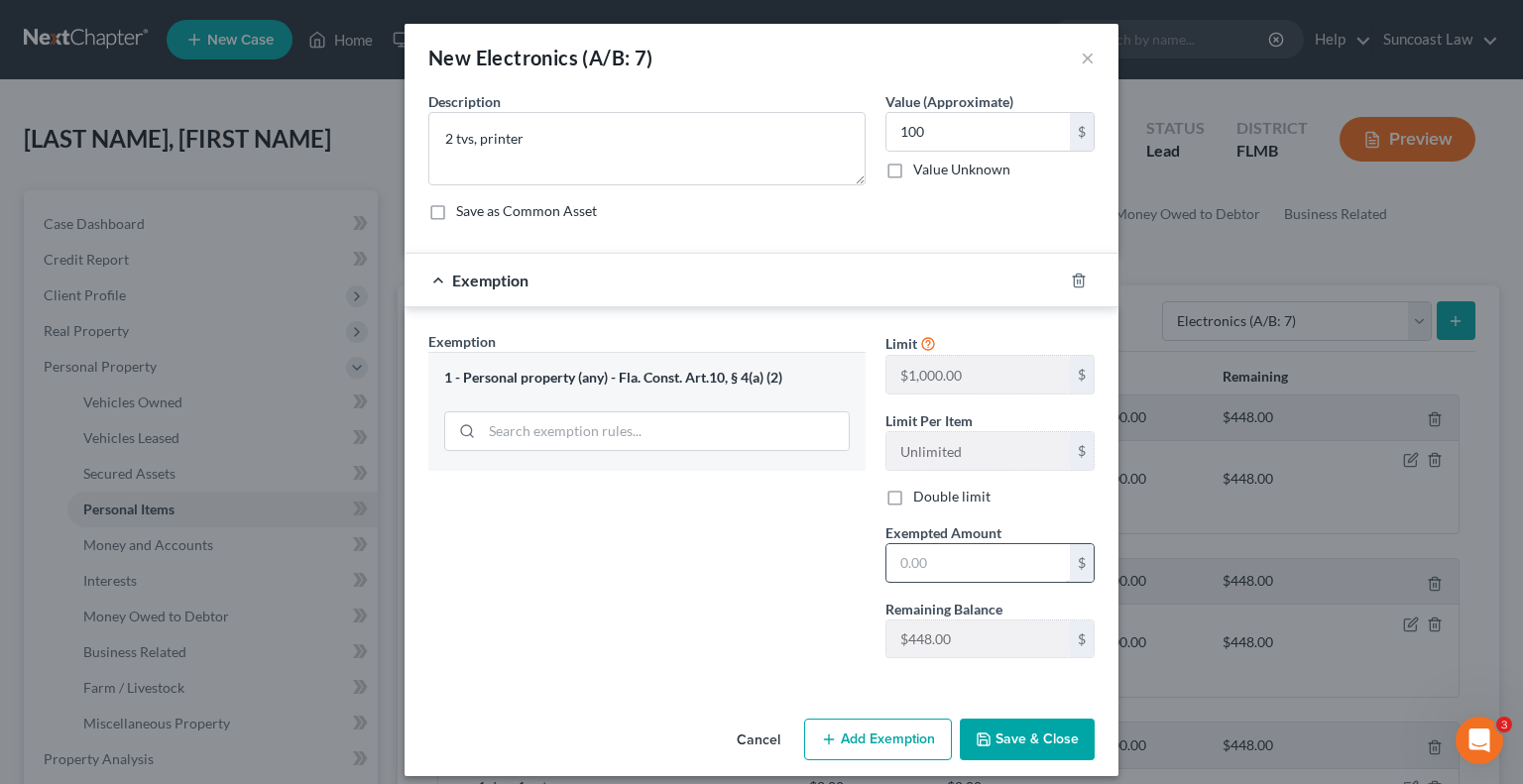 drag, startPoint x: 975, startPoint y: 555, endPoint x: 984, endPoint y: 548, distance: 11.401754 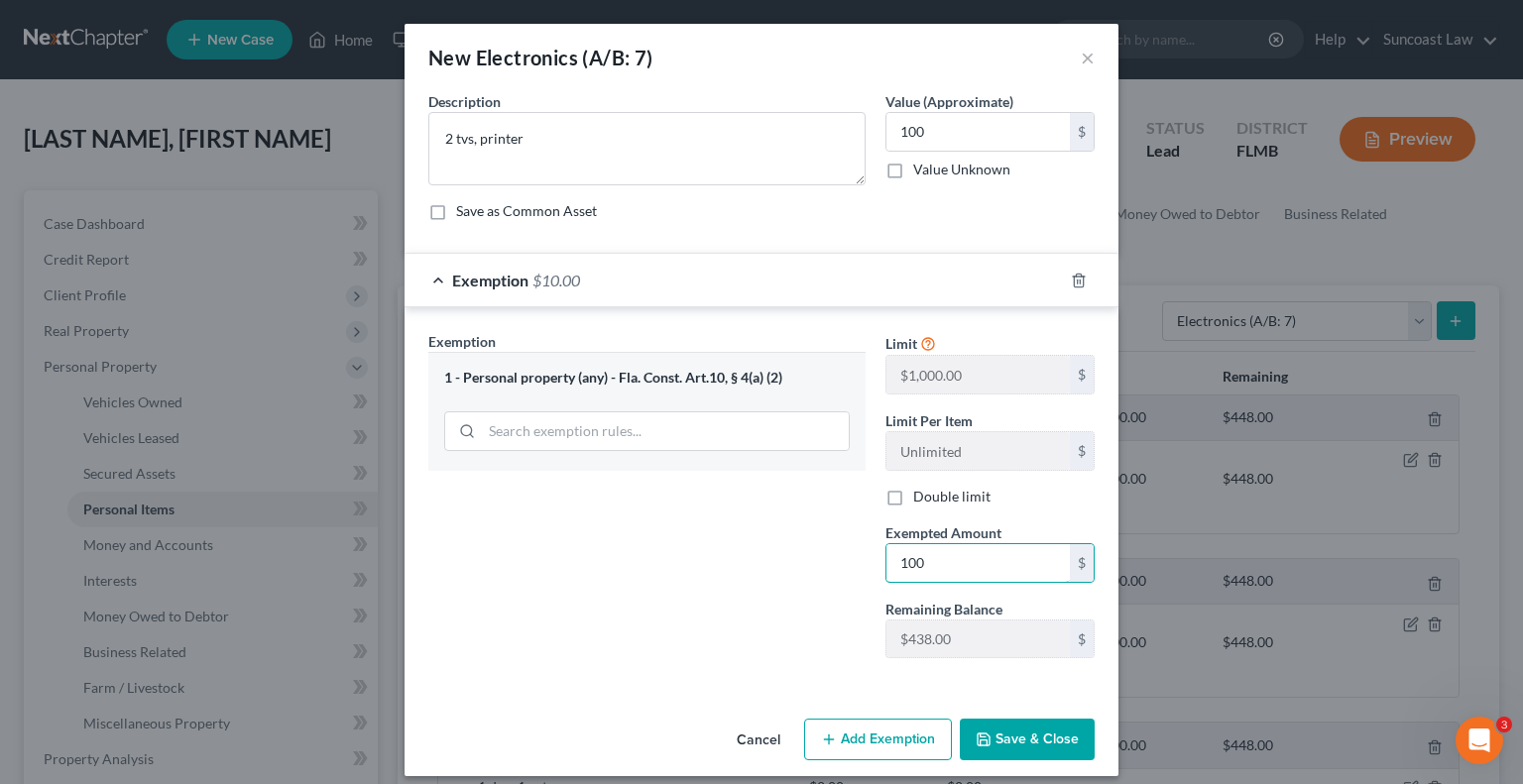 type on "100" 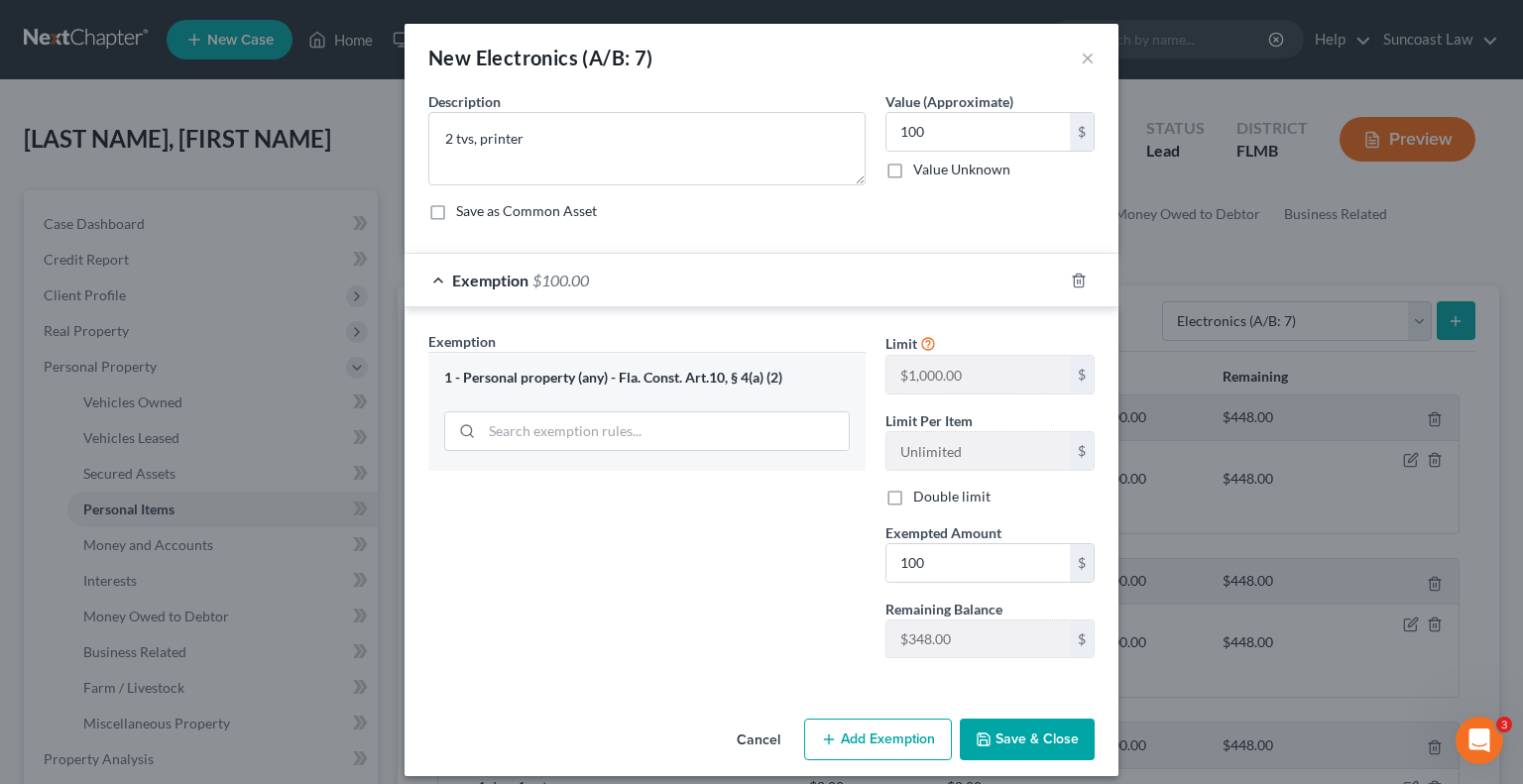 type 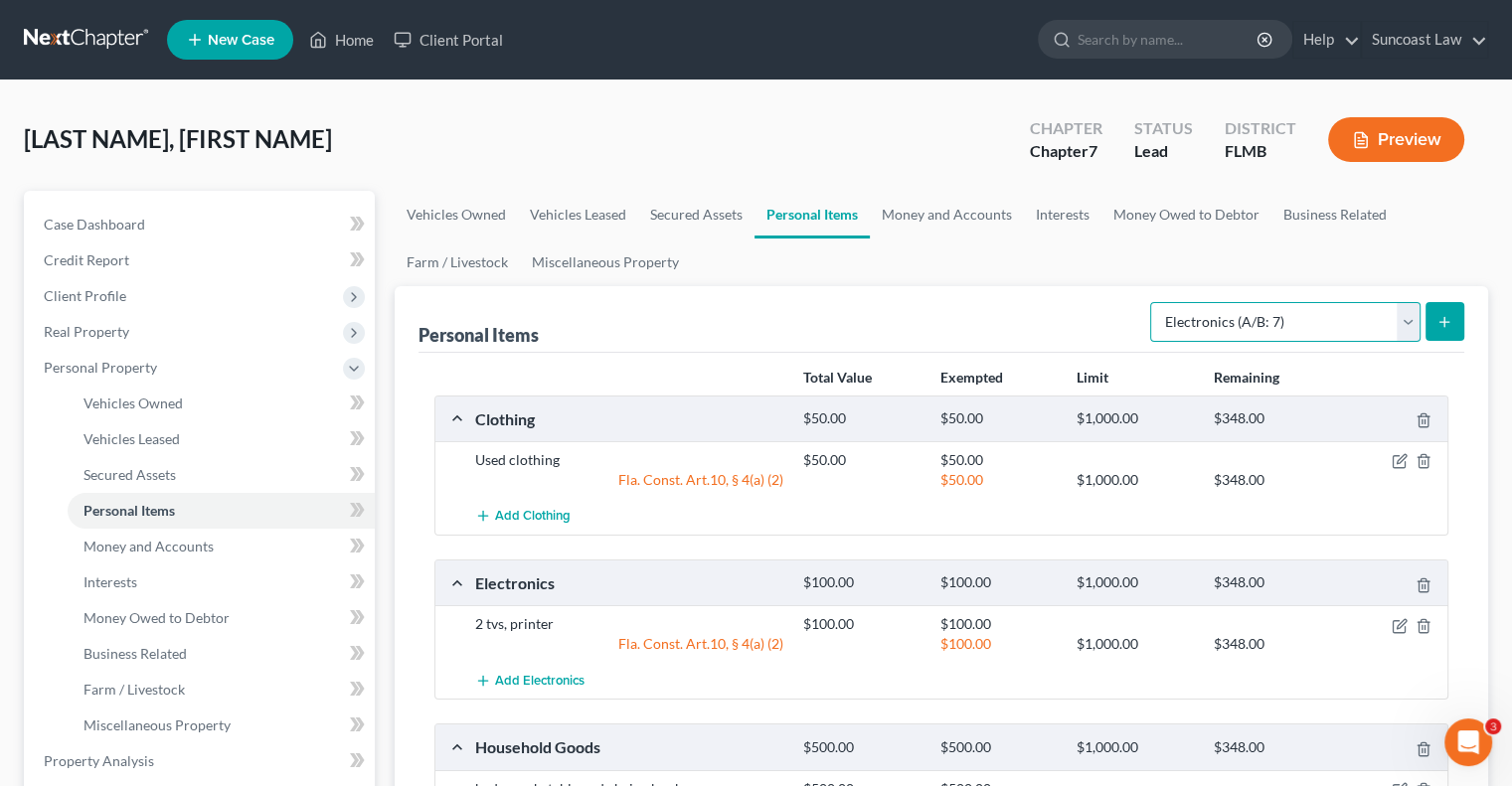 click on "Select Item Type Clothing (A/B: 11) Collectibles Of Value (A/B: 8) Electronics (A/B: 7) Firearms (A/B: 10) Household Goods (A/B: 6) Jewelry (A/B: 12) Other (A/B: 14) Pet(s) (A/B: 13) Sports & Hobby Equipment (A/B: 9)" at bounding box center [1285, 322] 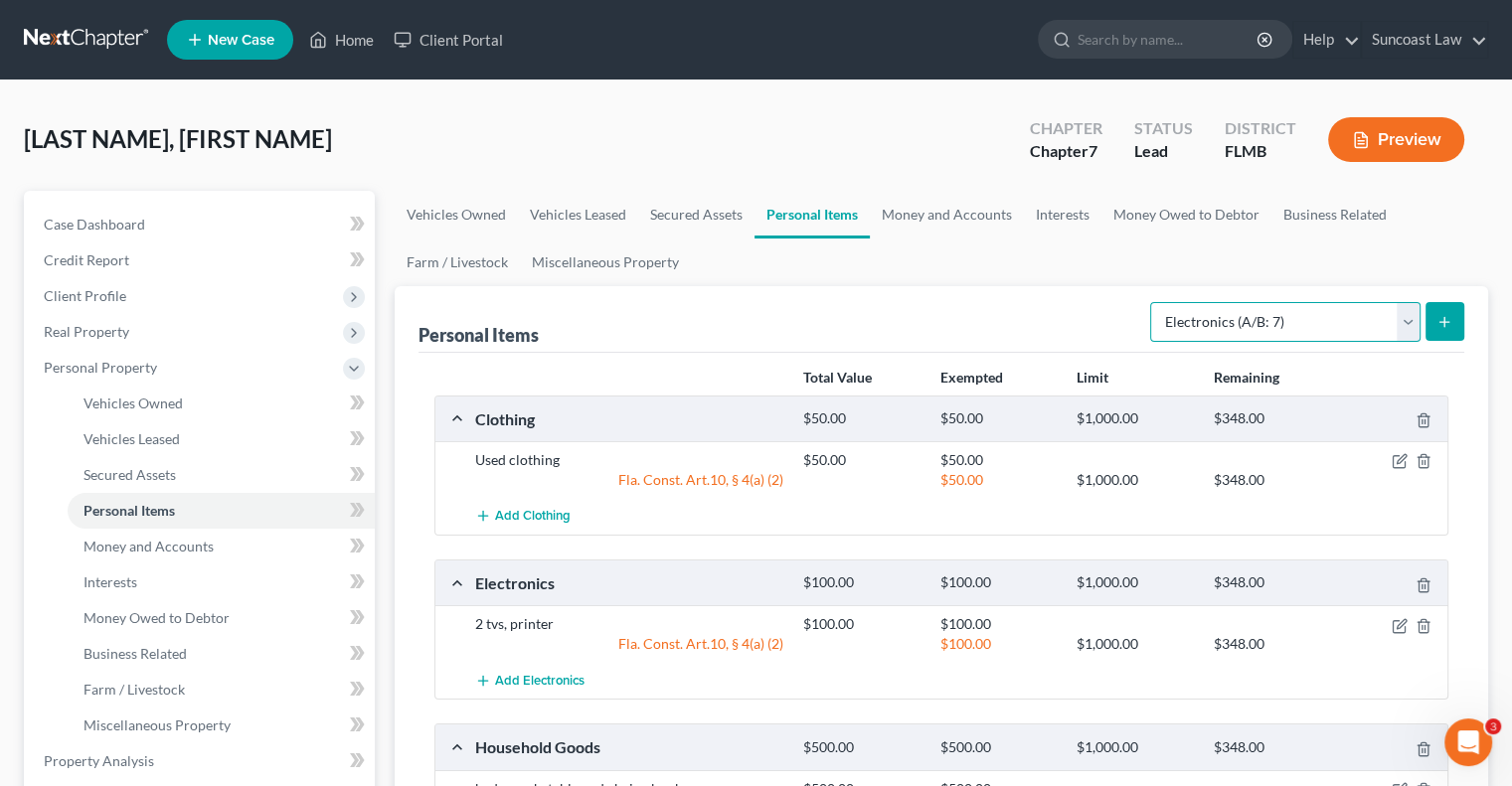 select on "other" 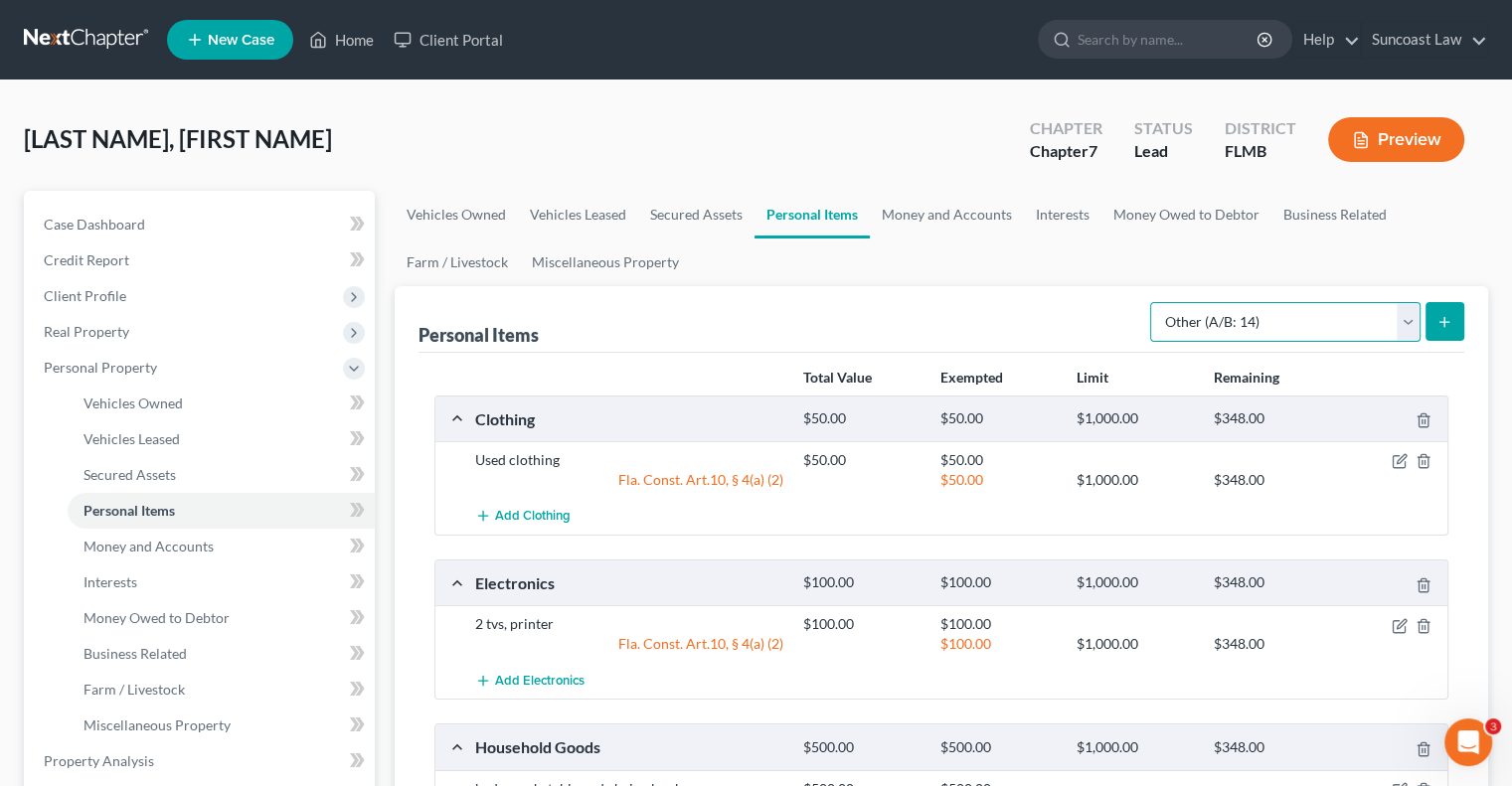 click on "Select Item Type Clothing (A/B: 11) Collectibles Of Value (A/B: 8) Electronics (A/B: 7) Firearms (A/B: 10) Household Goods (A/B: 6) Jewelry (A/B: 12) Other (A/B: 14) Pet(s) (A/B: 13) Sports & Hobby Equipment (A/B: 9)" at bounding box center [1285, 322] 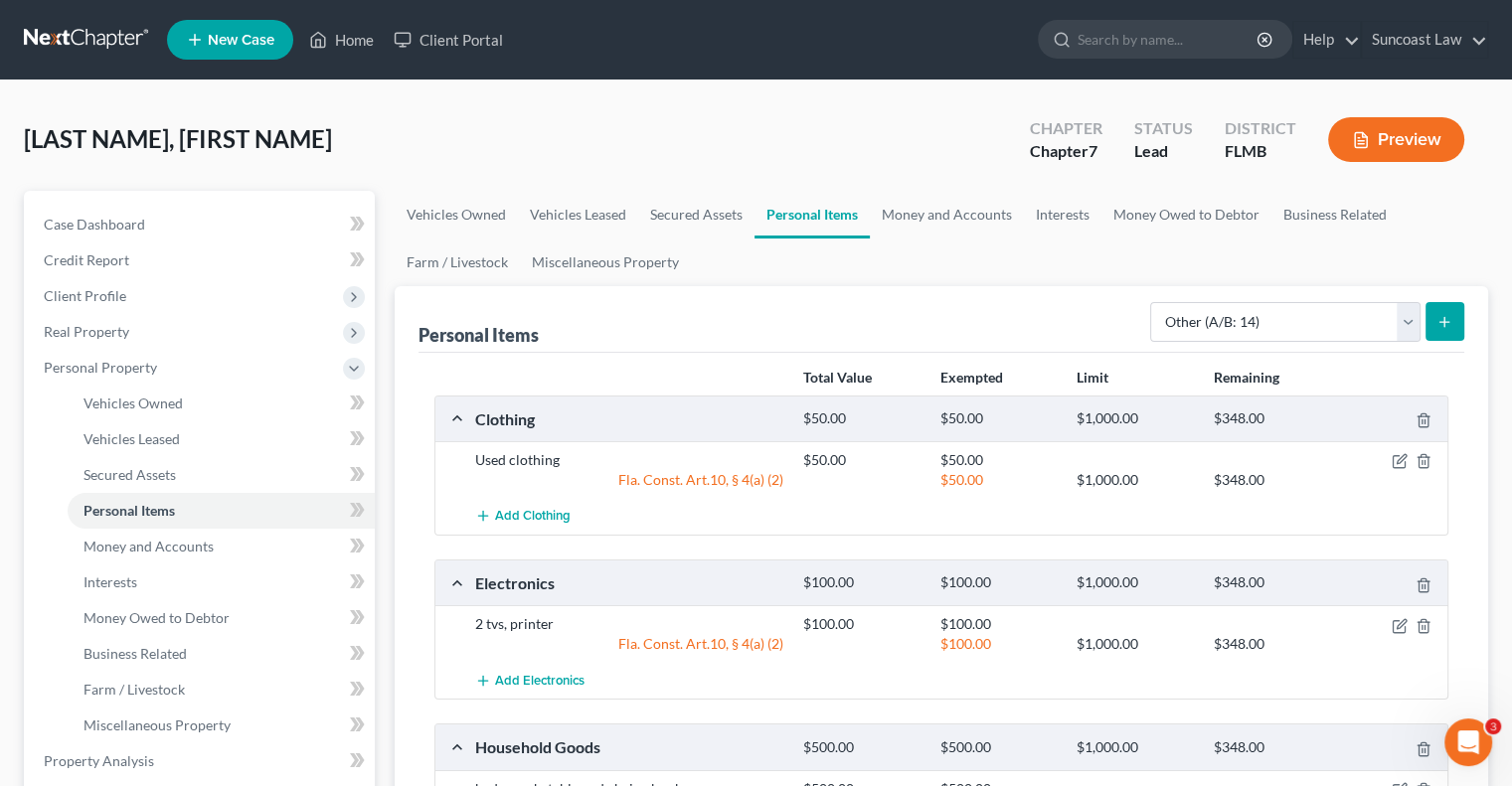 click 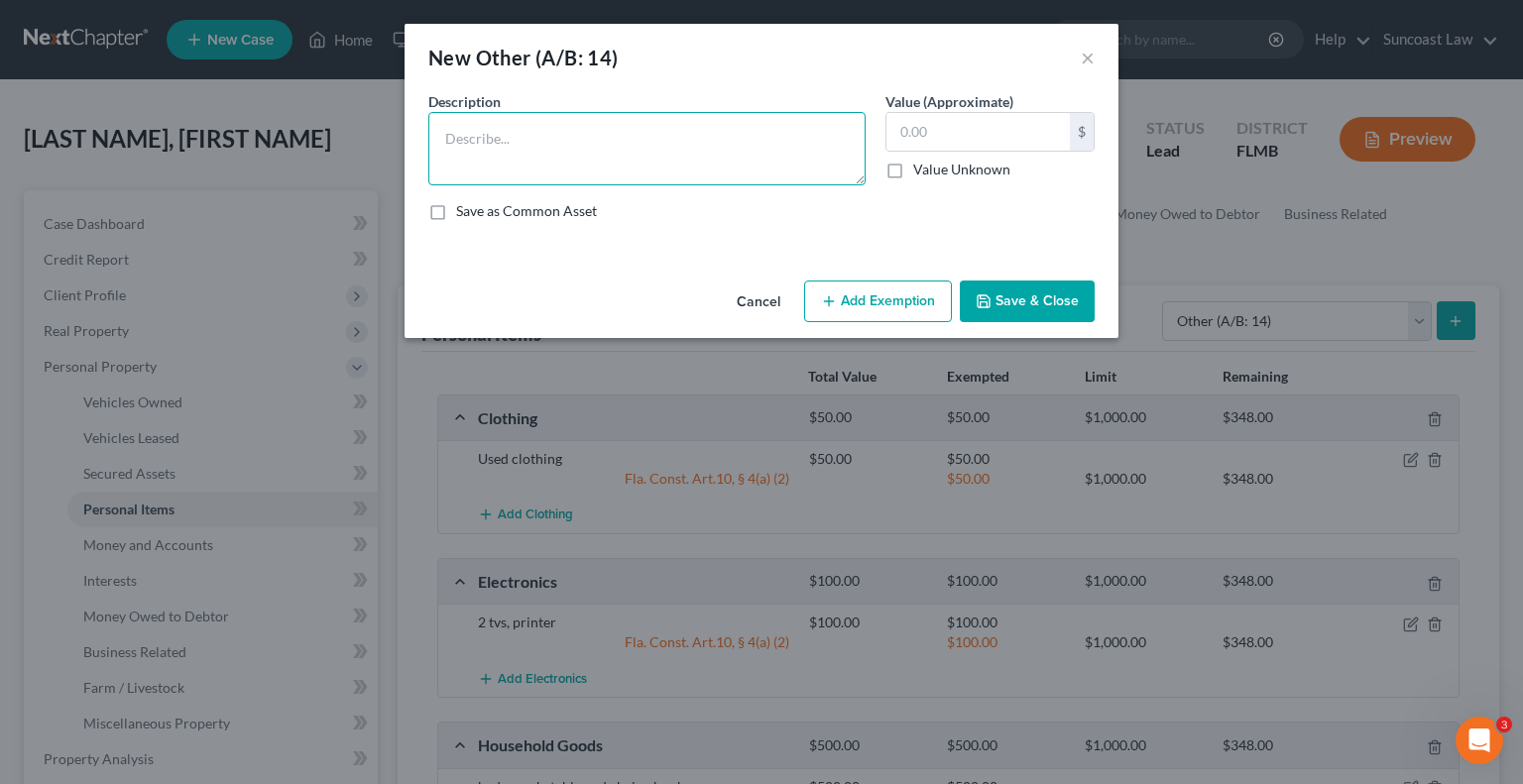 click at bounding box center [646, 149] 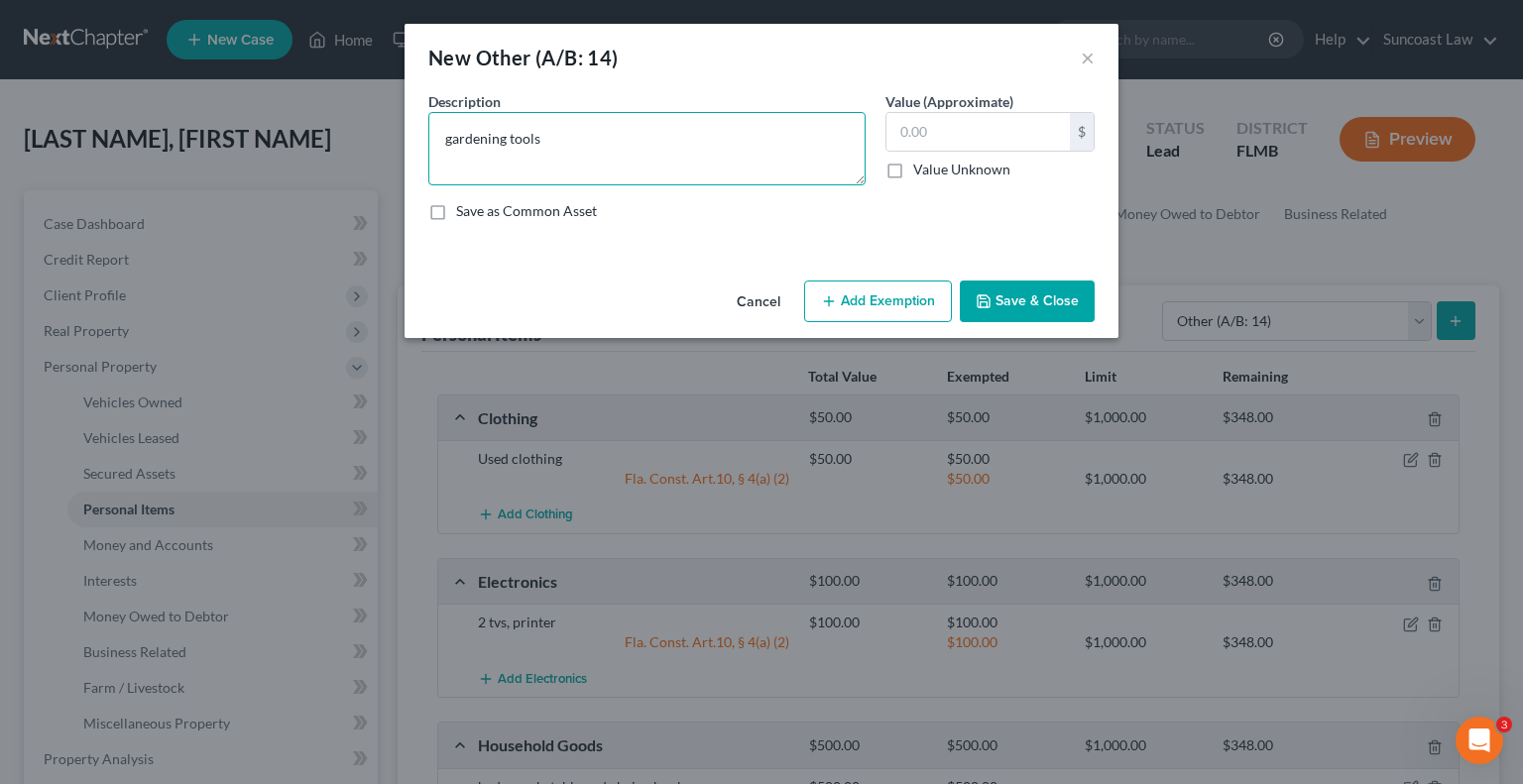 type on "gardening tools" 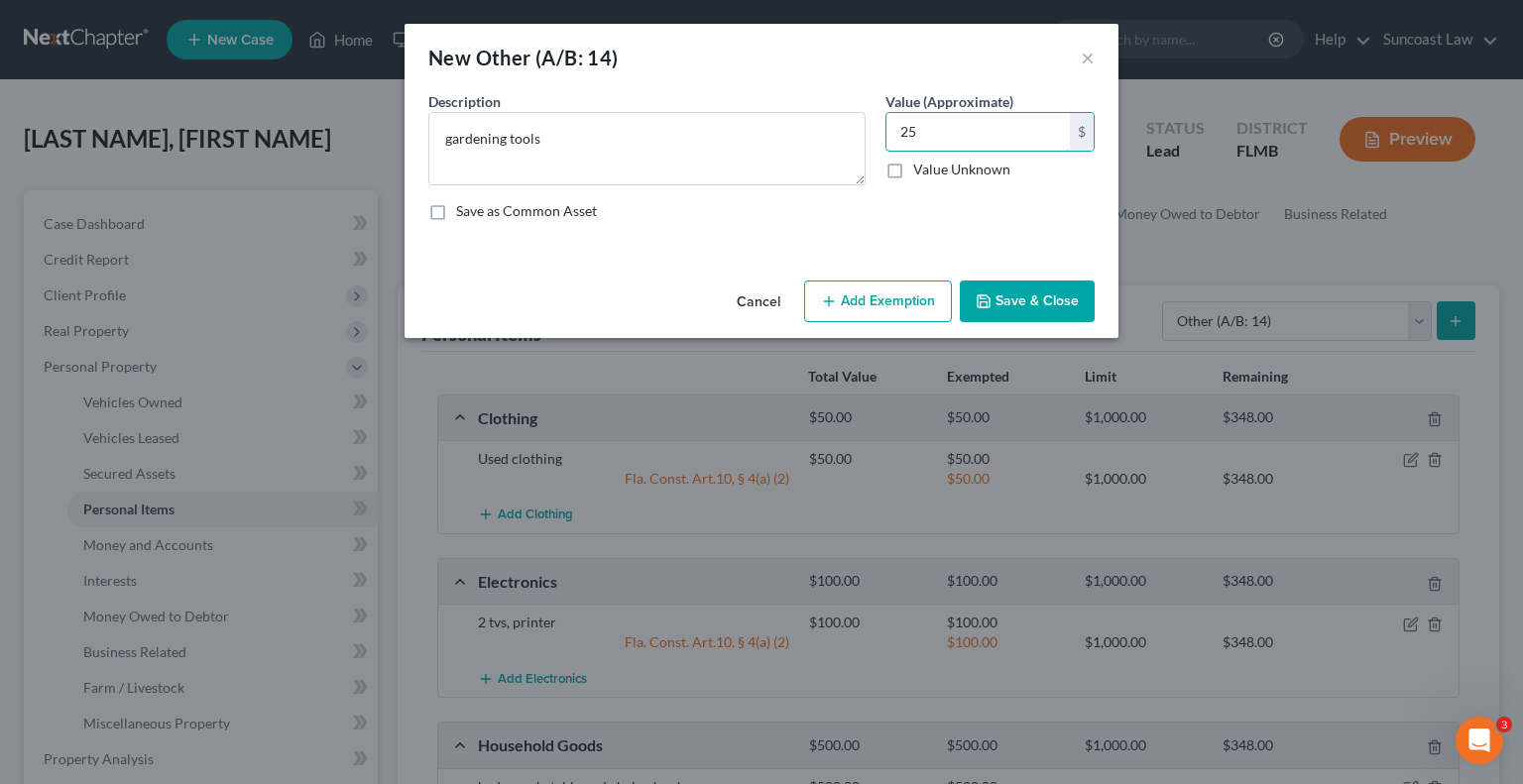 type on "25" 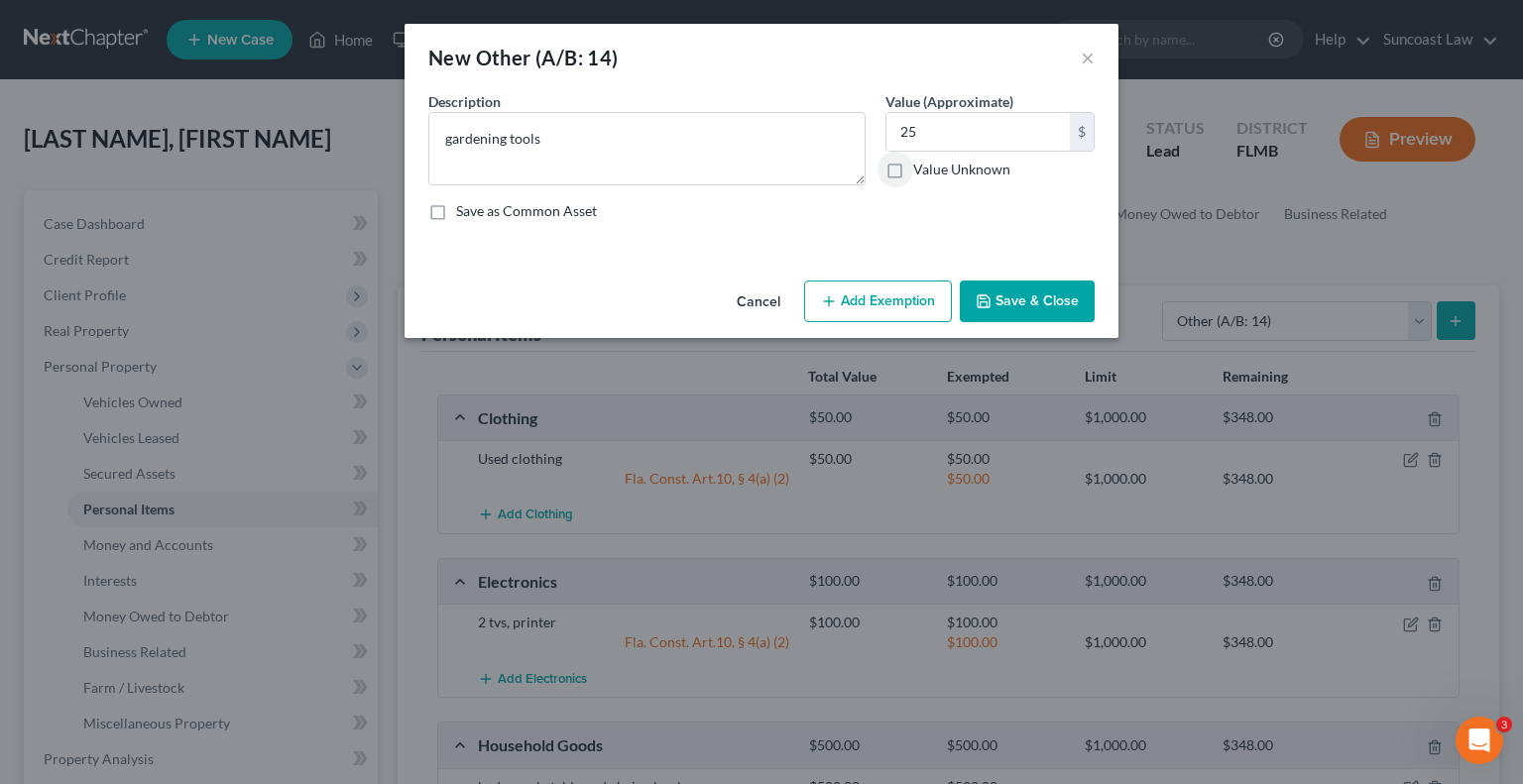 click on "Add Exemption" at bounding box center (878, 301) 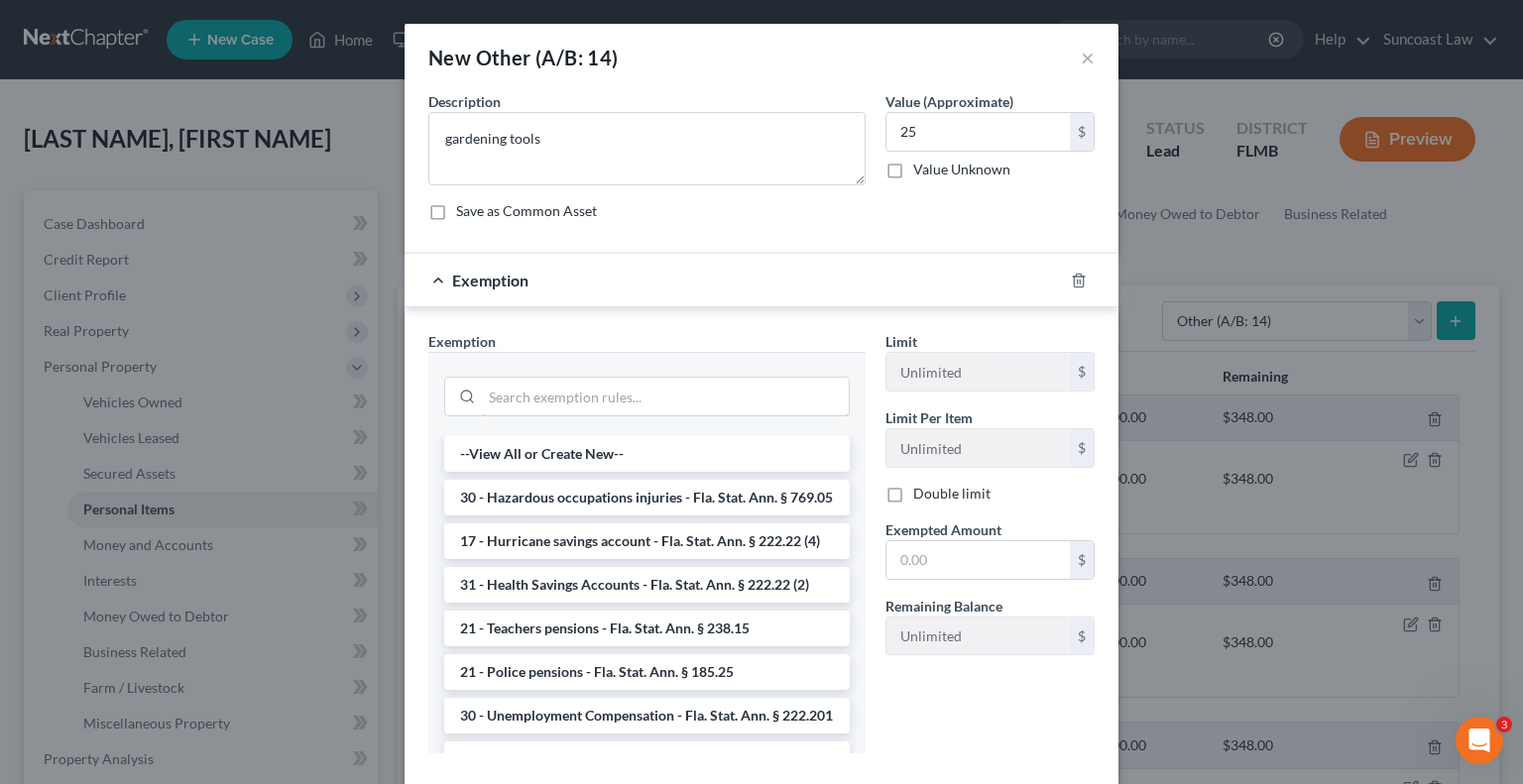 drag, startPoint x: 670, startPoint y: 407, endPoint x: 722, endPoint y: 325, distance: 97.09789 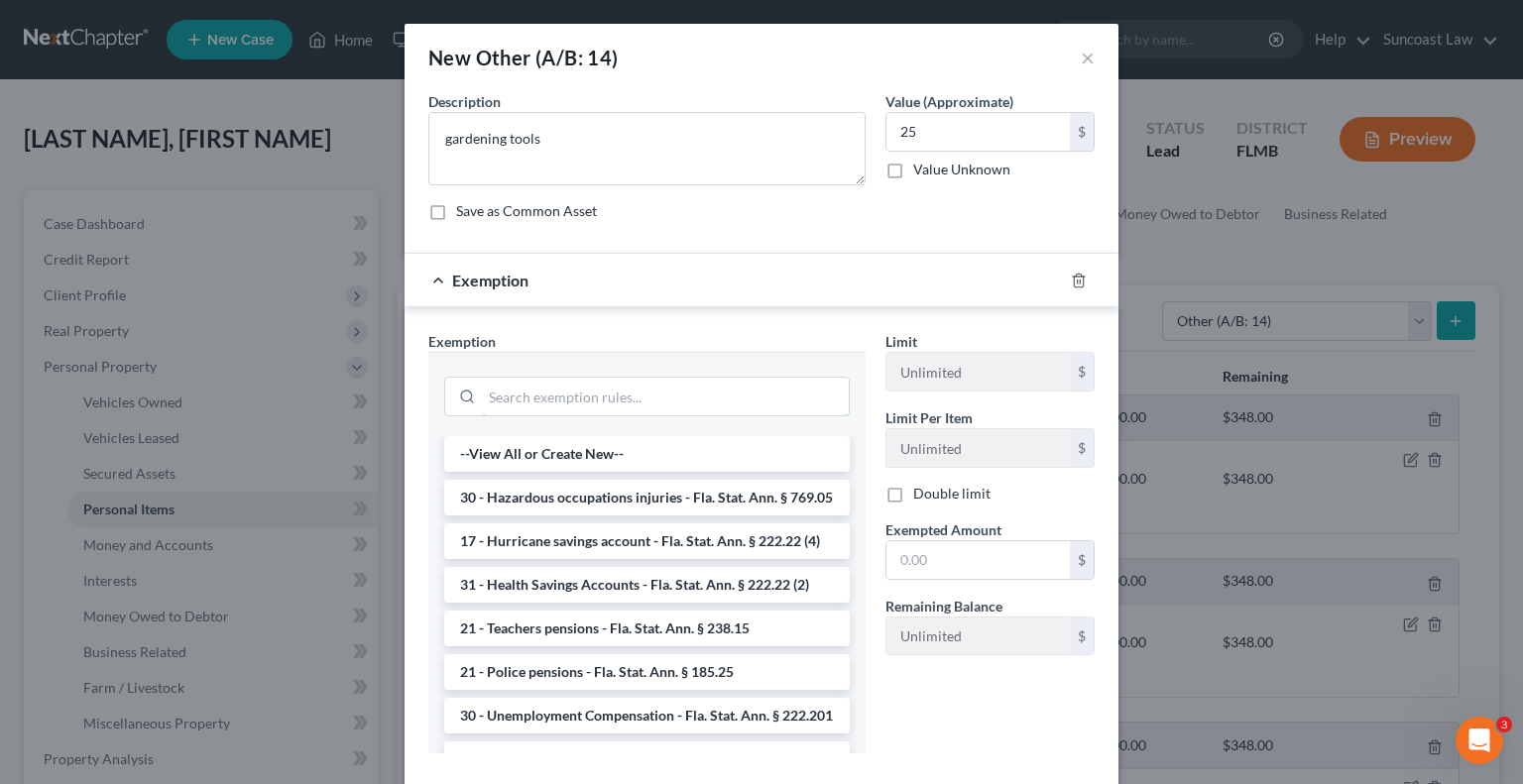 click at bounding box center (665, 396) 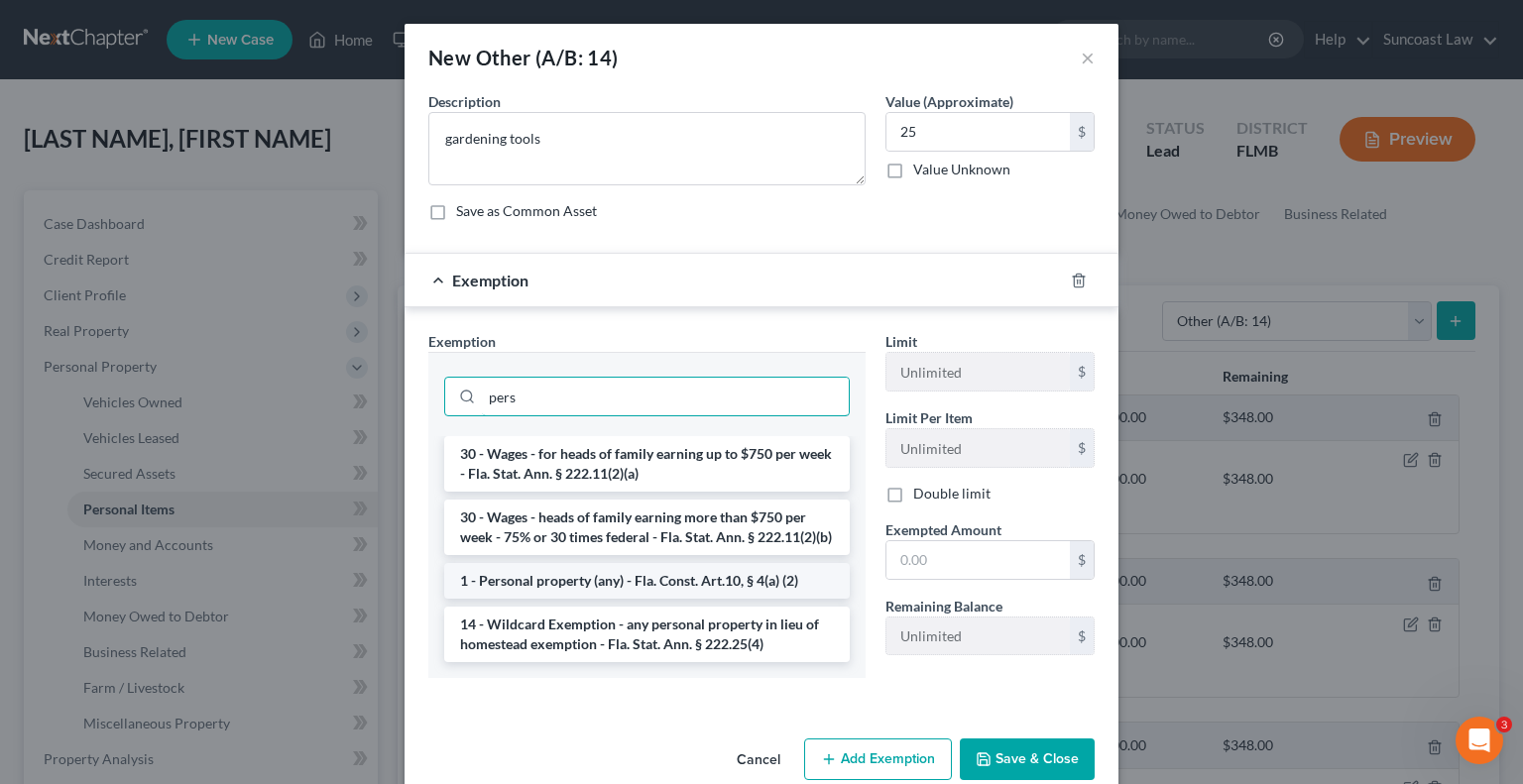 type on "pers" 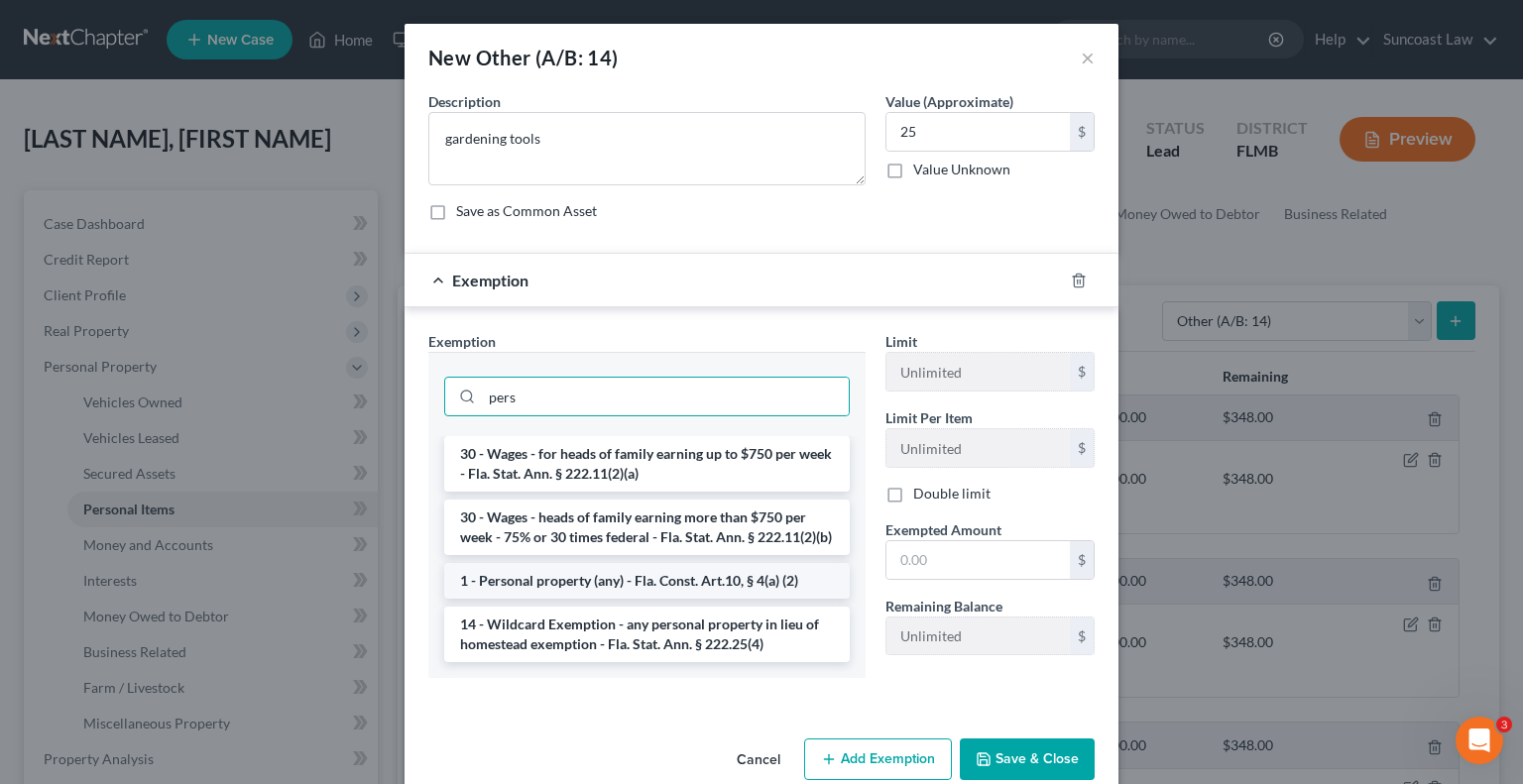 click on "1 - Personal property (any) - Fla. Const. Art.10, § 4(a) (2)" at bounding box center [646, 581] 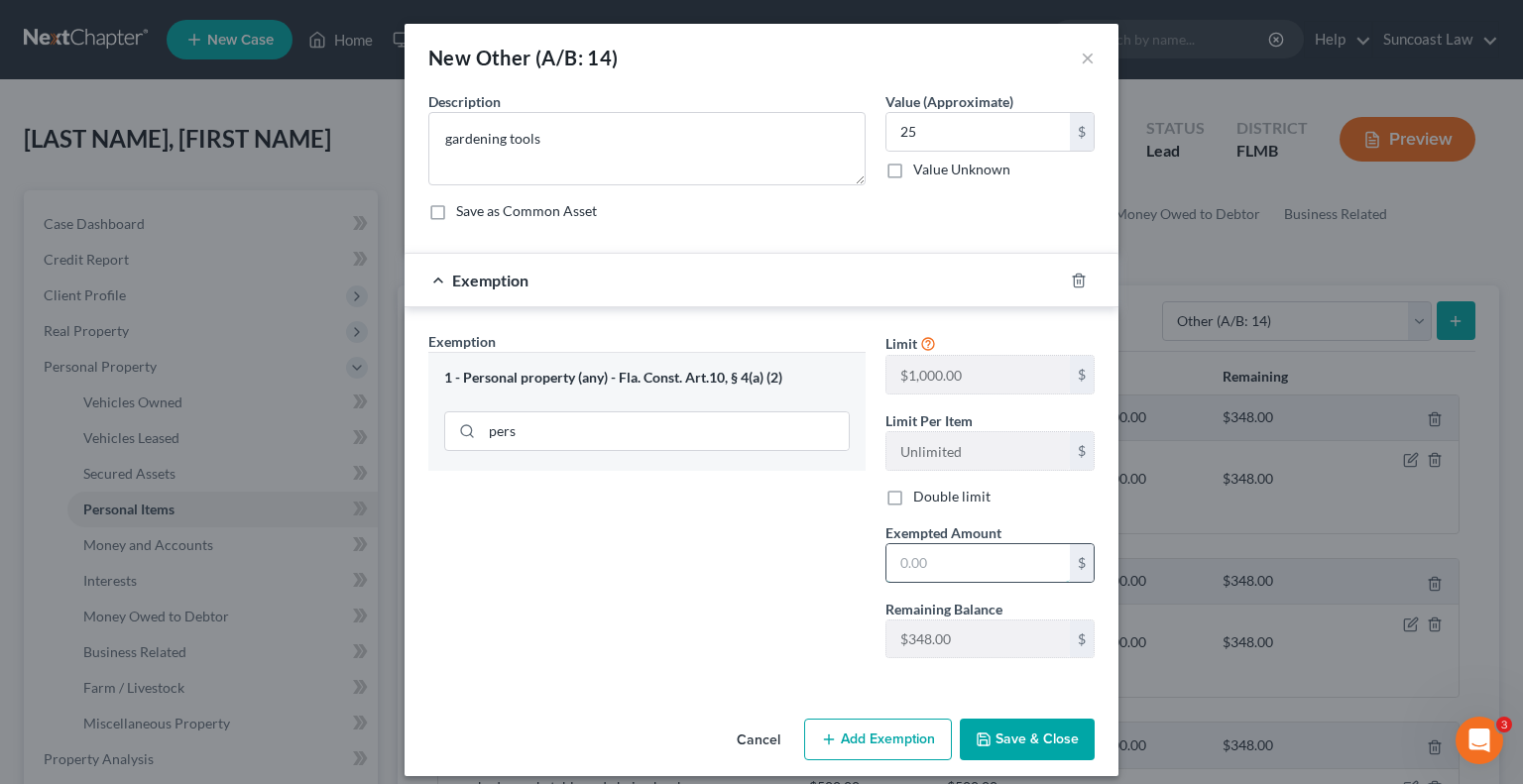 click at bounding box center [978, 563] 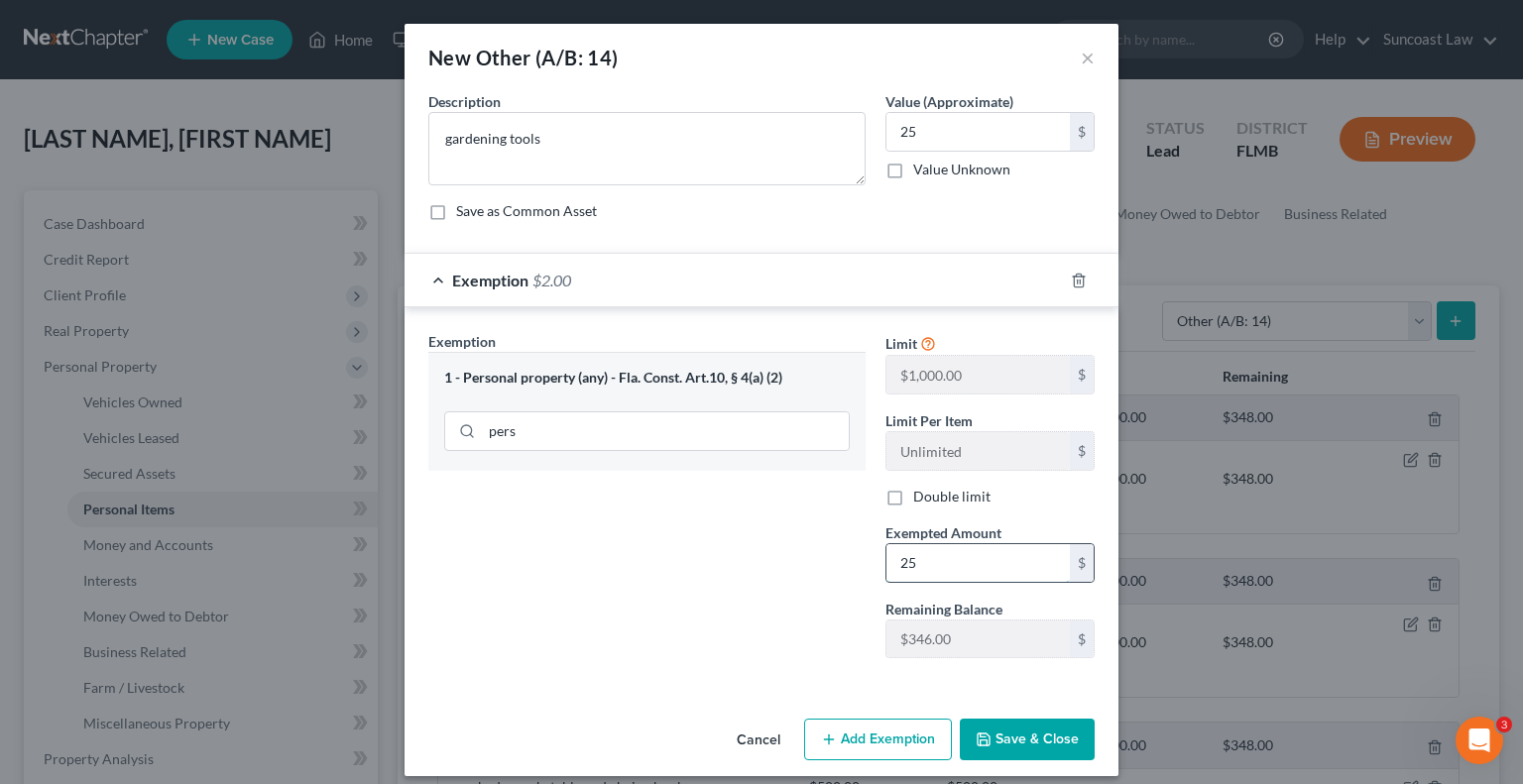 type on "25" 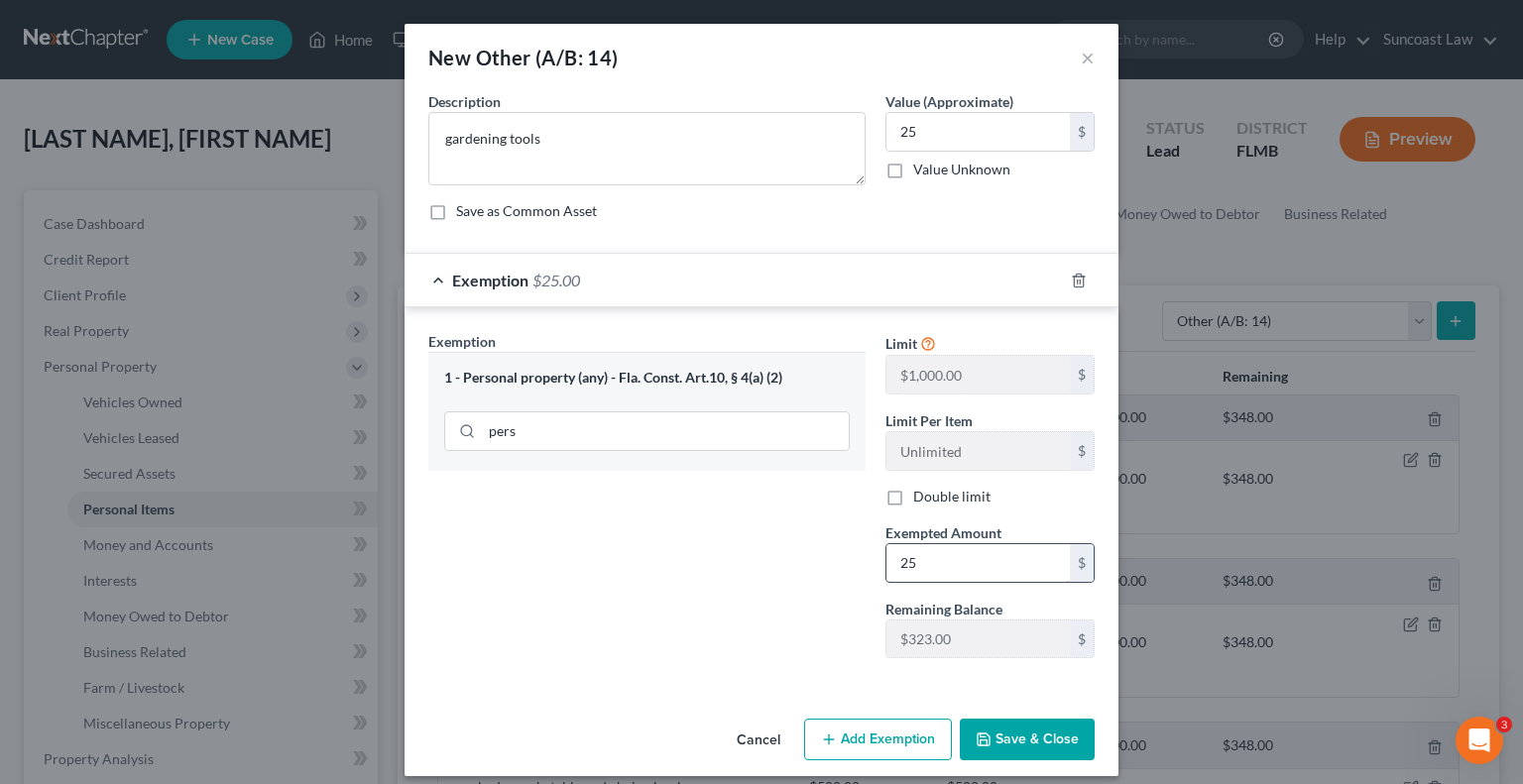 type 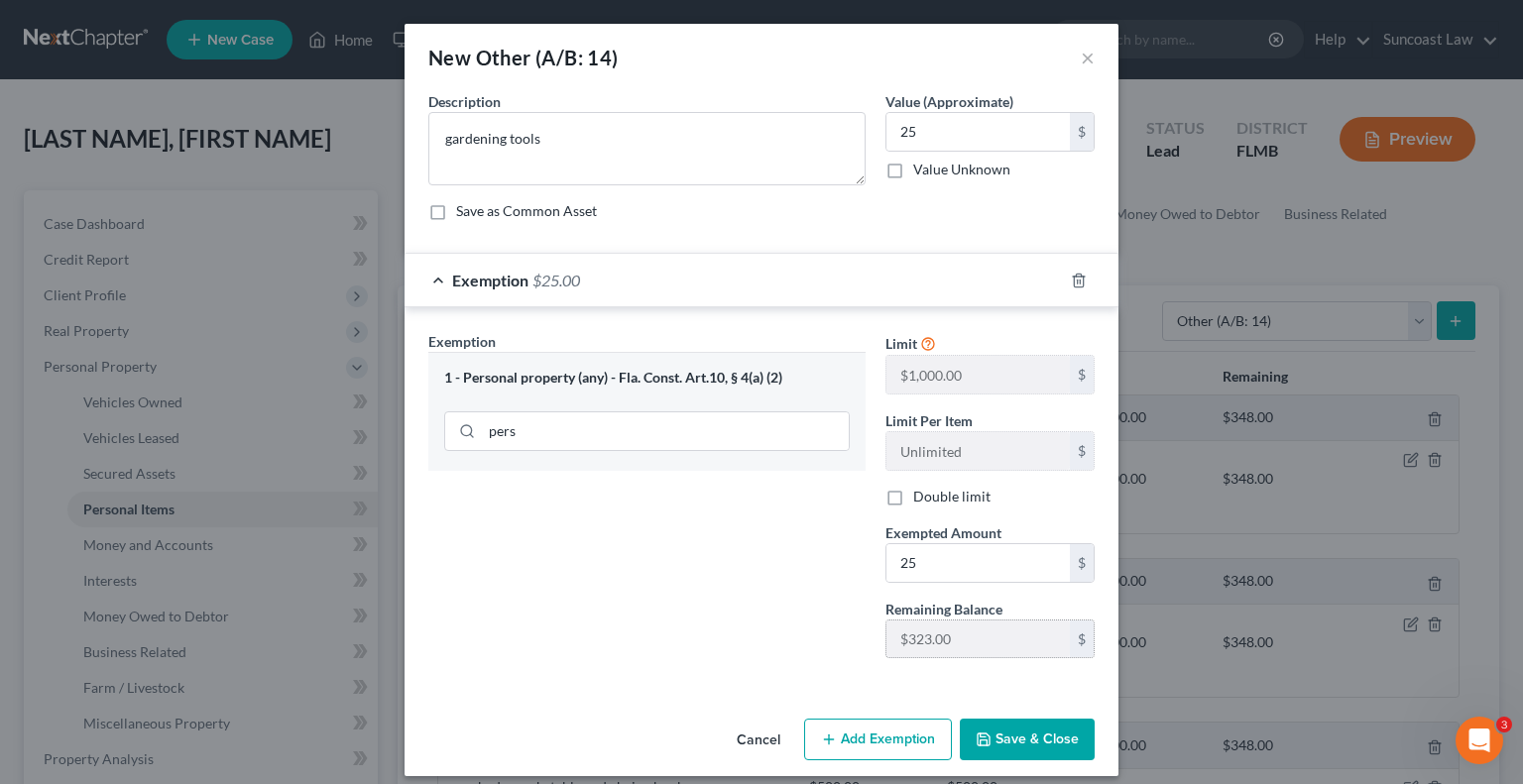 click on "Save & Close" at bounding box center [1027, 739] 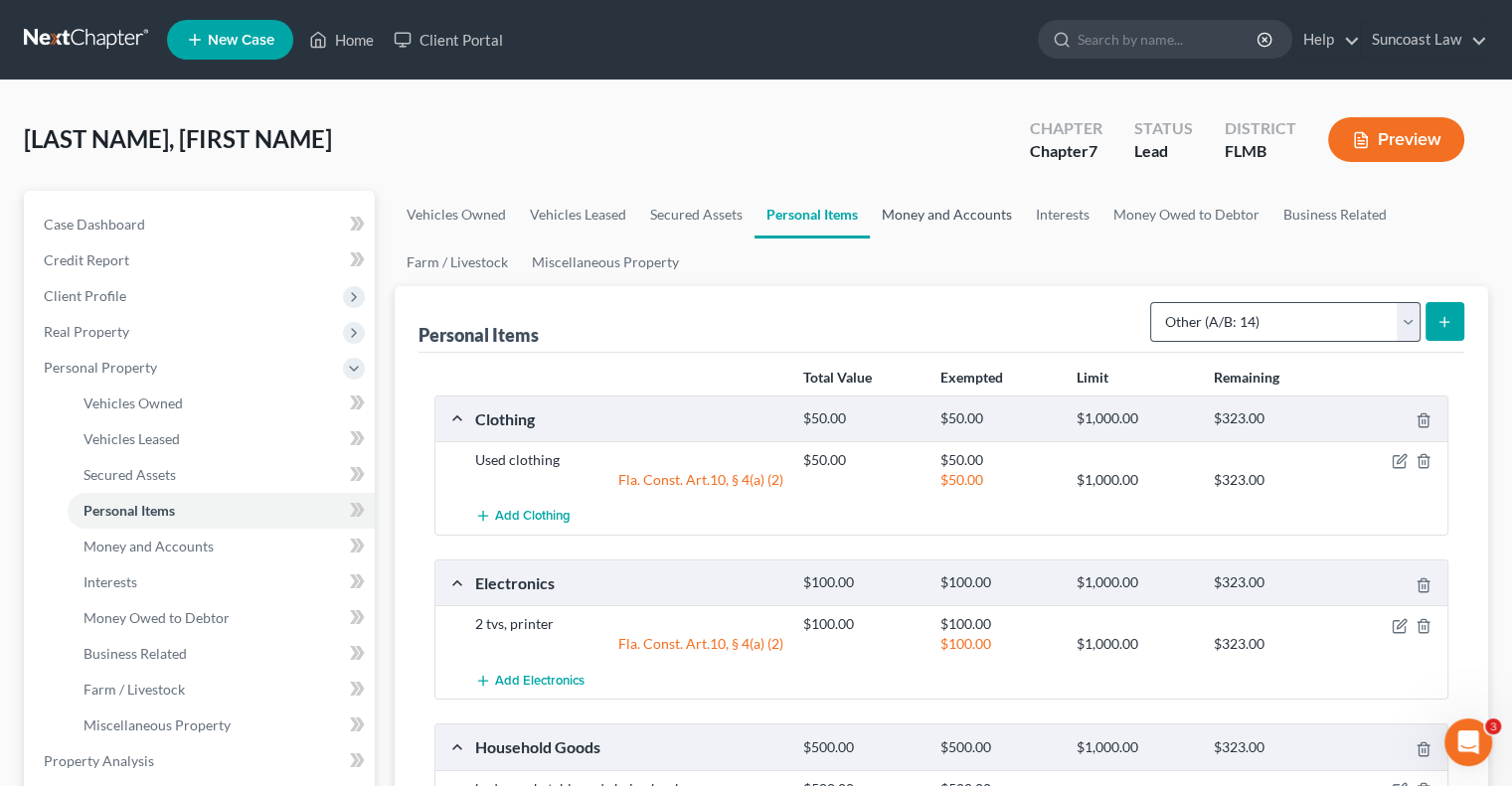 drag, startPoint x: 946, startPoint y: 213, endPoint x: 1269, endPoint y: 338, distance: 346.34376 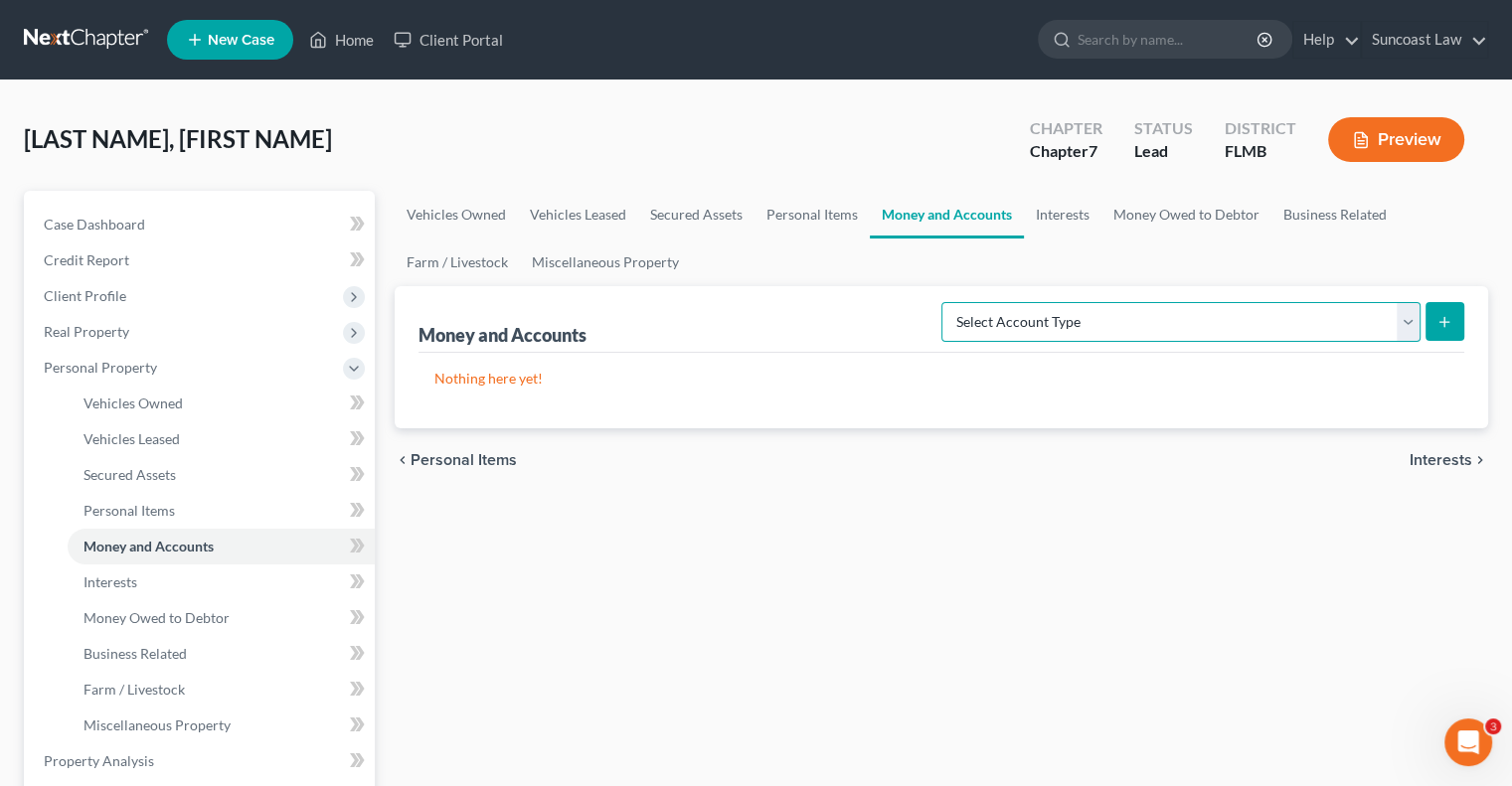 click on "Select Account Type Brokerage (A/B: 18, SOFA: 20) Cash on Hand (A/B: 16) Certificates of Deposit (A/B: 17, SOFA: 20) Checking Account (A/B: 17, SOFA: 20) Money Market (A/B: 18, SOFA: 20) Other (Credit Union, Health Savings Account, etc) (A/B: 17, SOFA: 20) Safe Deposit Box (A/B: 16) Savings Account (A/B: 17, SOFA: 20) Security Deposits or Prepayments (A/B: 22)" at bounding box center [1181, 322] 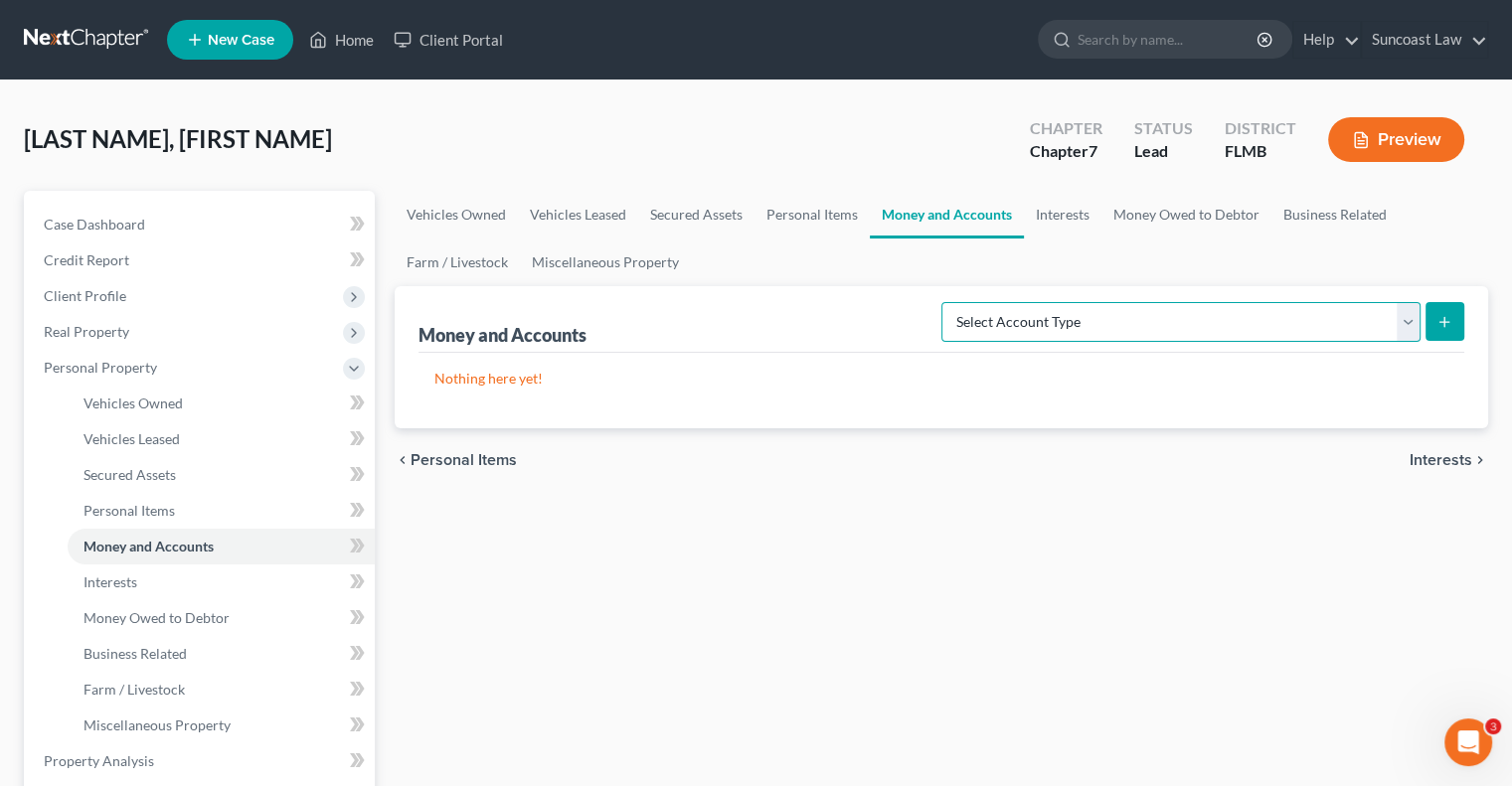 select on "checking" 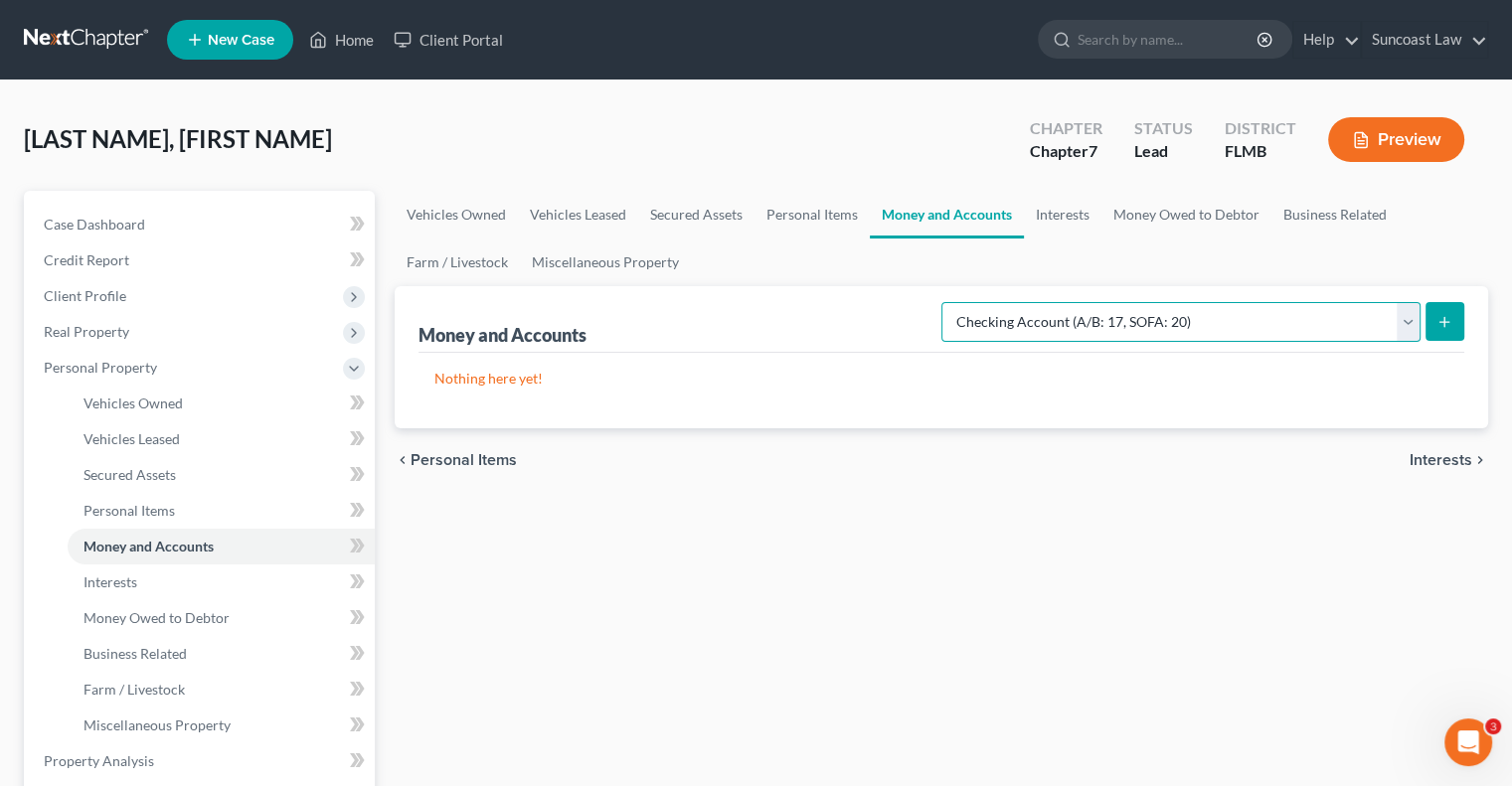 click on "Select Account Type Brokerage (A/B: 18, SOFA: 20) Cash on Hand (A/B: 16) Certificates of Deposit (A/B: 17, SOFA: 20) Checking Account (A/B: 17, SOFA: 20) Money Market (A/B: 18, SOFA: 20) Other (Credit Union, Health Savings Account, etc) (A/B: 17, SOFA: 20) Safe Deposit Box (A/B: 16) Savings Account (A/B: 17, SOFA: 20) Security Deposits or Prepayments (A/B: 22)" at bounding box center [1181, 322] 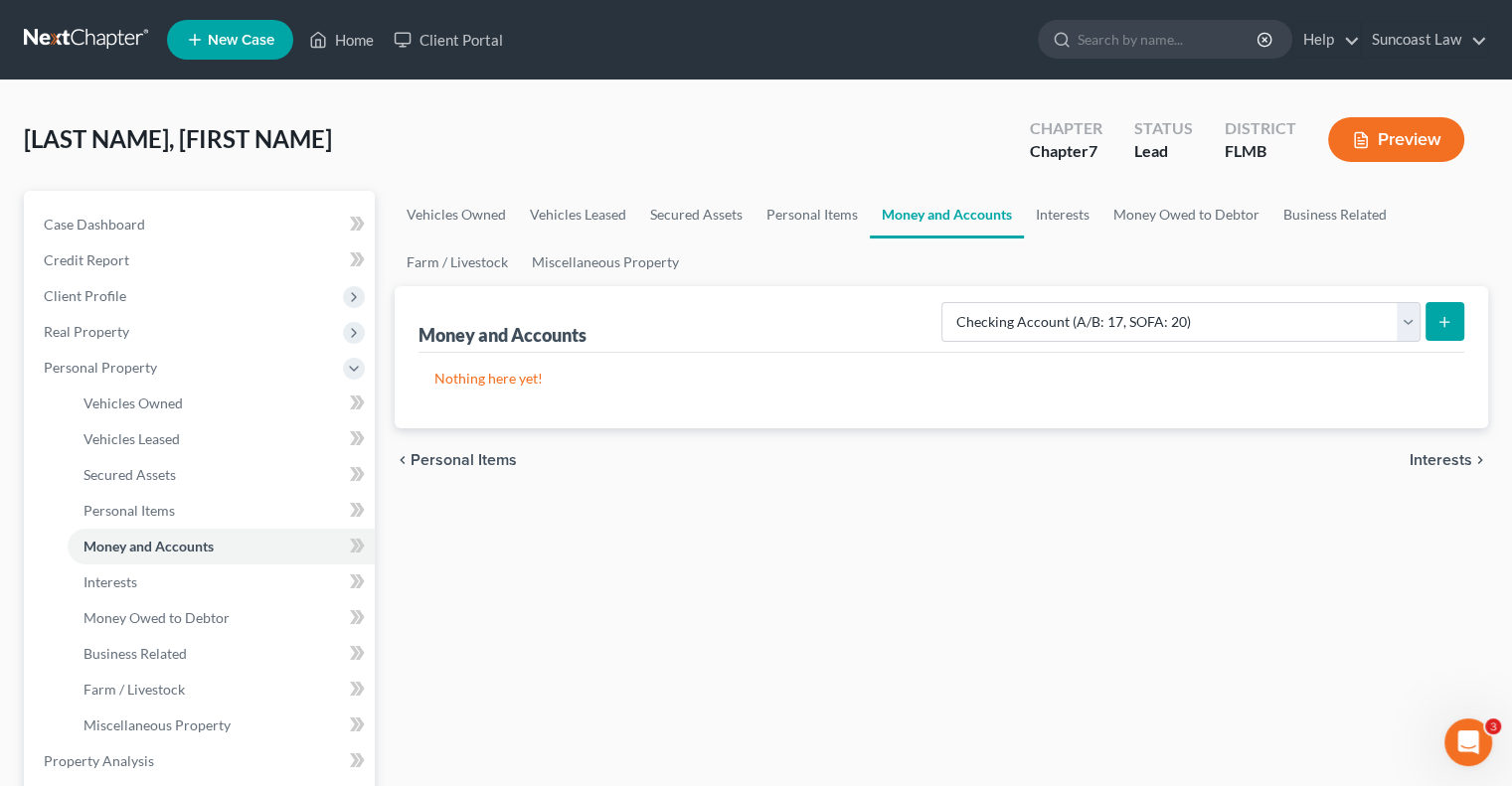 click at bounding box center (1444, 321) 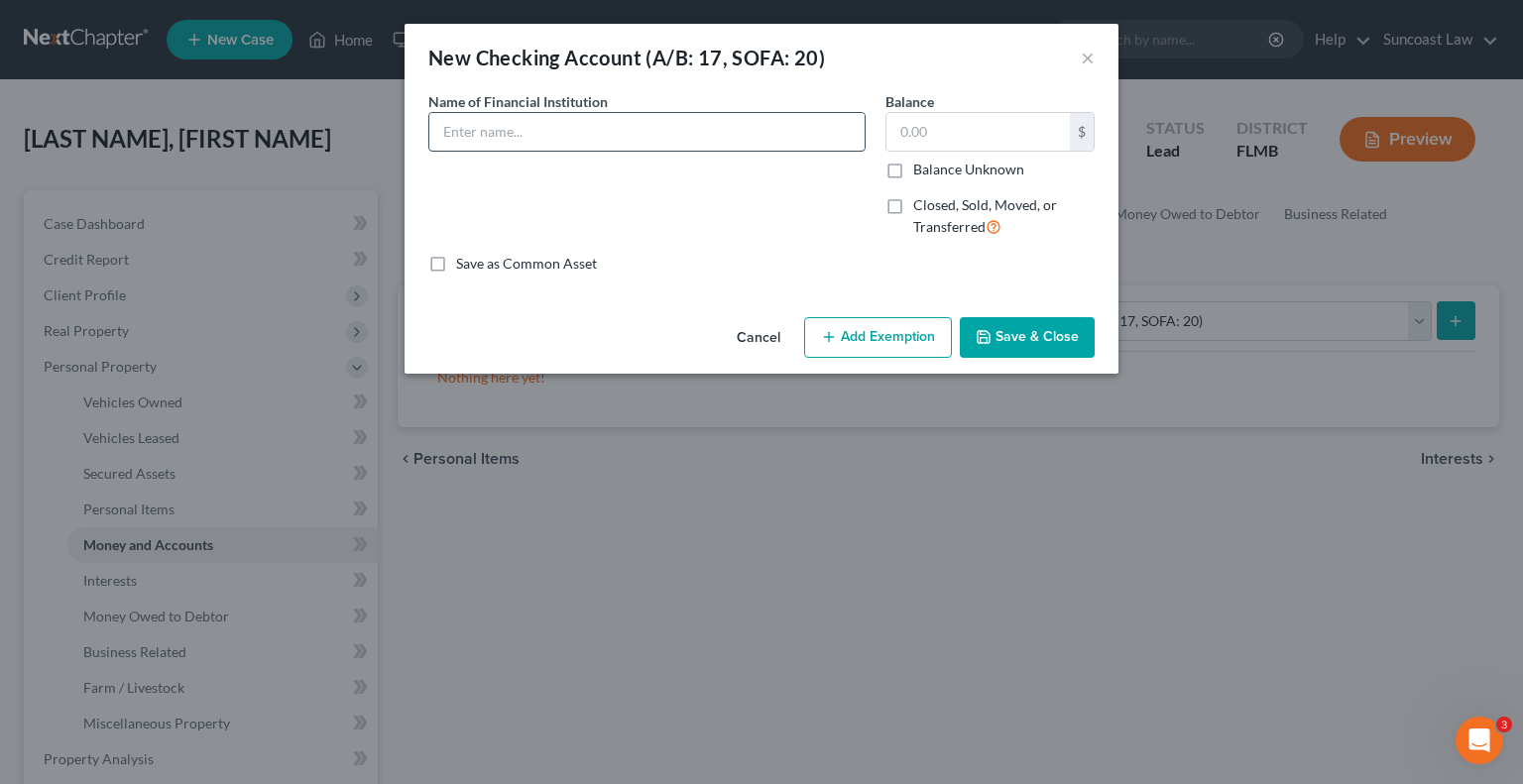 drag, startPoint x: 802, startPoint y: 130, endPoint x: 821, endPoint y: 112, distance: 26.172505 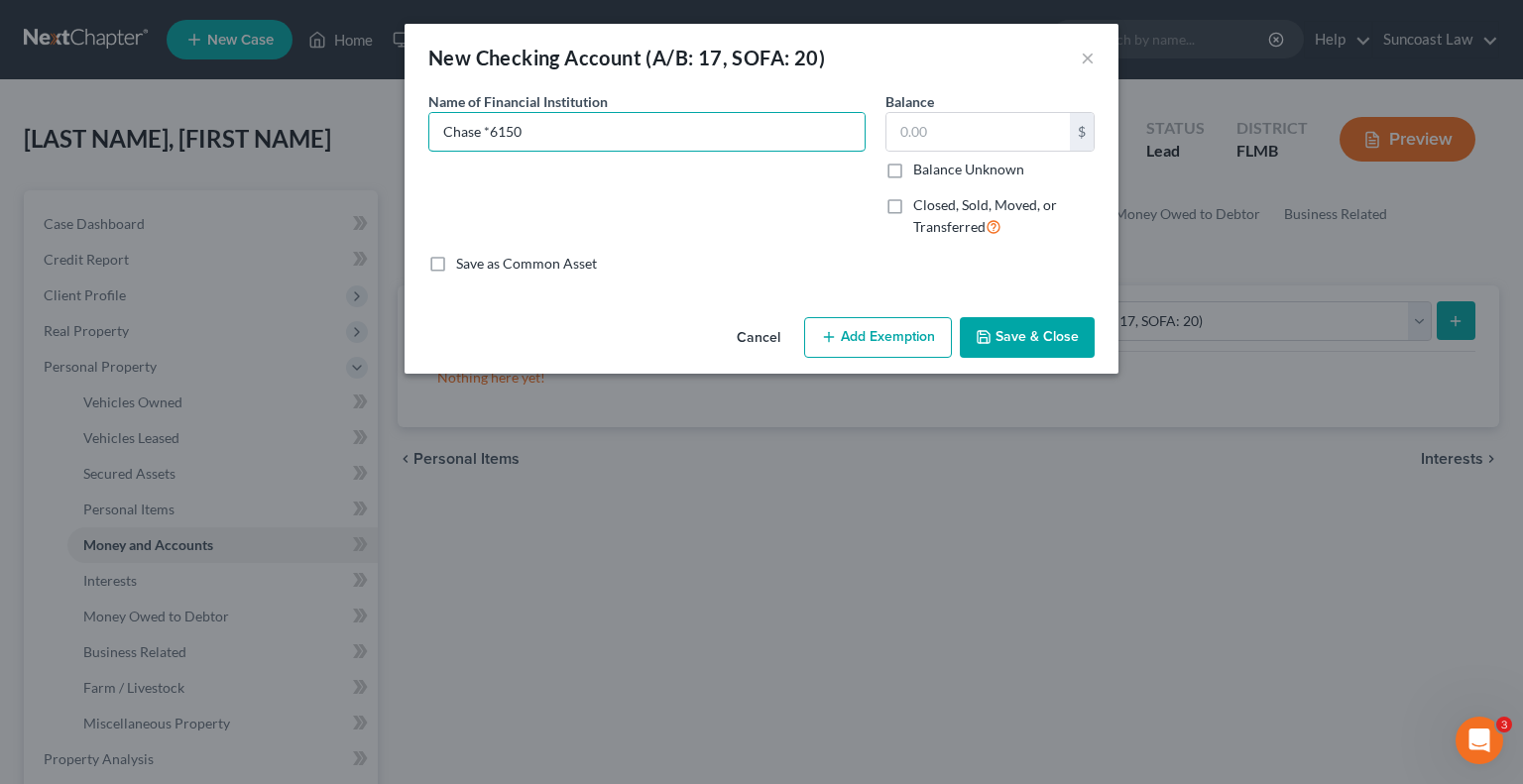 type on "Chase *6150" 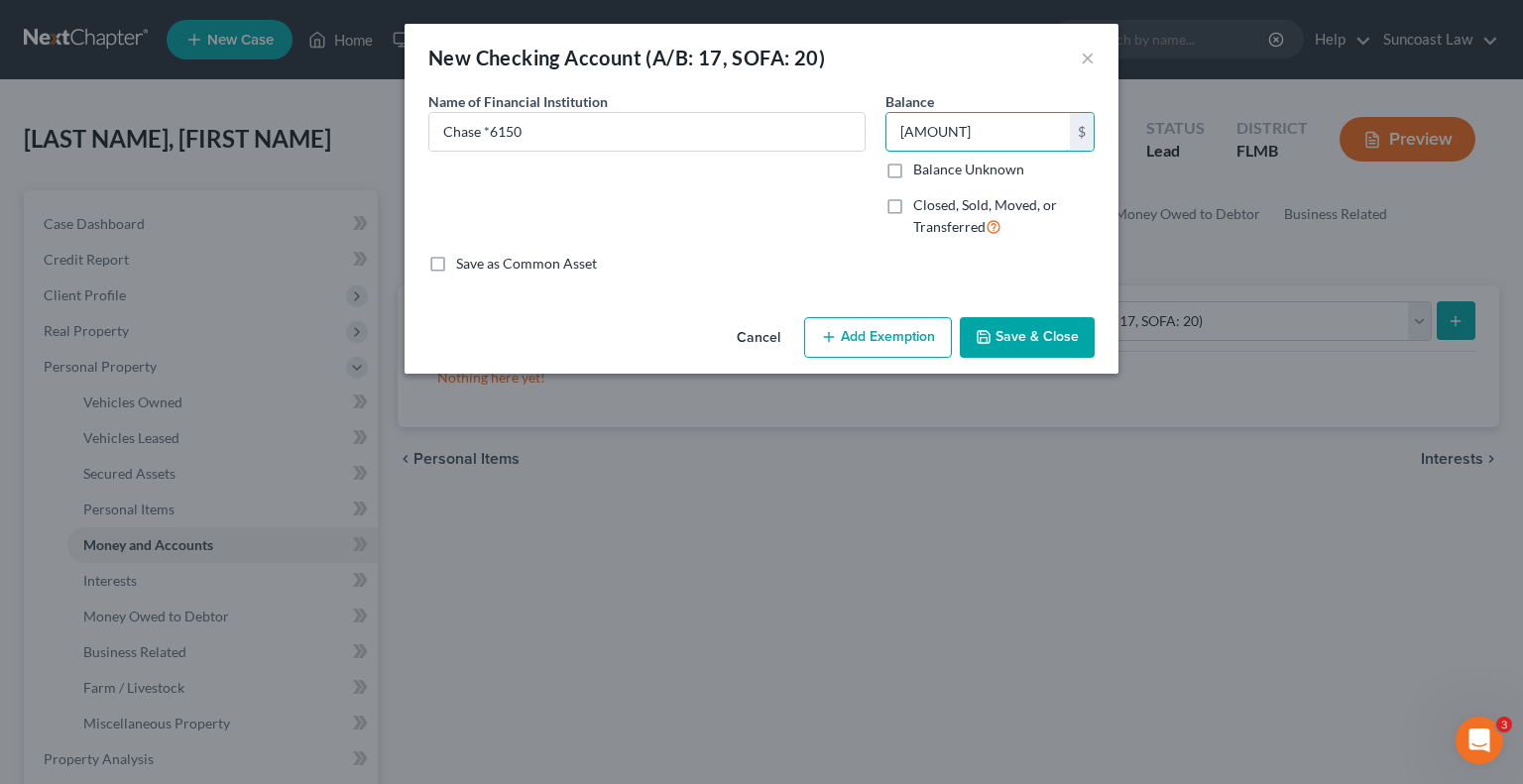 type on "[AMOUNT]" 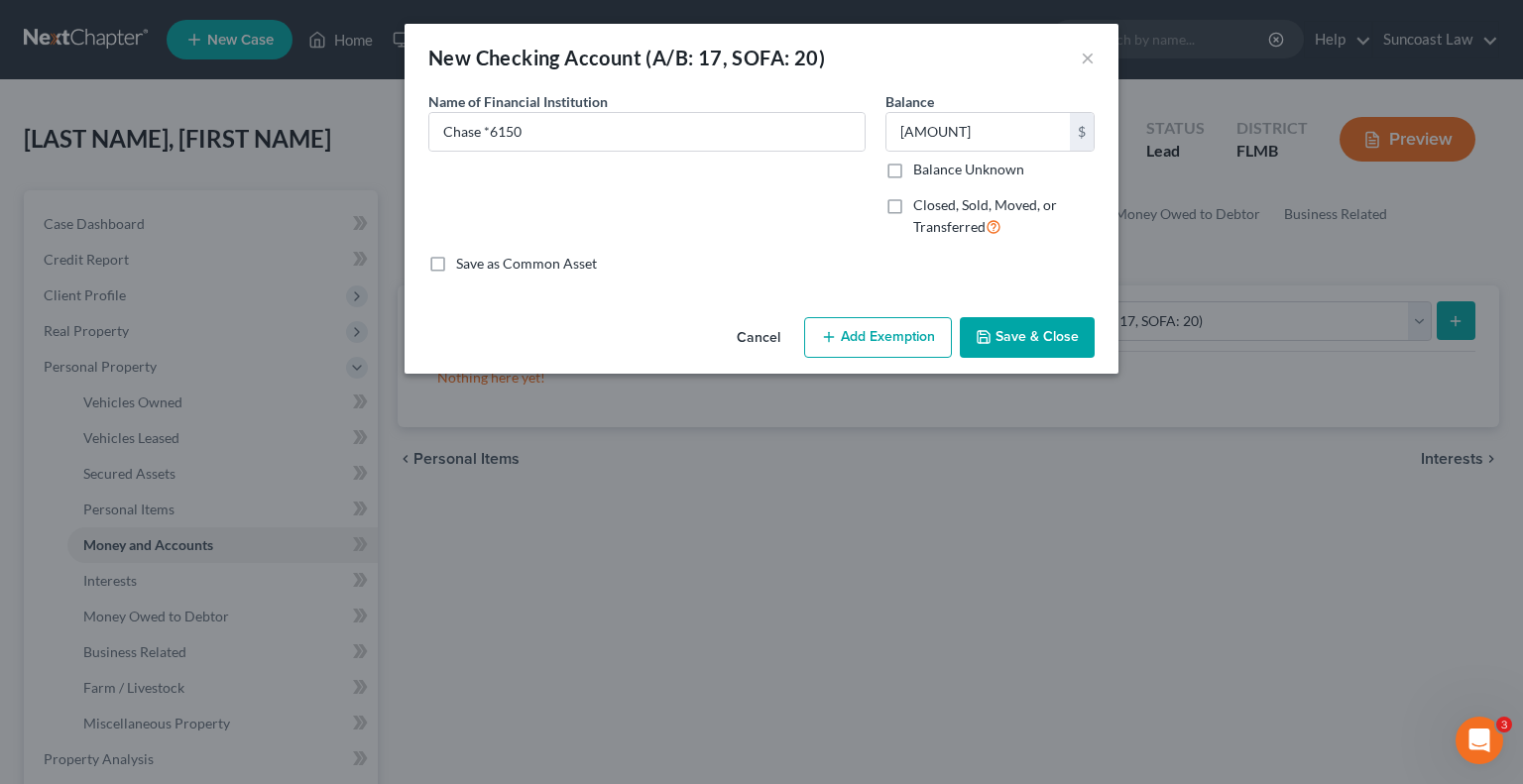 click on "Add Exemption" at bounding box center (878, 338) 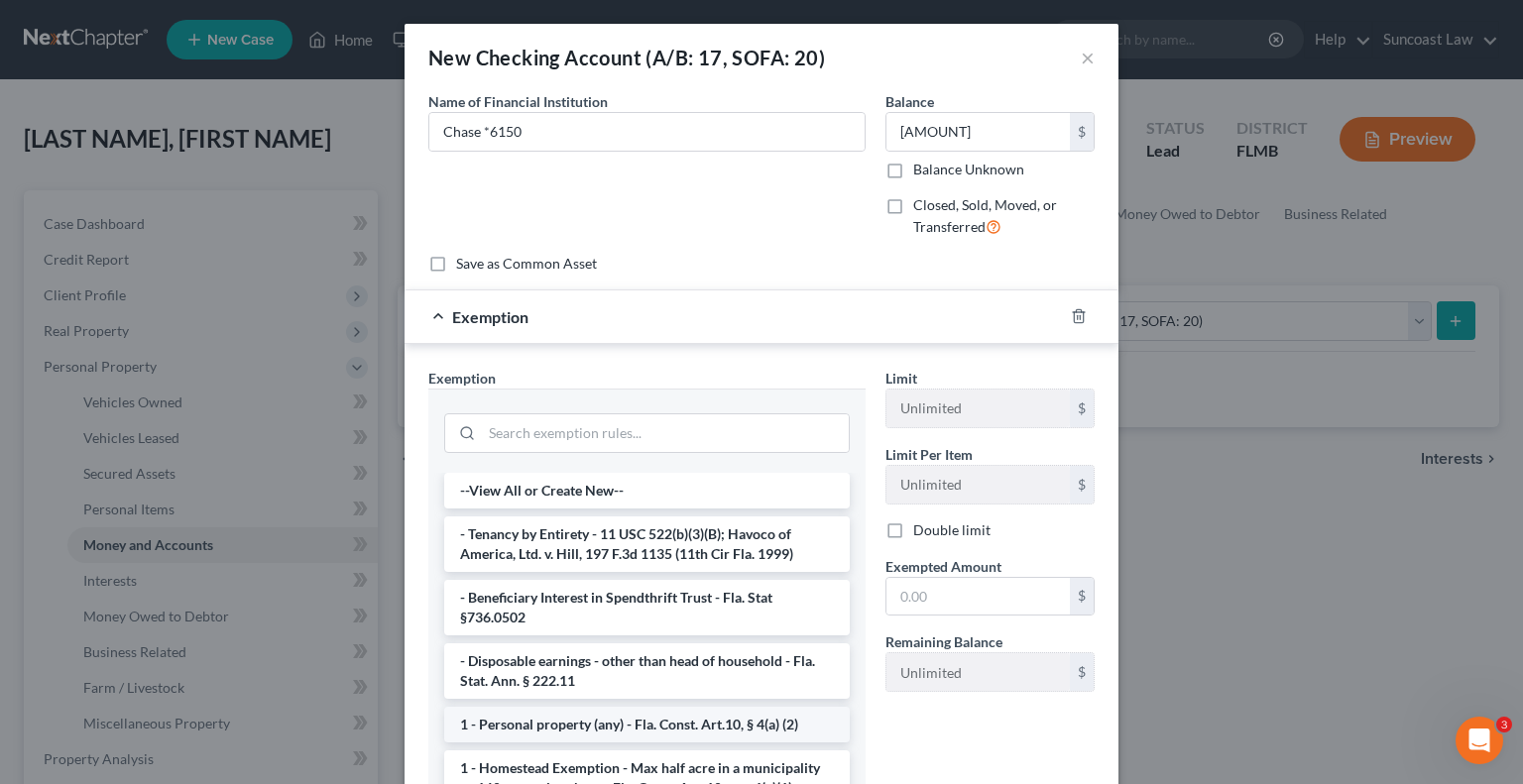 click on "1 - Personal property (any) - Fla. Const. Art.10, § 4(a) (2)" at bounding box center (646, 725) 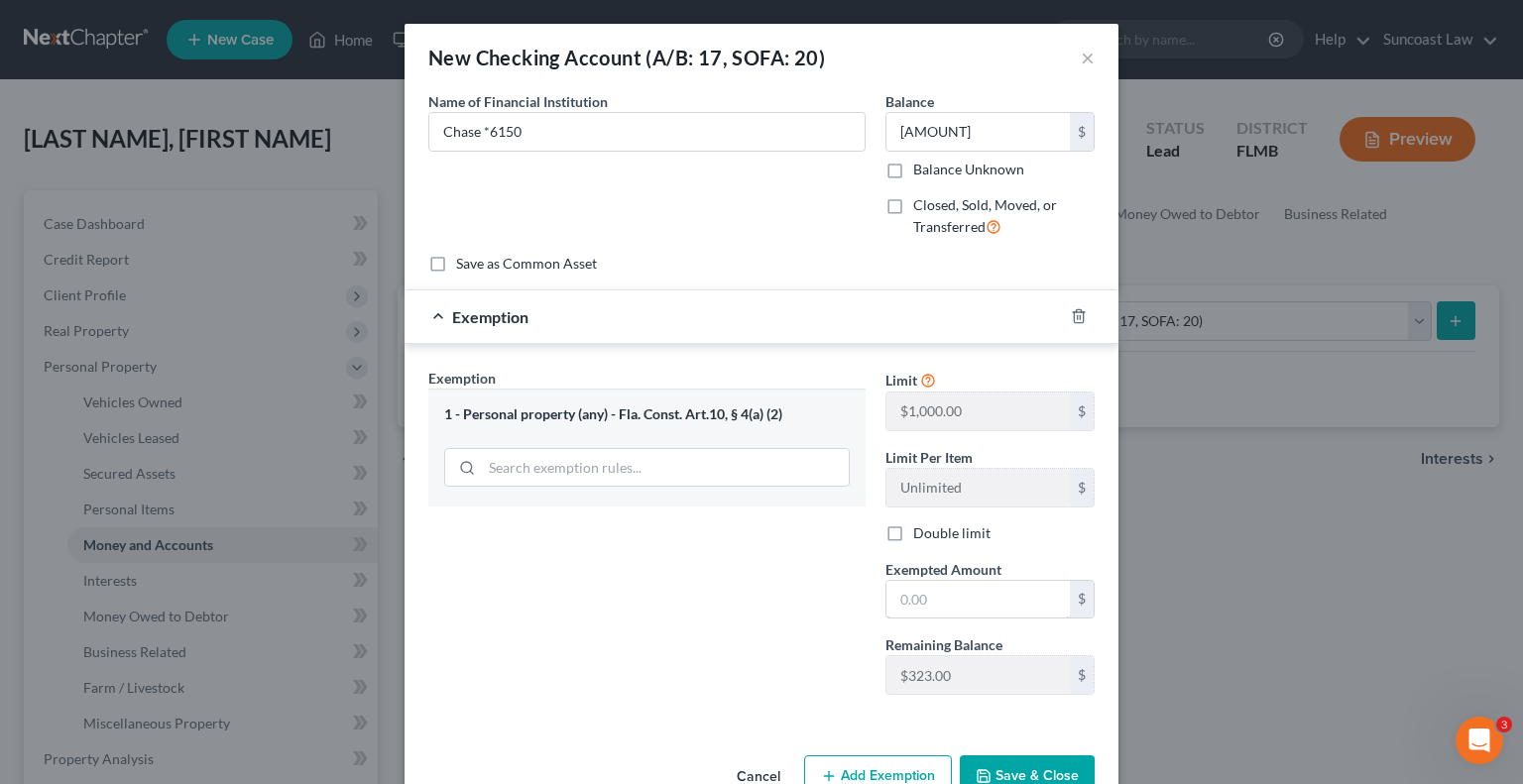 drag, startPoint x: 980, startPoint y: 582, endPoint x: 1183, endPoint y: 493, distance: 221.65288 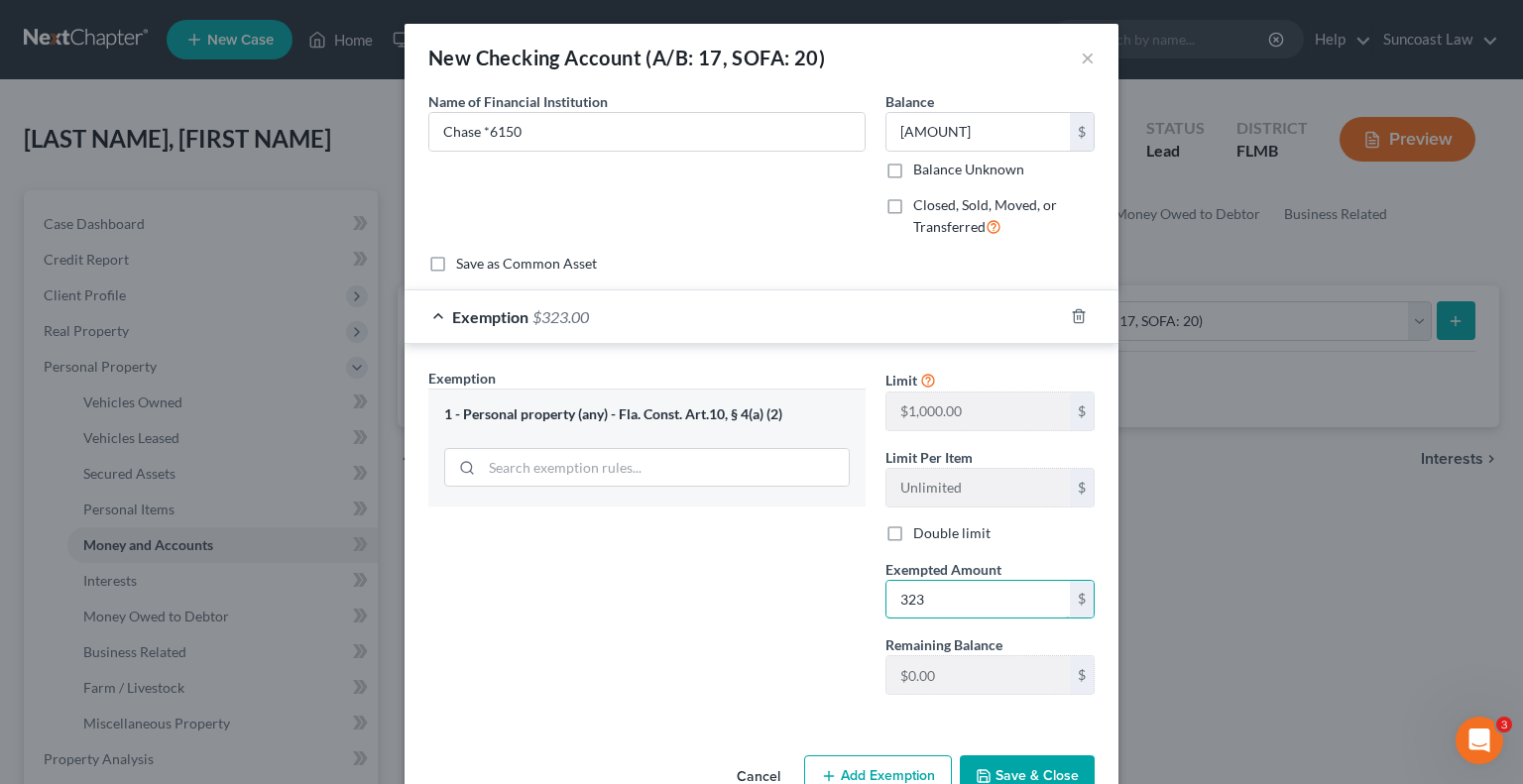 type on "323" 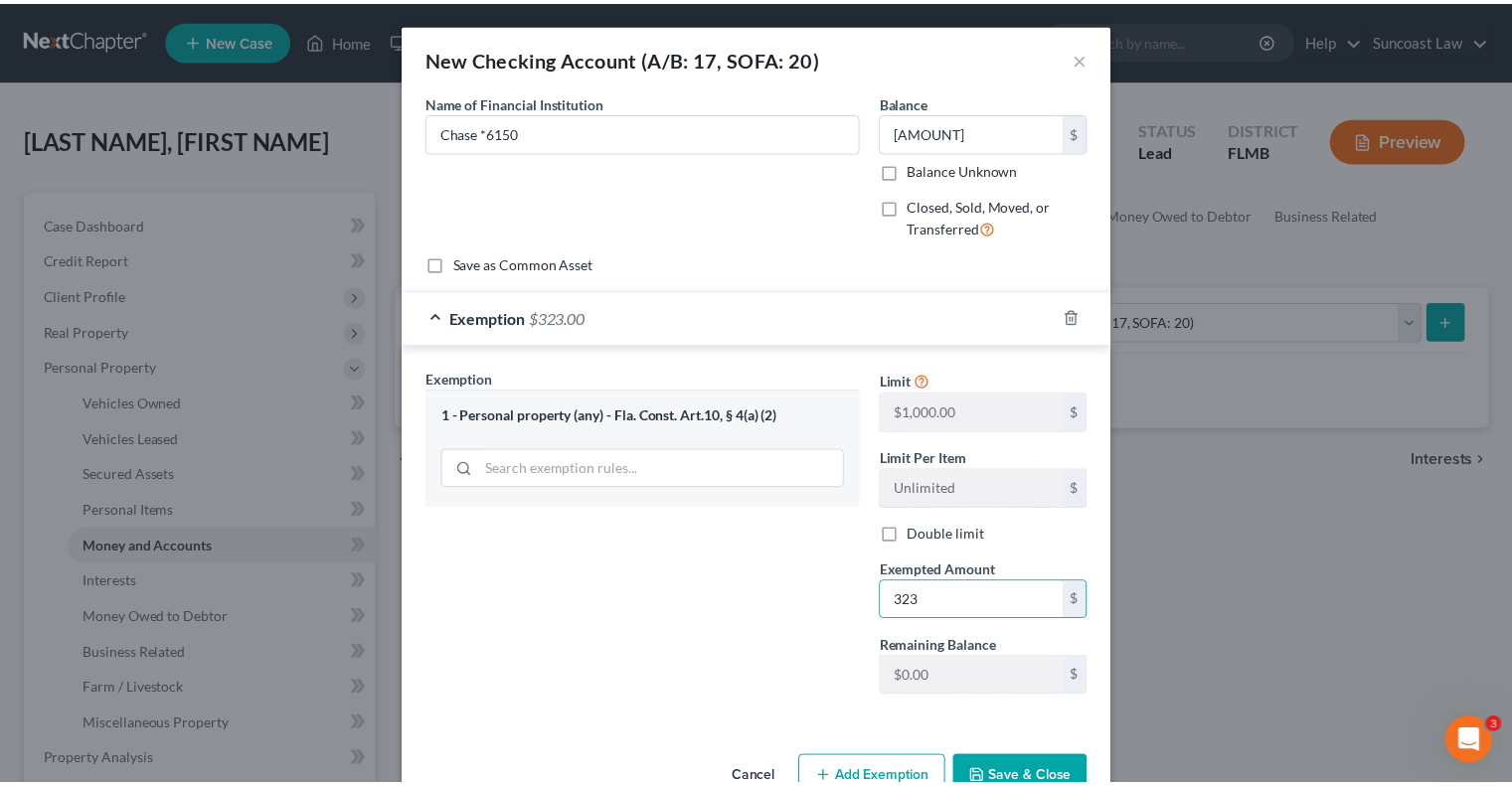 scroll, scrollTop: 10, scrollLeft: 0, axis: vertical 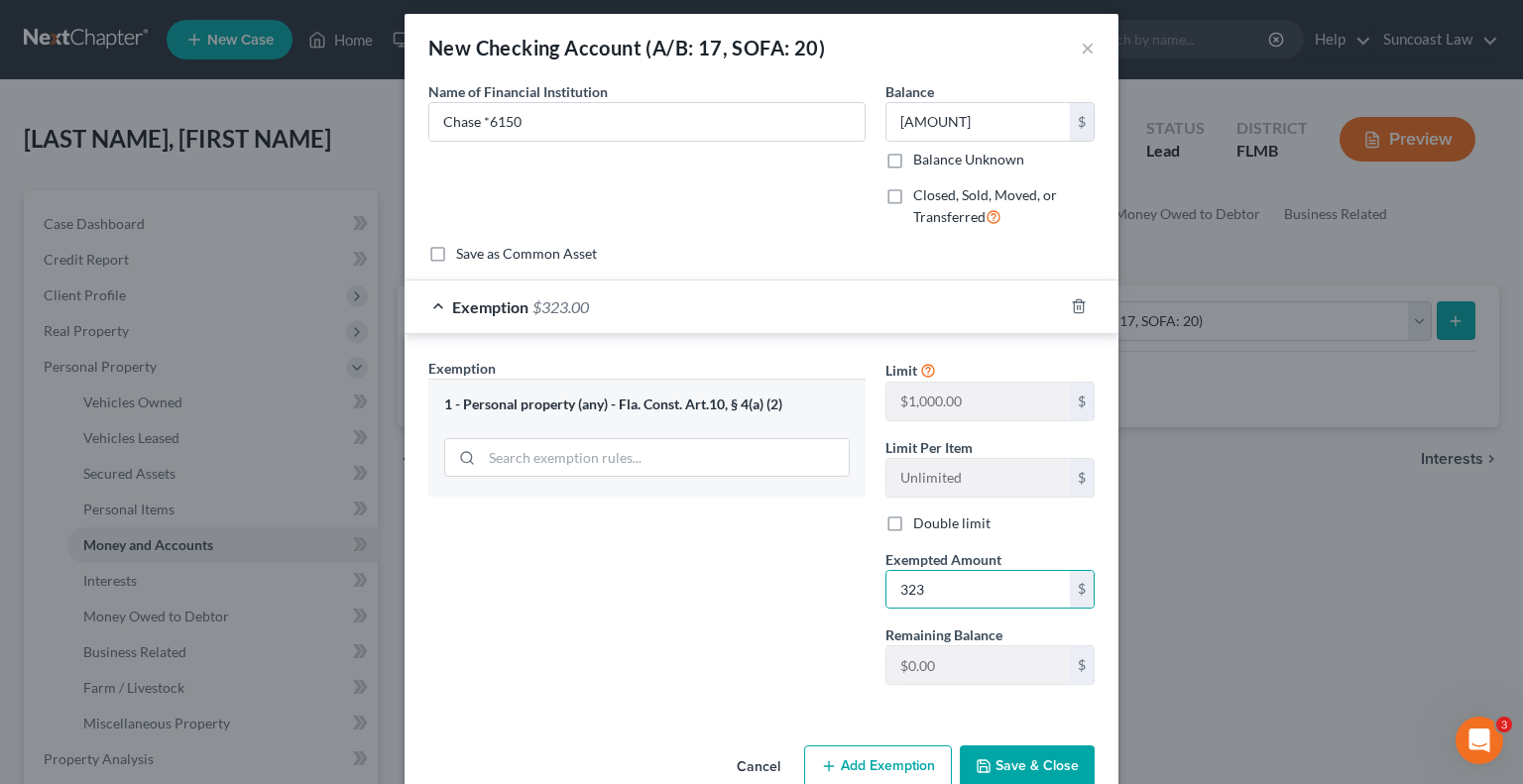 type 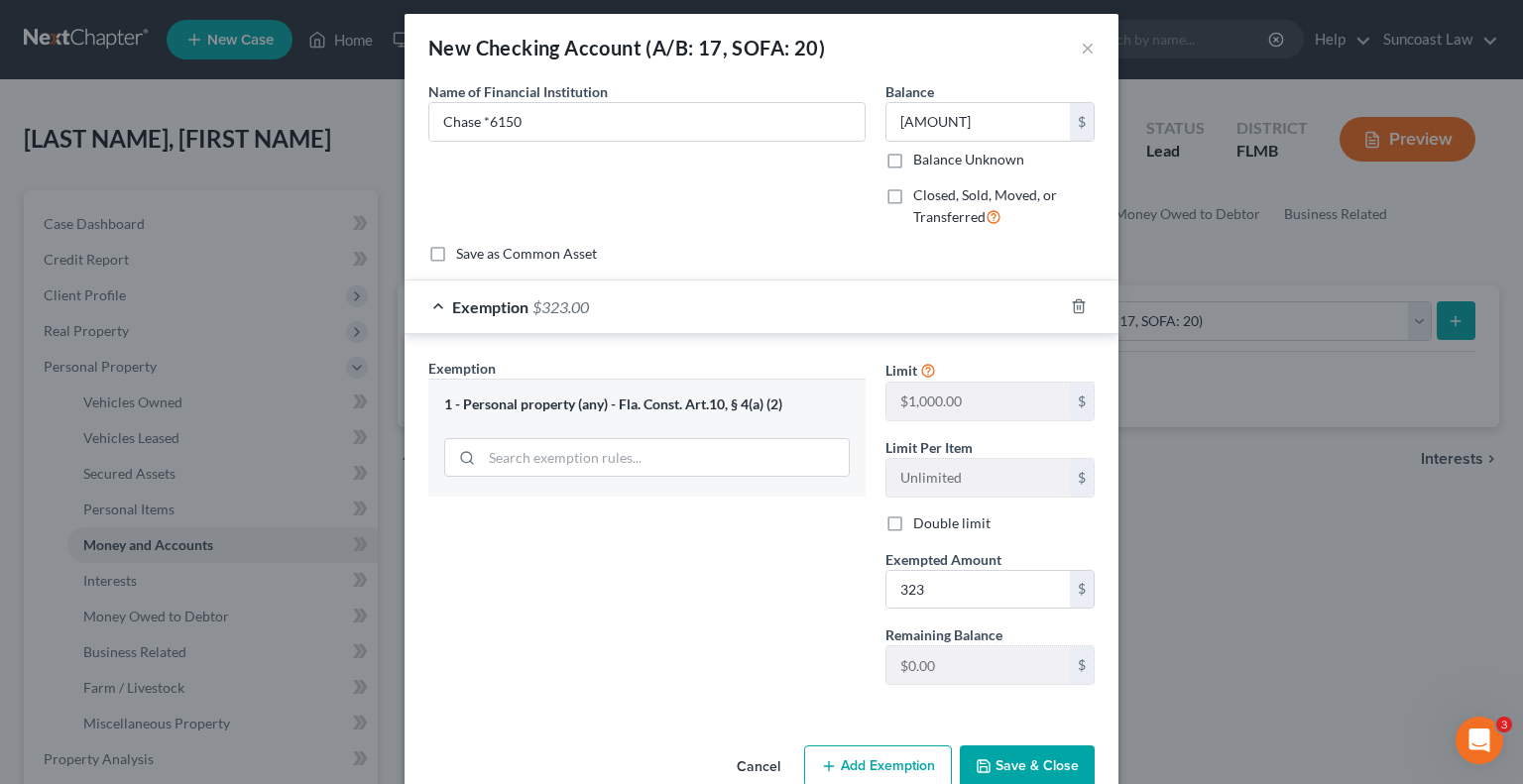 click on "Save & Close" at bounding box center (1027, 766) 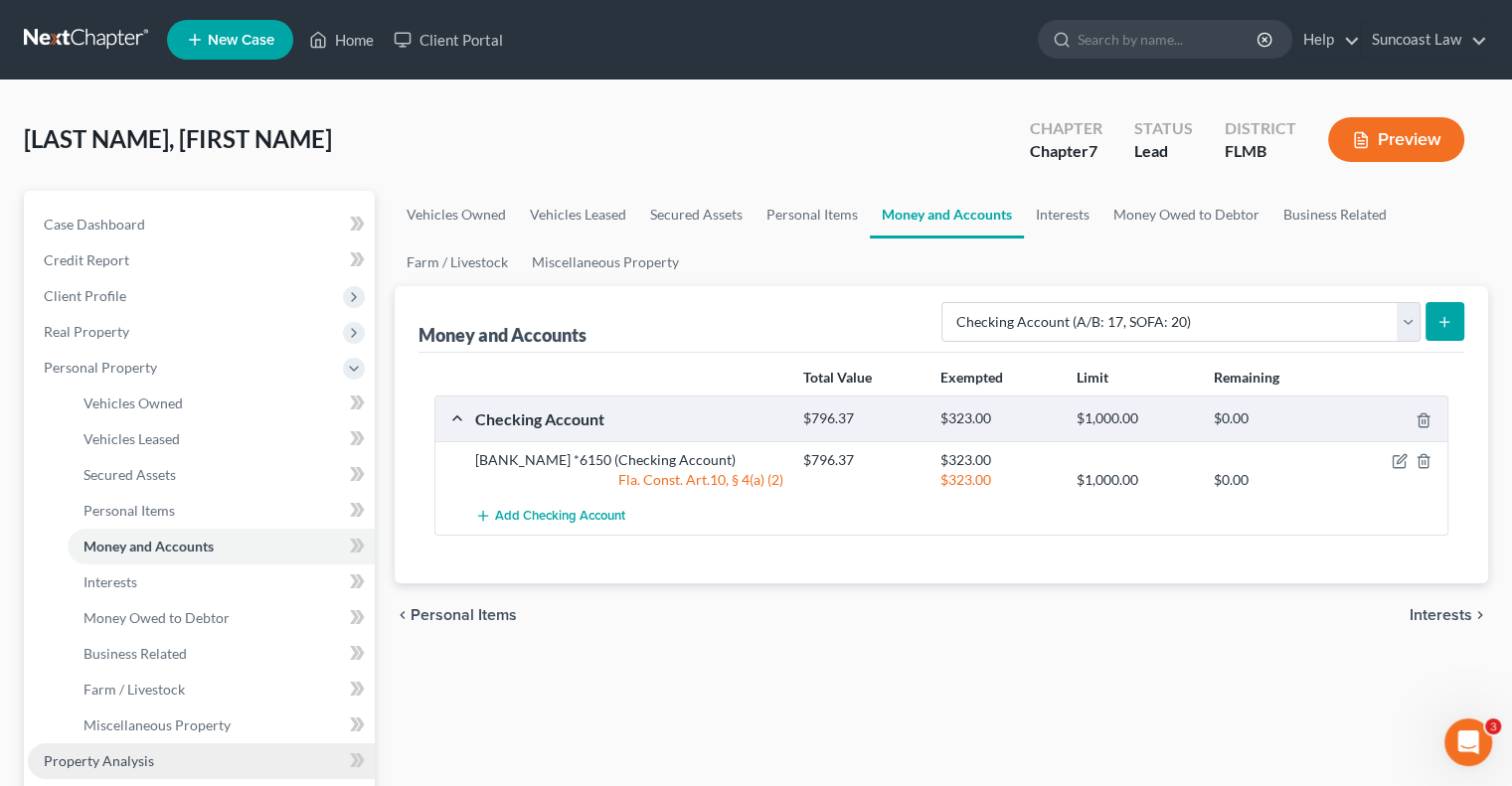 click on "Property Analysis" at bounding box center (201, 761) 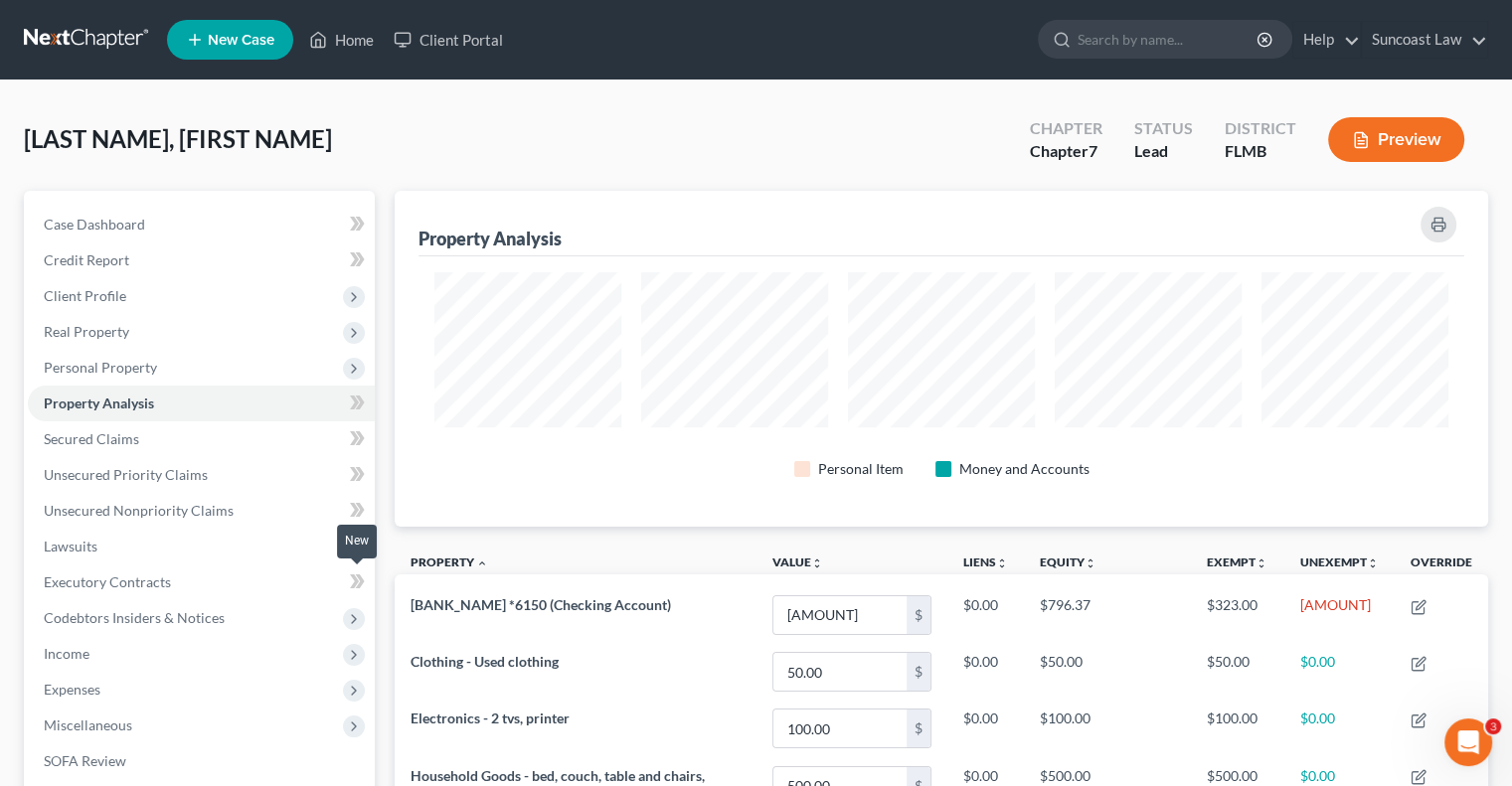 scroll, scrollTop: 993343, scrollLeft: 992989, axis: both 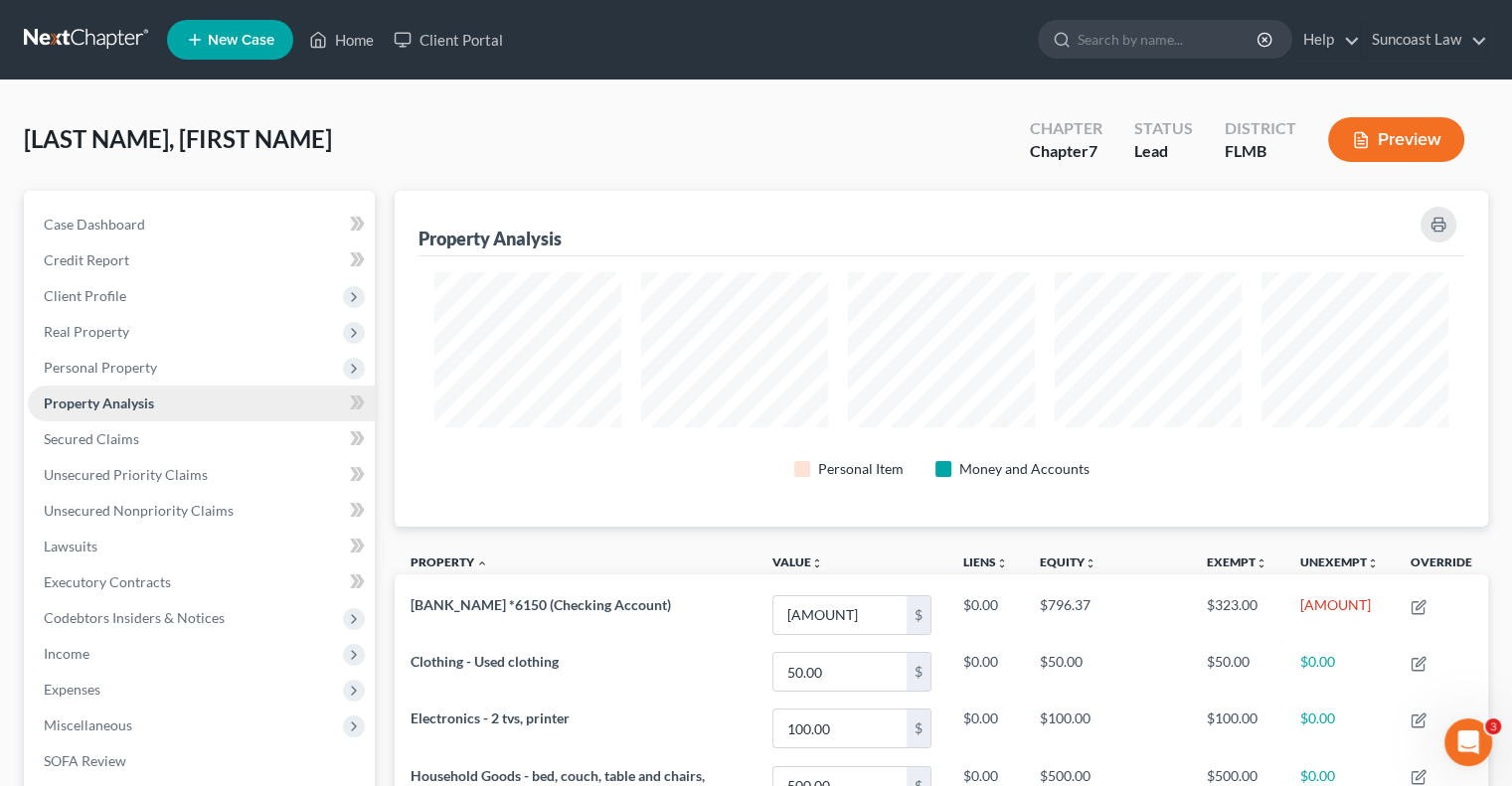 click on "Personal Property" at bounding box center [100, 367] 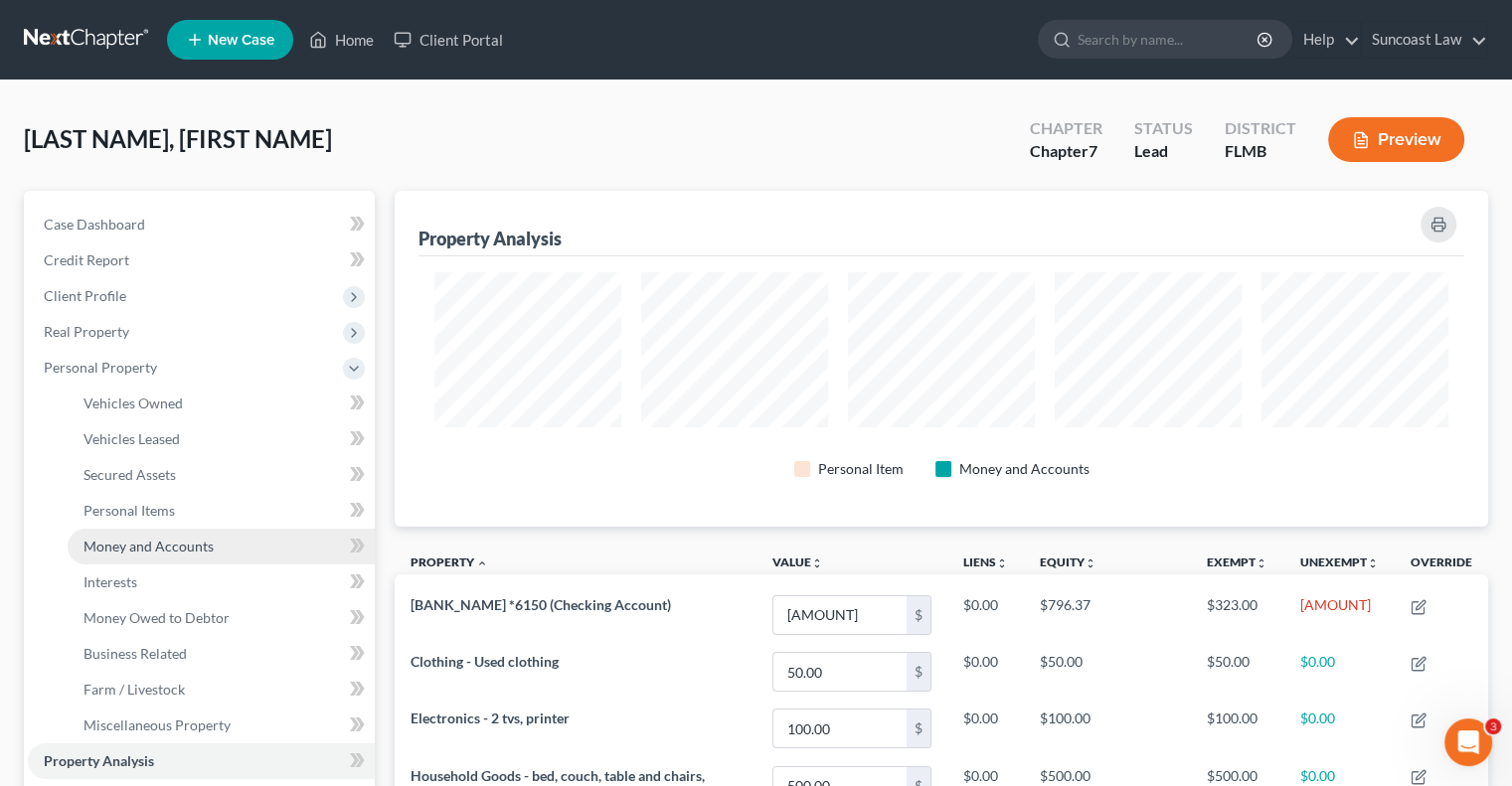click on "Money and Accounts" at bounding box center [148, 546] 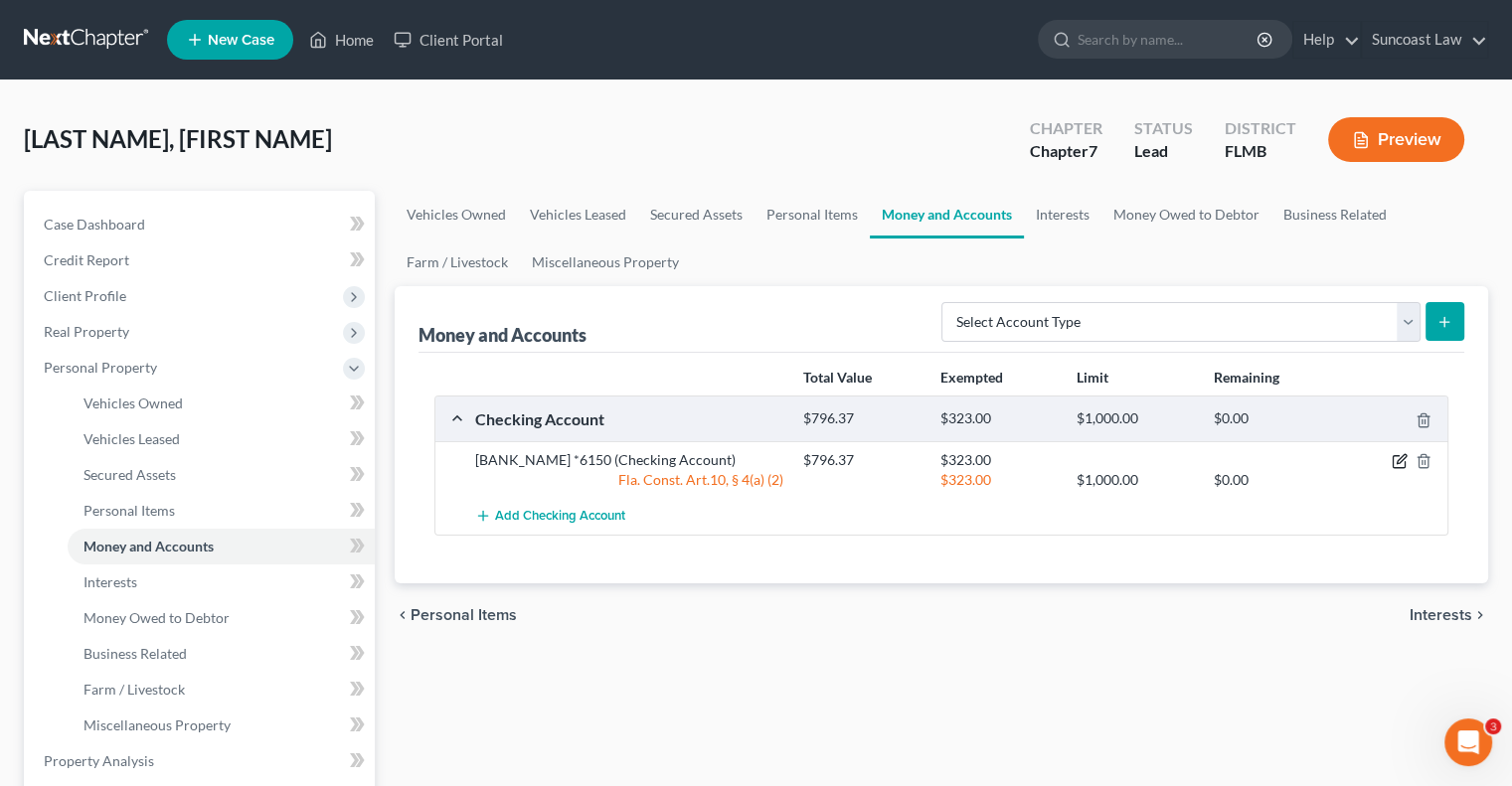 click 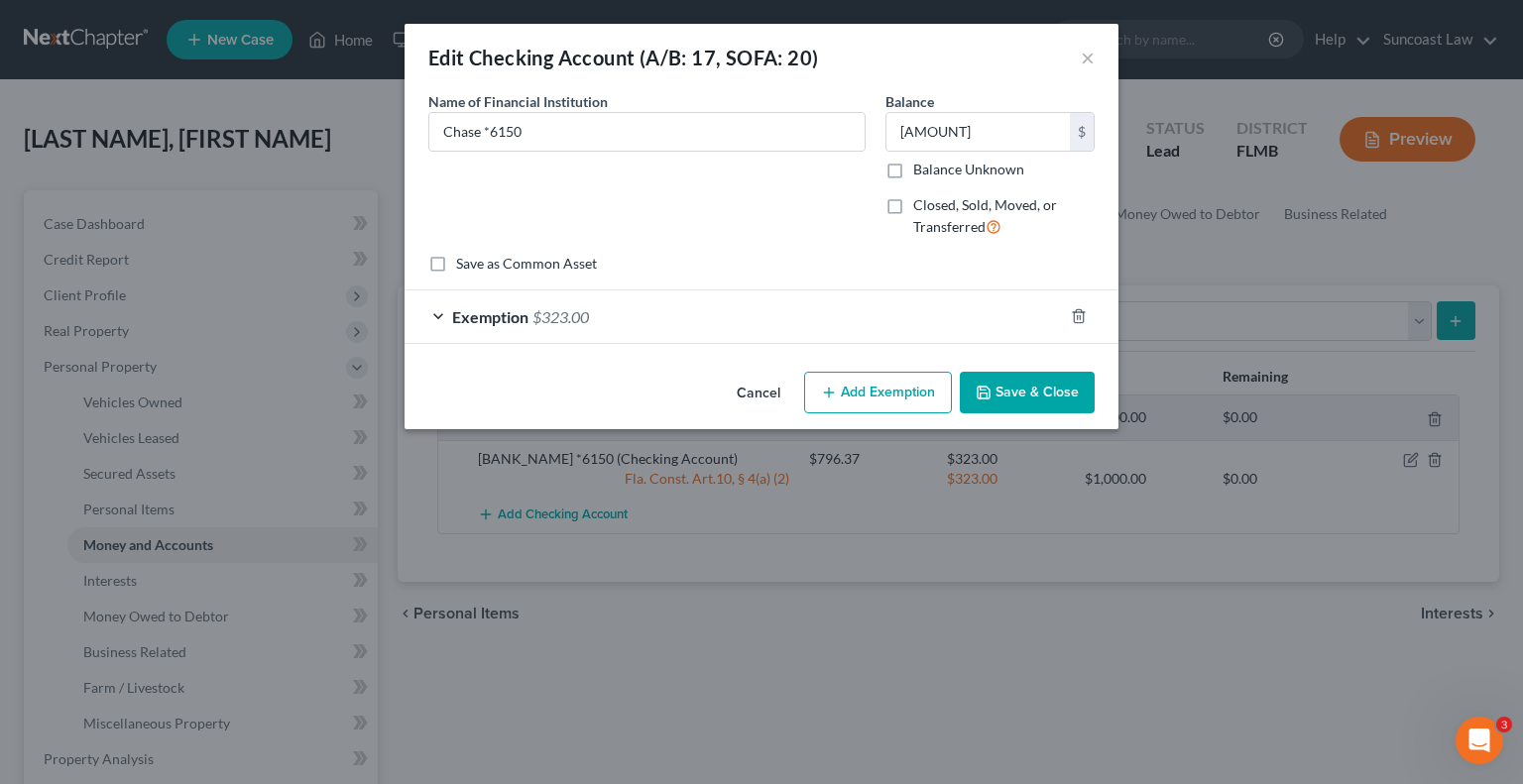 click on "Add Exemption" at bounding box center (878, 392) 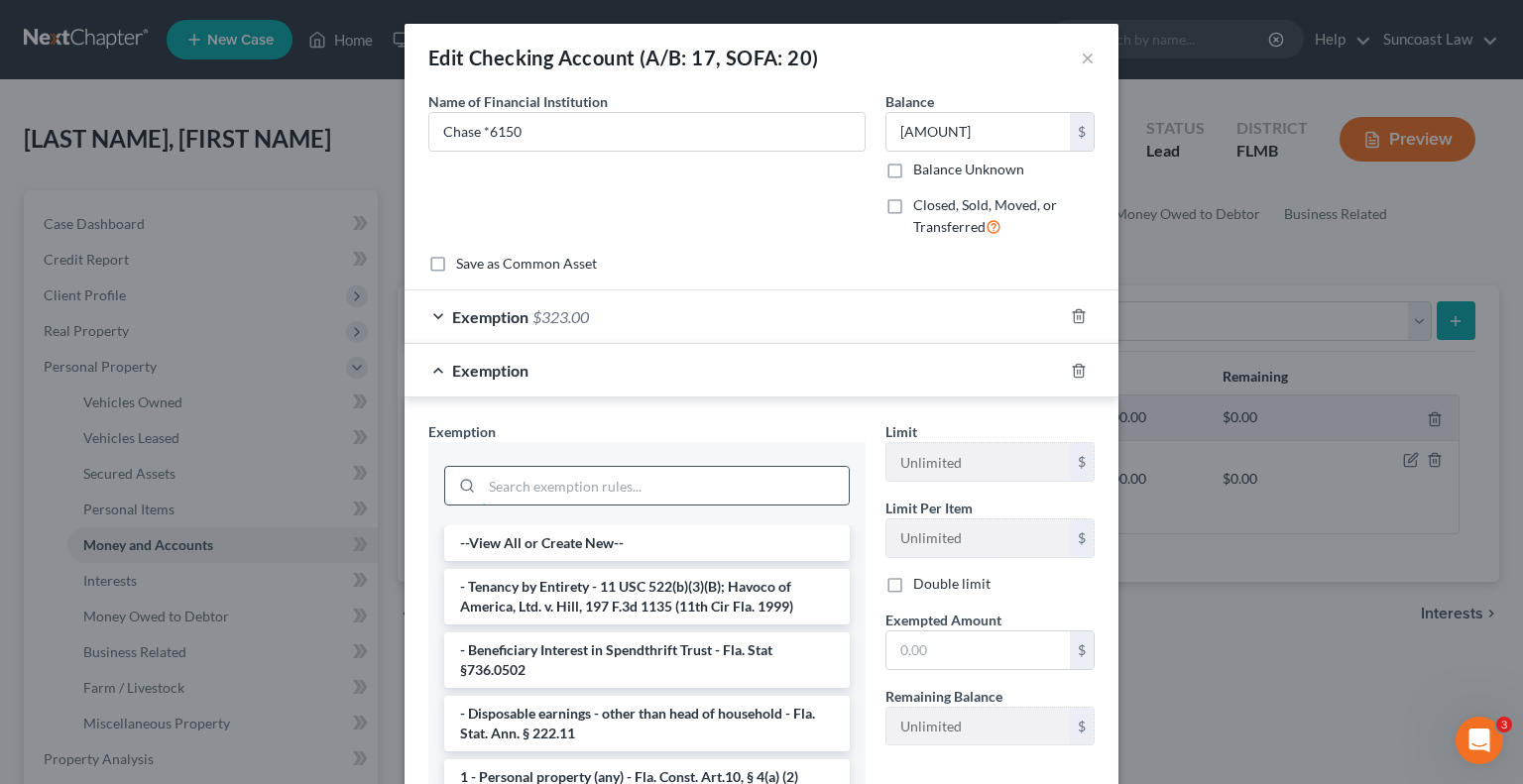 click at bounding box center [665, 486] 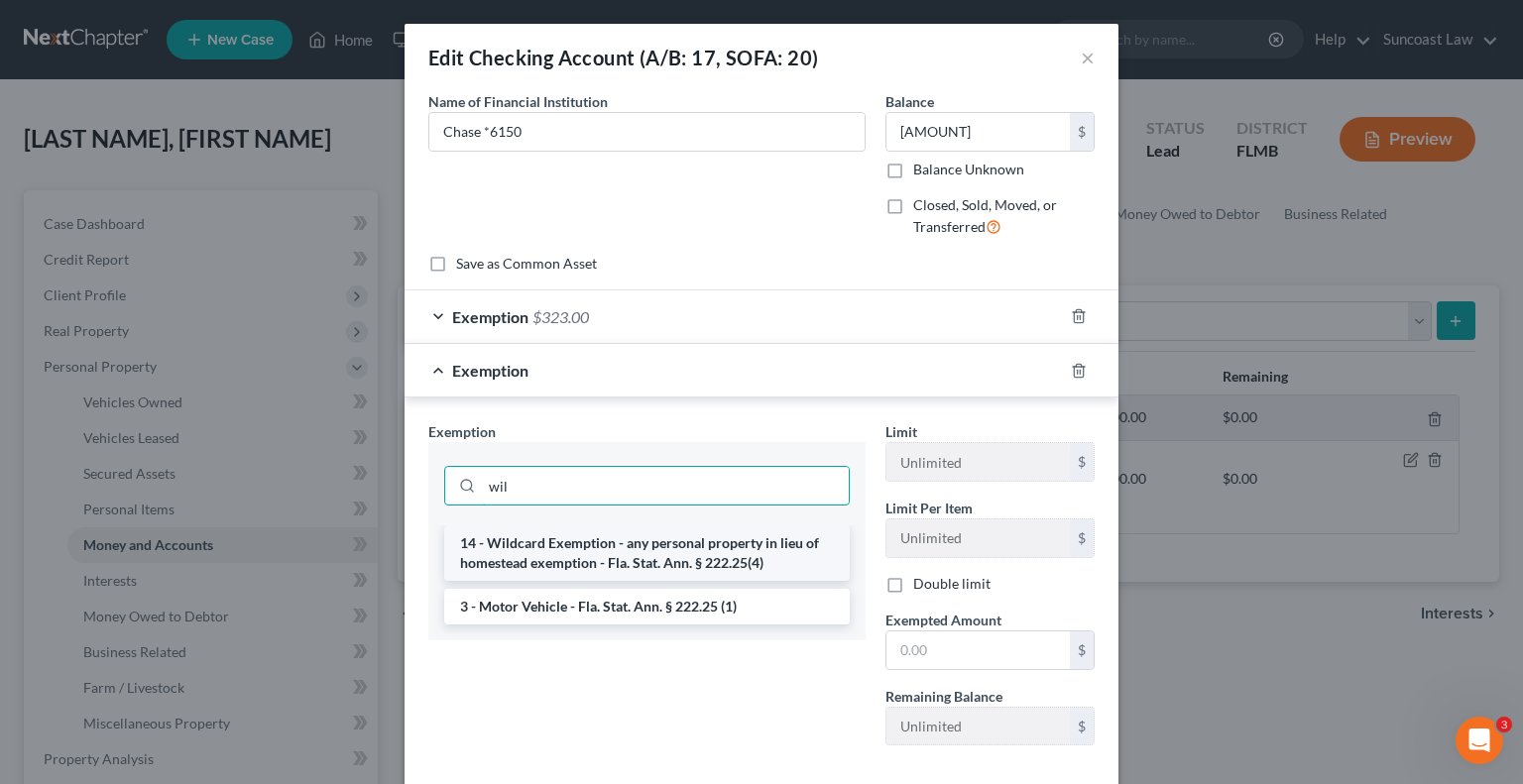type on "wil" 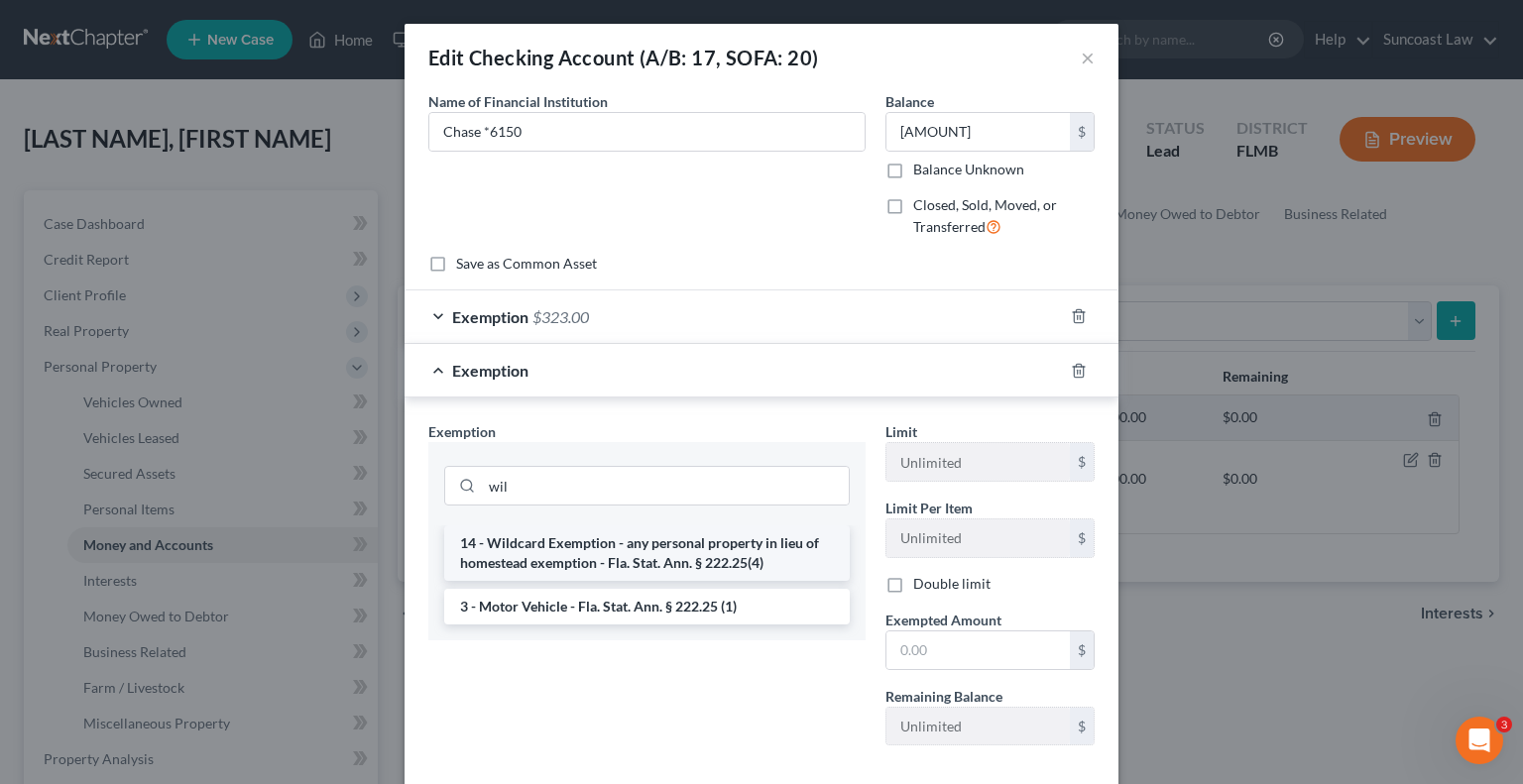 click on "14 - Wildcard Exemption - any personal property in lieu of homestead exemption - Fla. Stat. Ann. § 222.25(4)" at bounding box center [646, 553] 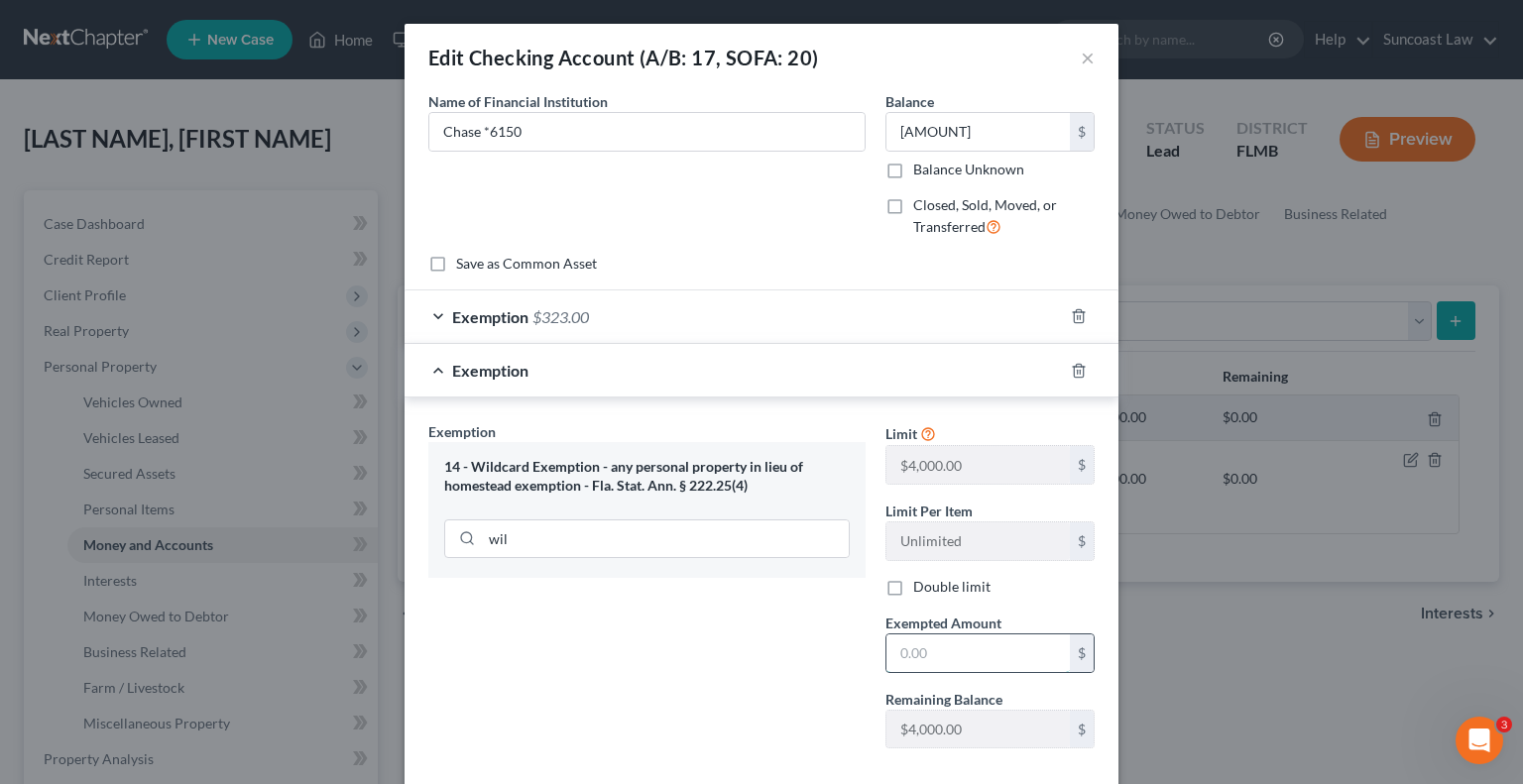 click at bounding box center [978, 653] 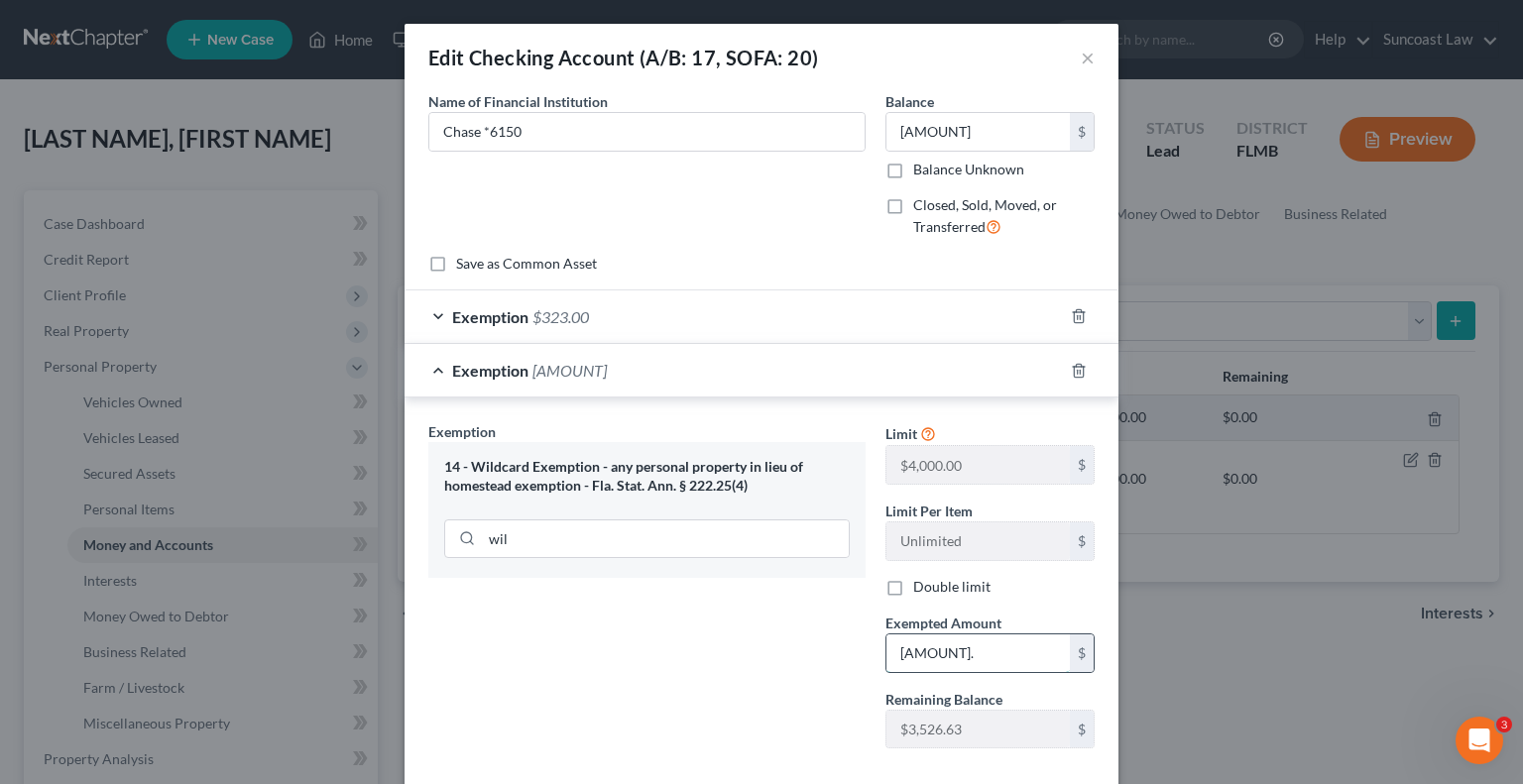 type on "[AMOUNT]." 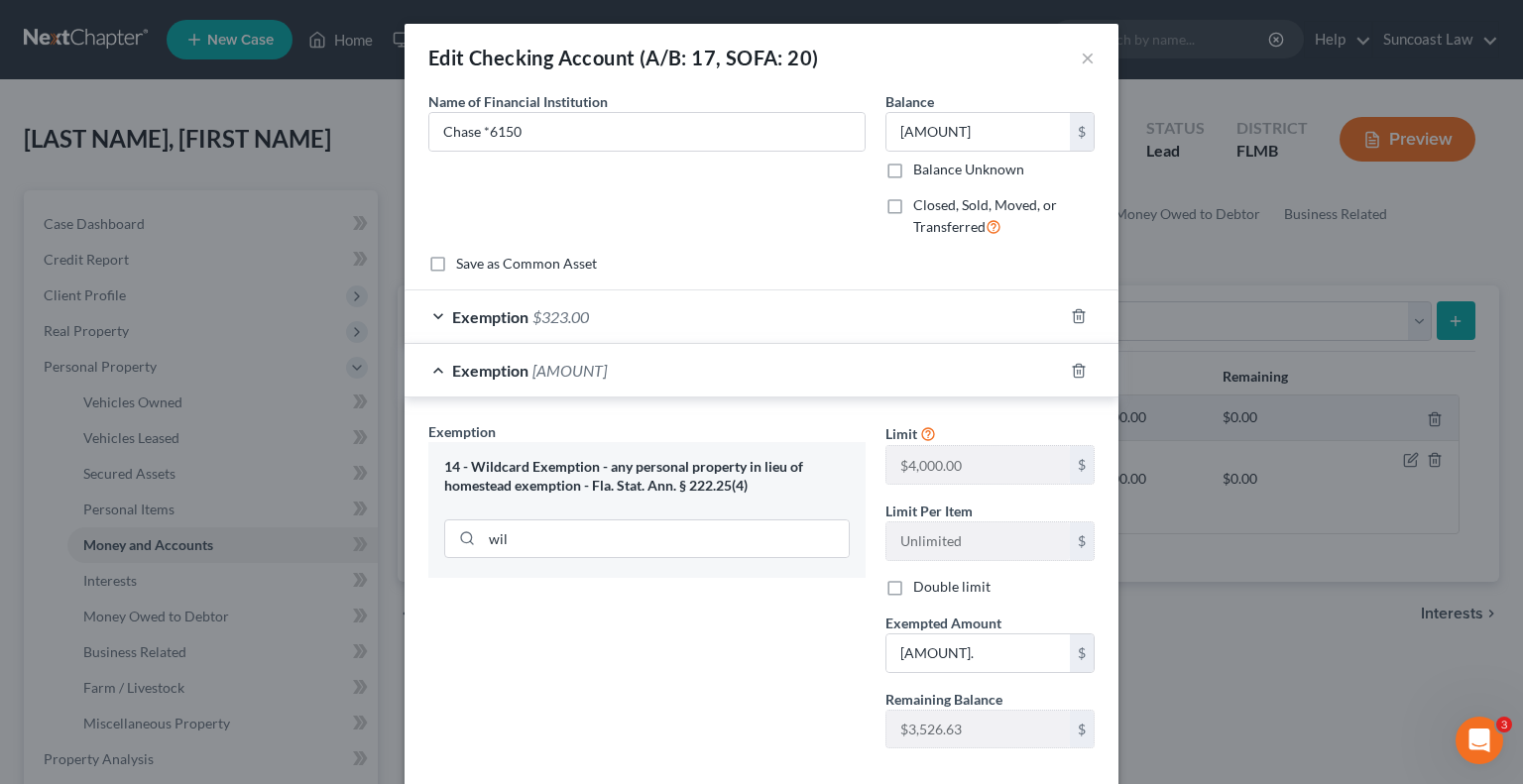 scroll, scrollTop: 103, scrollLeft: 0, axis: vertical 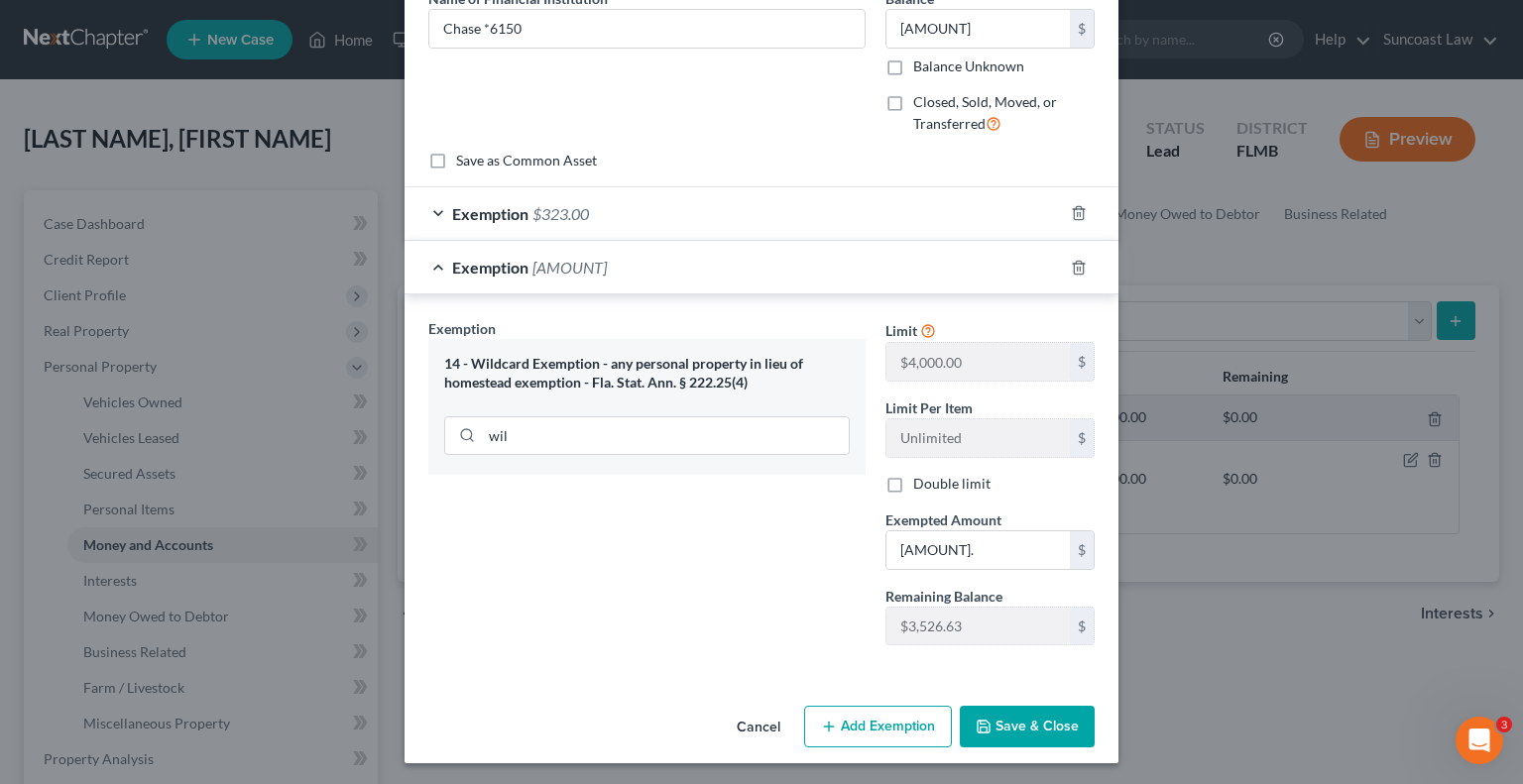 type 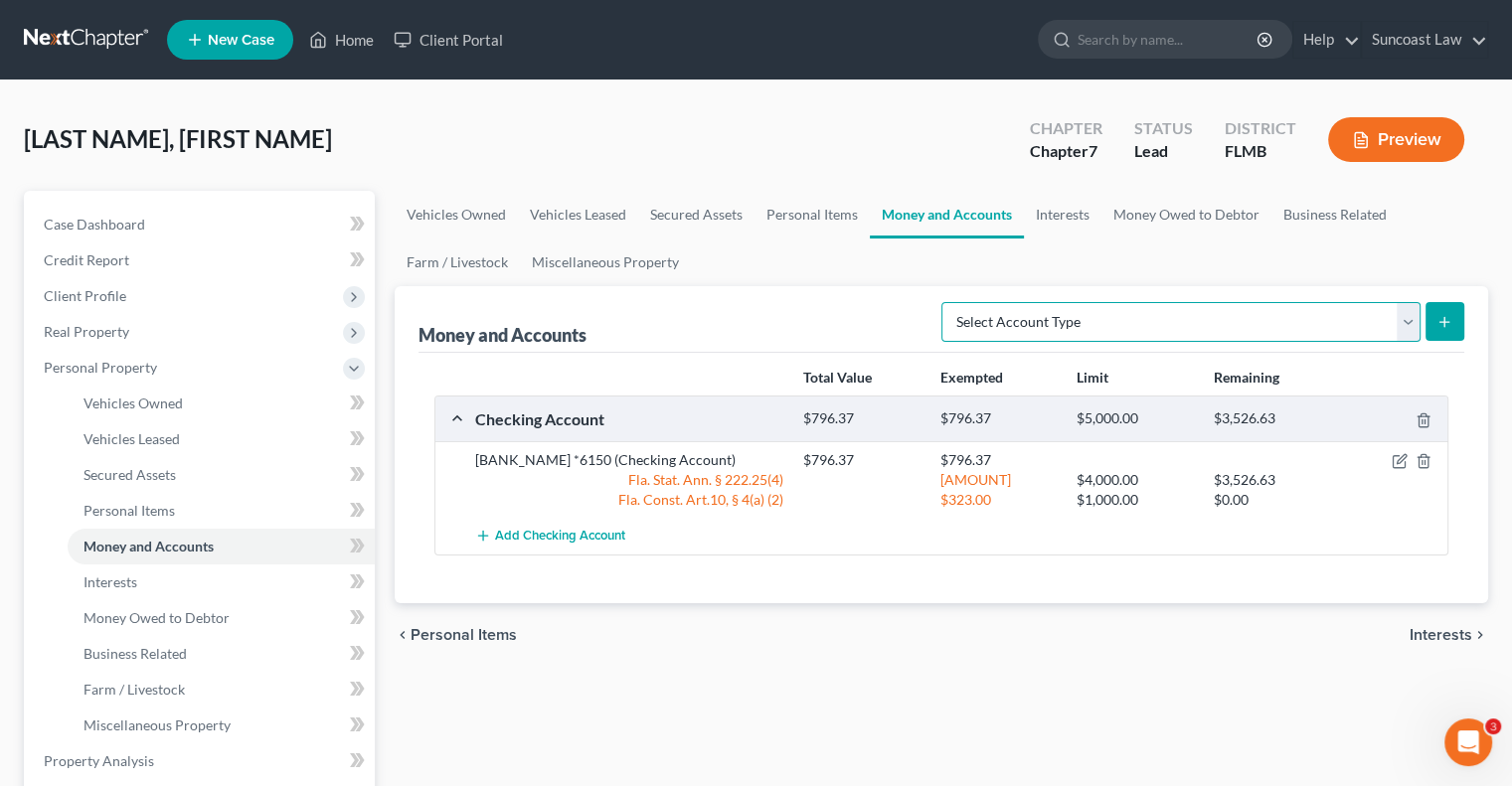 click on "Select Account Type Brokerage (A/B: 18, SOFA: 20) Cash on Hand (A/B: 16) Certificates of Deposit (A/B: 17, SOFA: 20) Checking Account (A/B: 17, SOFA: 20) Money Market (A/B: 18, SOFA: 20) Other (Credit Union, Health Savings Account, etc) (A/B: 17, SOFA: 20) Safe Deposit Box (A/B: 16) Savings Account (A/B: 17, SOFA: 20) Security Deposits or Prepayments (A/B: 22)" at bounding box center (1181, 322) 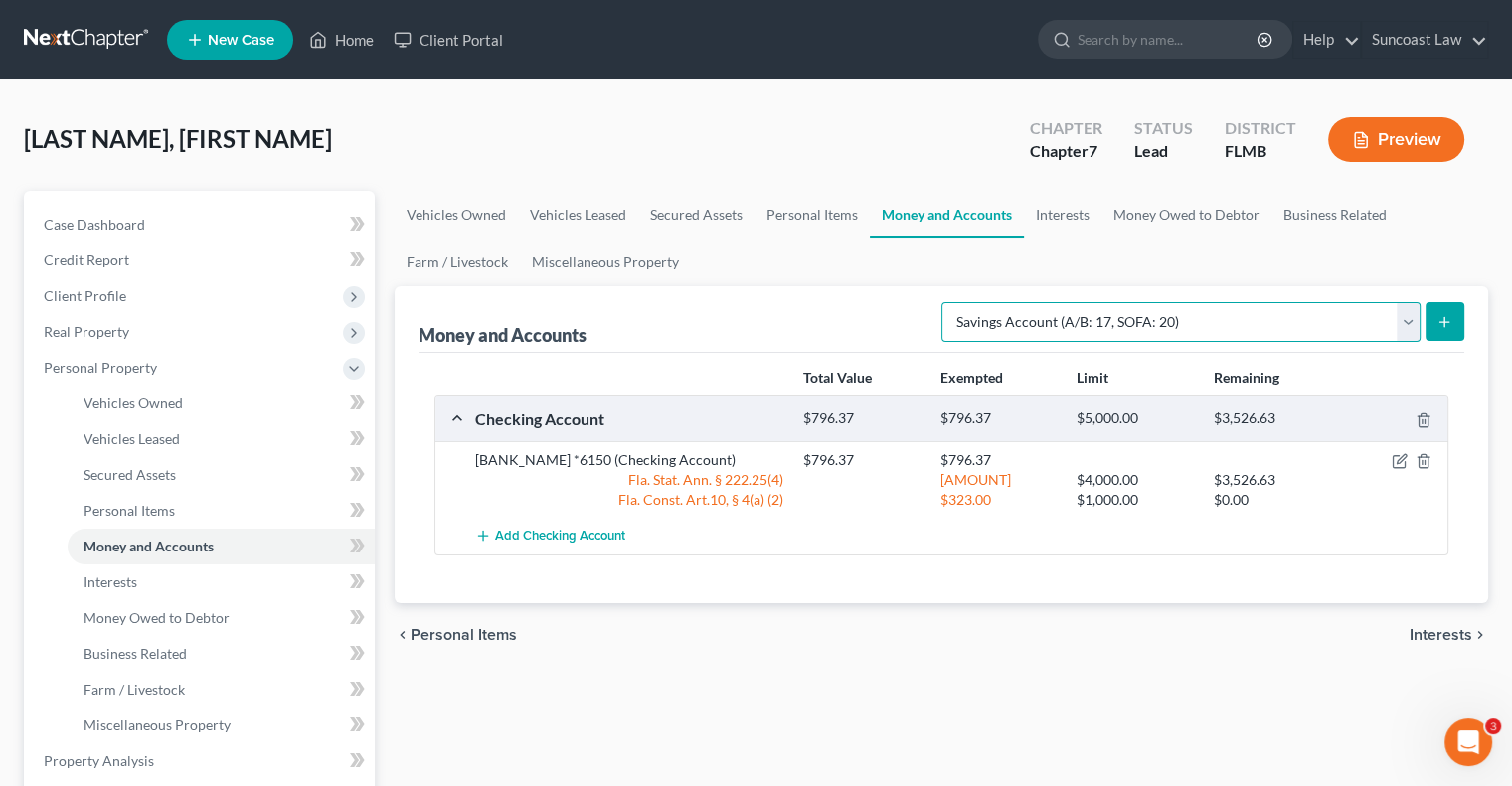 click on "Select Account Type Brokerage (A/B: 18, SOFA: 20) Cash on Hand (A/B: 16) Certificates of Deposit (A/B: 17, SOFA: 20) Checking Account (A/B: 17, SOFA: 20) Money Market (A/B: 18, SOFA: 20) Other (Credit Union, Health Savings Account, etc) (A/B: 17, SOFA: 20) Safe Deposit Box (A/B: 16) Savings Account (A/B: 17, SOFA: 20) Security Deposits or Prepayments (A/B: 22)" at bounding box center (1181, 322) 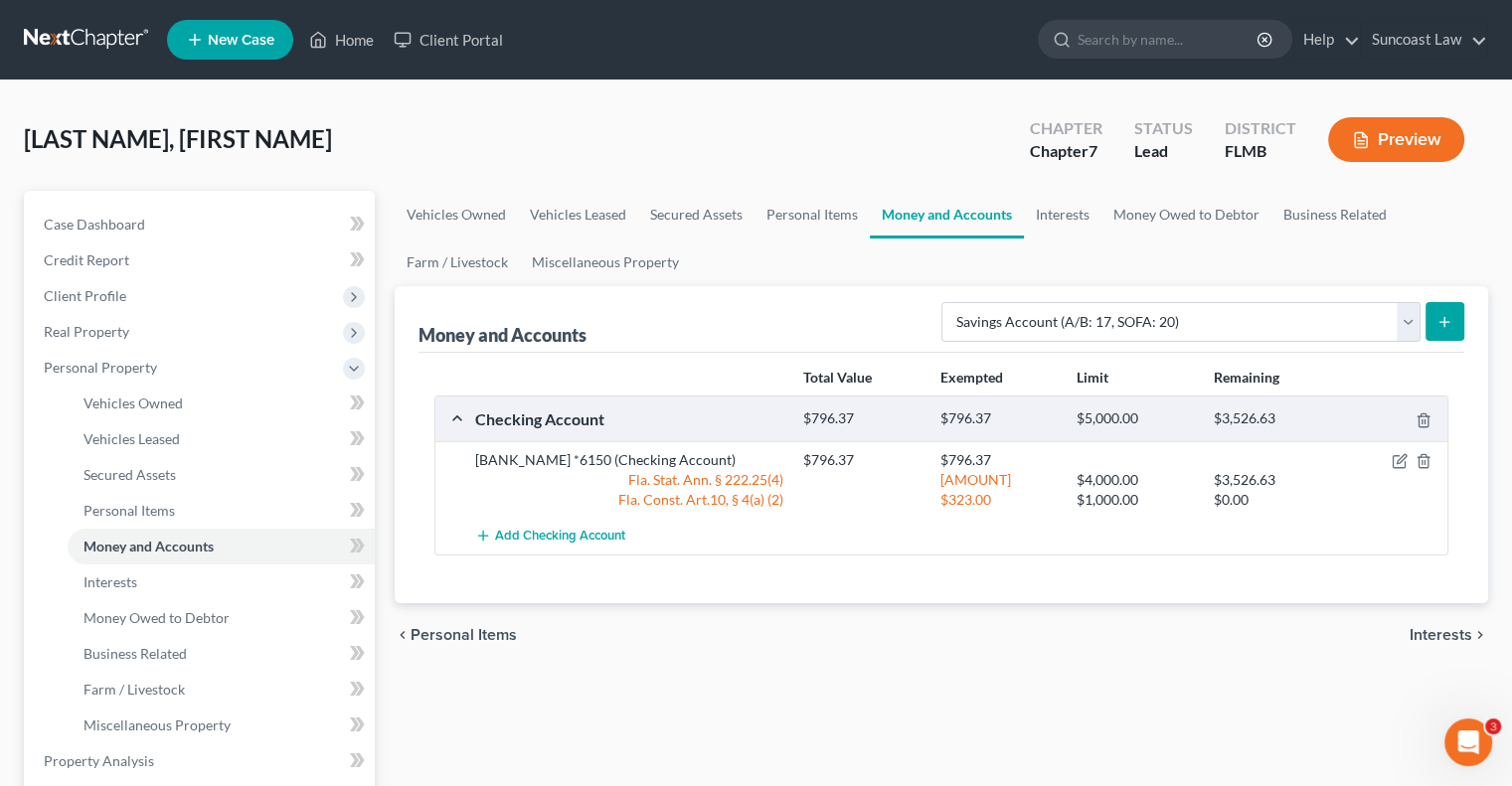 click 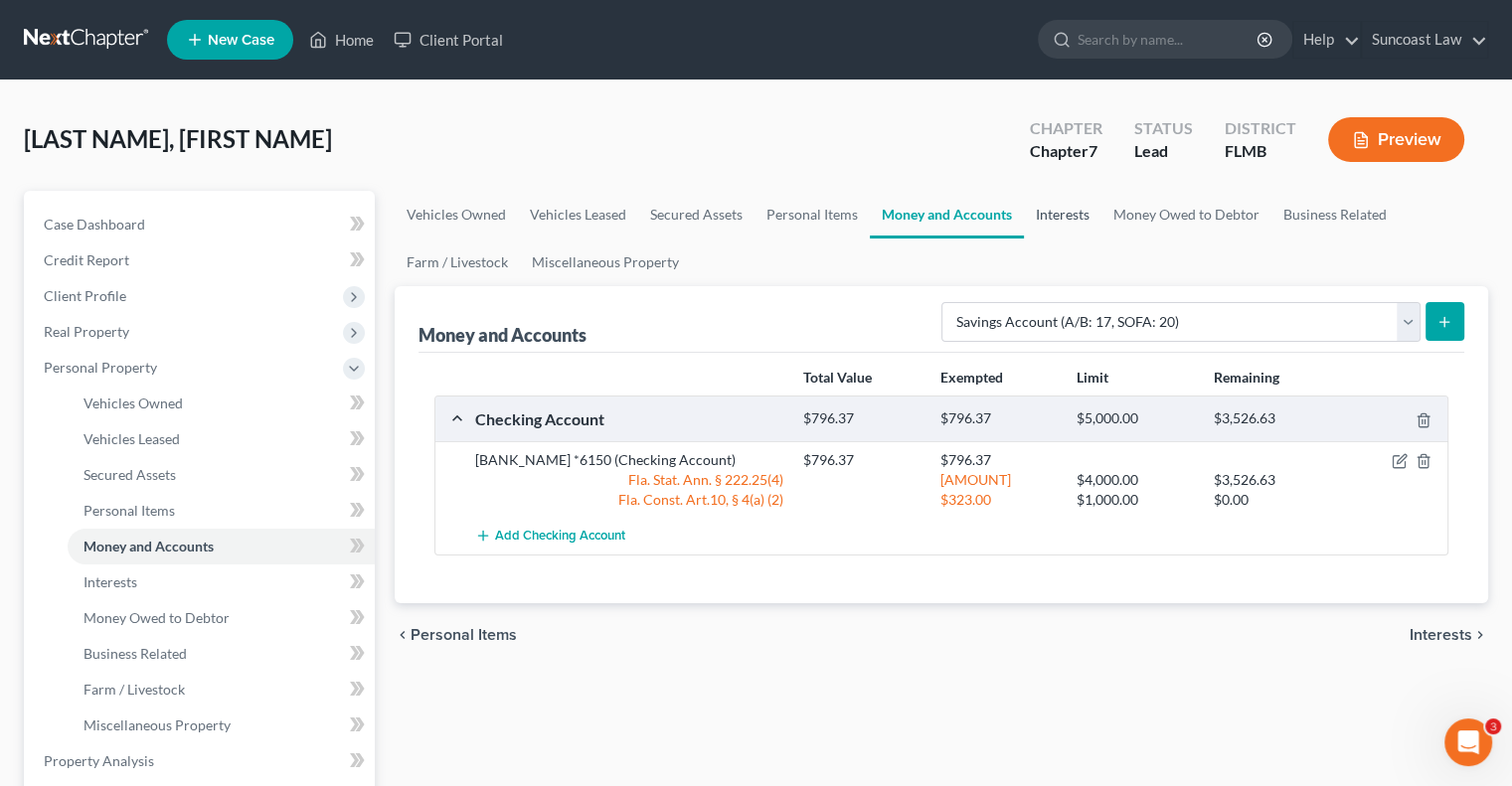 click on "Interests" at bounding box center [1063, 215] 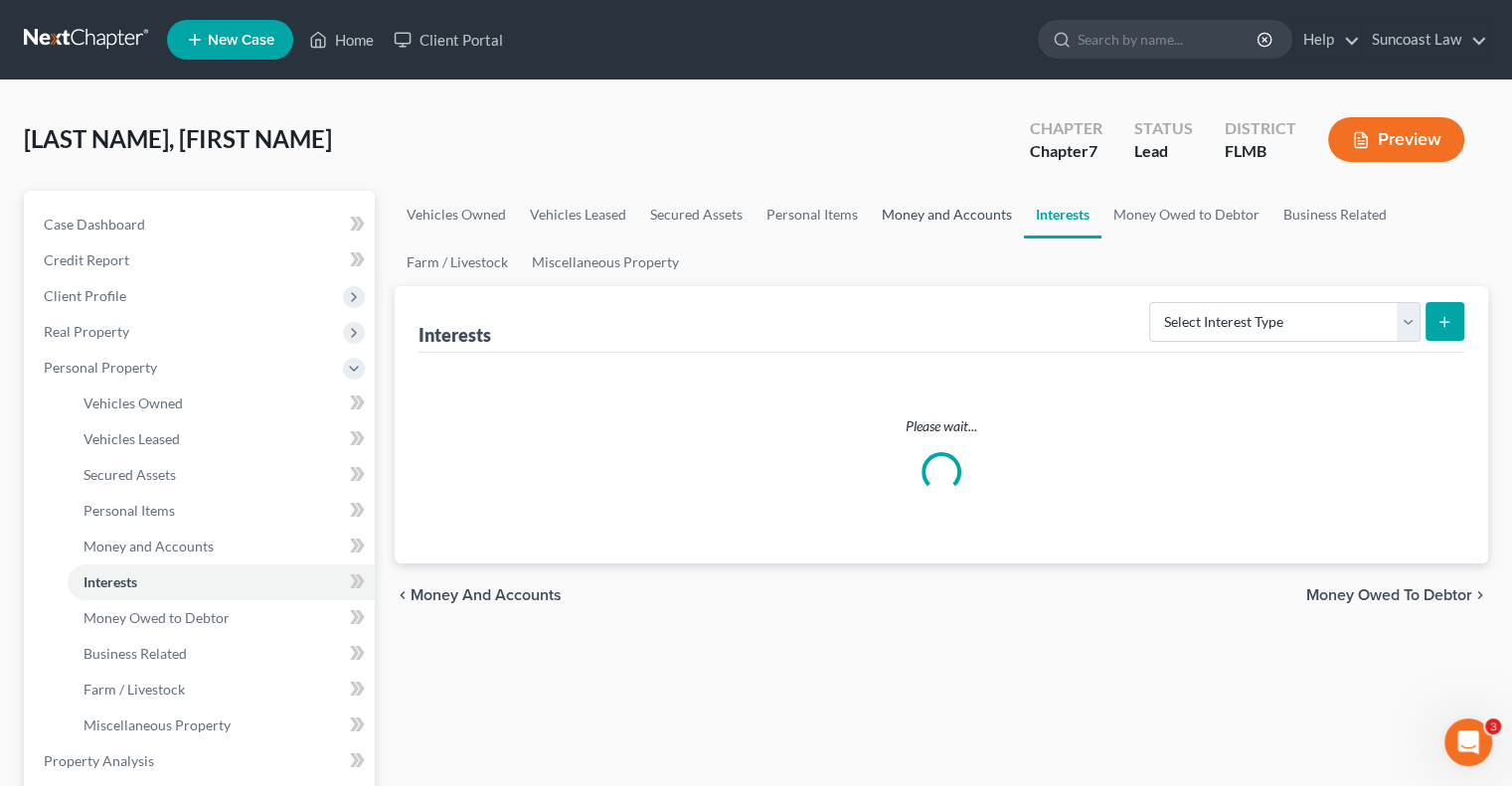 click on "Money and Accounts" at bounding box center [946, 215] 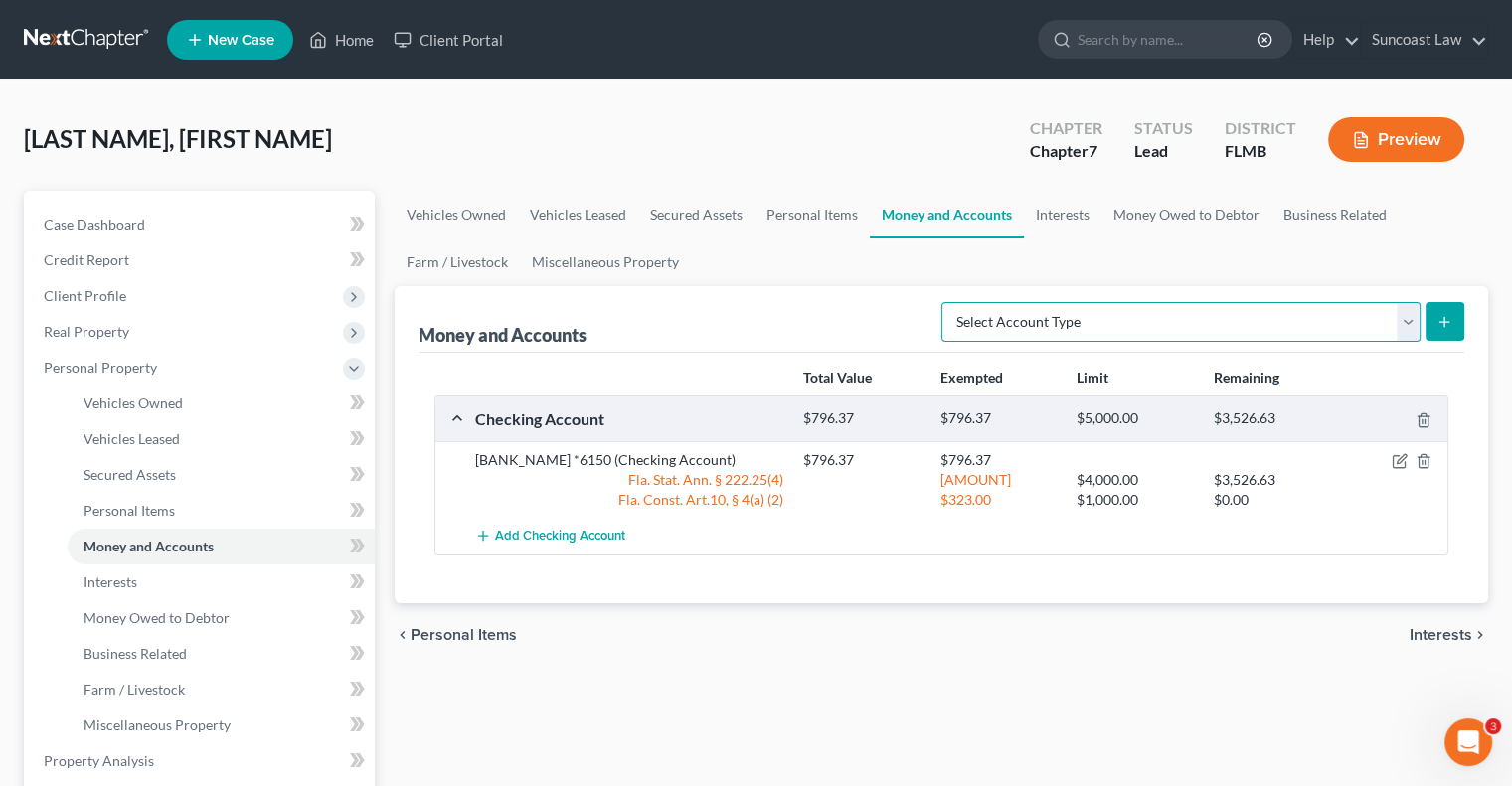 drag, startPoint x: 1193, startPoint y: 325, endPoint x: 1198, endPoint y: 337, distance: 13 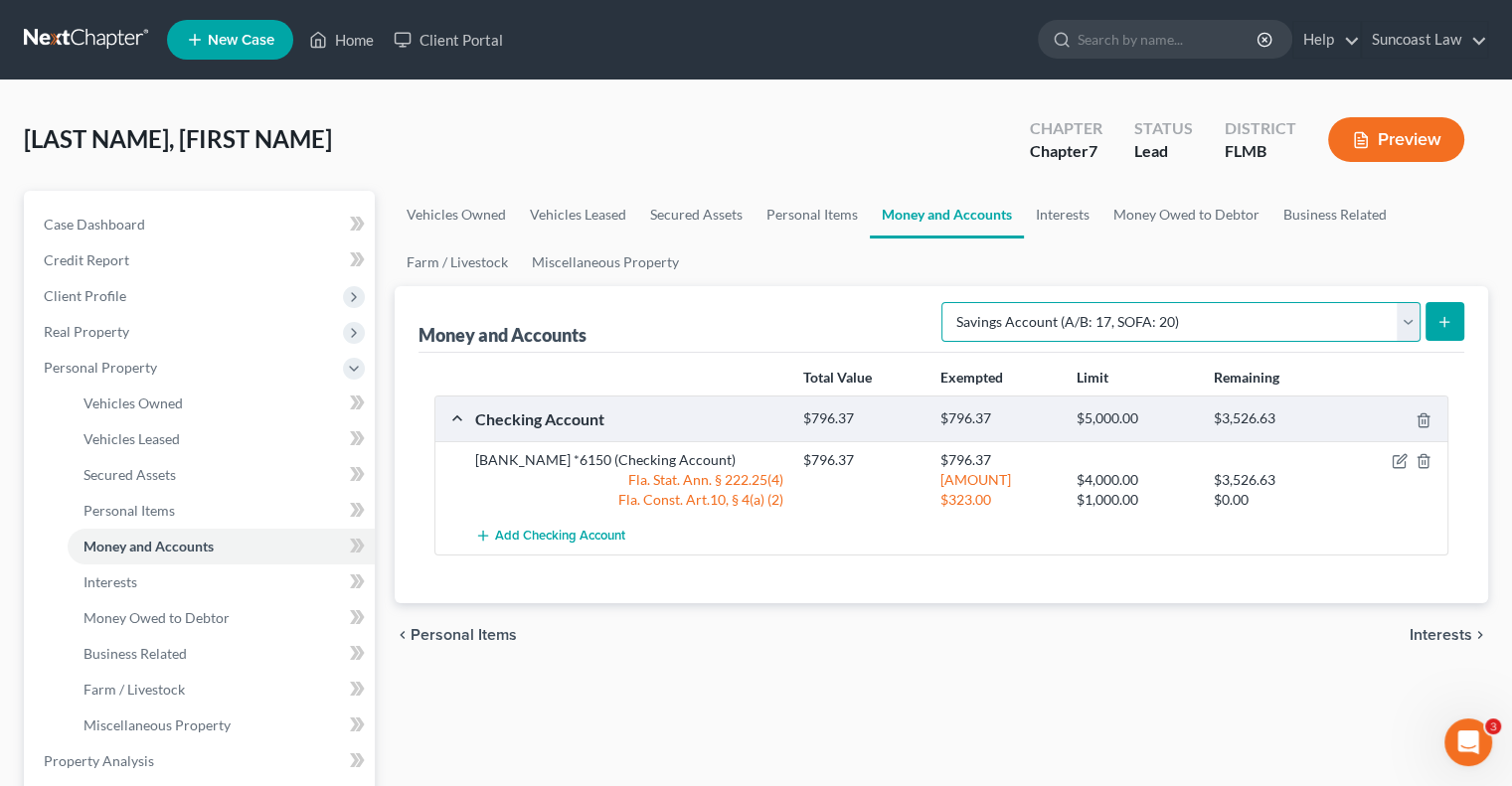 click on "Select Account Type Brokerage (A/B: 18, SOFA: 20) Cash on Hand (A/B: 16) Certificates of Deposit (A/B: 17, SOFA: 20) Checking Account (A/B: 17, SOFA: 20) Money Market (A/B: 18, SOFA: 20) Other (Credit Union, Health Savings Account, etc) (A/B: 17, SOFA: 20) Safe Deposit Box (A/B: 16) Savings Account (A/B: 17, SOFA: 20) Security Deposits or Prepayments (A/B: 22)" at bounding box center (1181, 322) 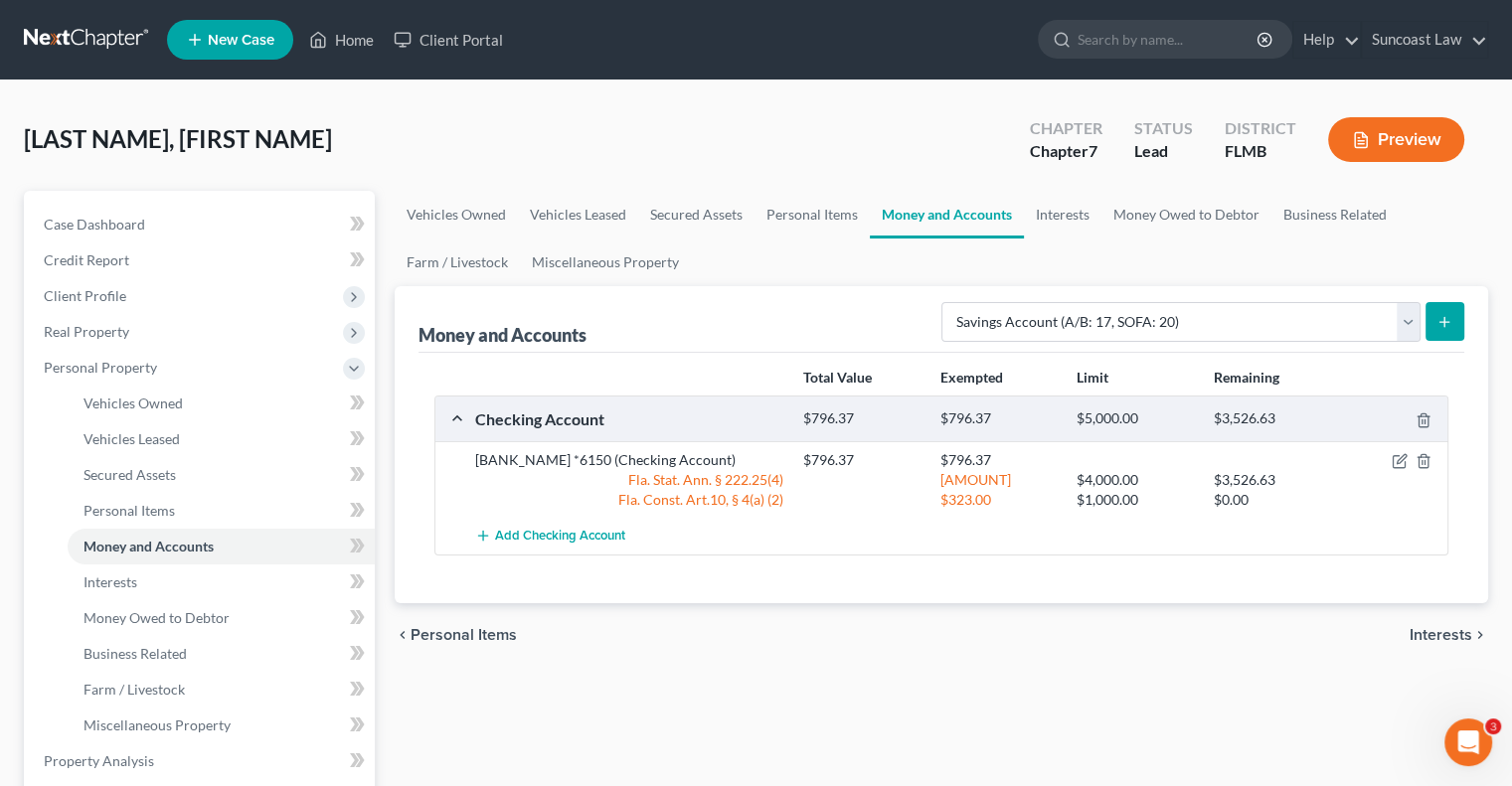click 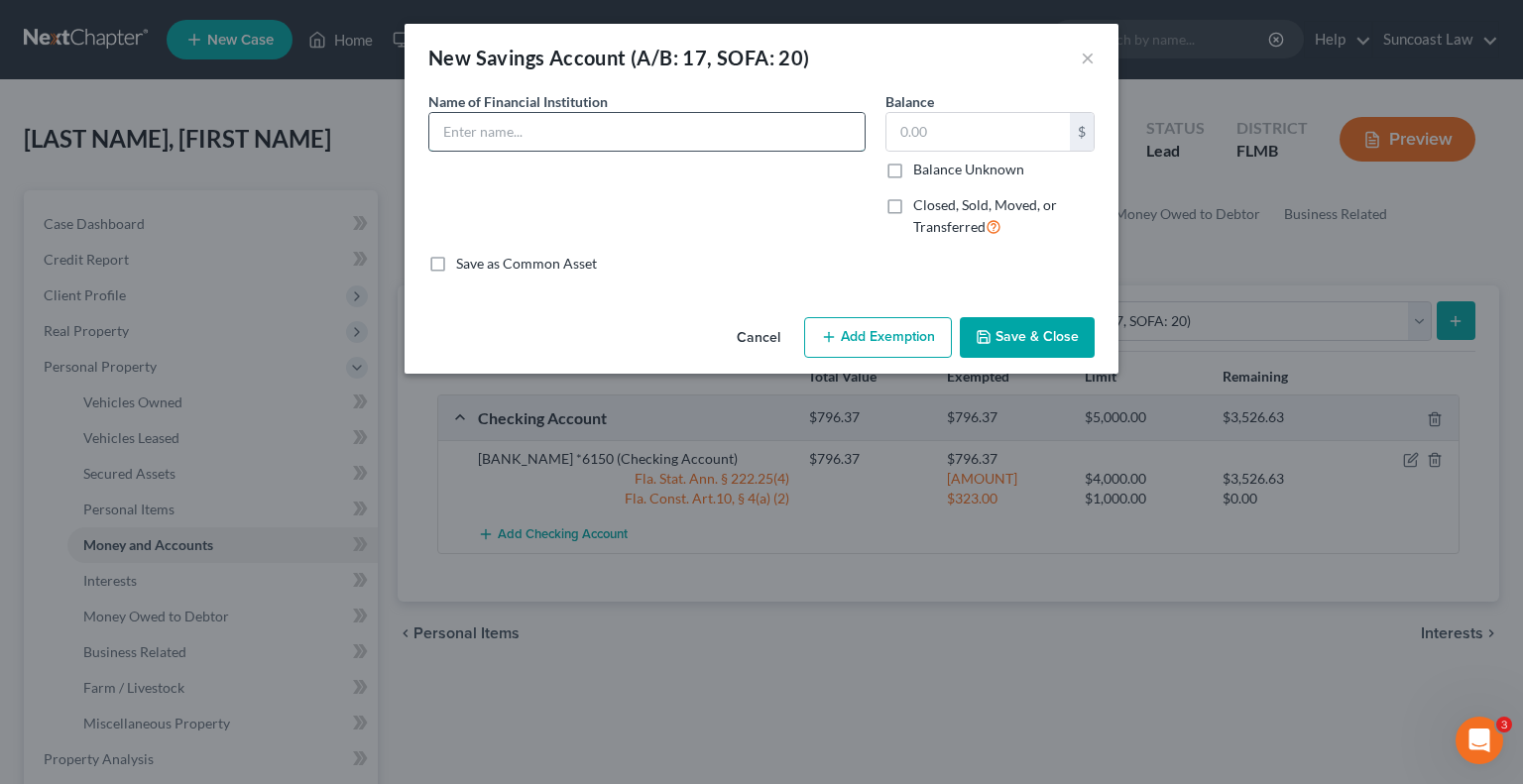 drag, startPoint x: 664, startPoint y: 139, endPoint x: 692, endPoint y: 118, distance: 35 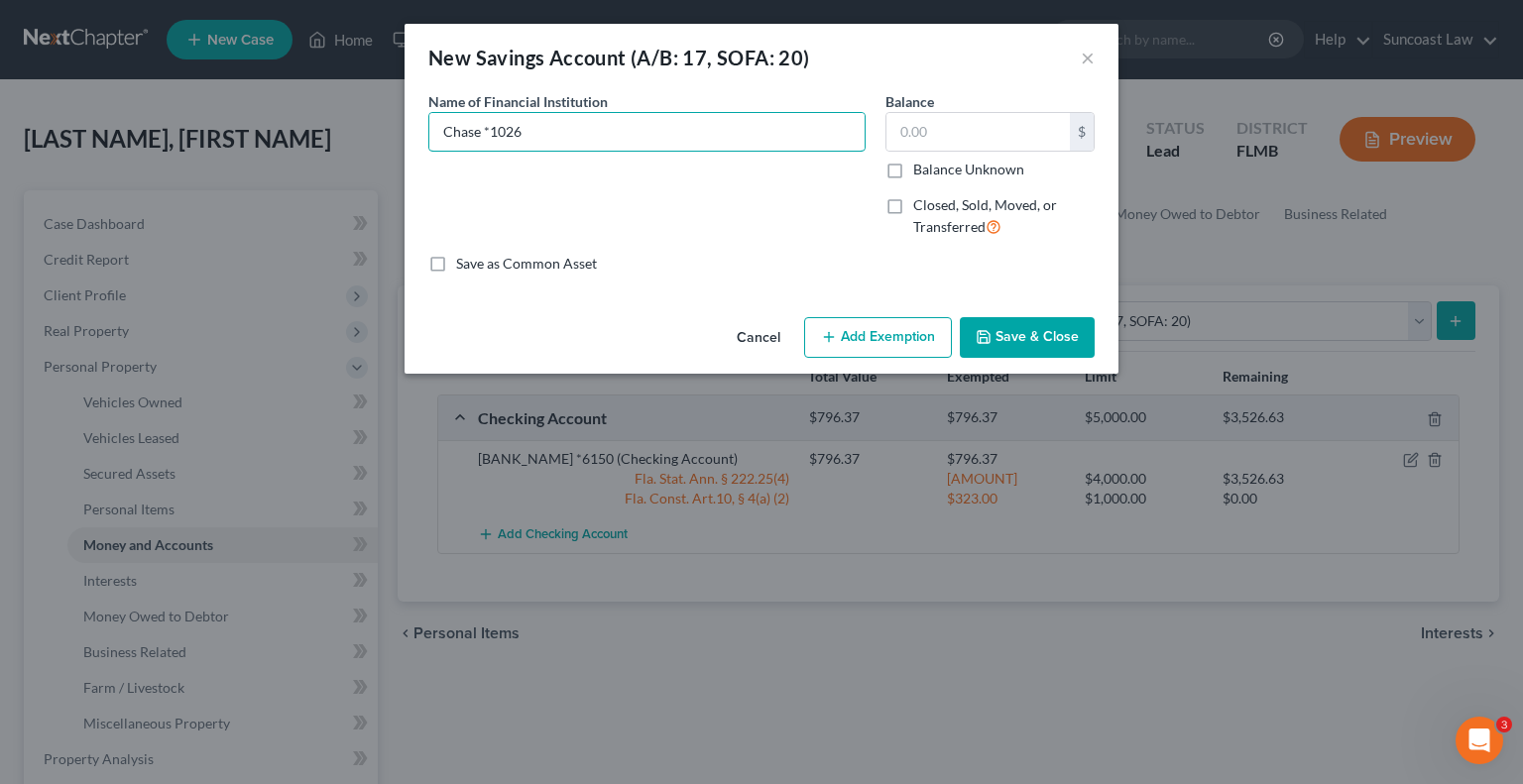 type on "Chase *1026" 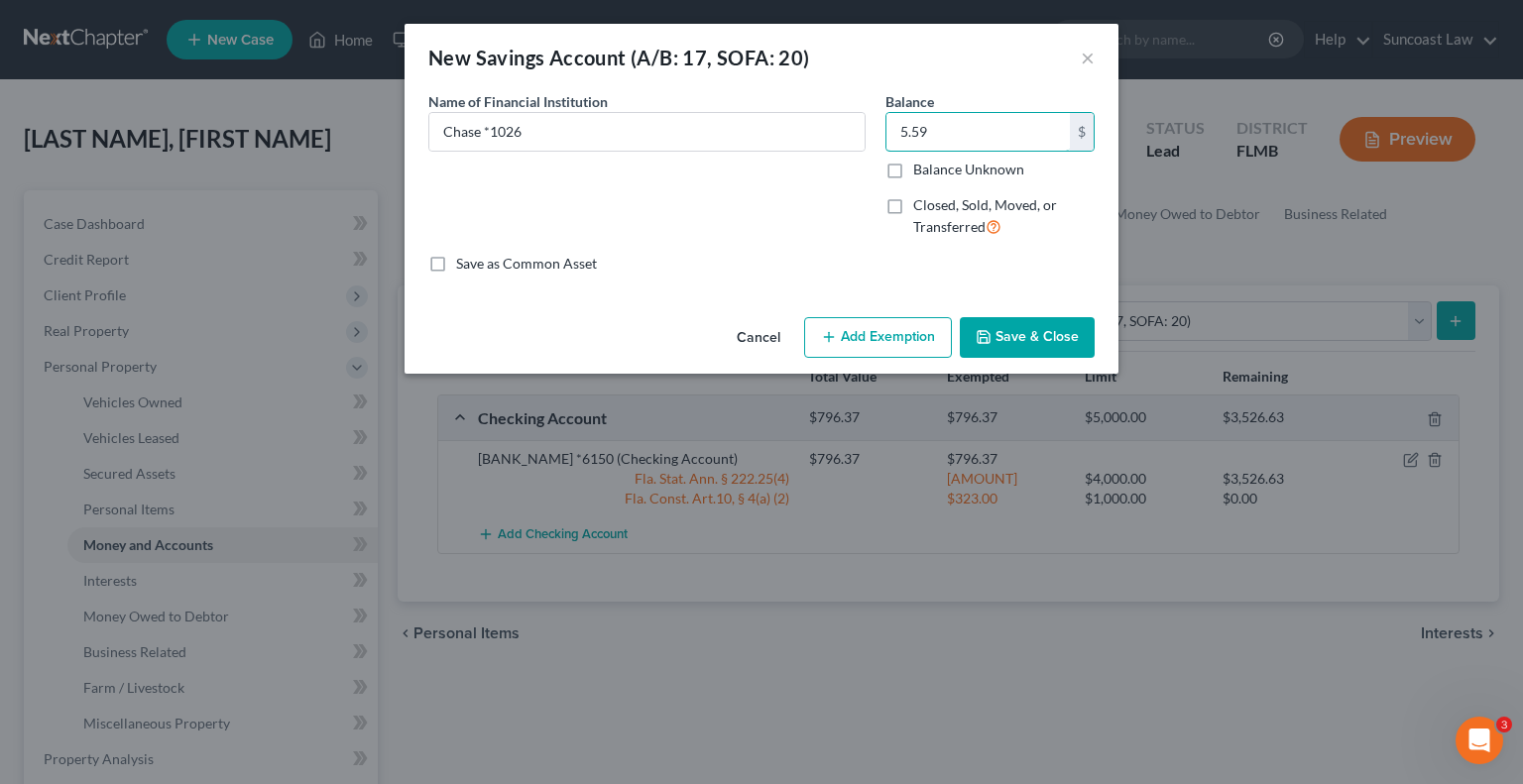 type on "5.59" 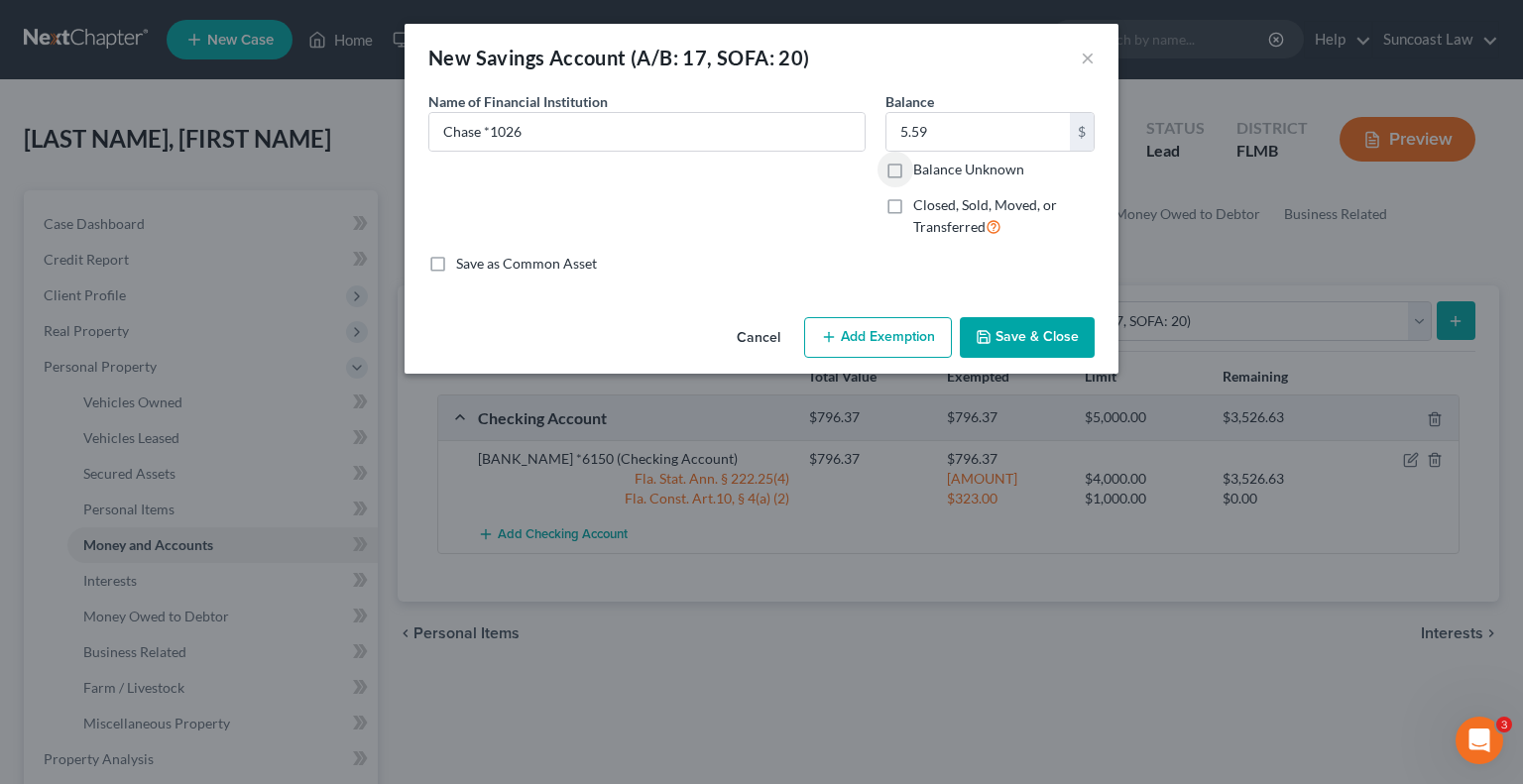 click on "Add Exemption" at bounding box center (878, 338) 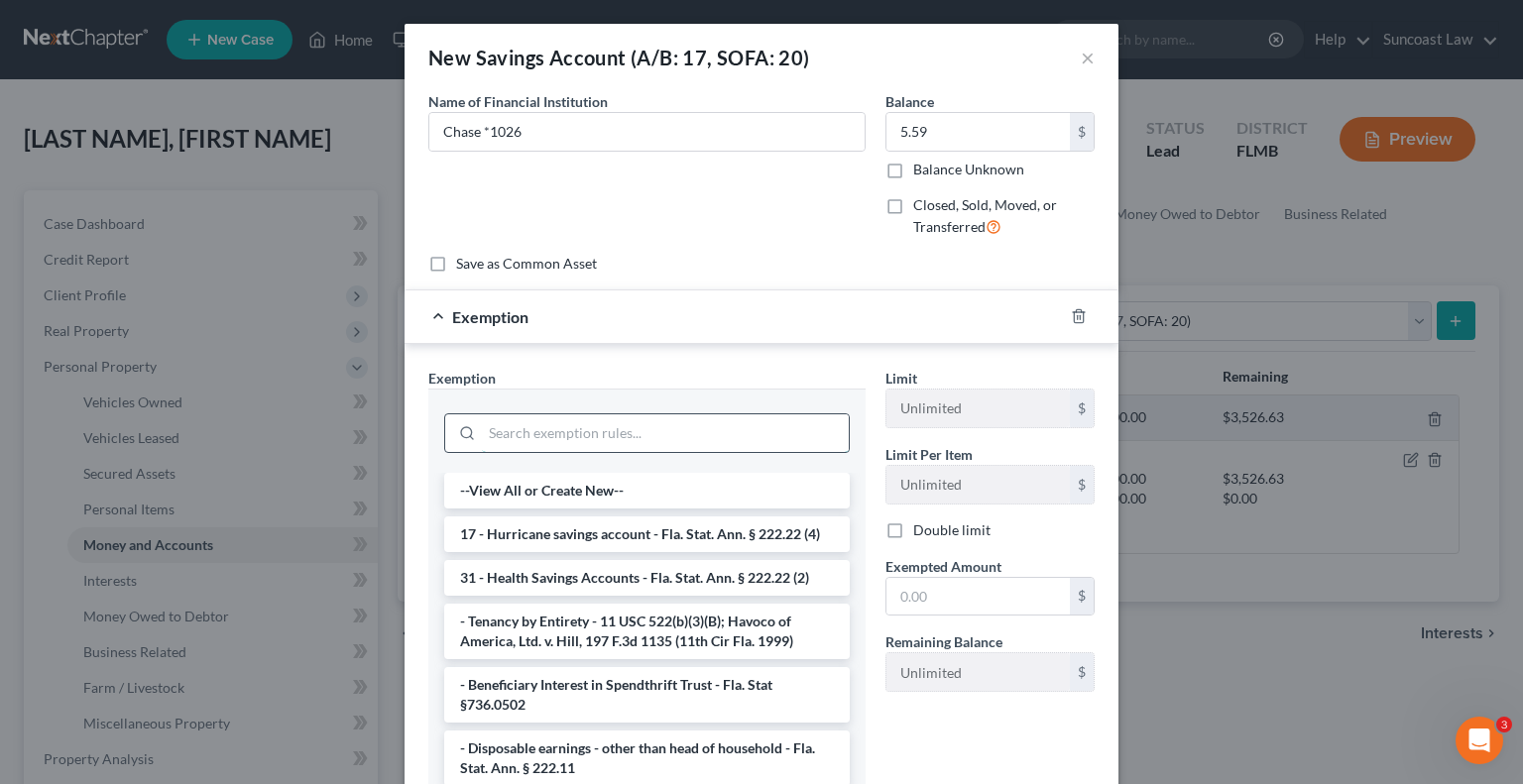 click at bounding box center [665, 433] 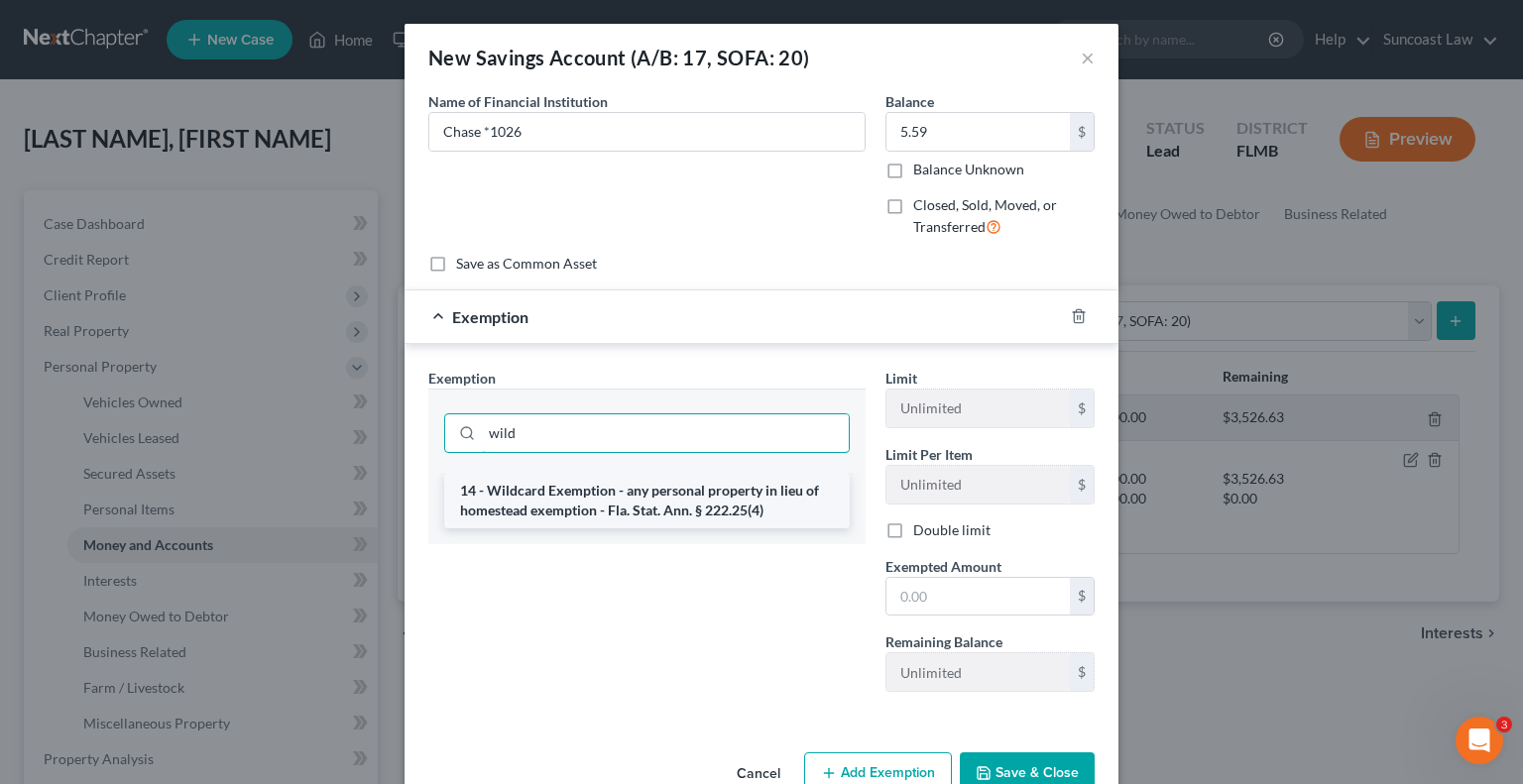 type on "wild" 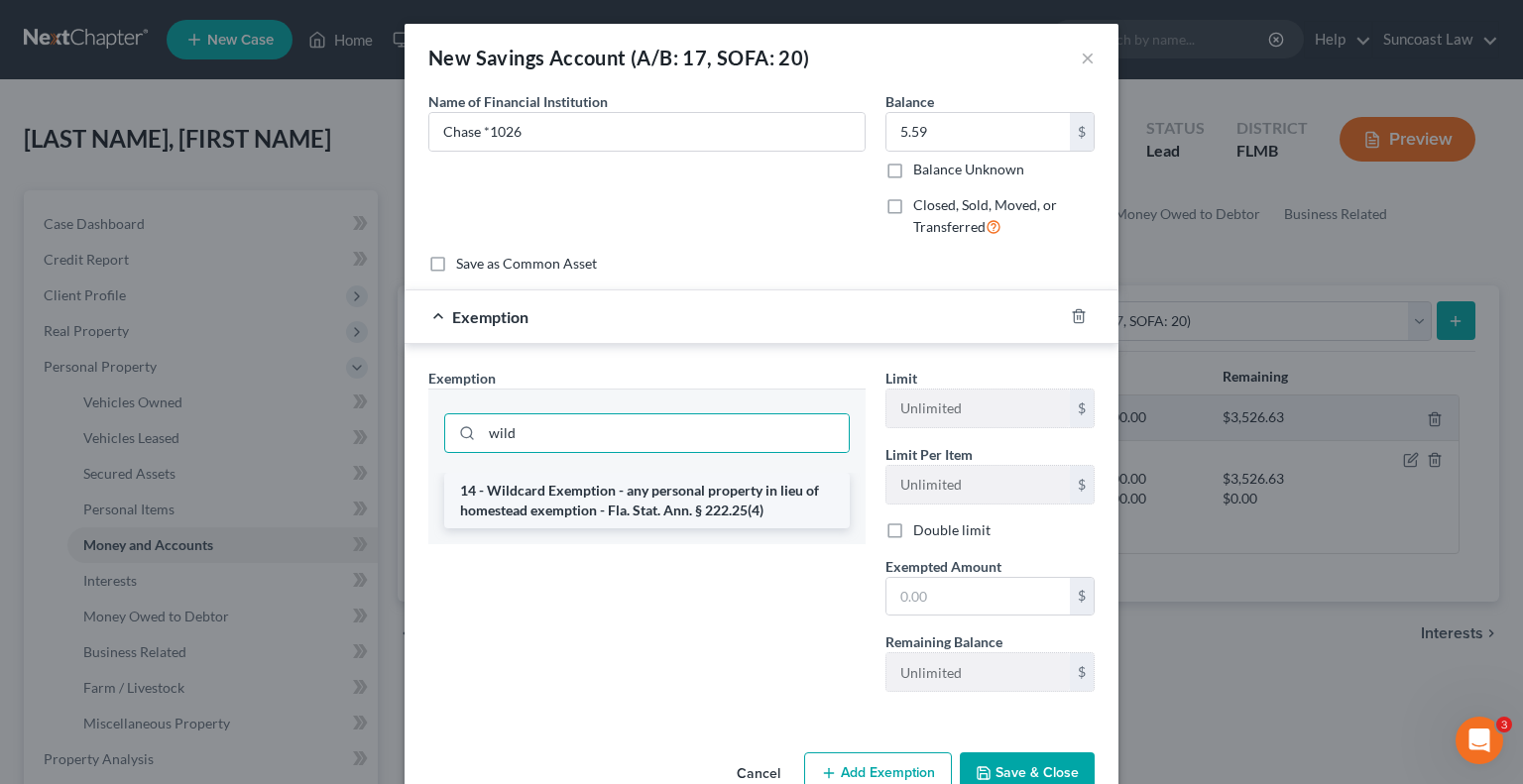 click on "14 - Wildcard Exemption - any personal property in lieu of homestead exemption - Fla. Stat. Ann. § 222.25(4)" at bounding box center [646, 501] 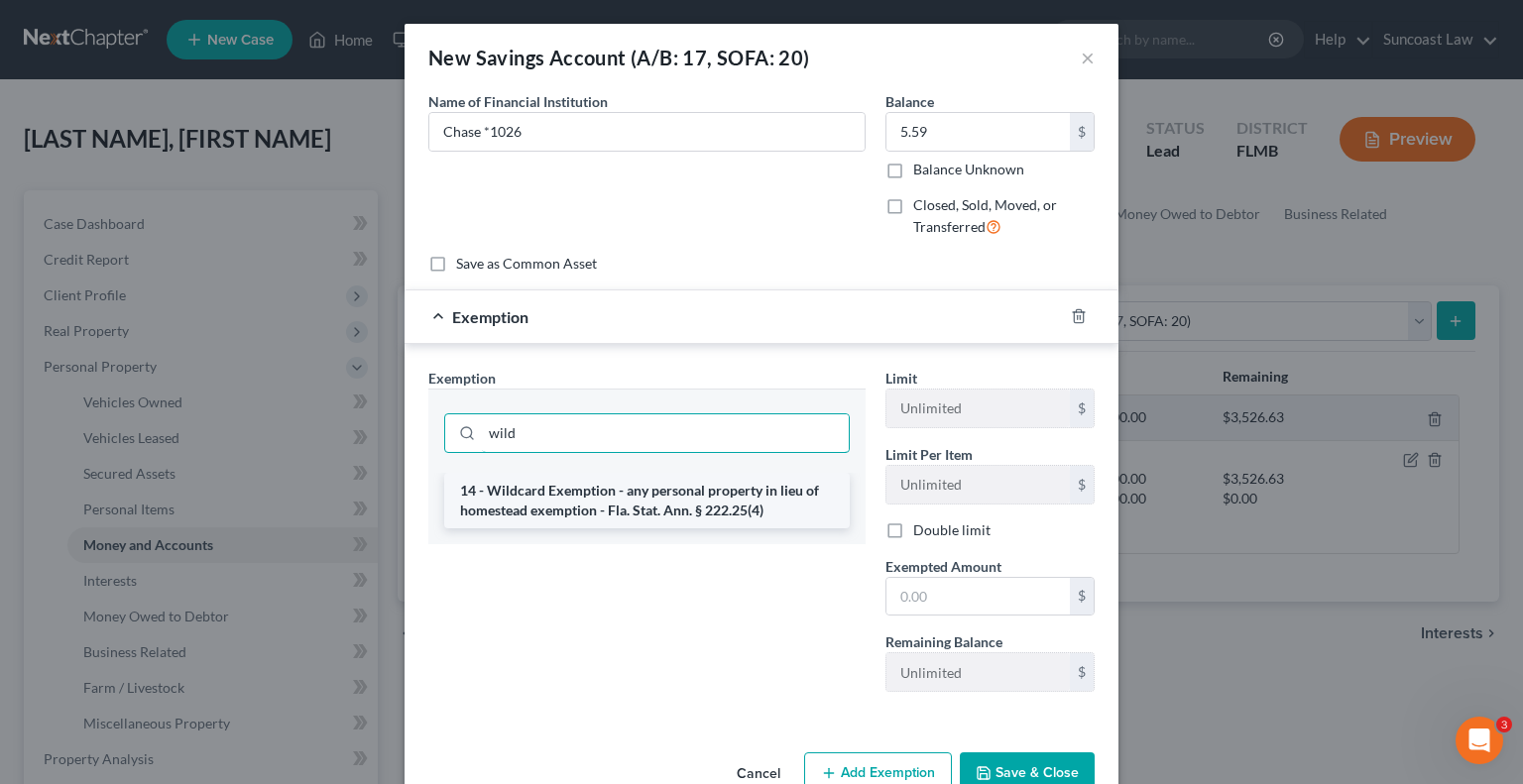 click on "wild" at bounding box center (665, 433) 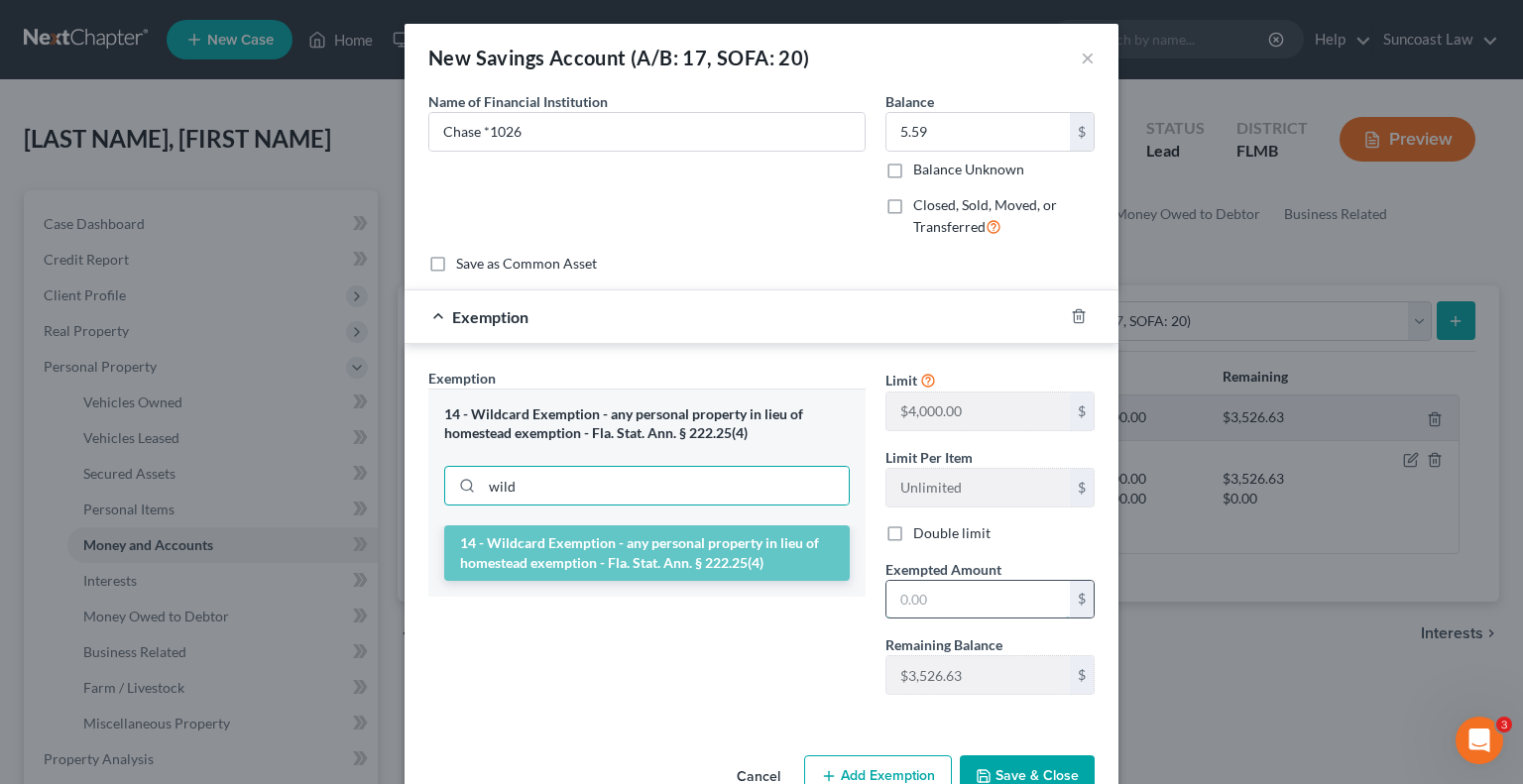 drag, startPoint x: 948, startPoint y: 606, endPoint x: 971, endPoint y: 583, distance: 32.526912 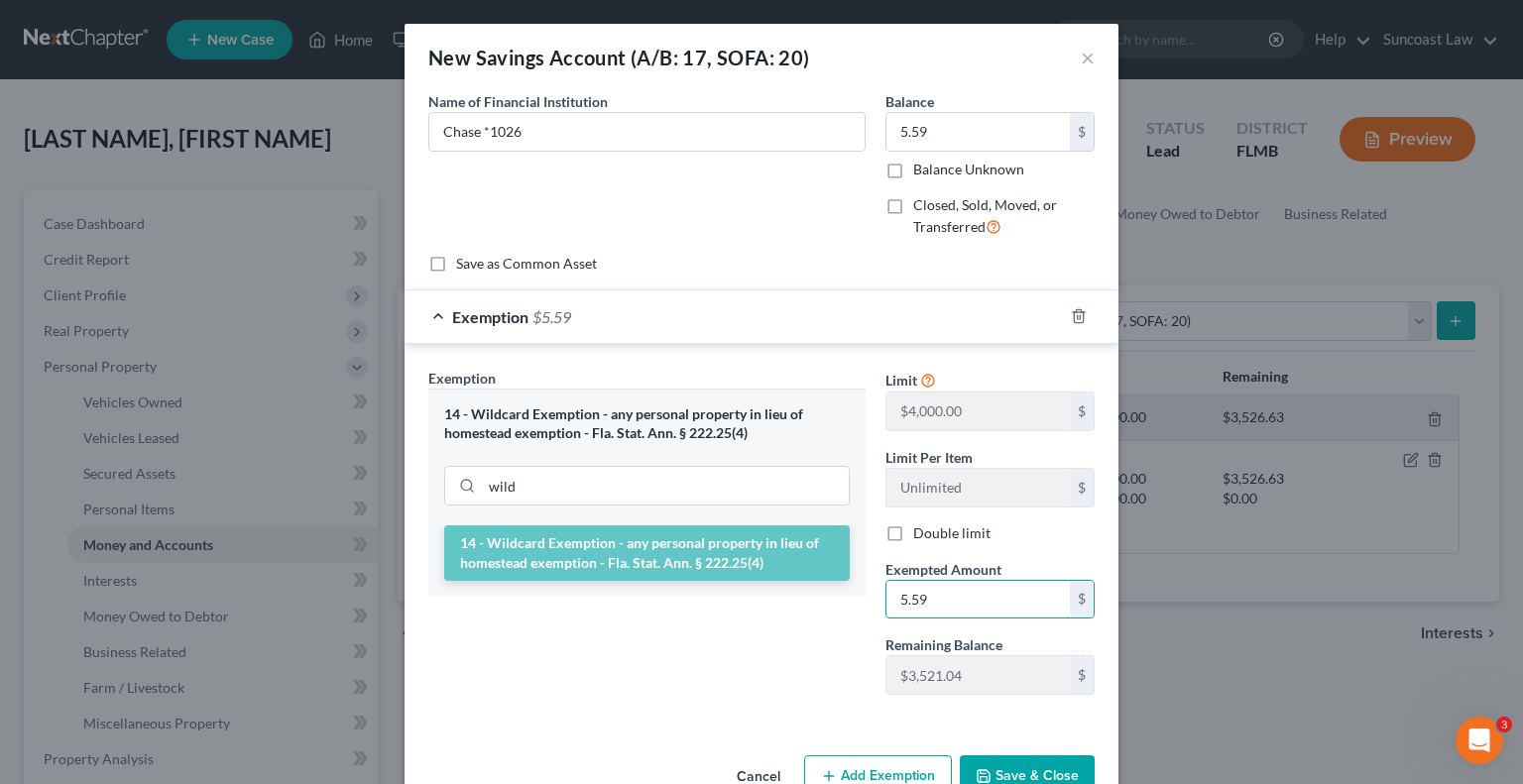 type on "5.59" 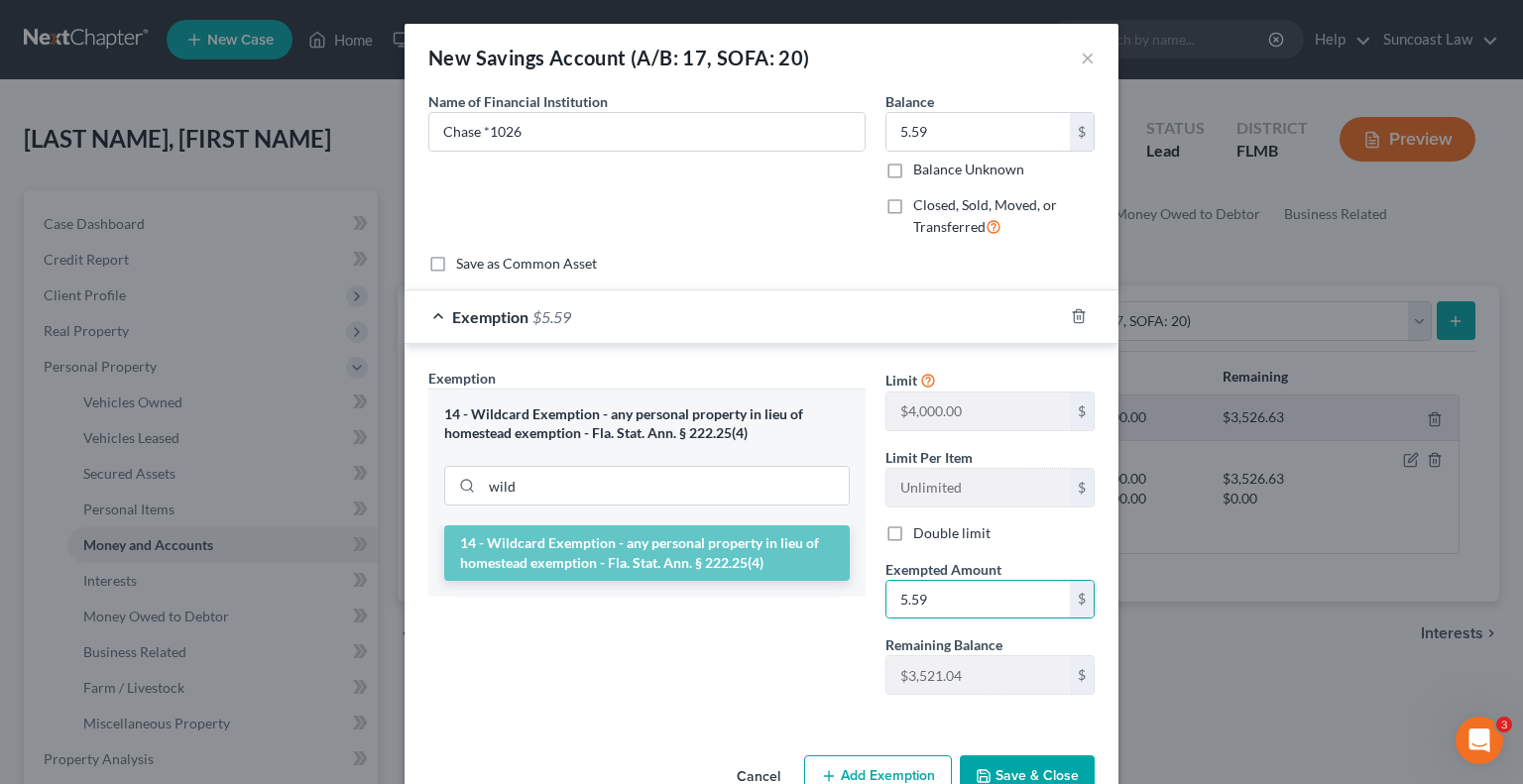 scroll, scrollTop: 10, scrollLeft: 0, axis: vertical 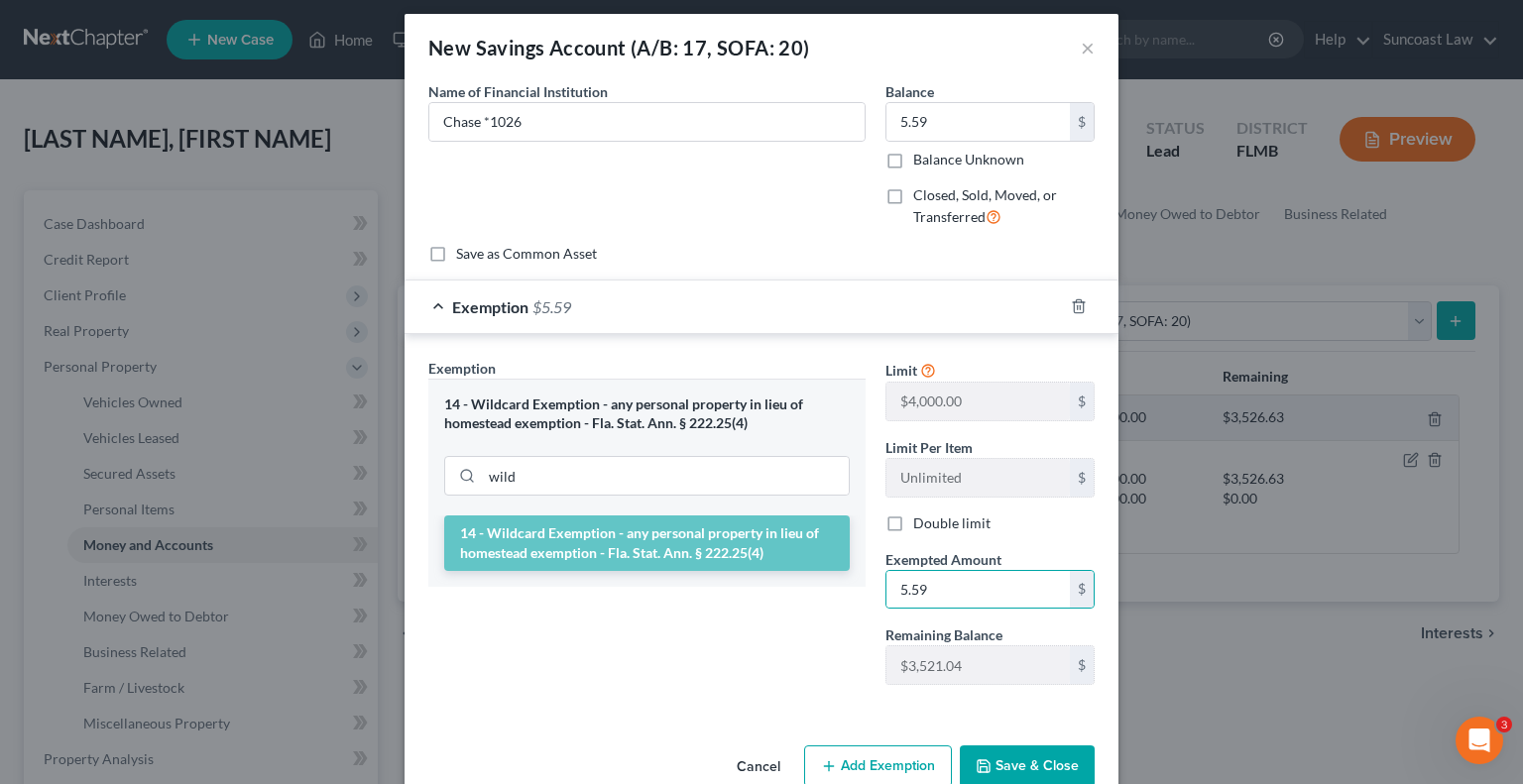 type 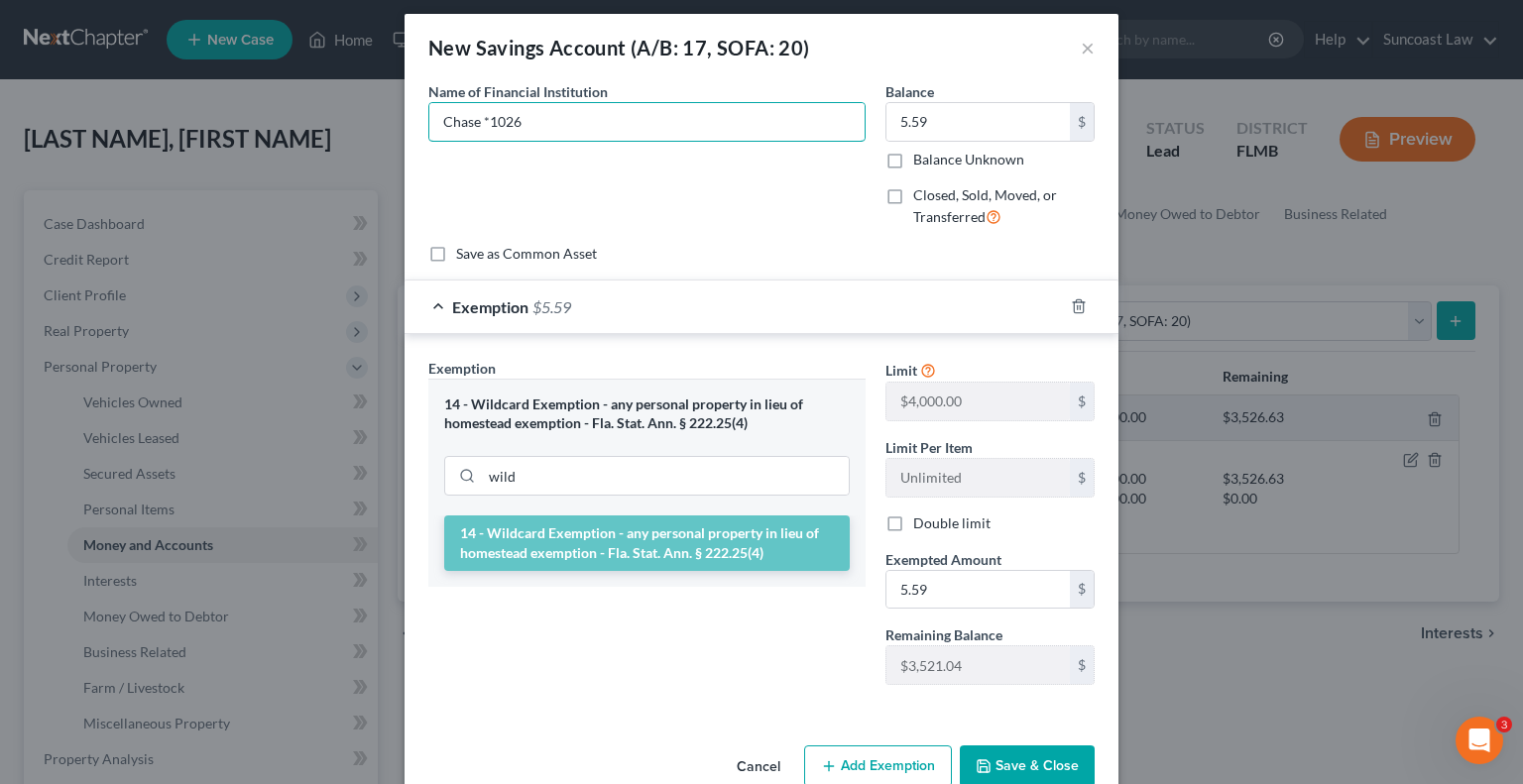 drag, startPoint x: 594, startPoint y: 111, endPoint x: 414, endPoint y: 110, distance: 180.00278 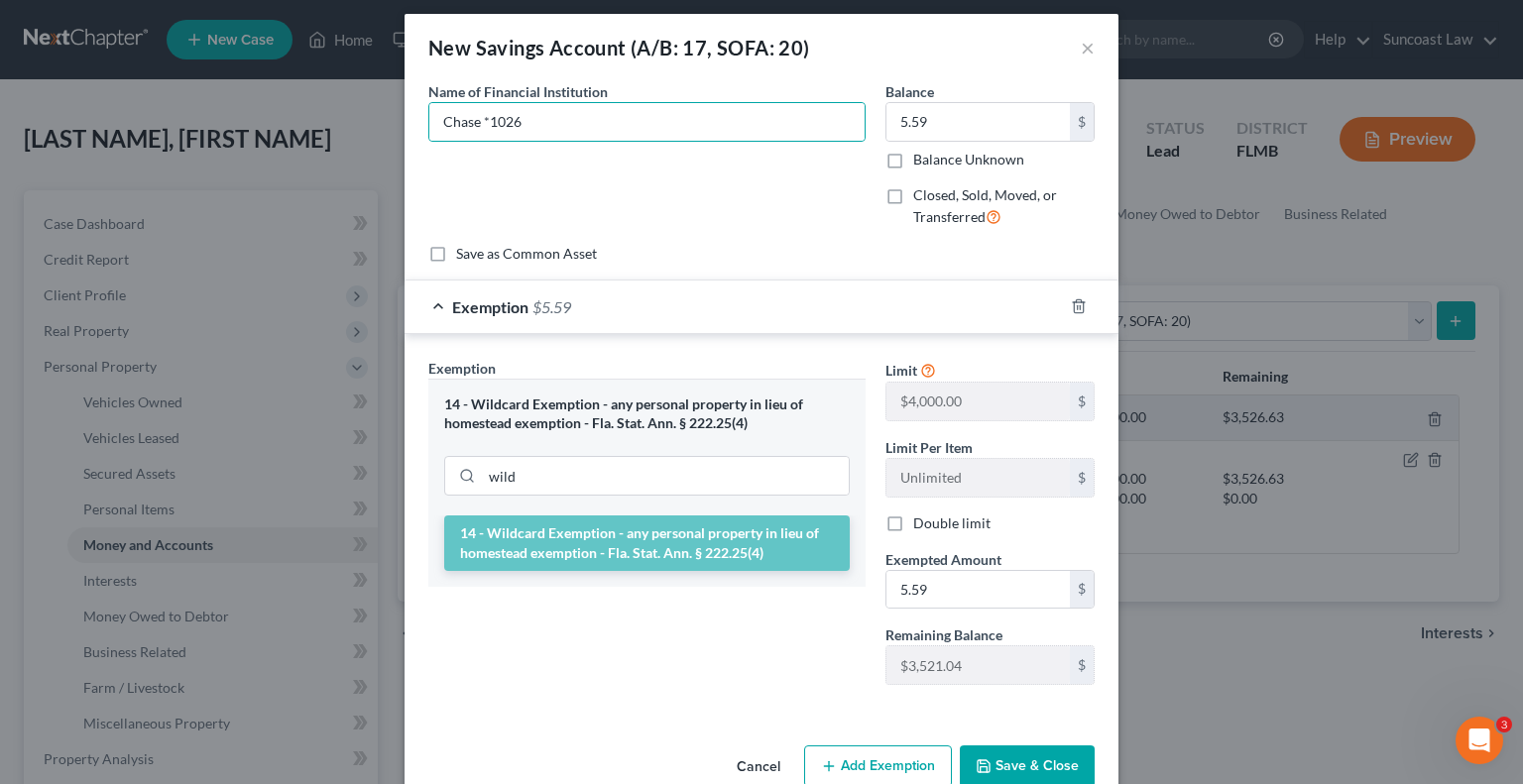 drag, startPoint x: 1029, startPoint y: 752, endPoint x: 806, endPoint y: 423, distance: 397.4544 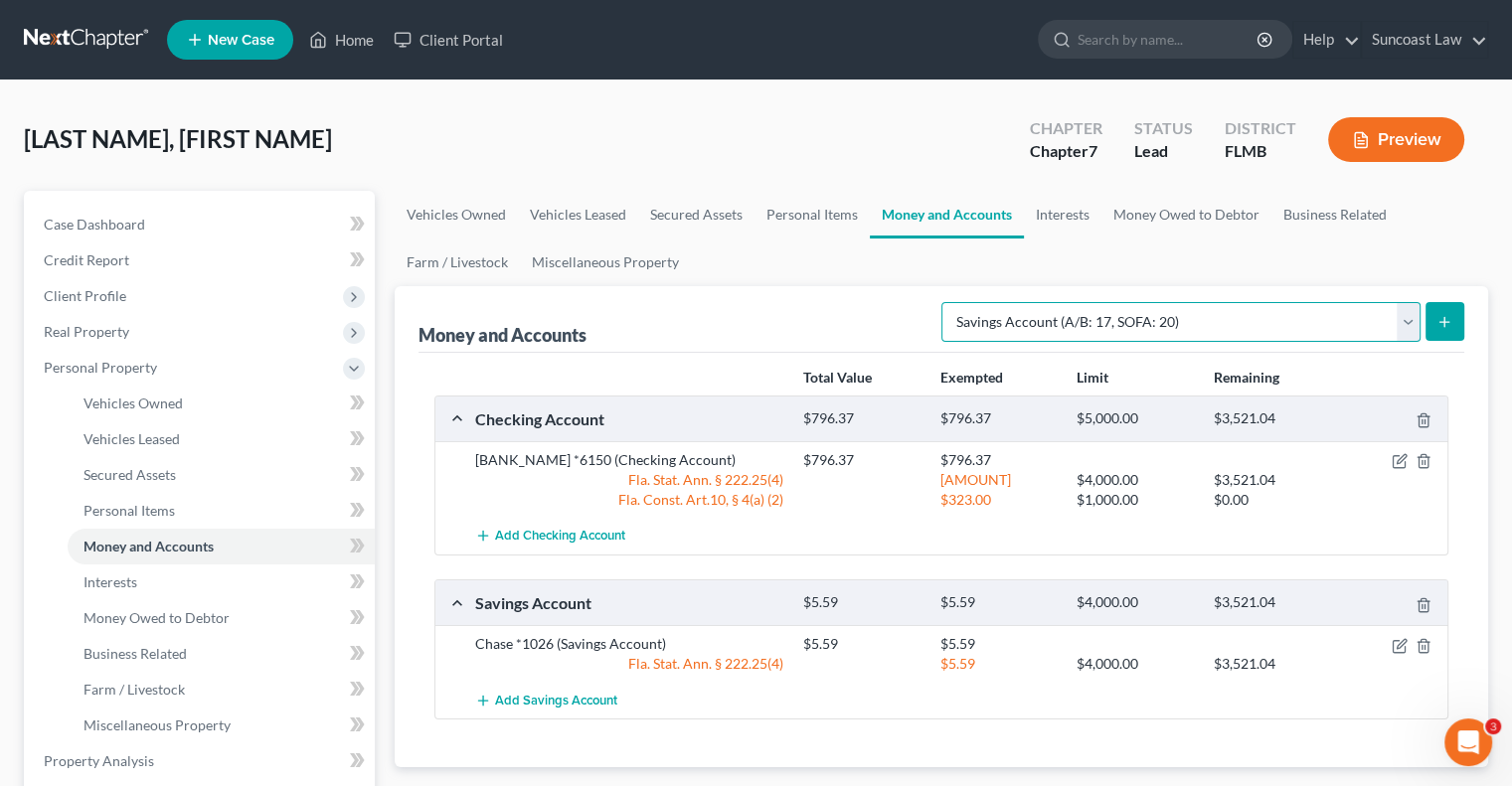 drag, startPoint x: 1142, startPoint y: 315, endPoint x: 1138, endPoint y: 337, distance: 22.36068 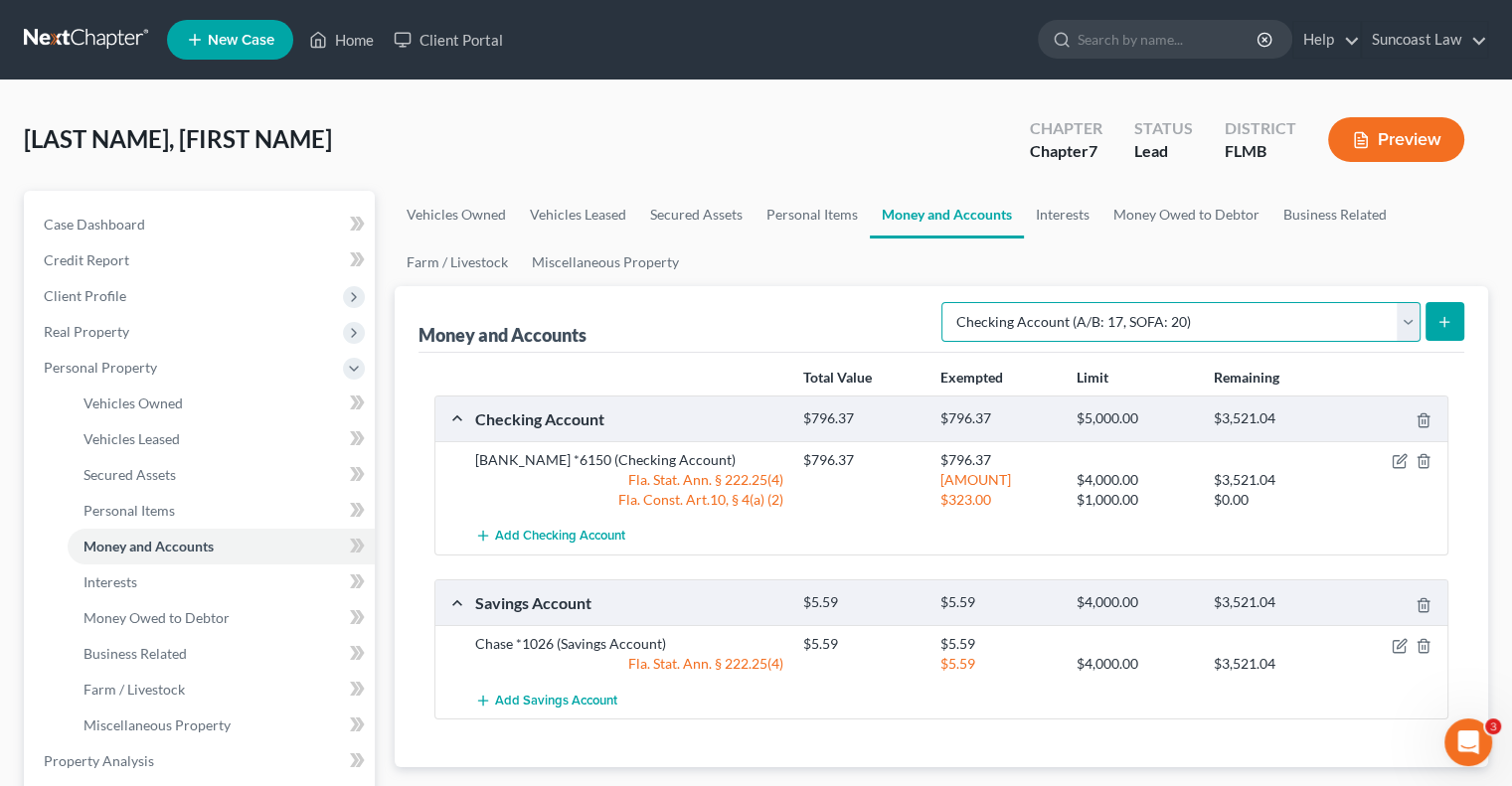 click on "Select Account Type Brokerage (A/B: 18, SOFA: 20) Cash on Hand (A/B: 16) Certificates of Deposit (A/B: 17, SOFA: 20) Checking Account (A/B: 17, SOFA: 20) Money Market (A/B: 18, SOFA: 20) Other (Credit Union, Health Savings Account, etc) (A/B: 17, SOFA: 20) Safe Deposit Box (A/B: 16) Savings Account (A/B: 17, SOFA: 20) Security Deposits or Prepayments (A/B: 22)" at bounding box center (1181, 322) 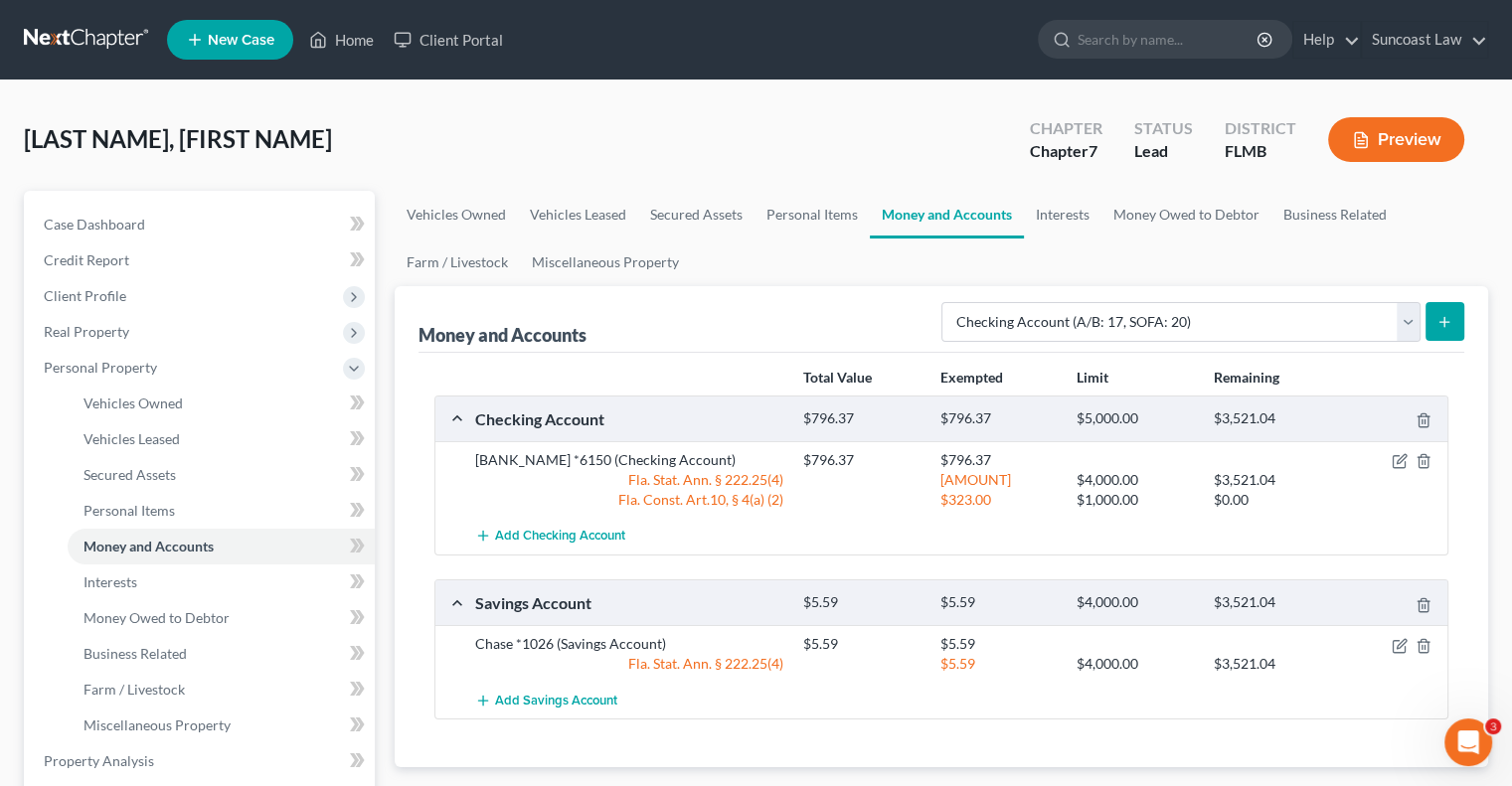 click 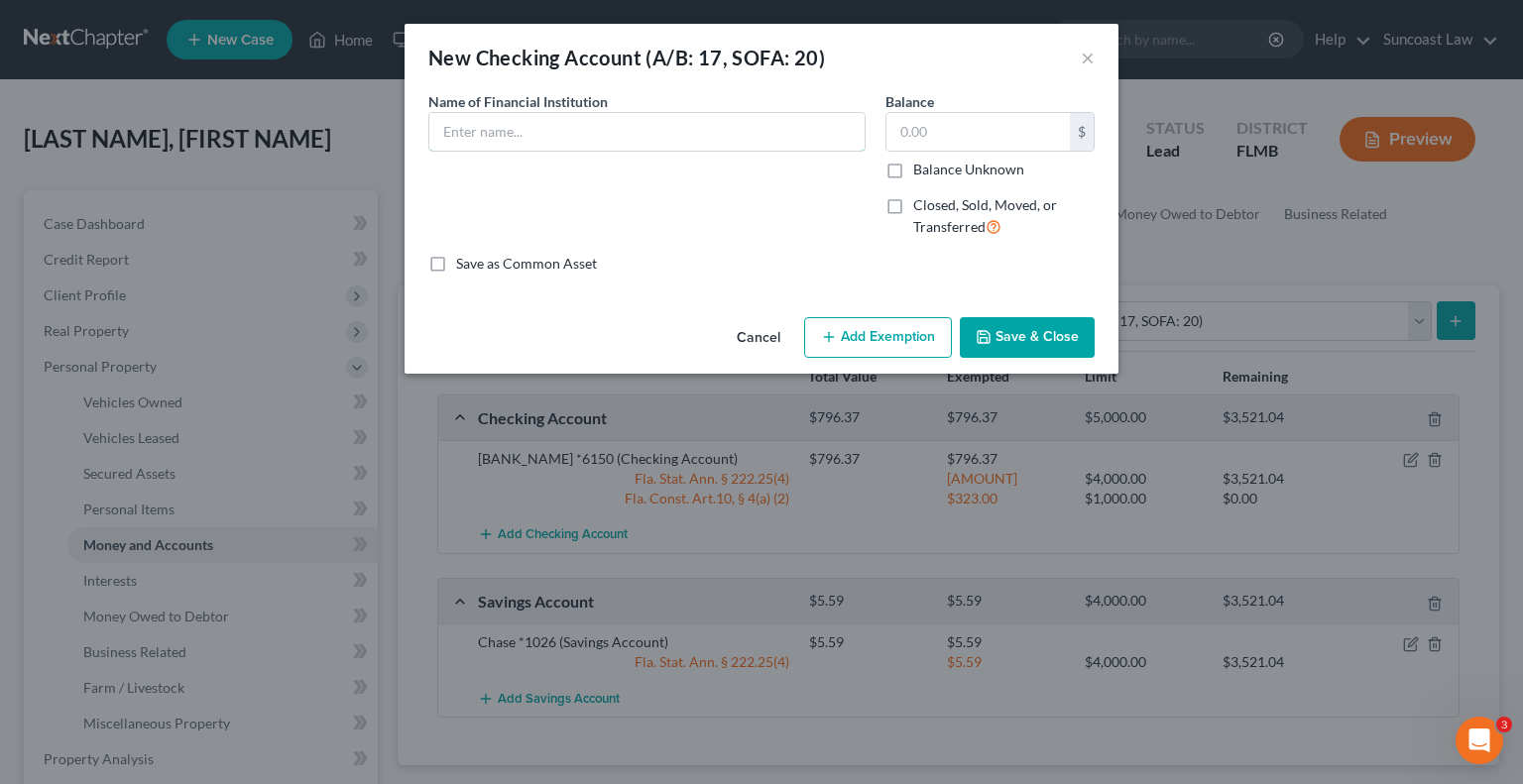 drag, startPoint x: 687, startPoint y: 137, endPoint x: 698, endPoint y: 100, distance: 38.600518 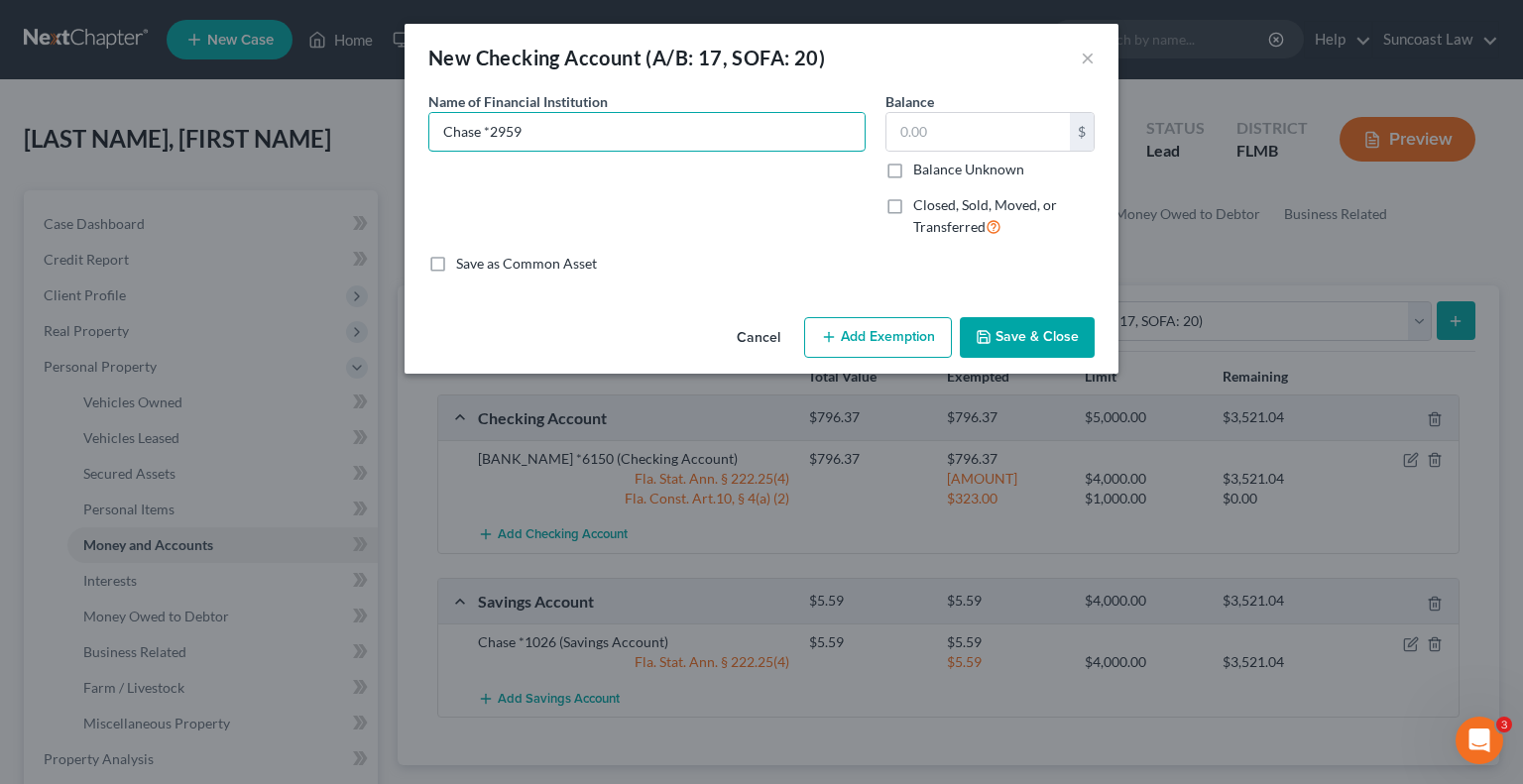 type on "Chase *2959" 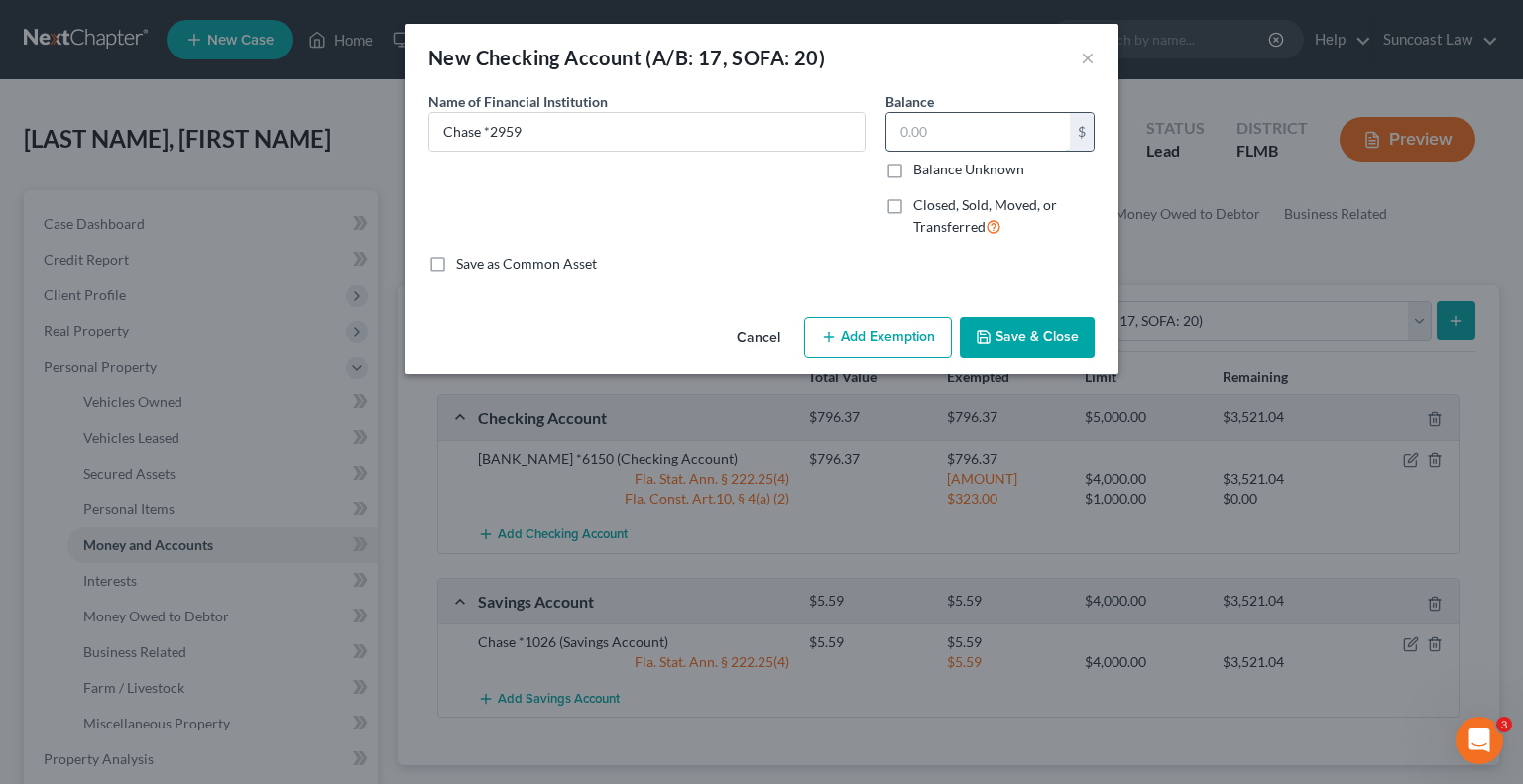 click at bounding box center [978, 132] 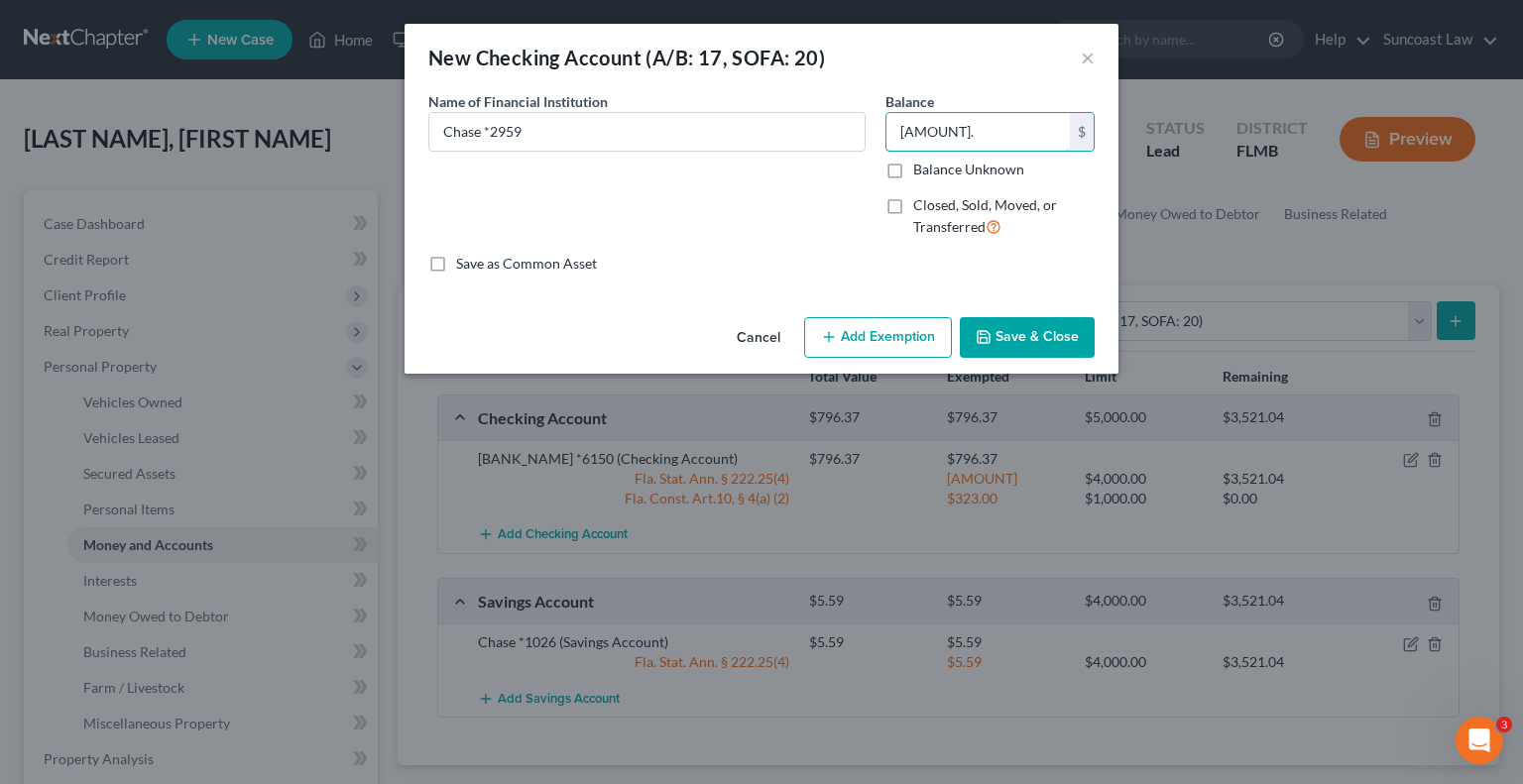 type on "[AMOUNT]." 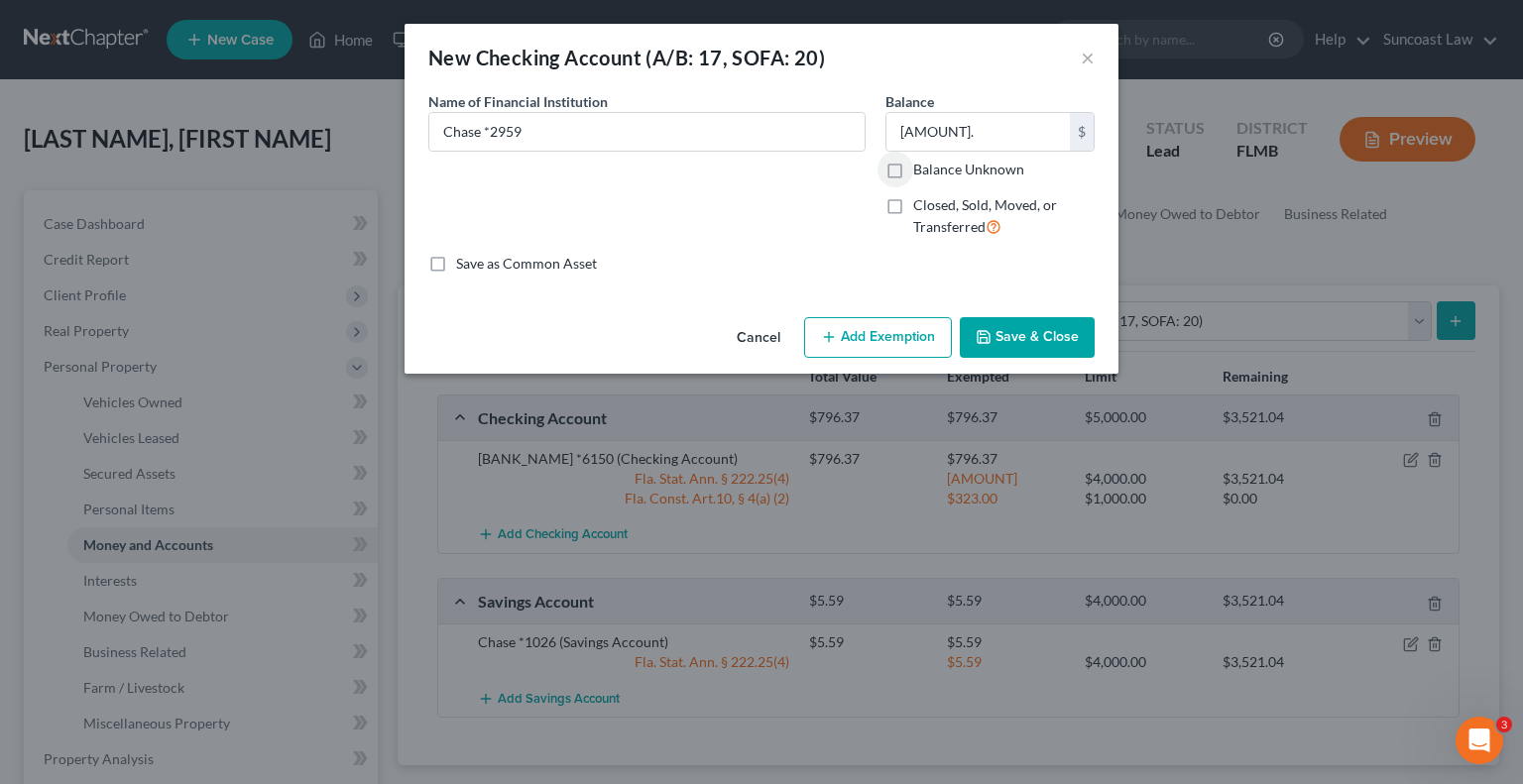 click on "Add Exemption" at bounding box center (878, 338) 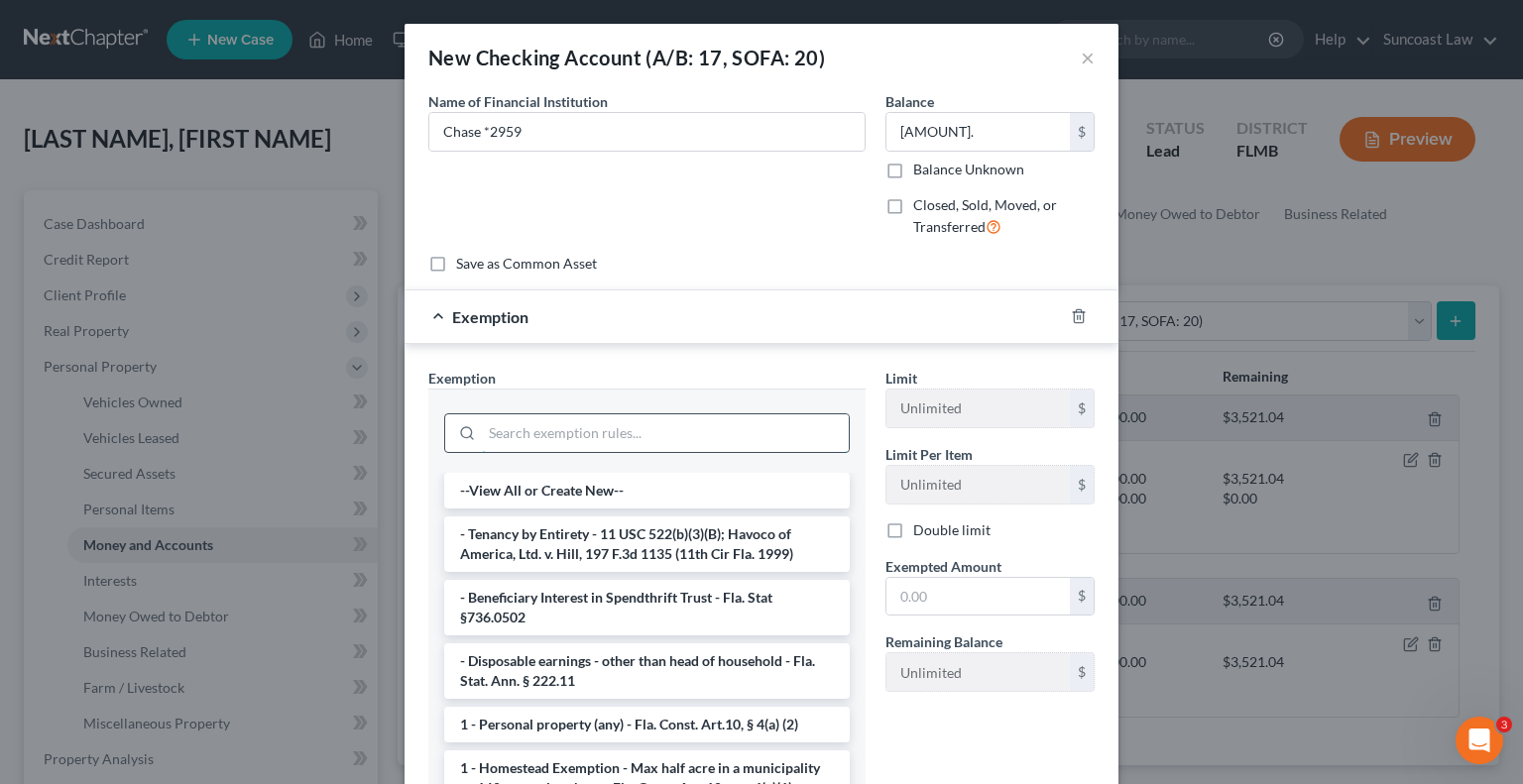 click at bounding box center [665, 433] 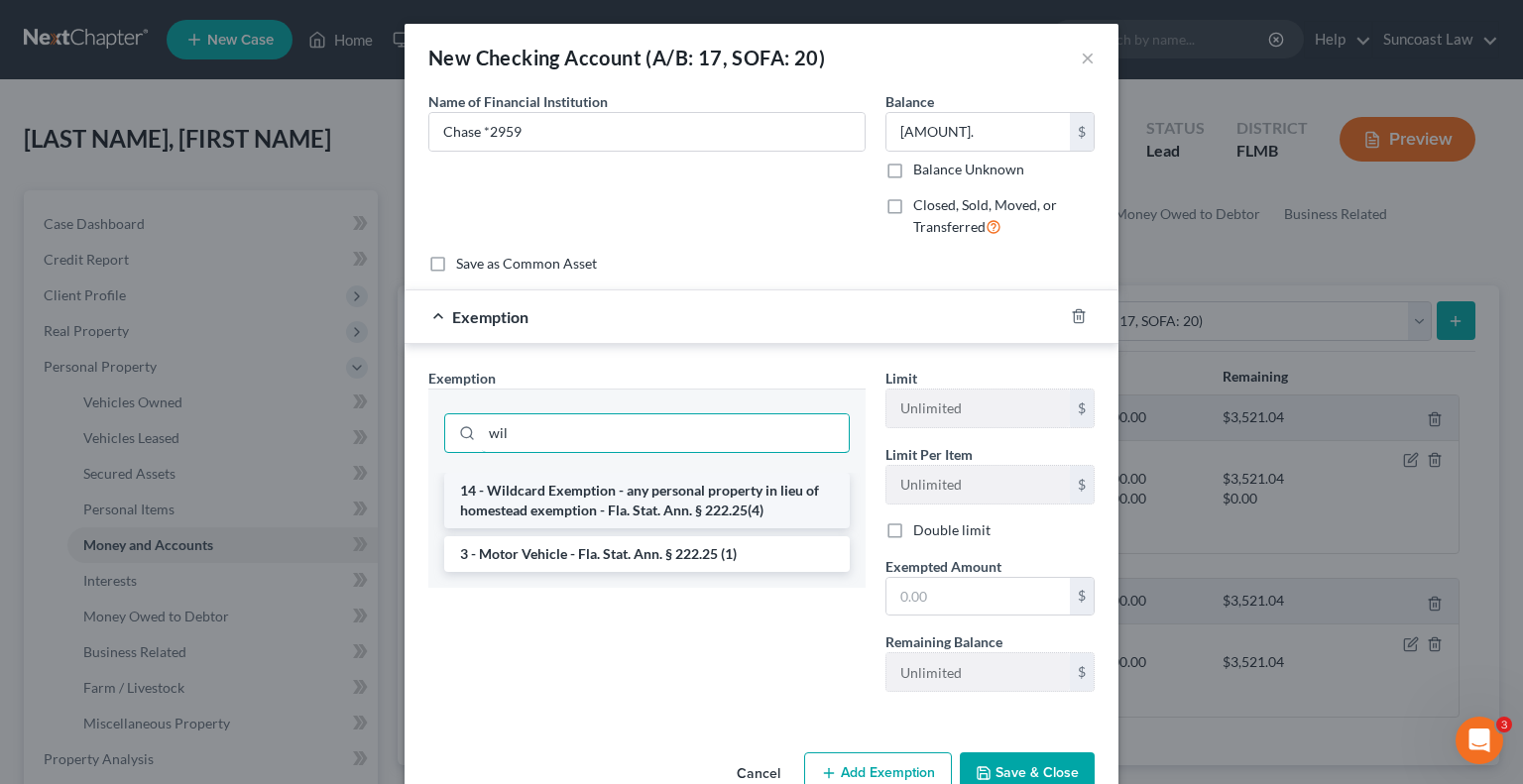 type on "wil" 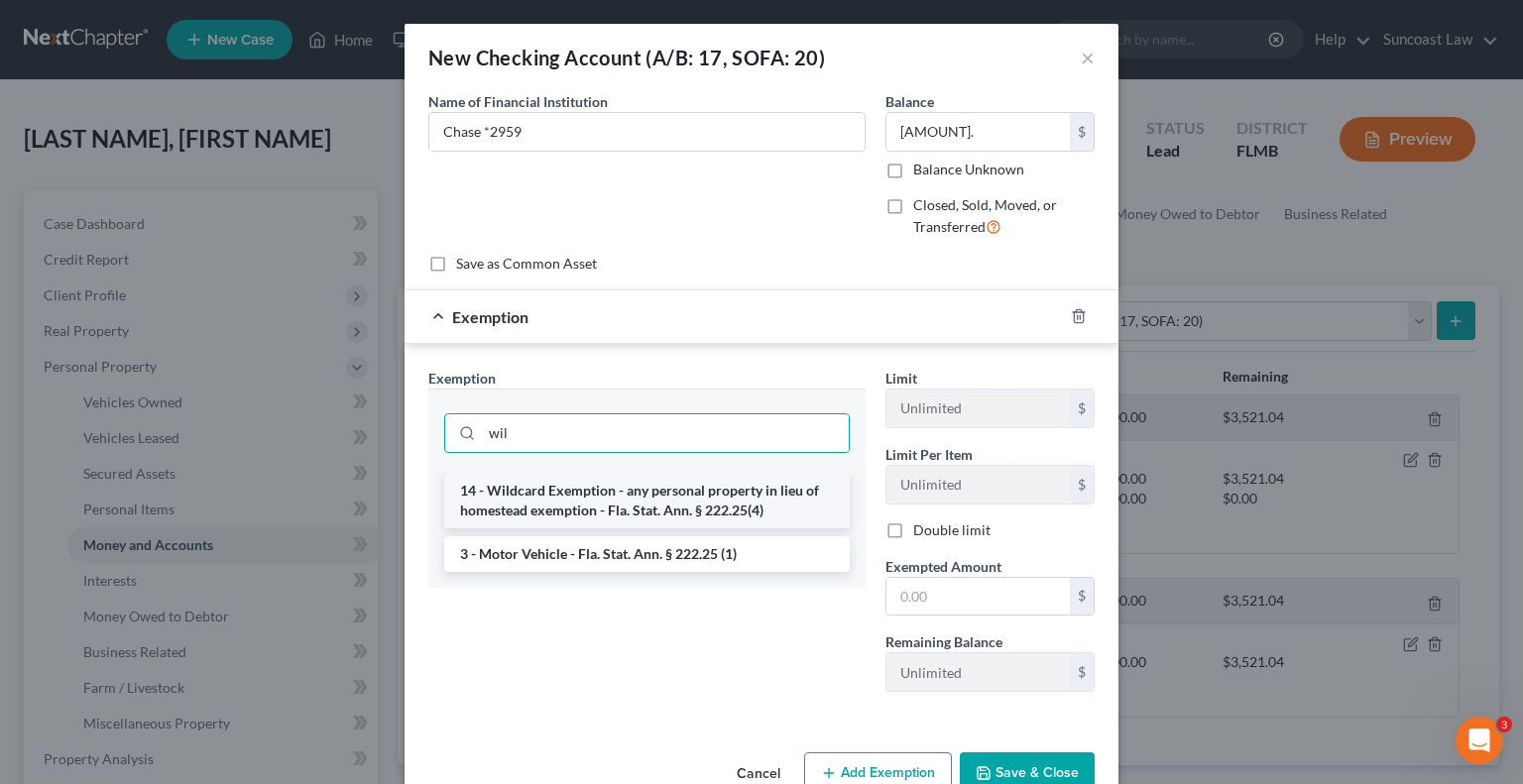 click on "14 - Wildcard Exemption - any personal property in lieu of homestead exemption - Fla. Stat. Ann. § 222.25(4)" at bounding box center (646, 501) 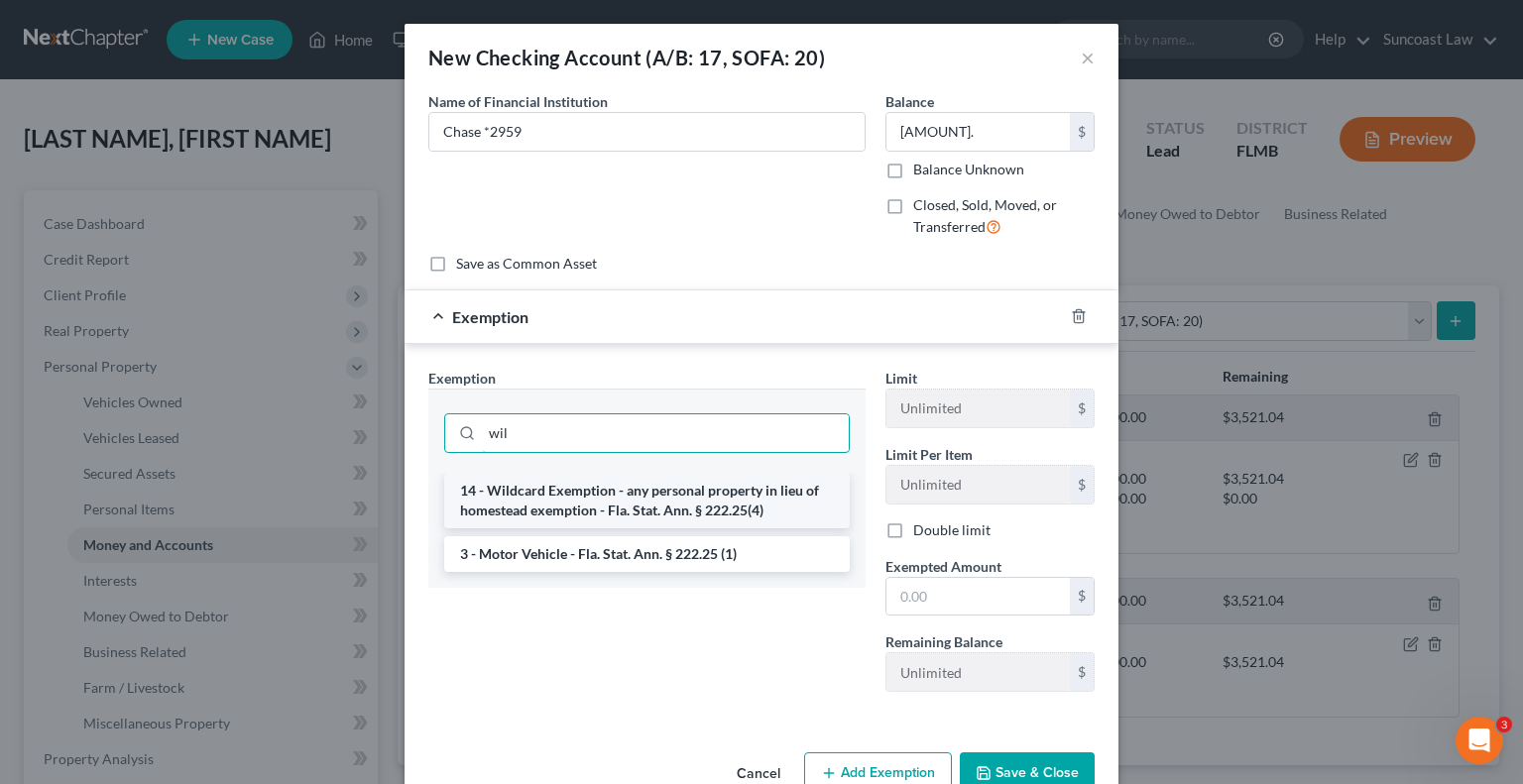 click on "wil" at bounding box center [665, 433] 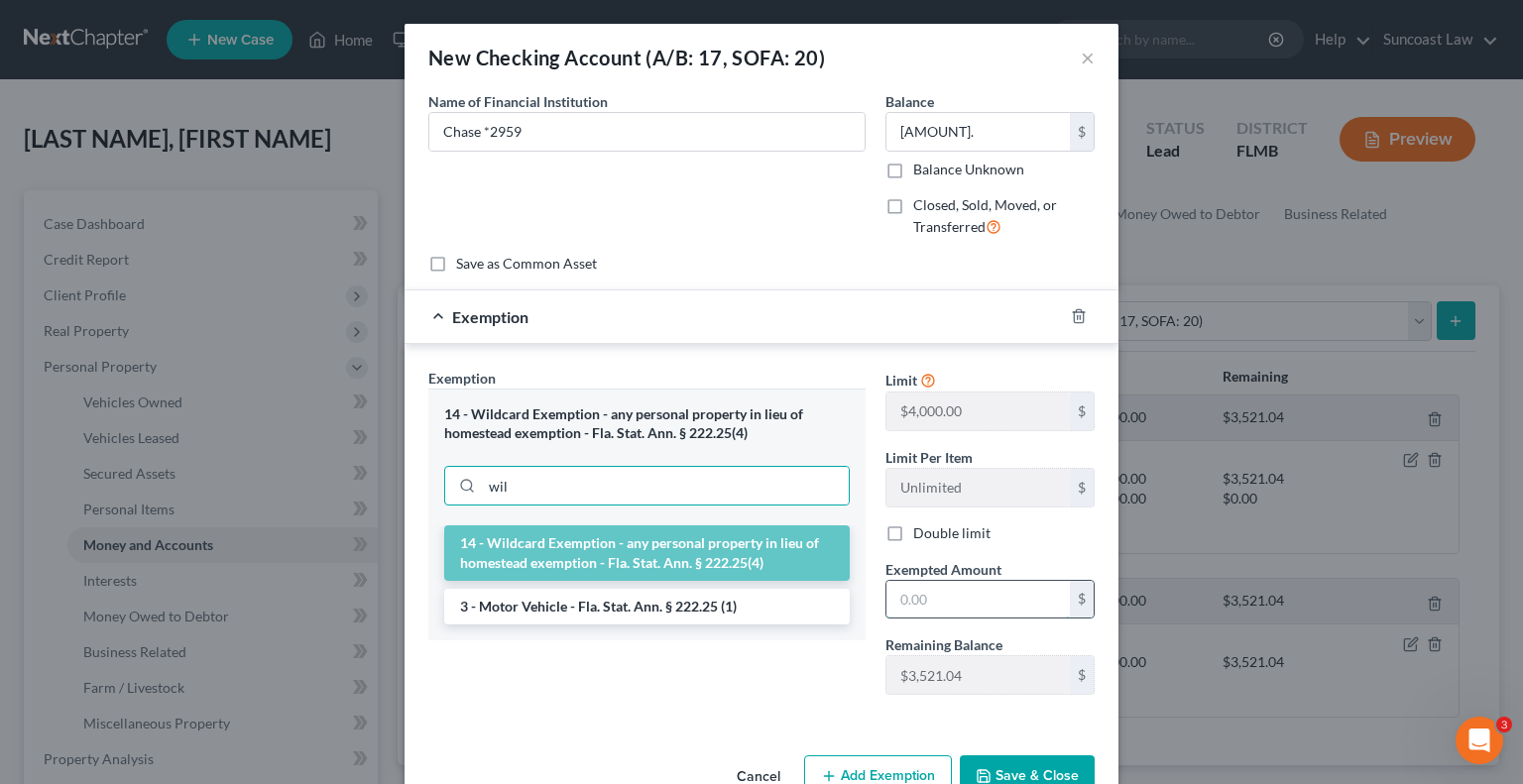 drag, startPoint x: 943, startPoint y: 599, endPoint x: 943, endPoint y: 582, distance: 17 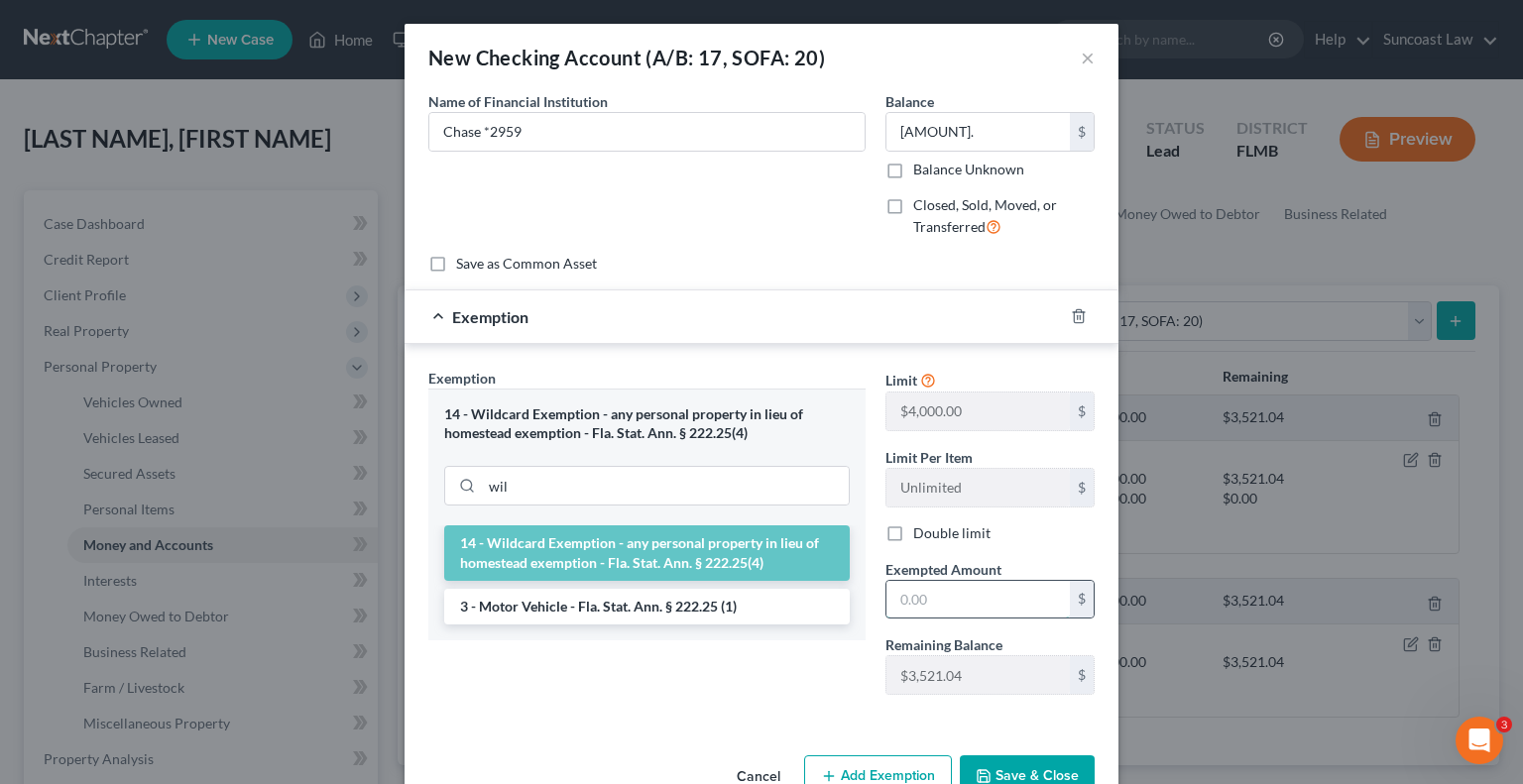 type on "3" 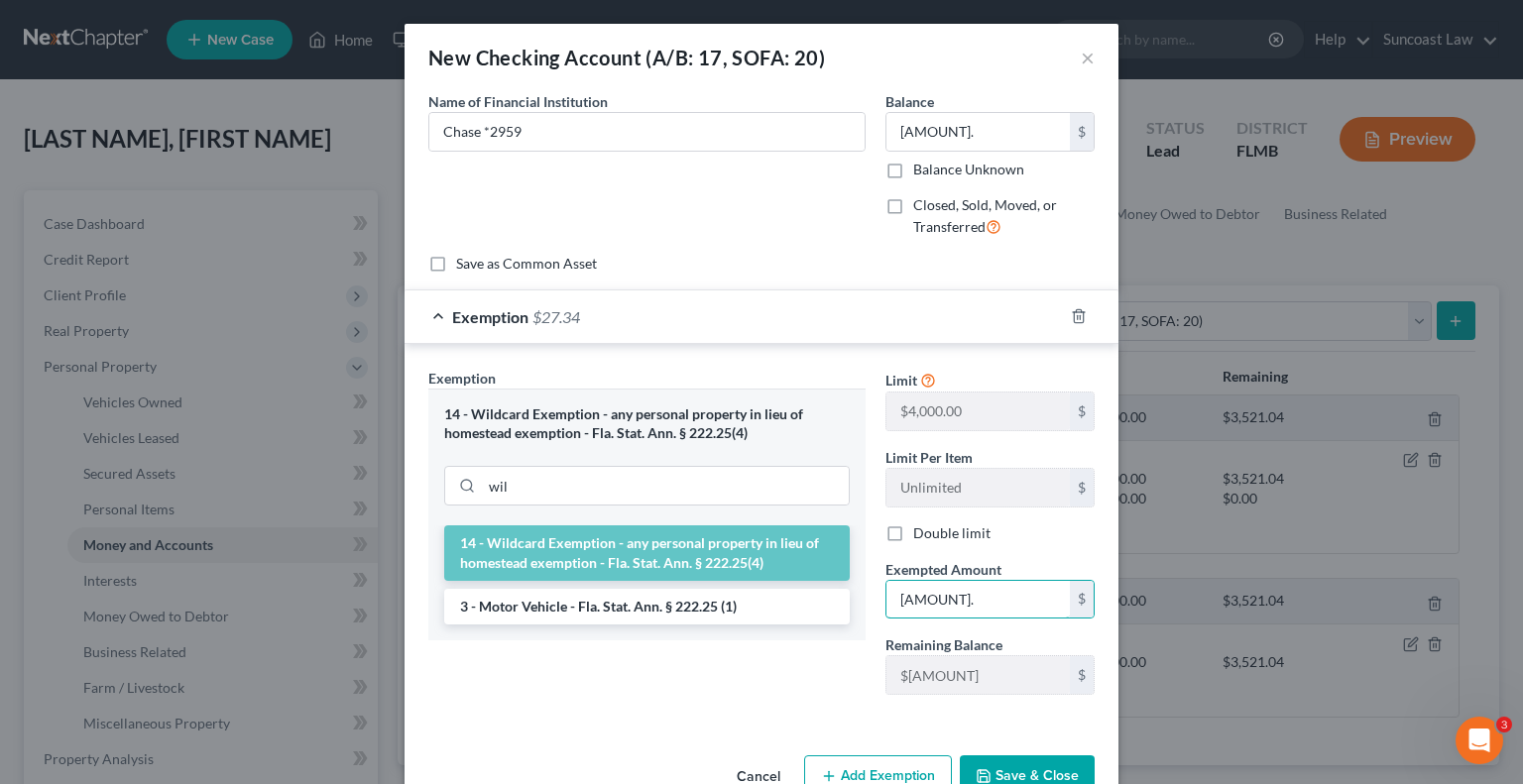 type on "[AMOUNT]." 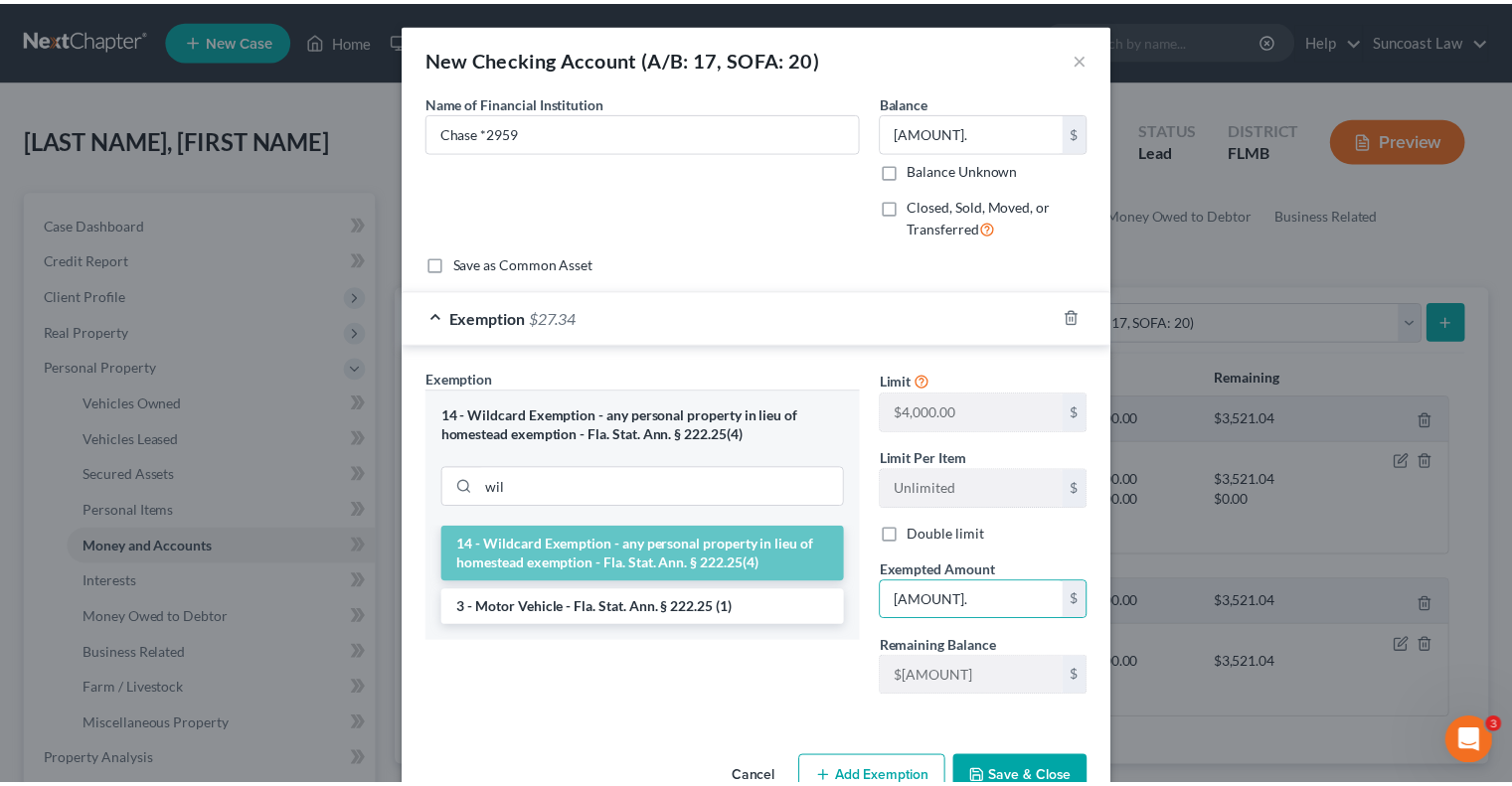 scroll, scrollTop: 10, scrollLeft: 0, axis: vertical 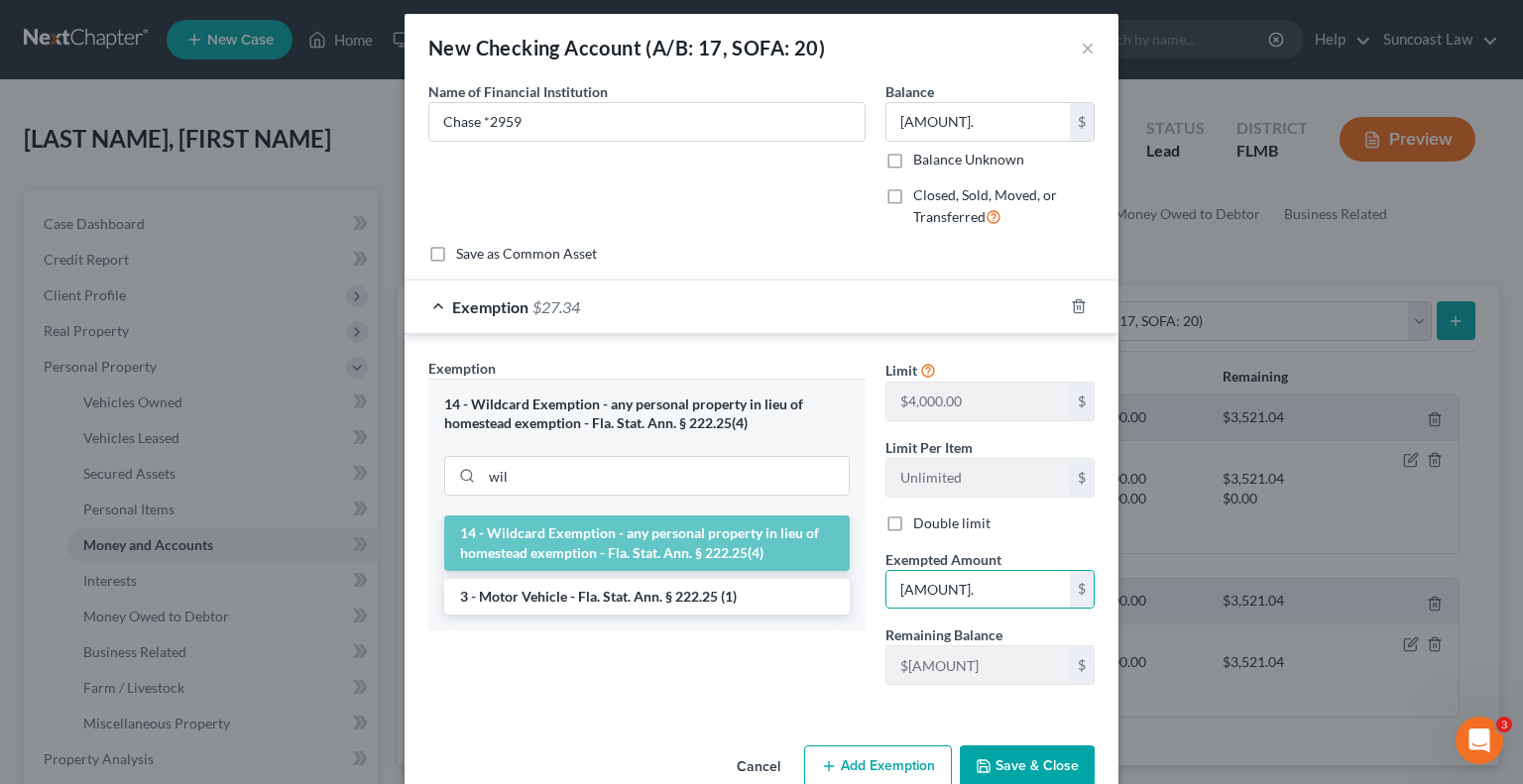 type 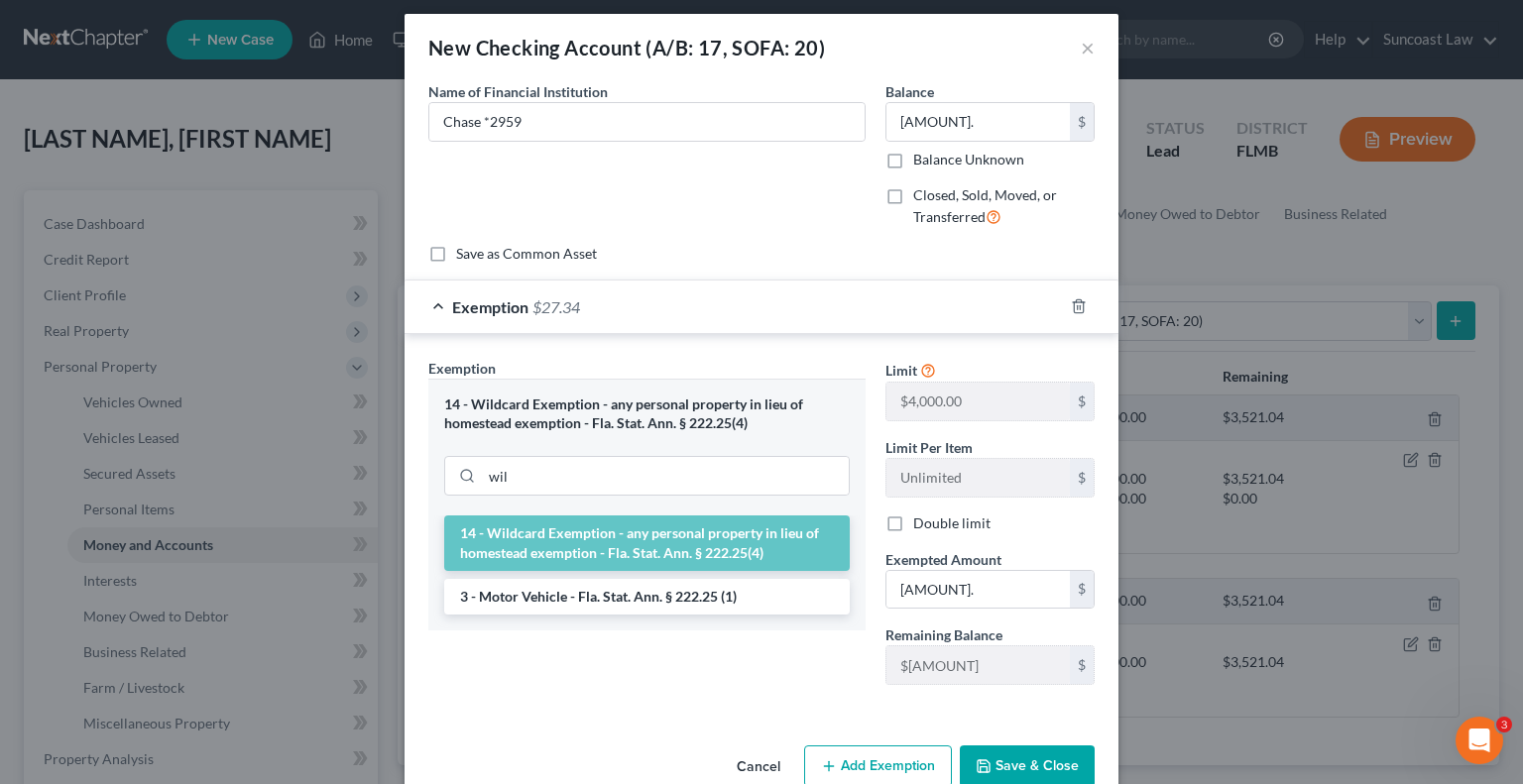 click on "Save & Close" at bounding box center [1027, 766] 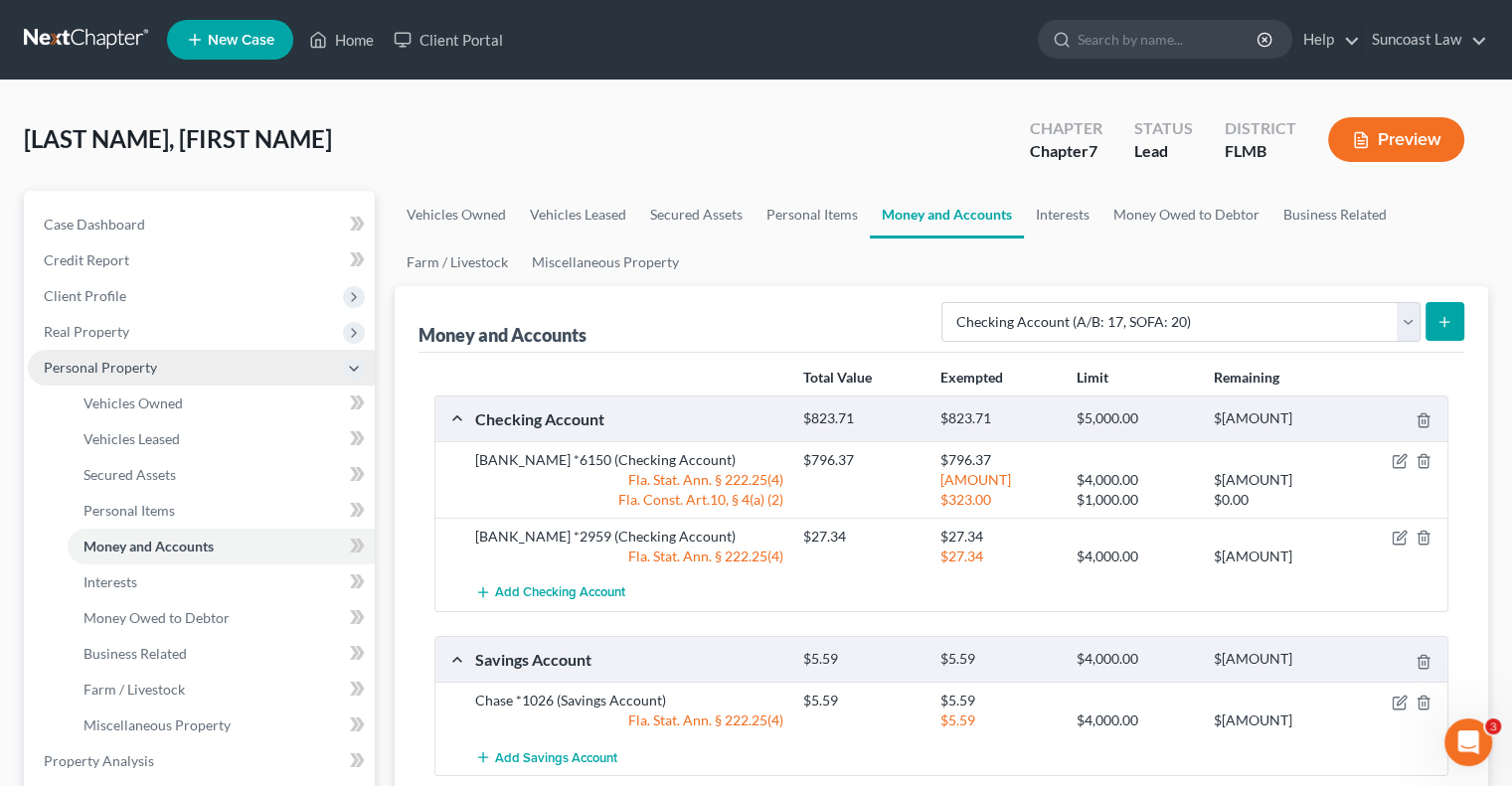 click on "Personal Property" at bounding box center [201, 368] 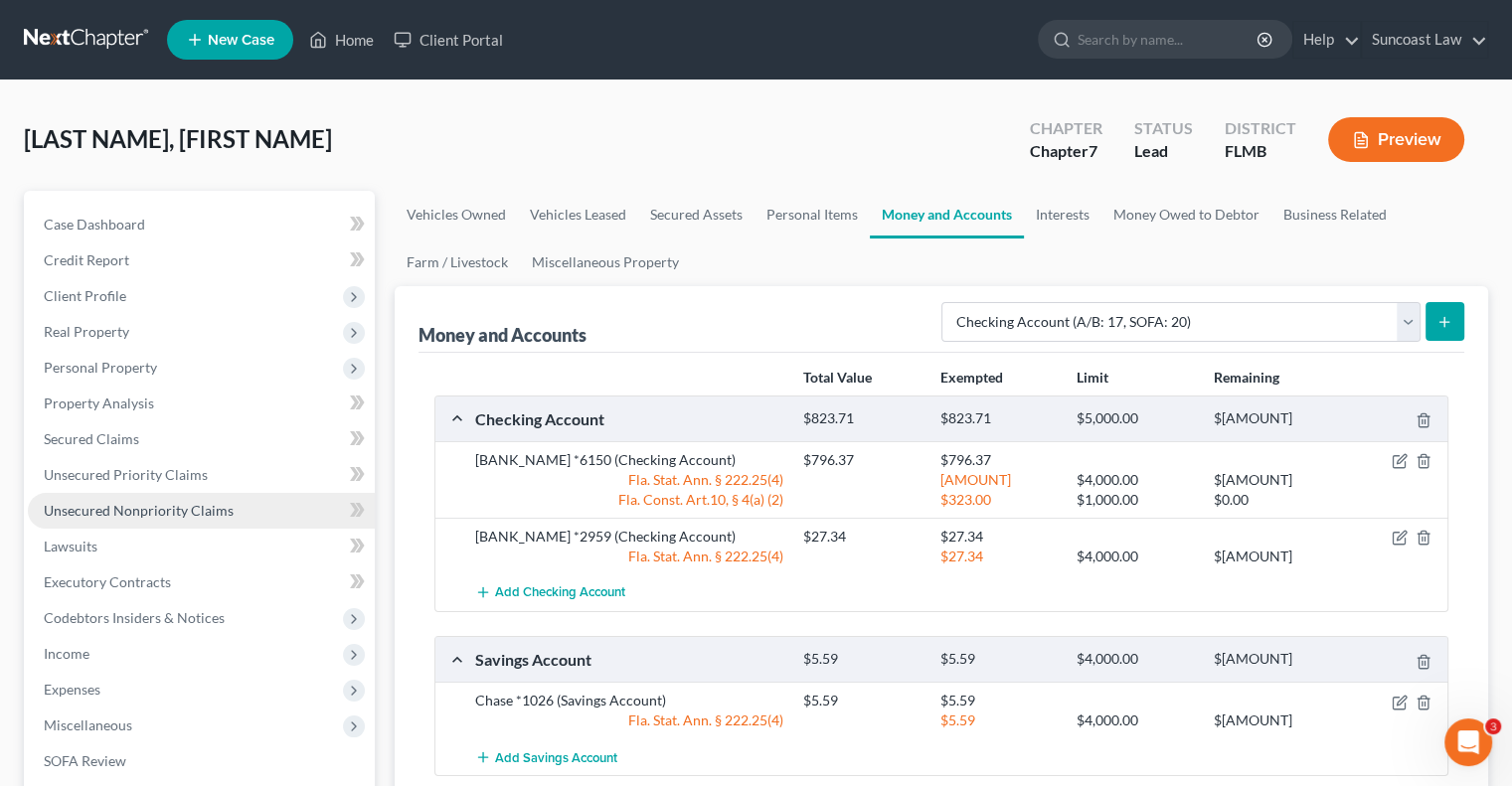 click on "Unsecured Nonpriority Claims" at bounding box center (138, 510) 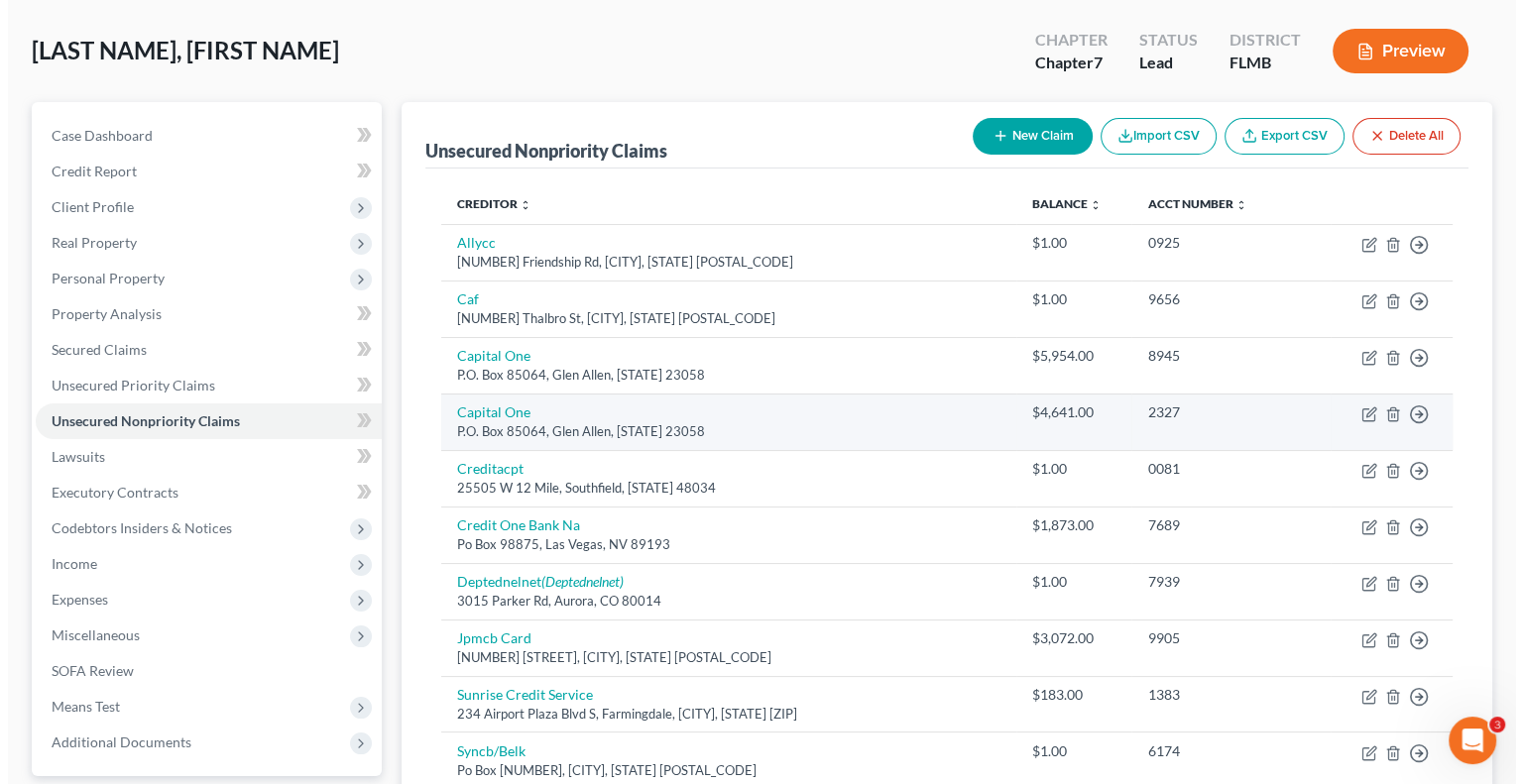 scroll, scrollTop: 297, scrollLeft: 0, axis: vertical 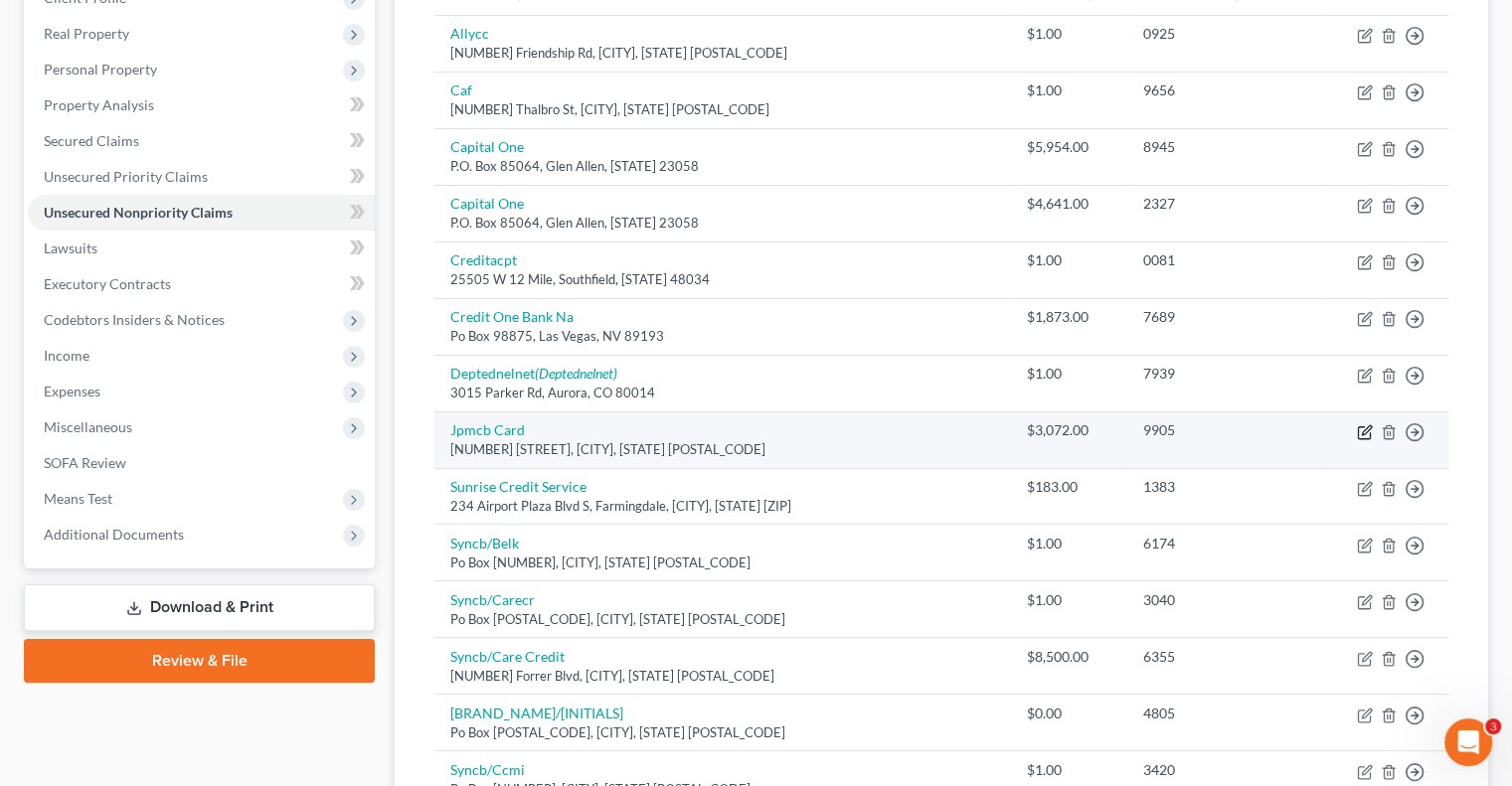 click 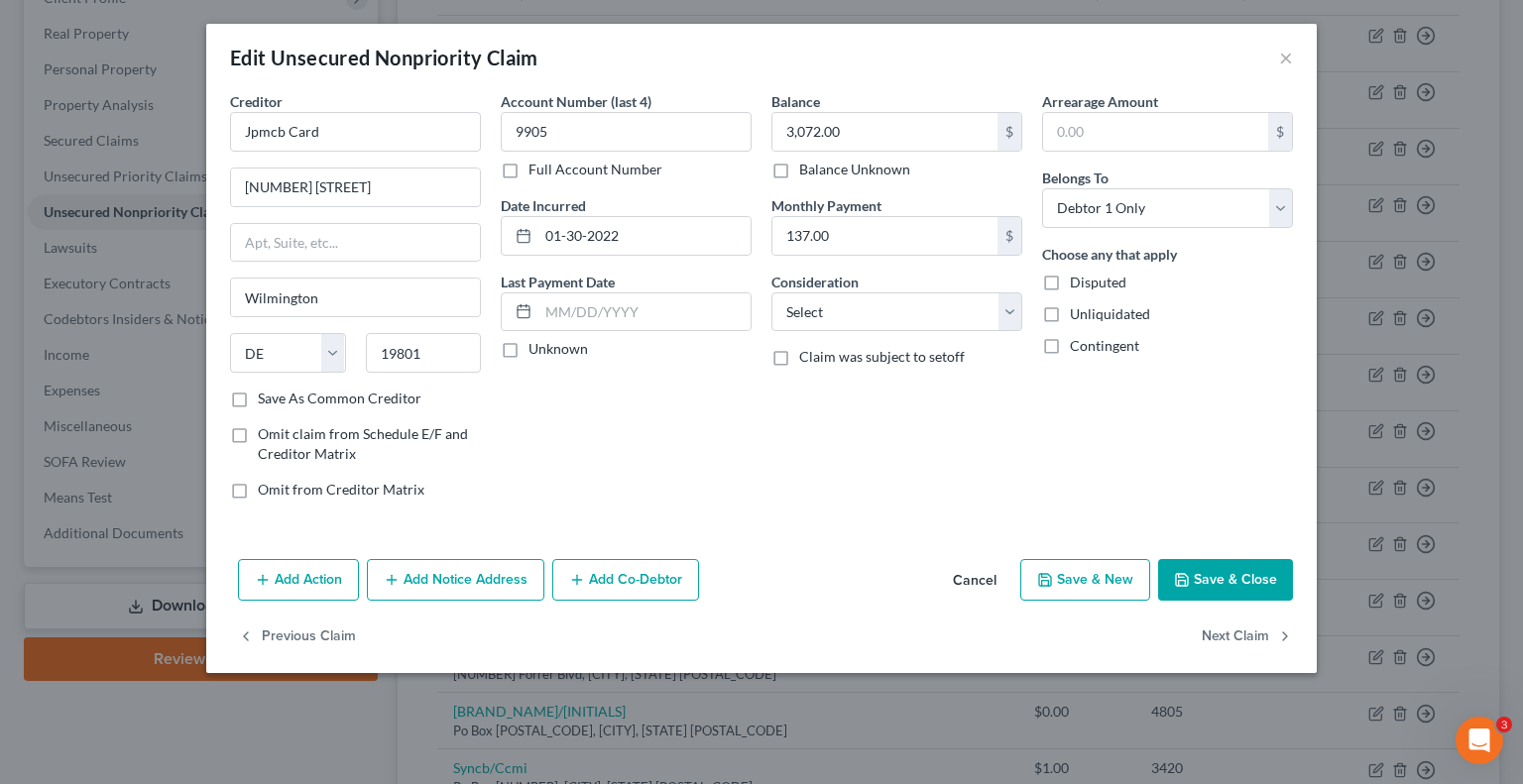 click on "Add Notice Address" at bounding box center [455, 580] 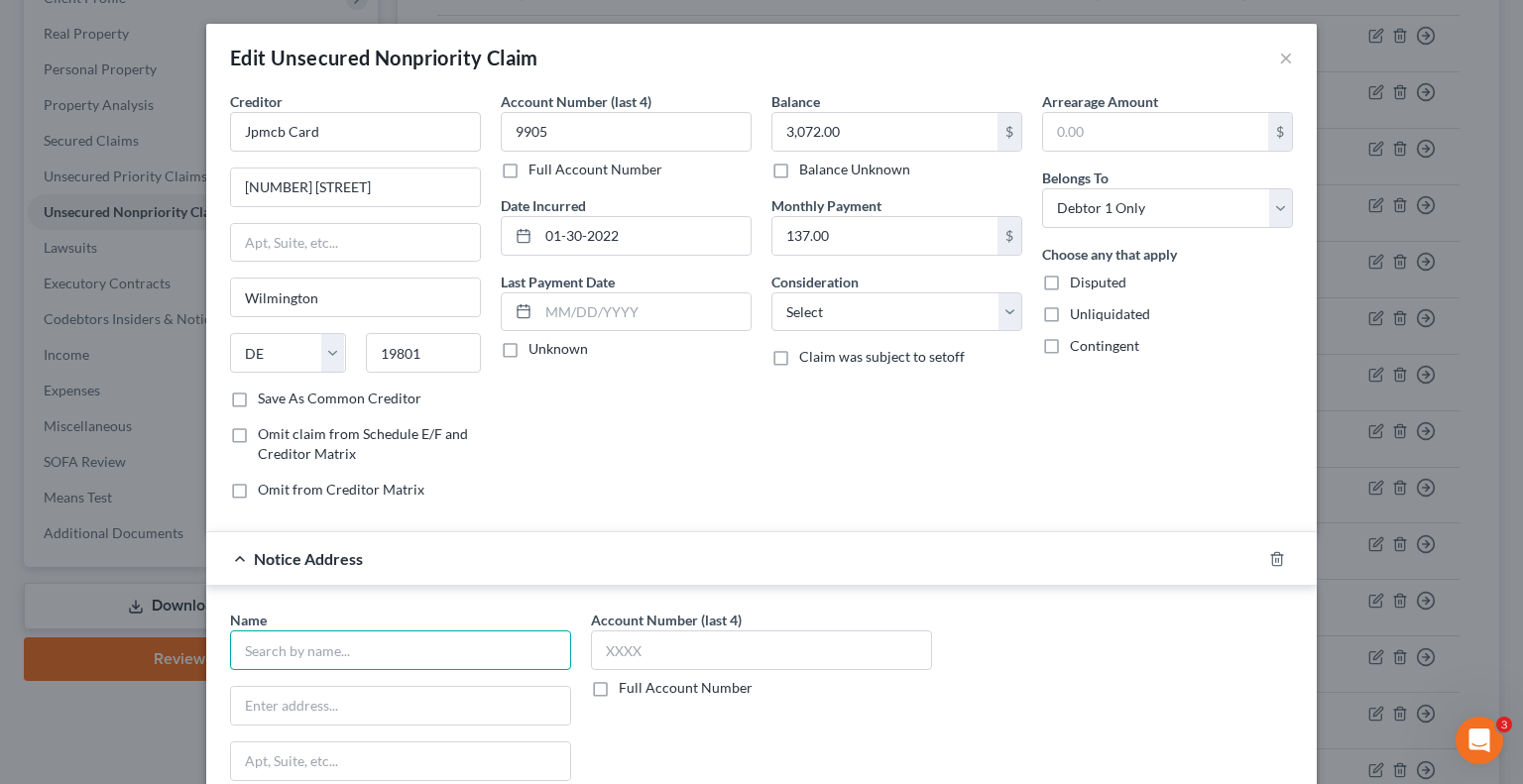 click at bounding box center [401, 650] 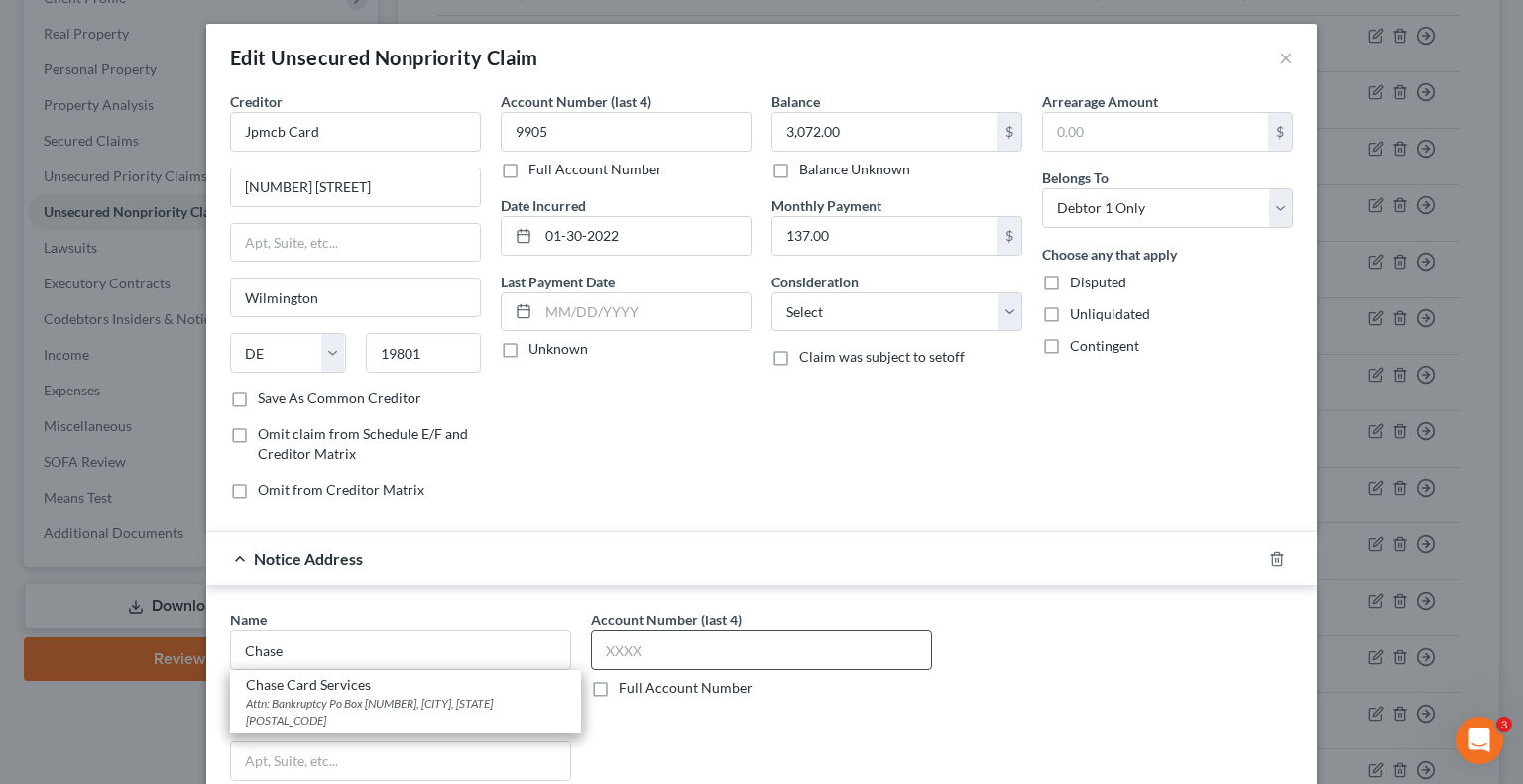 drag, startPoint x: 394, startPoint y: 692, endPoint x: 633, endPoint y: 661, distance: 241.0021 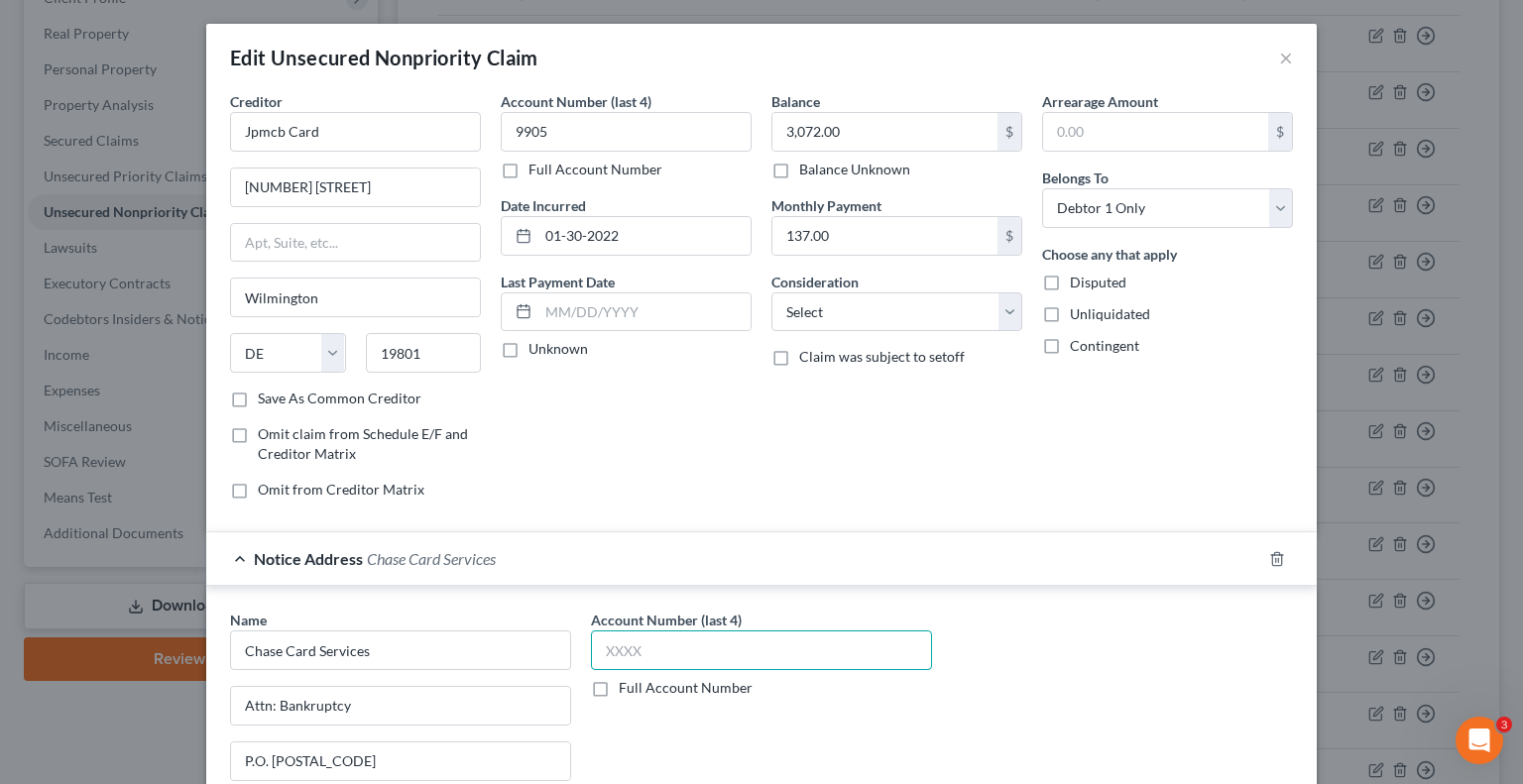drag, startPoint x: 633, startPoint y: 650, endPoint x: 737, endPoint y: 576, distance: 127.64012 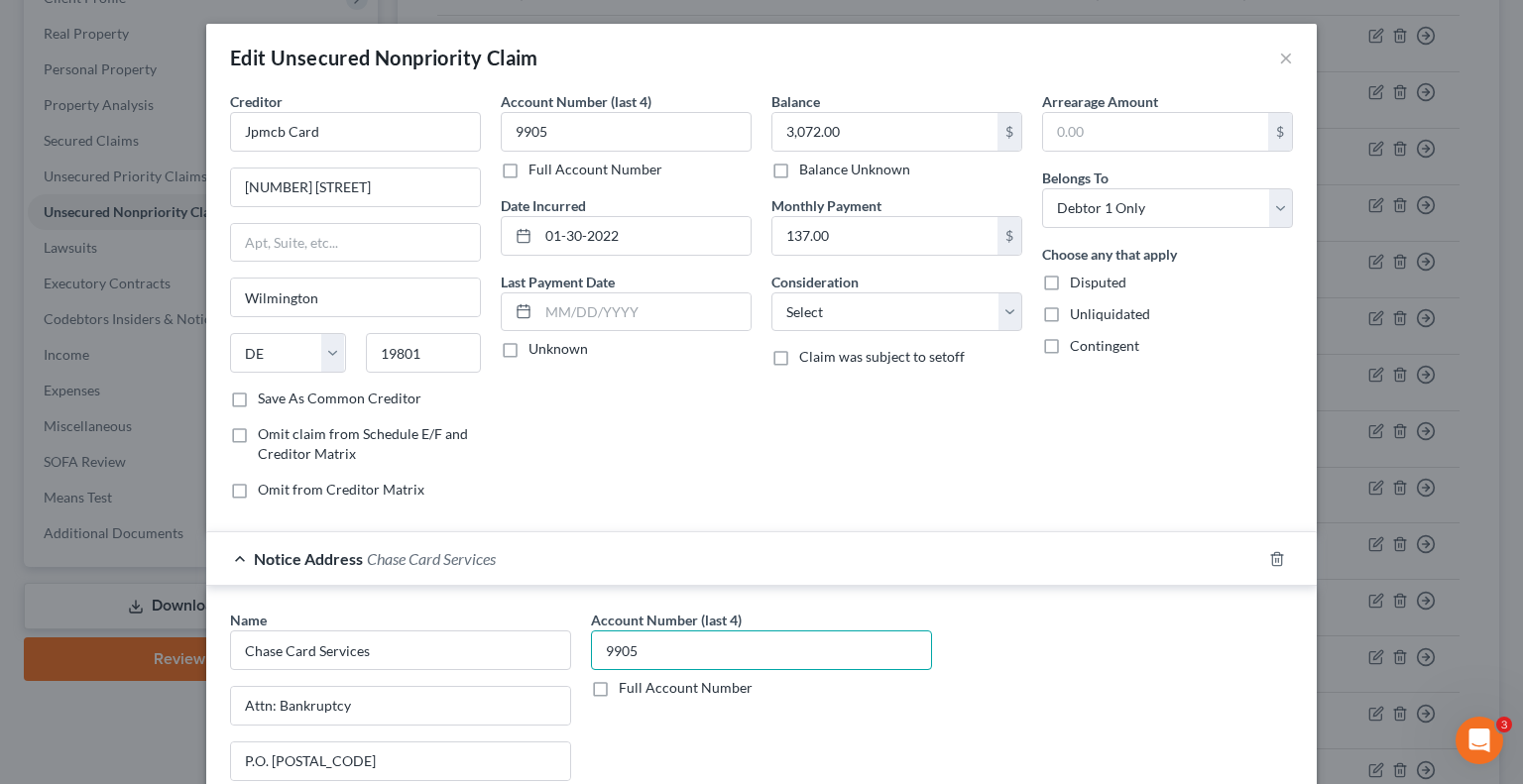 type on "9905" 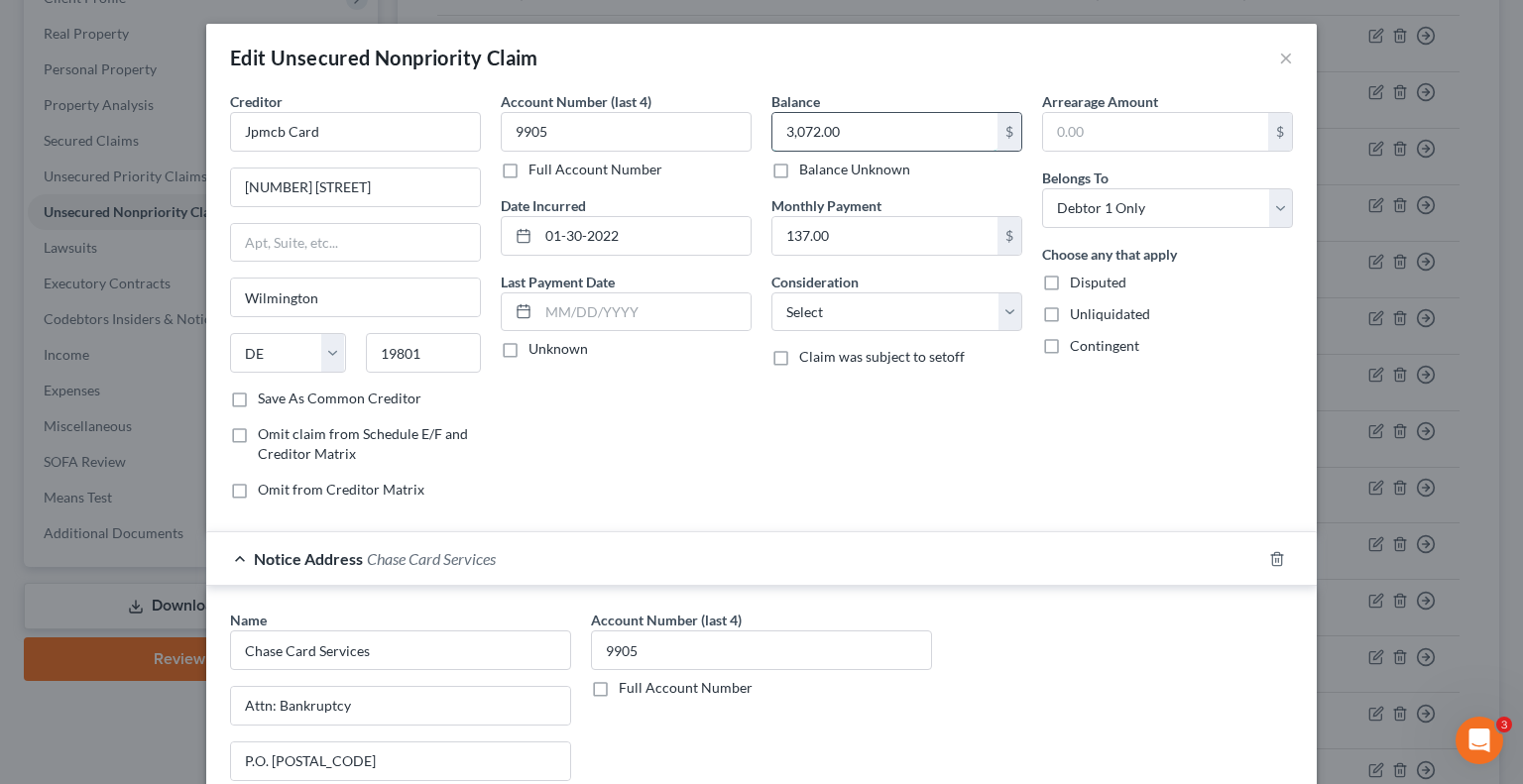 click on "3,072.00" at bounding box center (884, 132) 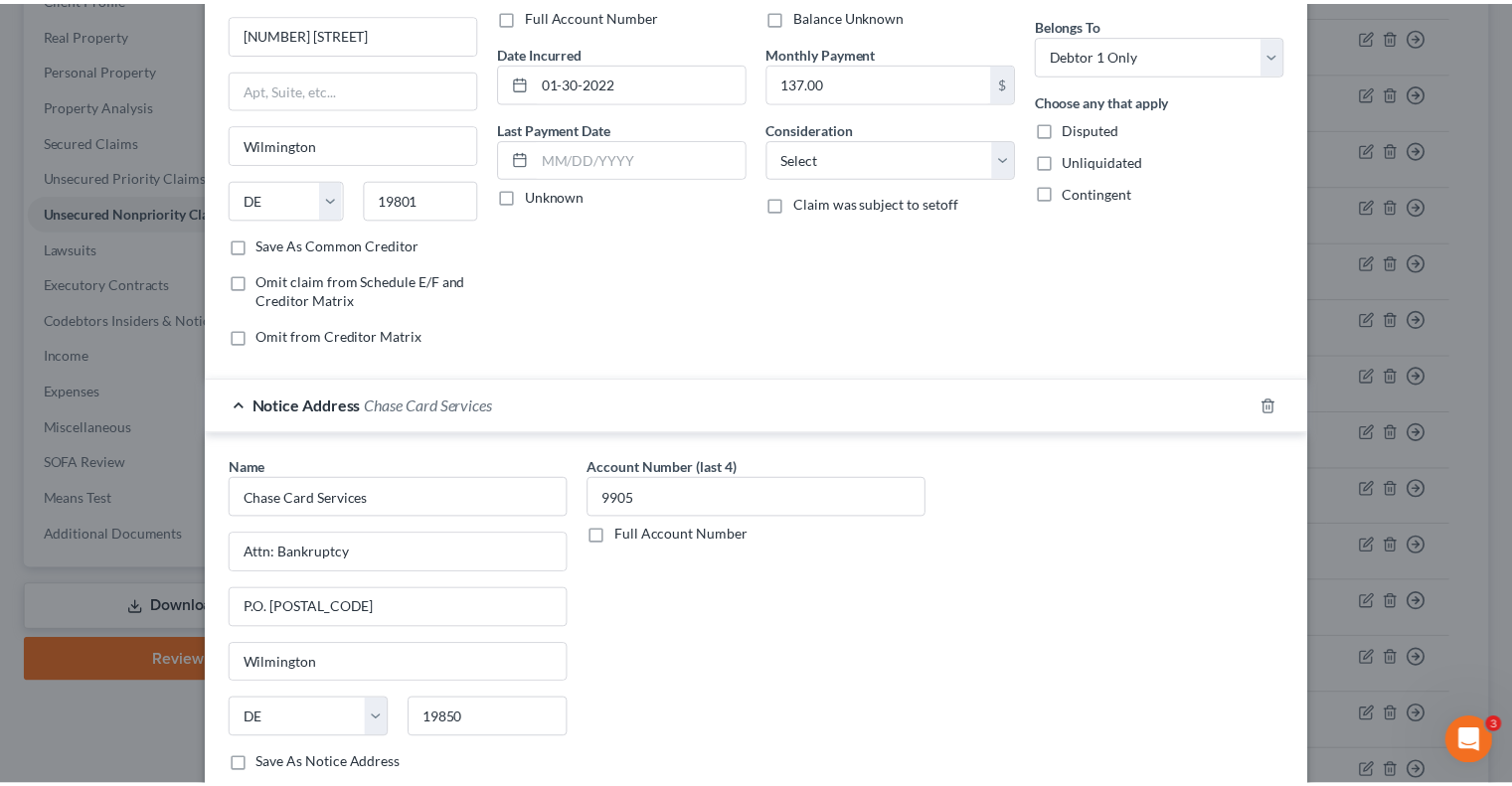 scroll, scrollTop: 337, scrollLeft: 0, axis: vertical 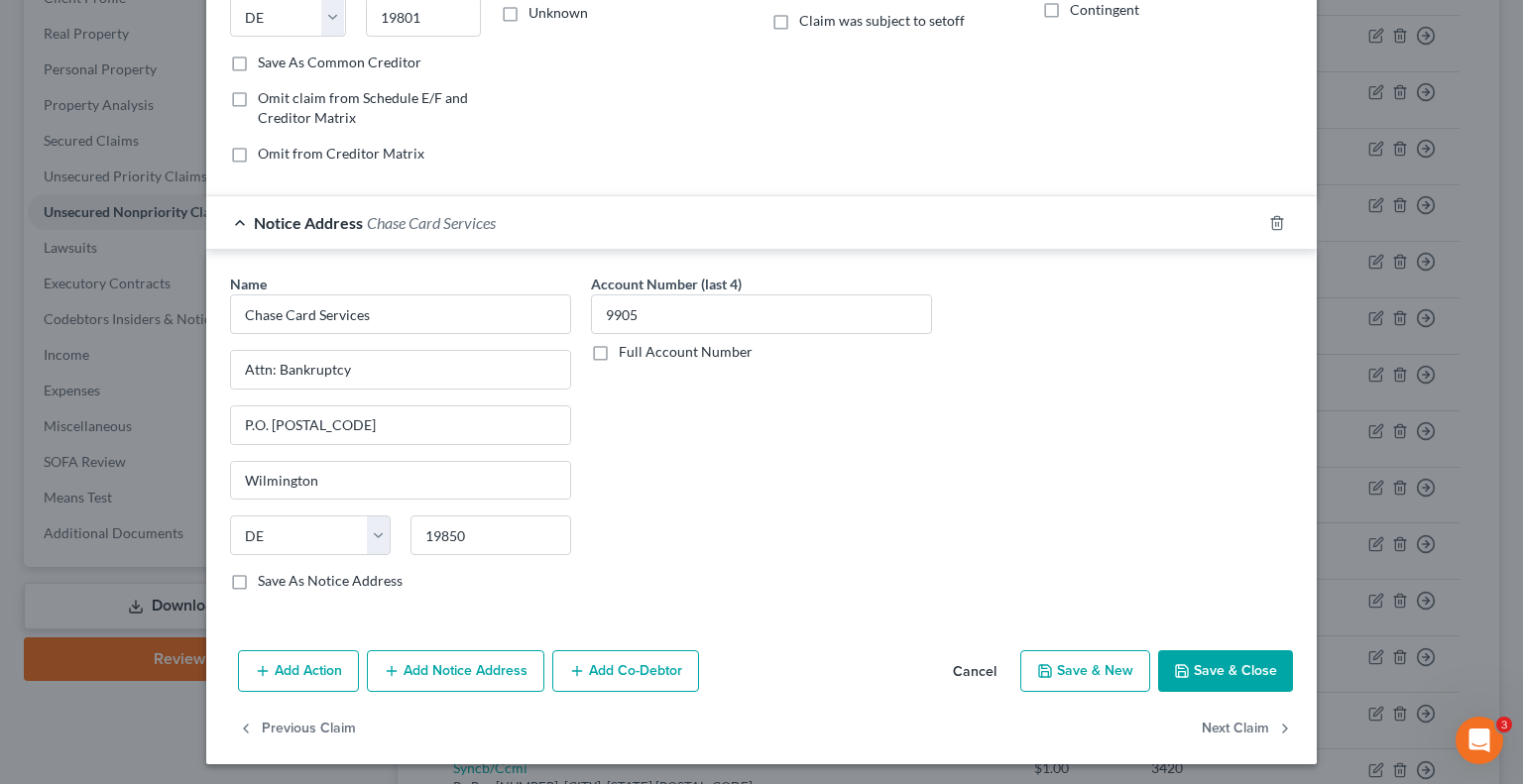 type on "3,141" 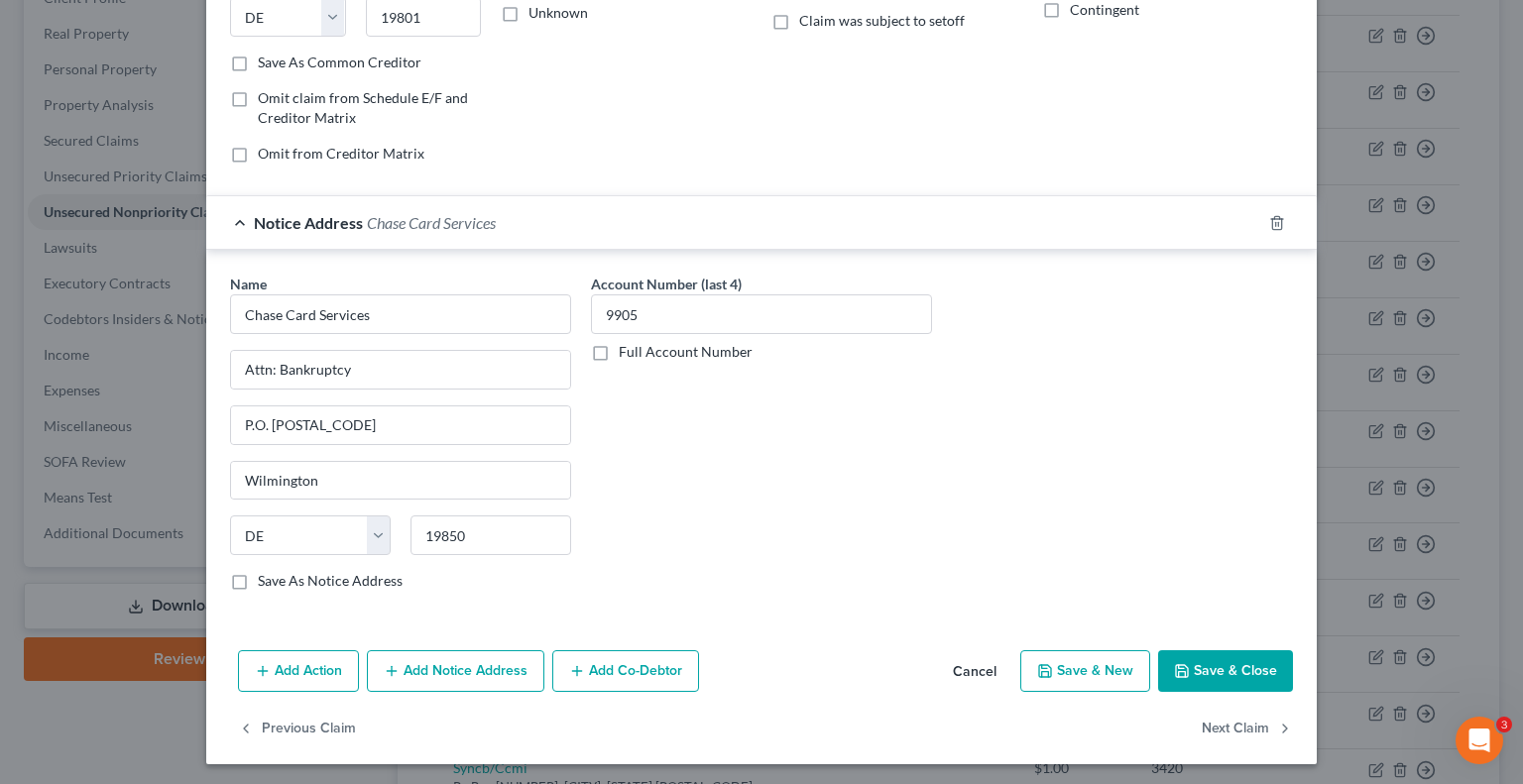 drag, startPoint x: 1255, startPoint y: 665, endPoint x: 551, endPoint y: 46, distance: 937.43106 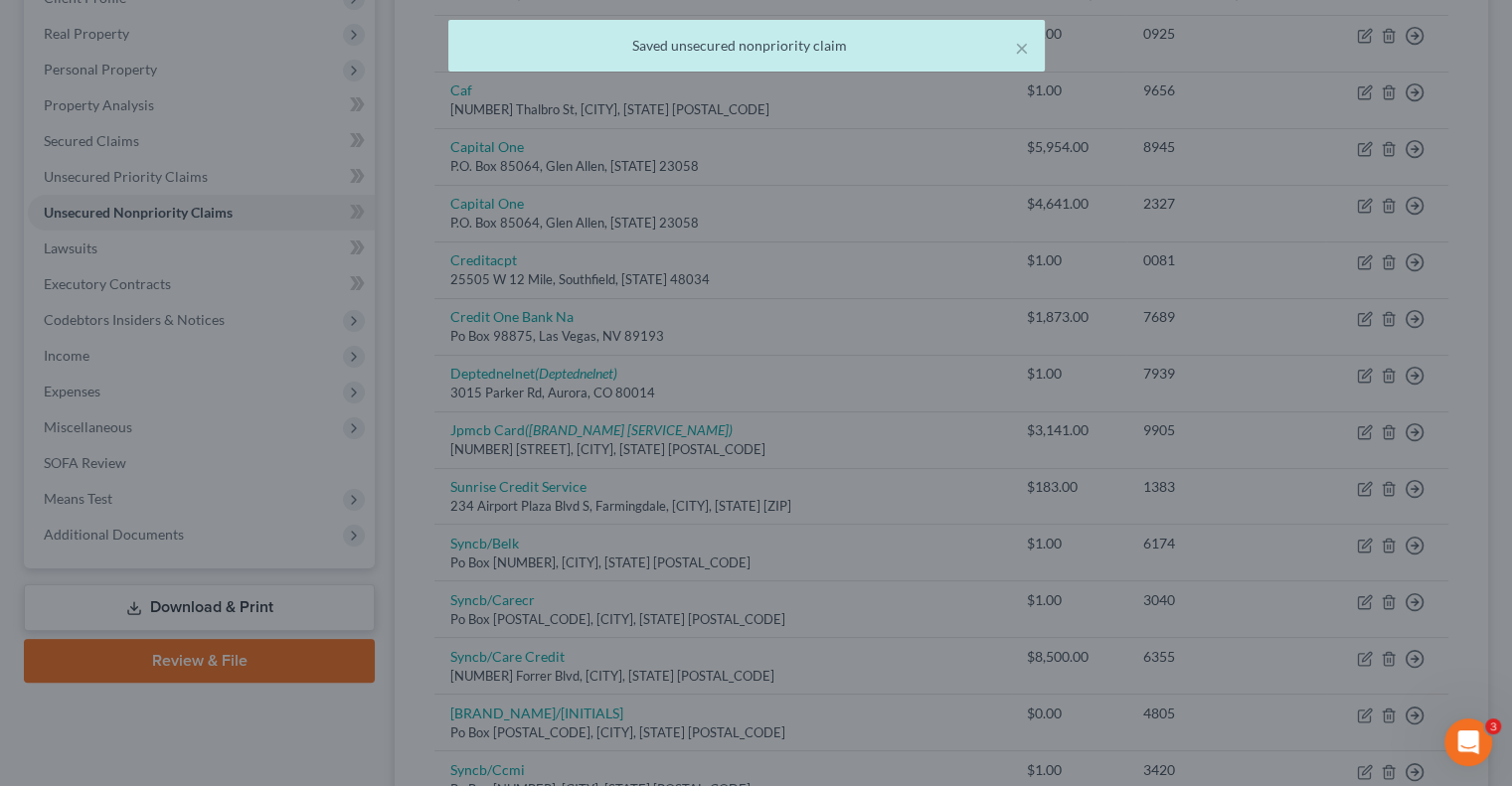 scroll, scrollTop: 0, scrollLeft: 0, axis: both 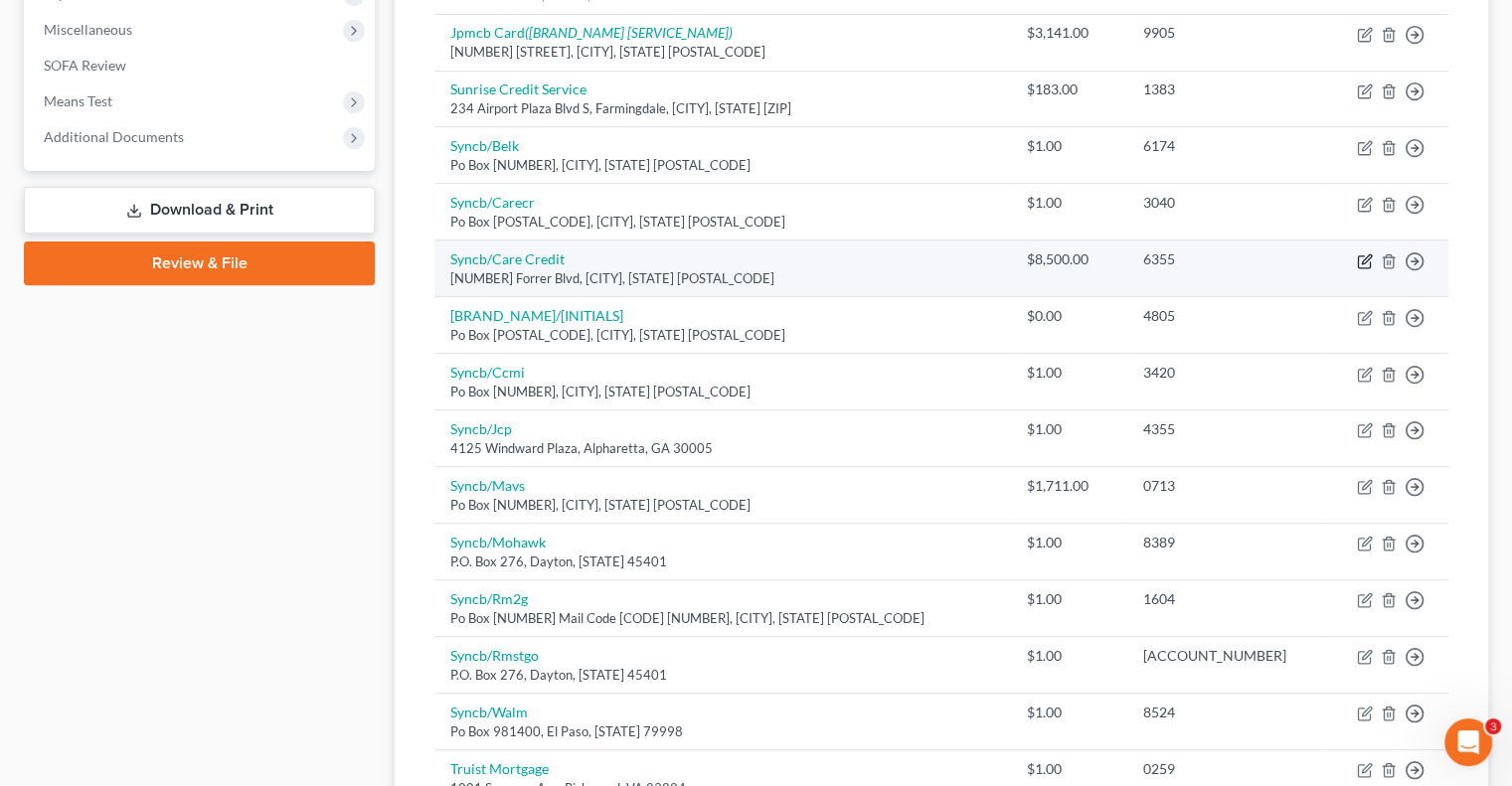click on "Move to D Move to E Move to G Move to Notice Only" at bounding box center [1387, 268] 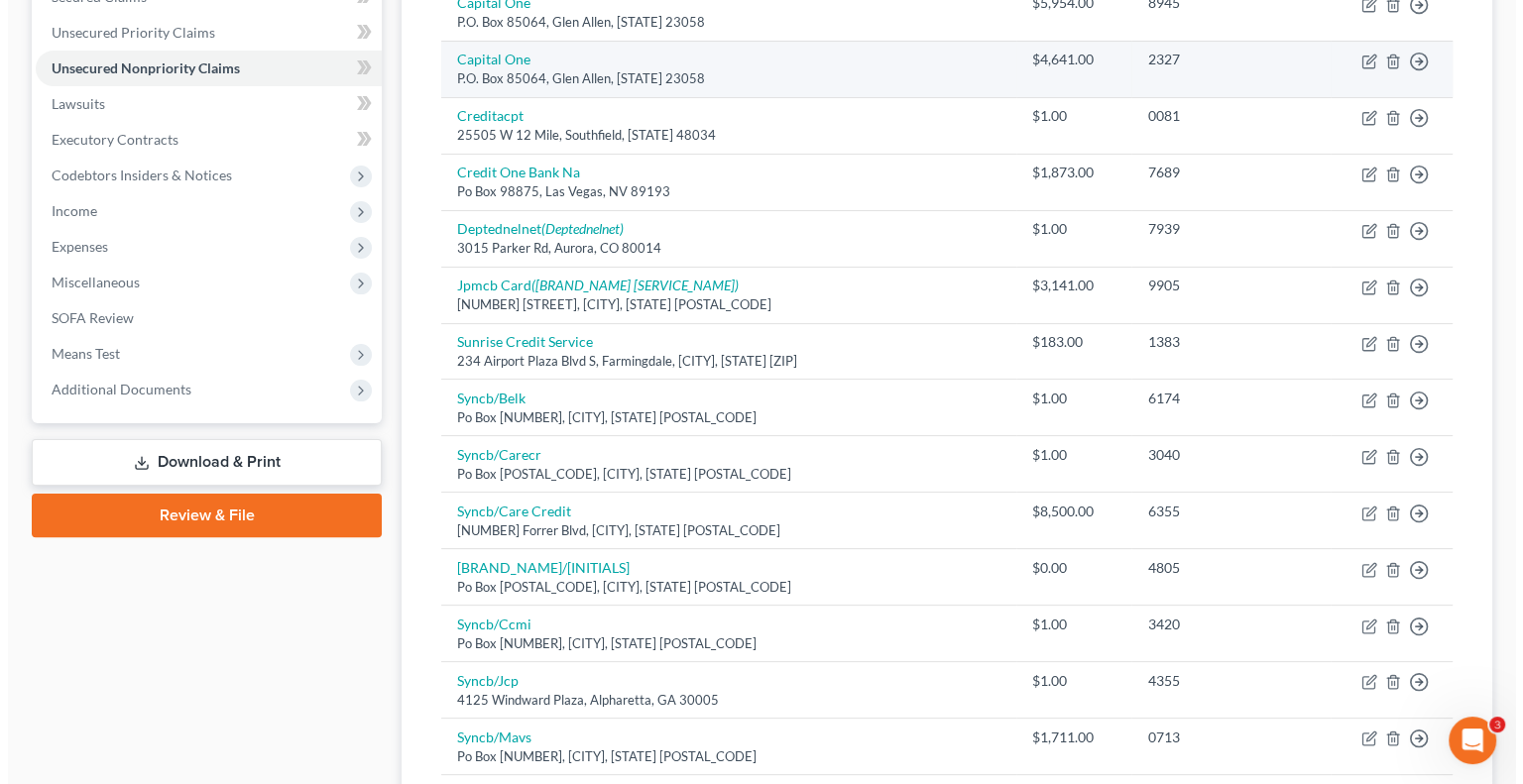 scroll, scrollTop: 0, scrollLeft: 0, axis: both 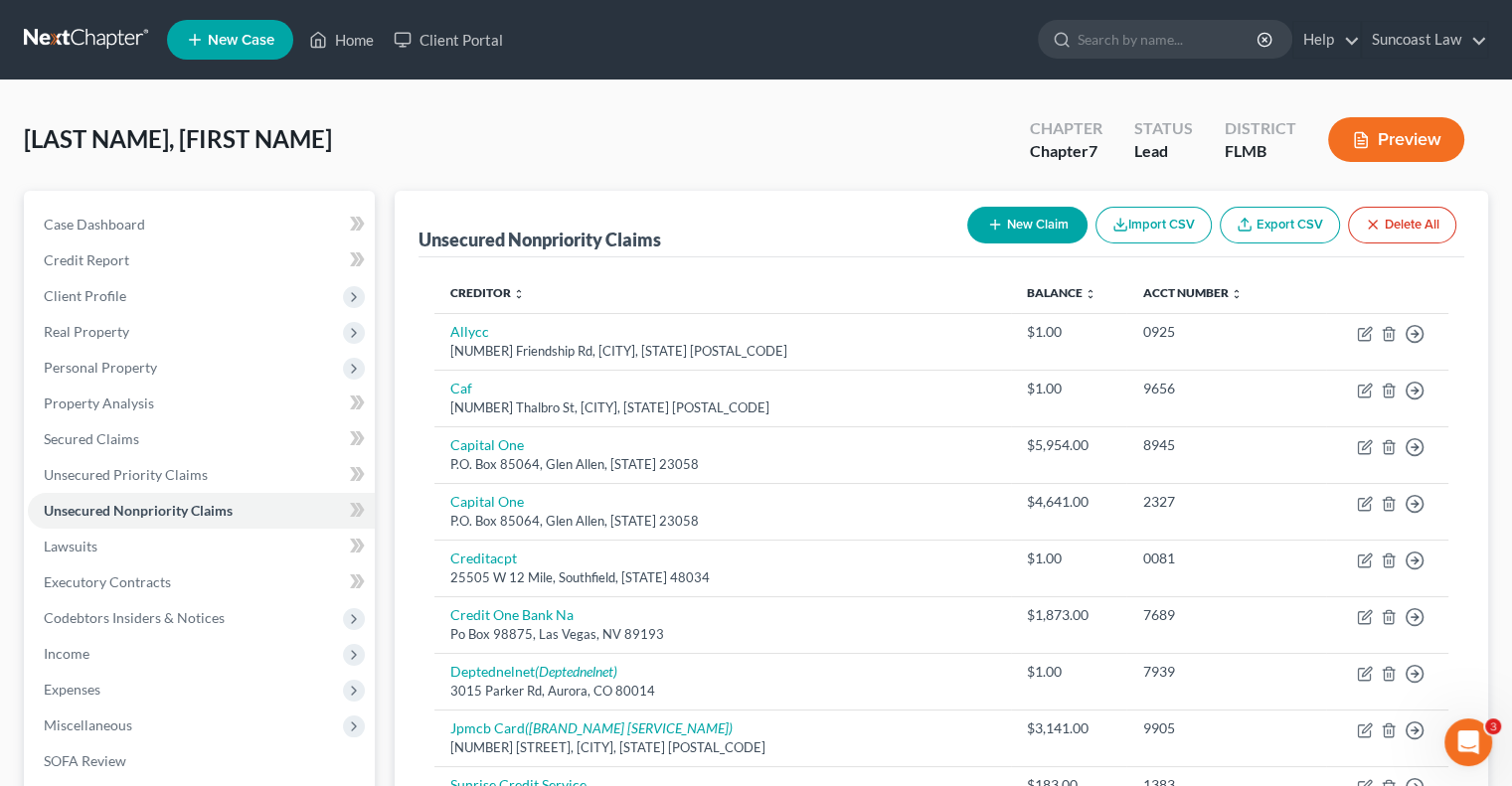 click on "New Claim" at bounding box center (1027, 225) 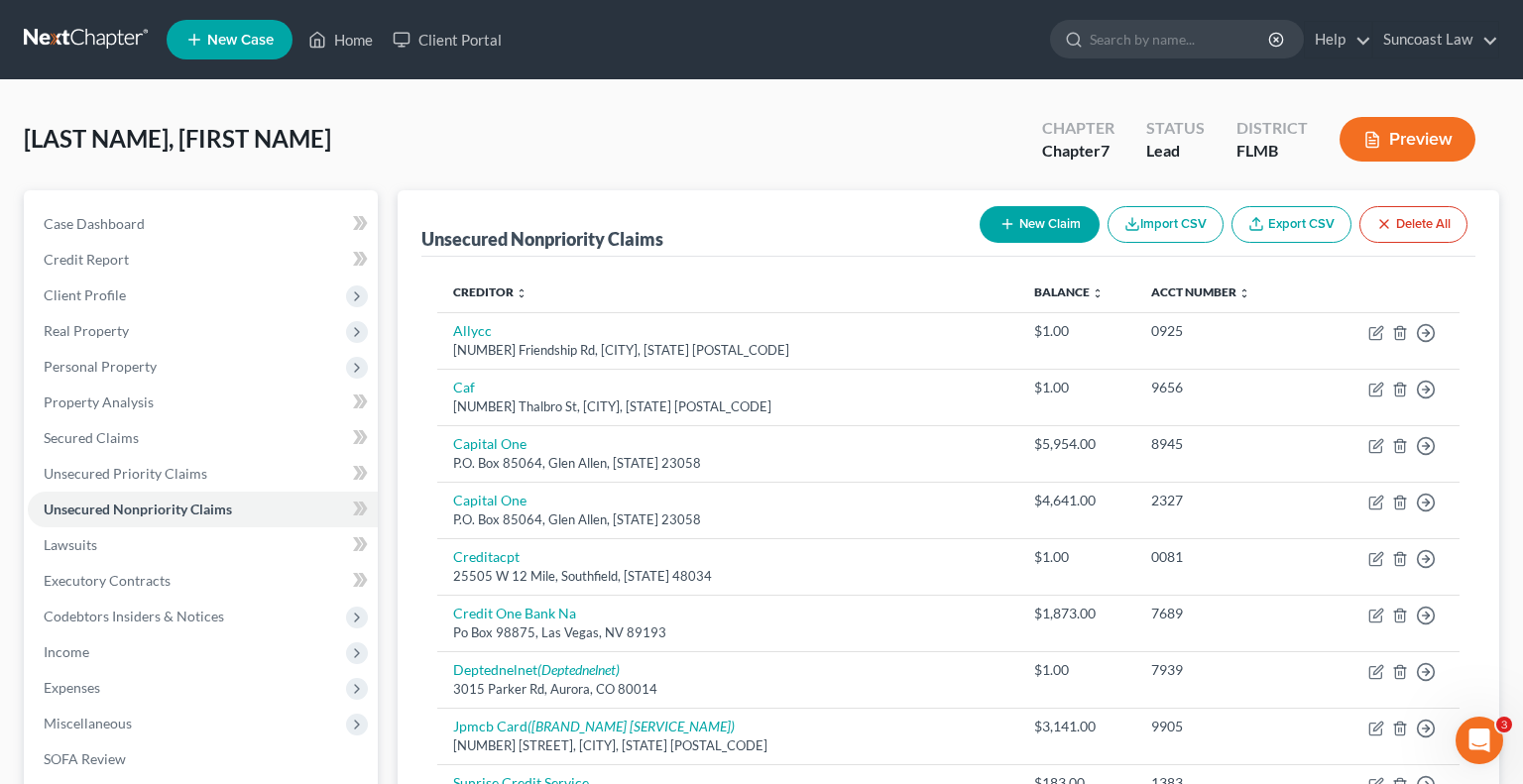 select on "0" 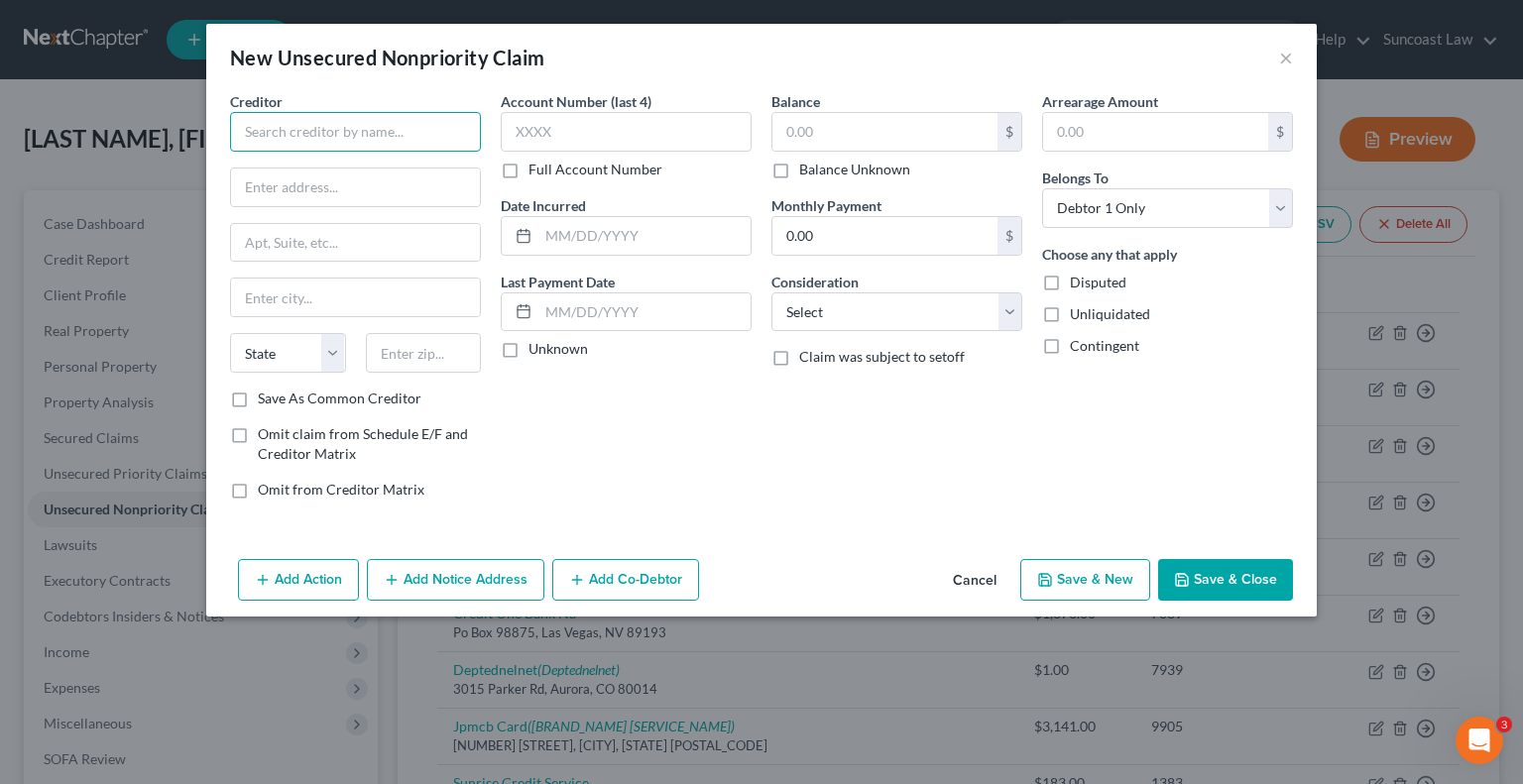 click at bounding box center [355, 132] 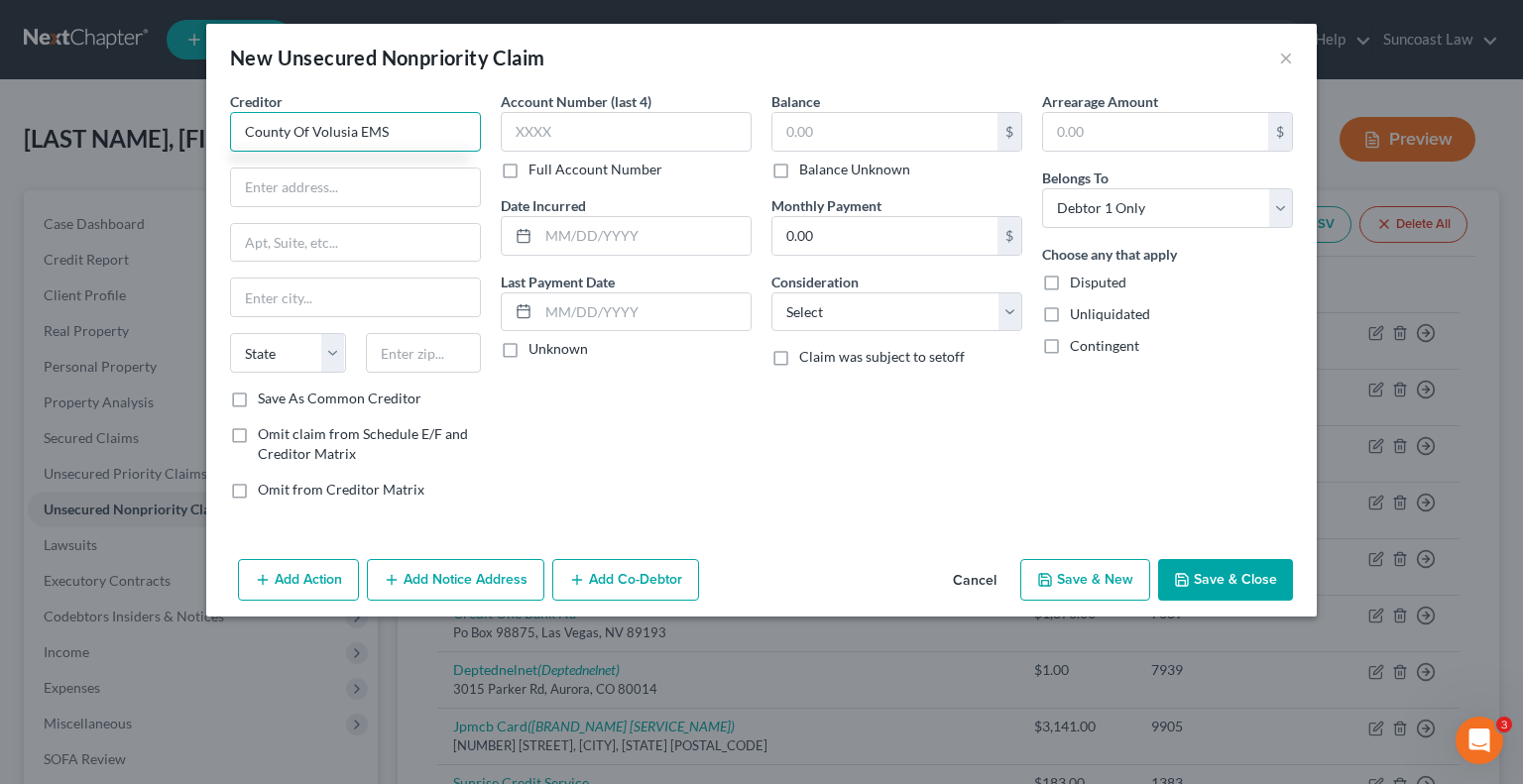 type on "County Of Volusia EMS" 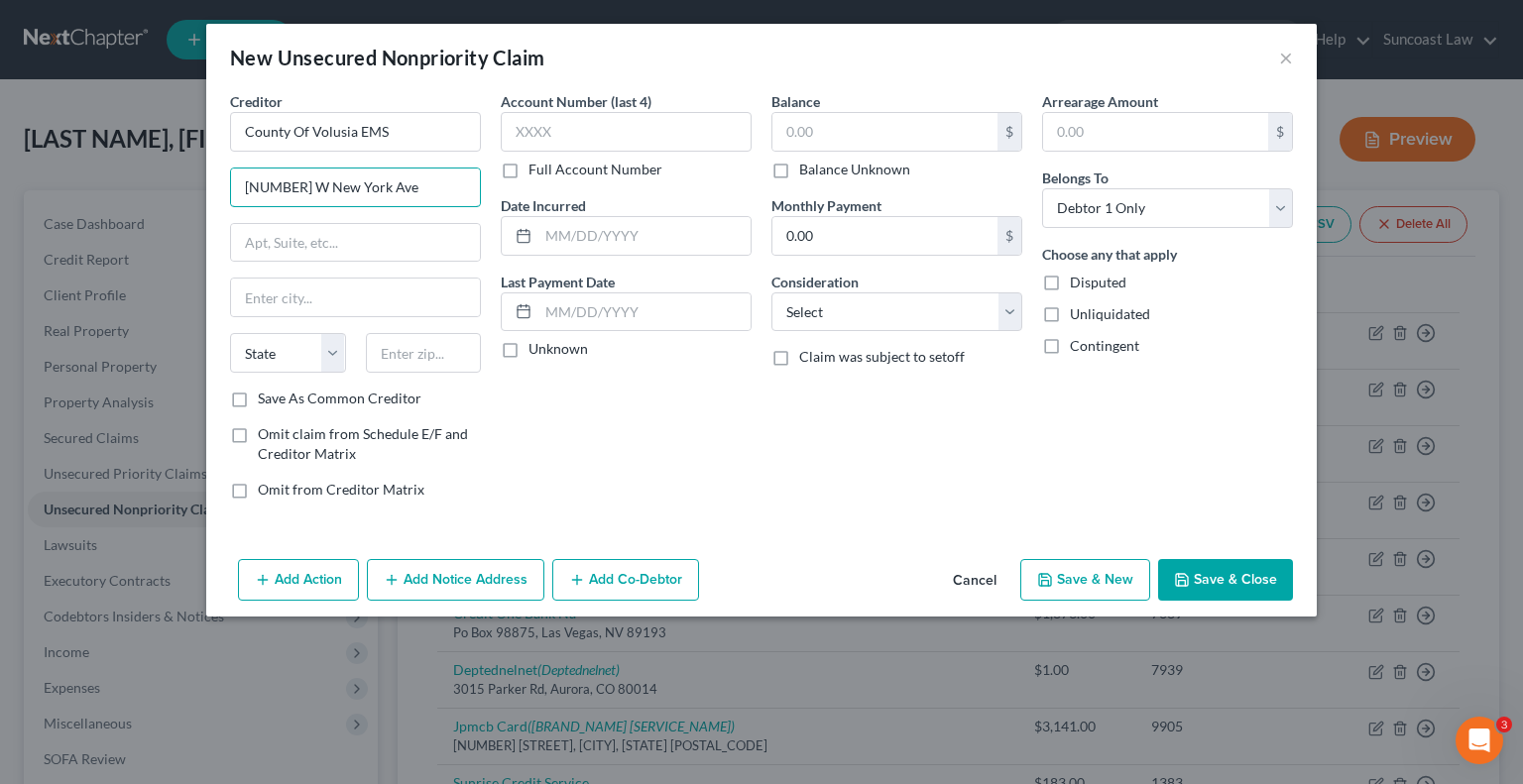 type on "[NUMBER] W New York Ave" 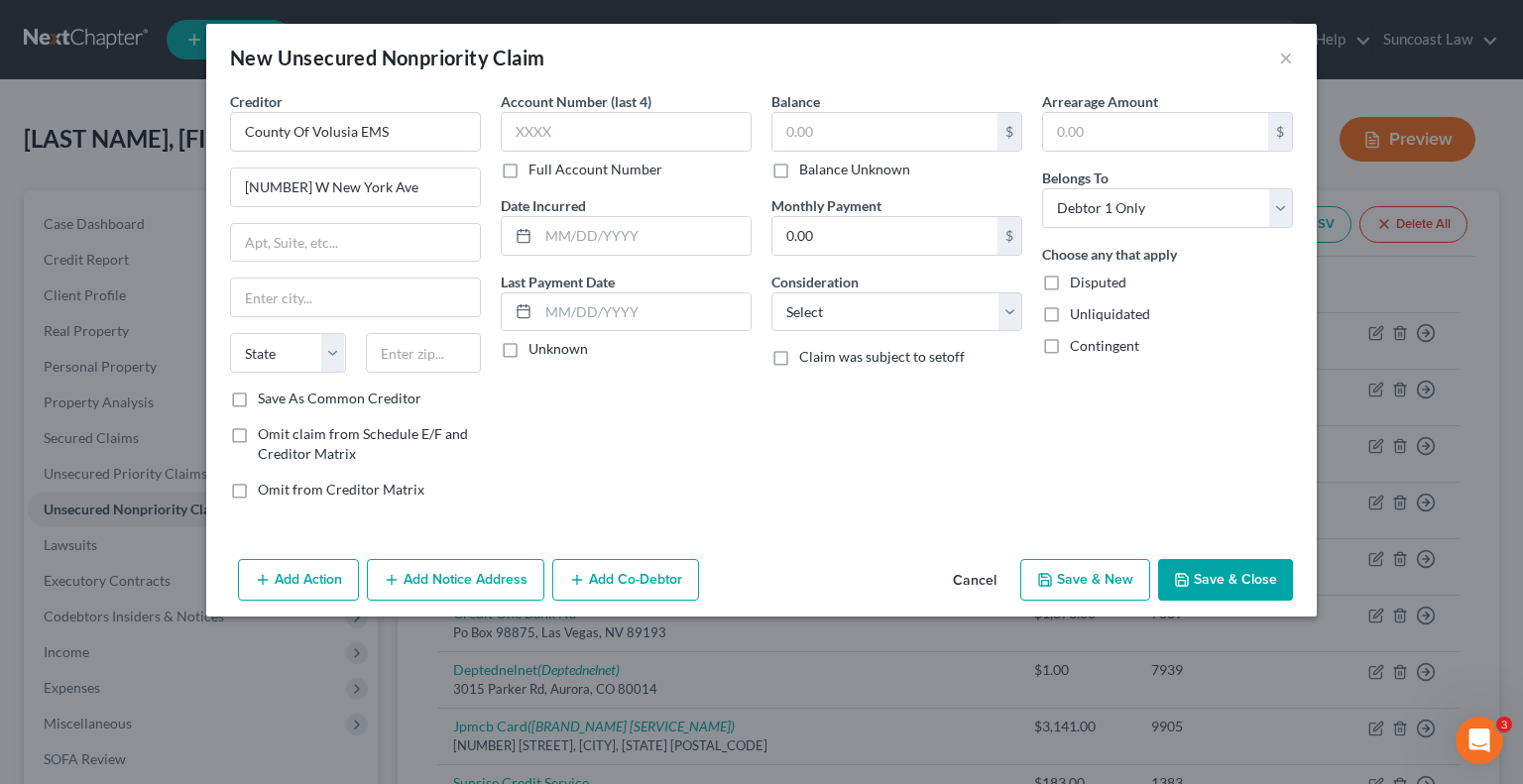 click on "Creditor *    County Of Volusia EMS                      [NUMBER] [STREET] State [STATE] [POSTAL_CODE]" at bounding box center (355, 240) 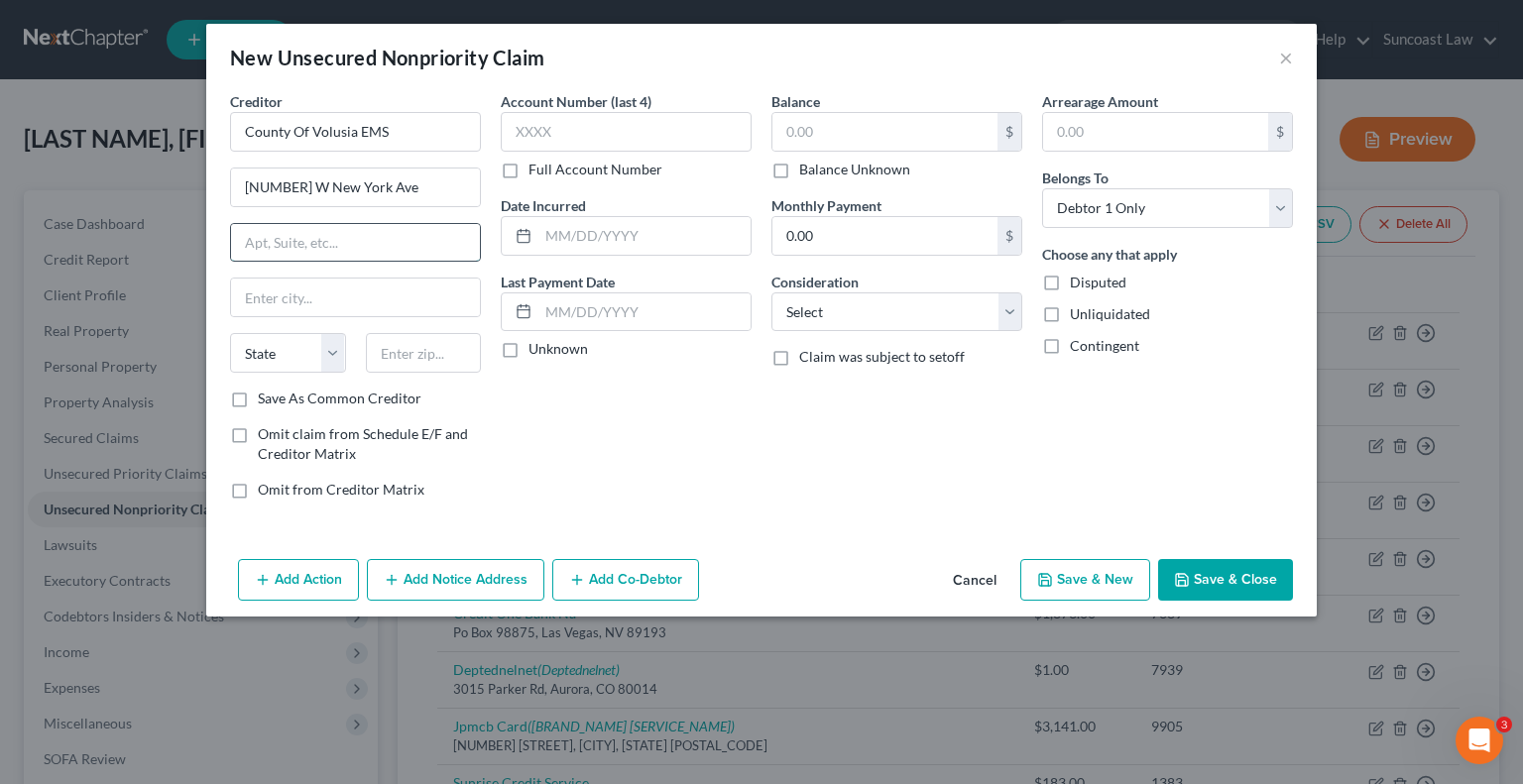 drag, startPoint x: 331, startPoint y: 254, endPoint x: 396, endPoint y: 236, distance: 67.44627 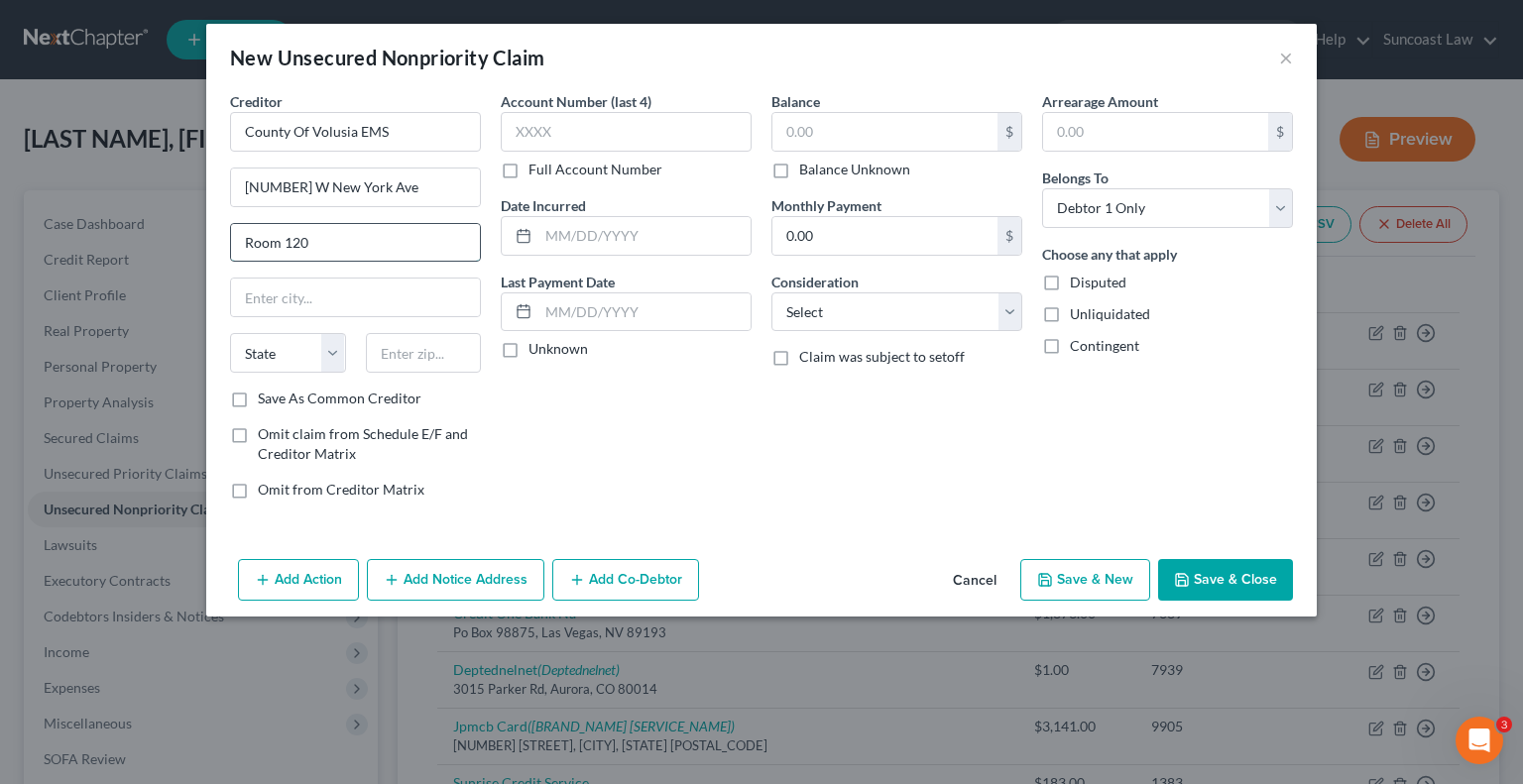 type on "Room 120" 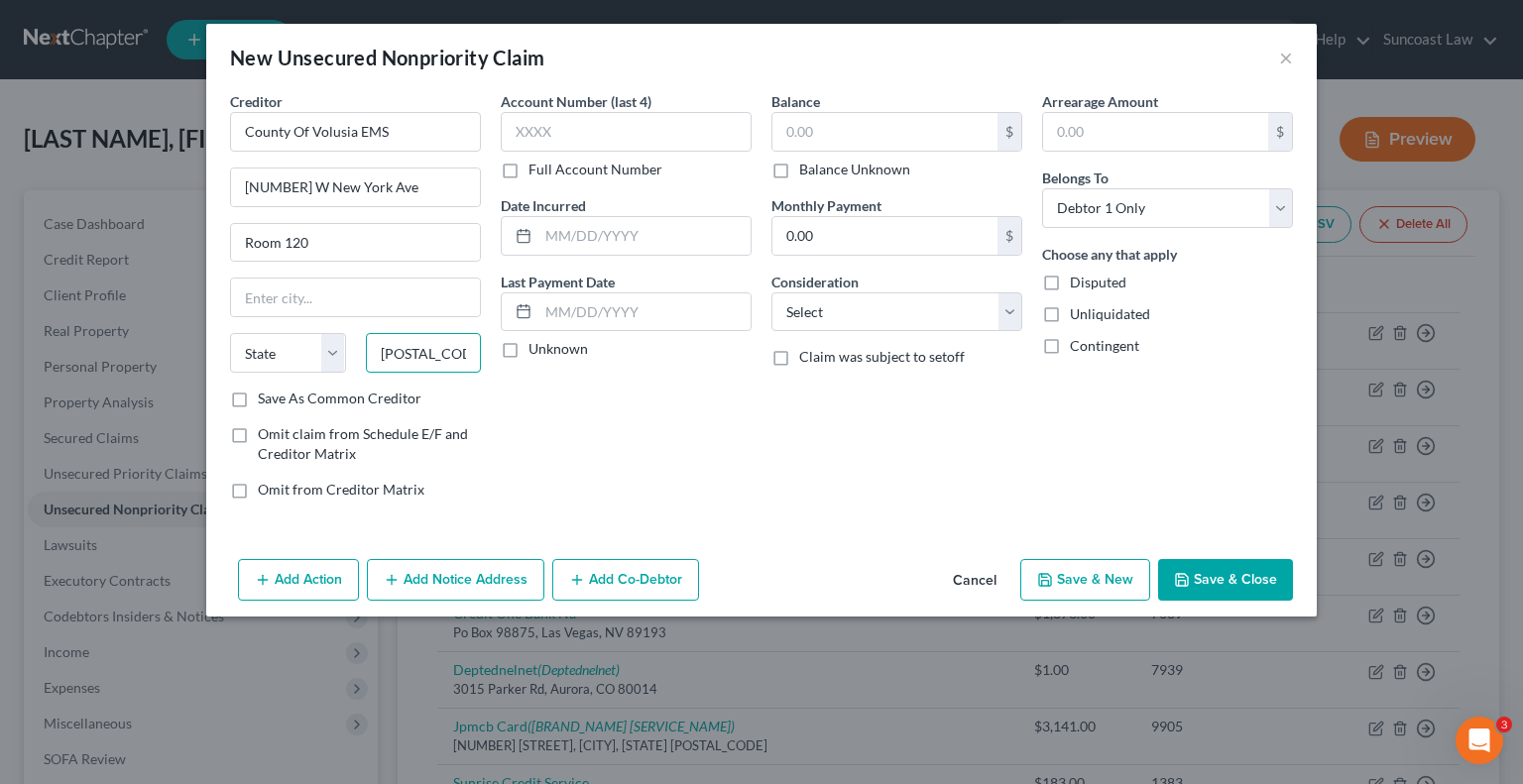 type on "[POSTAL_CODE]" 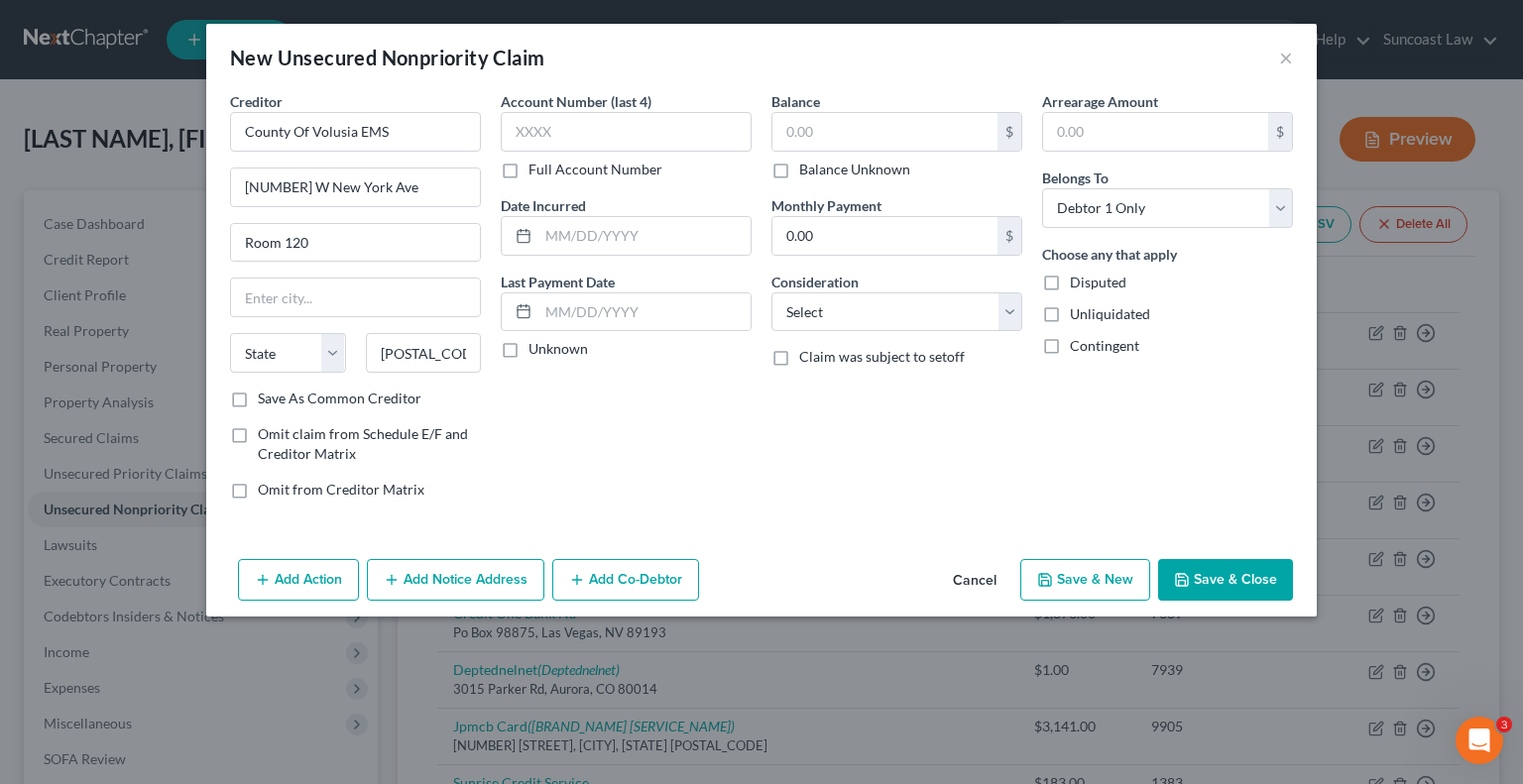 type on "[CITY]" 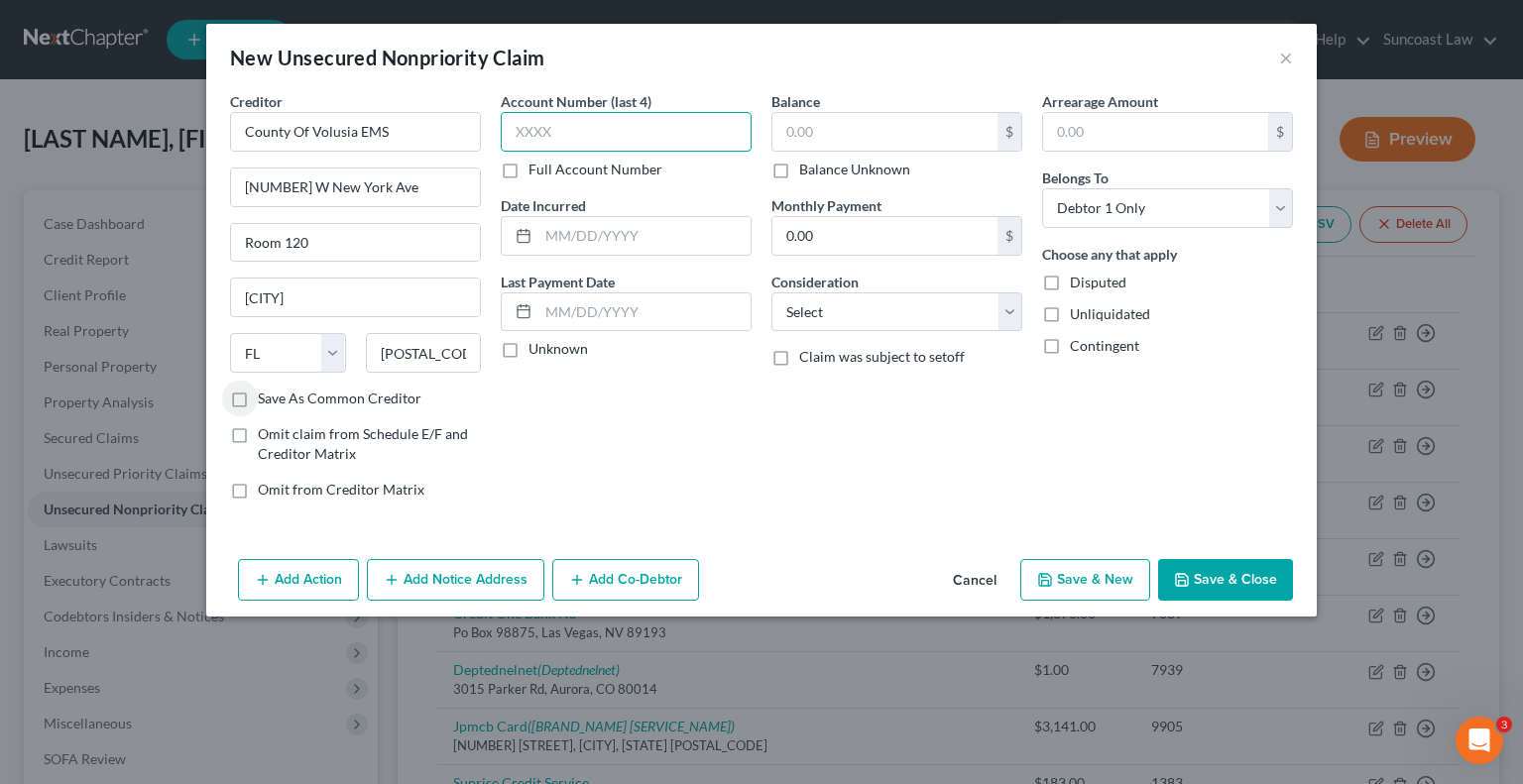drag, startPoint x: 585, startPoint y: 135, endPoint x: 761, endPoint y: 74, distance: 186.27131 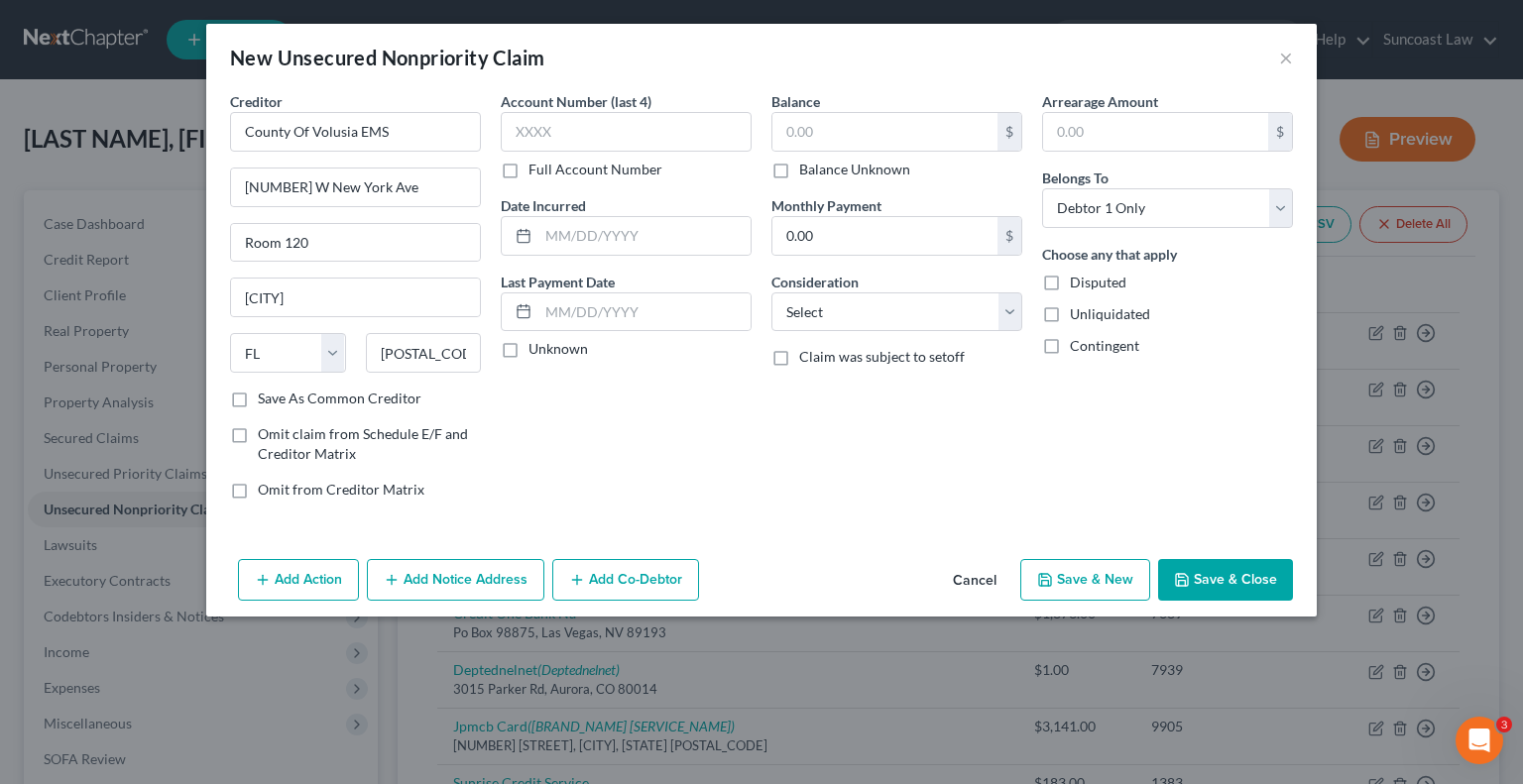 click on "Full Account Number" at bounding box center [595, 169] 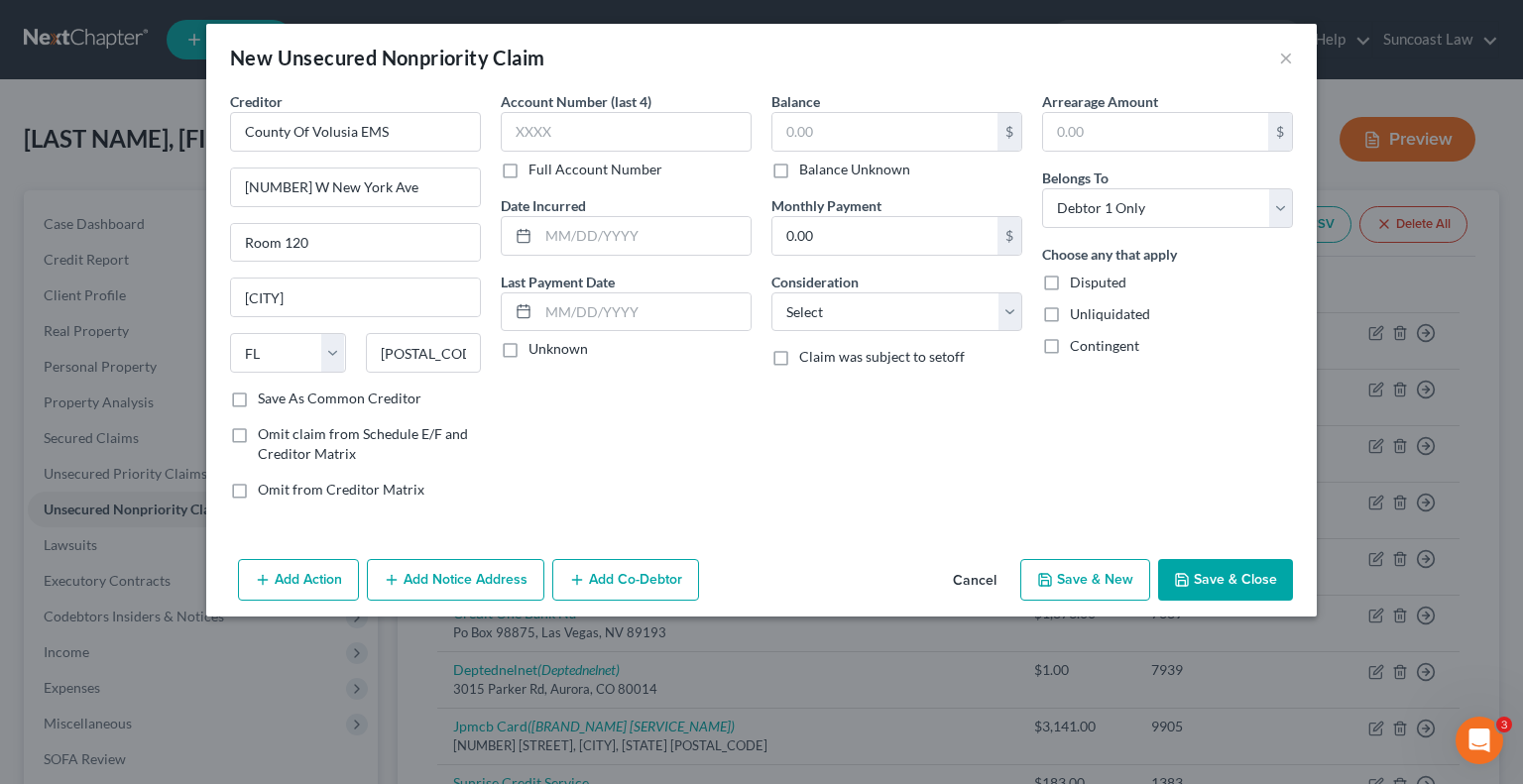 click on "Full Account Number" at bounding box center [542, 166] 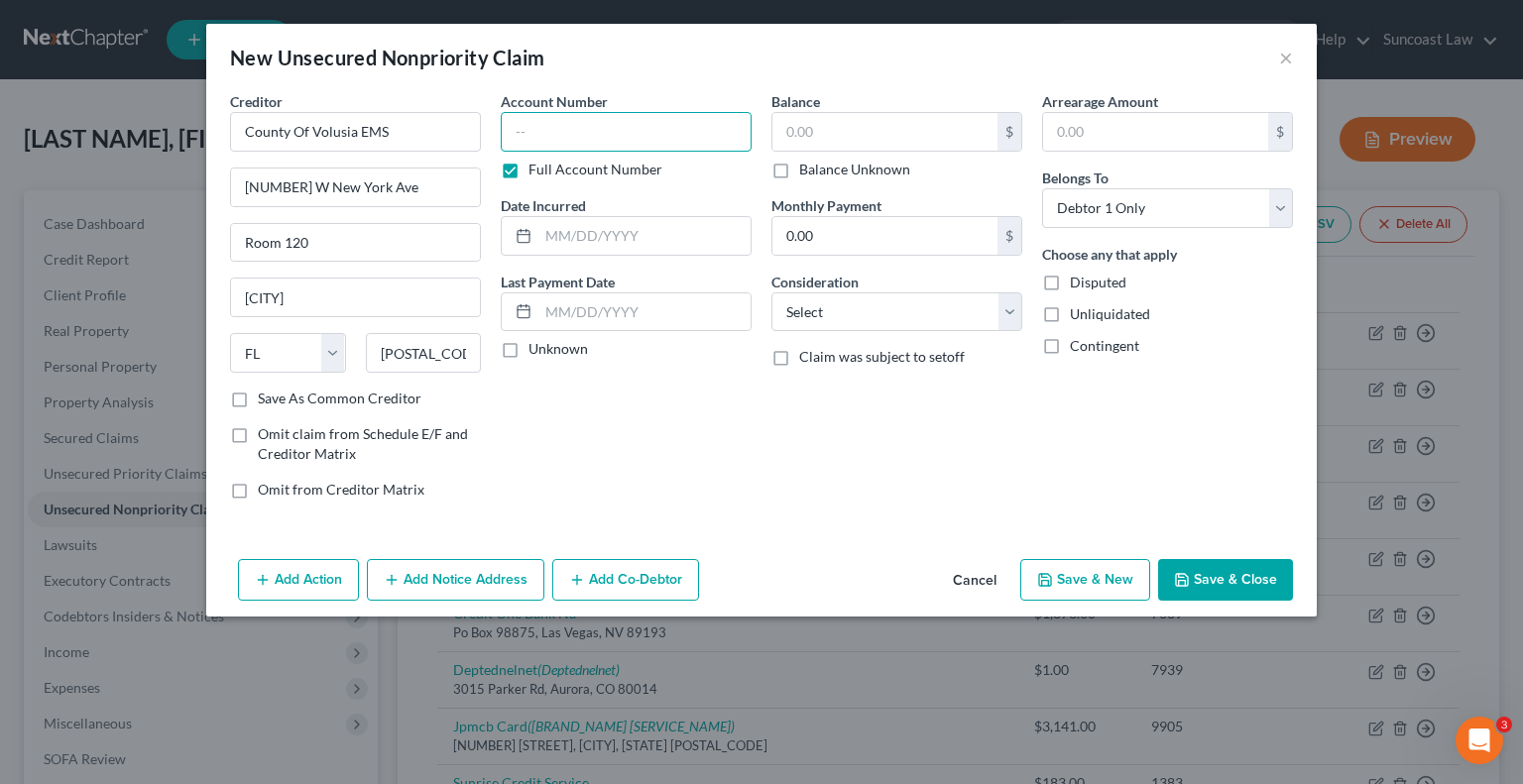 click at bounding box center [626, 132] 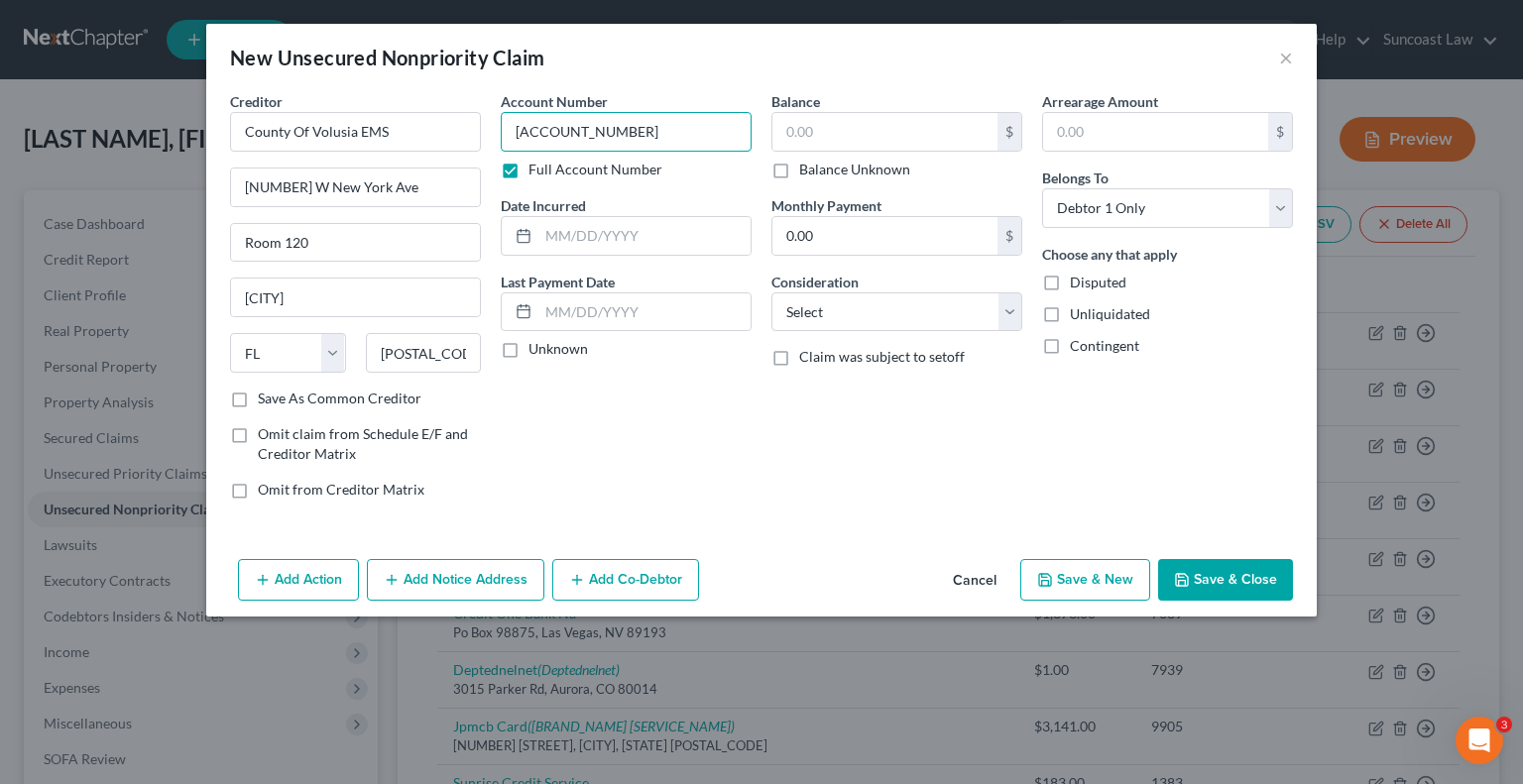 type on "[ACCOUNT_NUMBER]" 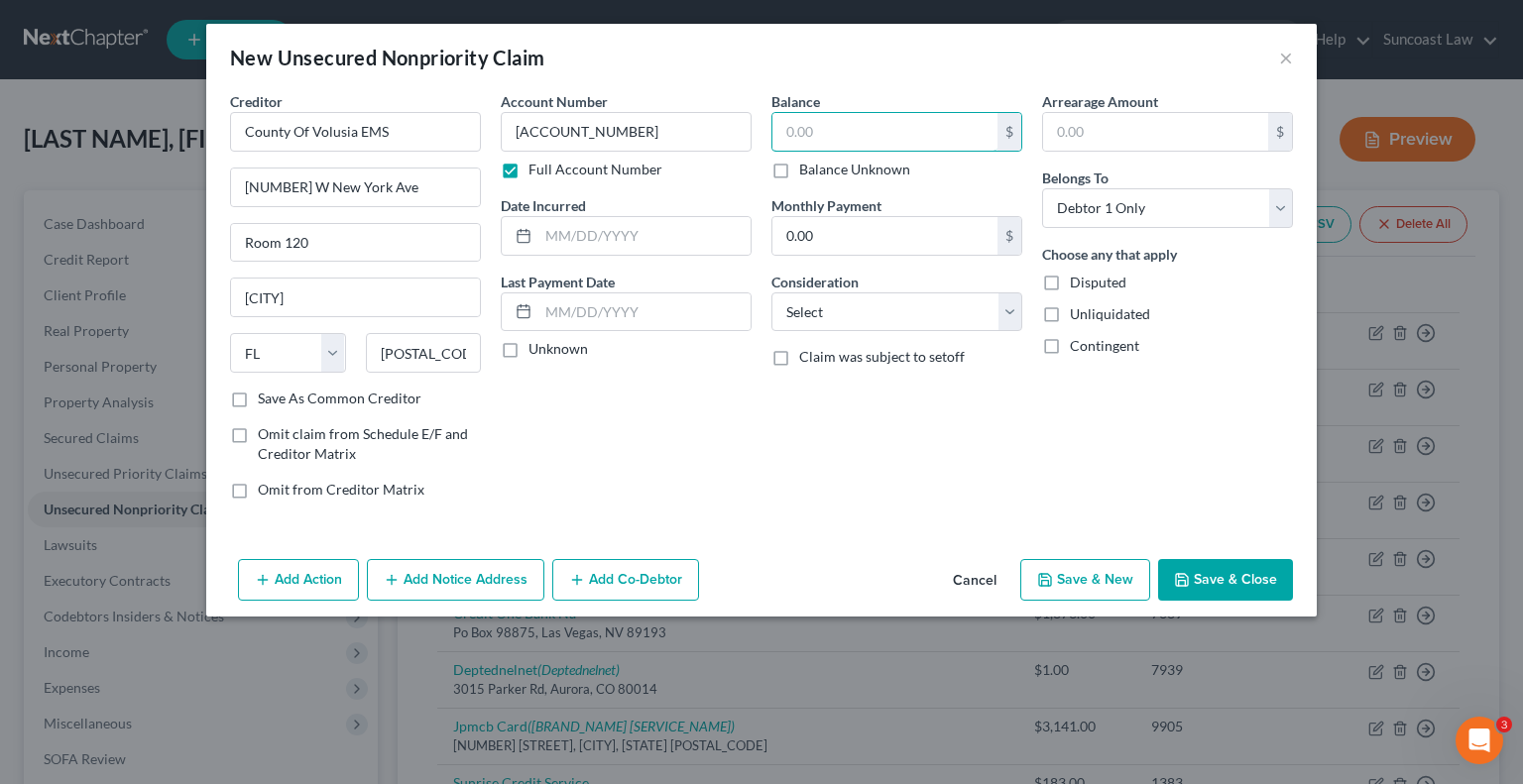 drag, startPoint x: 869, startPoint y: 127, endPoint x: 944, endPoint y: 160, distance: 81.939 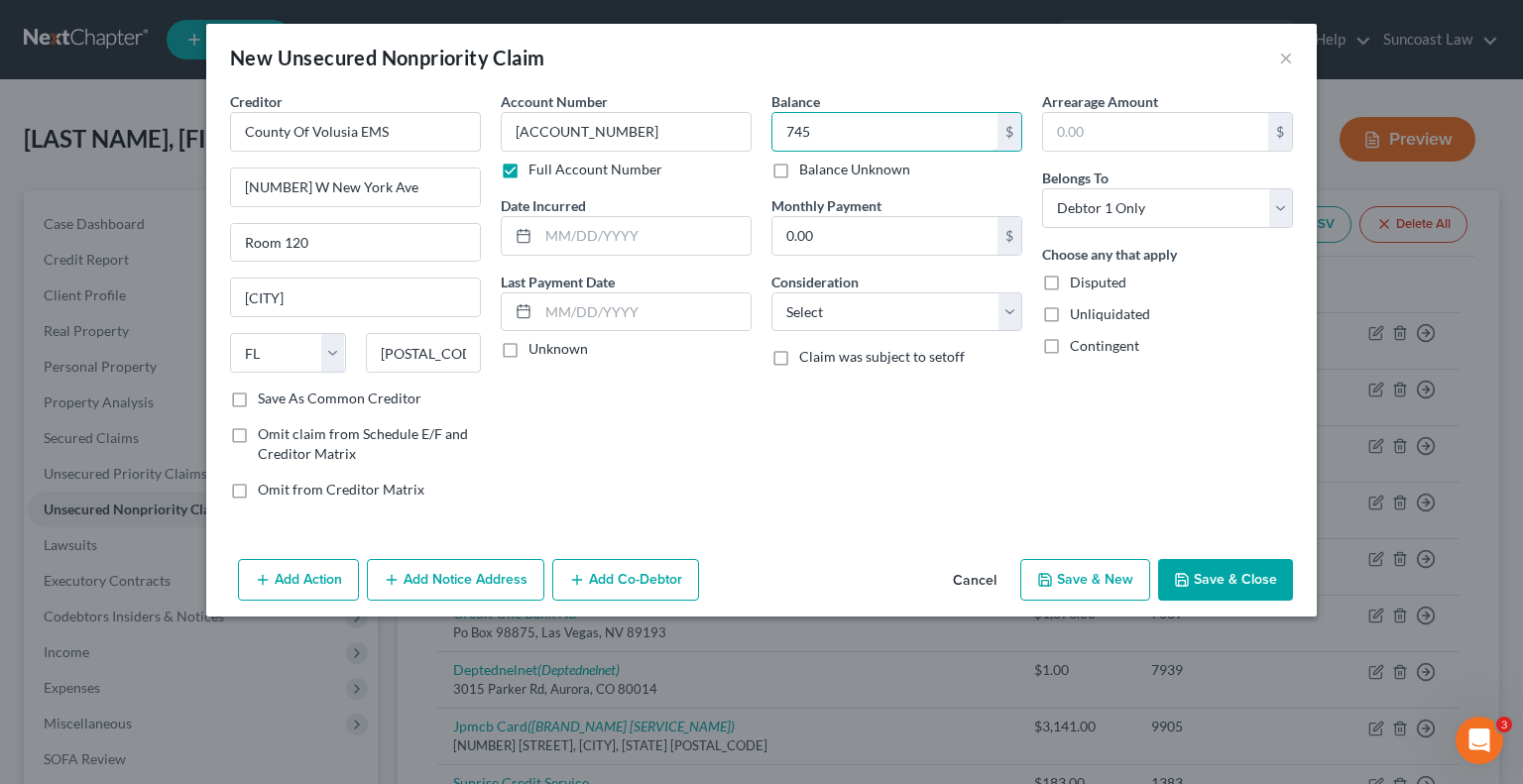 type on "745" 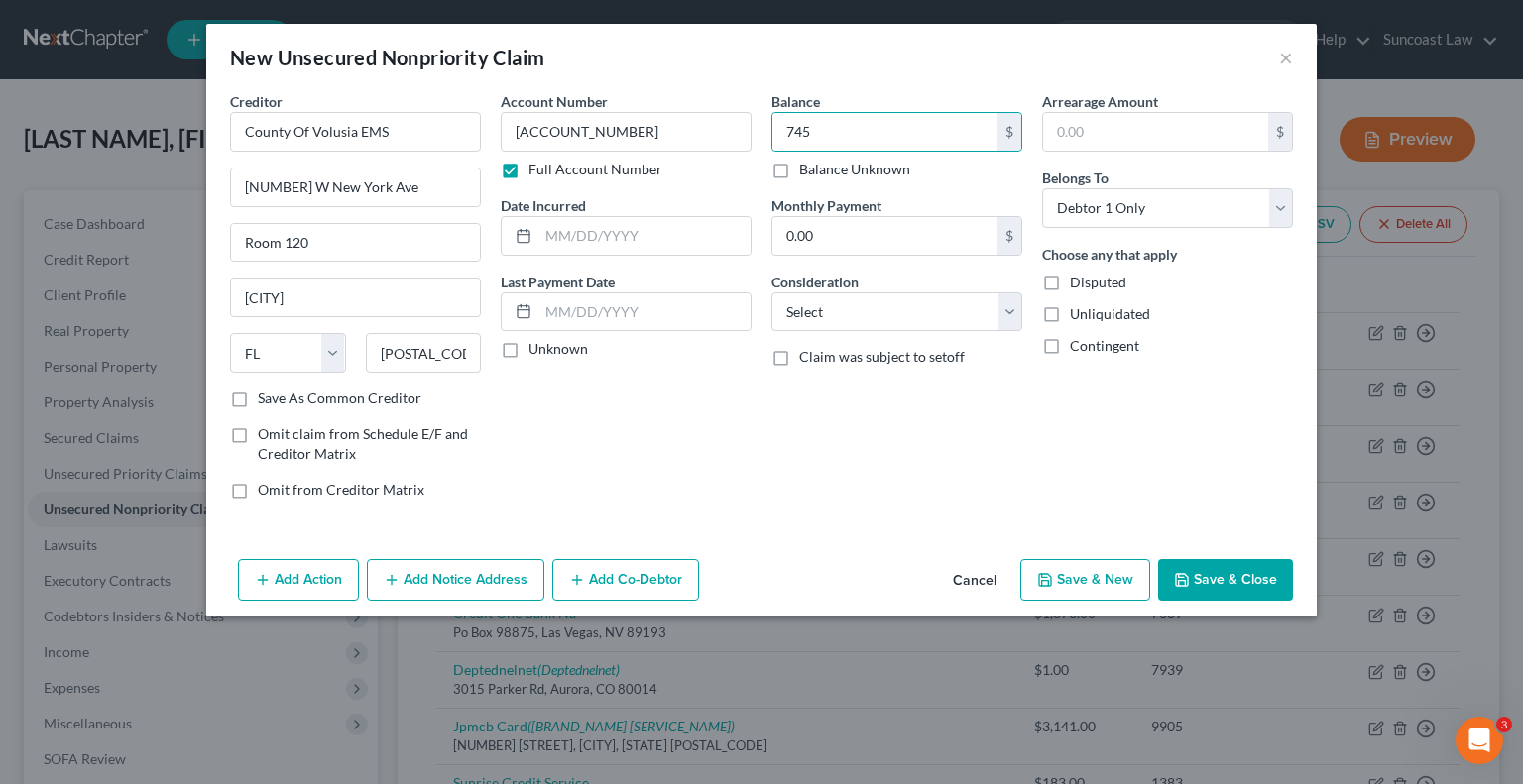click on "Save & Close" at bounding box center [1226, 580] 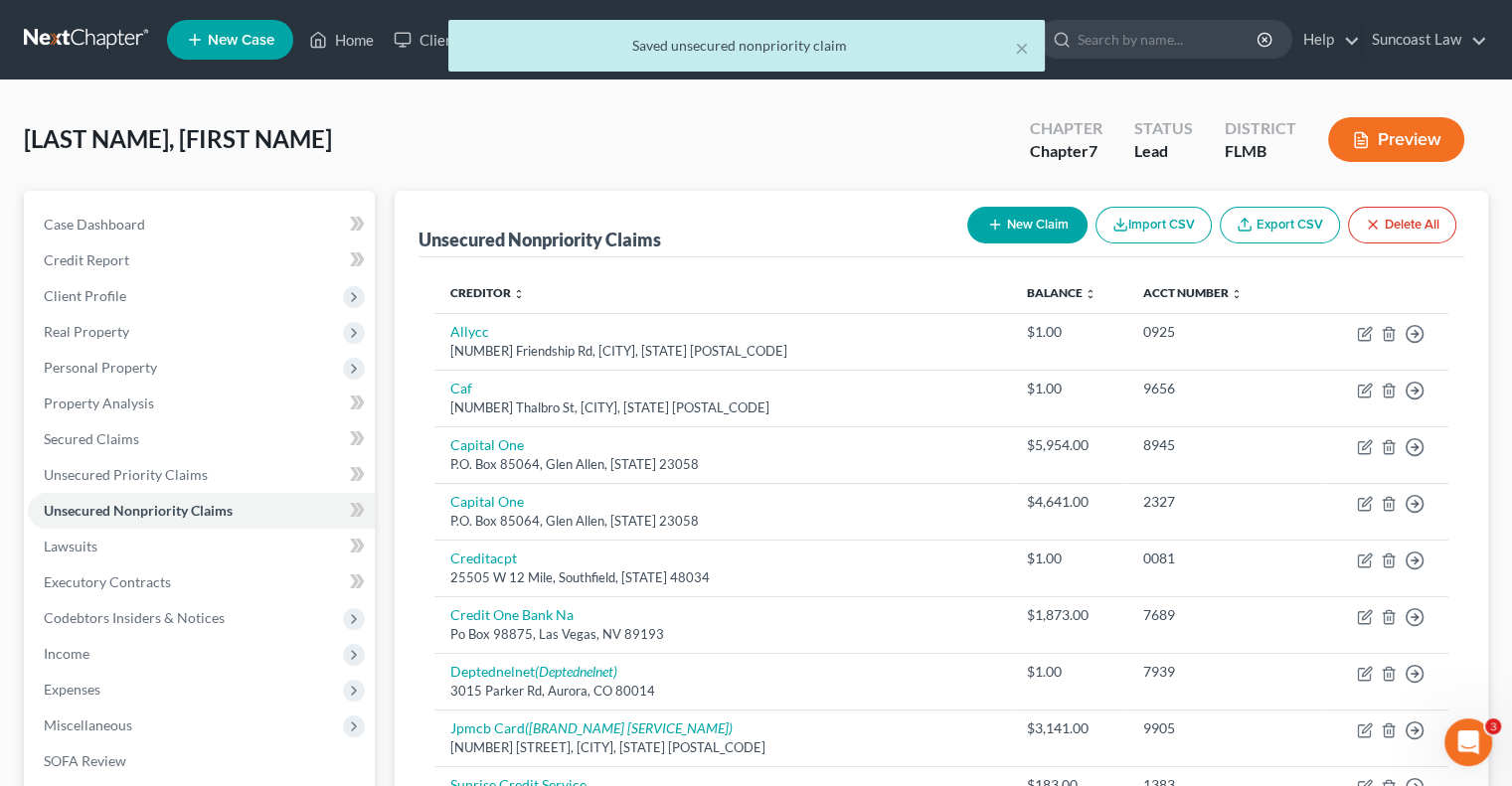 click on "New Claim" at bounding box center [1027, 225] 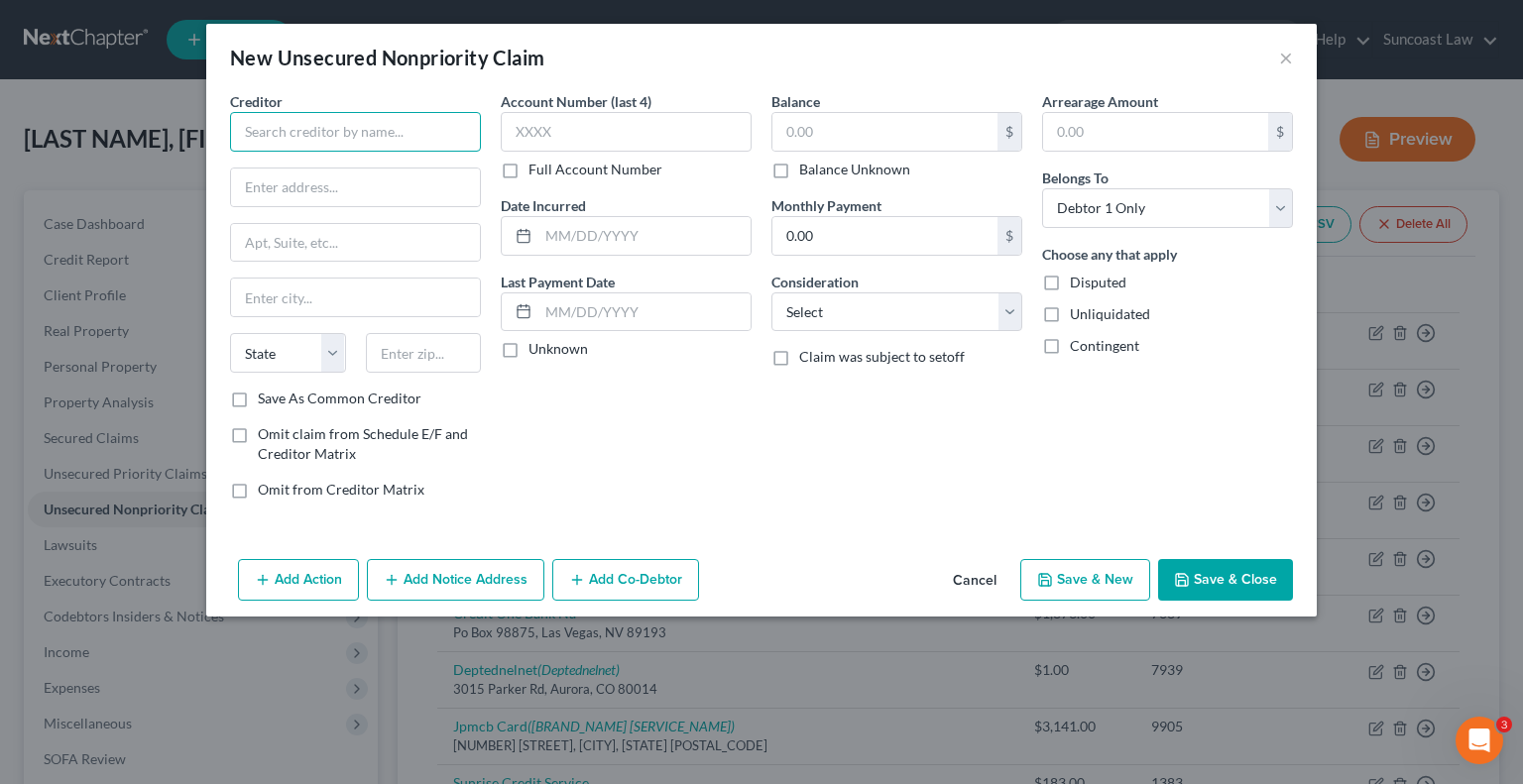 click at bounding box center (355, 132) 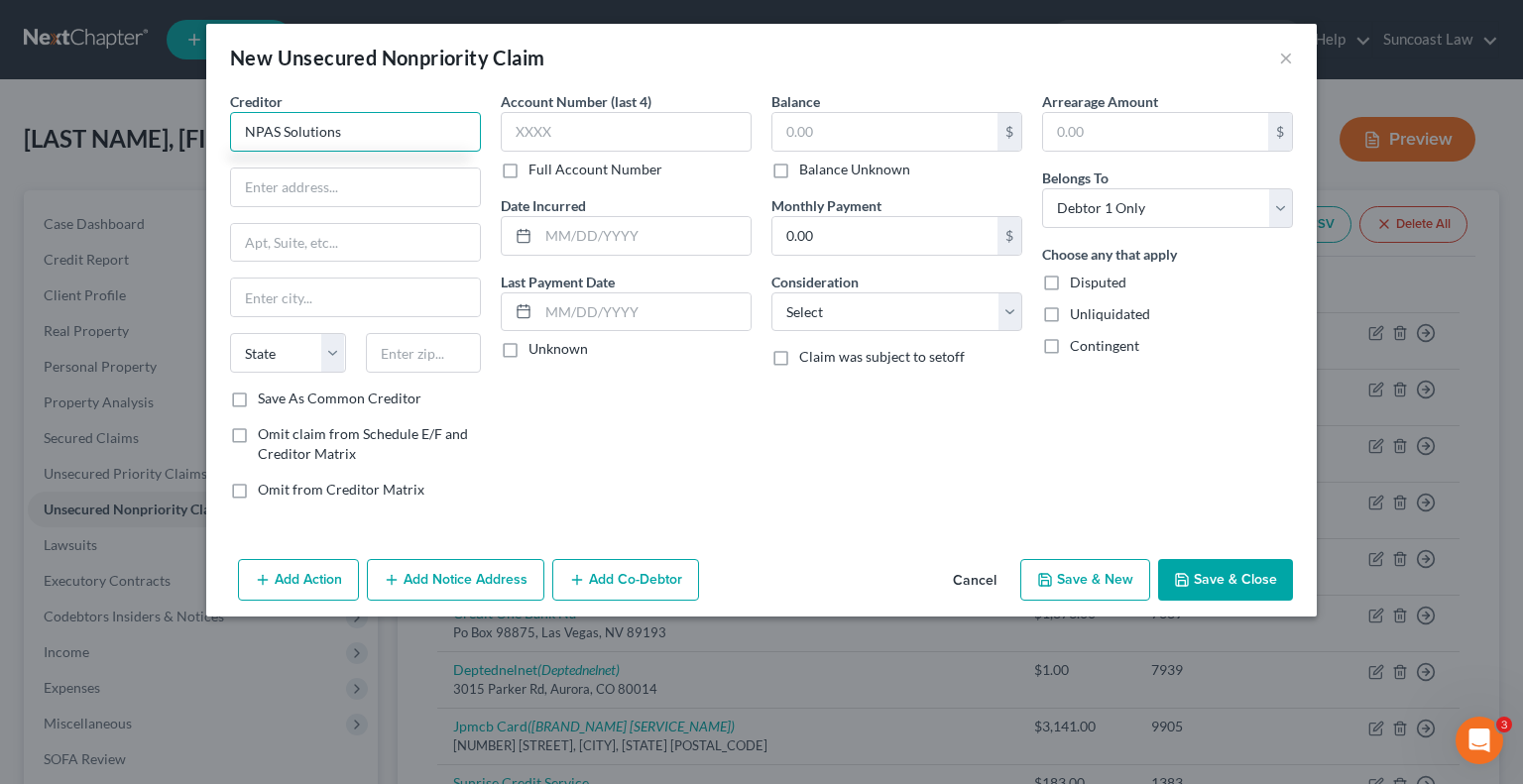 type on "NPAS Solutions" 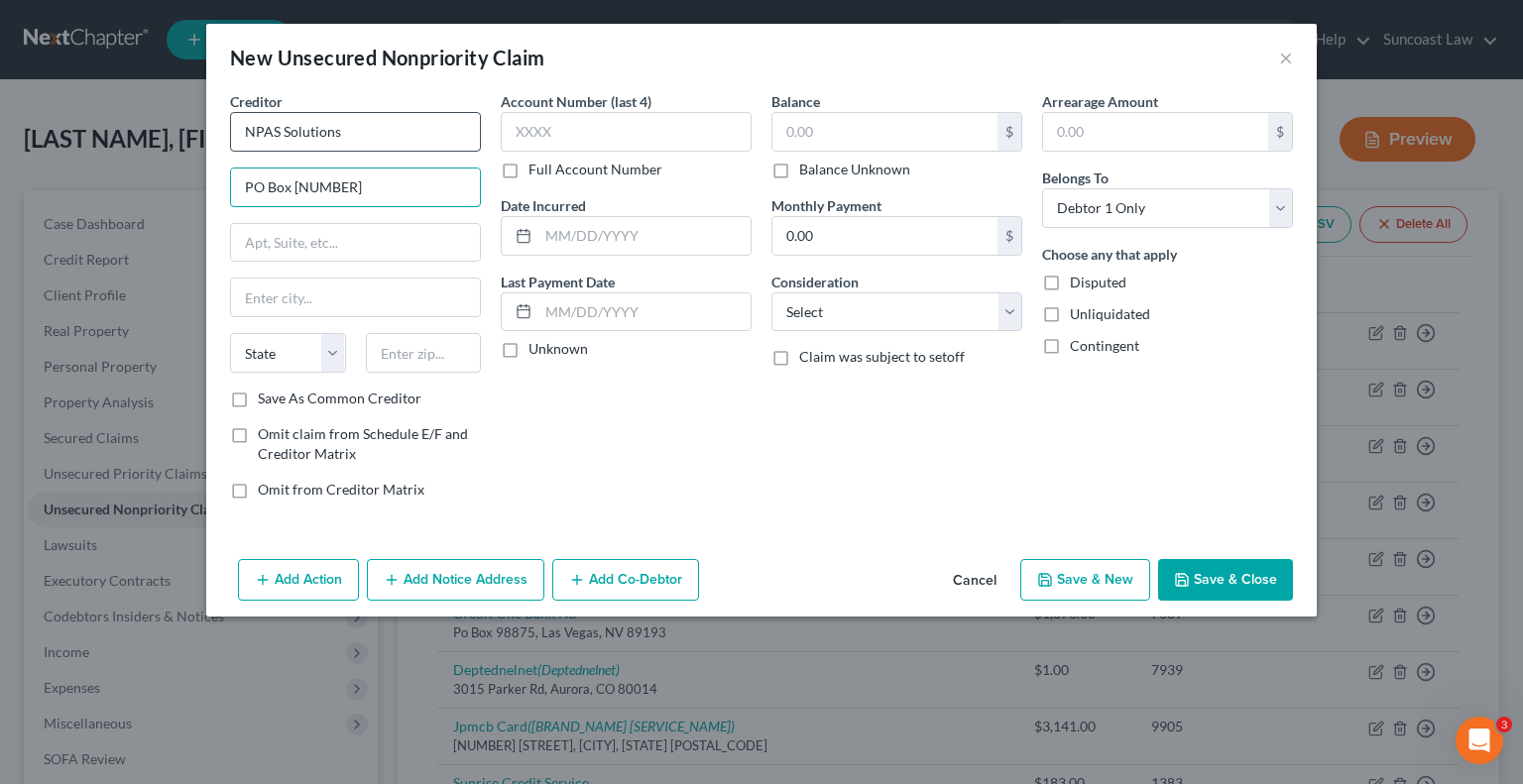 type on "PO Box [NUMBER]" 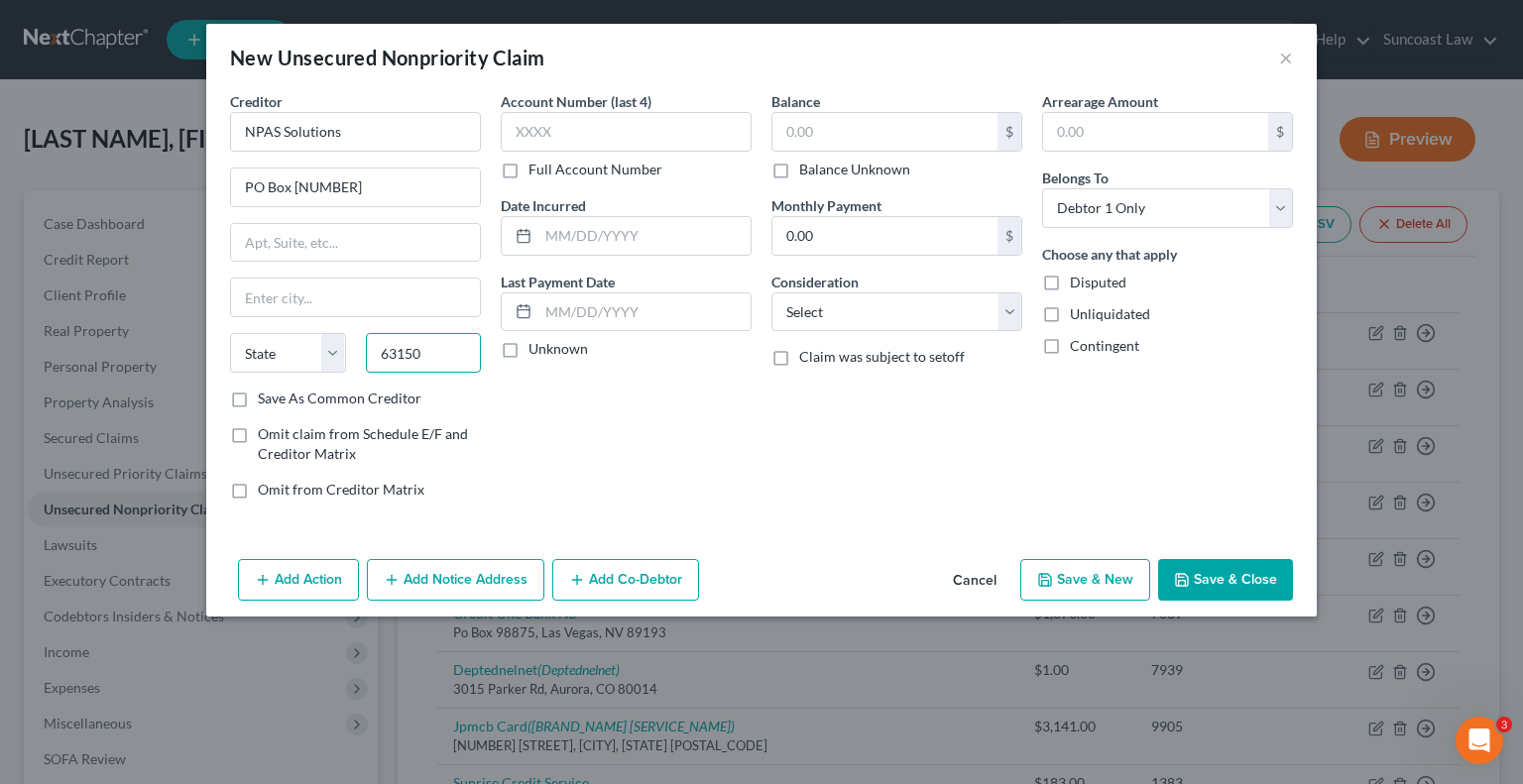 type on "63150" 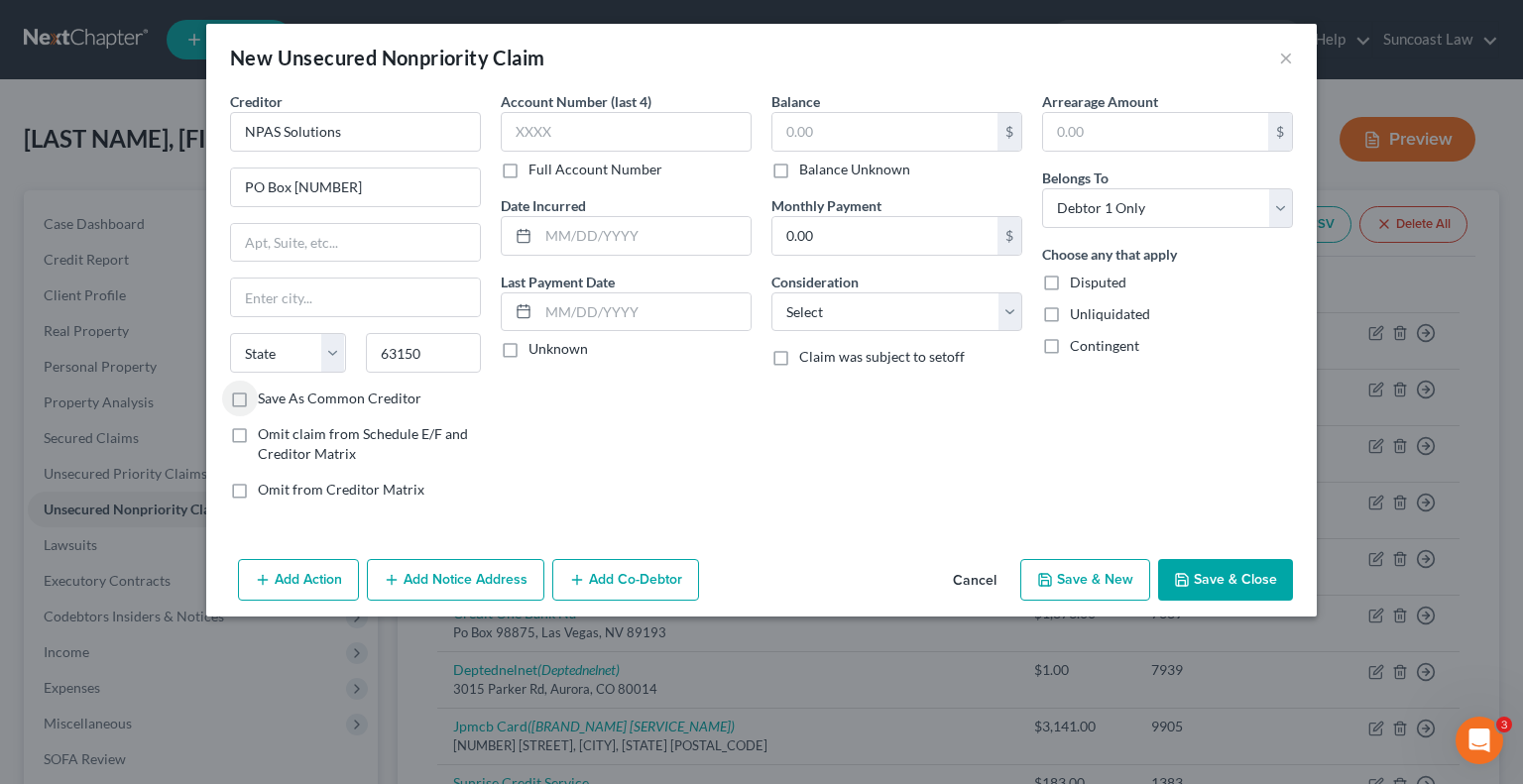 type on "Saint Louis" 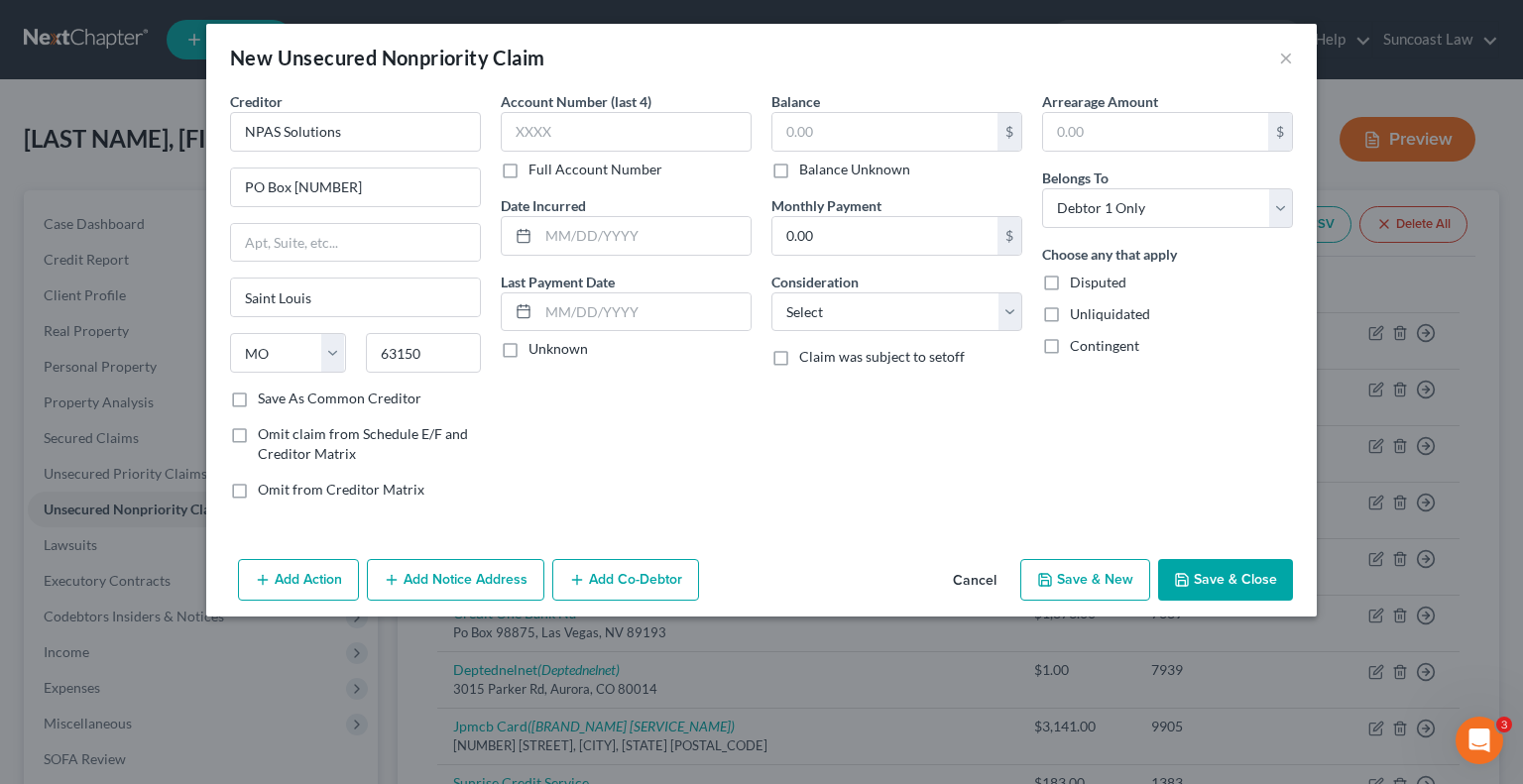 click on "Full Account Number" at bounding box center [595, 169] 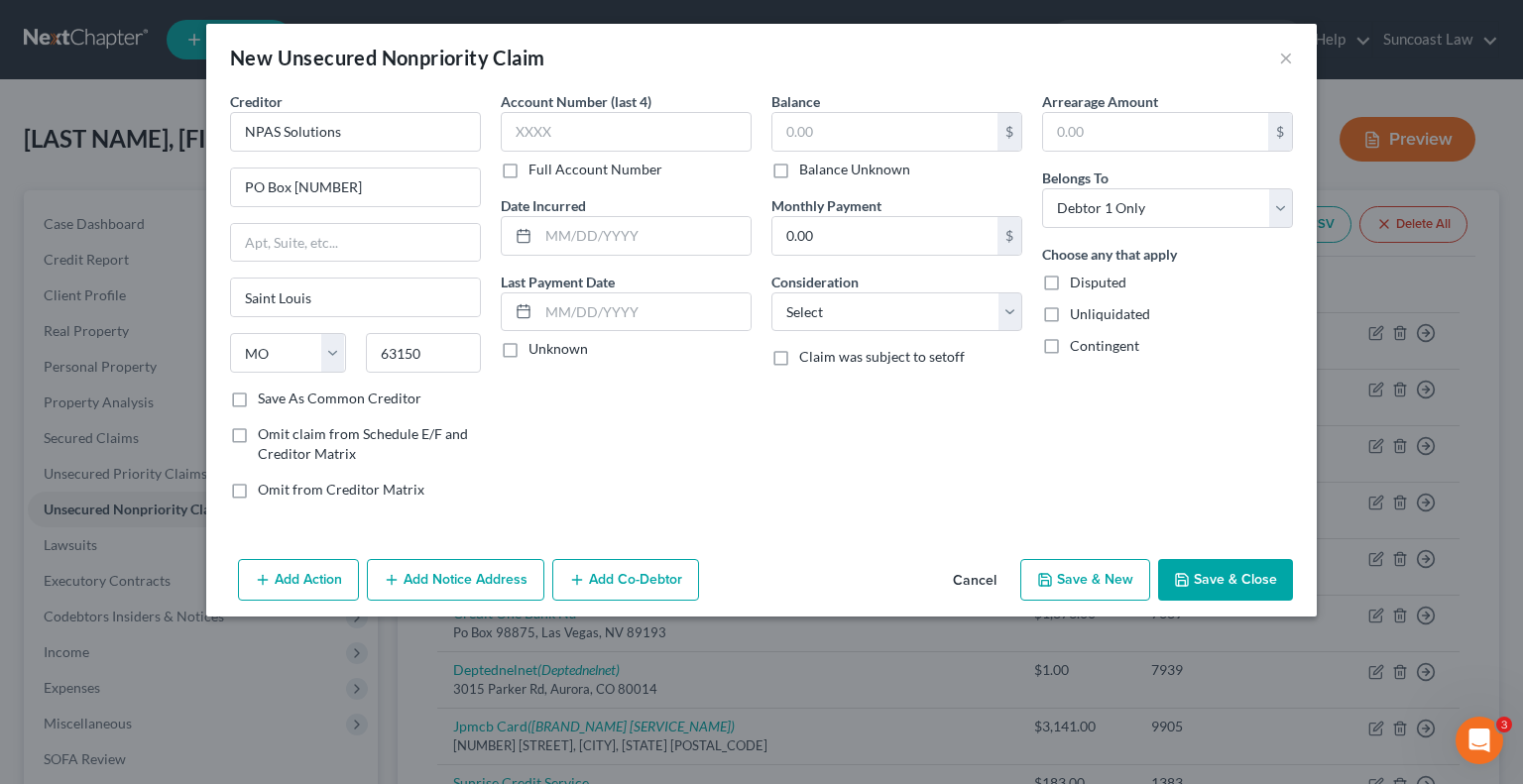 click on "Full Account Number" at bounding box center (542, 166) 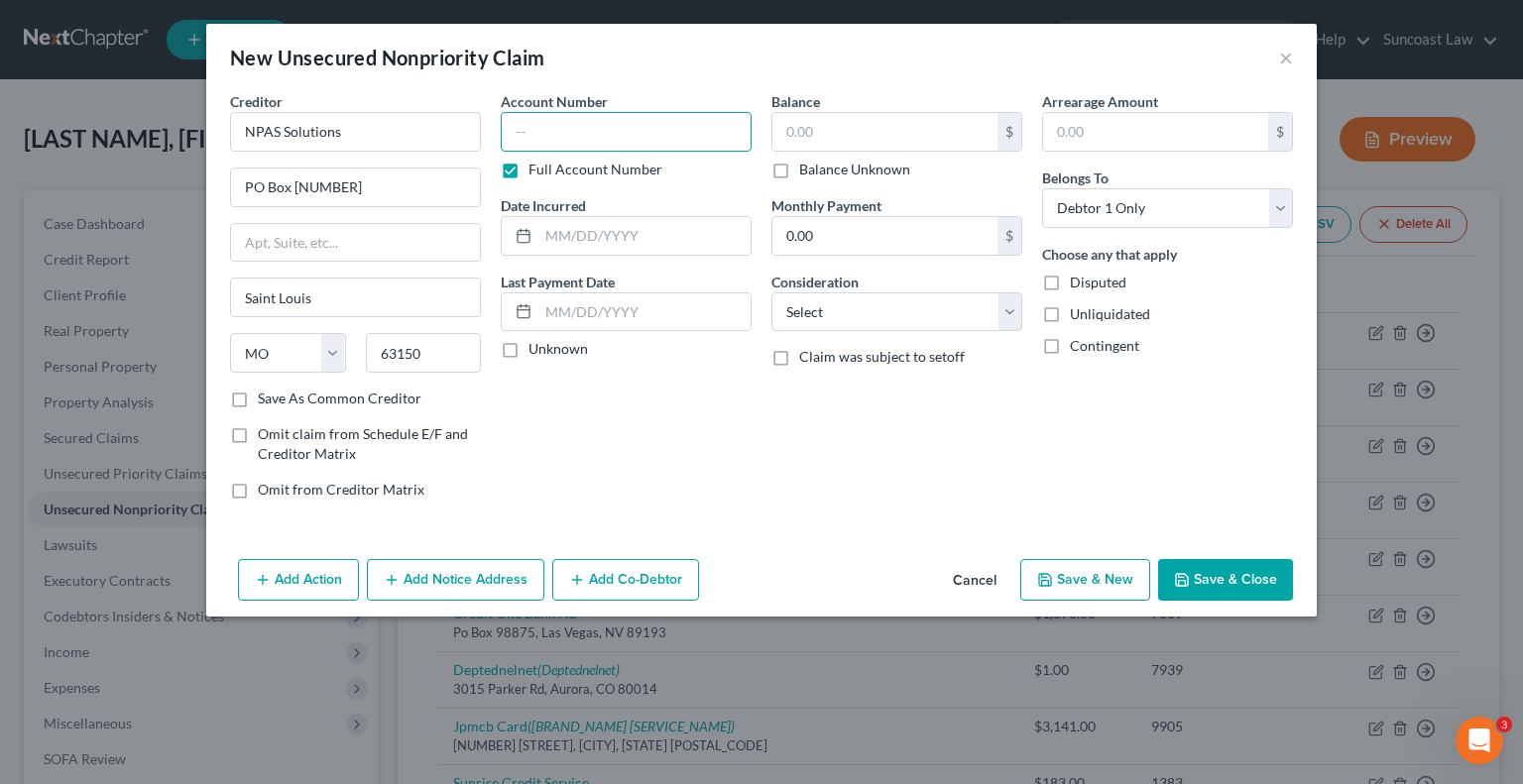 click at bounding box center (626, 132) 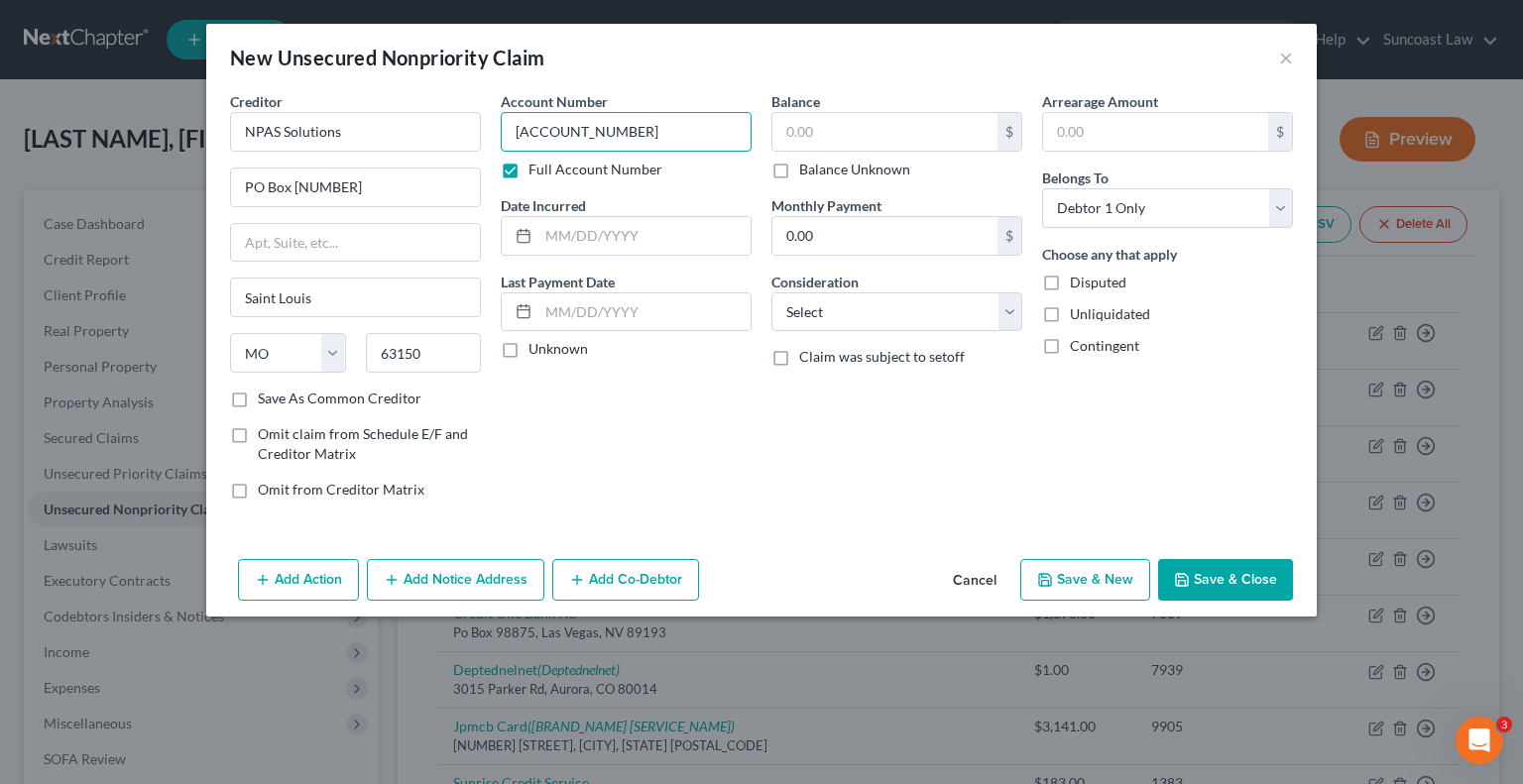 type on "[ACCOUNT_NUMBER]" 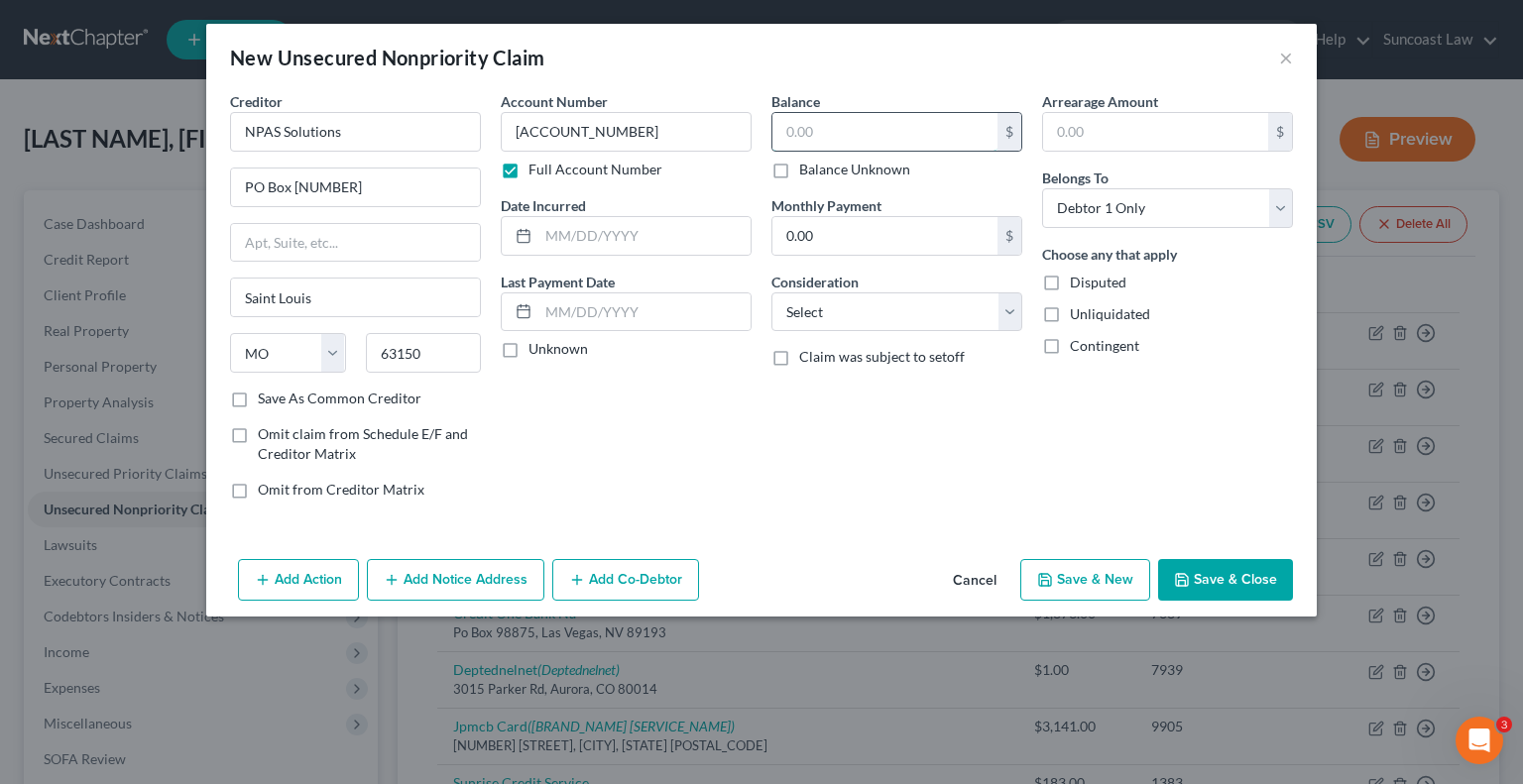 click at bounding box center (884, 132) 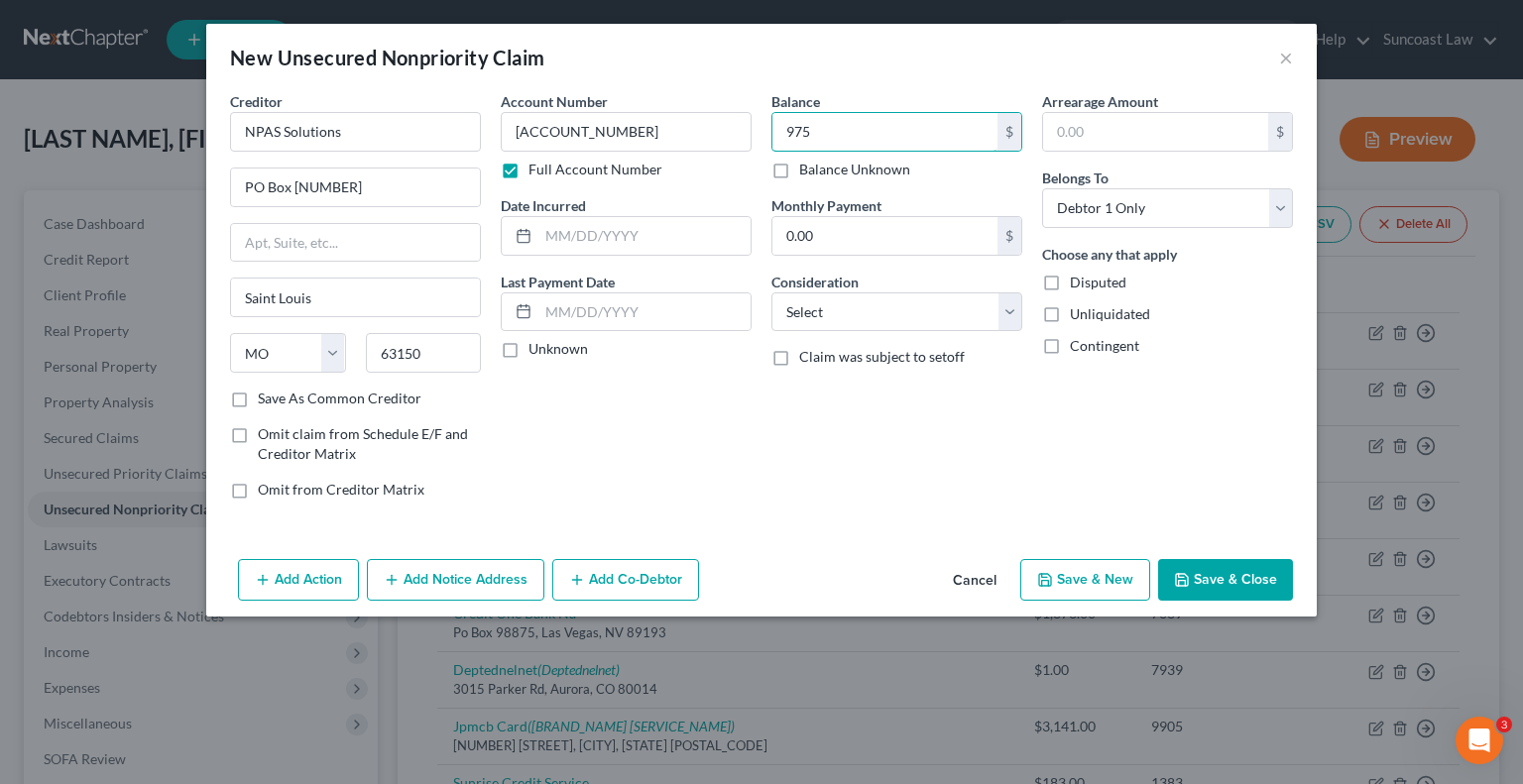 type on "975" 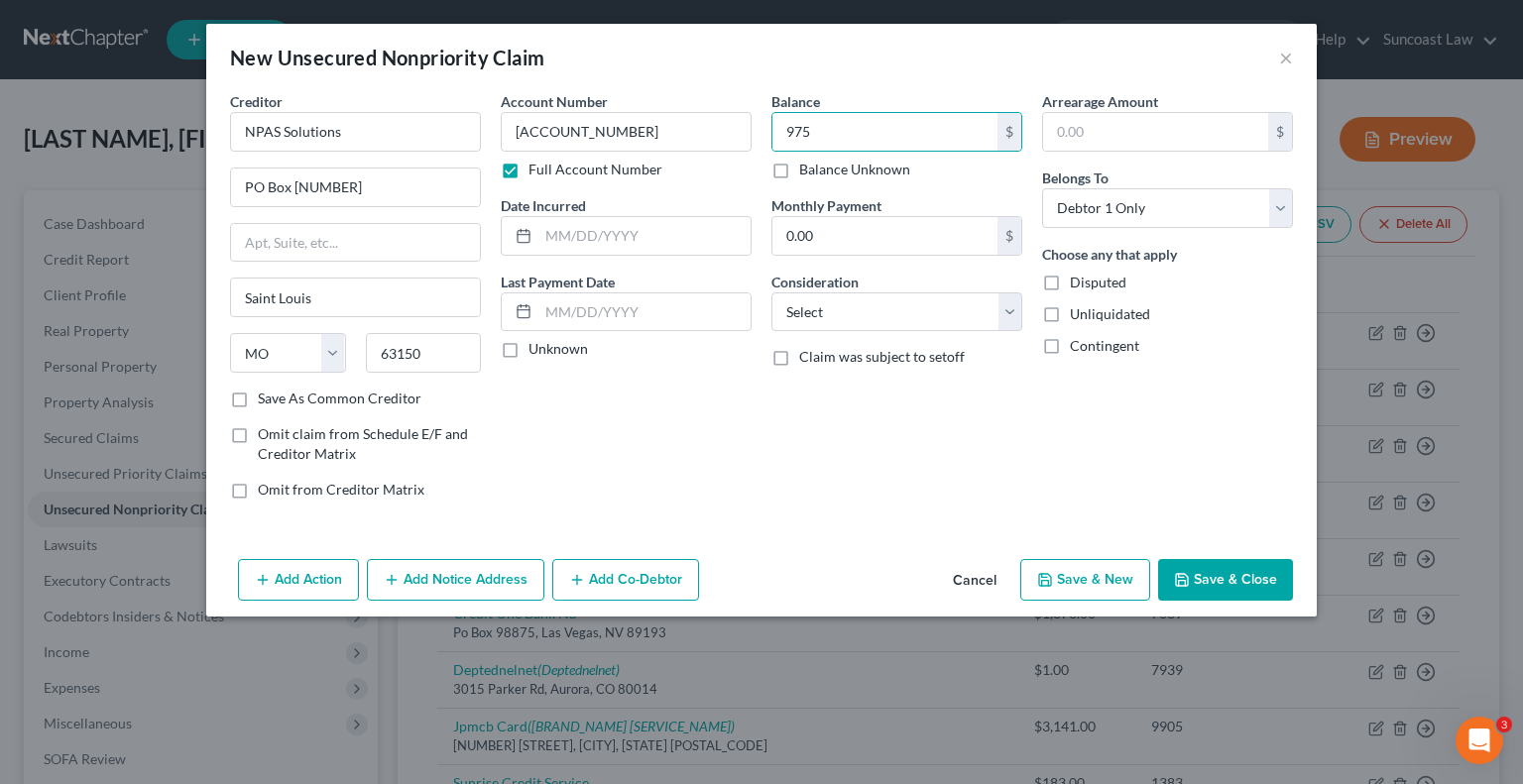 click on "Save & Close" at bounding box center [1226, 580] 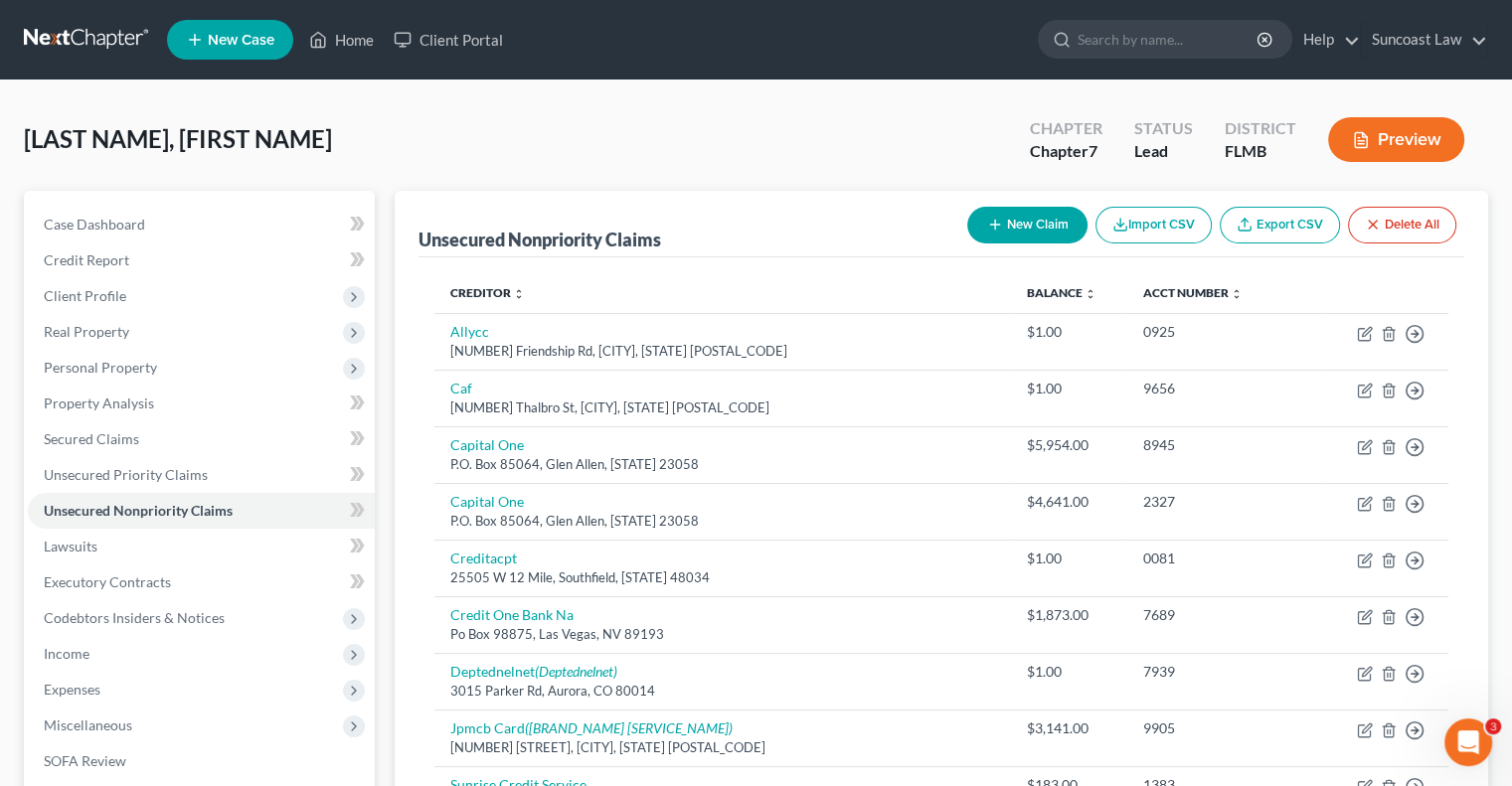 click on "New Claim" at bounding box center (1027, 225) 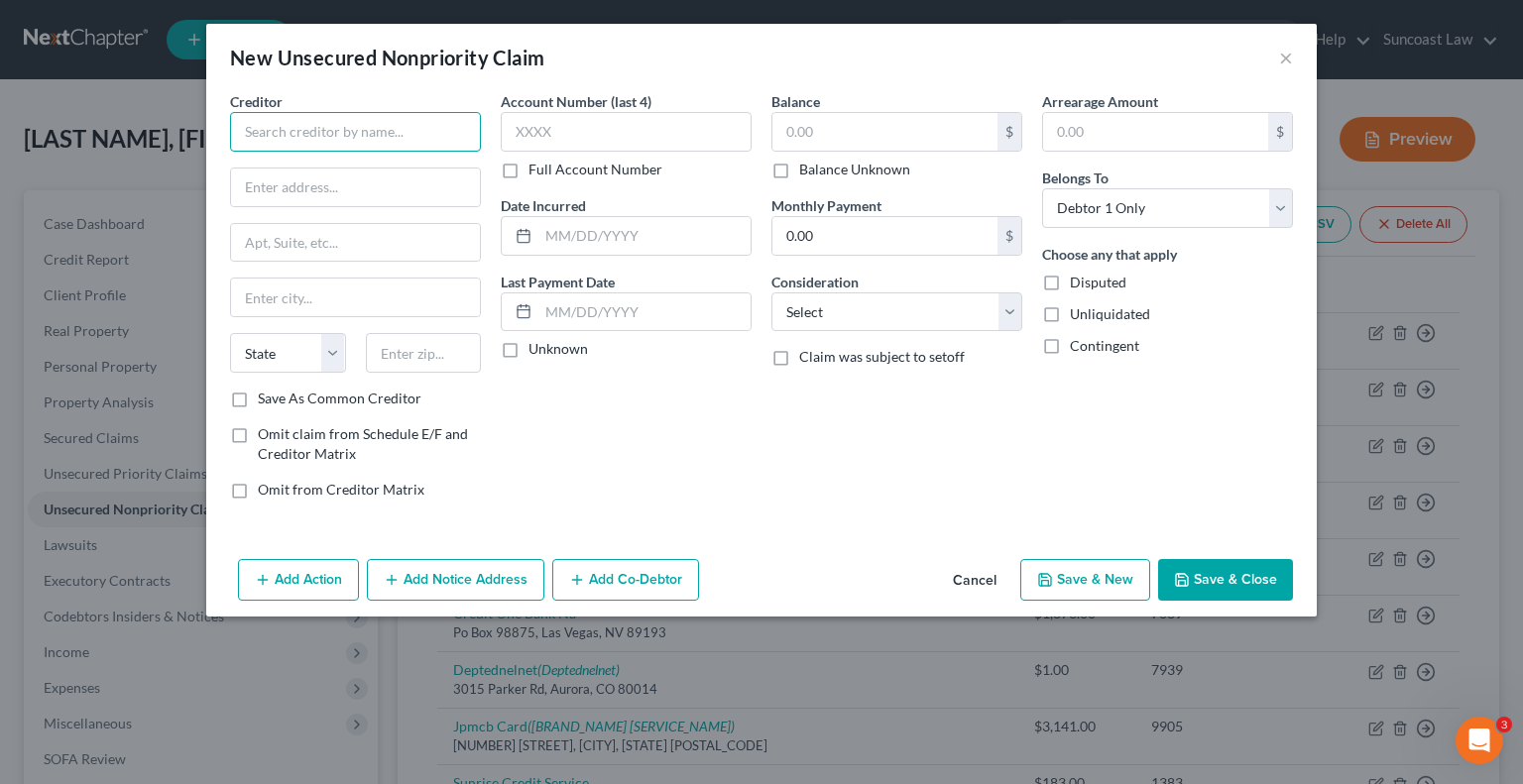 click at bounding box center [355, 132] 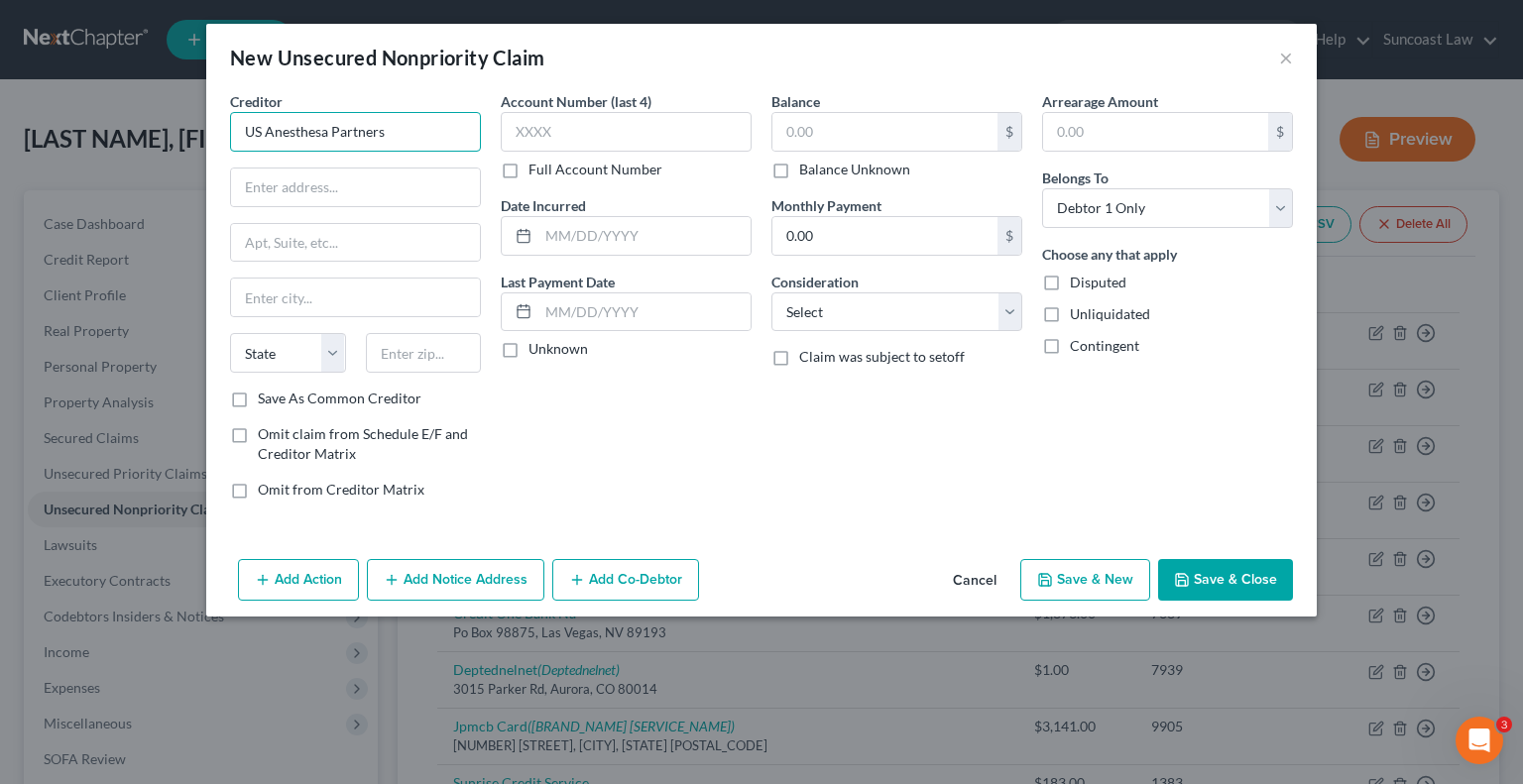 type on "US Anesthesa Partners" 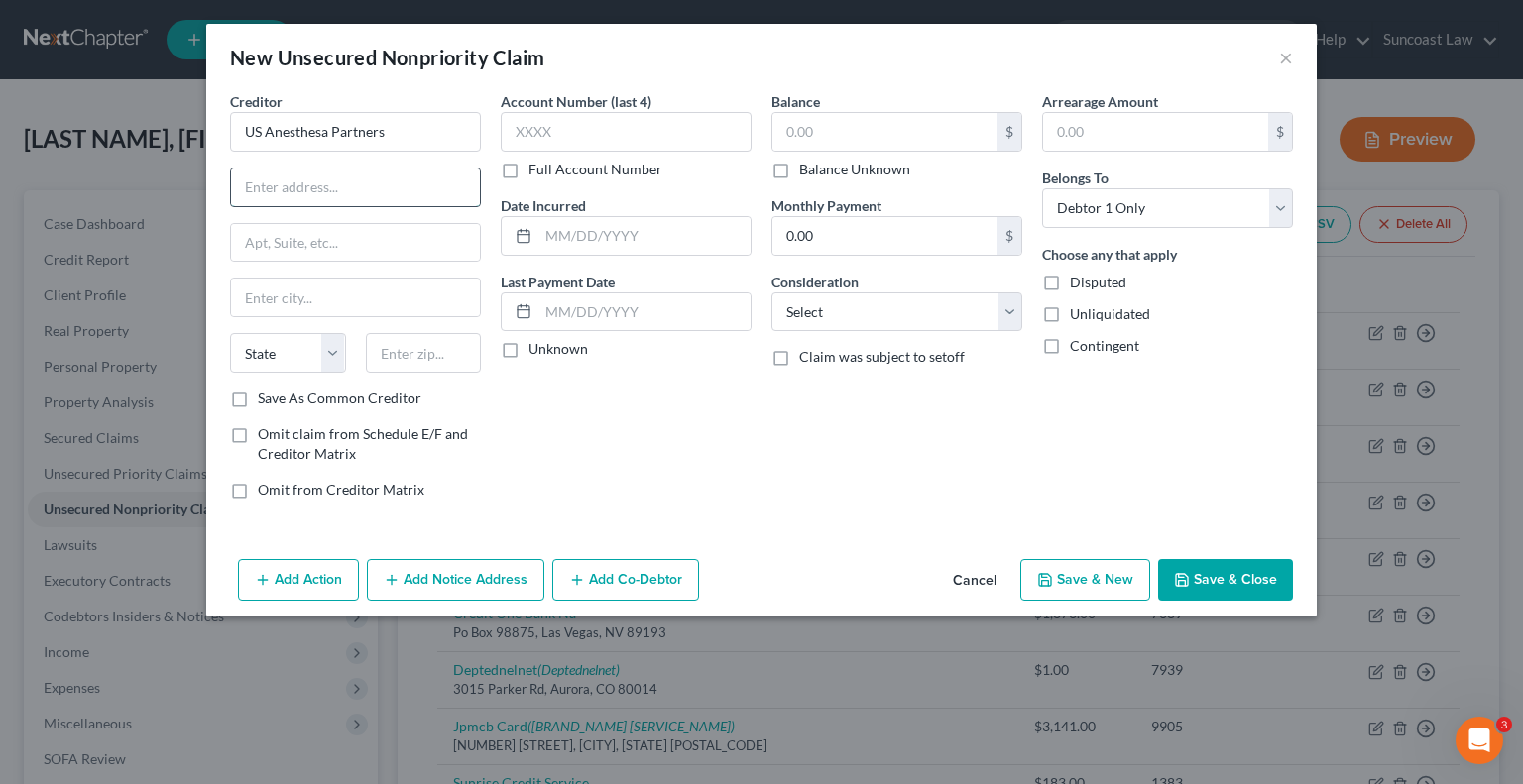 click at bounding box center [355, 187] 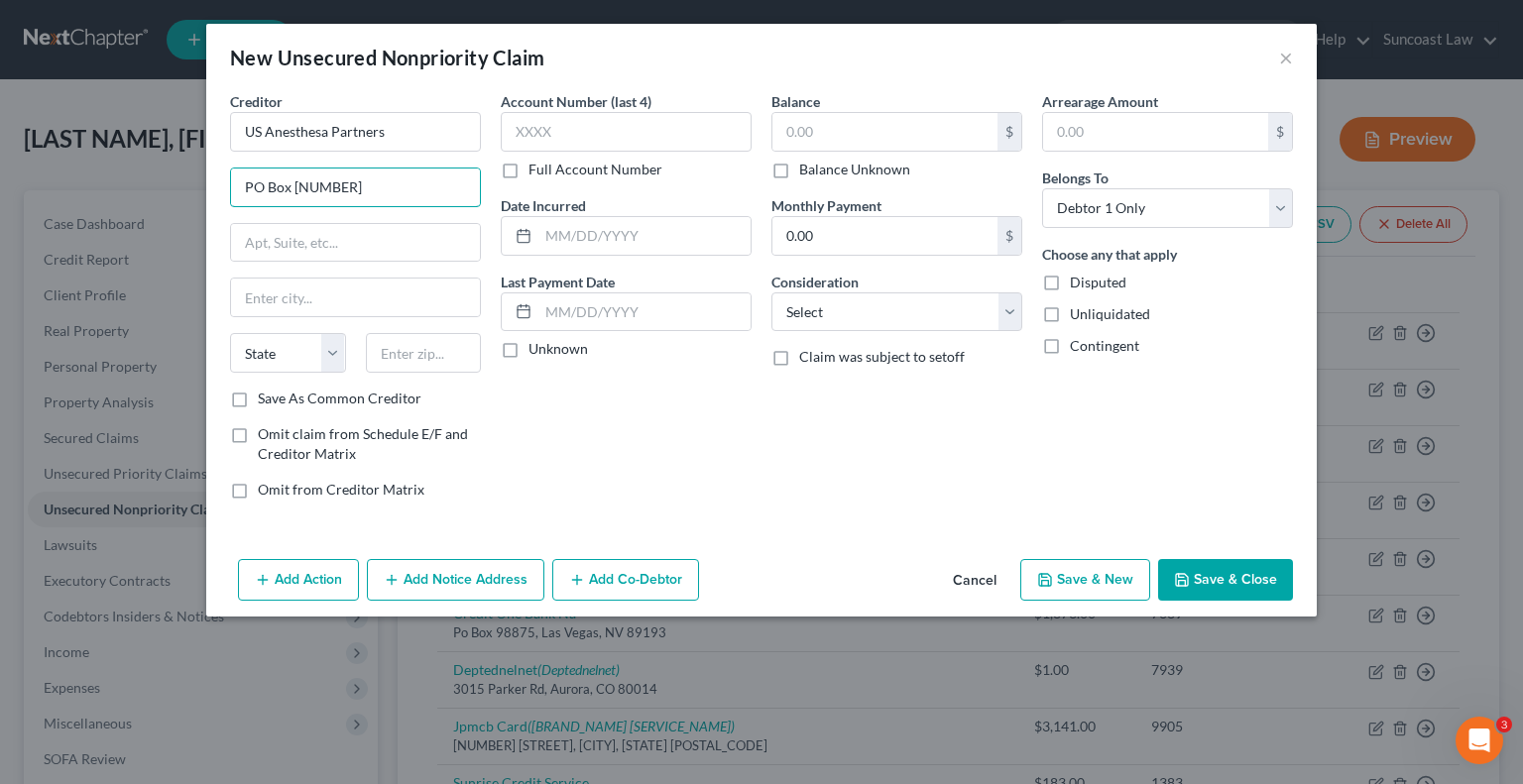 type on "PO Box [NUMBER]" 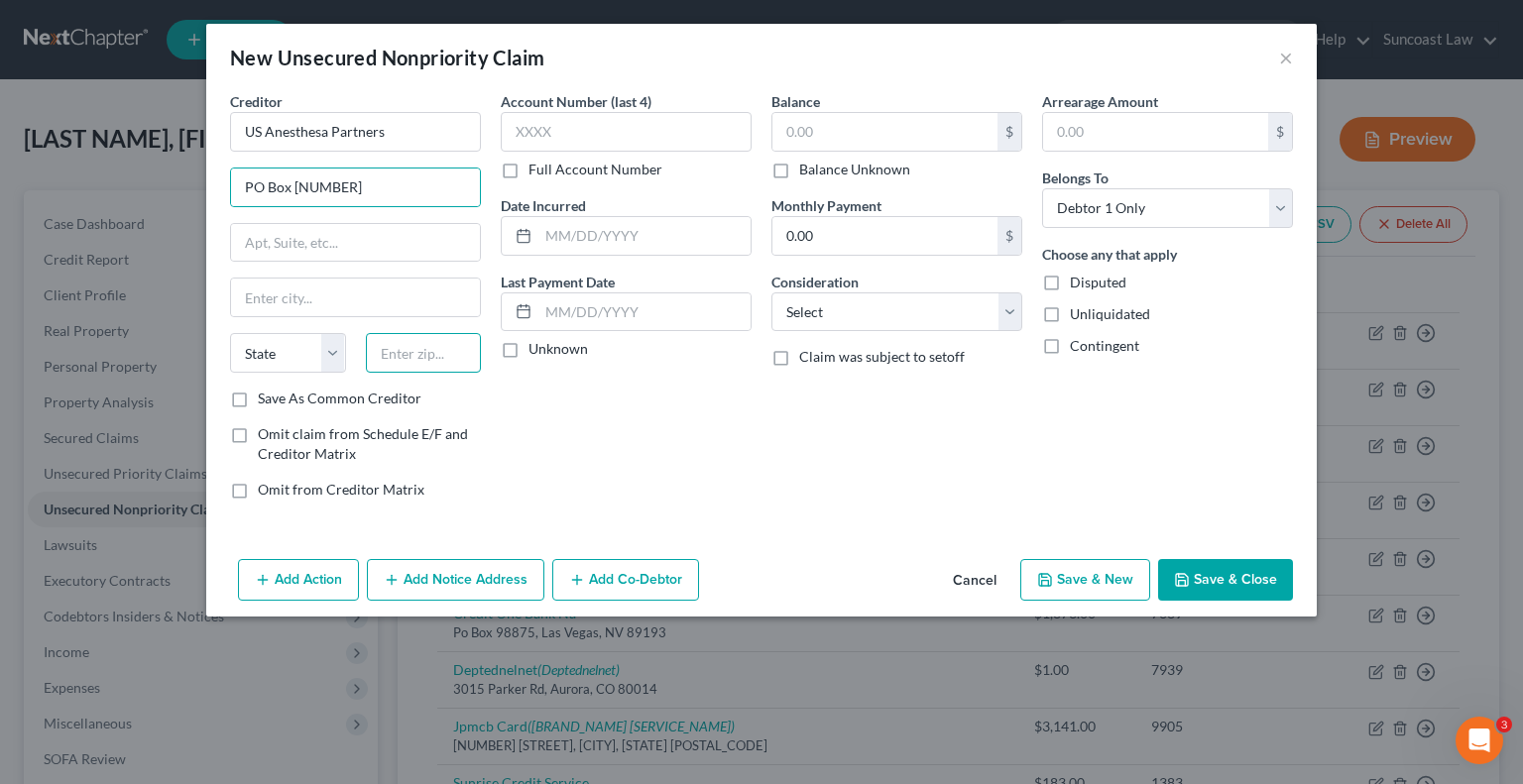 click at bounding box center [423, 353] 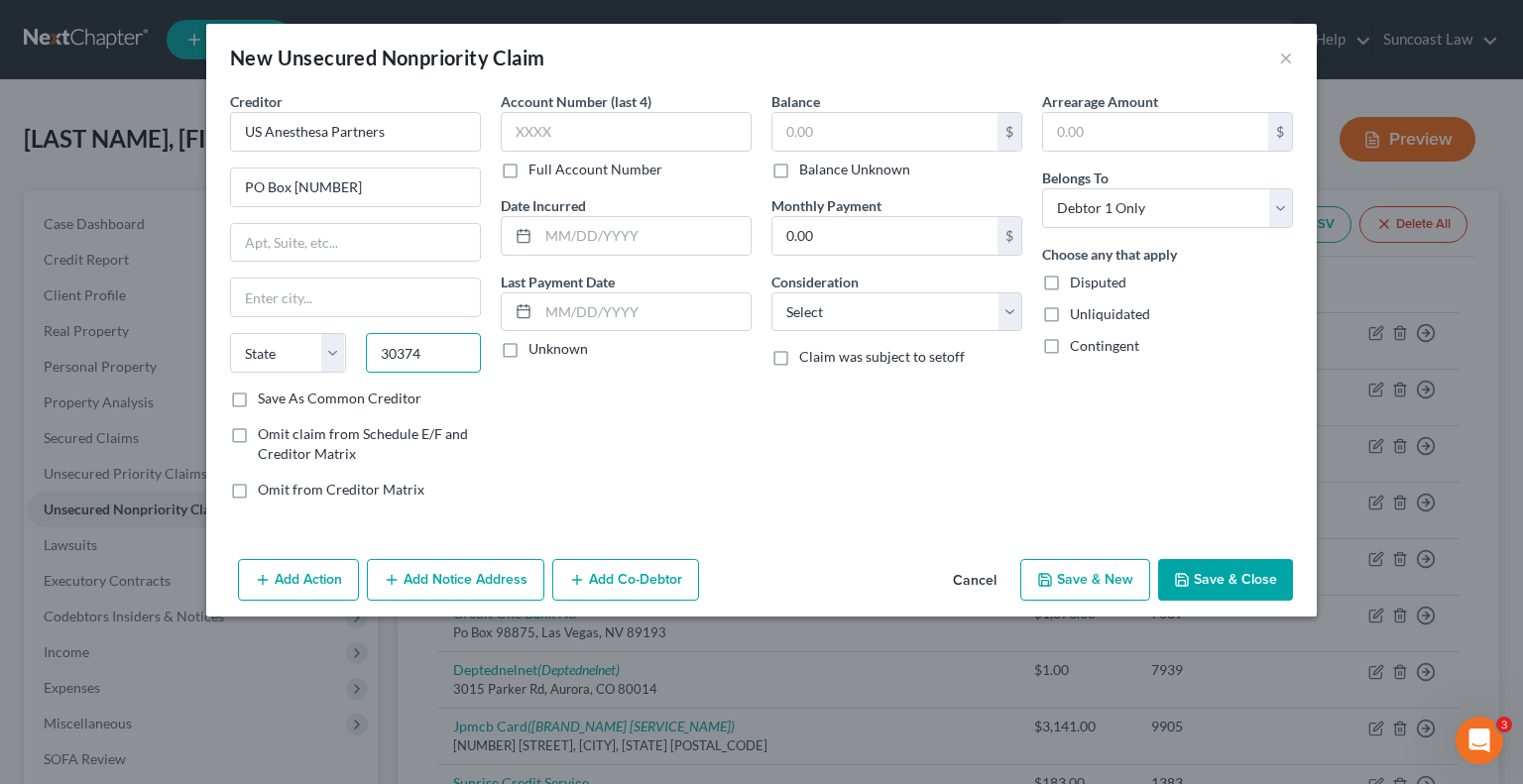 type on "30374" 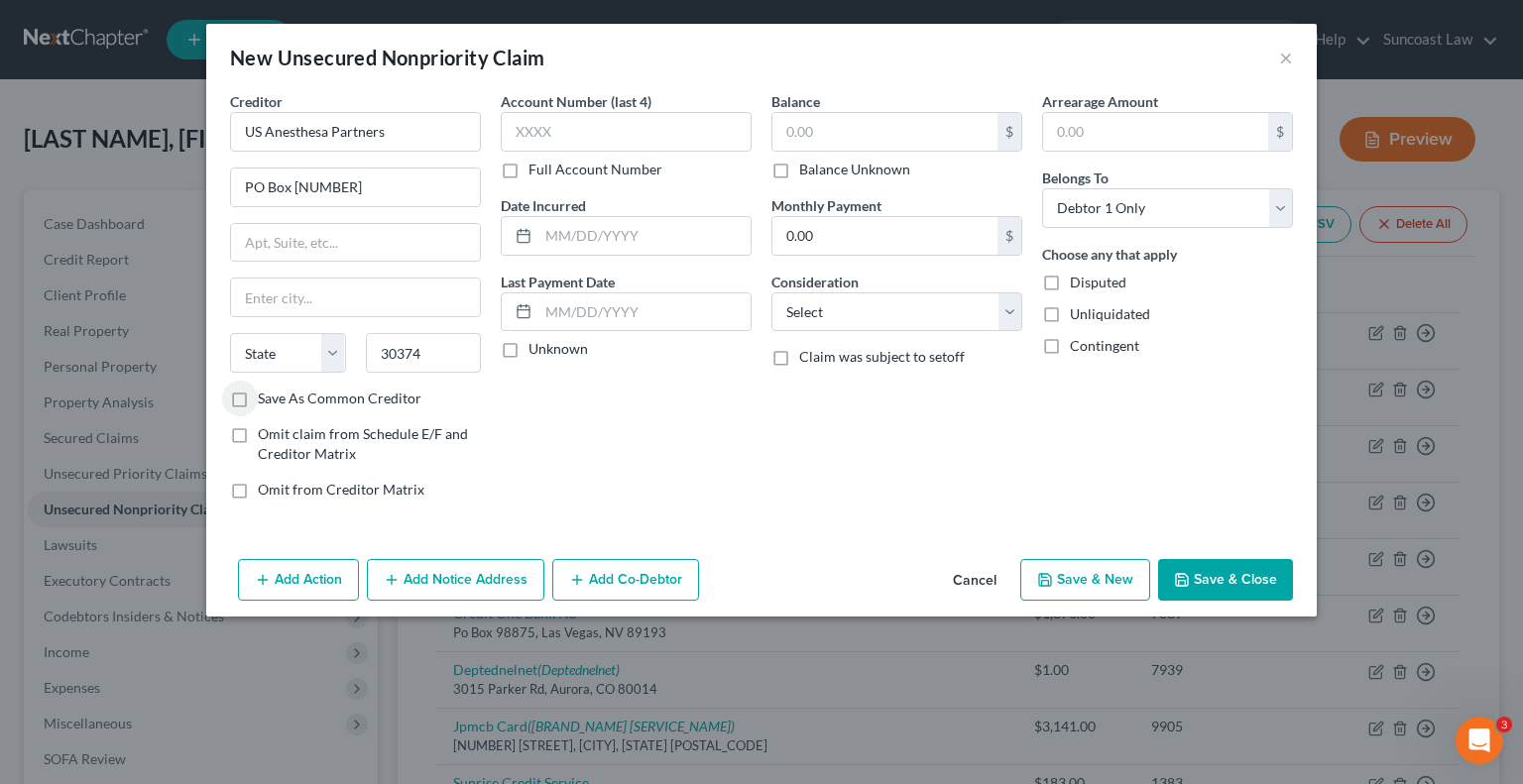 type on "Atlanta" 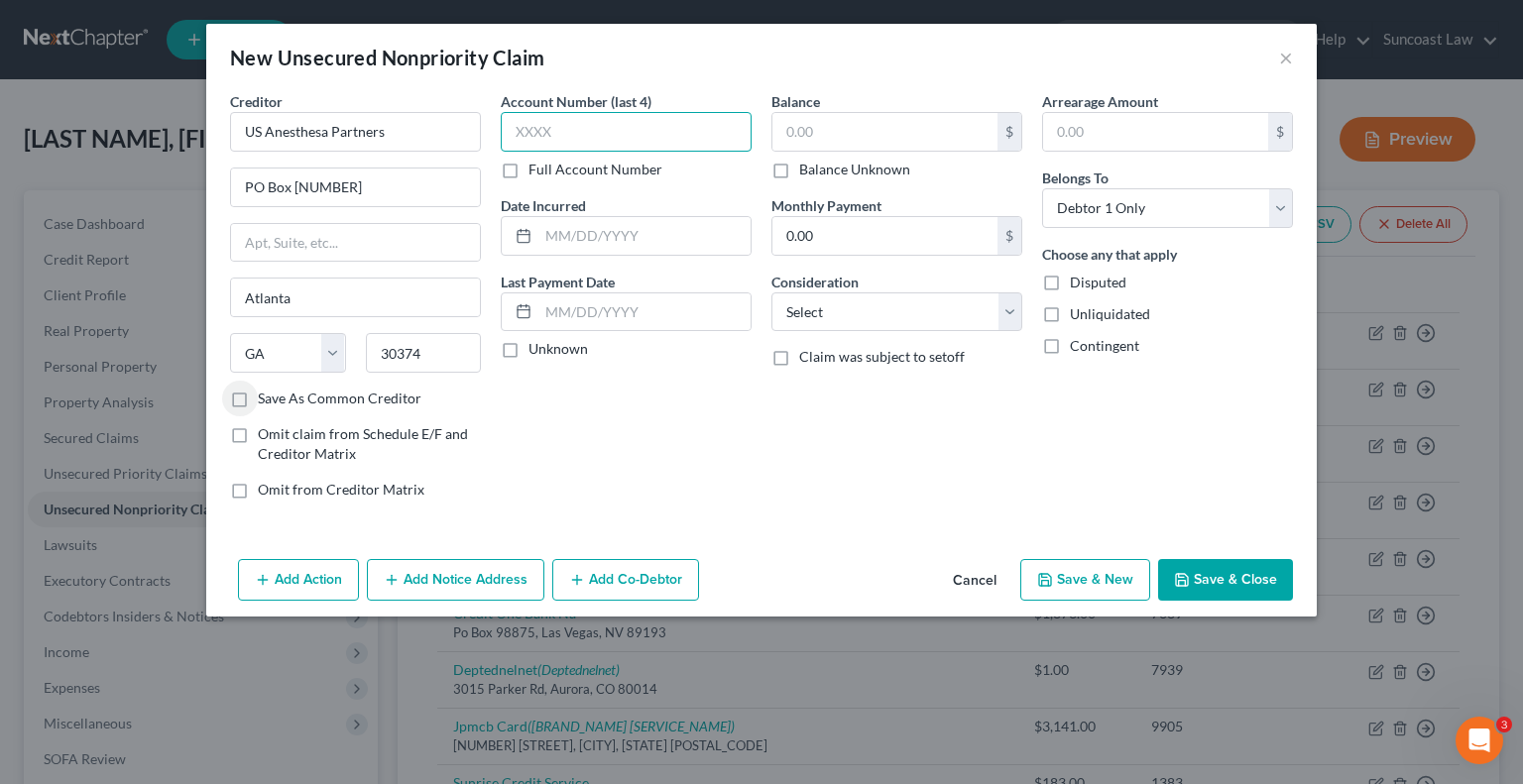 drag, startPoint x: 666, startPoint y: 124, endPoint x: 928, endPoint y: 66, distance: 268.34306 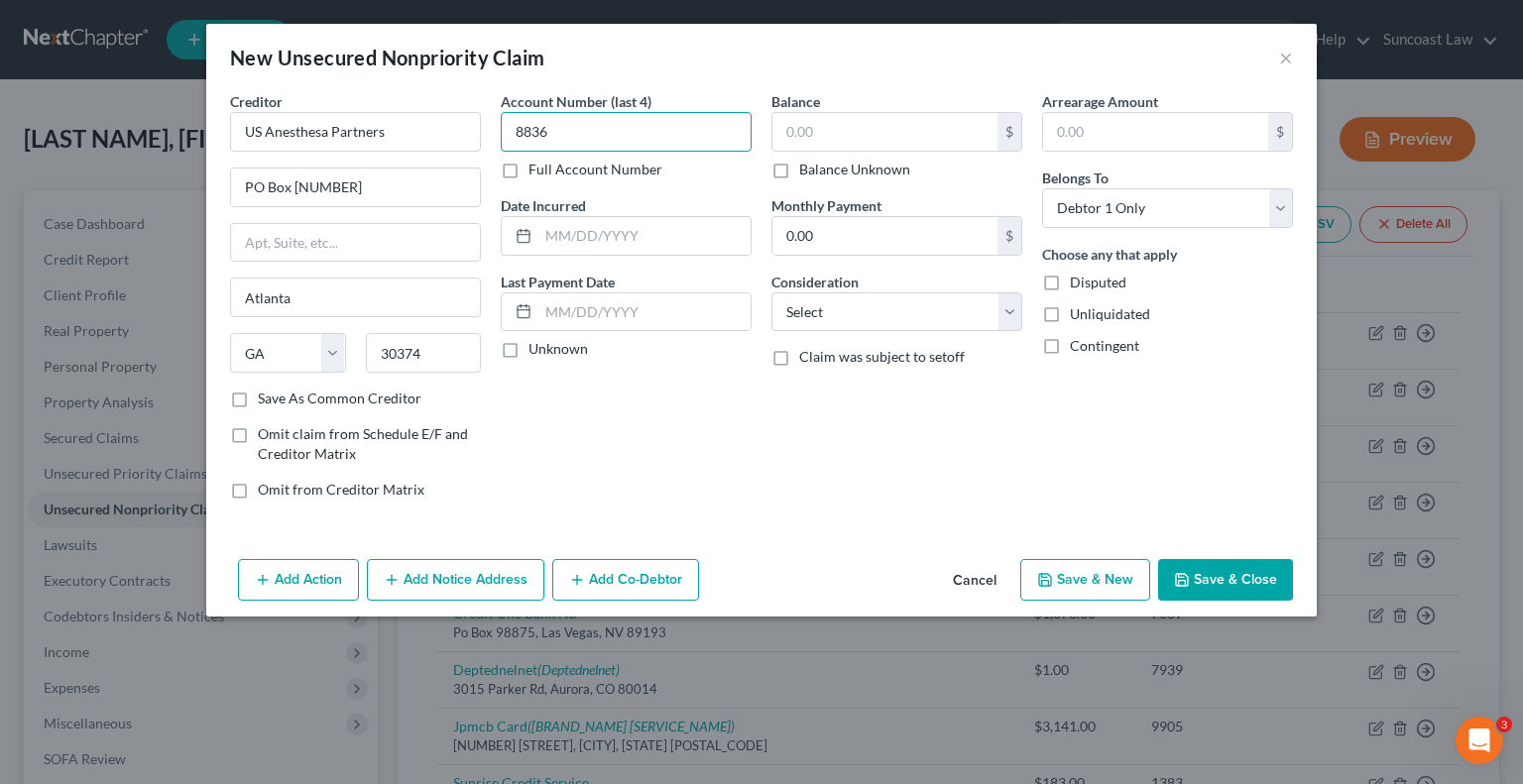 type on "8836" 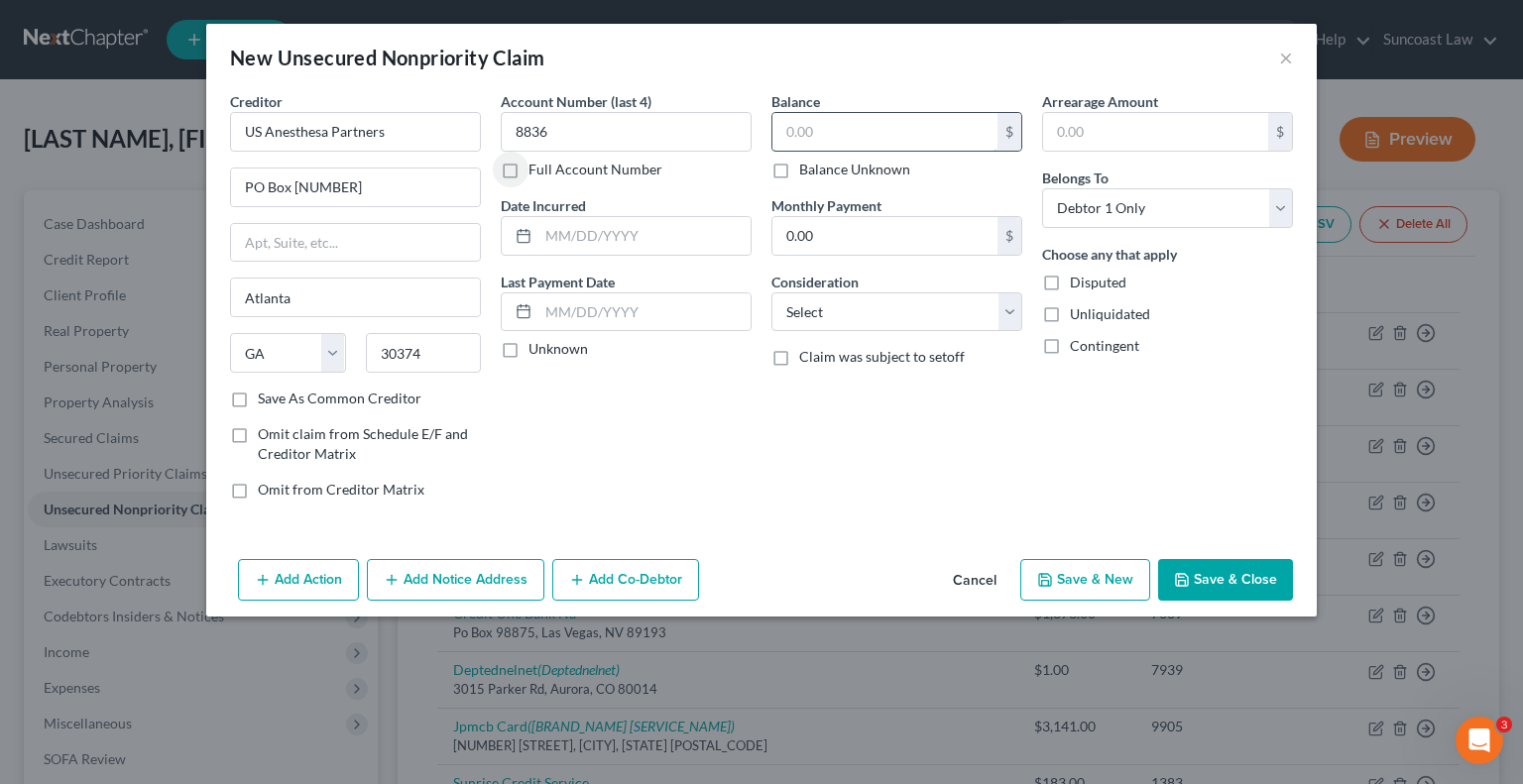click at bounding box center (884, 132) 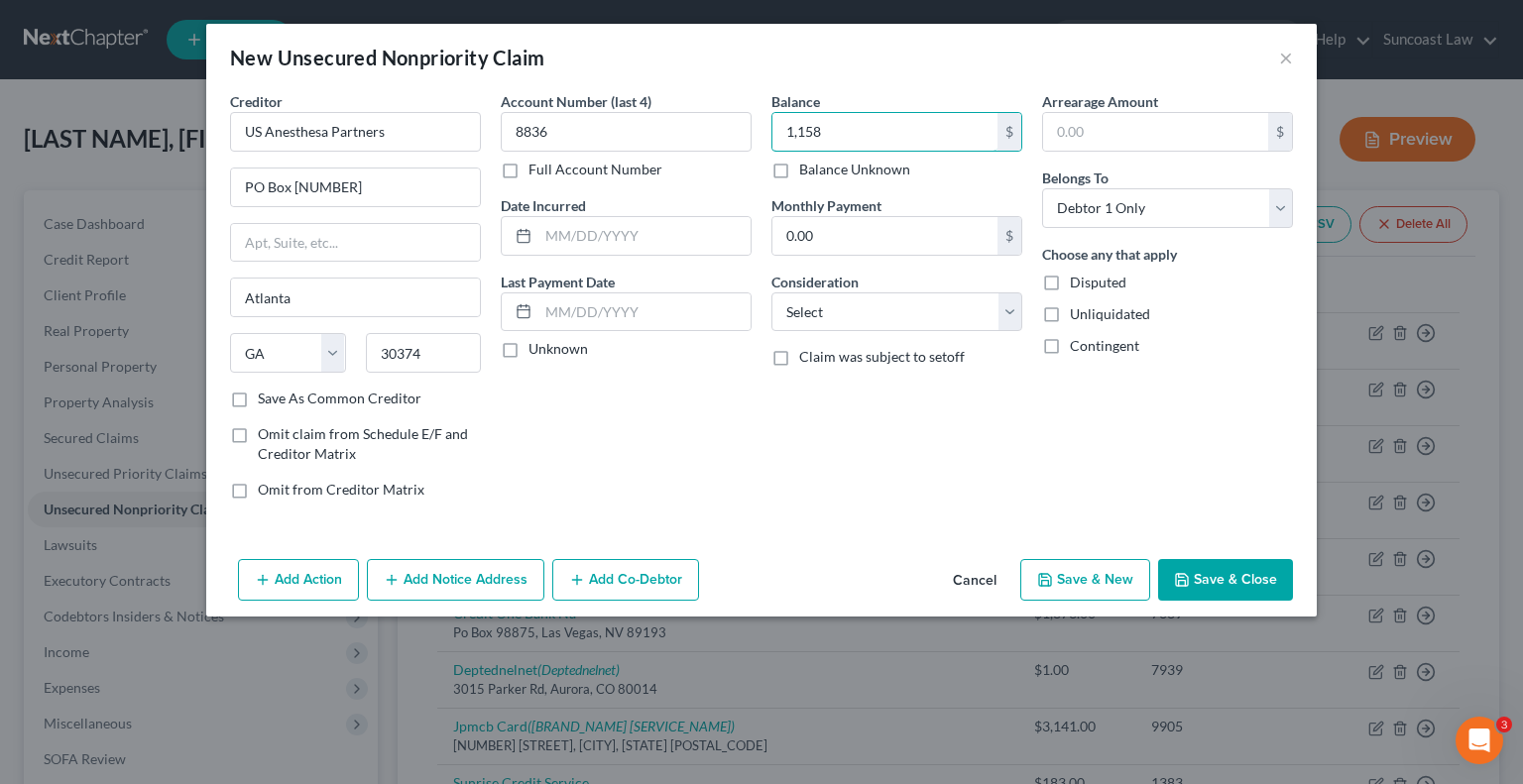 type on "1,158" 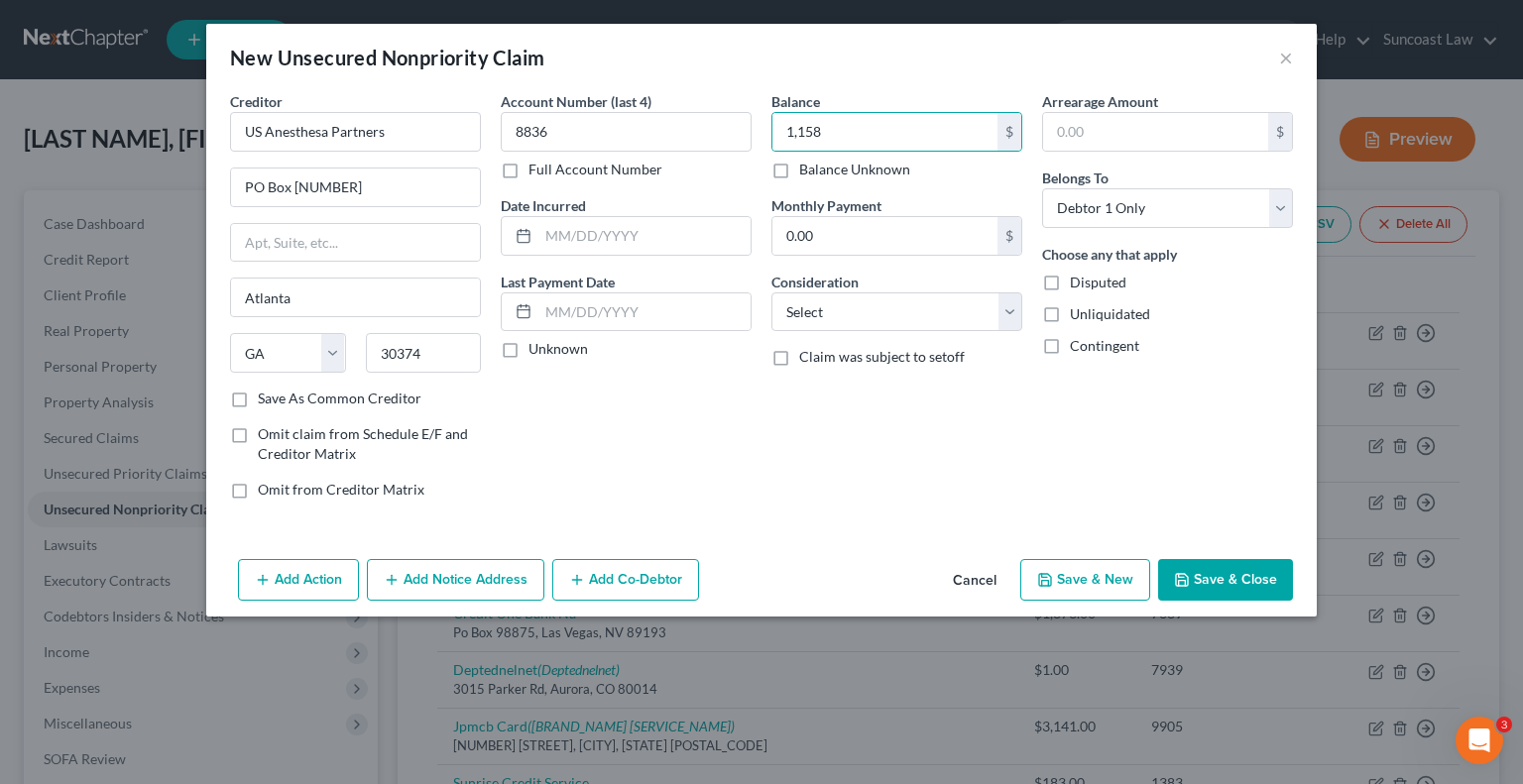 click on "Save & Close" at bounding box center [1226, 580] 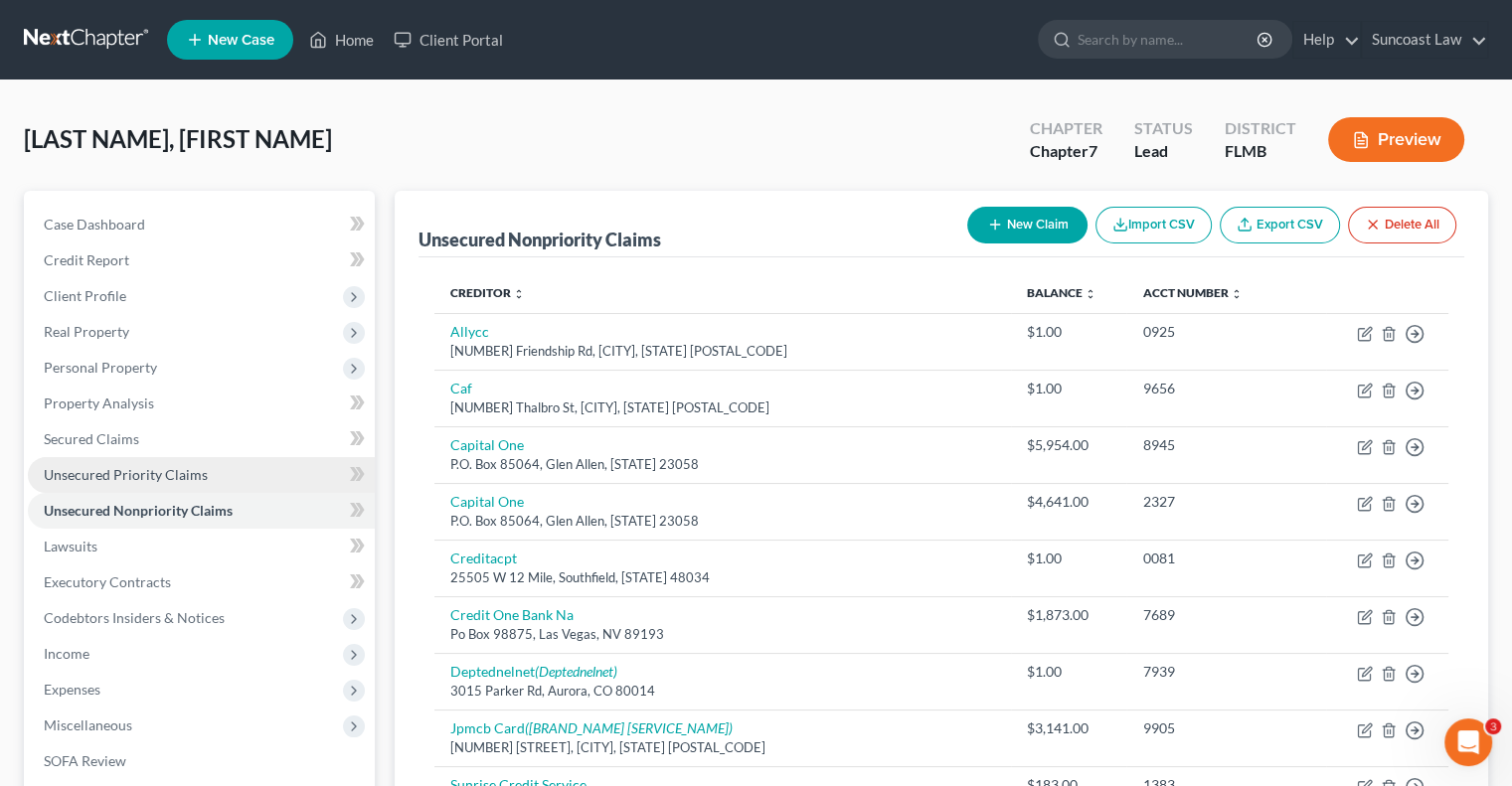 click on "Unsecured Priority Claims" at bounding box center [125, 474] 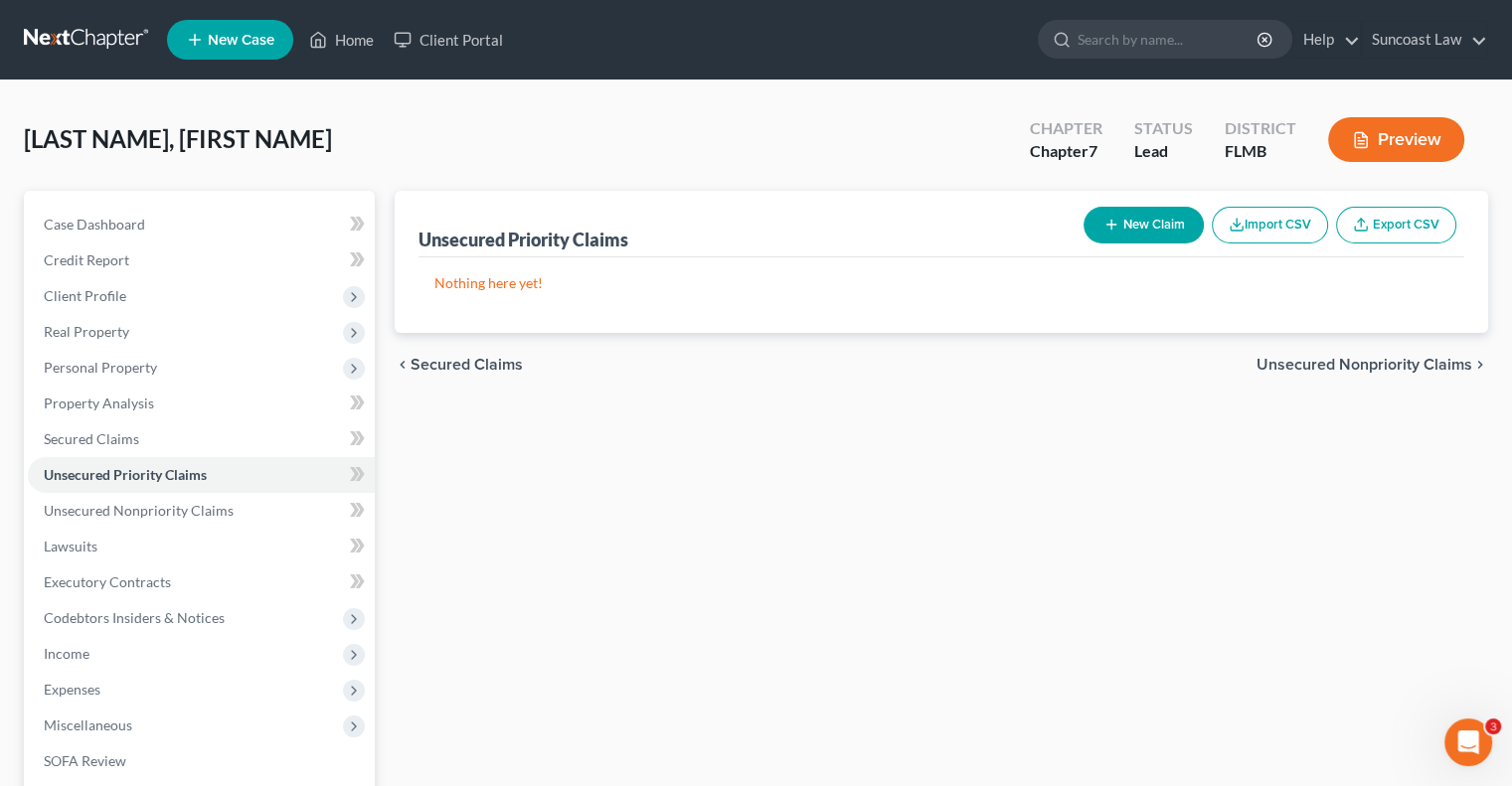 click on "New Claim" at bounding box center (1143, 225) 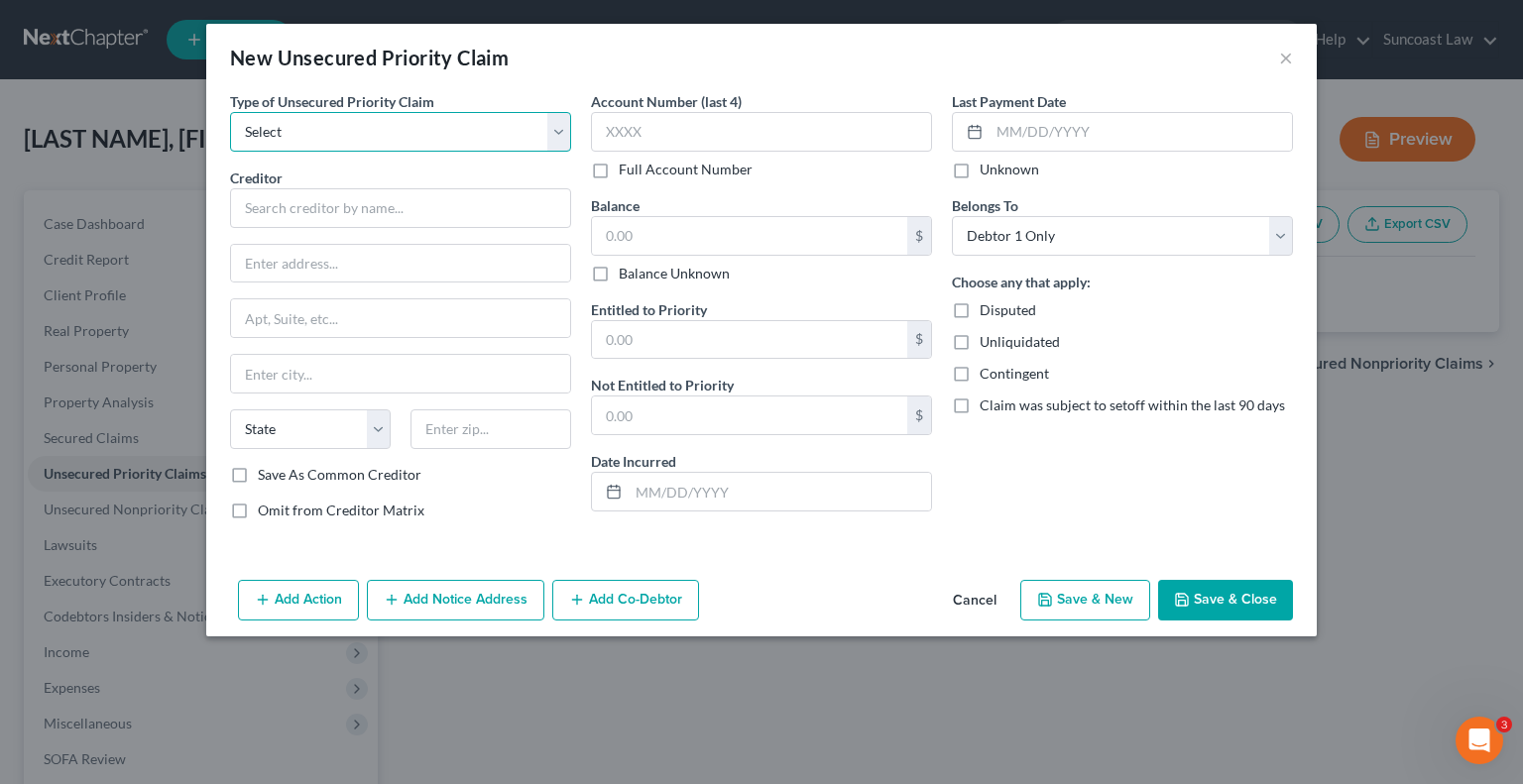 drag, startPoint x: 321, startPoint y: 126, endPoint x: 326, endPoint y: 150, distance: 24.5153 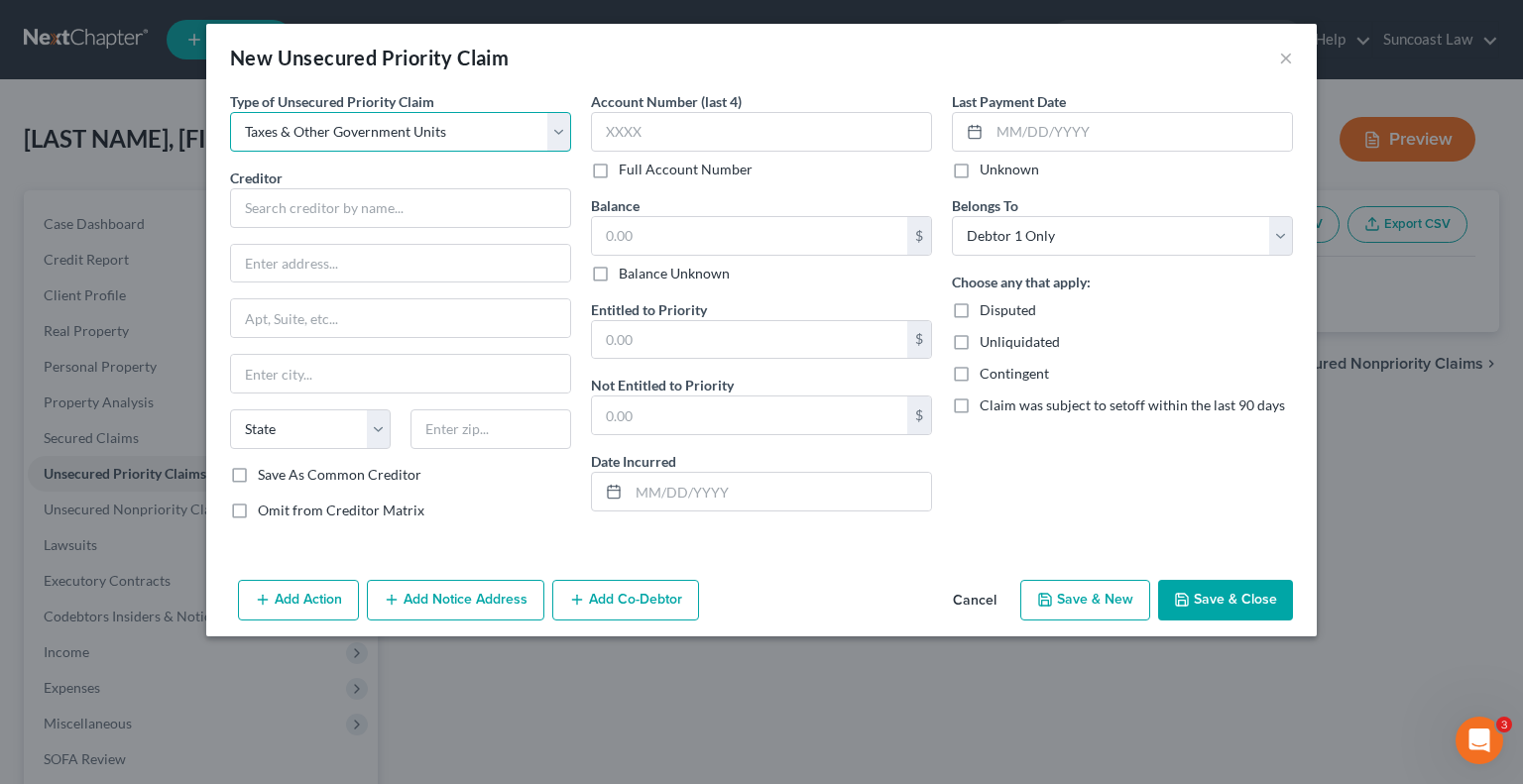 click on "Select Taxes & Other Government Units Domestic Support Obligations Extensions of credit in an involuntary case Wages, Salaries, Commissions Contributions to employee benefits Certain farmers and fisherman Deposits by individuals Commitments to maintain capitals Claims for death or injury while intoxicated Other" at bounding box center (401, 132) 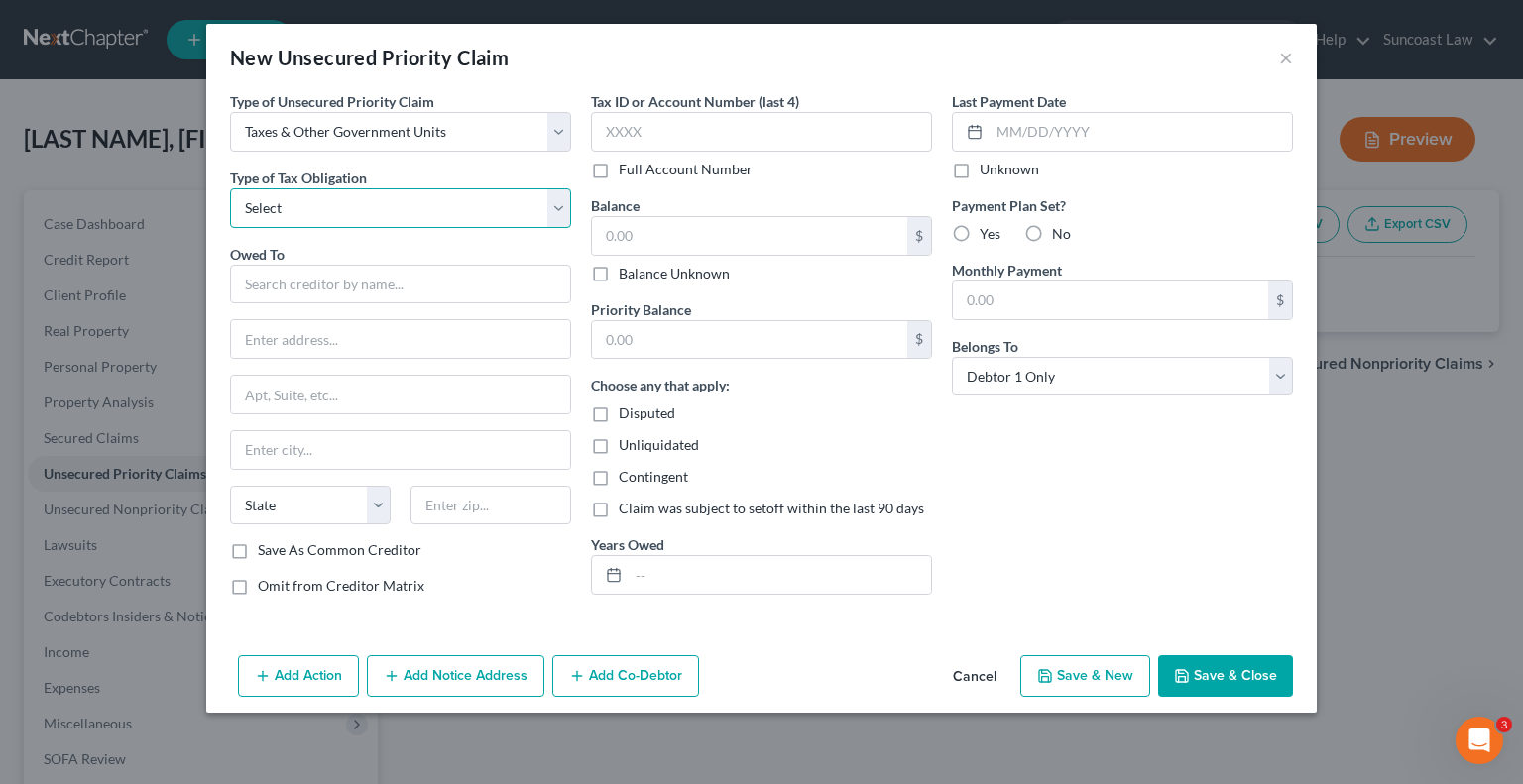 drag, startPoint x: 326, startPoint y: 150, endPoint x: 363, endPoint y: 223, distance: 81.84131 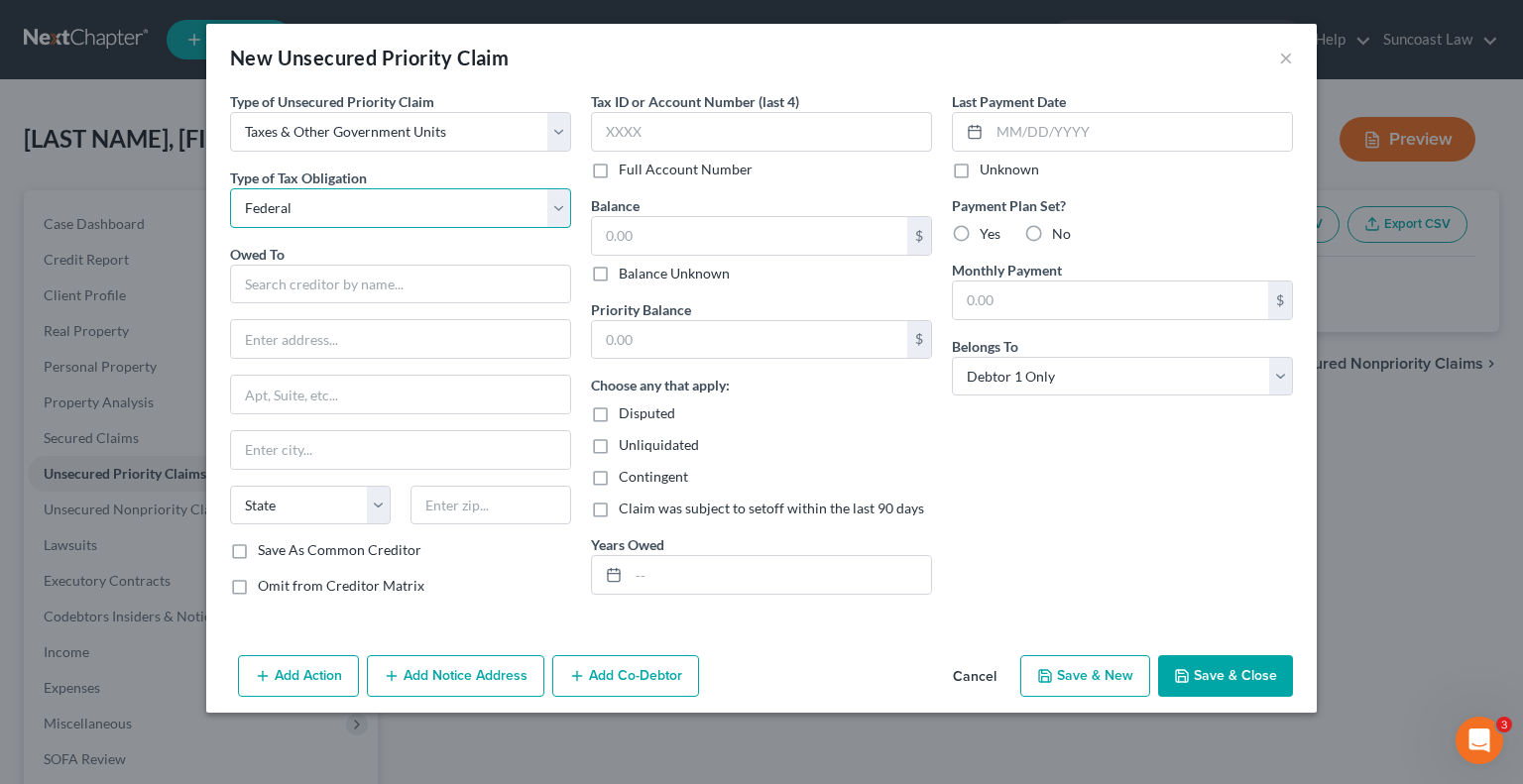 click on "Select Federal City State Franchise Tax Board Other" at bounding box center [401, 208] 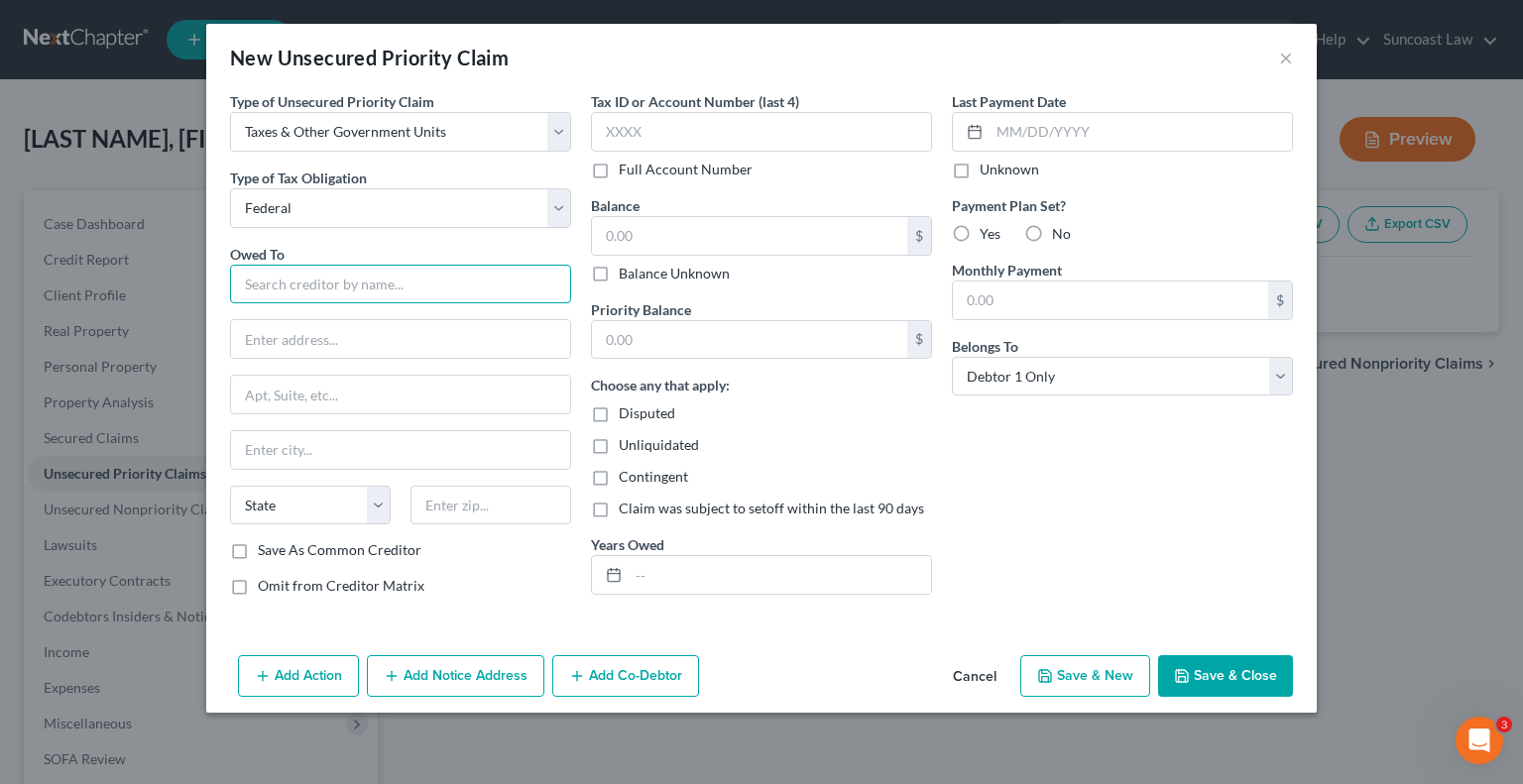 drag, startPoint x: 377, startPoint y: 279, endPoint x: 362, endPoint y: 305, distance: 30.01666 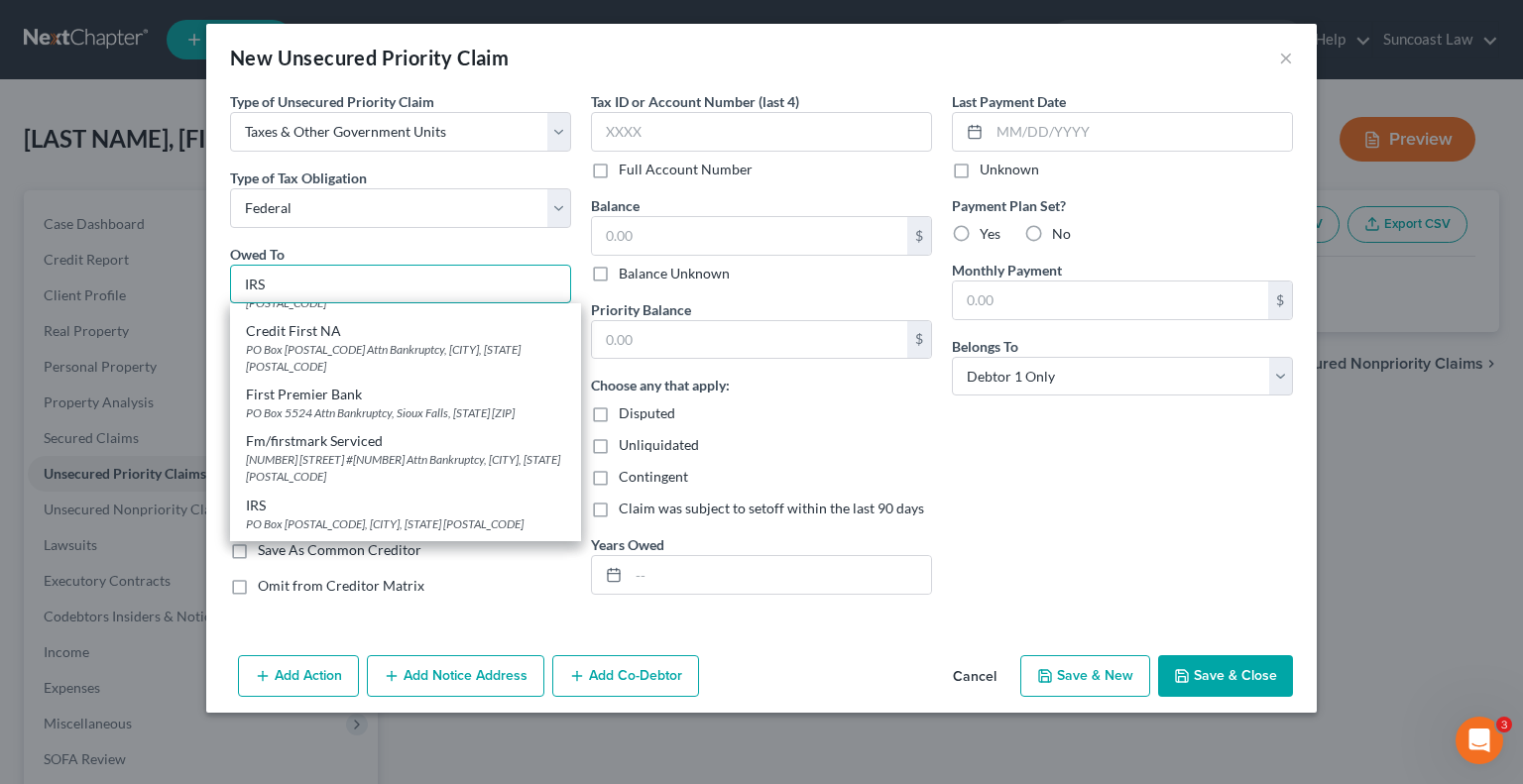 scroll, scrollTop: 182, scrollLeft: 0, axis: vertical 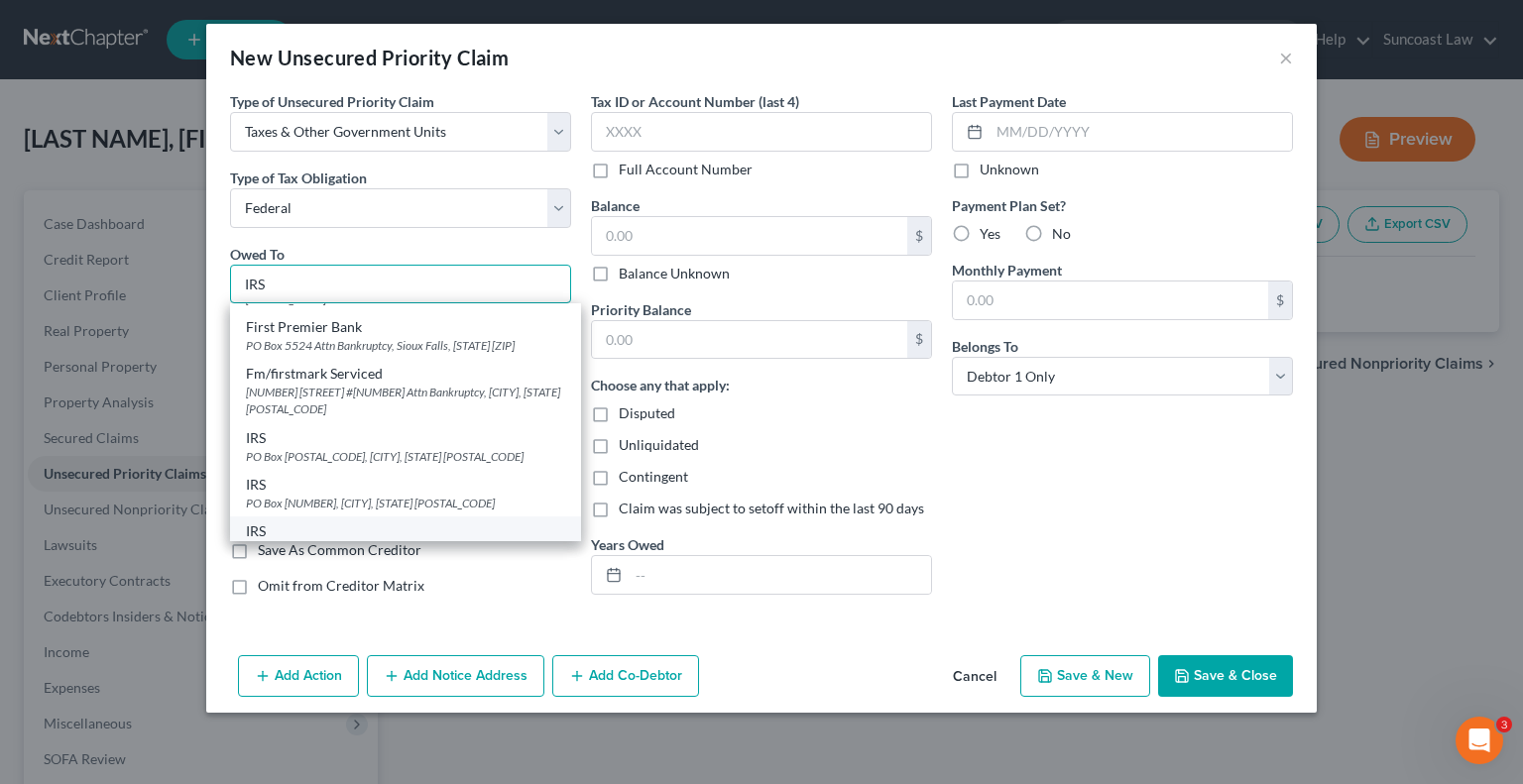 type on "IRS" 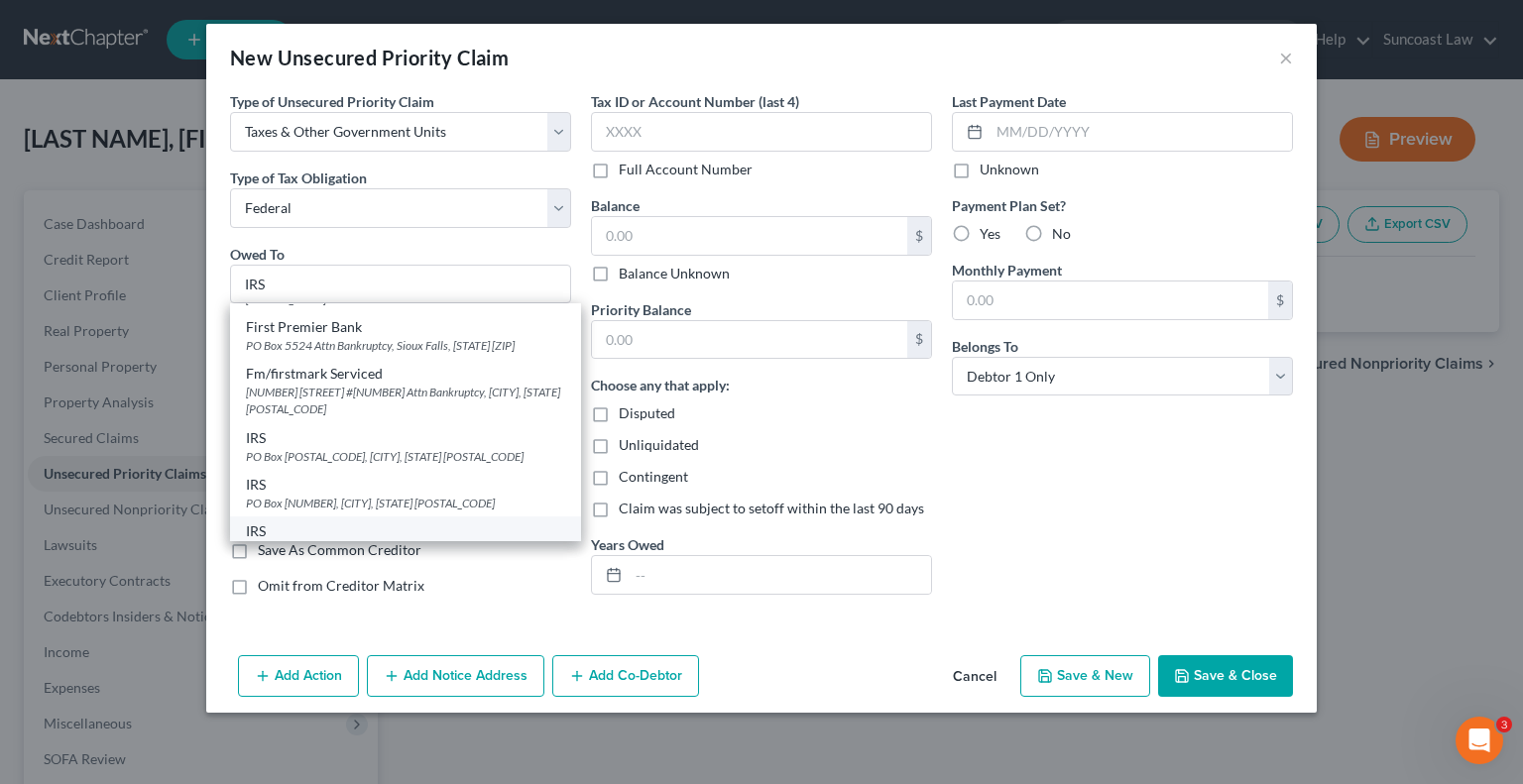 click on "IRS" at bounding box center (406, 531) 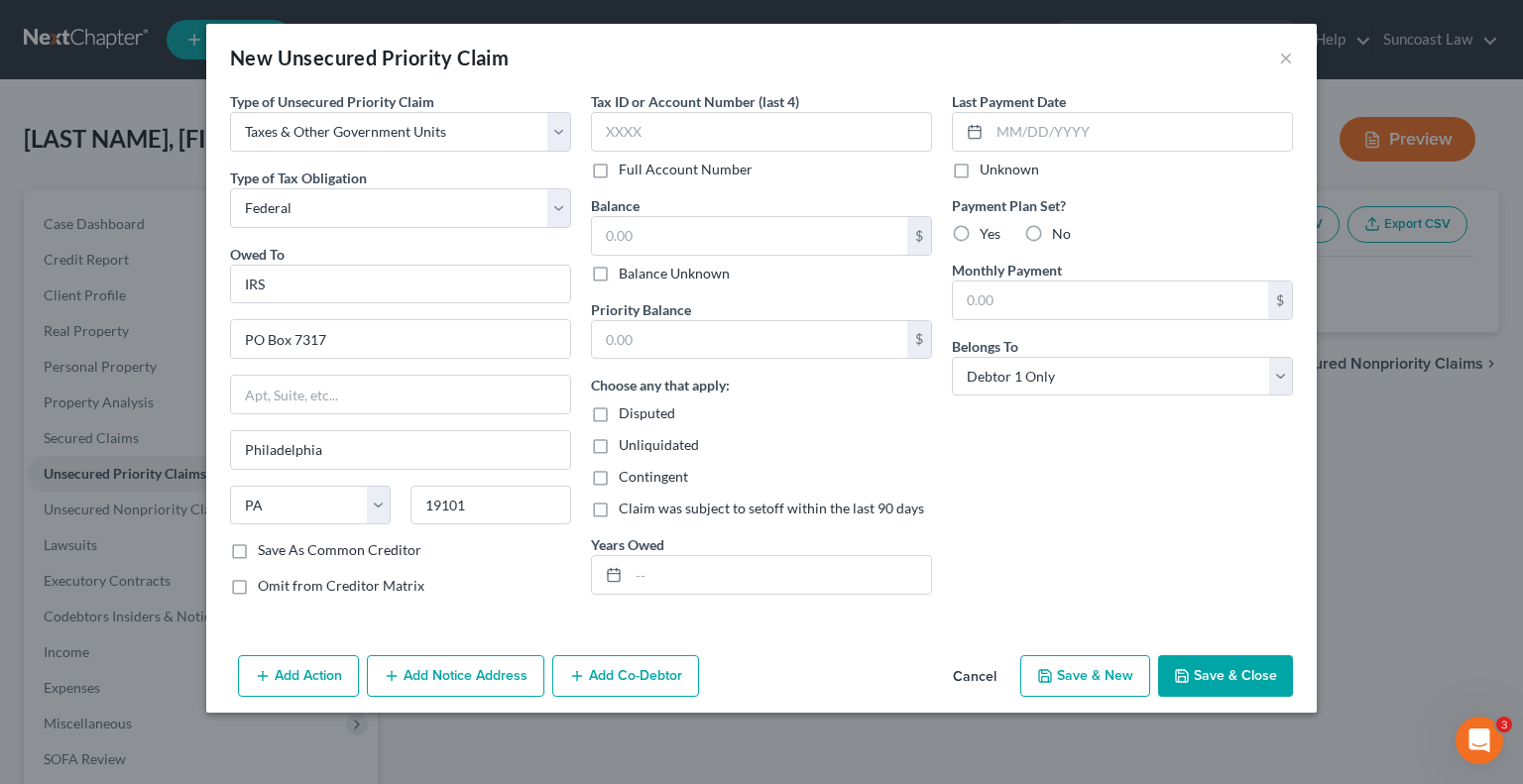 scroll, scrollTop: 0, scrollLeft: 0, axis: both 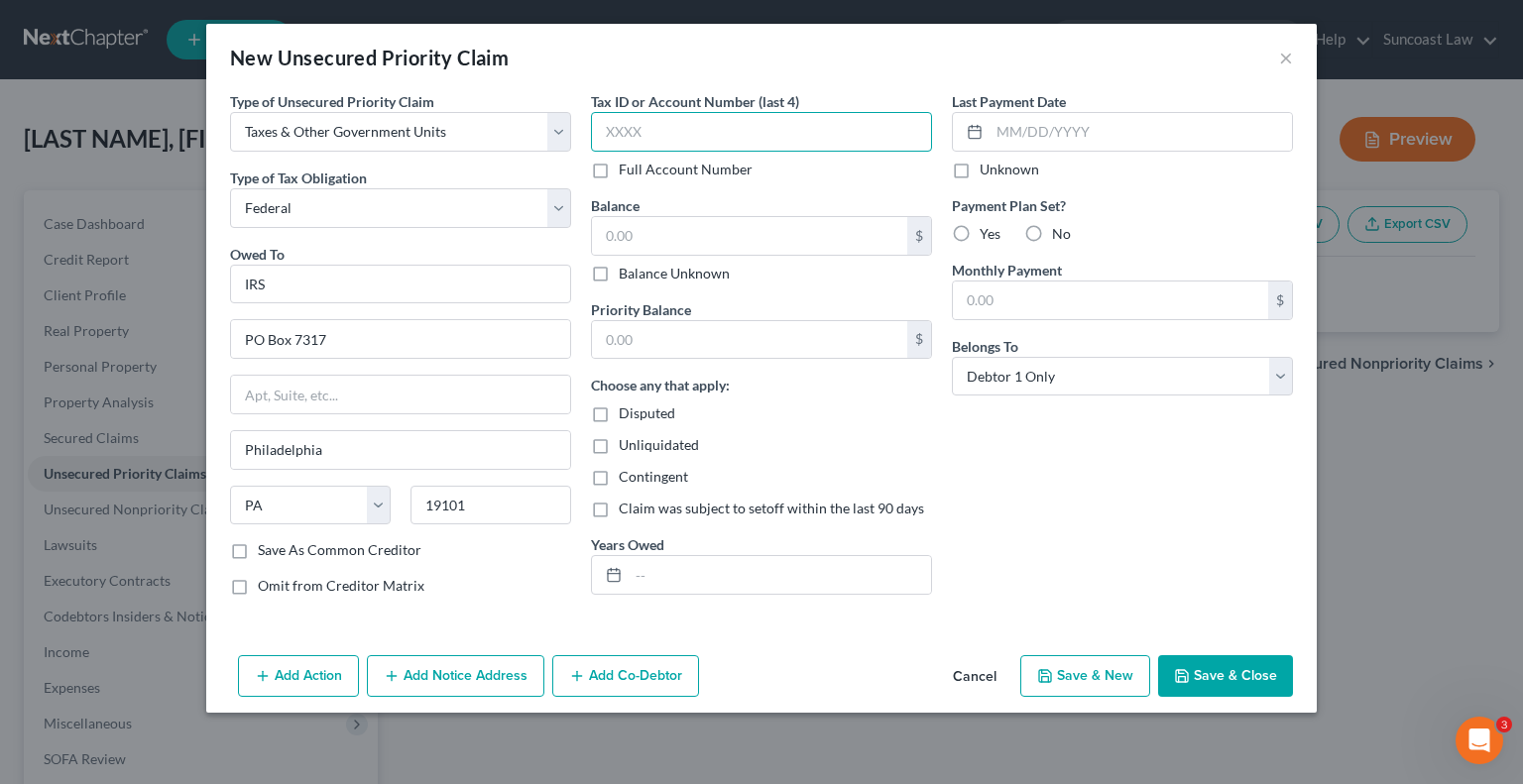 click at bounding box center [762, 132] 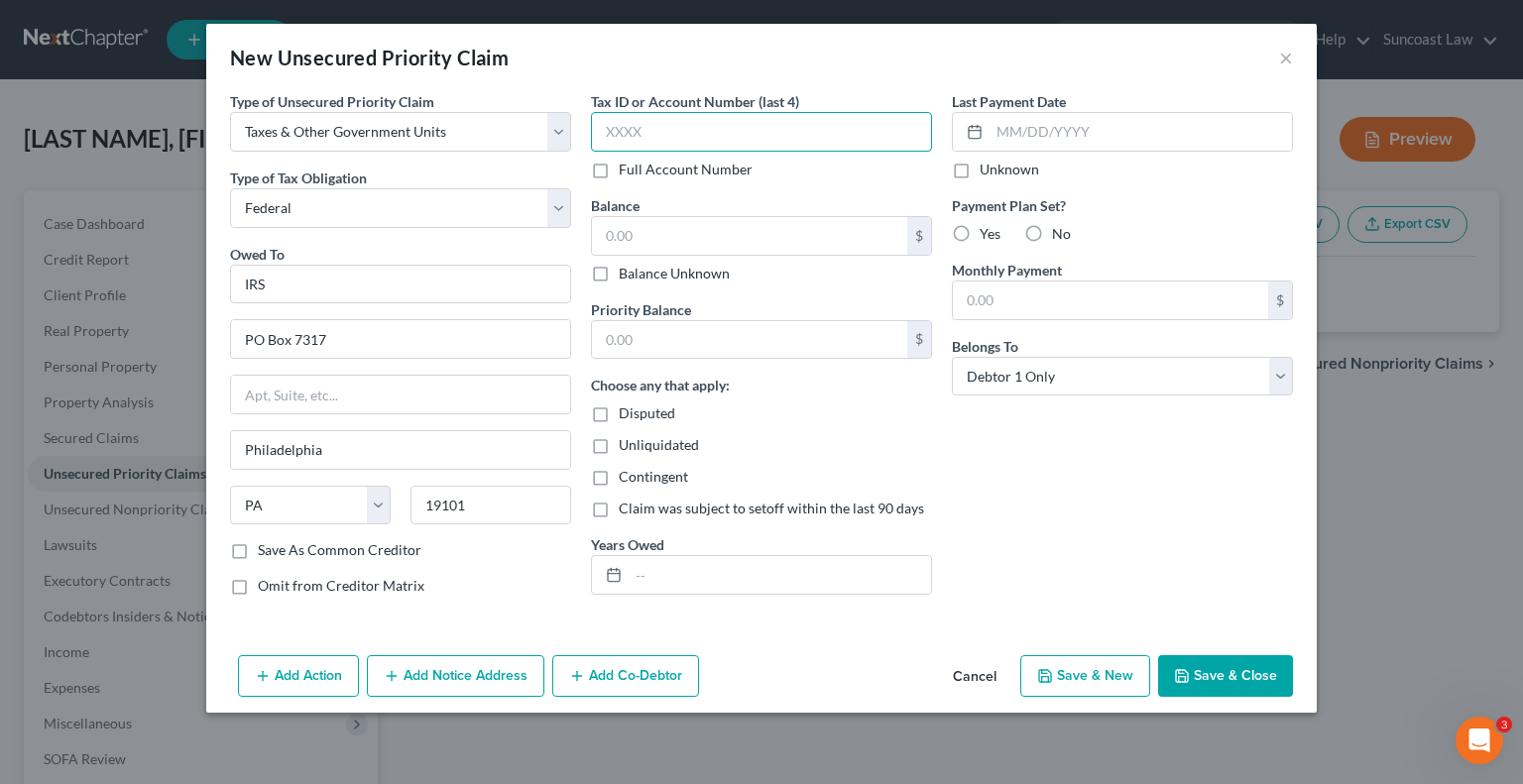 type on "3" 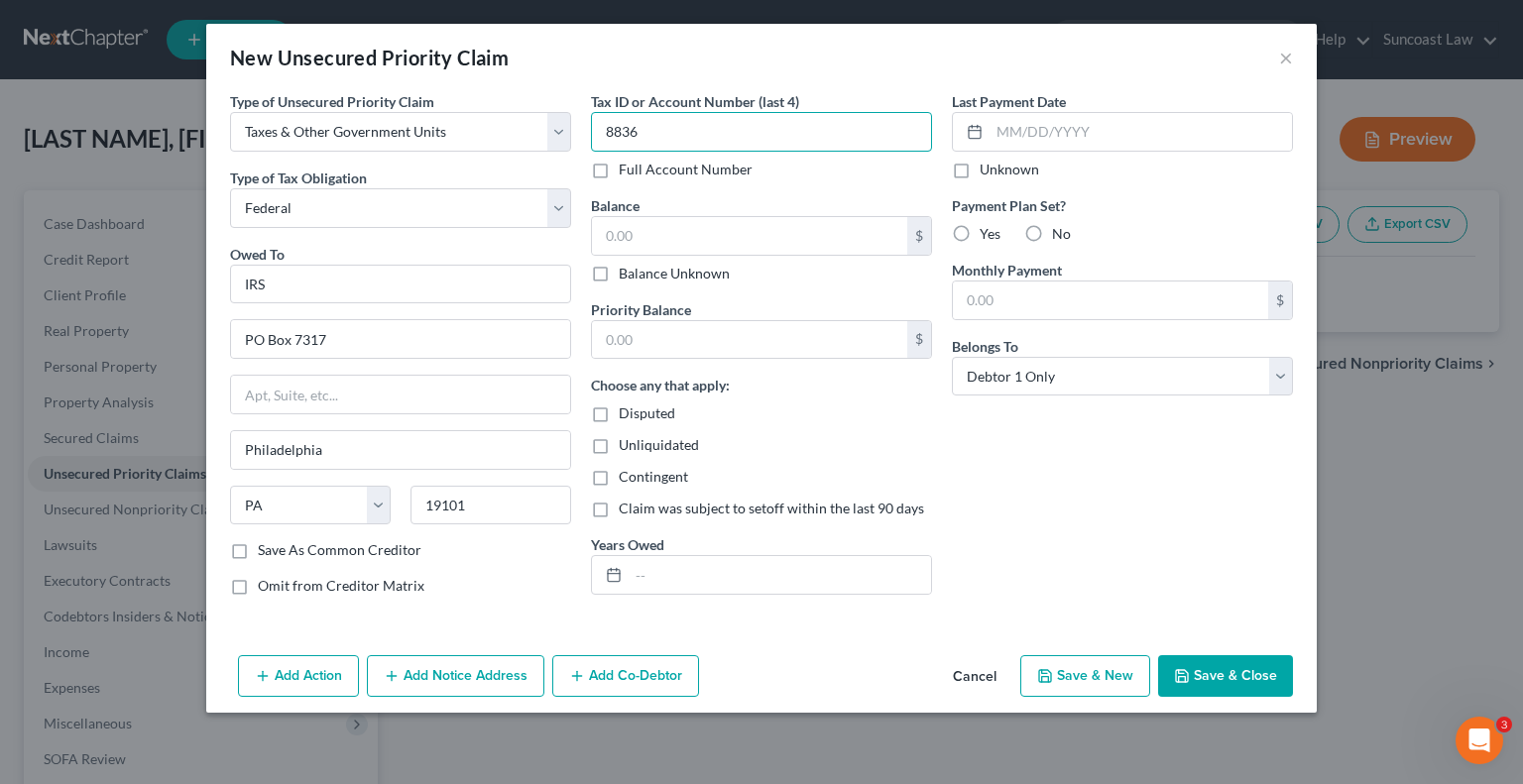 type on "8836" 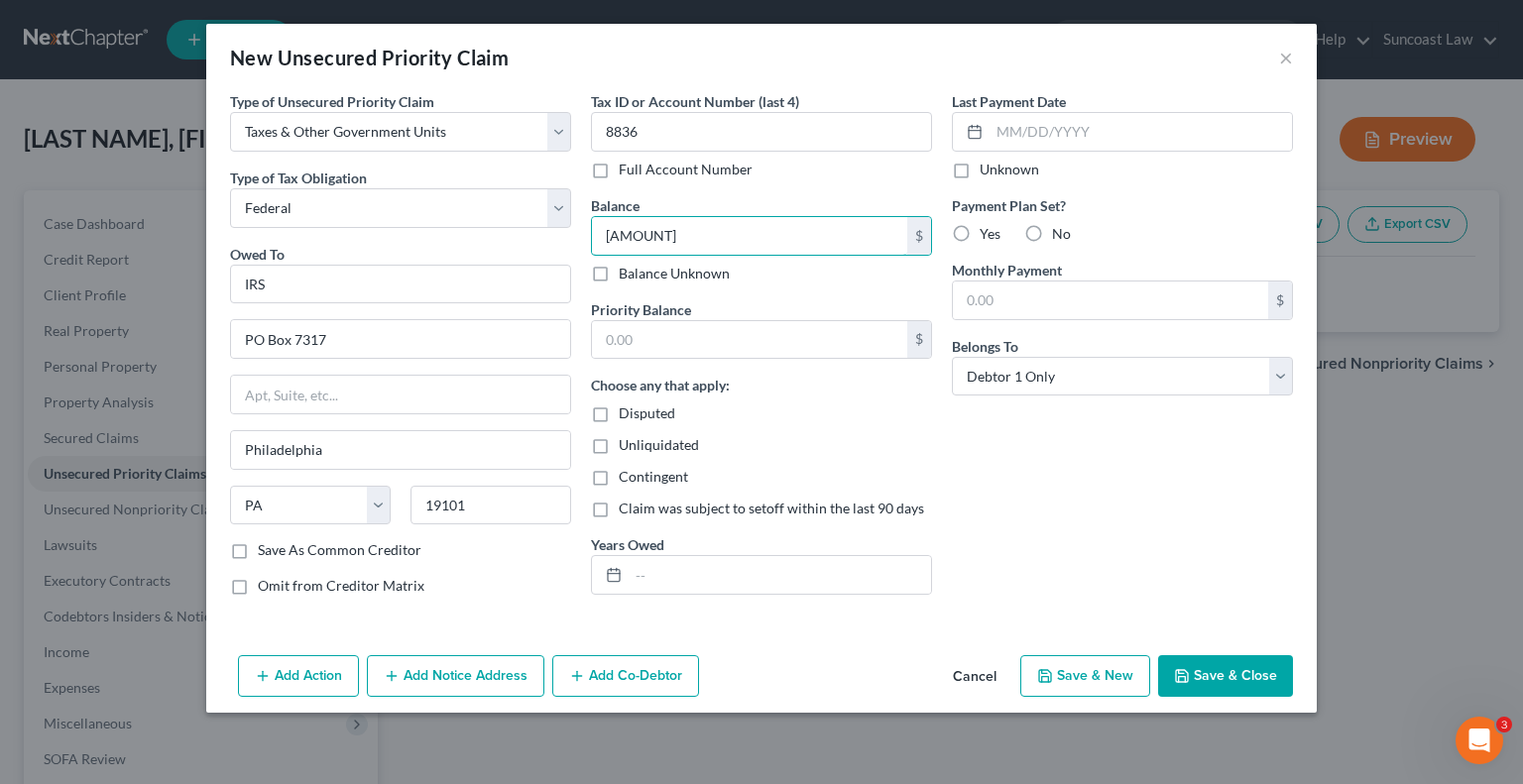 type on "[AMOUNT]" 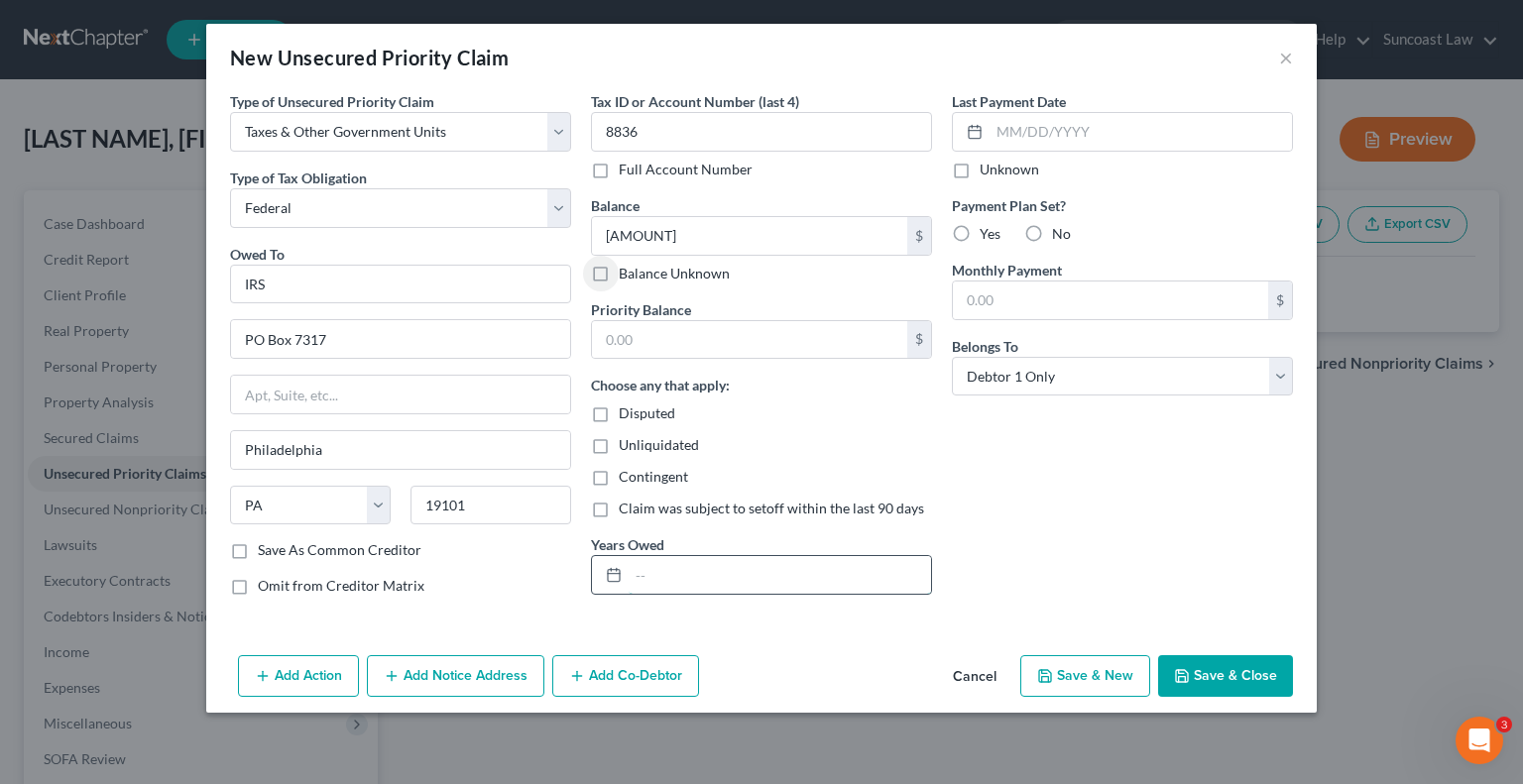 drag, startPoint x: 703, startPoint y: 566, endPoint x: 722, endPoint y: 558, distance: 20.615528 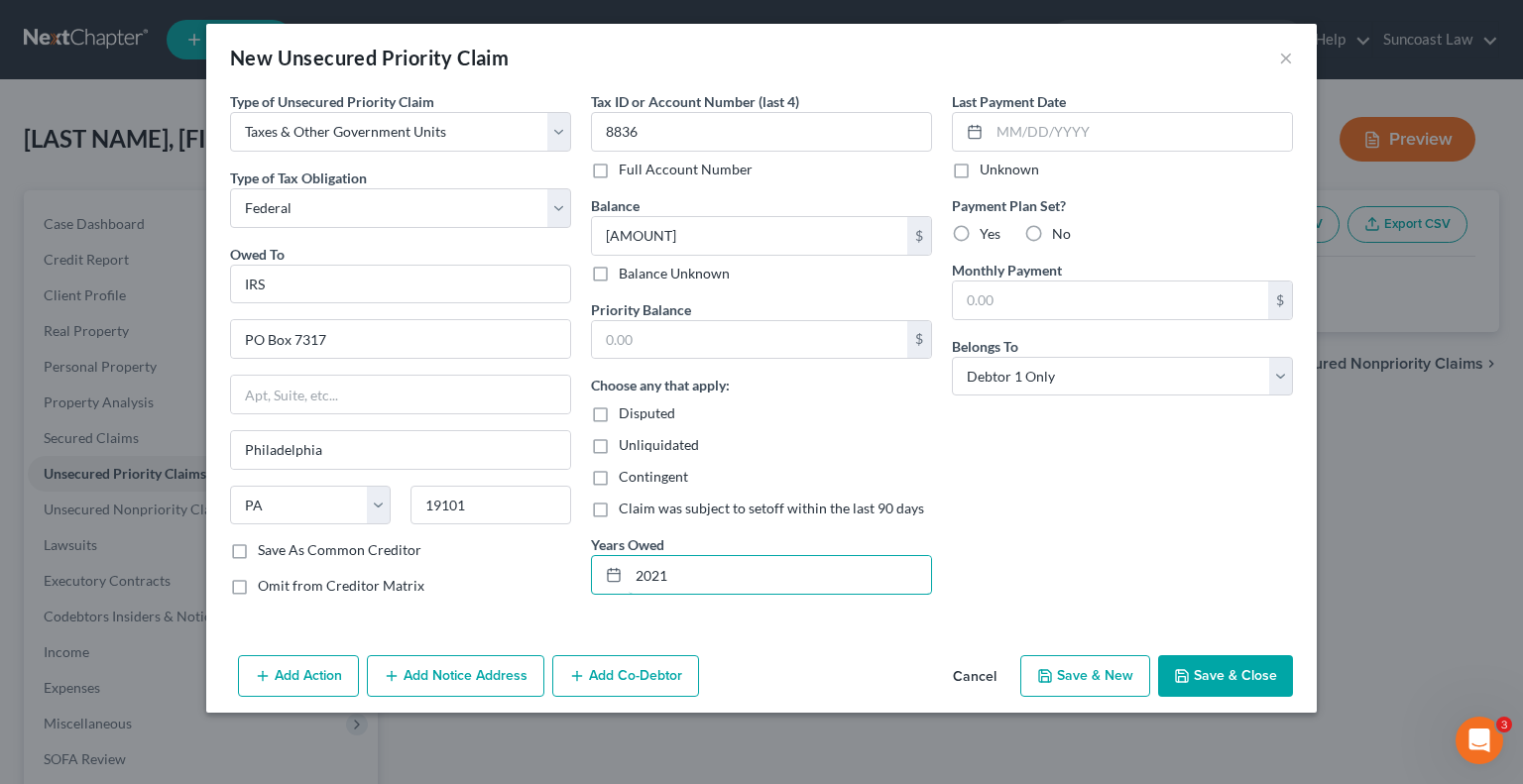 type on "2021" 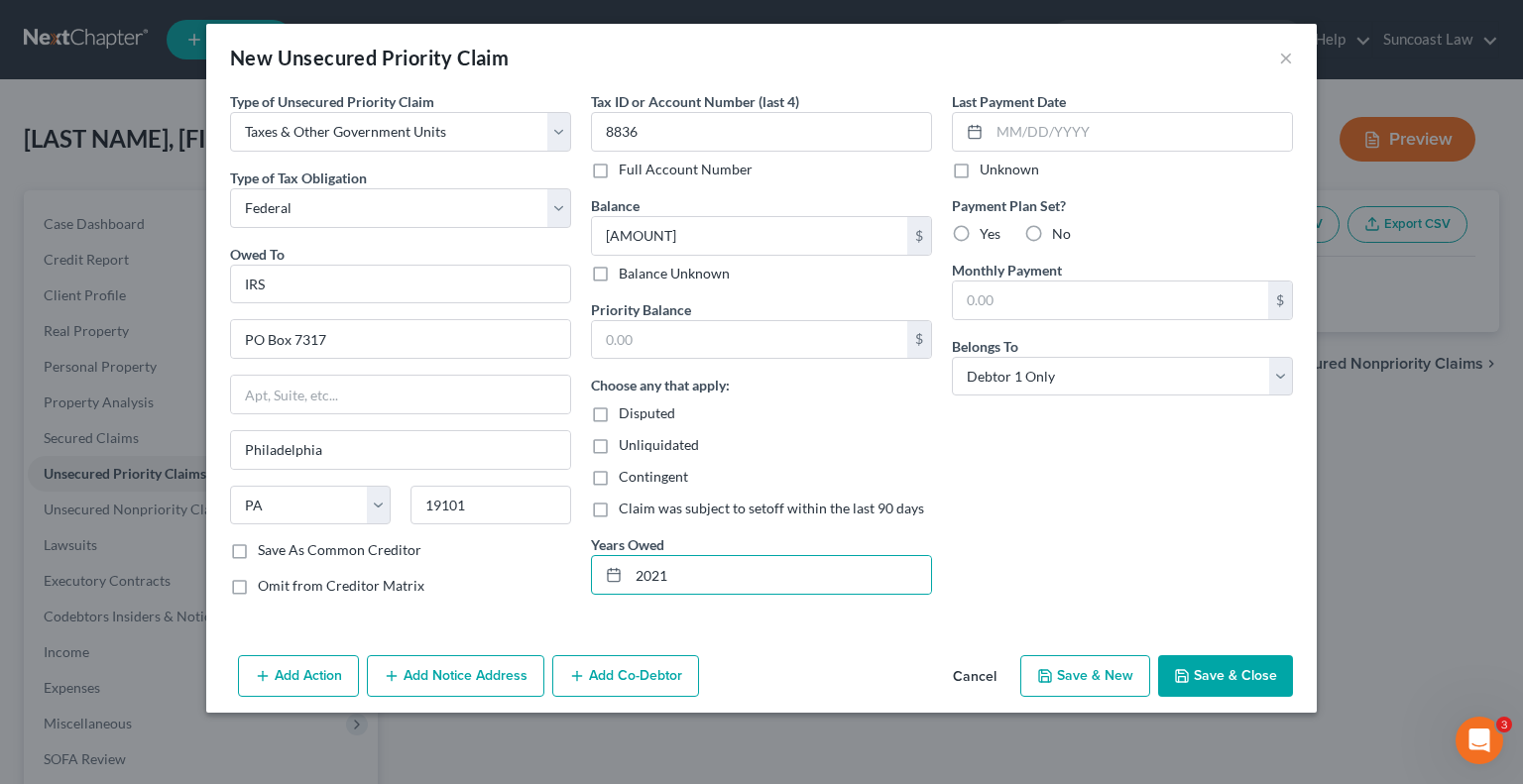click on "Save & Close" at bounding box center (1226, 676) 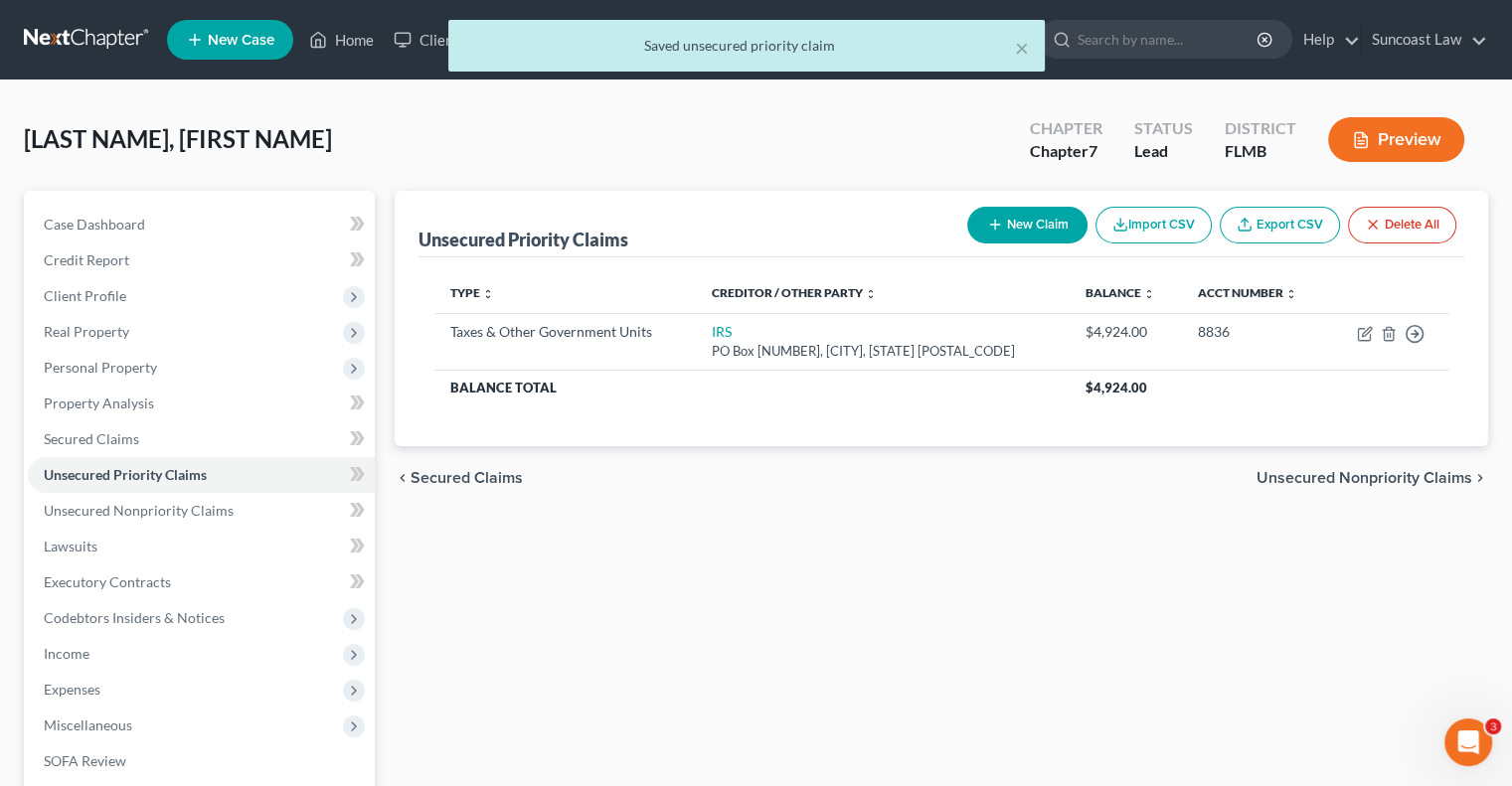click on "New Claim" at bounding box center (1027, 225) 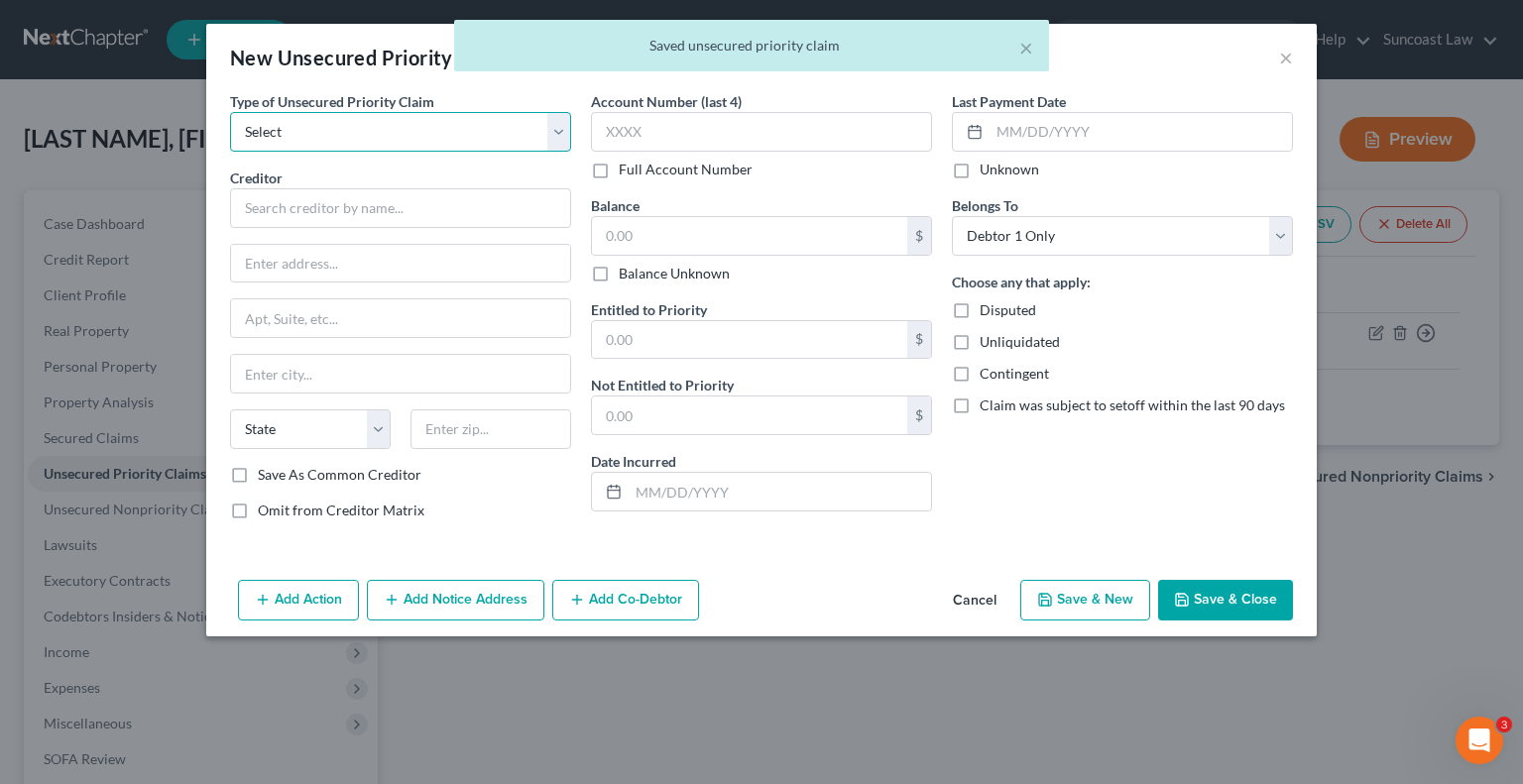 click on "Select Taxes & Other Government Units Domestic Support Obligations Extensions of credit in an involuntary case Wages, Salaries, Commissions Contributions to employee benefits Certain farmers and fisherman Deposits by individuals Commitments to maintain capitals Claims for death or injury while intoxicated Other" at bounding box center (401, 132) 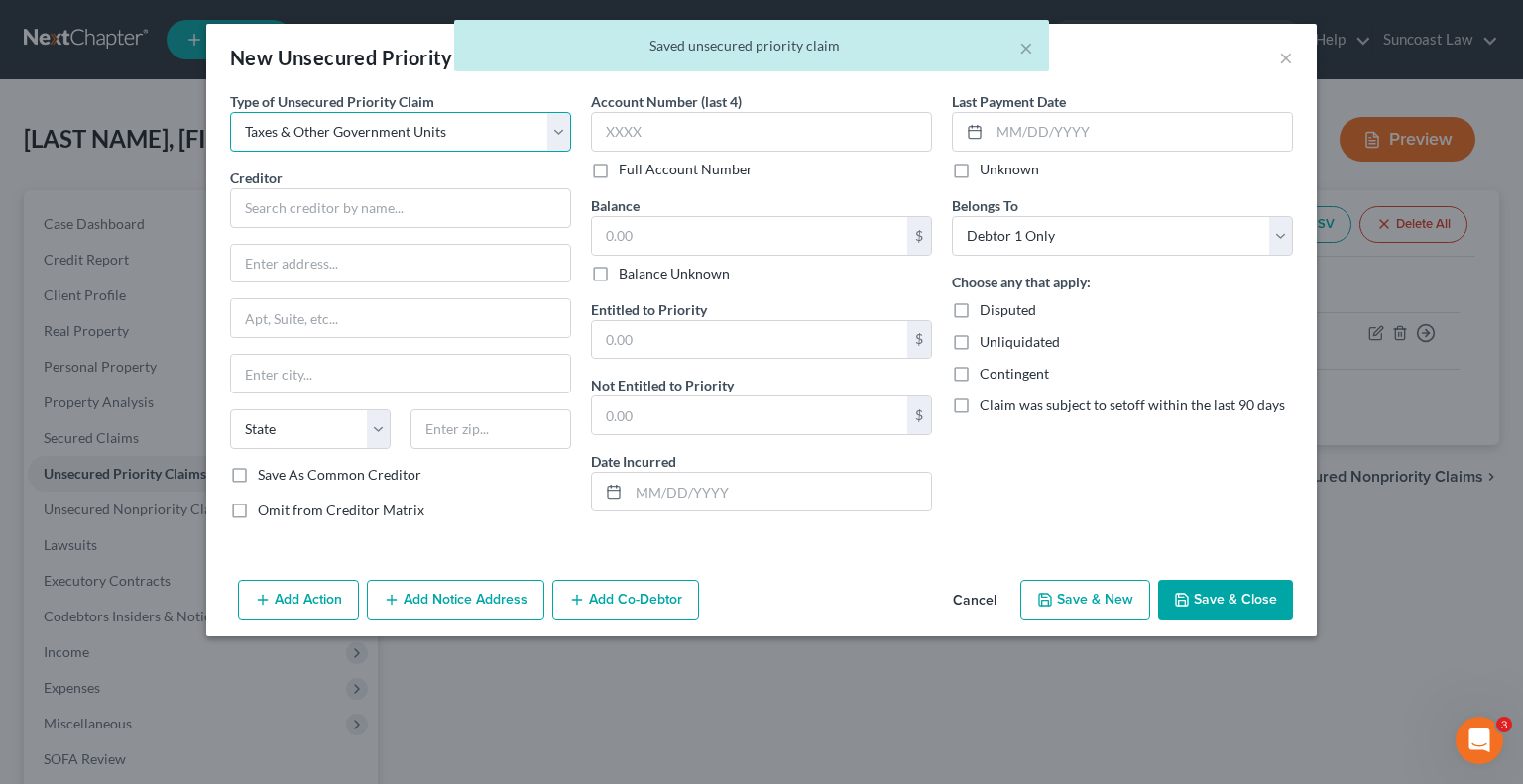 click on "Select Taxes & Other Government Units Domestic Support Obligations Extensions of credit in an involuntary case Wages, Salaries, Commissions Contributions to employee benefits Certain farmers and fisherman Deposits by individuals Commitments to maintain capitals Claims for death or injury while intoxicated Other" at bounding box center [401, 132] 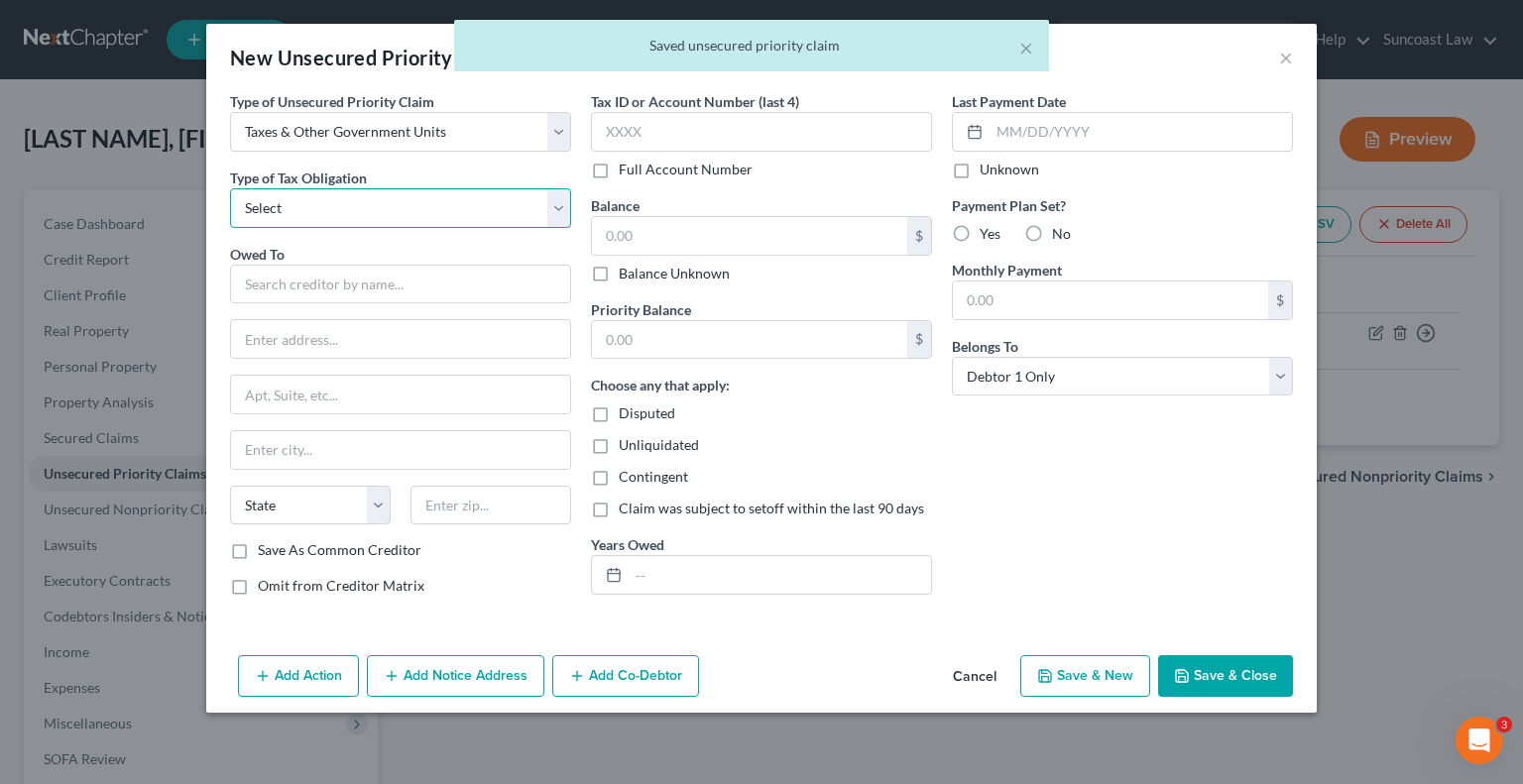 drag, startPoint x: 326, startPoint y: 148, endPoint x: 345, endPoint y: 198, distance: 53.48832 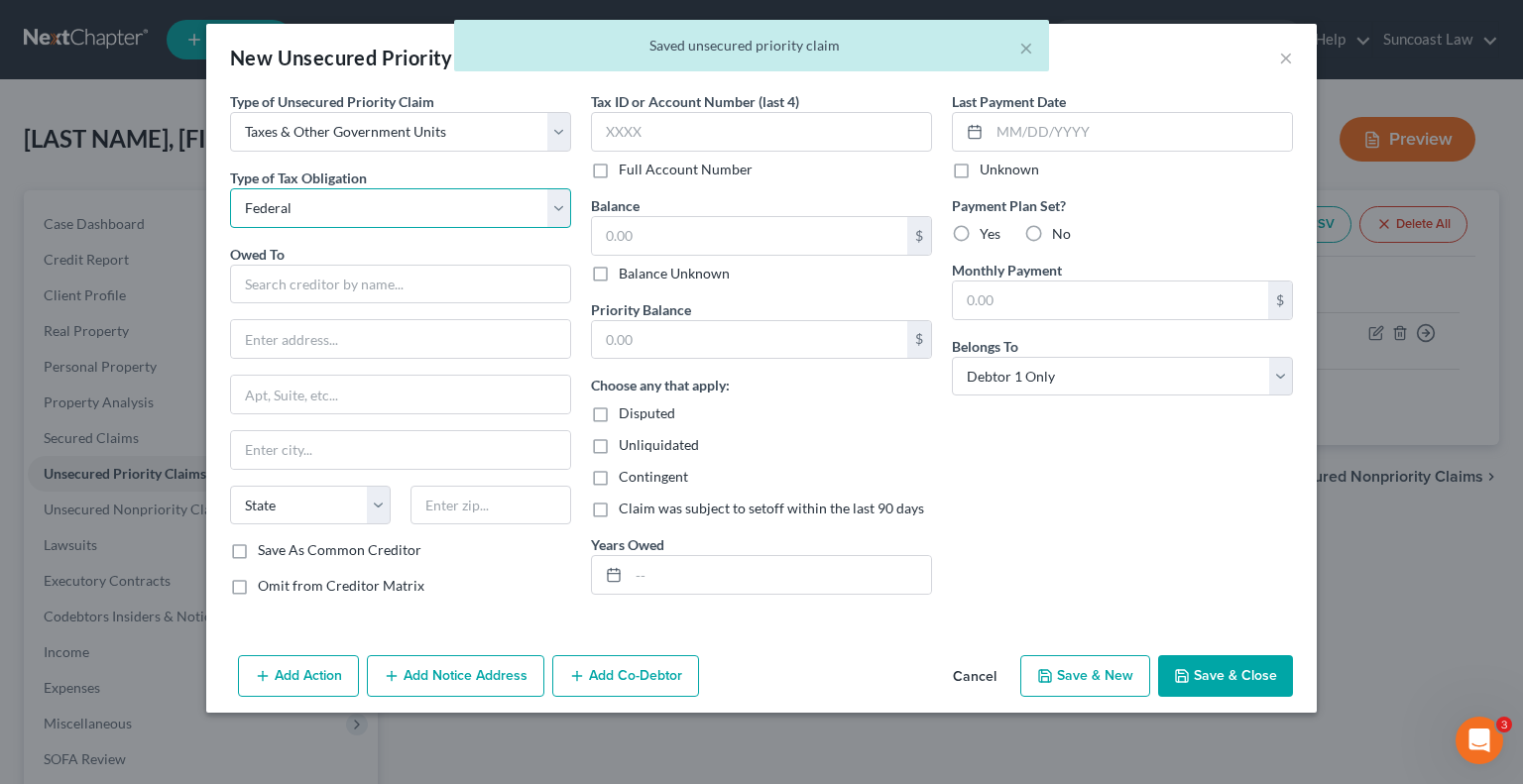 click on "Select Federal City State Franchise Tax Board Other" at bounding box center (401, 208) 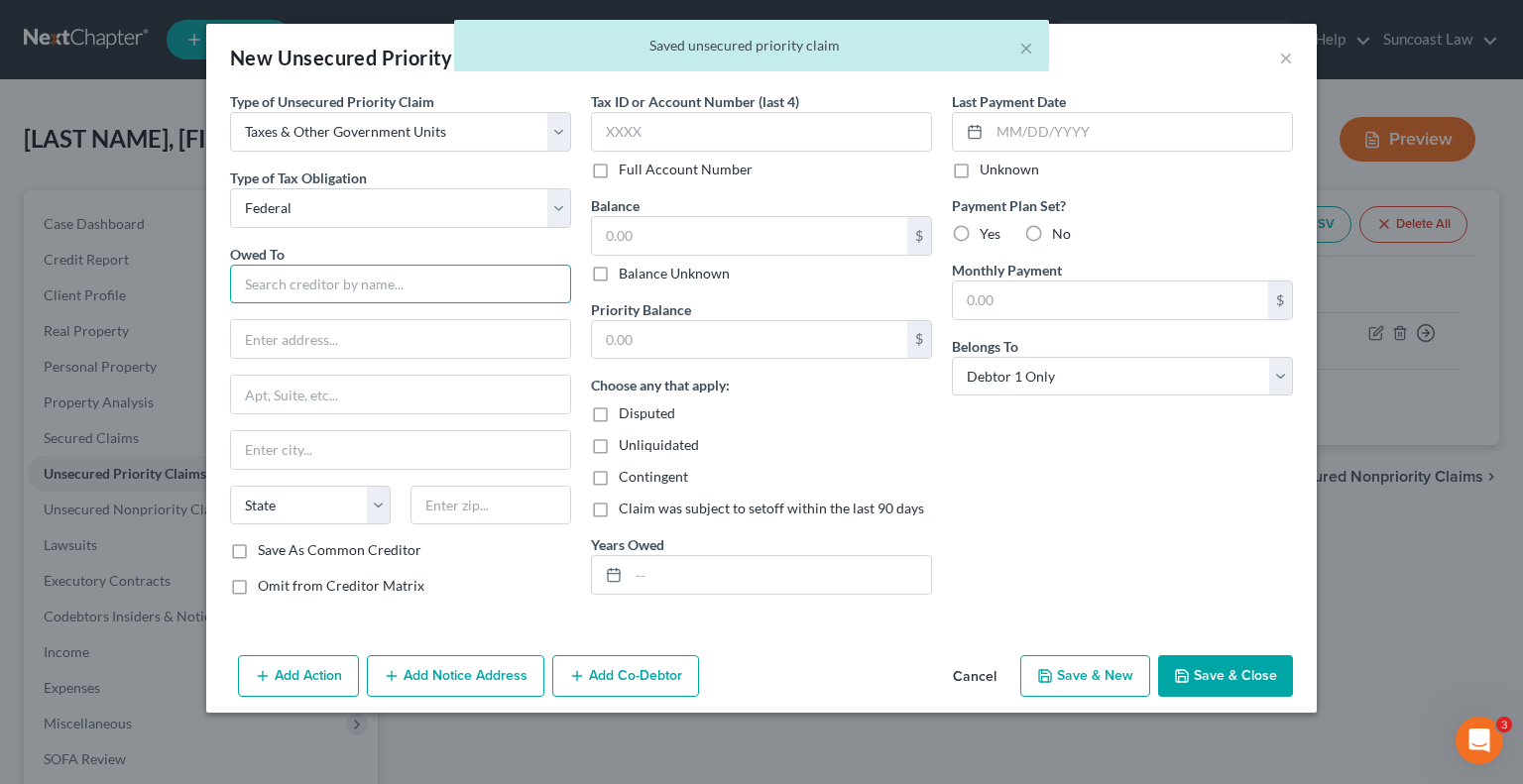 click at bounding box center (401, 284) 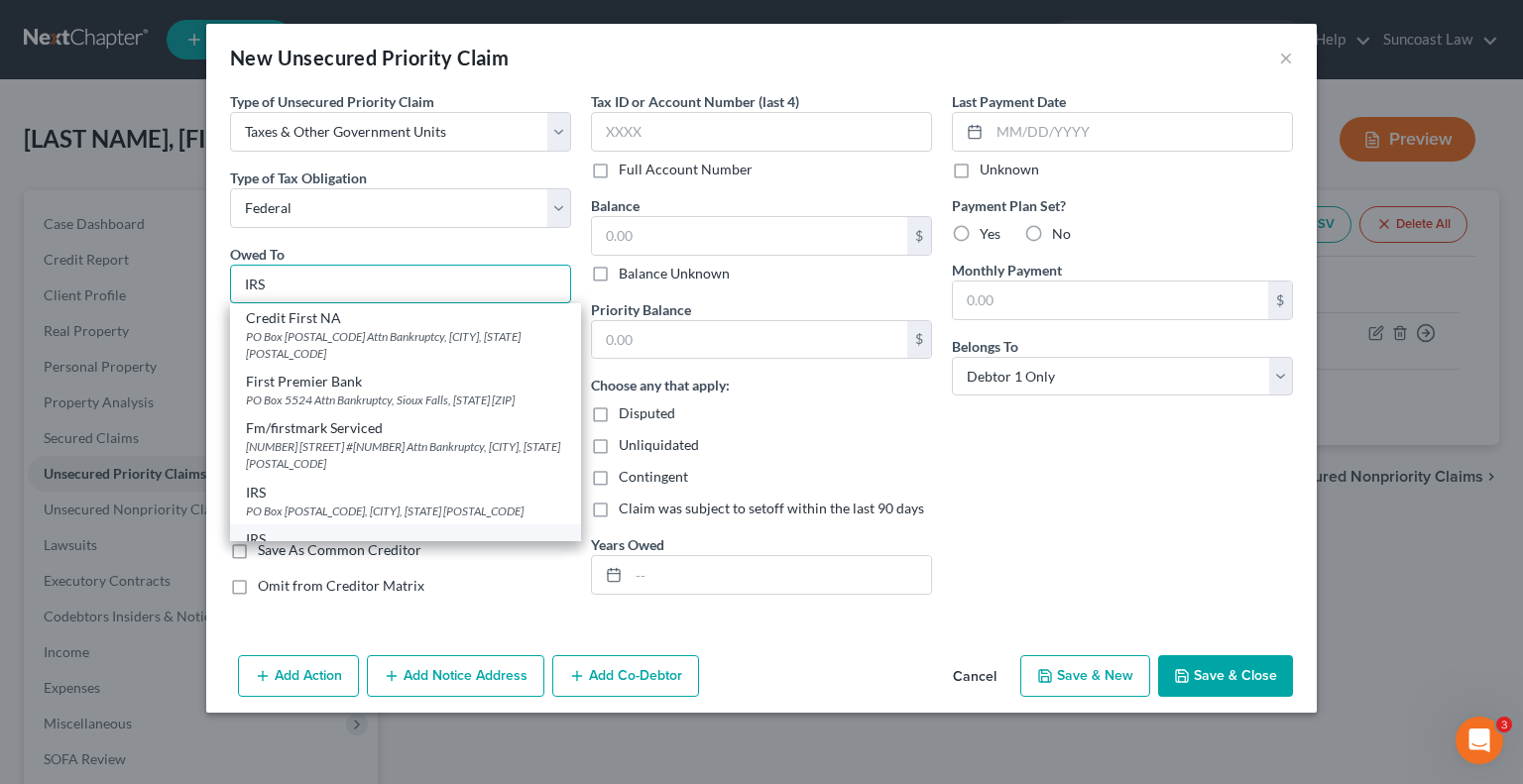 scroll, scrollTop: 182, scrollLeft: 0, axis: vertical 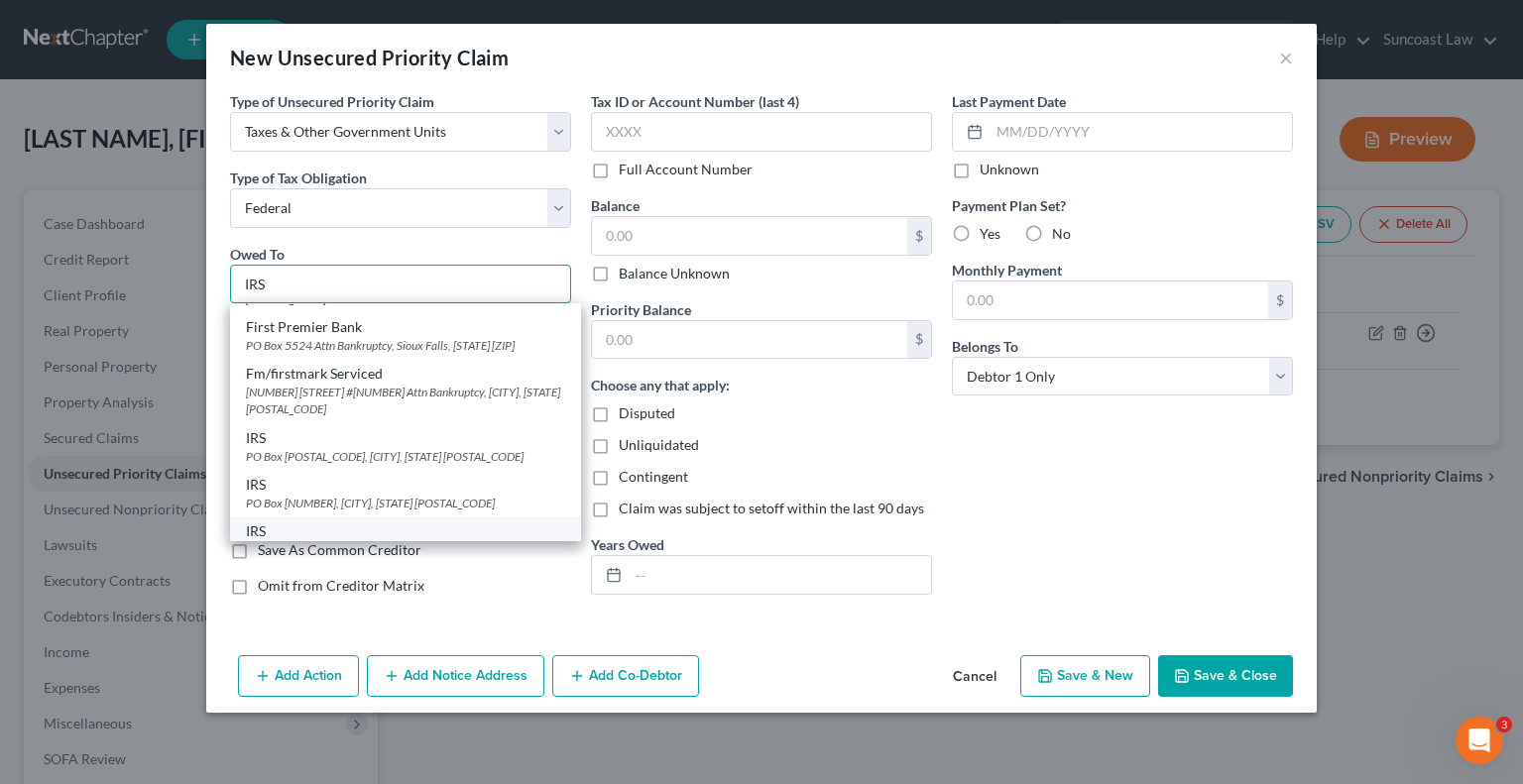 type on "IRS" 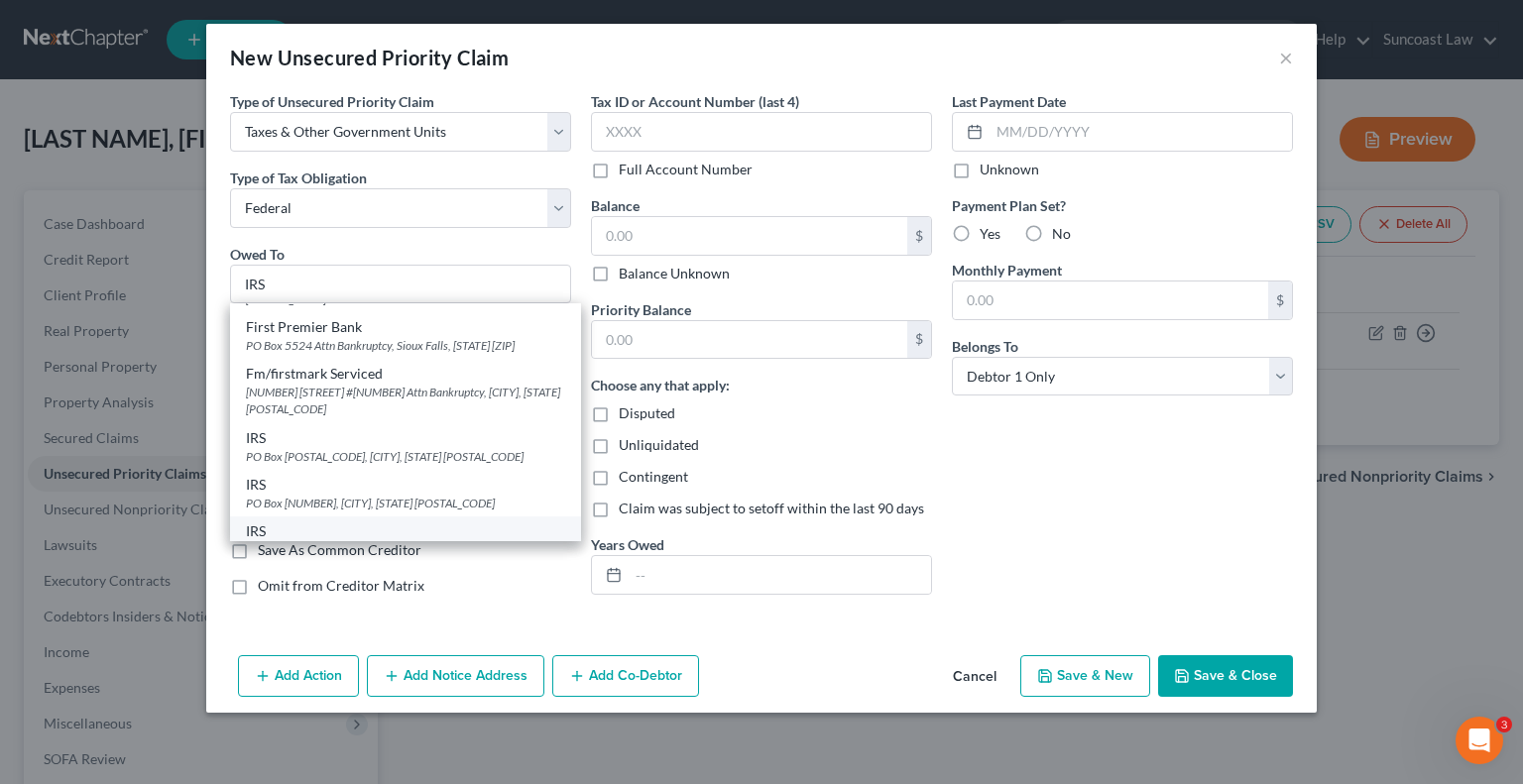 click on "IRS" at bounding box center [406, 531] 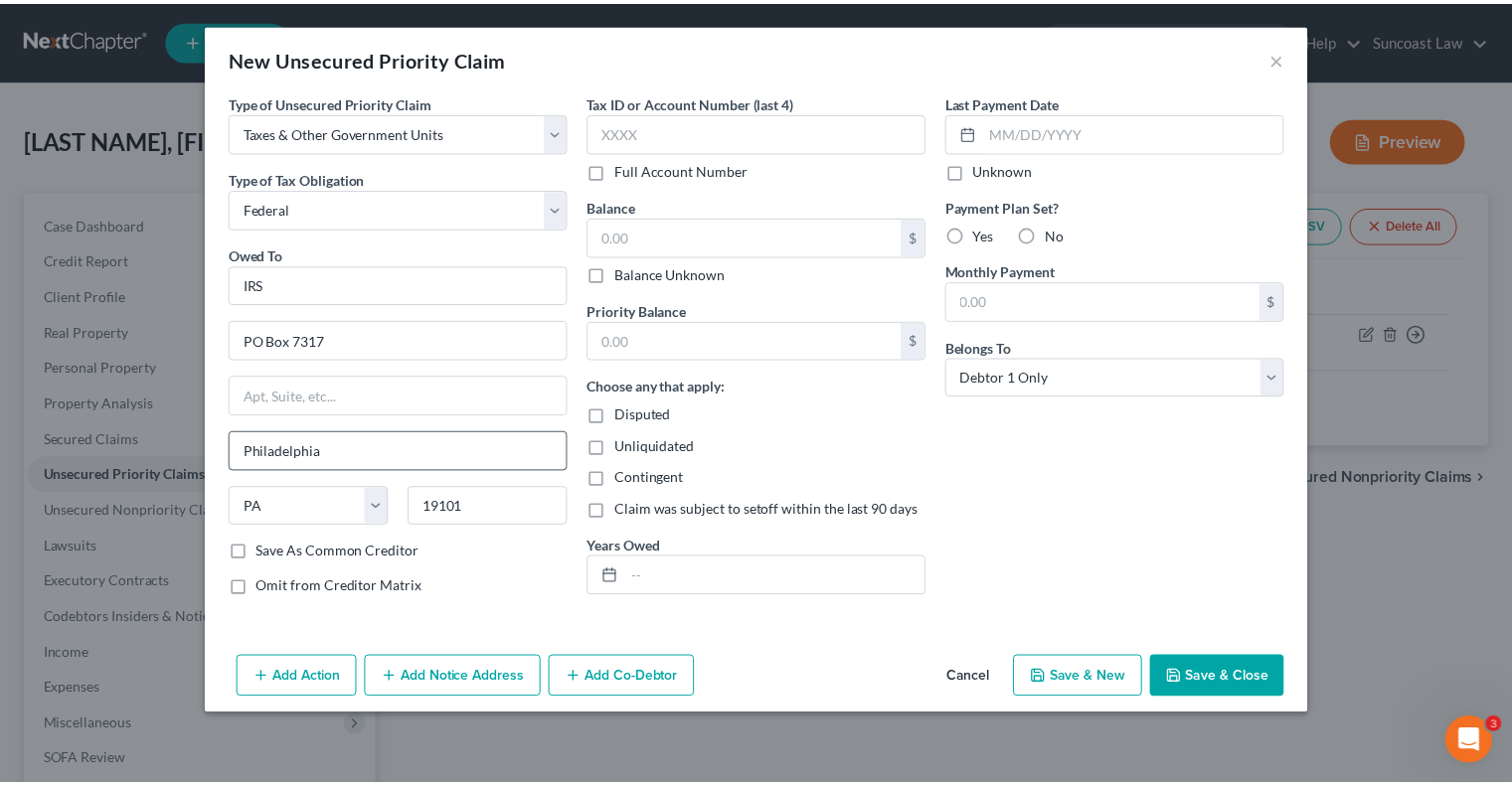 scroll, scrollTop: 0, scrollLeft: 0, axis: both 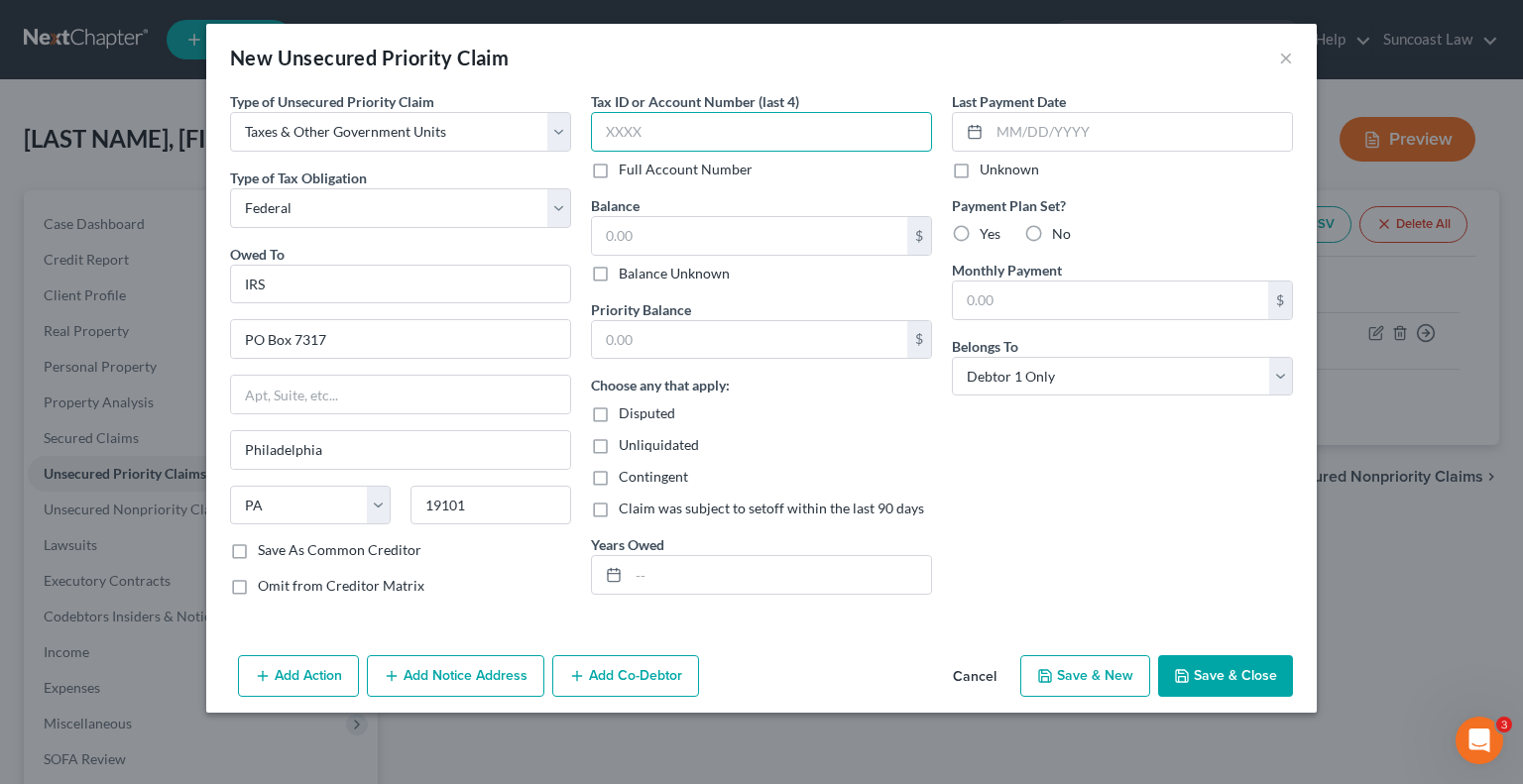 click at bounding box center [762, 132] 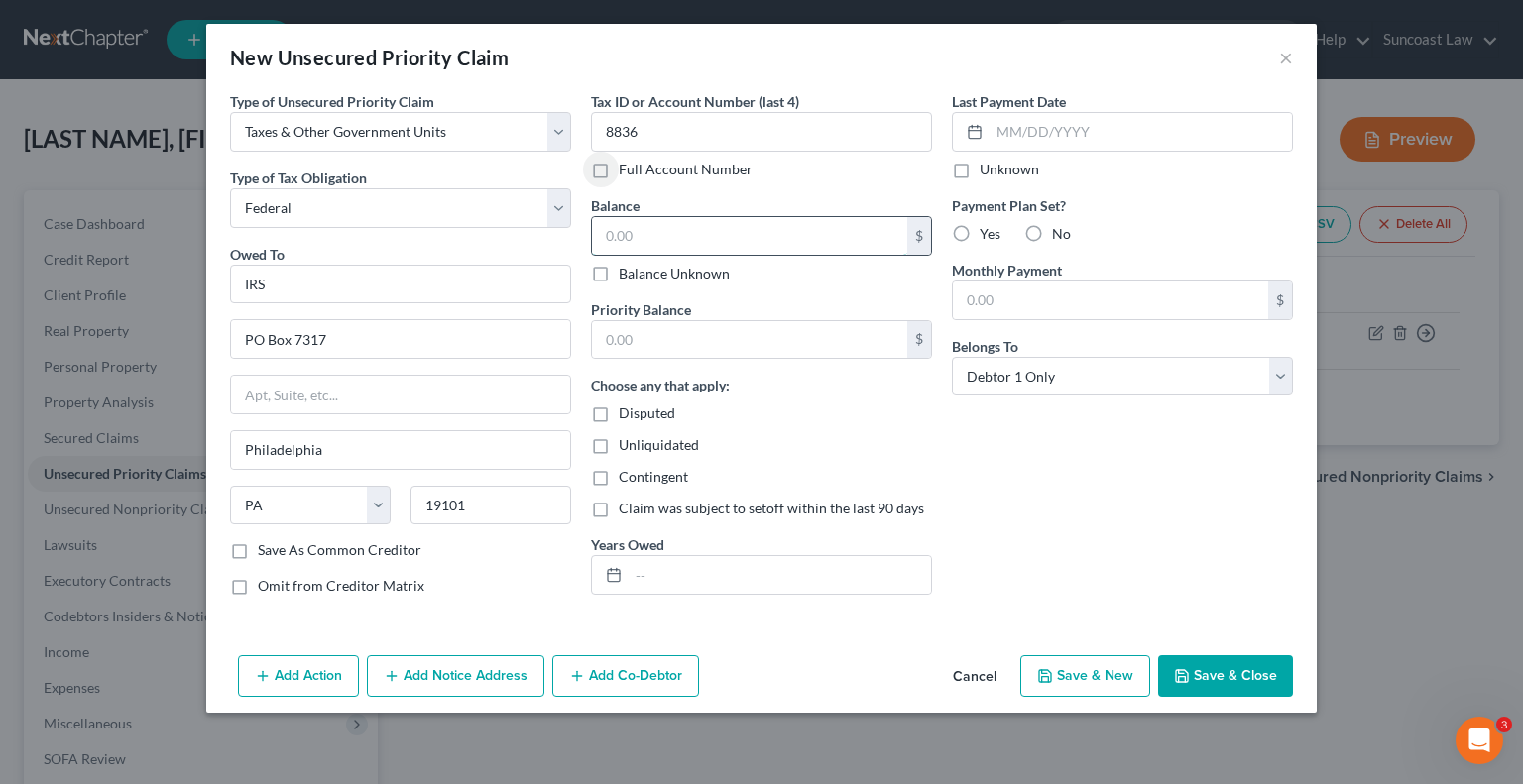 click at bounding box center [750, 236] 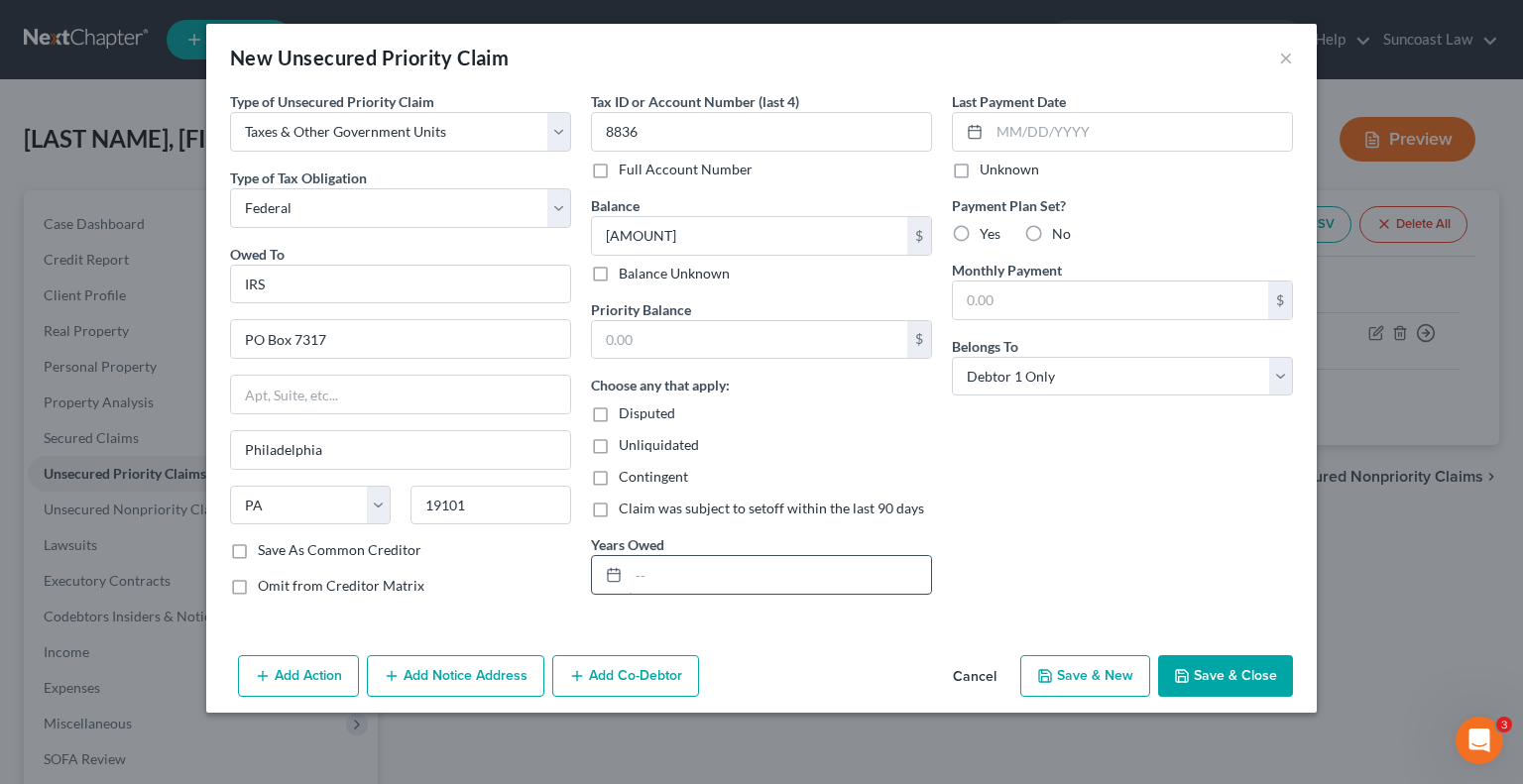 click at bounding box center (779, 575) 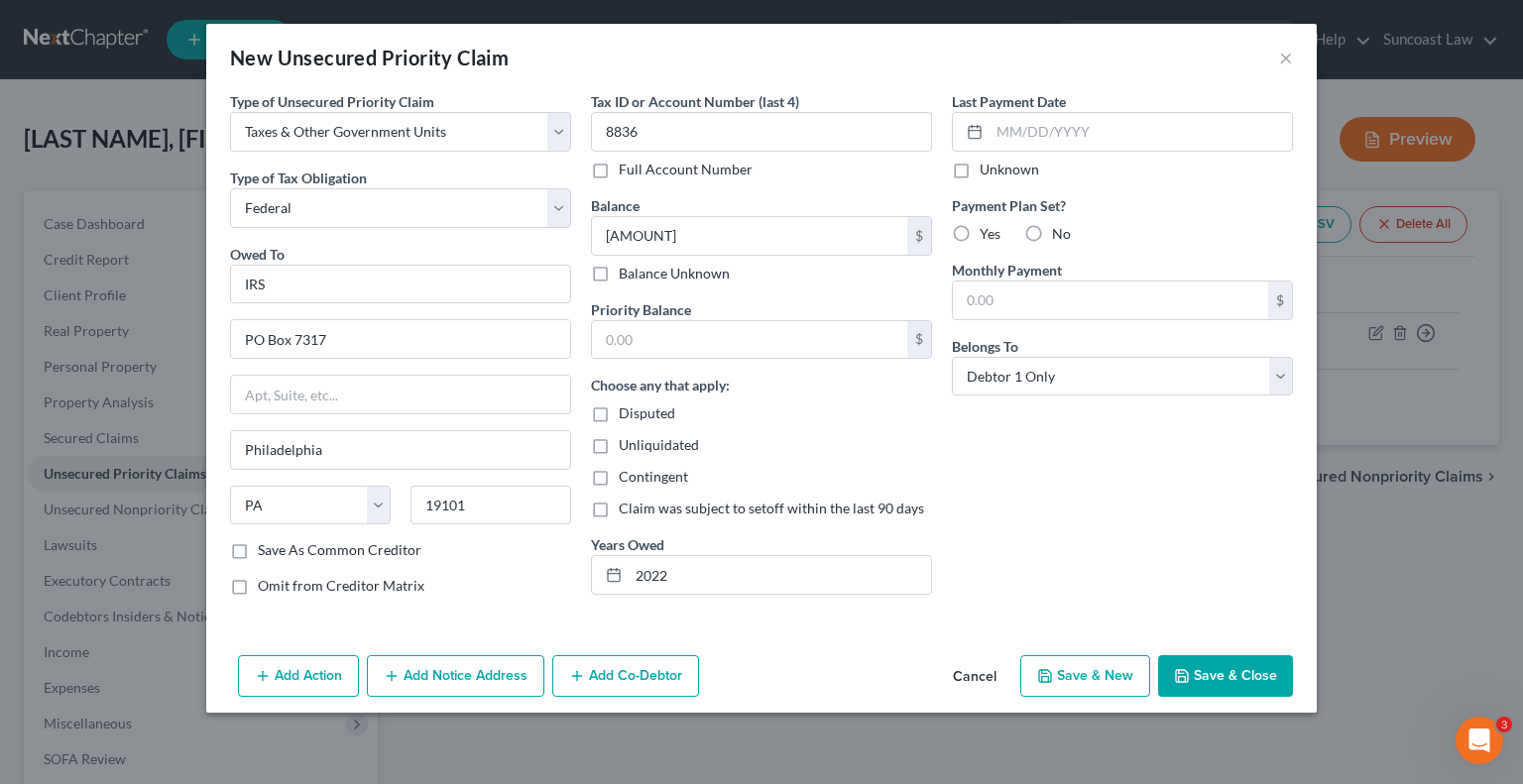 click on "Save & Close" at bounding box center (1226, 676) 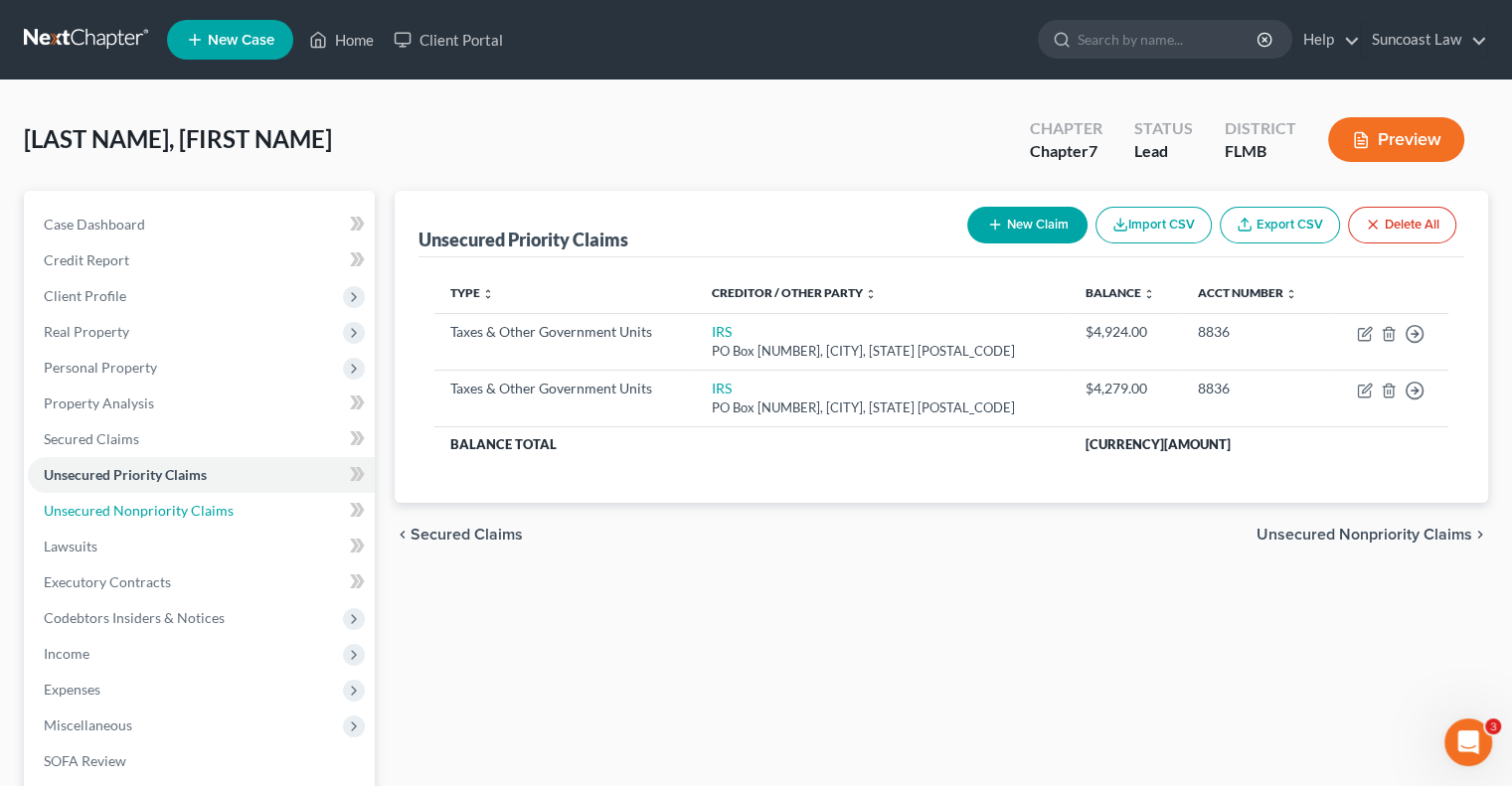 click on "Unsecured Nonpriority Claims" at bounding box center (201, 511) 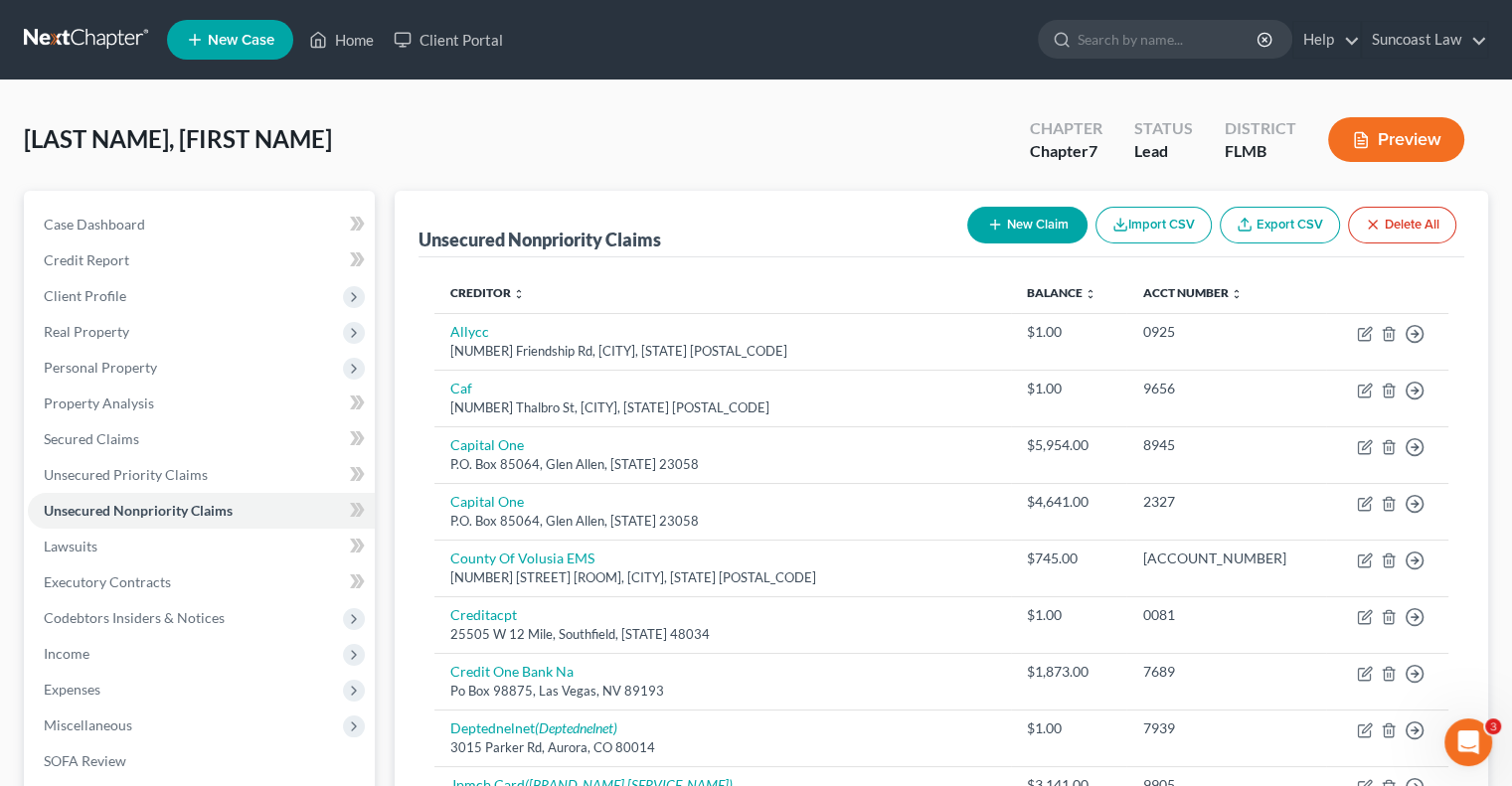 click on "New Claim" at bounding box center [1027, 225] 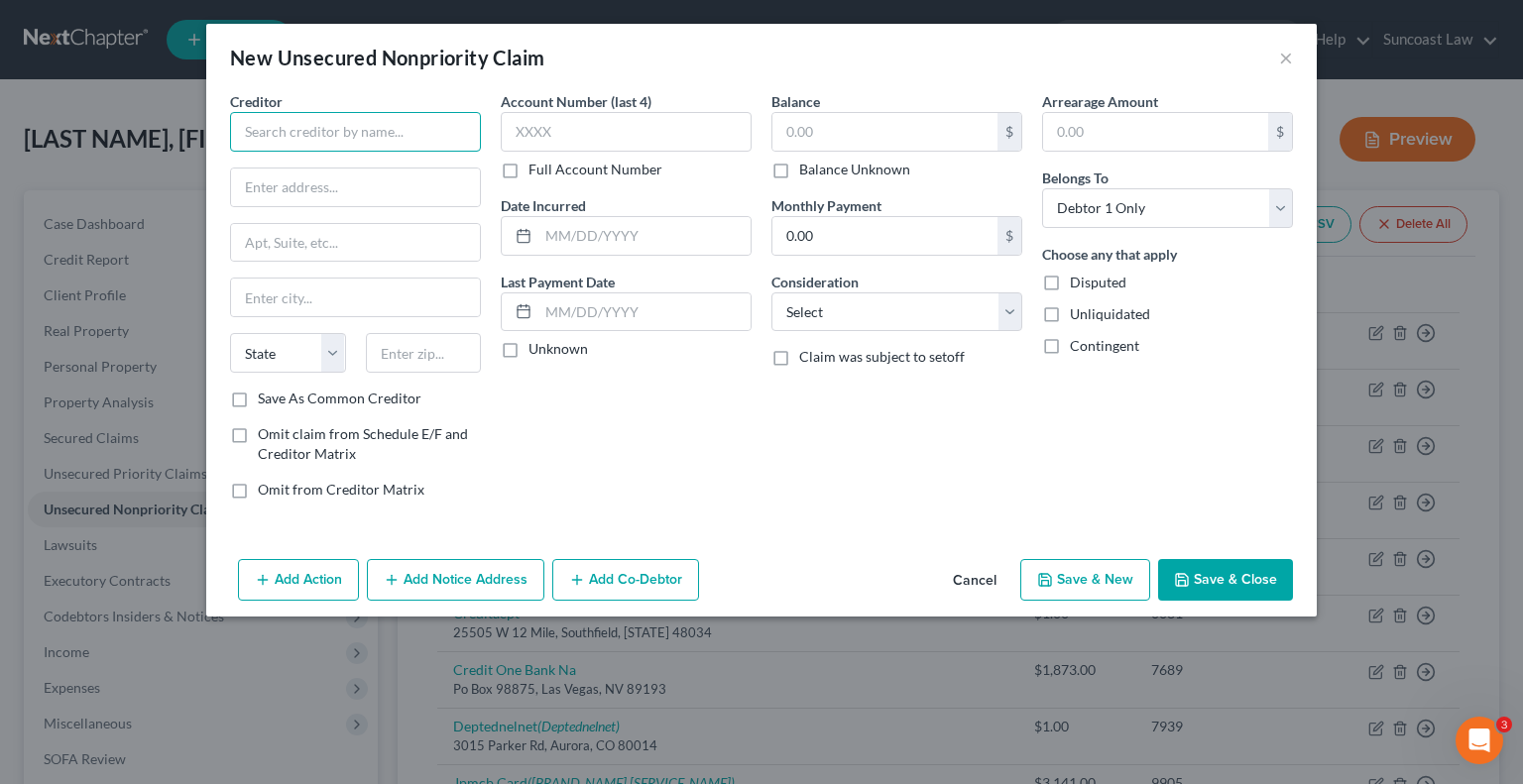 click at bounding box center [355, 132] 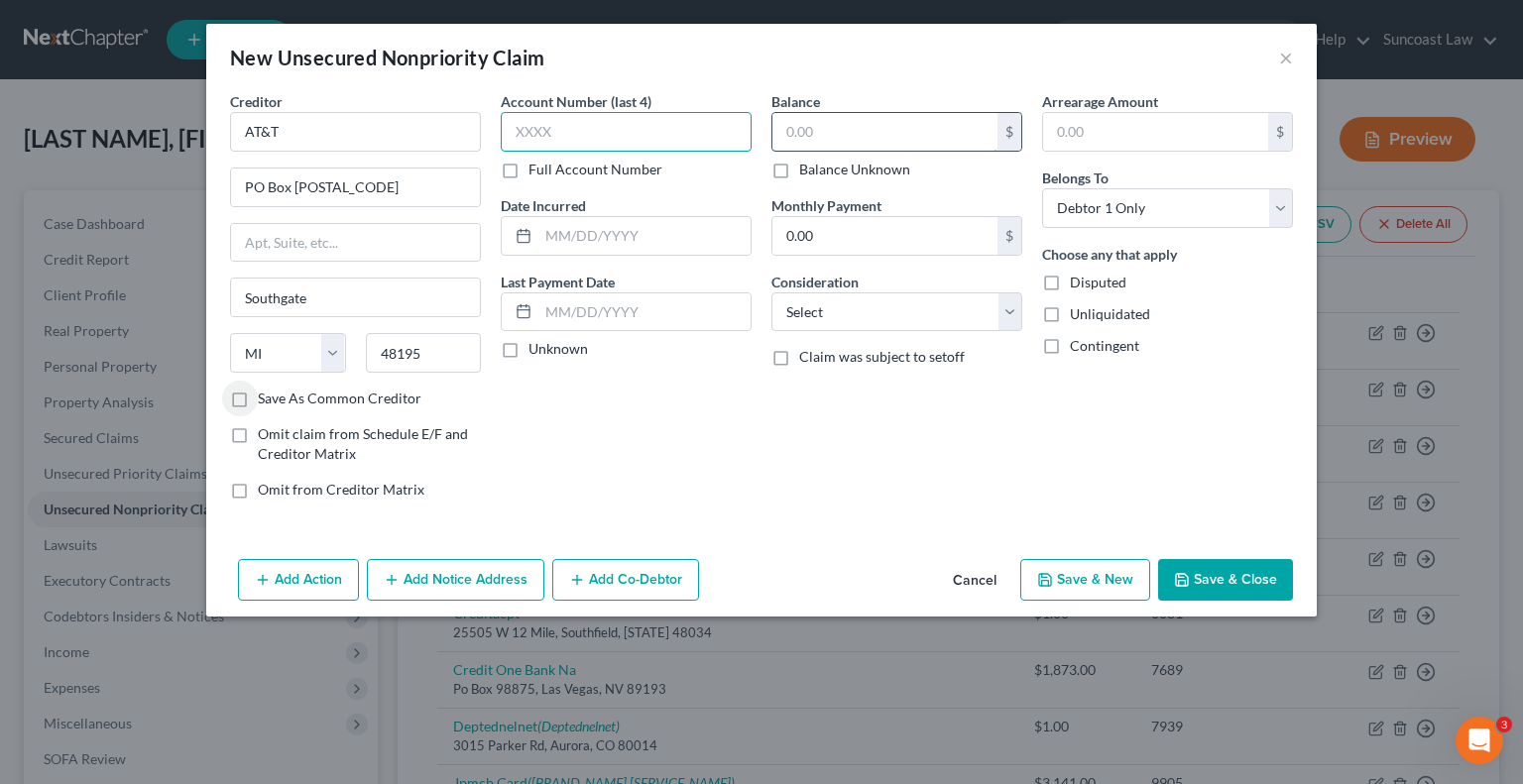 drag, startPoint x: 603, startPoint y: 148, endPoint x: 789, endPoint y: 114, distance: 189.08199 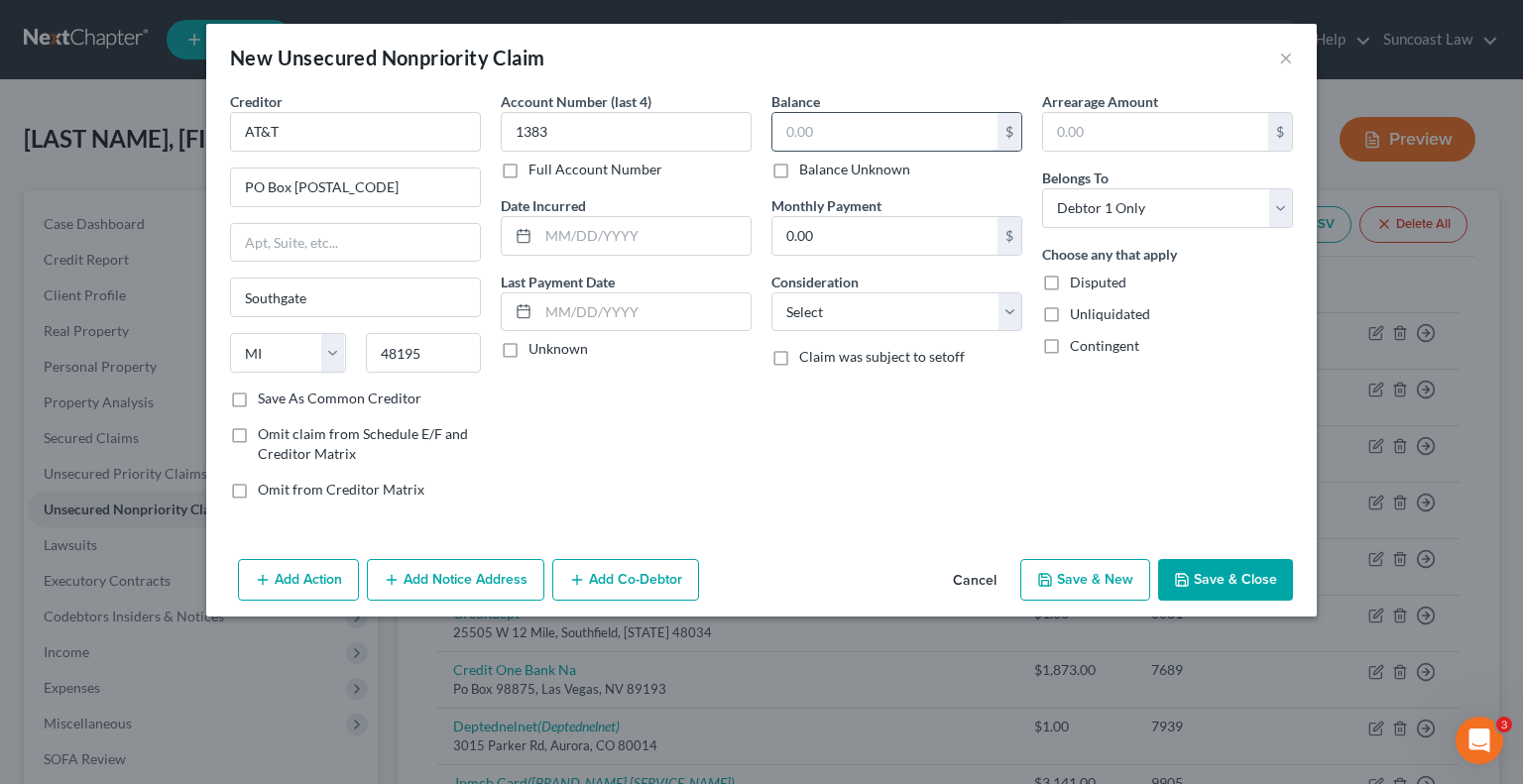 click at bounding box center (884, 132) 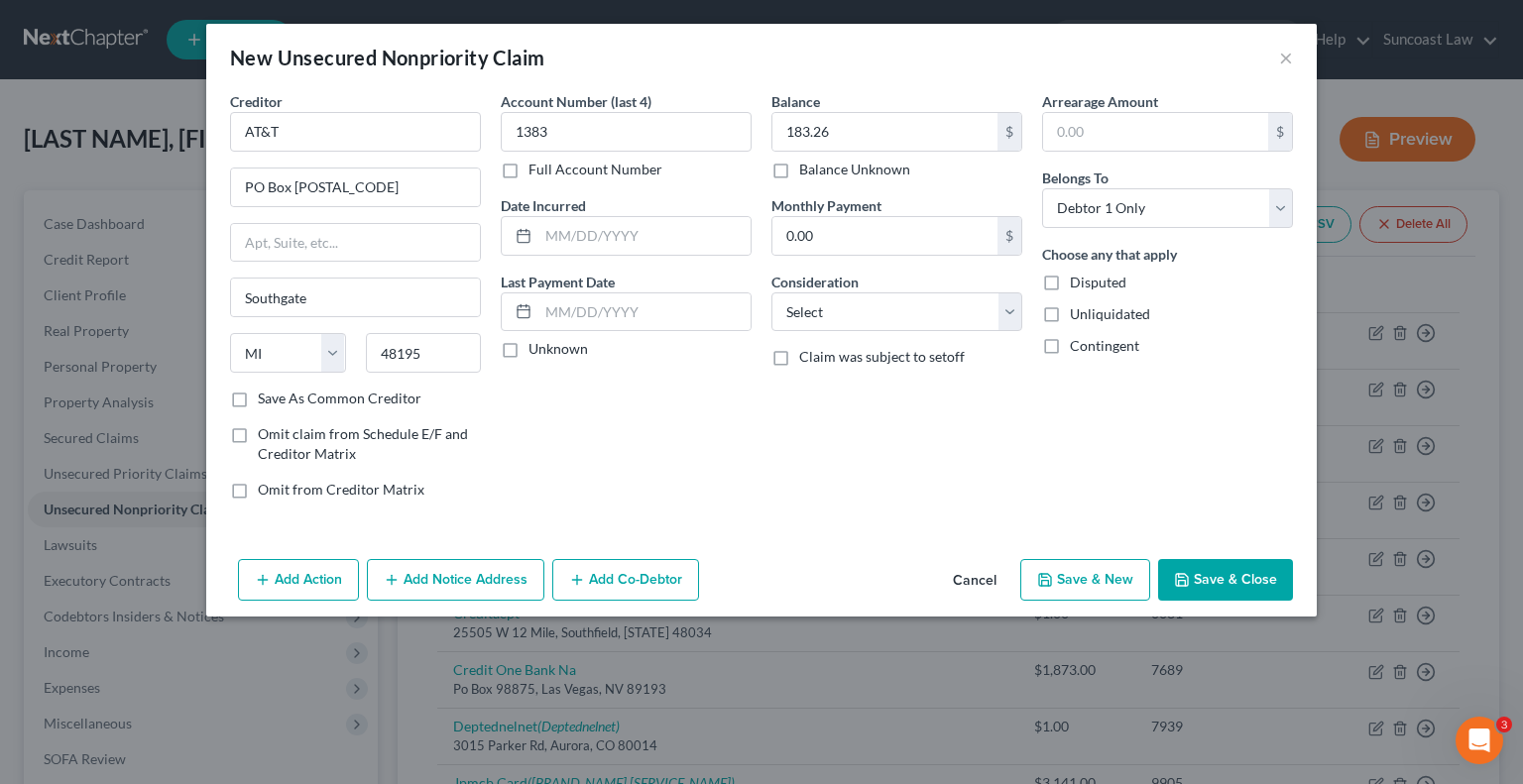 click on "Save & Close" at bounding box center (1226, 580) 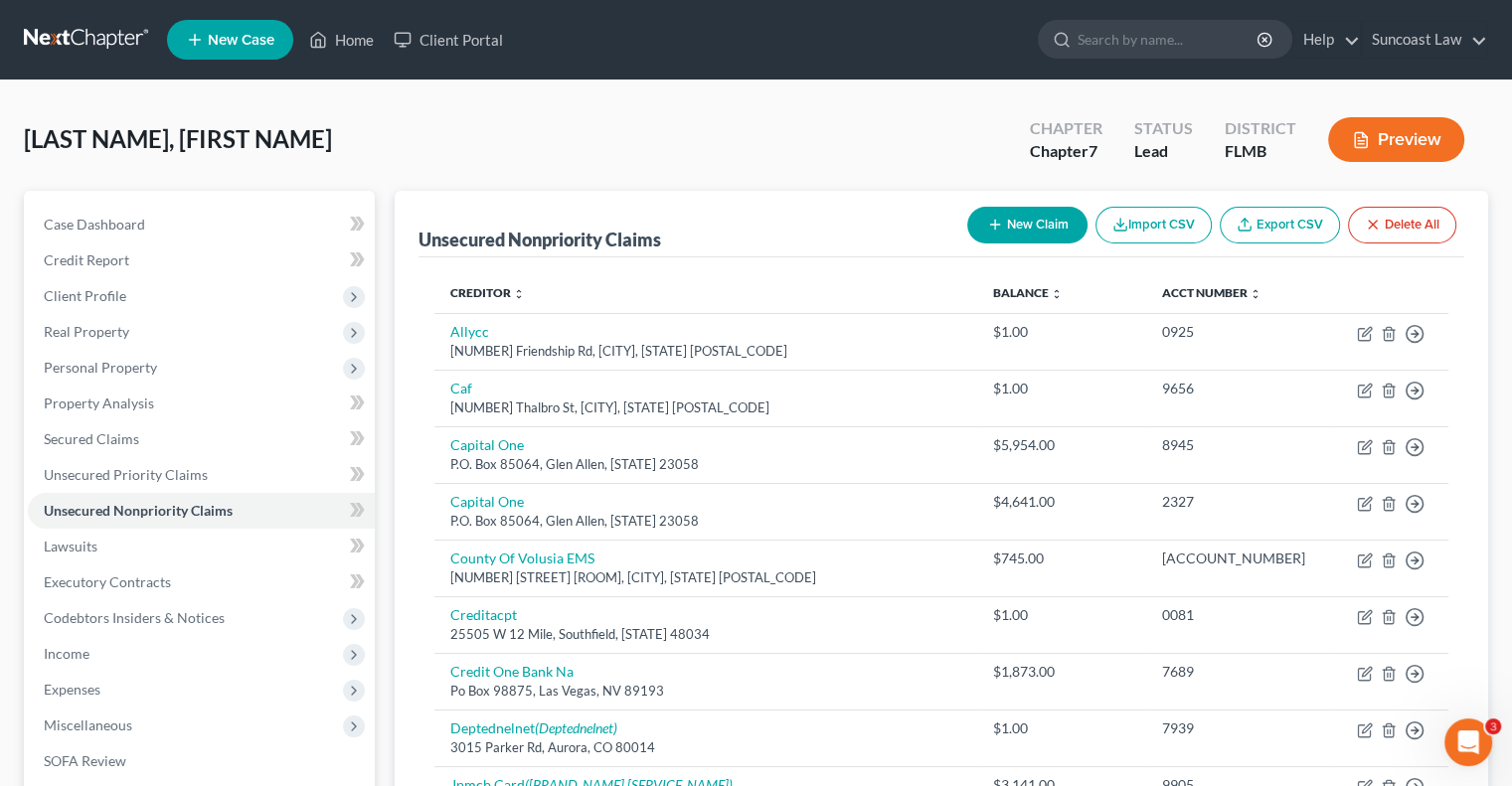 click on "New Claim" at bounding box center (1027, 225) 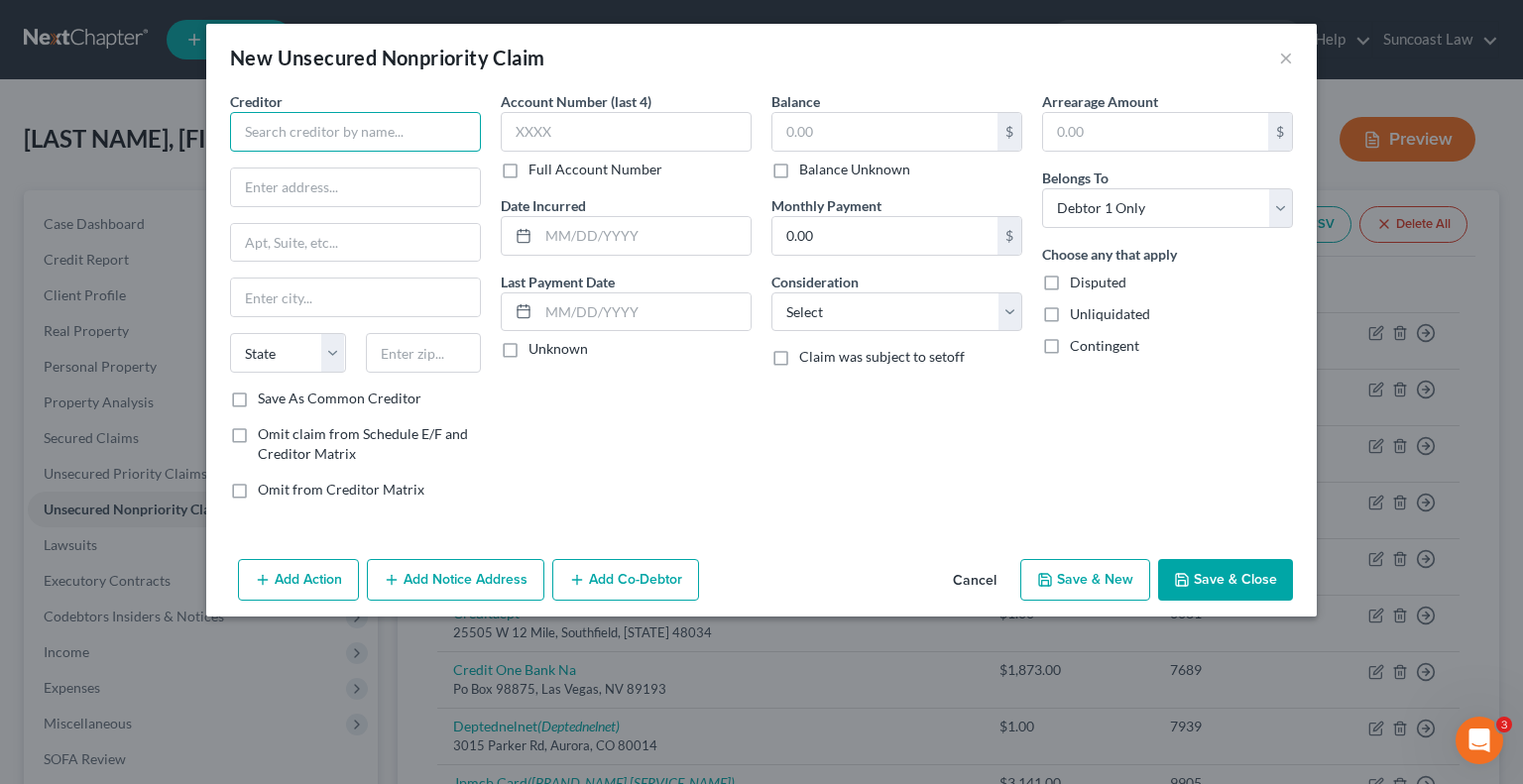 click at bounding box center [355, 132] 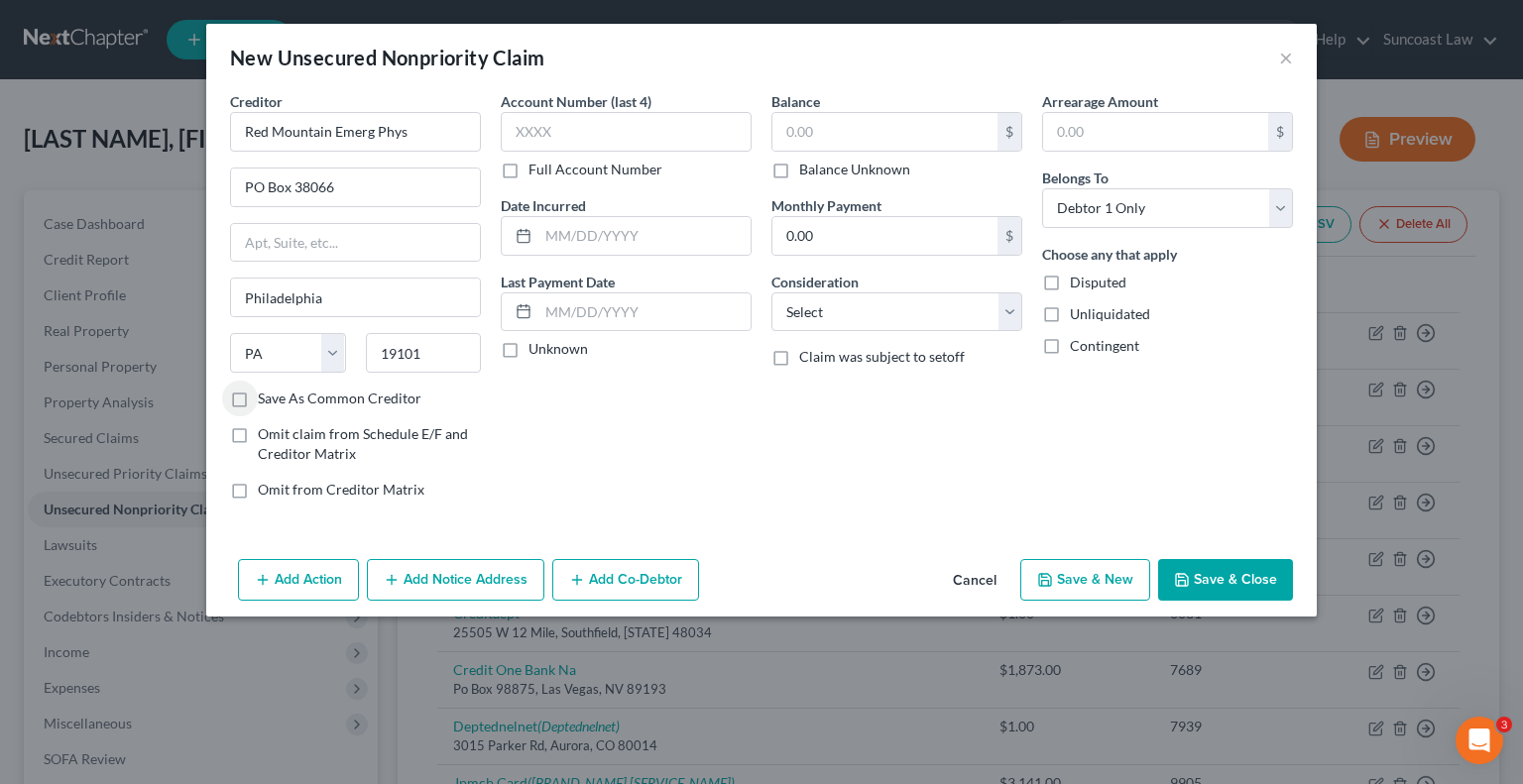 click on "Full Account Number" at bounding box center [595, 169] 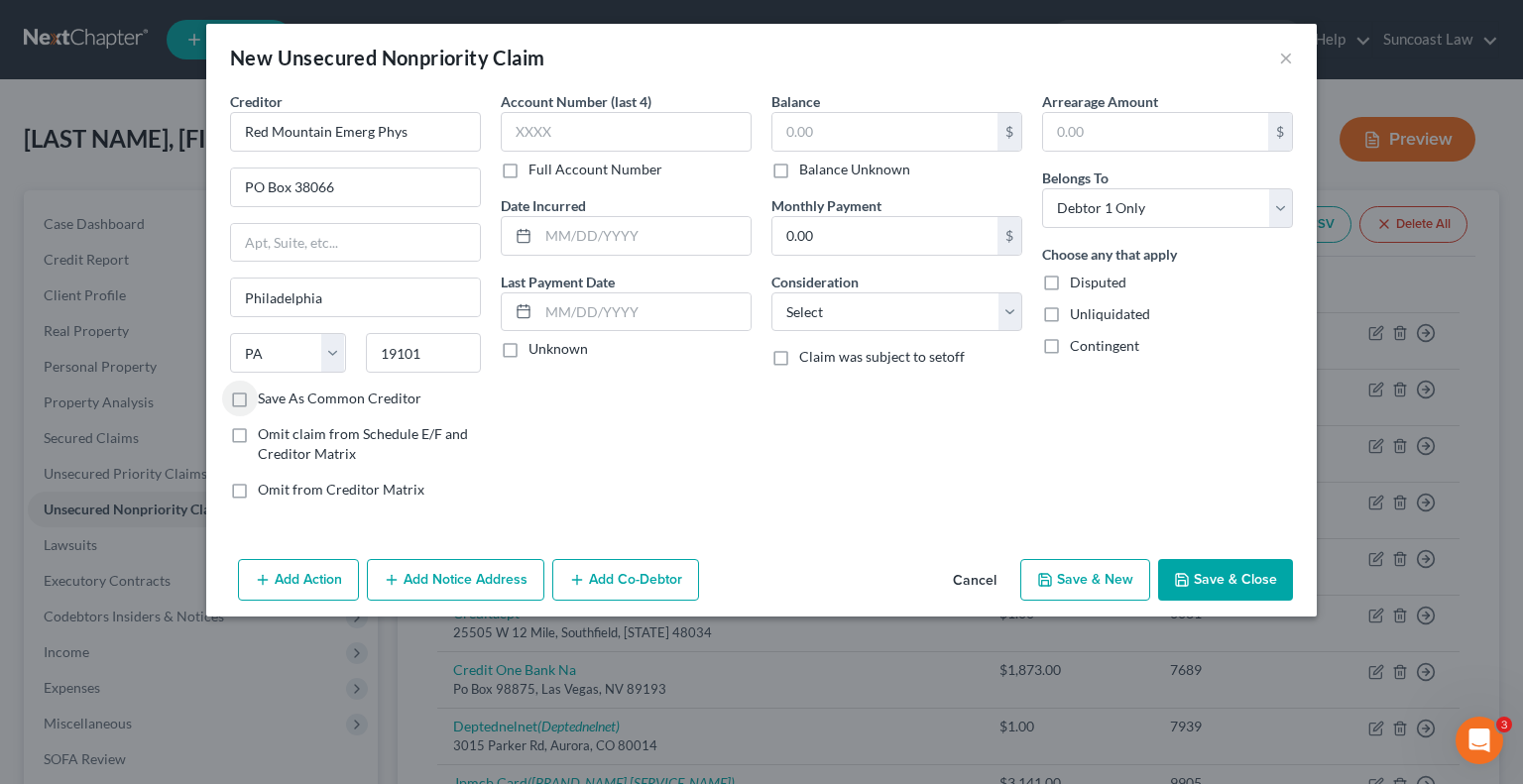 click on "Full Account Number" at bounding box center [542, 166] 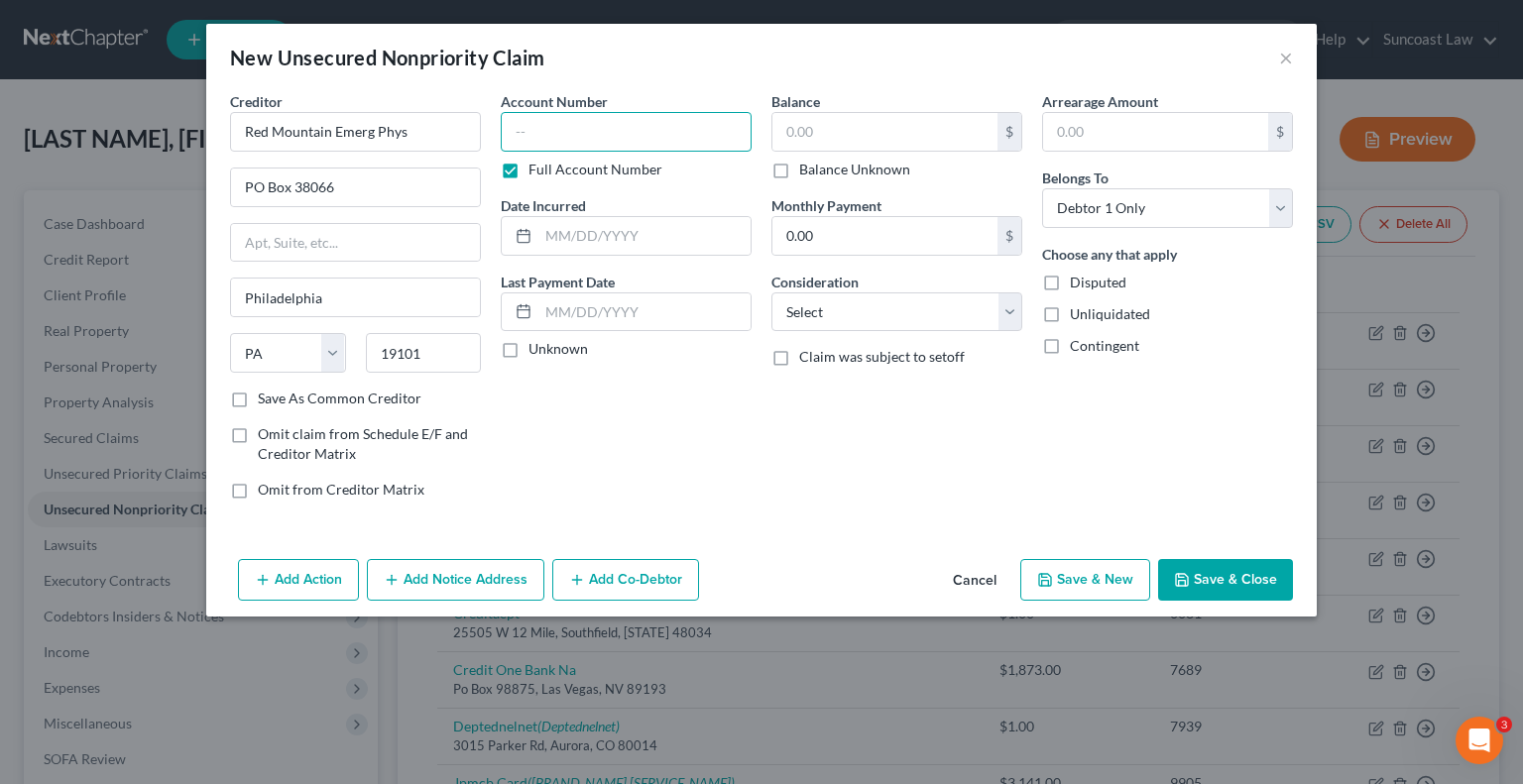 click at bounding box center (626, 132) 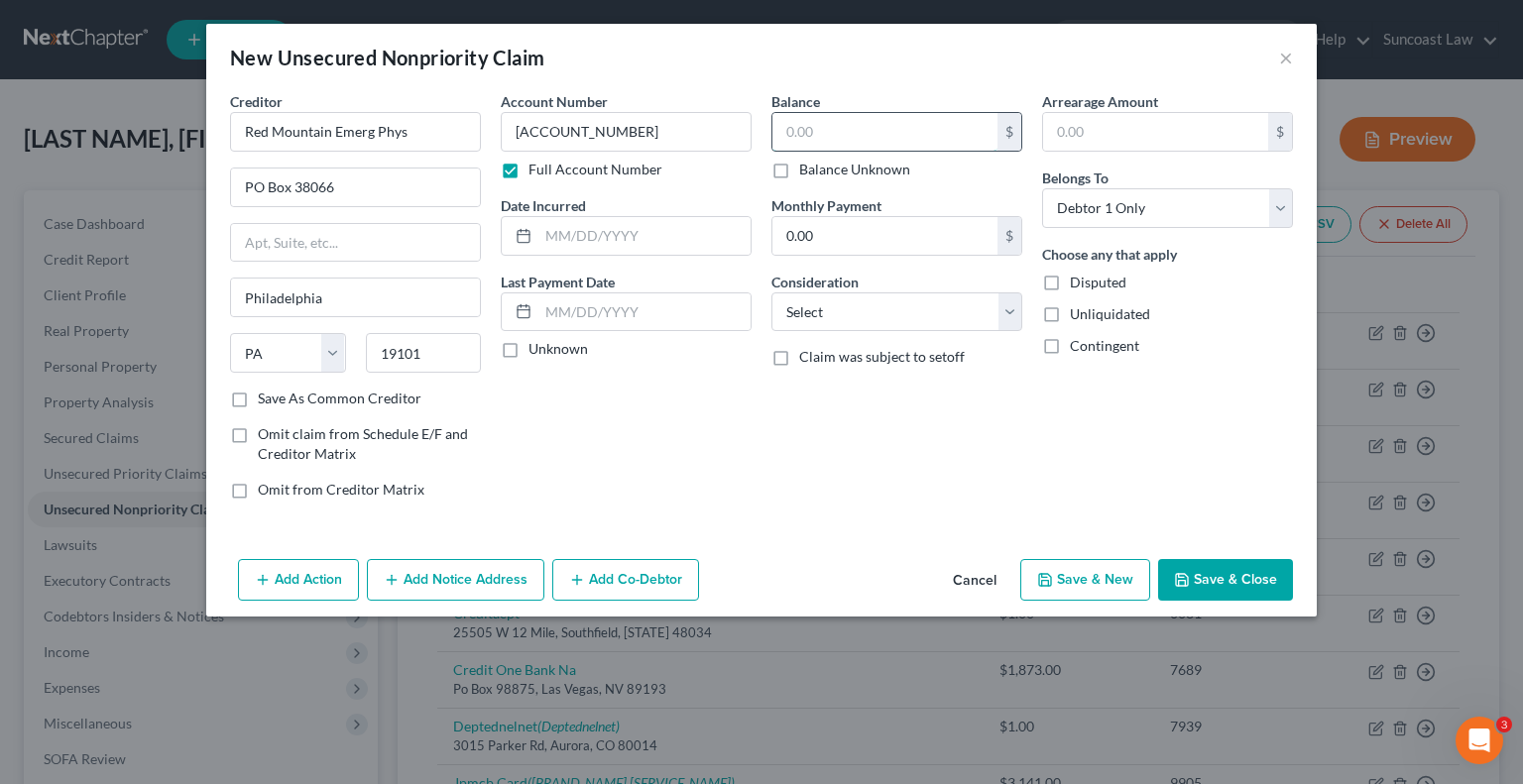 click at bounding box center [884, 132] 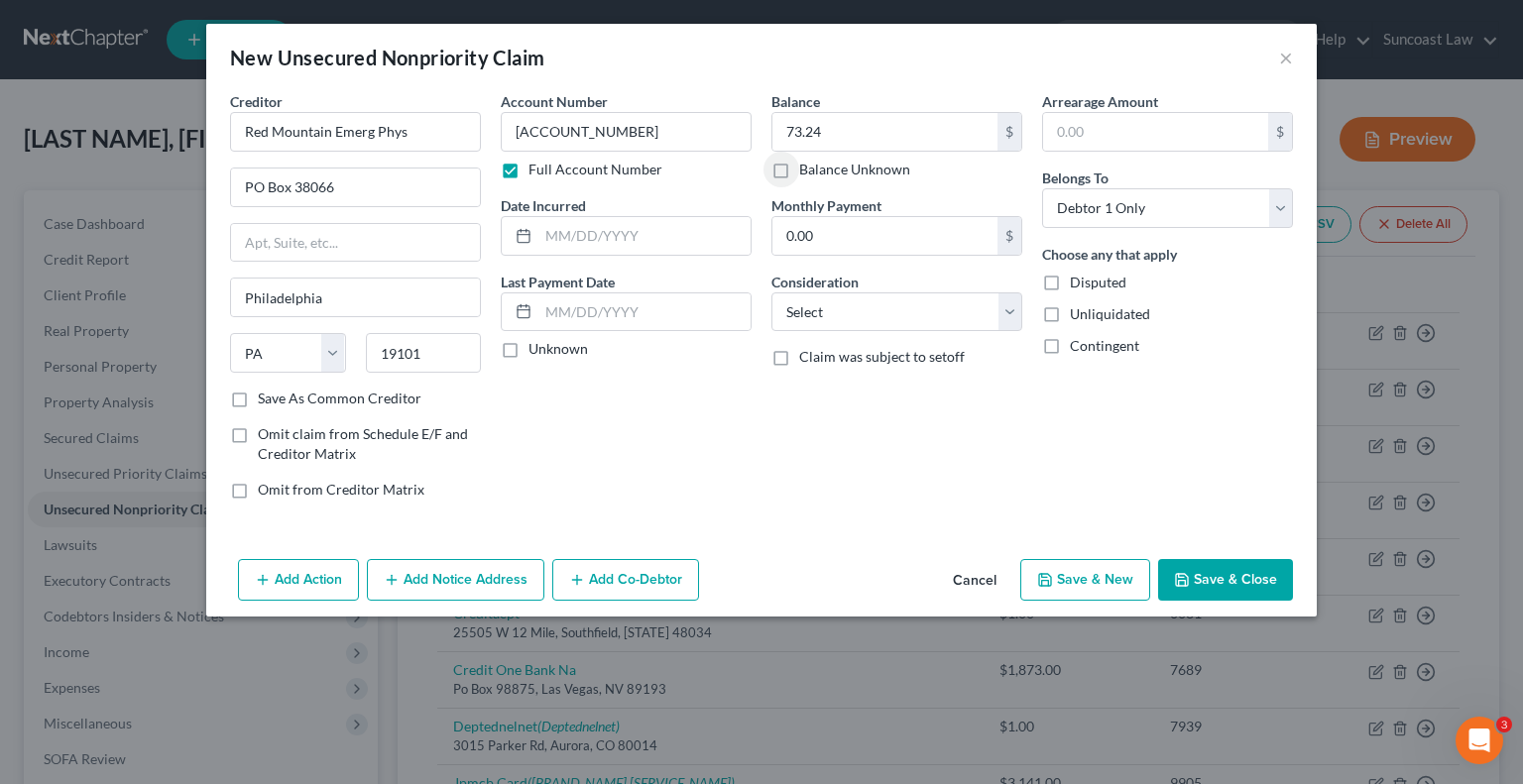 click on "Save & Close" at bounding box center (1226, 580) 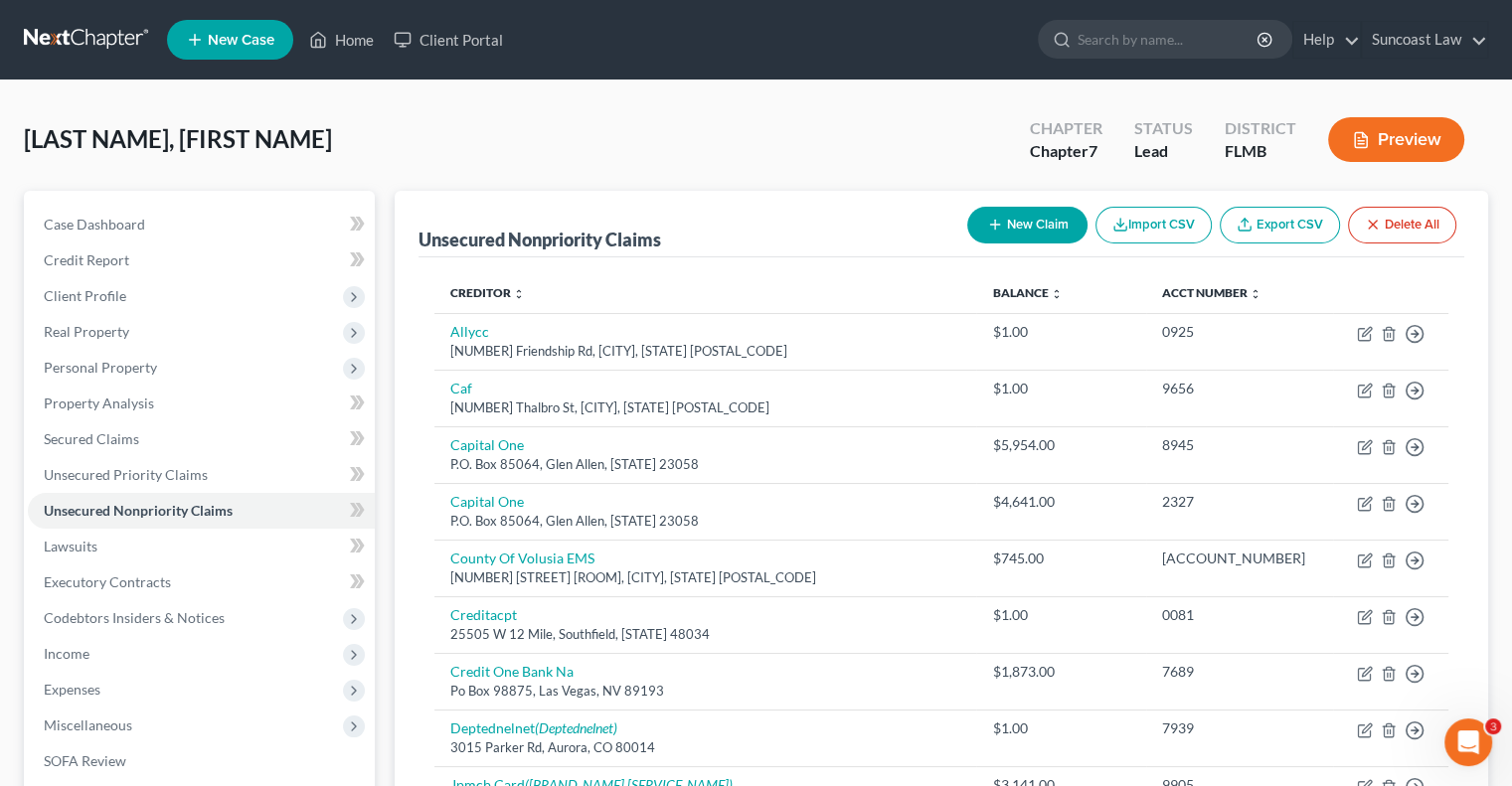 click on "New Claim" at bounding box center [1027, 225] 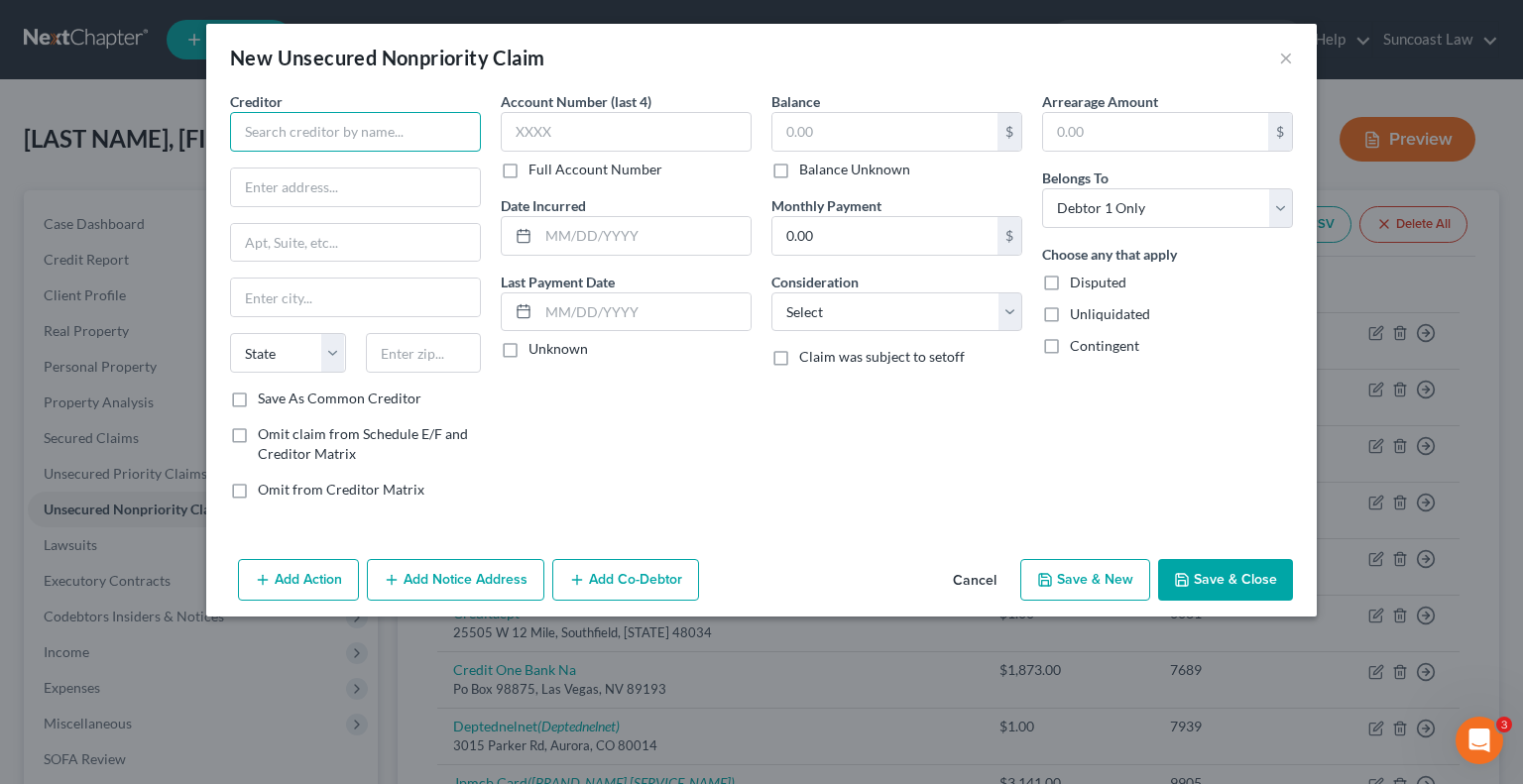 click at bounding box center [355, 132] 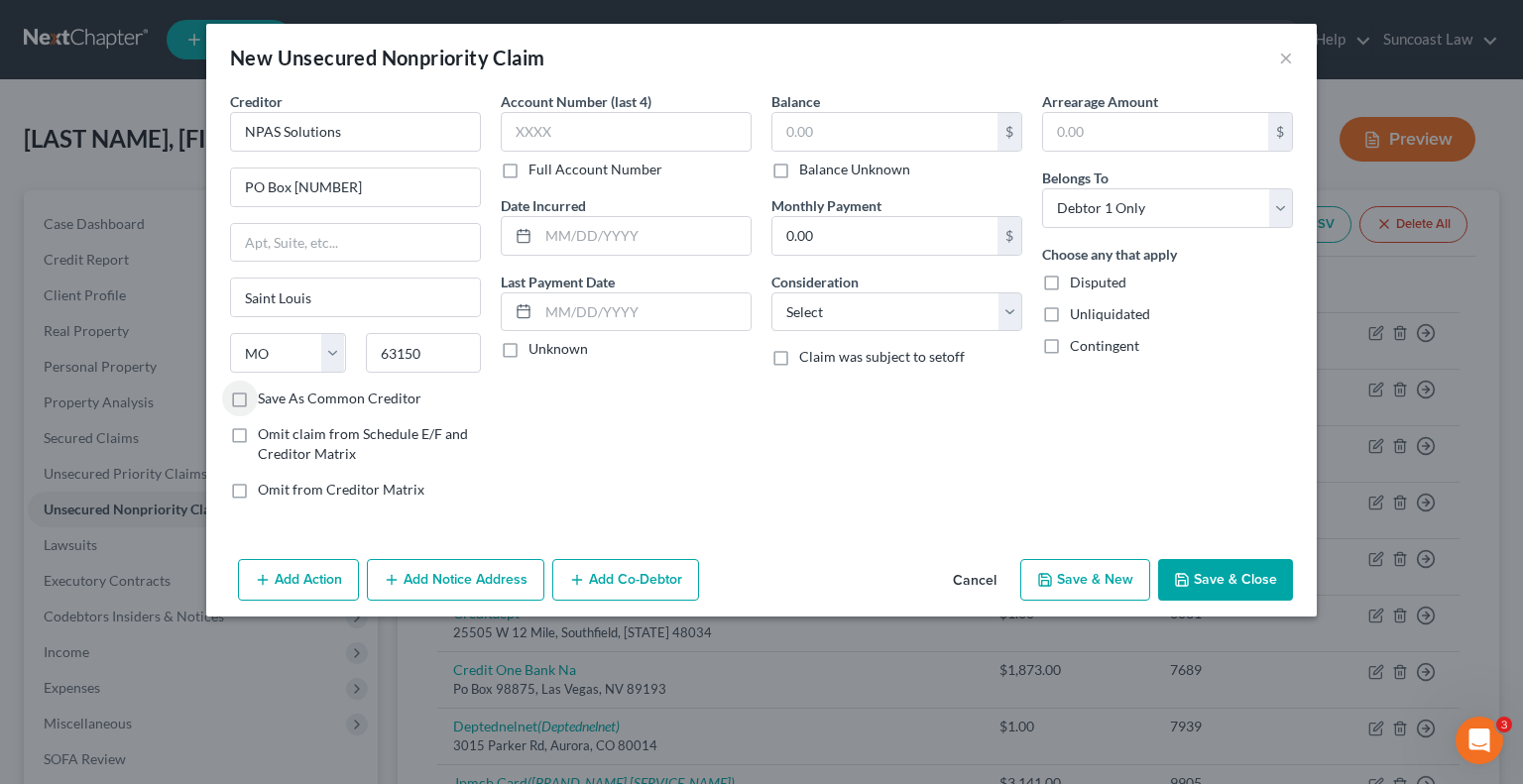 click on "Full Account Number" at bounding box center (595, 169) 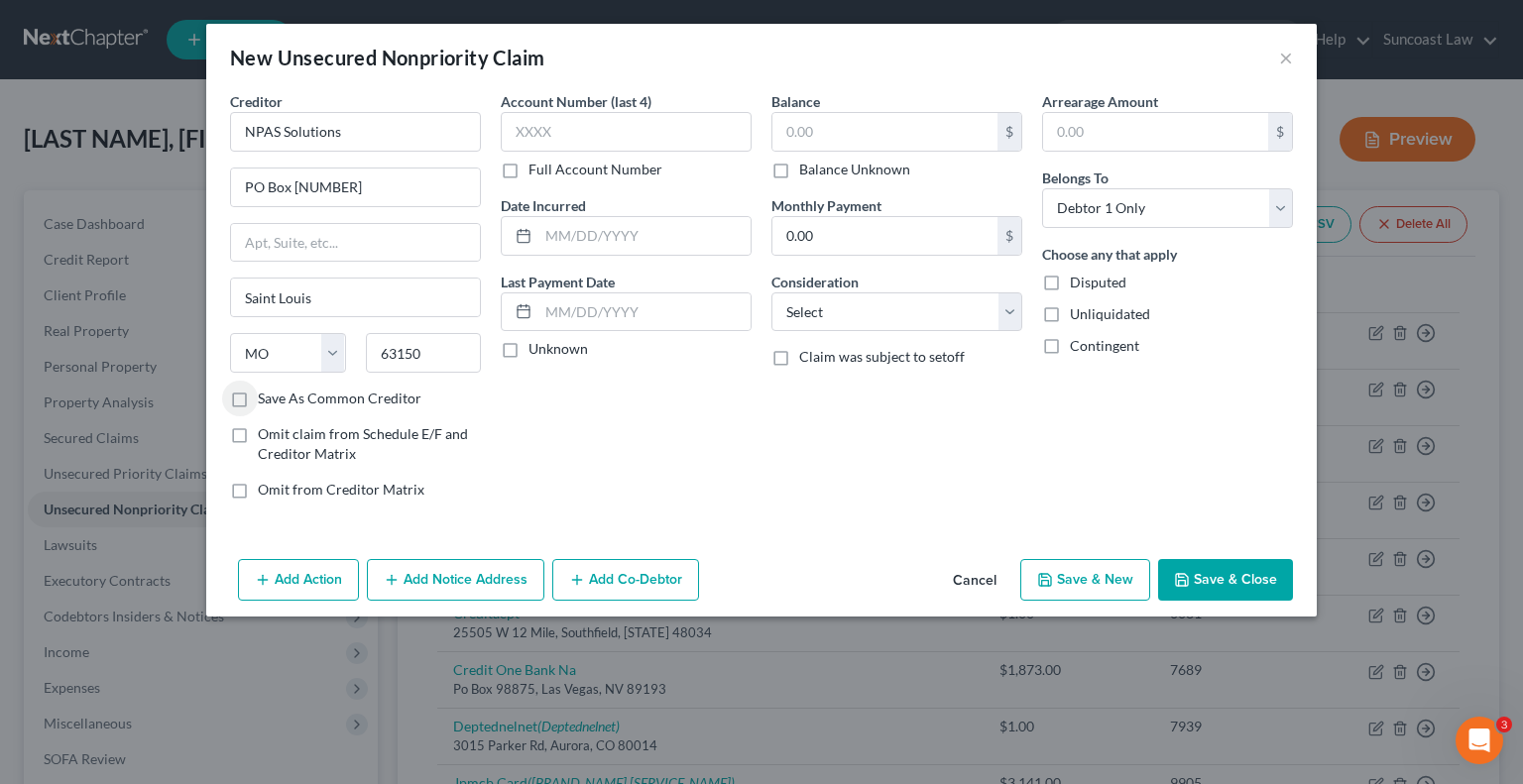 click on "Full Account Number" at bounding box center (542, 166) 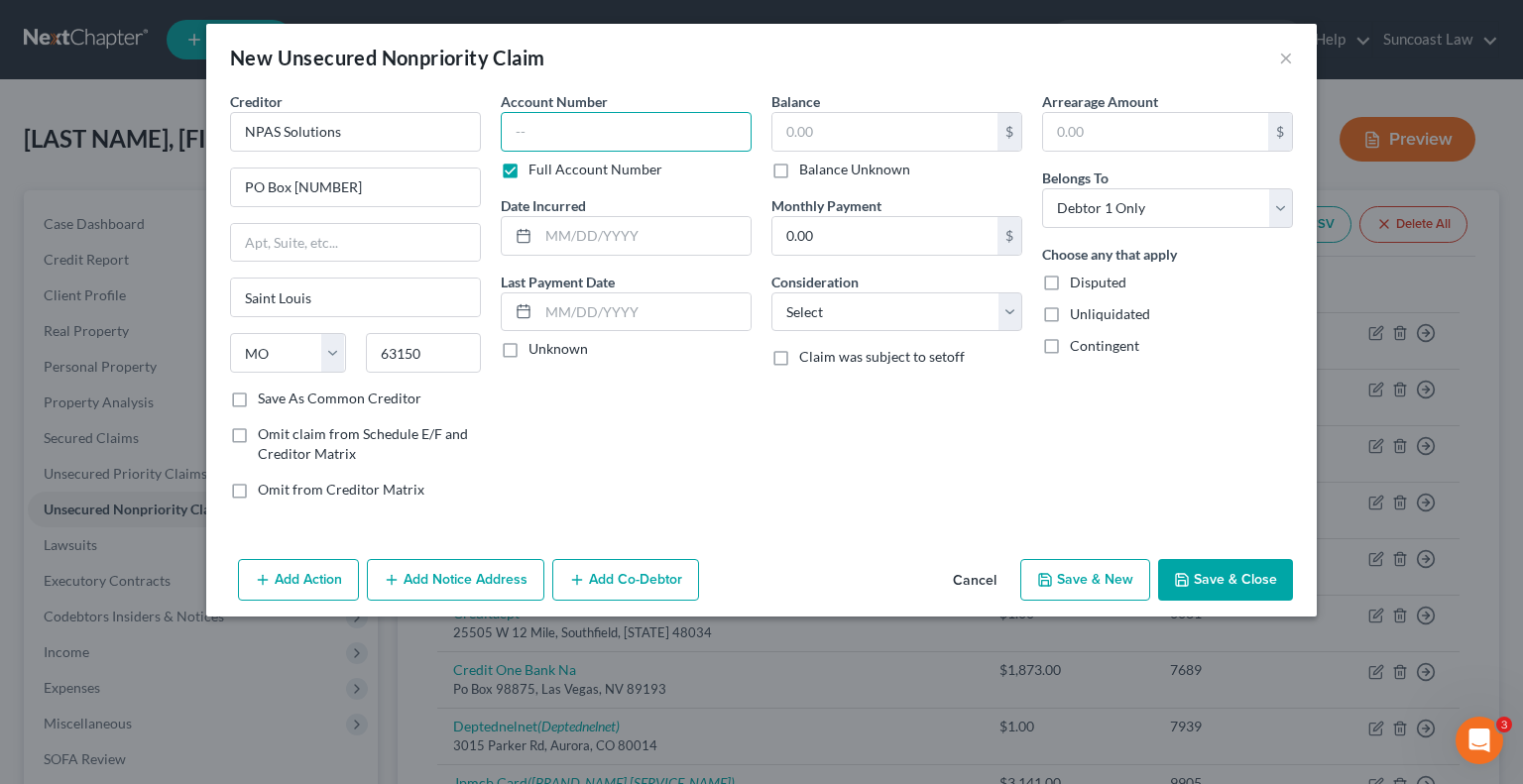 click at bounding box center (626, 132) 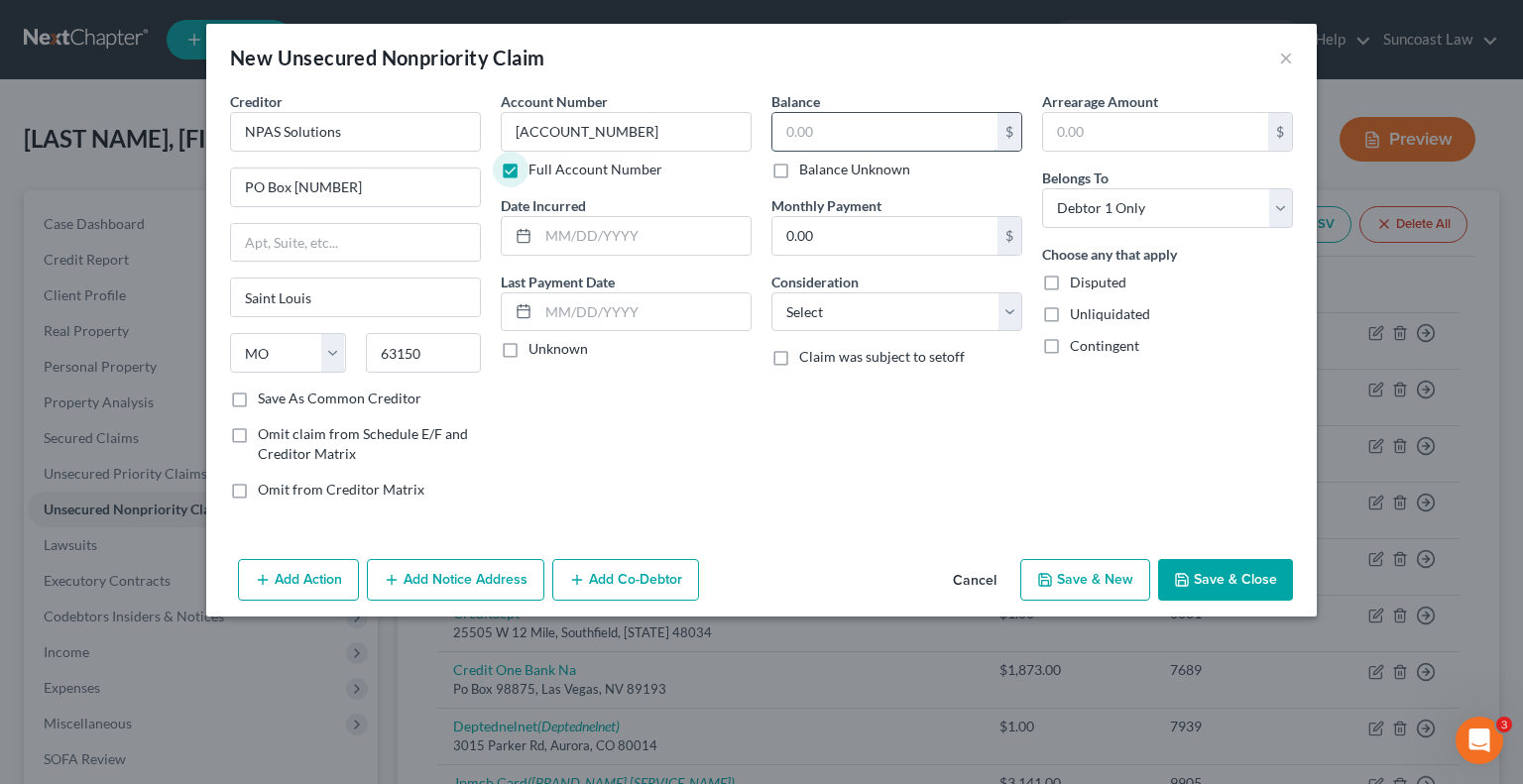 click at bounding box center (884, 132) 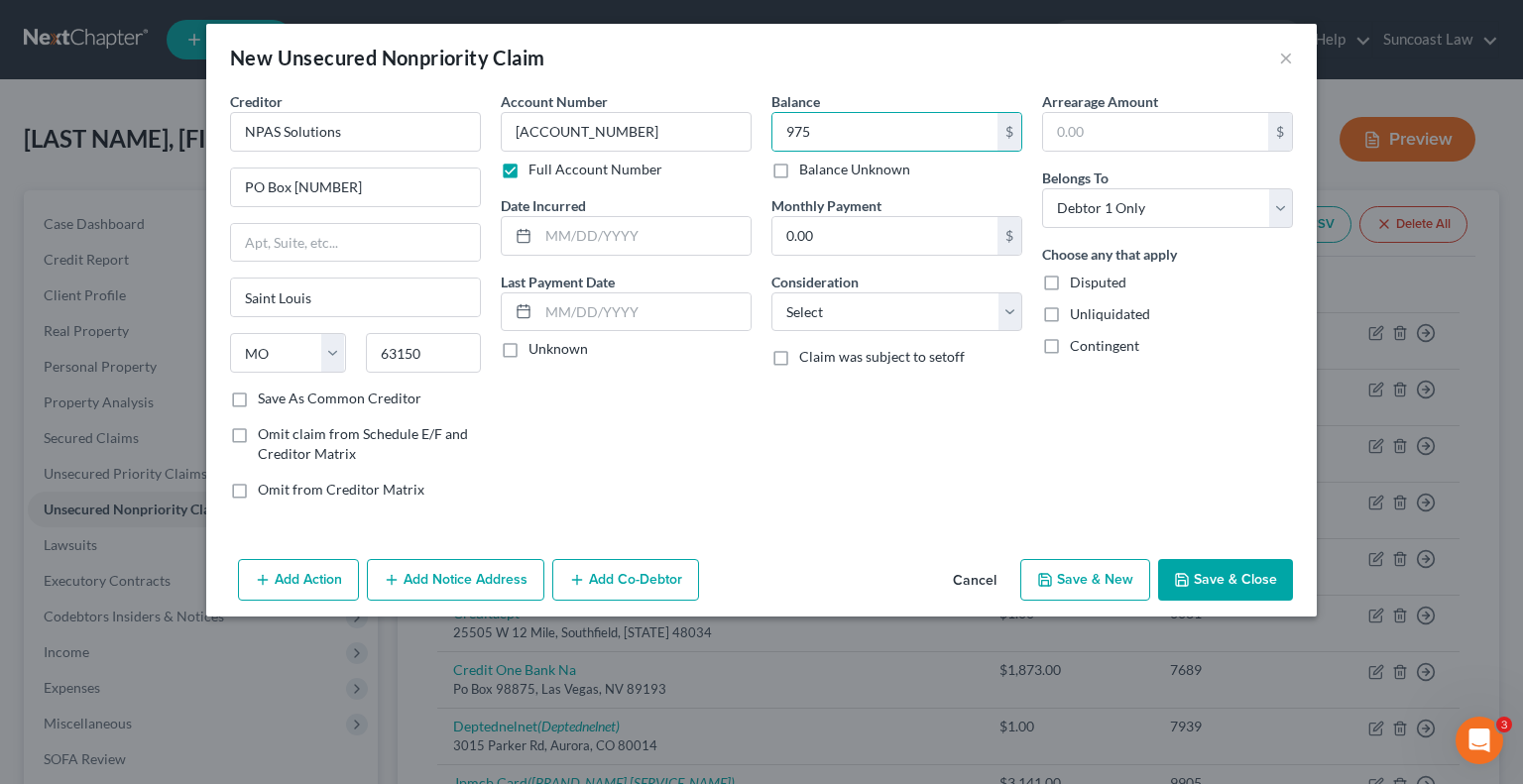 click on "Save & Close" at bounding box center [1226, 580] 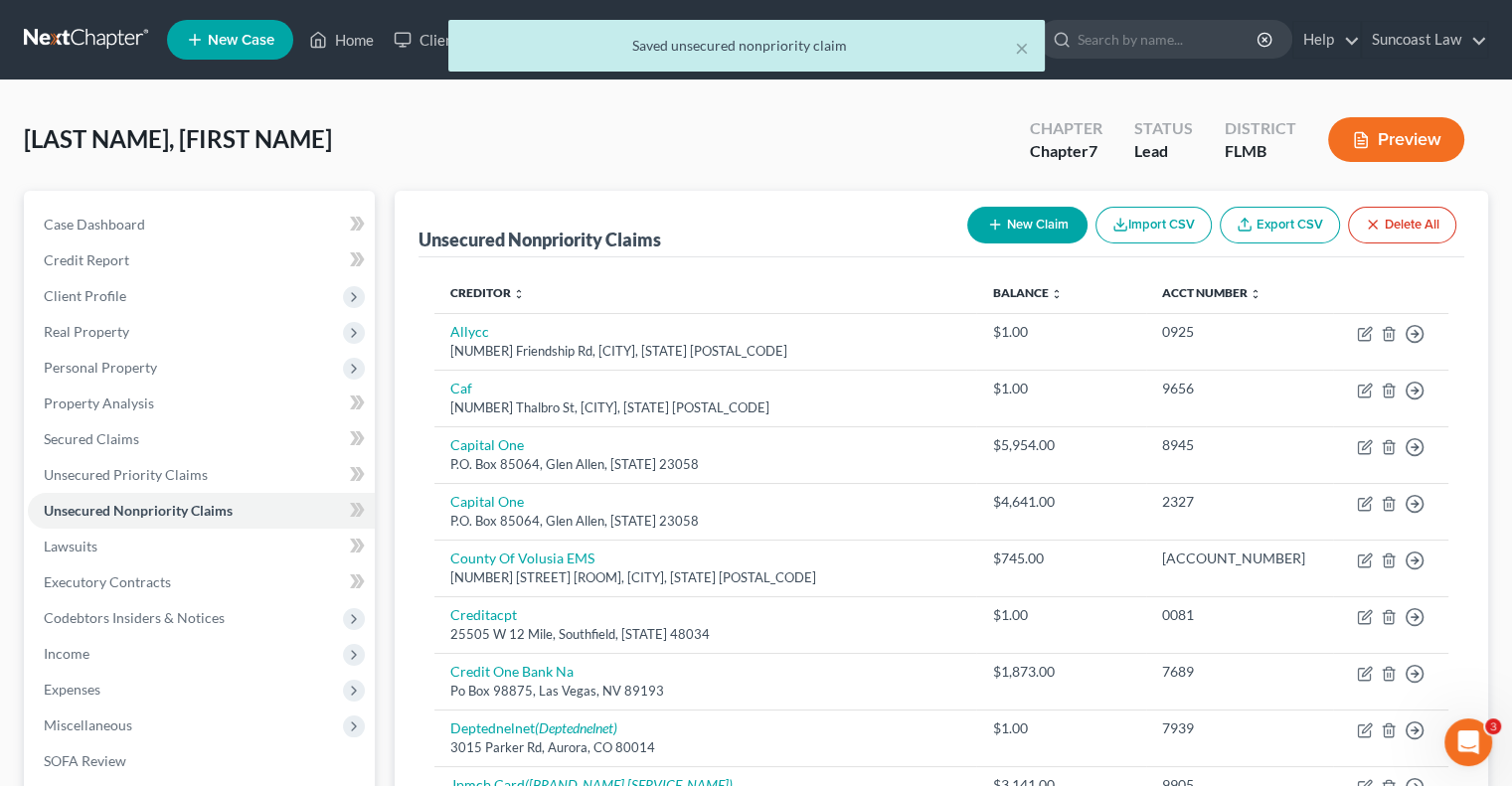 click on "New Claim" at bounding box center (1027, 225) 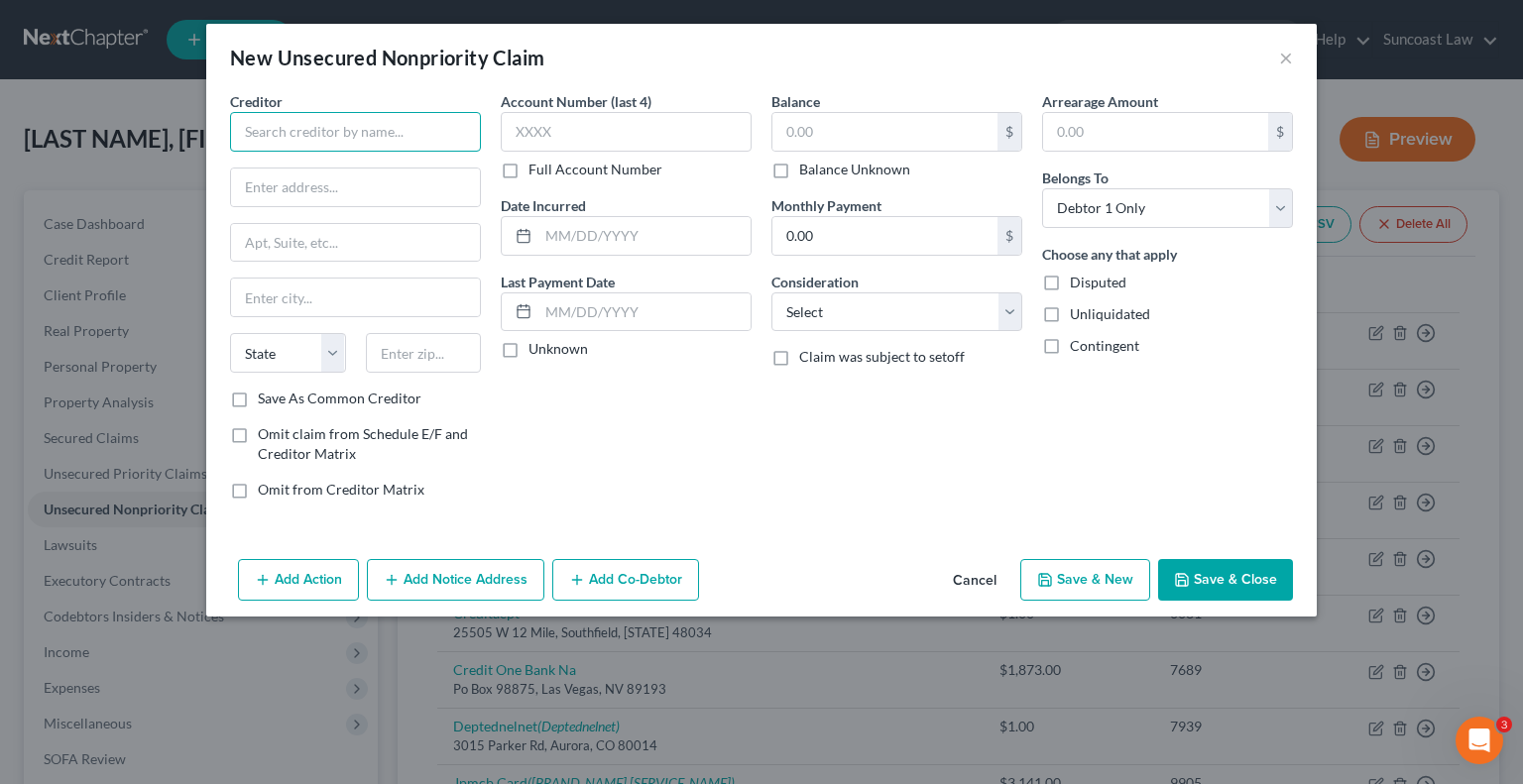 click at bounding box center [355, 132] 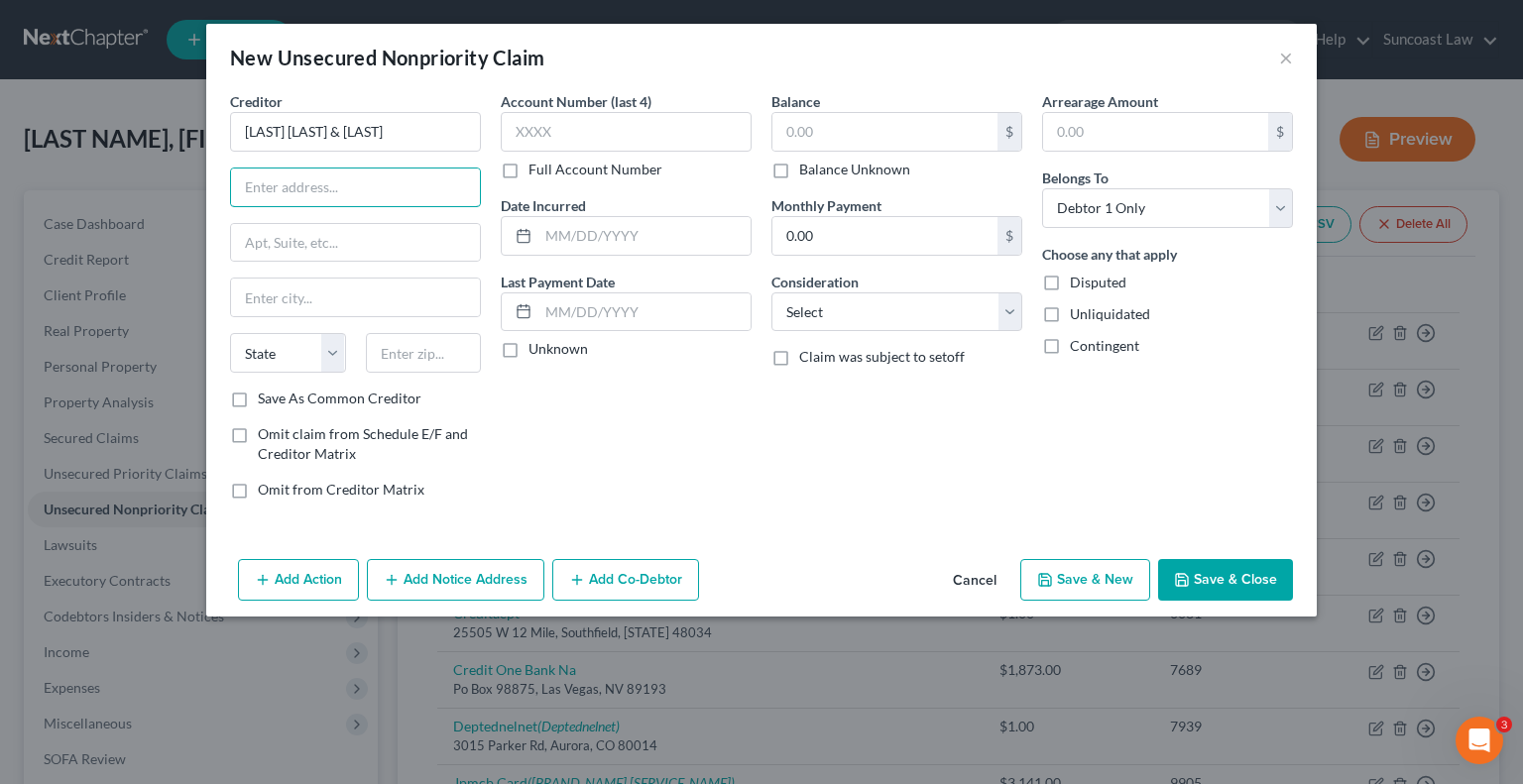 drag, startPoint x: 349, startPoint y: 178, endPoint x: 410, endPoint y: 106, distance: 94.36631 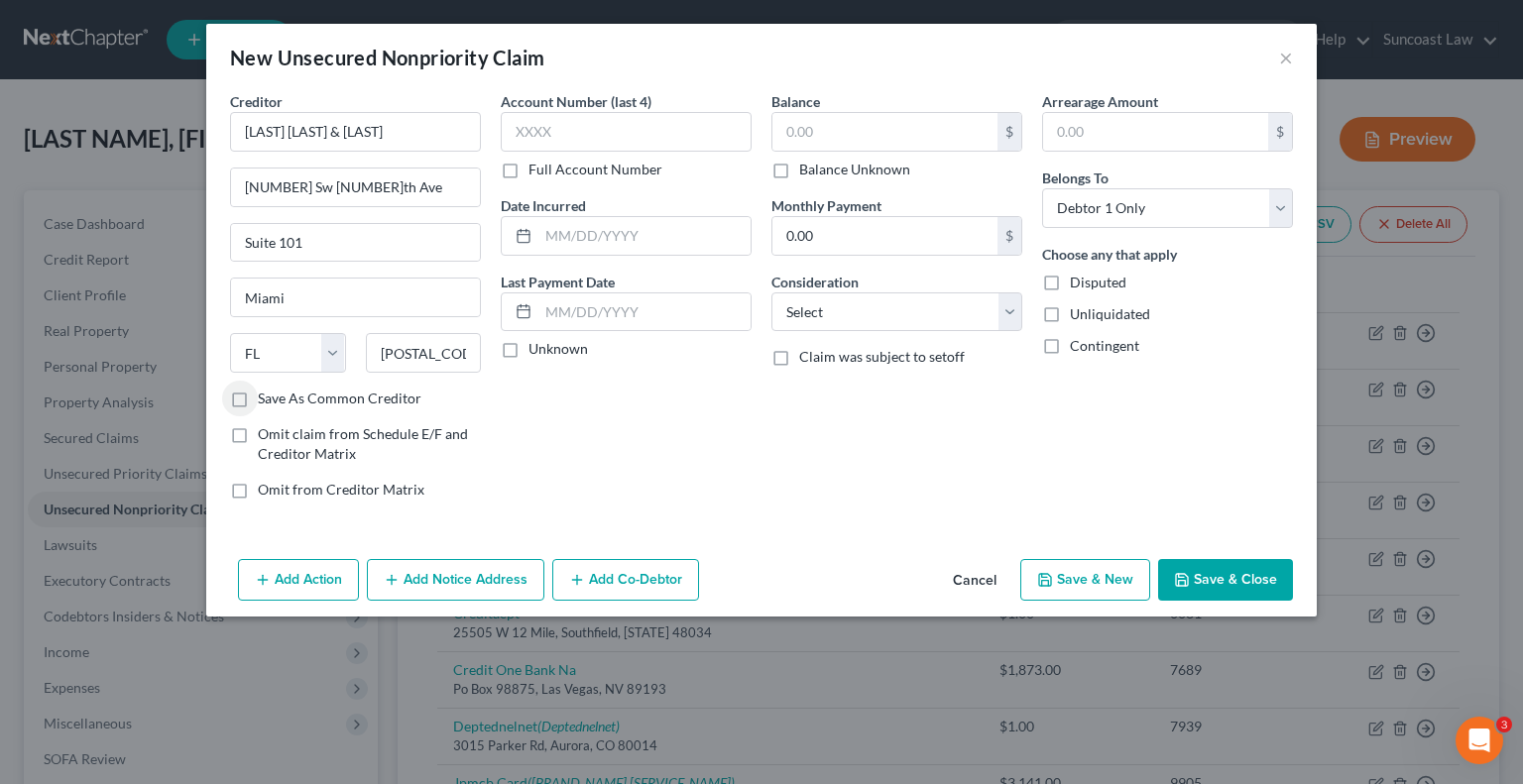 click on "Full Account Number" at bounding box center (595, 169) 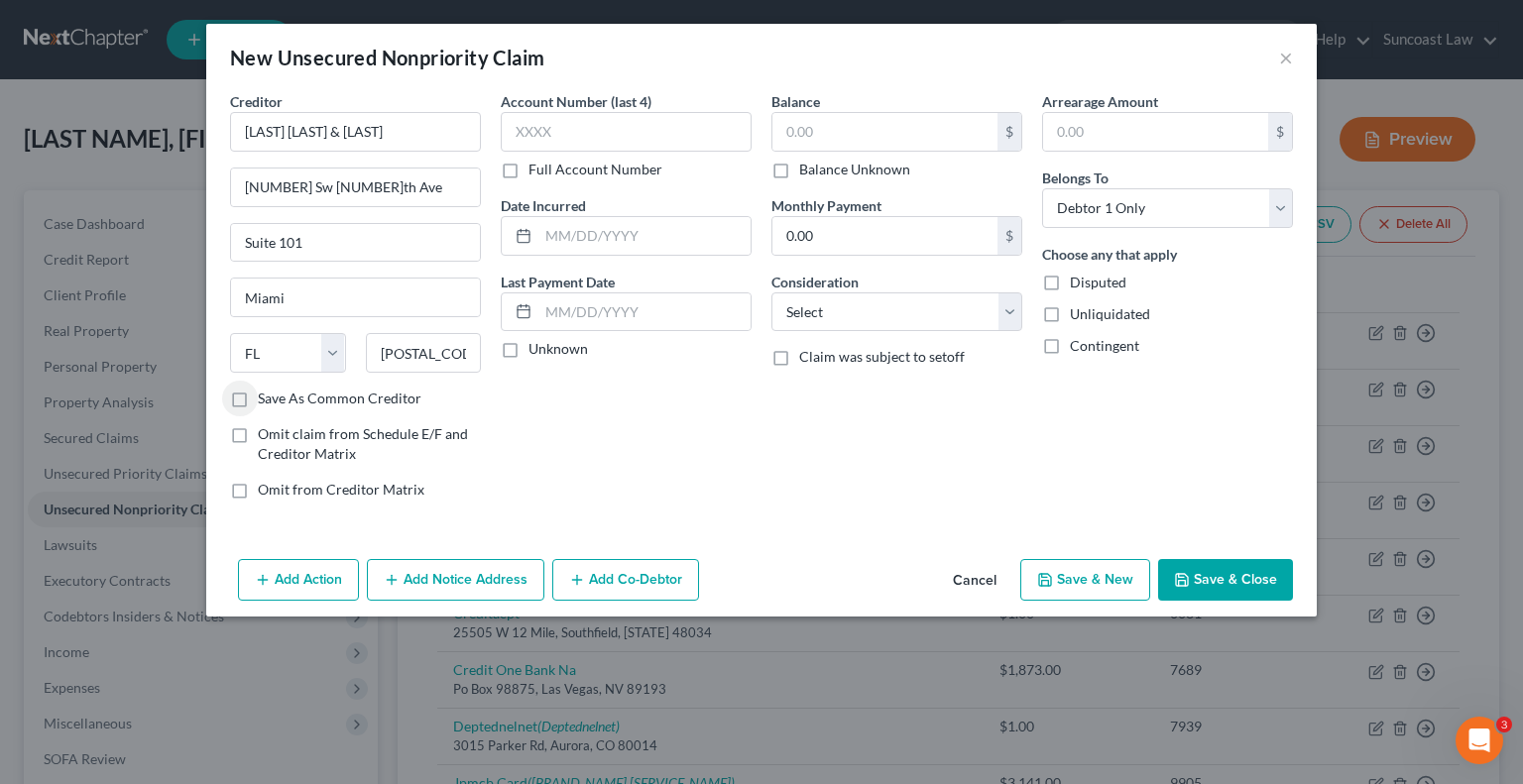 click on "Full Account Number" at bounding box center (542, 166) 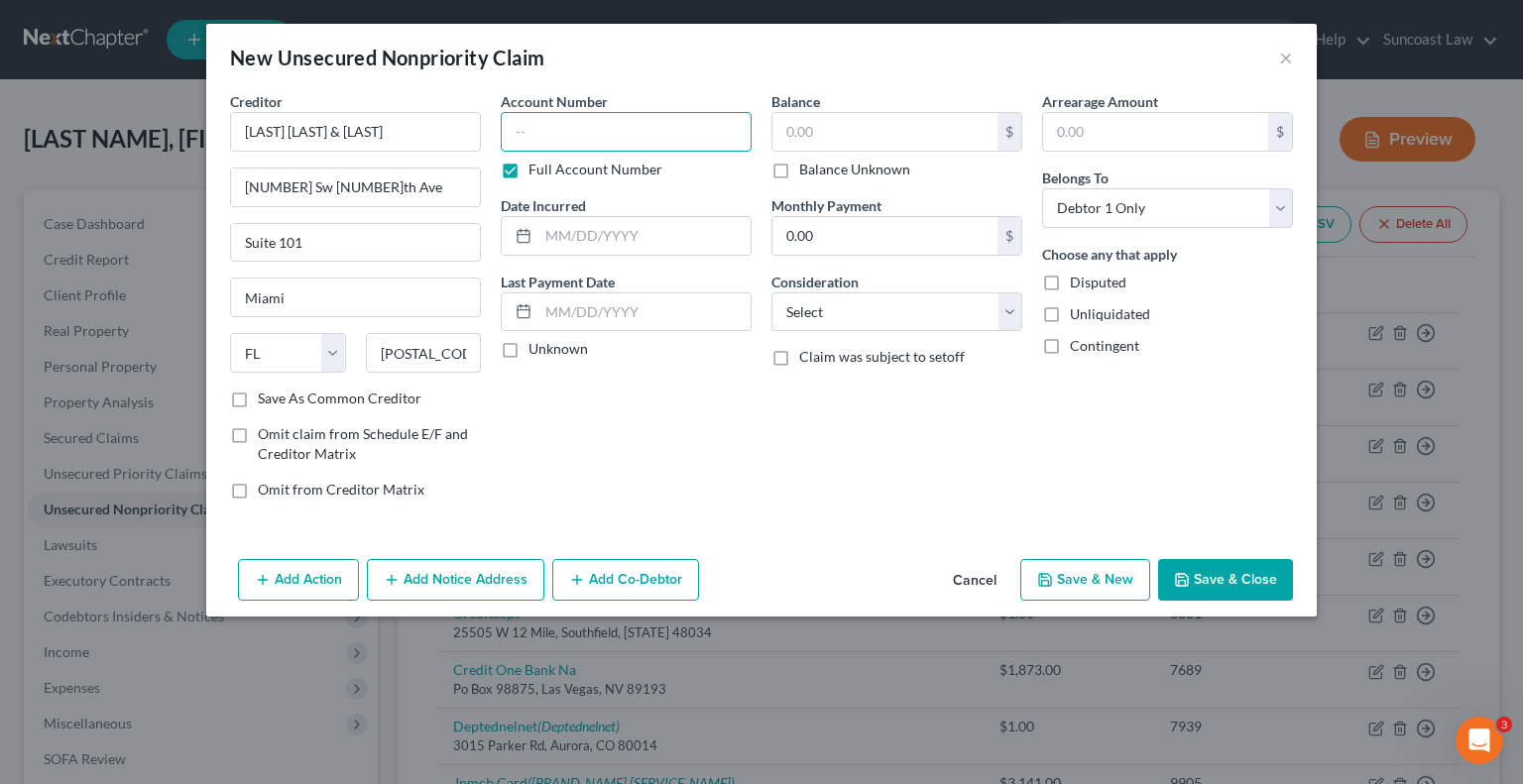 click at bounding box center [626, 132] 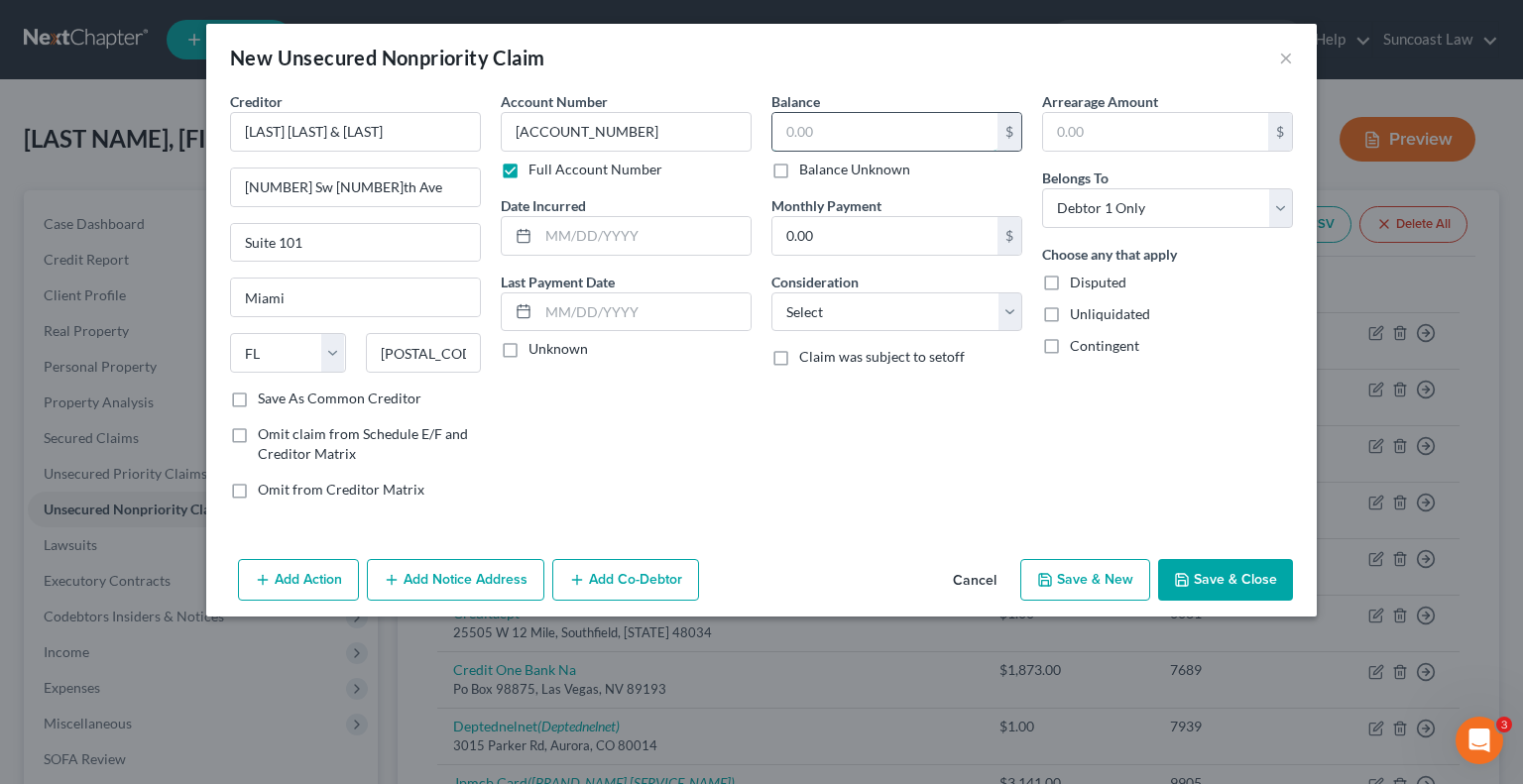 click at bounding box center (884, 132) 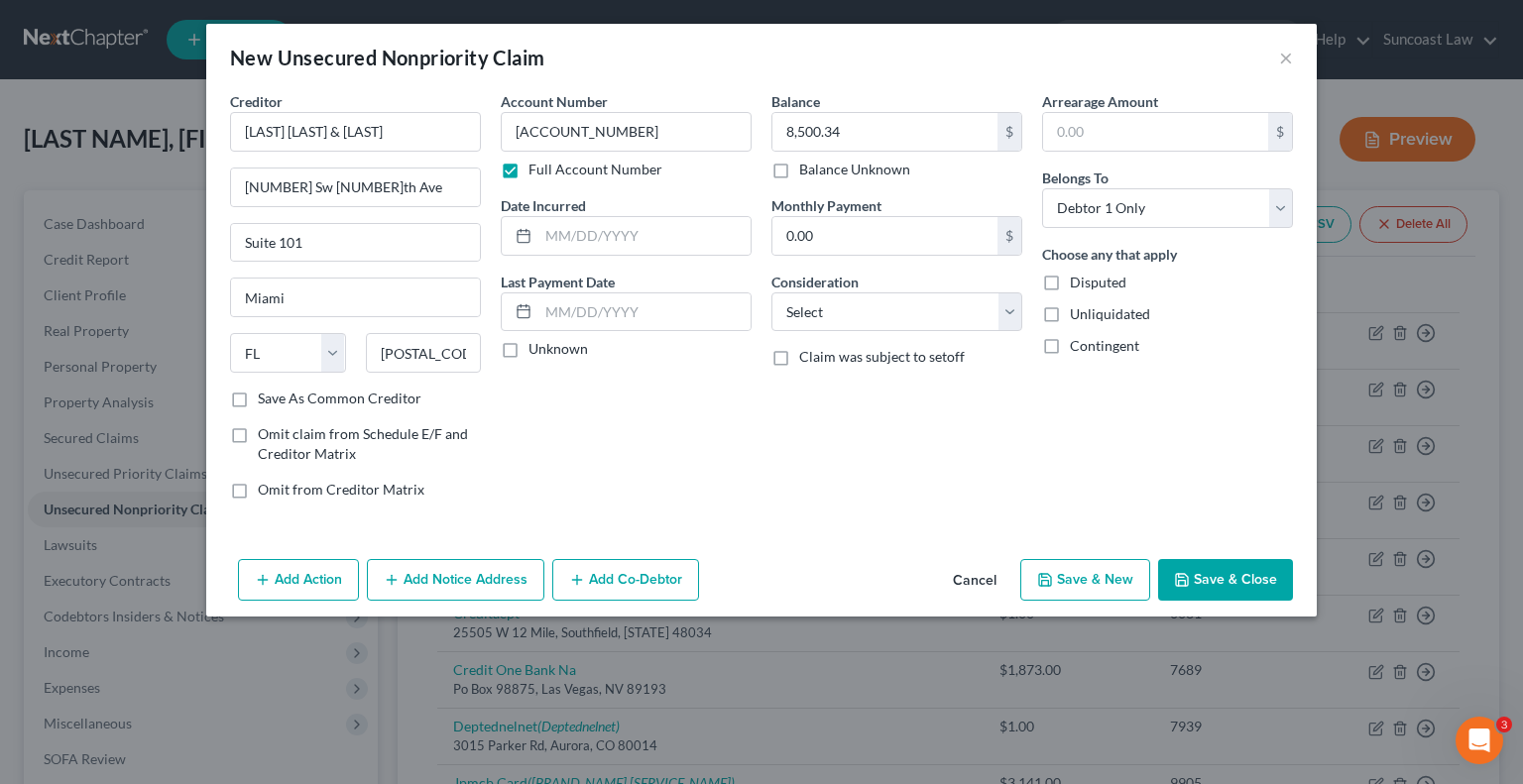 click on "Save & Close" at bounding box center [1226, 580] 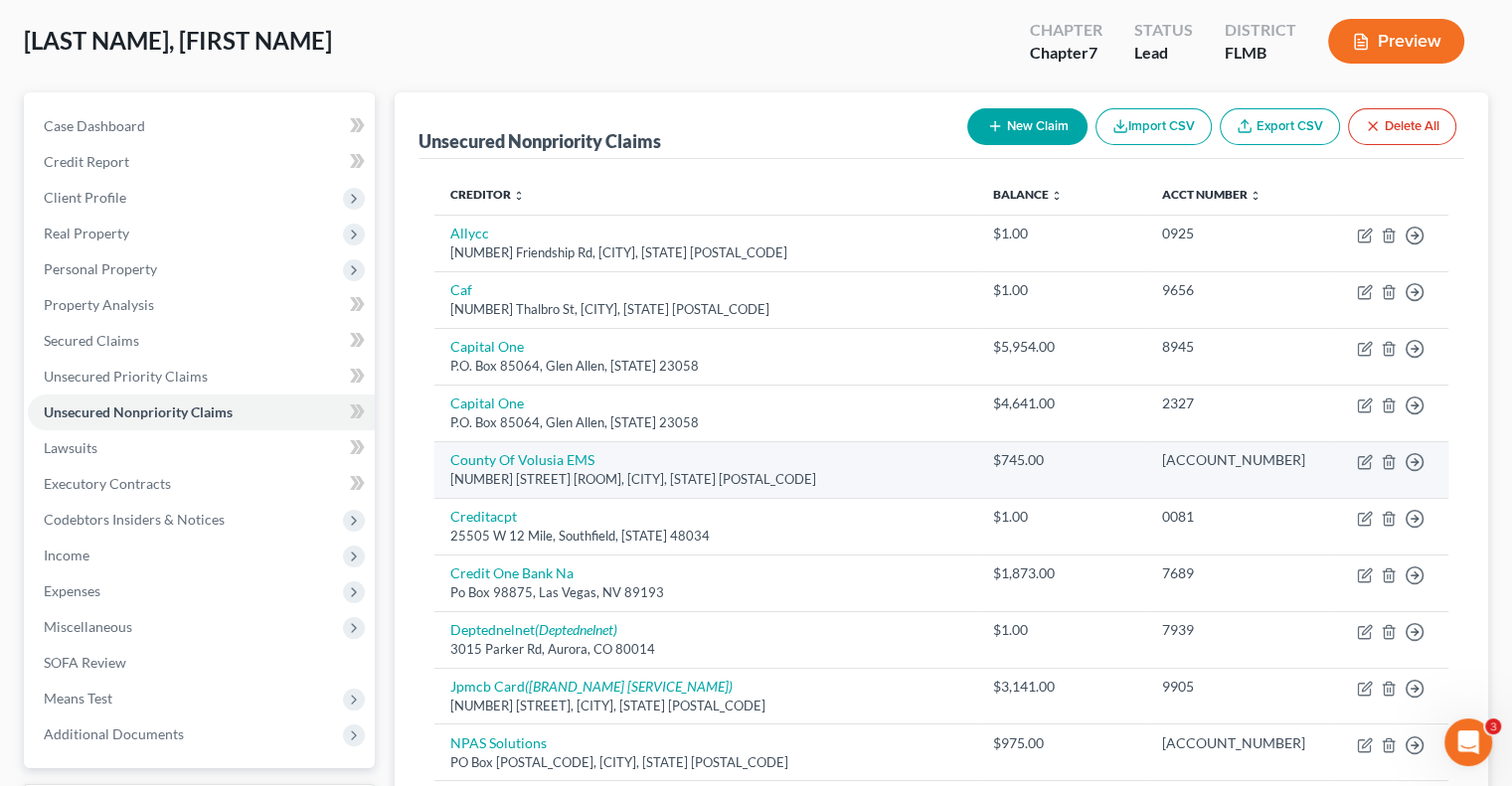 scroll, scrollTop: 99, scrollLeft: 0, axis: vertical 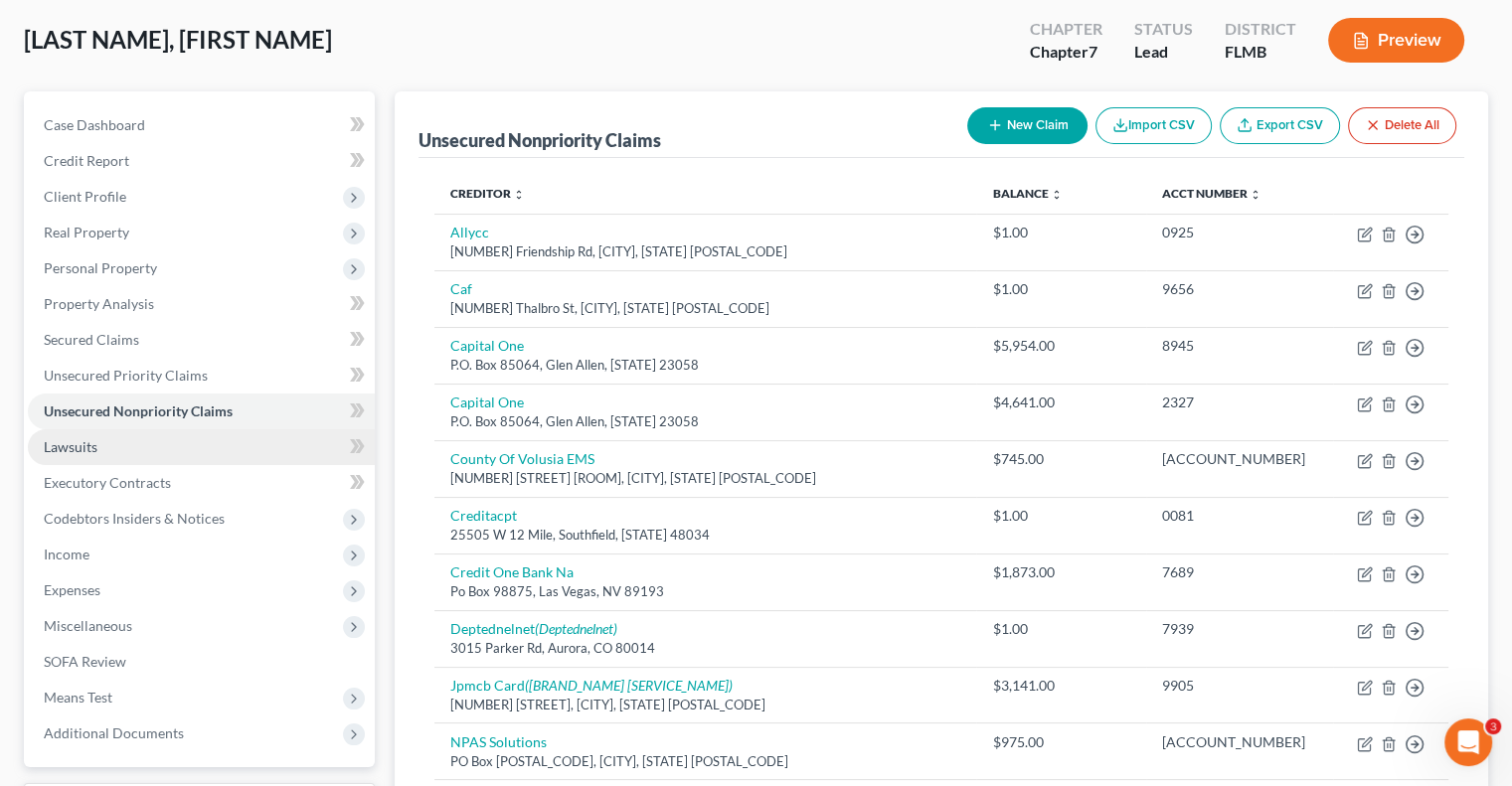 click on "Lawsuits" at bounding box center (201, 447) 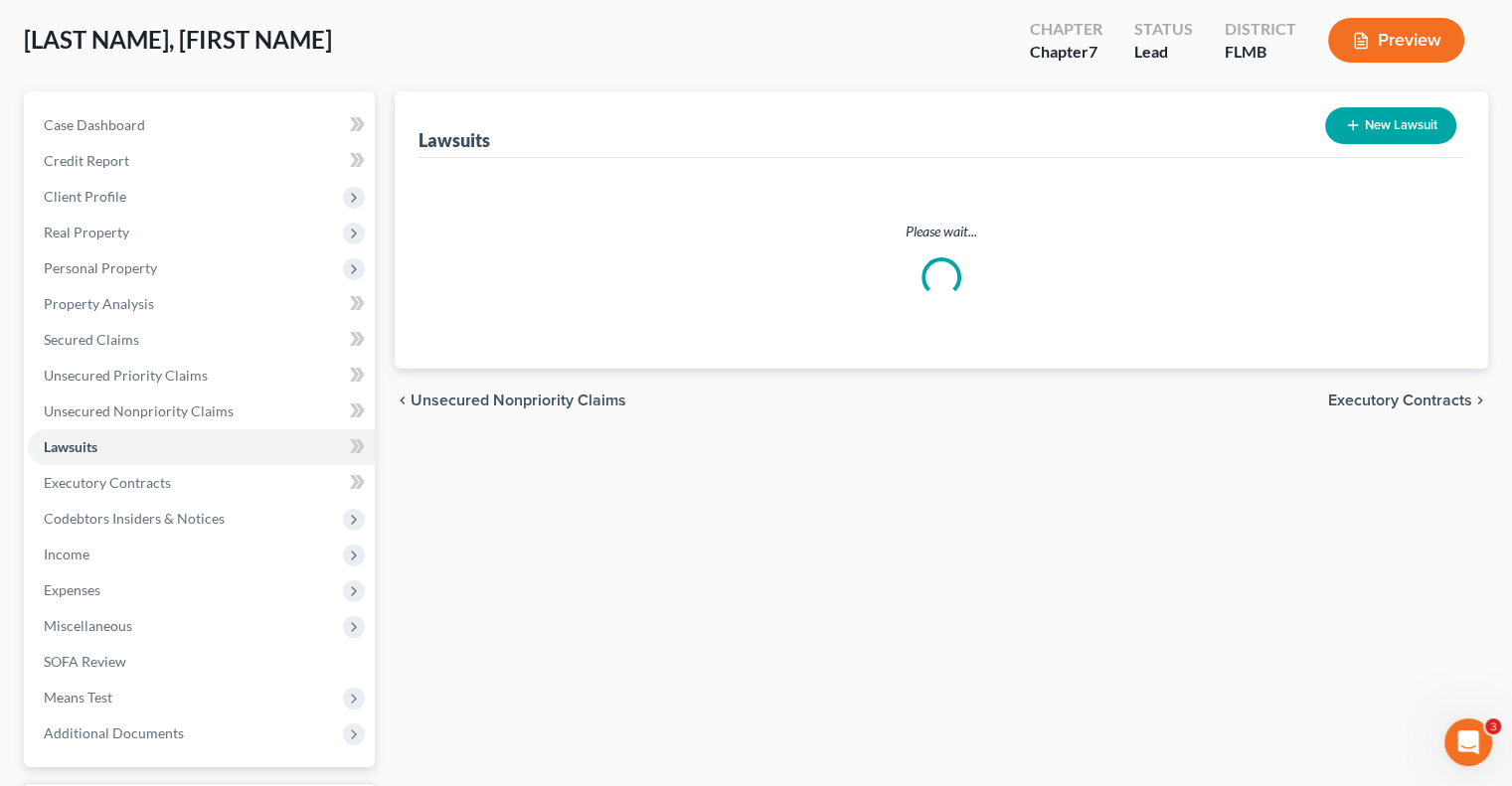 scroll, scrollTop: 0, scrollLeft: 0, axis: both 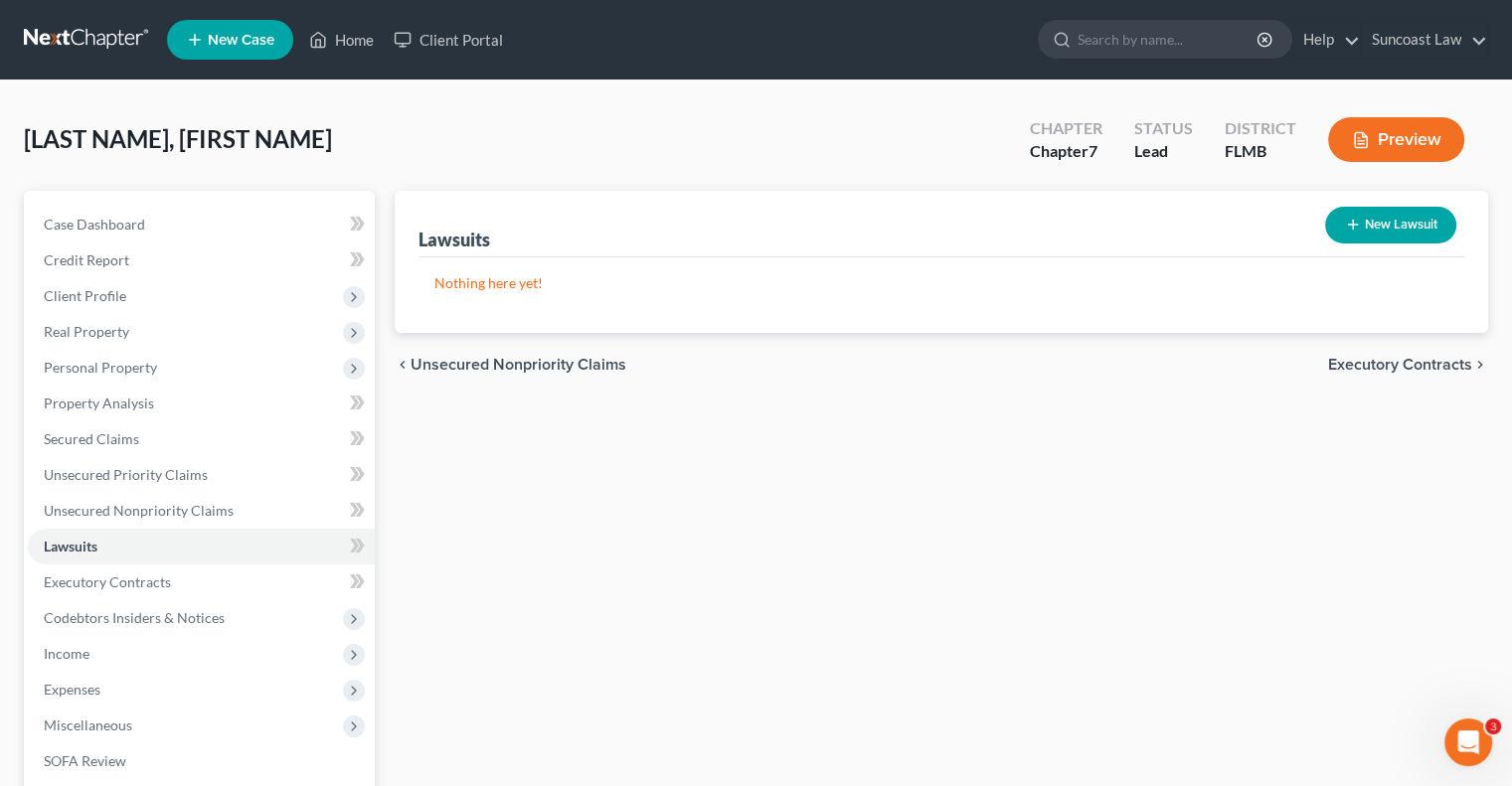 click on "New Lawsuit" at bounding box center [1391, 225] 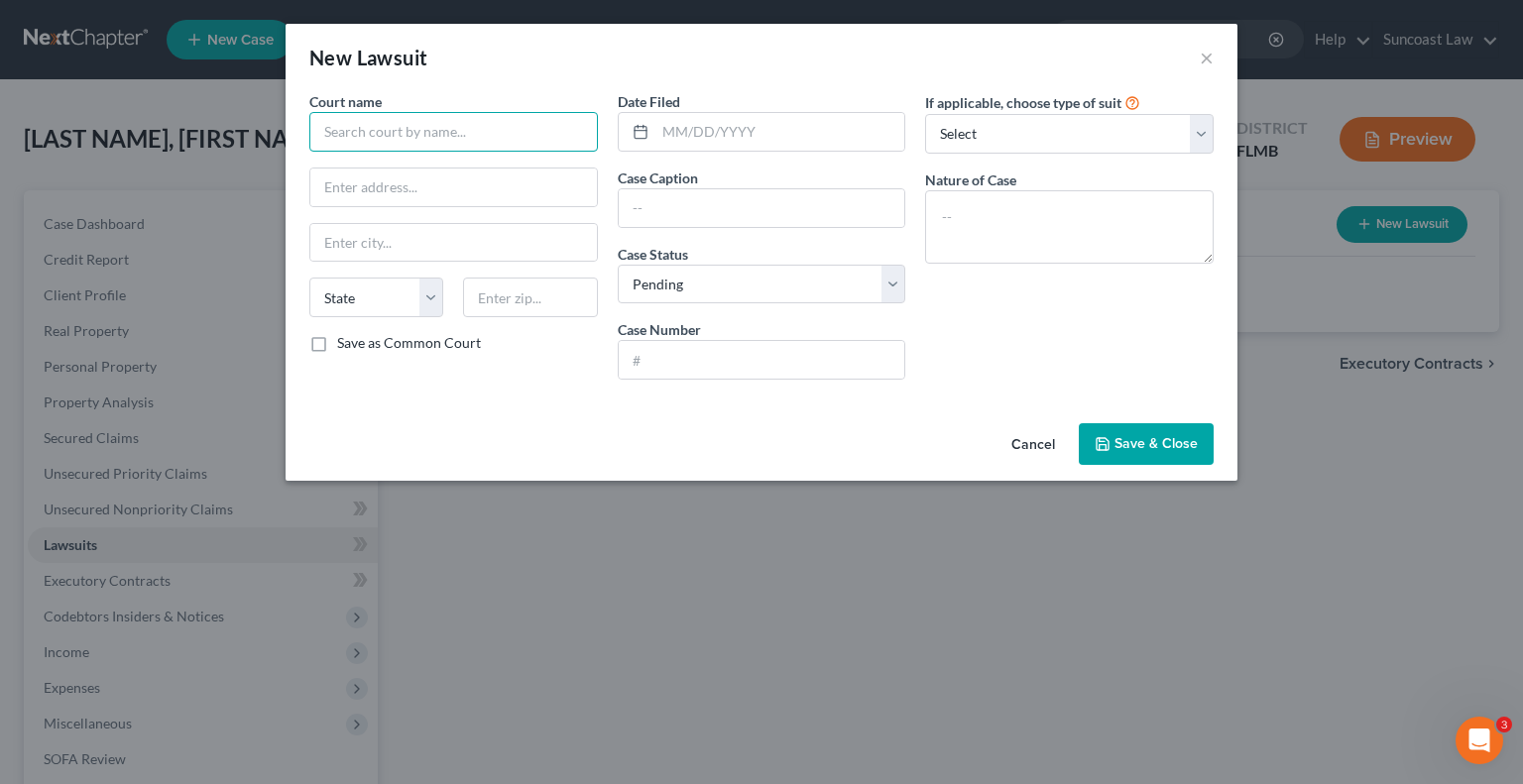 click at bounding box center [453, 132] 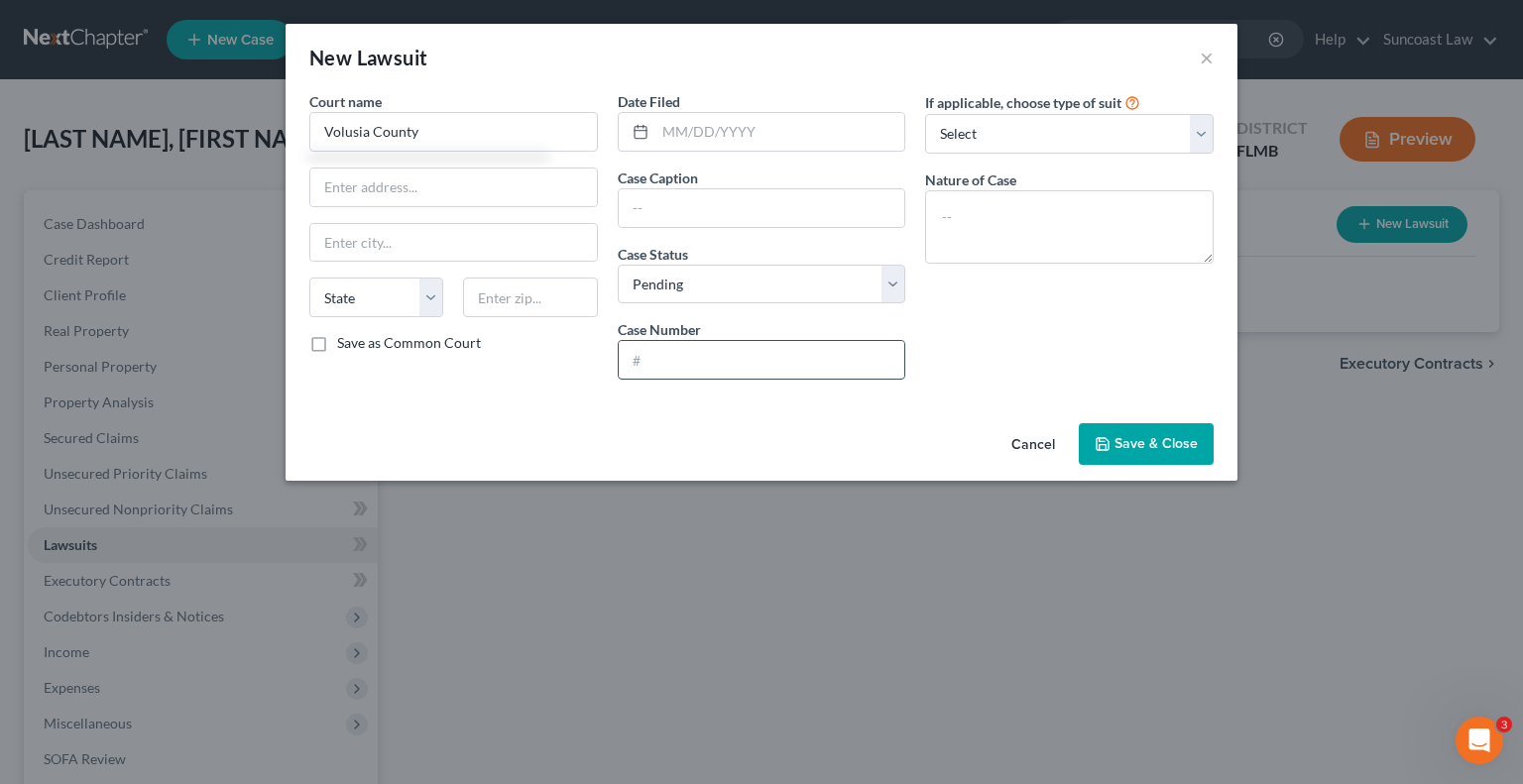 click at bounding box center [762, 360] 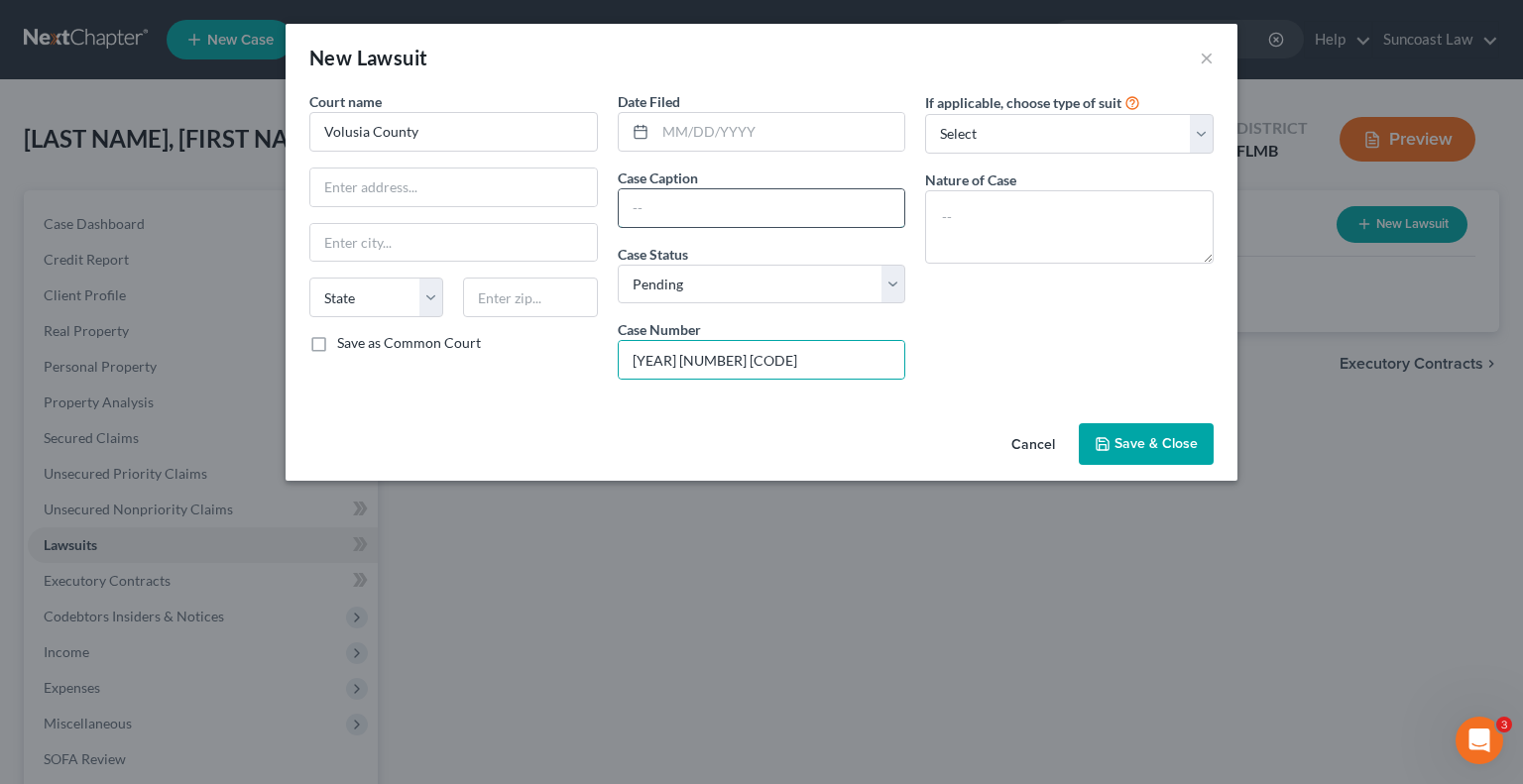 click at bounding box center (762, 208) 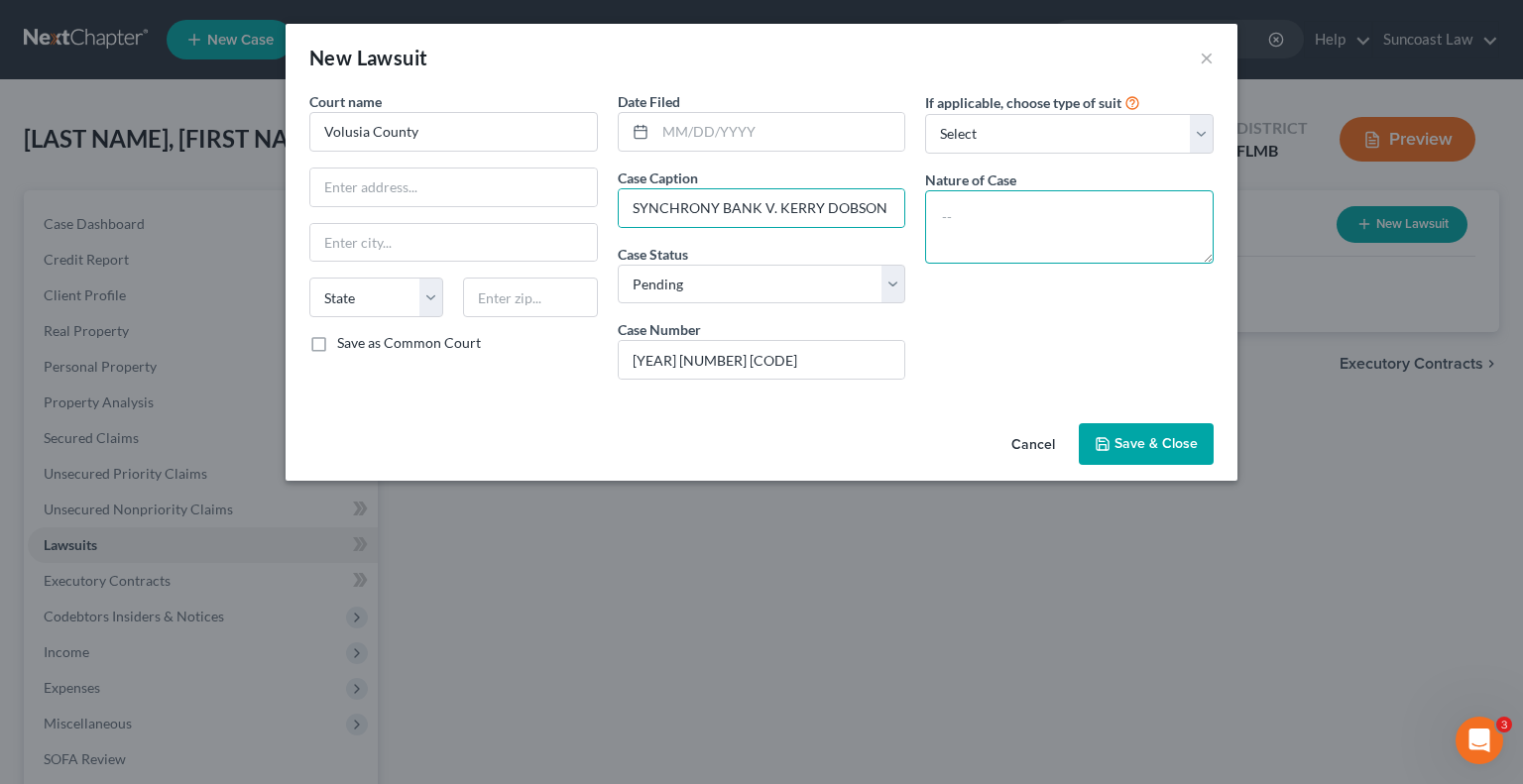 click at bounding box center [1069, 227] 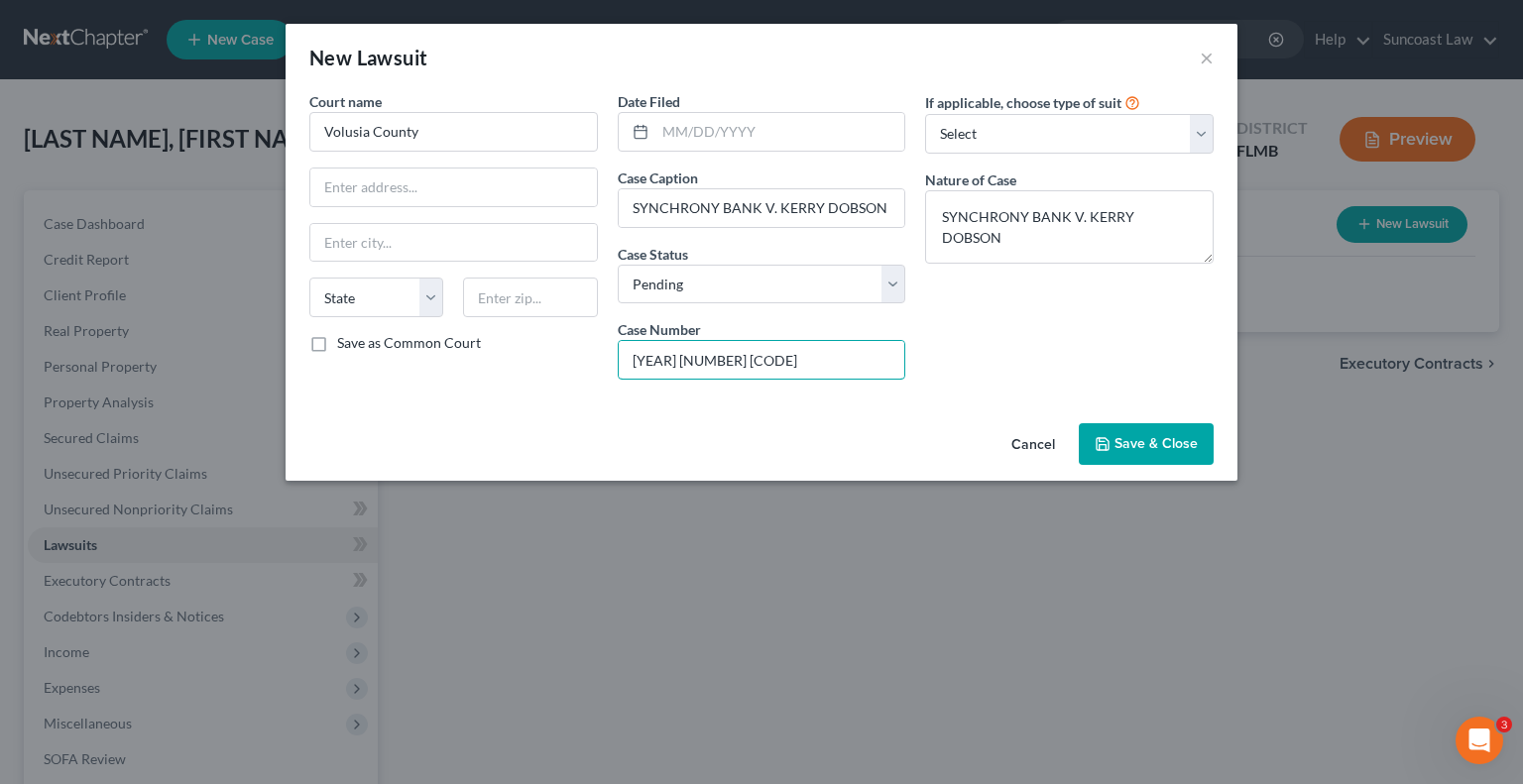 drag, startPoint x: 769, startPoint y: 356, endPoint x: 586, endPoint y: 365, distance: 183.2212 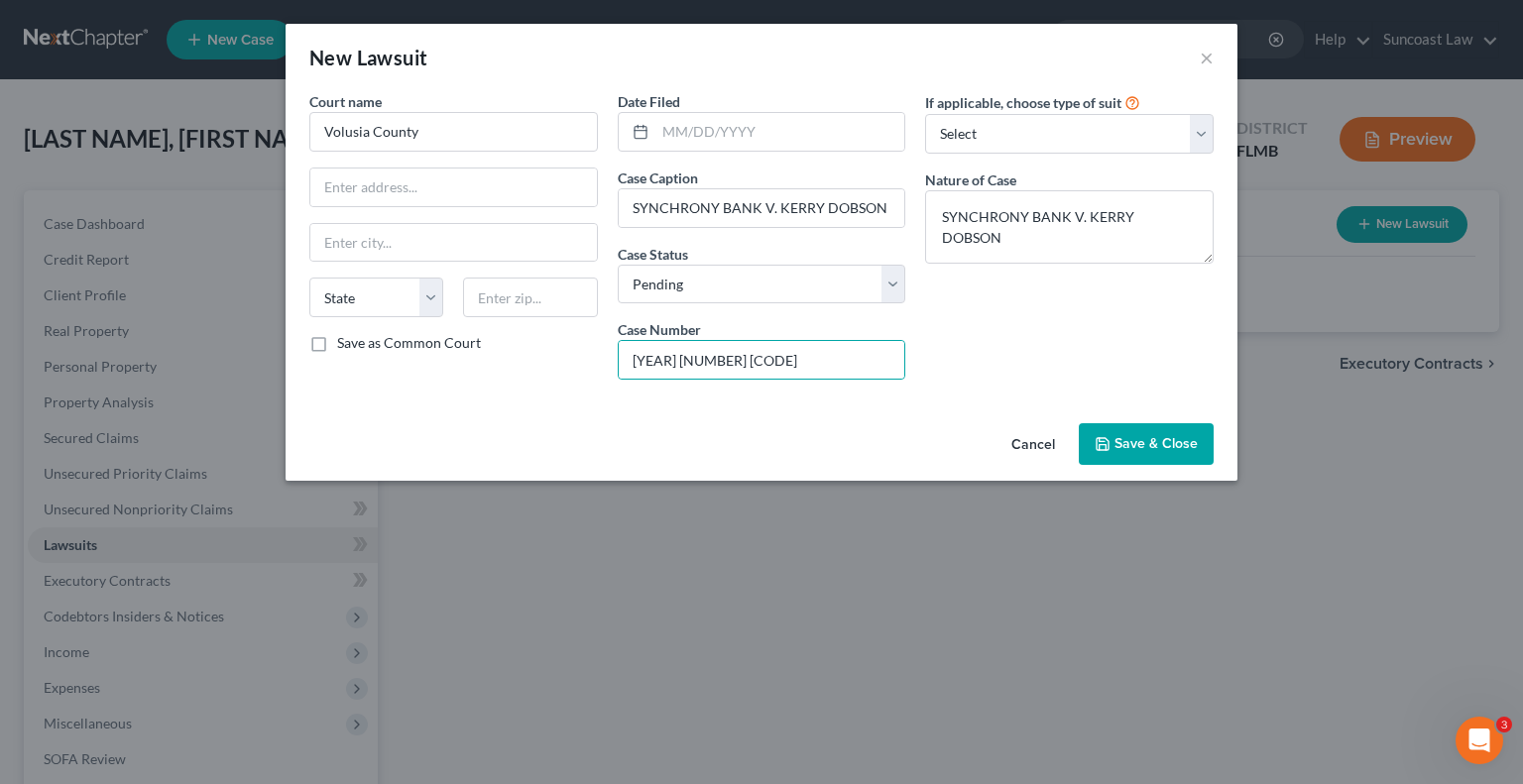 drag, startPoint x: 1137, startPoint y: 445, endPoint x: 913, endPoint y: 471, distance: 225.50388 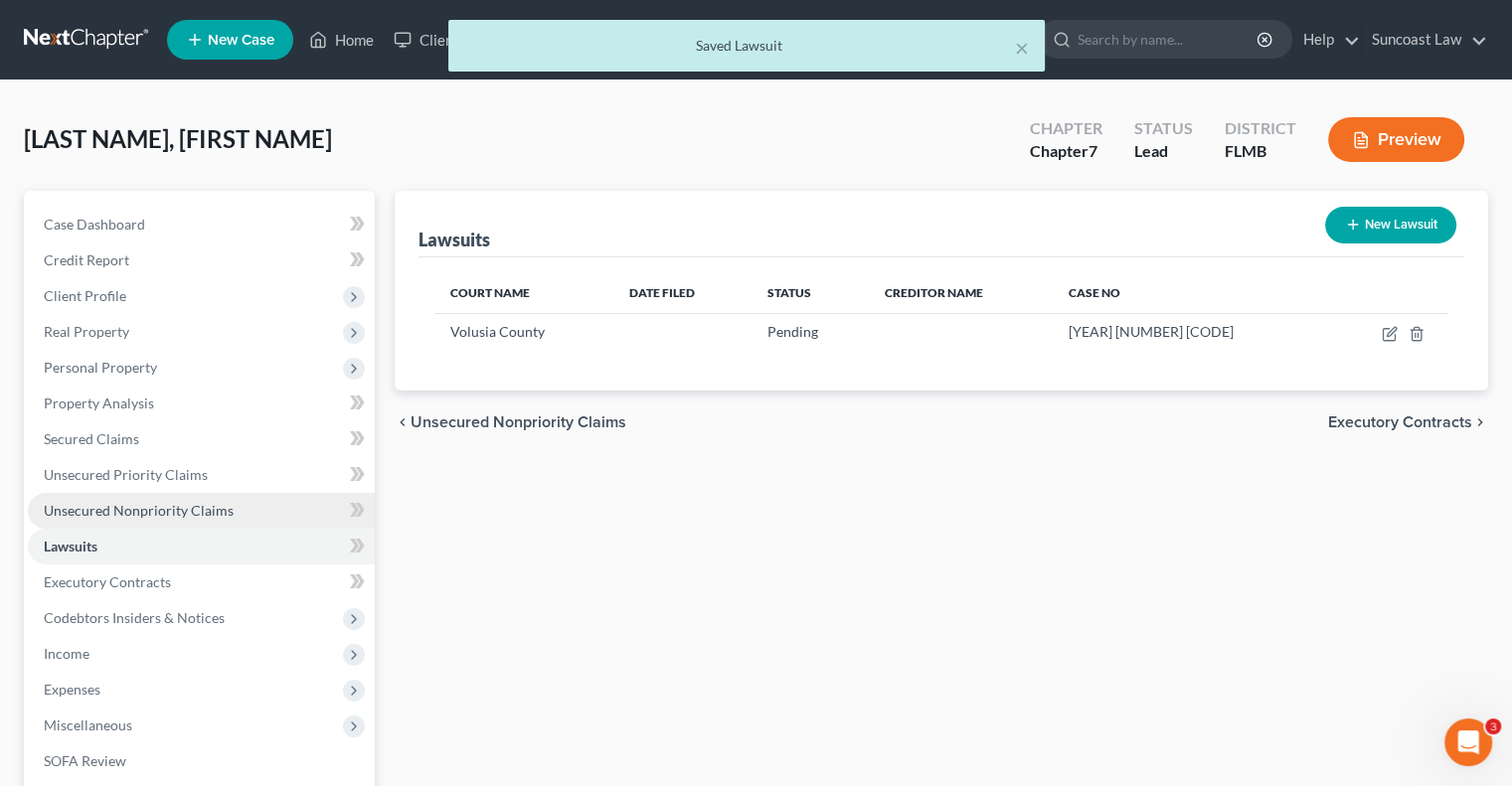click on "Unsecured Nonpriority Claims" at bounding box center [138, 510] 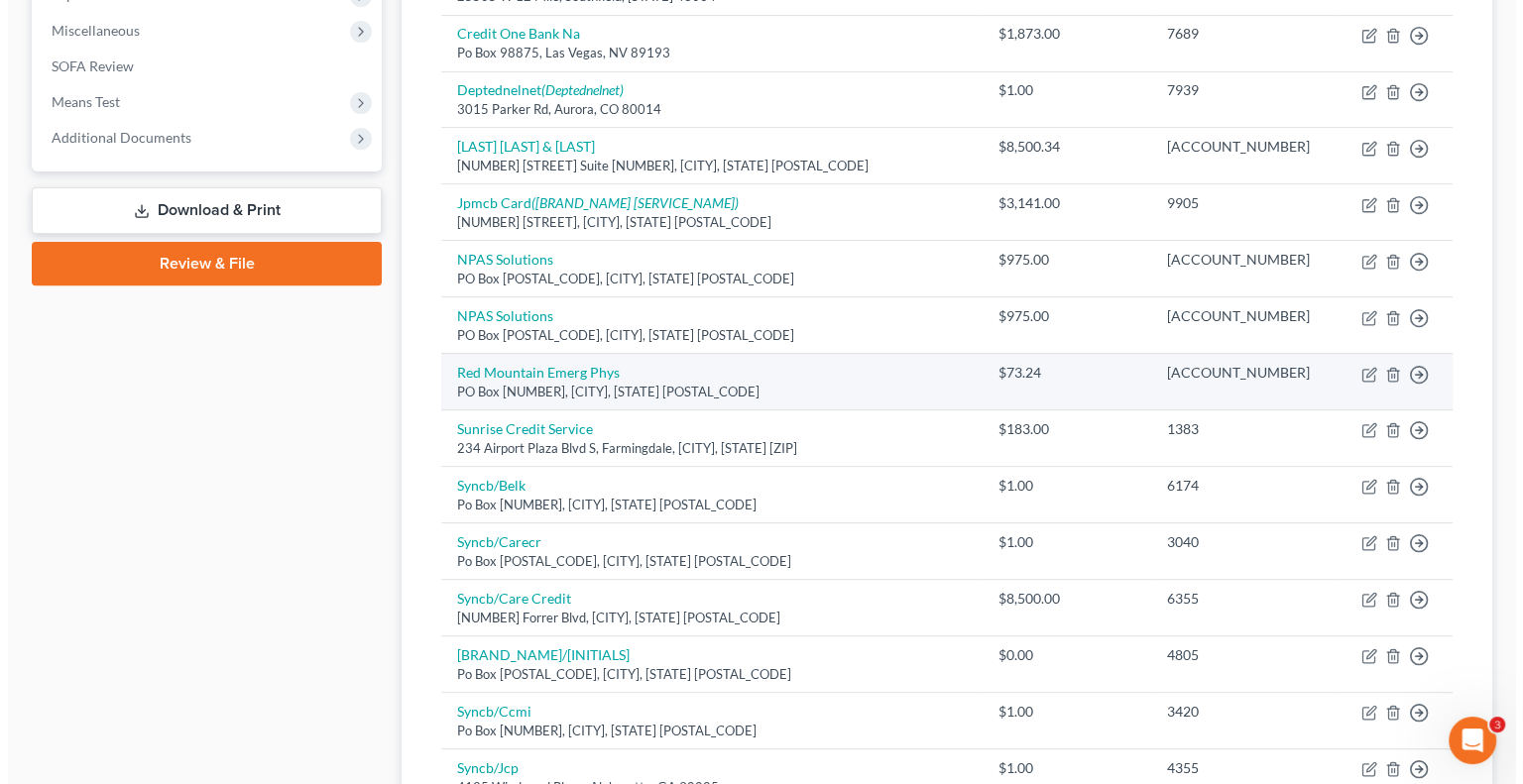 scroll, scrollTop: 694, scrollLeft: 0, axis: vertical 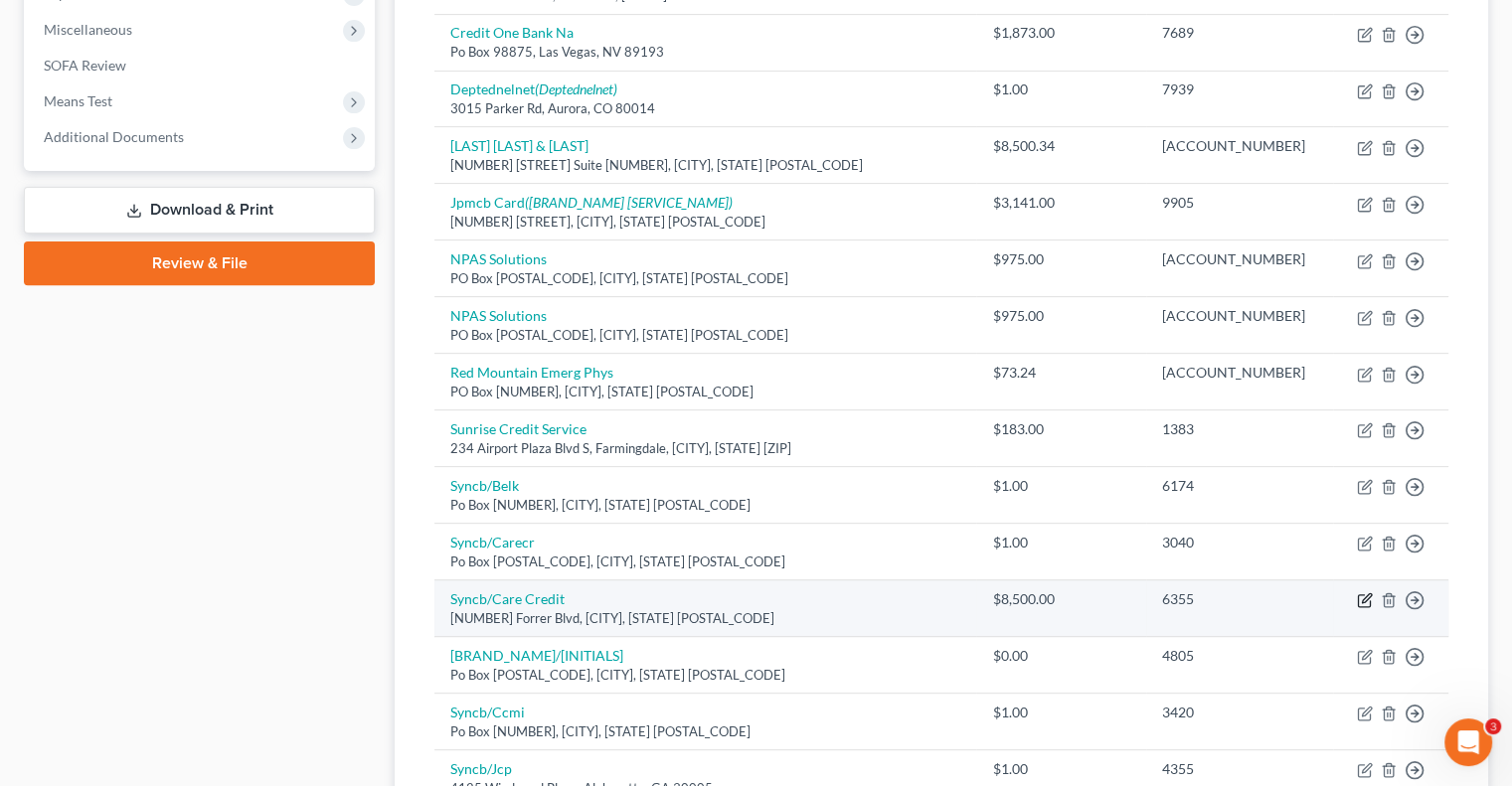 click 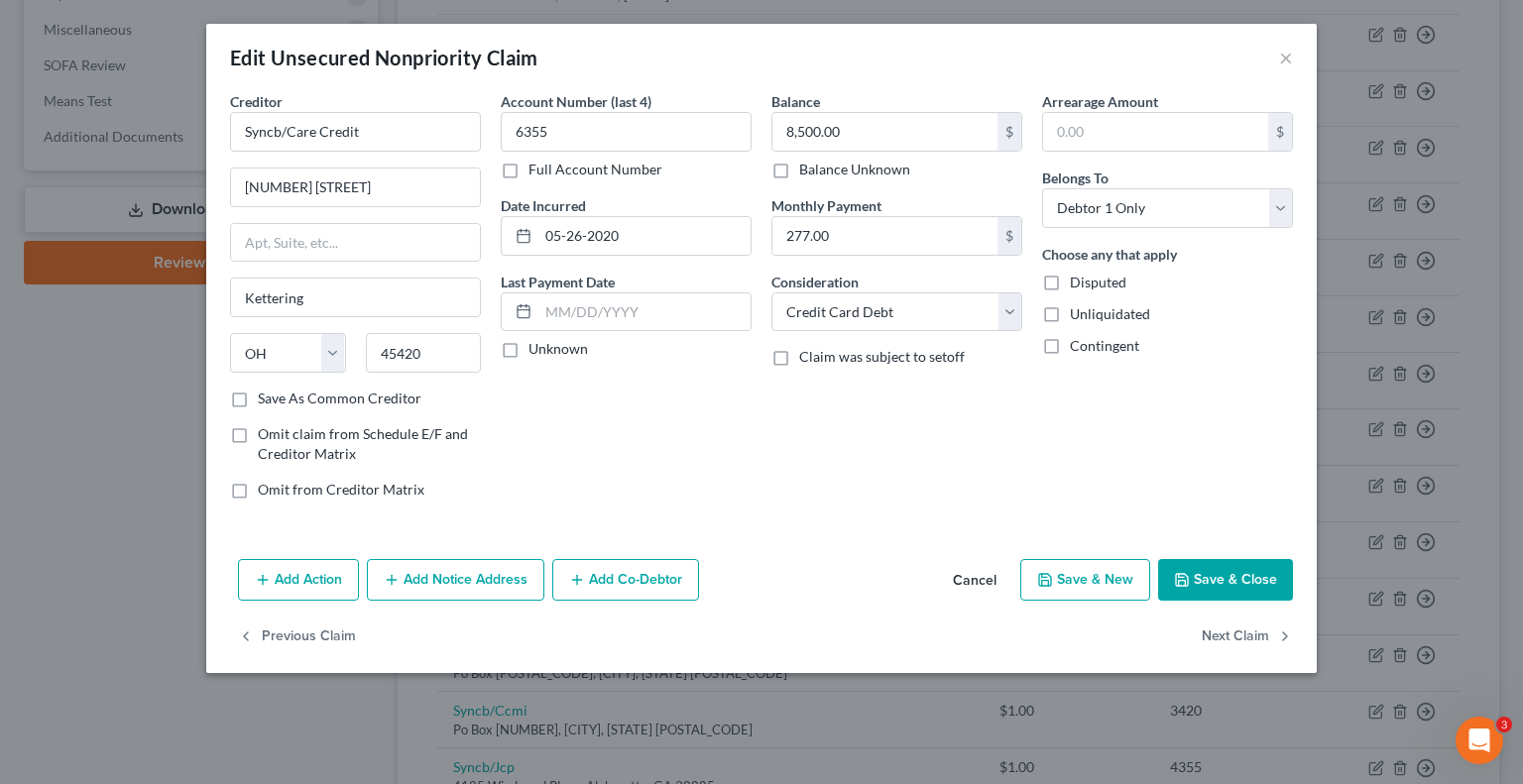 click on "Add Notice Address" at bounding box center [455, 580] 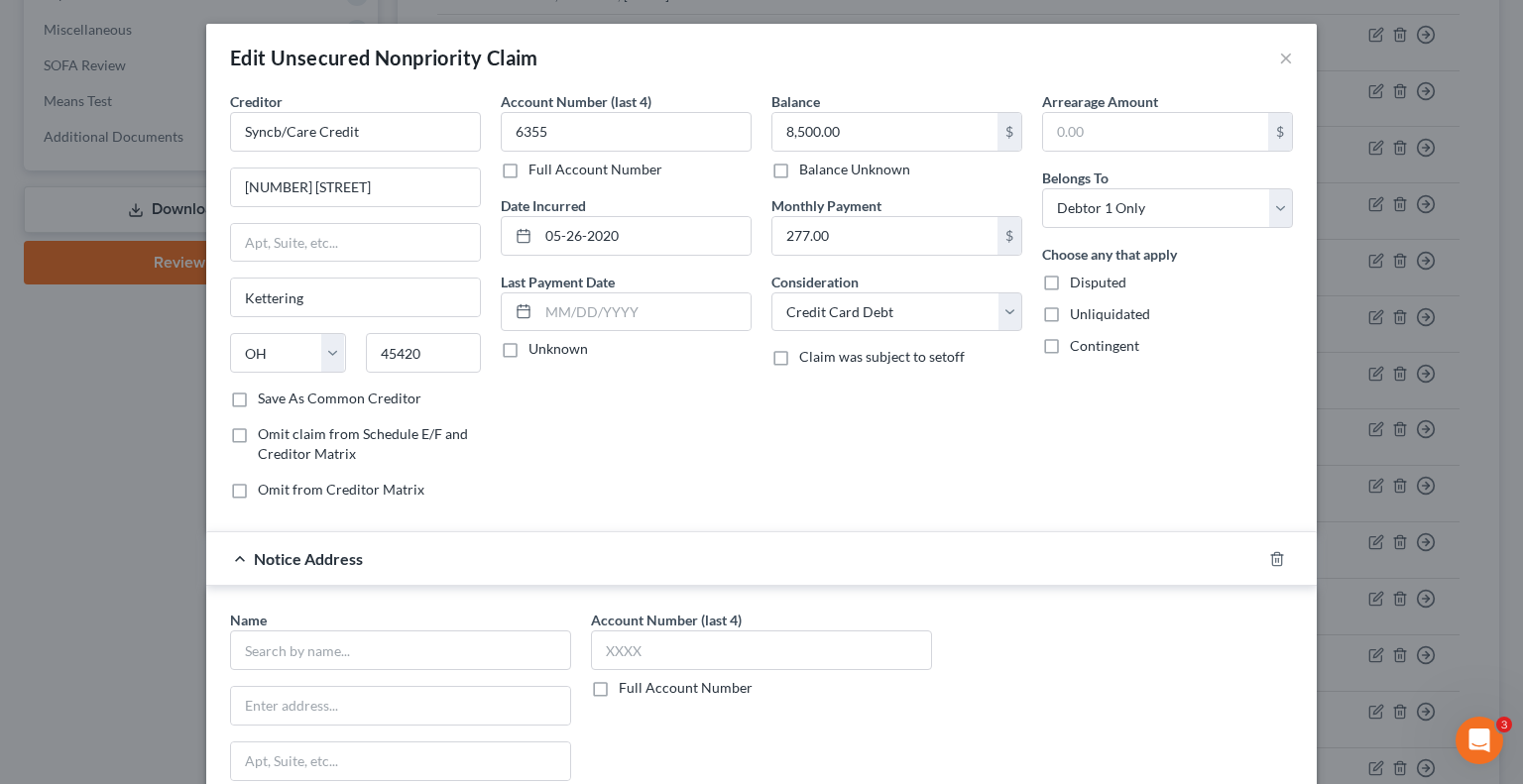 click on "Full Account Number" at bounding box center (685, 688) 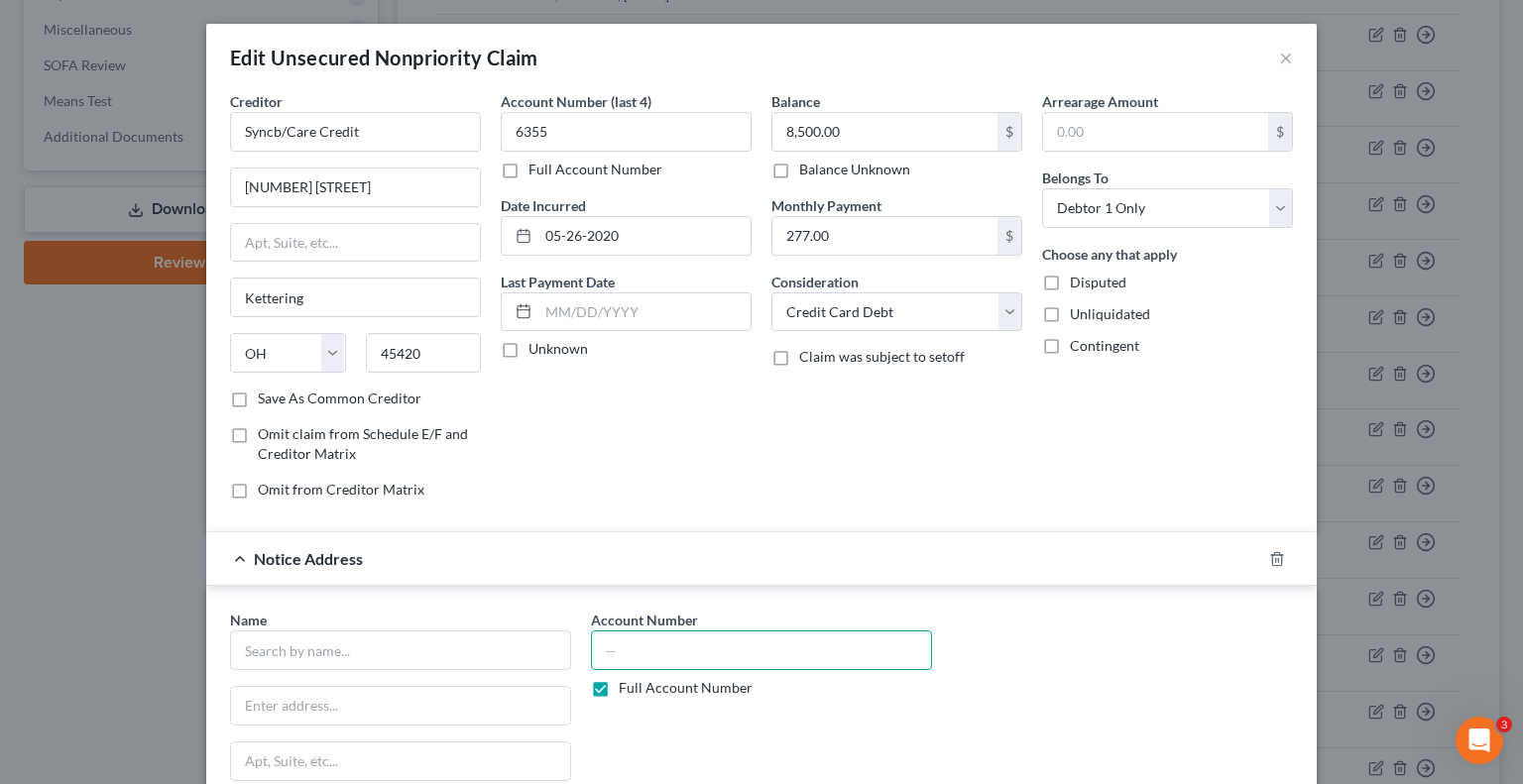 click at bounding box center [762, 650] 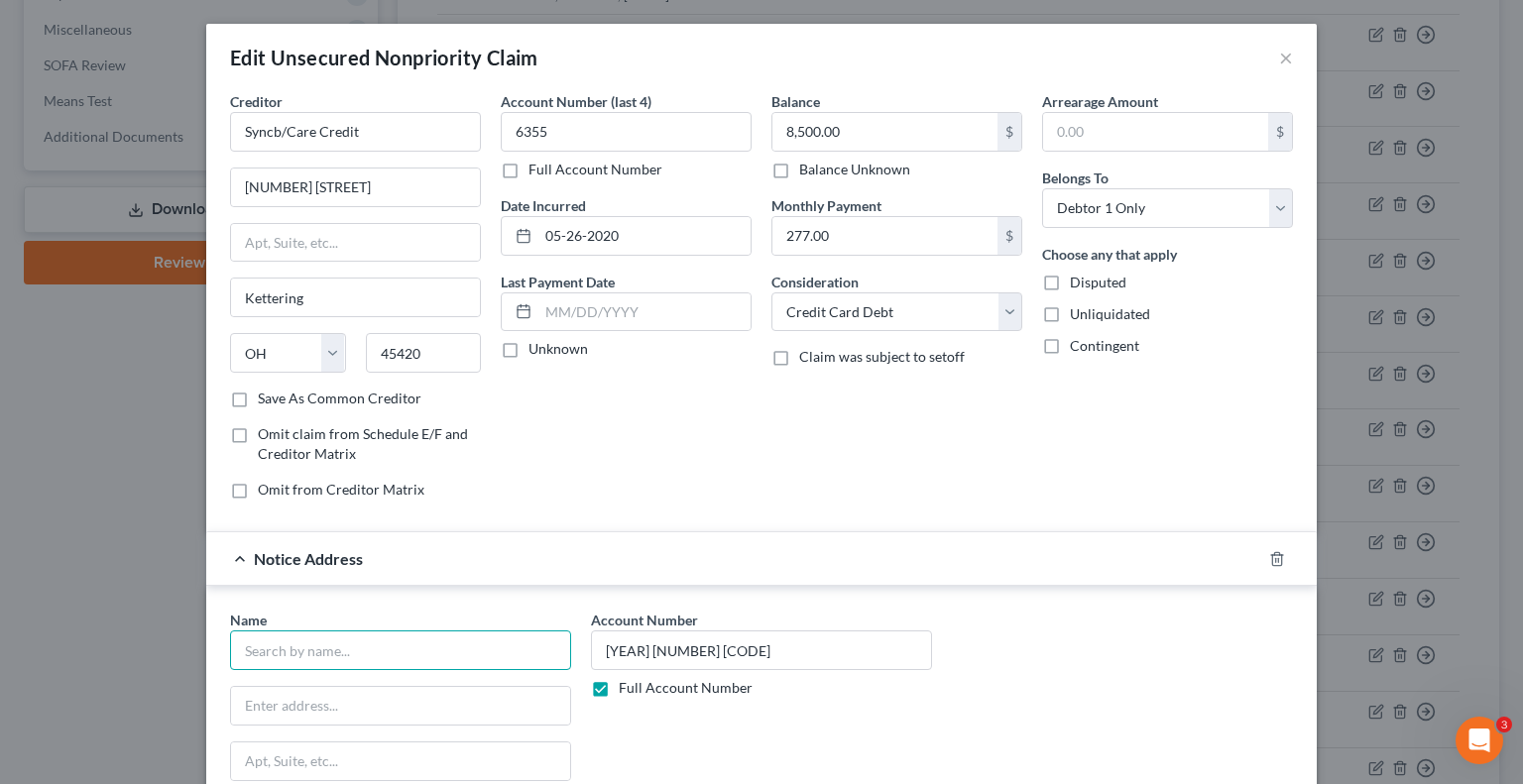 drag, startPoint x: 445, startPoint y: 641, endPoint x: 450, endPoint y: 606, distance: 35.355339 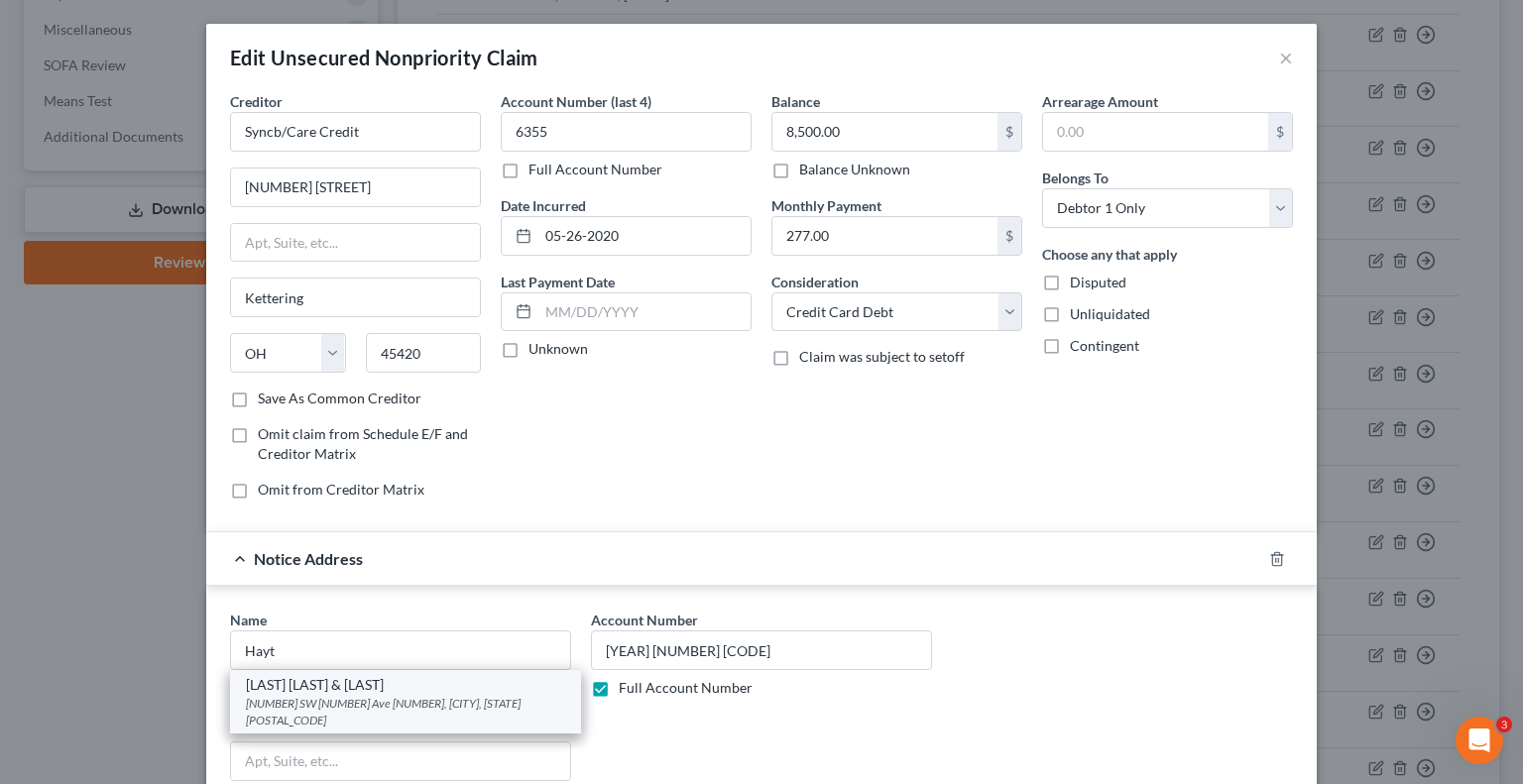 click on "[NUMBER] SW [NUMBER] Ave [NUMBER], [CITY], [STATE] [POSTAL_CODE]" at bounding box center (406, 712) 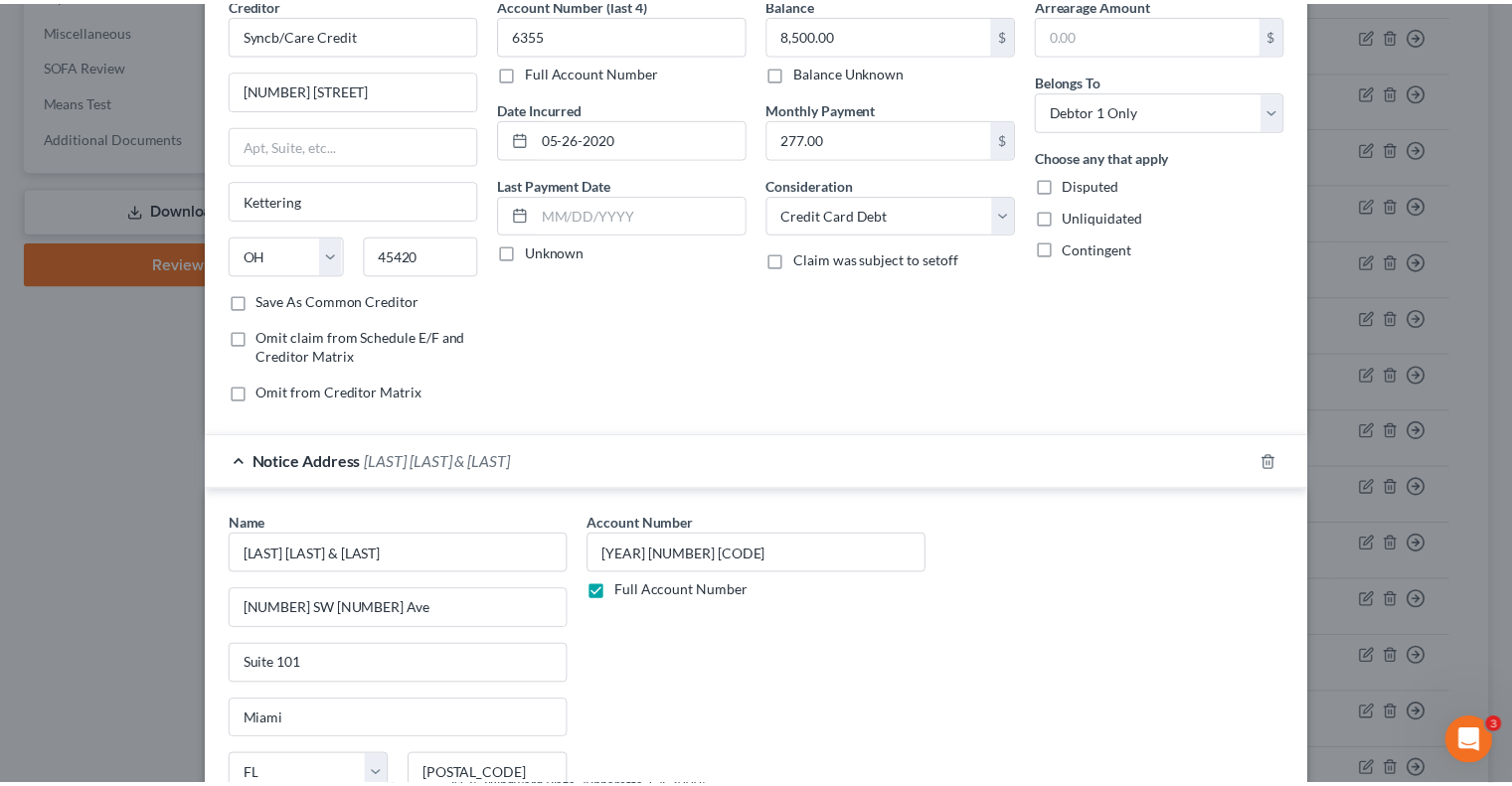 scroll, scrollTop: 298, scrollLeft: 0, axis: vertical 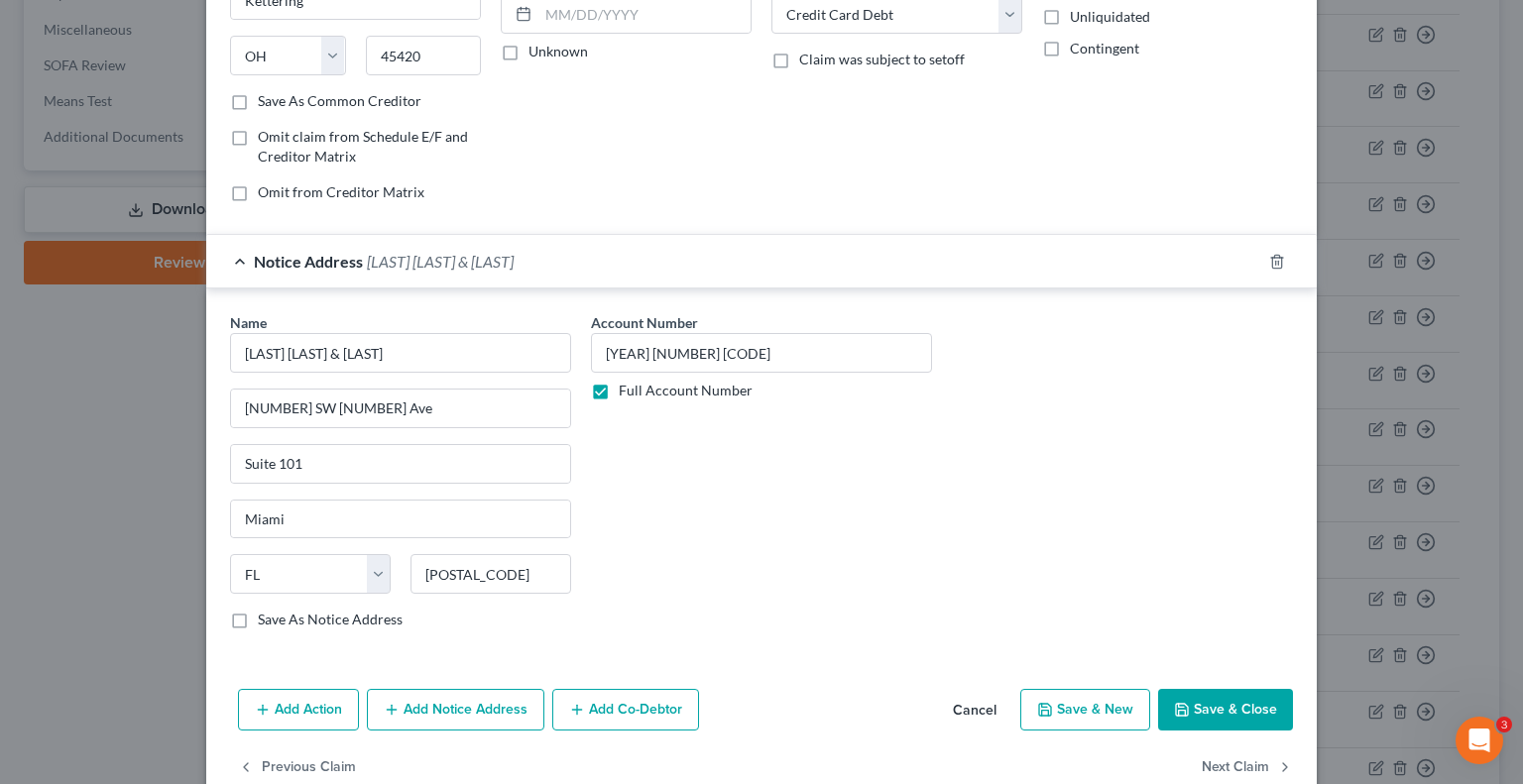 click on "Save & Close" at bounding box center (1226, 710) 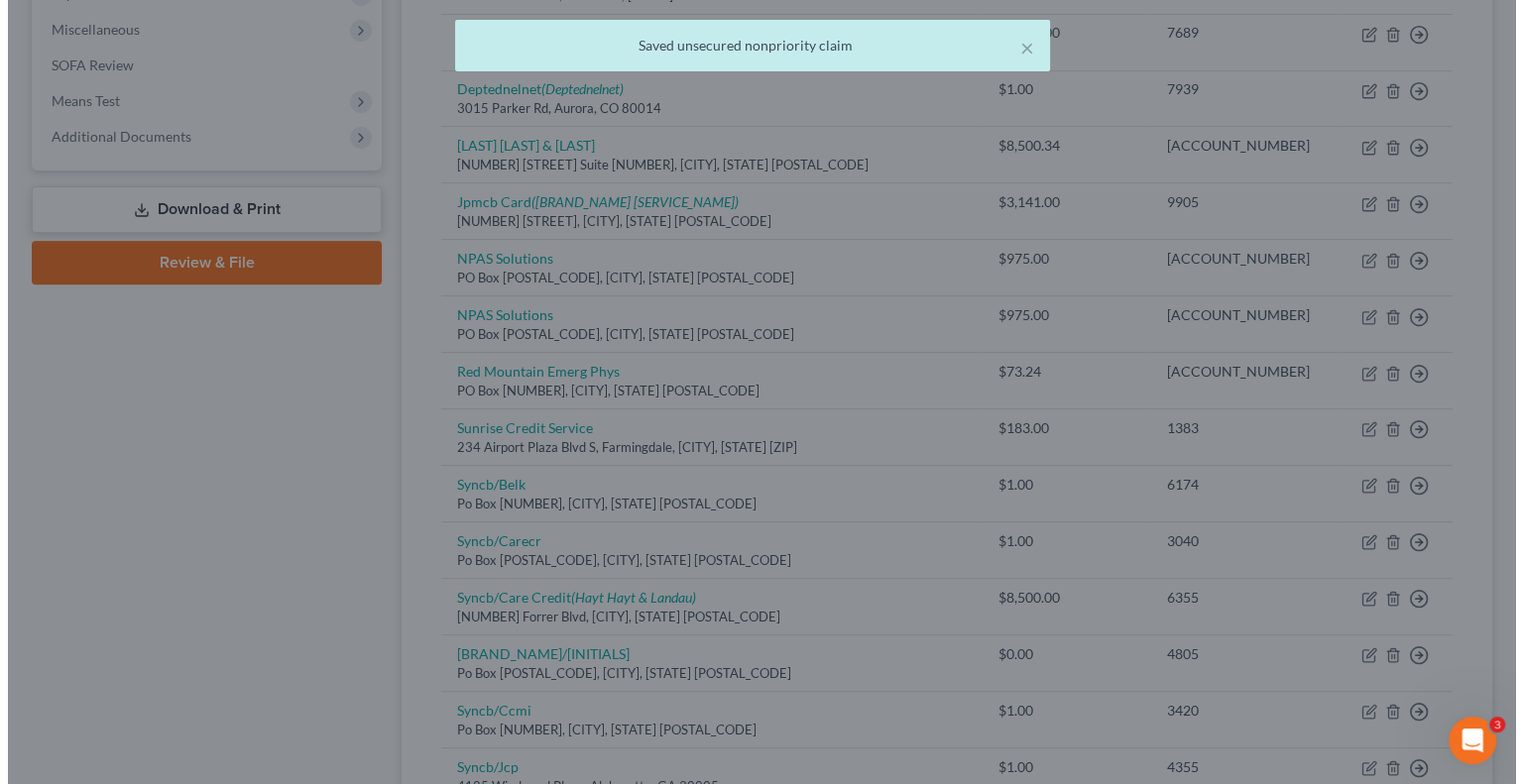 scroll, scrollTop: 0, scrollLeft: 0, axis: both 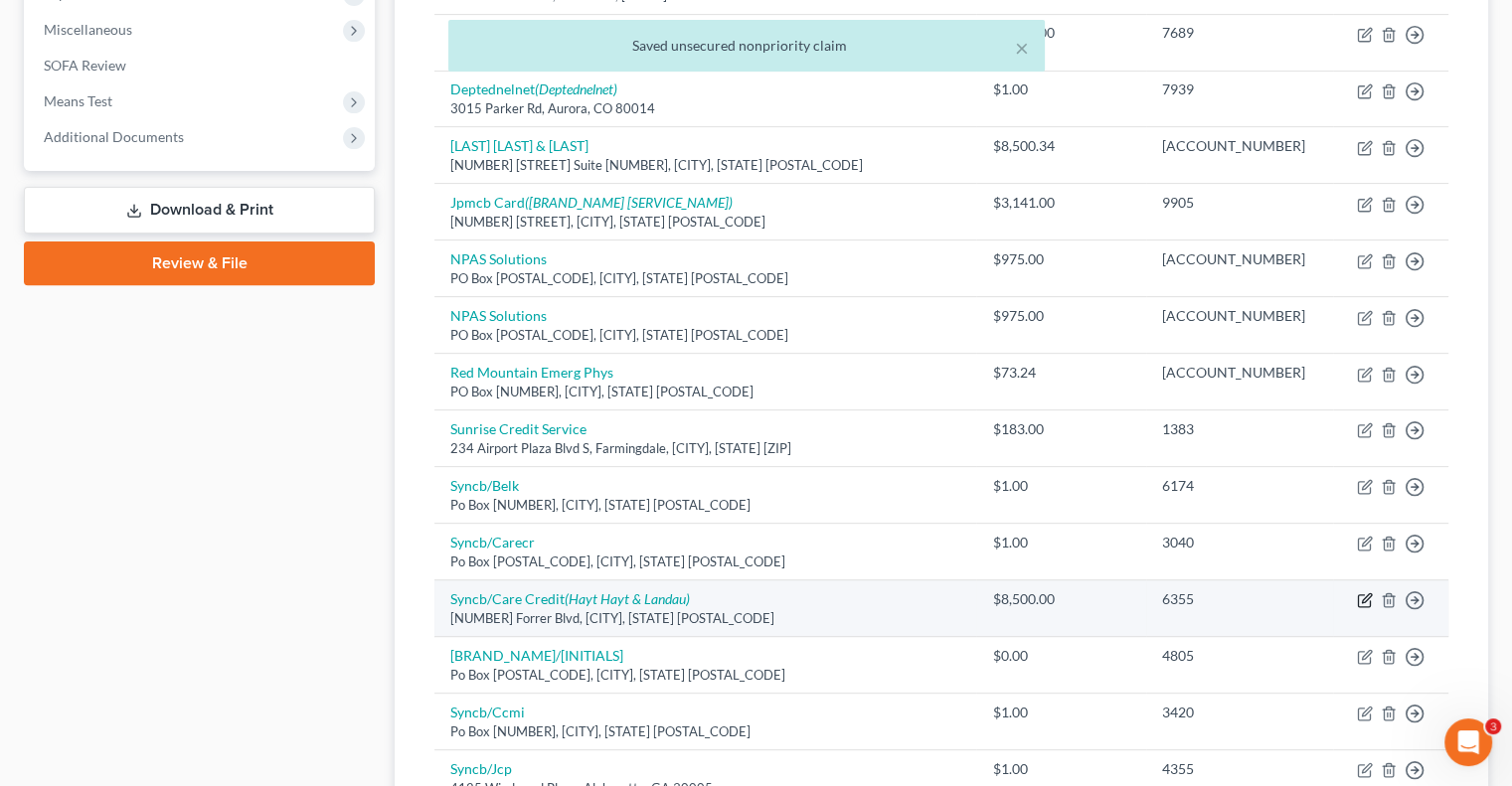 click 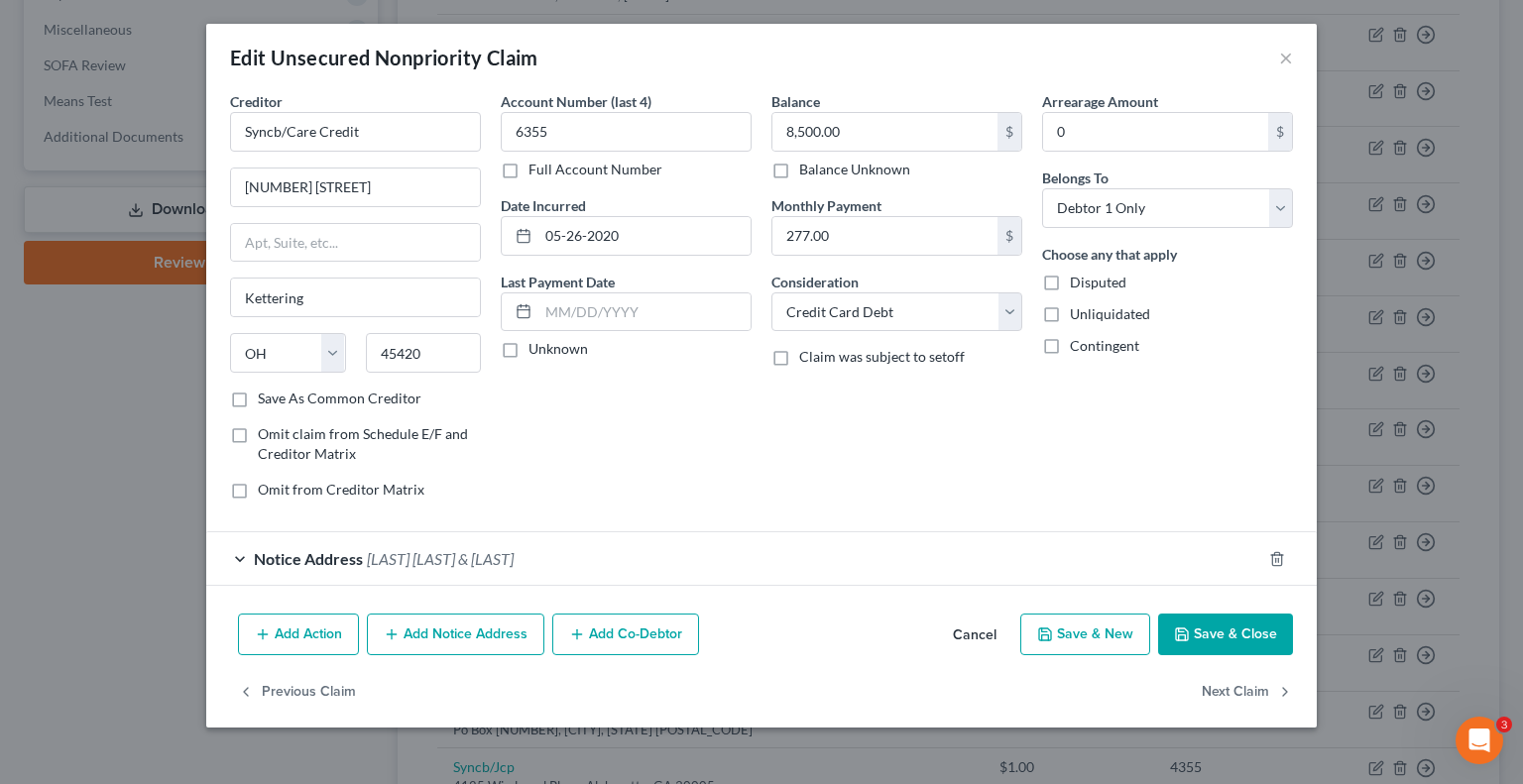 click on "Add Notice Address" at bounding box center (455, 634) 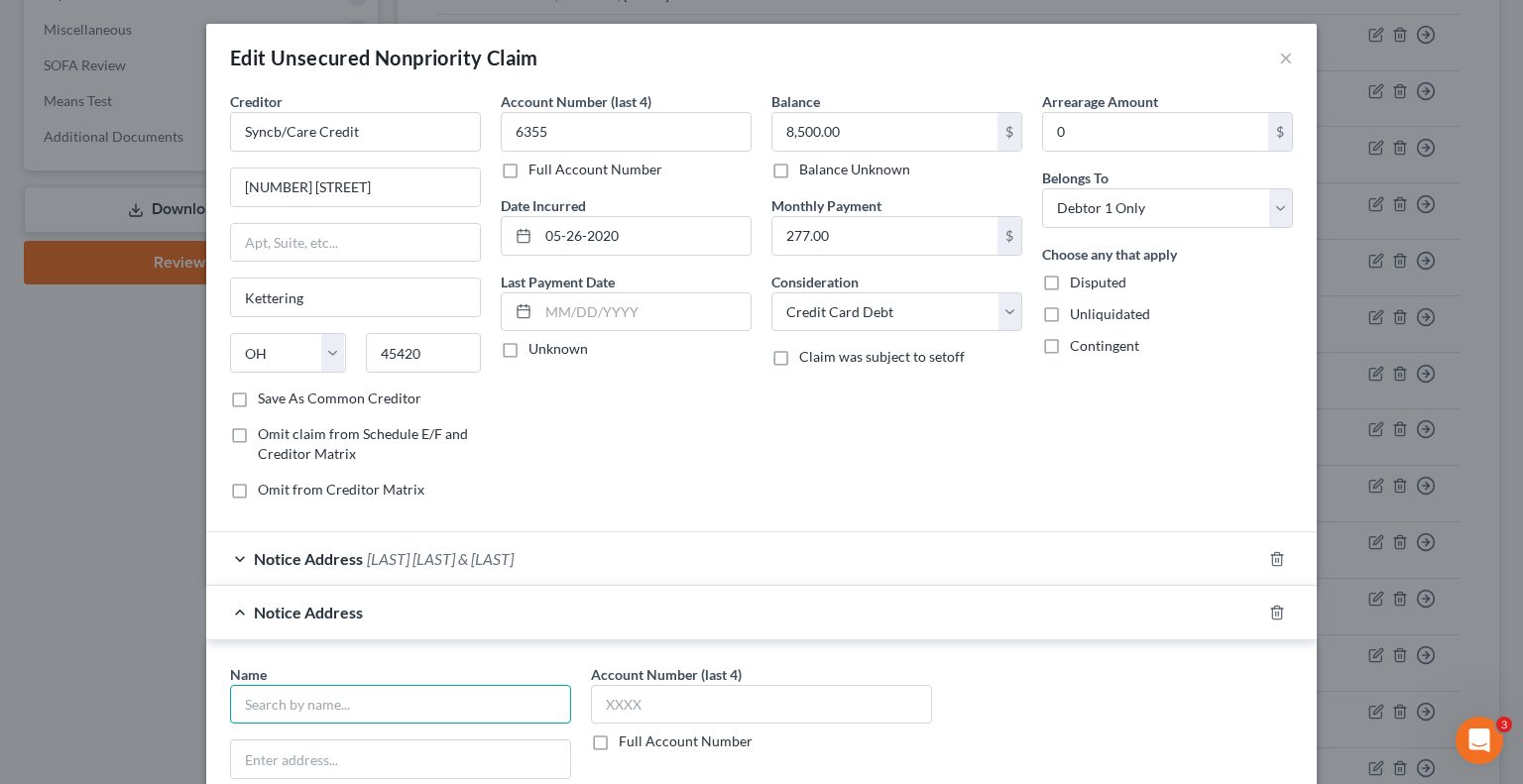 click at bounding box center [401, 705] 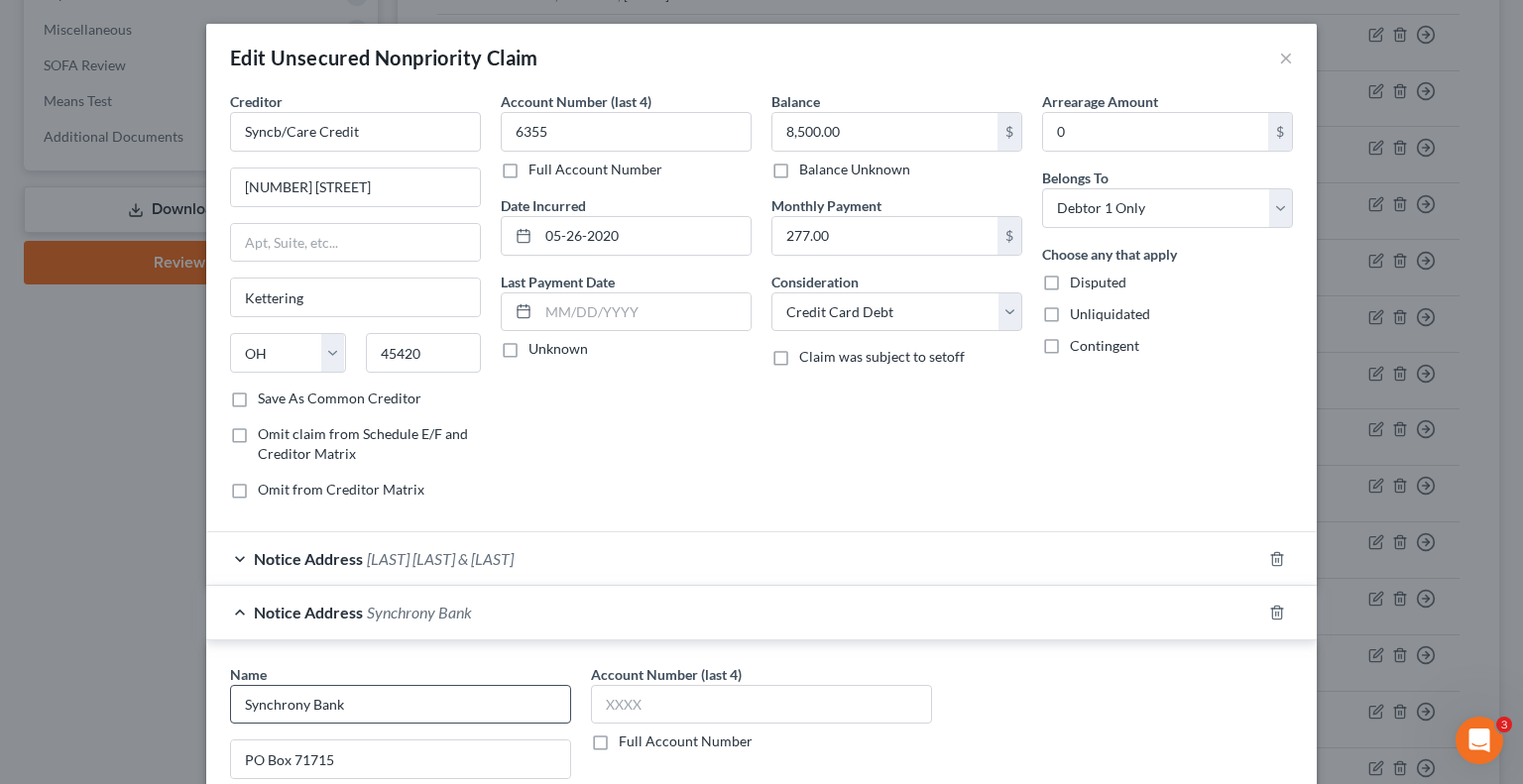 scroll, scrollTop: 389, scrollLeft: 0, axis: vertical 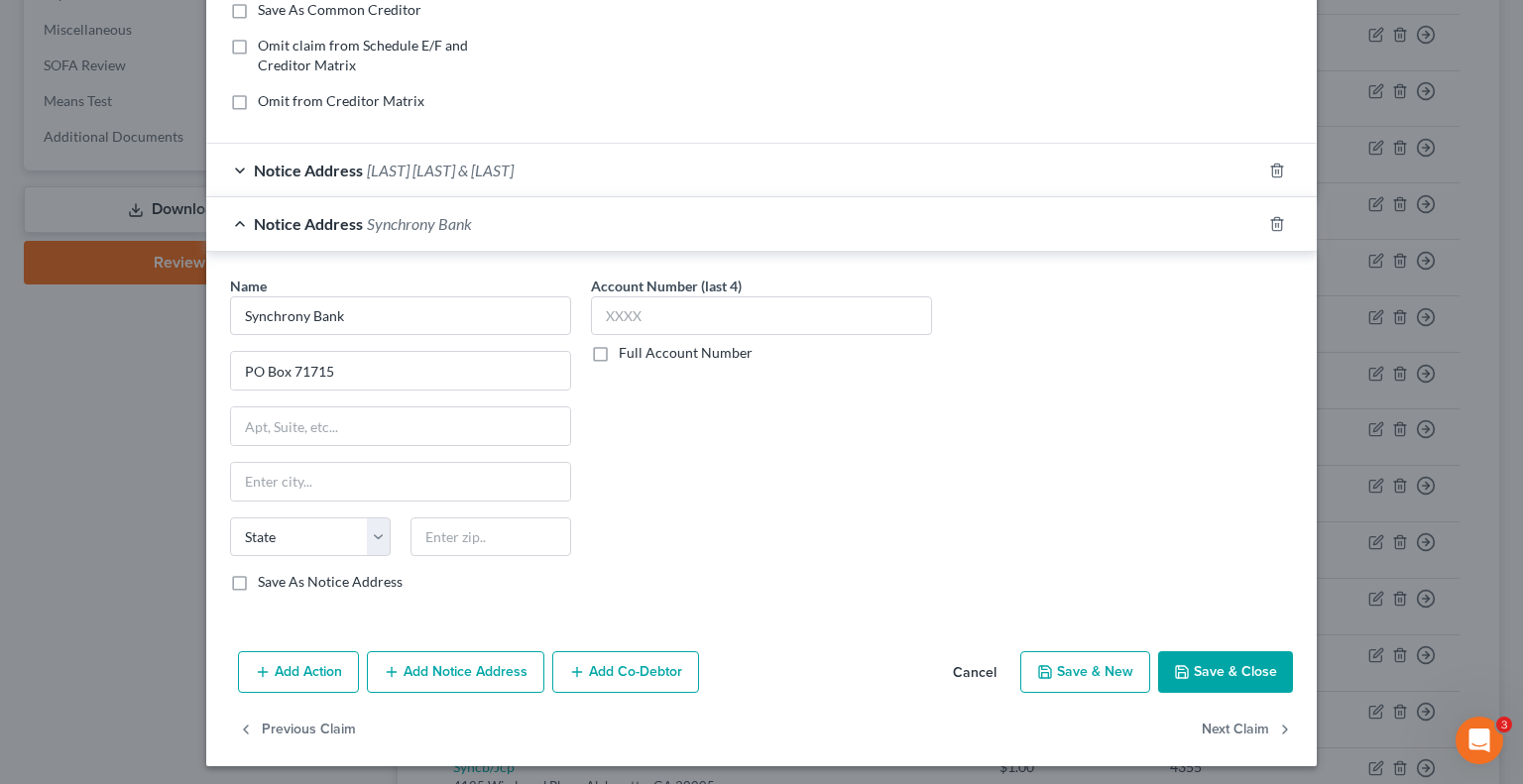 drag, startPoint x: 1118, startPoint y: 552, endPoint x: 1087, endPoint y: 547, distance: 31.40064 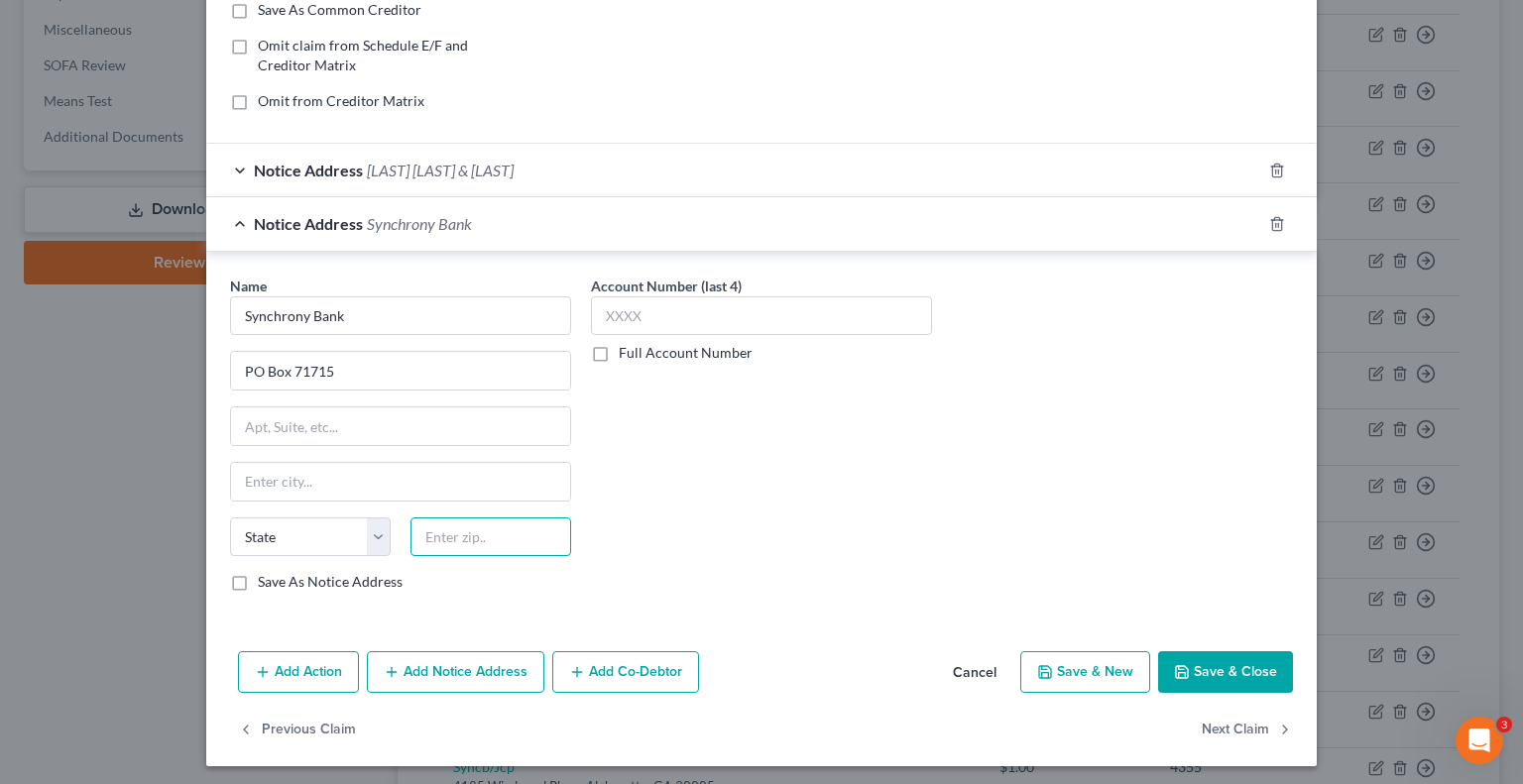 click at bounding box center (491, 537) 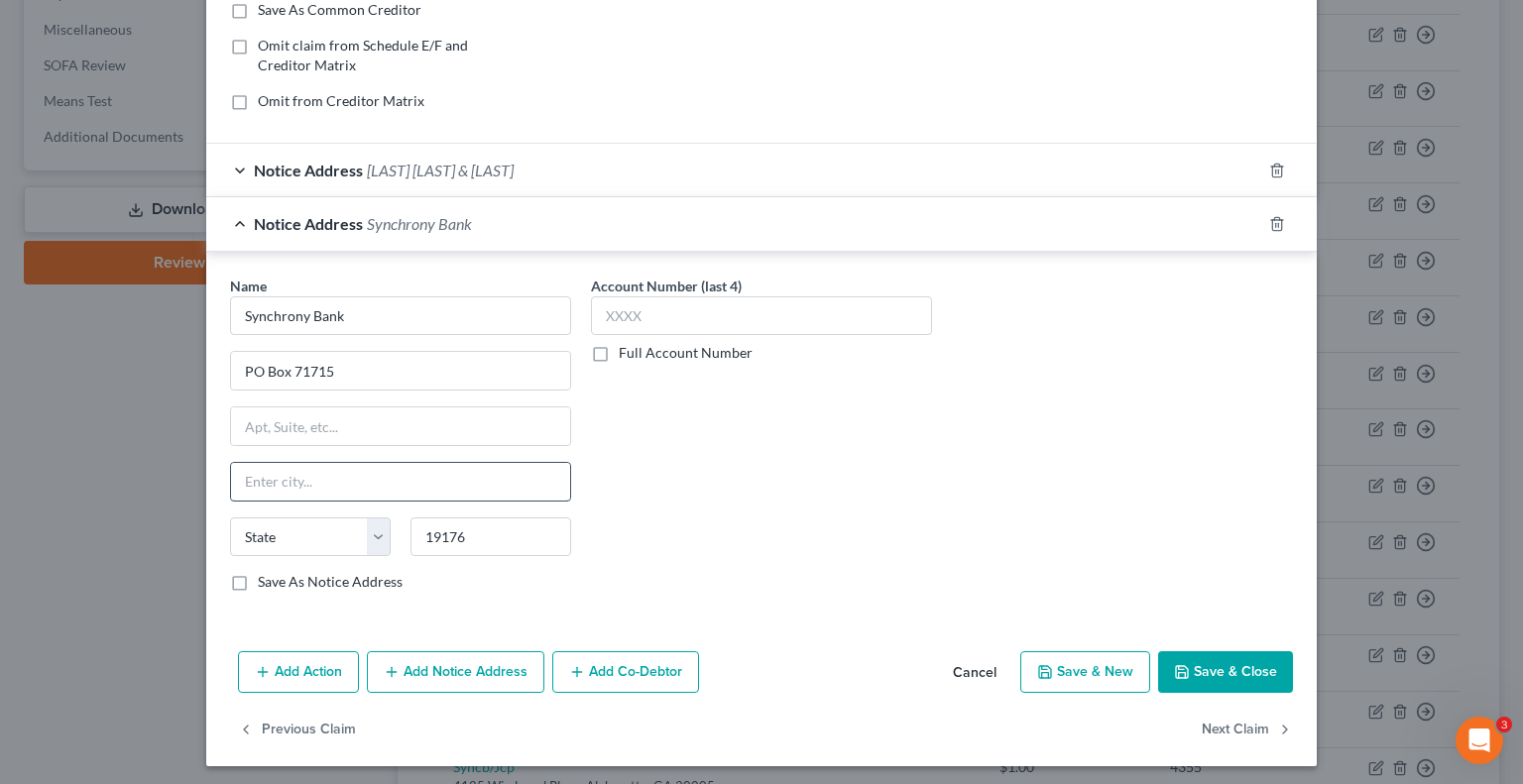 drag, startPoint x: 473, startPoint y: 477, endPoint x: 437, endPoint y: 495, distance: 40.24922 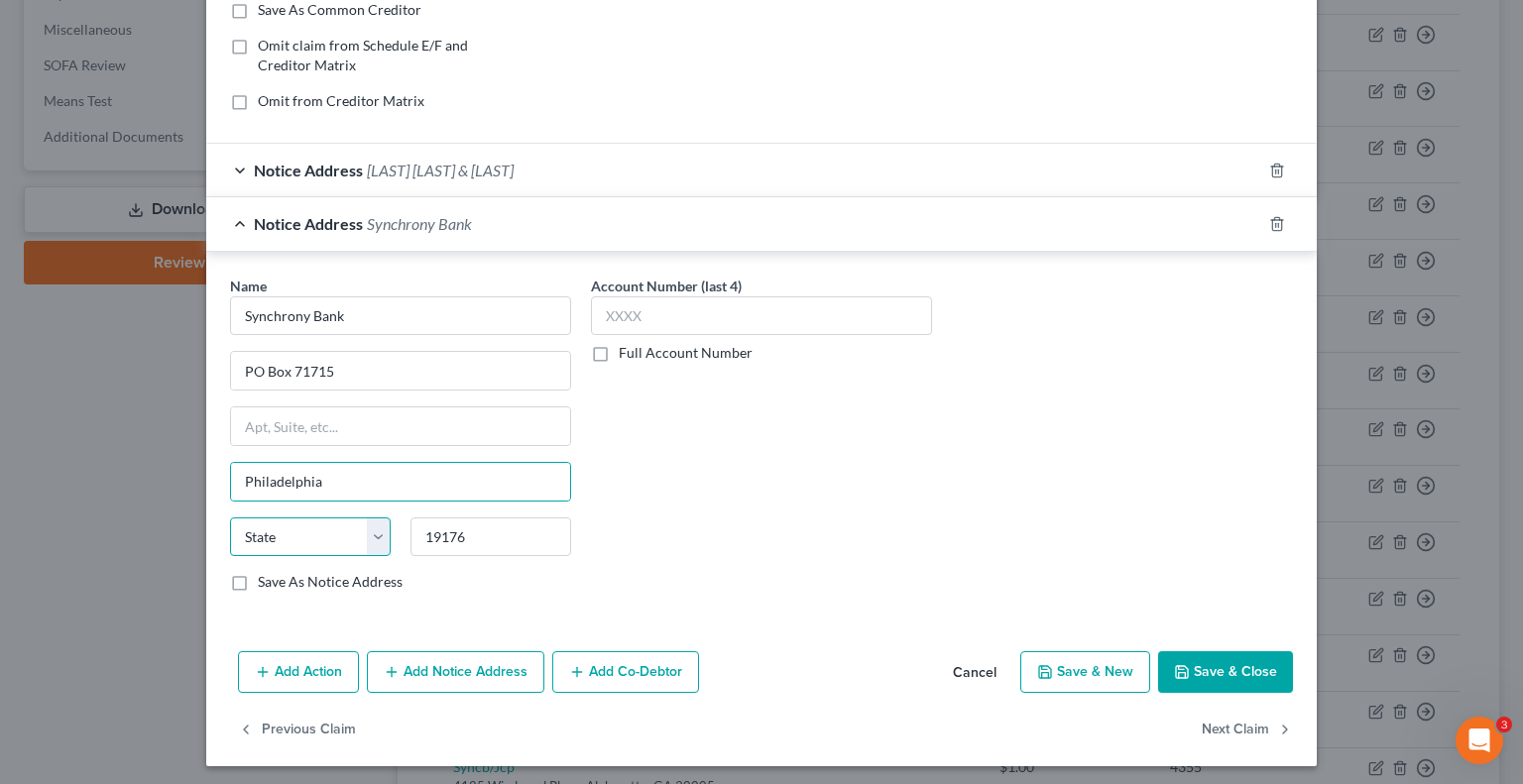 click on "State AL AK AR AZ CA CO CT DE DC FL GA GU HI ID IL IN IA KS KY LA ME MD MA MI MN MS MO MT NC ND NE NV NH NJ NM NY OH OK OR PA PR RI SC SD TN TX UT VI VA VT WA WV WI WY" at bounding box center [310, 537] 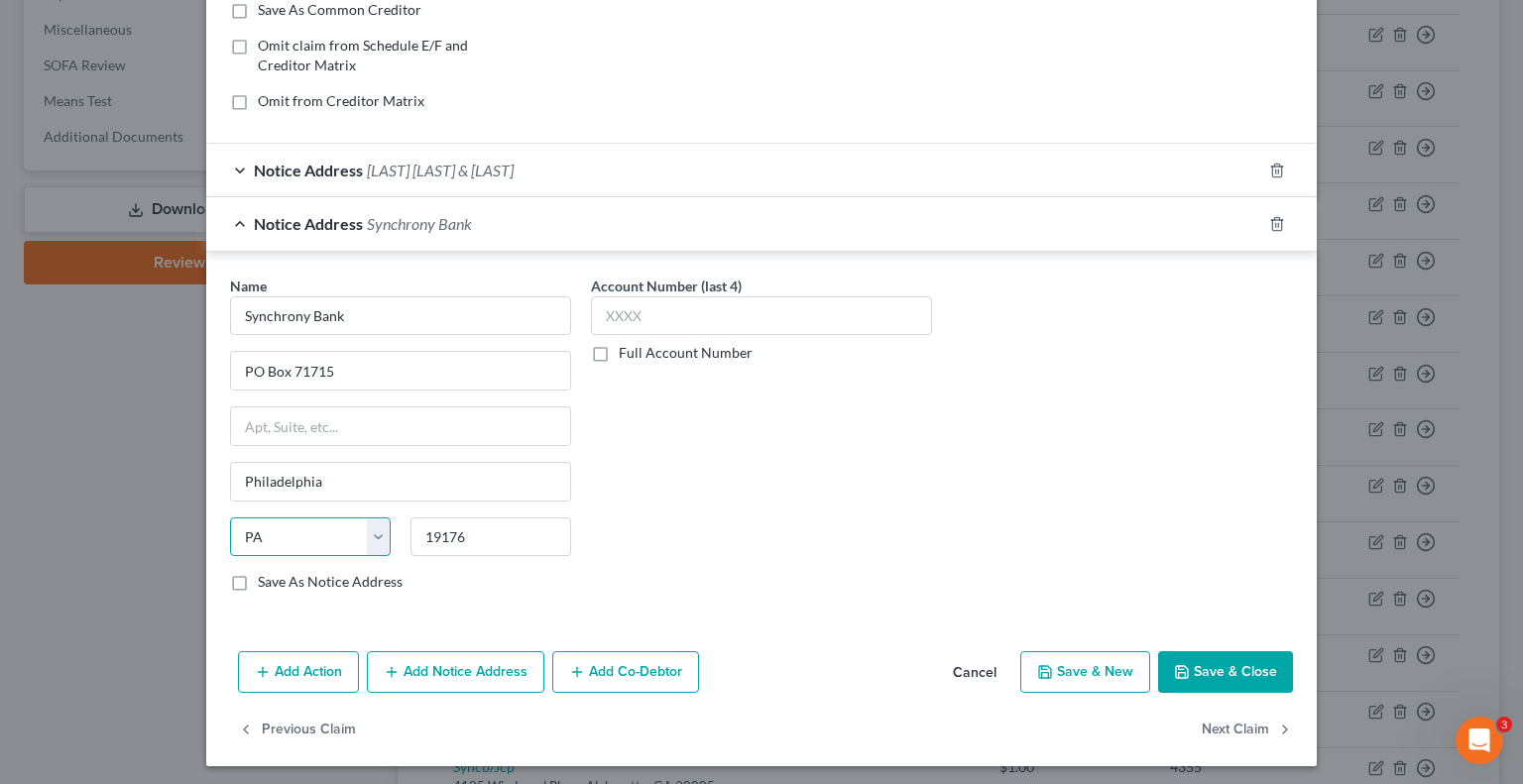 click on "State AL AK AR AZ CA CO CT DE DC FL GA GU HI ID IL IN IA KS KY LA ME MD MA MI MN MS MO MT NC ND NE NV NH NJ NM NY OH OK OR PA PR RI SC SD TN TX UT VI VA VT WA WV WI WY" at bounding box center [310, 537] 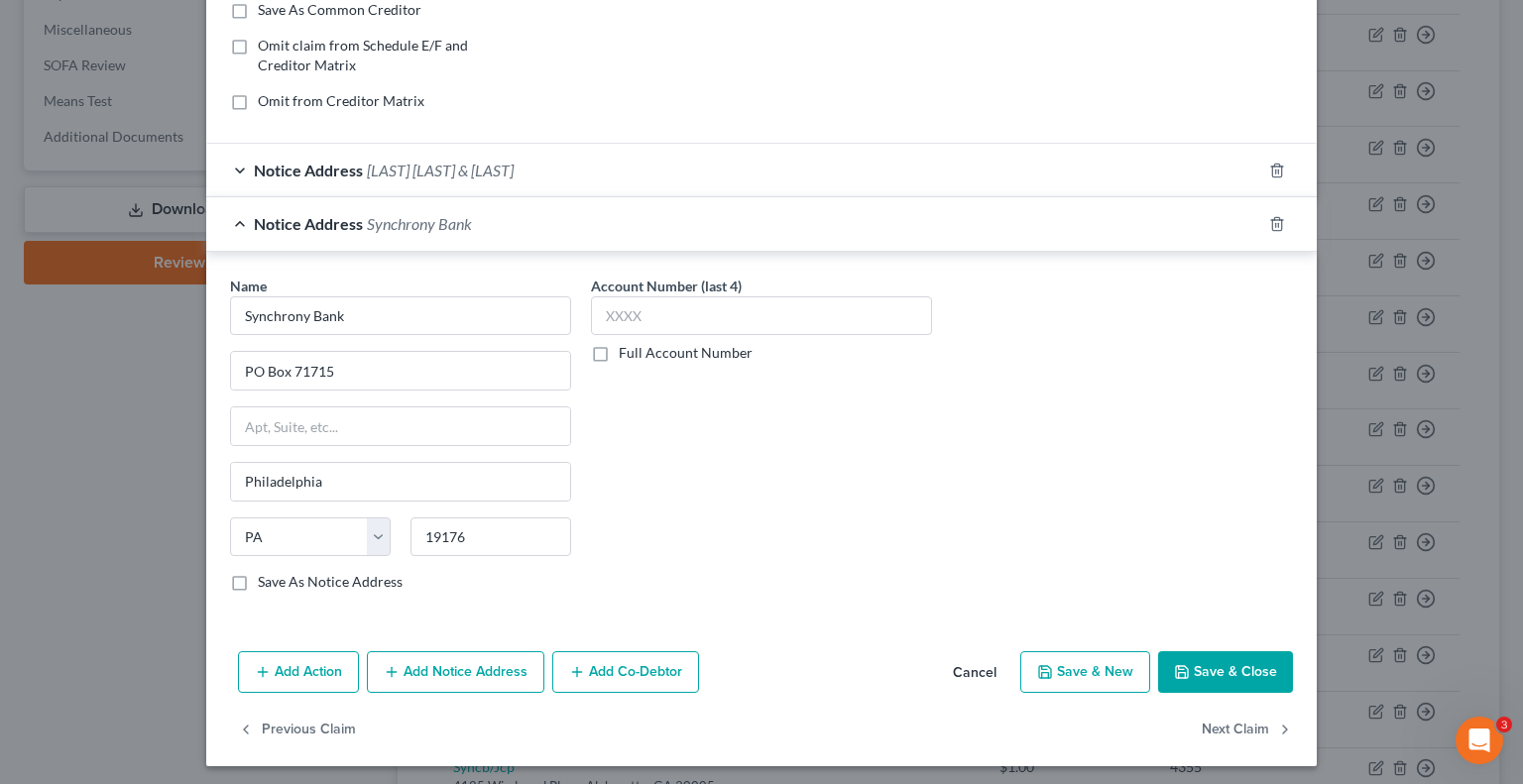 click on "Name
*
Synchrony Bank                      PO Box 71715 Philadelphia State AL AK AR AZ CA CO CT DE DC FL GA GU HI ID IL IN IA KS KY LA ME MD MA MI MN MS MO MT NC ND NE NV NH NJ NM NY OH OK OR PA PR RI SC SD TN TX UT VI VA VT WA WV WI WY 19176 Save As Notice Address
Account Number (last 4)
Full Account Number" at bounding box center (762, 442) 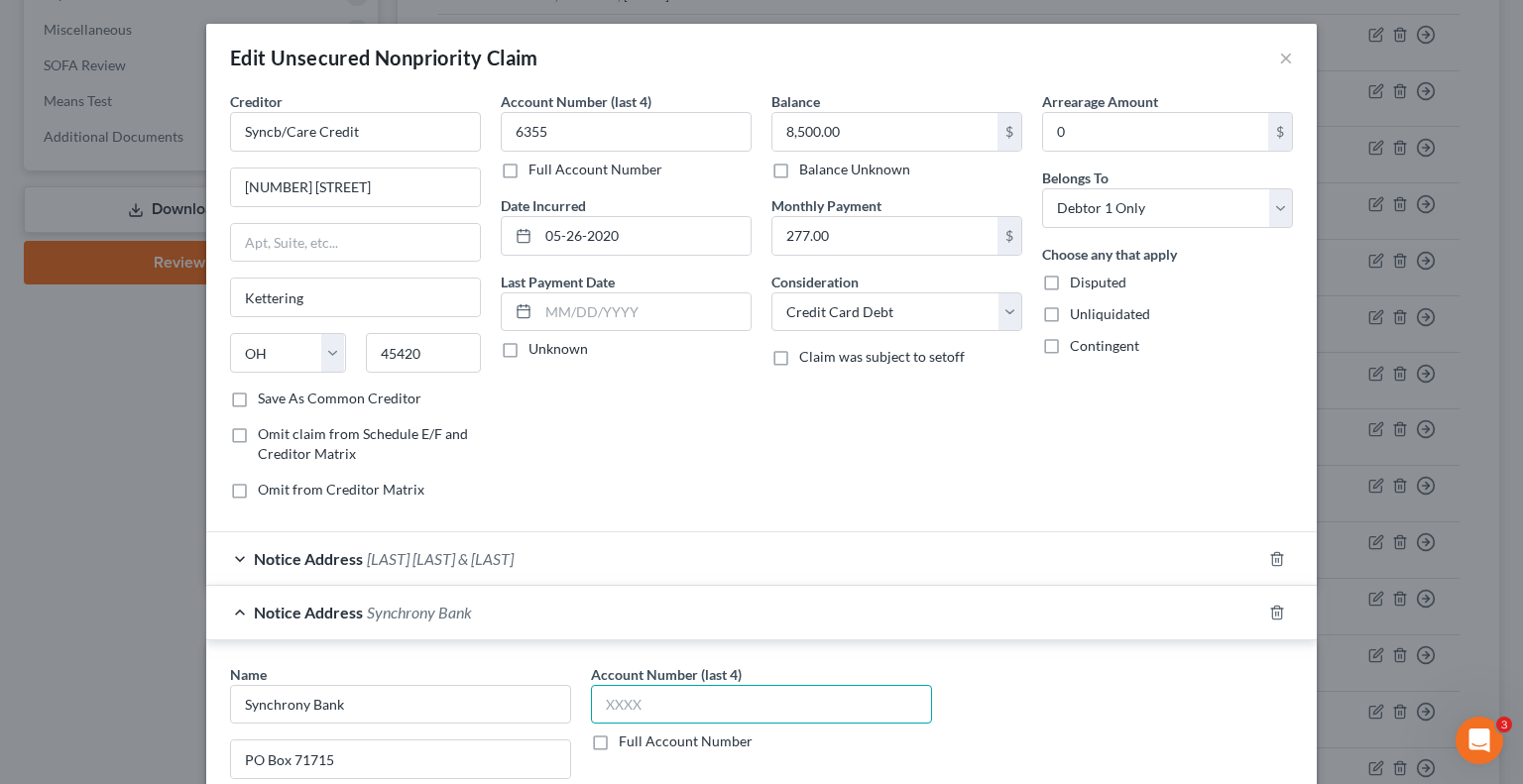 click at bounding box center (762, 705) 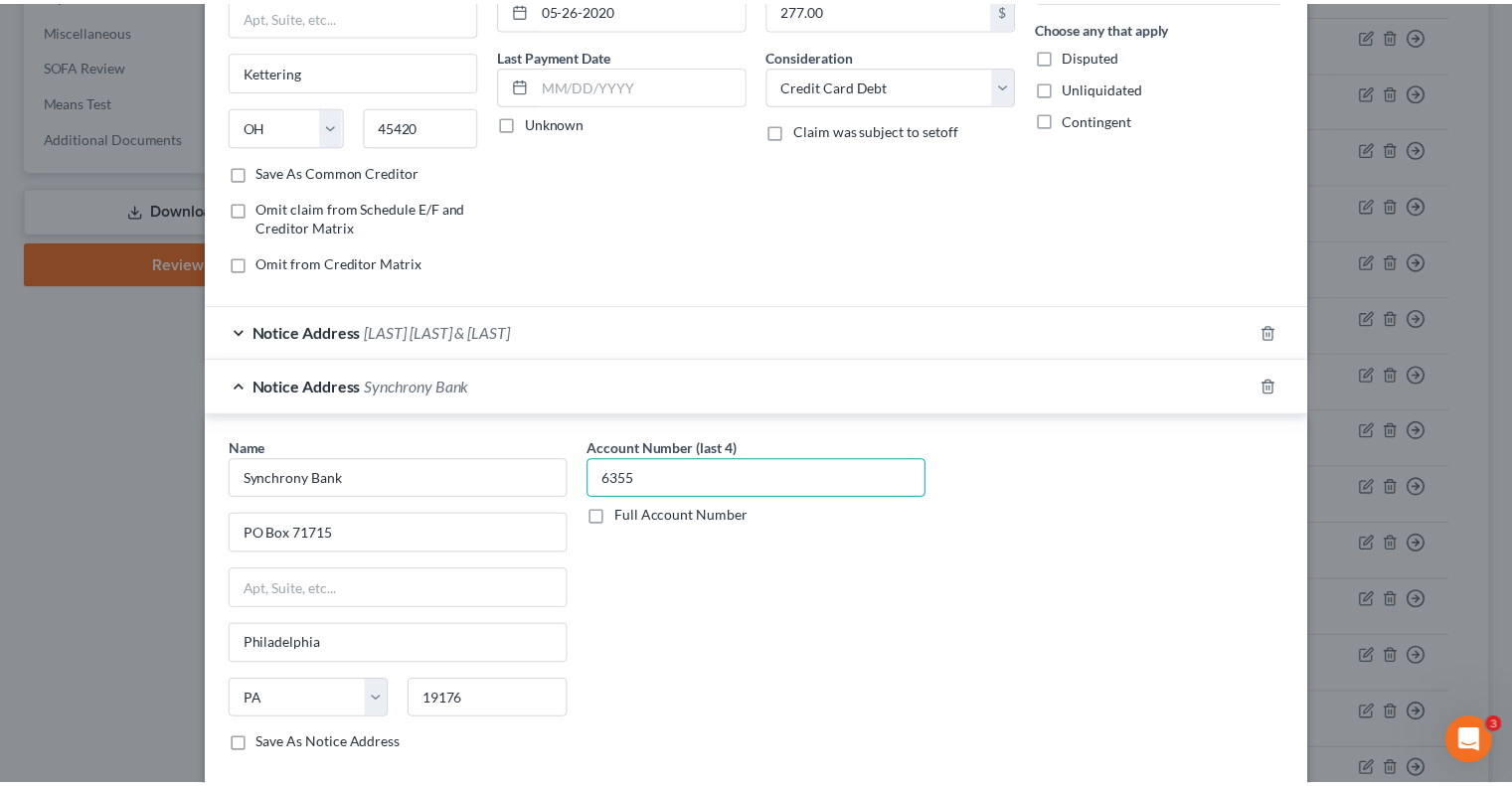 scroll, scrollTop: 390, scrollLeft: 0, axis: vertical 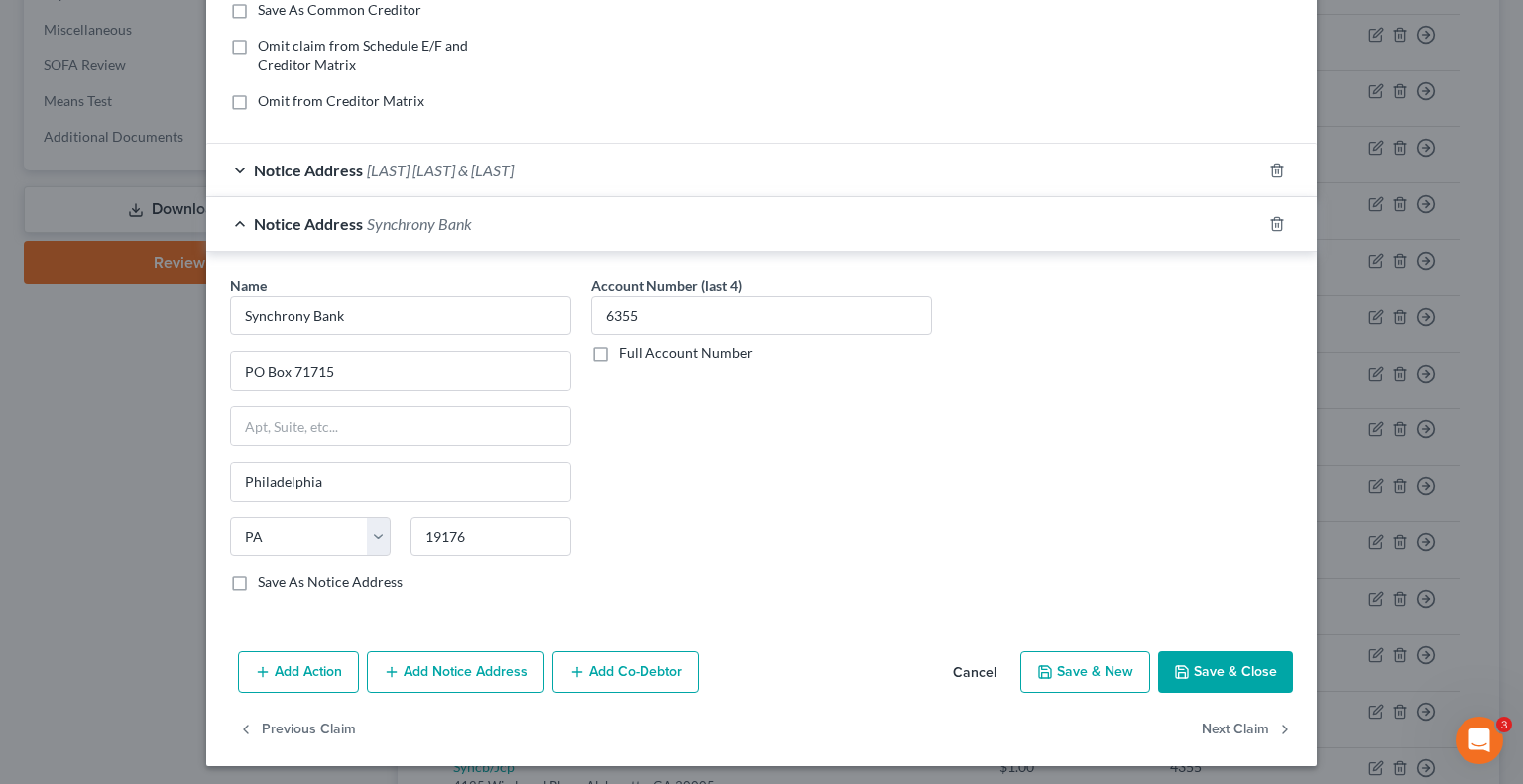 click on "Save & Close" at bounding box center (1226, 672) 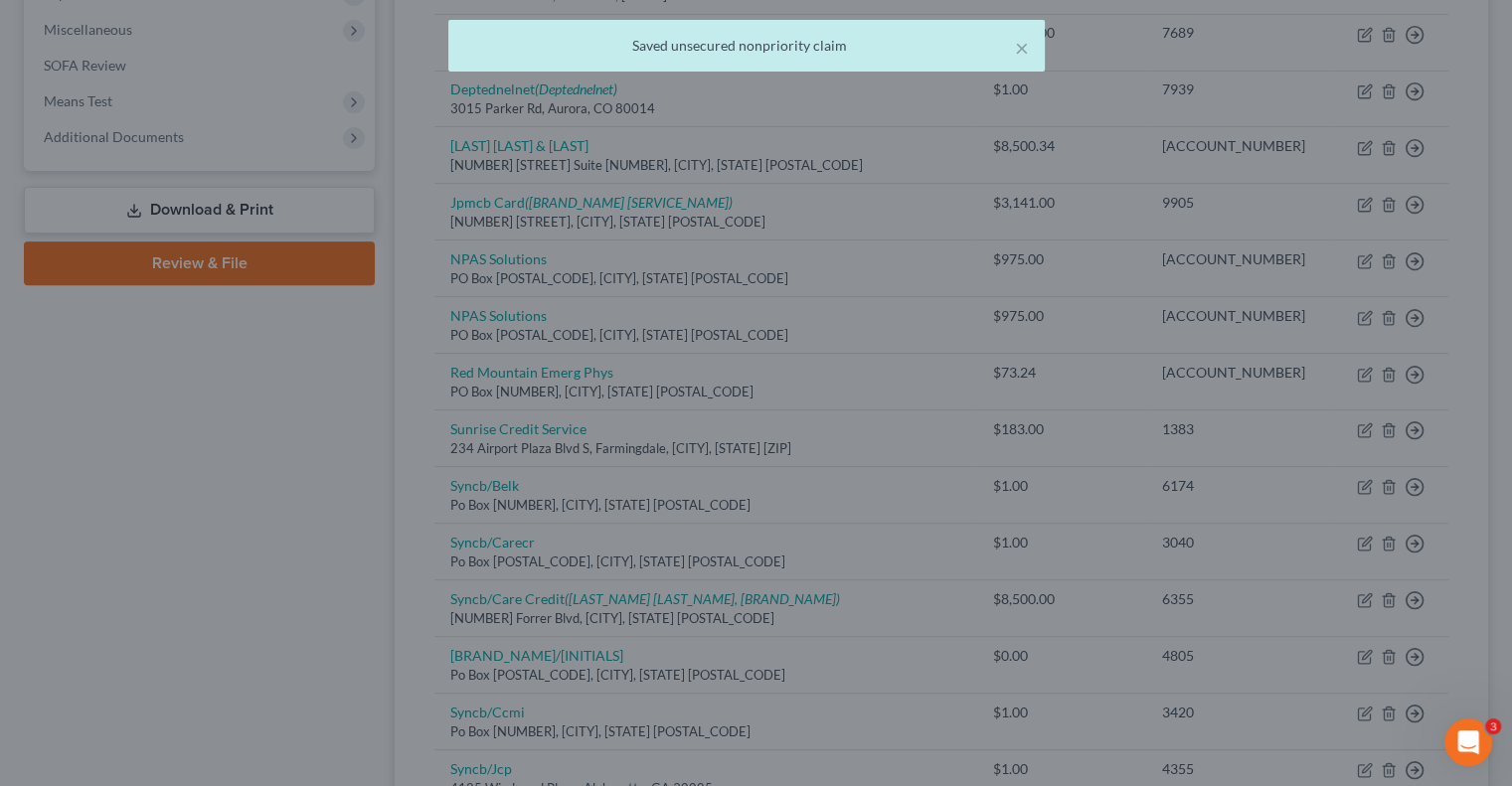 scroll, scrollTop: 0, scrollLeft: 0, axis: both 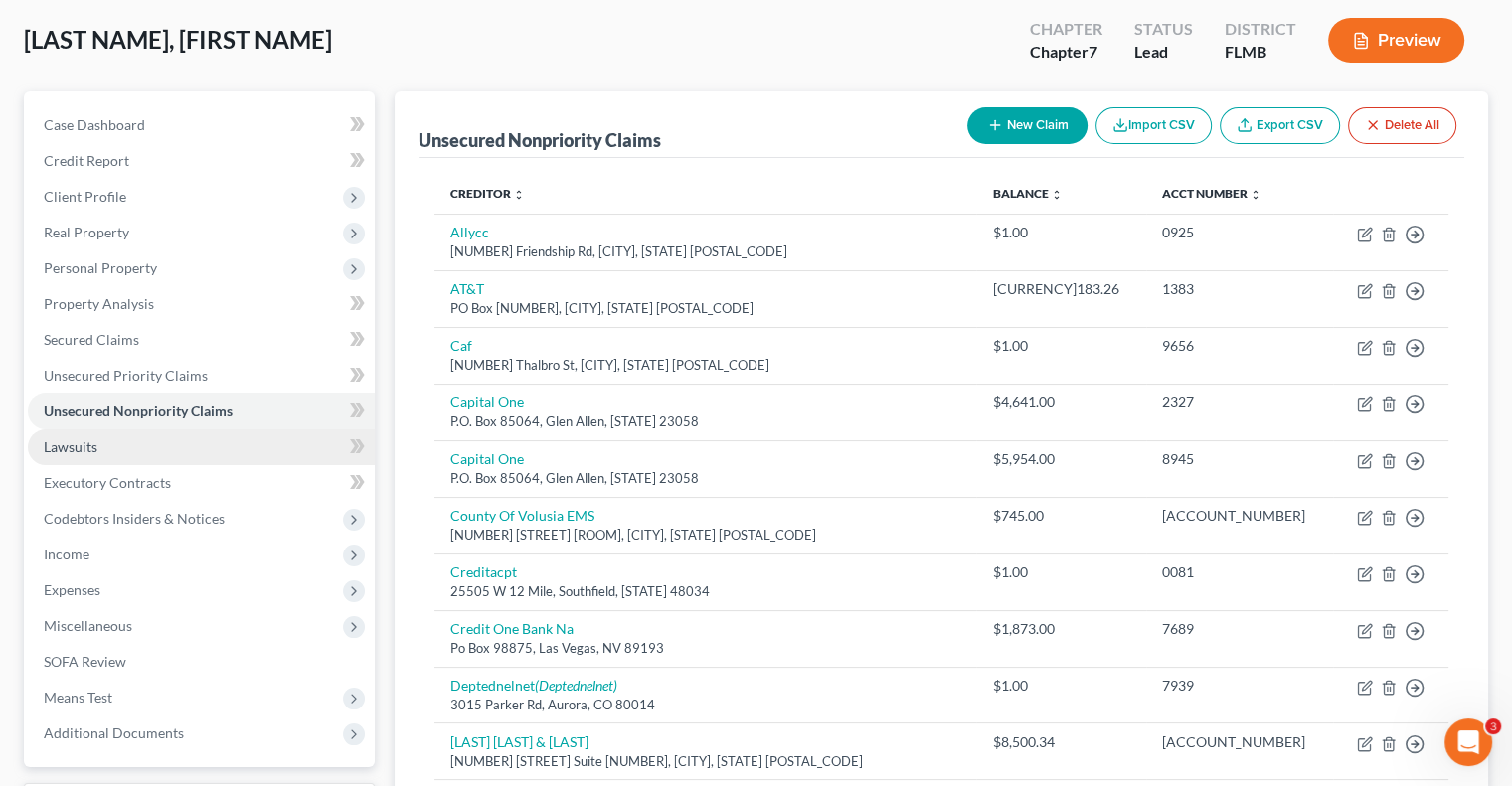 click on "Lawsuits" at bounding box center [71, 446] 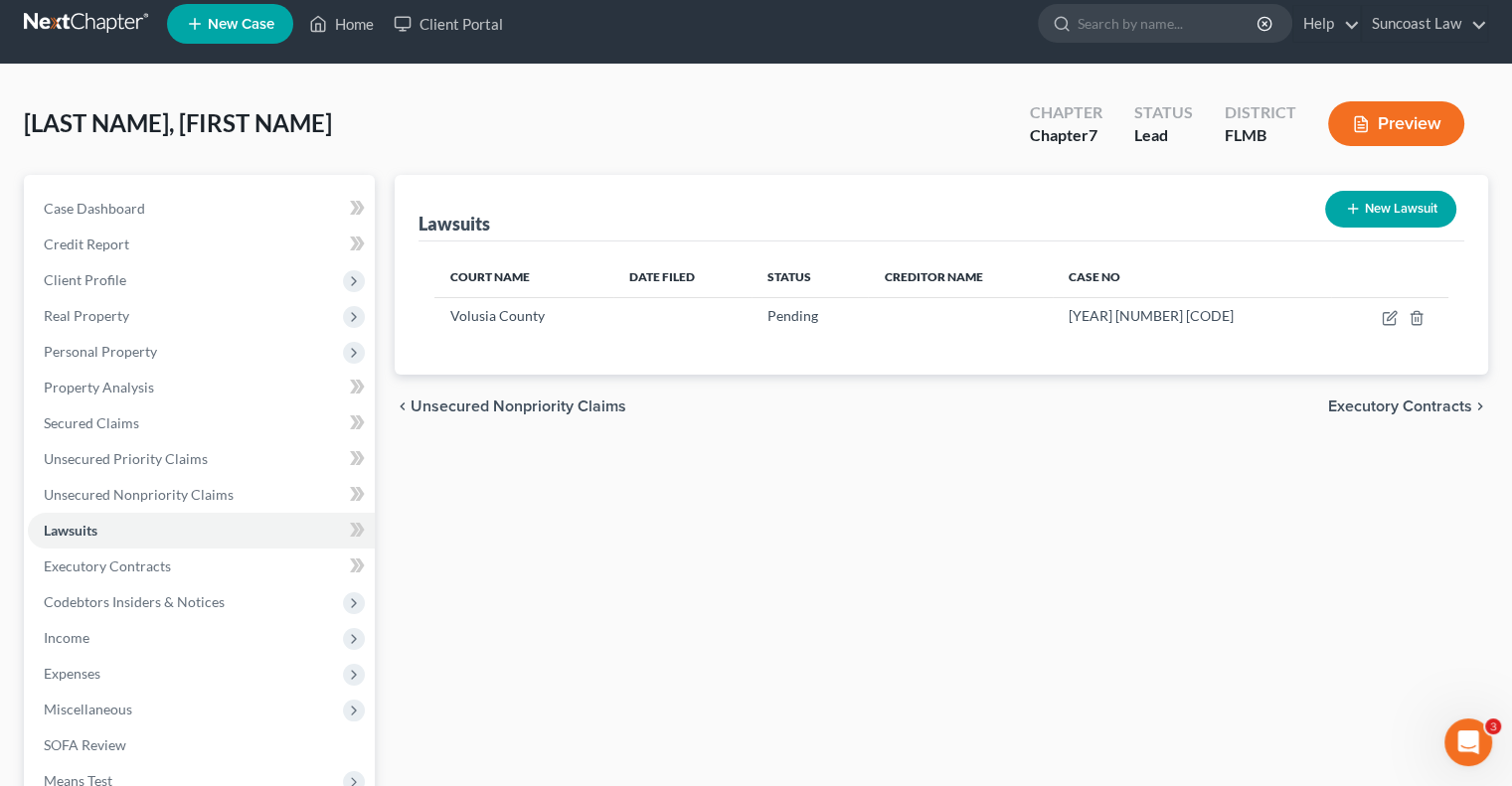 scroll, scrollTop: 0, scrollLeft: 0, axis: both 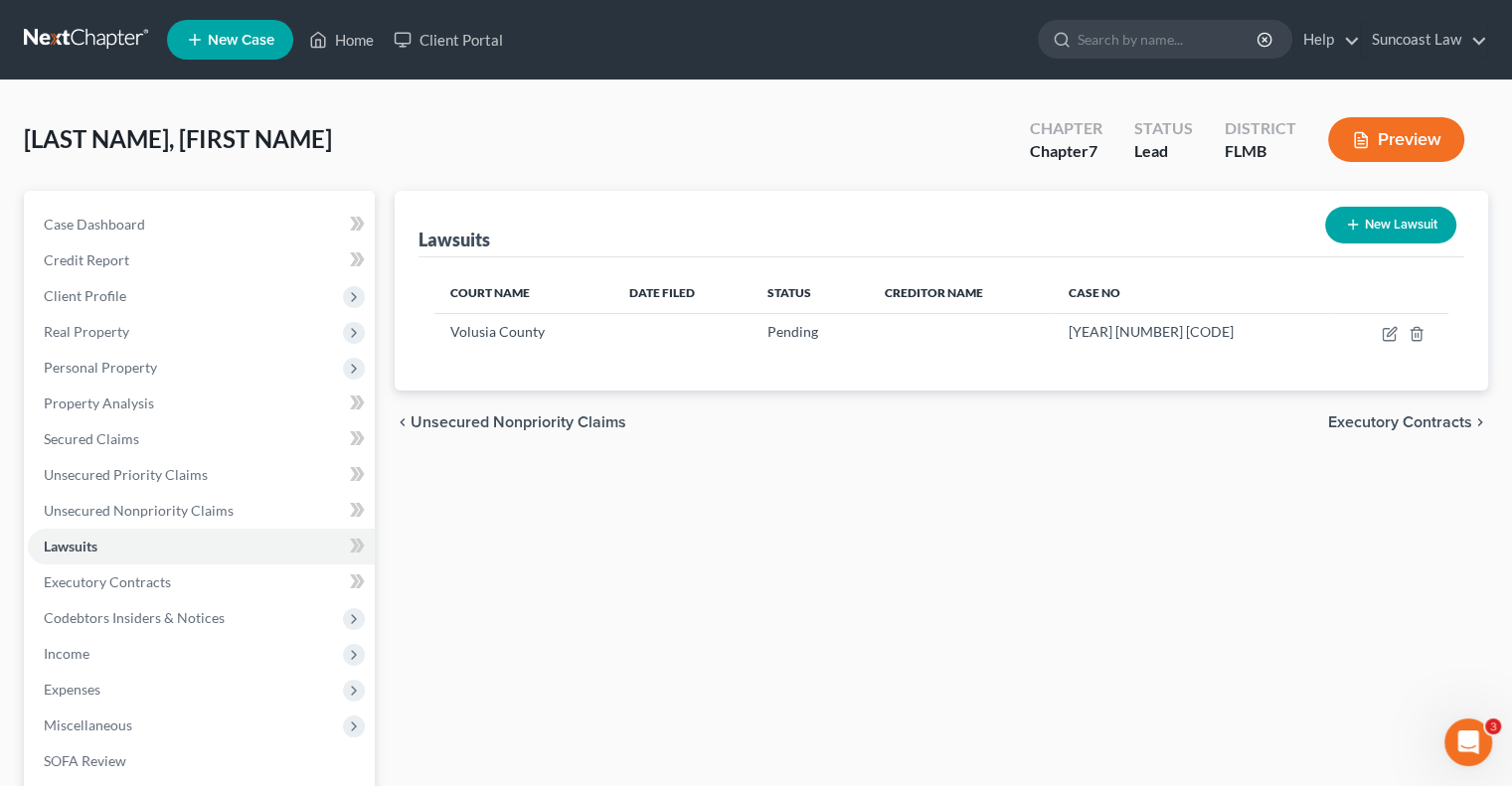 click on "New Lawsuit" at bounding box center [1391, 225] 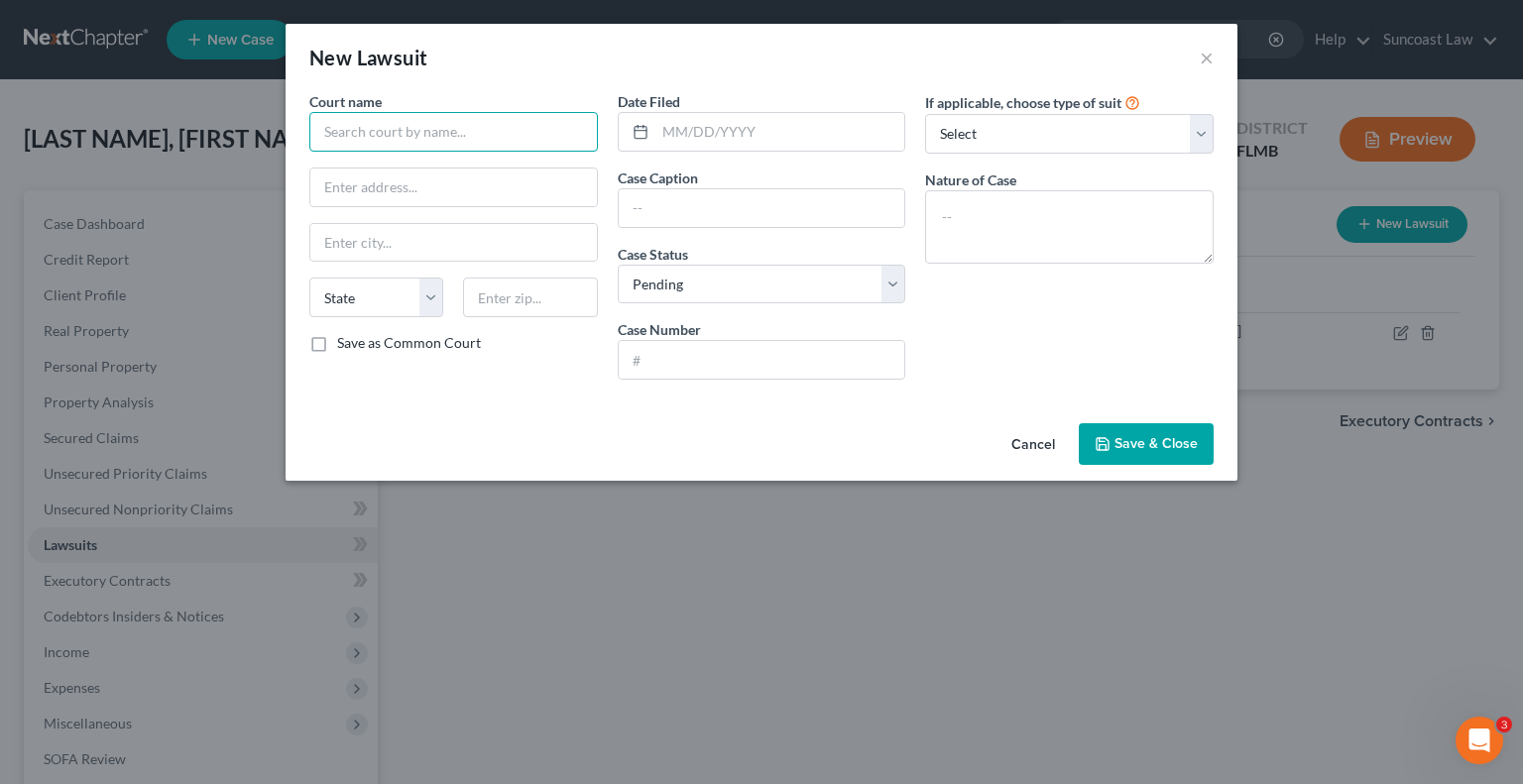 click at bounding box center [453, 132] 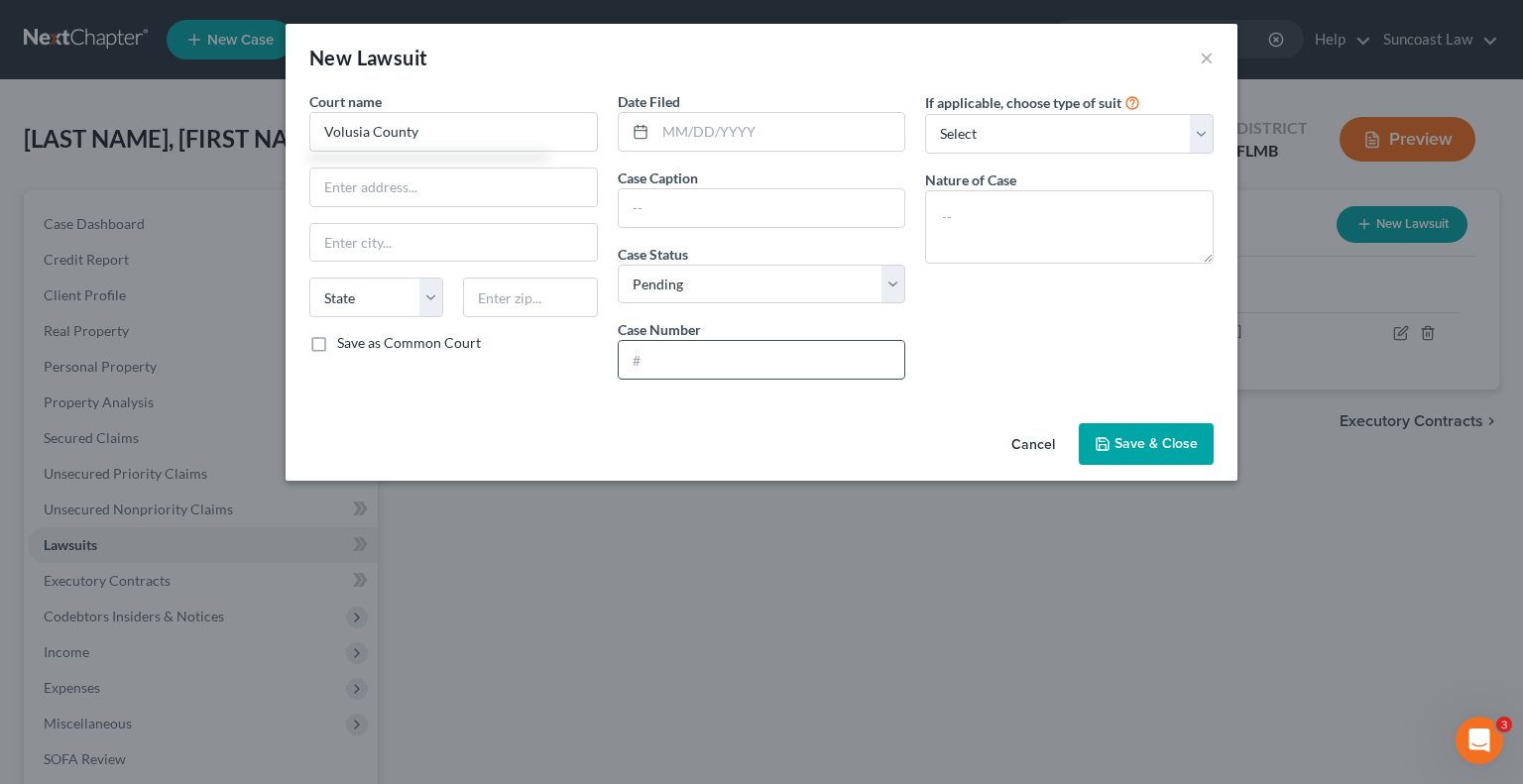 click at bounding box center [762, 360] 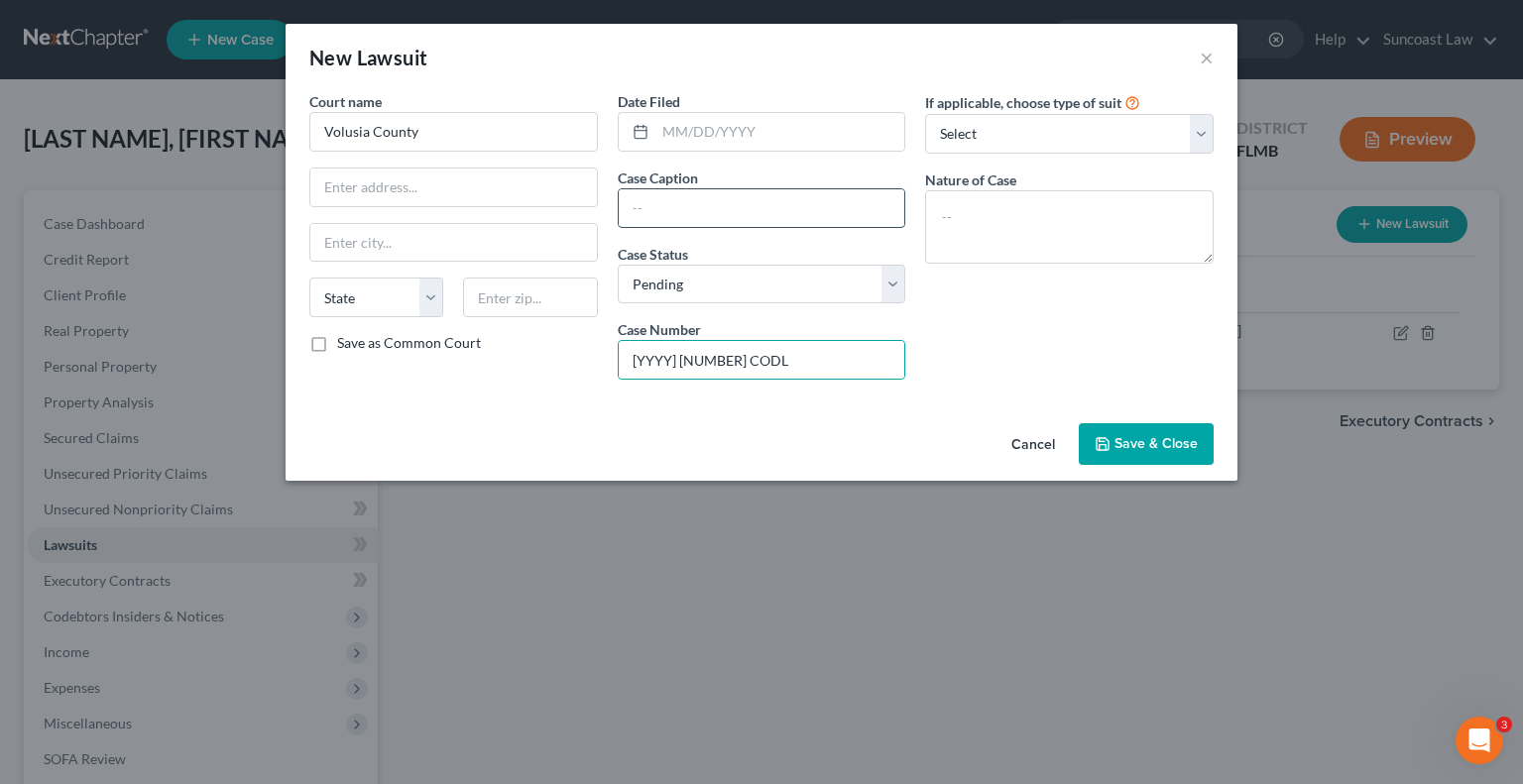 drag, startPoint x: 694, startPoint y: 196, endPoint x: 734, endPoint y: 204, distance: 40.792156 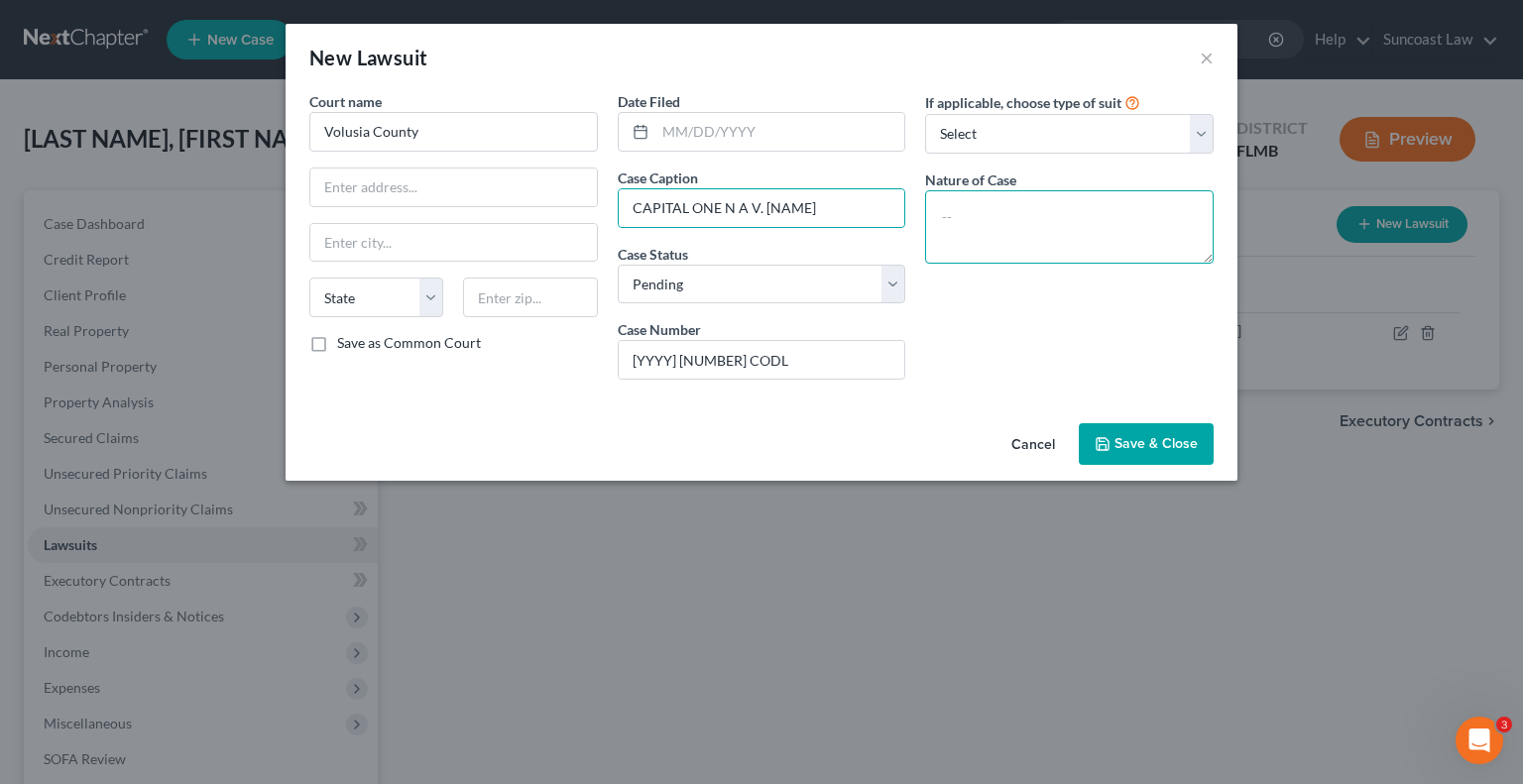 click at bounding box center [1069, 227] 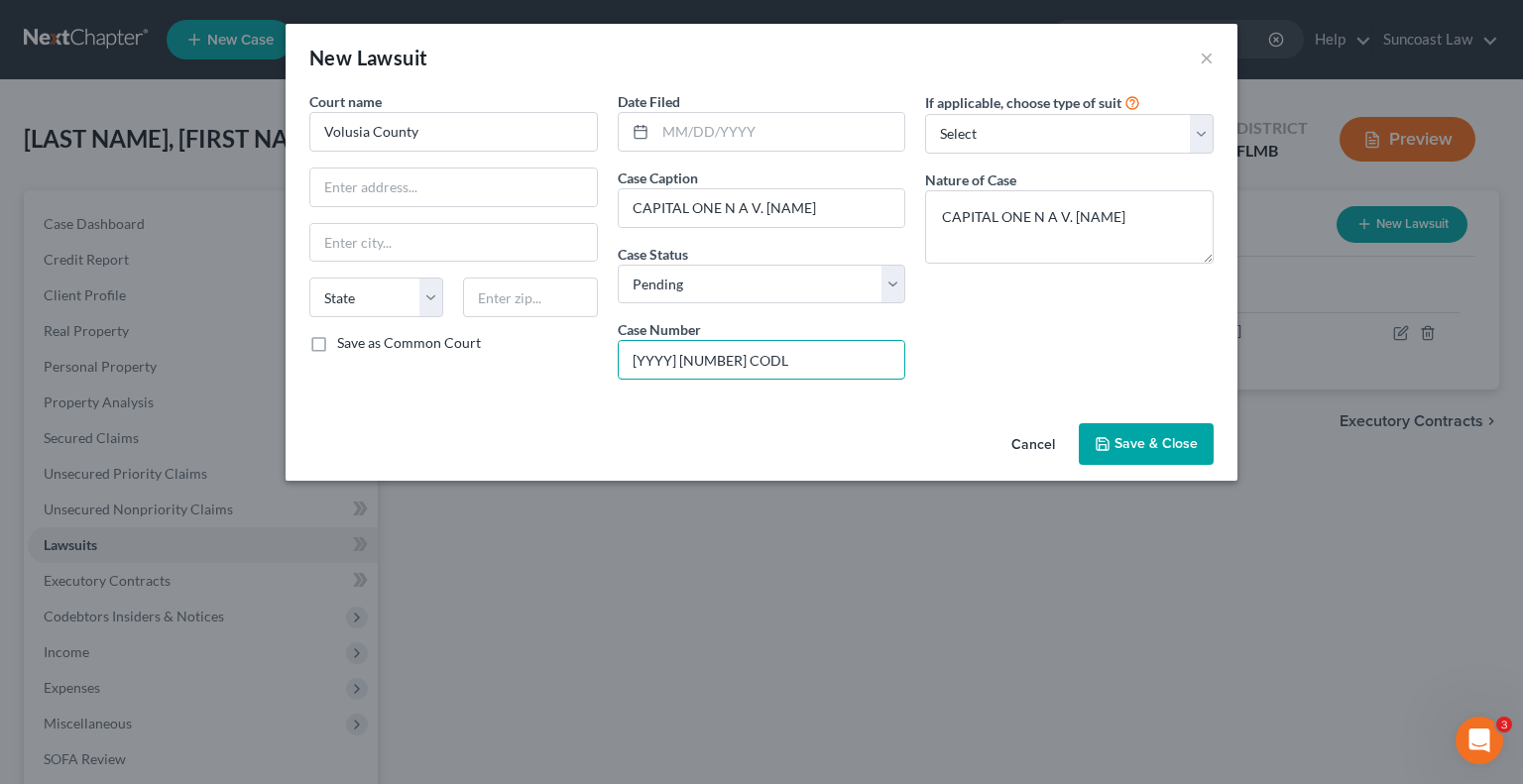 drag, startPoint x: 749, startPoint y: 356, endPoint x: 575, endPoint y: 352, distance: 174.04597 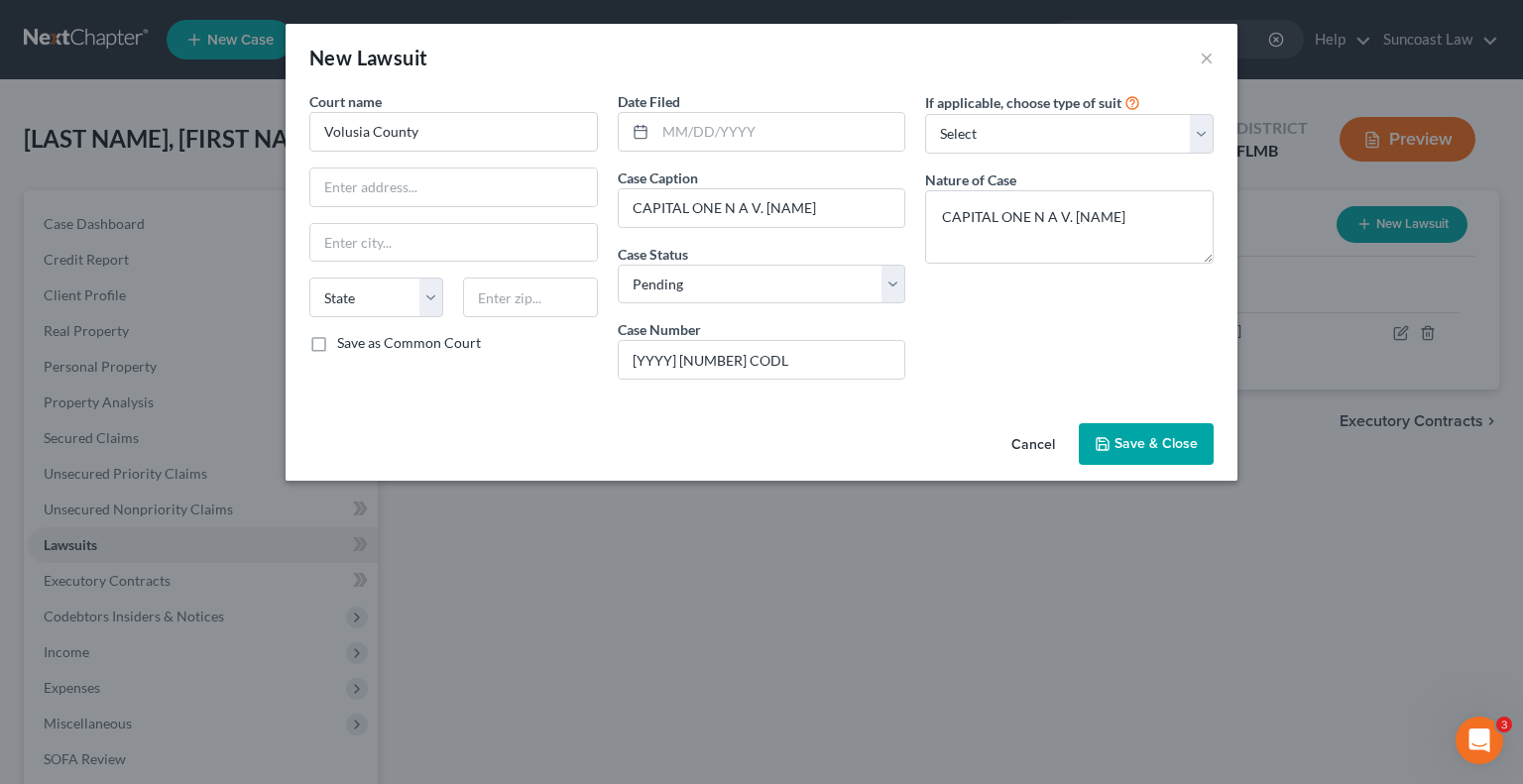 click on "Save & Close" at bounding box center [1156, 443] 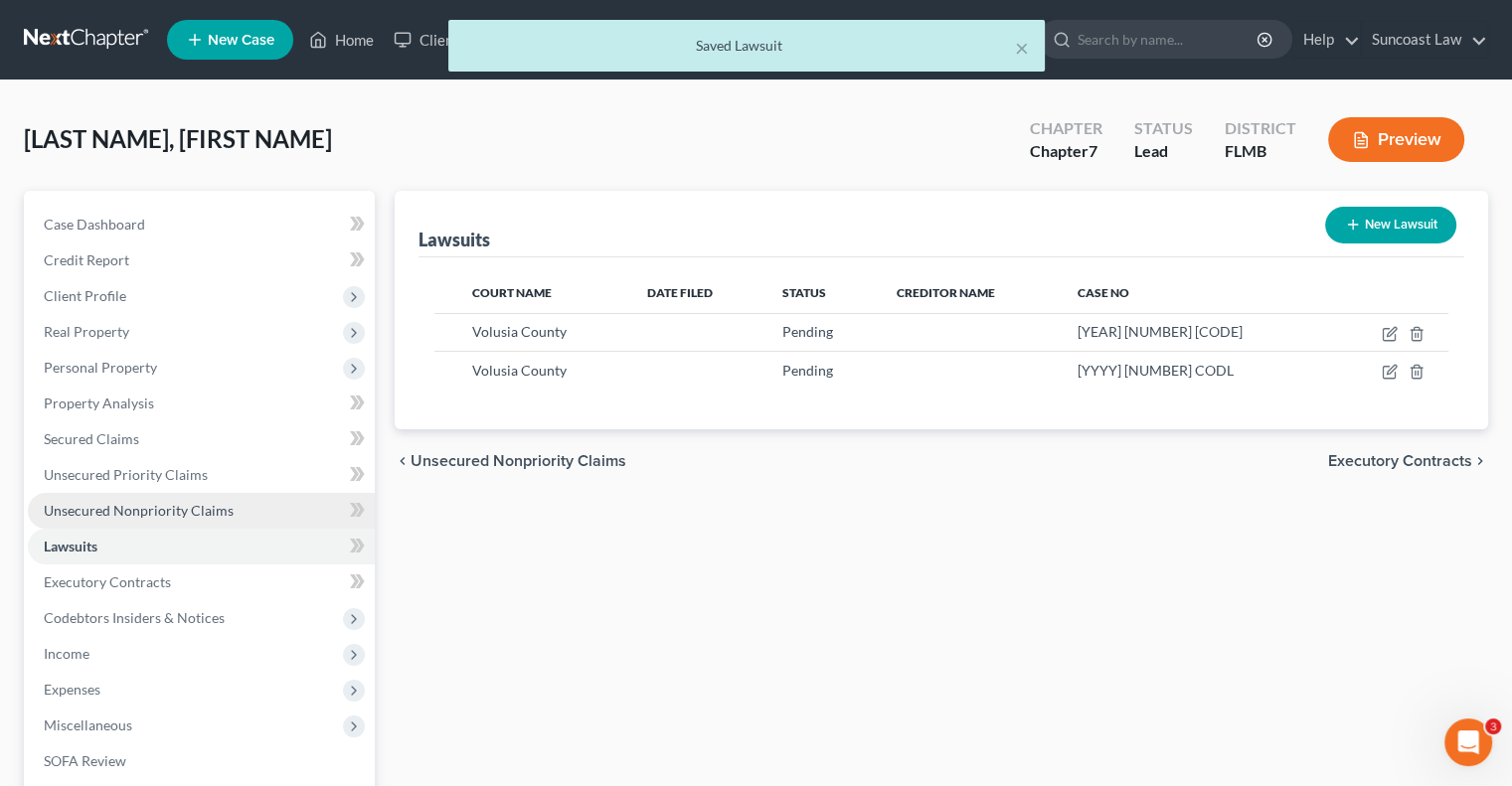 click on "Unsecured Nonpriority Claims" at bounding box center [138, 510] 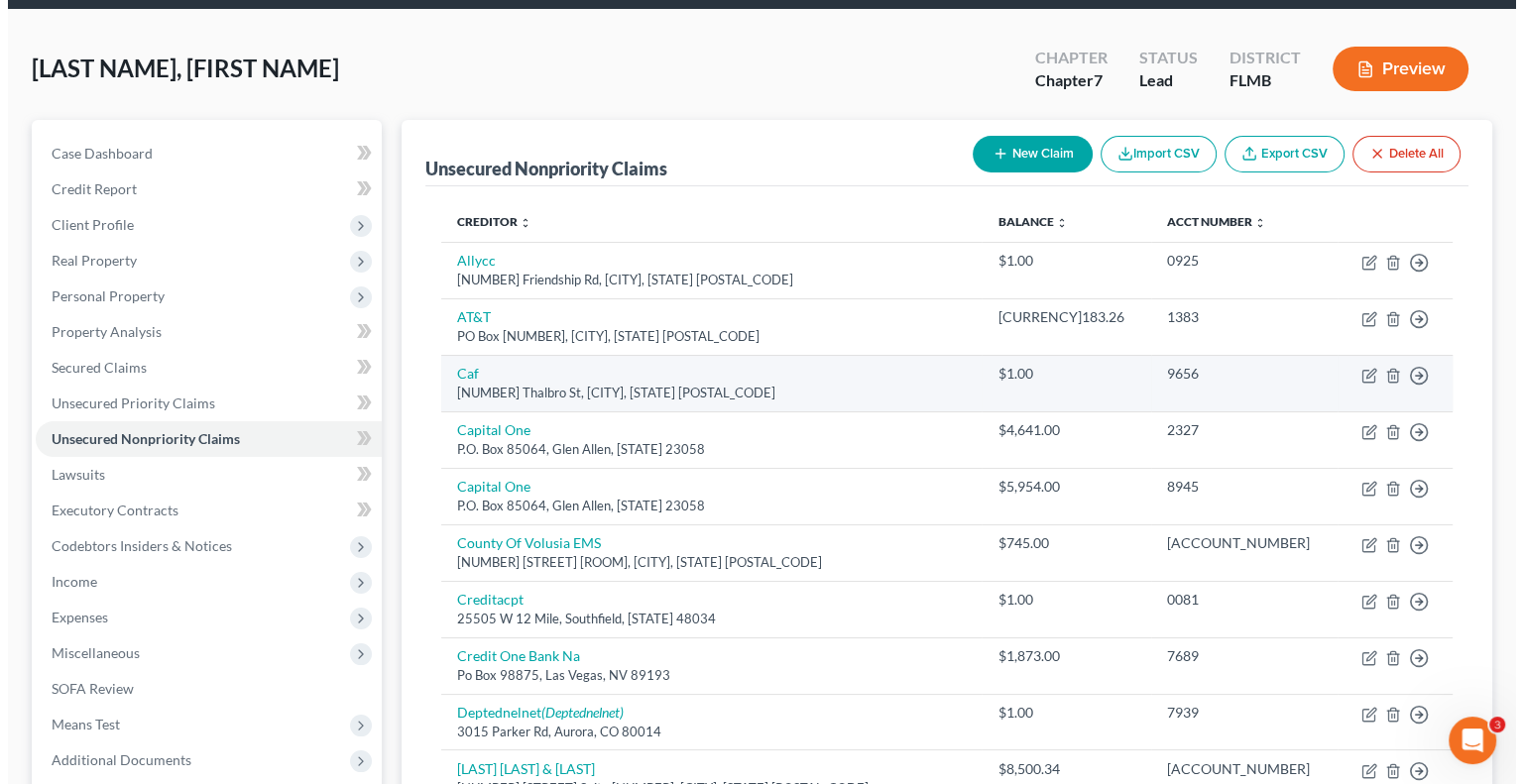 scroll, scrollTop: 198, scrollLeft: 0, axis: vertical 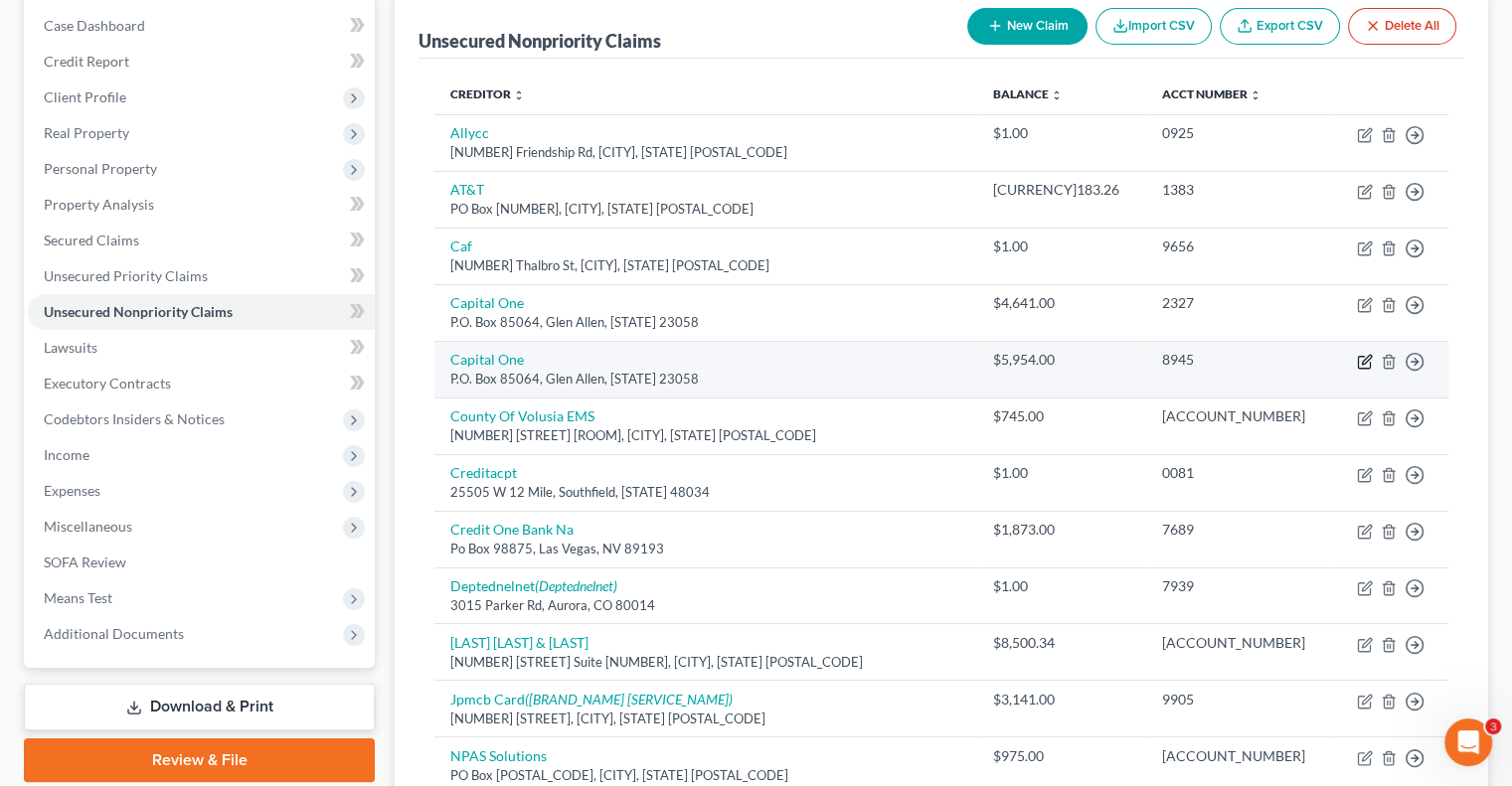 click 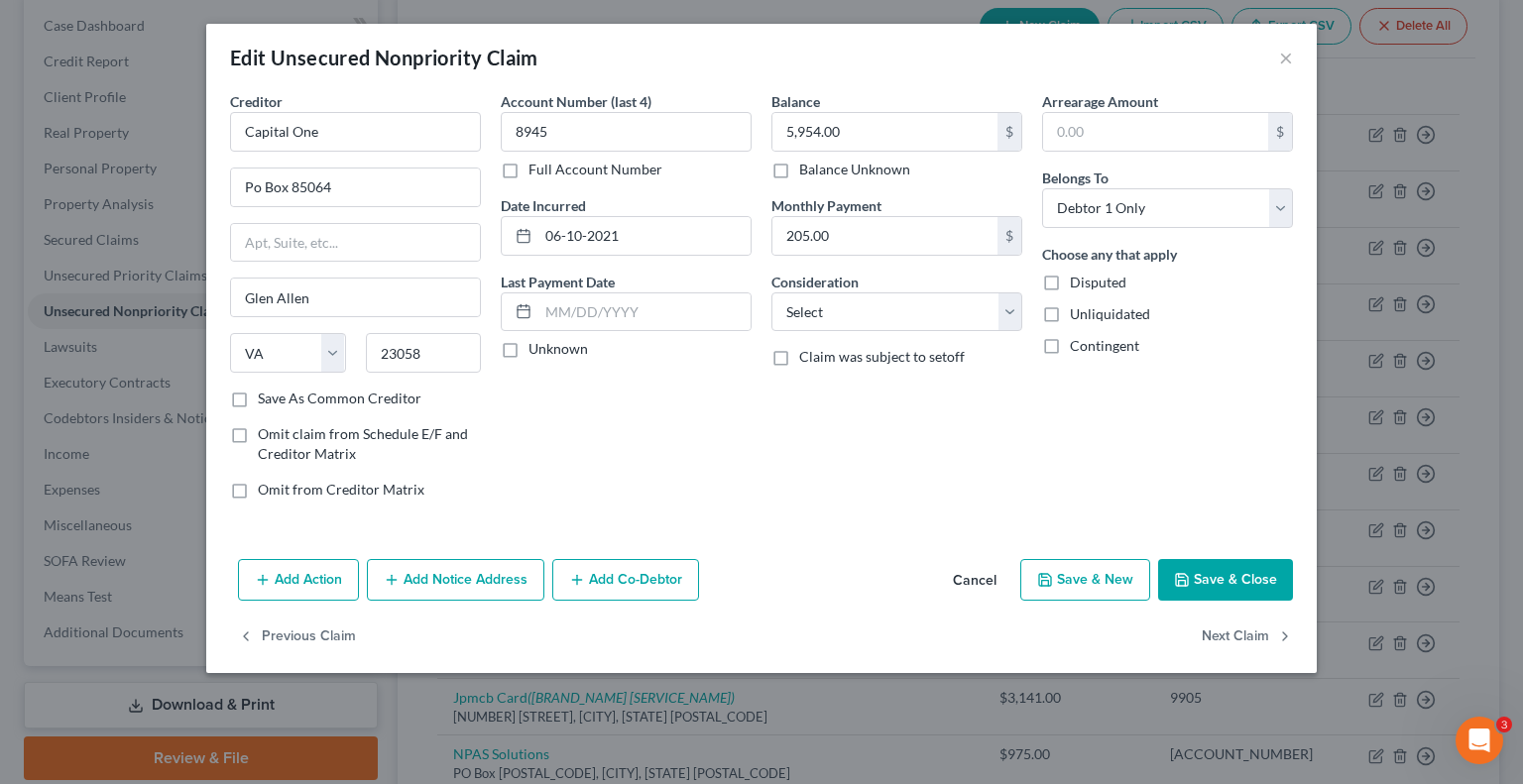 drag, startPoint x: 1124, startPoint y: 431, endPoint x: 868, endPoint y: 90, distance: 426.40005 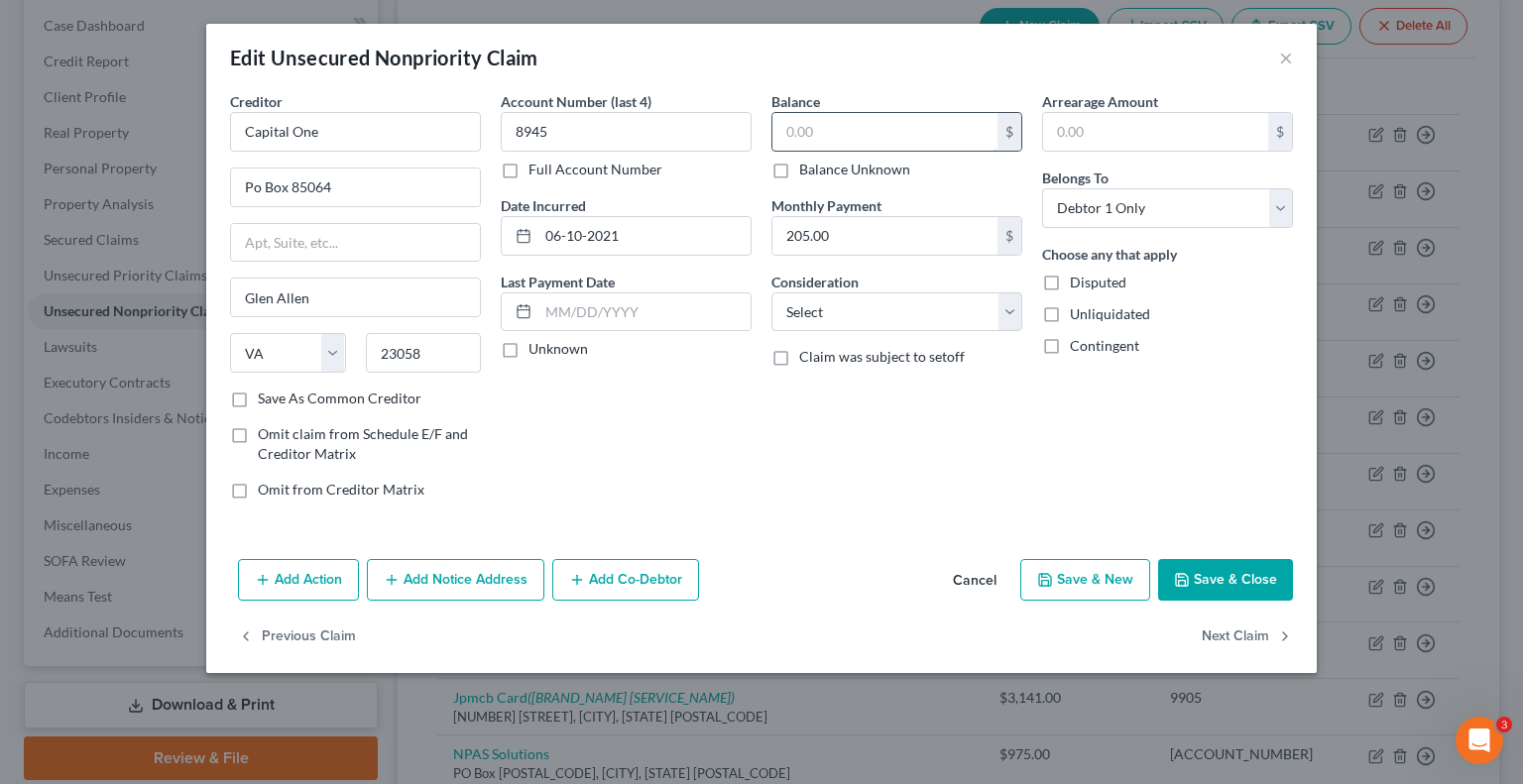 click at bounding box center (884, 132) 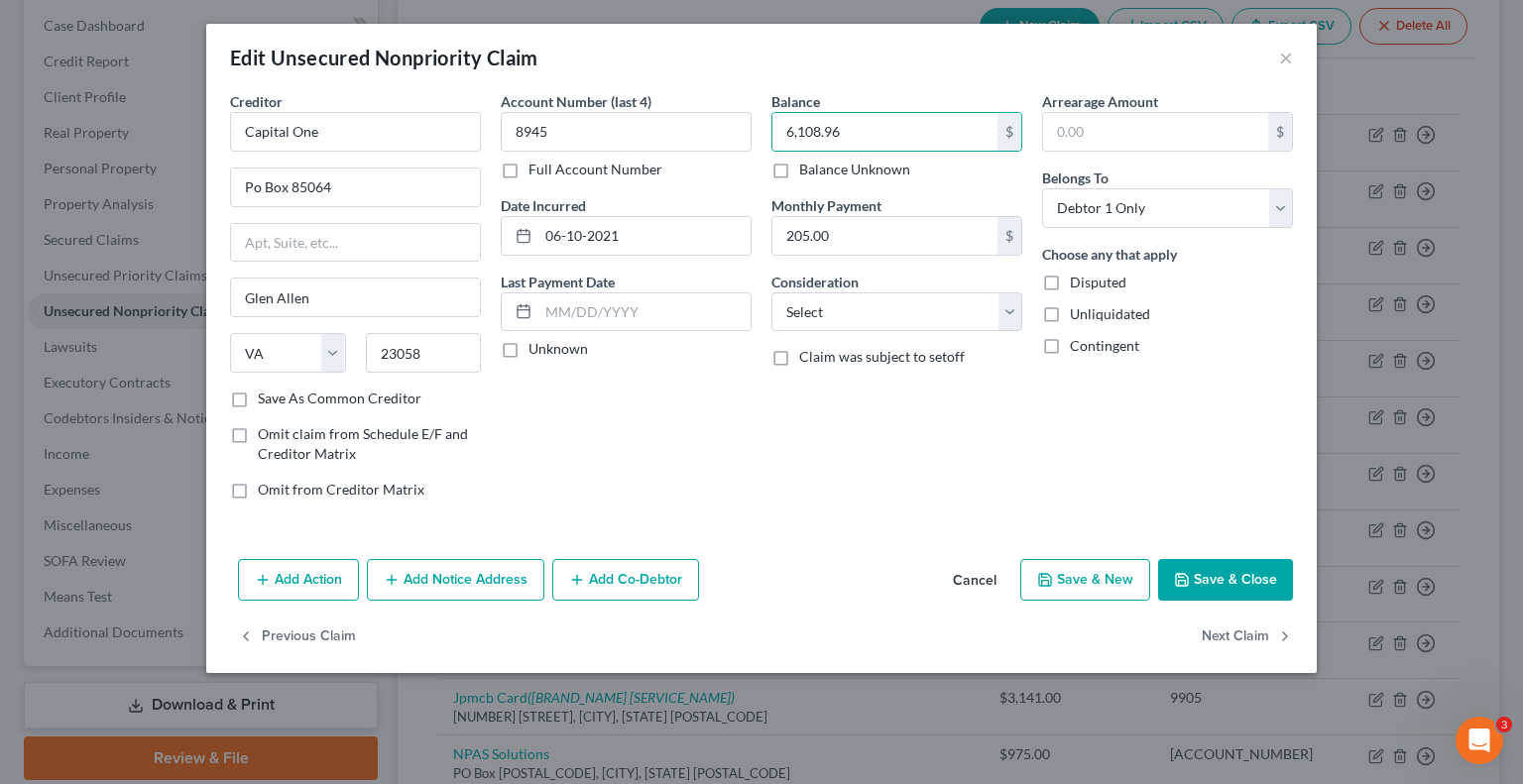 drag, startPoint x: 512, startPoint y: 562, endPoint x: 539, endPoint y: 629, distance: 72.23573 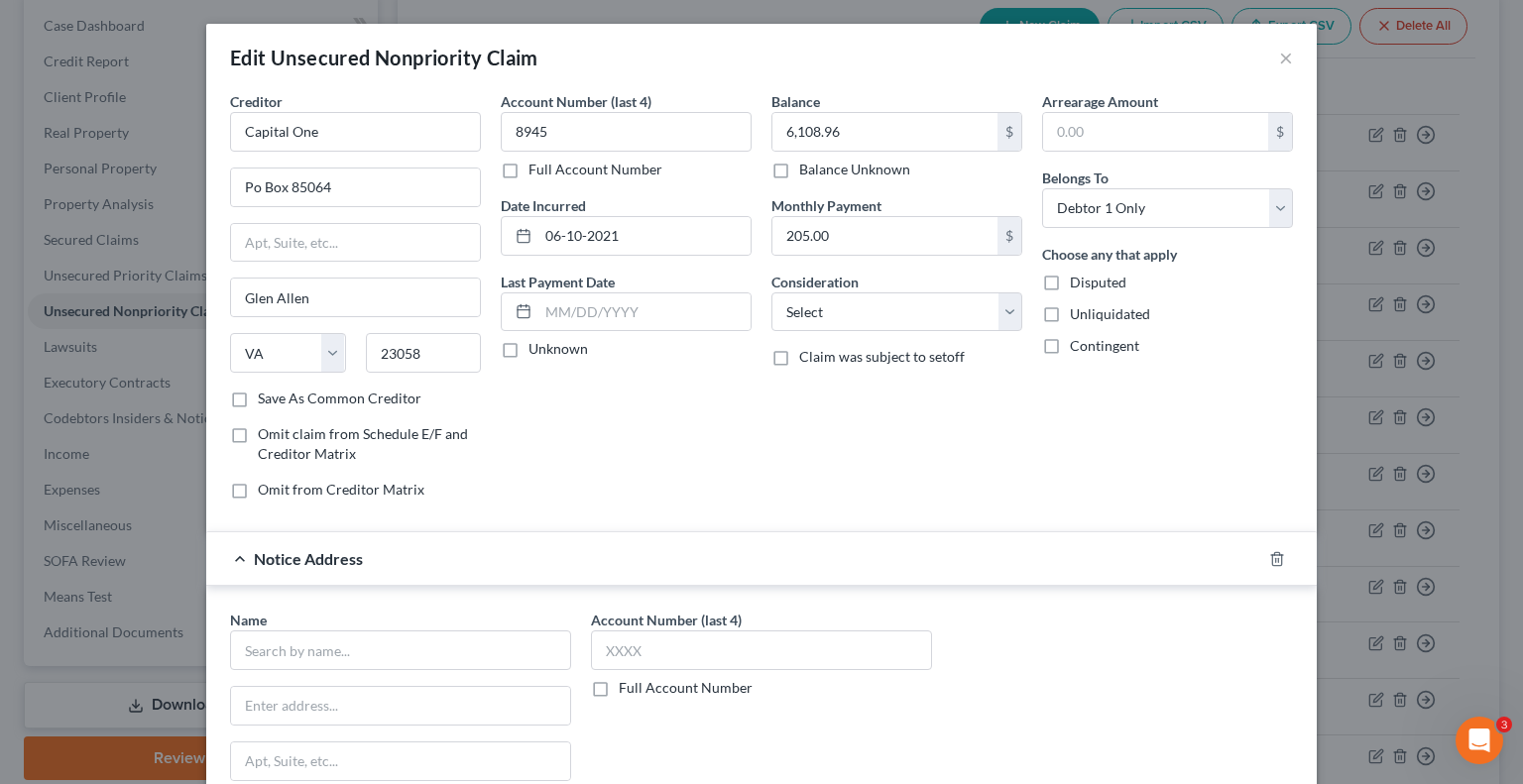 click on "Full Account Number" at bounding box center (685, 688) 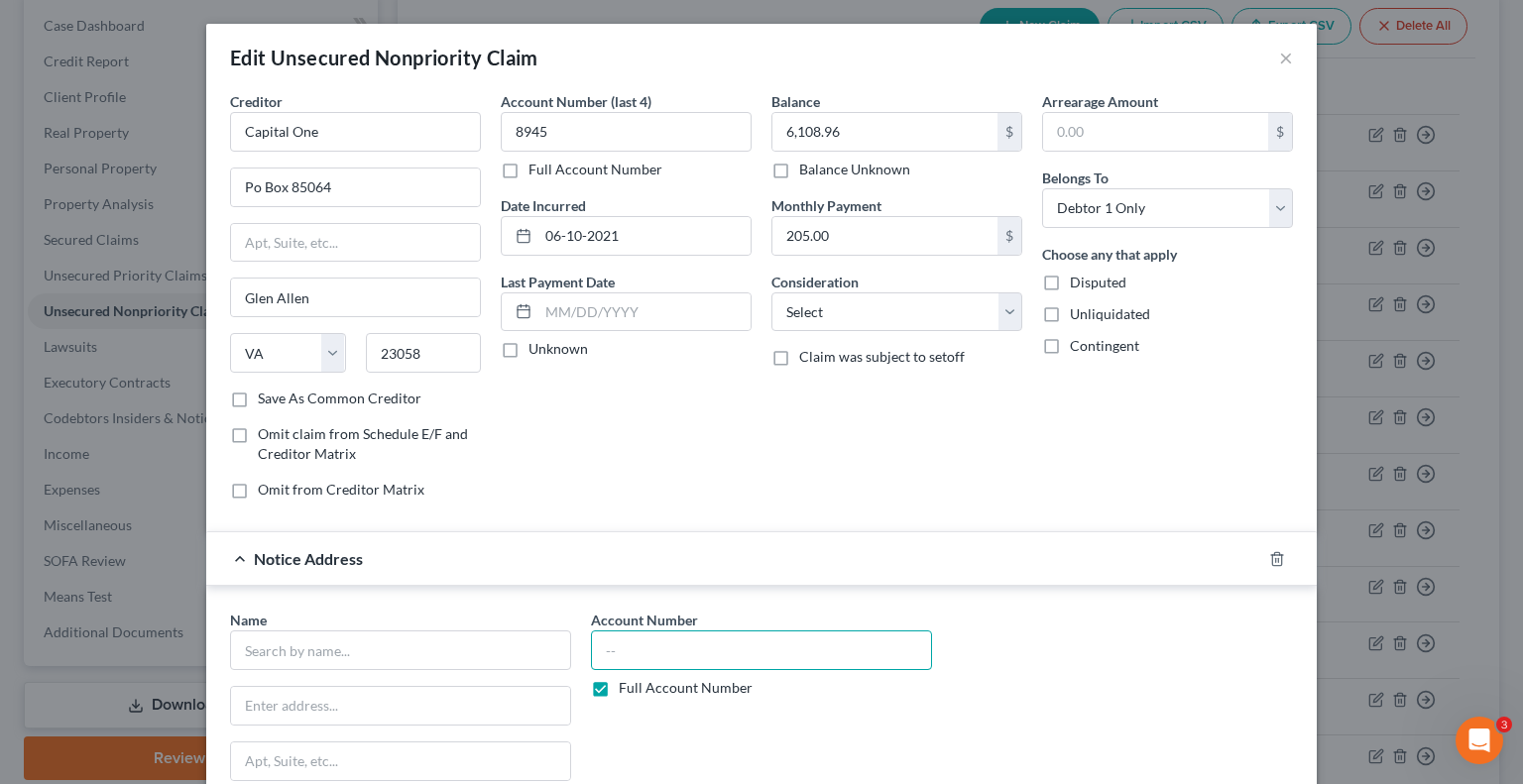 click at bounding box center [762, 650] 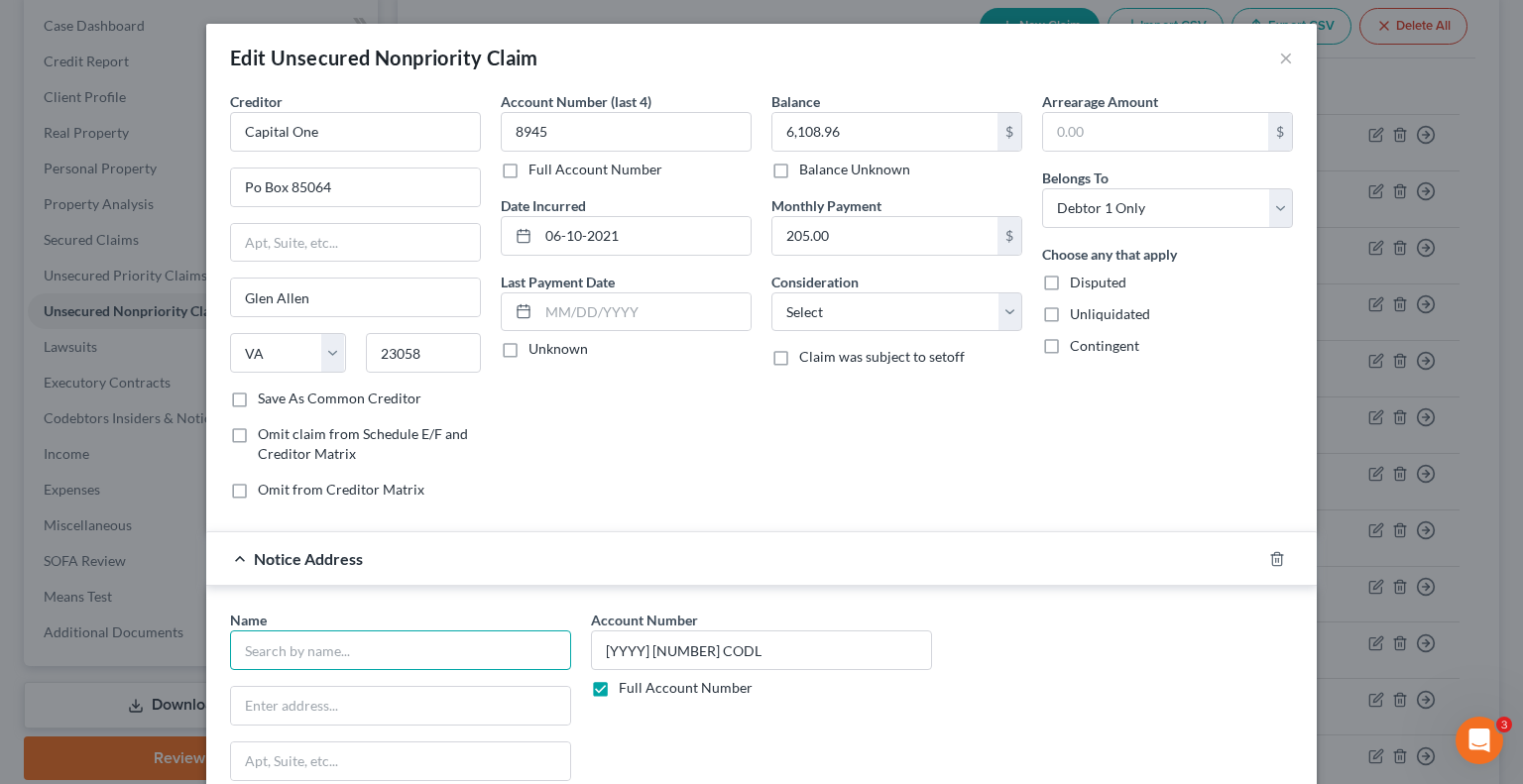 click at bounding box center (401, 650) 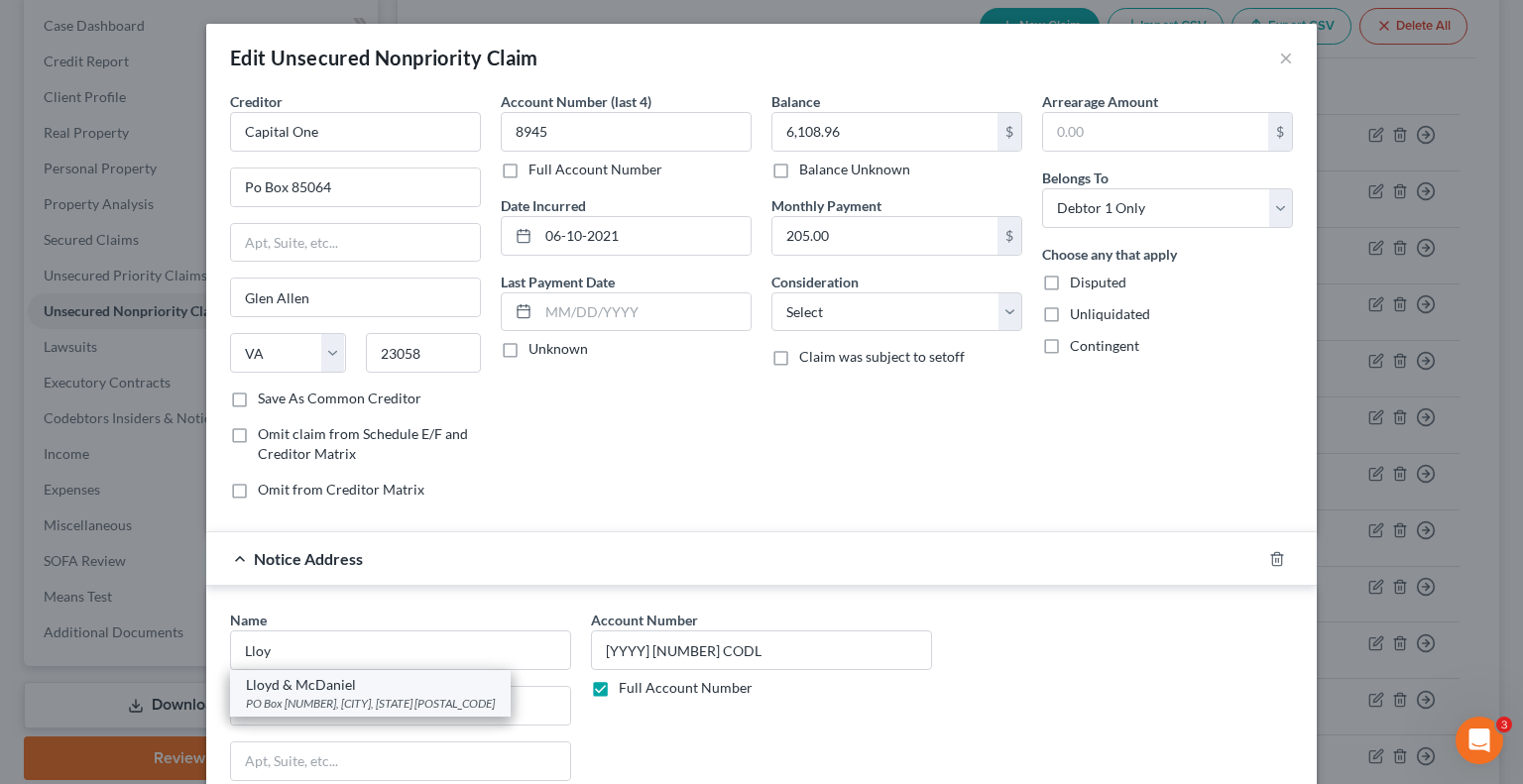 click on "Lloyd & McDaniel" at bounding box center (370, 685) 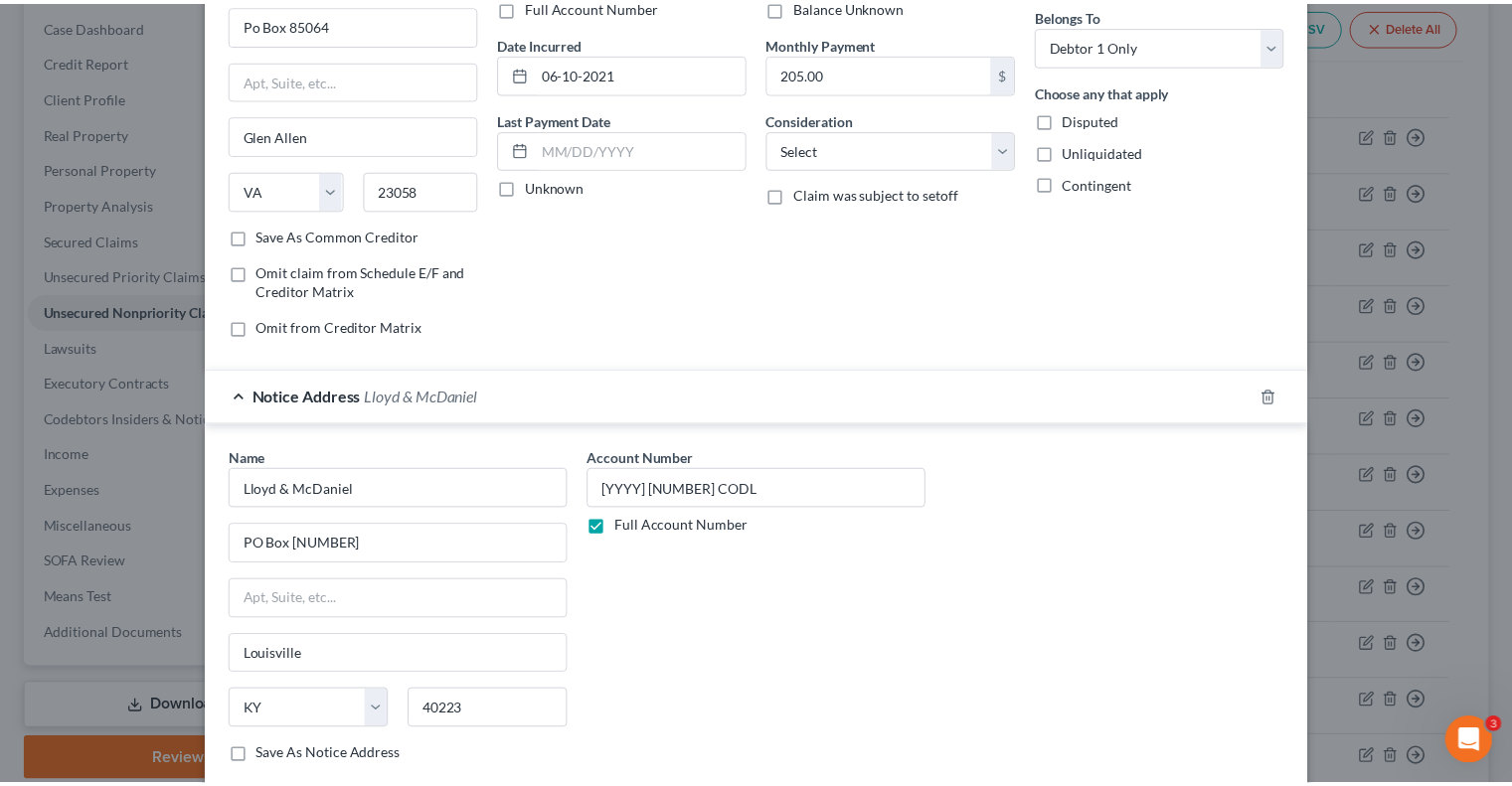 scroll, scrollTop: 337, scrollLeft: 0, axis: vertical 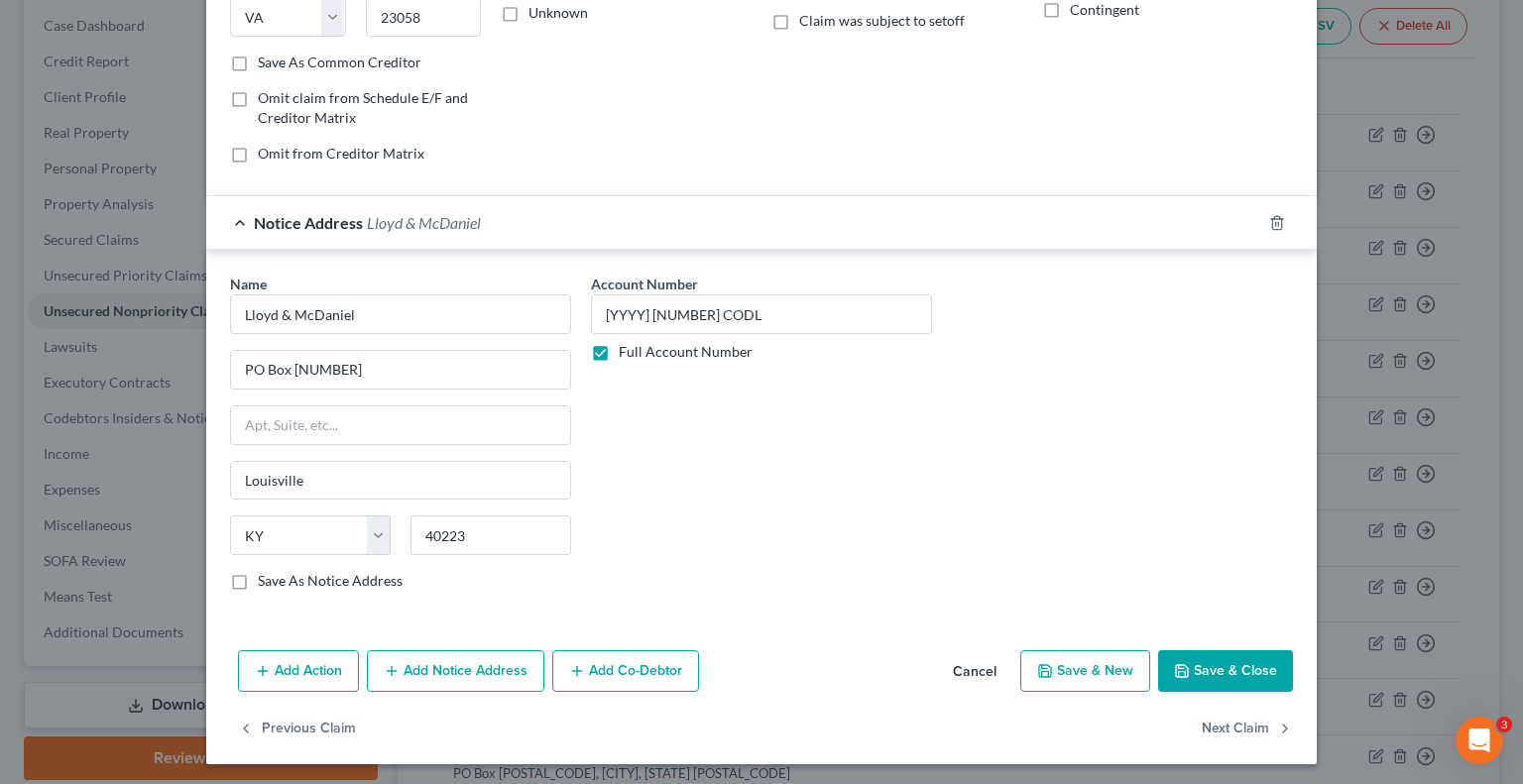 click on "Save & Close" at bounding box center [1226, 671] 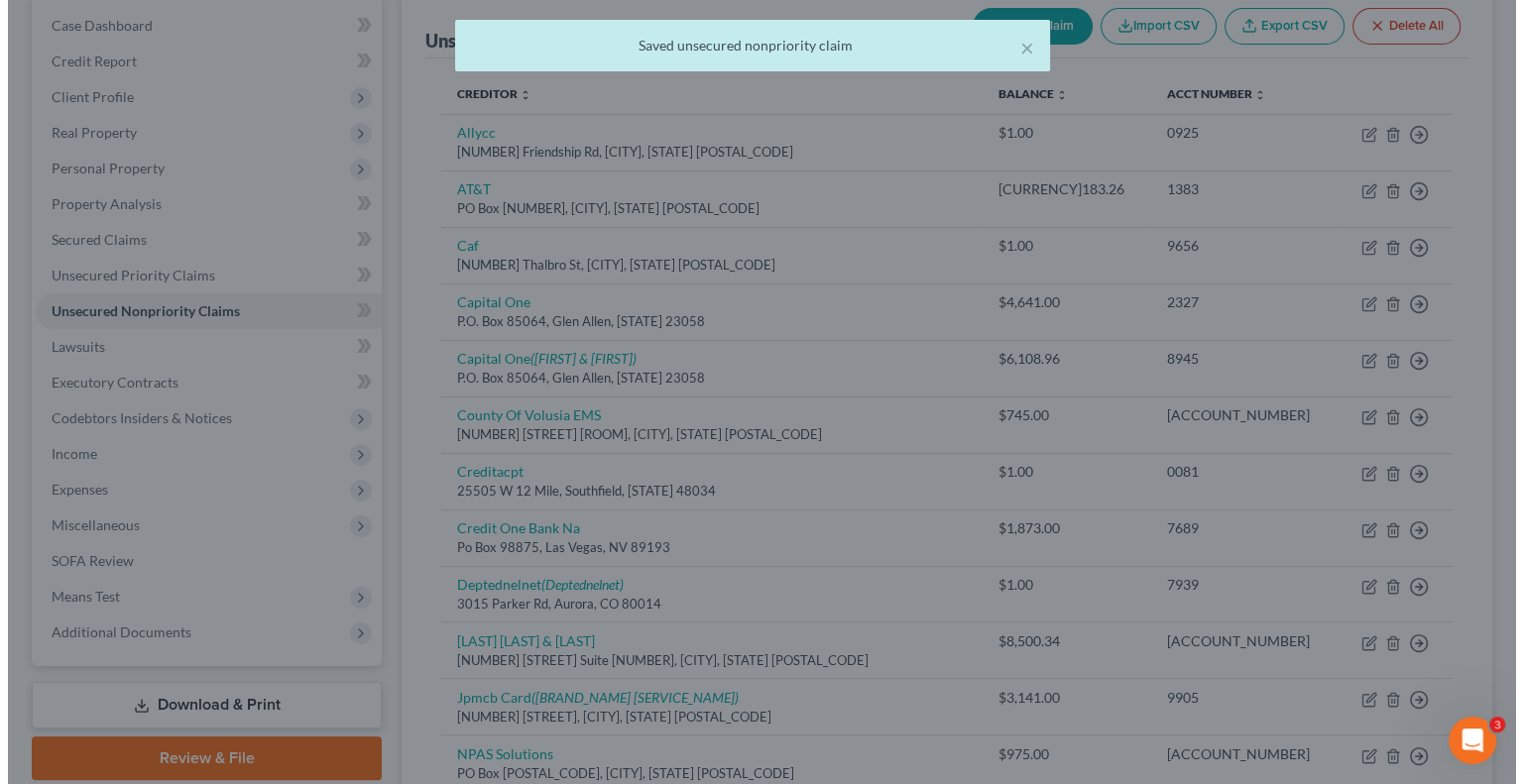 scroll, scrollTop: 0, scrollLeft: 0, axis: both 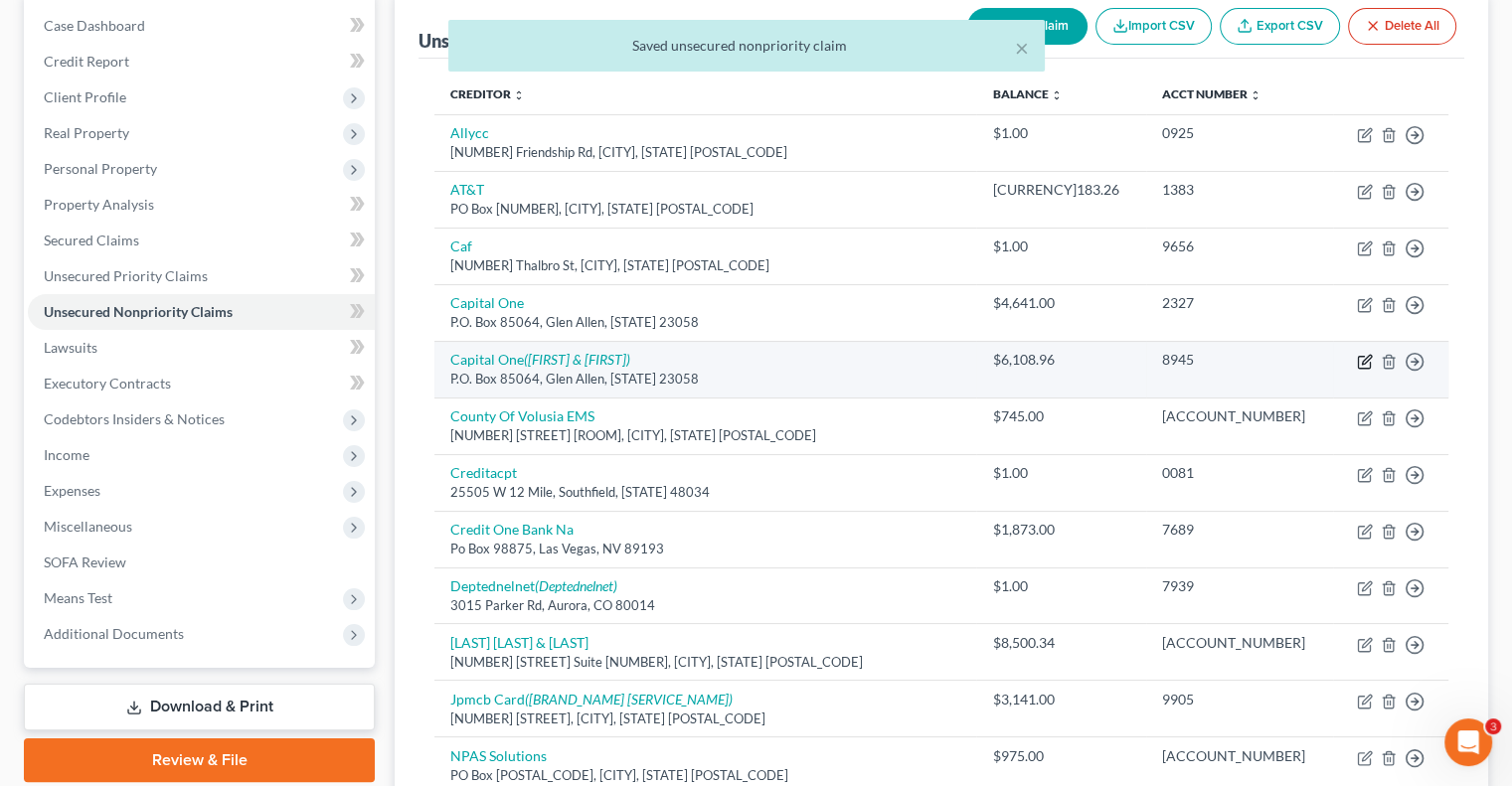 click 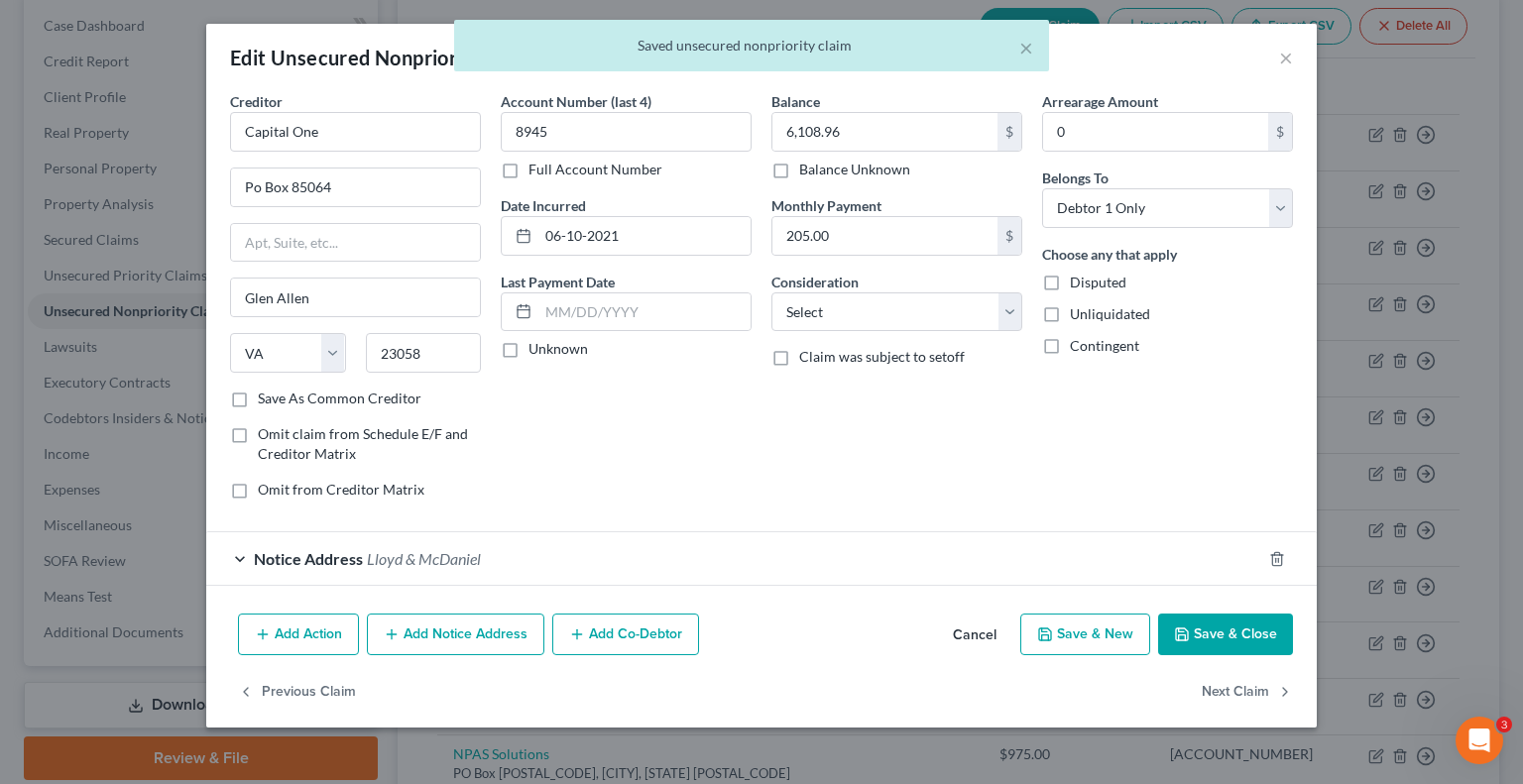 drag, startPoint x: 484, startPoint y: 629, endPoint x: 1222, endPoint y: 2, distance: 968.3868 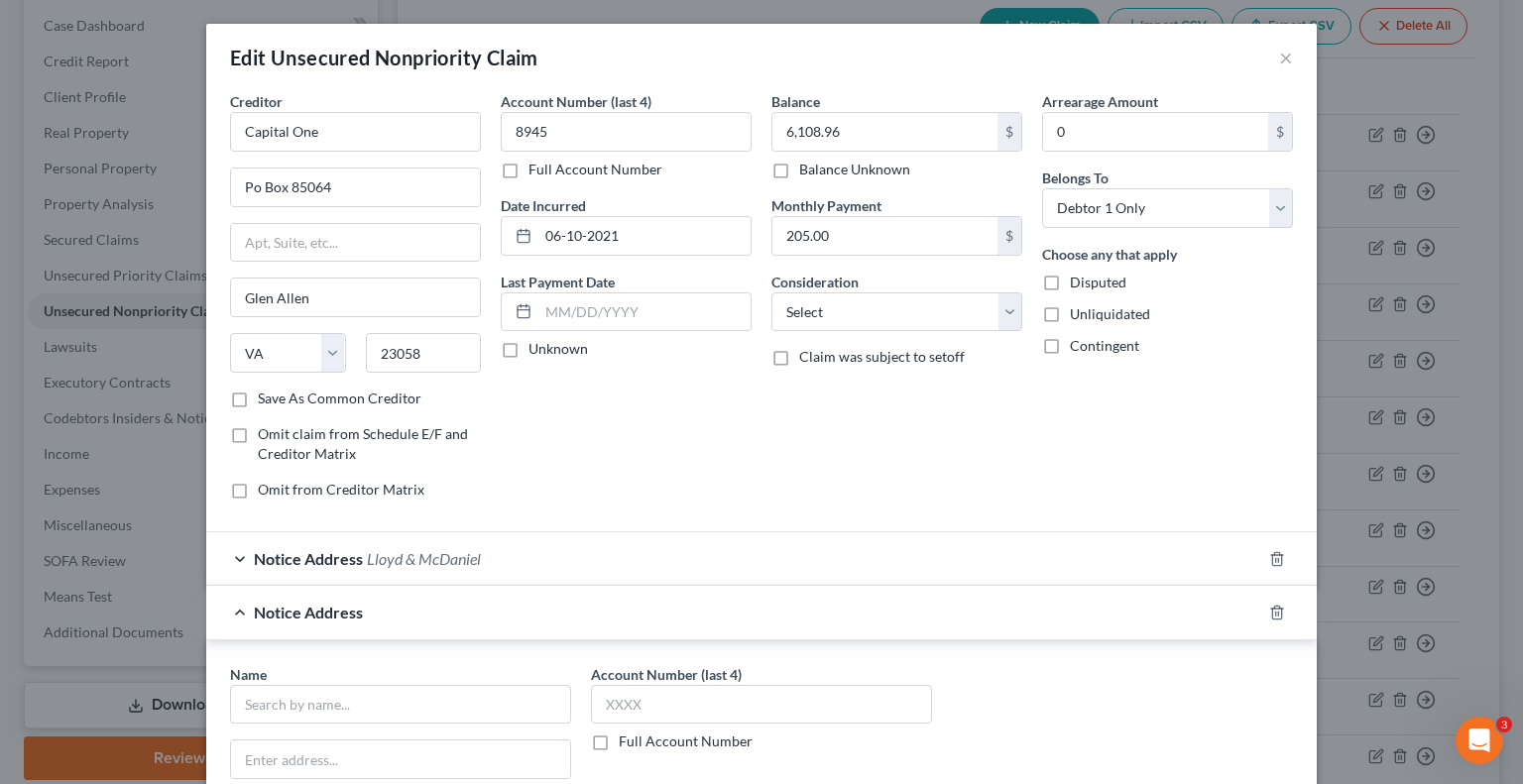 drag, startPoint x: 1101, startPoint y: 719, endPoint x: 265, endPoint y: 611, distance: 842.94721 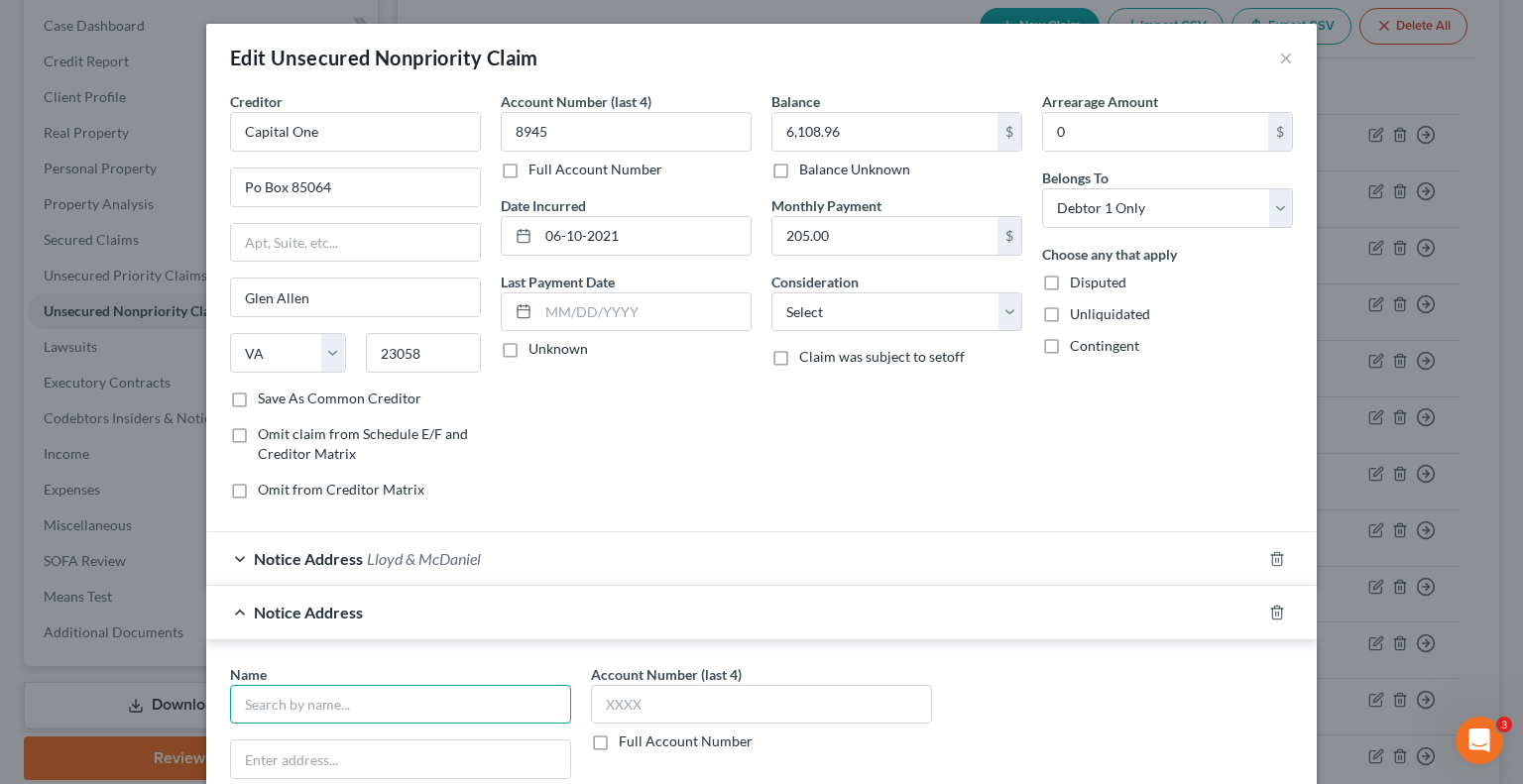 click at bounding box center (401, 705) 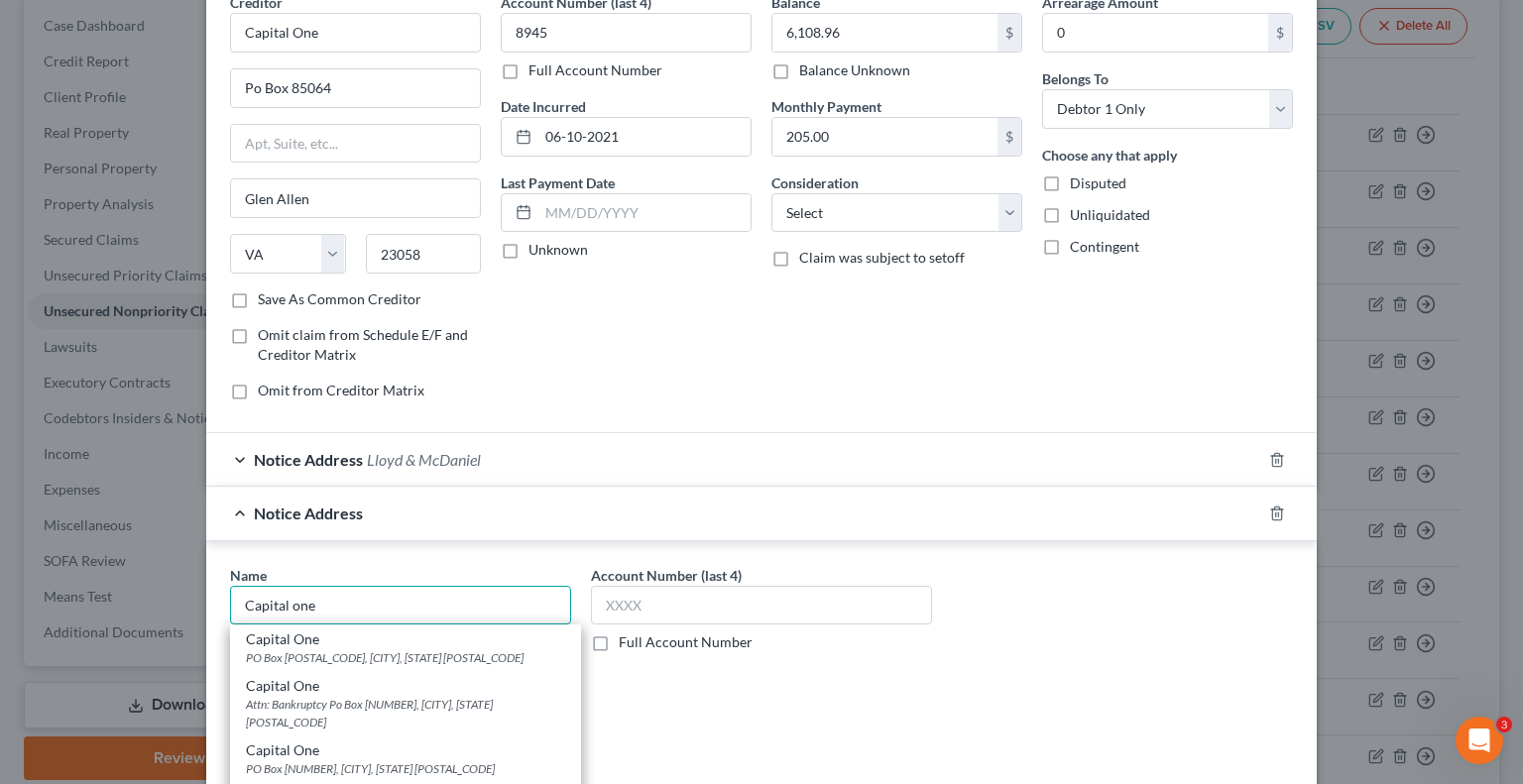 scroll, scrollTop: 198, scrollLeft: 0, axis: vertical 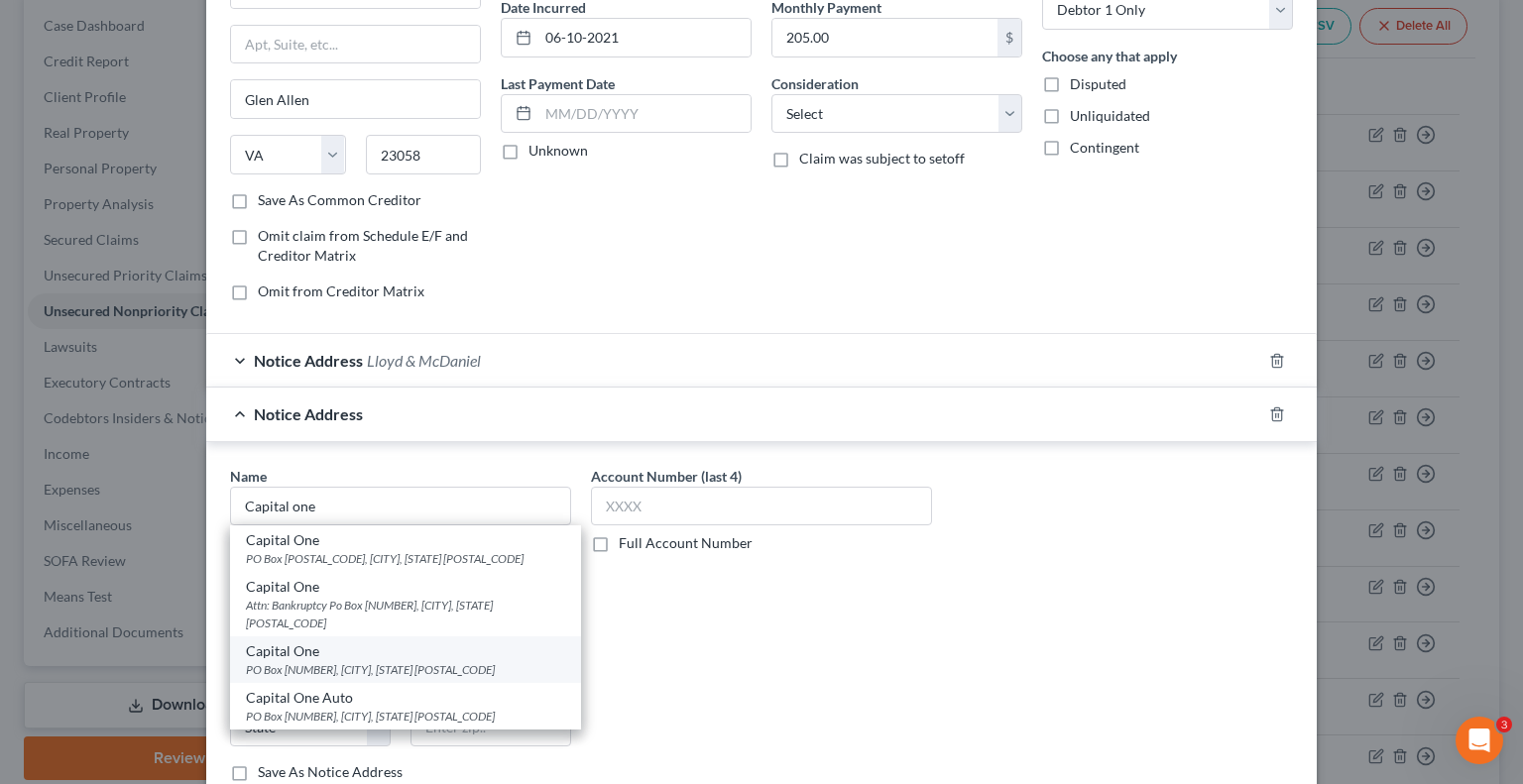 click on "PO Box [NUMBER], [CITY], [STATE] [POSTAL_CODE]" at bounding box center [406, 669] 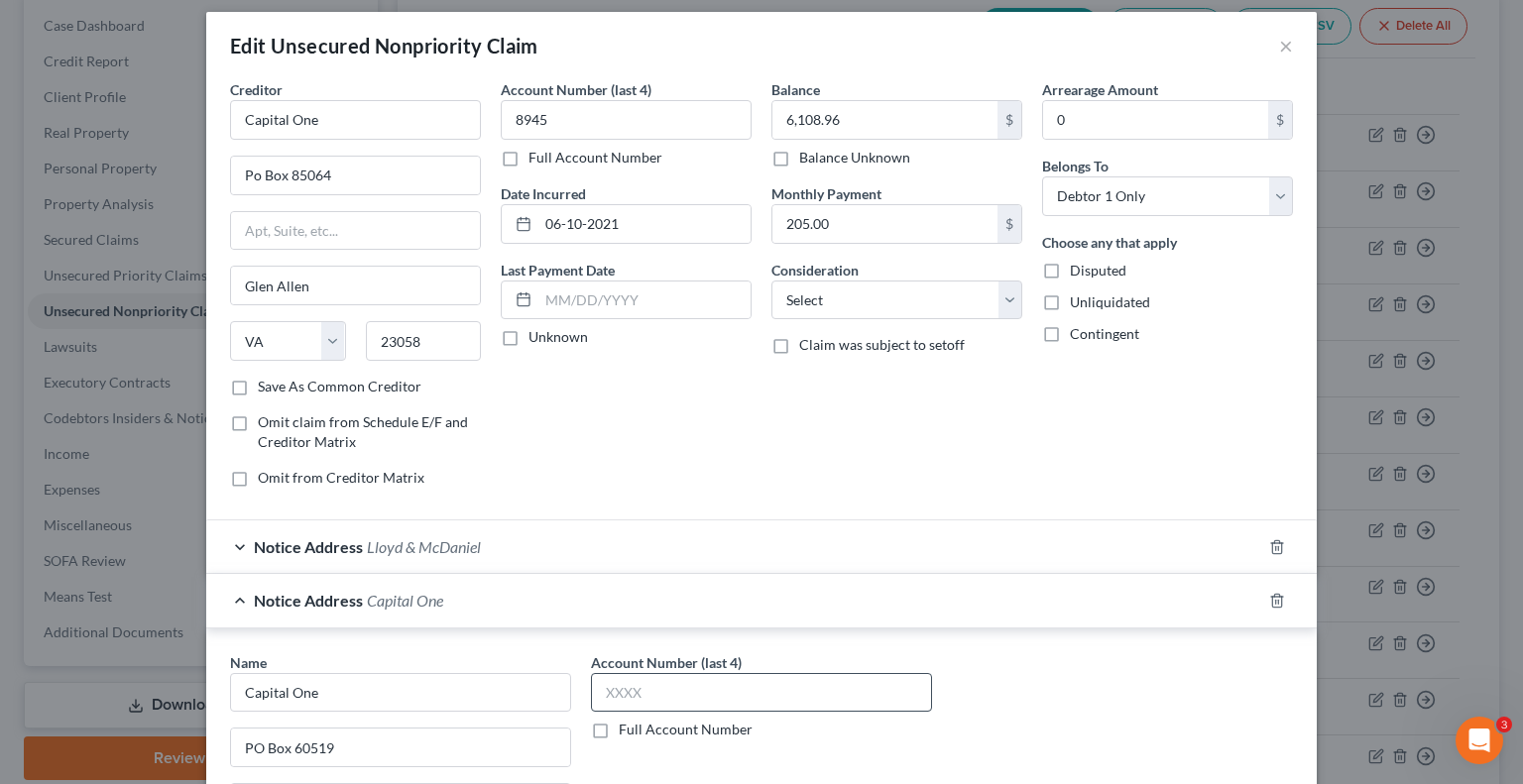 scroll, scrollTop: 0, scrollLeft: 0, axis: both 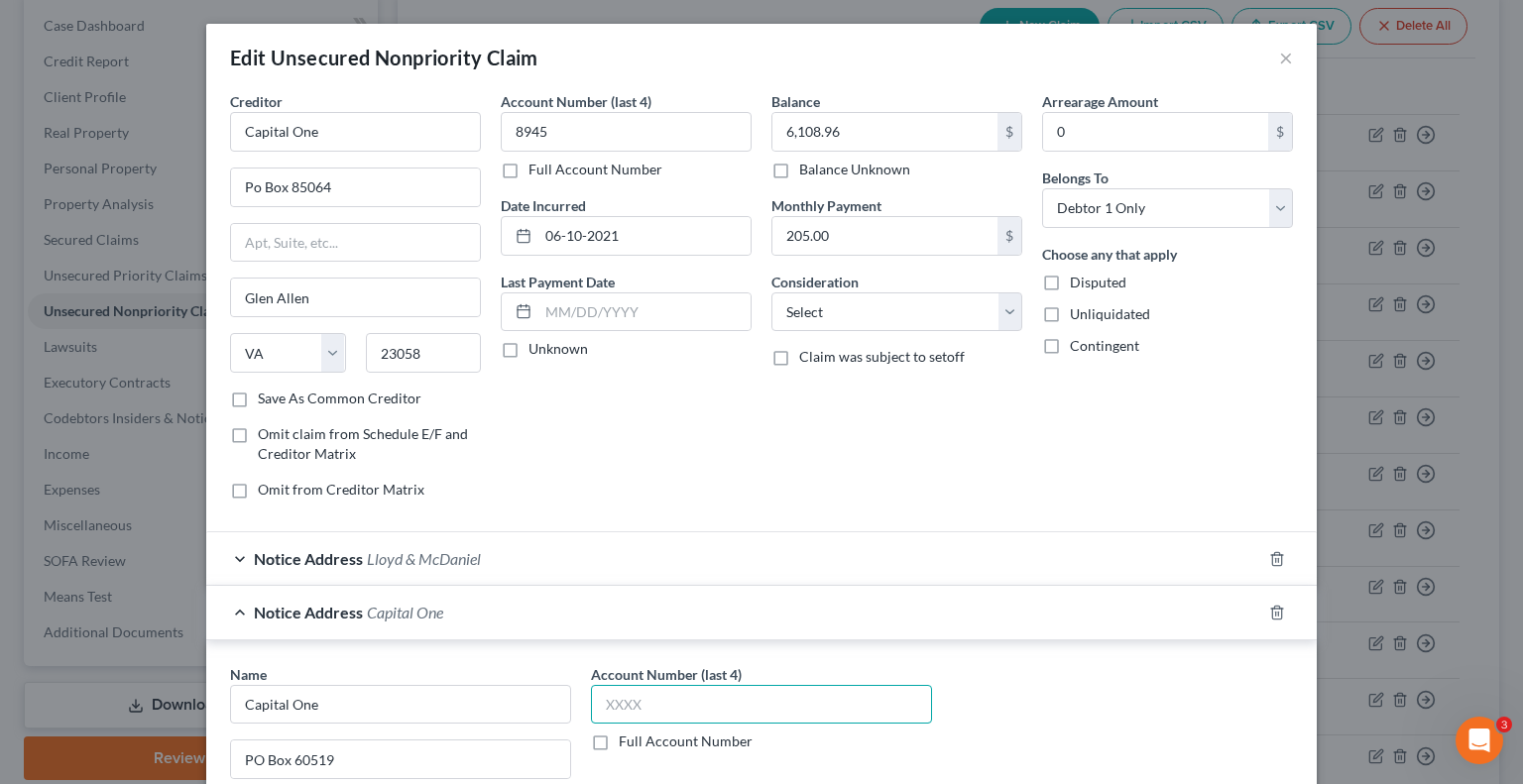 drag, startPoint x: 650, startPoint y: 697, endPoint x: 928, endPoint y: 576, distance: 303.1914 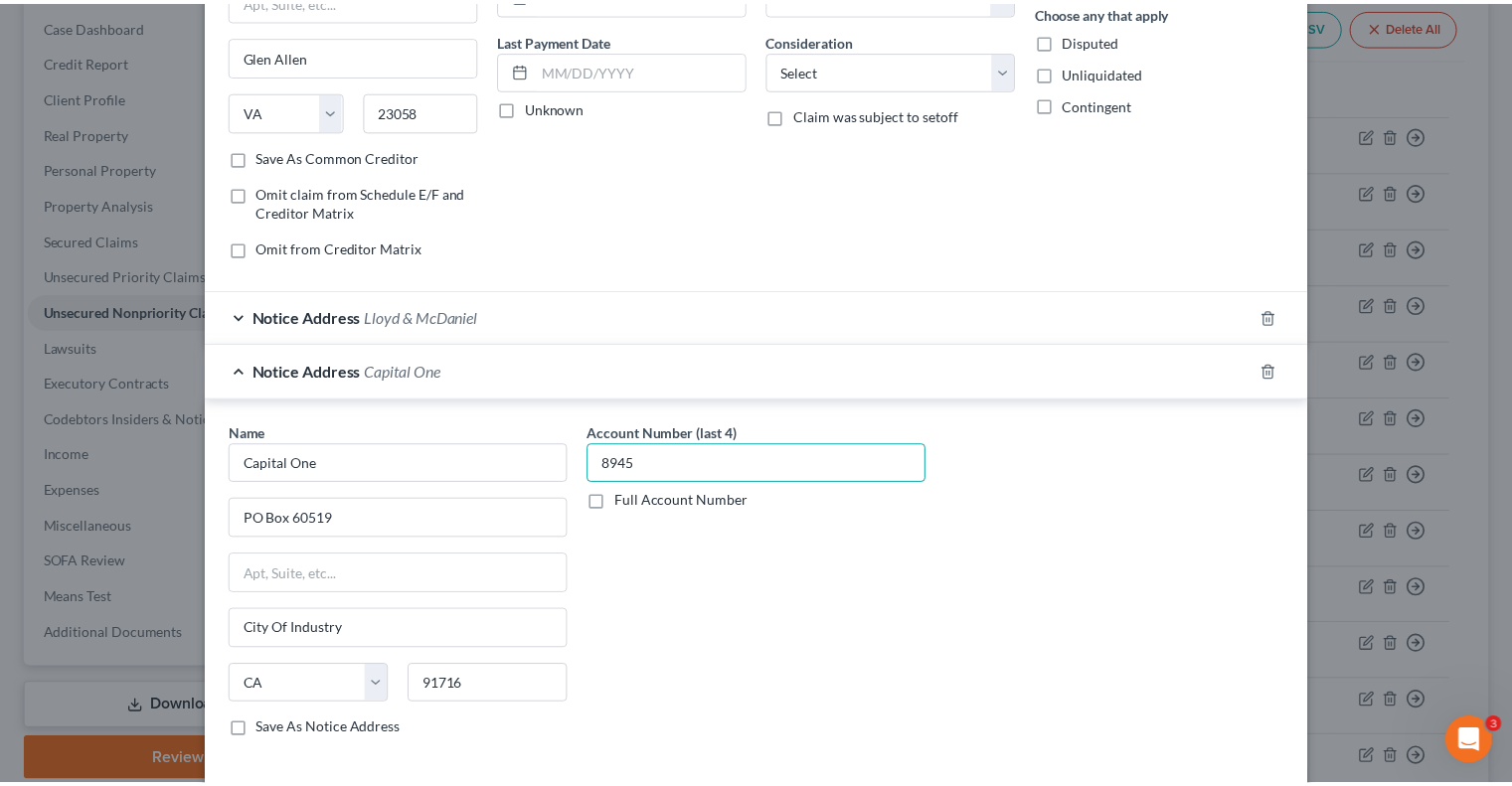 scroll, scrollTop: 390, scrollLeft: 0, axis: vertical 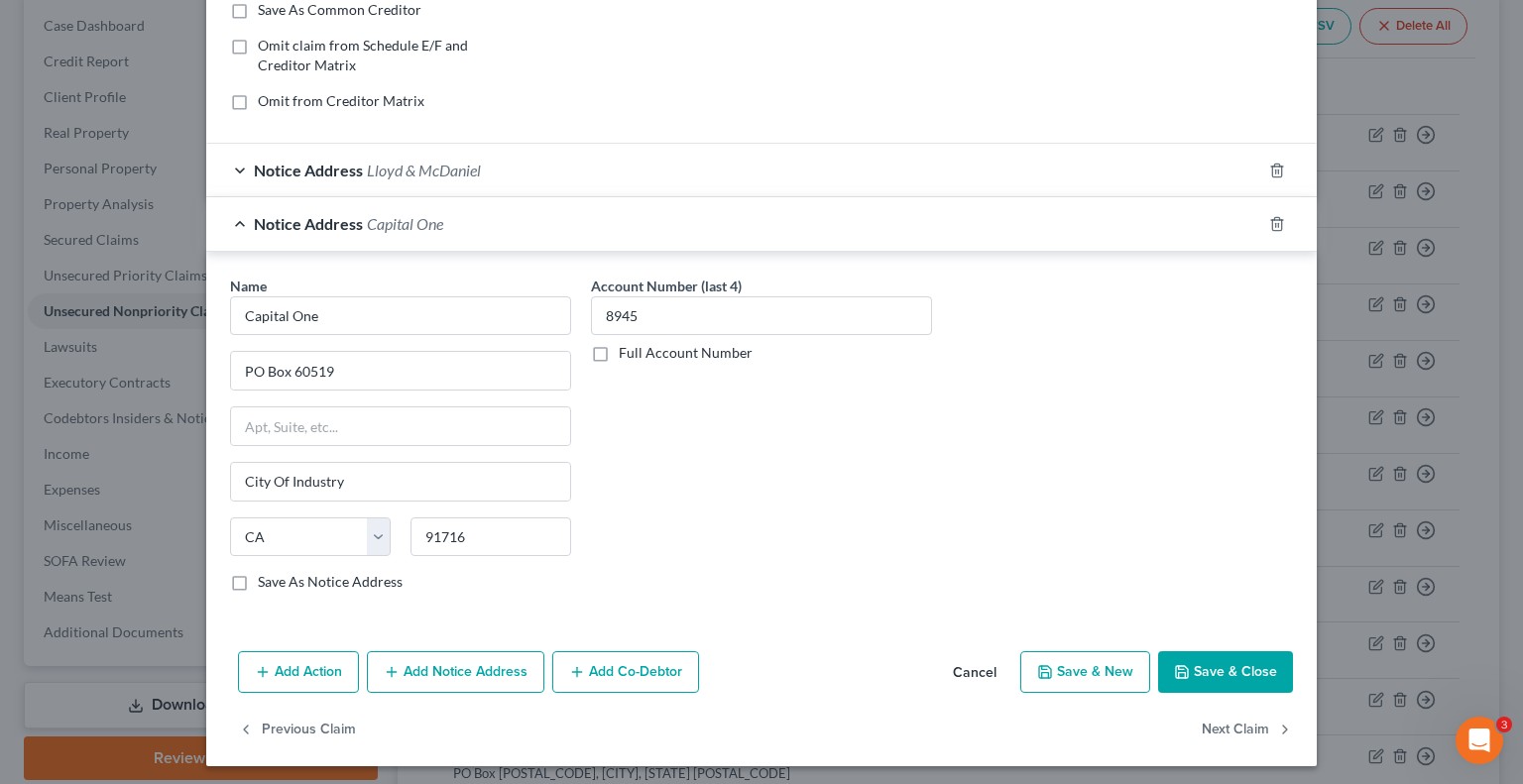 click on "Save & Close" at bounding box center [1226, 672] 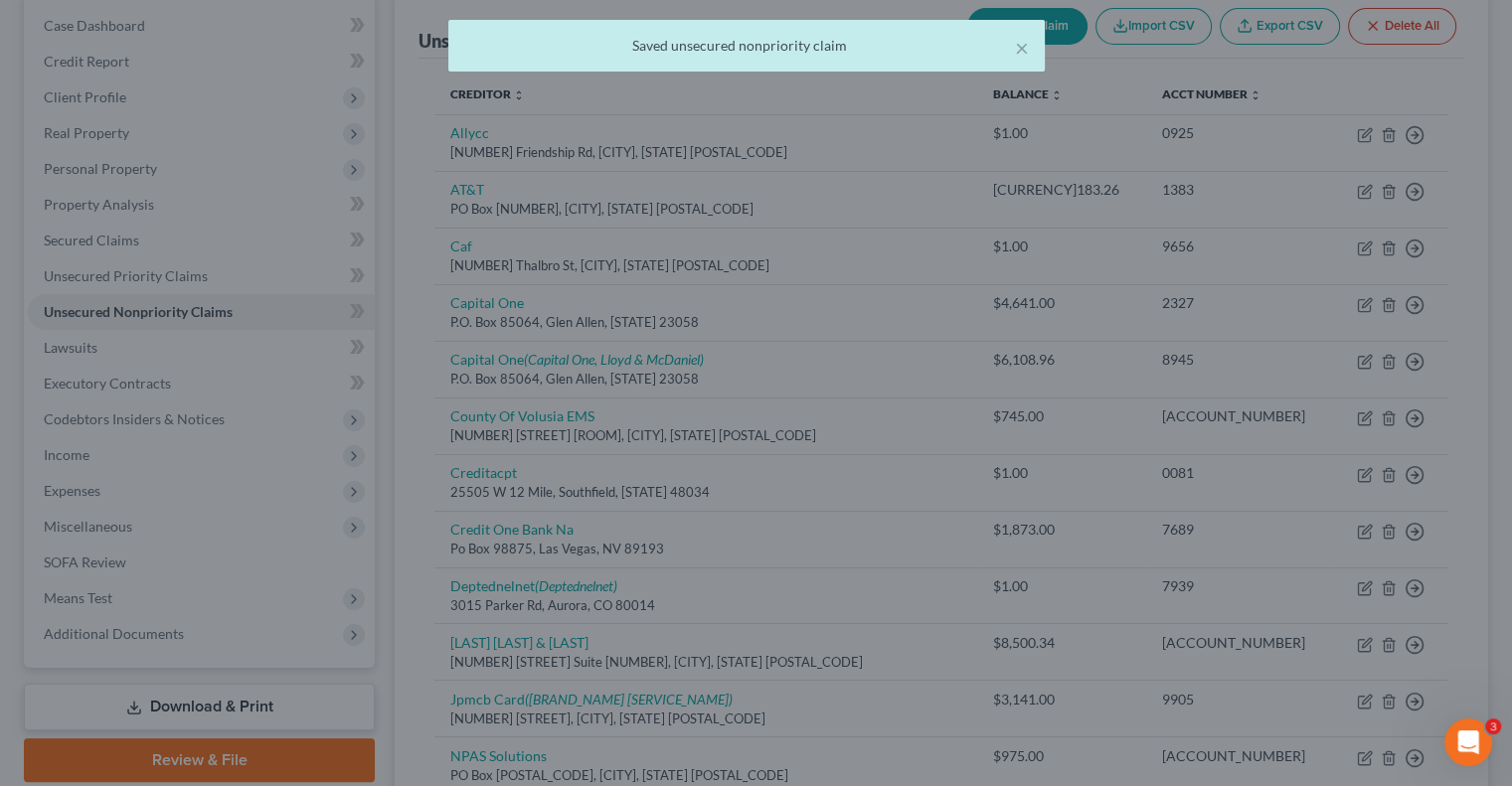 scroll, scrollTop: 0, scrollLeft: 0, axis: both 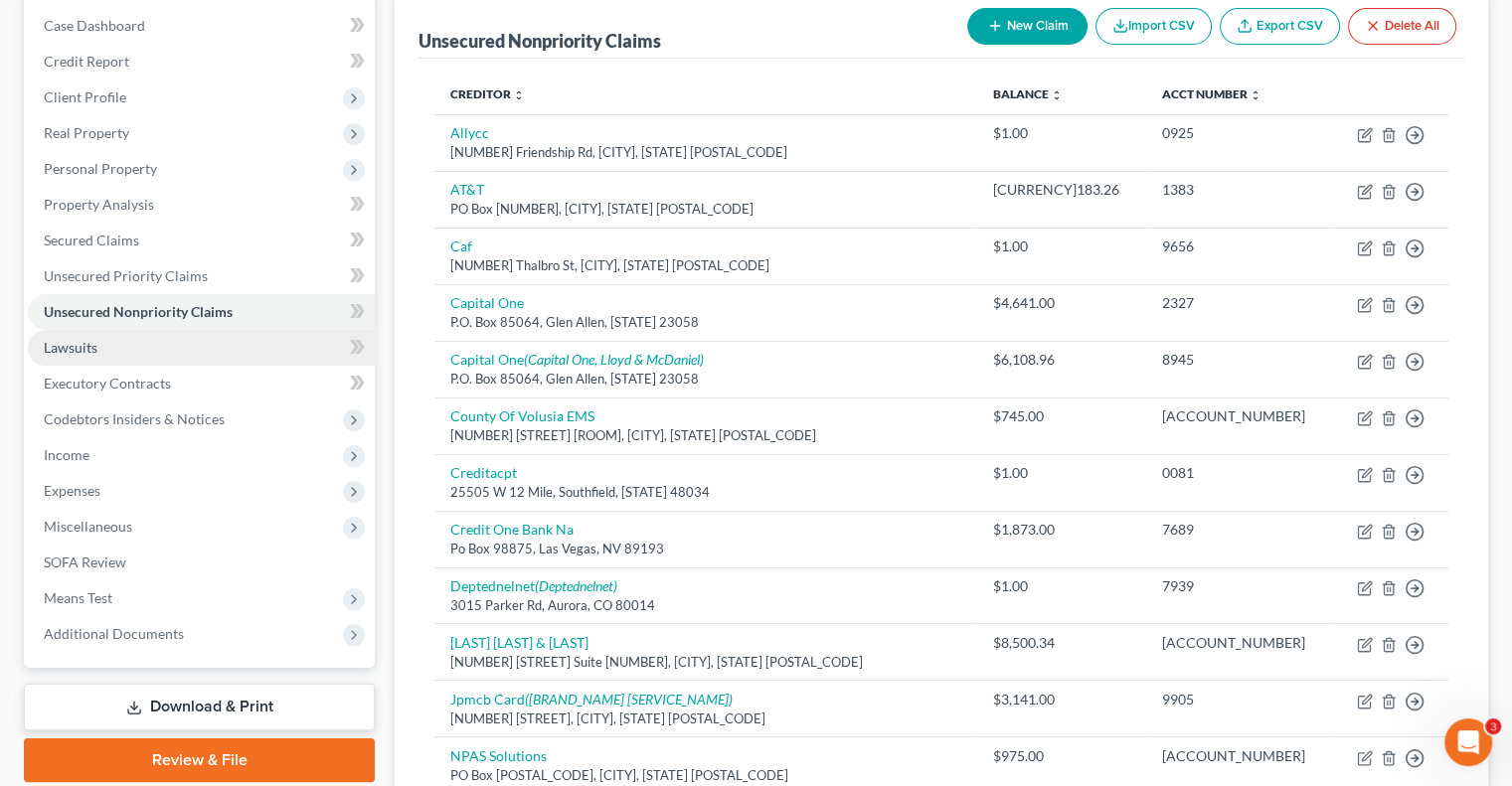 click on "Lawsuits" at bounding box center [71, 347] 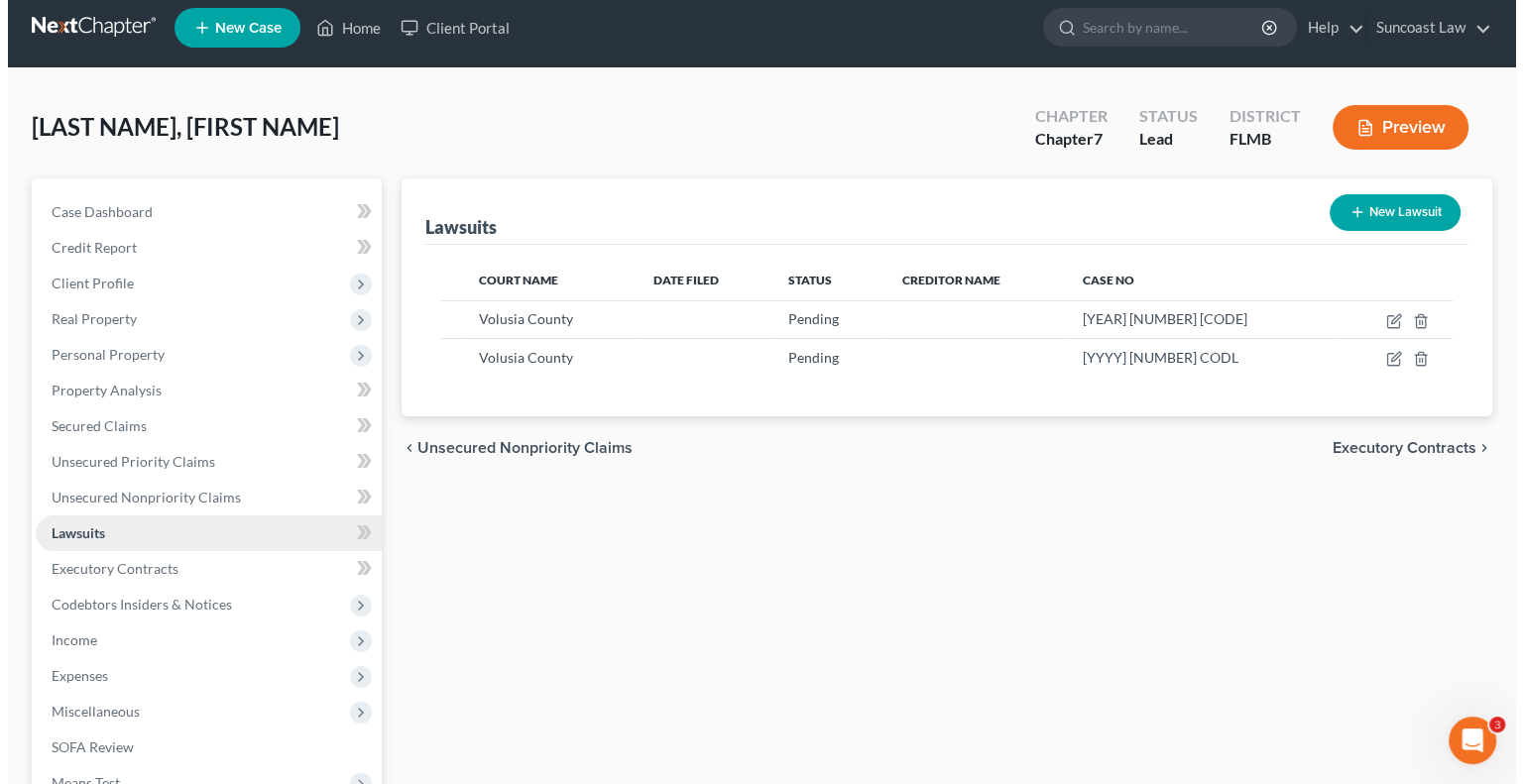 scroll, scrollTop: 0, scrollLeft: 0, axis: both 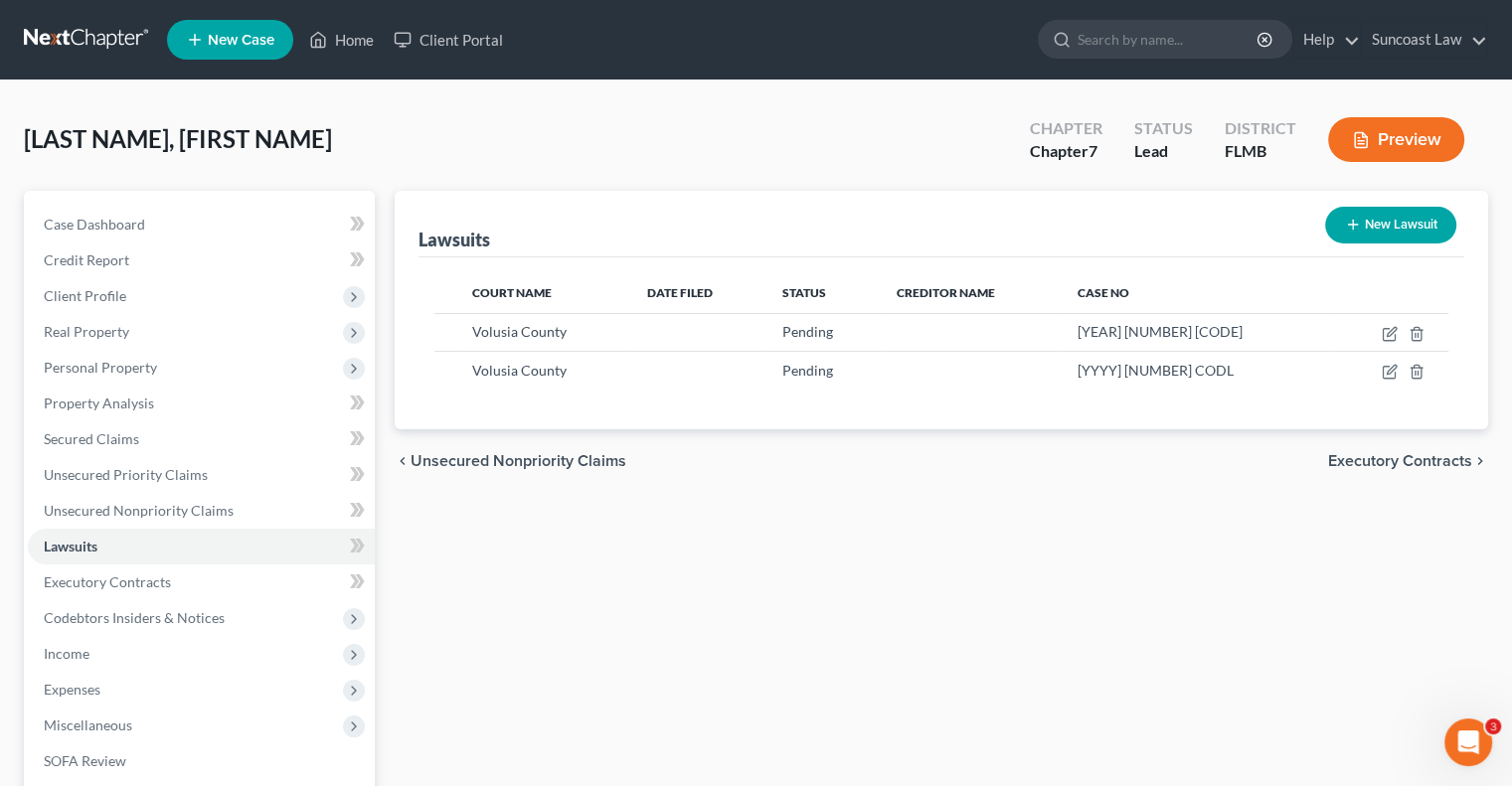 click on "New Lawsuit" at bounding box center [1391, 225] 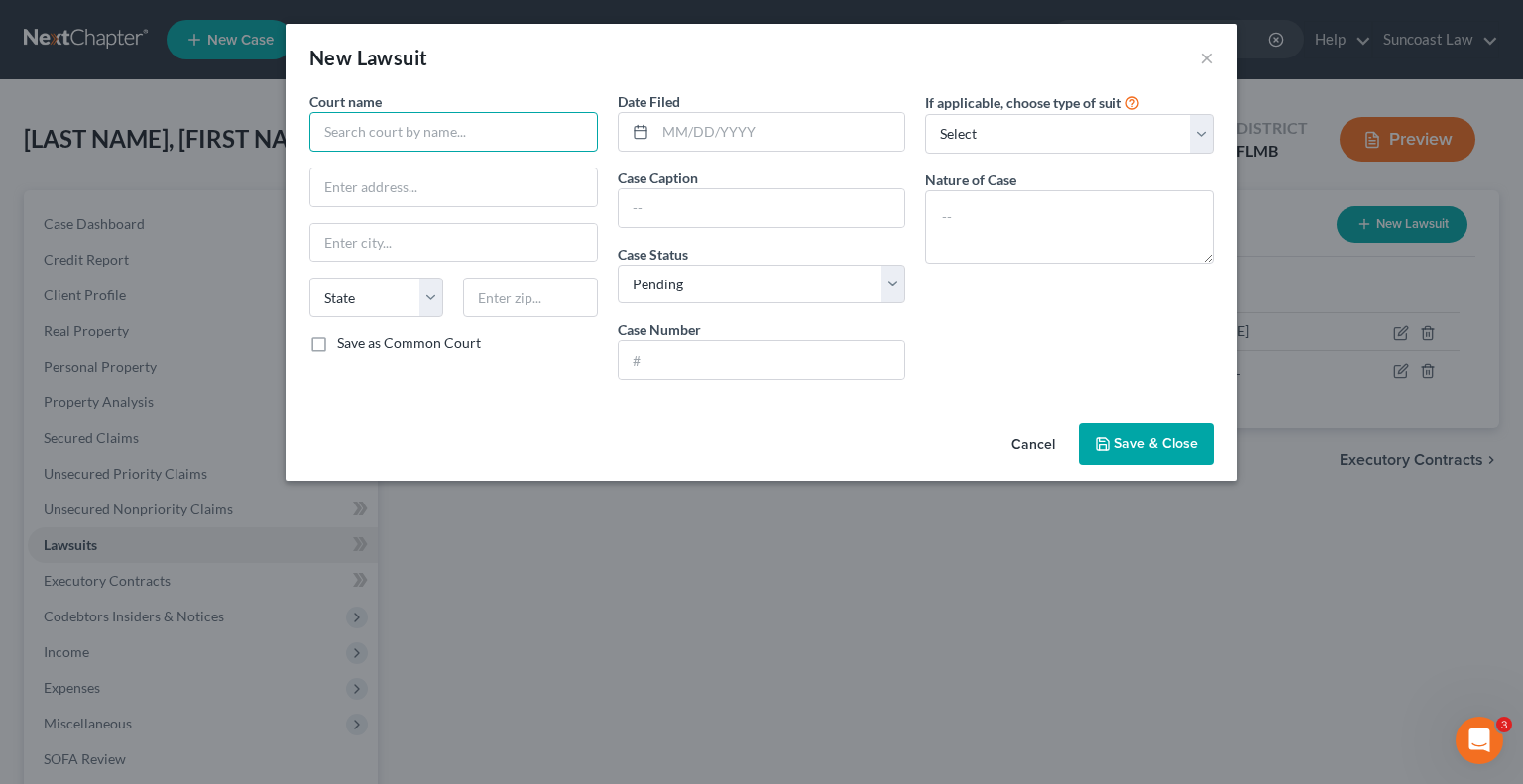click at bounding box center [453, 132] 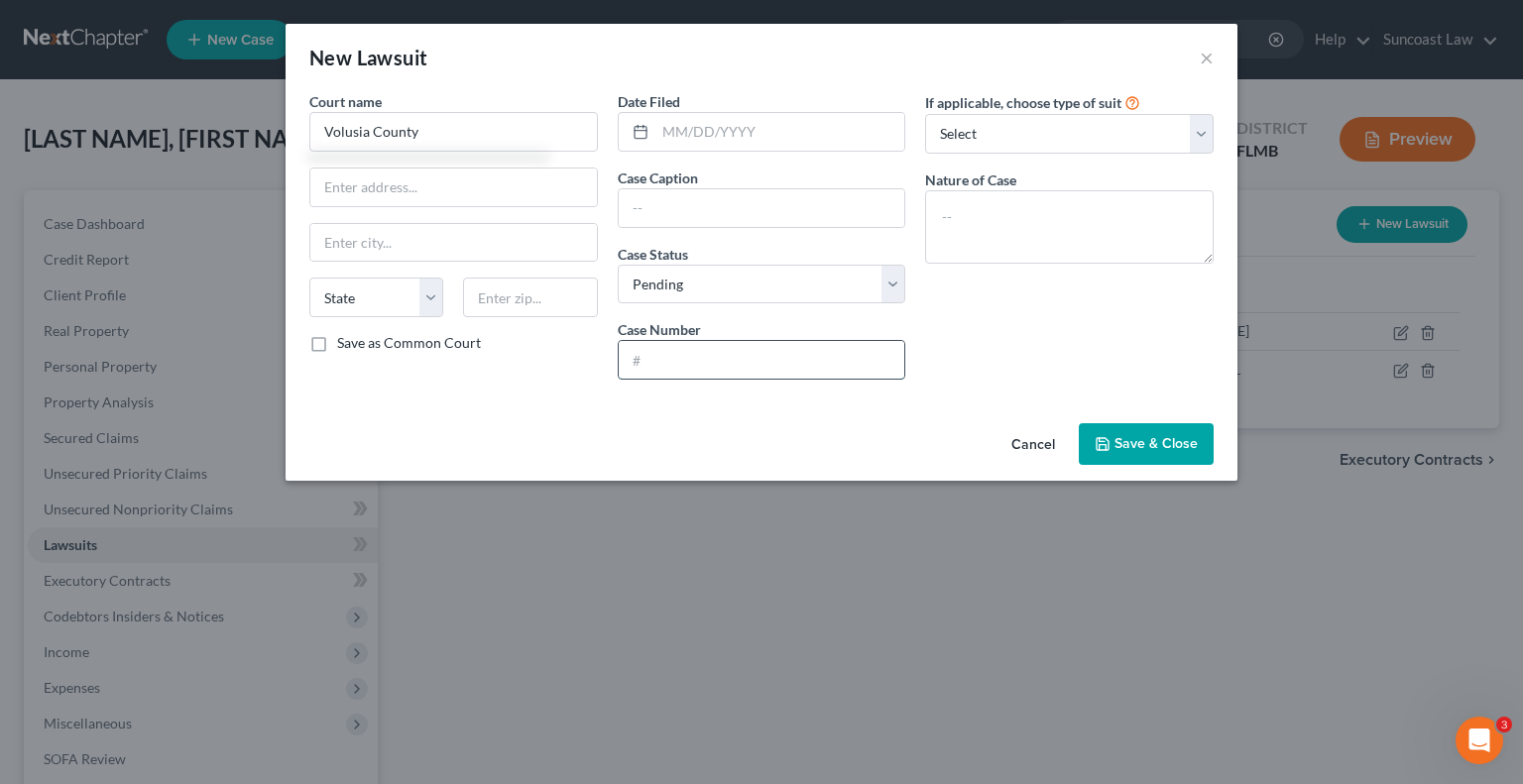 drag, startPoint x: 696, startPoint y: 345, endPoint x: 677, endPoint y: 353, distance: 20.615528 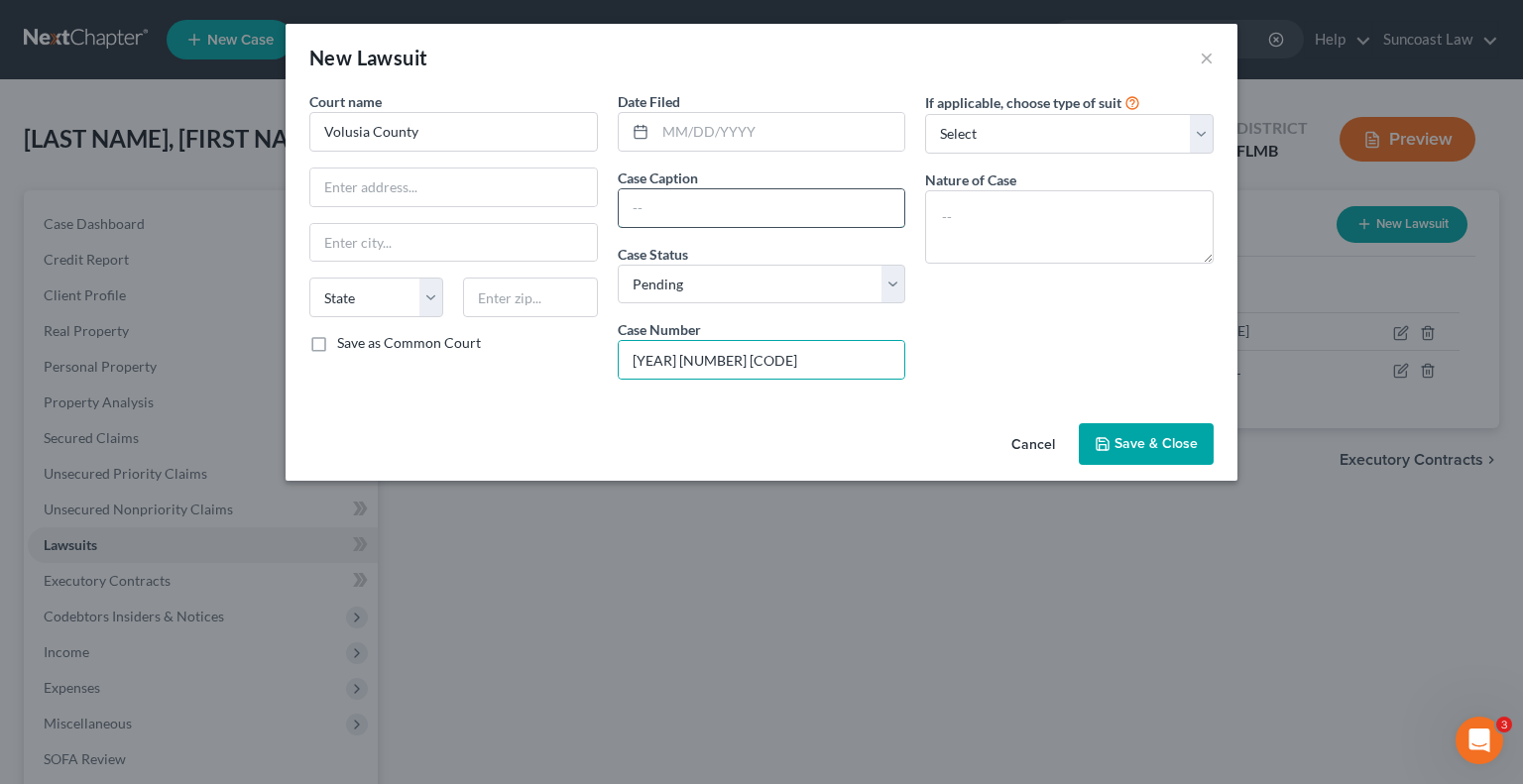 drag, startPoint x: 692, startPoint y: 209, endPoint x: 718, endPoint y: 209, distance: 26 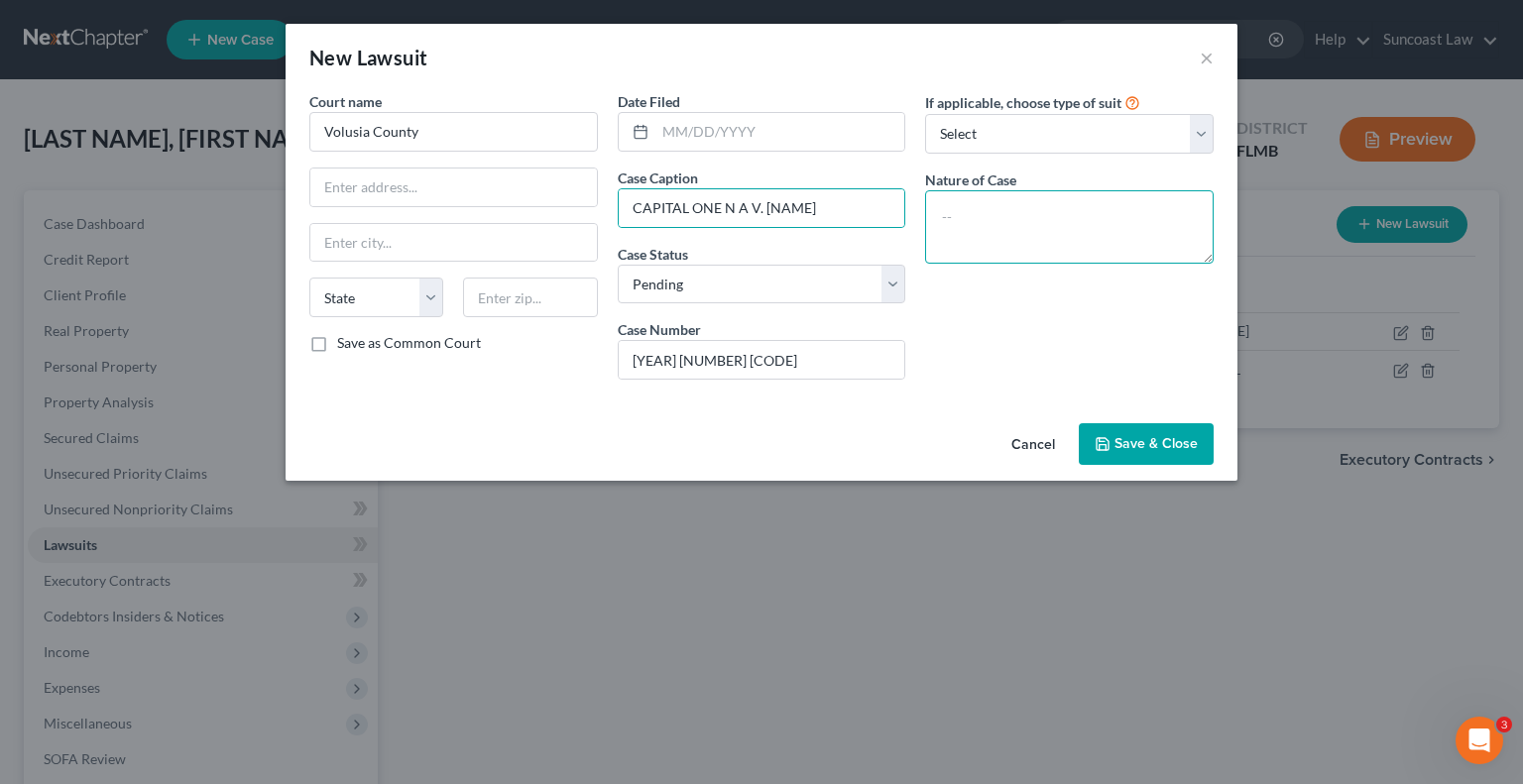 click at bounding box center [1069, 227] 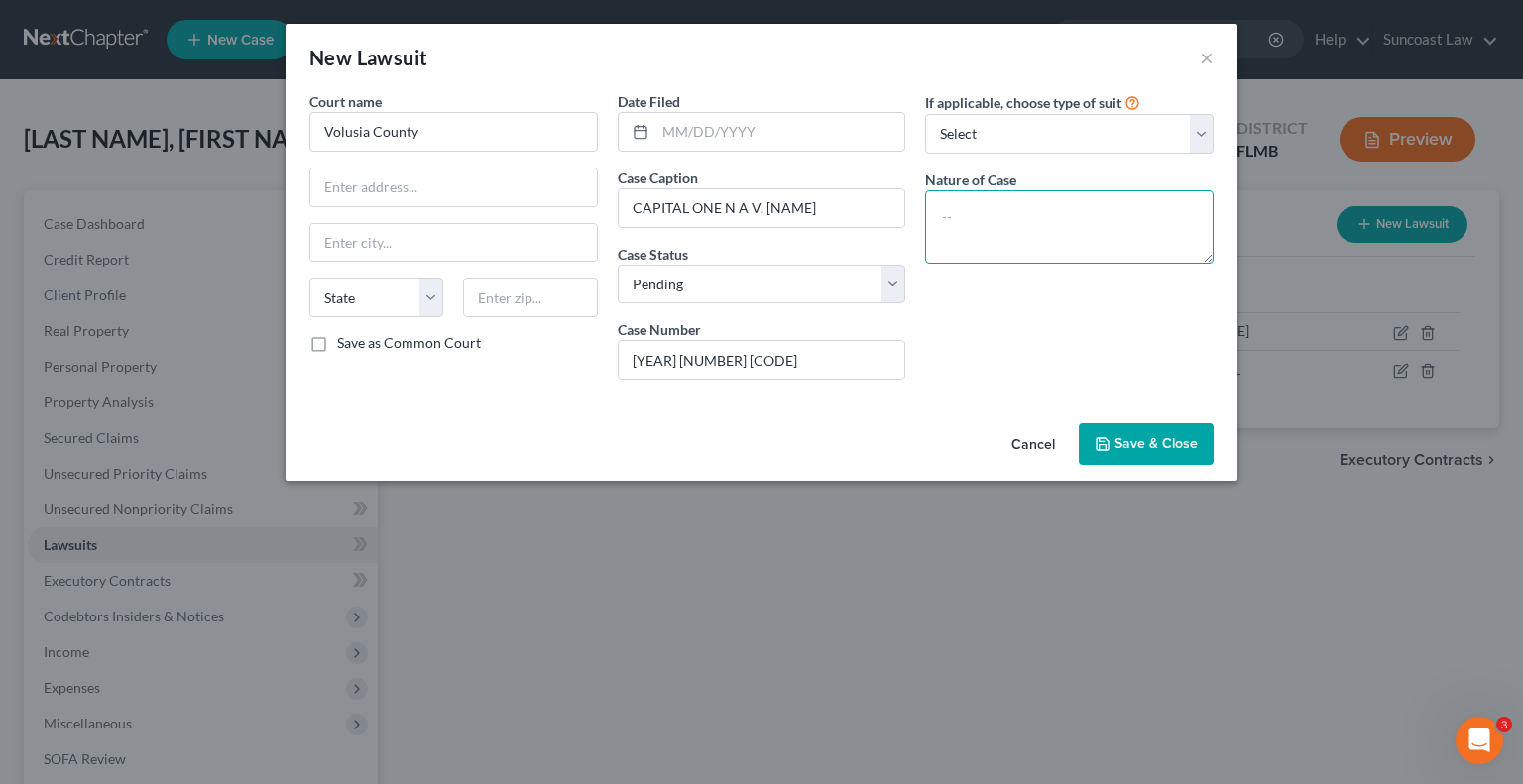 paste on "CAPITAL ONE N A V. [NAME]" 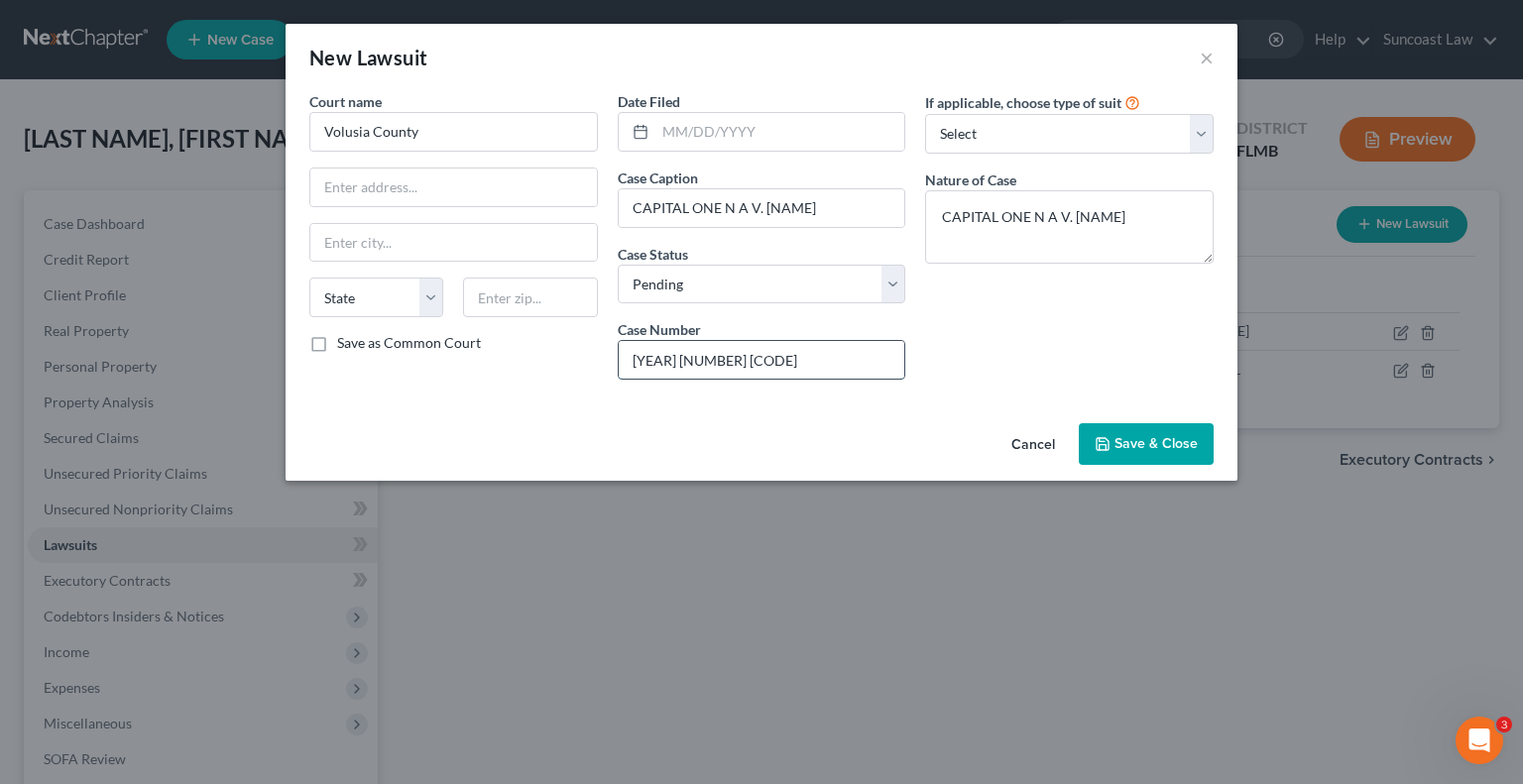 drag, startPoint x: 824, startPoint y: 356, endPoint x: 642, endPoint y: 354, distance: 182.01099 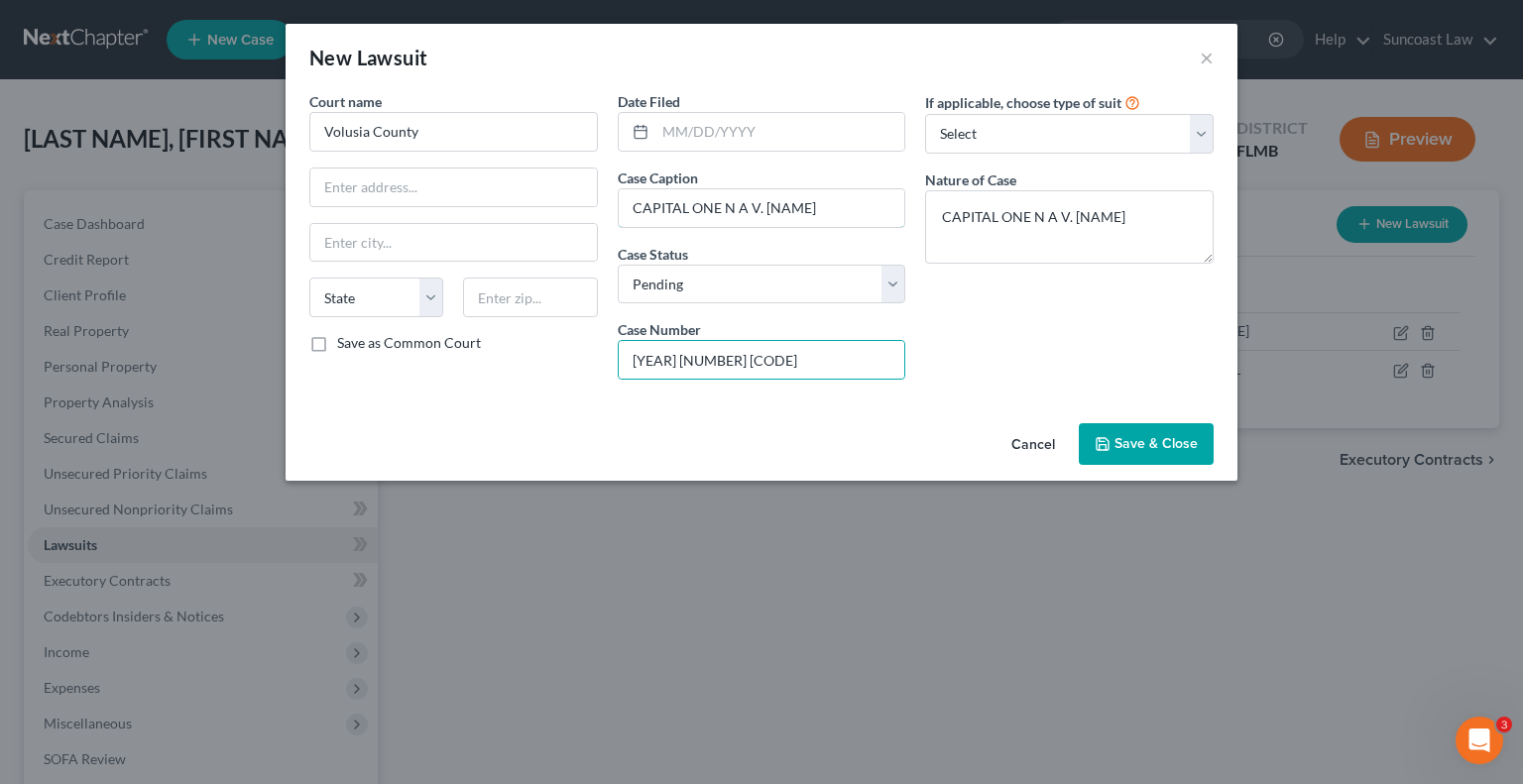 drag, startPoint x: 877, startPoint y: 200, endPoint x: 873, endPoint y: 257, distance: 57.14018 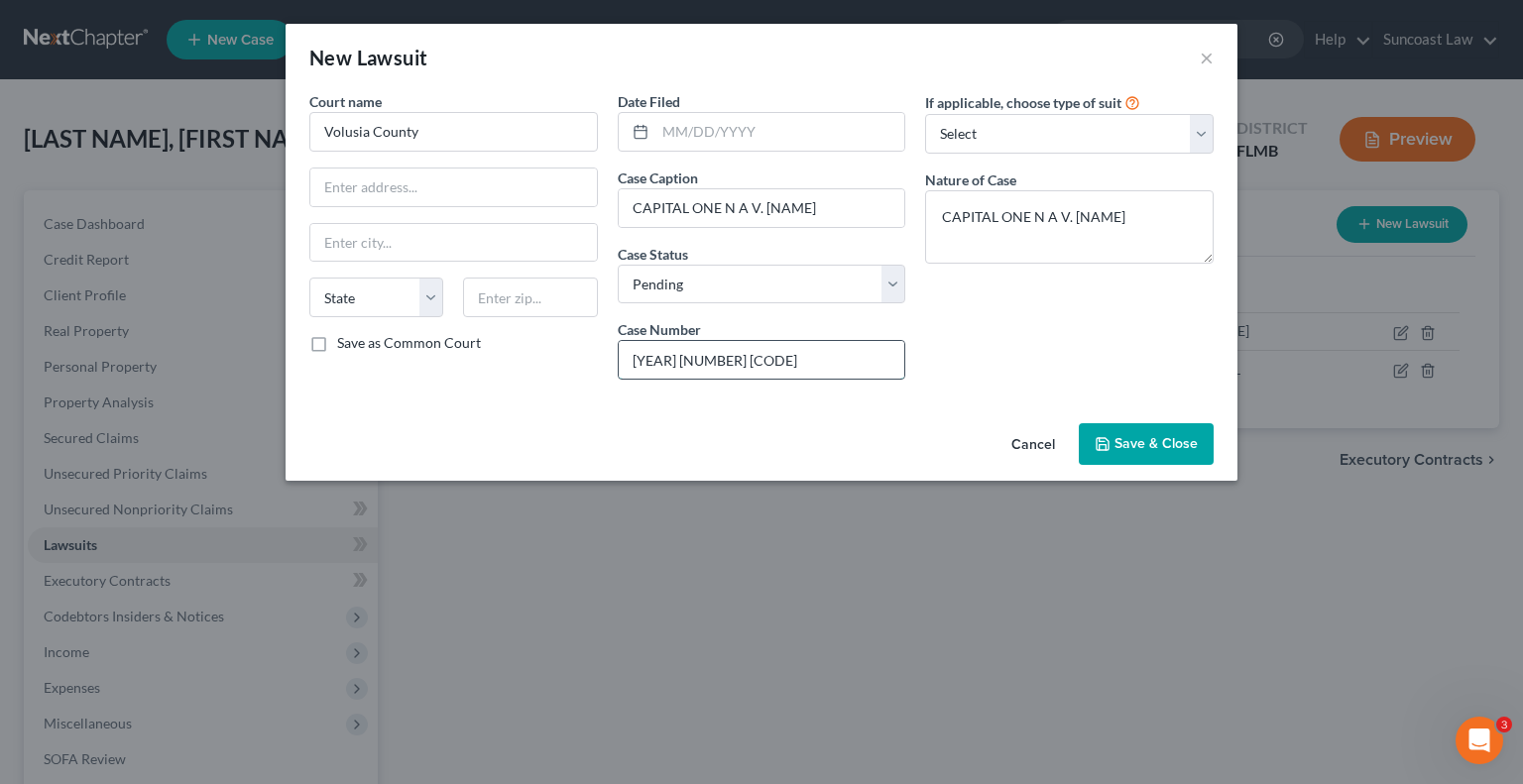 drag, startPoint x: 769, startPoint y: 355, endPoint x: 623, endPoint y: 347, distance: 146.21901 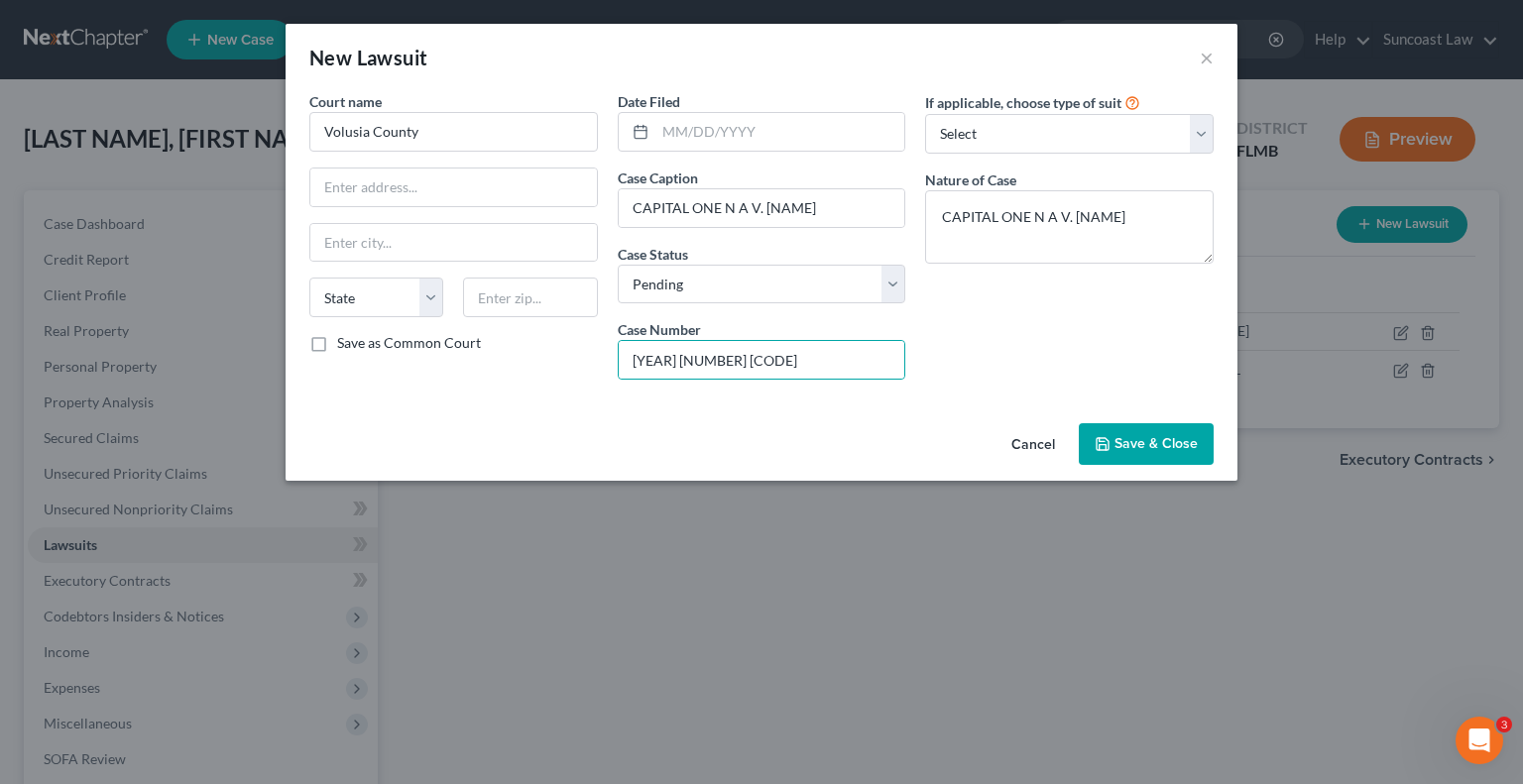 click on "Save & Close" at bounding box center [1156, 443] 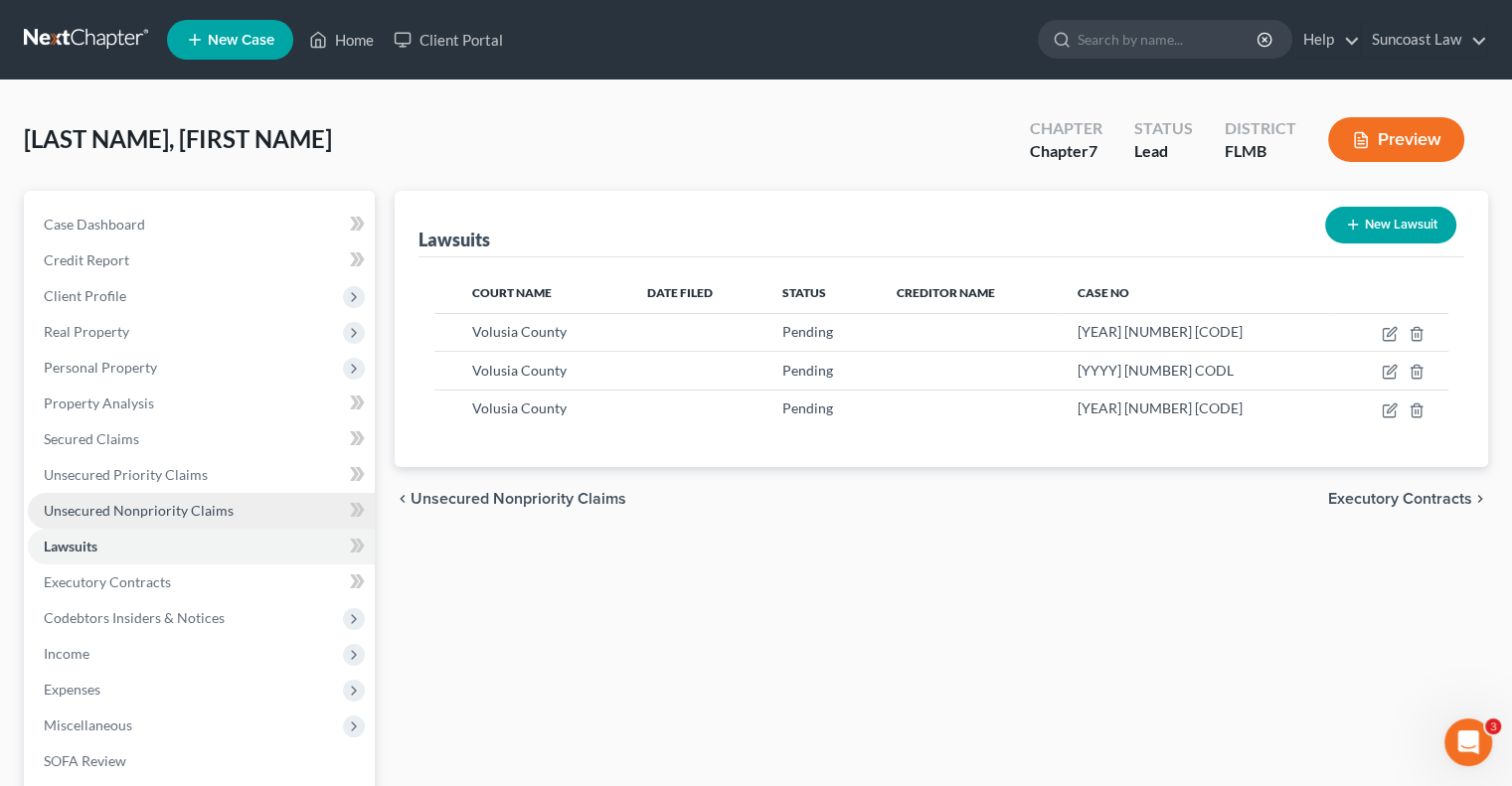 click on "Unsecured Nonpriority Claims" at bounding box center [138, 510] 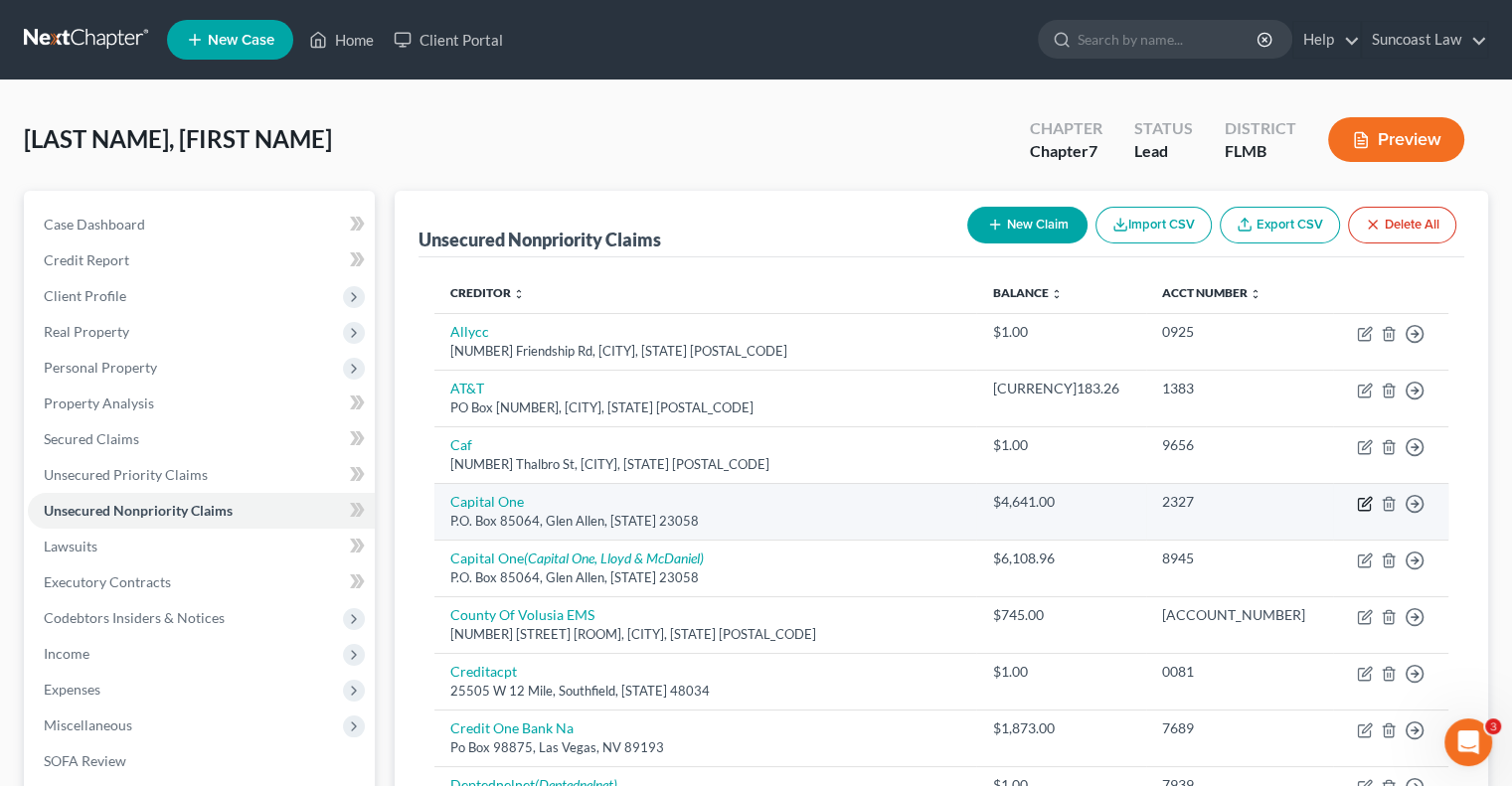 click 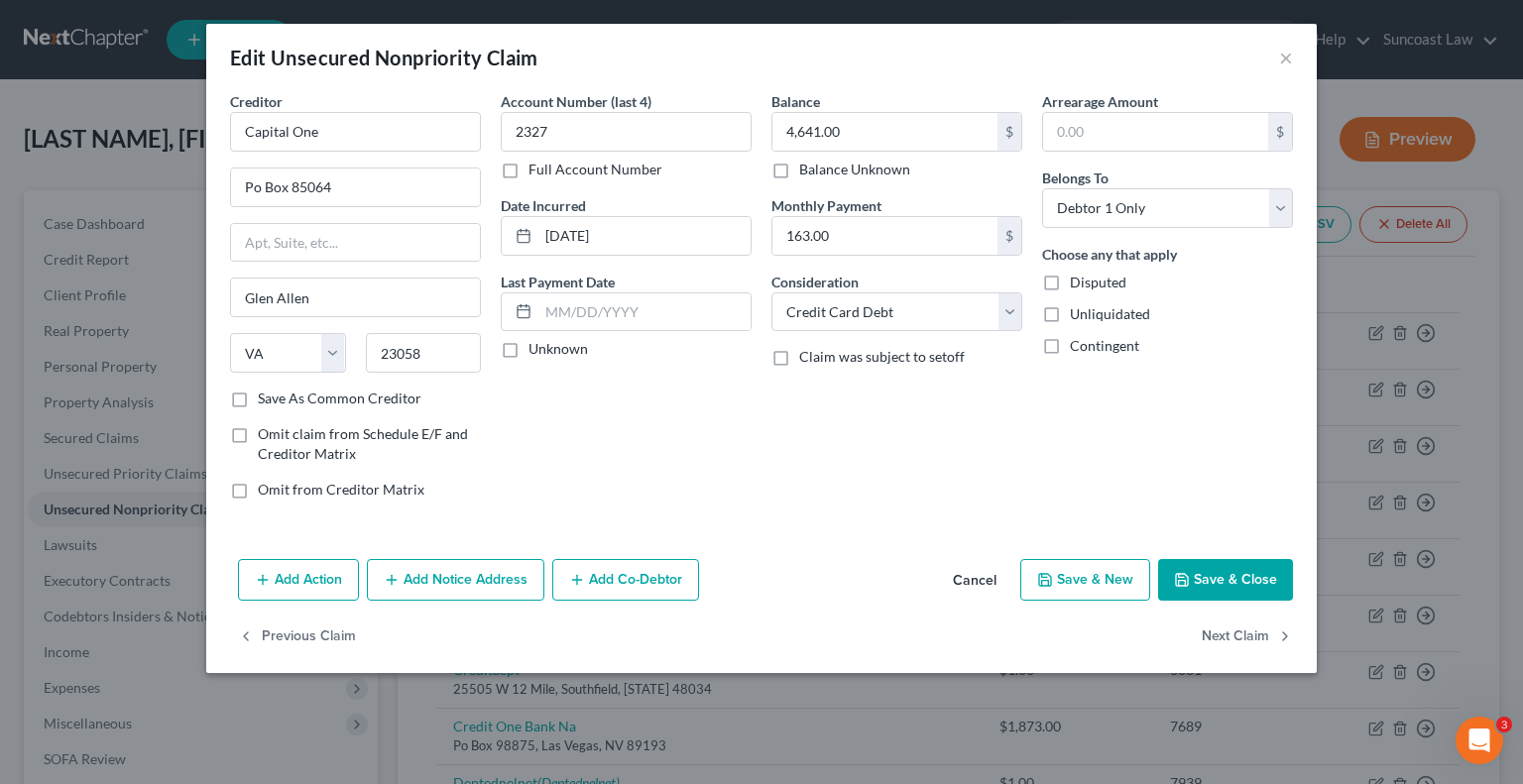 click on "Add Notice Address" at bounding box center (455, 580) 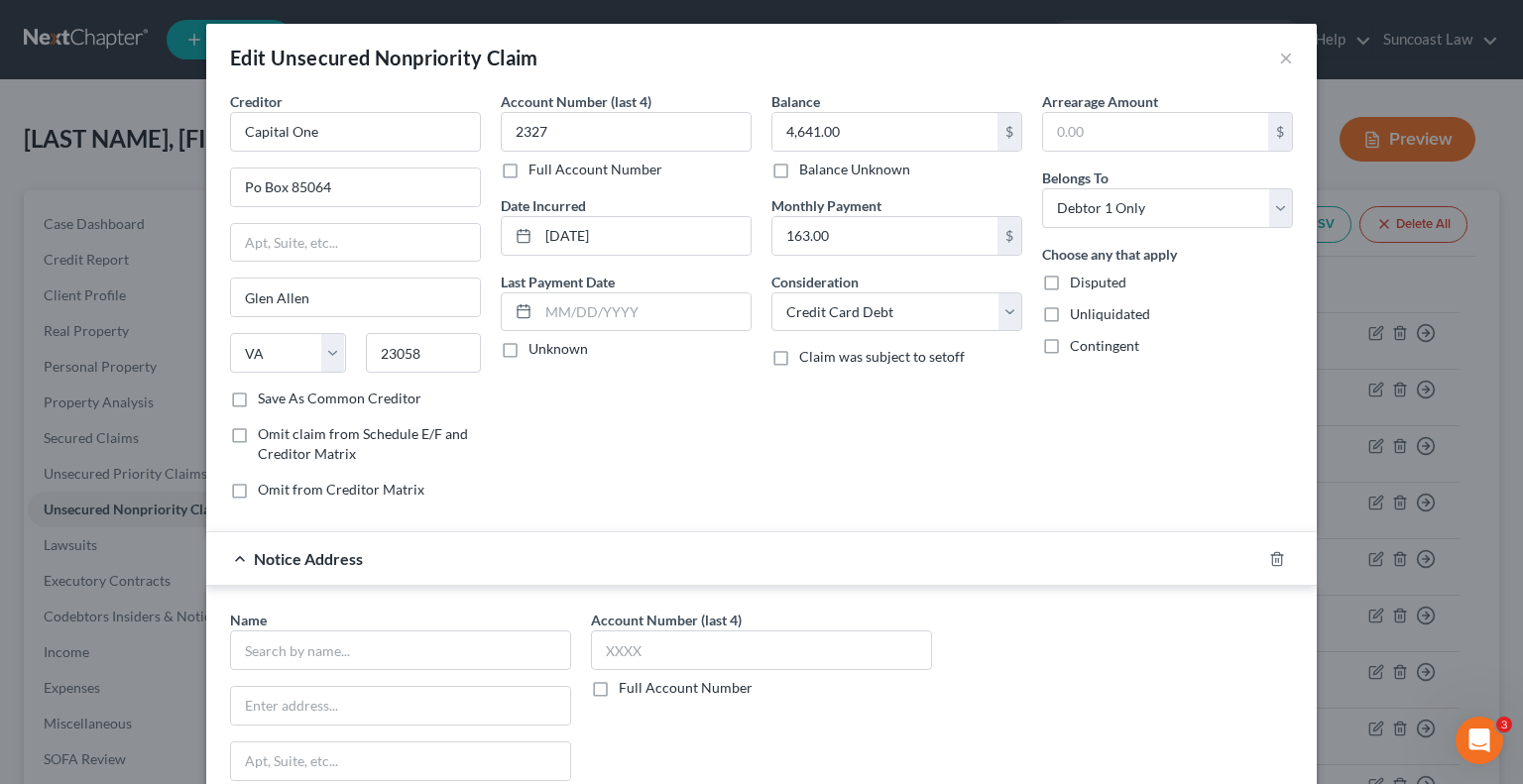 click on "Full Account Number" at bounding box center [685, 688] 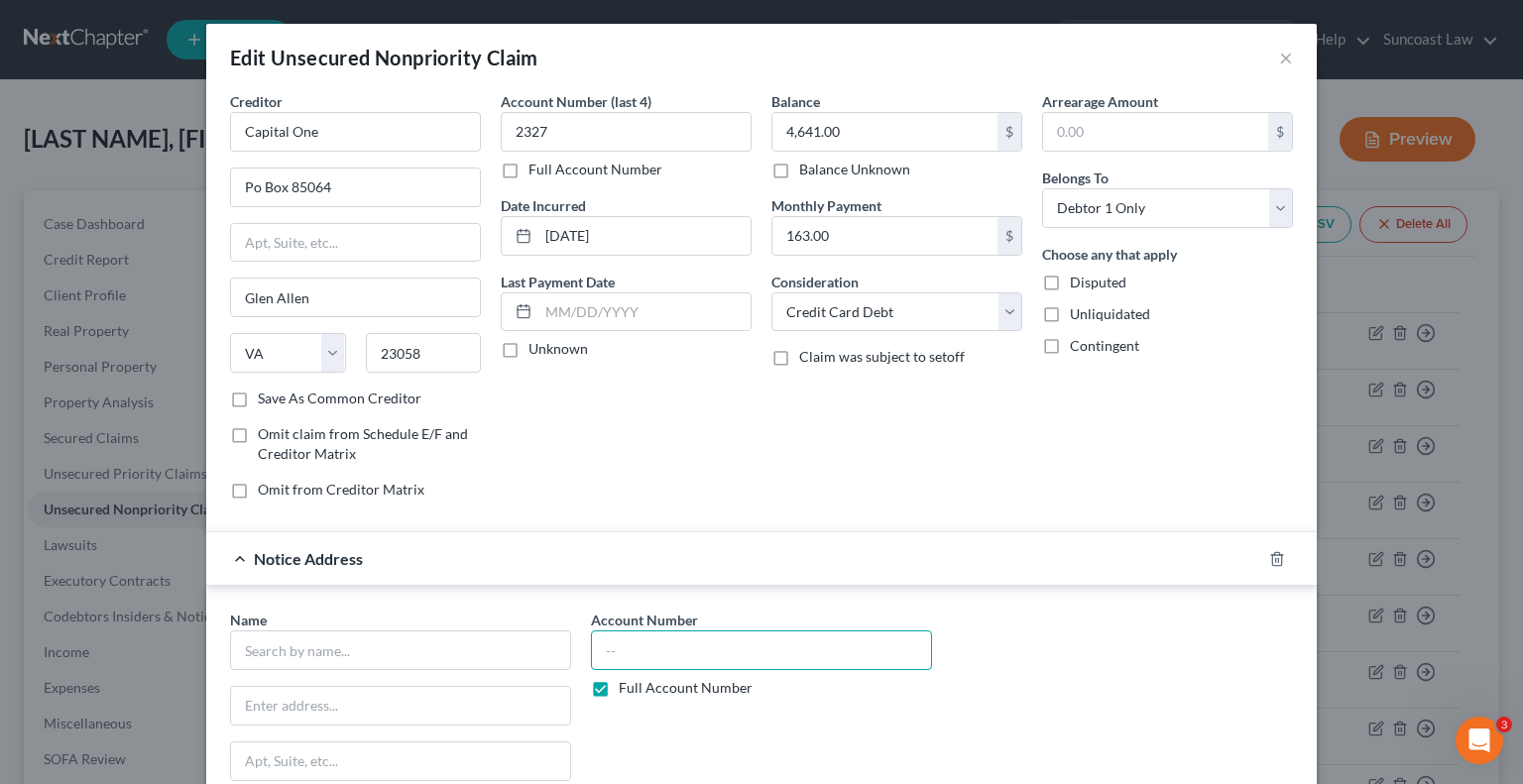 click at bounding box center [762, 650] 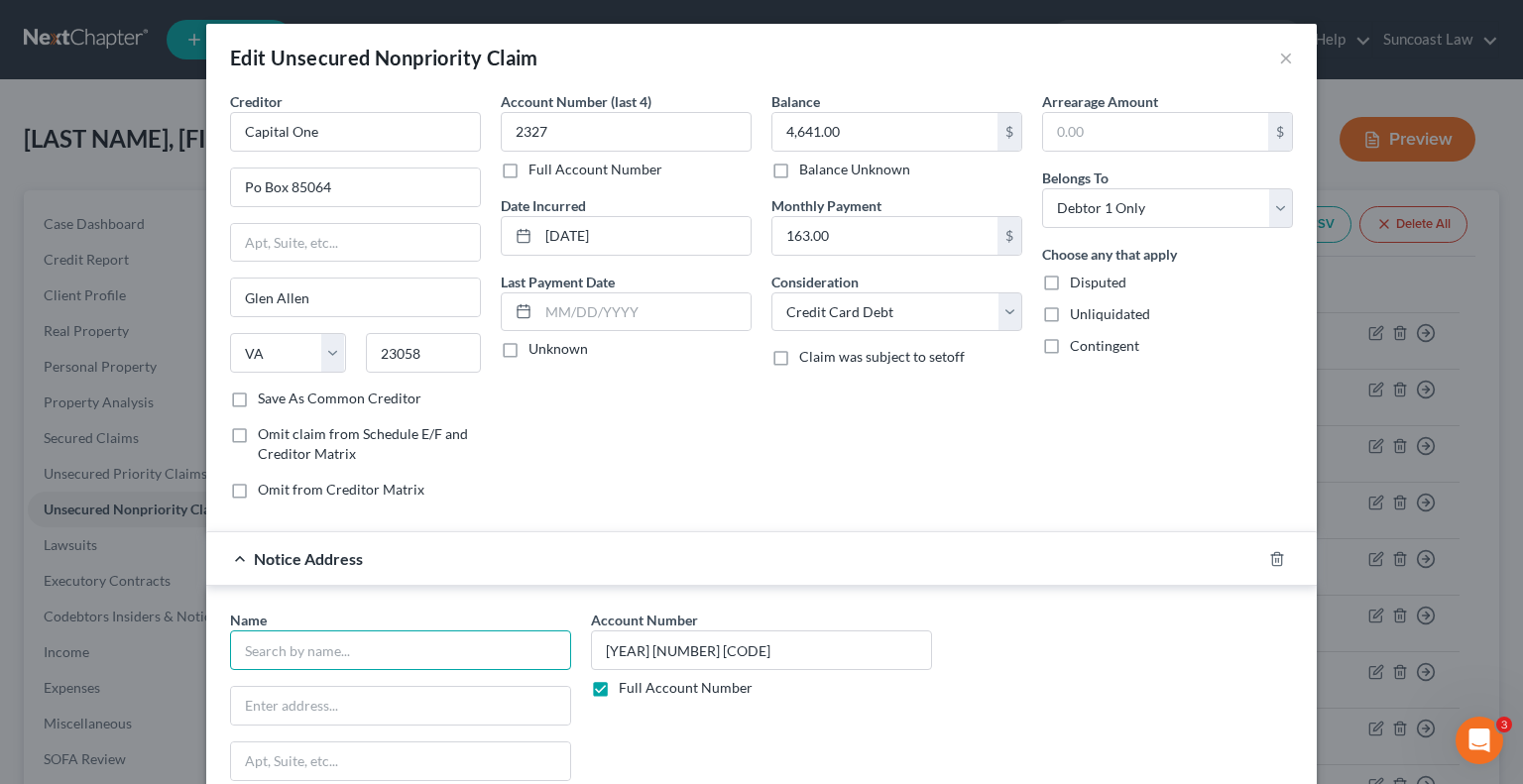 click at bounding box center (401, 650) 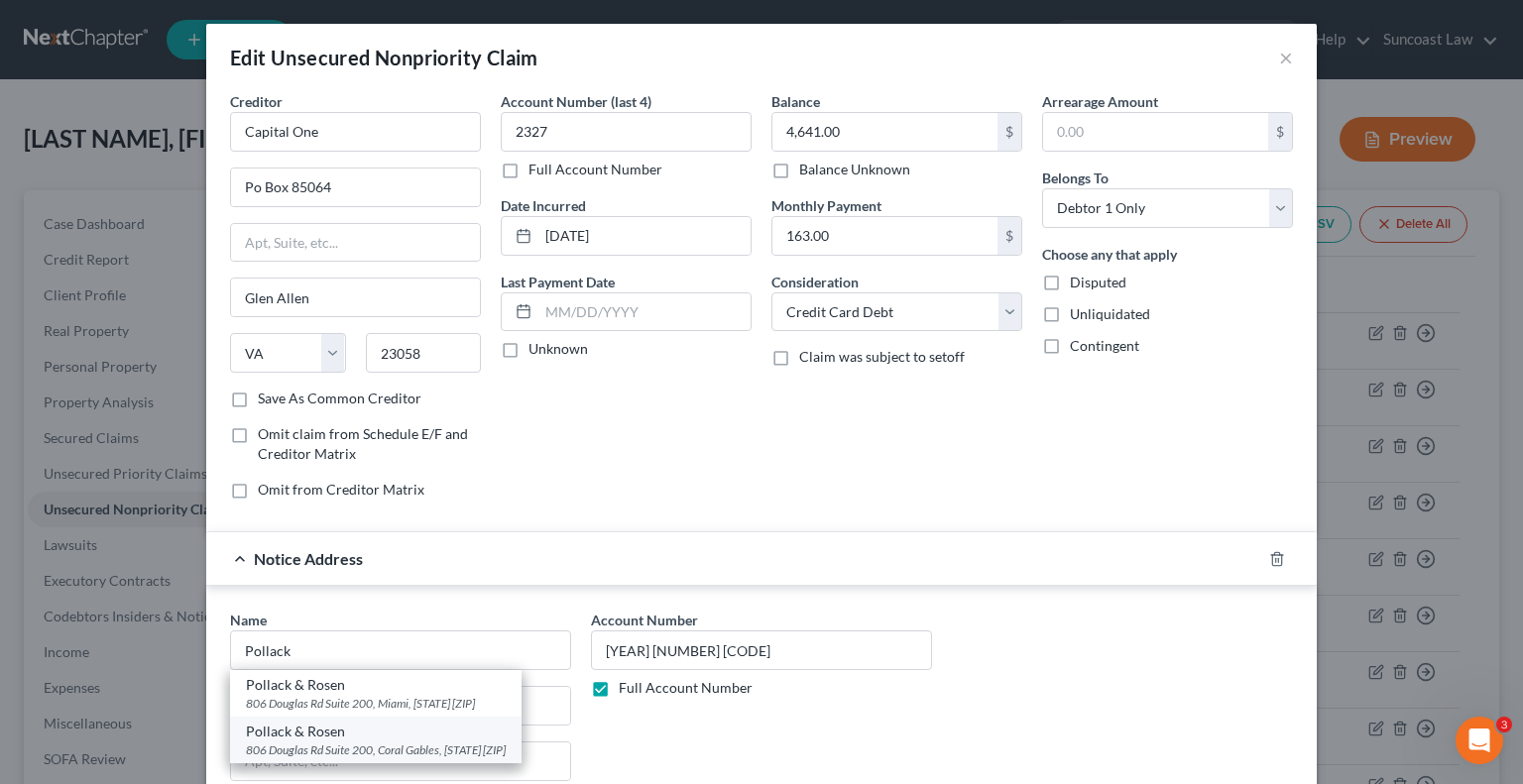 click on "806 Douglas Rd Suite 200, Coral Gables, [STATE] [ZIP]" at bounding box center (376, 749) 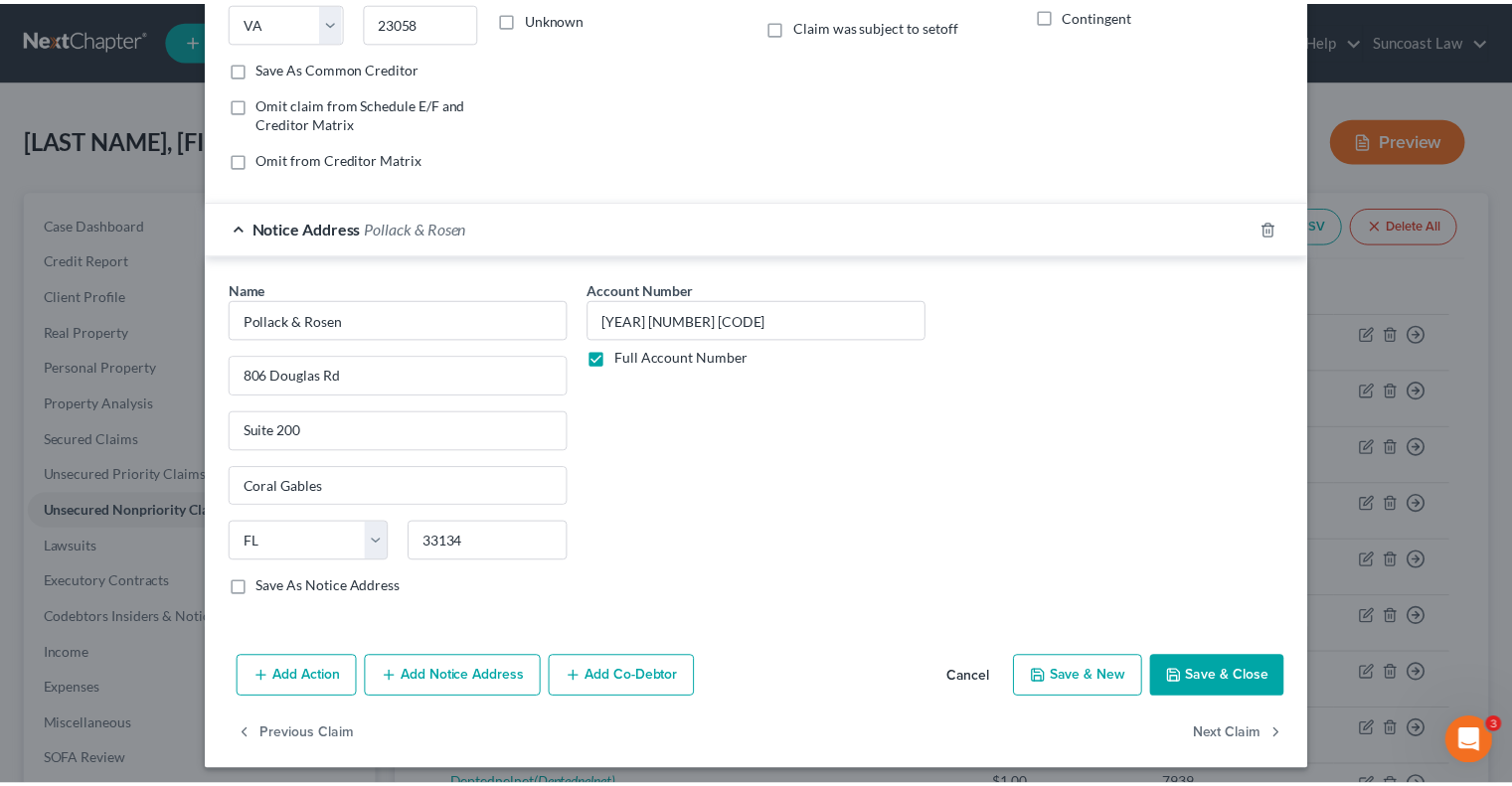 scroll, scrollTop: 337, scrollLeft: 0, axis: vertical 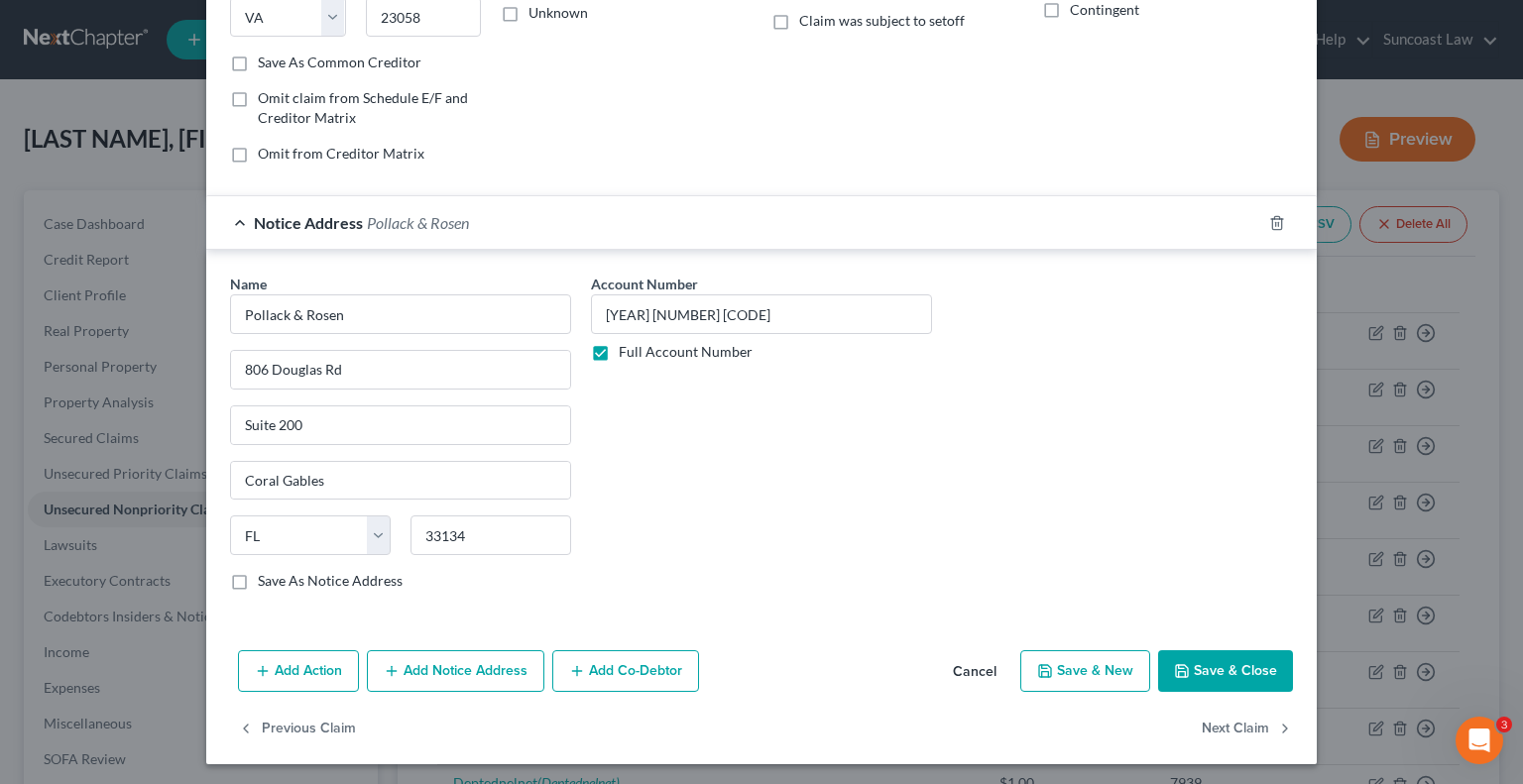 click on "Save & Close" at bounding box center (1226, 671) 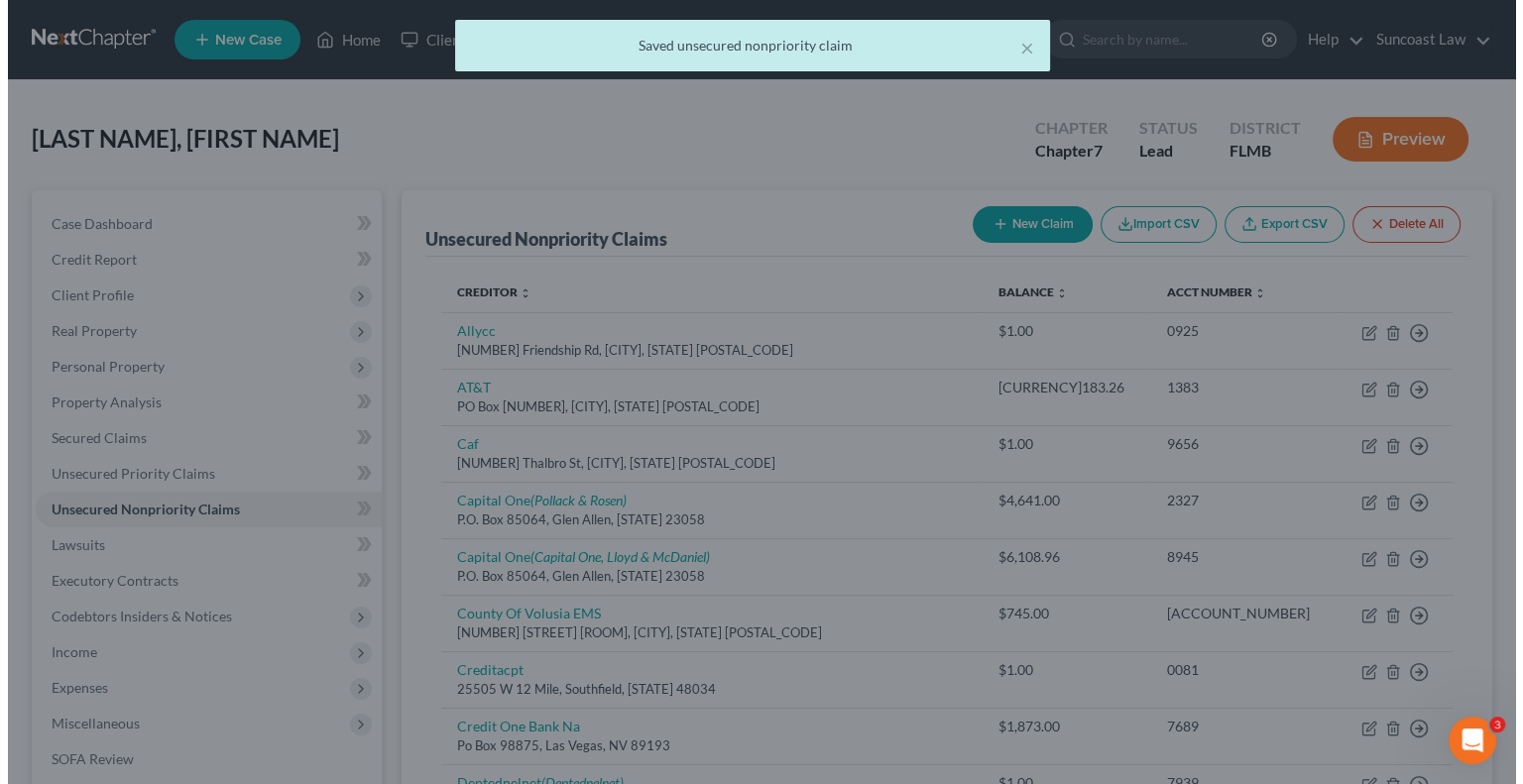 scroll, scrollTop: 0, scrollLeft: 0, axis: both 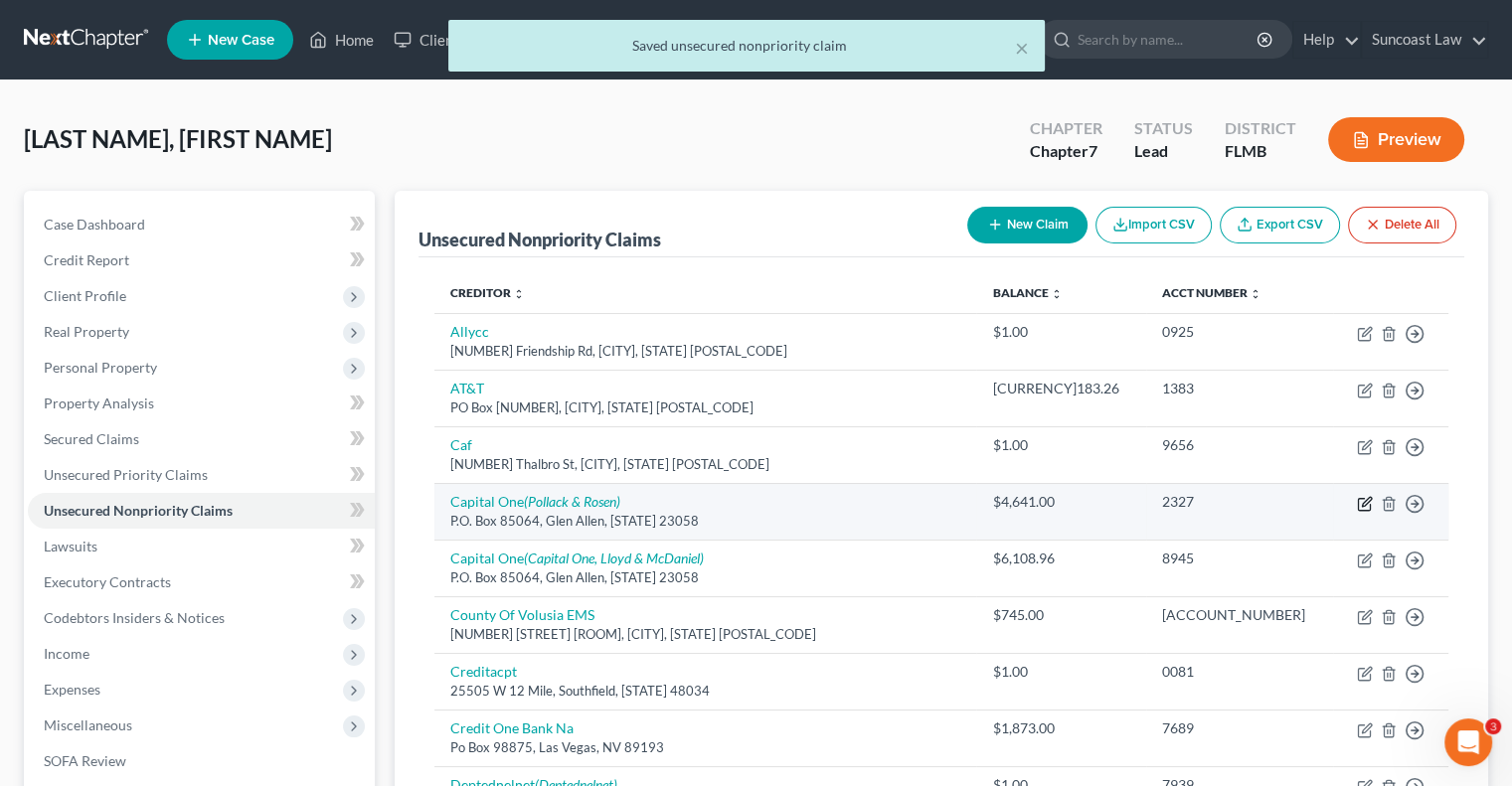 click 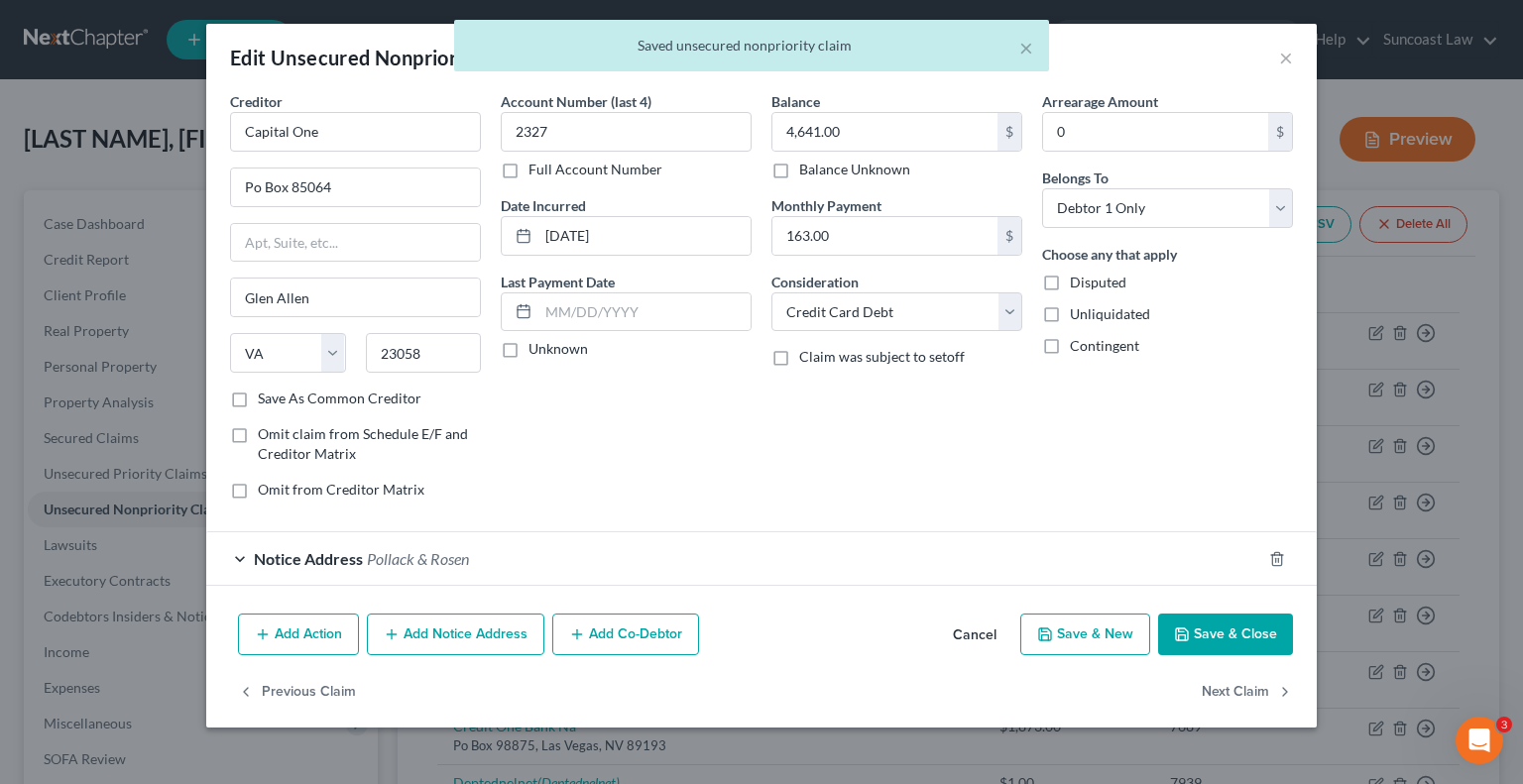 click on "Add Notice Address" at bounding box center (455, 634) 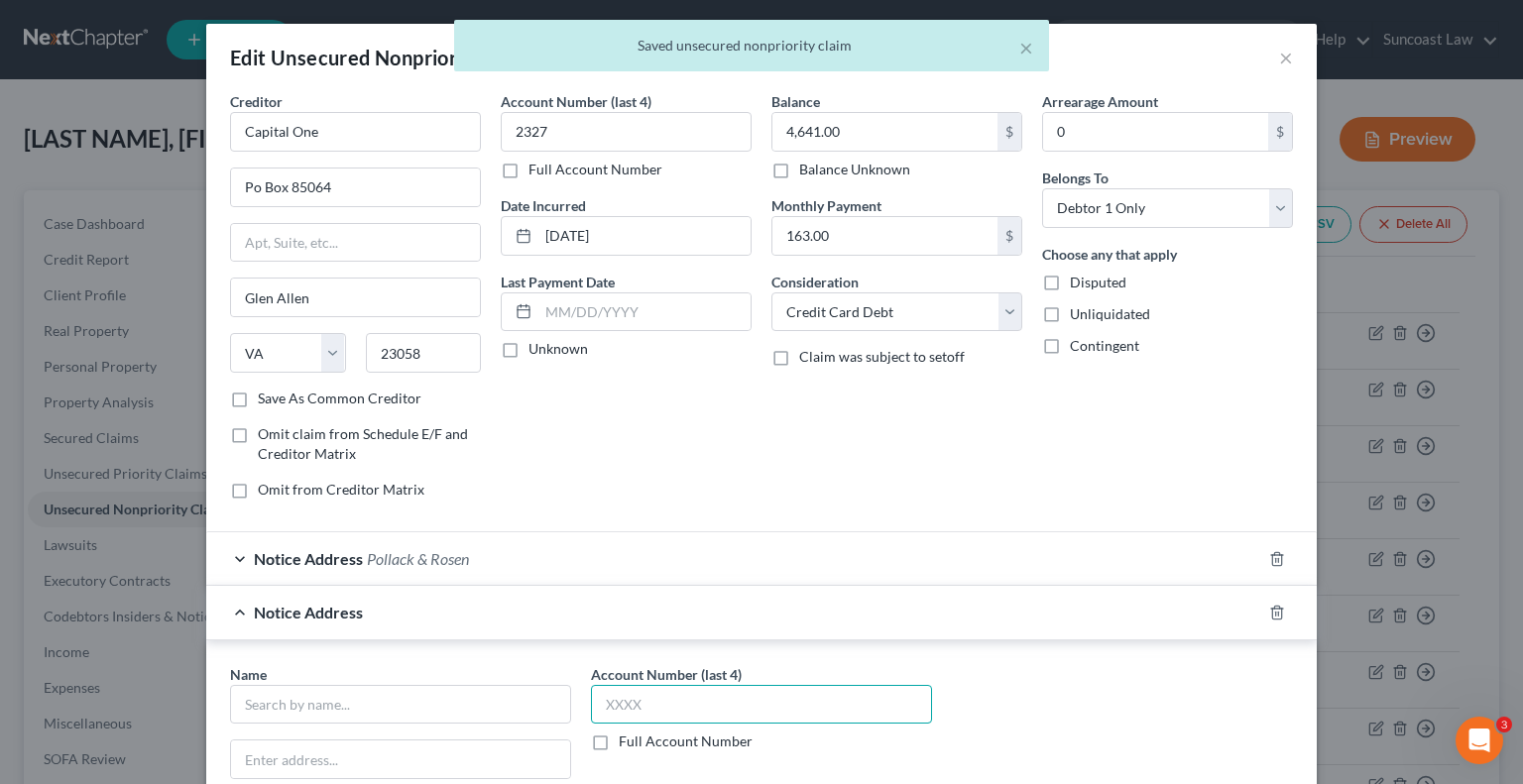 drag, startPoint x: 664, startPoint y: 695, endPoint x: 801, endPoint y: 637, distance: 148.77164 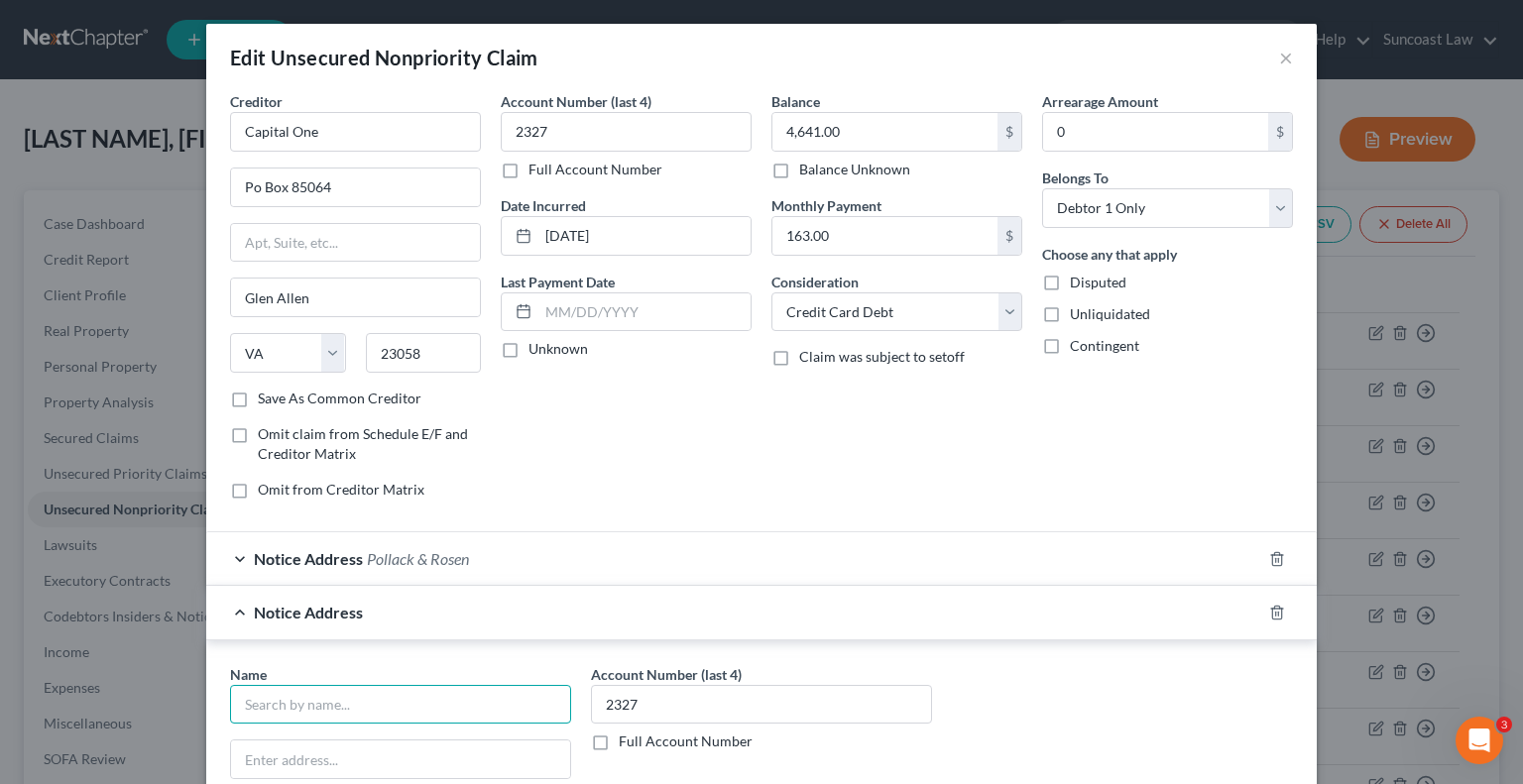 drag, startPoint x: 381, startPoint y: 709, endPoint x: 437, endPoint y: 705, distance: 56.14268 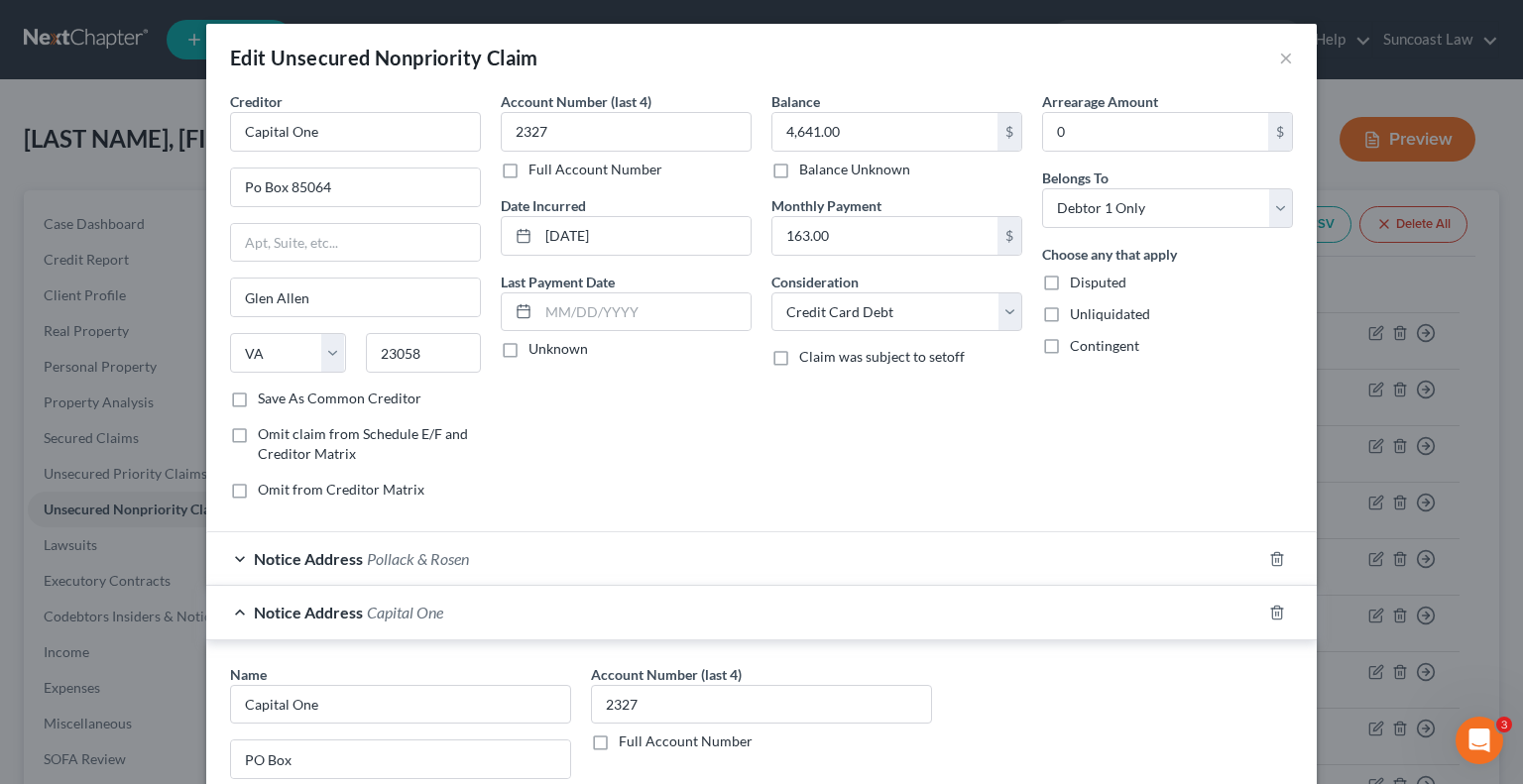 drag, startPoint x: 1193, startPoint y: 461, endPoint x: 455, endPoint y: 615, distance: 753.89654 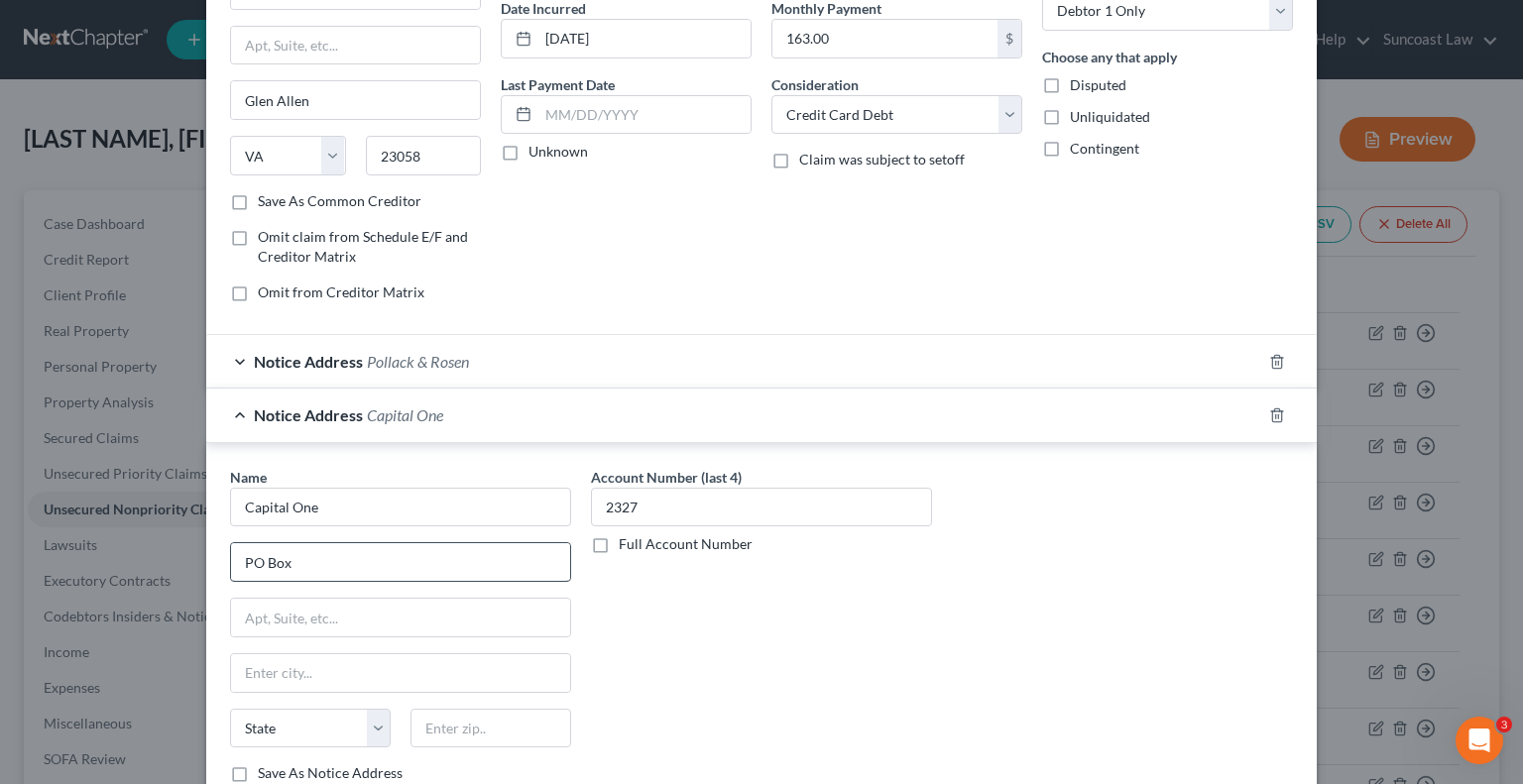 scroll, scrollTop: 198, scrollLeft: 0, axis: vertical 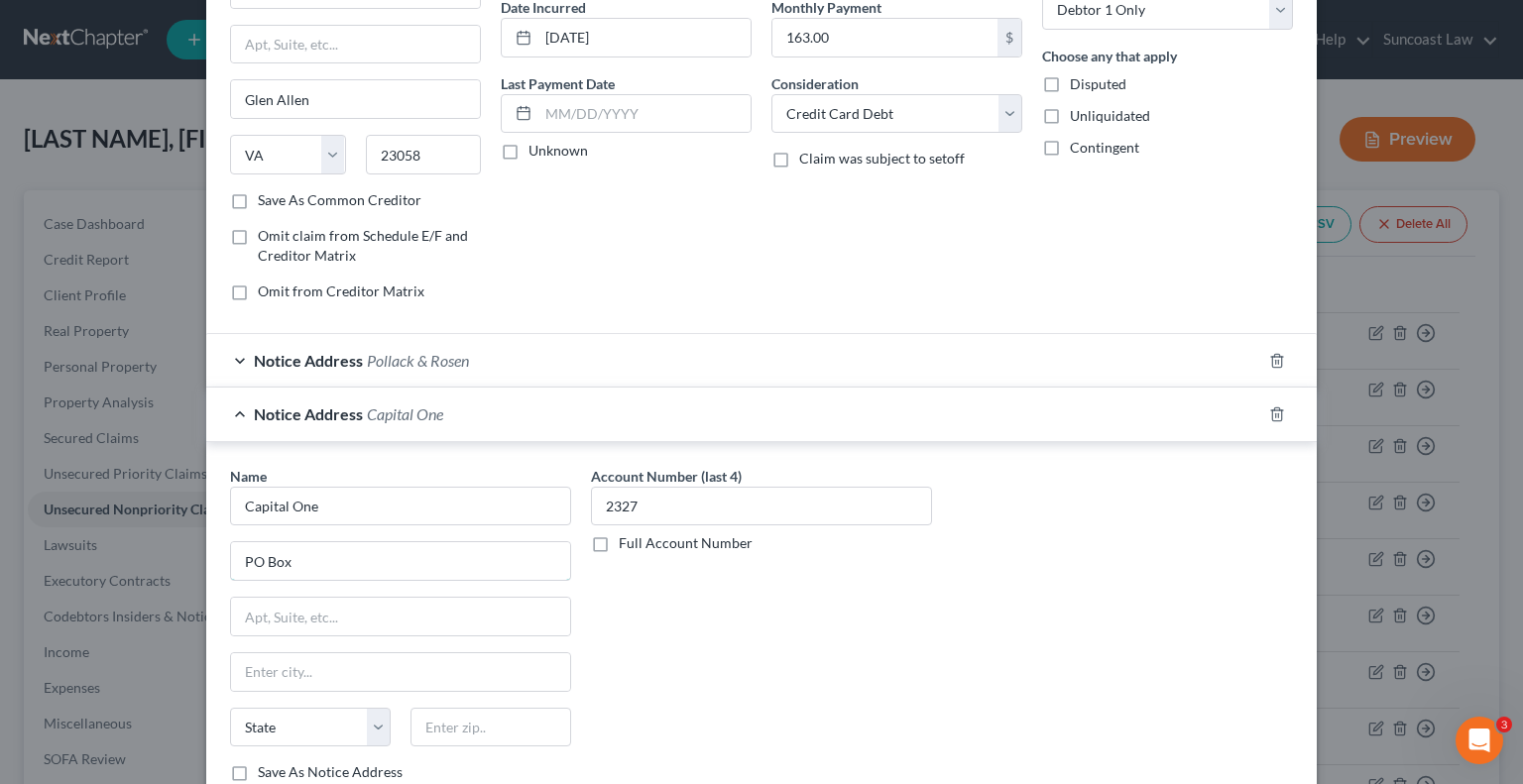 drag, startPoint x: 413, startPoint y: 554, endPoint x: 424, endPoint y: 587, distance: 34.785054 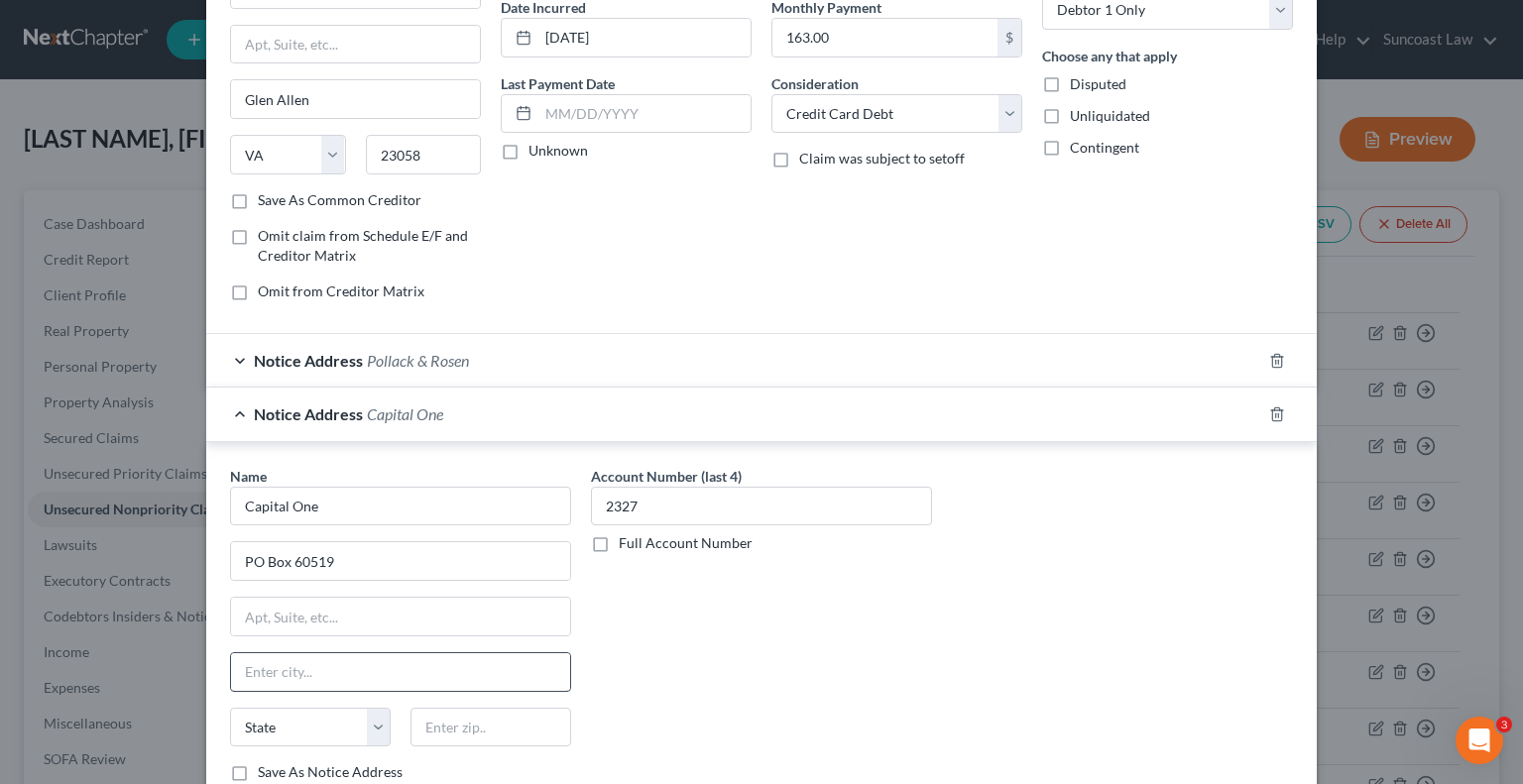 drag, startPoint x: 1161, startPoint y: 577, endPoint x: 478, endPoint y: 677, distance: 690.2818 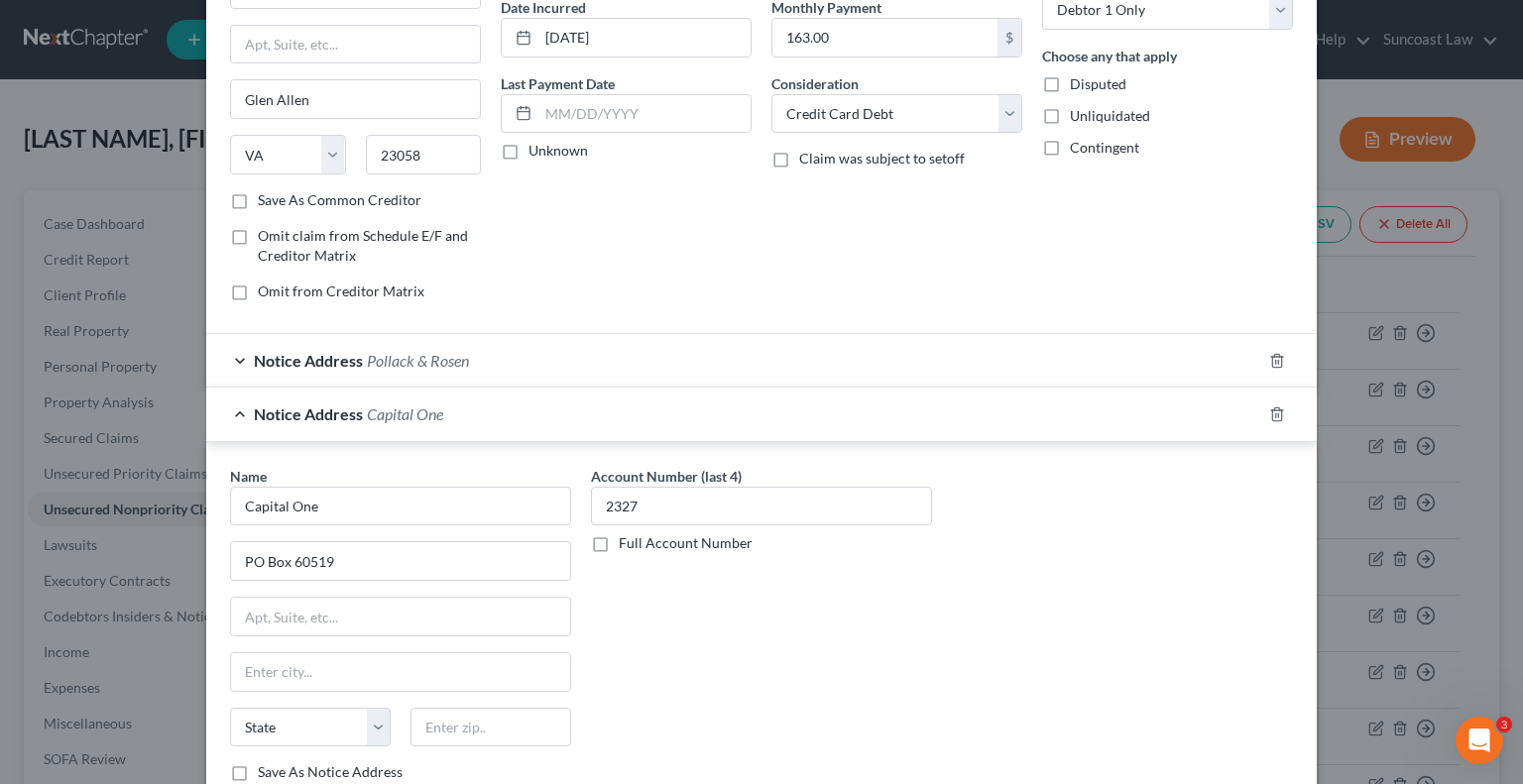 click on "State AL AK AR AZ CA CO CT DE DC FL GA GU HI ID IL IN IA KS KY LA ME MD MA MI MN MS MO MT NC ND NE NV NH NJ NM NY OH OK OR PA PR RI SC SD TN TX UT VI VA VT WA WV WI WY" at bounding box center [401, 735] 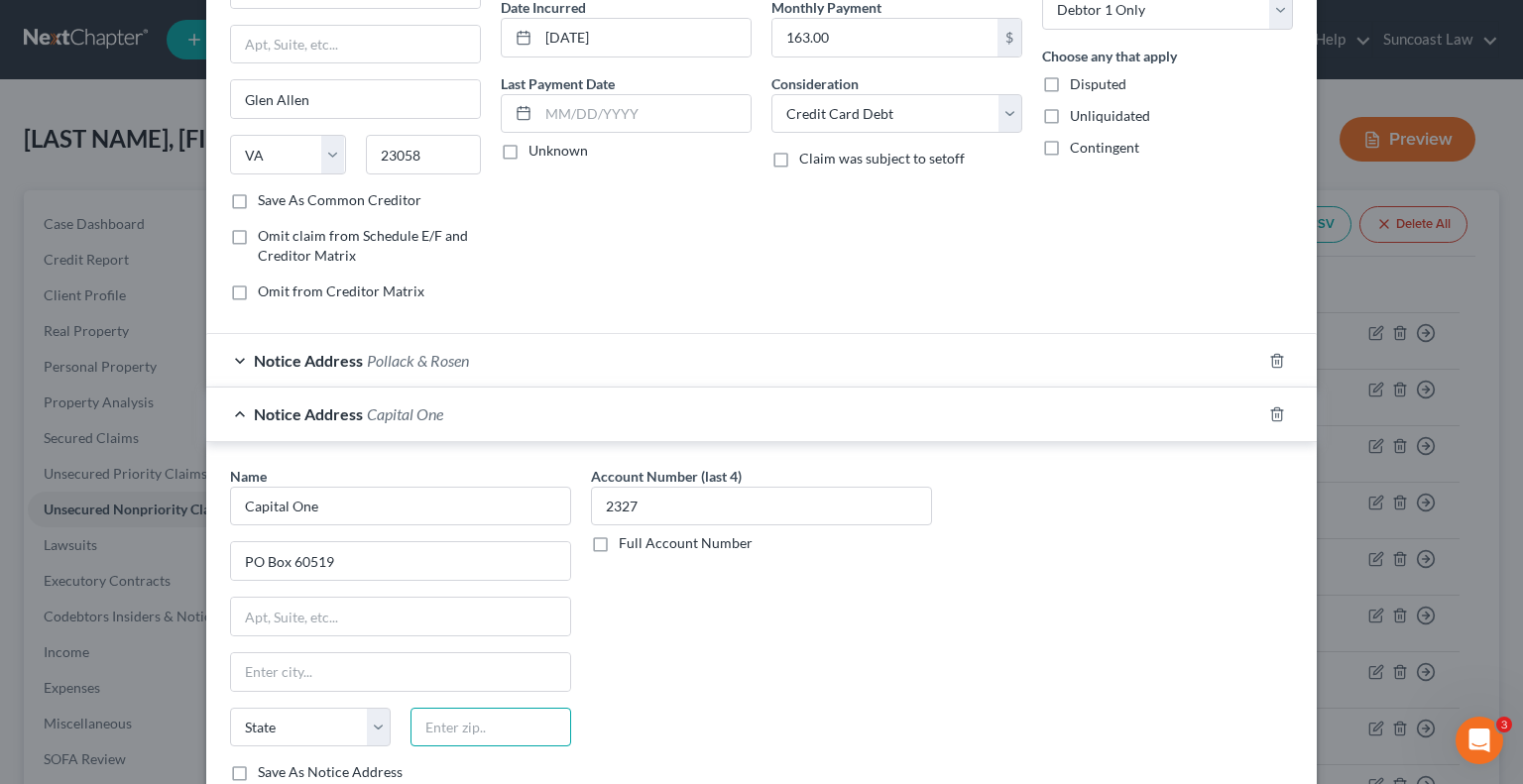 click at bounding box center [491, 728] 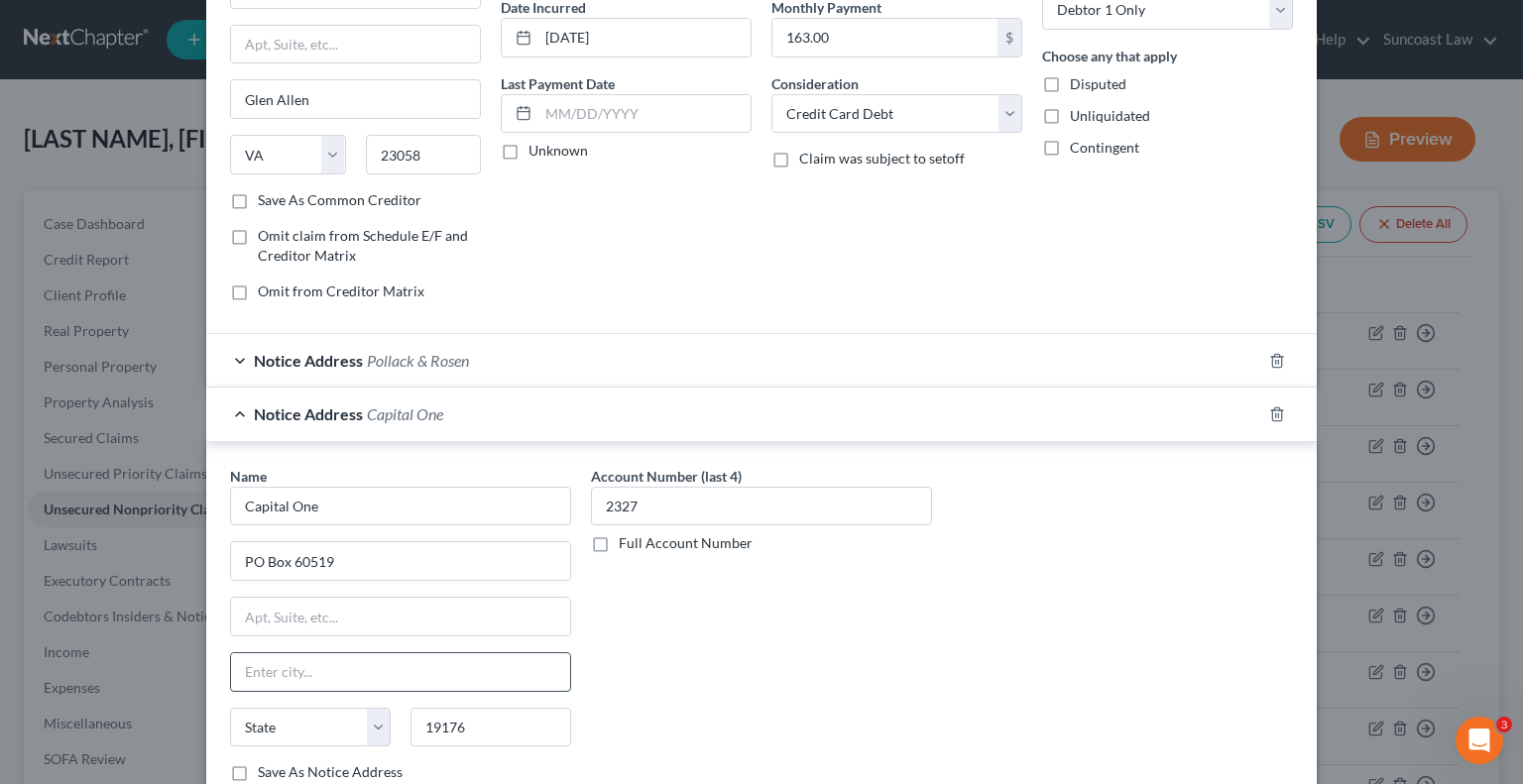 click at bounding box center [401, 672] 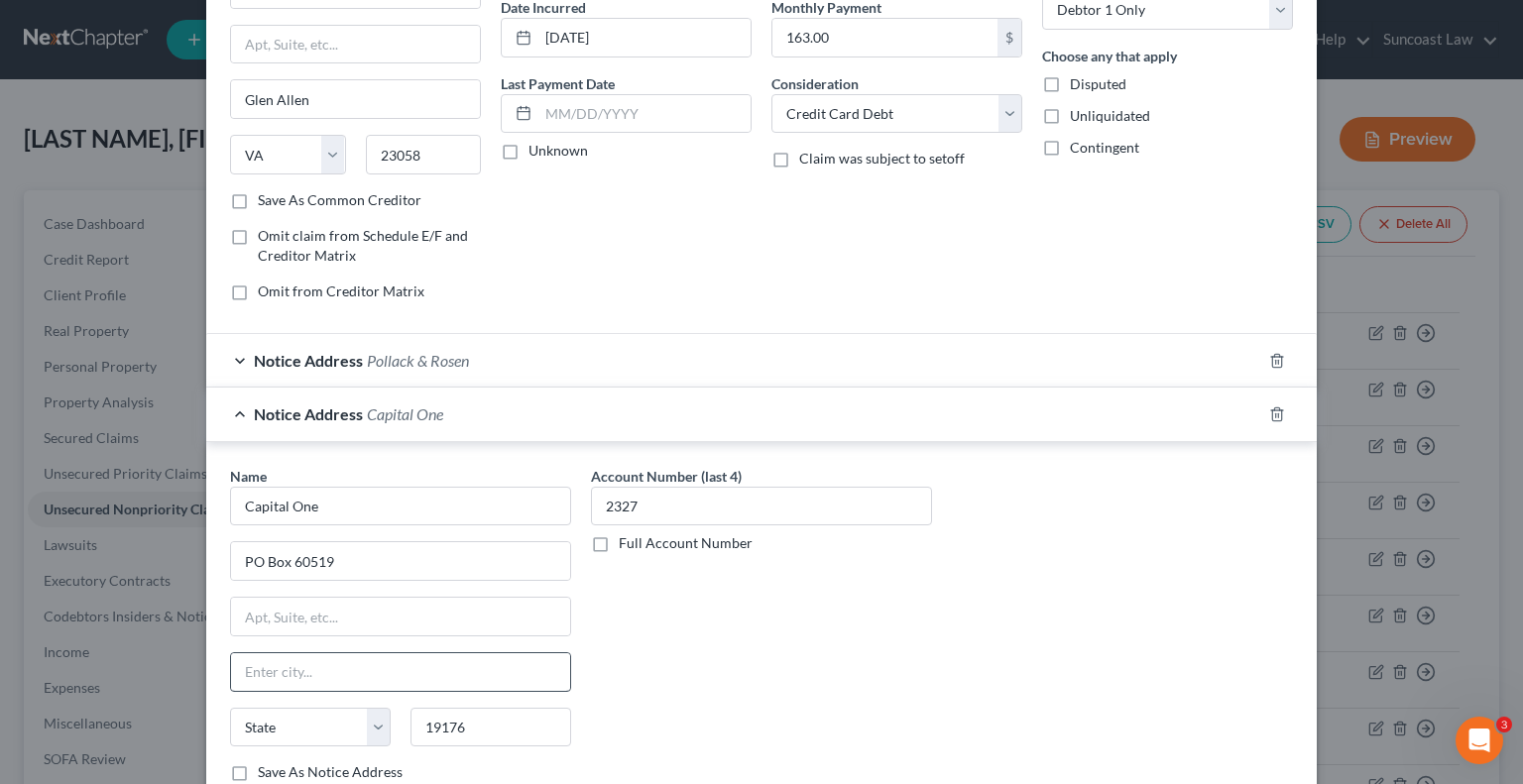 drag, startPoint x: 1138, startPoint y: 649, endPoint x: 298, endPoint y: 684, distance: 840.72885 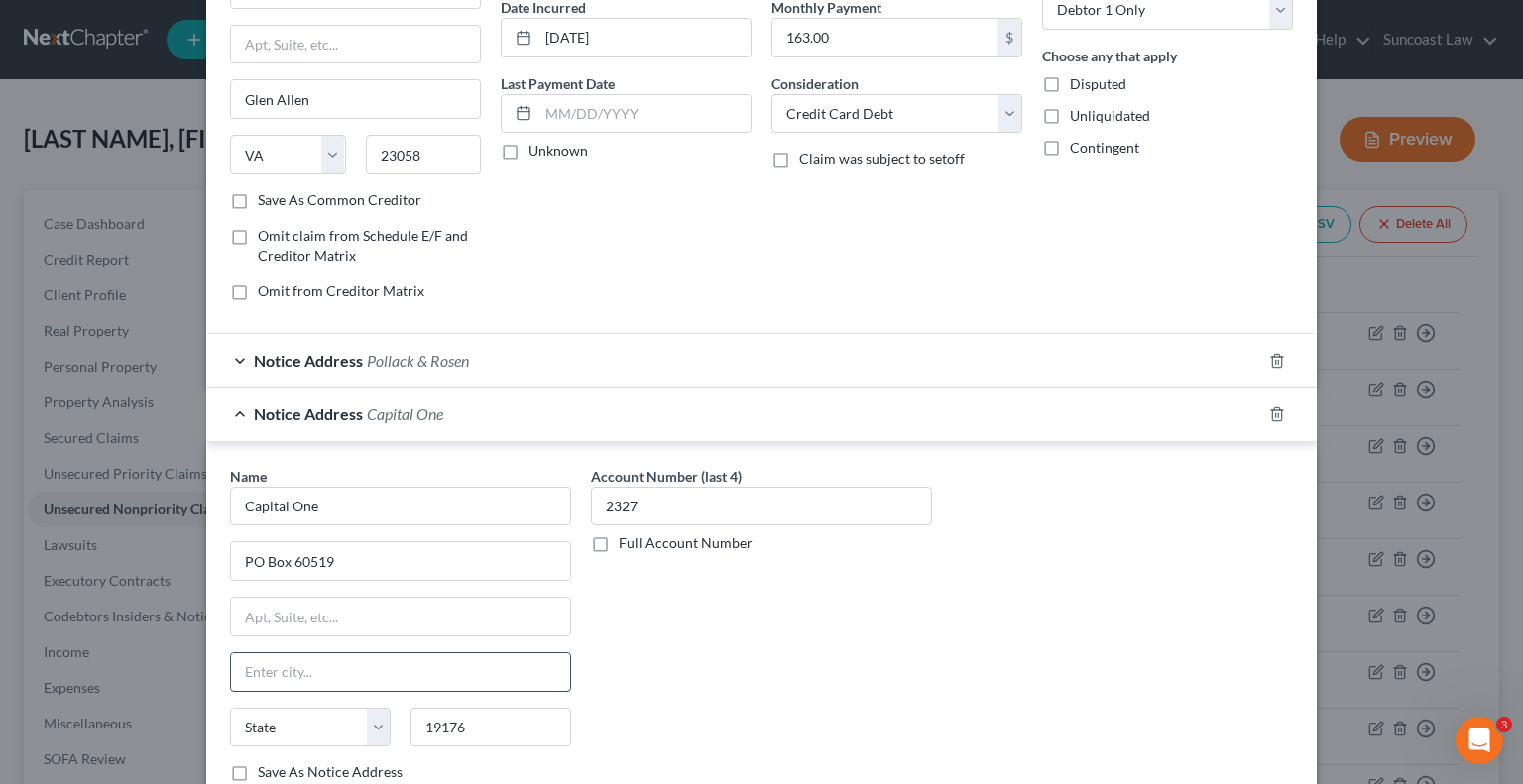drag, startPoint x: 325, startPoint y: 659, endPoint x: 353, endPoint y: 648, distance: 30.083218 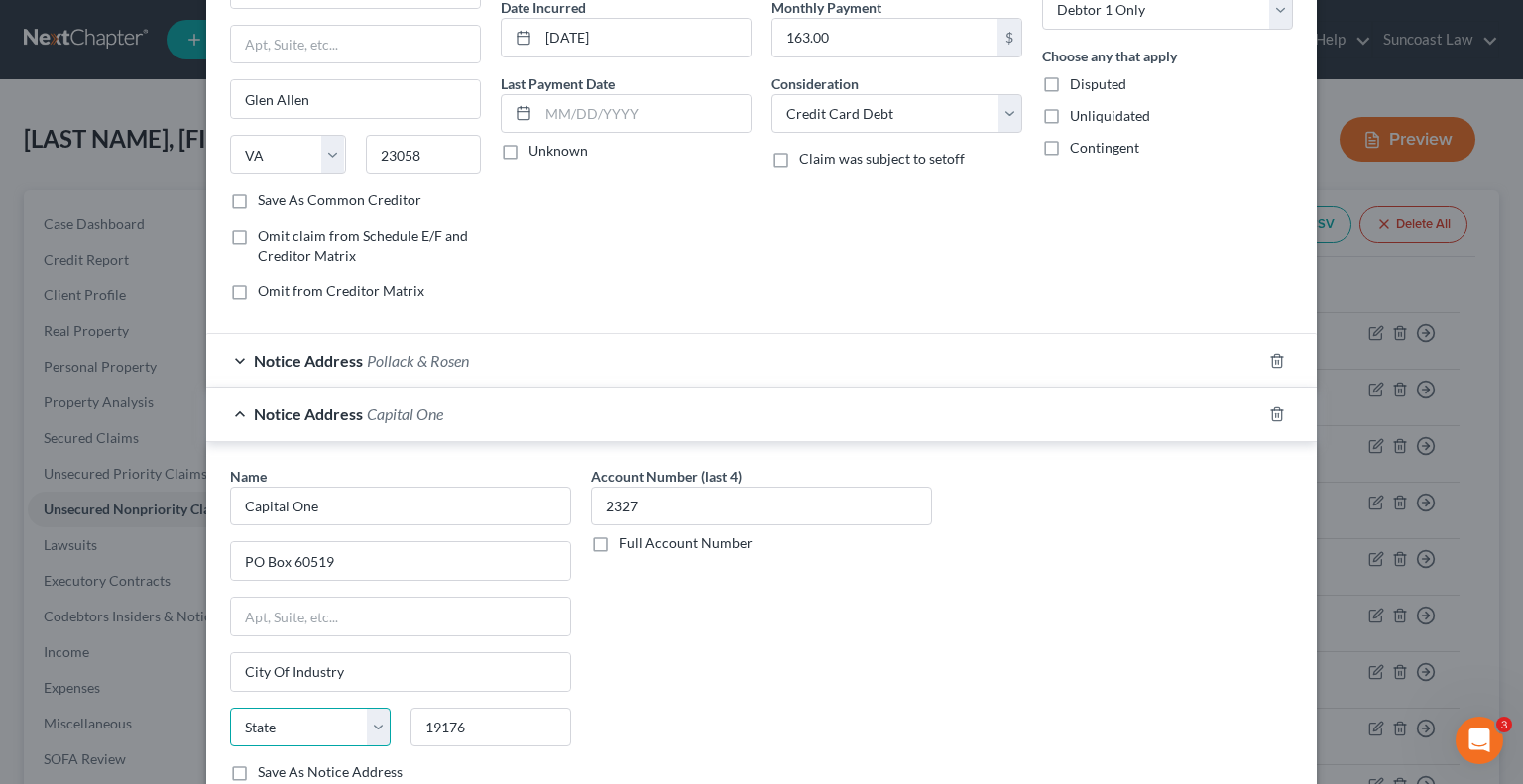 drag, startPoint x: 273, startPoint y: 719, endPoint x: 296, endPoint y: 709, distance: 25 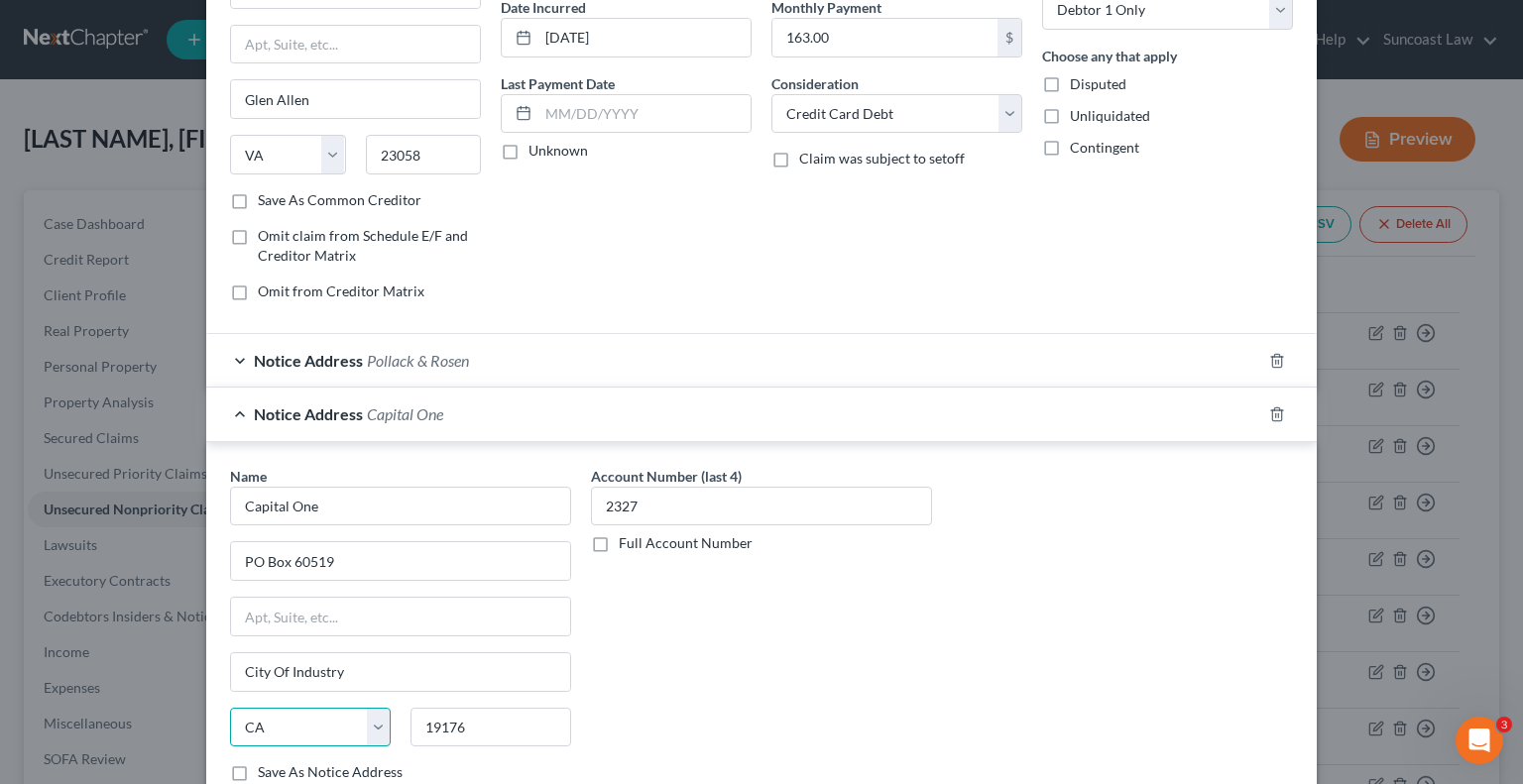 click on "State AL AK AR AZ CA CO CT DE DC FL GA GU HI ID IL IN IA KS KY LA ME MD MA MI MN MS MO MT NC ND NE NV NH NJ NM NY OH OK OR PA PR RI SC SD TN TX UT VI VA VT WA WV WI WY" at bounding box center [310, 728] 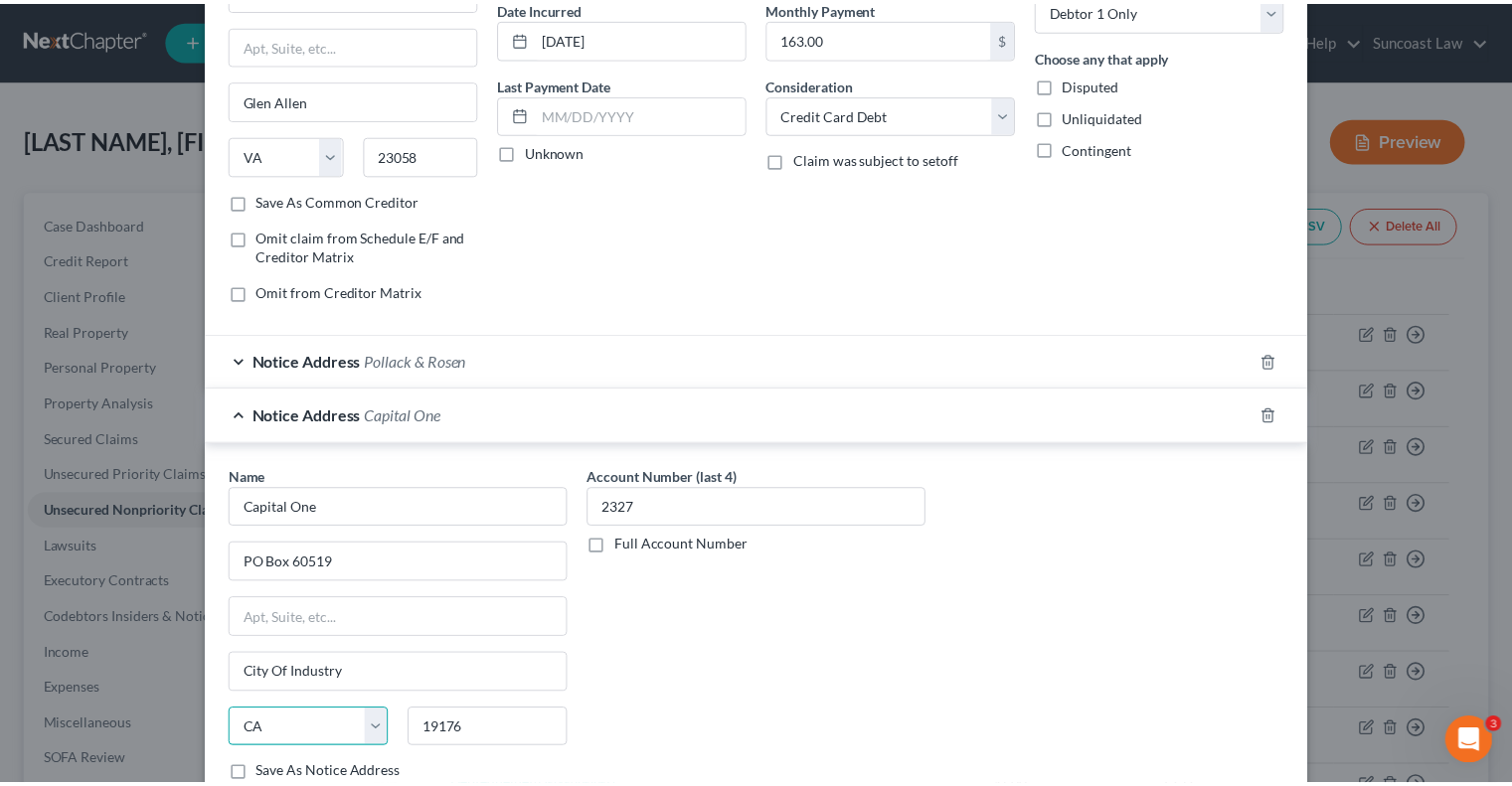 scroll, scrollTop: 390, scrollLeft: 0, axis: vertical 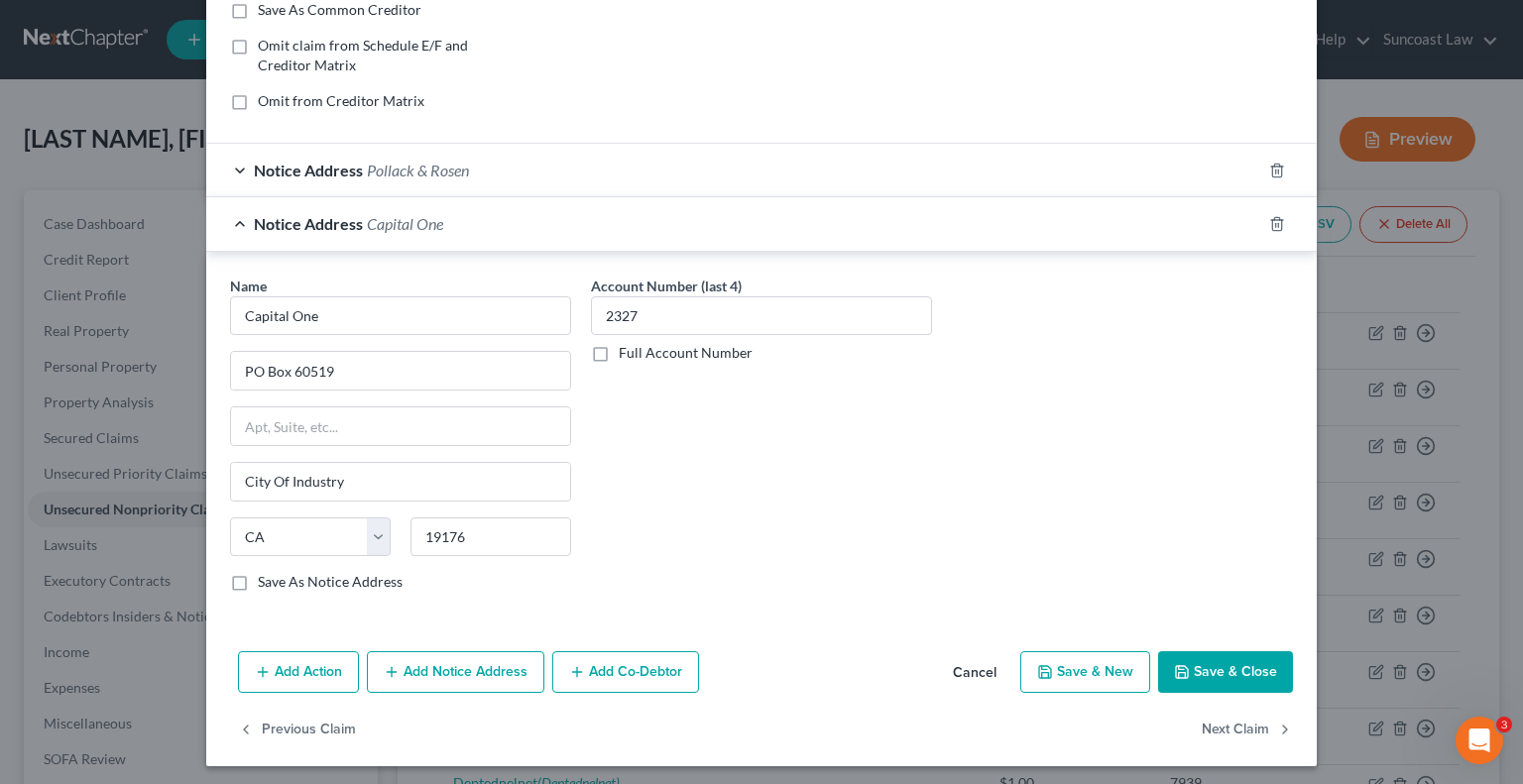 click on "Save & Close" at bounding box center (1226, 672) 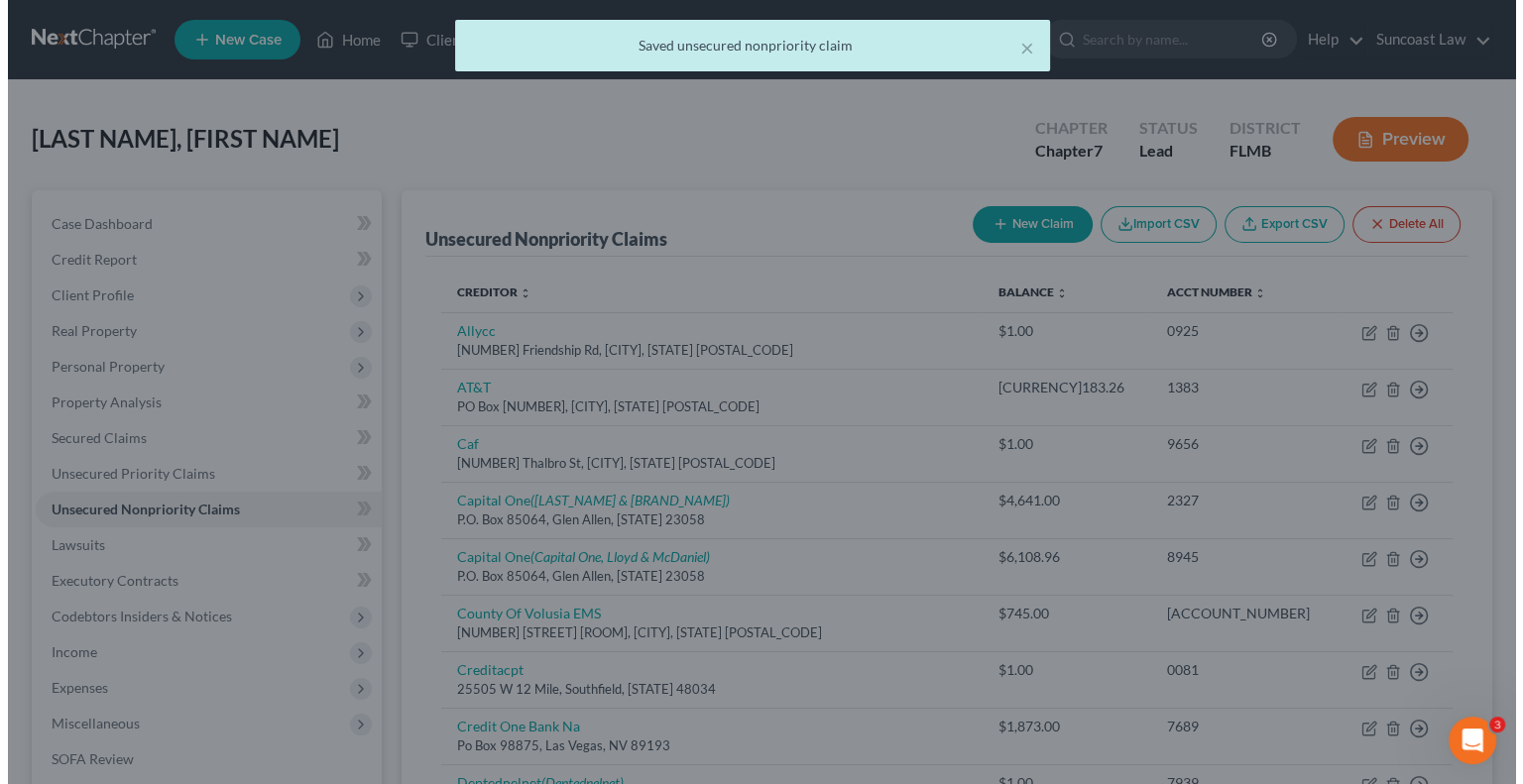 scroll, scrollTop: 0, scrollLeft: 0, axis: both 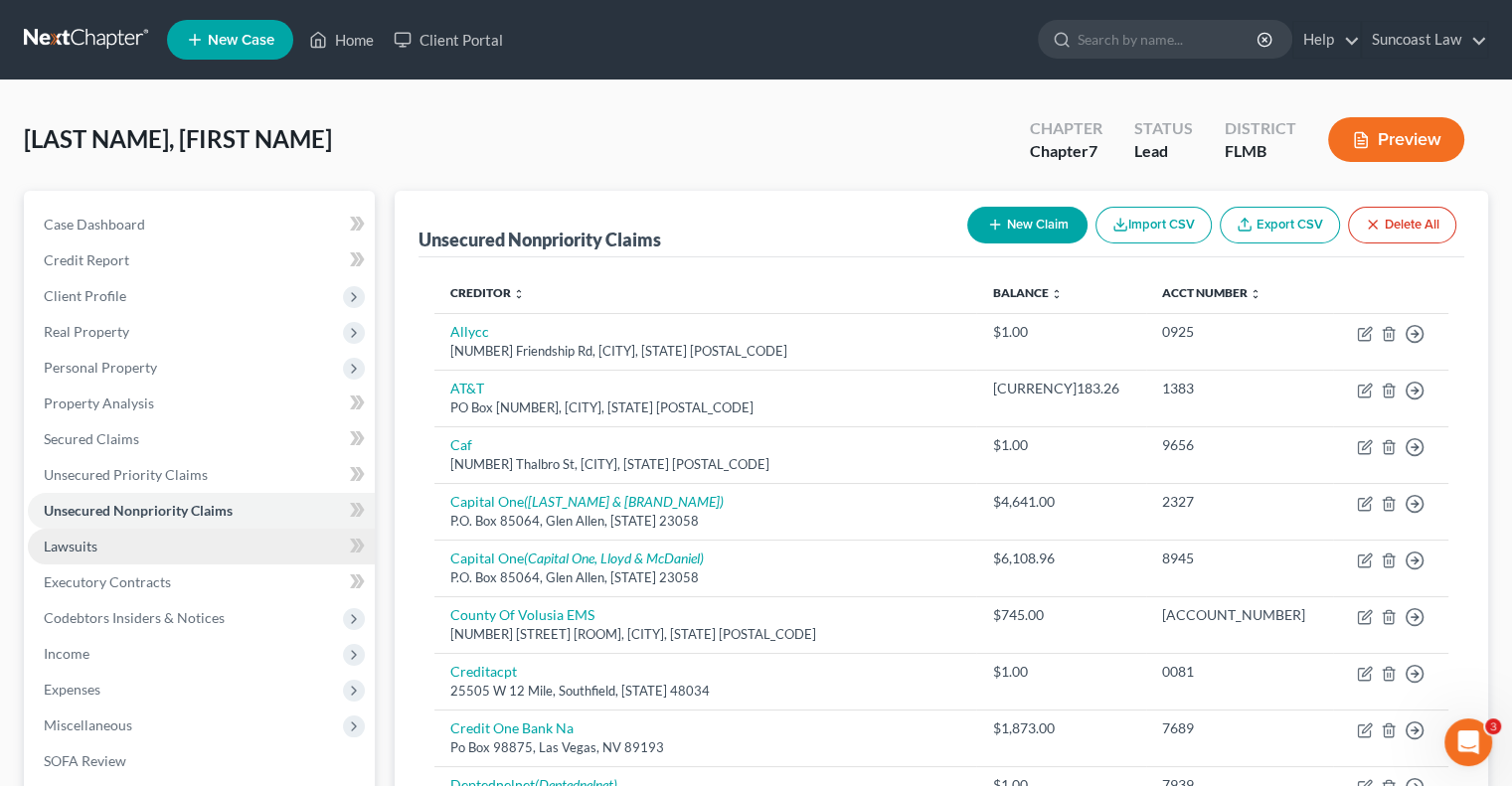 click on "Lawsuits" at bounding box center (201, 547) 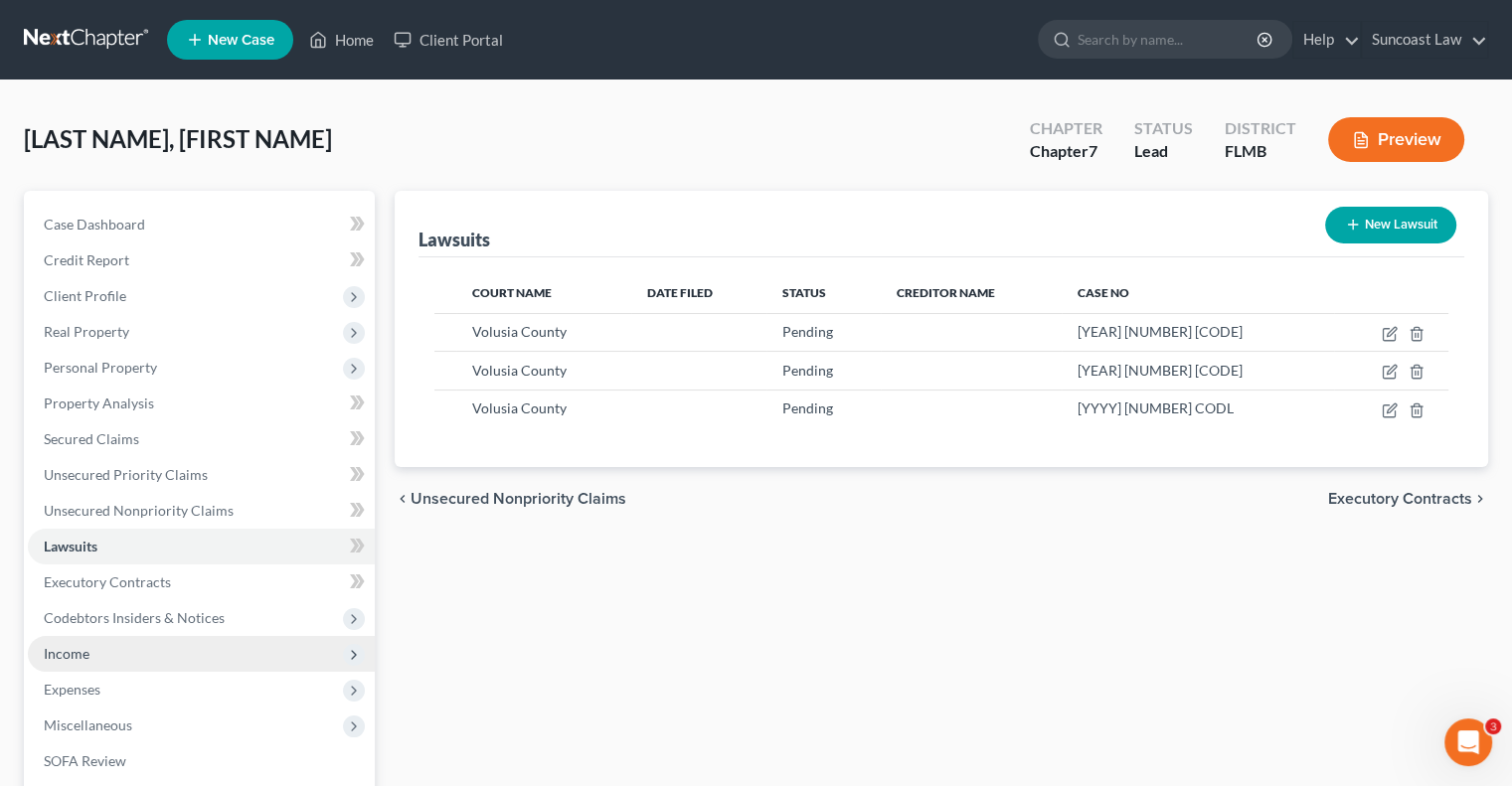 click on "Income" at bounding box center (201, 654) 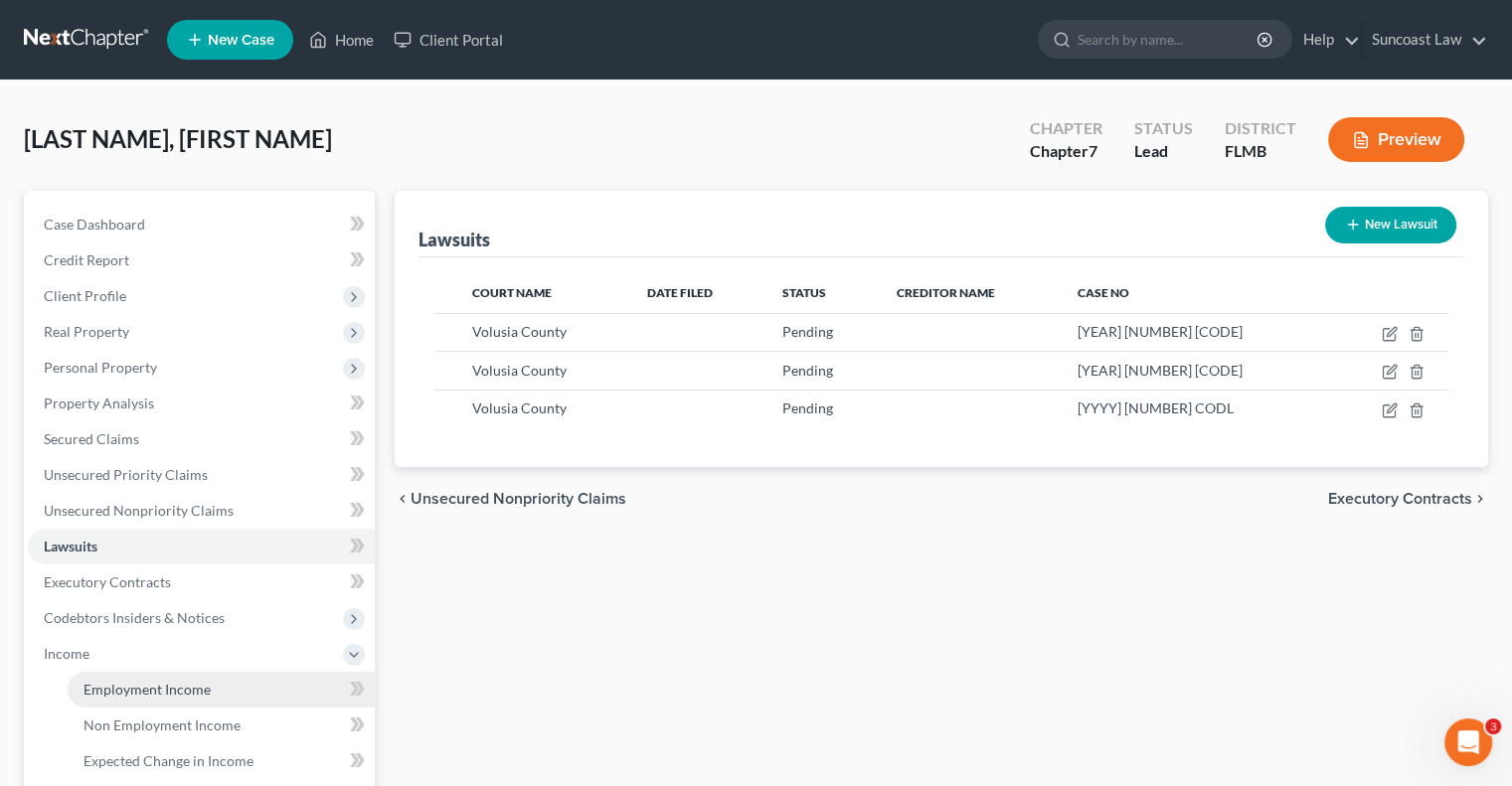 drag, startPoint x: 155, startPoint y: 685, endPoint x: 137, endPoint y: 689, distance: 18.439089 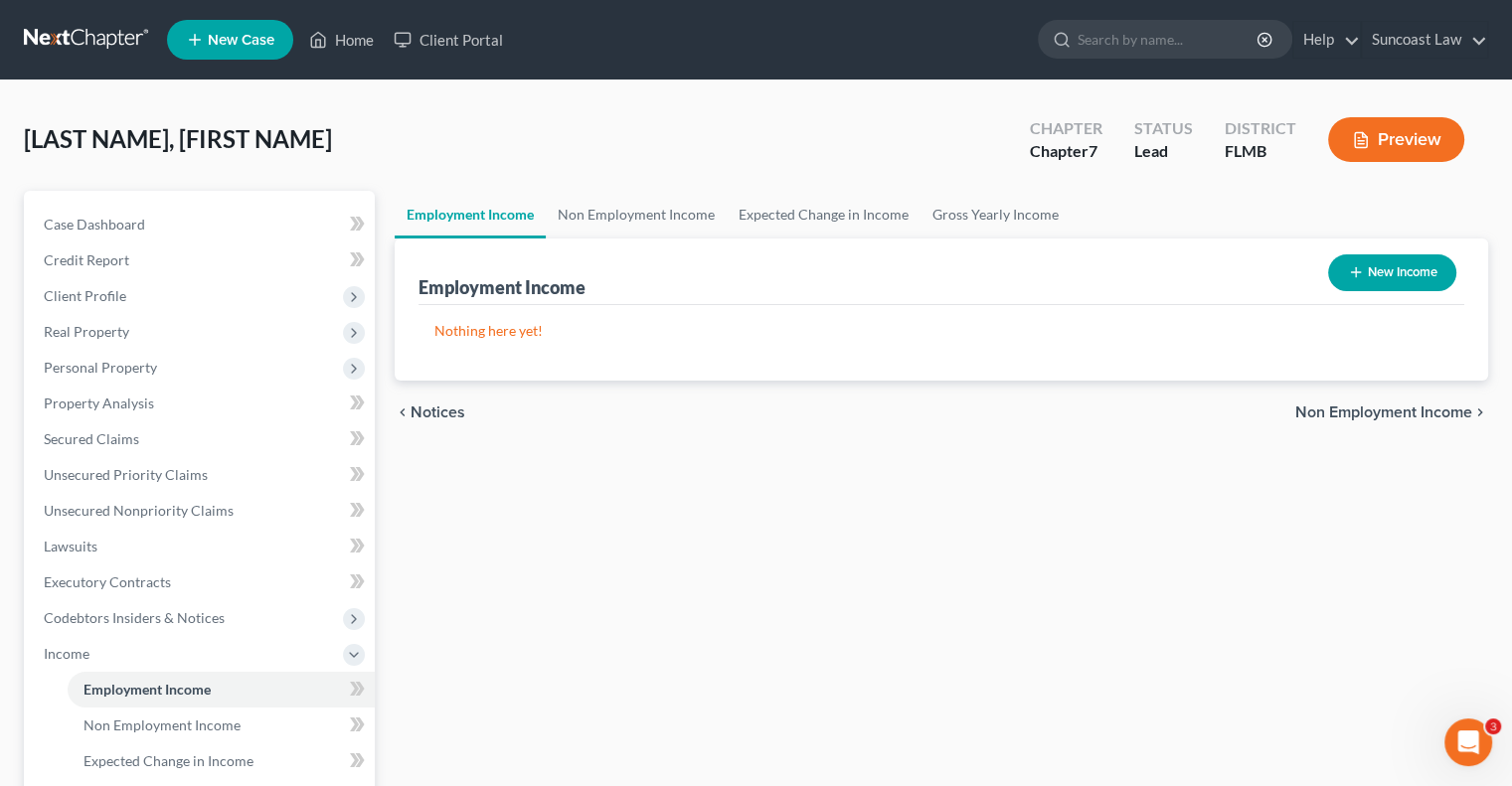 click on "New Income" at bounding box center (1392, 272) 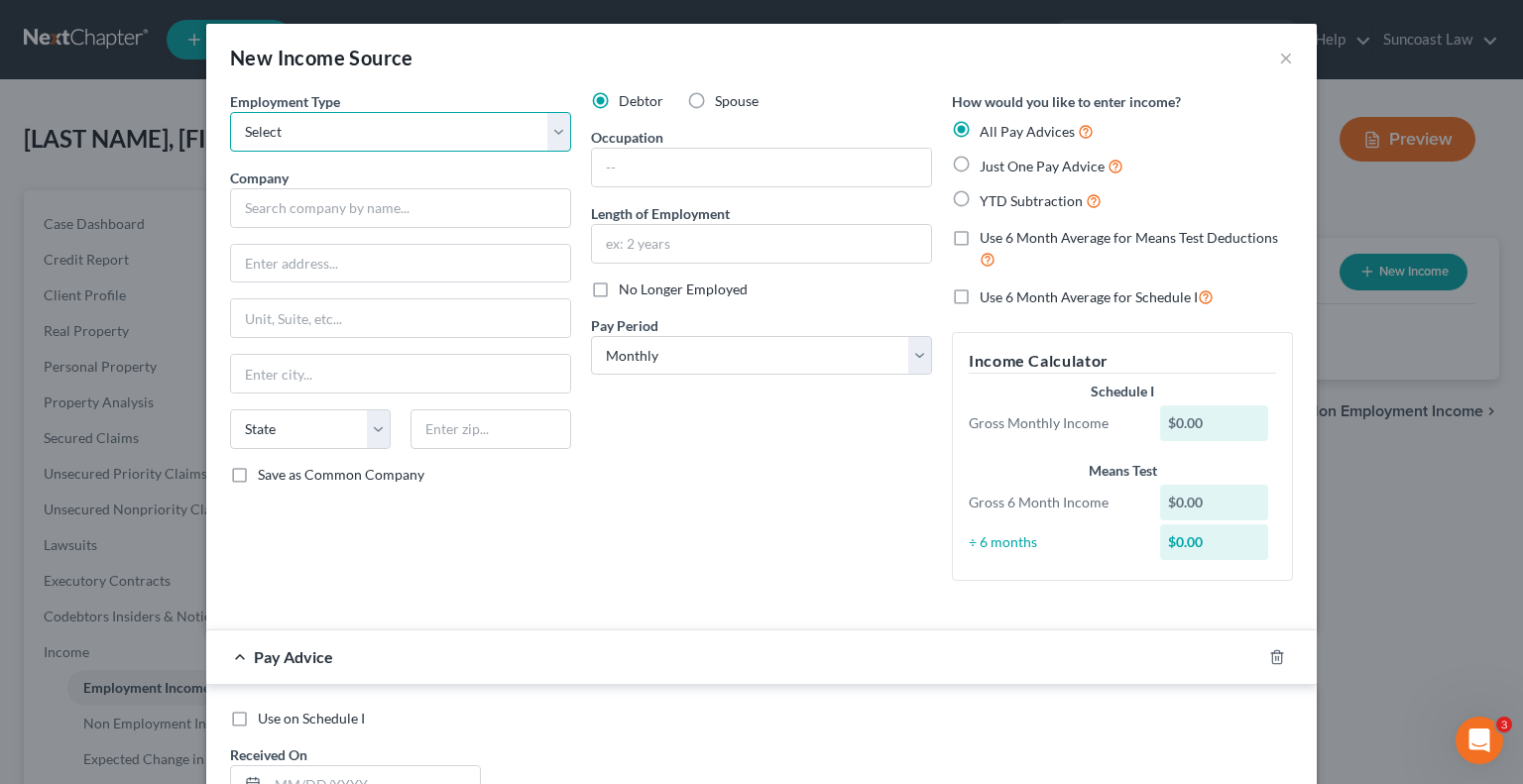 drag, startPoint x: 367, startPoint y: 126, endPoint x: 373, endPoint y: 148, distance: 22.803509 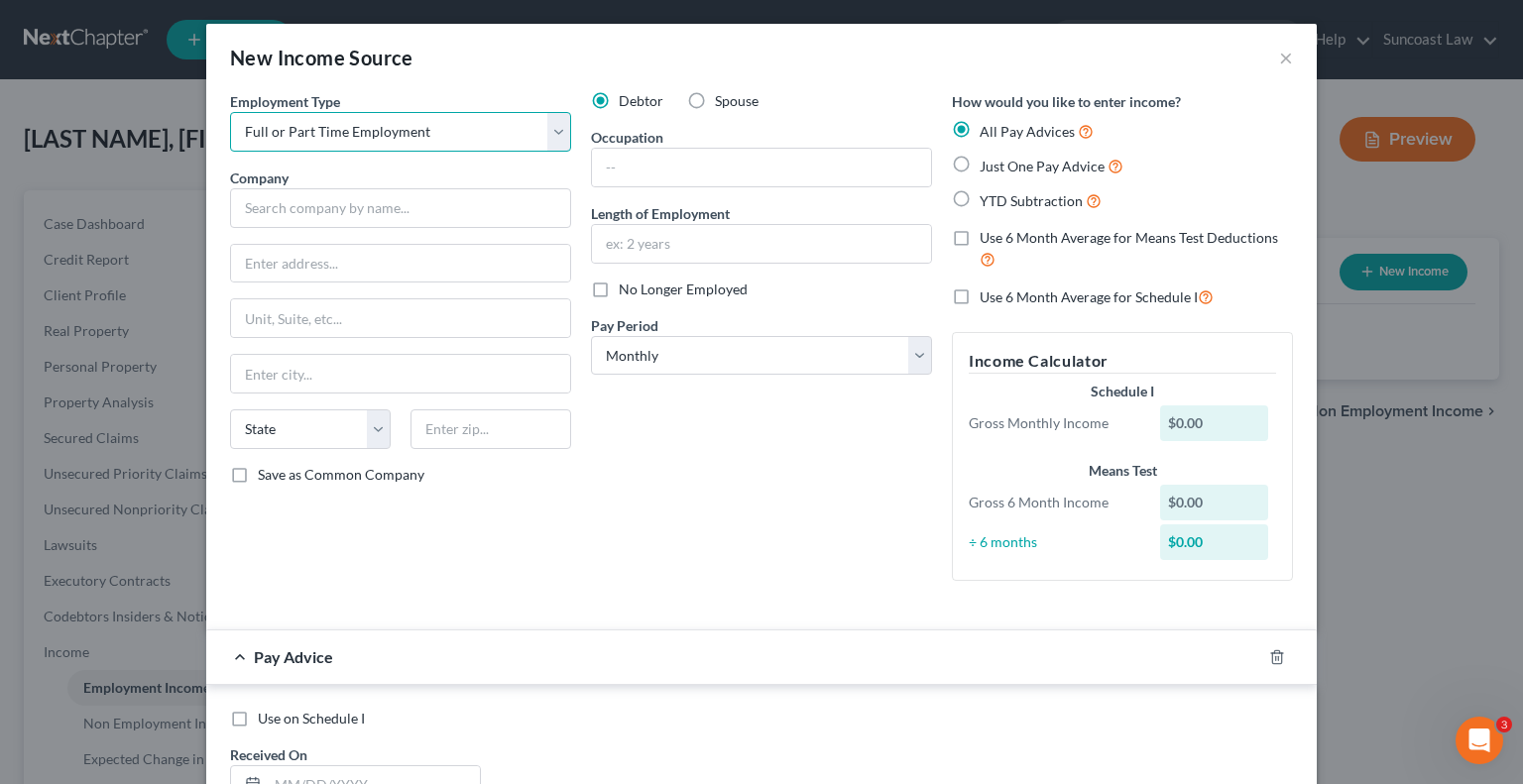 click on "Select Full or Part Time Employment Self Employment" at bounding box center [401, 132] 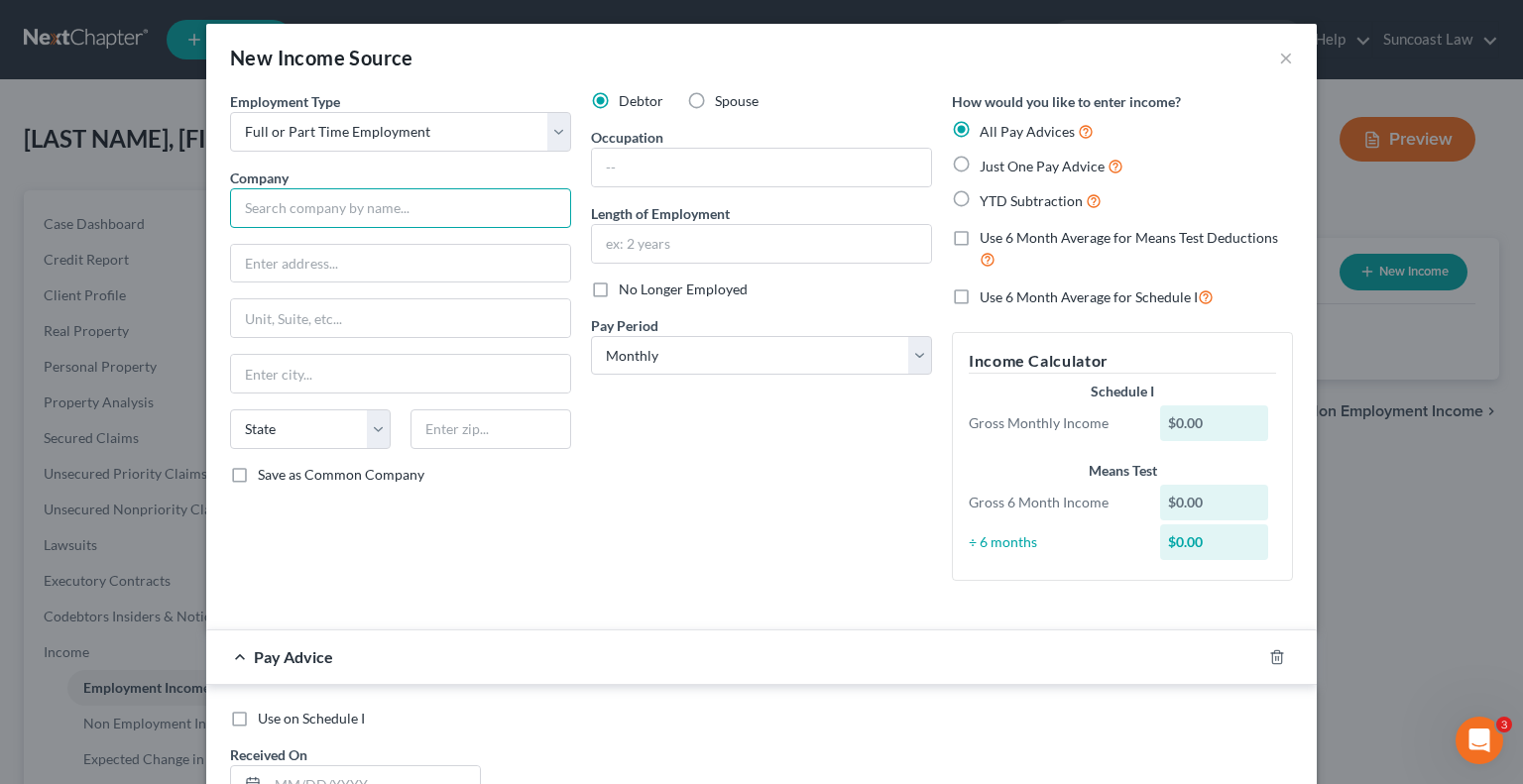 drag, startPoint x: 373, startPoint y: 209, endPoint x: 424, endPoint y: 225, distance: 53.450912 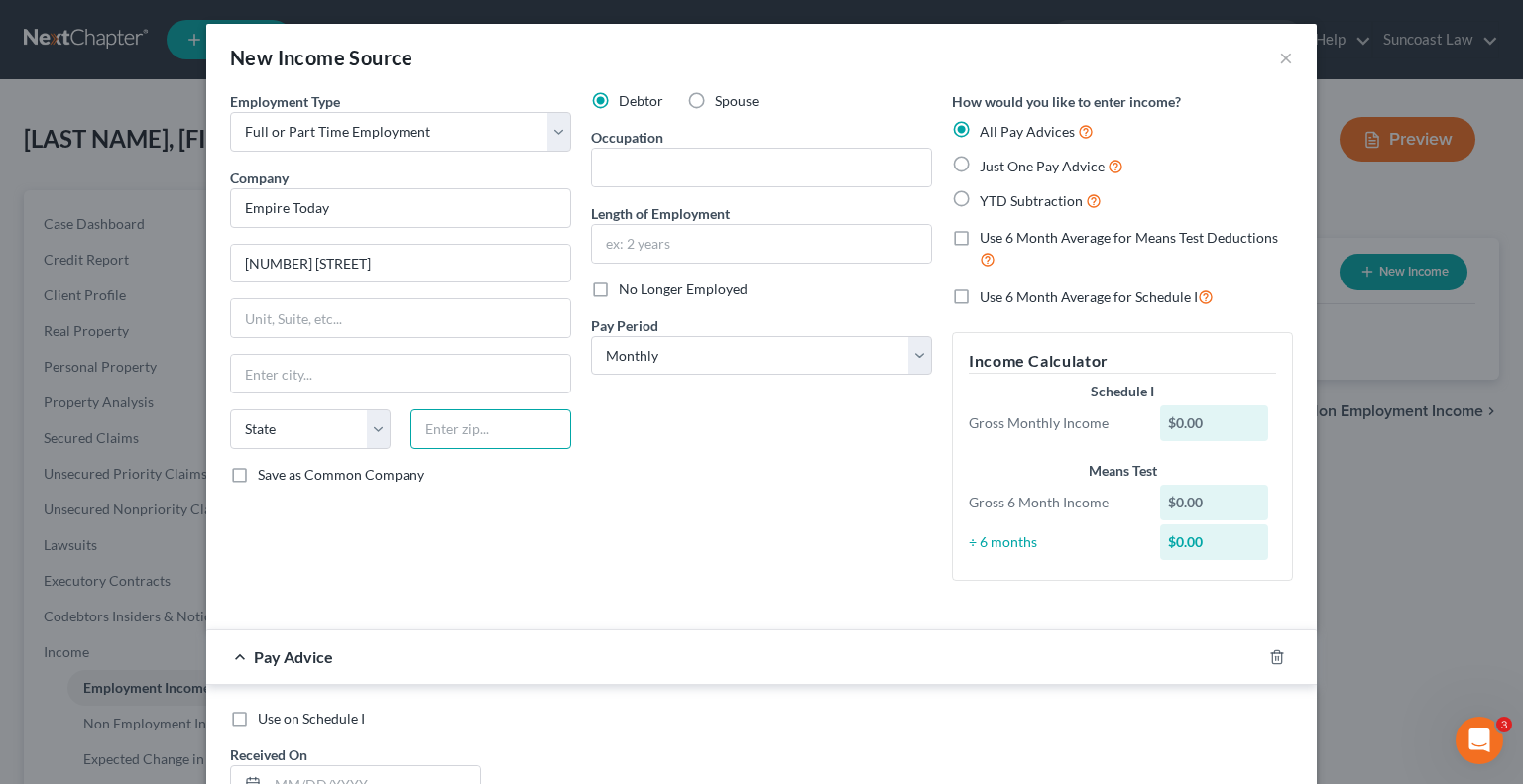 click at bounding box center [491, 429] 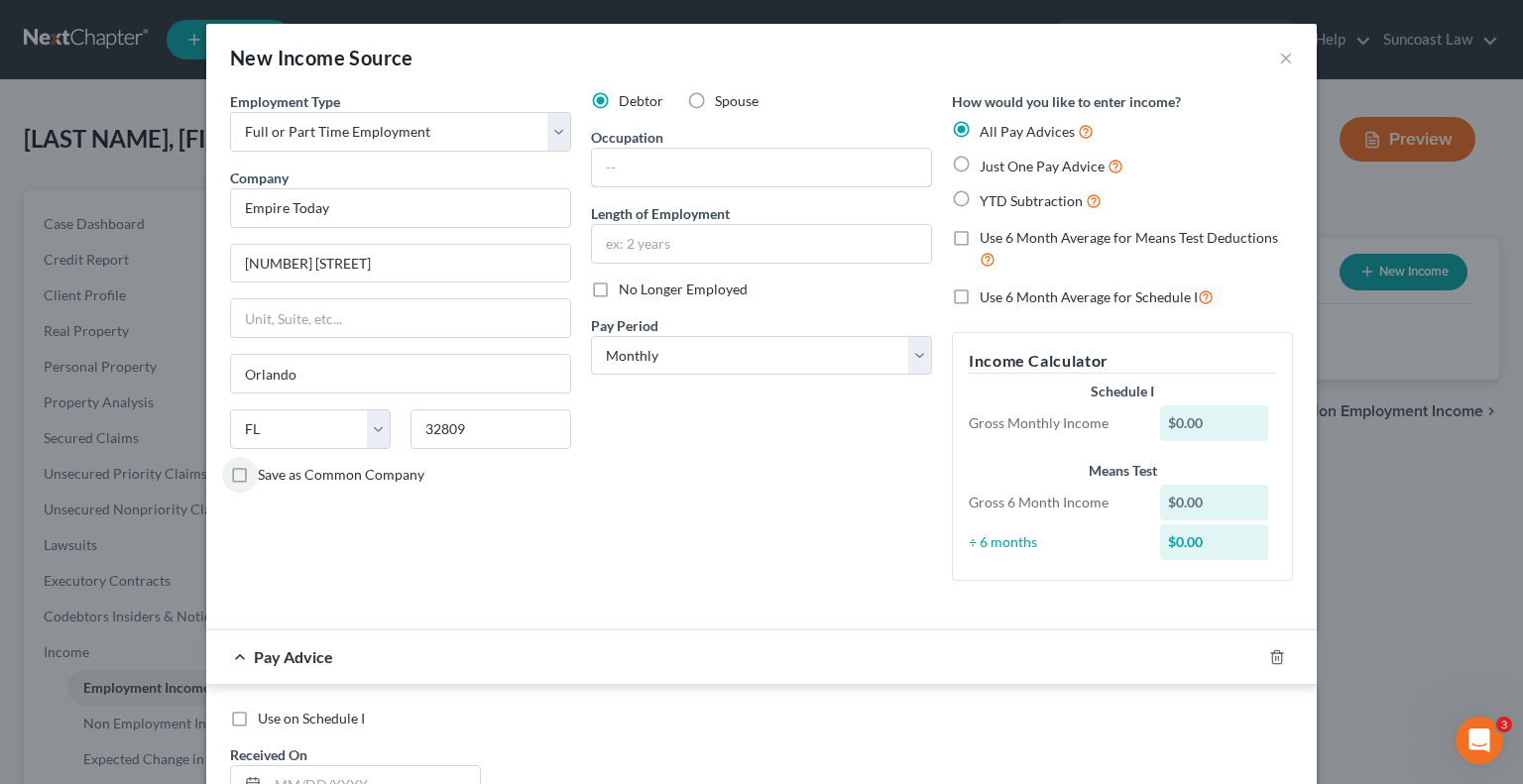 drag, startPoint x: 751, startPoint y: 171, endPoint x: 762, endPoint y: 146, distance: 27.313001 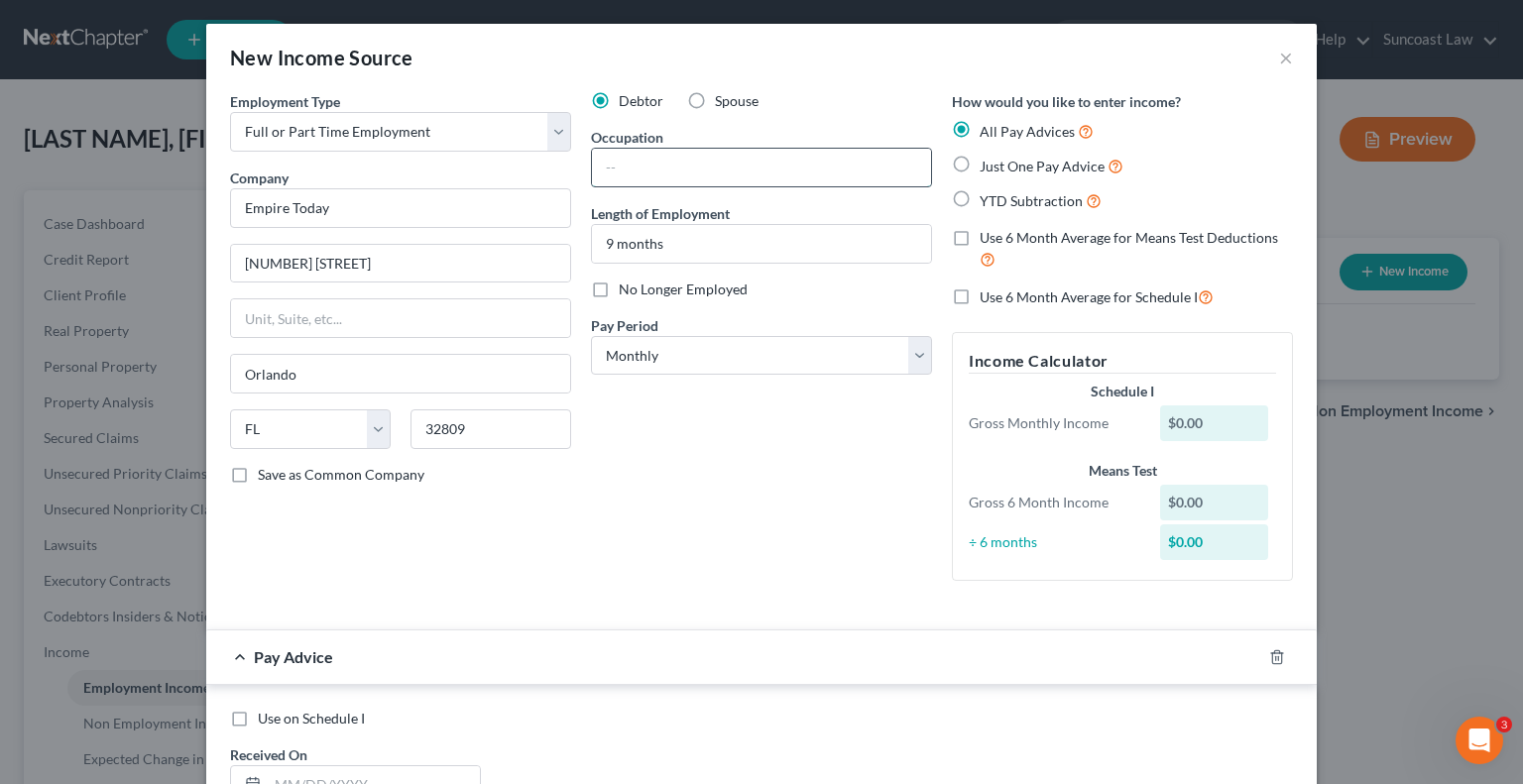 drag, startPoint x: 688, startPoint y: 172, endPoint x: 801, endPoint y: 152, distance: 114.756263 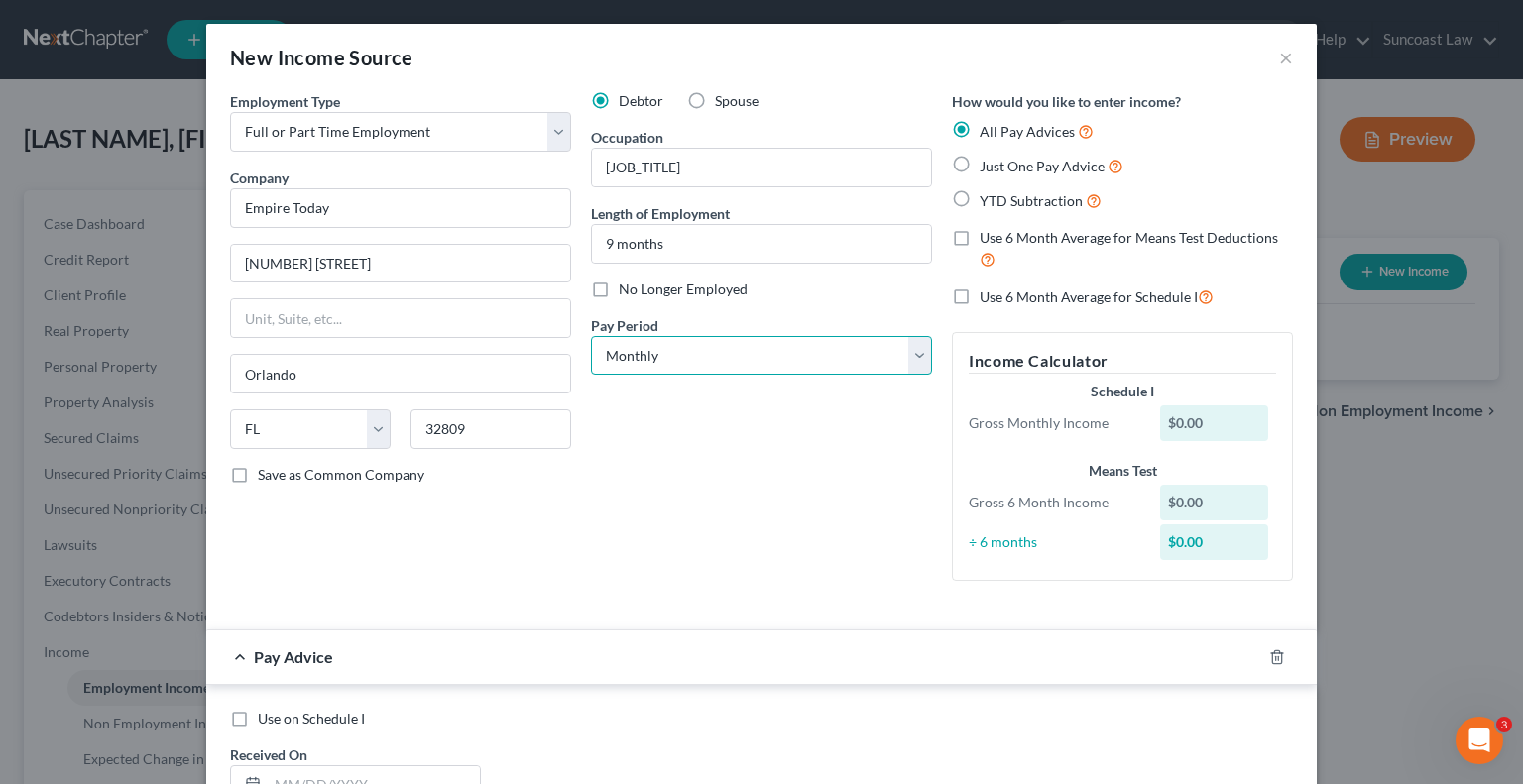 drag, startPoint x: 713, startPoint y: 360, endPoint x: 717, endPoint y: 372, distance: 12.649111 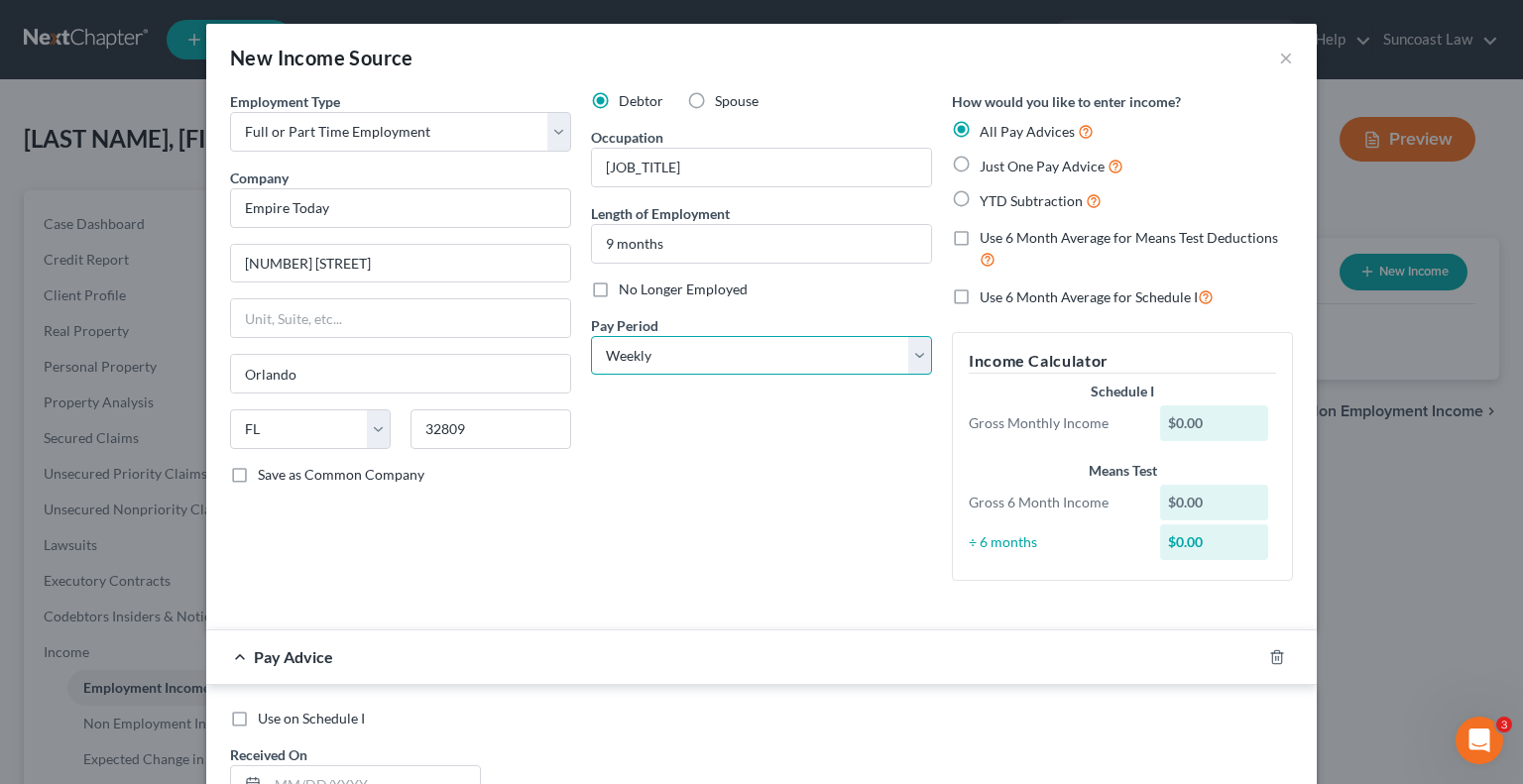 click on "Select Monthly Twice Monthly Every Other Week Weekly" at bounding box center (762, 356) 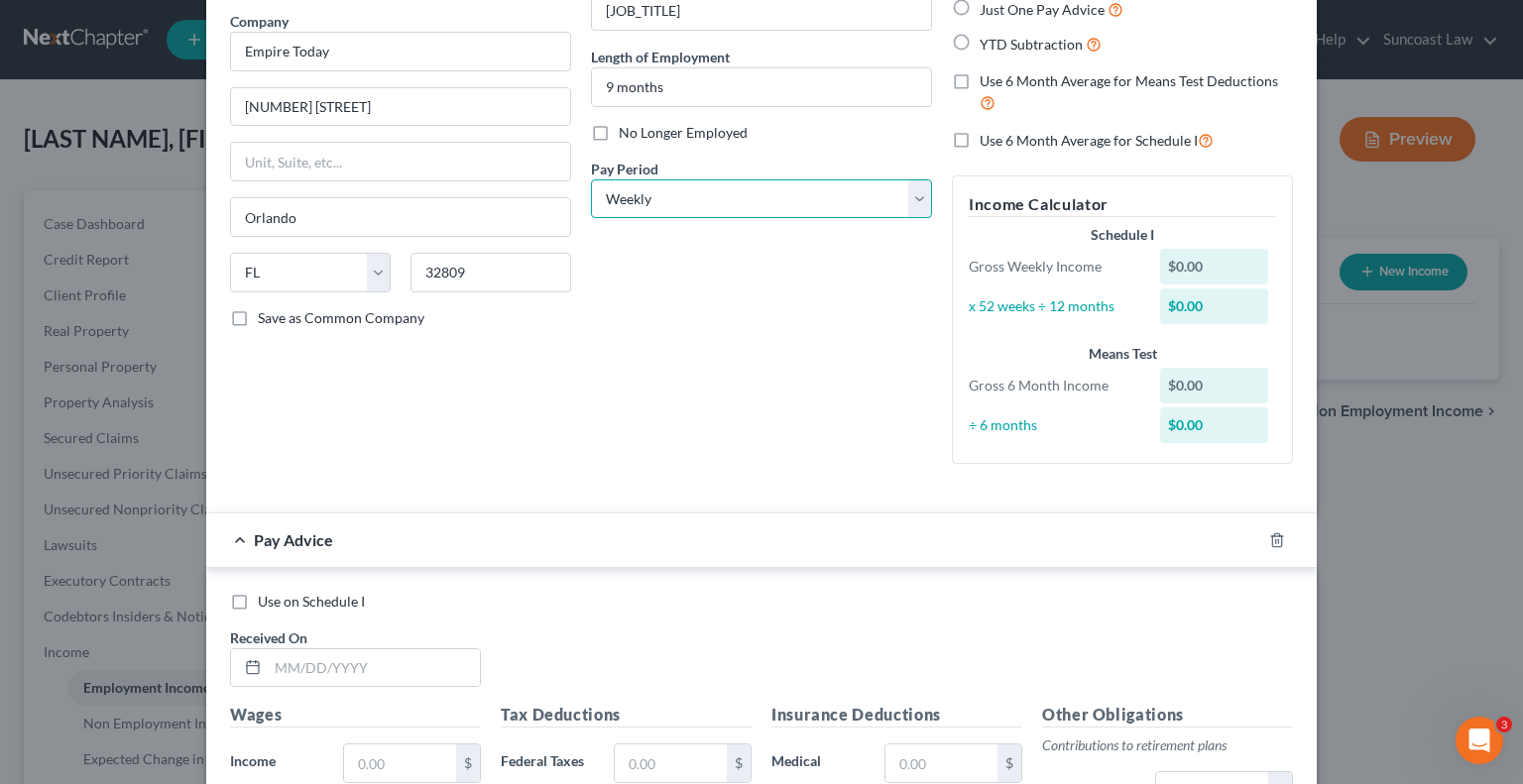 scroll, scrollTop: 297, scrollLeft: 0, axis: vertical 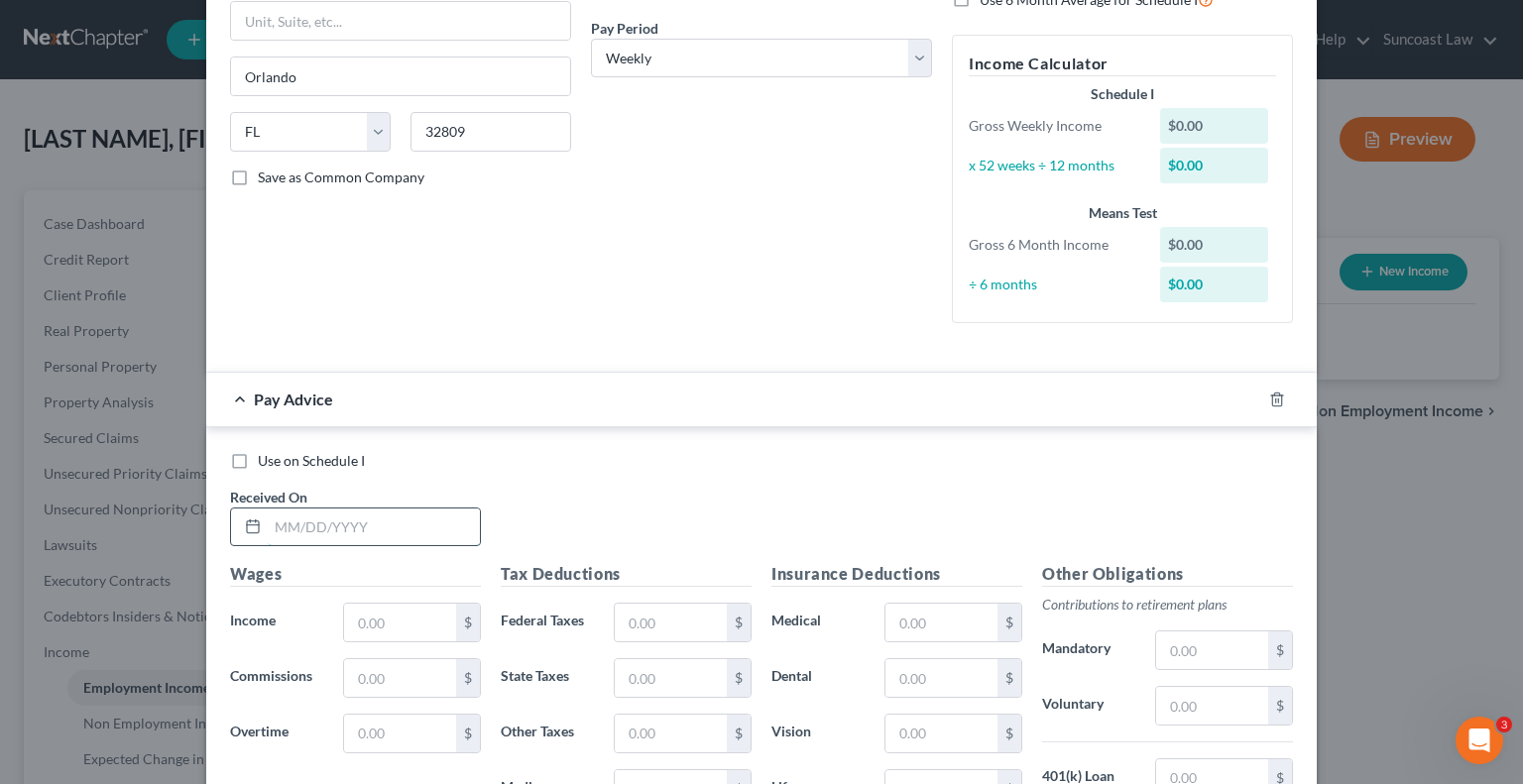 drag, startPoint x: 335, startPoint y: 524, endPoint x: 416, endPoint y: 531, distance: 81.30191 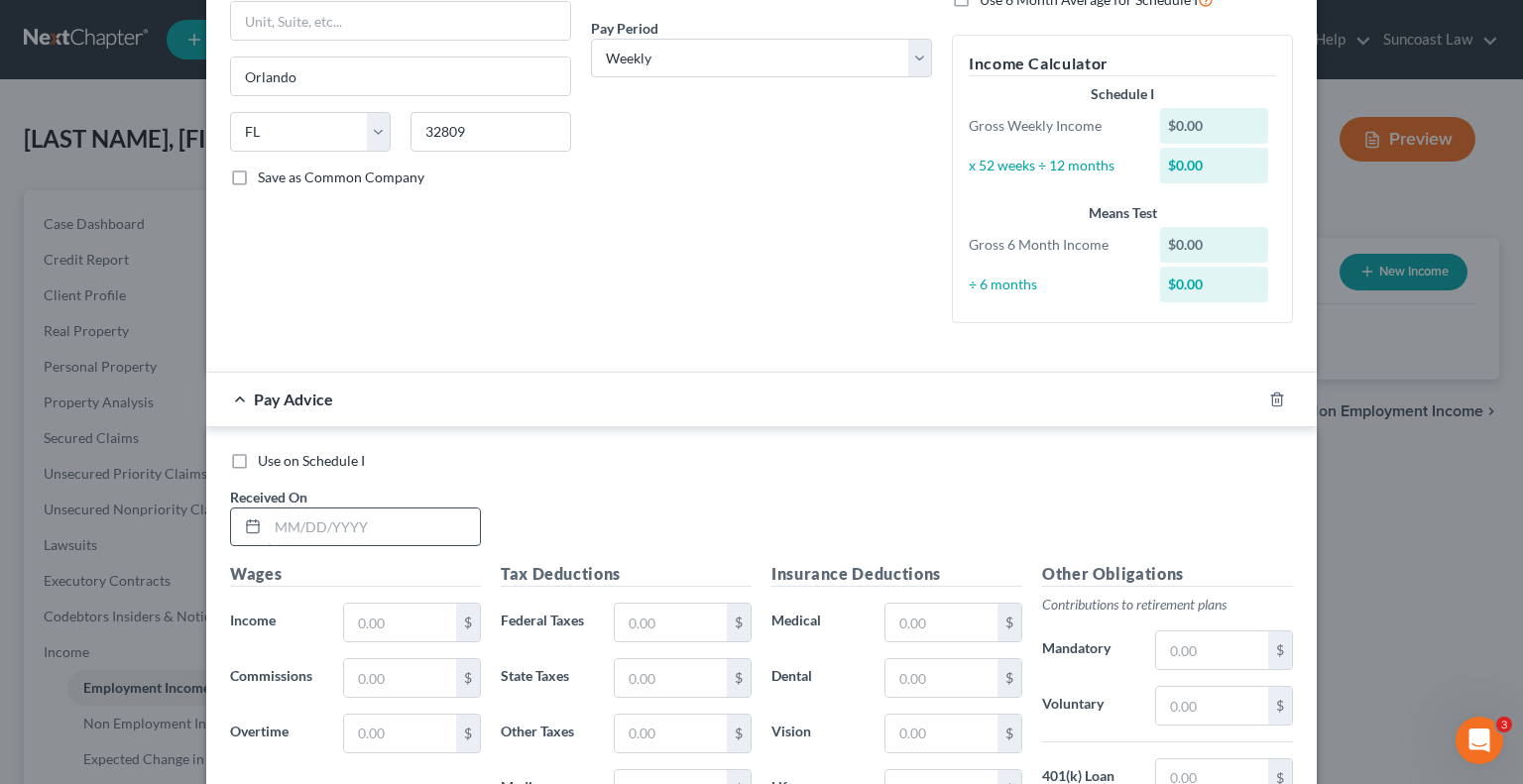 click at bounding box center (374, 527) 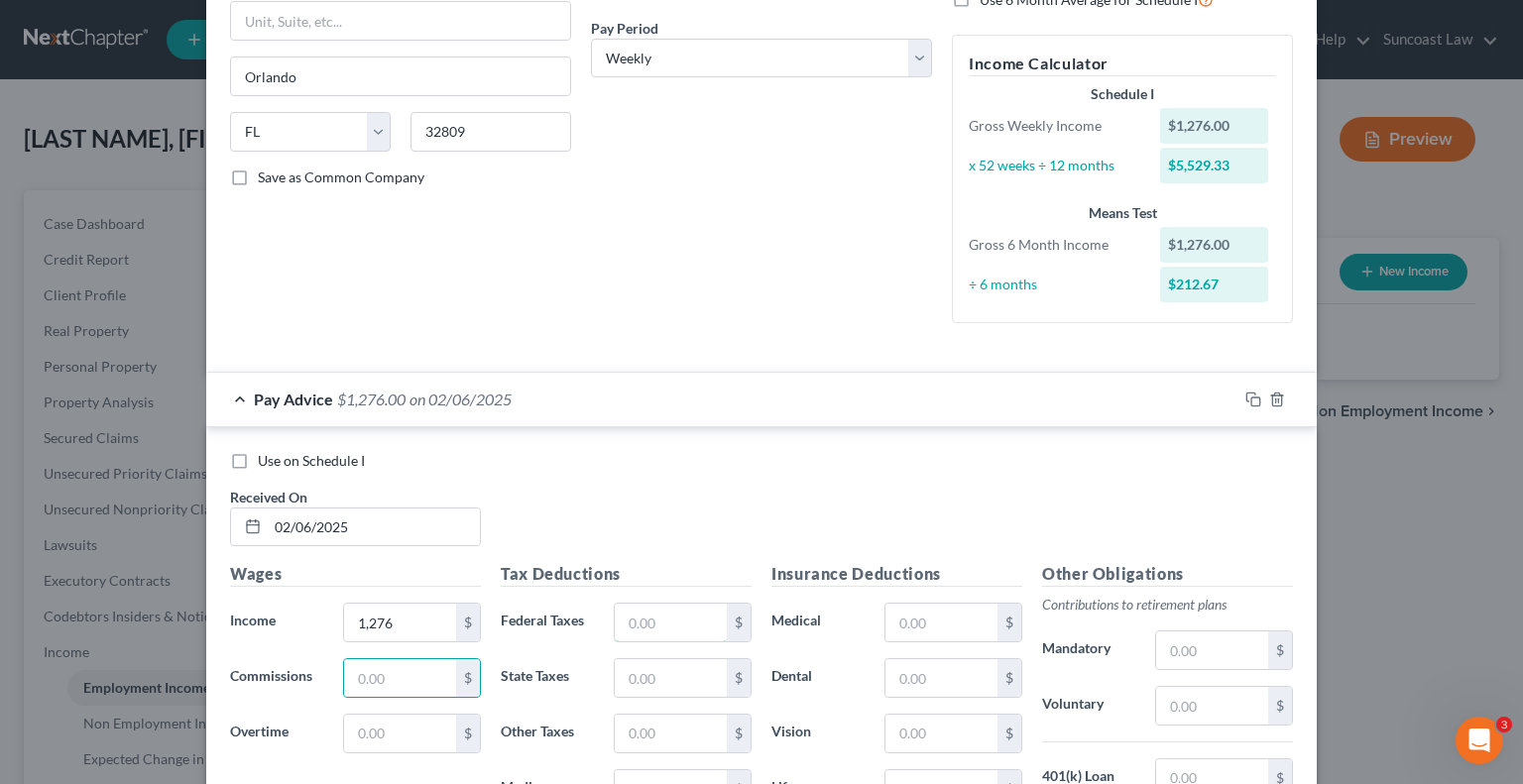 drag, startPoint x: 628, startPoint y: 619, endPoint x: 631, endPoint y: 559, distance: 60.074953 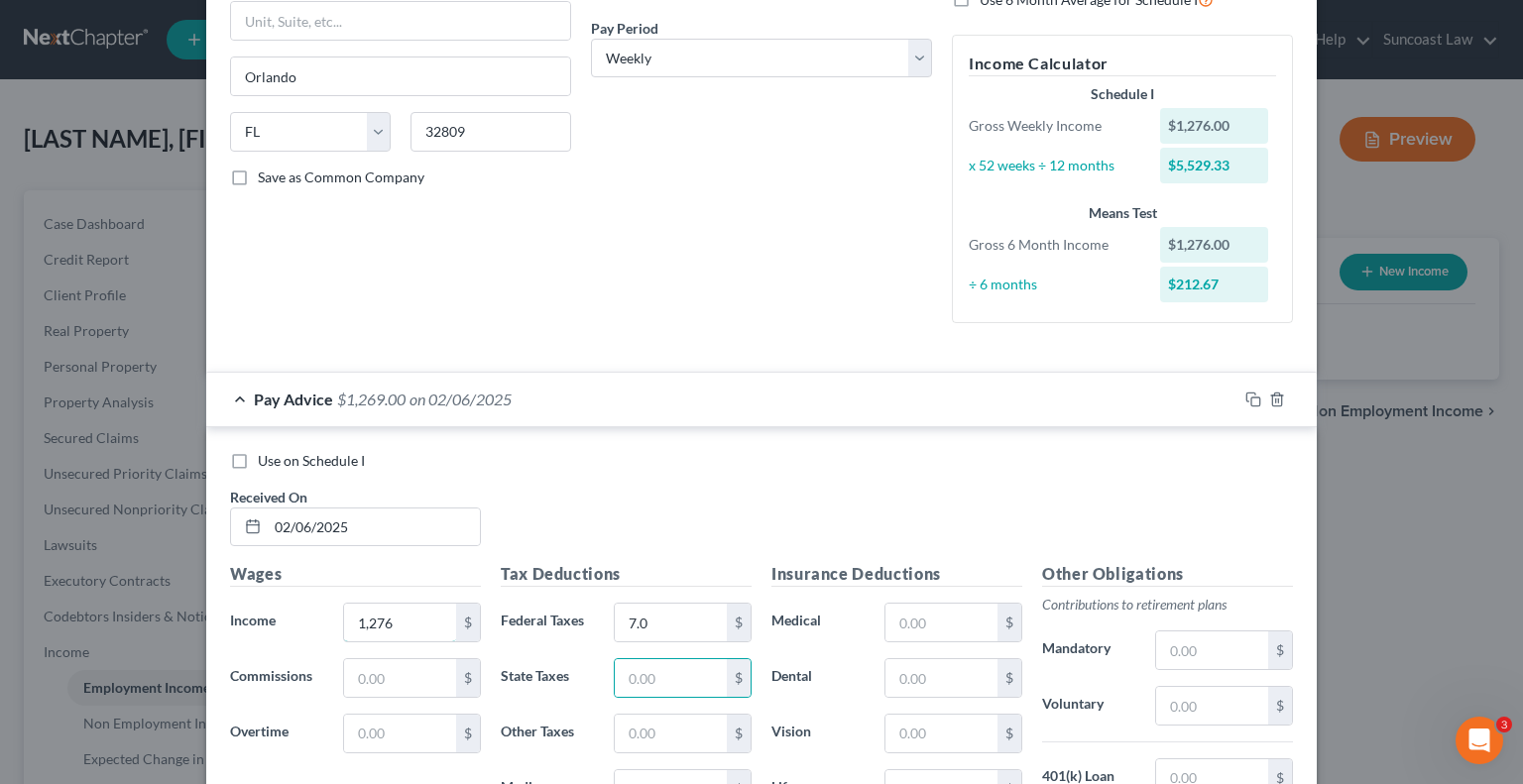 click on "1,276" at bounding box center [400, 622] 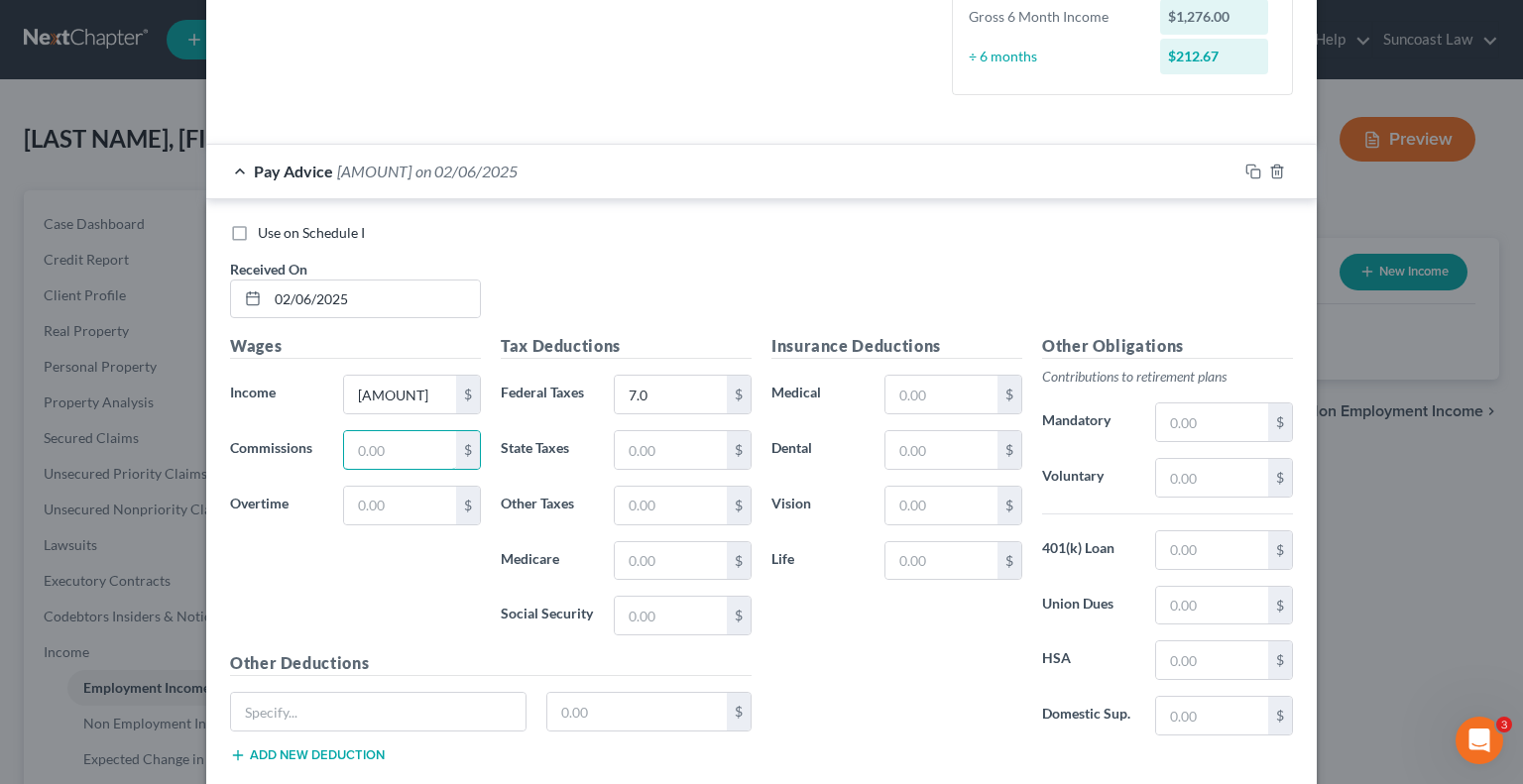 scroll, scrollTop: 640, scrollLeft: 0, axis: vertical 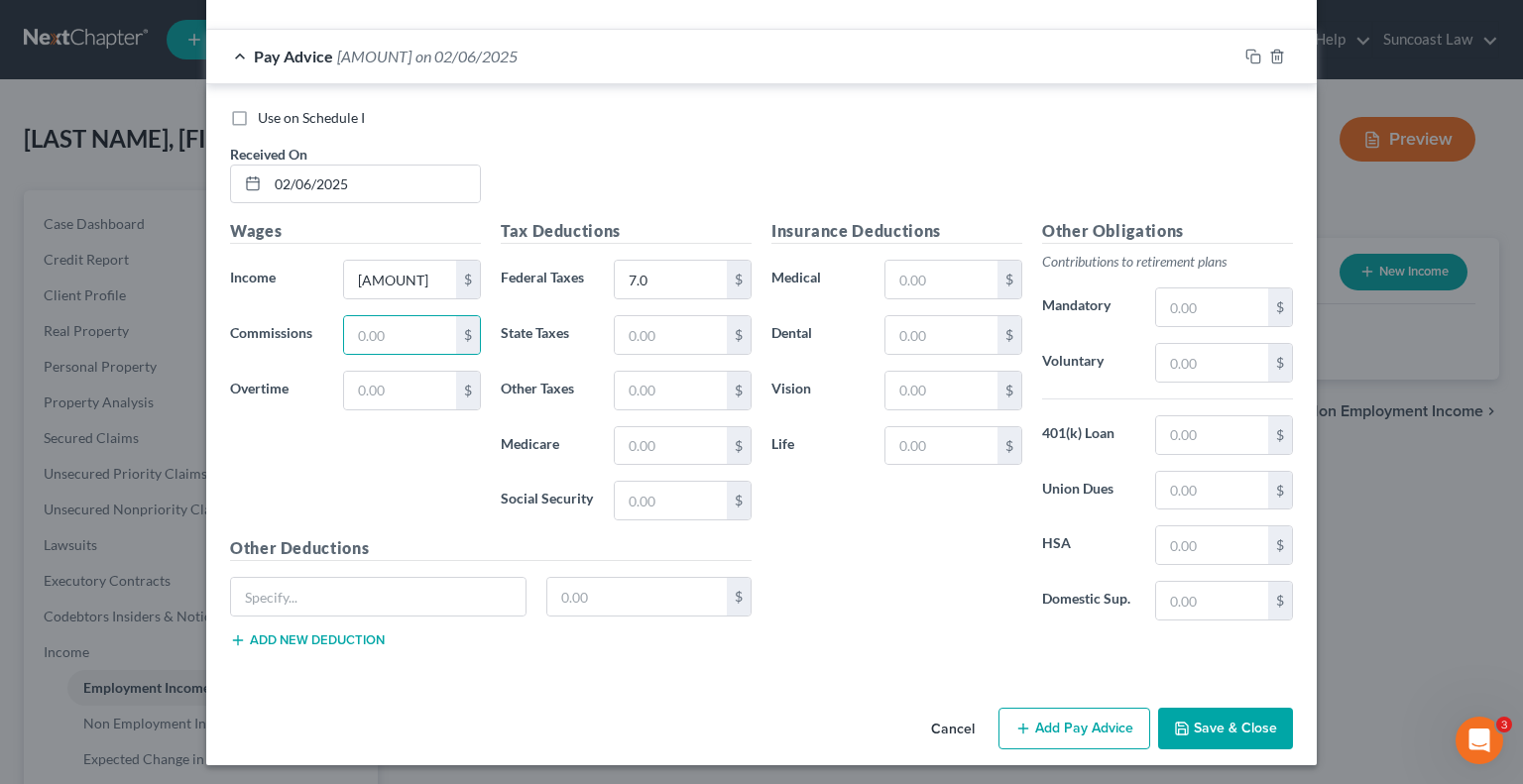 click on "Add Pay Advice" at bounding box center [1074, 728] 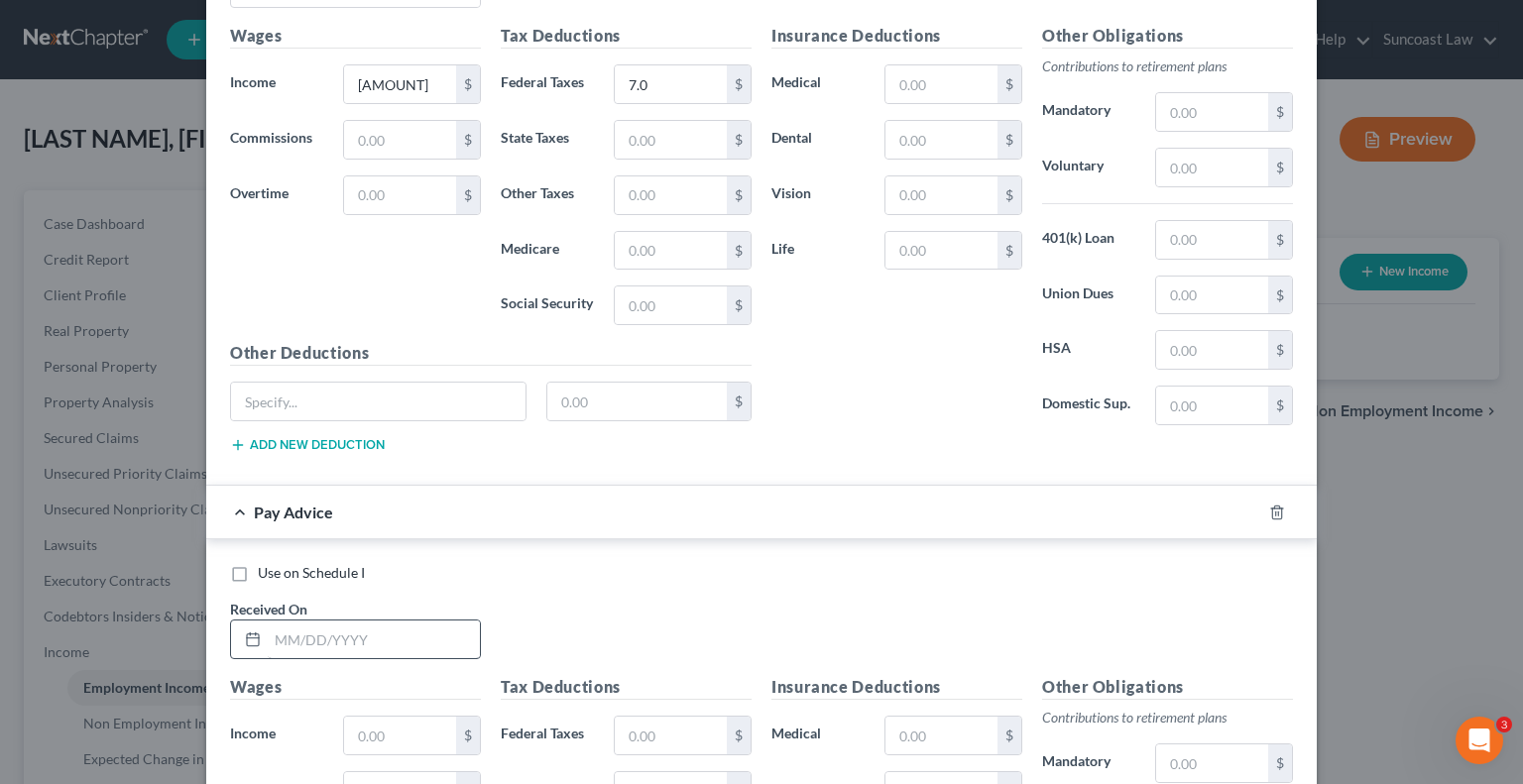 scroll, scrollTop: 839, scrollLeft: 0, axis: vertical 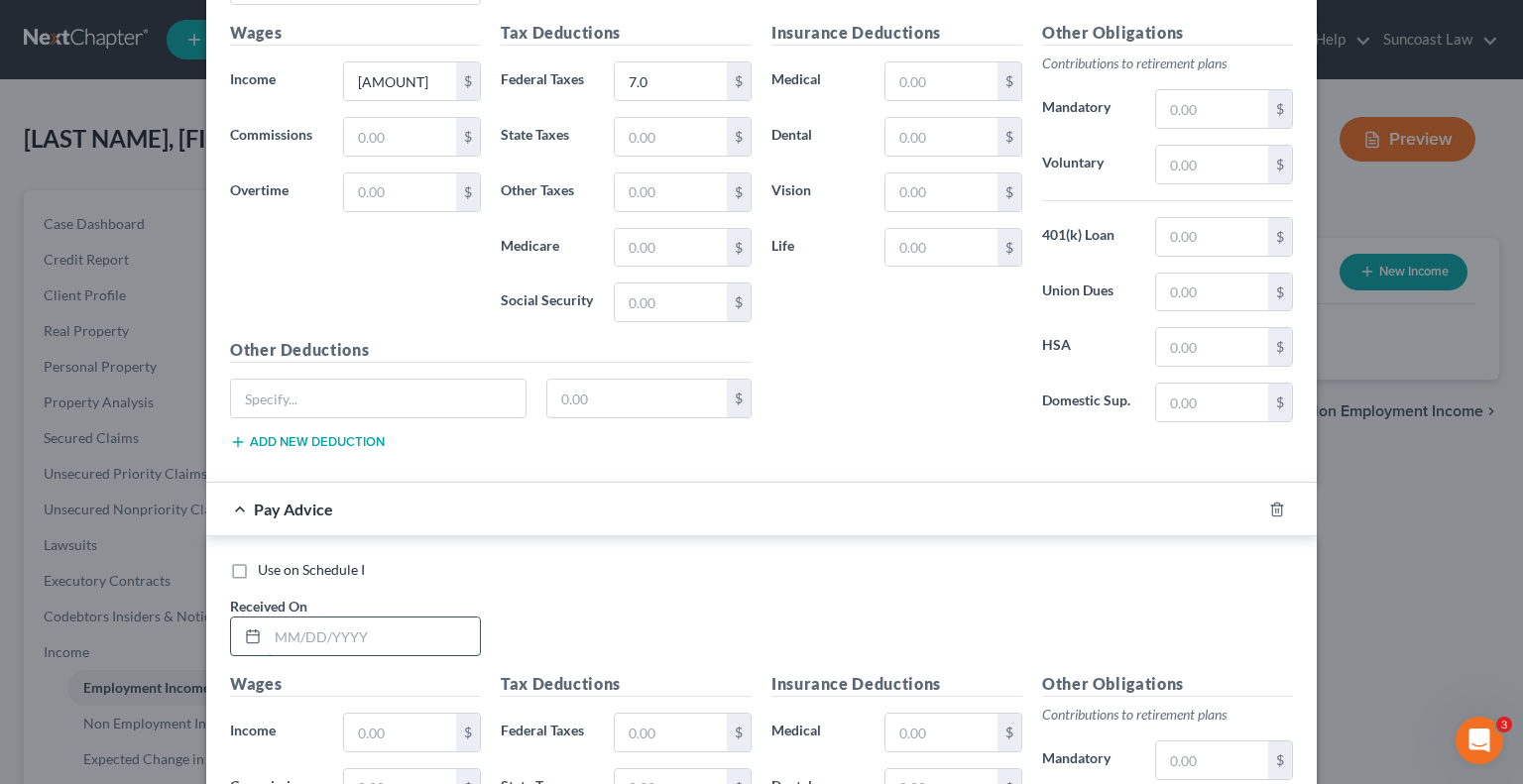click at bounding box center (374, 636) 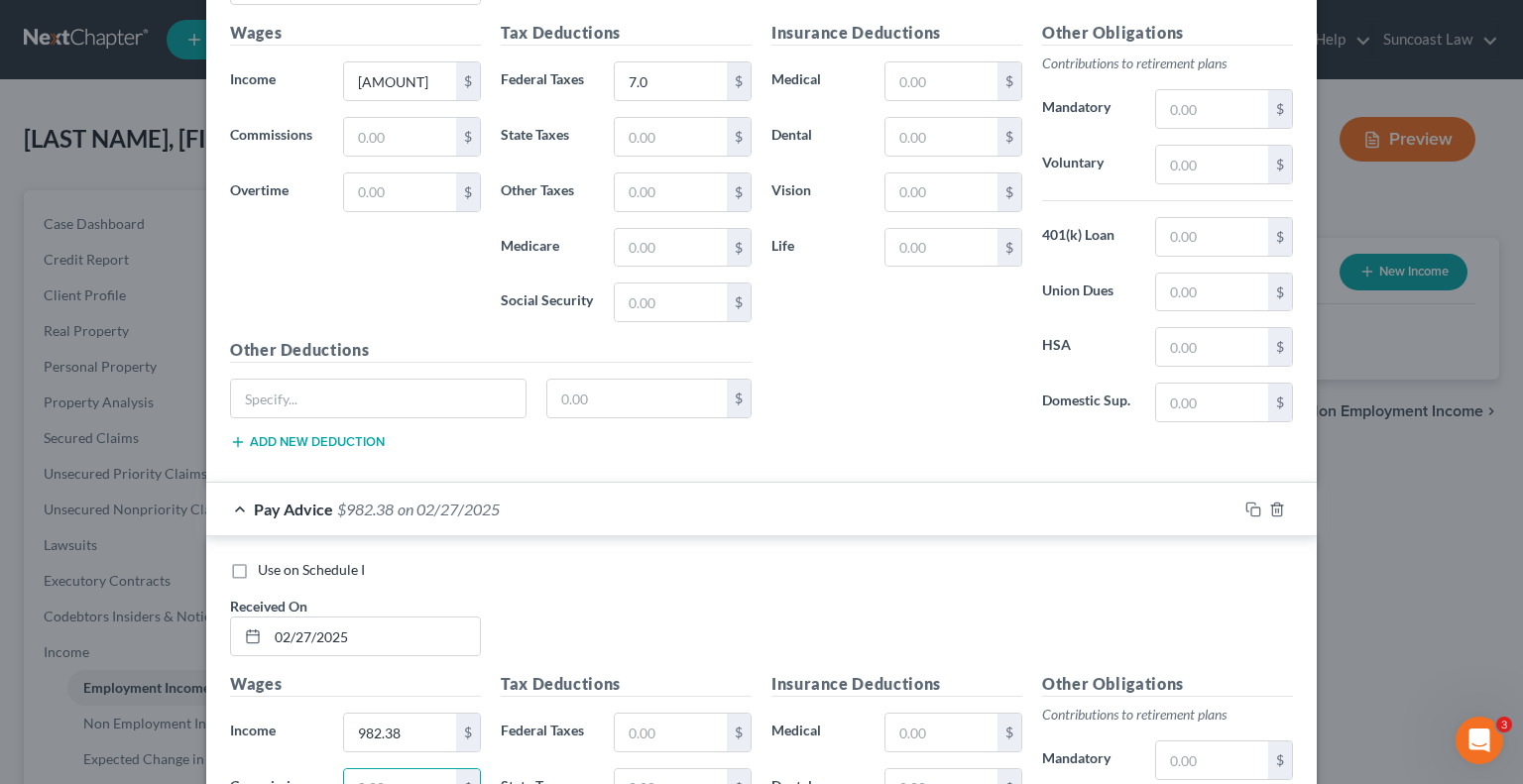 scroll, scrollTop: 855, scrollLeft: 0, axis: vertical 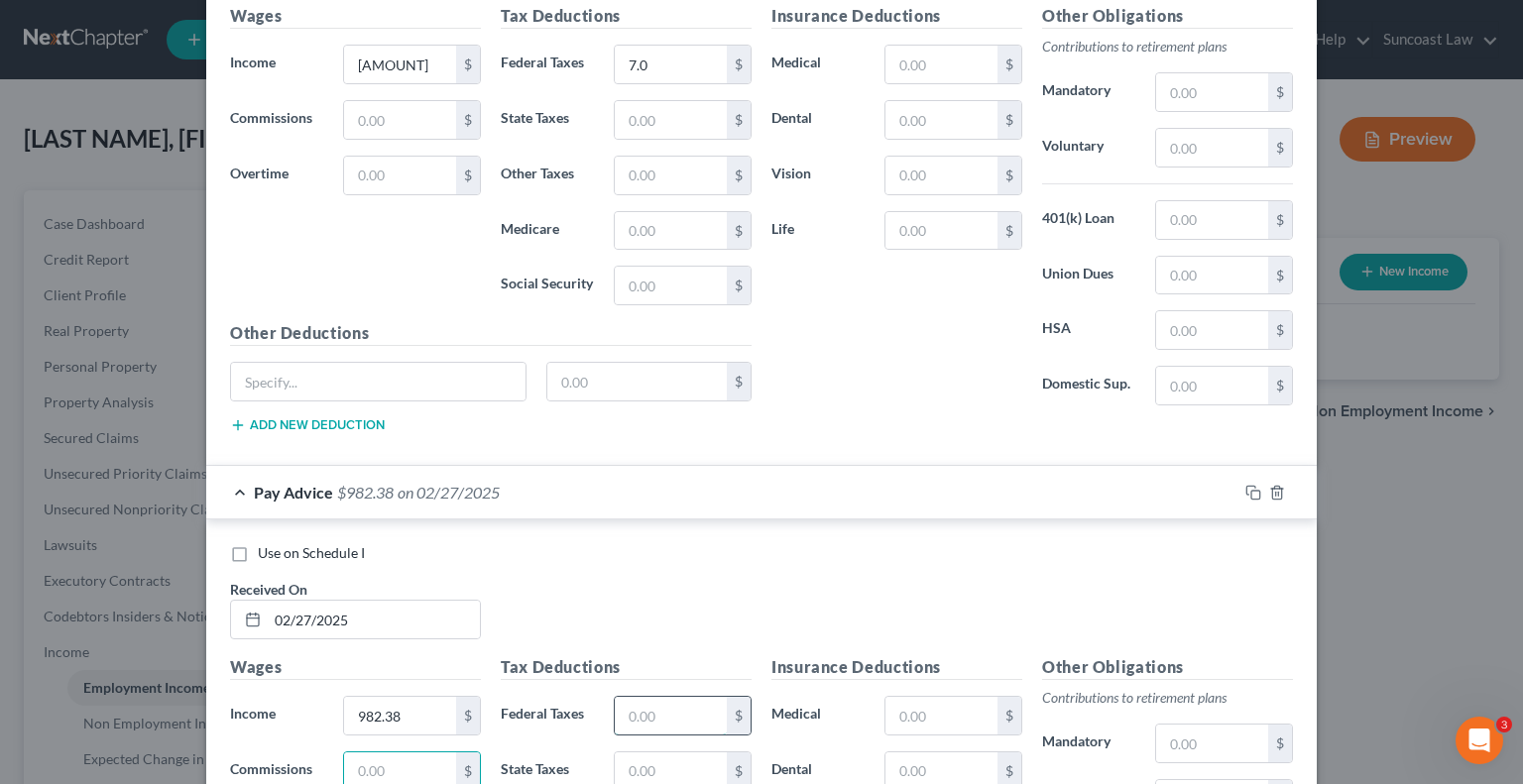 drag, startPoint x: 646, startPoint y: 721, endPoint x: 725, endPoint y: 691, distance: 84.50444 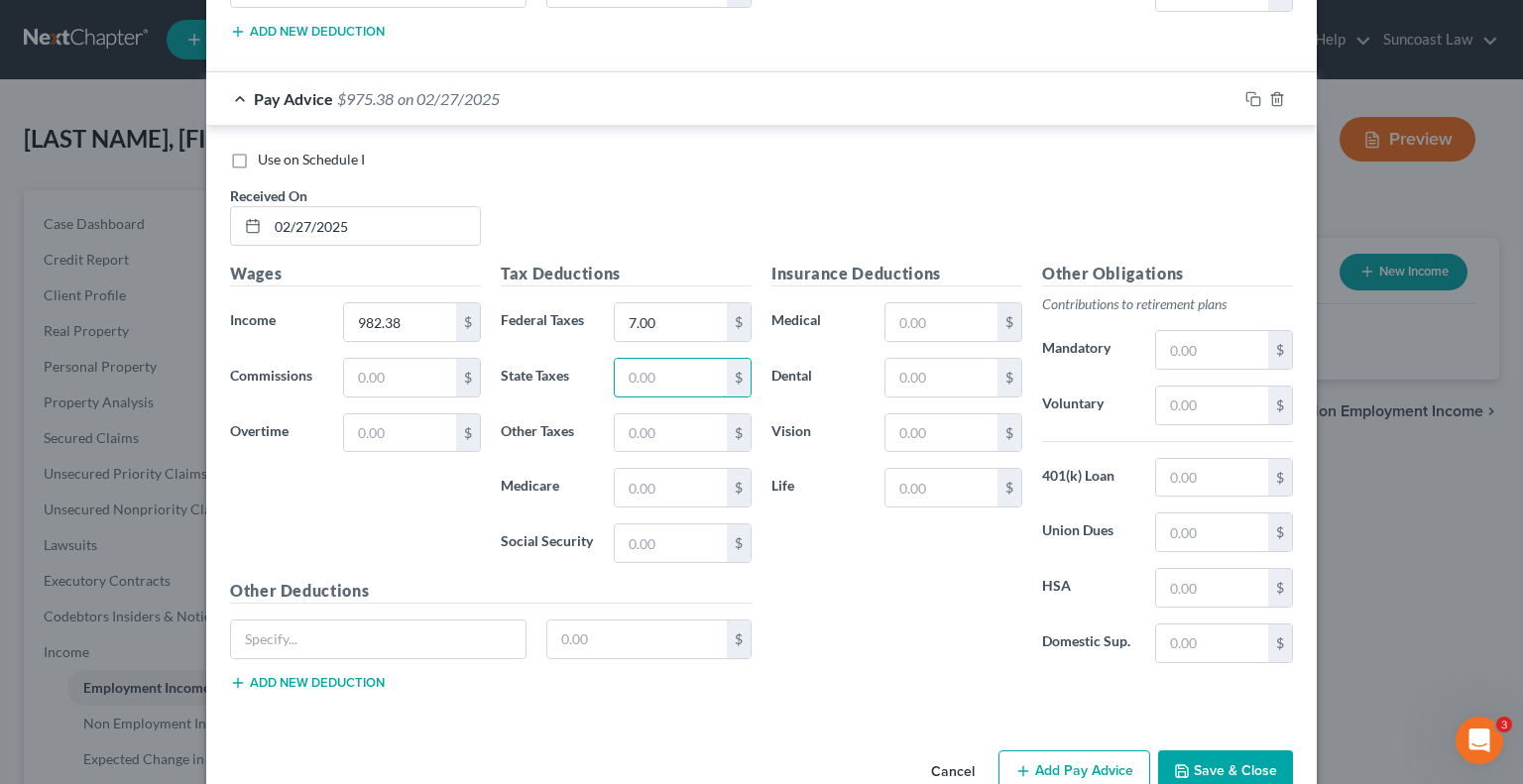 scroll, scrollTop: 1252, scrollLeft: 0, axis: vertical 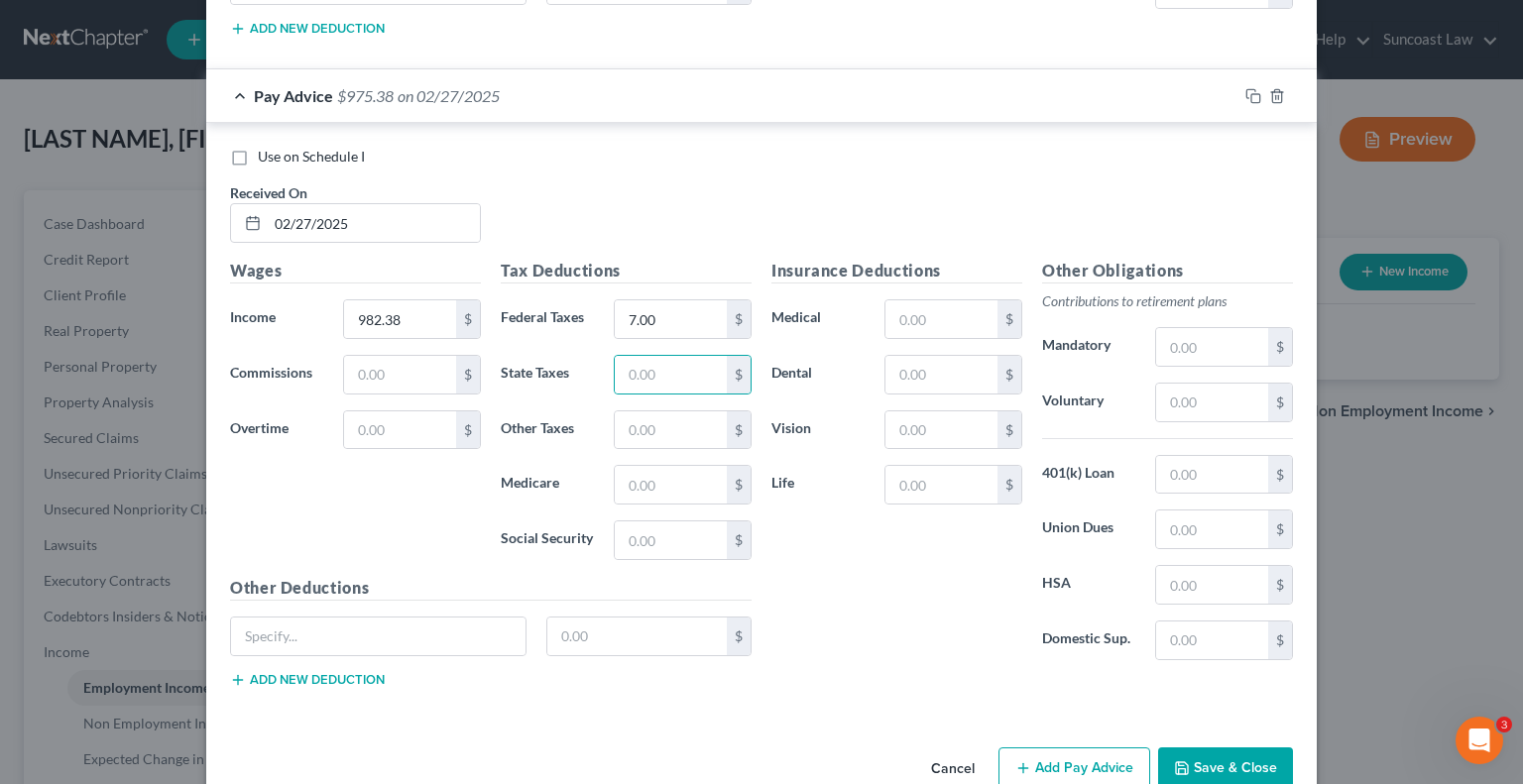 click on "Add Pay Advice" at bounding box center [1074, 768] 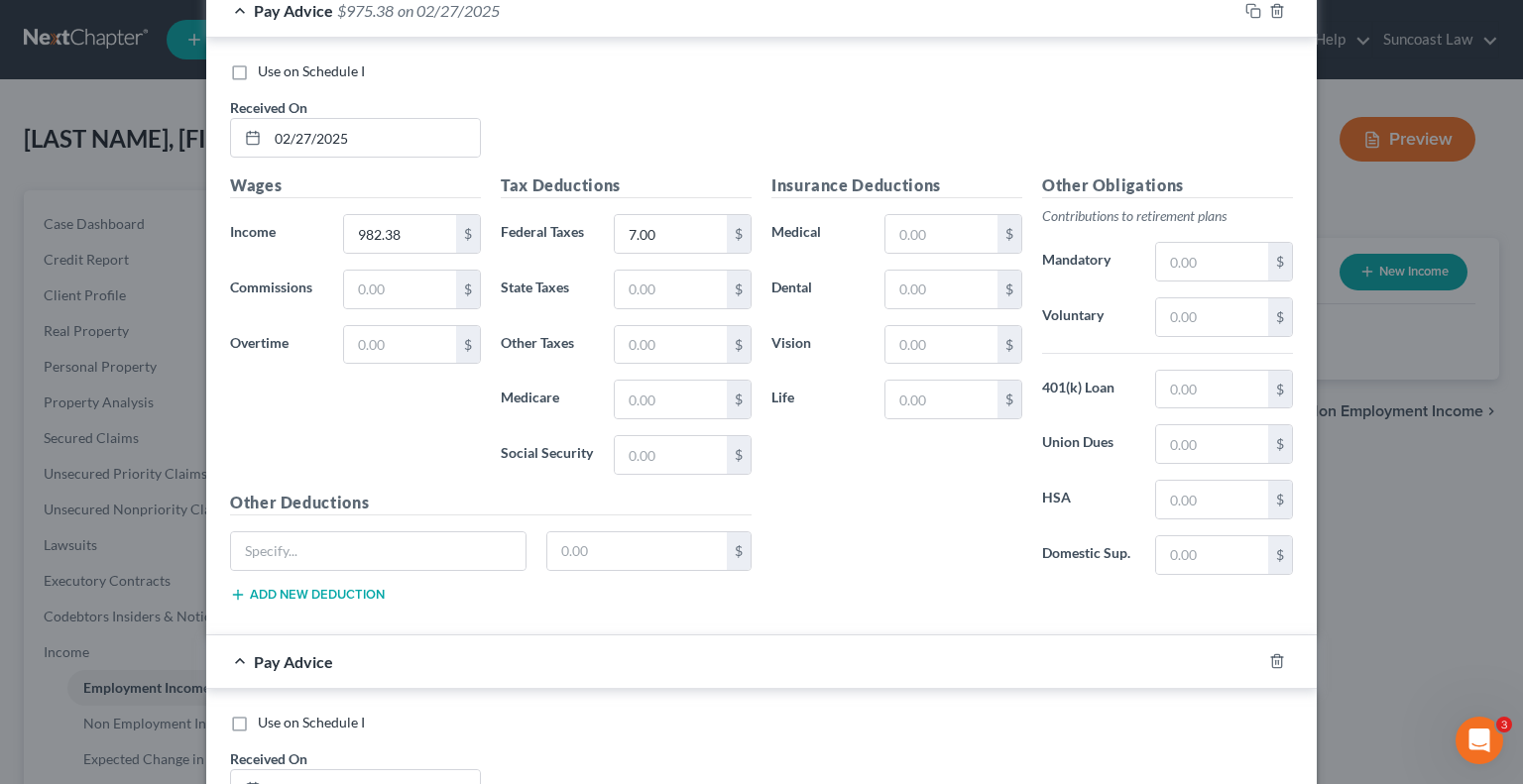 scroll, scrollTop: 1450, scrollLeft: 0, axis: vertical 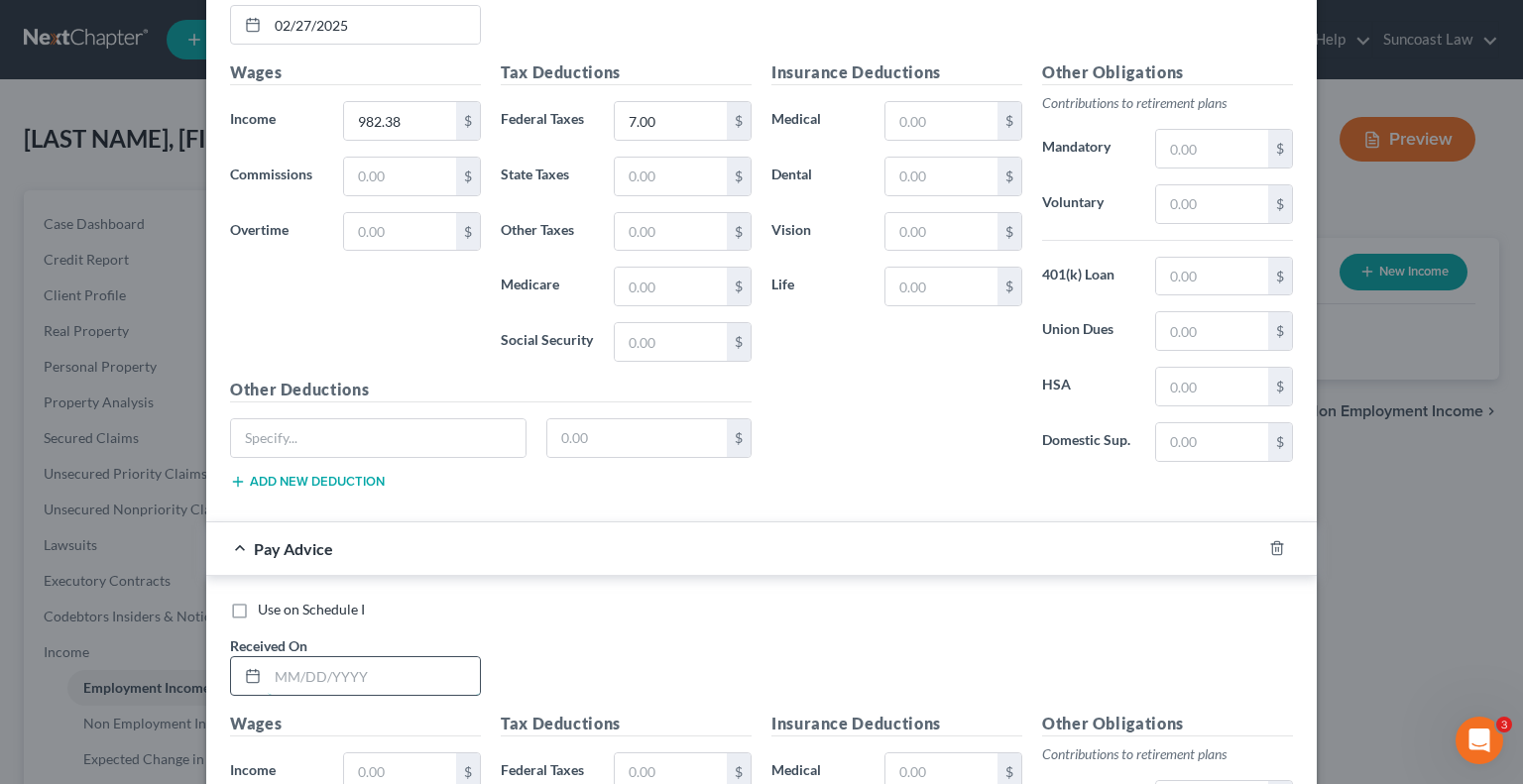 drag, startPoint x: 377, startPoint y: 670, endPoint x: 380, endPoint y: 654, distance: 16.27882 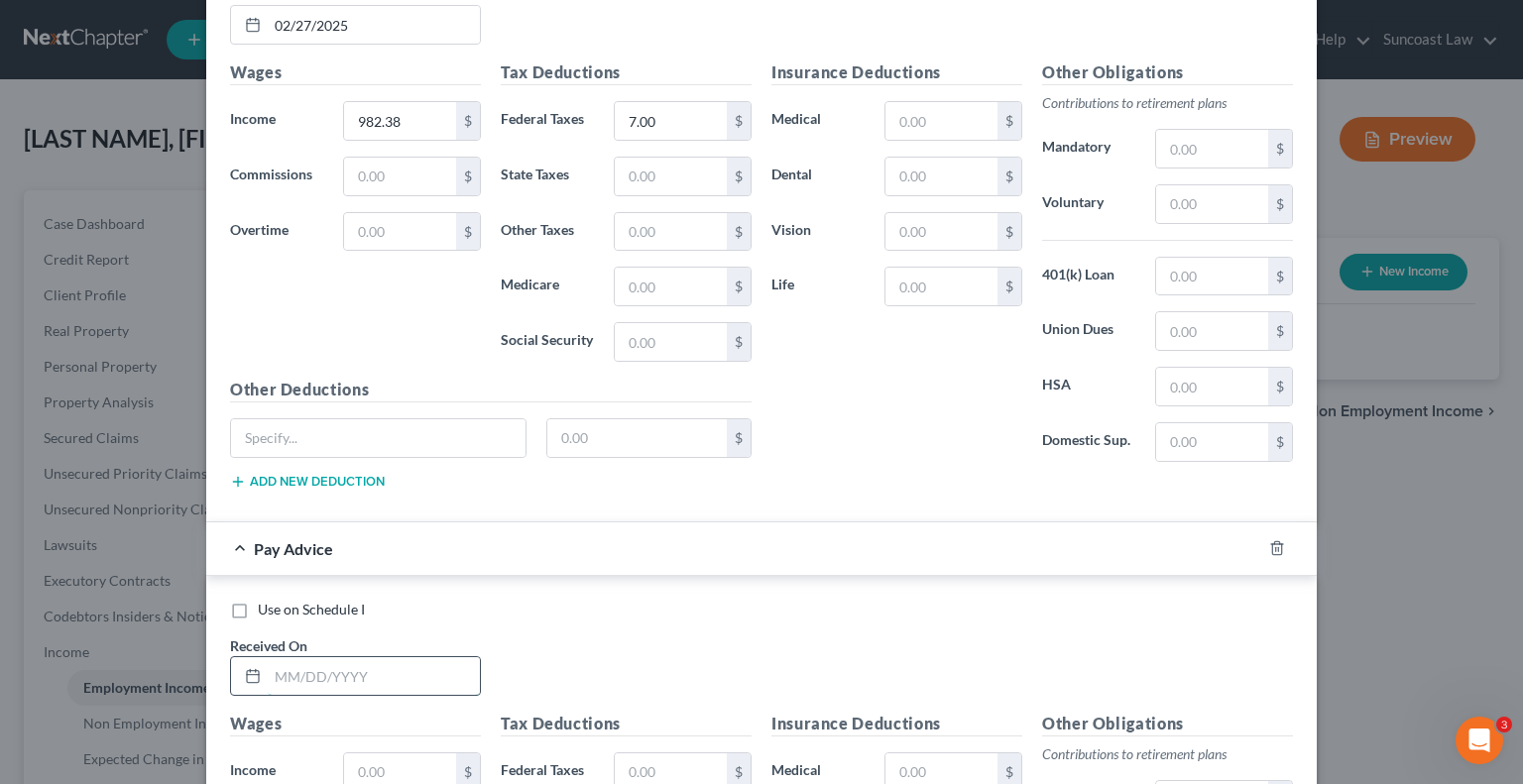 click at bounding box center [374, 676] 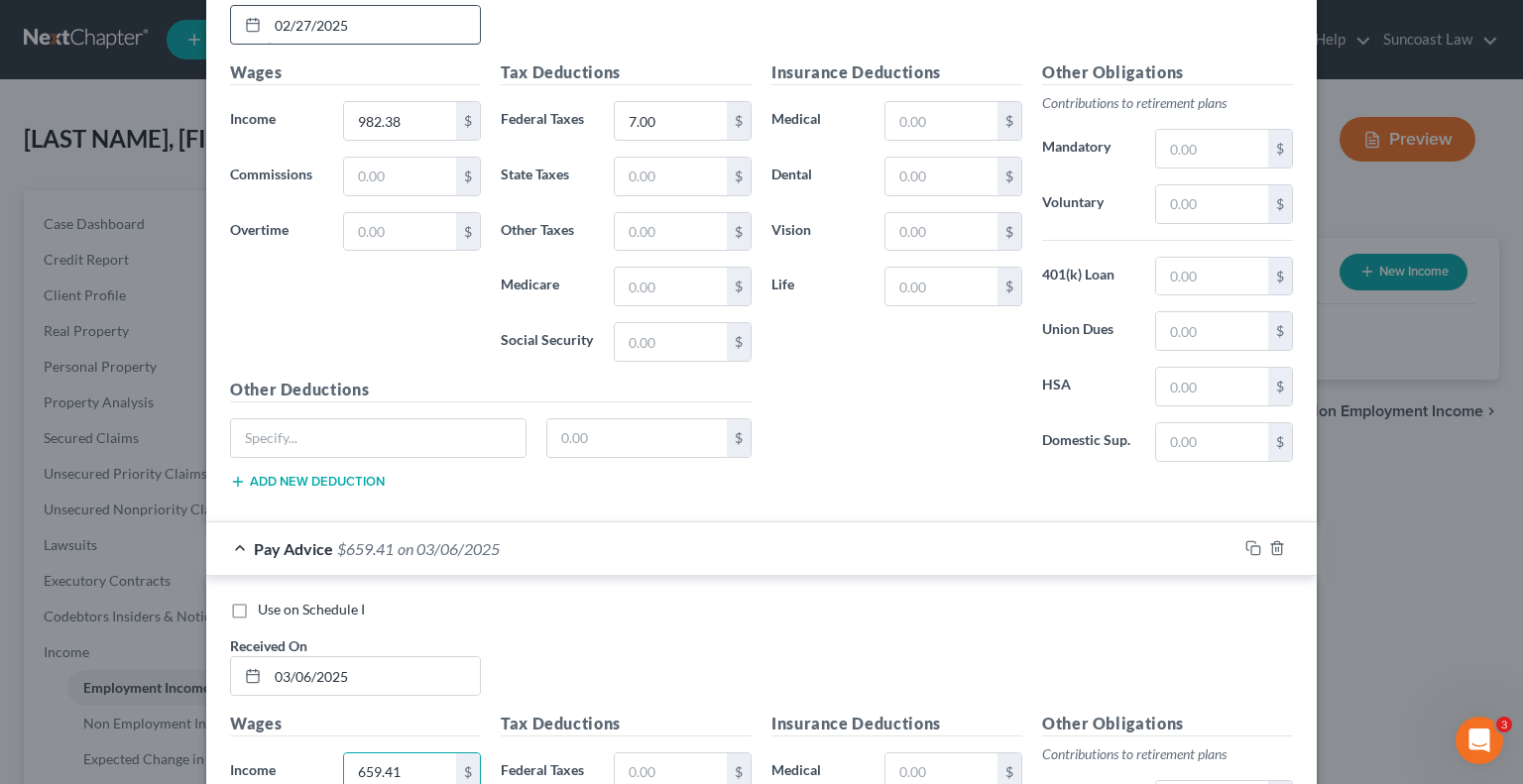 scroll, scrollTop: 1875, scrollLeft: 0, axis: vertical 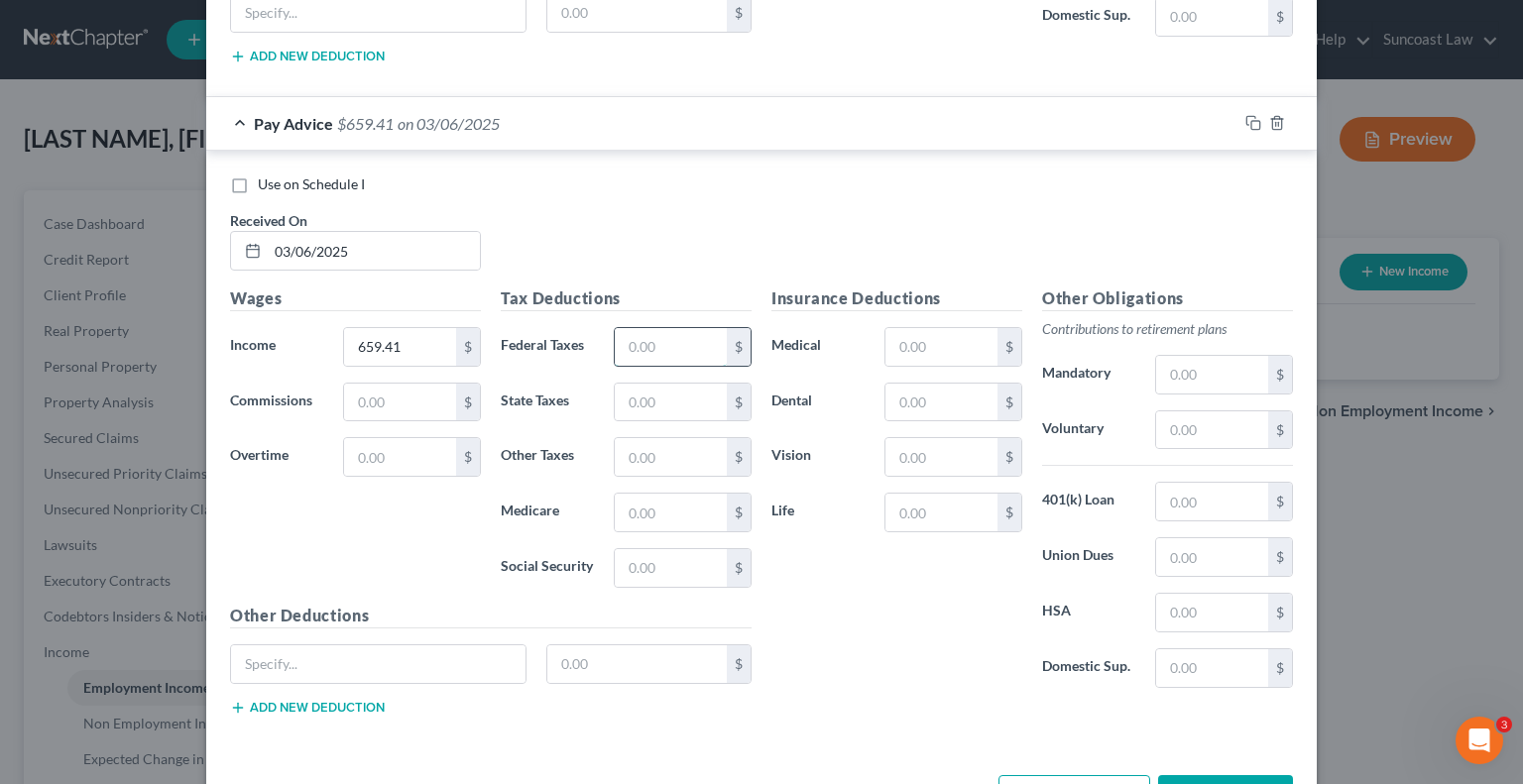 click at bounding box center (670, 347) 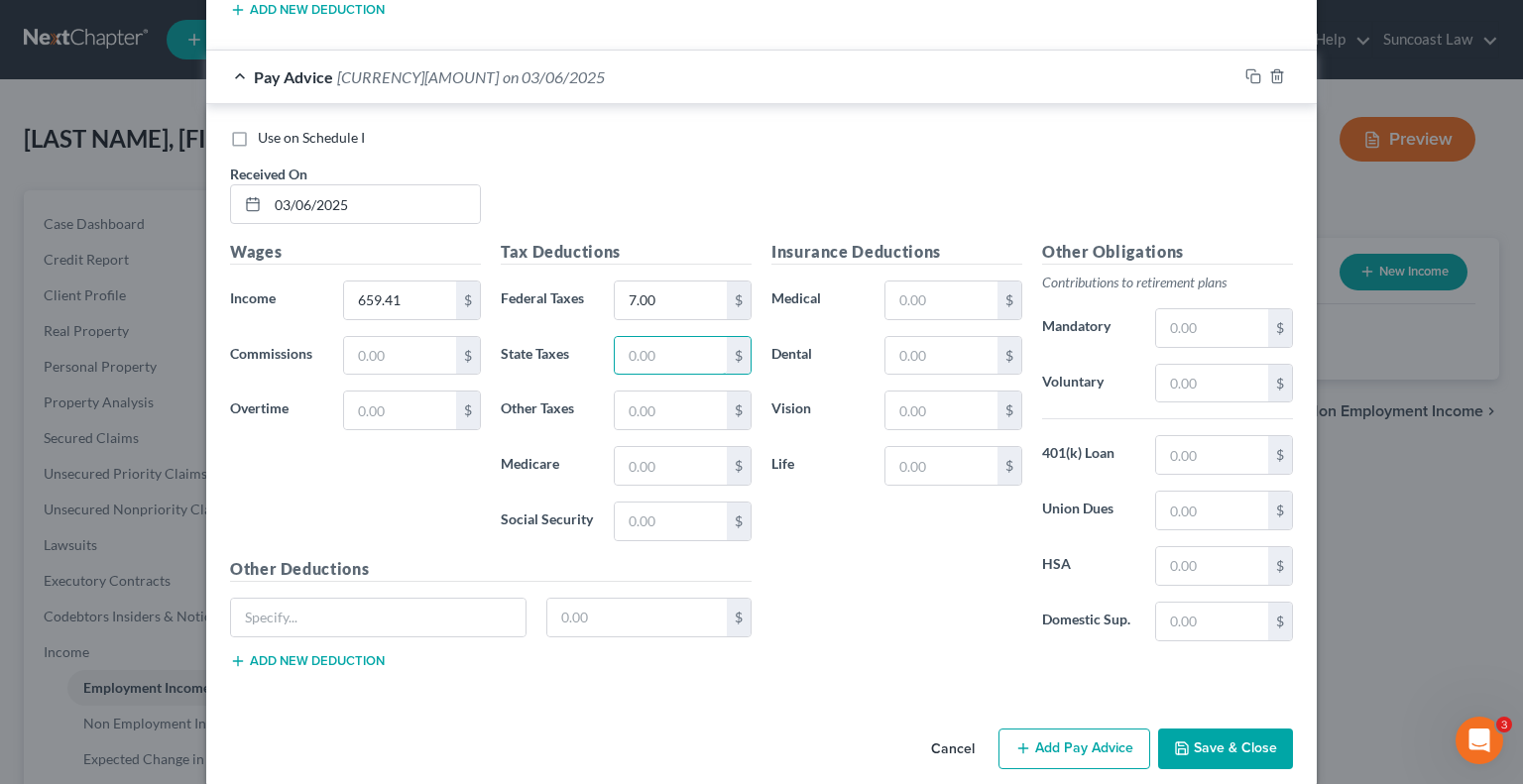 scroll, scrollTop: 1935, scrollLeft: 0, axis: vertical 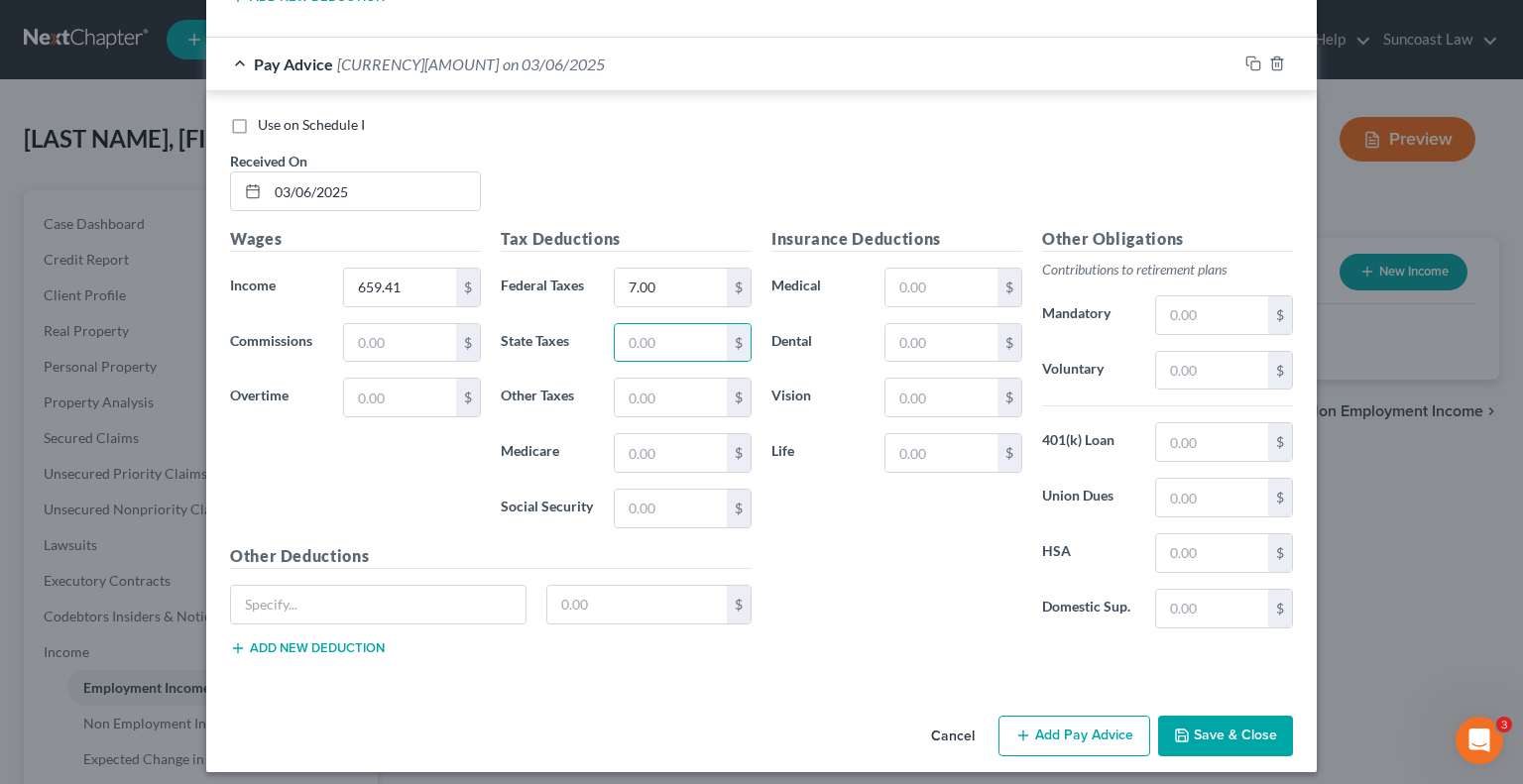 click on "Add Pay Advice" at bounding box center (1074, 736) 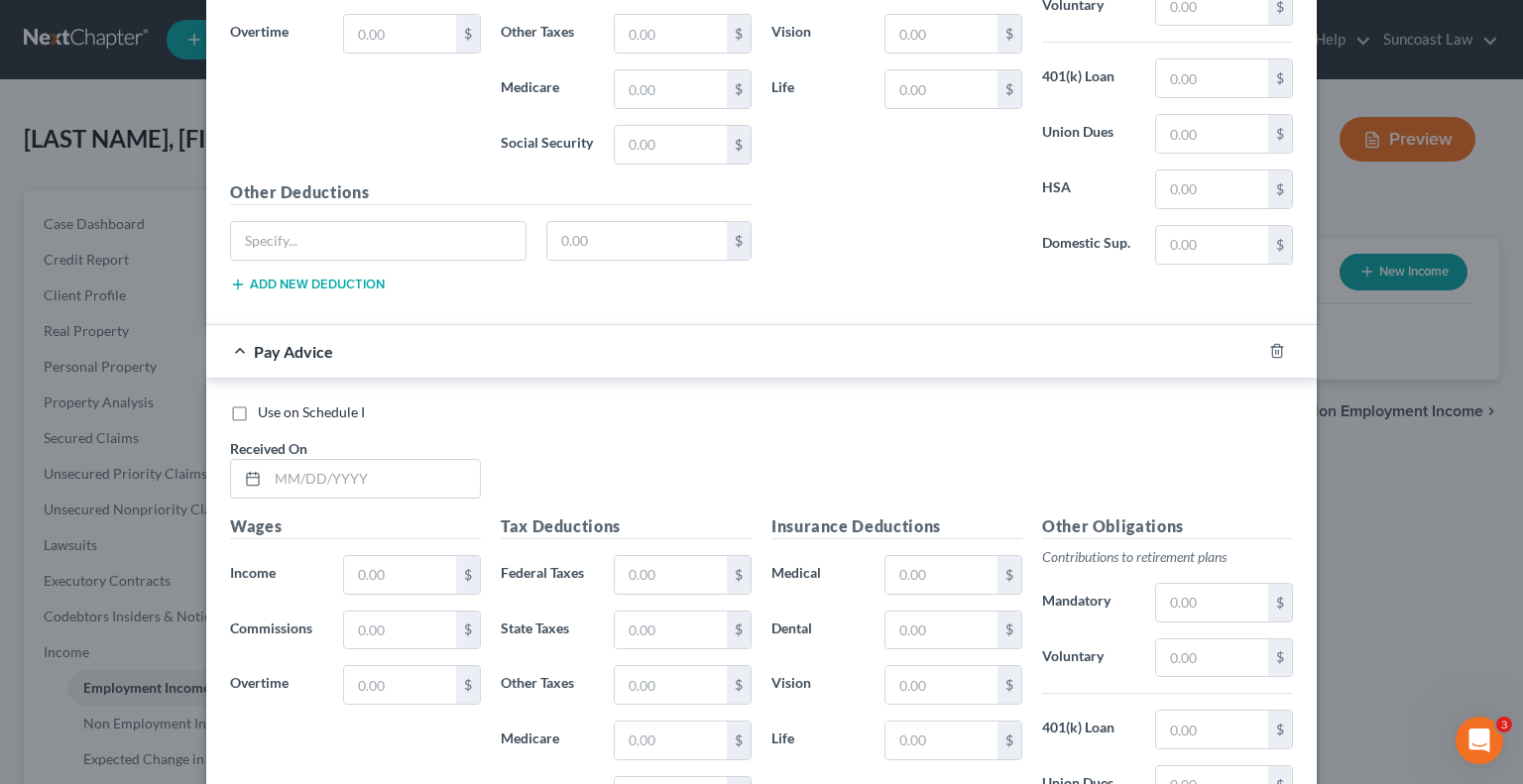 scroll, scrollTop: 2331, scrollLeft: 0, axis: vertical 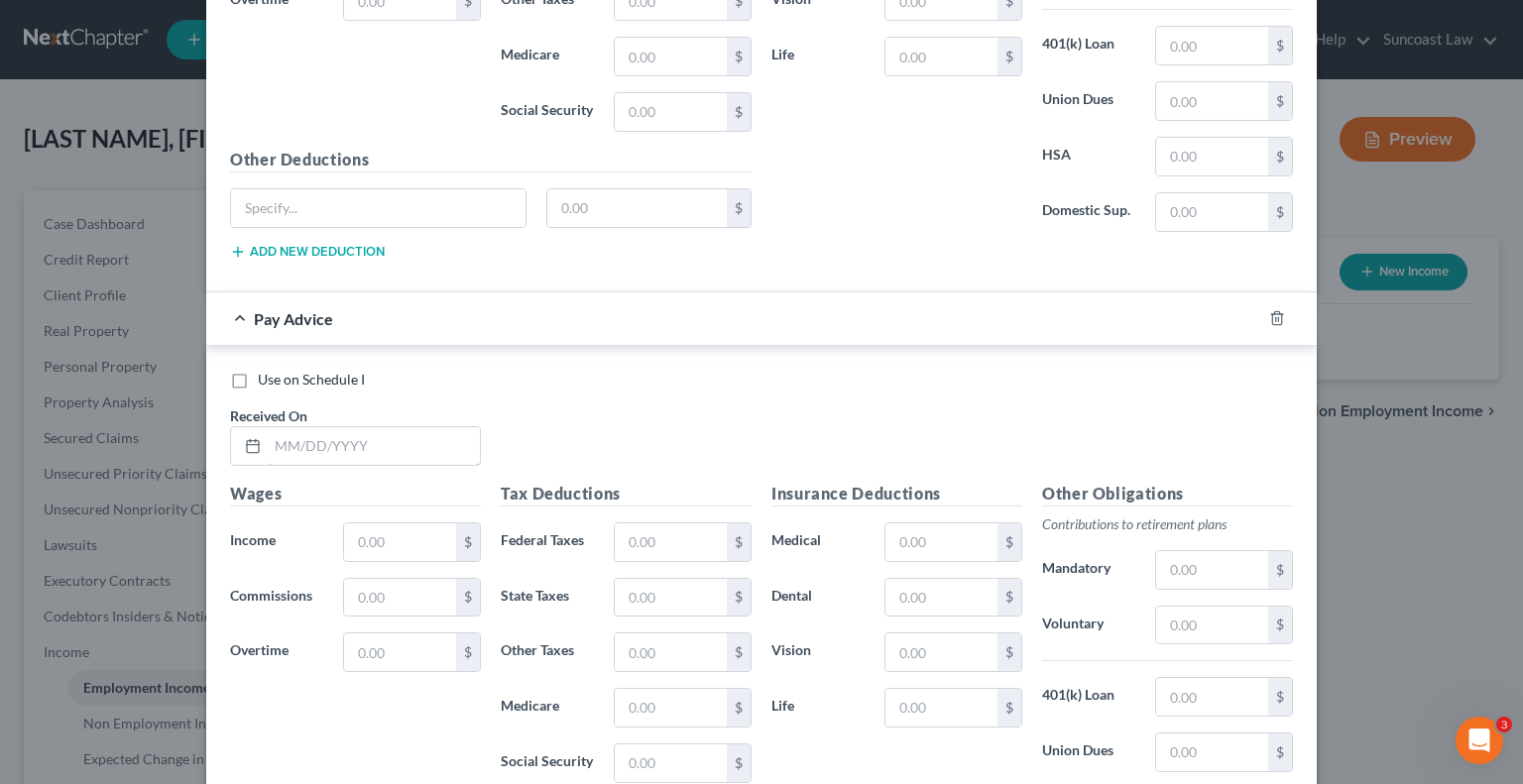 drag, startPoint x: 409, startPoint y: 422, endPoint x: 513, endPoint y: 450, distance: 107.7033 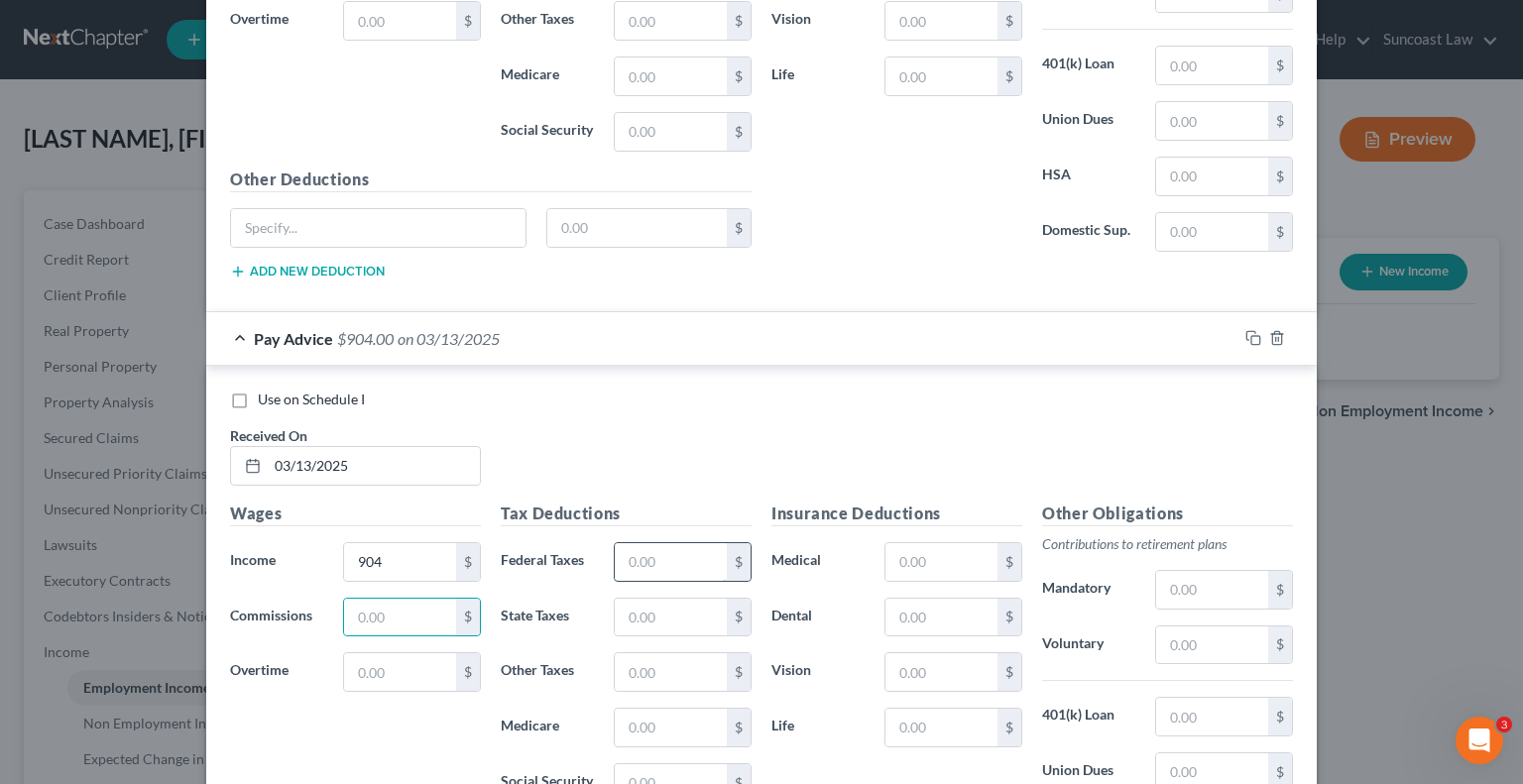 drag, startPoint x: 662, startPoint y: 518, endPoint x: 698, endPoint y: 512, distance: 36.496575 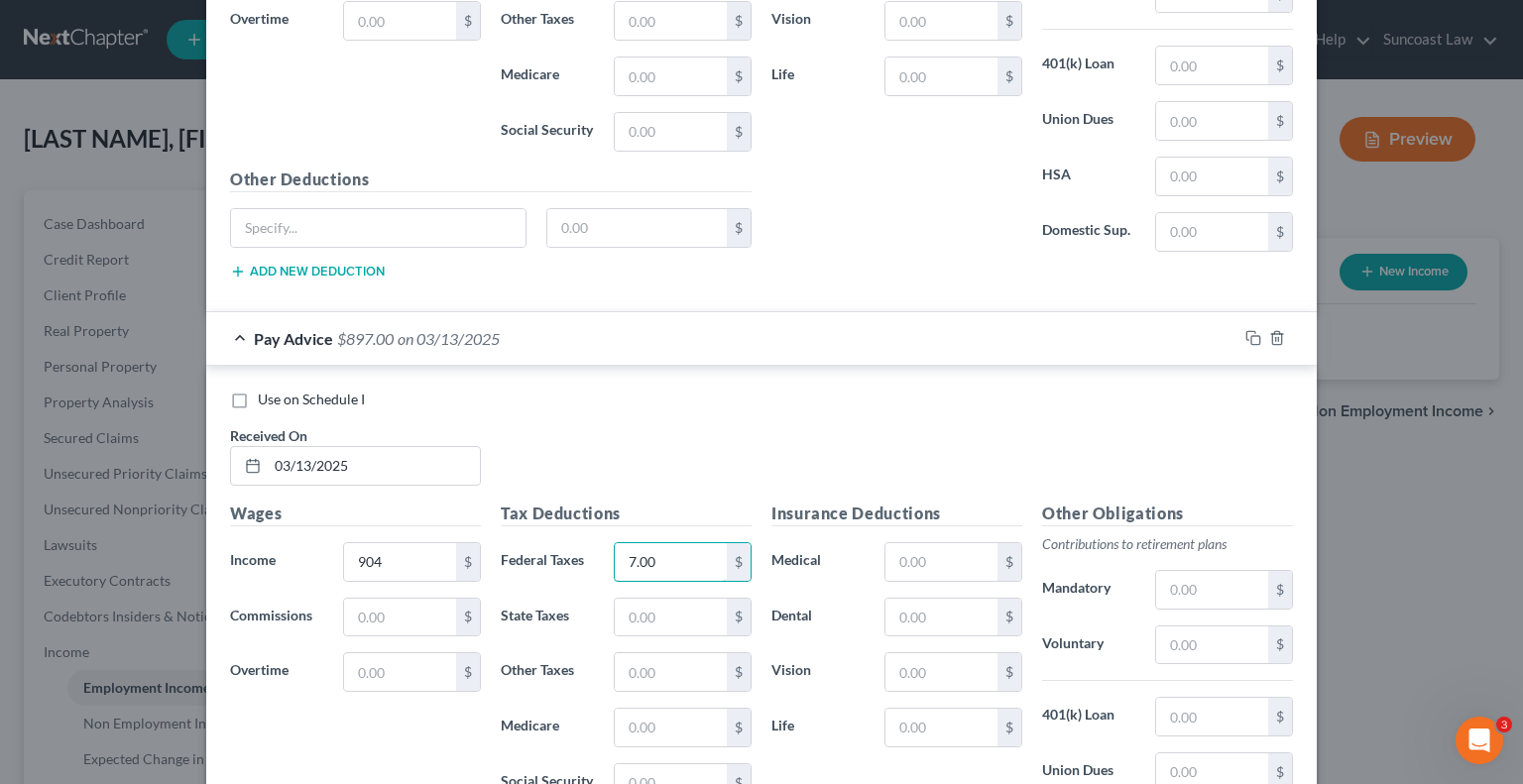 scroll, scrollTop: 2529, scrollLeft: 0, axis: vertical 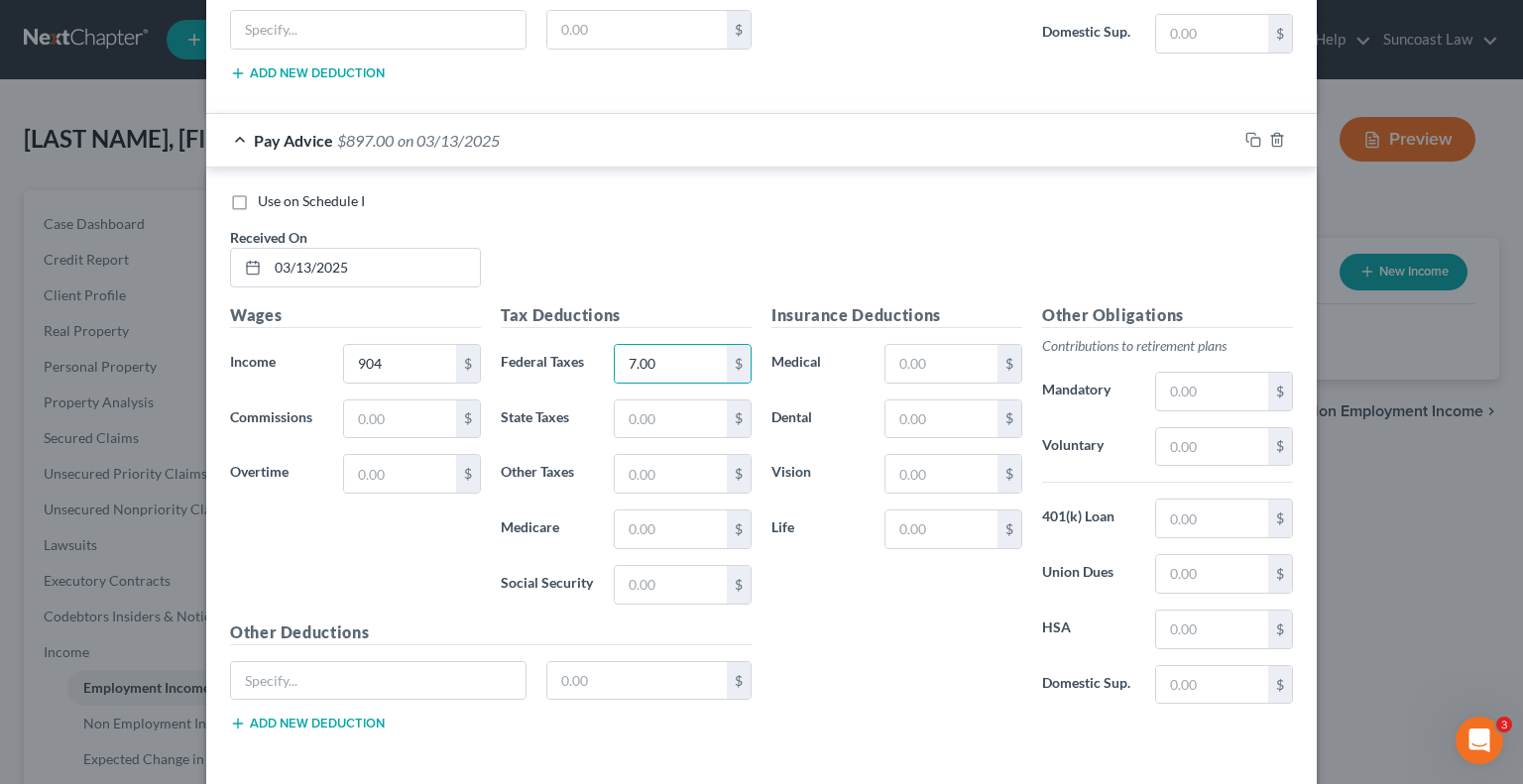 click on "Add Pay Advice" at bounding box center [1074, 812] 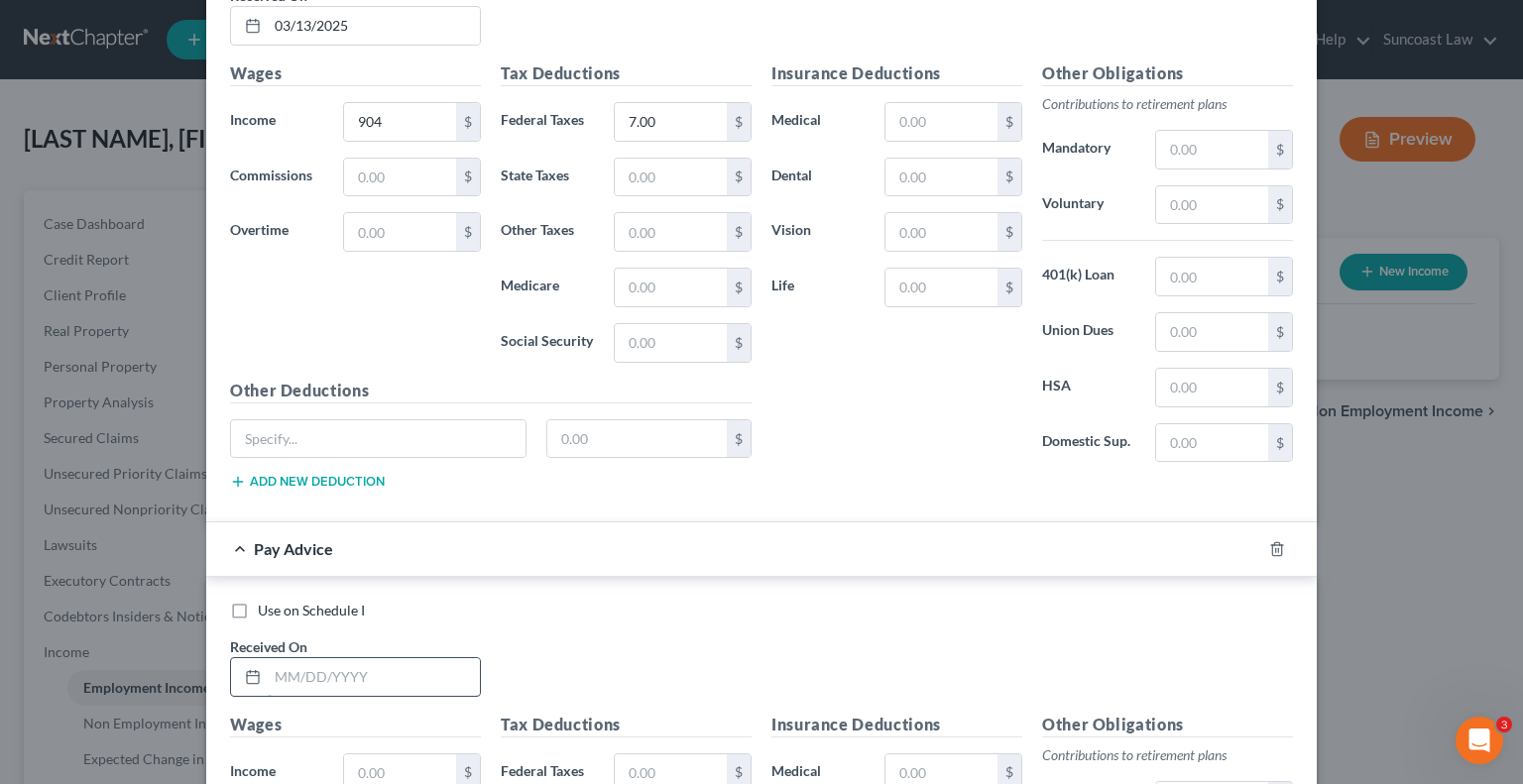 scroll, scrollTop: 2827, scrollLeft: 0, axis: vertical 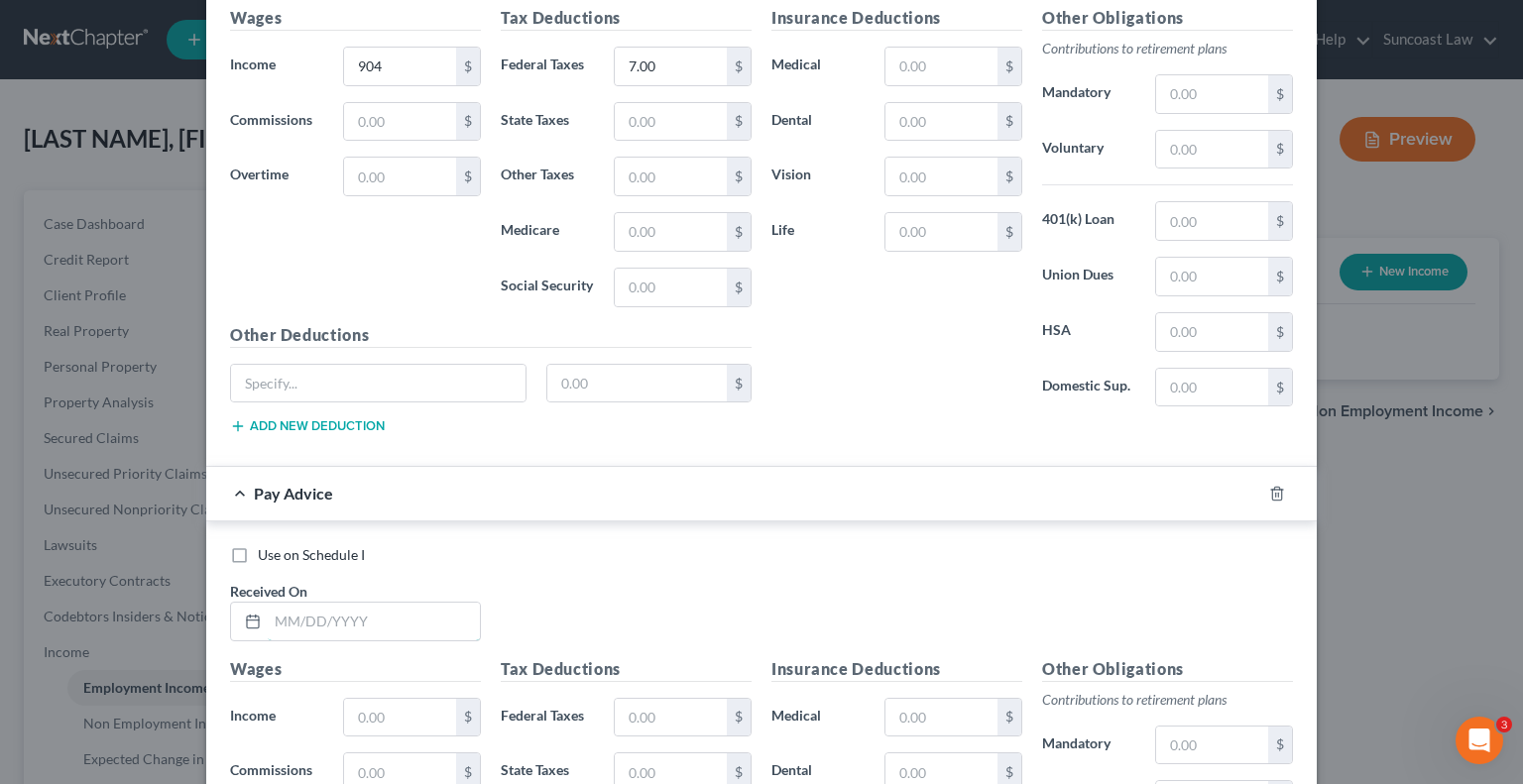 drag, startPoint x: 405, startPoint y: 574, endPoint x: 354, endPoint y: 616, distance: 66.06815 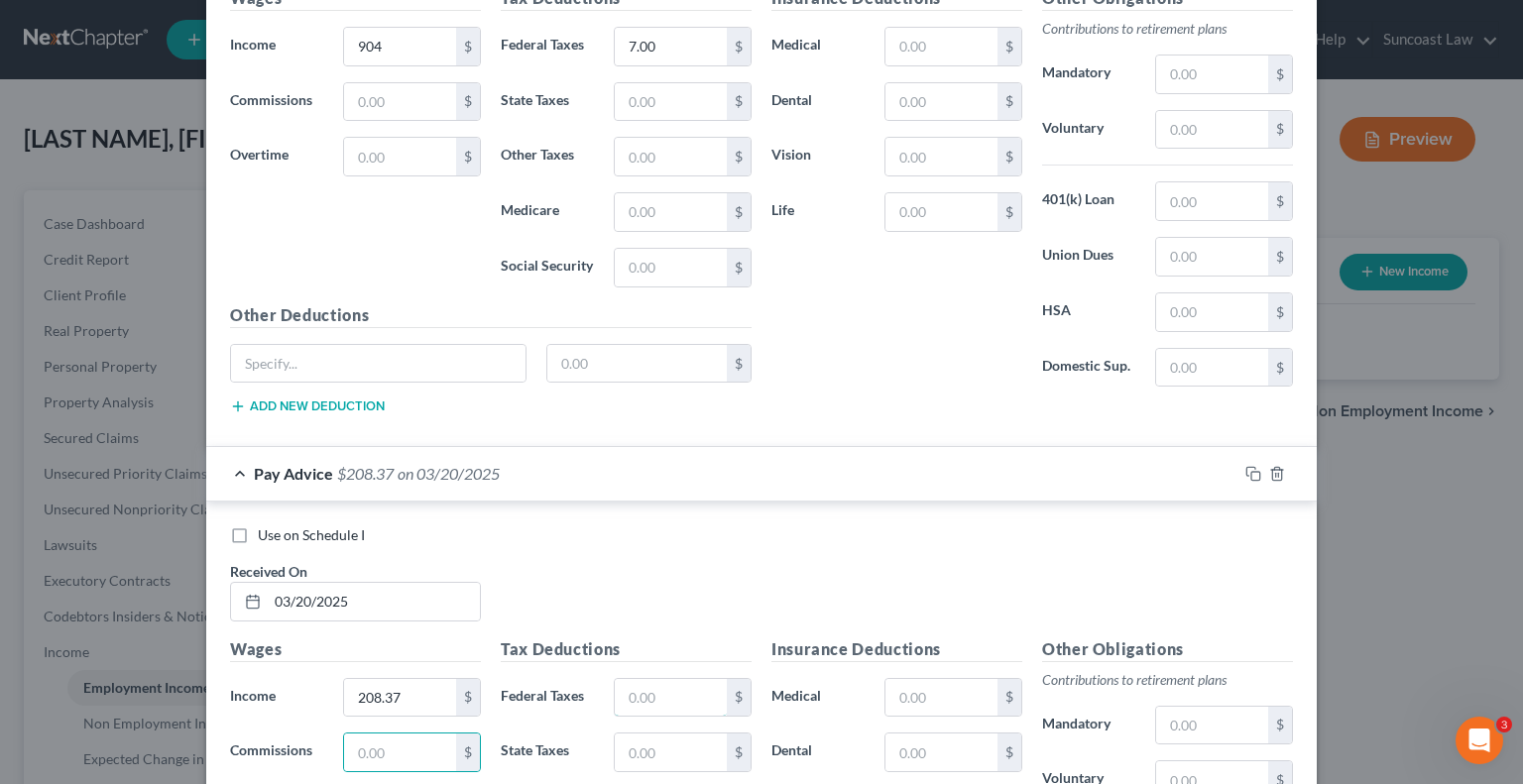 drag, startPoint x: 625, startPoint y: 673, endPoint x: 626, endPoint y: 627, distance: 46.010868 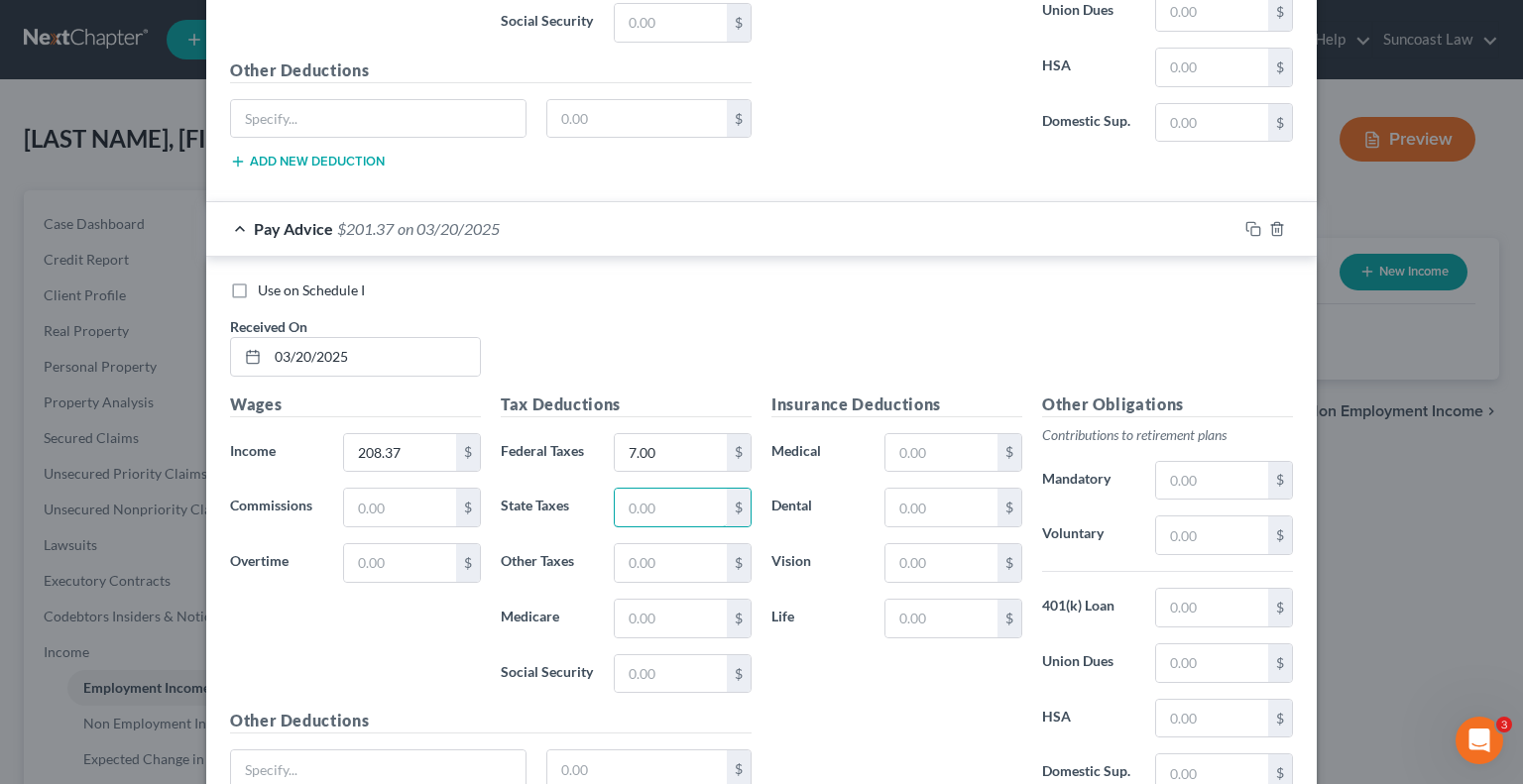 scroll, scrollTop: 3231, scrollLeft: 0, axis: vertical 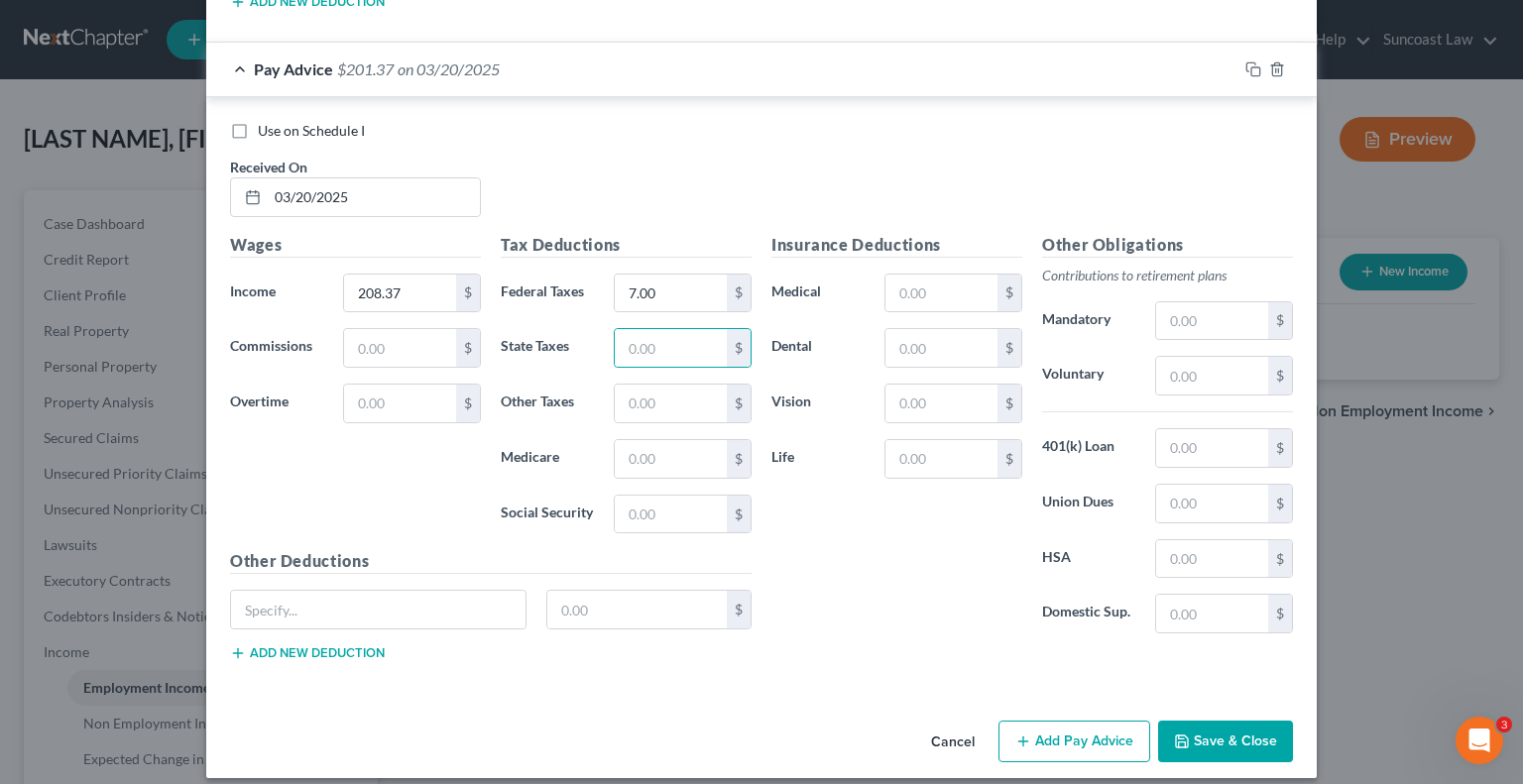 click 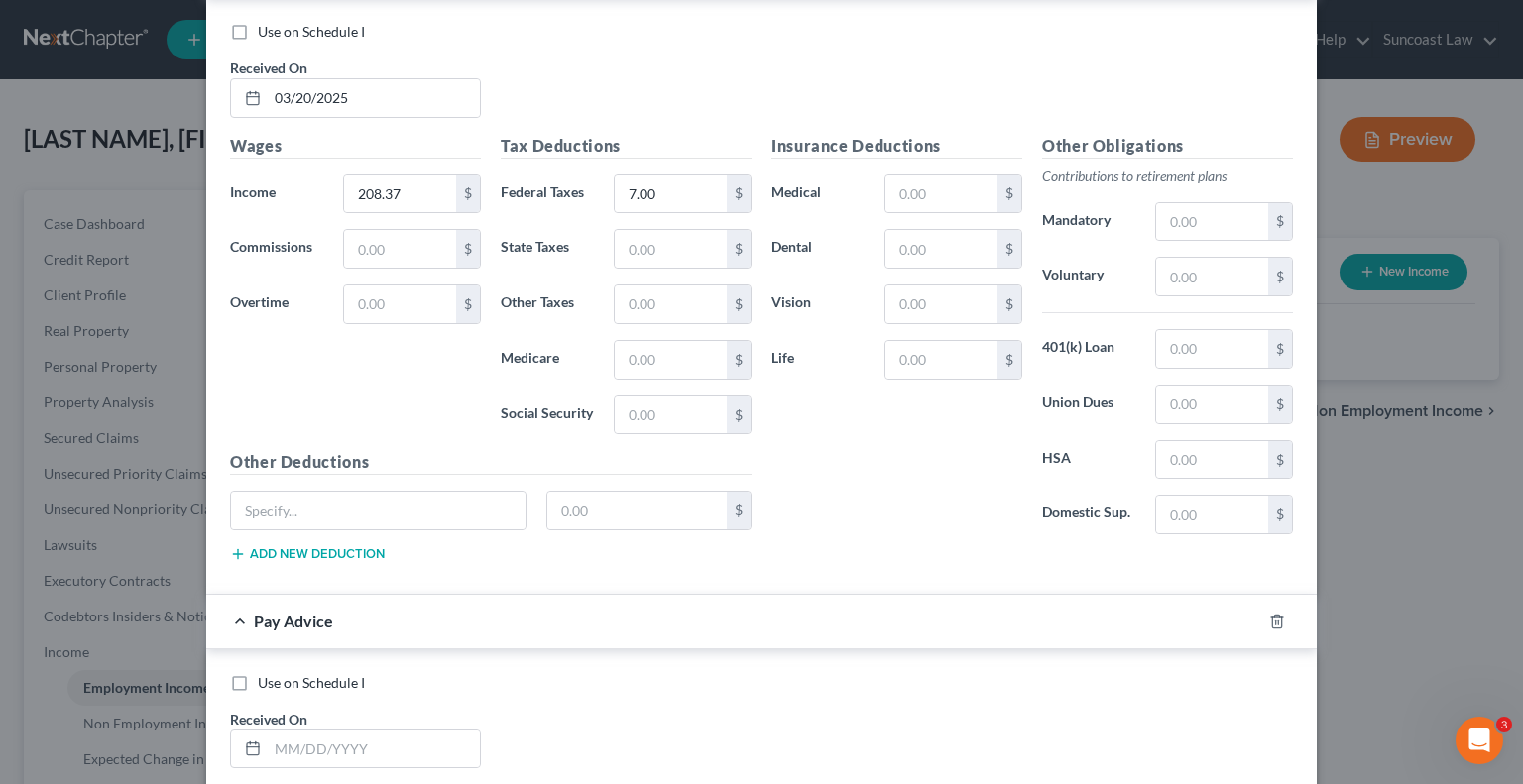 scroll, scrollTop: 3727, scrollLeft: 0, axis: vertical 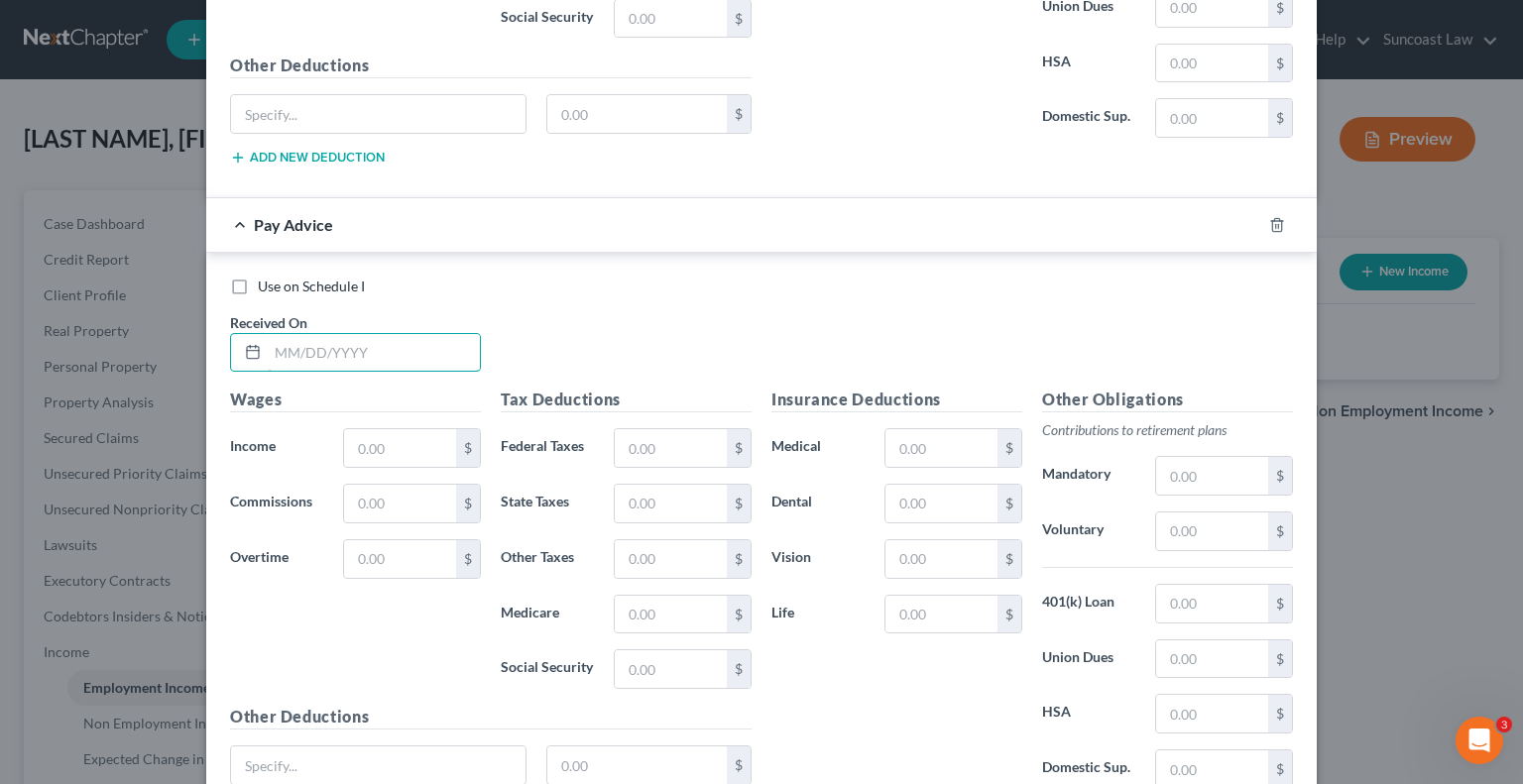 drag, startPoint x: 386, startPoint y: 338, endPoint x: 415, endPoint y: 312, distance: 38.948684 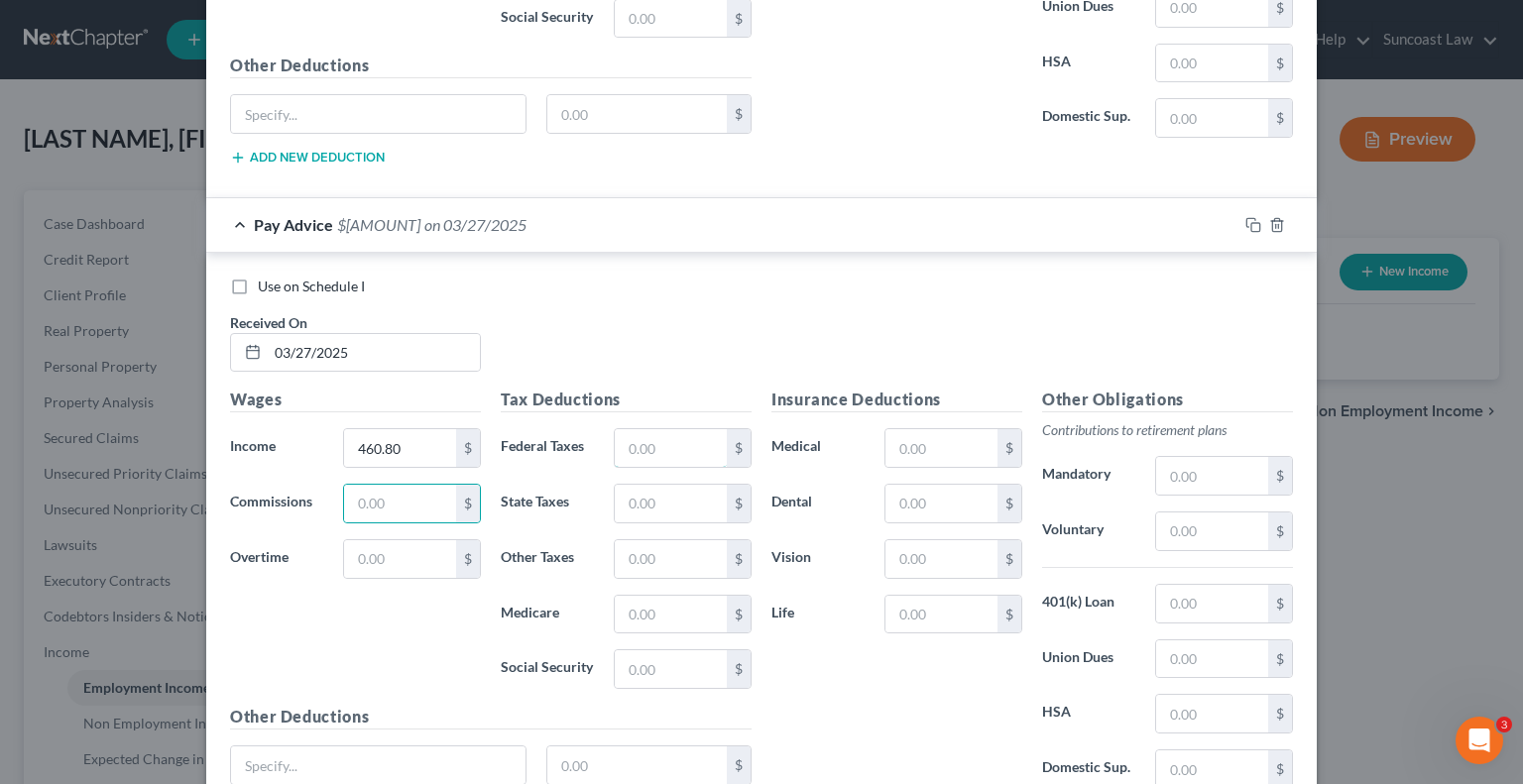 drag, startPoint x: 682, startPoint y: 423, endPoint x: 1027, endPoint y: 317, distance: 360.91689 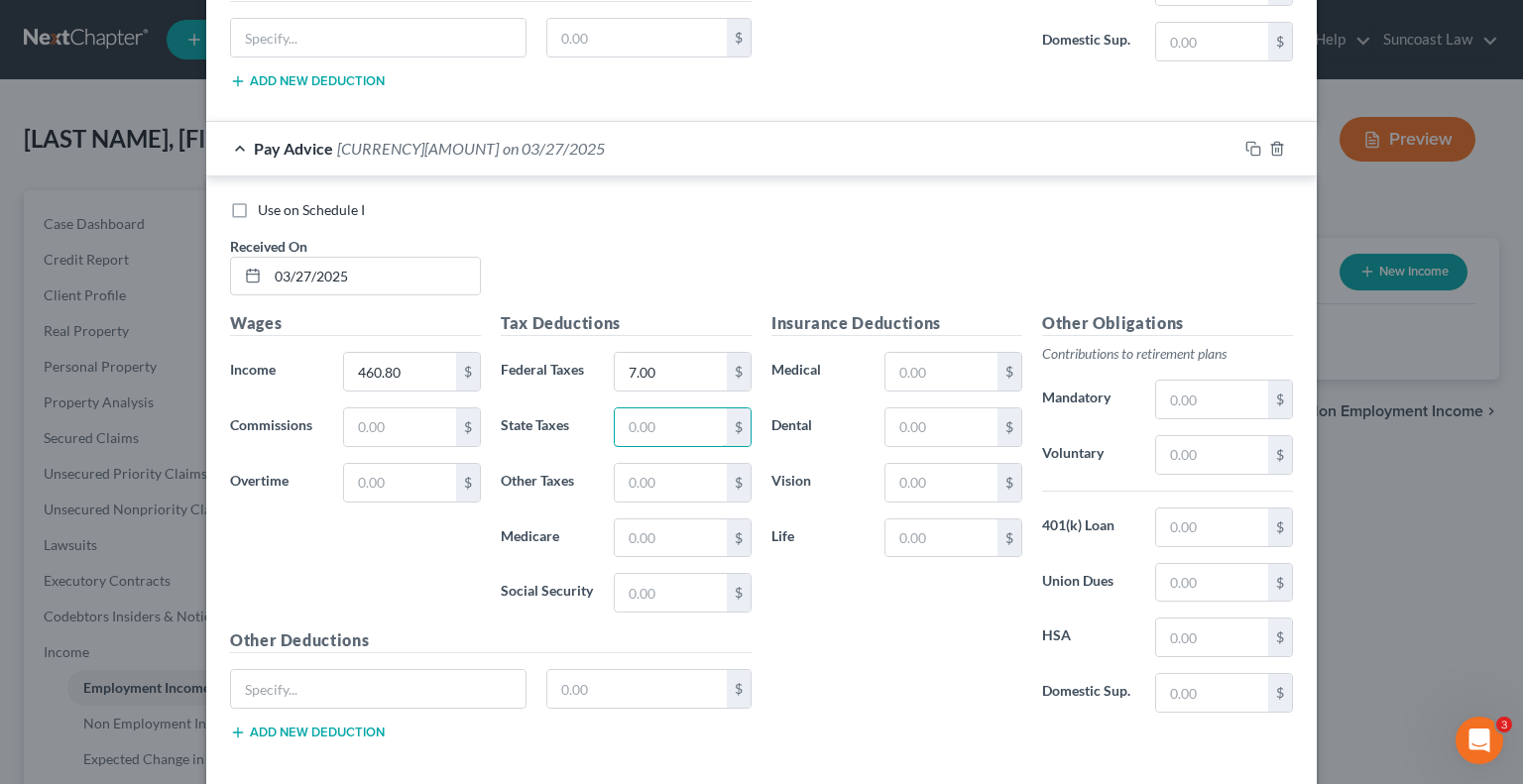 scroll, scrollTop: 3877, scrollLeft: 0, axis: vertical 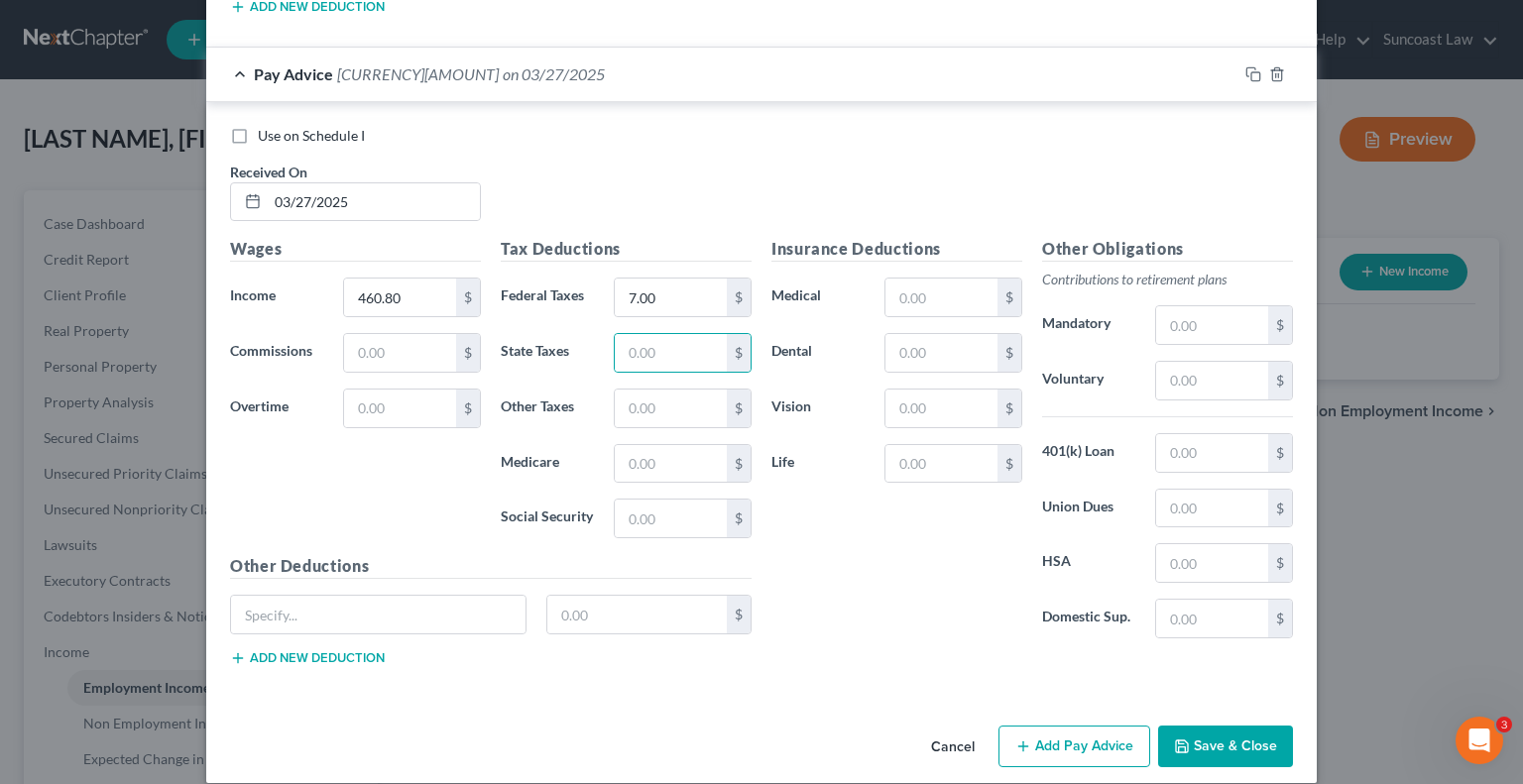click on "Add Pay Advice" at bounding box center (1074, 746) 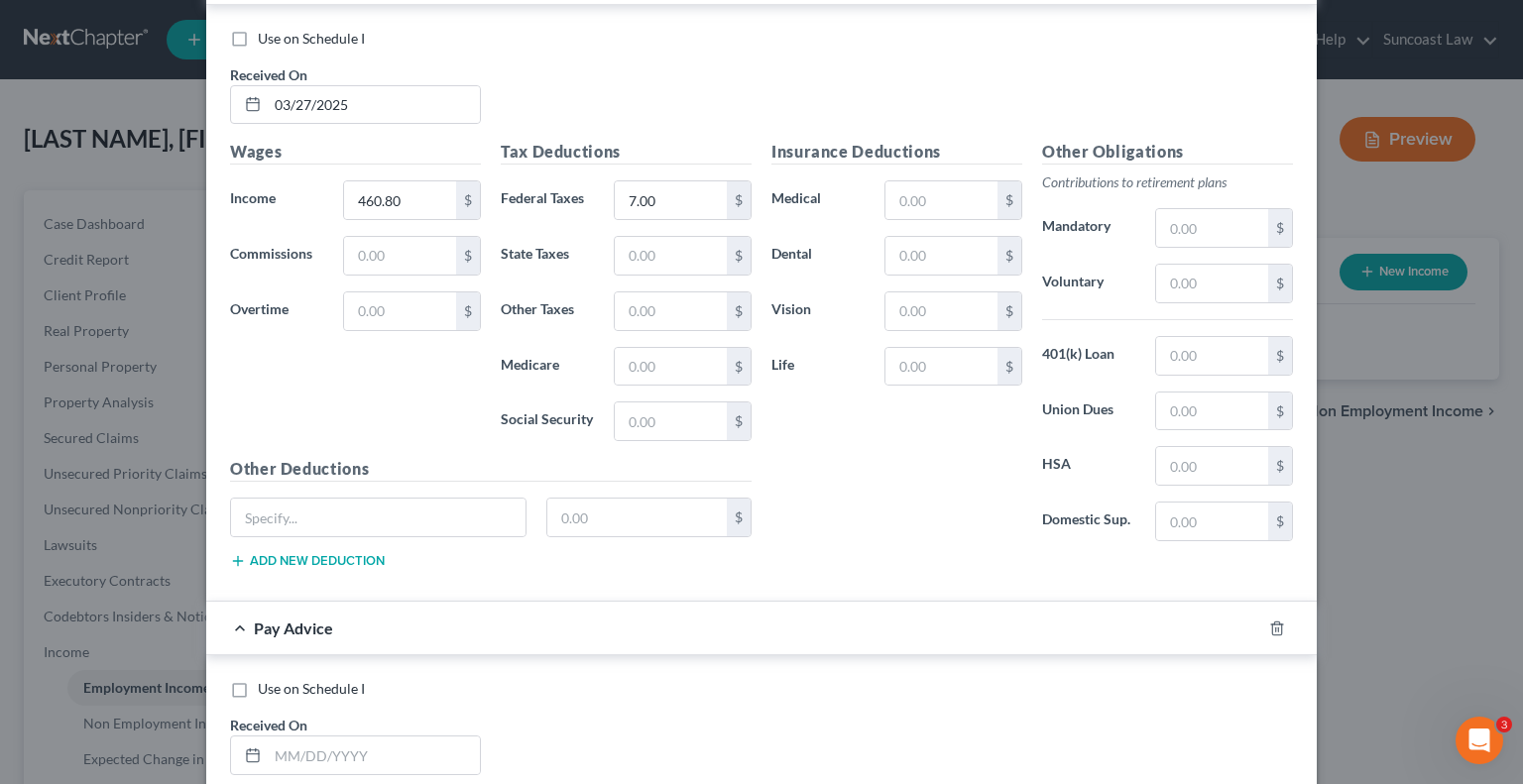 scroll, scrollTop: 4076, scrollLeft: 0, axis: vertical 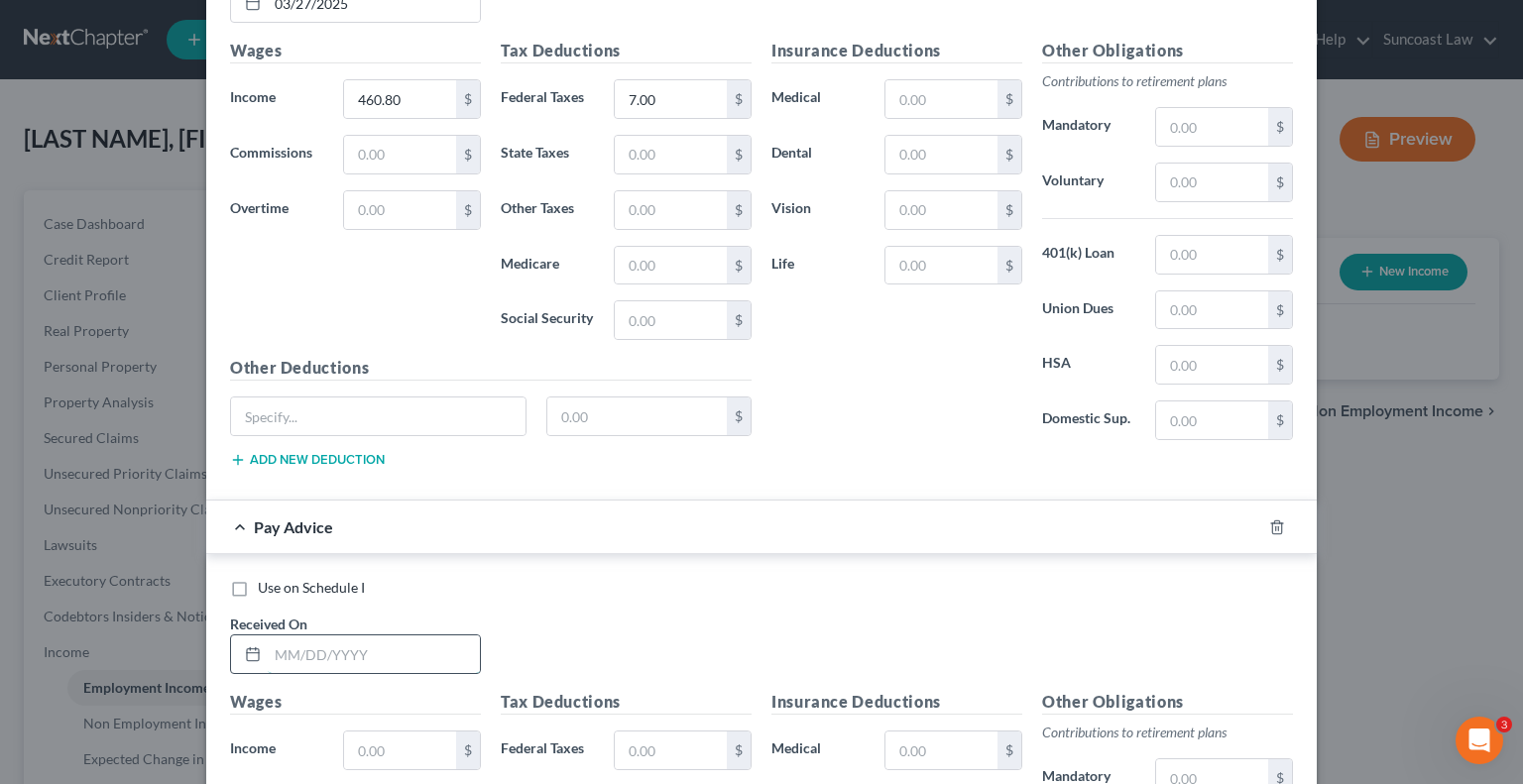 drag, startPoint x: 437, startPoint y: 622, endPoint x: 469, endPoint y: 615, distance: 32.756679 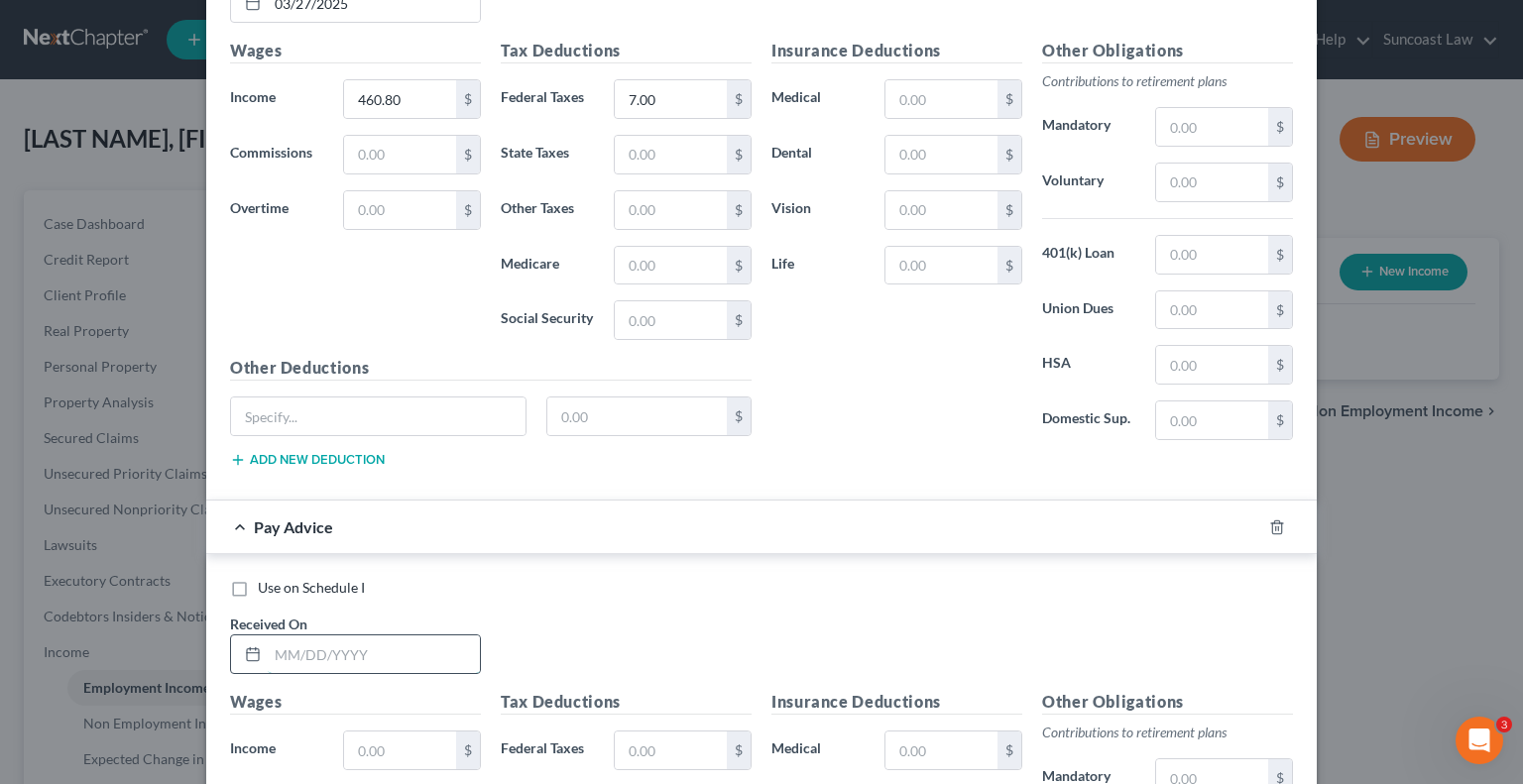 click at bounding box center (374, 654) 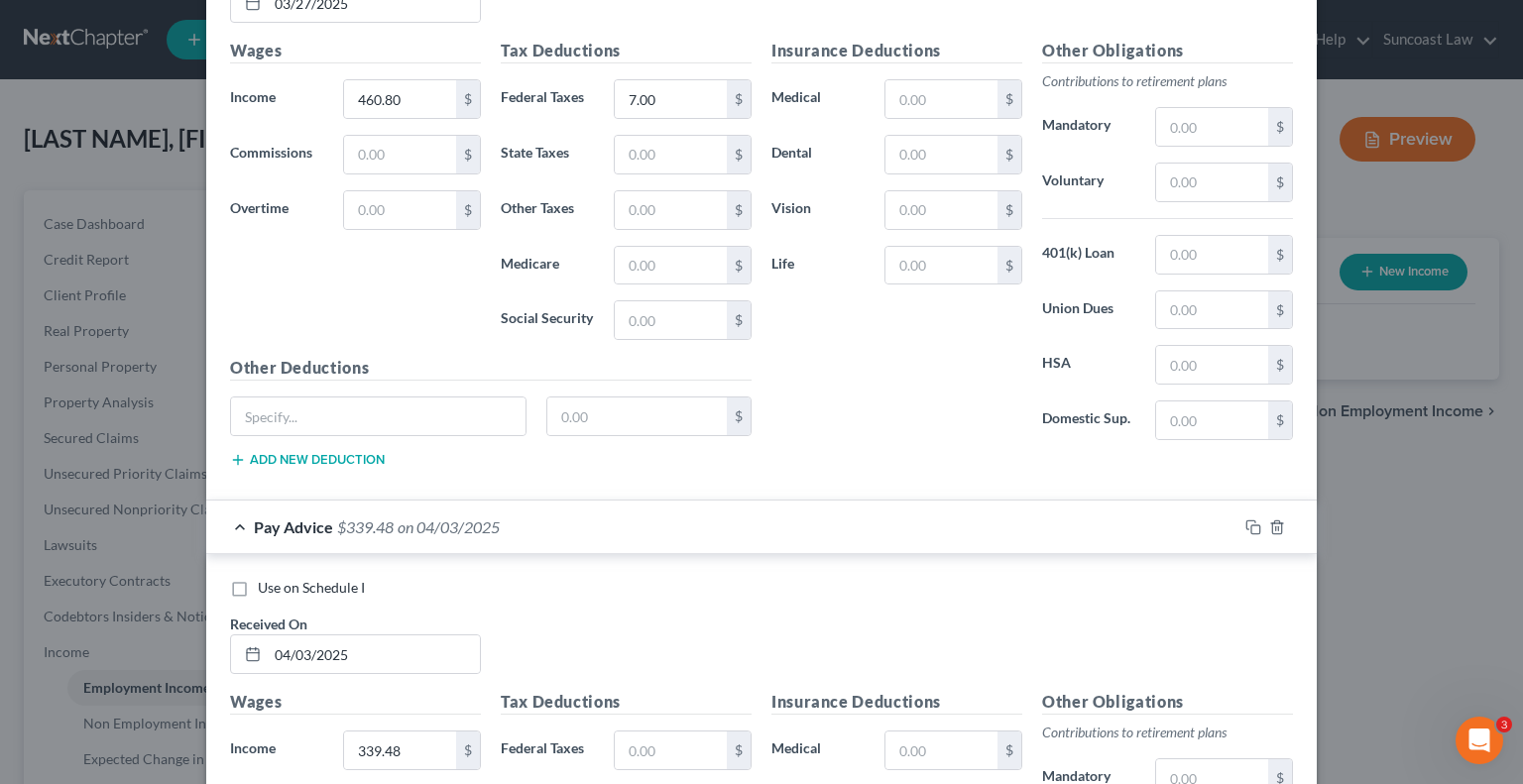 scroll, scrollTop: 4092, scrollLeft: 0, axis: vertical 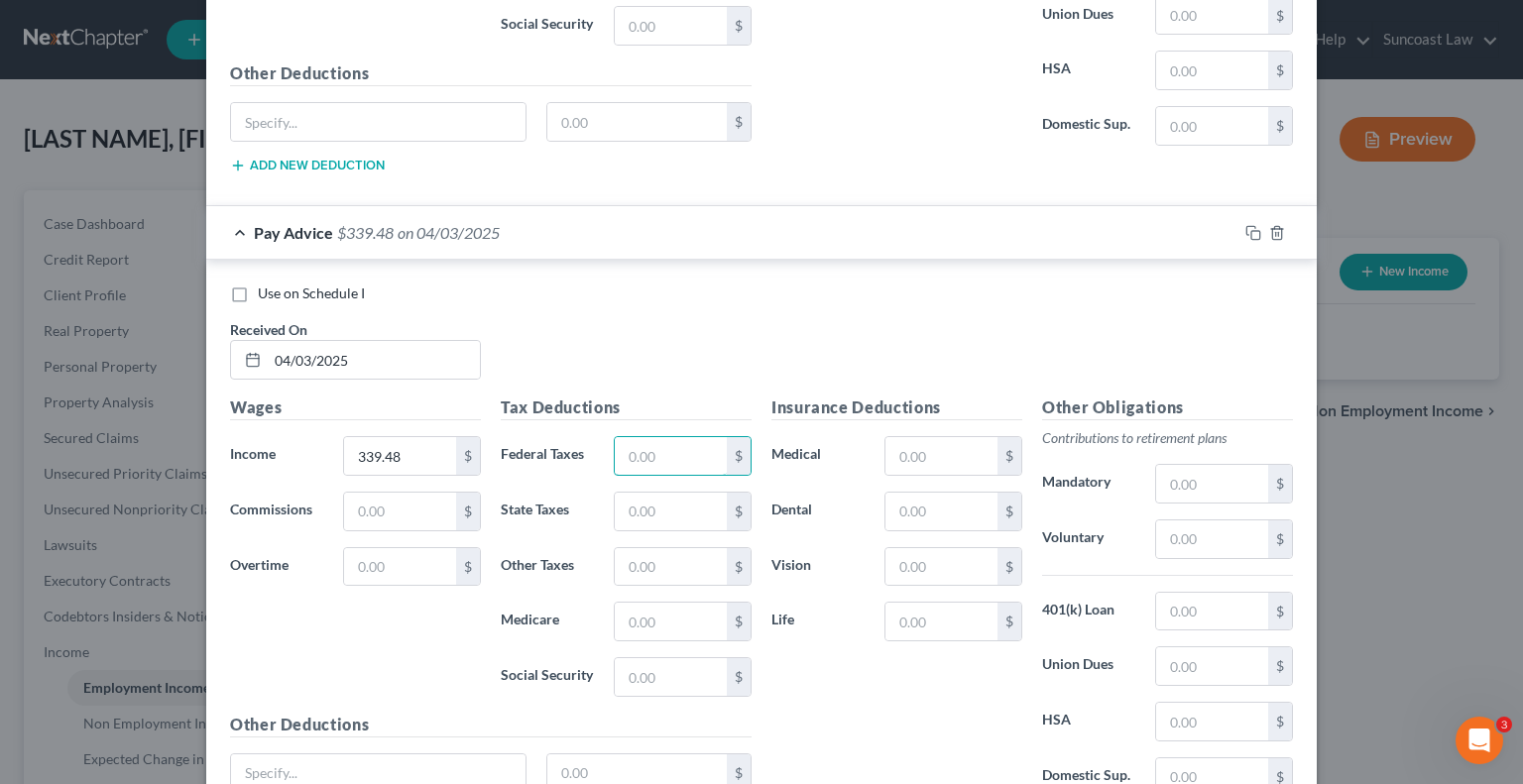drag, startPoint x: 654, startPoint y: 417, endPoint x: 734, endPoint y: 370, distance: 92.7847 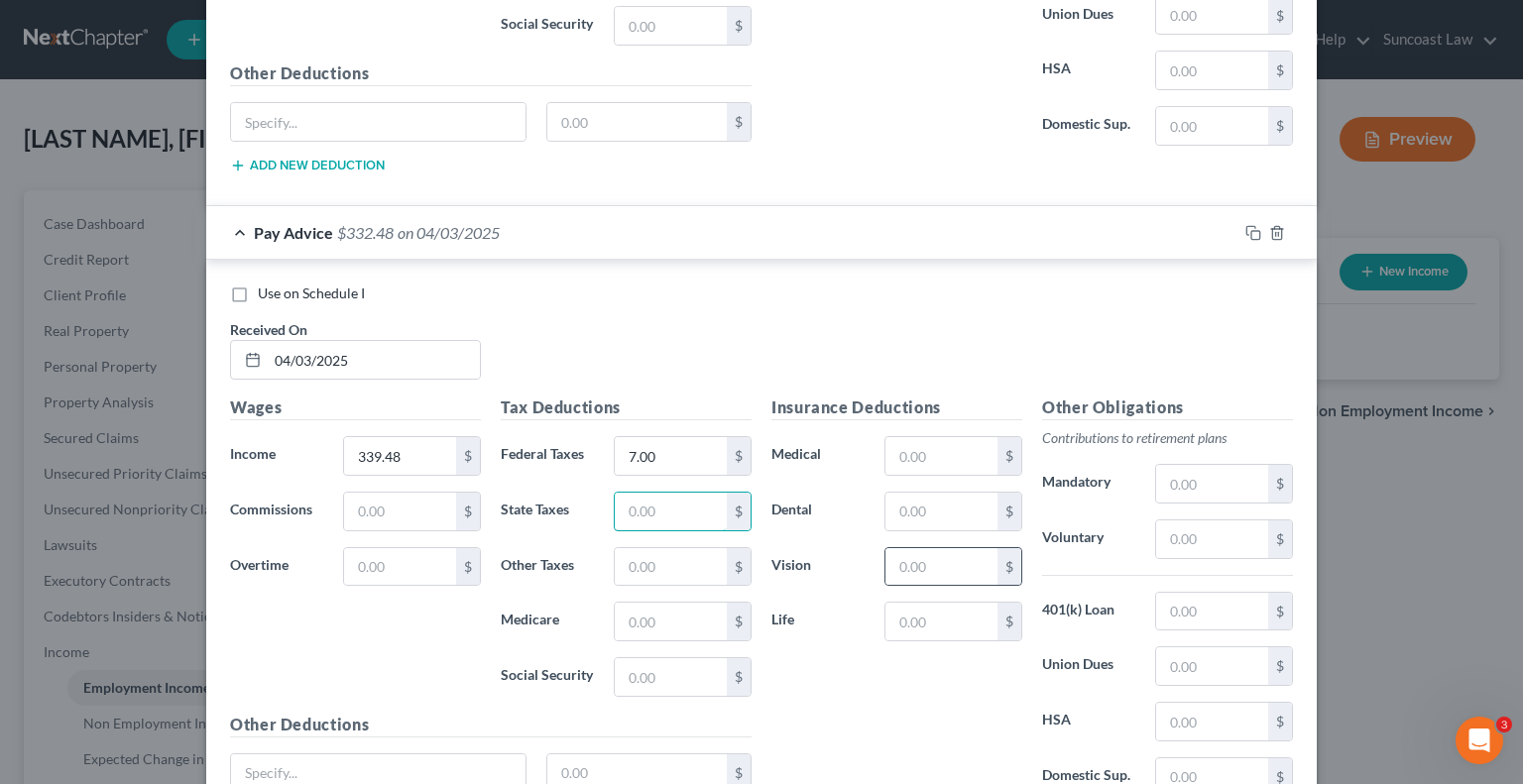 scroll, scrollTop: 4526, scrollLeft: 0, axis: vertical 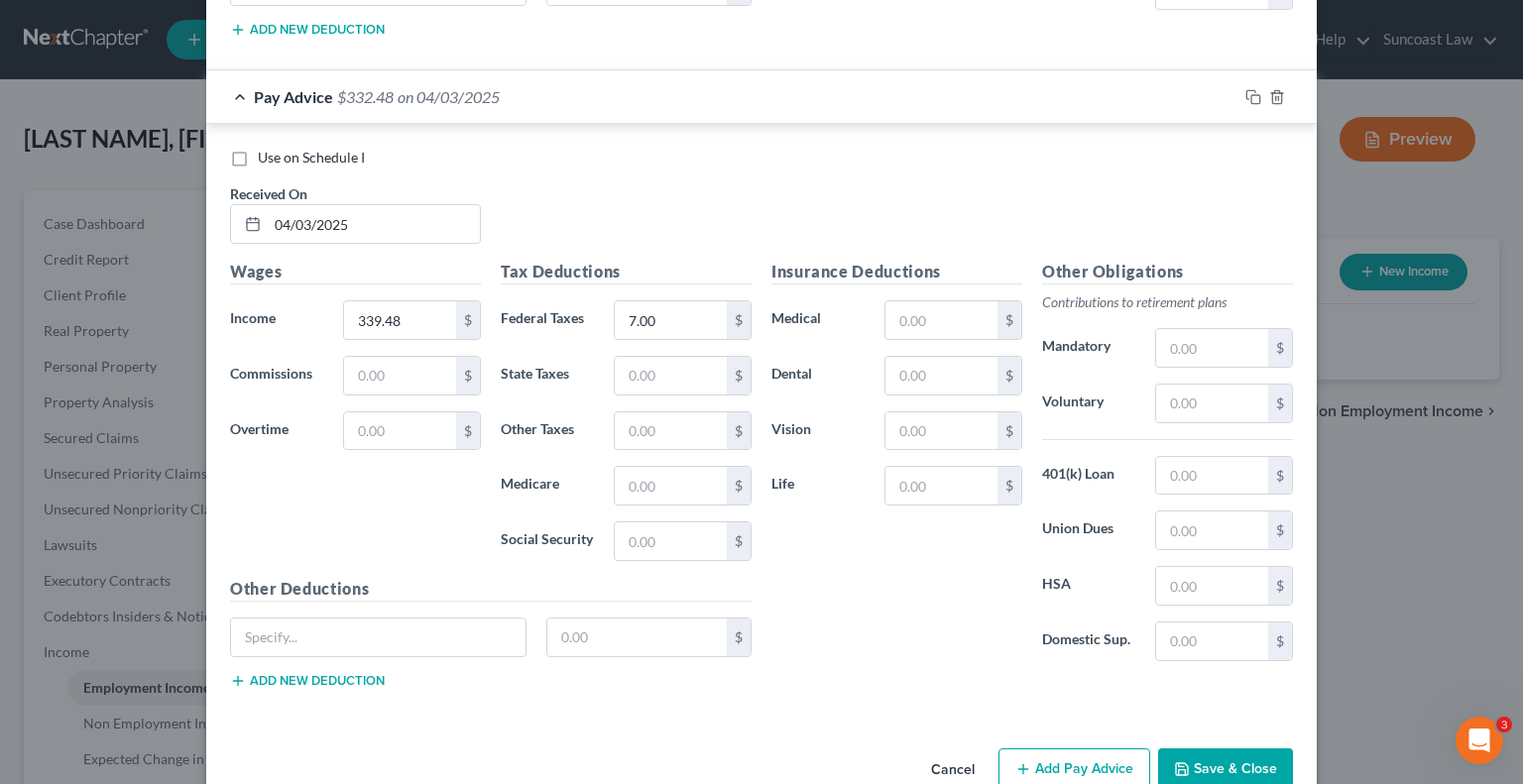 click on "Add Pay Advice" at bounding box center [1074, 769] 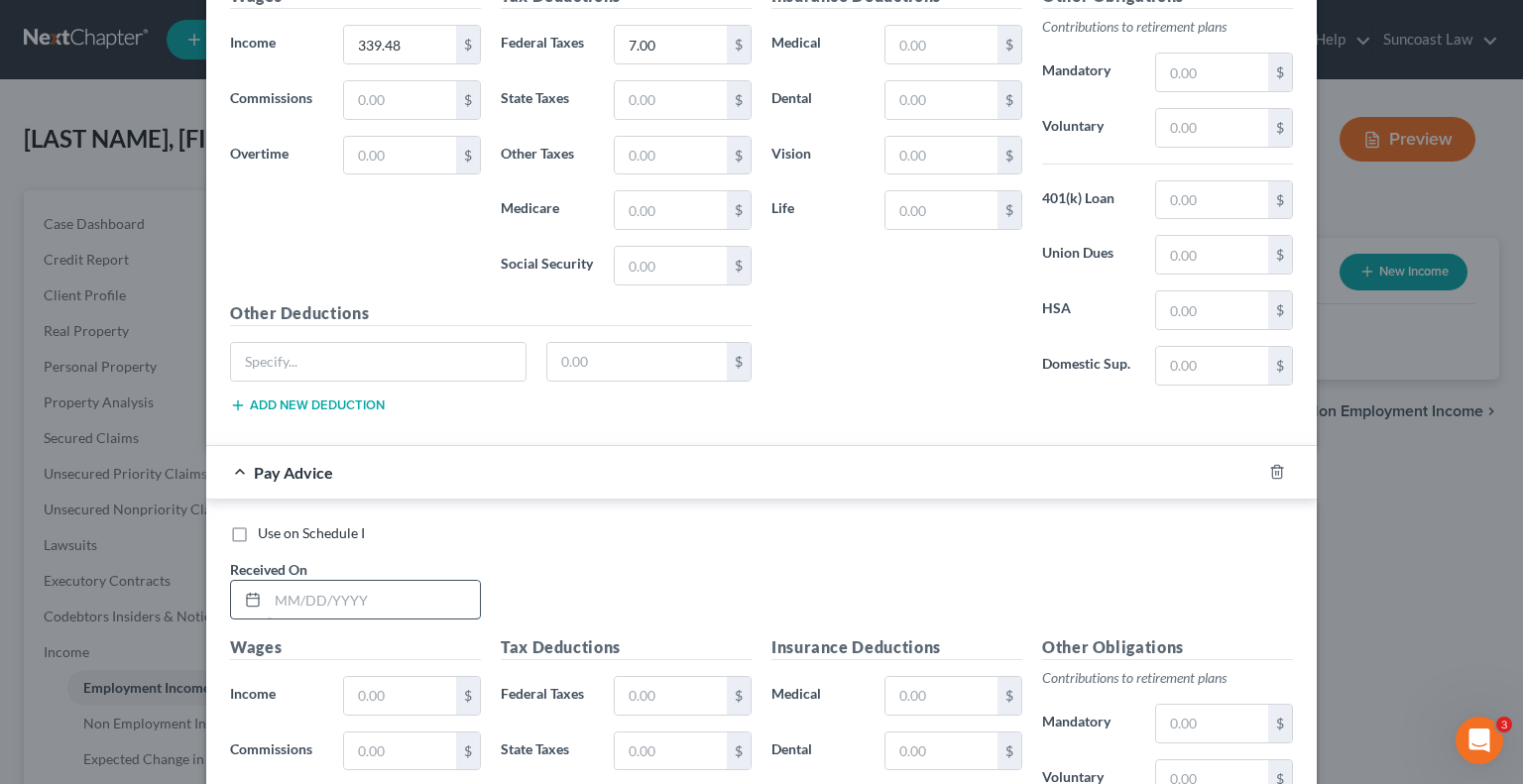 scroll, scrollTop: 4823, scrollLeft: 0, axis: vertical 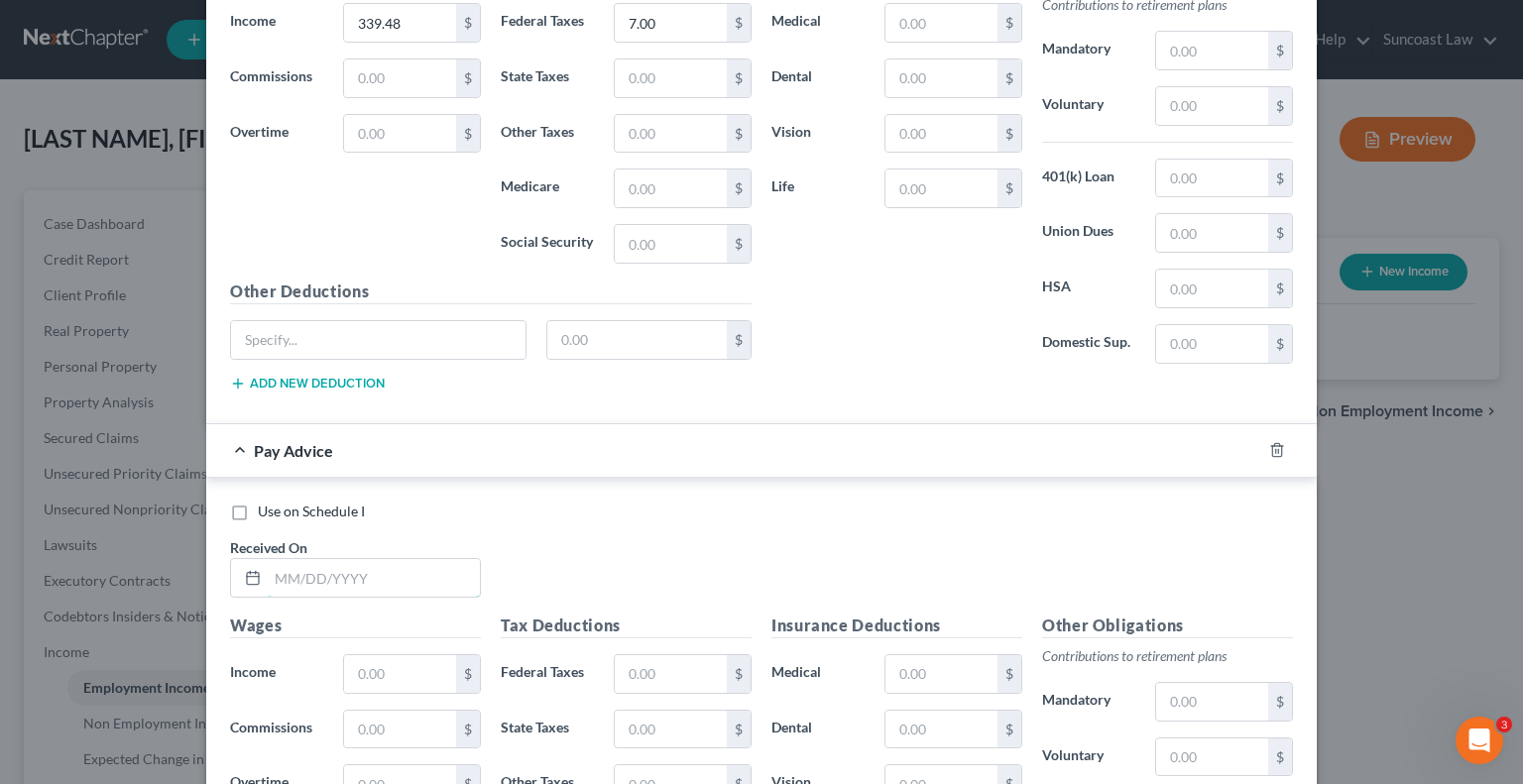 drag, startPoint x: 355, startPoint y: 546, endPoint x: 448, endPoint y: 491, distance: 108.04629 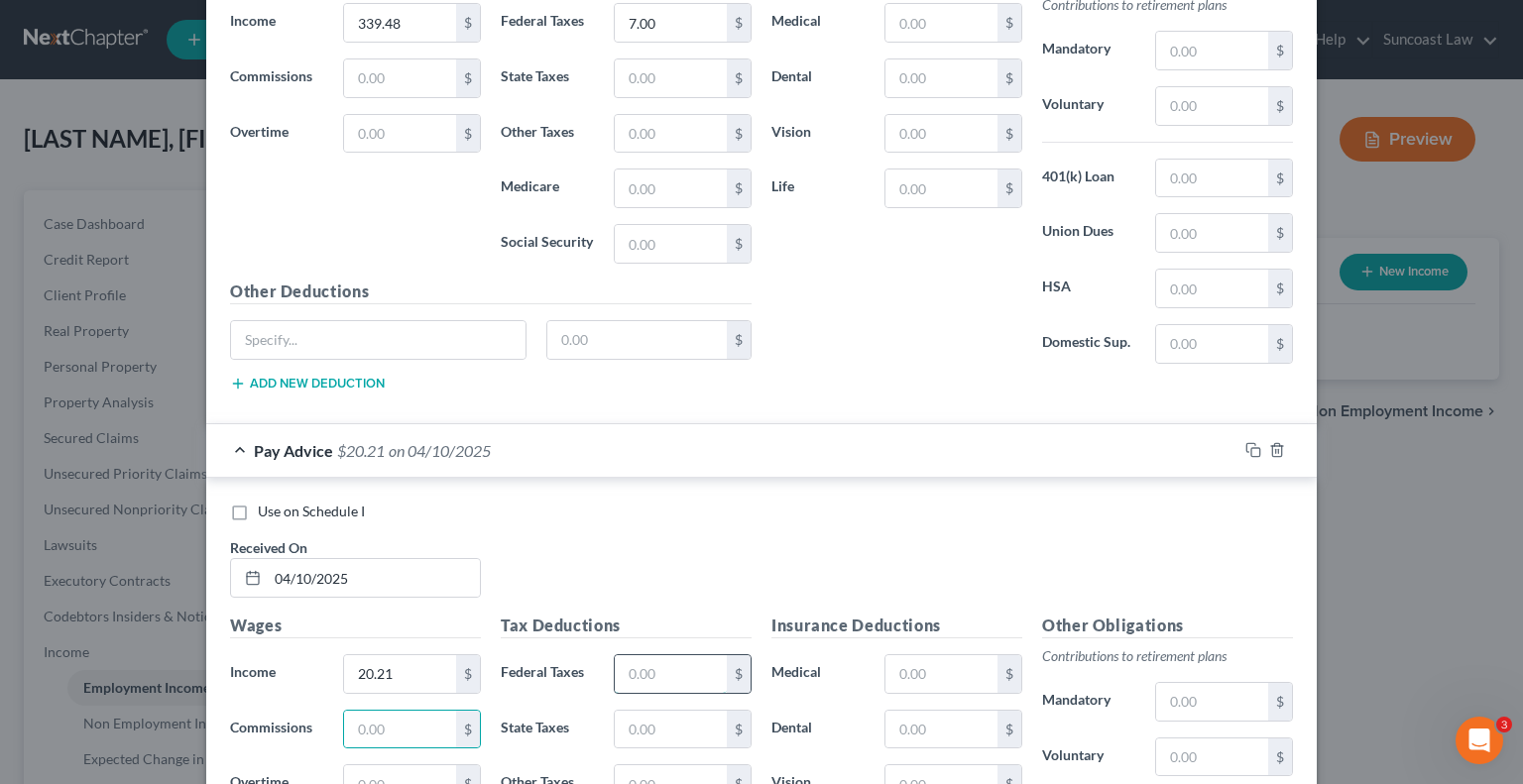 click at bounding box center [670, 674] 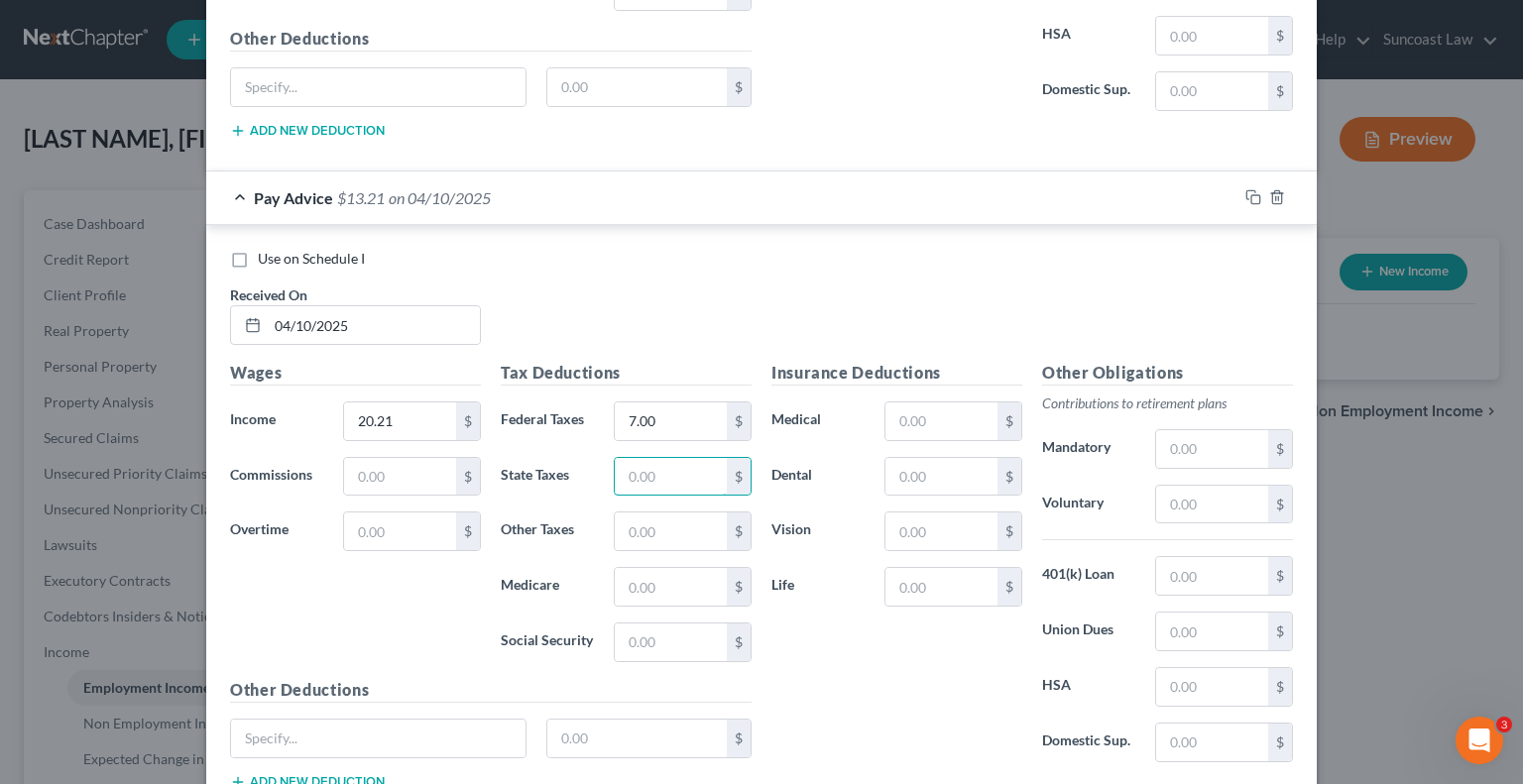 scroll, scrollTop: 5174, scrollLeft: 0, axis: vertical 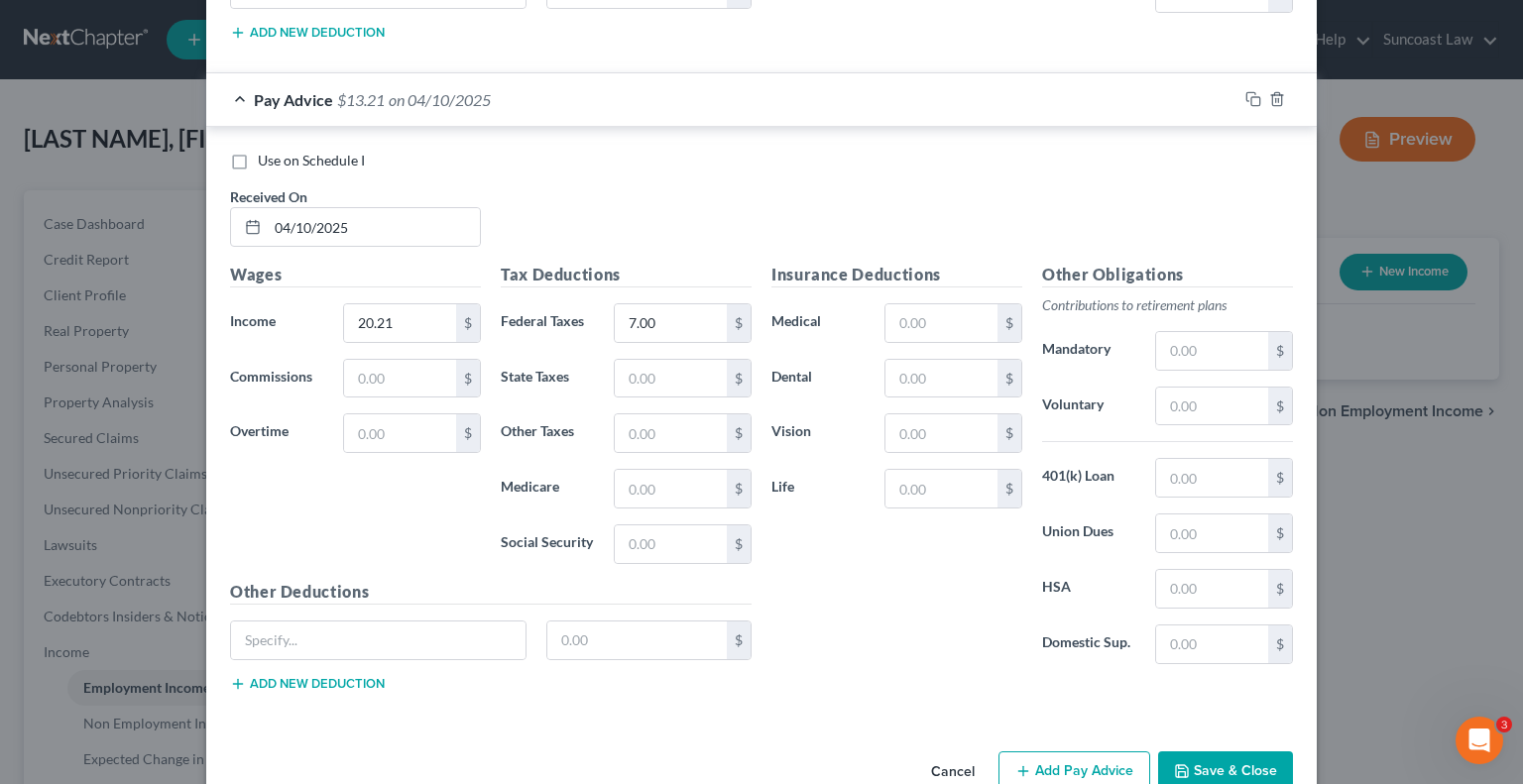 click 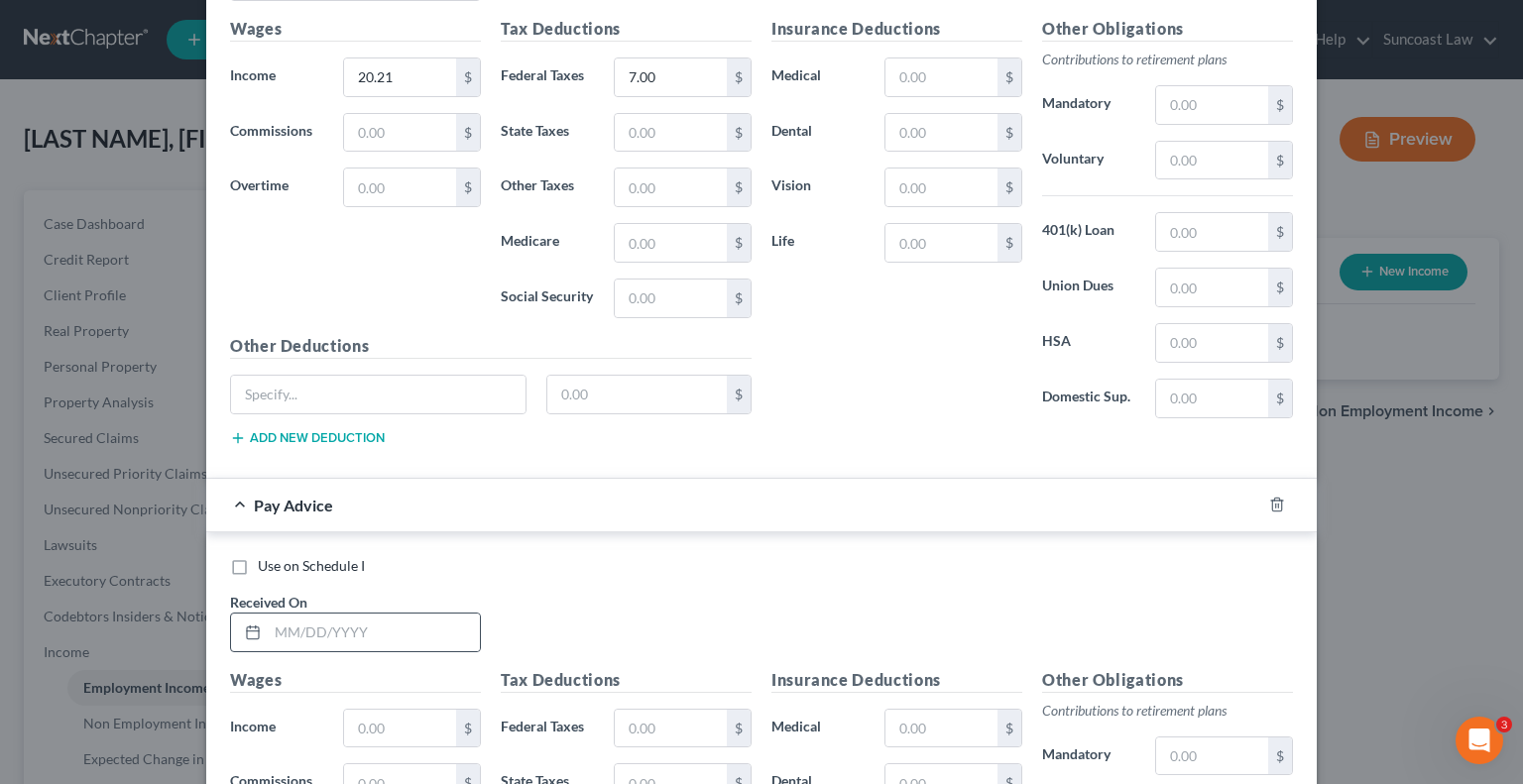 scroll, scrollTop: 5471, scrollLeft: 0, axis: vertical 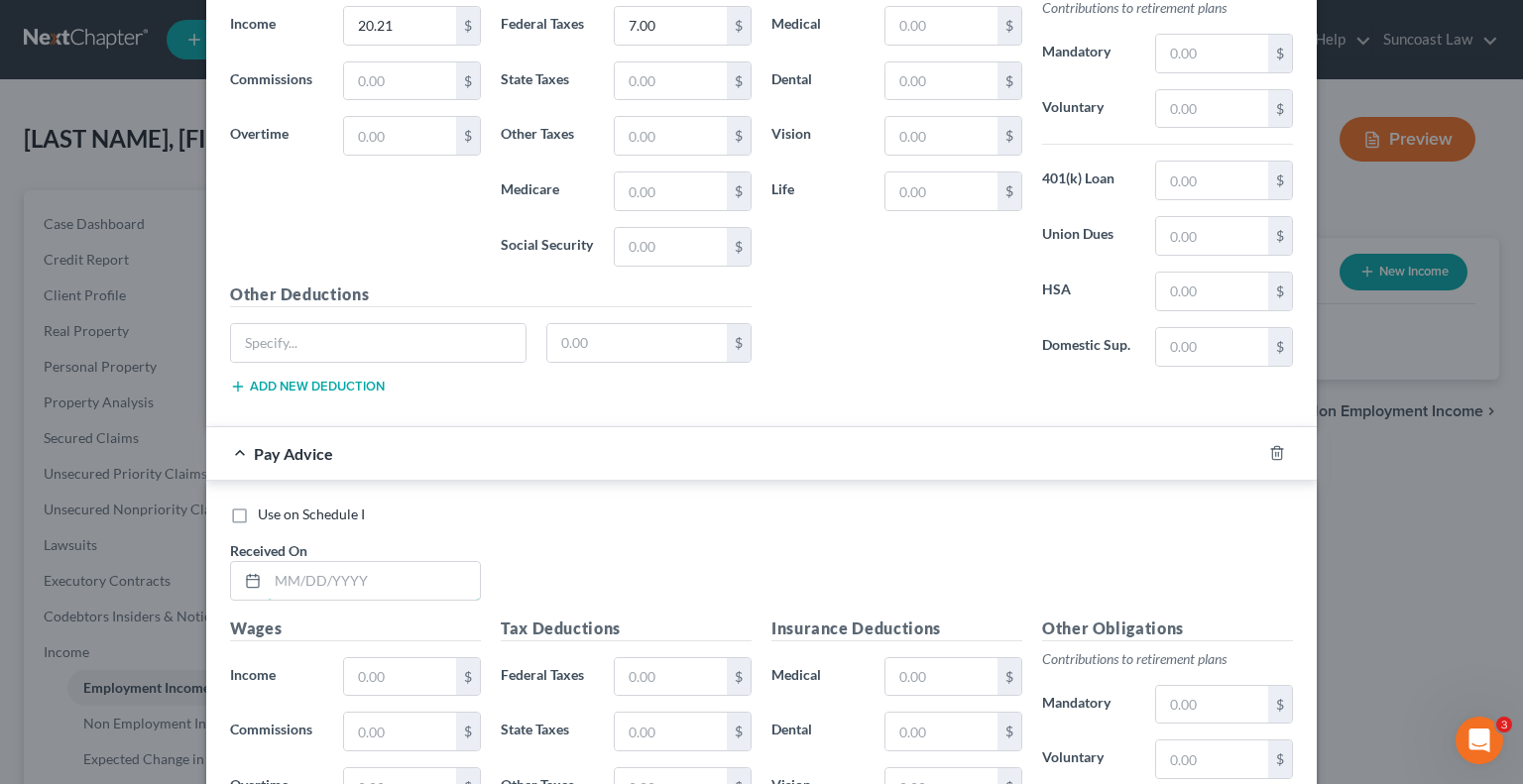 drag, startPoint x: 394, startPoint y: 523, endPoint x: 464, endPoint y: 507, distance: 71.805292 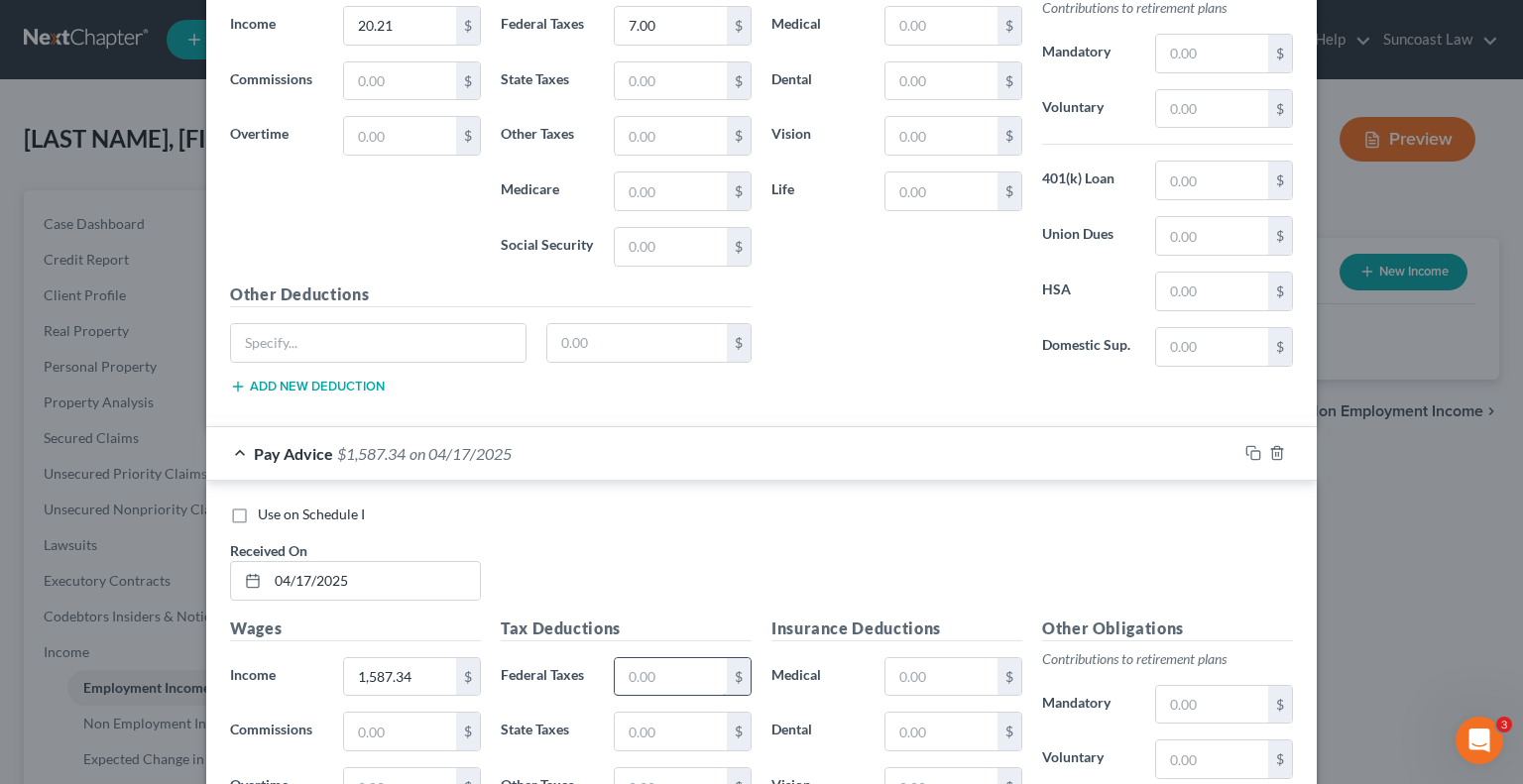 drag, startPoint x: 655, startPoint y: 621, endPoint x: 655, endPoint y: 609, distance: 12 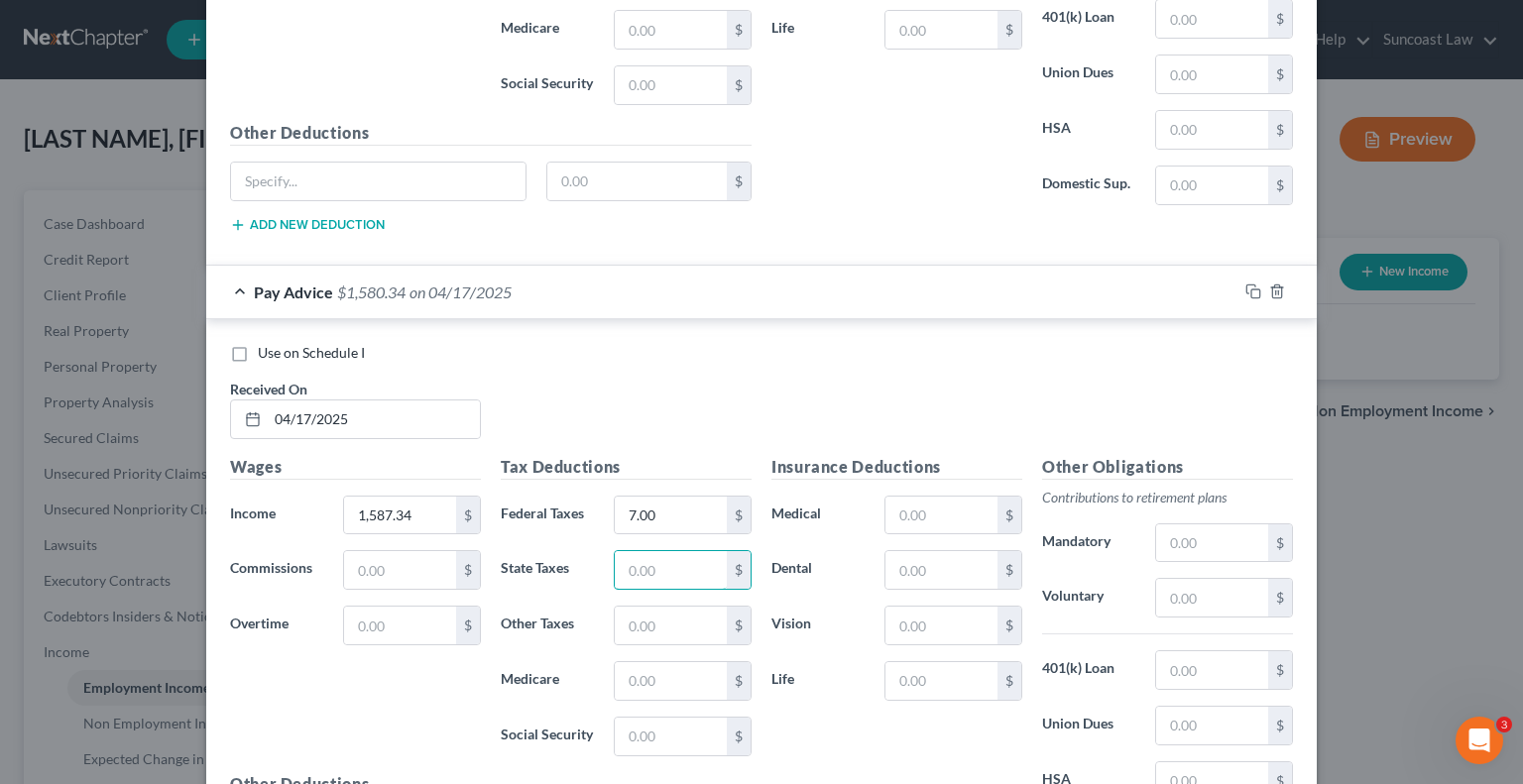 scroll, scrollTop: 5820, scrollLeft: 0, axis: vertical 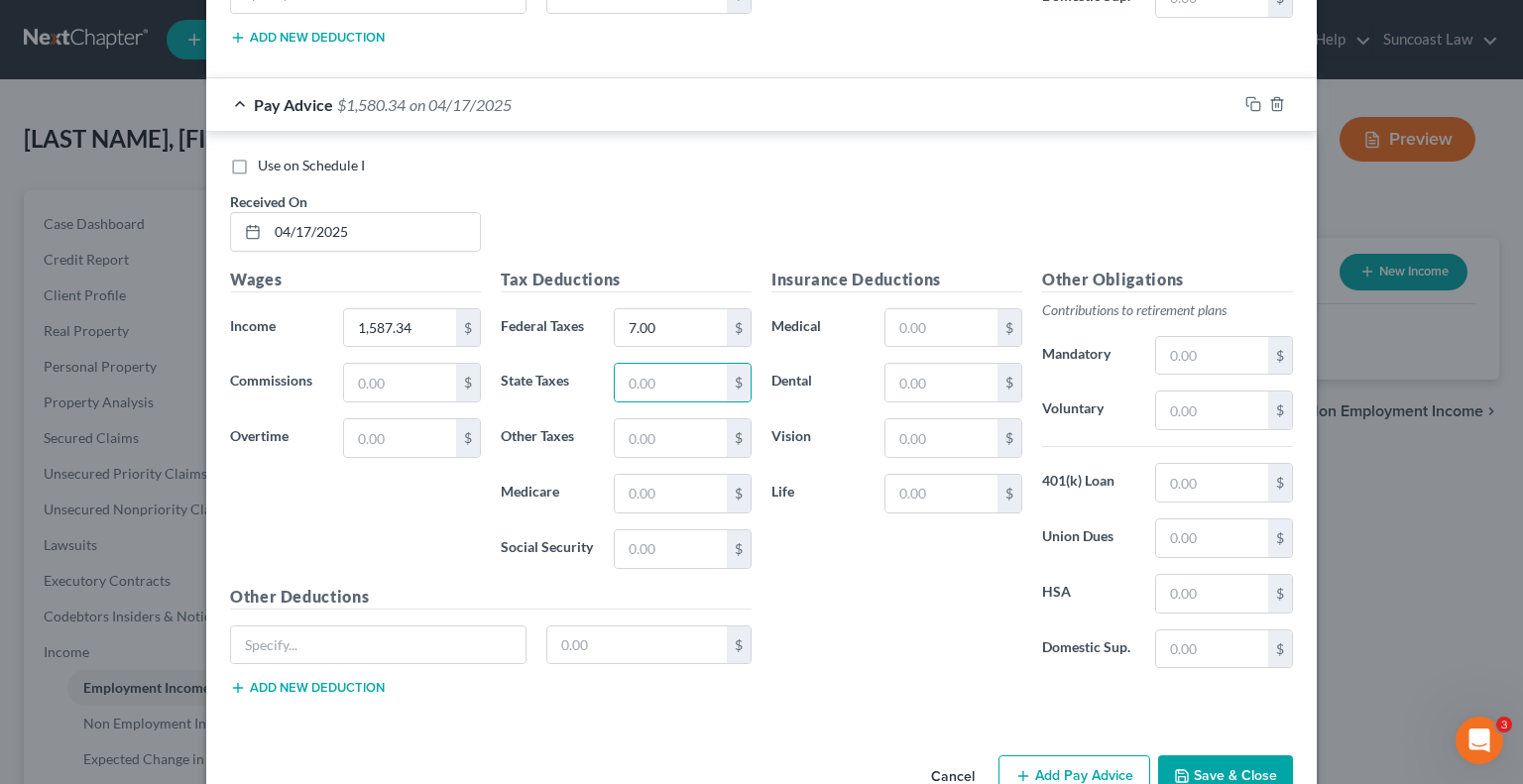 click on "Add Pay Advice" at bounding box center [1074, 776] 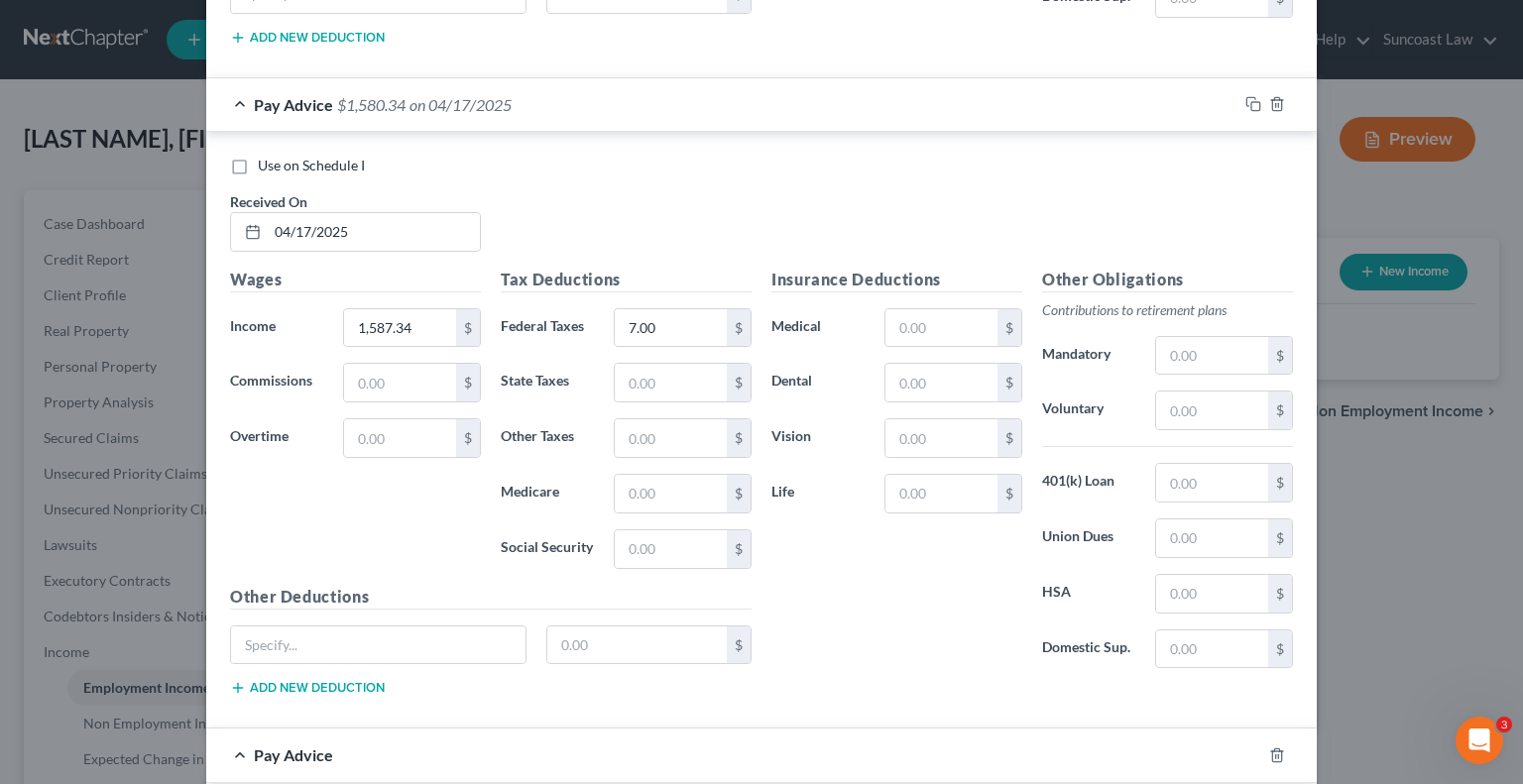 scroll, scrollTop: 6018, scrollLeft: 0, axis: vertical 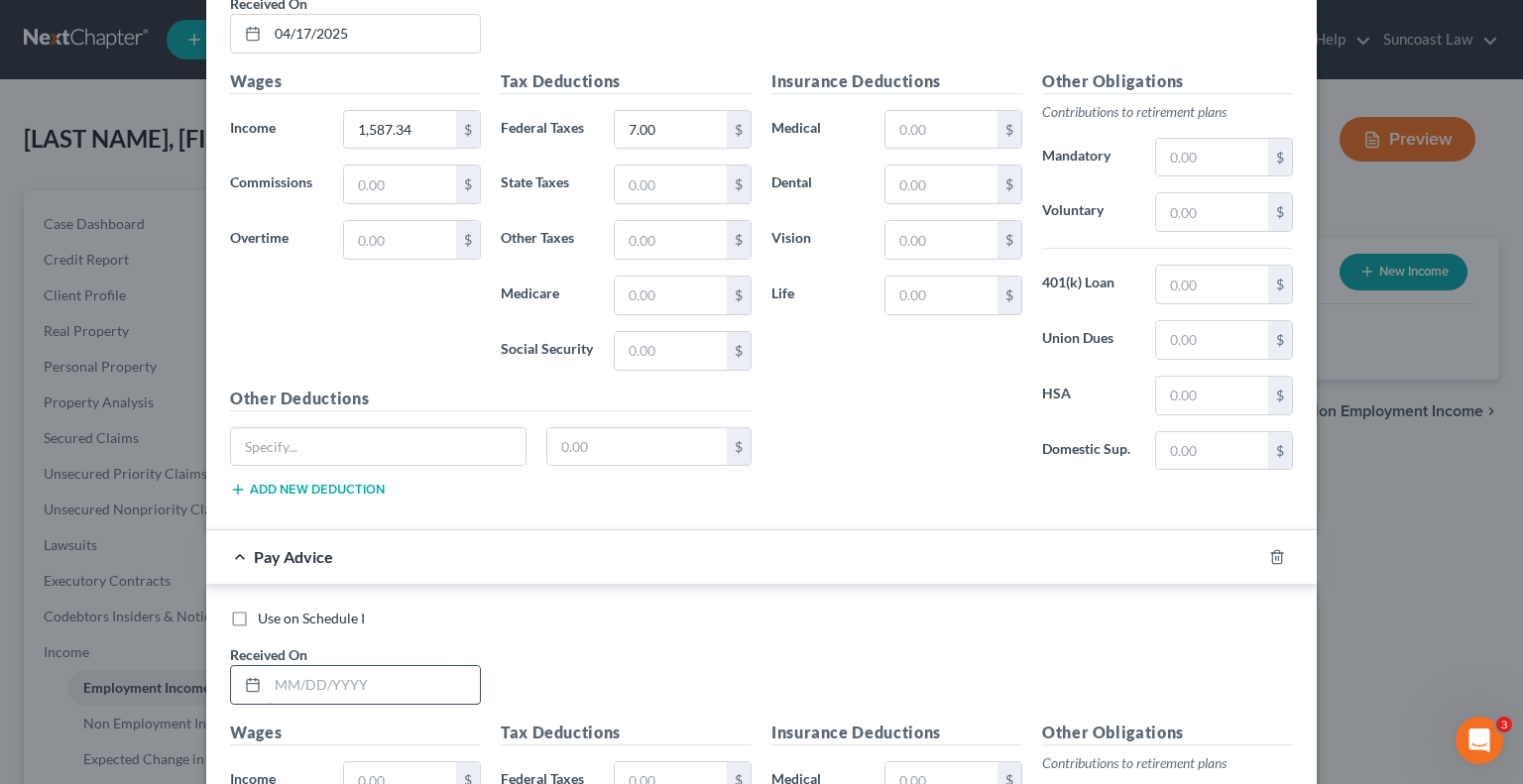 drag, startPoint x: 412, startPoint y: 631, endPoint x: 443, endPoint y: 649, distance: 35.846897 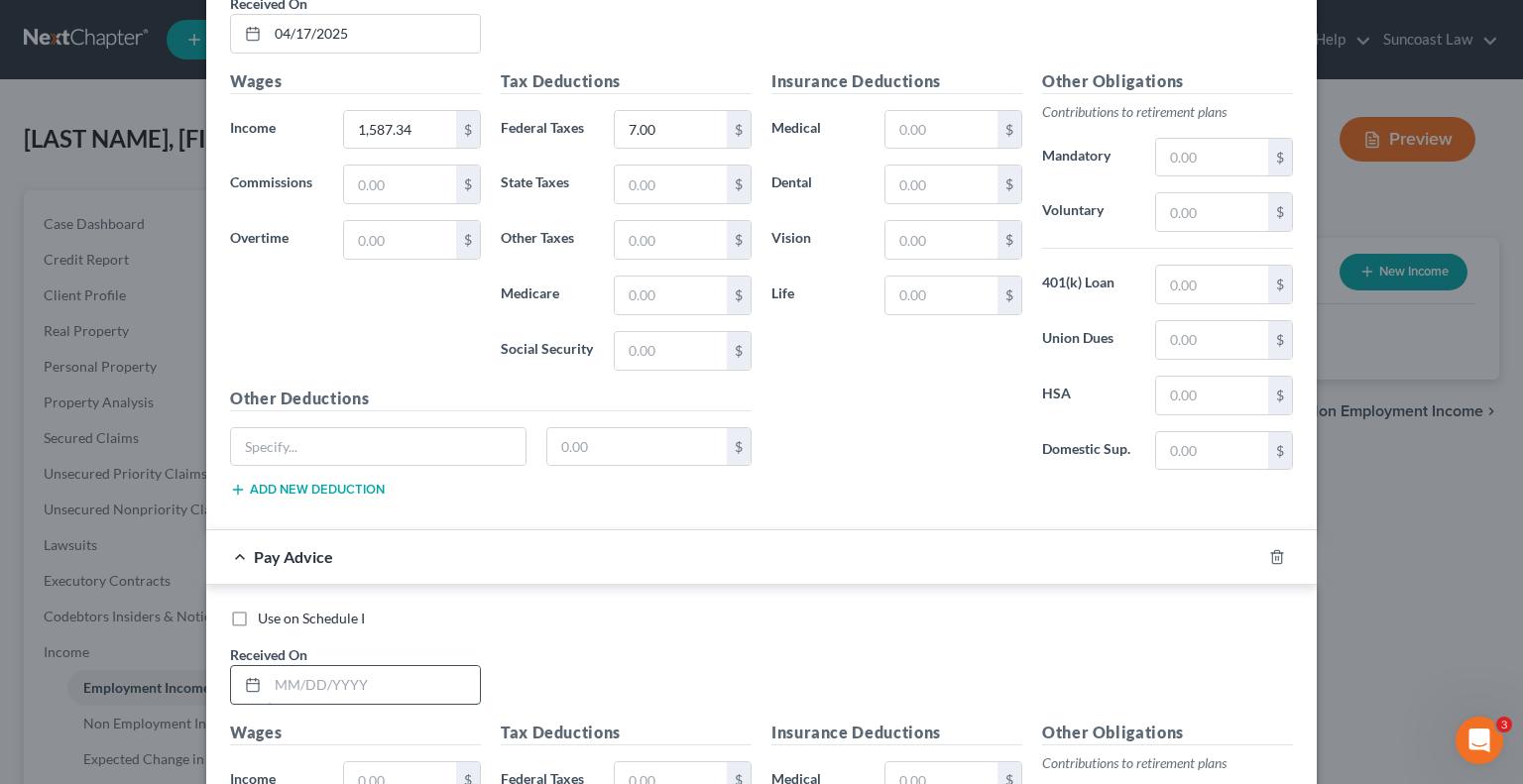 click at bounding box center [374, 685] 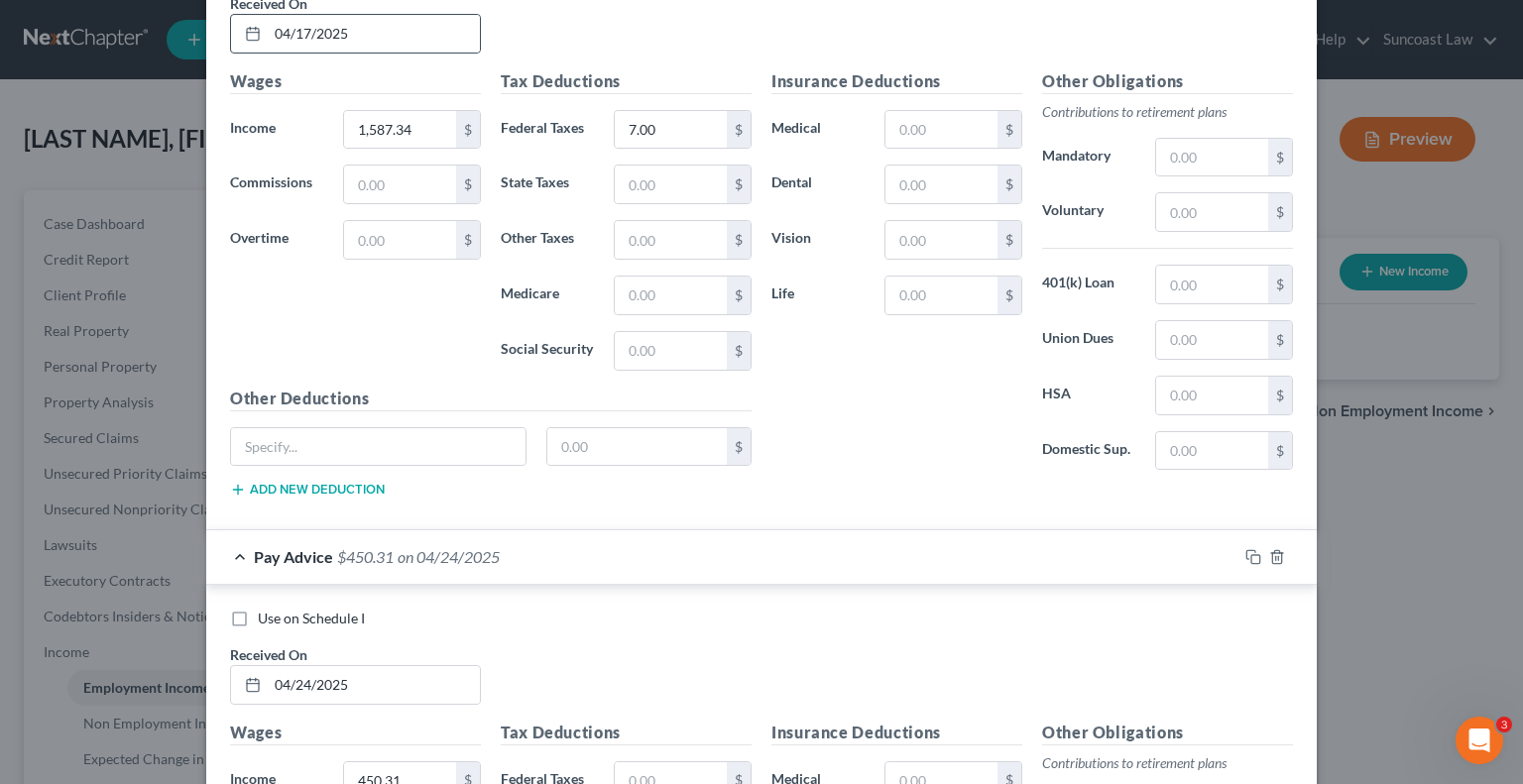 scroll, scrollTop: 6035, scrollLeft: 0, axis: vertical 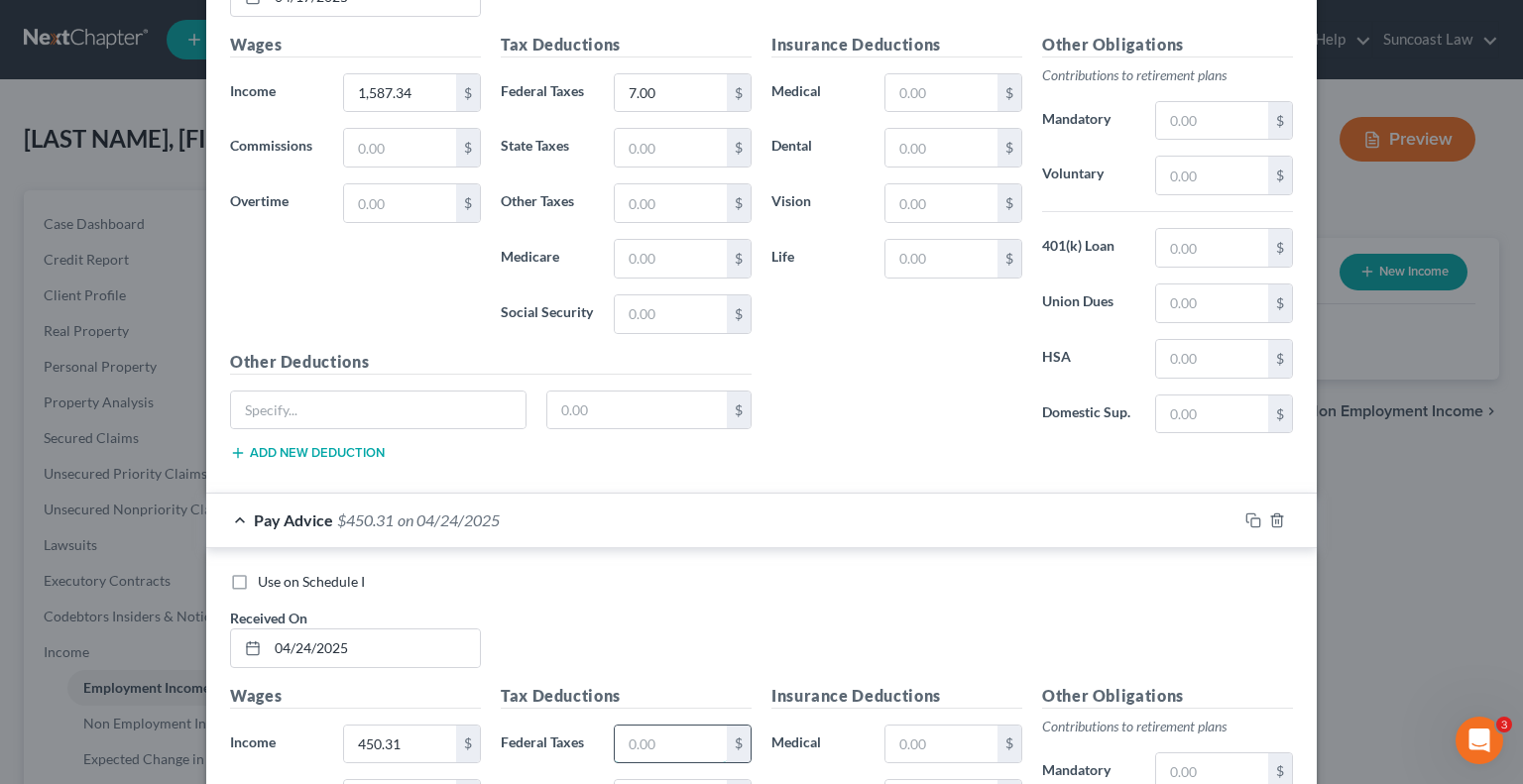 click at bounding box center [670, 744] 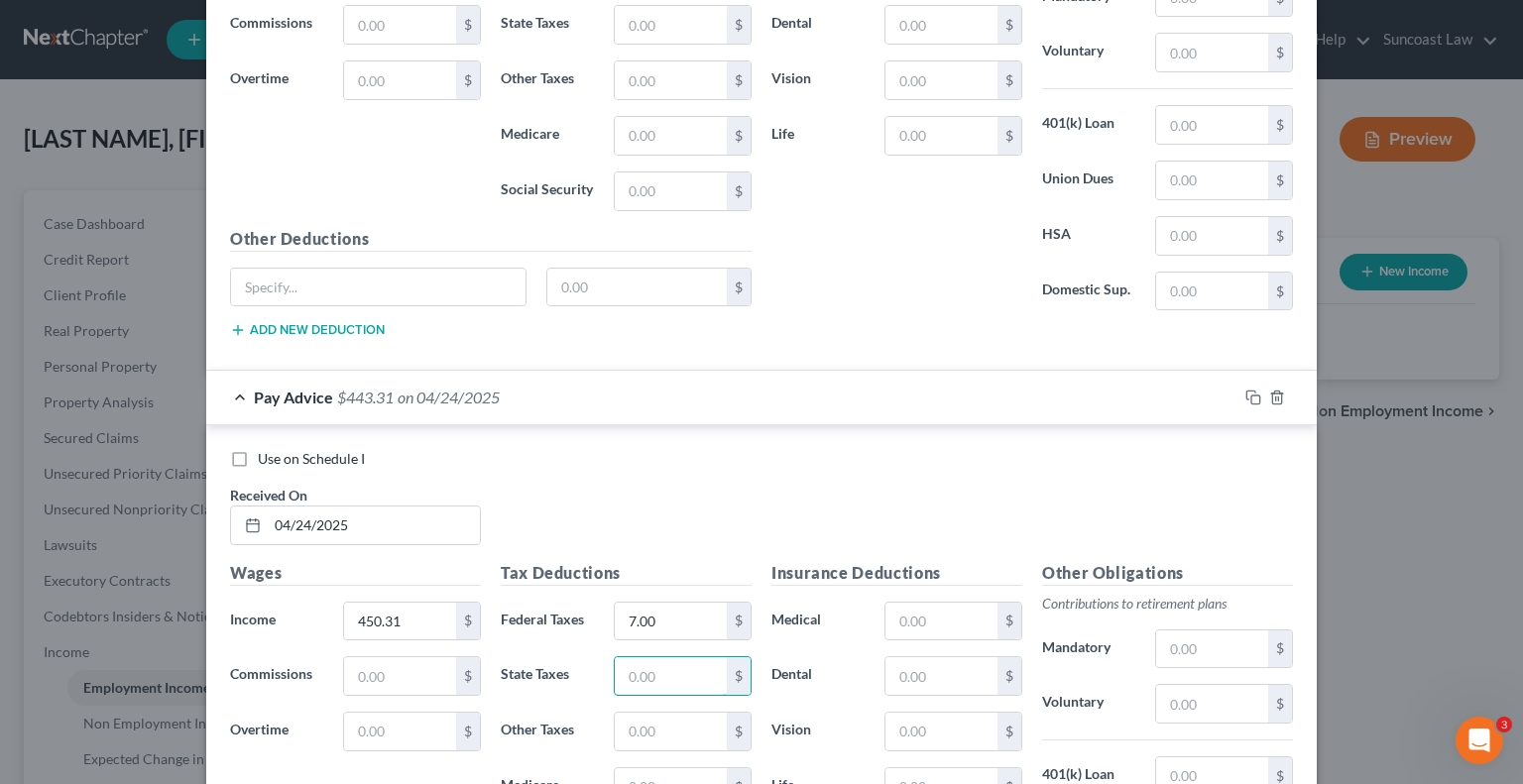scroll, scrollTop: 6468, scrollLeft: 0, axis: vertical 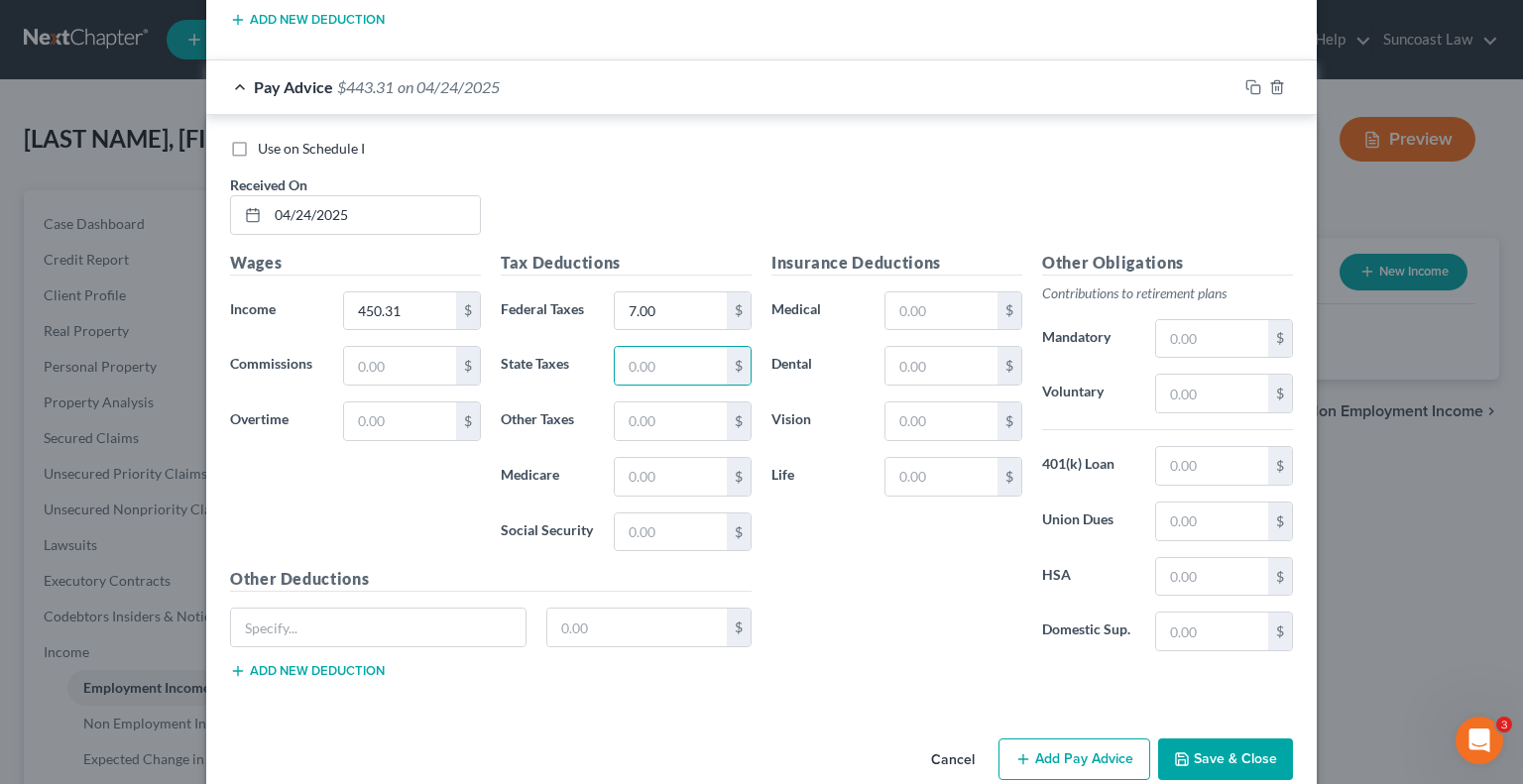 click on "Add Pay Advice" at bounding box center (1074, 759) 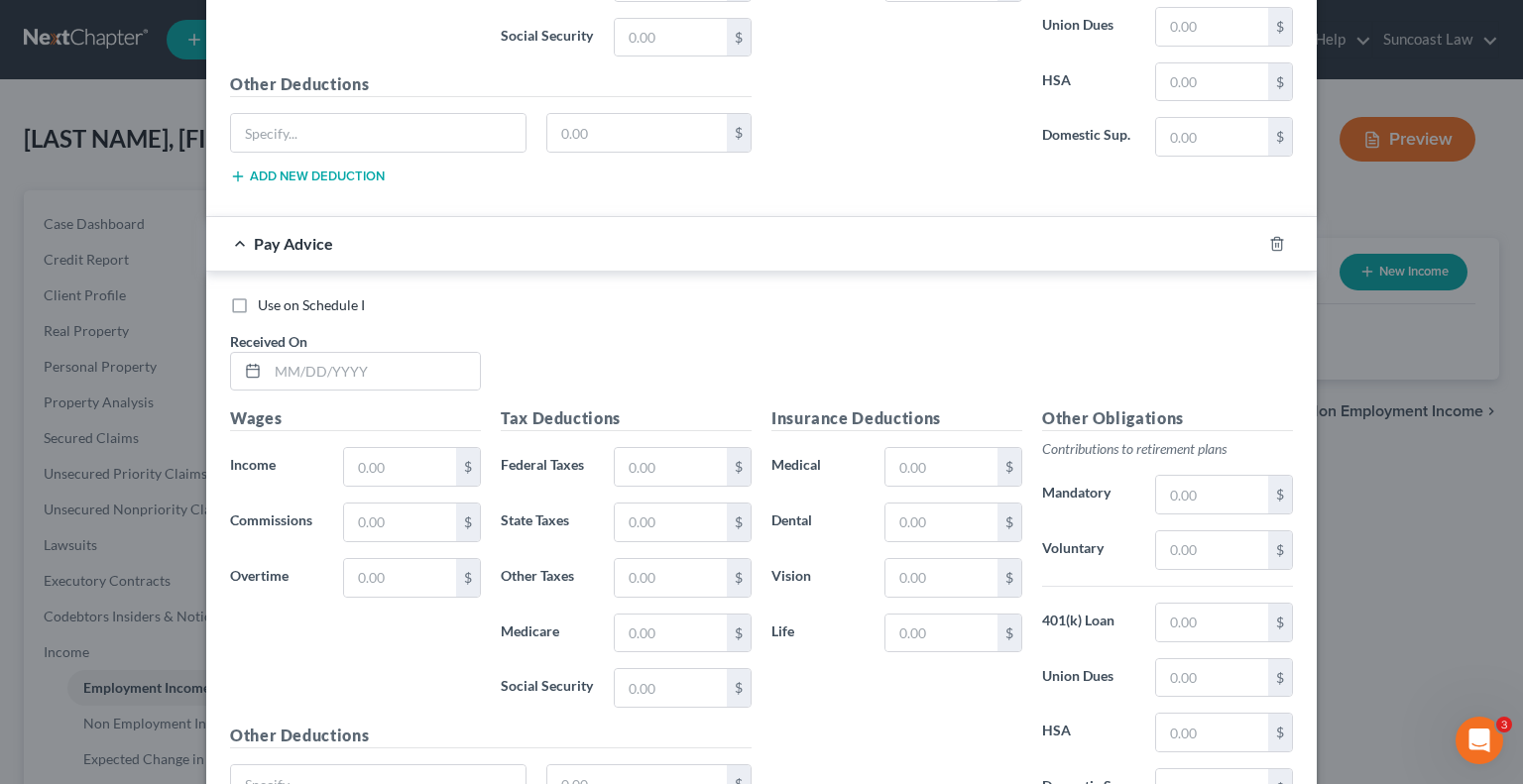scroll, scrollTop: 6964, scrollLeft: 0, axis: vertical 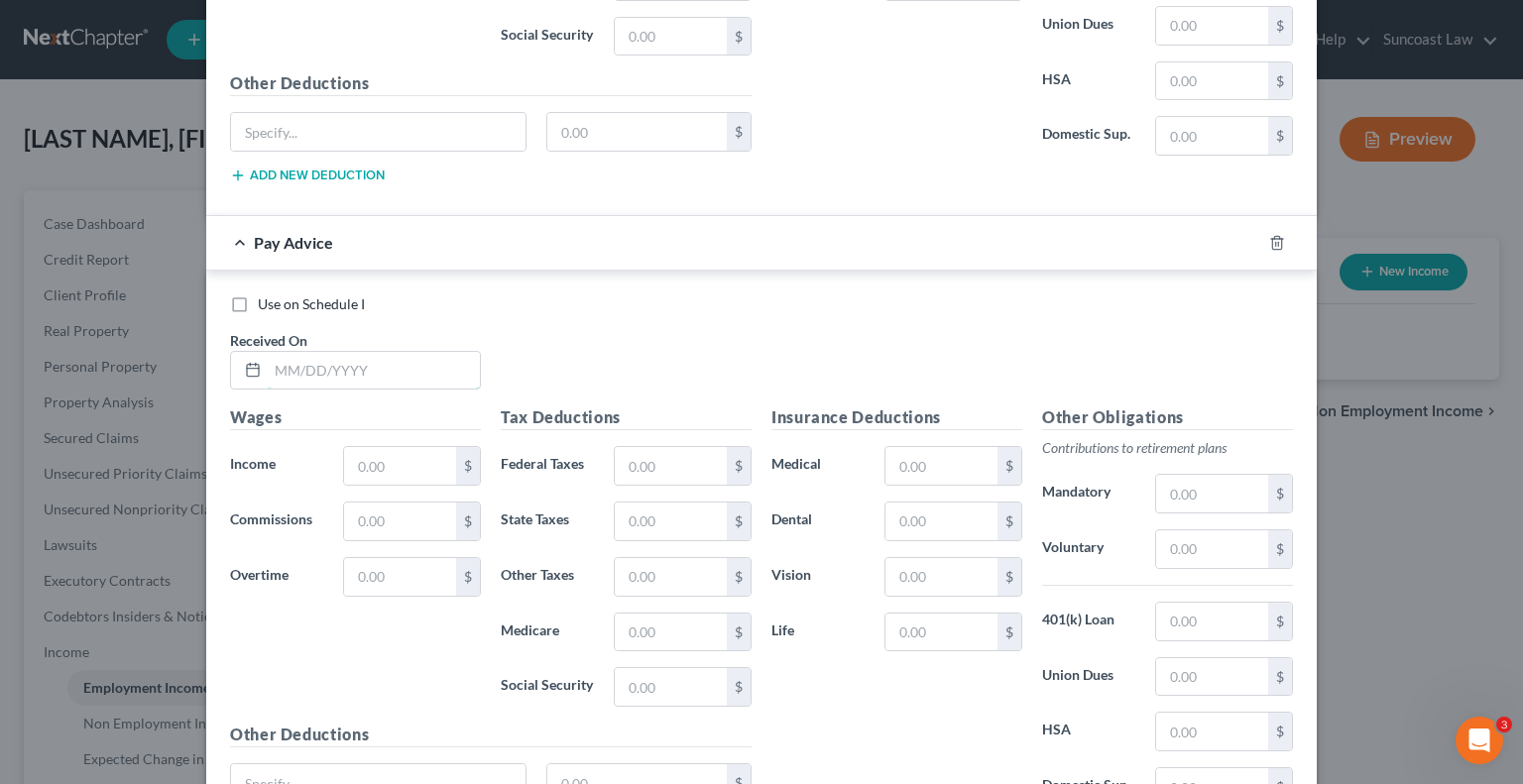 drag, startPoint x: 407, startPoint y: 331, endPoint x: 509, endPoint y: 275, distance: 116.36151 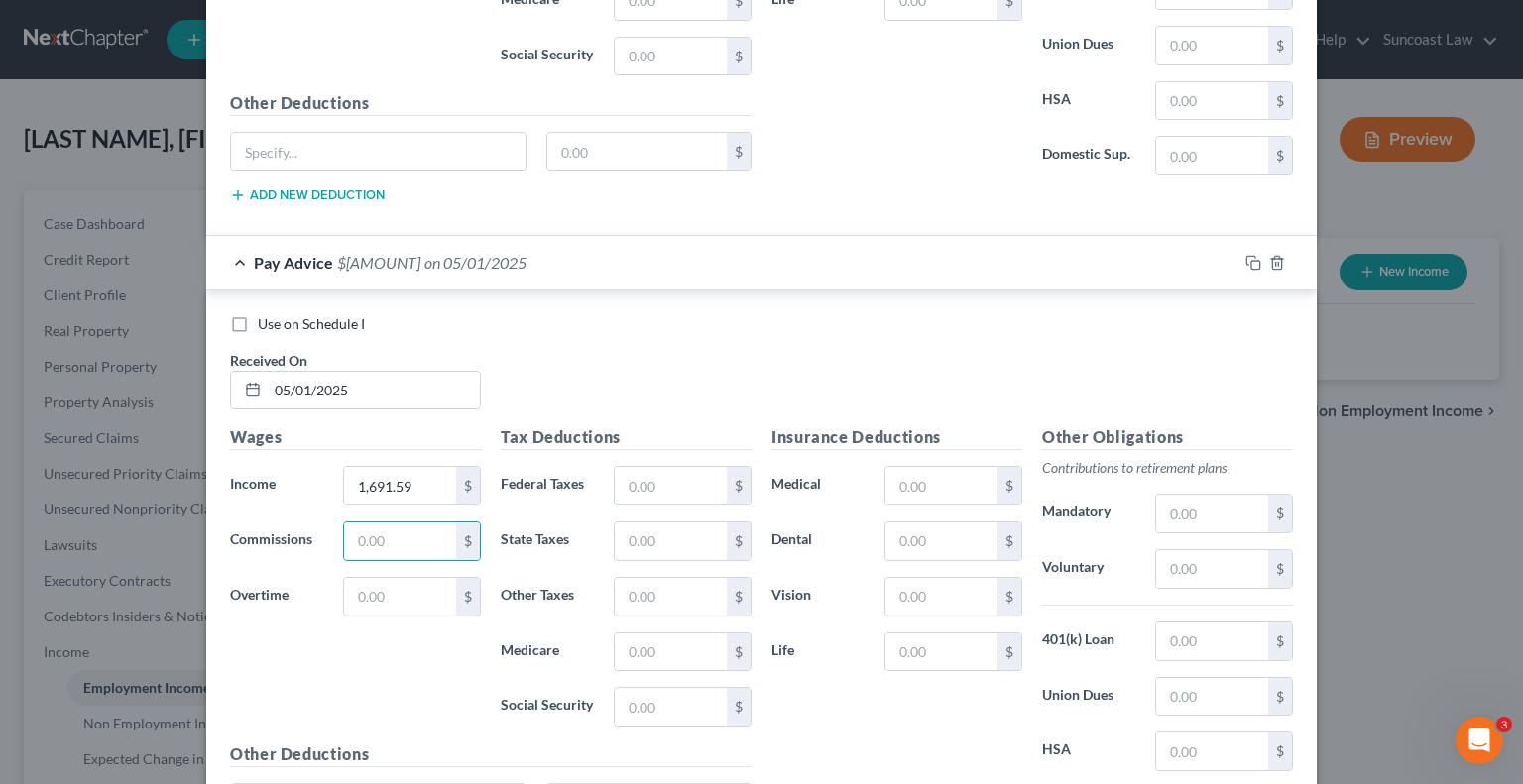 drag, startPoint x: 666, startPoint y: 434, endPoint x: 932, endPoint y: 339, distance: 282.45531 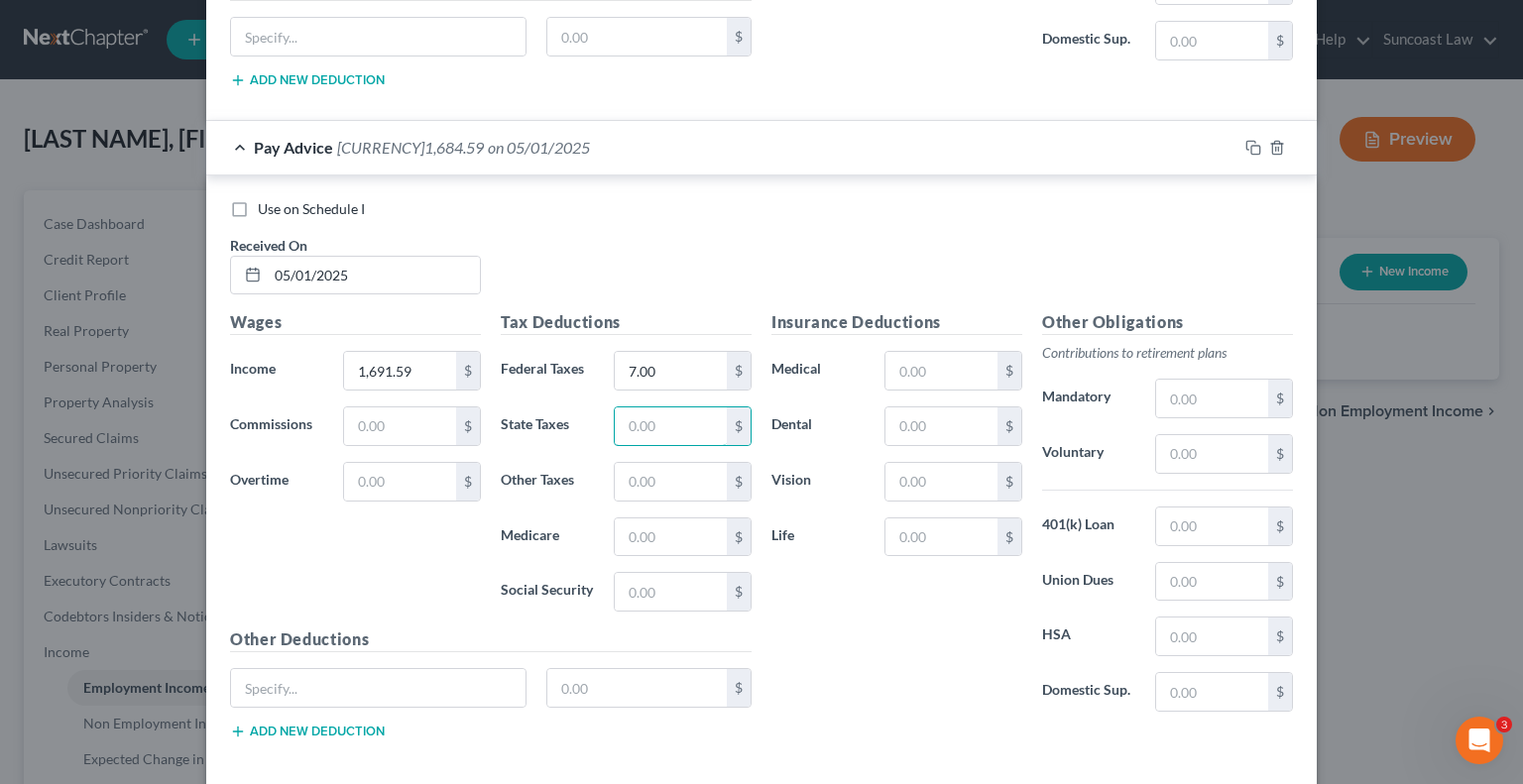 scroll, scrollTop: 7116, scrollLeft: 0, axis: vertical 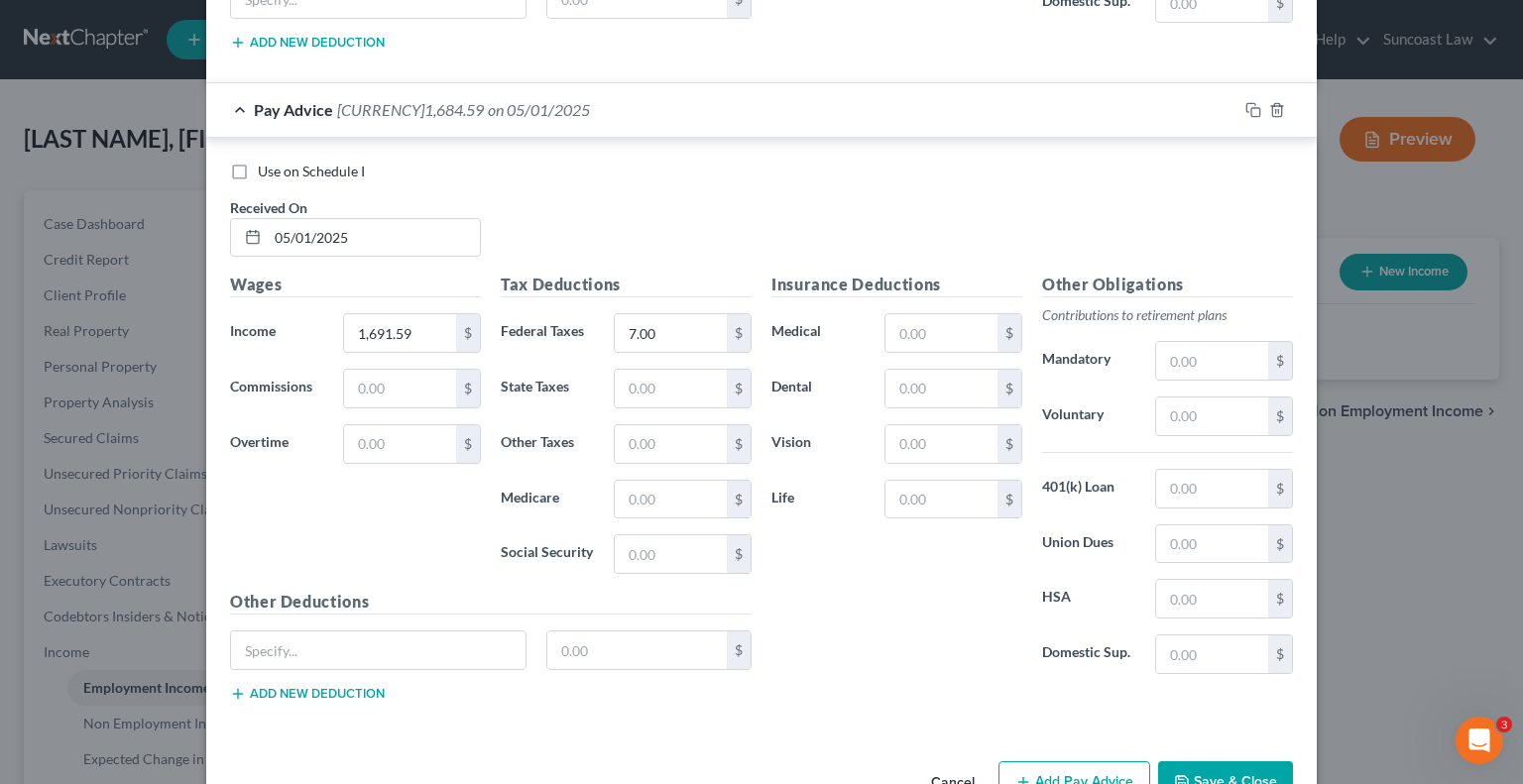 click on "Add Pay Advice" at bounding box center [1074, 782] 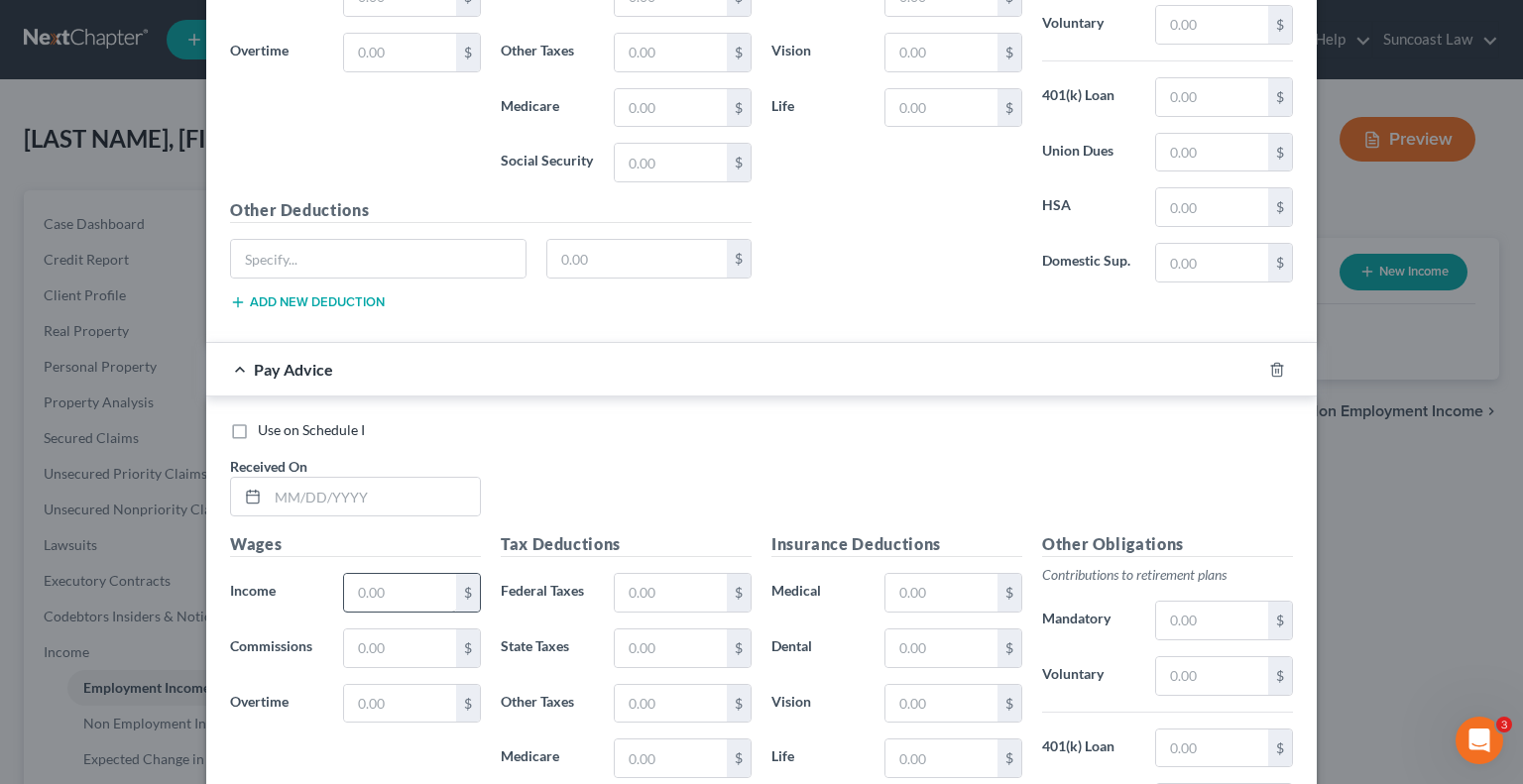 scroll, scrollTop: 7513, scrollLeft: 0, axis: vertical 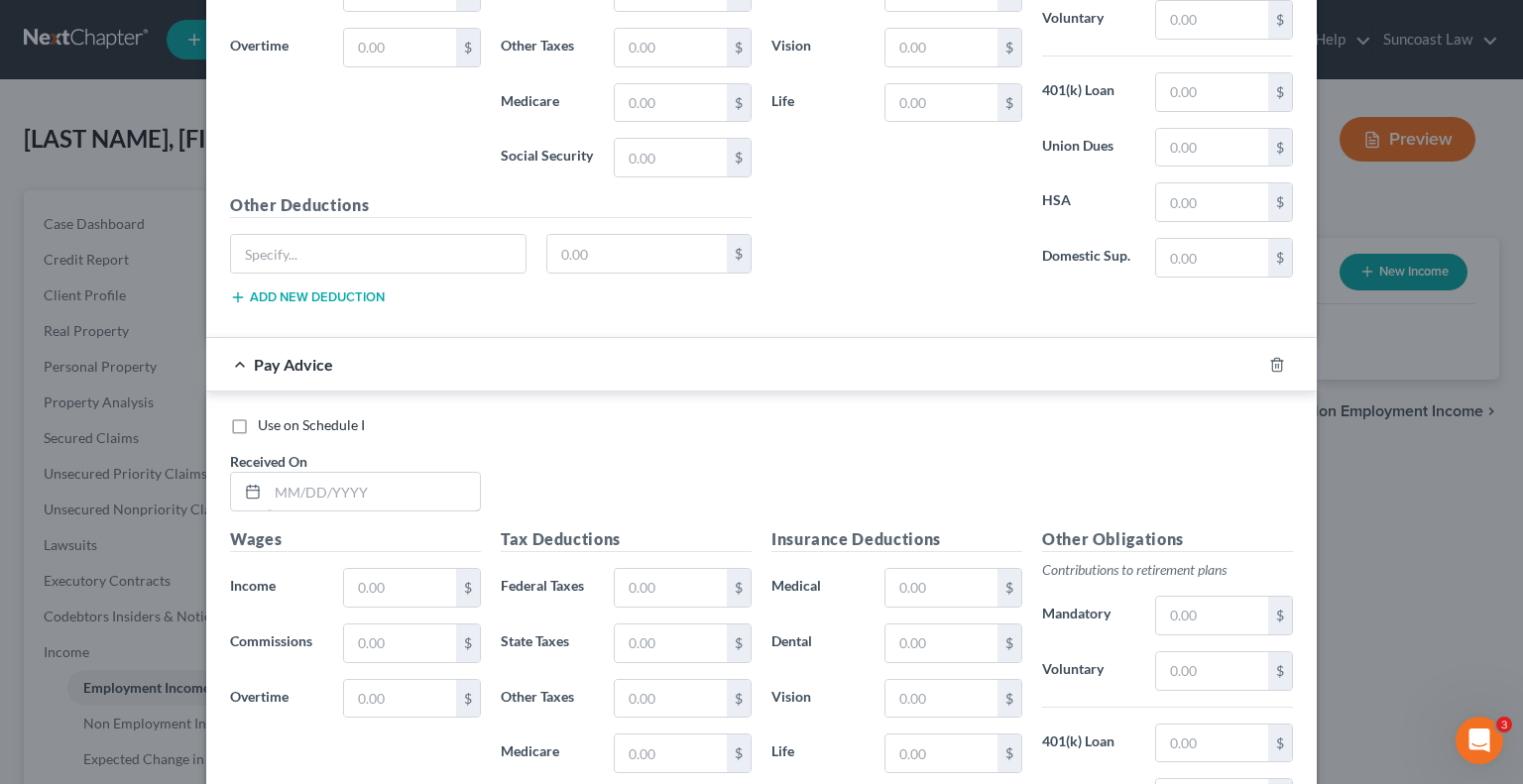 drag, startPoint x: 377, startPoint y: 439, endPoint x: 484, endPoint y: 350, distance: 139.17615 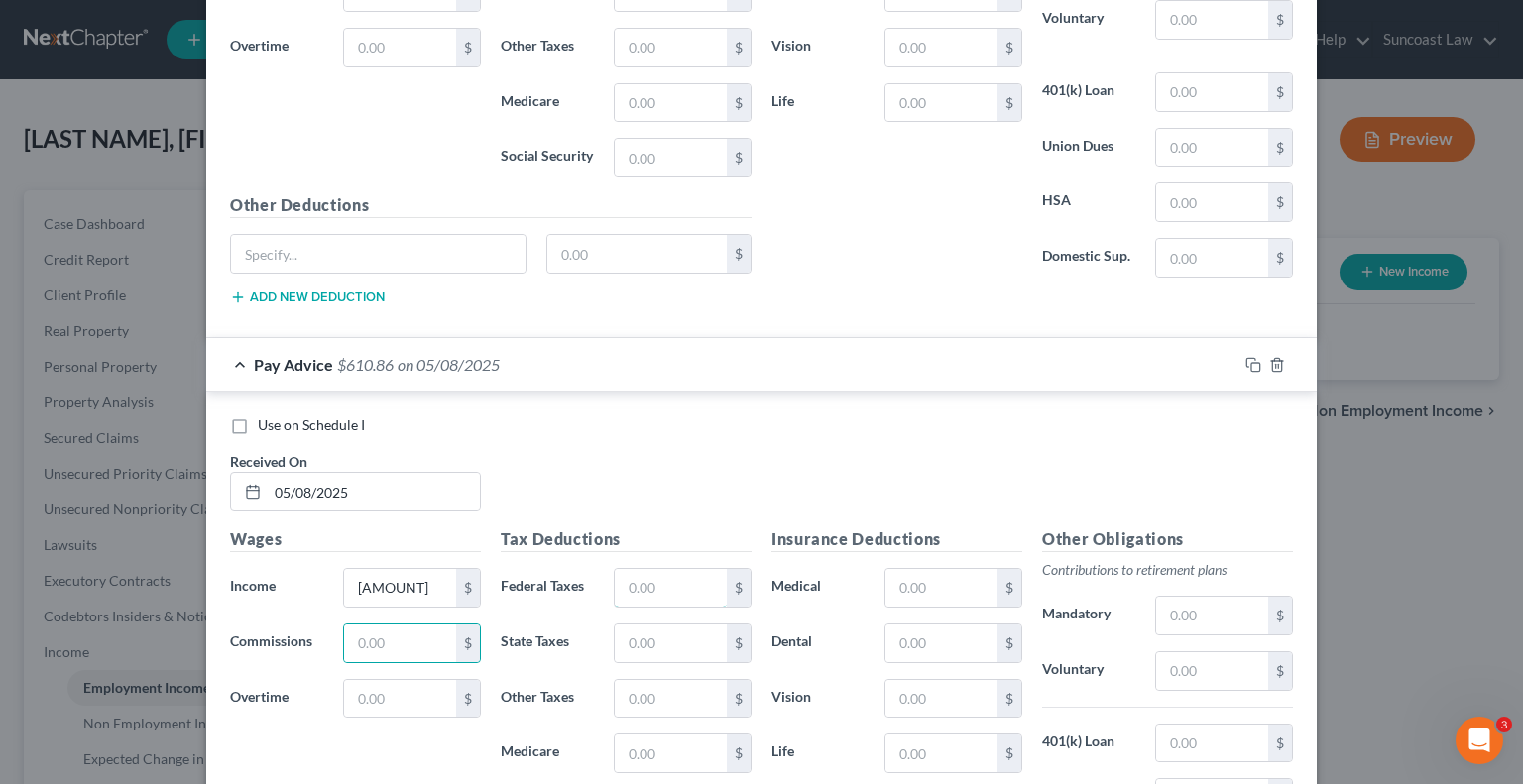 drag, startPoint x: 654, startPoint y: 529, endPoint x: 895, endPoint y: 476, distance: 246.759 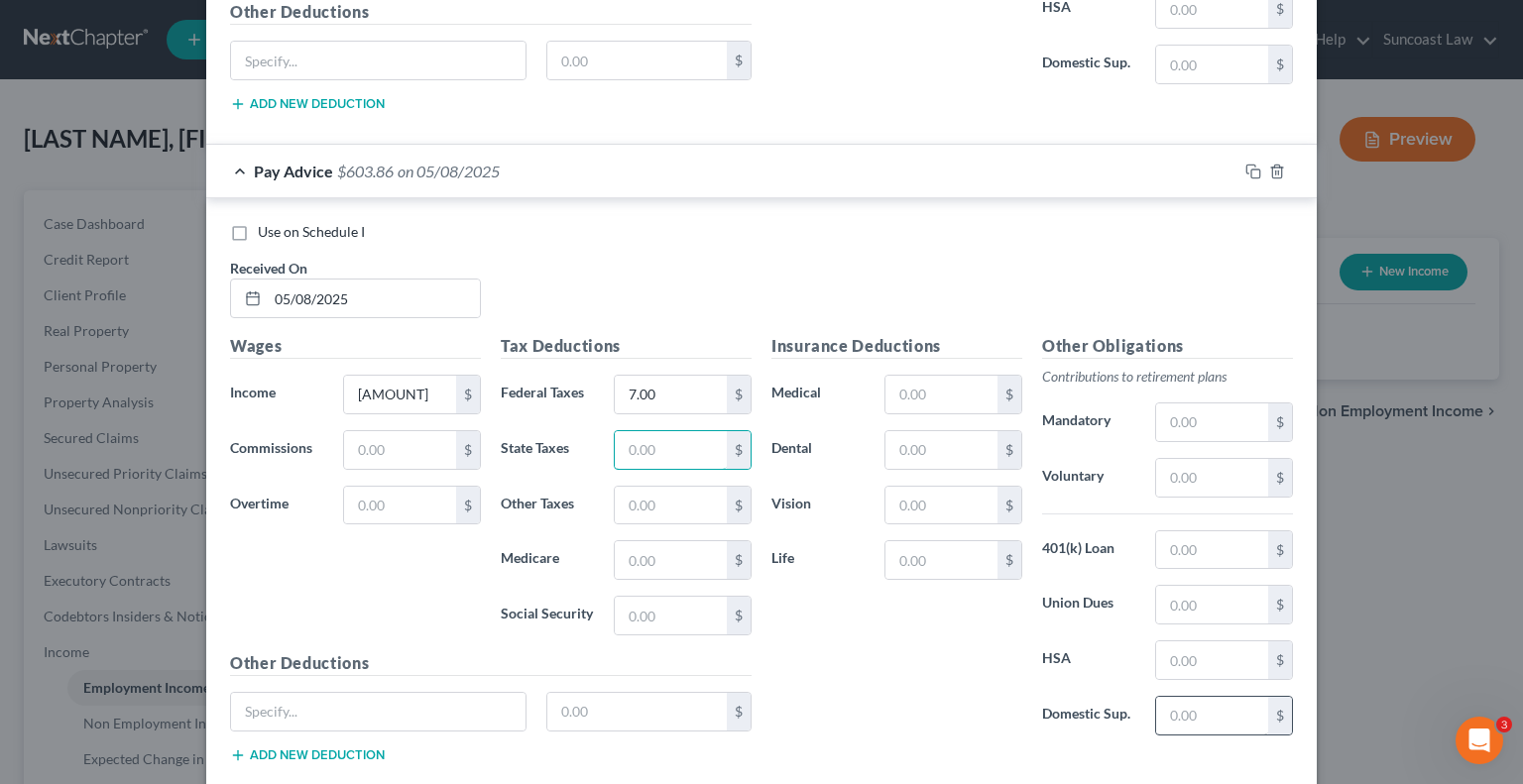 scroll, scrollTop: 7763, scrollLeft: 0, axis: vertical 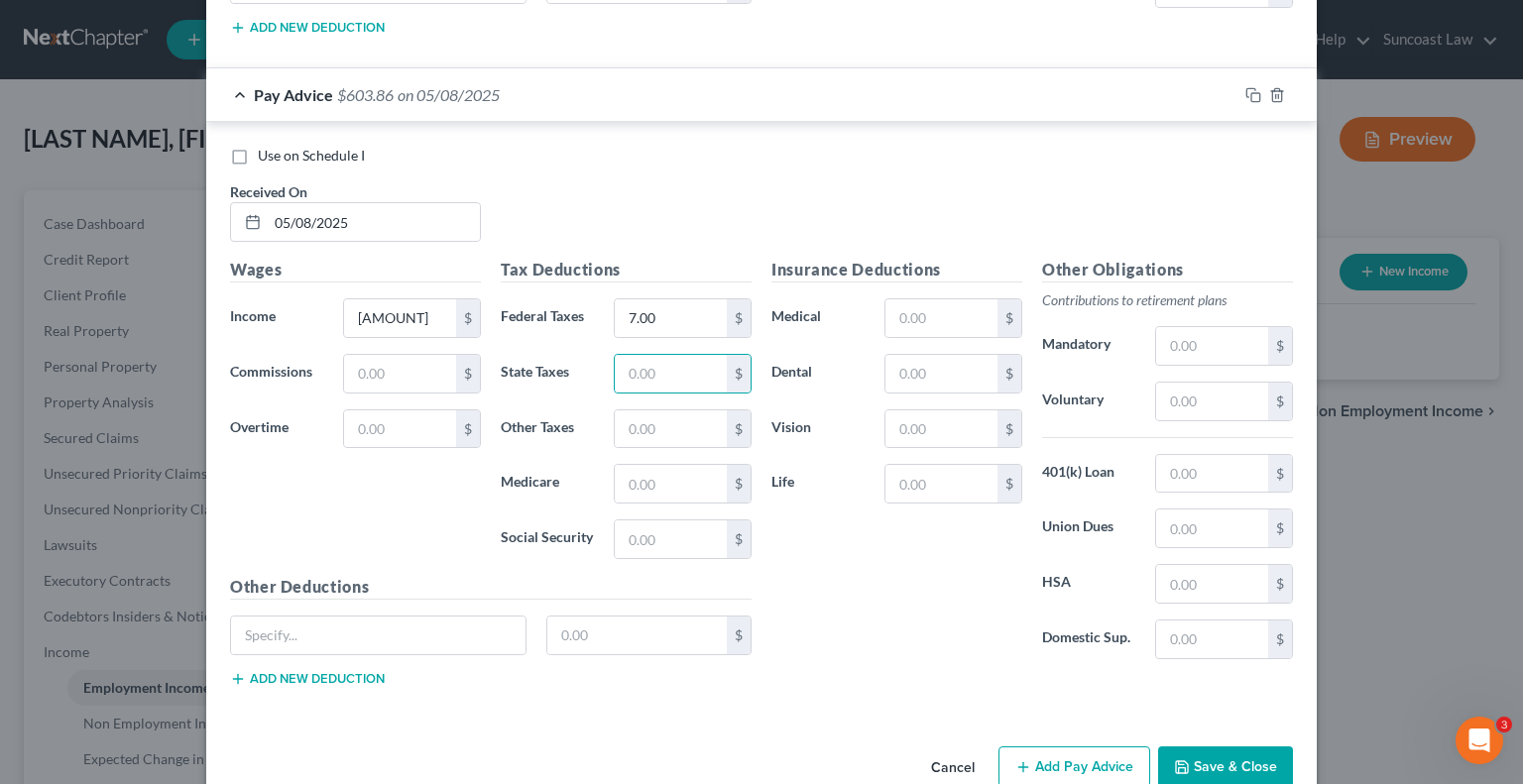click on "Add Pay Advice" at bounding box center (1074, 767) 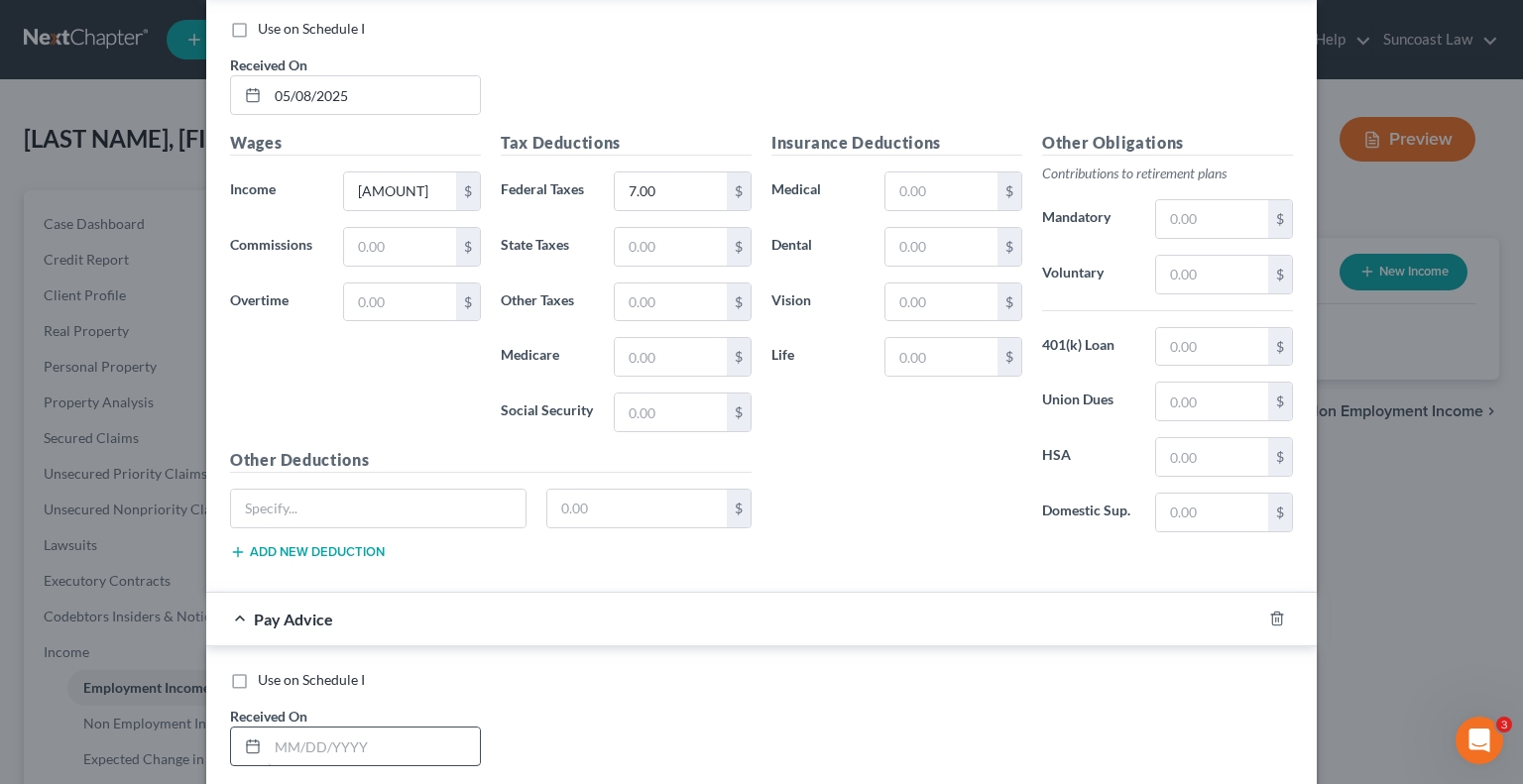 scroll, scrollTop: 8159, scrollLeft: 0, axis: vertical 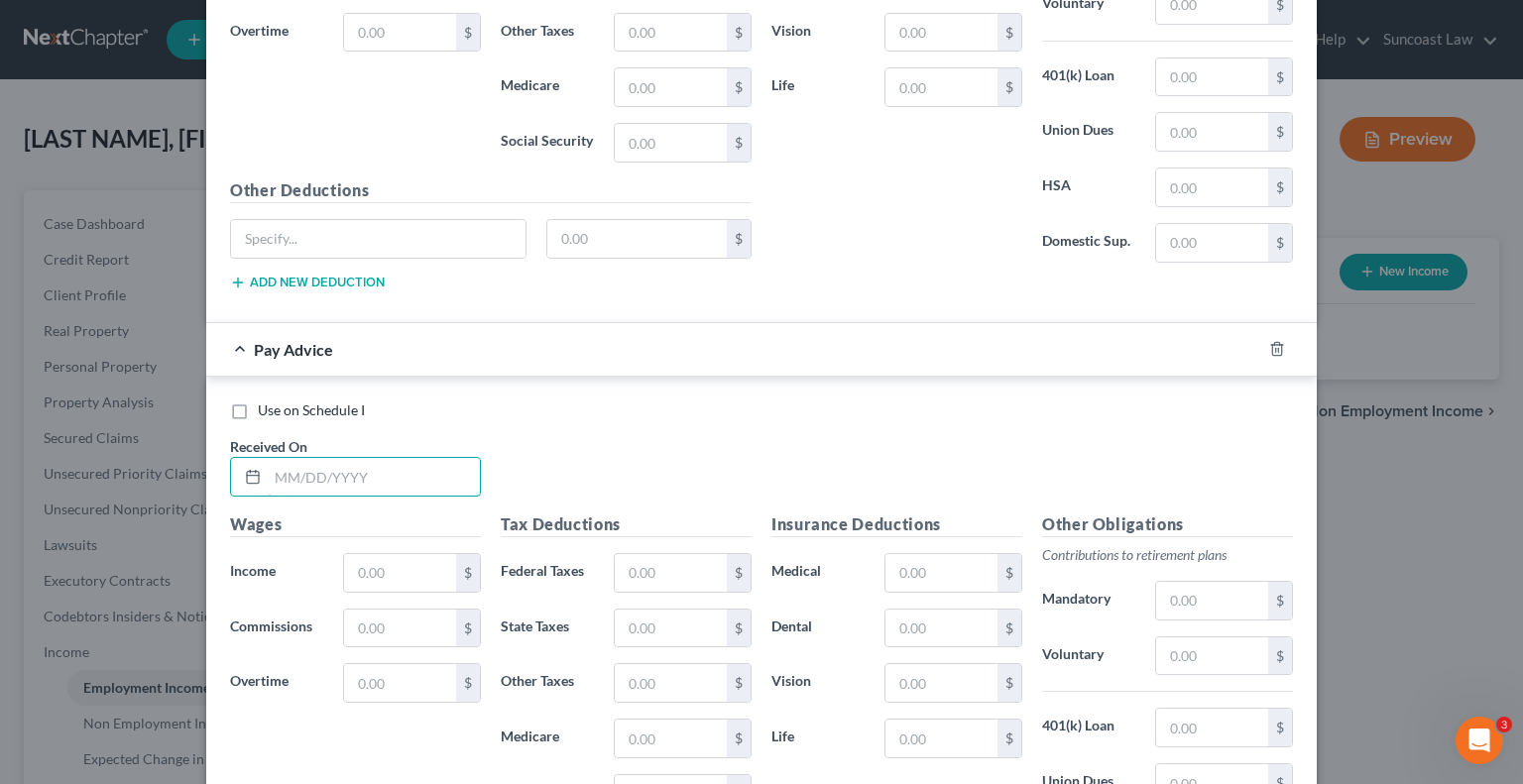 drag, startPoint x: 399, startPoint y: 442, endPoint x: 637, endPoint y: 336, distance: 260.53791 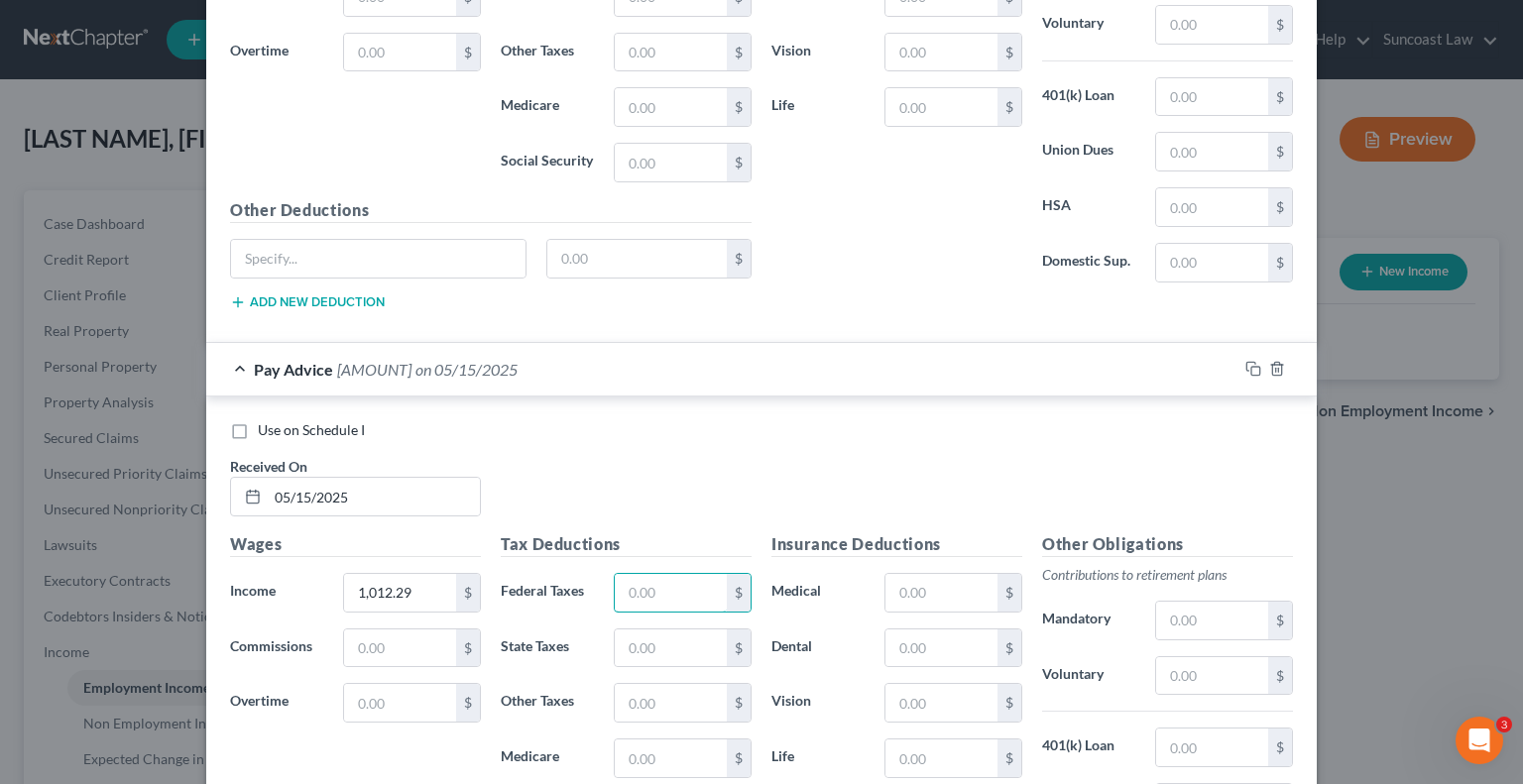 drag, startPoint x: 643, startPoint y: 510, endPoint x: 823, endPoint y: 432, distance: 196.17339 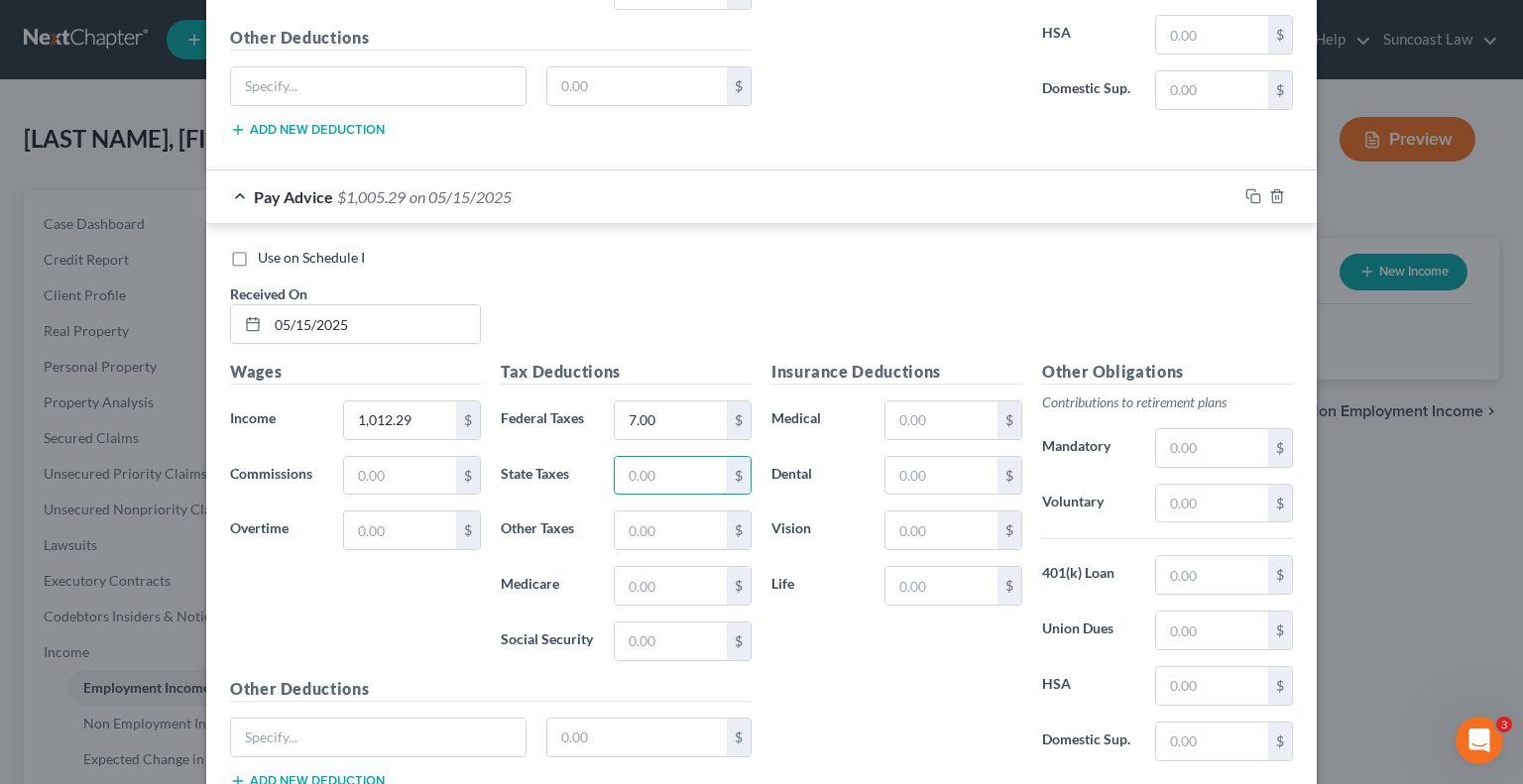 scroll, scrollTop: 8411, scrollLeft: 0, axis: vertical 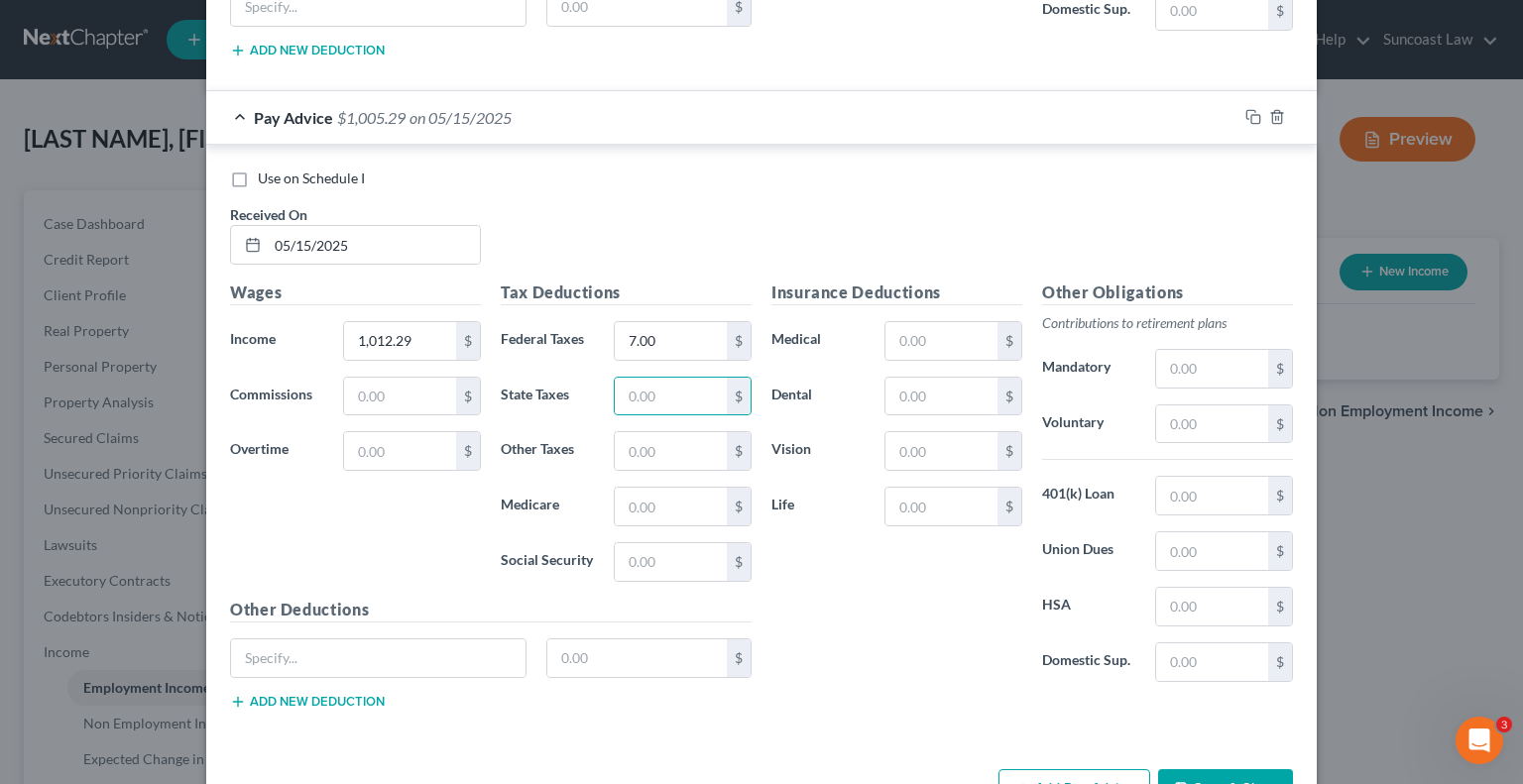 drag, startPoint x: 1092, startPoint y: 717, endPoint x: 511, endPoint y: 513, distance: 615.7735 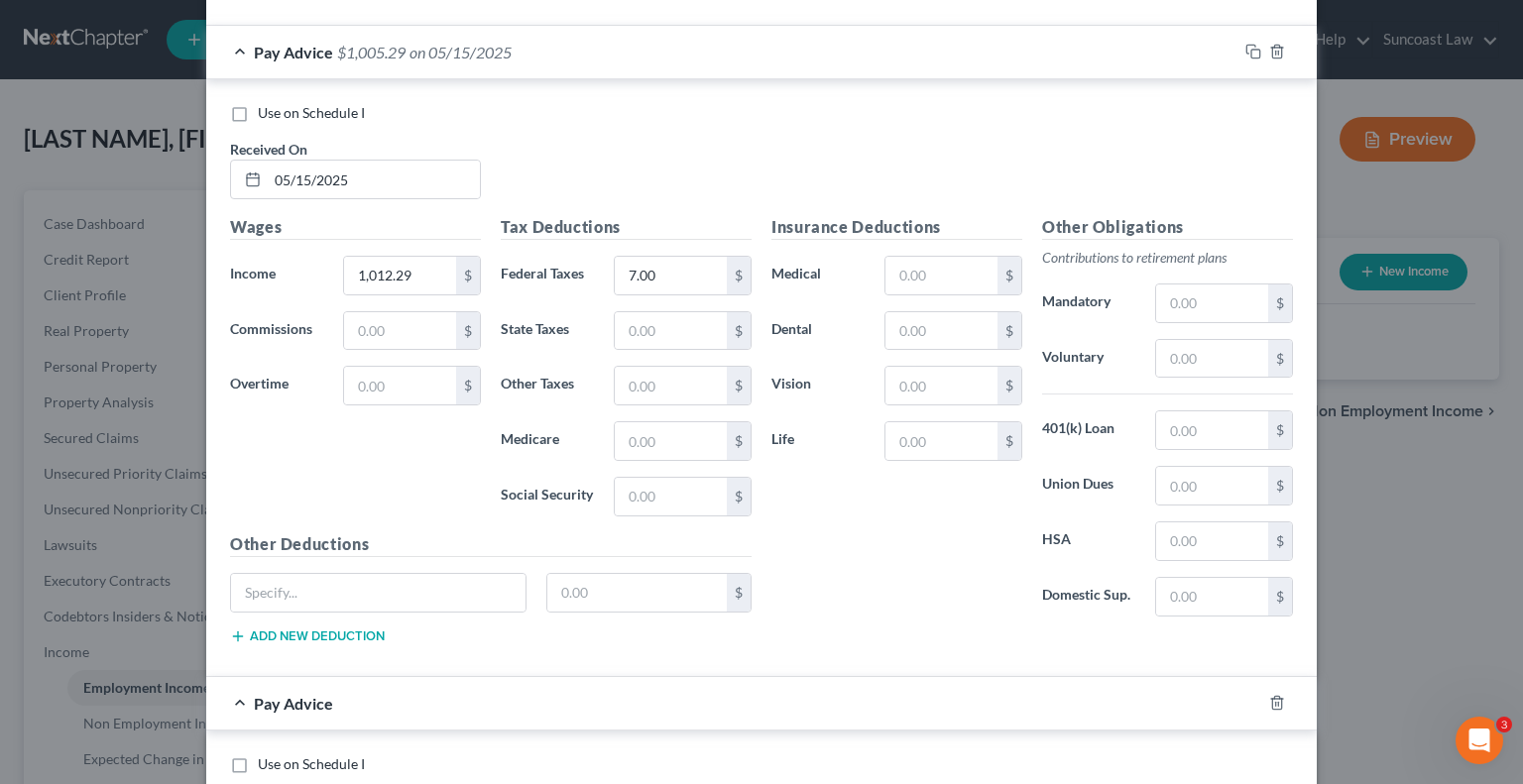 scroll, scrollTop: 8510, scrollLeft: 0, axis: vertical 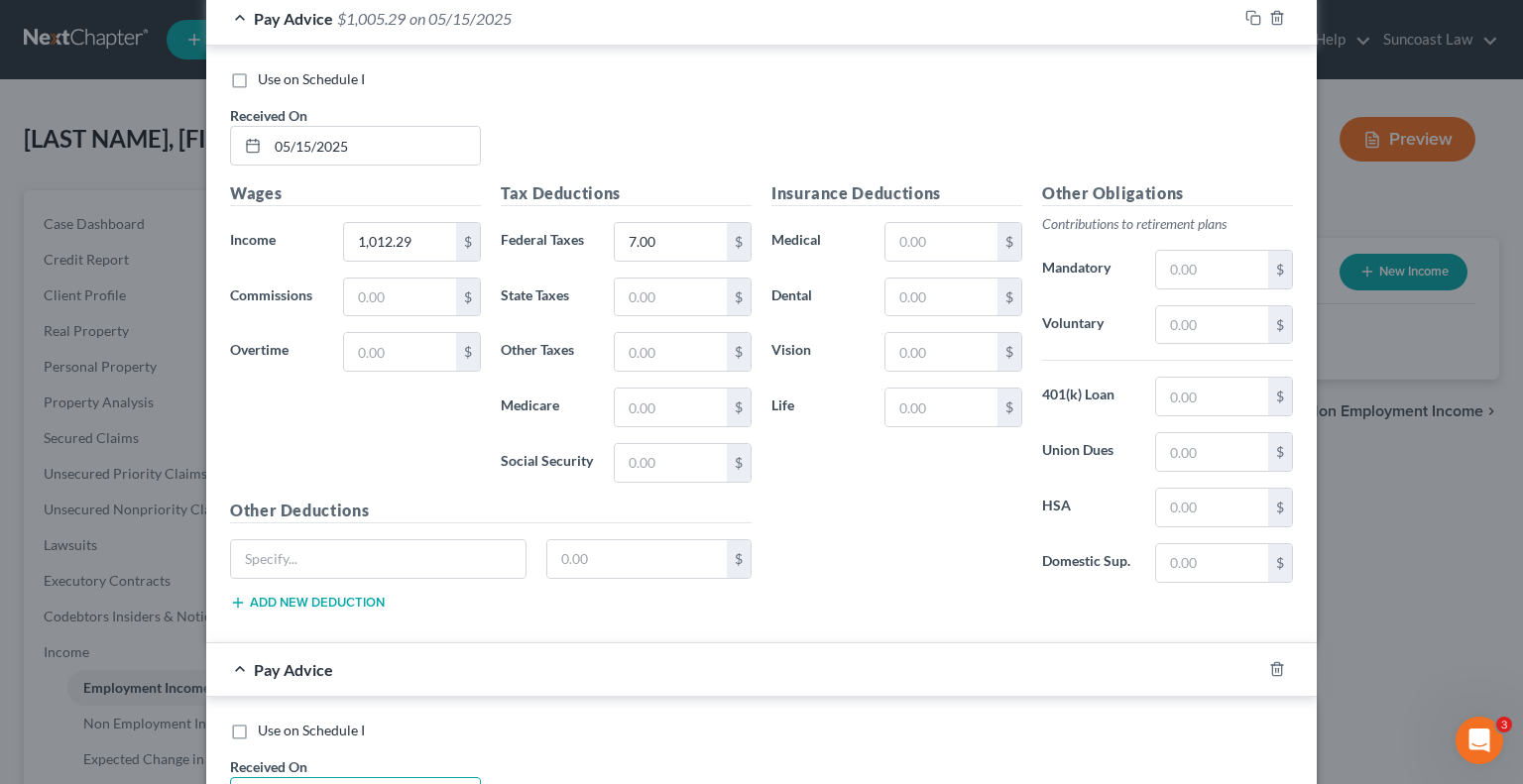 drag, startPoint x: 425, startPoint y: 725, endPoint x: 541, endPoint y: 645, distance: 140.91132 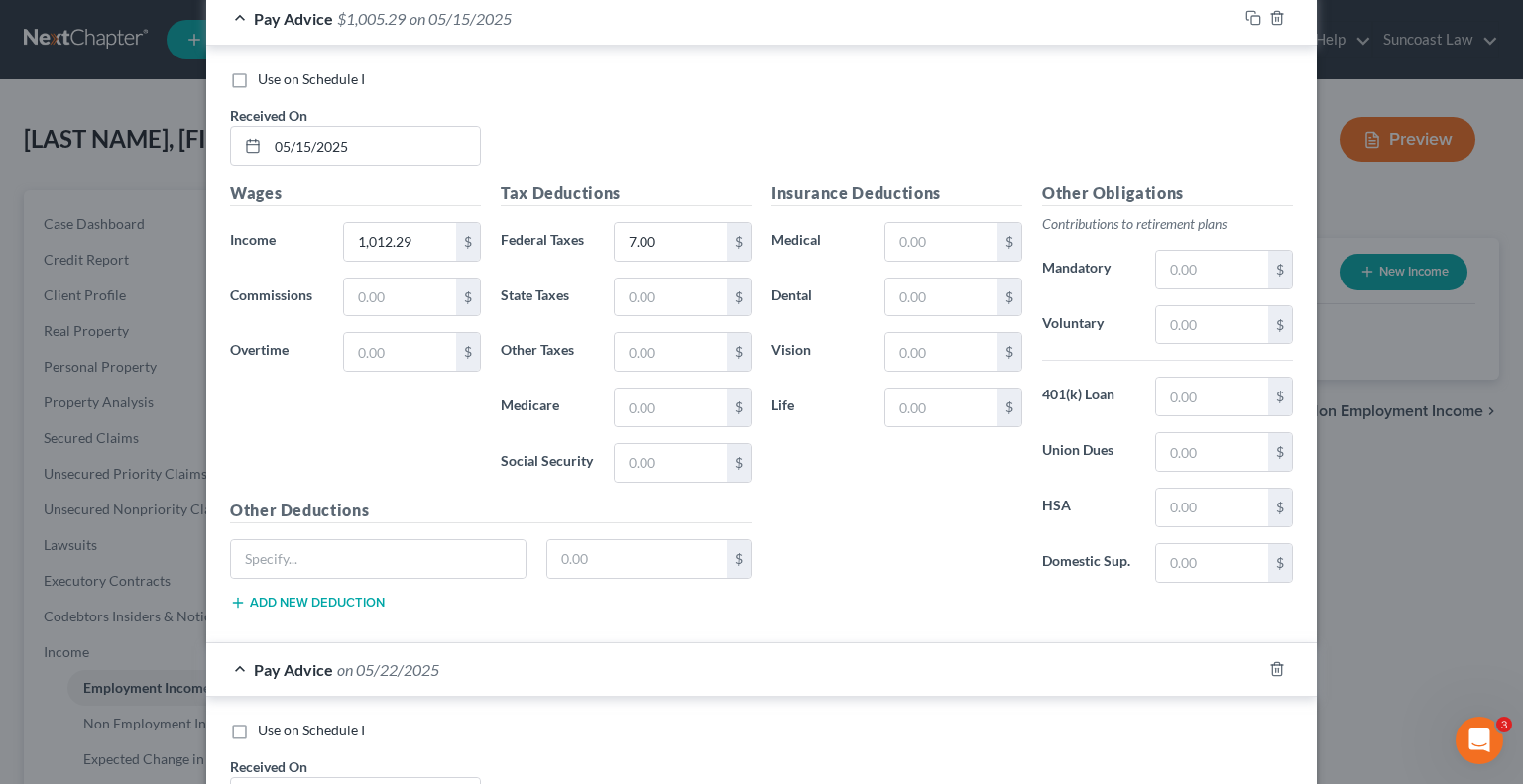 scroll, scrollTop: 8944, scrollLeft: 0, axis: vertical 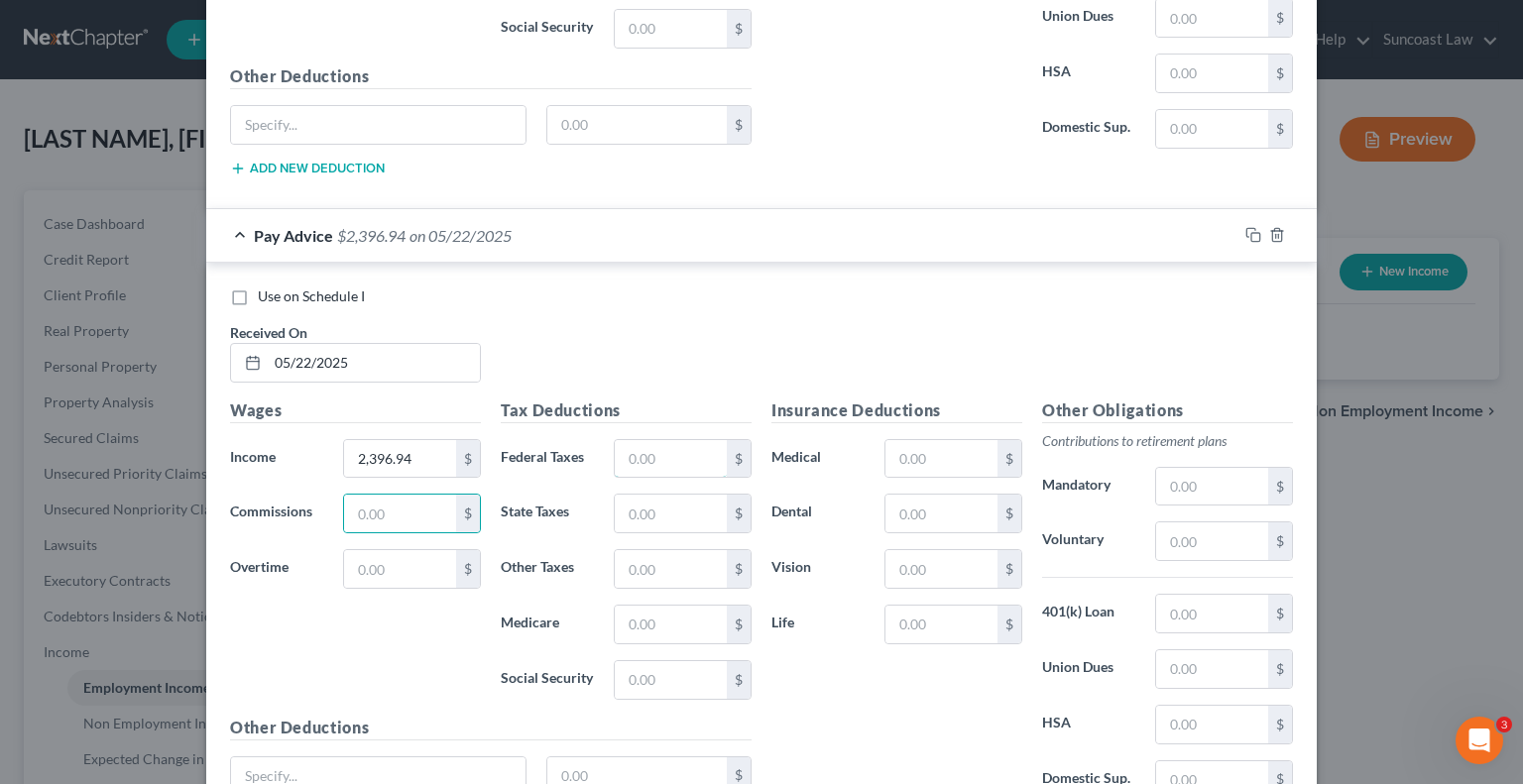 drag, startPoint x: 679, startPoint y: 394, endPoint x: 766, endPoint y: 370, distance: 90.24965 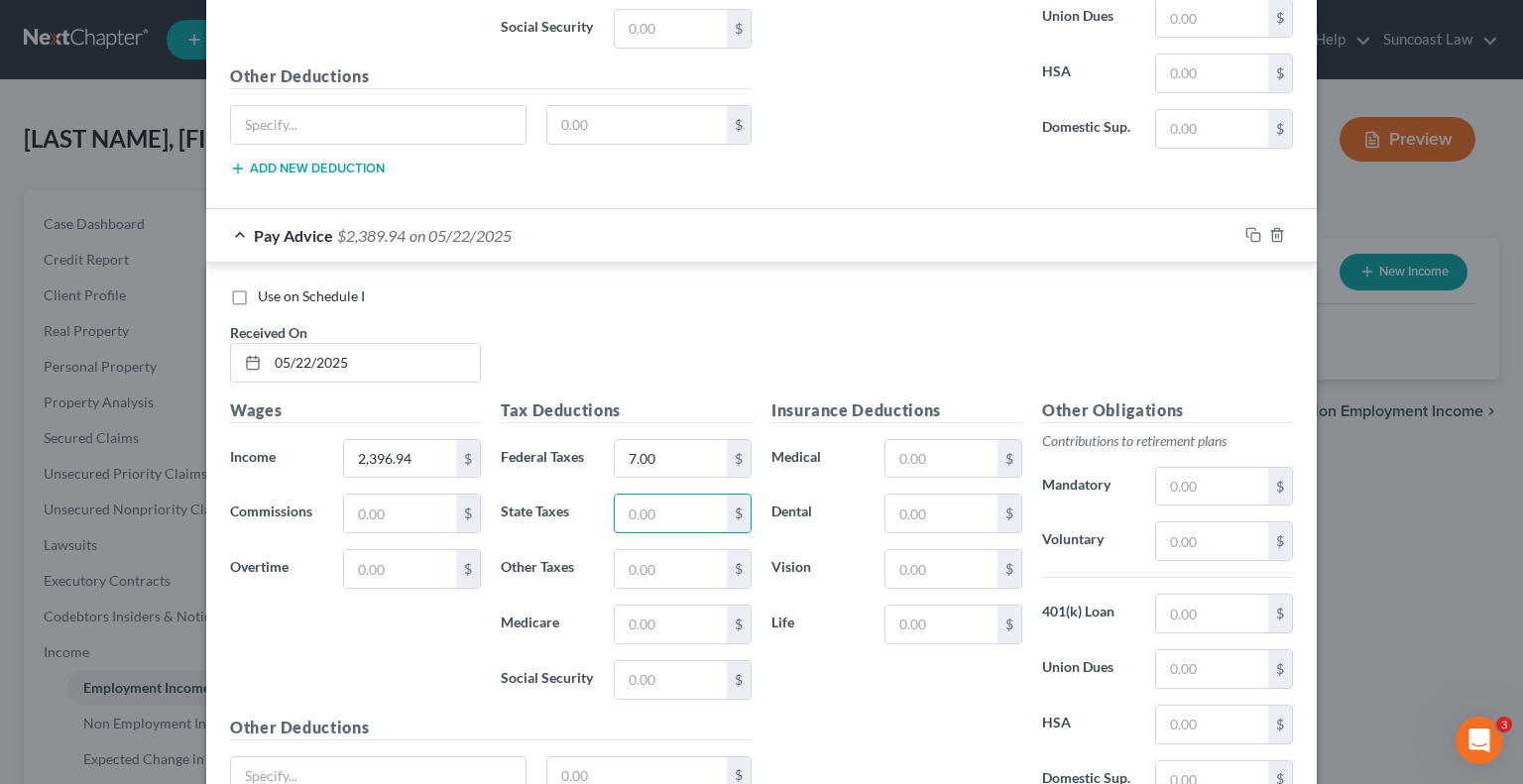 scroll, scrollTop: 9059, scrollLeft: 0, axis: vertical 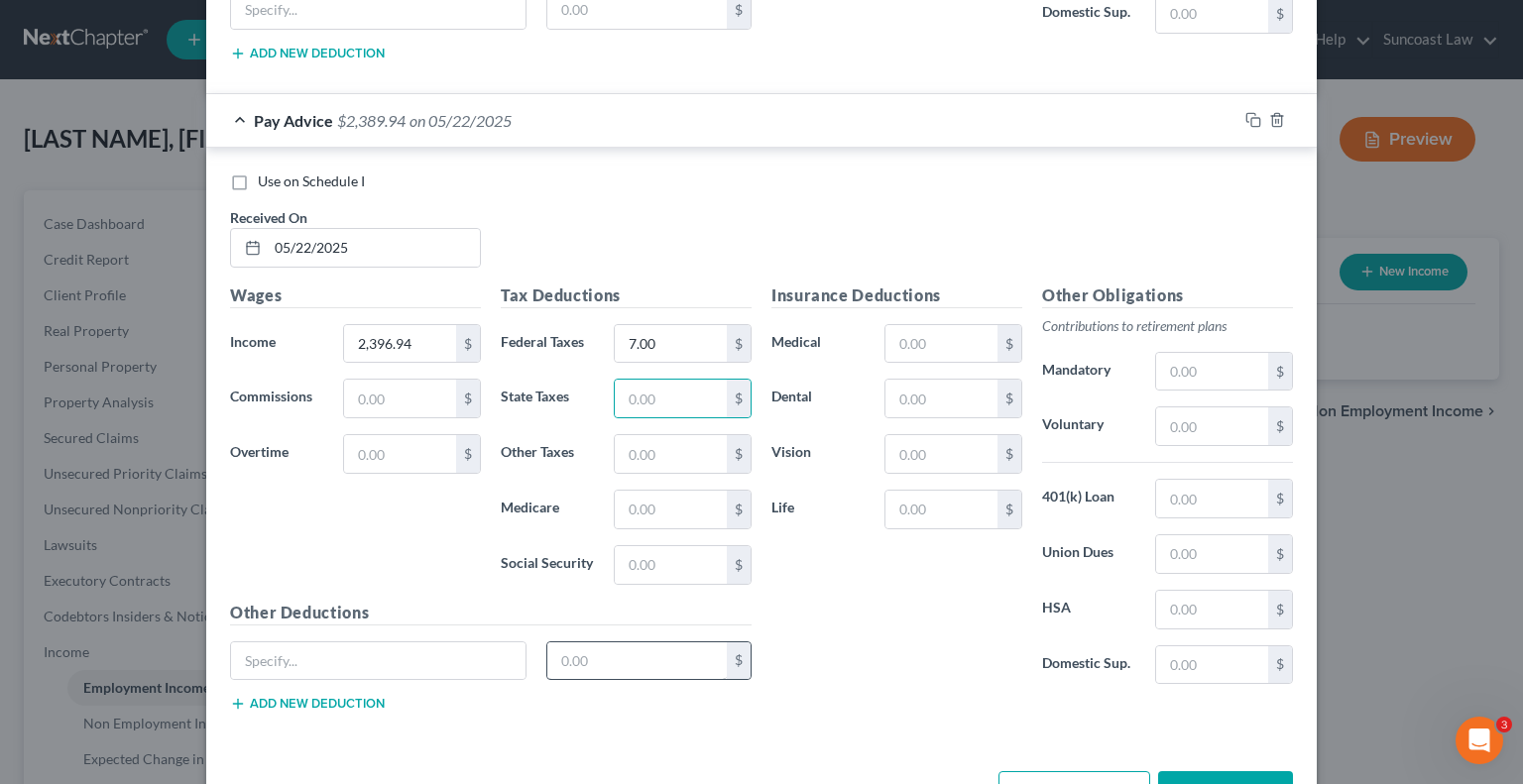 drag, startPoint x: 1107, startPoint y: 731, endPoint x: 653, endPoint y: 578, distance: 479.0877 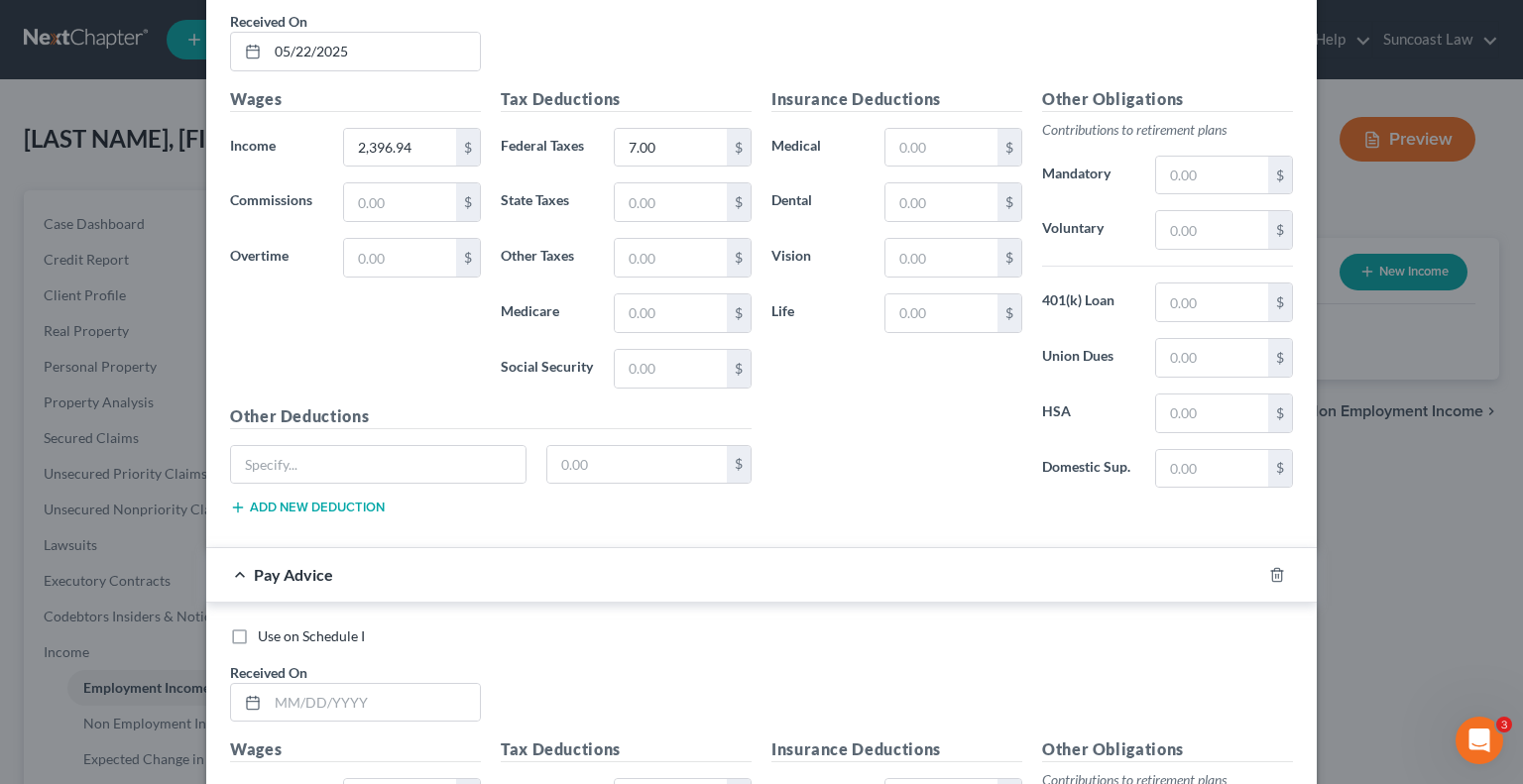 scroll, scrollTop: 9410, scrollLeft: 0, axis: vertical 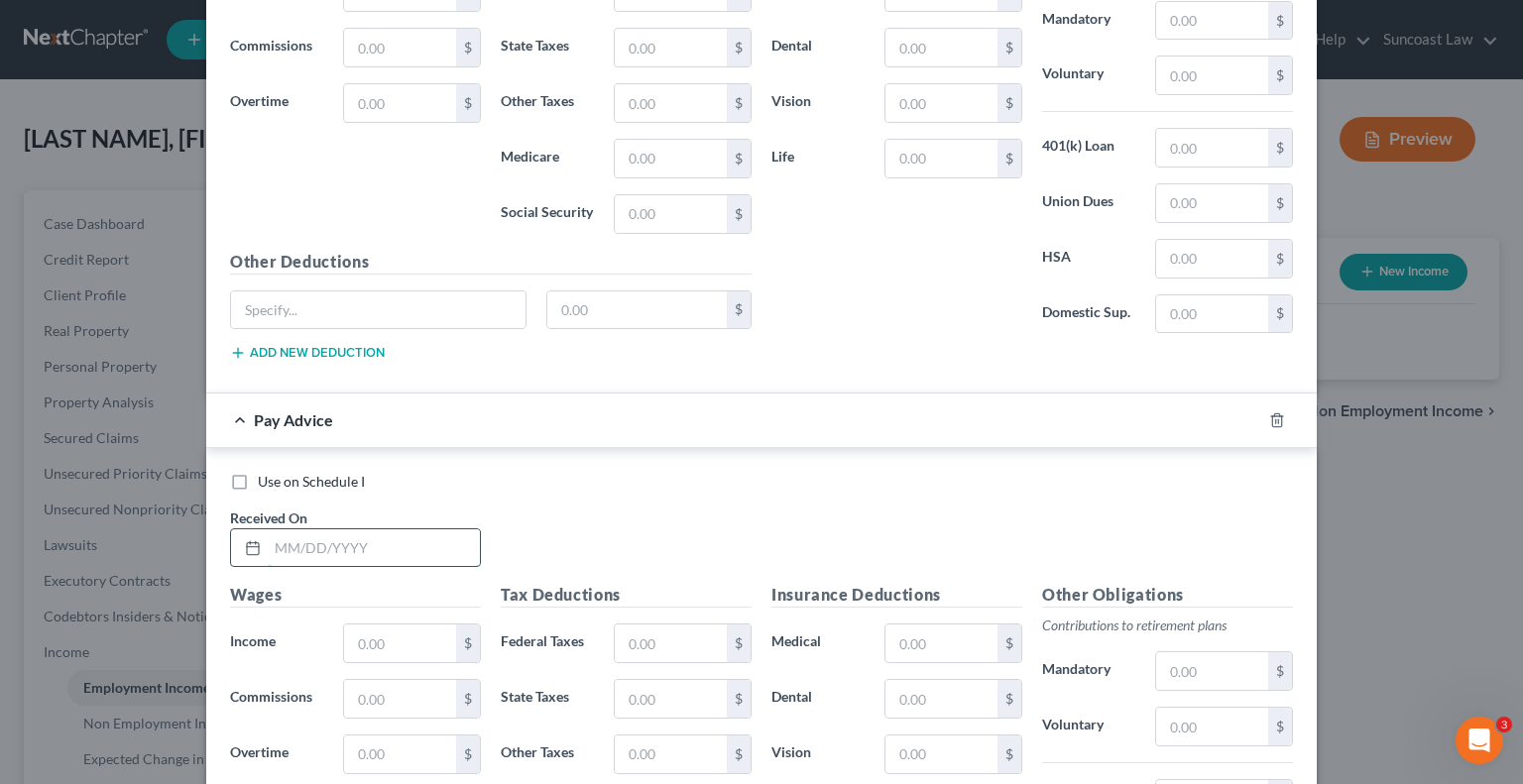 click at bounding box center [374, 548] 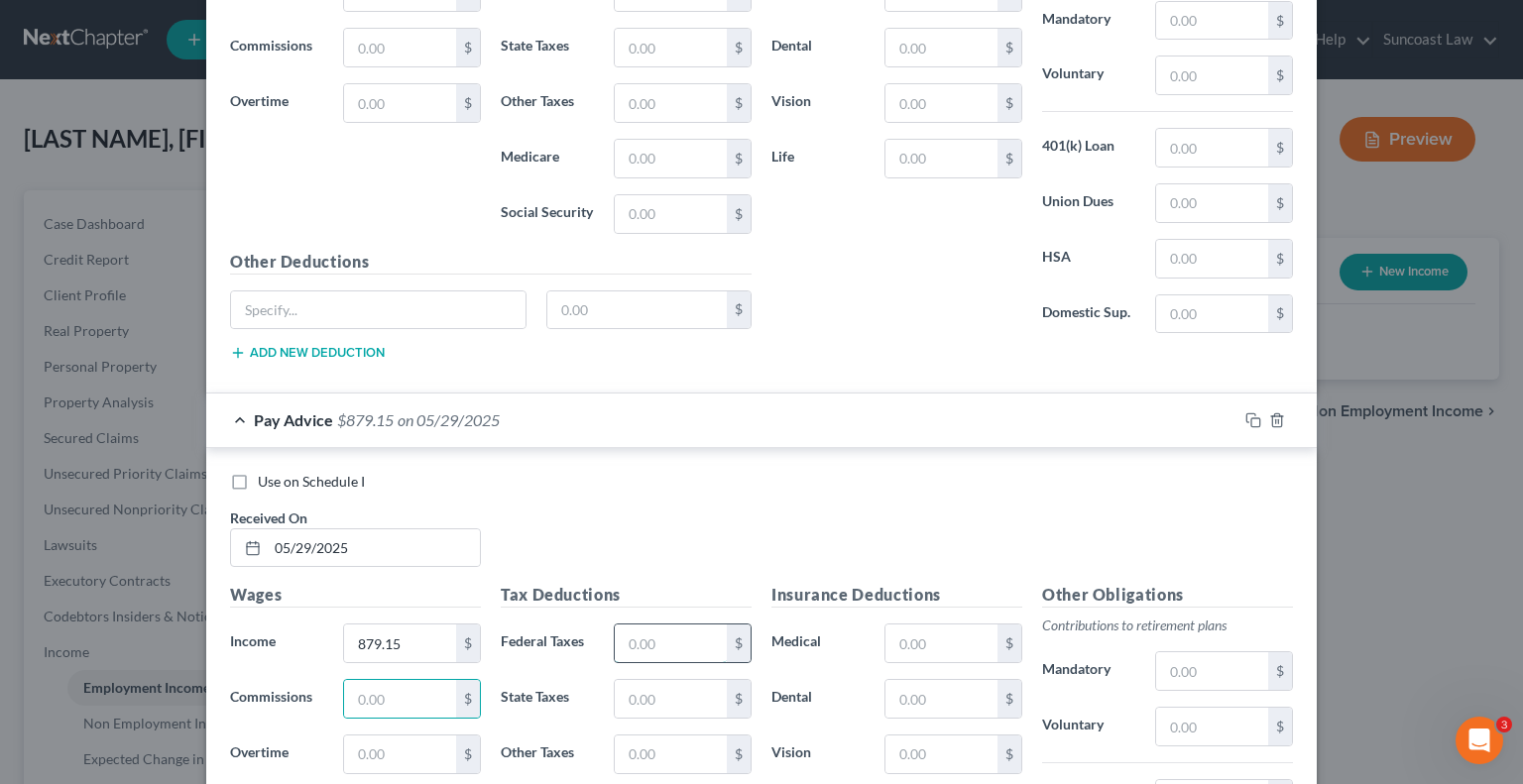 drag, startPoint x: 654, startPoint y: 575, endPoint x: 648, endPoint y: 554, distance: 21.84033 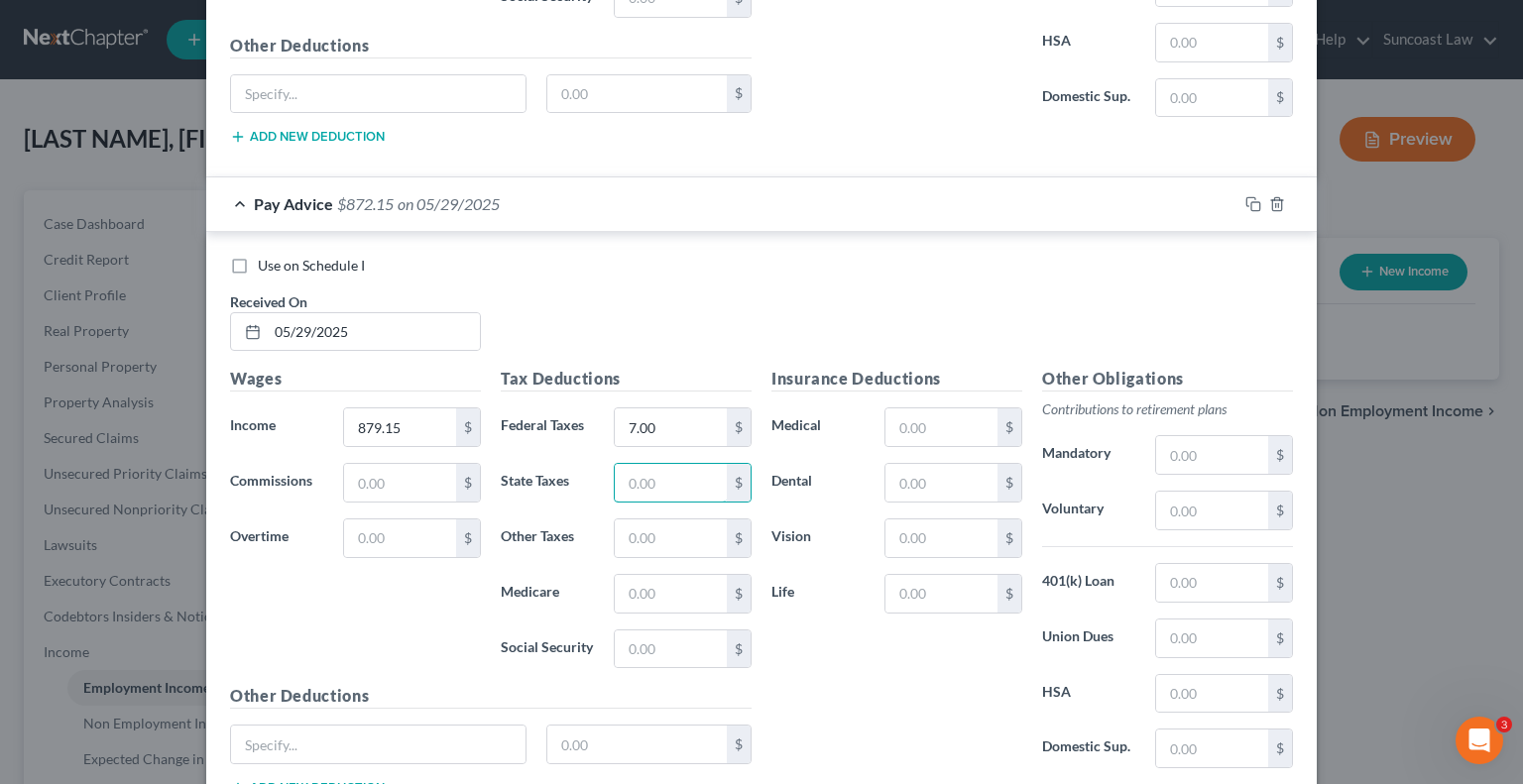 scroll, scrollTop: 9705, scrollLeft: 0, axis: vertical 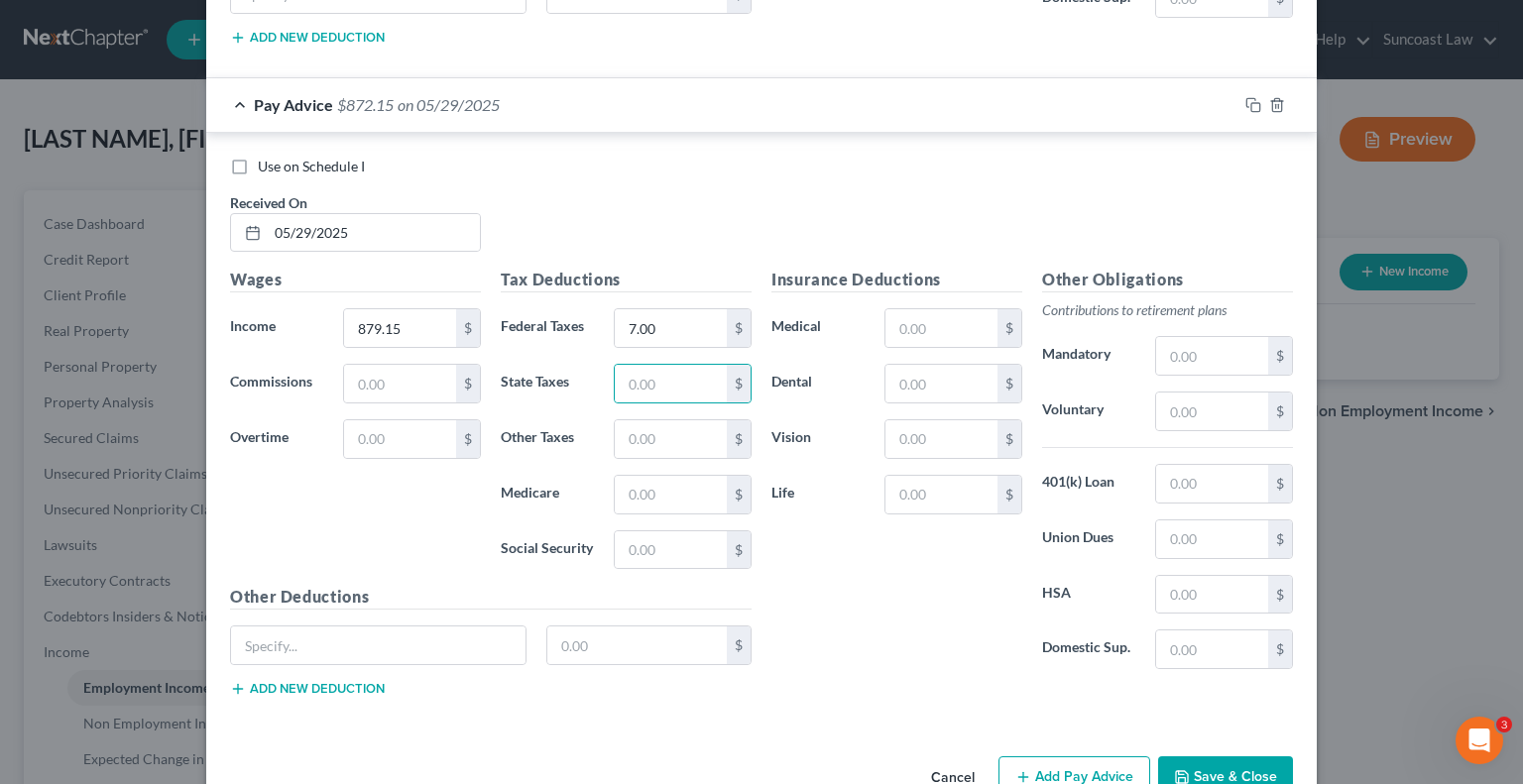 click on "Add Pay Advice" at bounding box center (1074, 777) 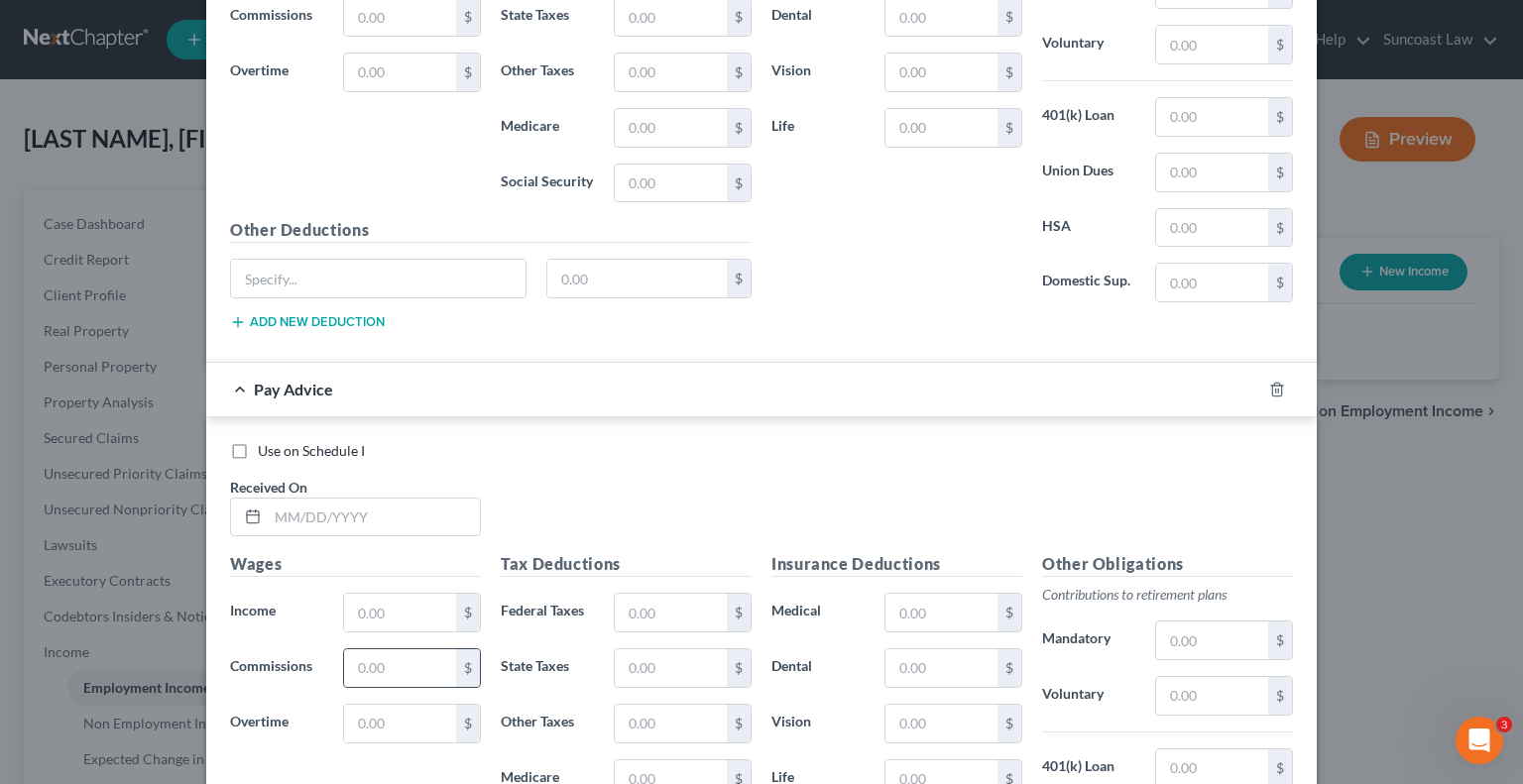 scroll, scrollTop: 10201, scrollLeft: 0, axis: vertical 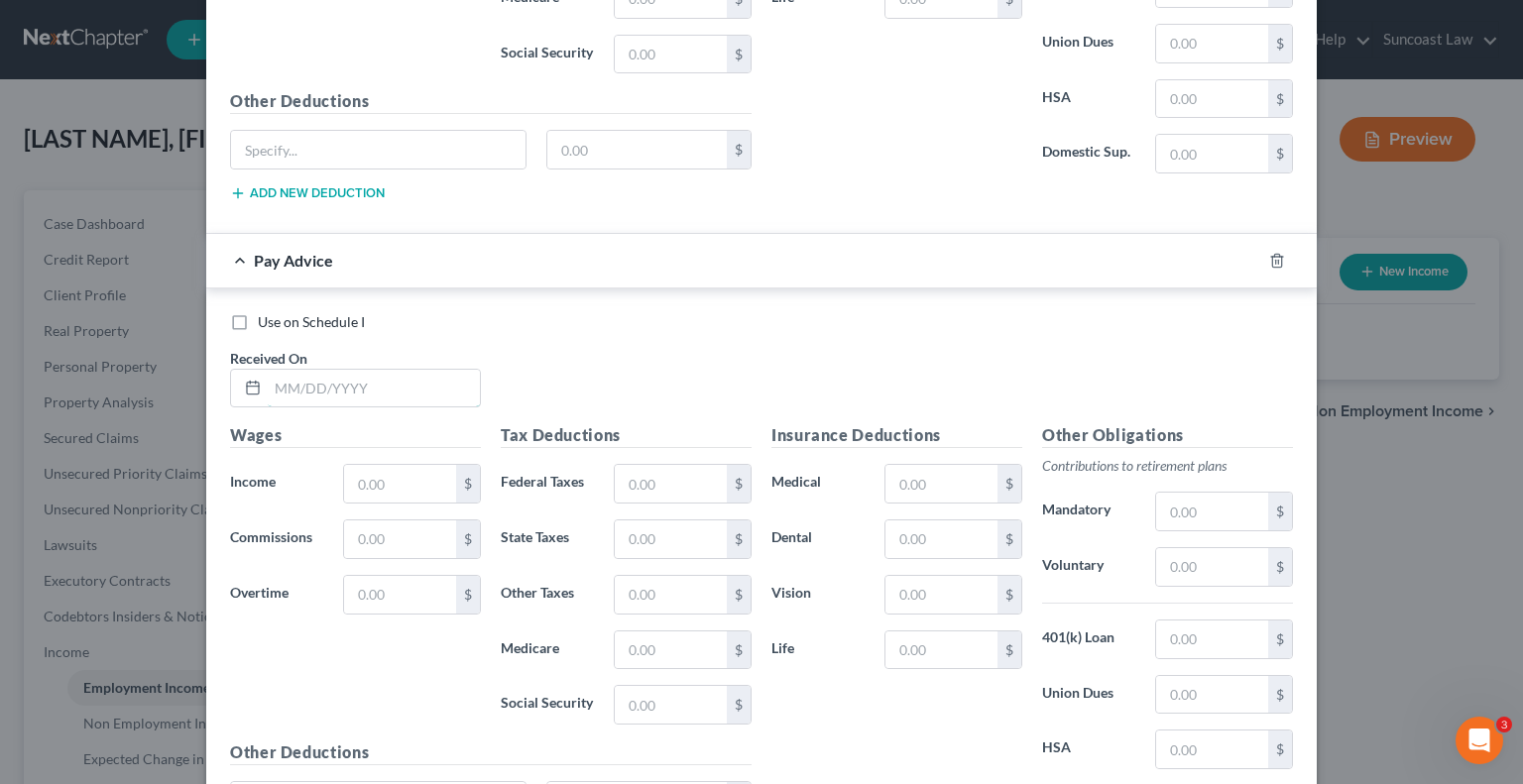 drag, startPoint x: 418, startPoint y: 344, endPoint x: 486, endPoint y: 336, distance: 68.46897 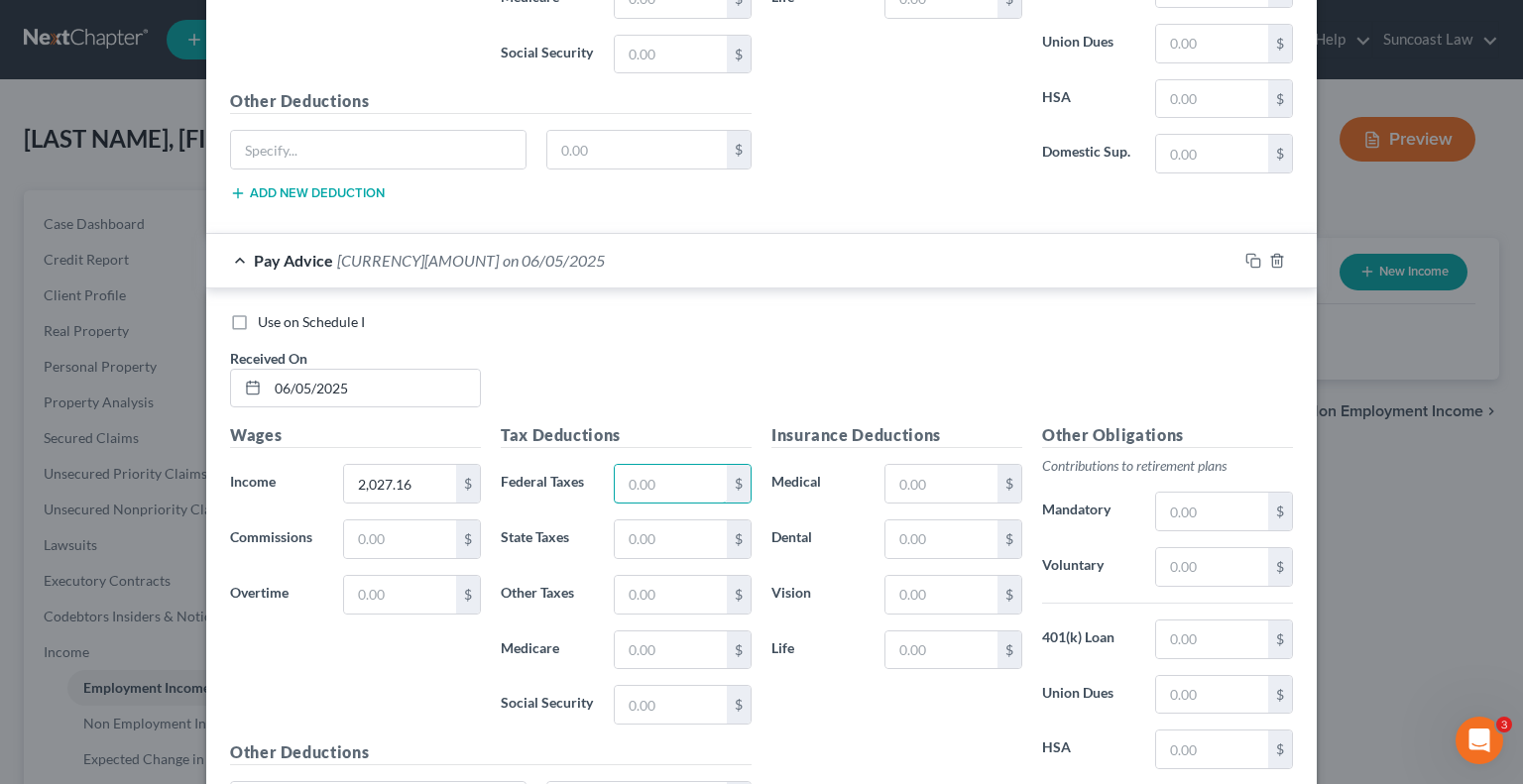 drag, startPoint x: 681, startPoint y: 420, endPoint x: 835, endPoint y: 385, distance: 157.9272 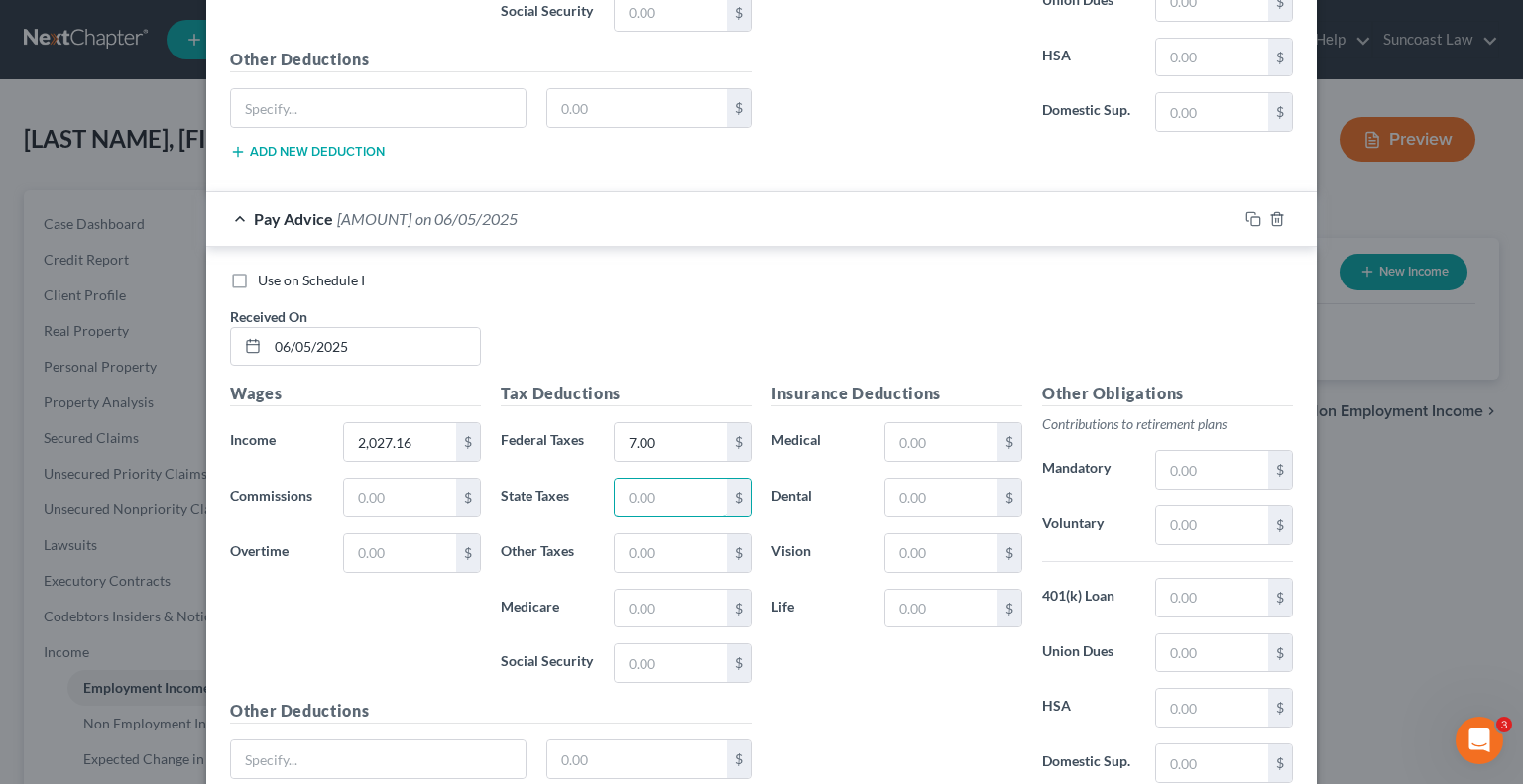 scroll, scrollTop: 10354, scrollLeft: 0, axis: vertical 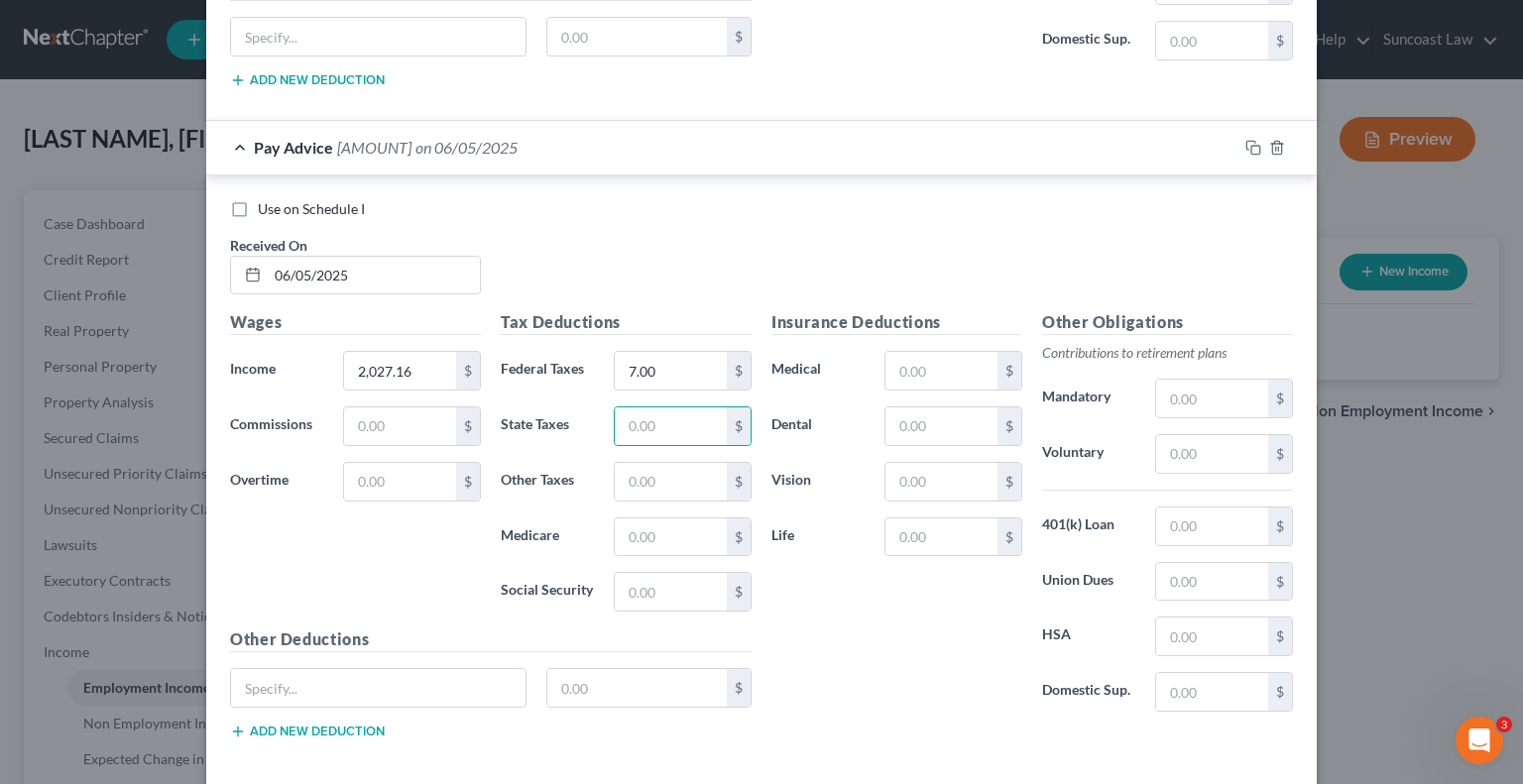 click on "Add Pay Advice" at bounding box center [1074, 820] 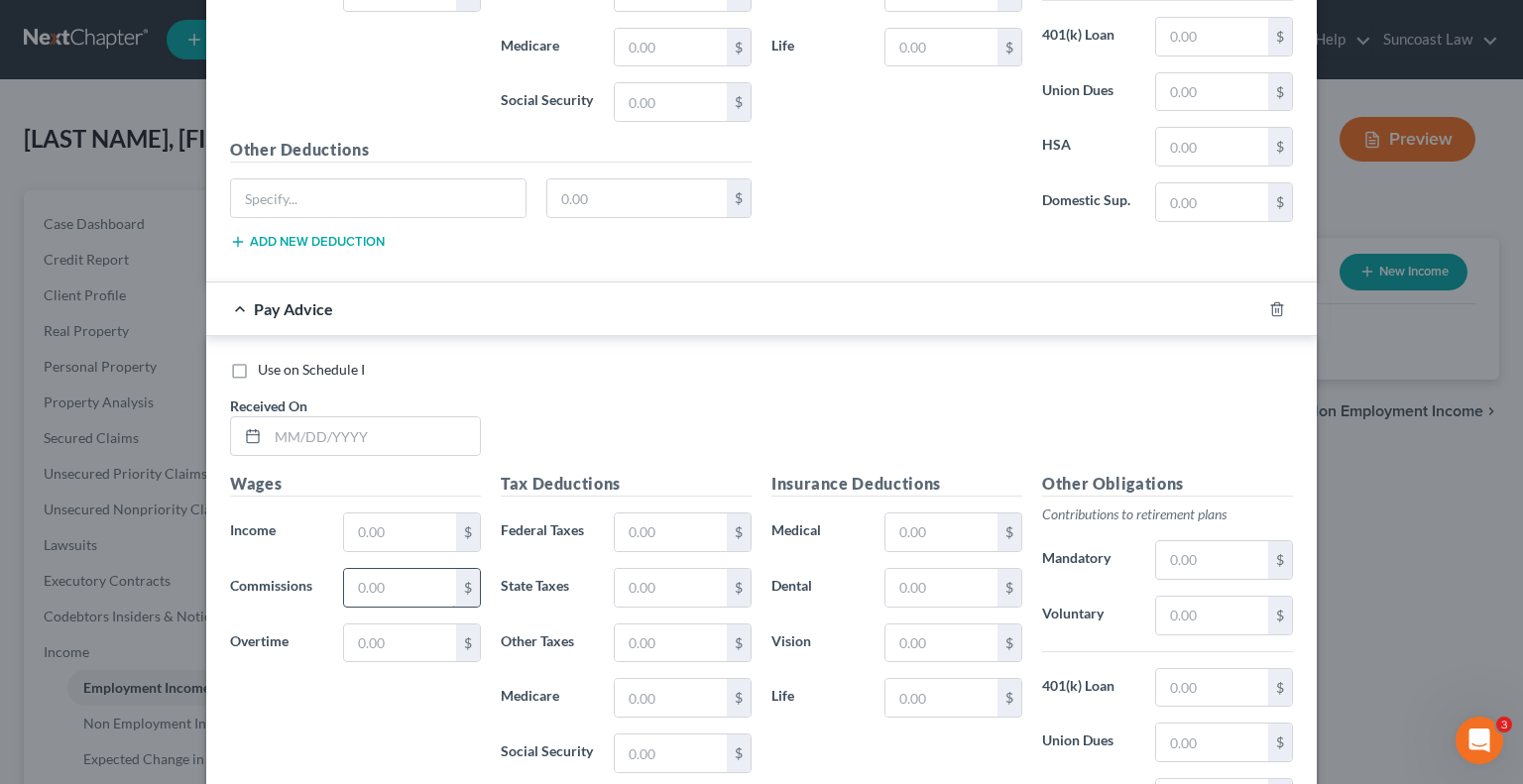 scroll, scrollTop: 10849, scrollLeft: 0, axis: vertical 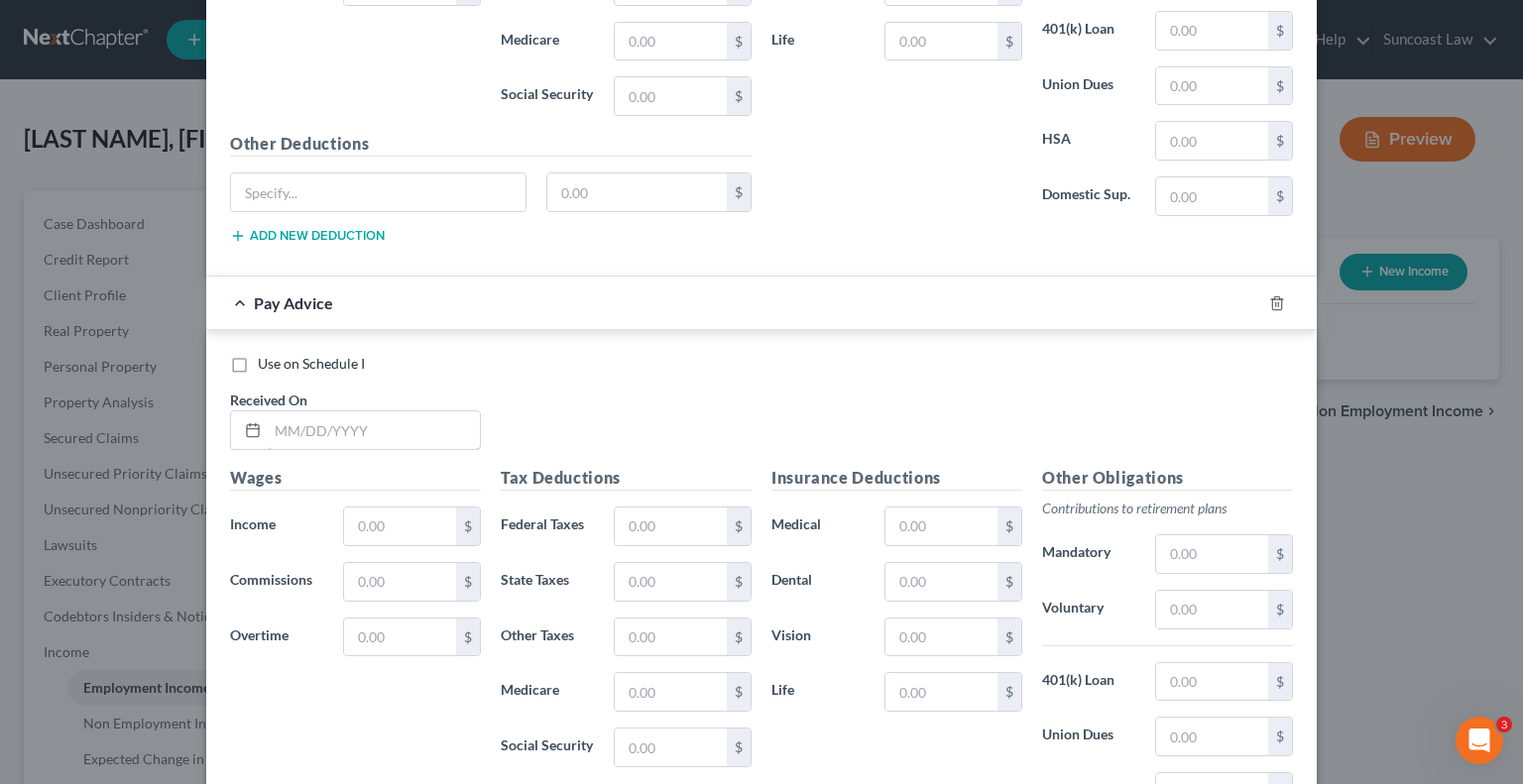 drag, startPoint x: 391, startPoint y: 344, endPoint x: 567, endPoint y: 302, distance: 180.94198 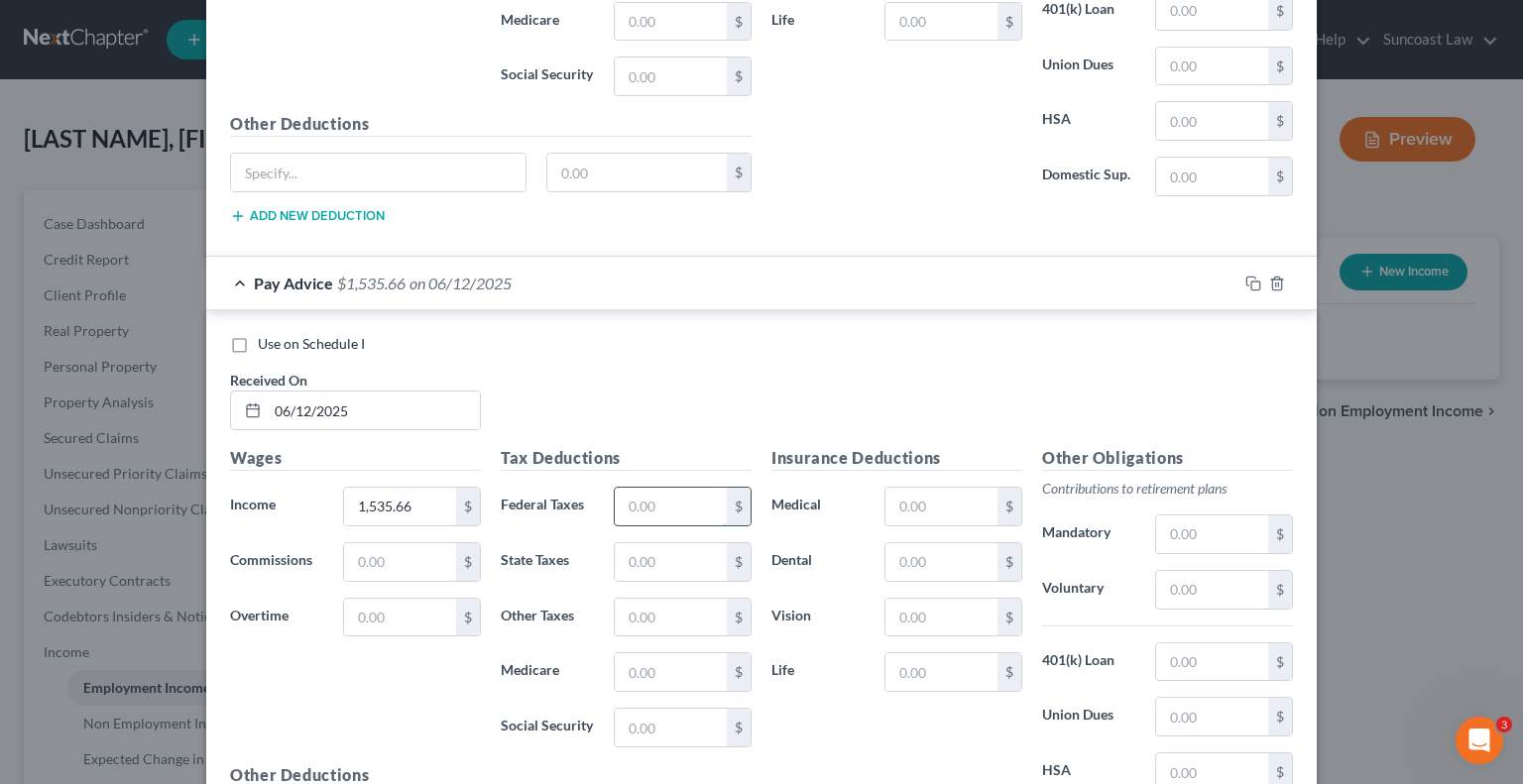 click at bounding box center [670, 506] 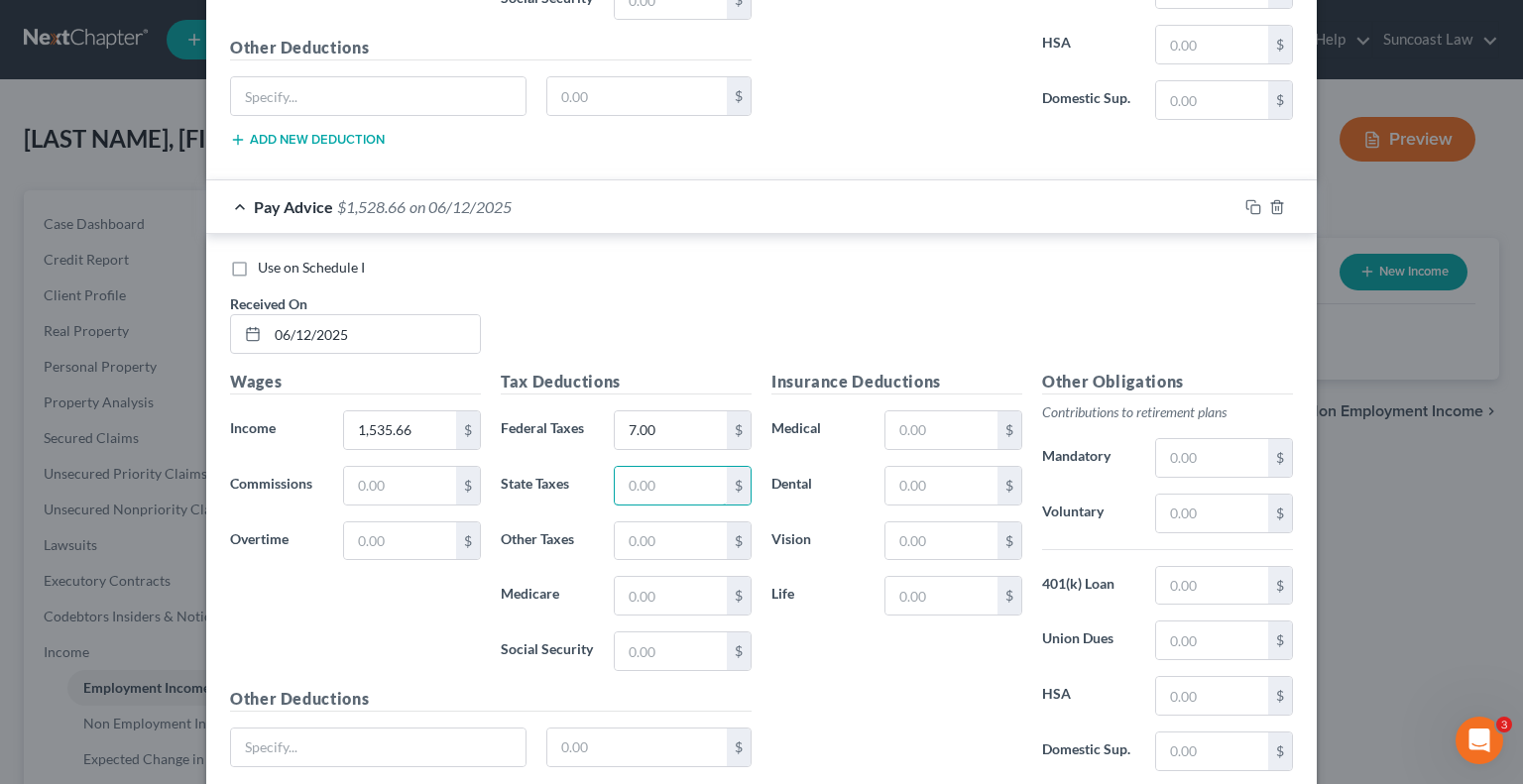 scroll, scrollTop: 11001, scrollLeft: 0, axis: vertical 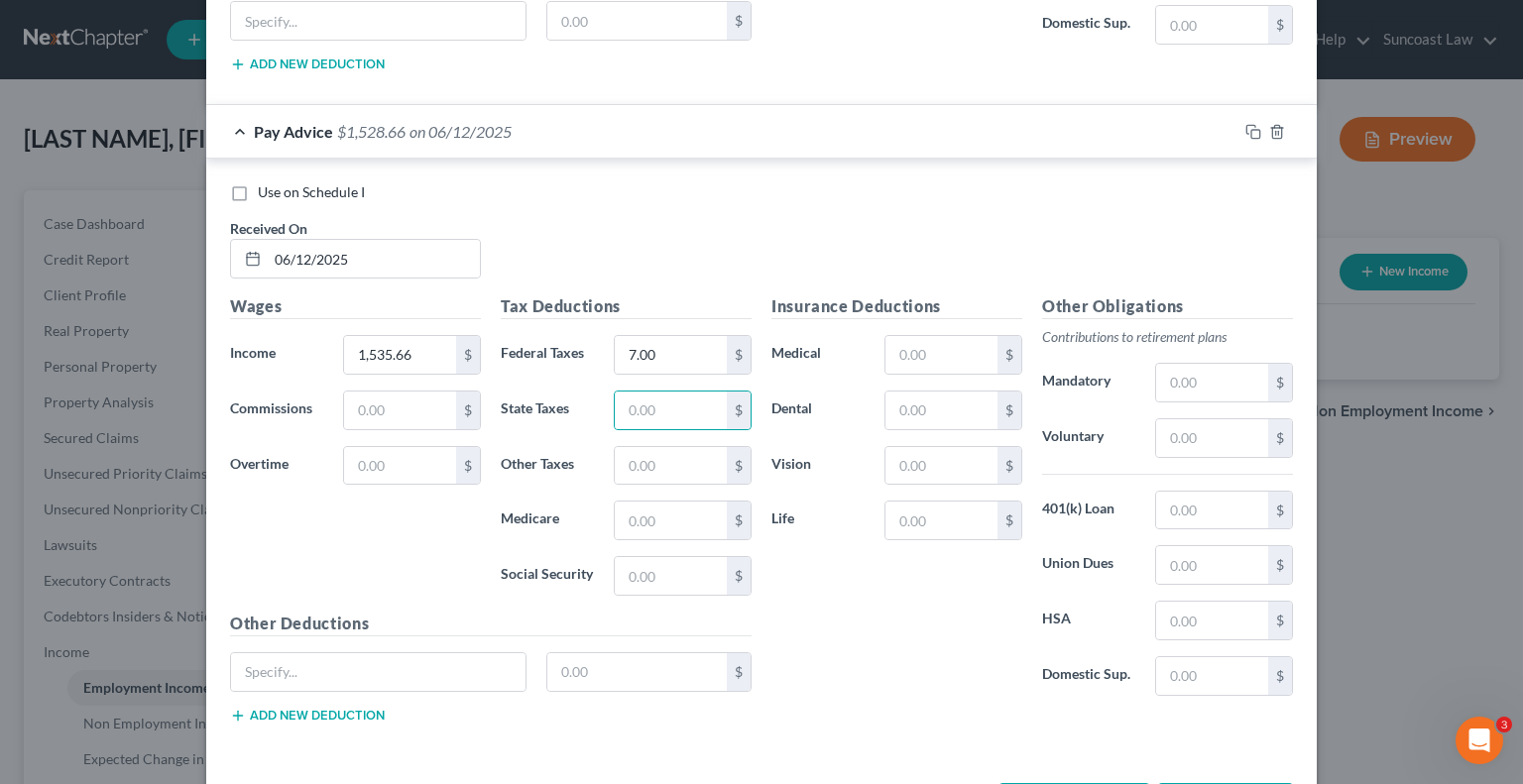 click on "Add Pay Advice" at bounding box center (1074, 804) 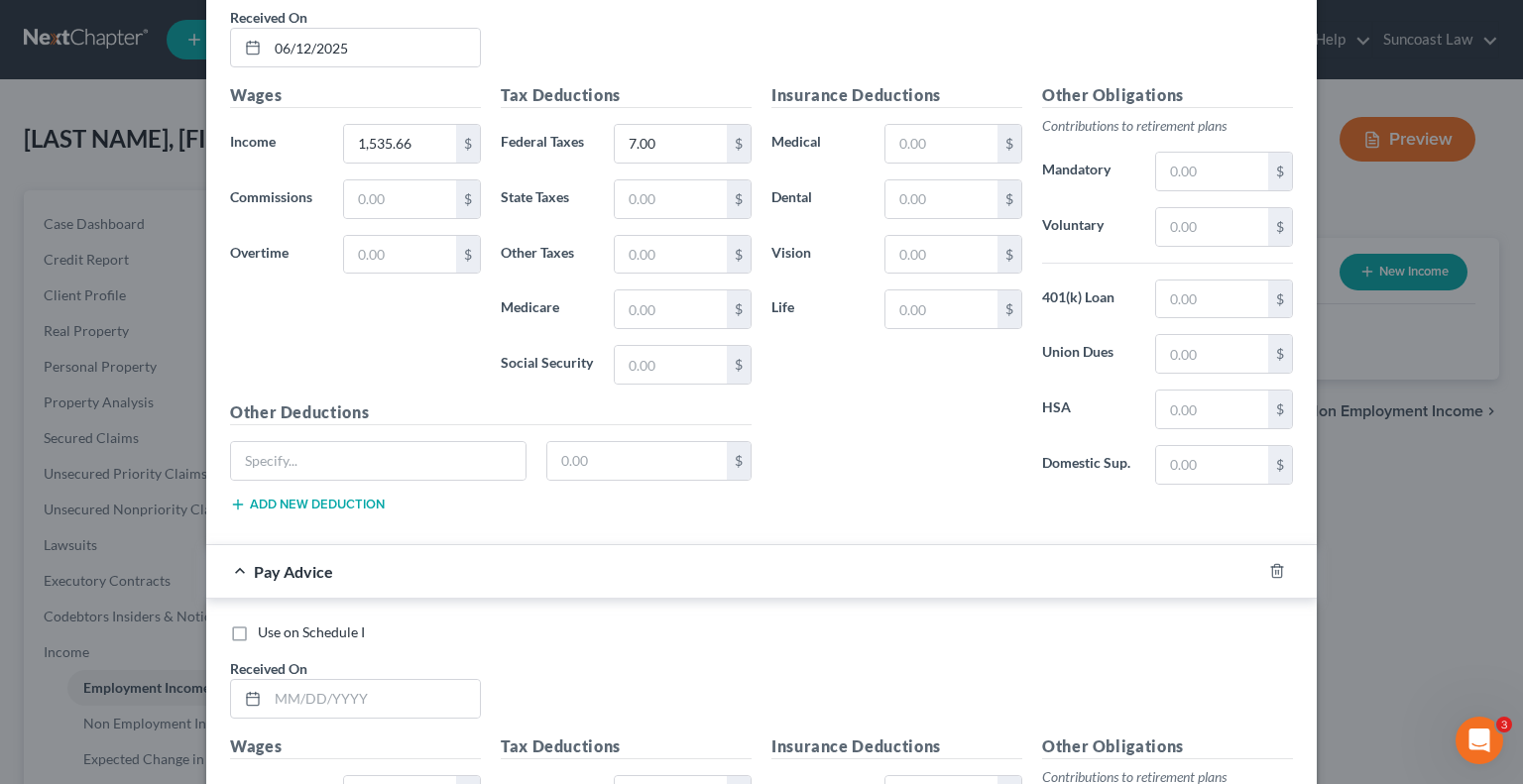 scroll, scrollTop: 11397, scrollLeft: 0, axis: vertical 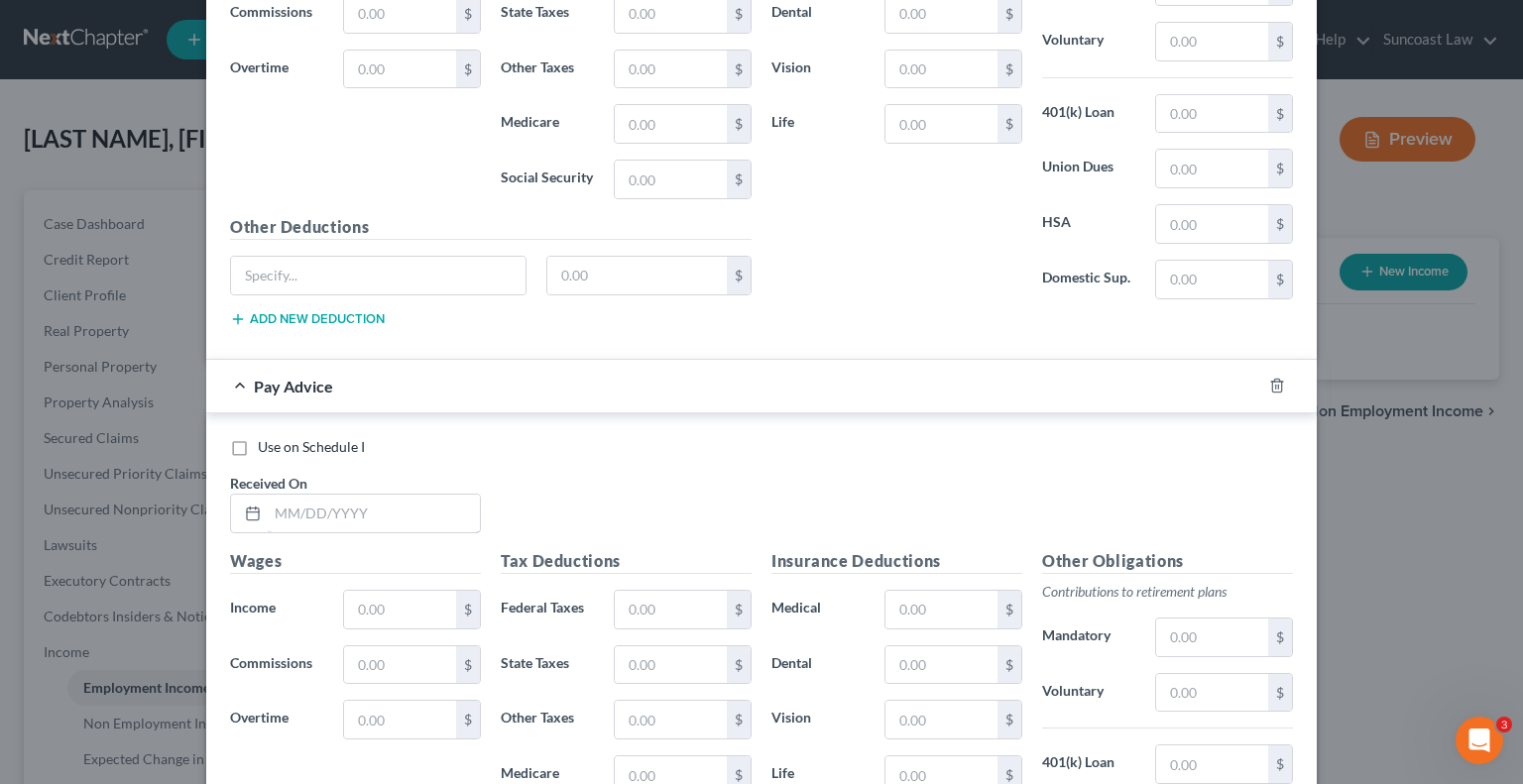 drag, startPoint x: 400, startPoint y: 443, endPoint x: 547, endPoint y: 353, distance: 172.36299 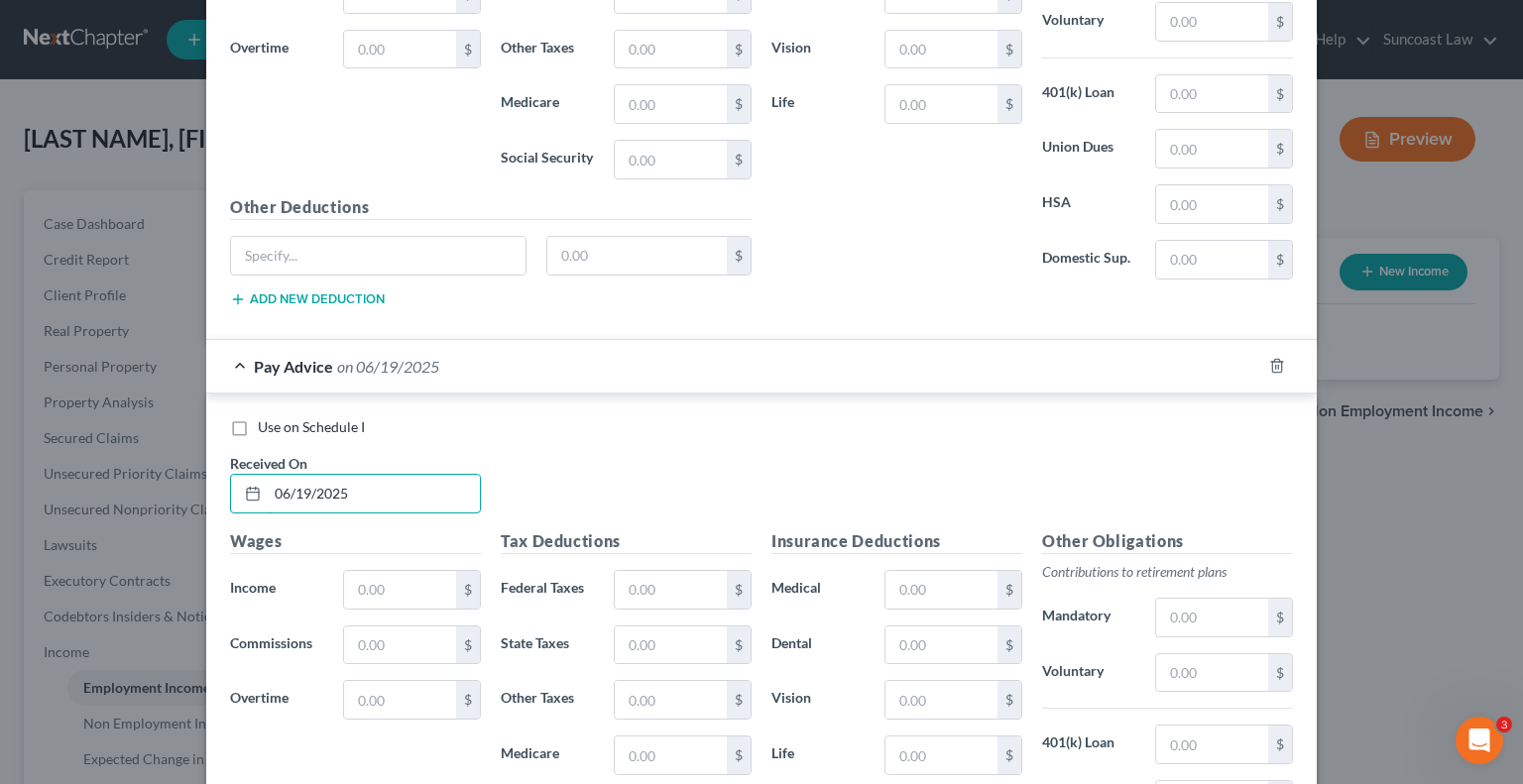 drag, startPoint x: 310, startPoint y: 421, endPoint x: 192, endPoint y: 408, distance: 118.71394 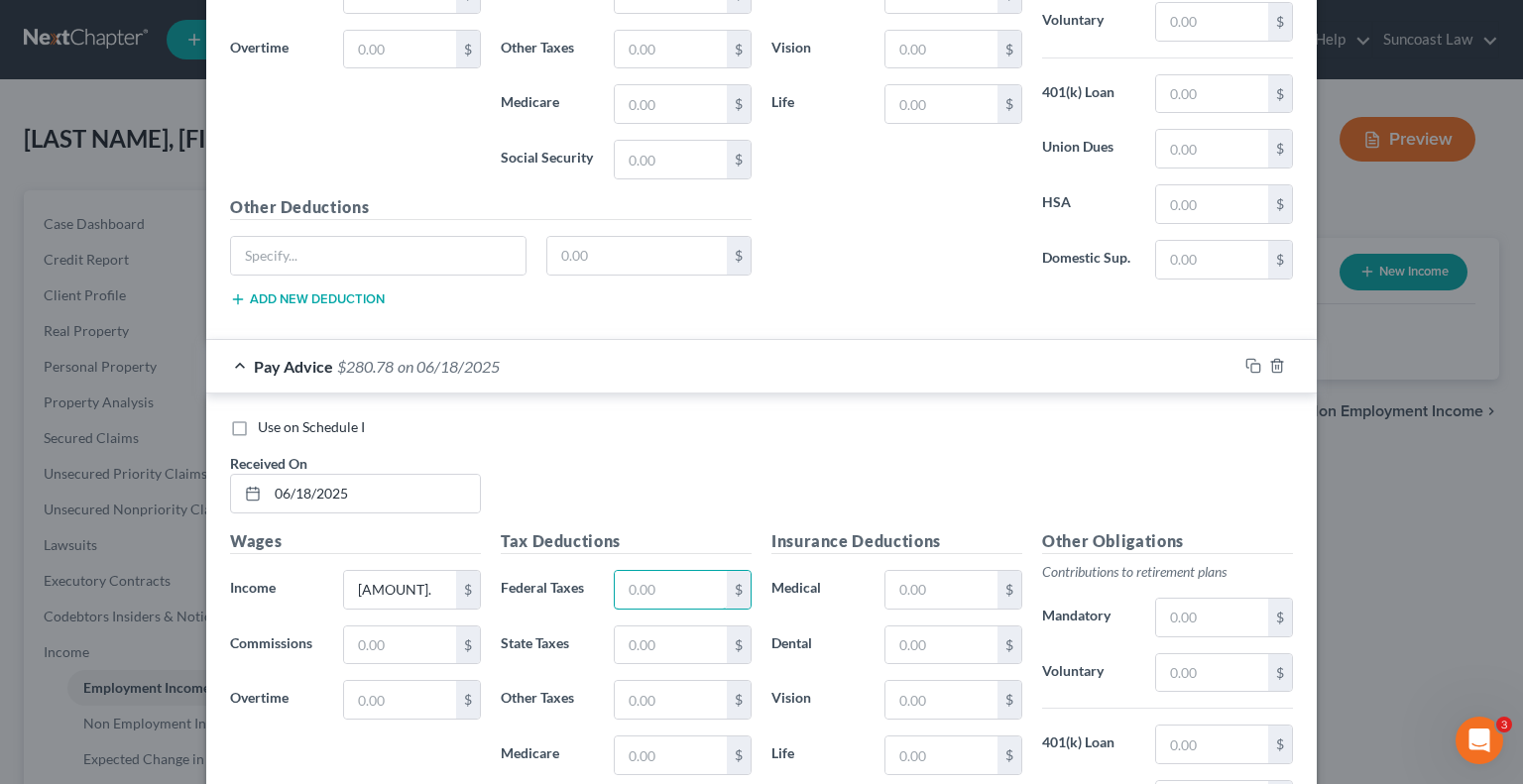 drag, startPoint x: 631, startPoint y: 514, endPoint x: 813, endPoint y: 407, distance: 211.12319 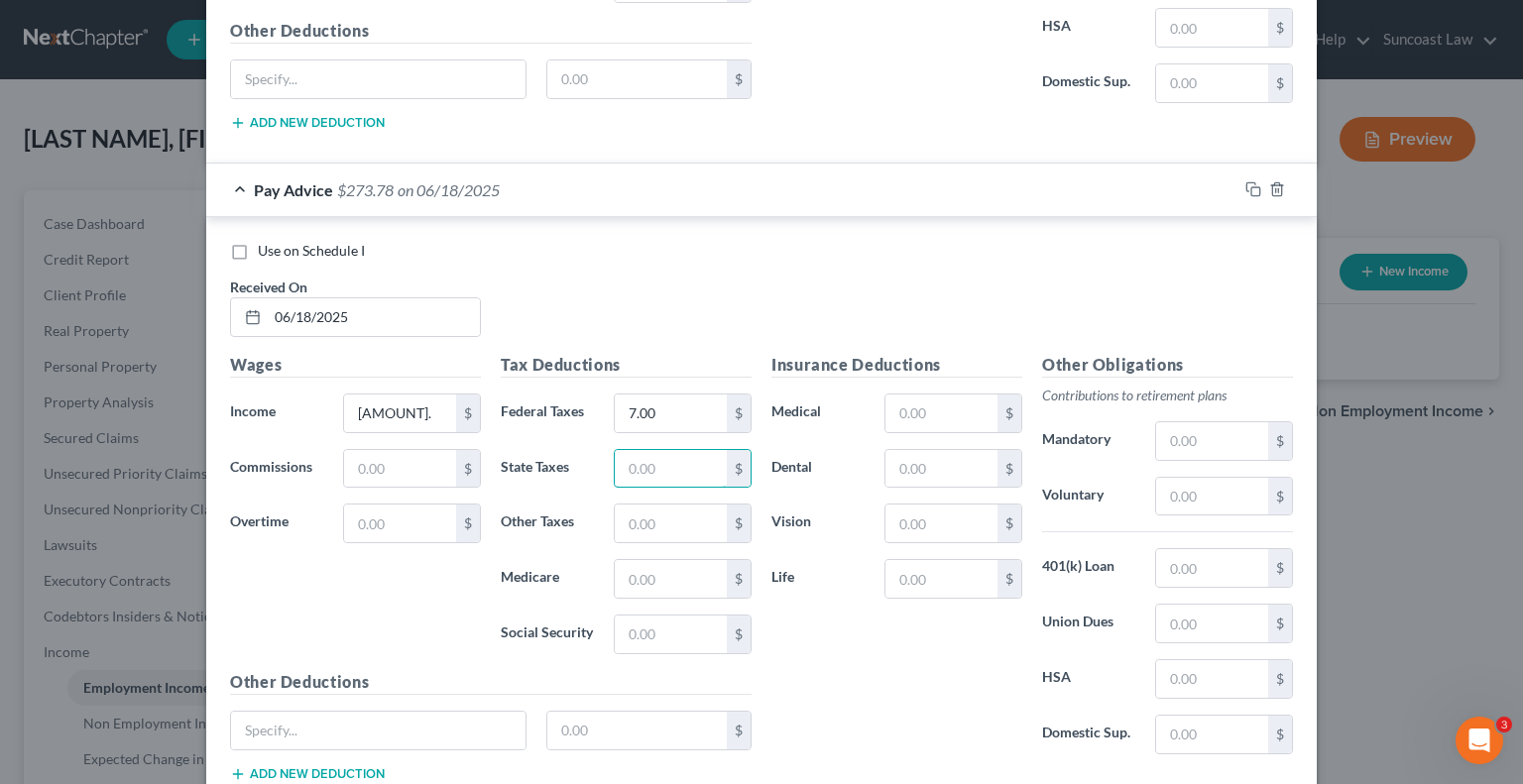 scroll, scrollTop: 11648, scrollLeft: 0, axis: vertical 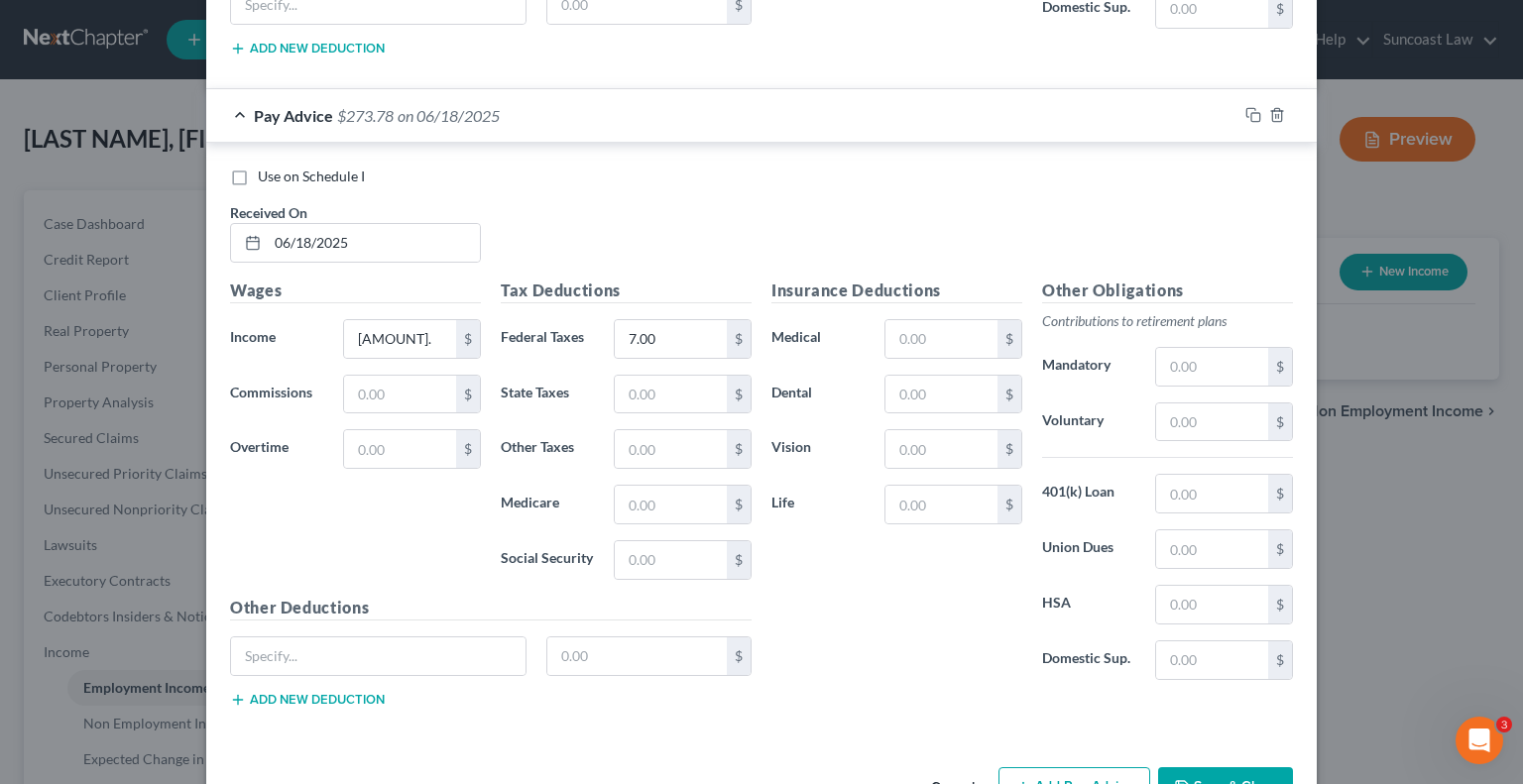 click on "Add Pay Advice" at bounding box center (1074, 788) 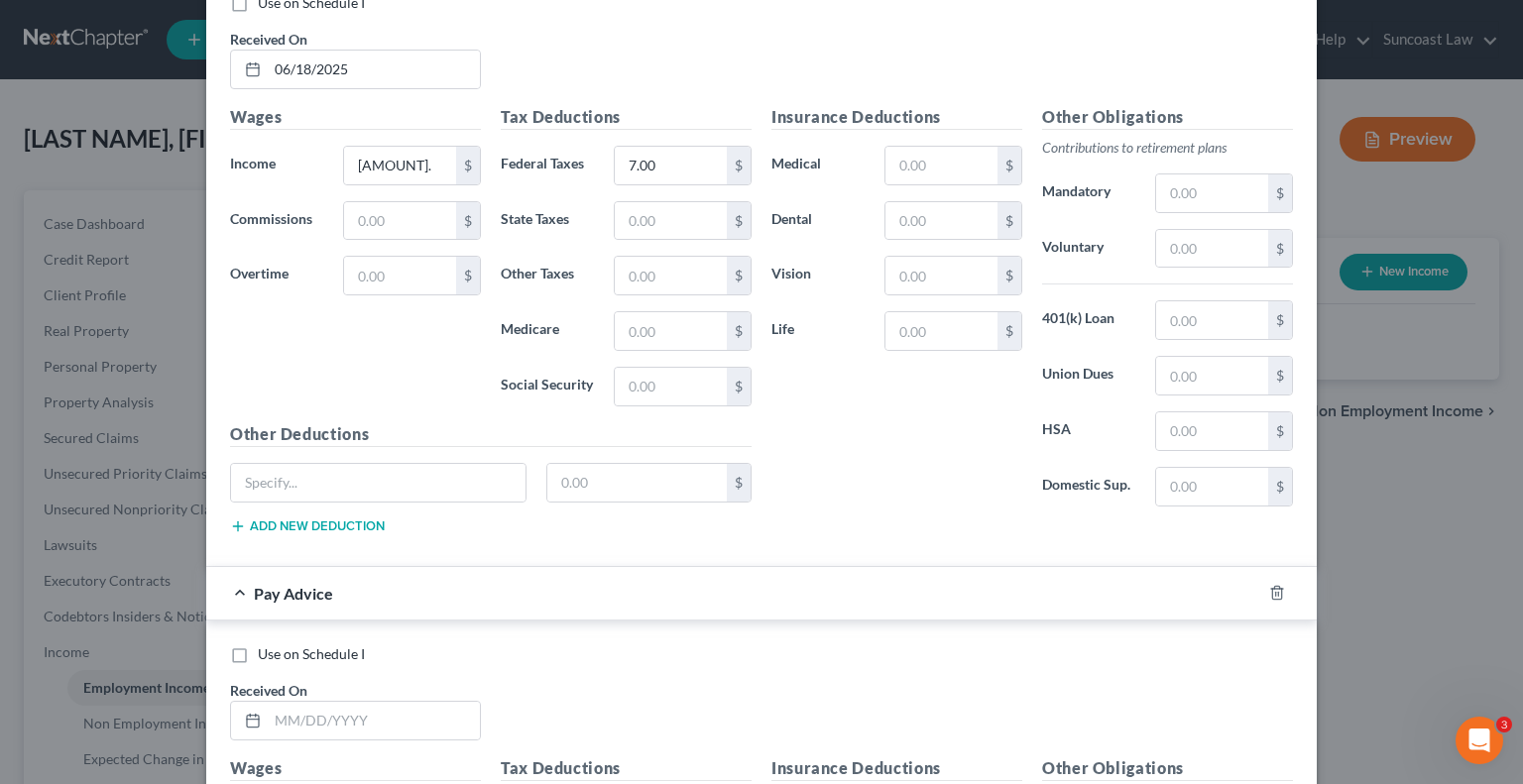 scroll, scrollTop: 11945, scrollLeft: 0, axis: vertical 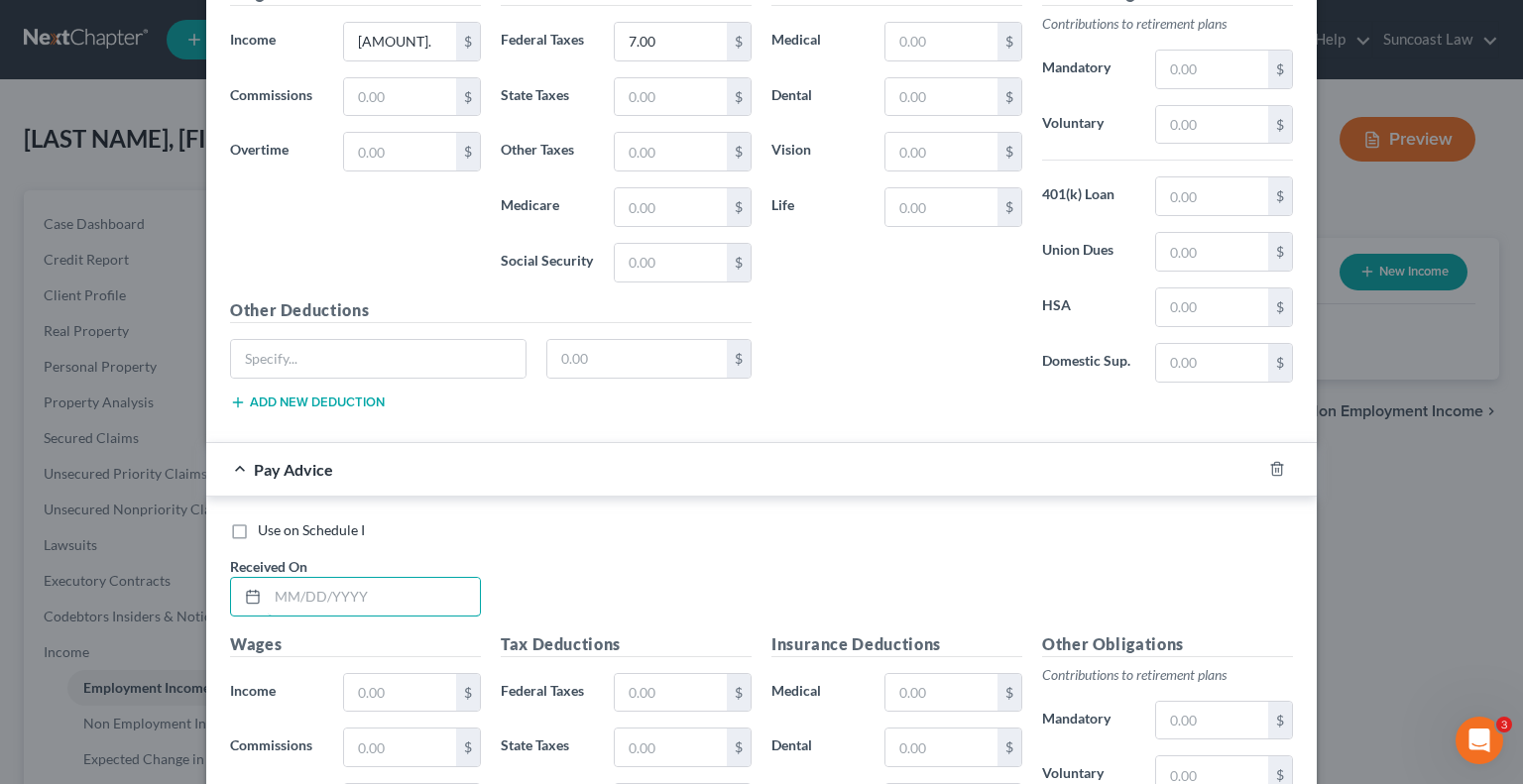 drag, startPoint x: 424, startPoint y: 530, endPoint x: 417, endPoint y: 508, distance: 23.086793 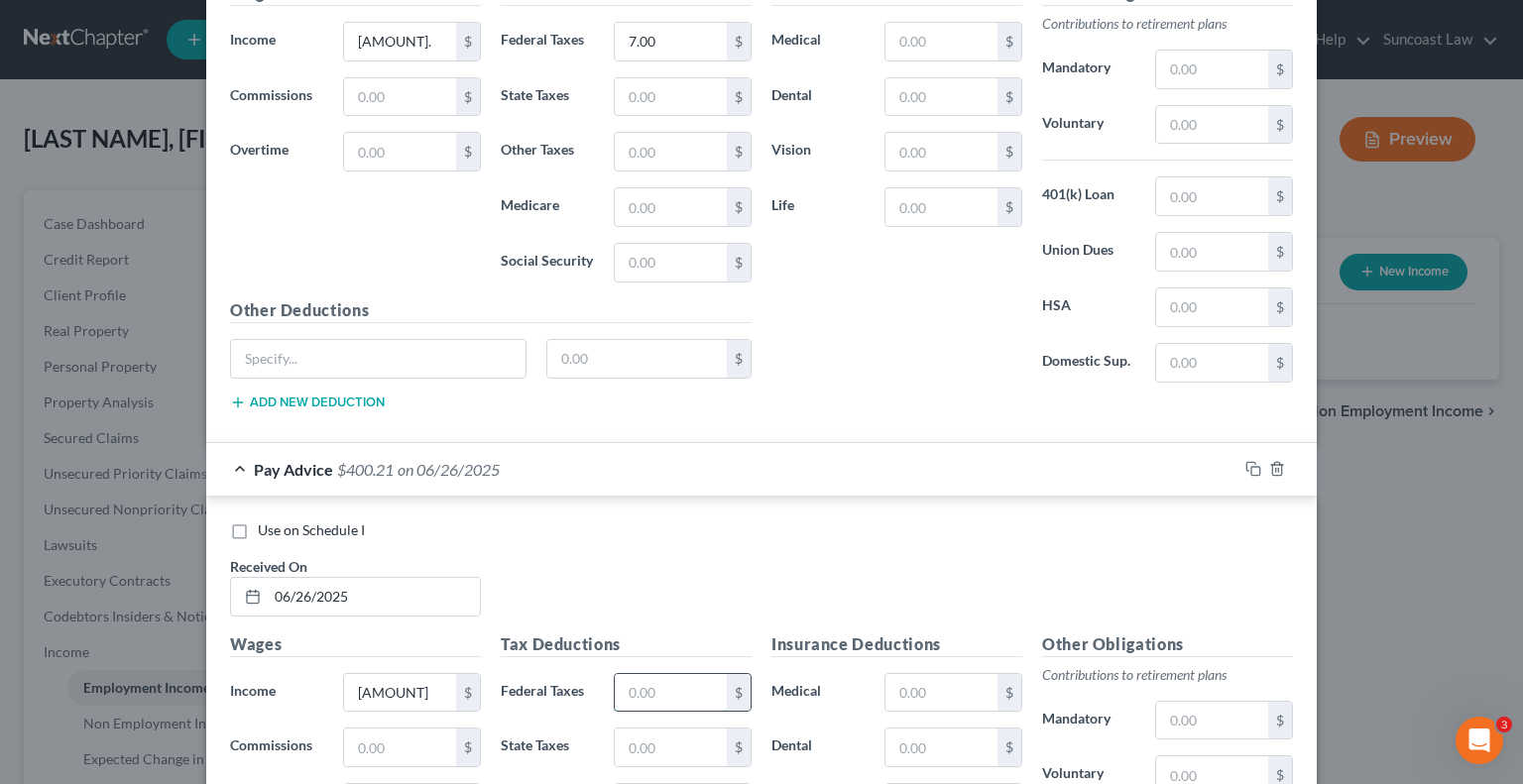 drag, startPoint x: 690, startPoint y: 622, endPoint x: 664, endPoint y: 609, distance: 29.068884 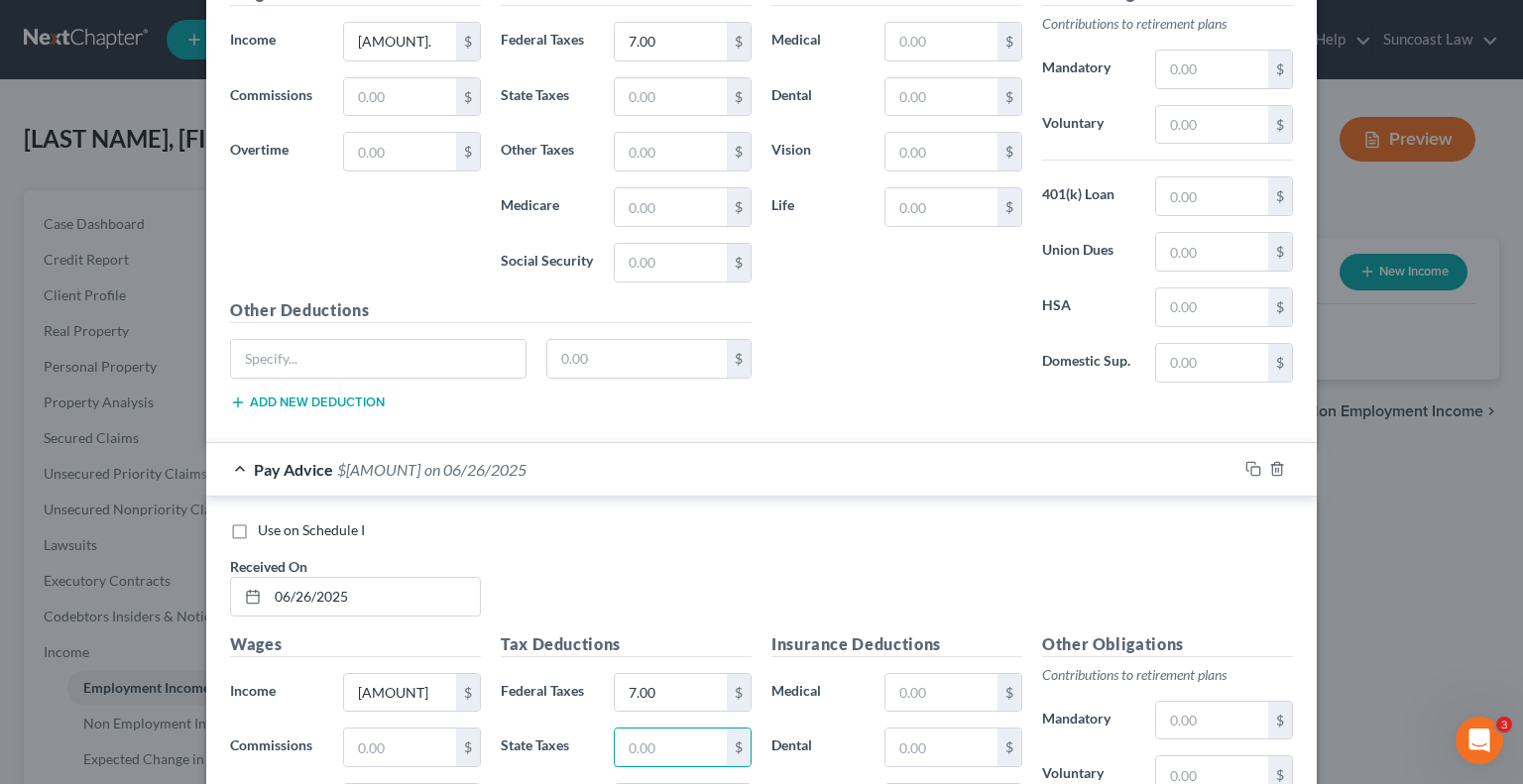 scroll, scrollTop: 12296, scrollLeft: 0, axis: vertical 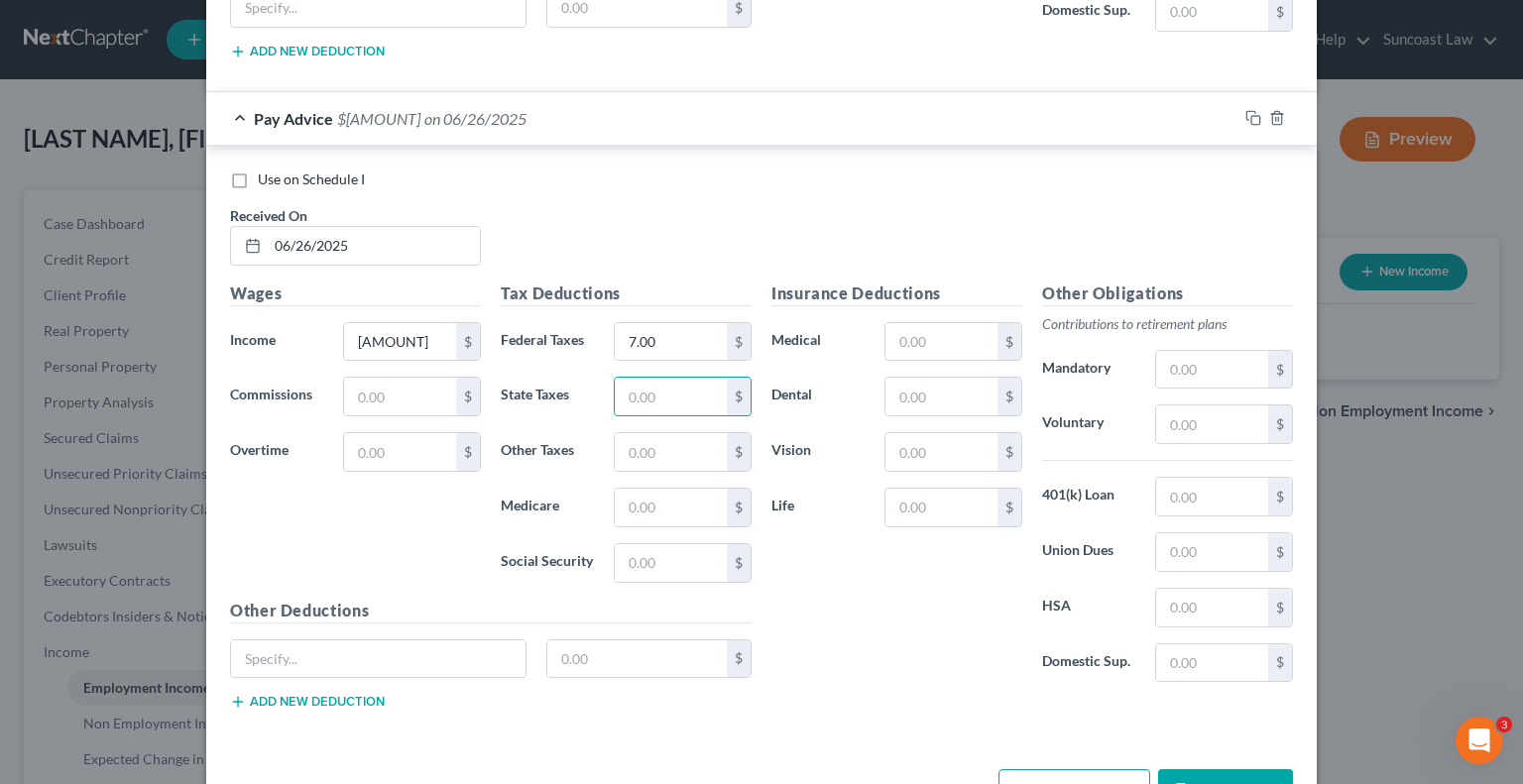 click on "Add Pay Advice" at bounding box center (1074, 790) 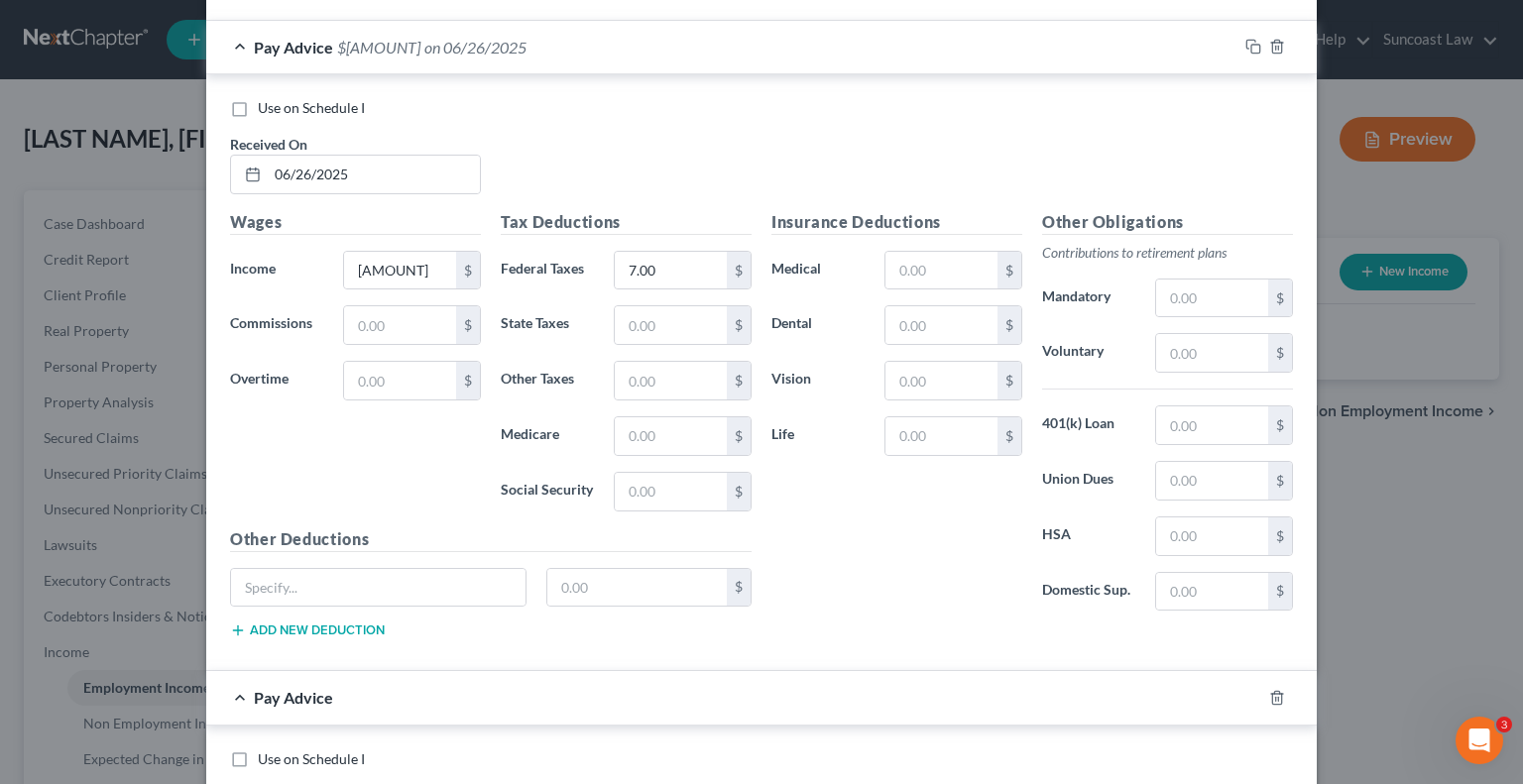 scroll, scrollTop: 12594, scrollLeft: 0, axis: vertical 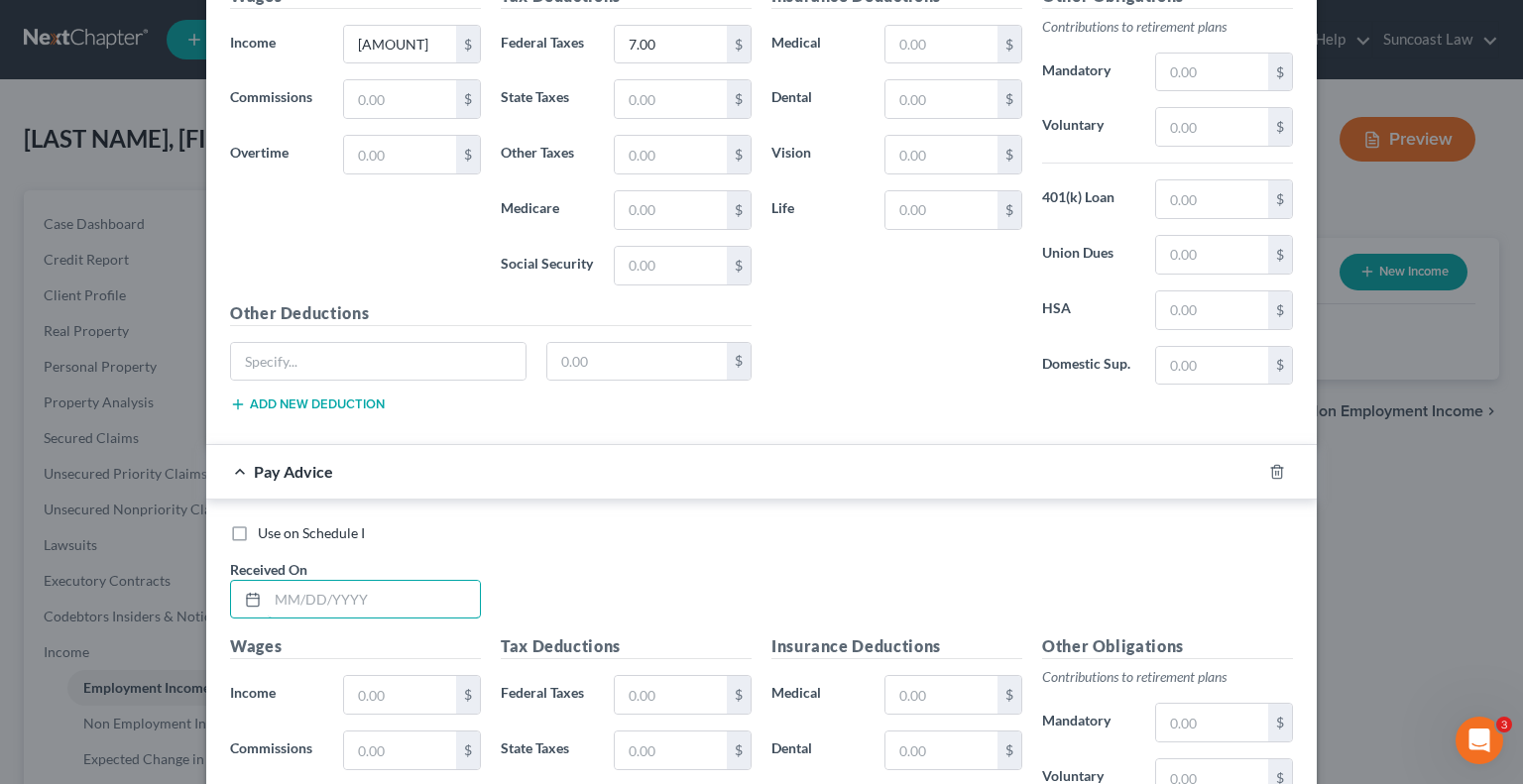 drag, startPoint x: 401, startPoint y: 526, endPoint x: 450, endPoint y: 502, distance: 54.5619 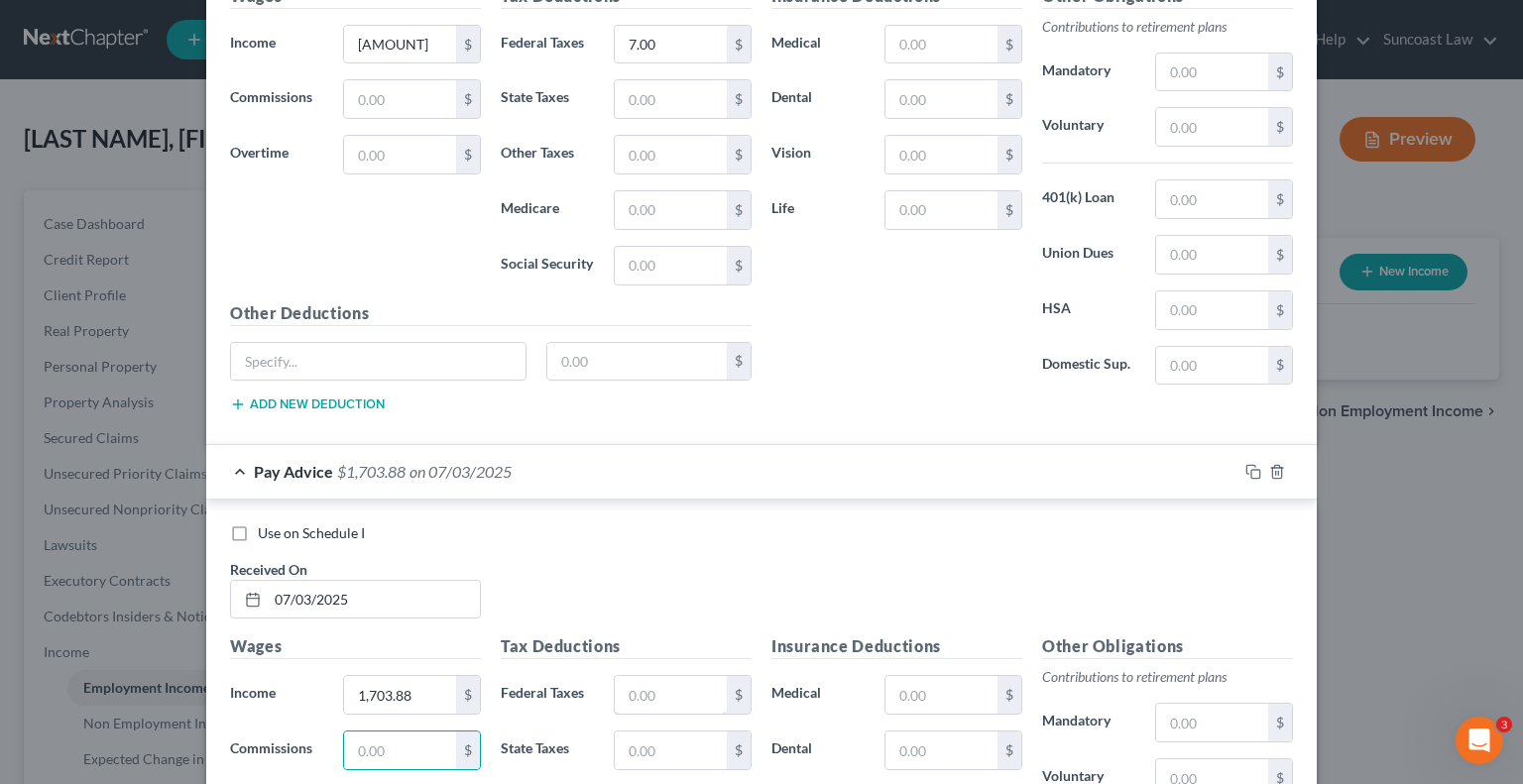 drag, startPoint x: 644, startPoint y: 625, endPoint x: 637, endPoint y: 597, distance: 28.861739 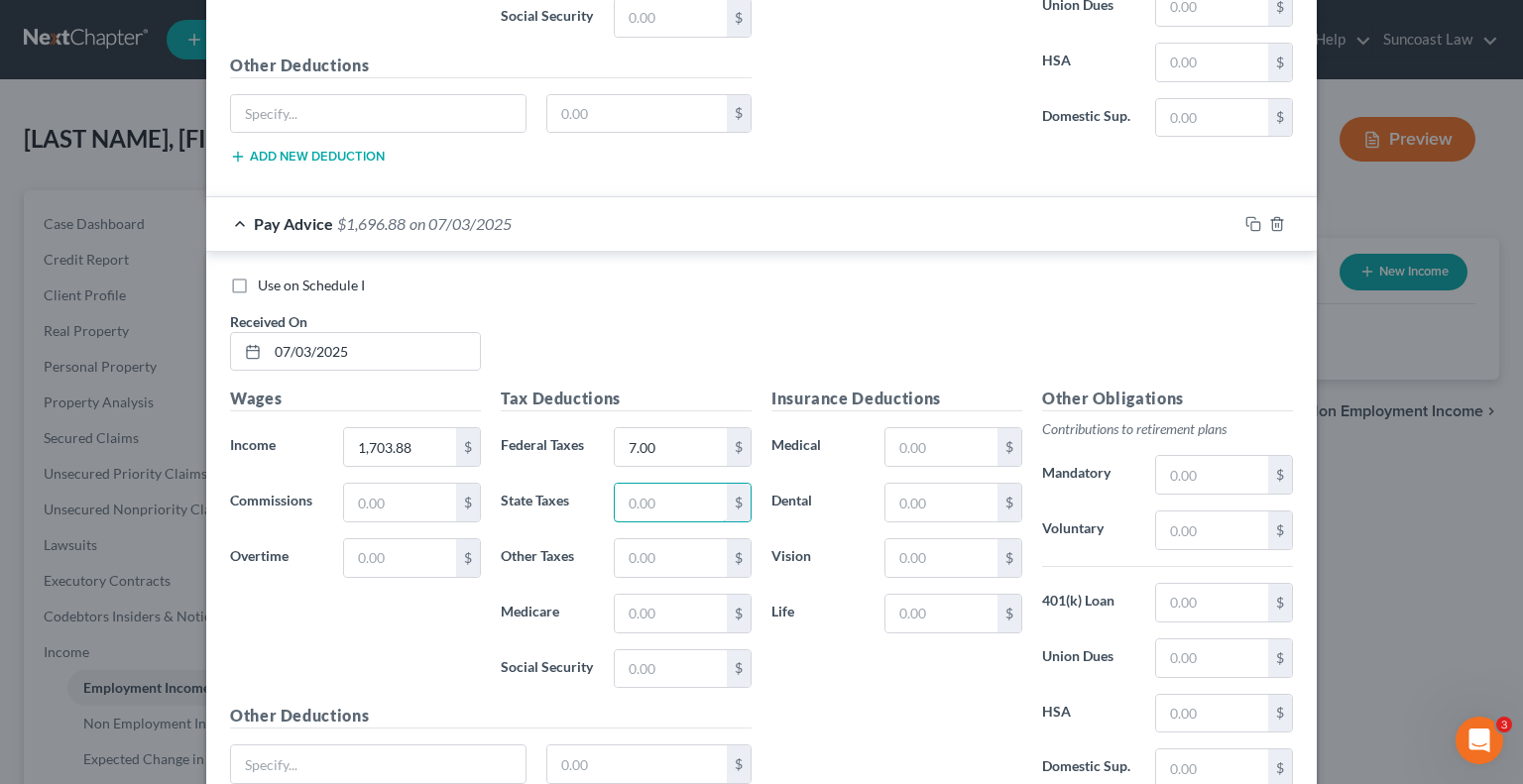 scroll, scrollTop: 12943, scrollLeft: 0, axis: vertical 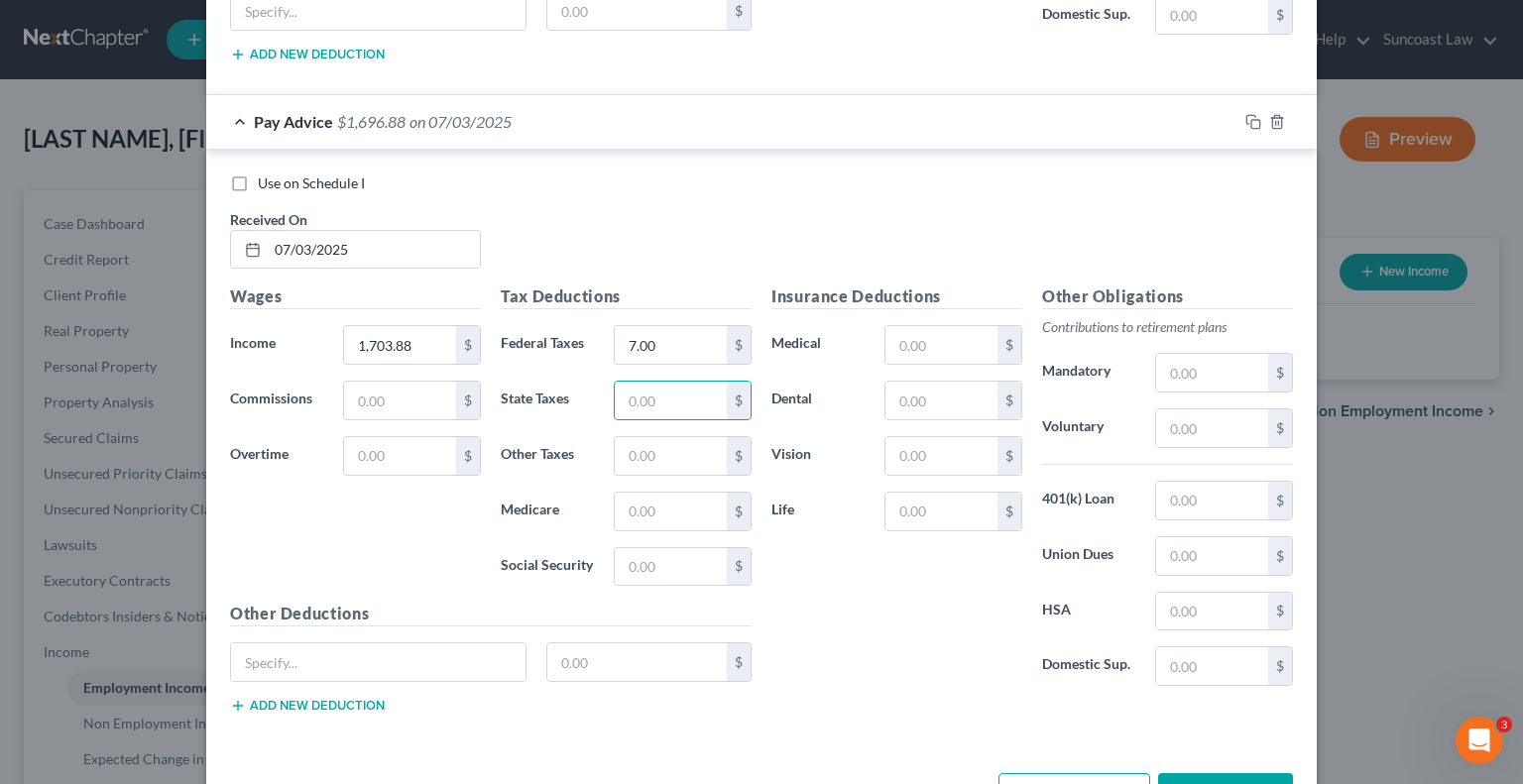 drag, startPoint x: 1107, startPoint y: 724, endPoint x: 962, endPoint y: 668, distance: 155.43809 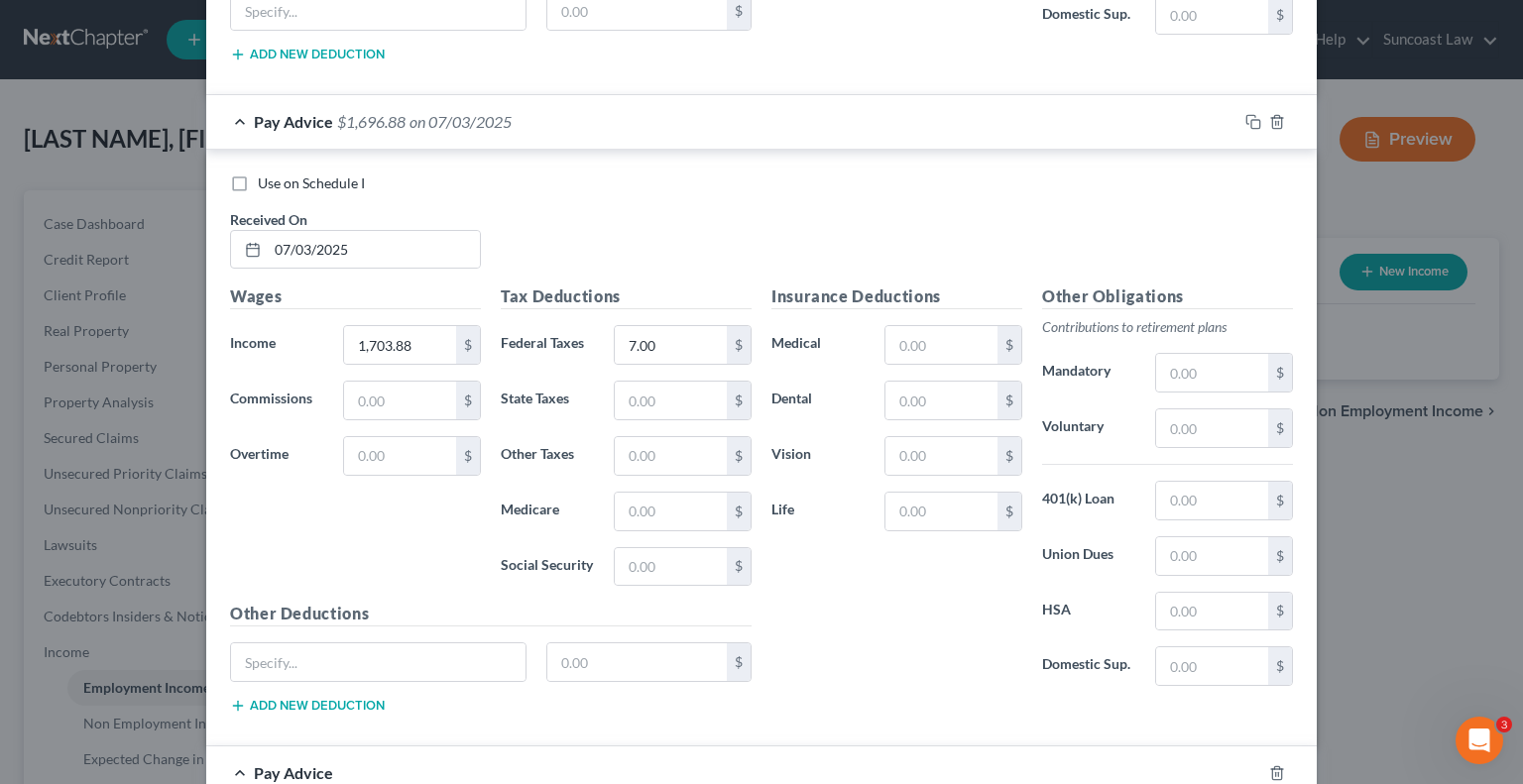 scroll, scrollTop: 13241, scrollLeft: 0, axis: vertical 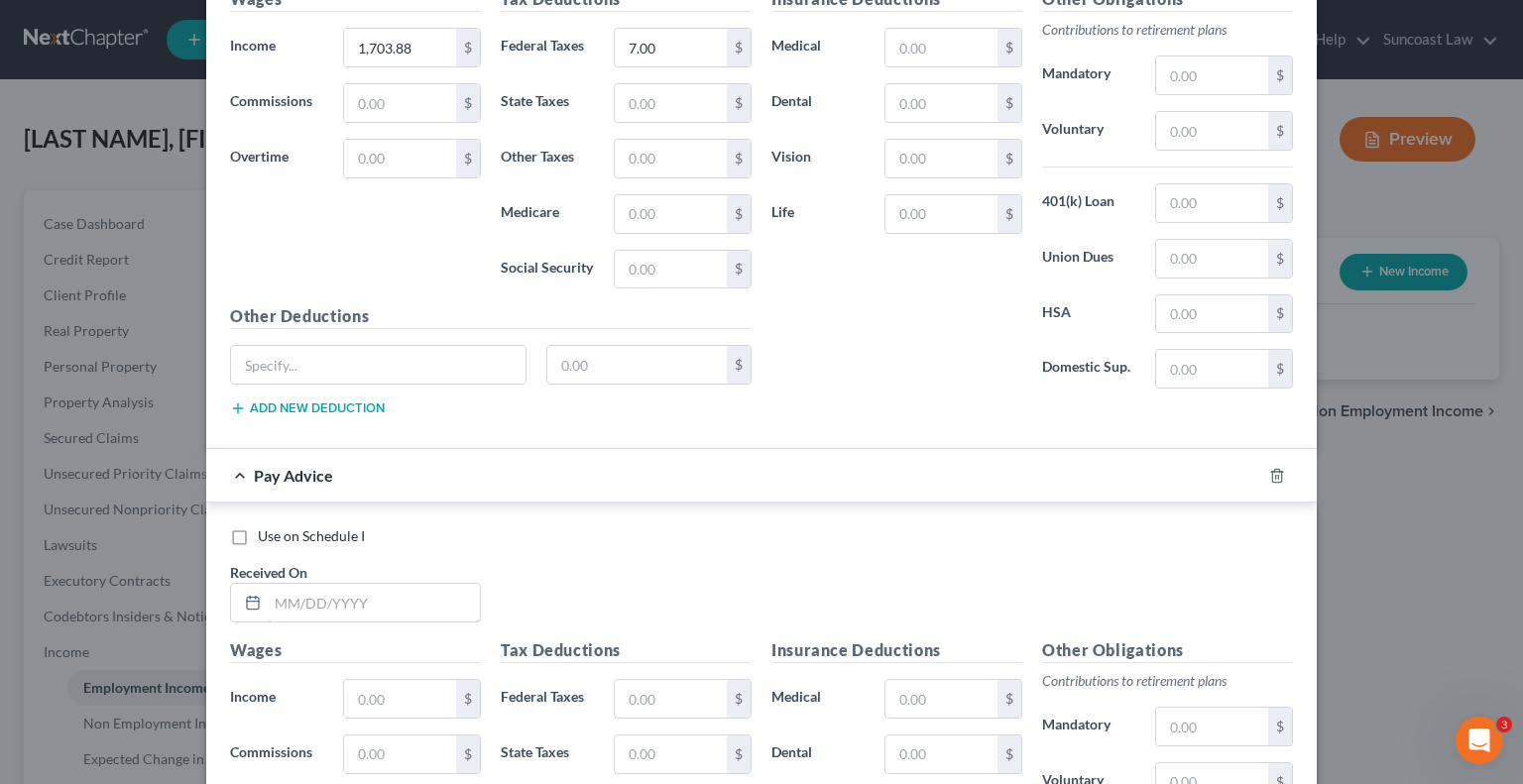 drag, startPoint x: 434, startPoint y: 527, endPoint x: 548, endPoint y: 448, distance: 138.69751 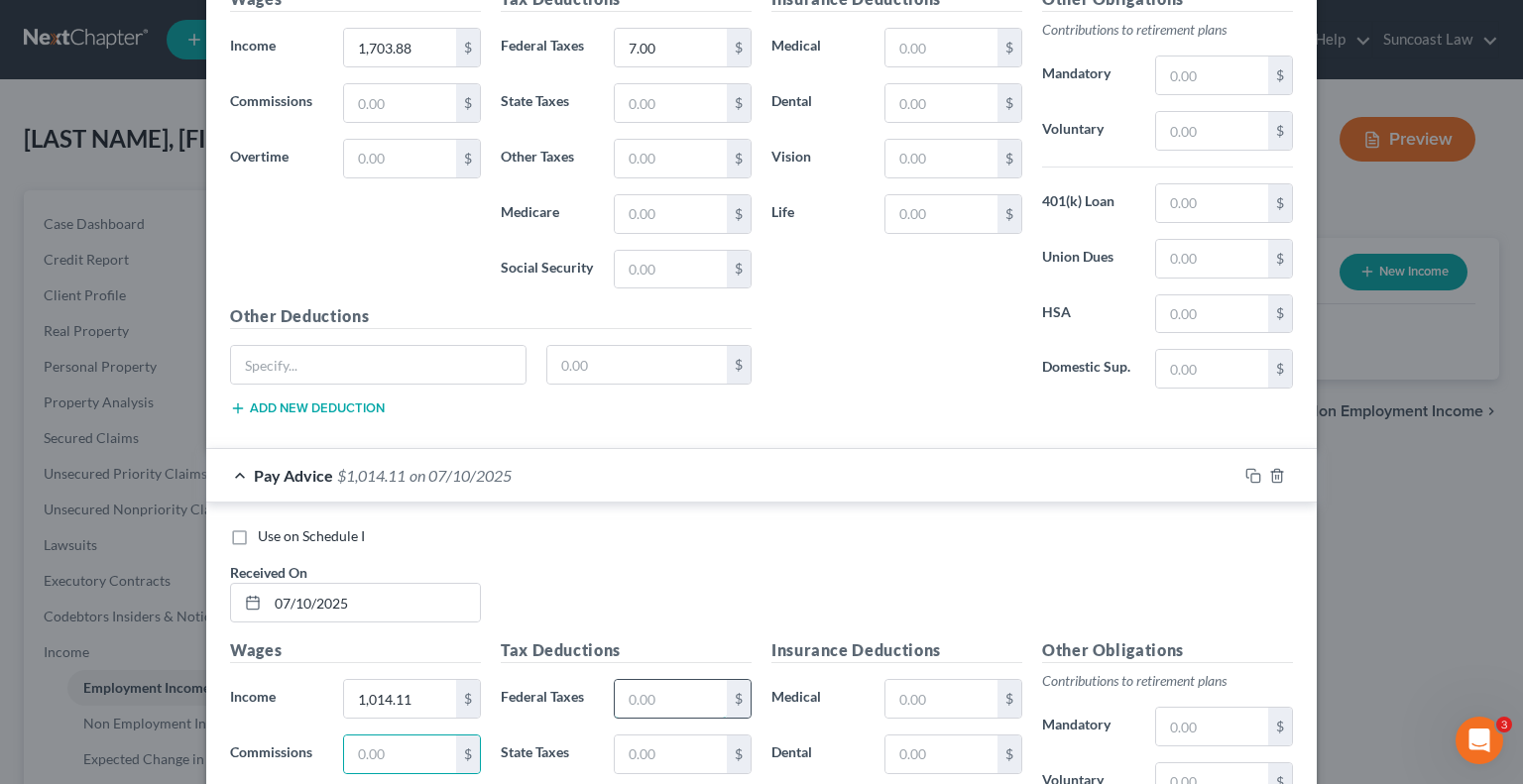 click at bounding box center [670, 699] 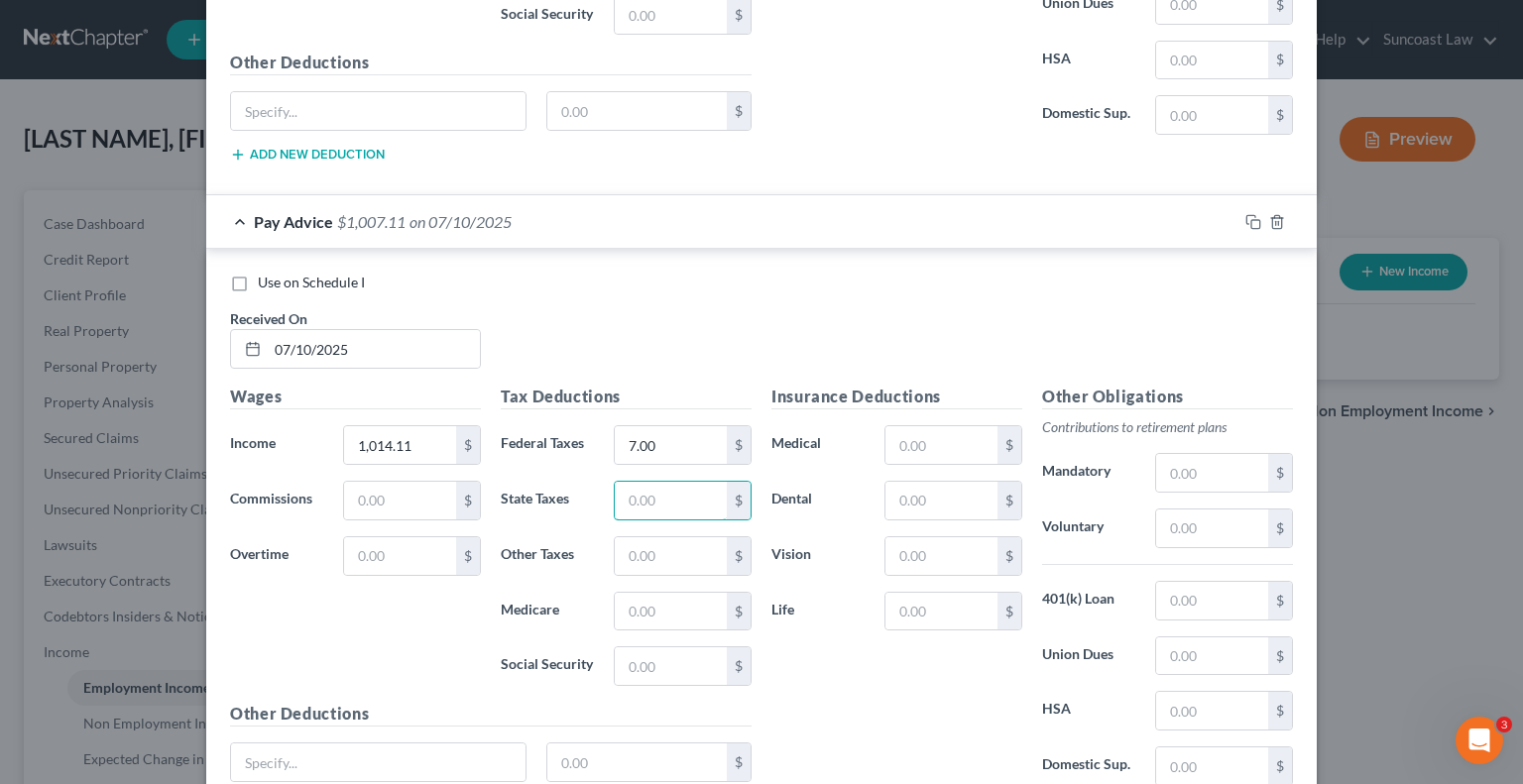 scroll, scrollTop: 13591, scrollLeft: 0, axis: vertical 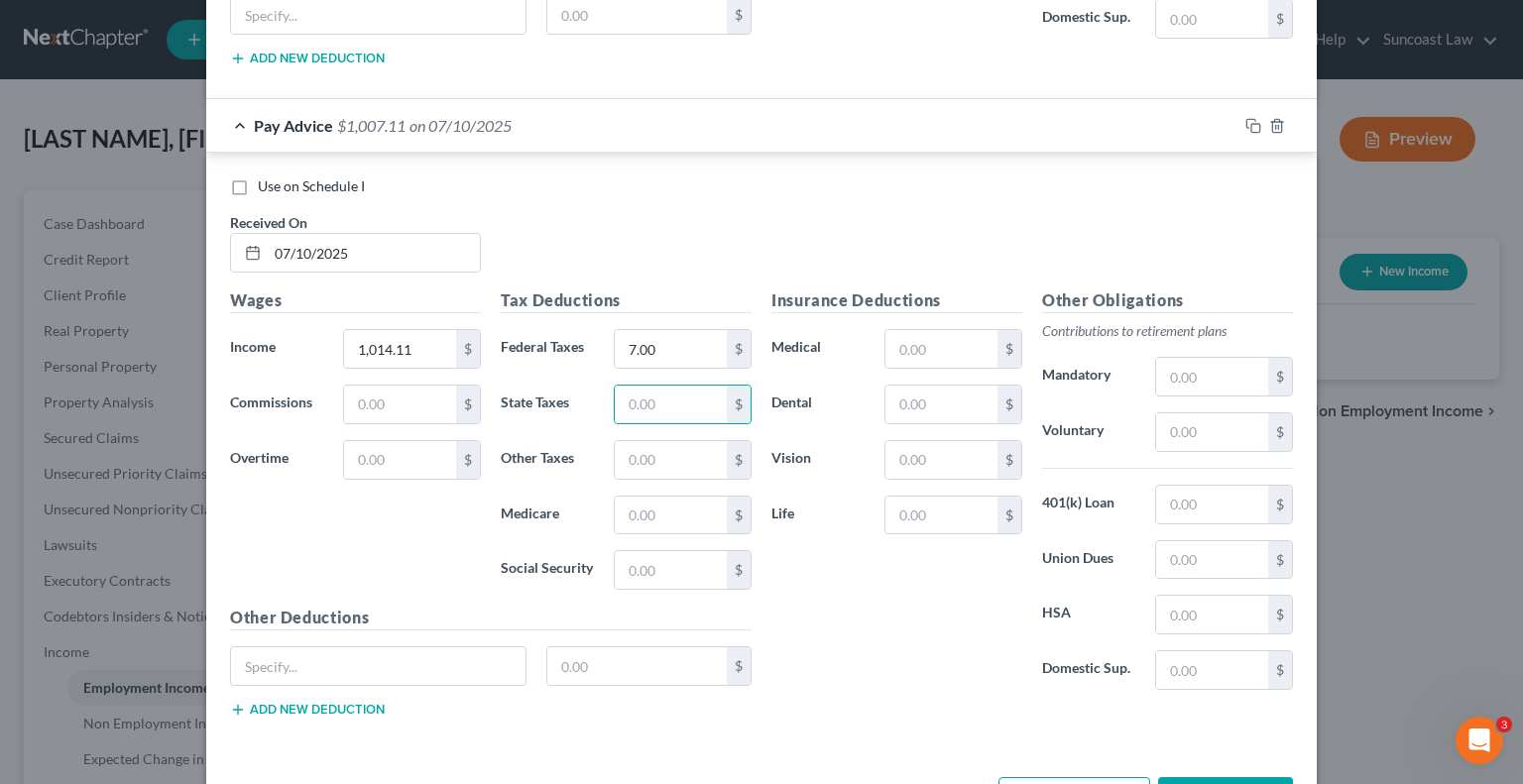 click on "Add Pay Advice" at bounding box center [1074, 798] 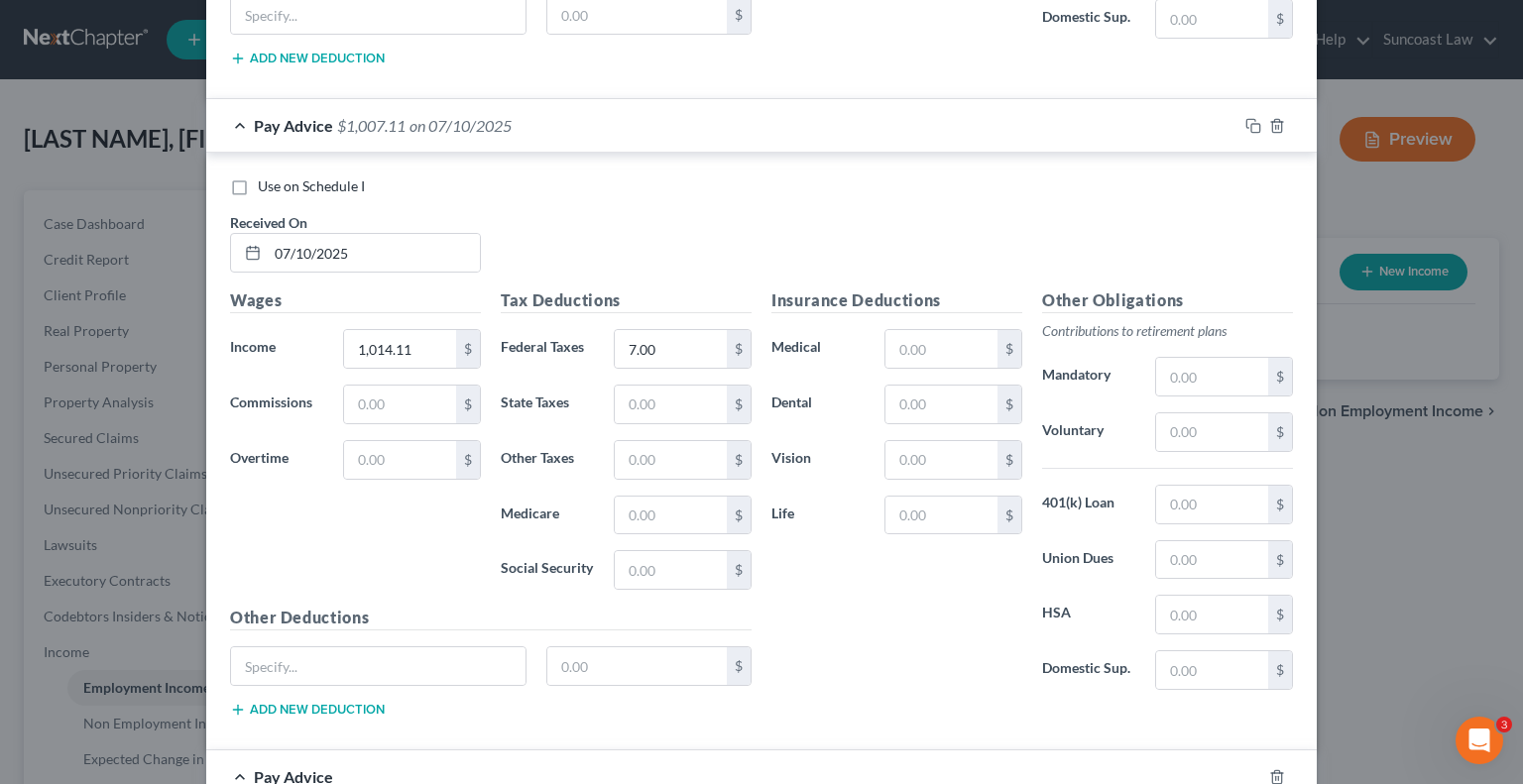 scroll, scrollTop: 13789, scrollLeft: 0, axis: vertical 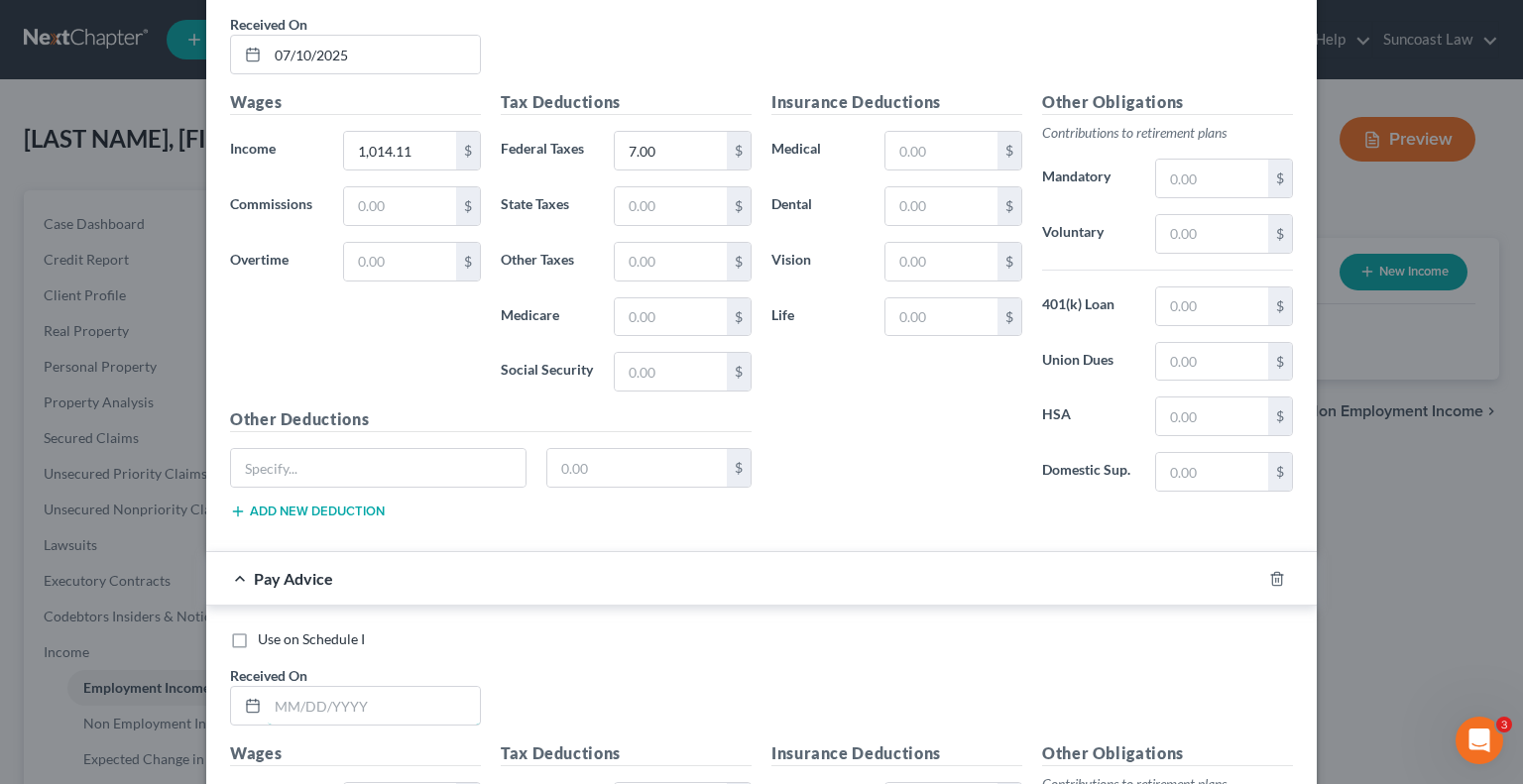 drag, startPoint x: 383, startPoint y: 633, endPoint x: 535, endPoint y: 559, distance: 169.0562 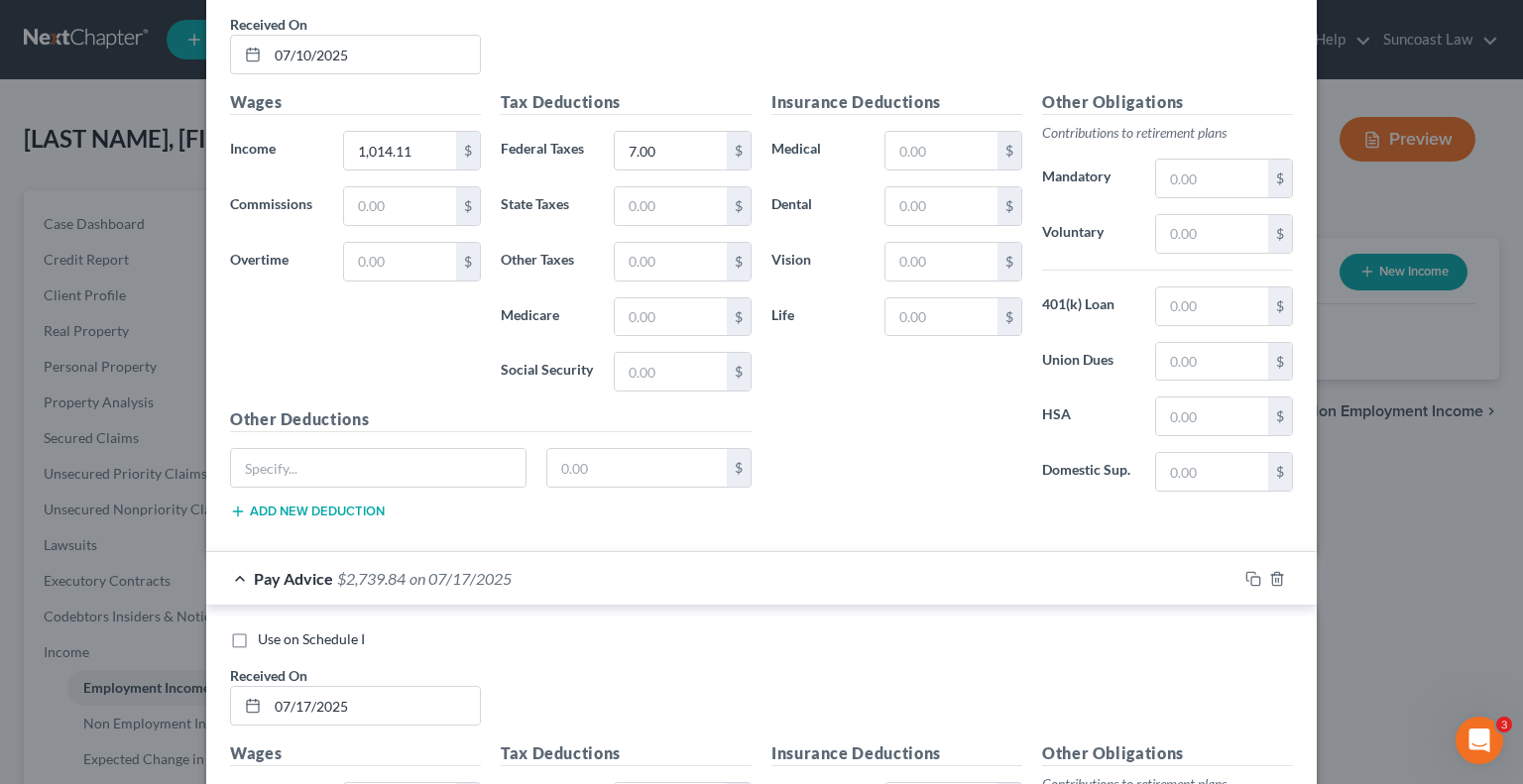 scroll, scrollTop: 13806, scrollLeft: 0, axis: vertical 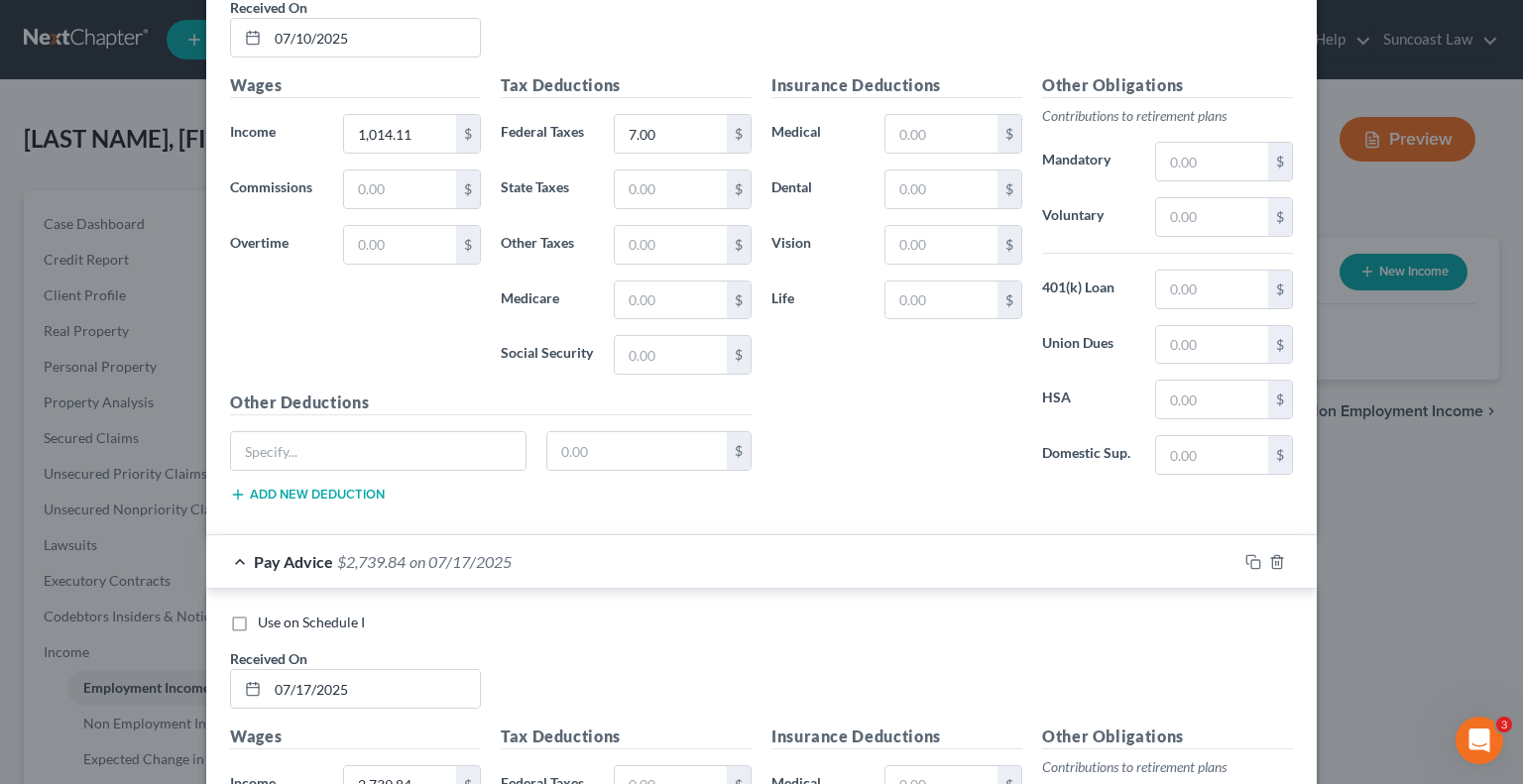 click at bounding box center [670, 785] 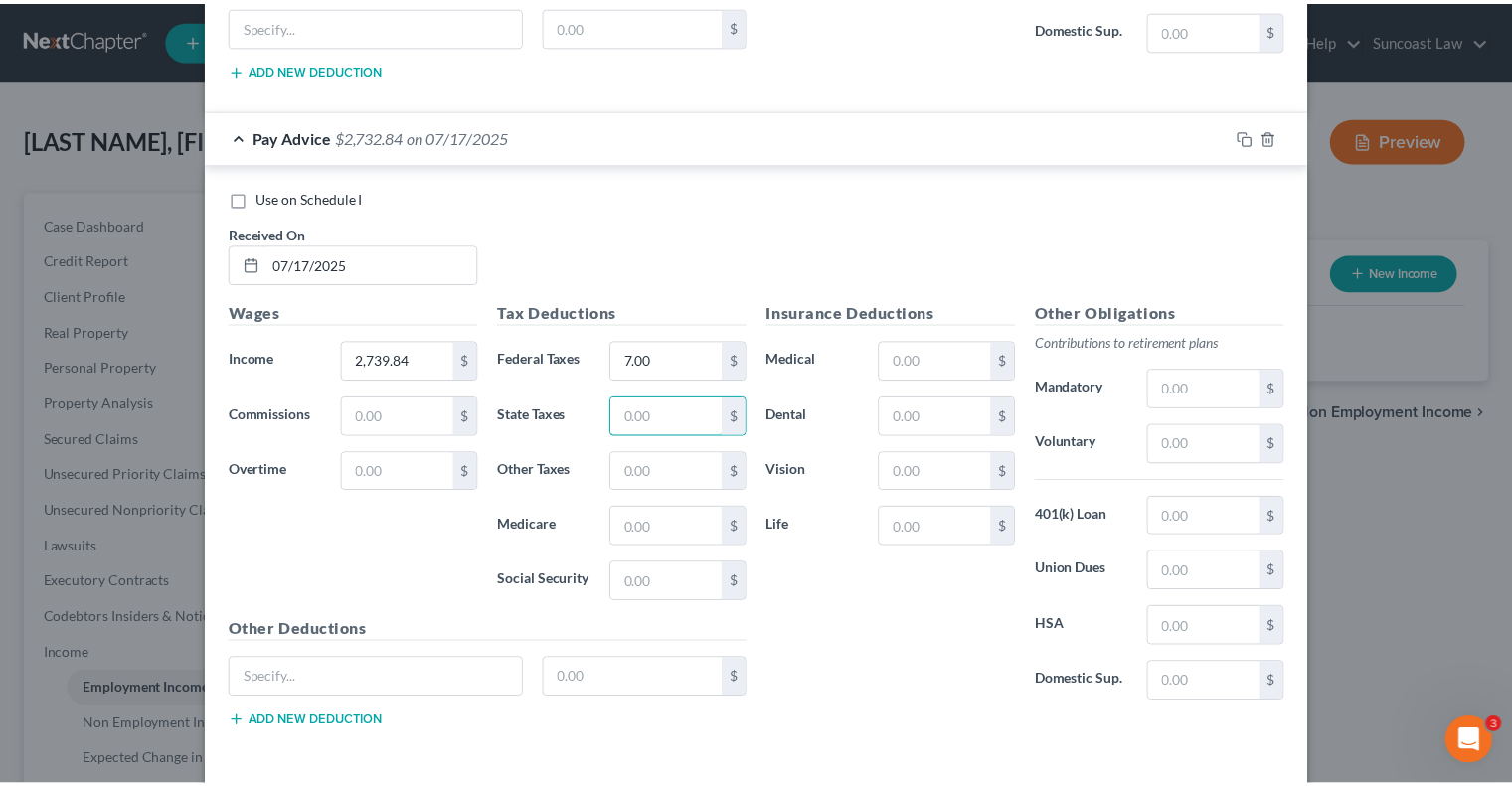 scroll, scrollTop: 14275, scrollLeft: 0, axis: vertical 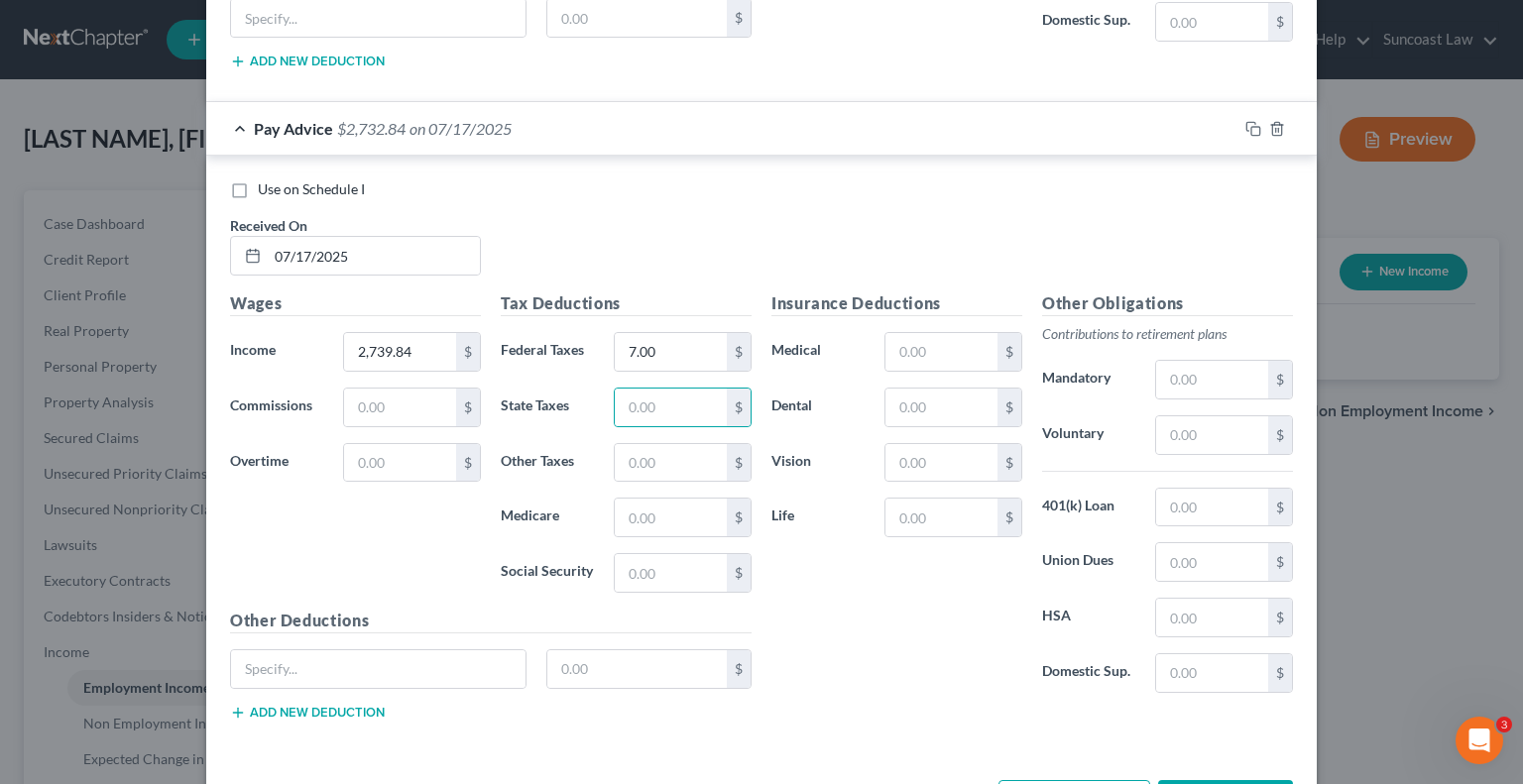 click on "Save & Close" at bounding box center [1226, 801] 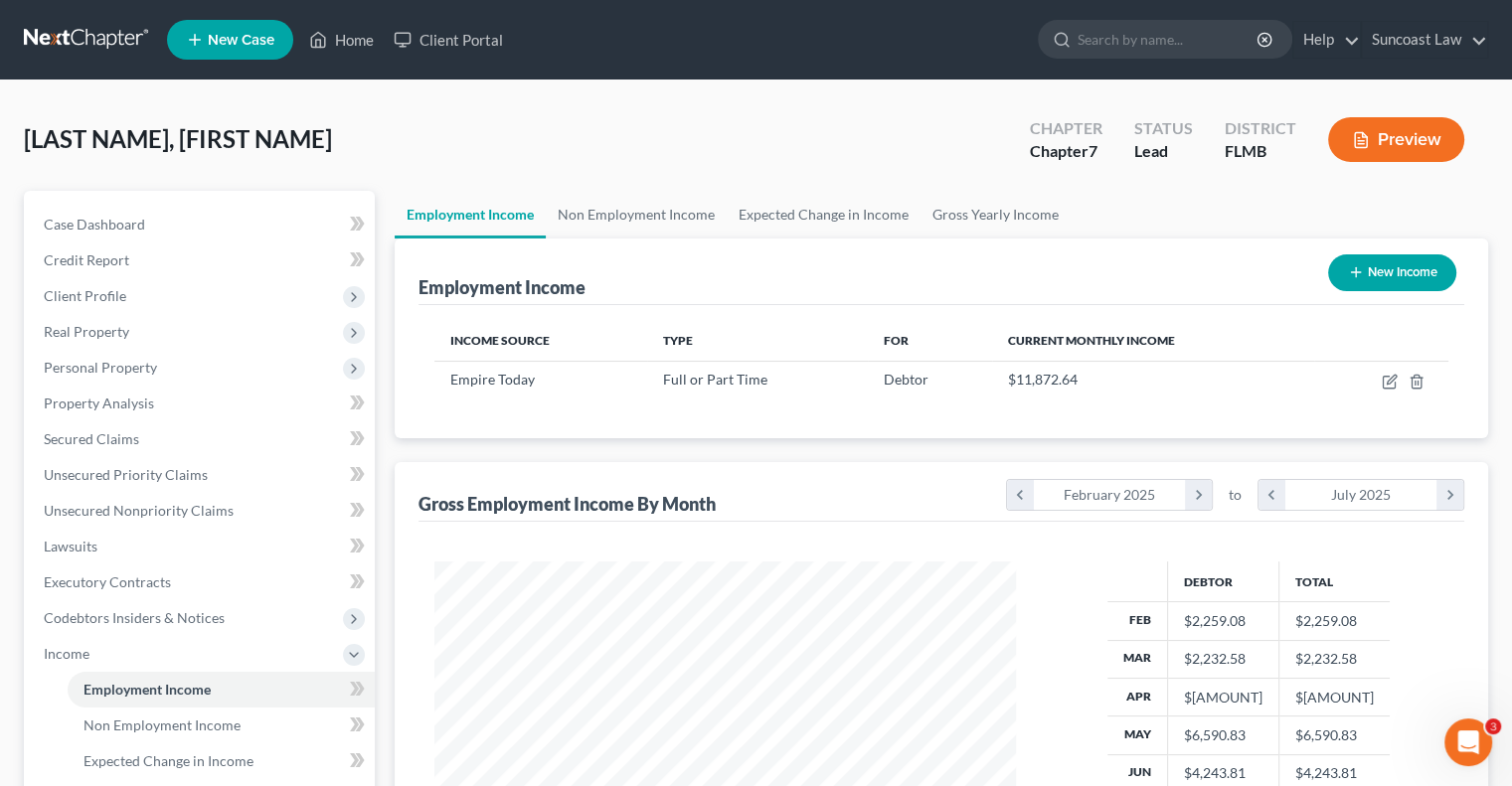 scroll, scrollTop: 993324, scrollLeft: 993468, axis: both 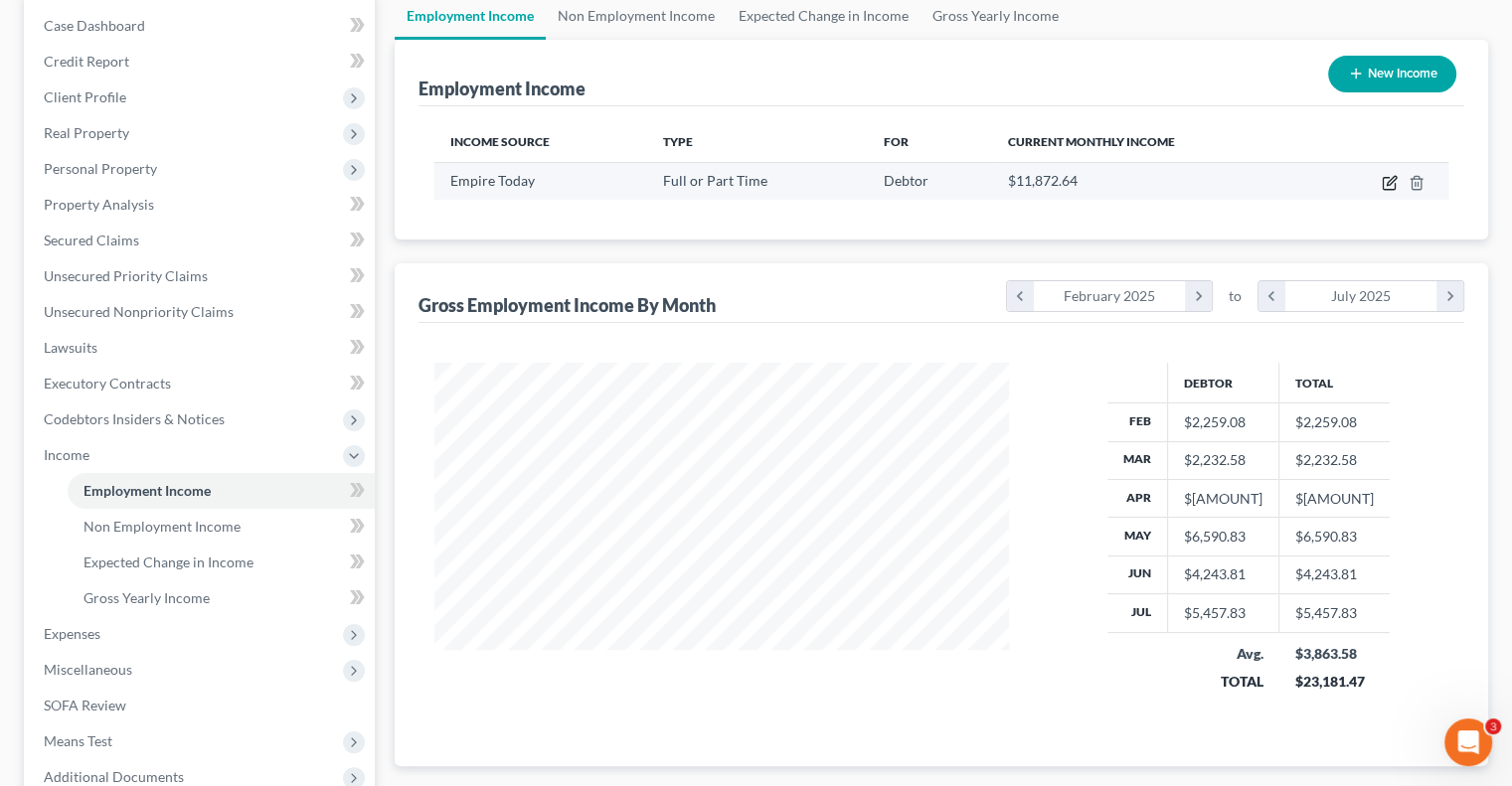 click 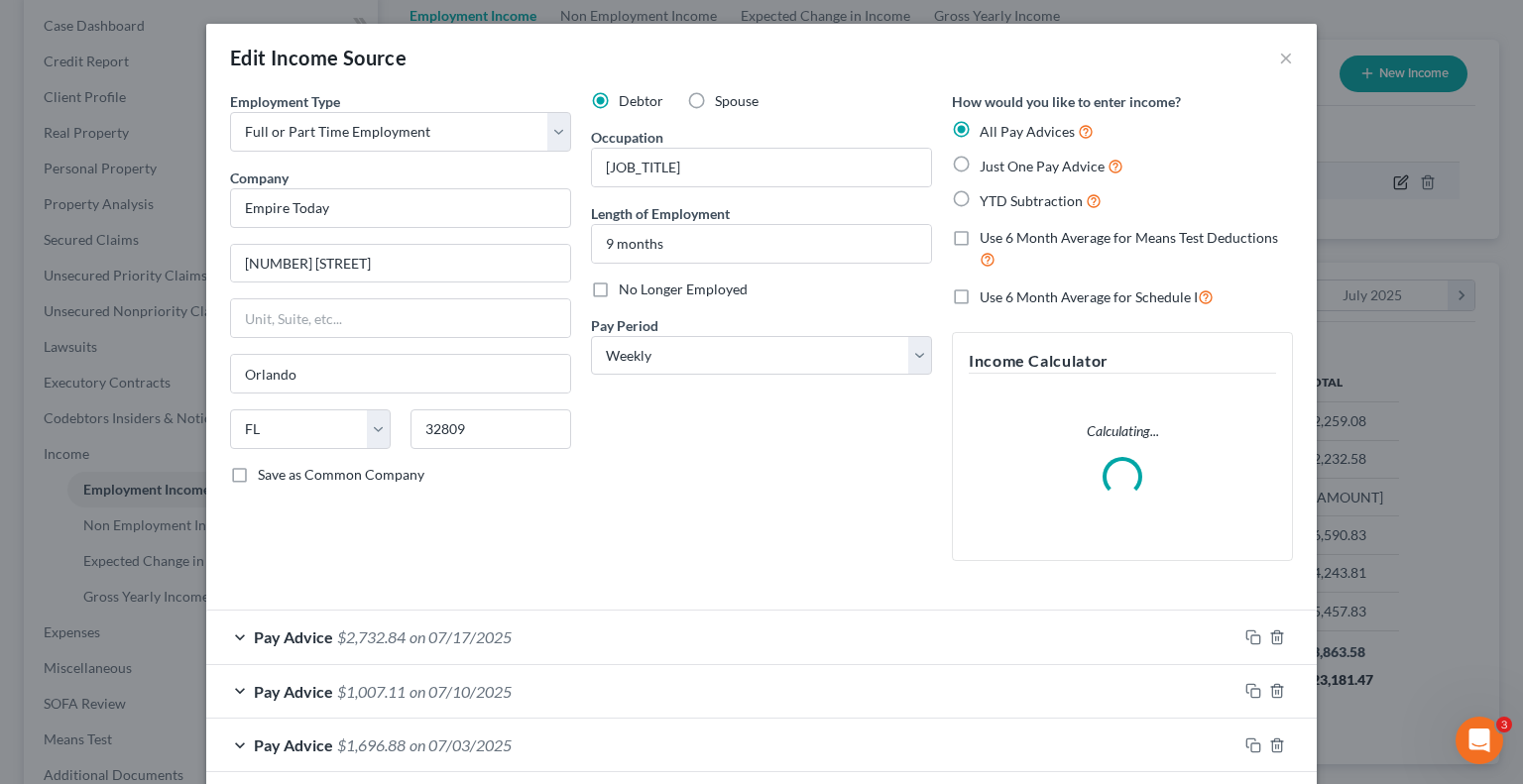 scroll, scrollTop: 990797, scrollLeft: 990917, axis: both 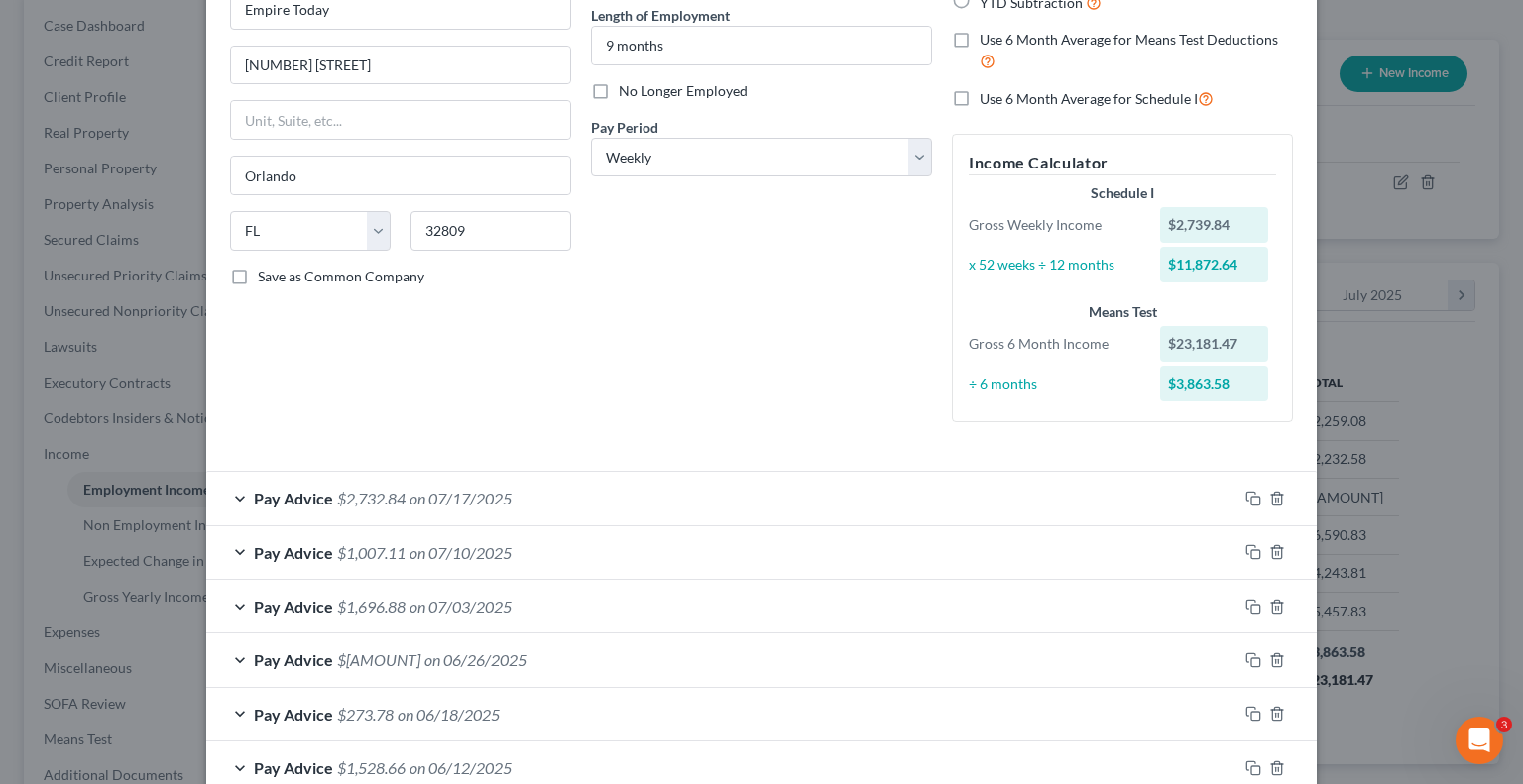 click on "Use 6 Month Average for Schedule I" at bounding box center (1097, 98) 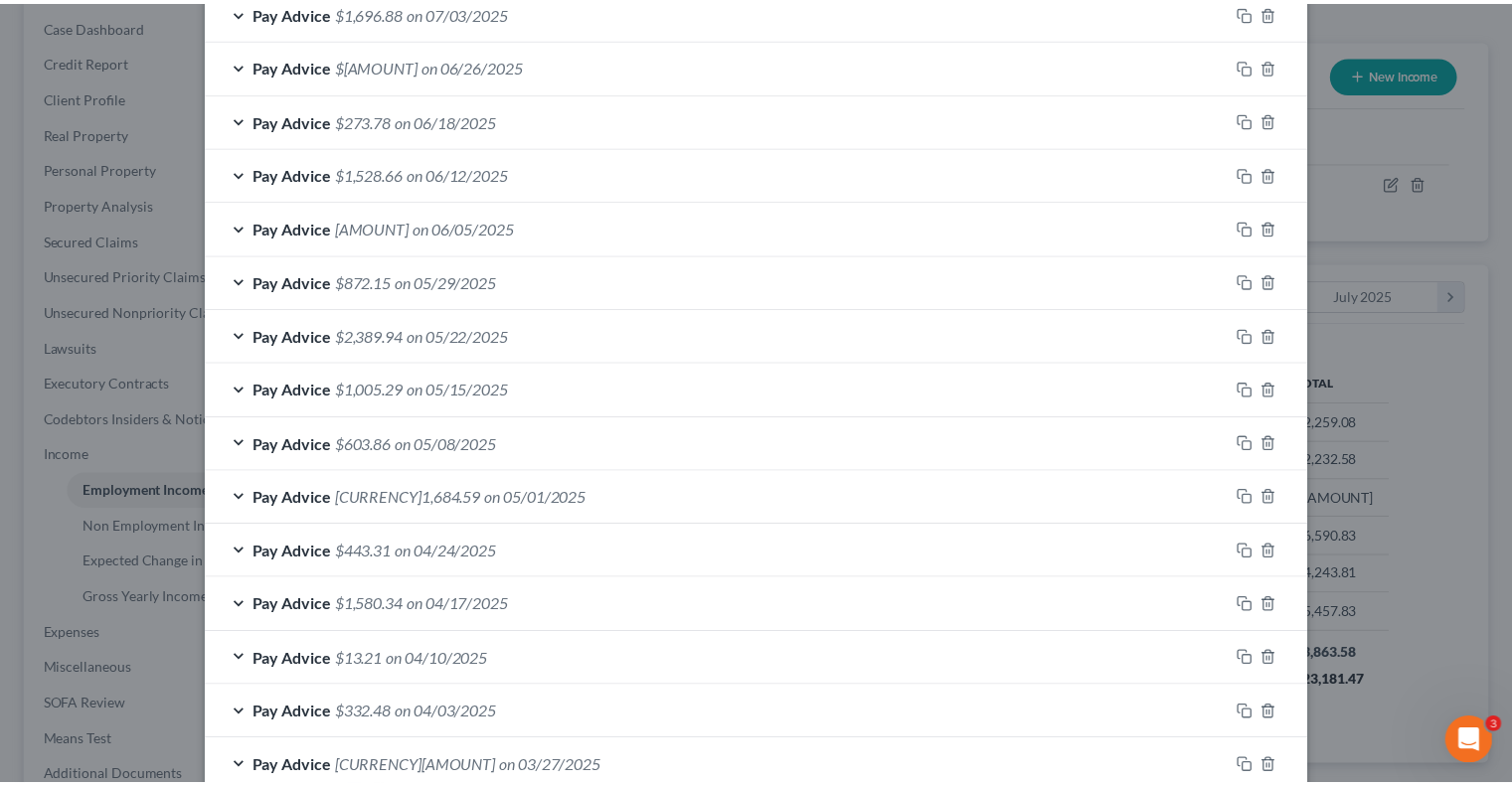 scroll, scrollTop: 1177, scrollLeft: 0, axis: vertical 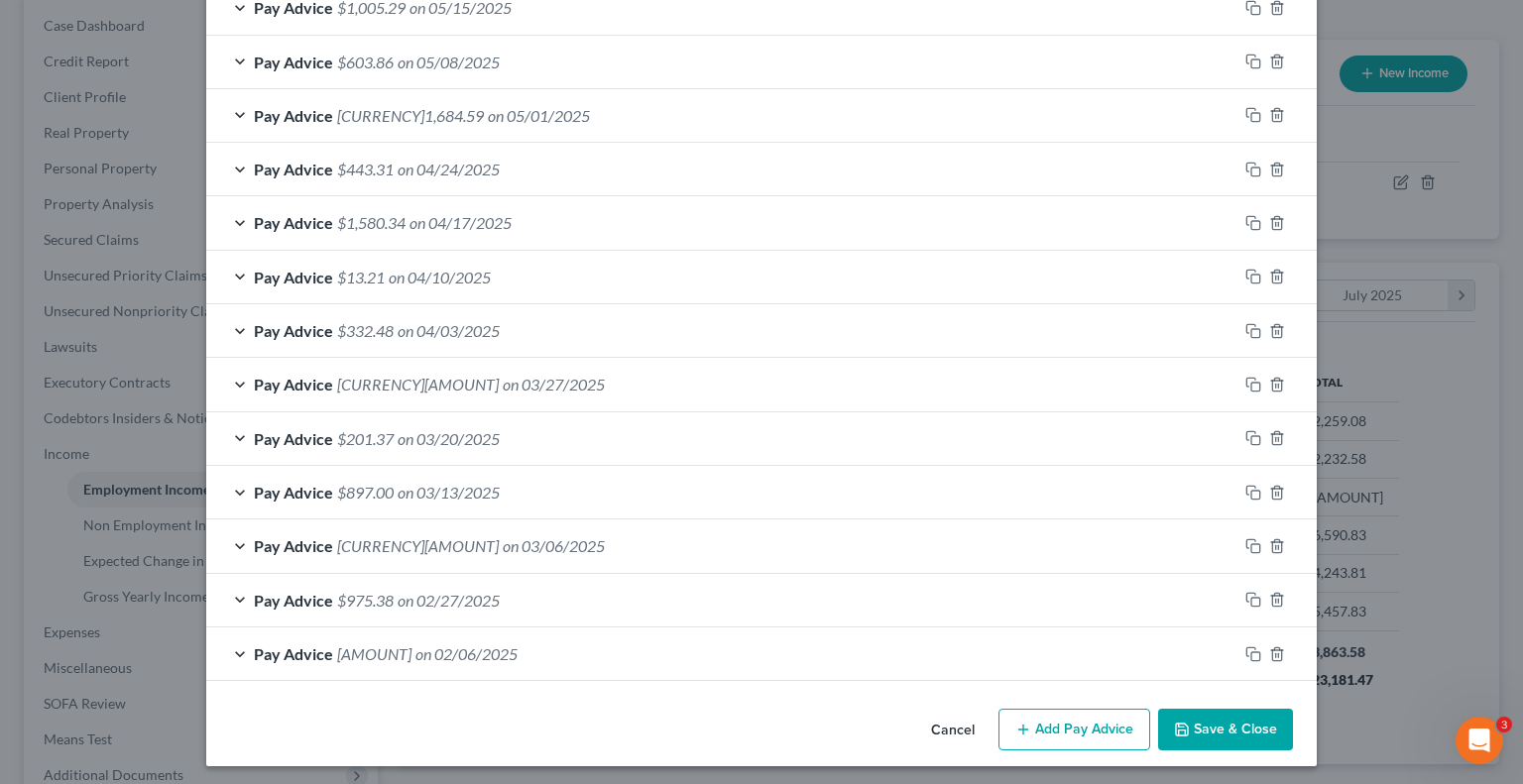 click on "Save & Close" at bounding box center [1226, 729] 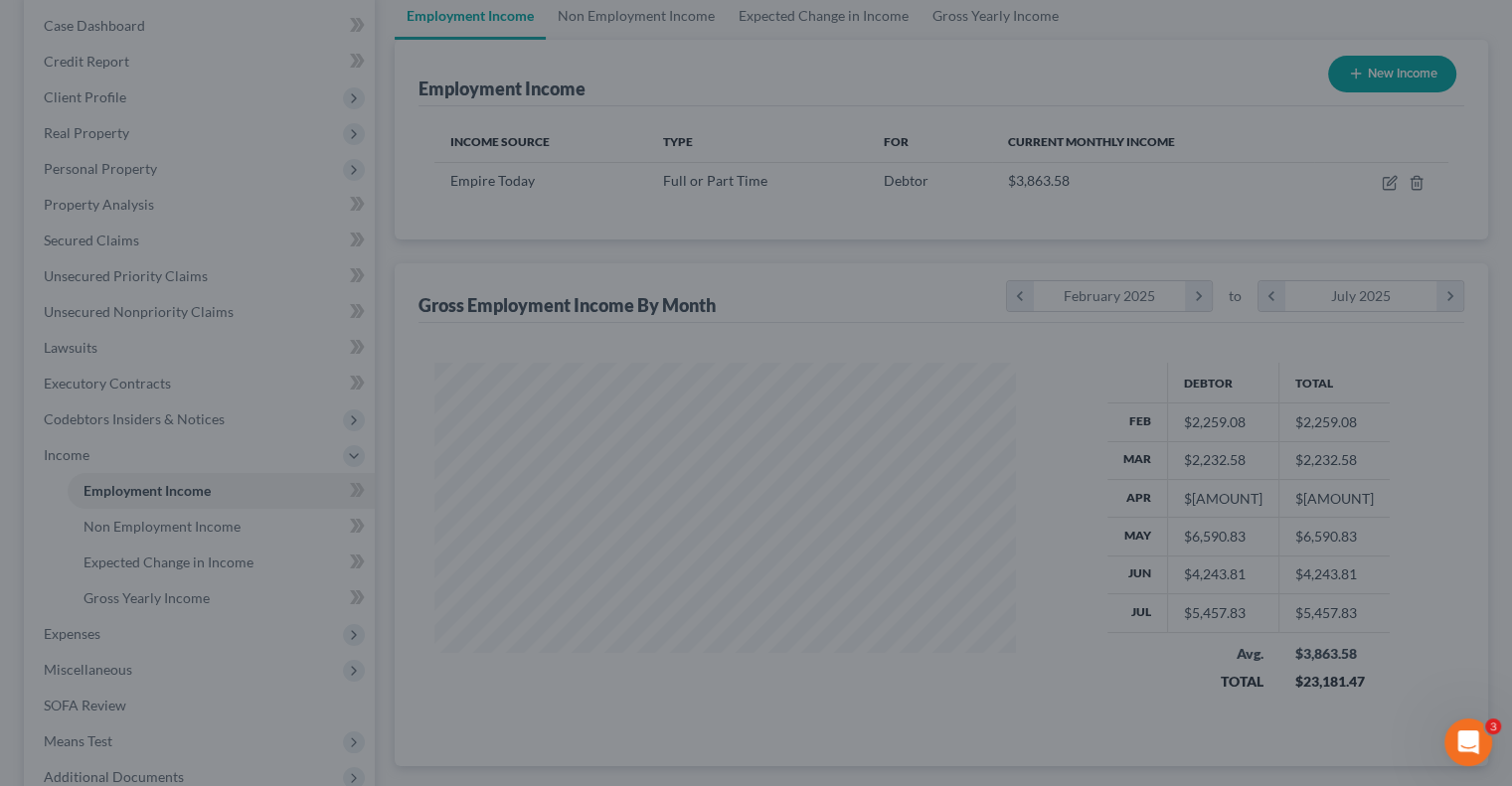 scroll, scrollTop: 354, scrollLeft: 613, axis: both 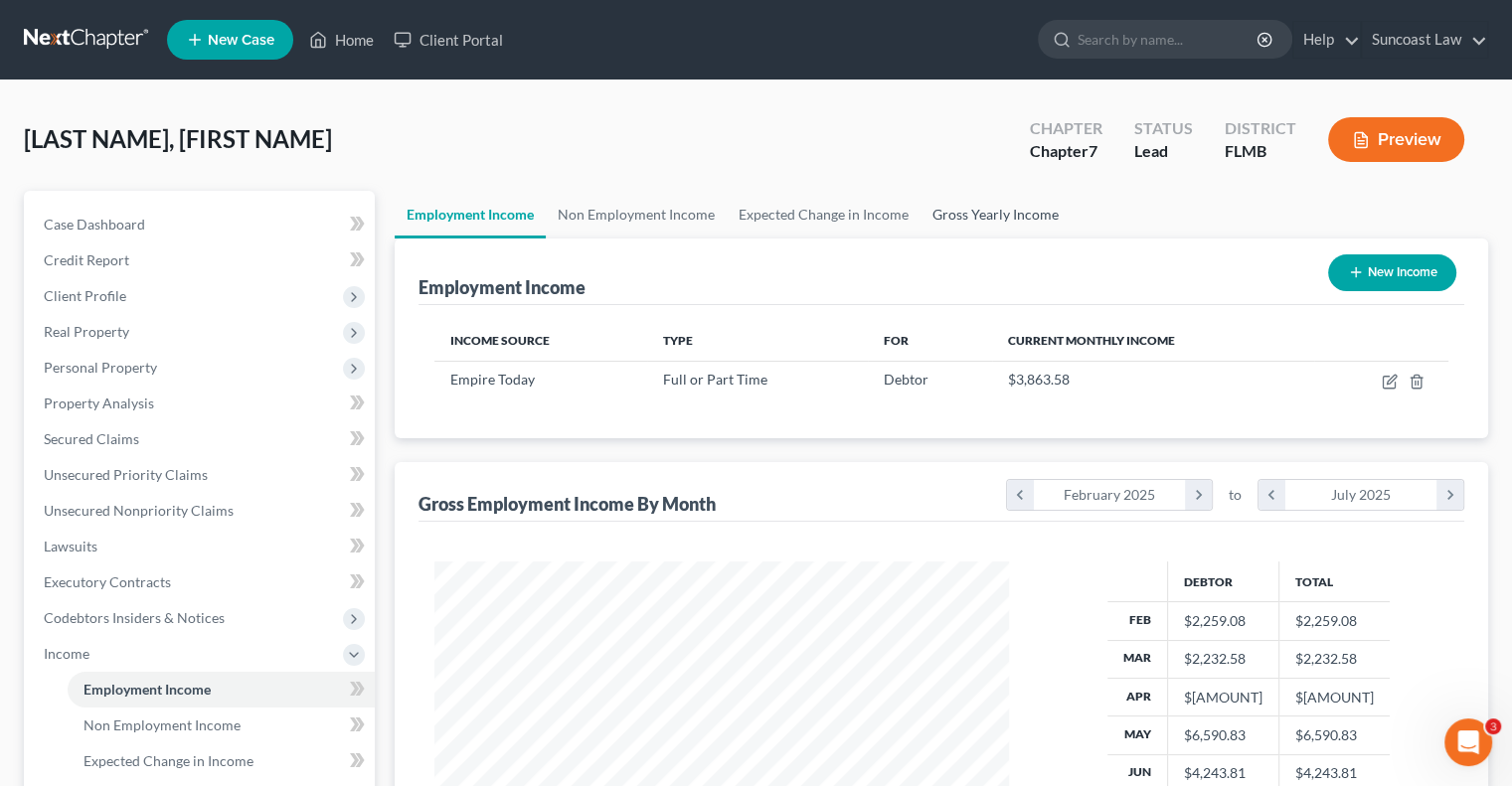 click on "Gross Yearly Income" at bounding box center [995, 215] 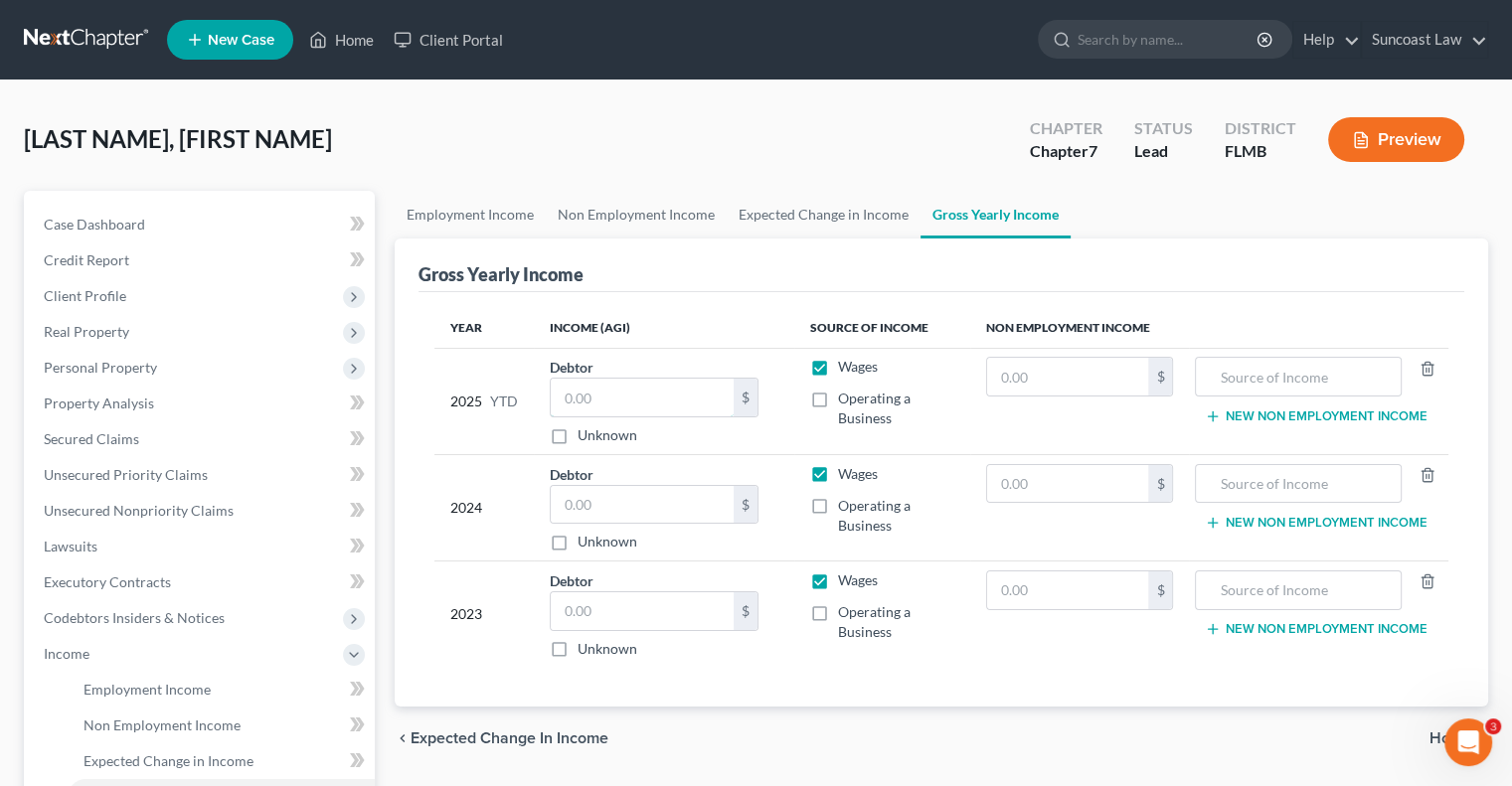 click at bounding box center [642, 397] 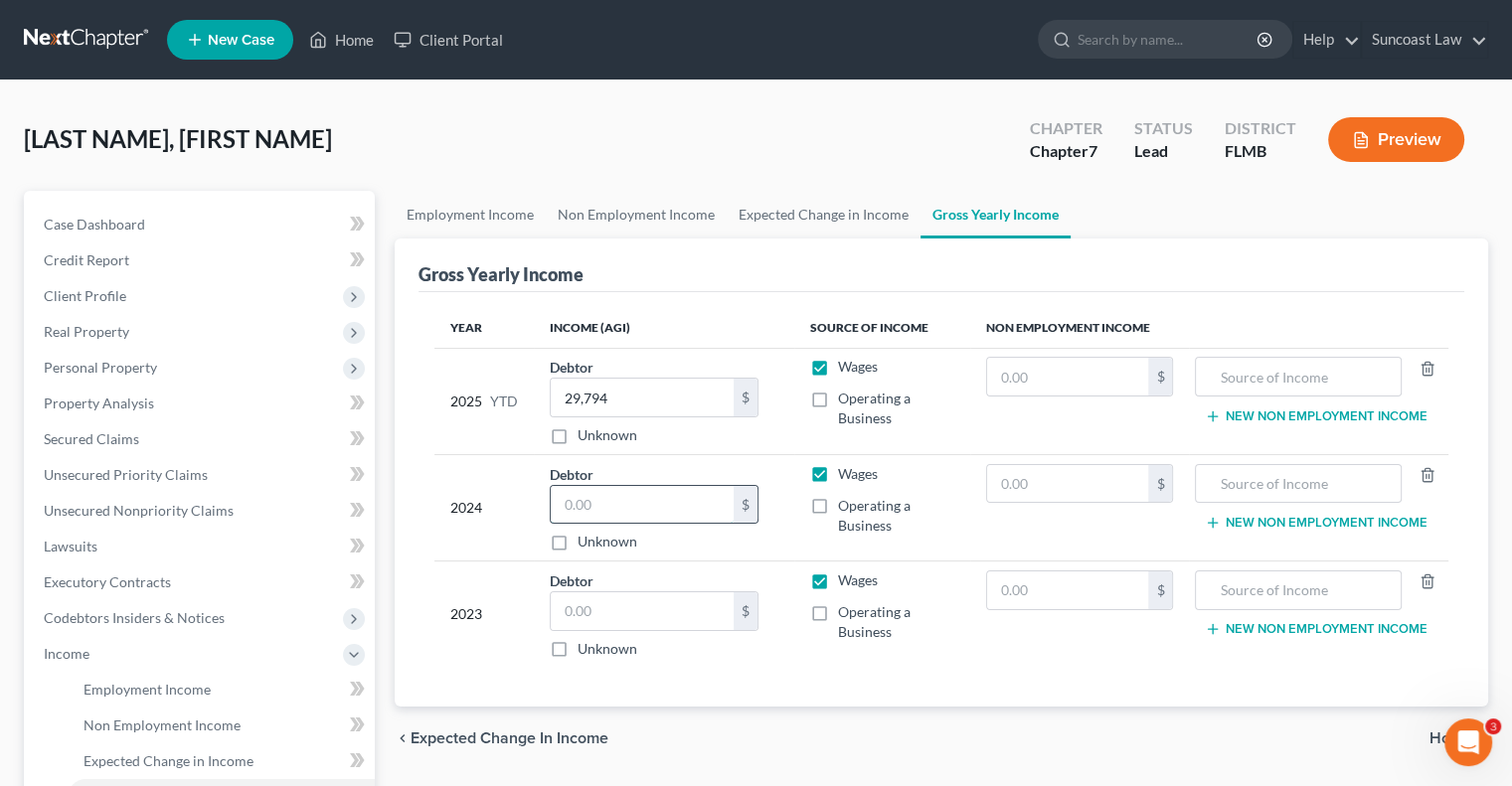 click at bounding box center [642, 505] 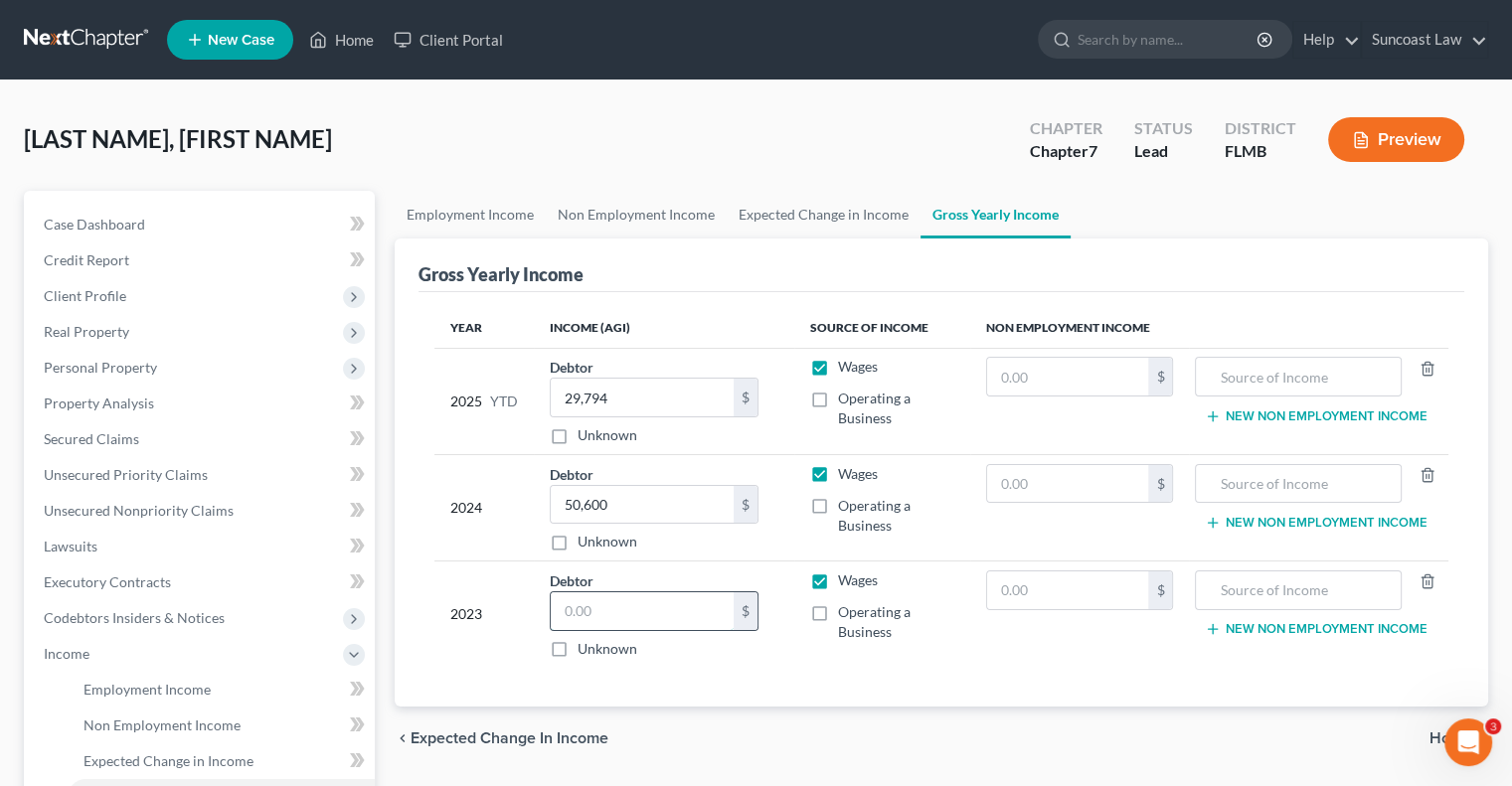 click at bounding box center (642, 611) 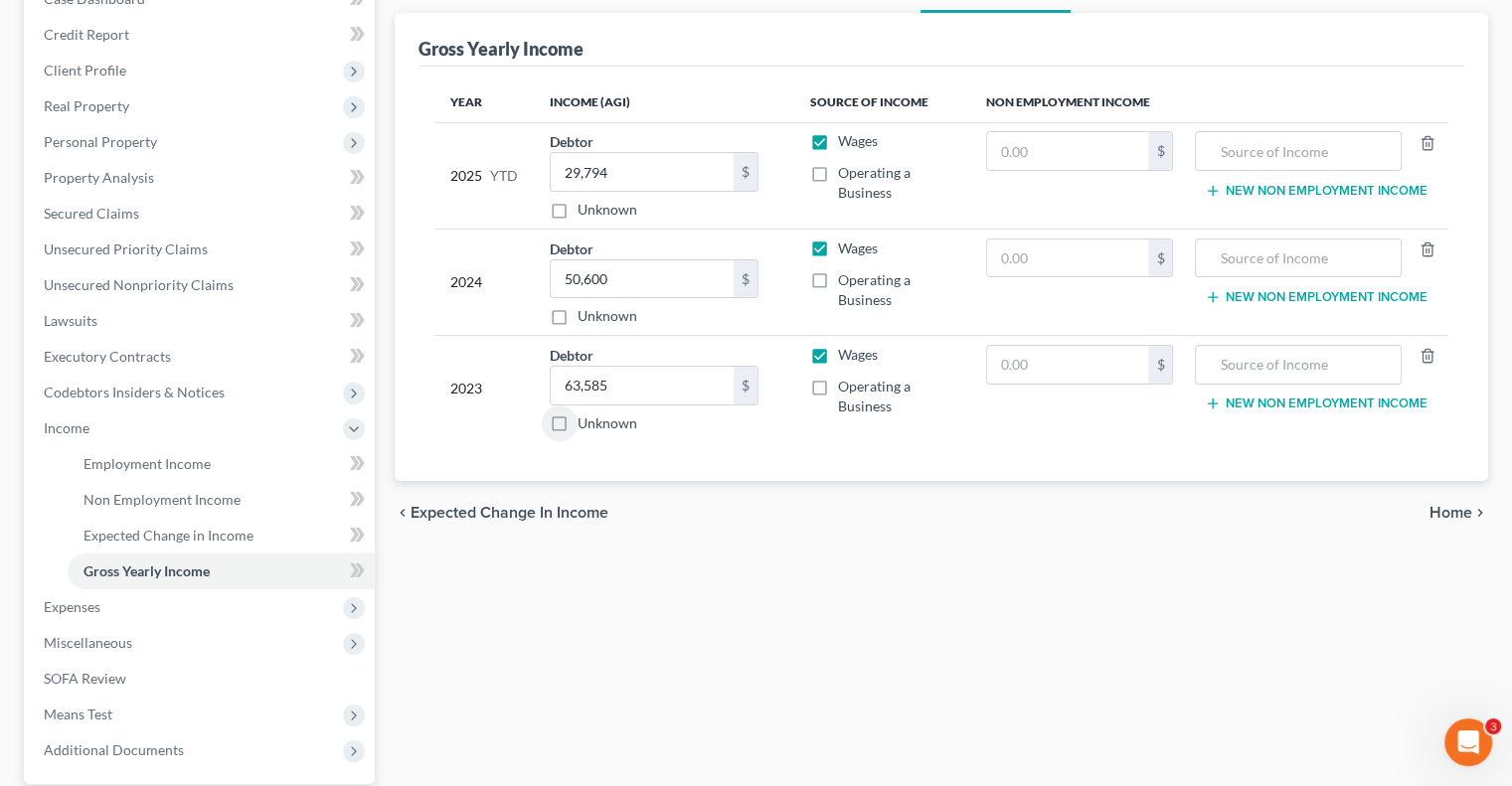 scroll, scrollTop: 397, scrollLeft: 0, axis: vertical 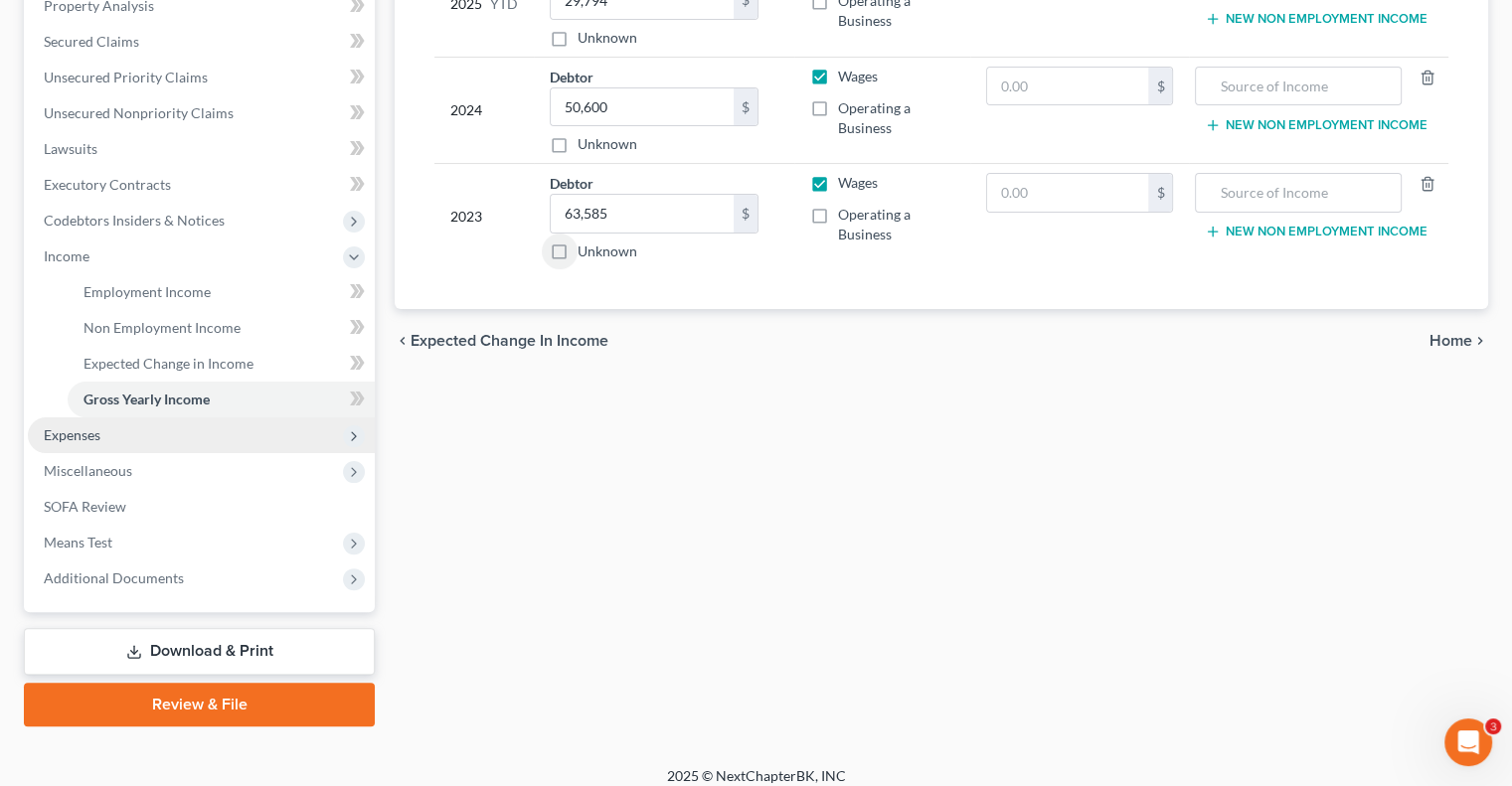 click on "Expenses" at bounding box center (201, 435) 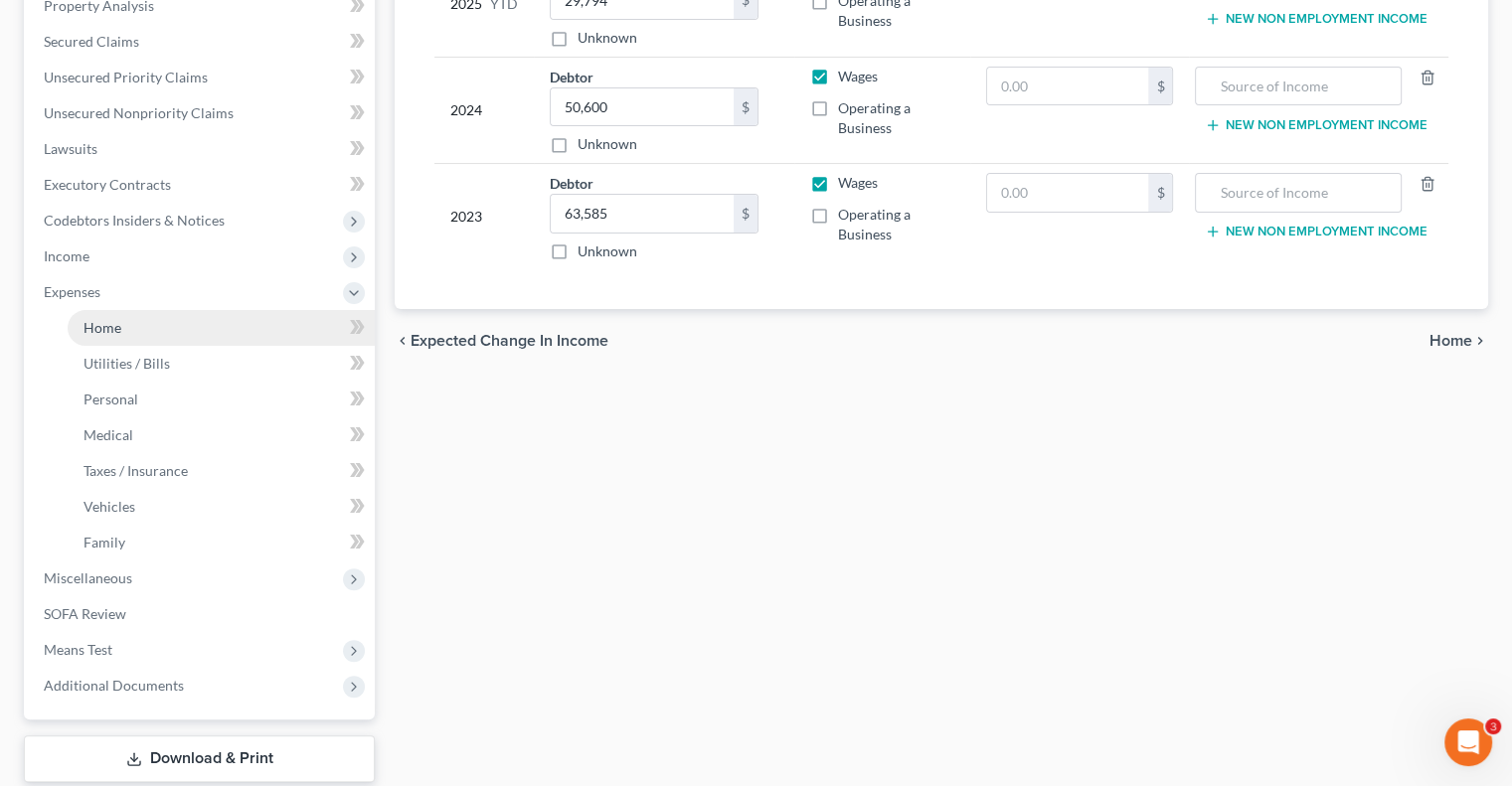click on "Home" at bounding box center (221, 328) 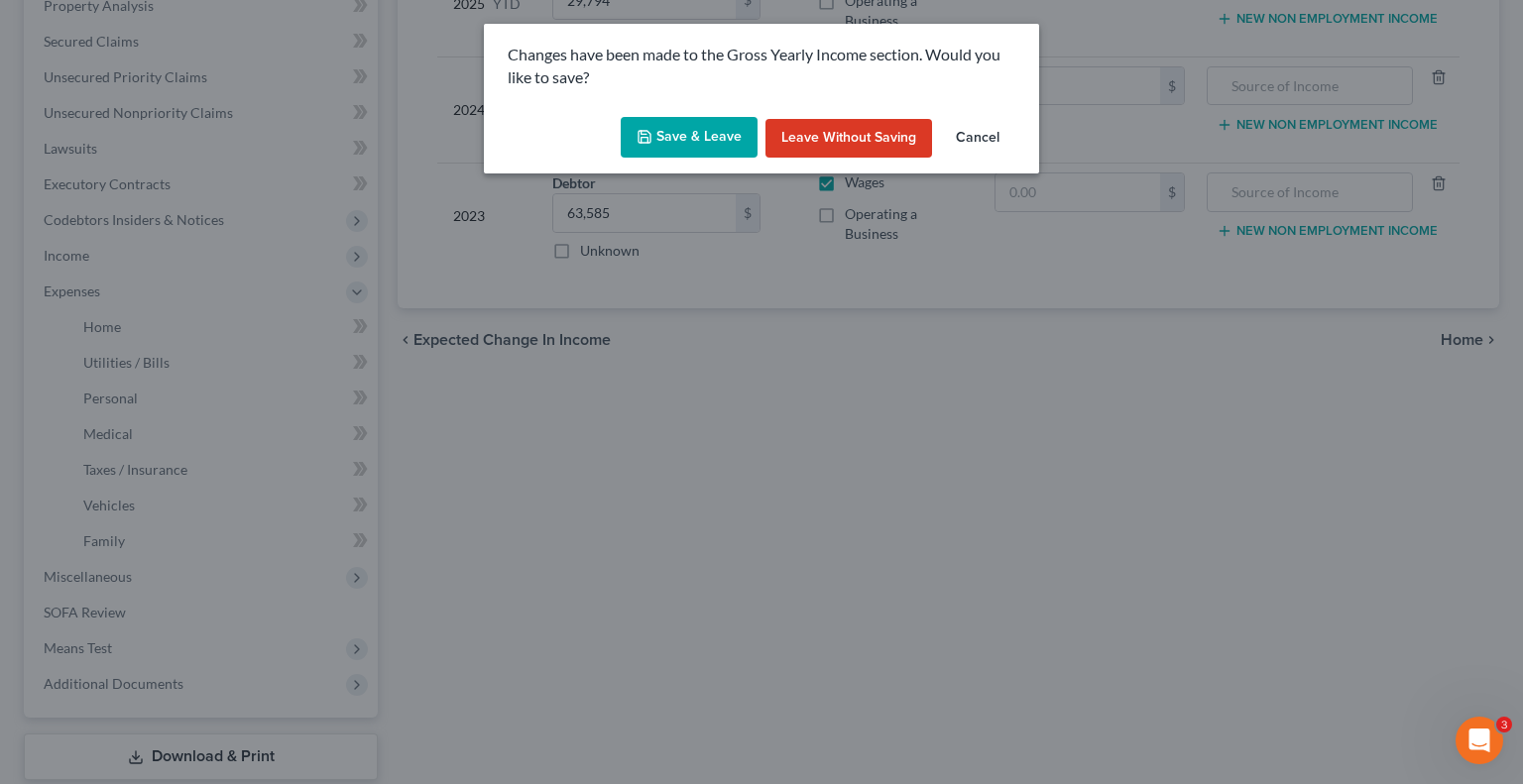 click on "Save & Leave" at bounding box center (689, 138) 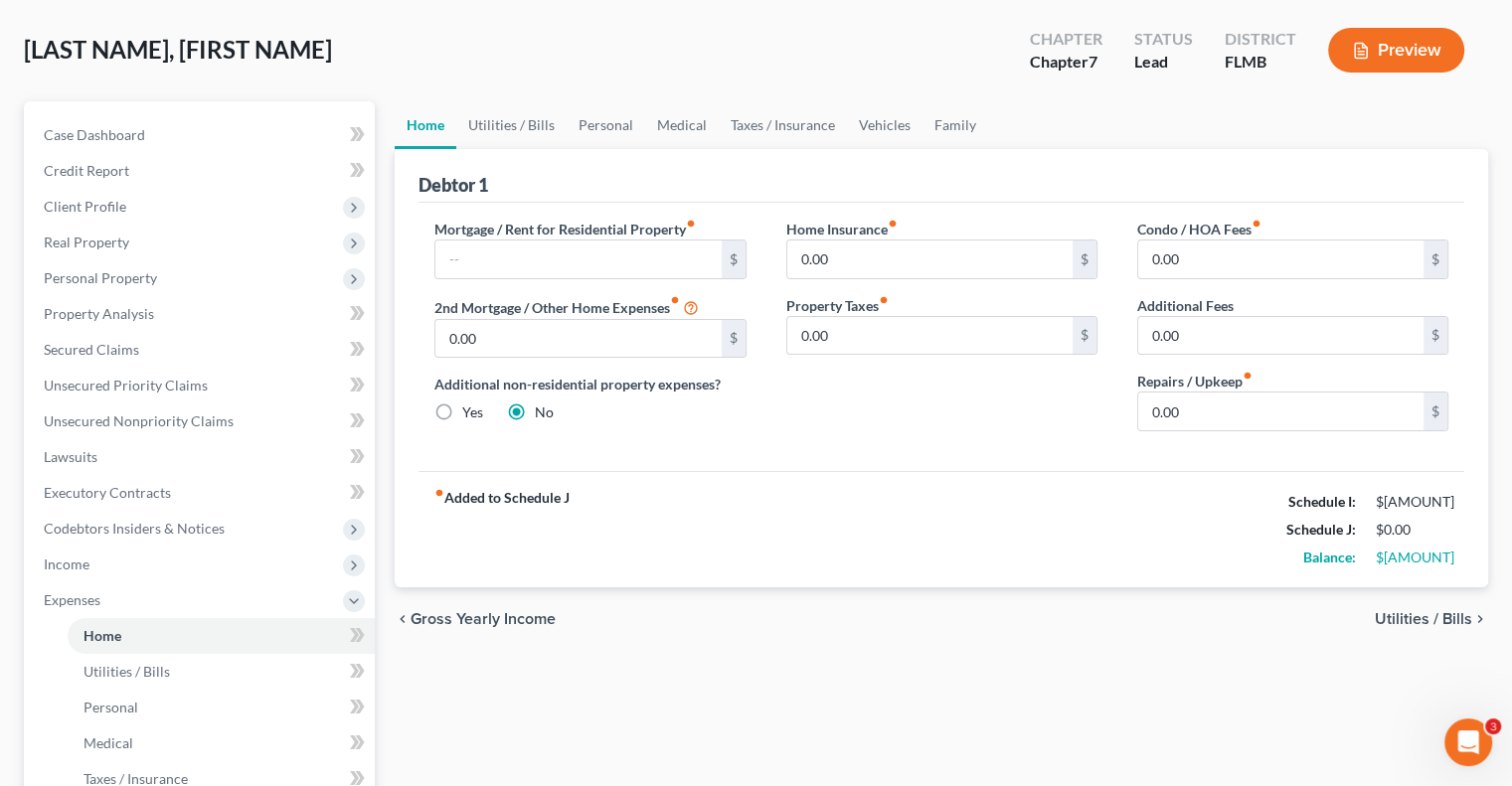 scroll, scrollTop: 0, scrollLeft: 0, axis: both 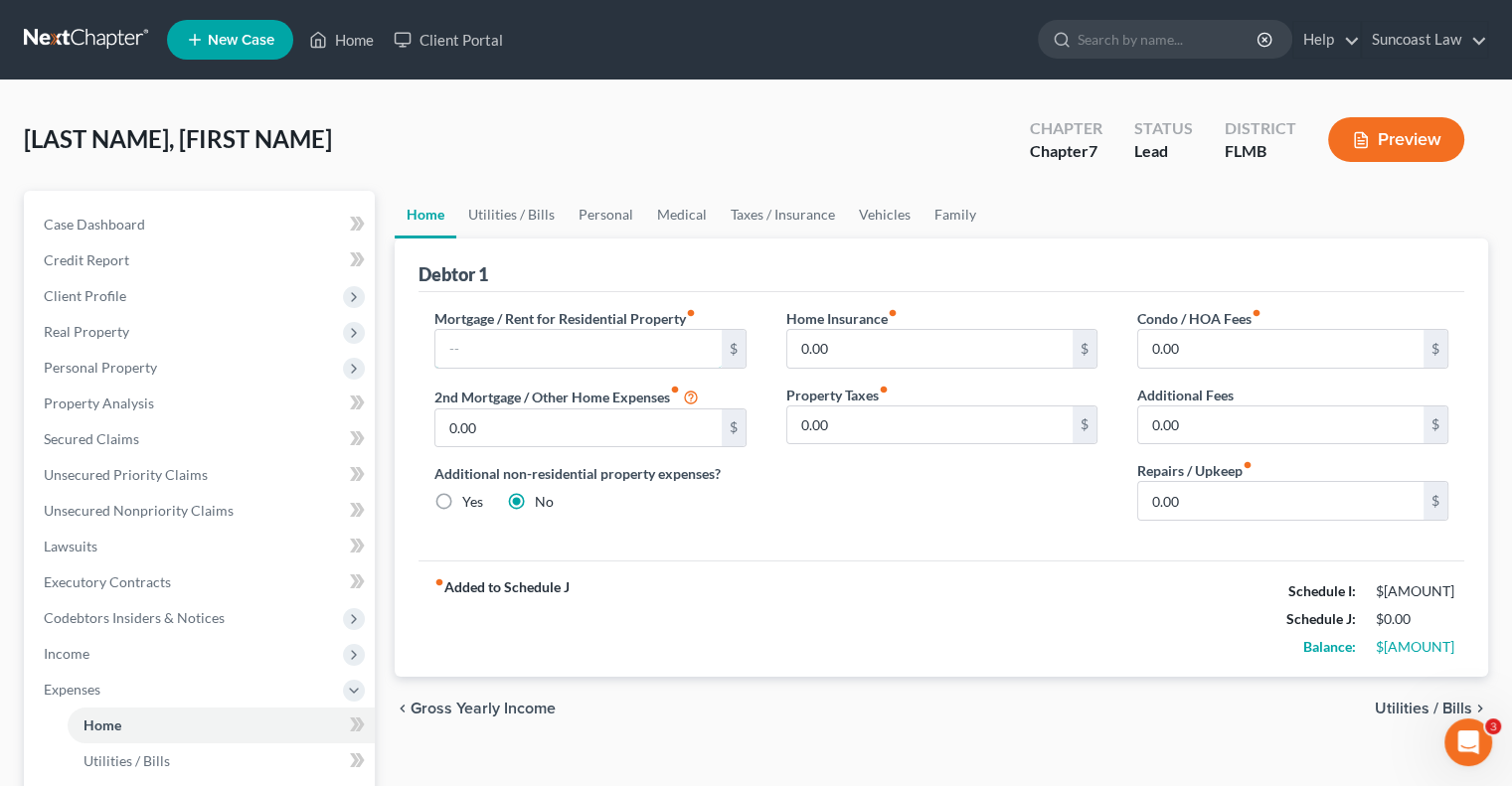 drag, startPoint x: 567, startPoint y: 338, endPoint x: 762, endPoint y: 352, distance: 195.50192 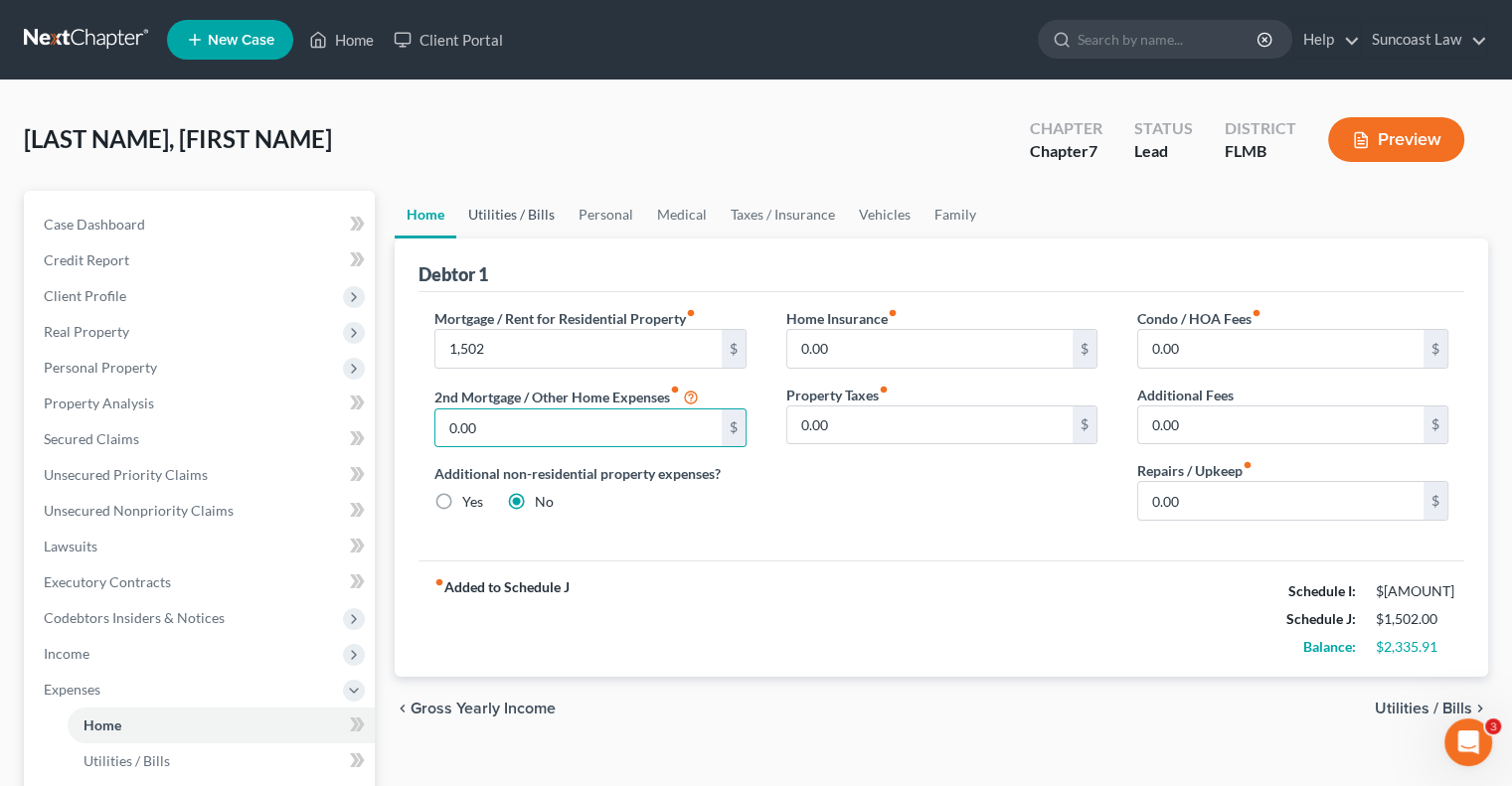 click on "Utilities / Bills" at bounding box center [511, 215] 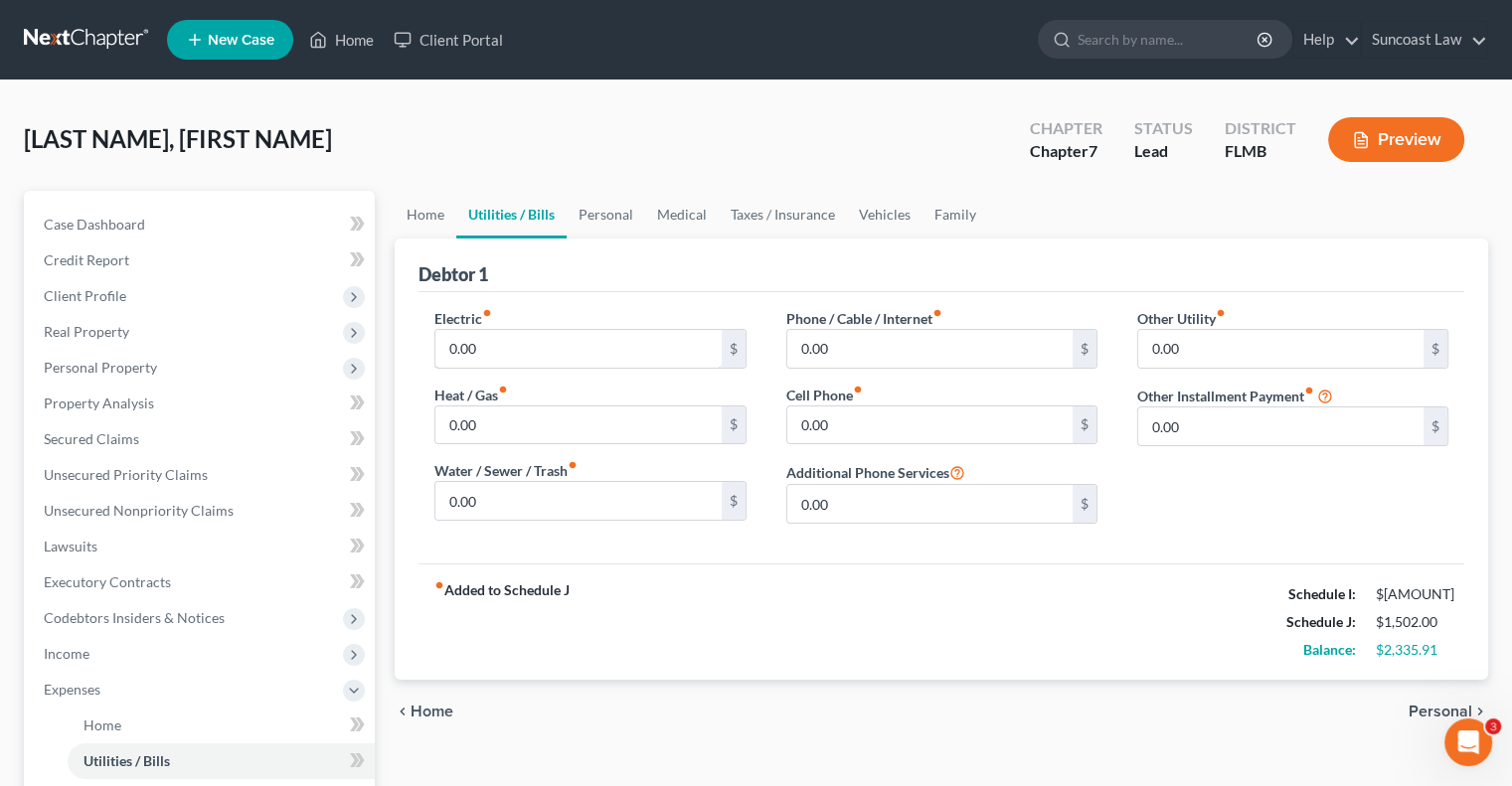 drag, startPoint x: 505, startPoint y: 349, endPoint x: 724, endPoint y: 258, distance: 237.15396 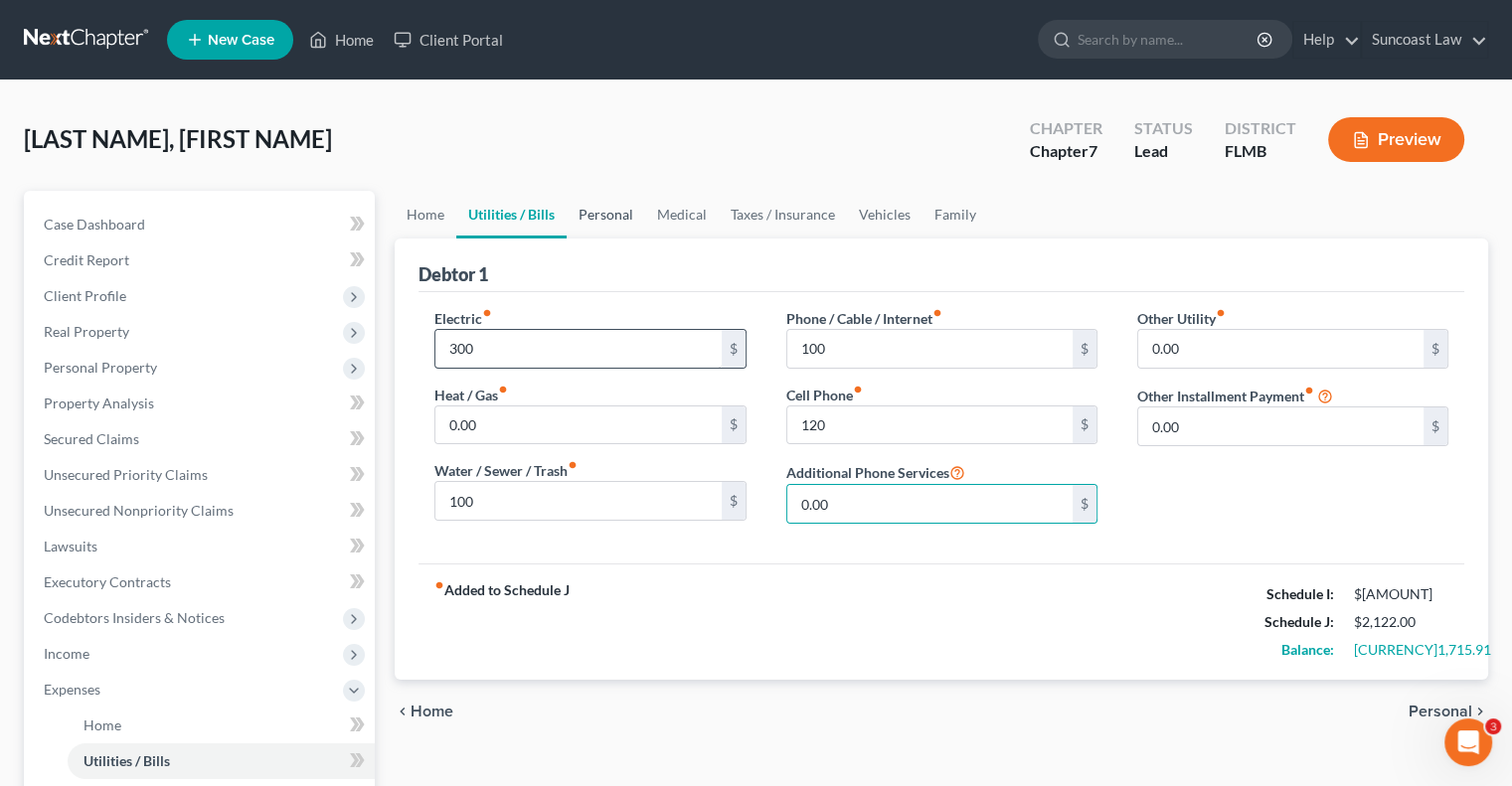 drag, startPoint x: 599, startPoint y: 211, endPoint x: 516, endPoint y: 360, distance: 170.55791 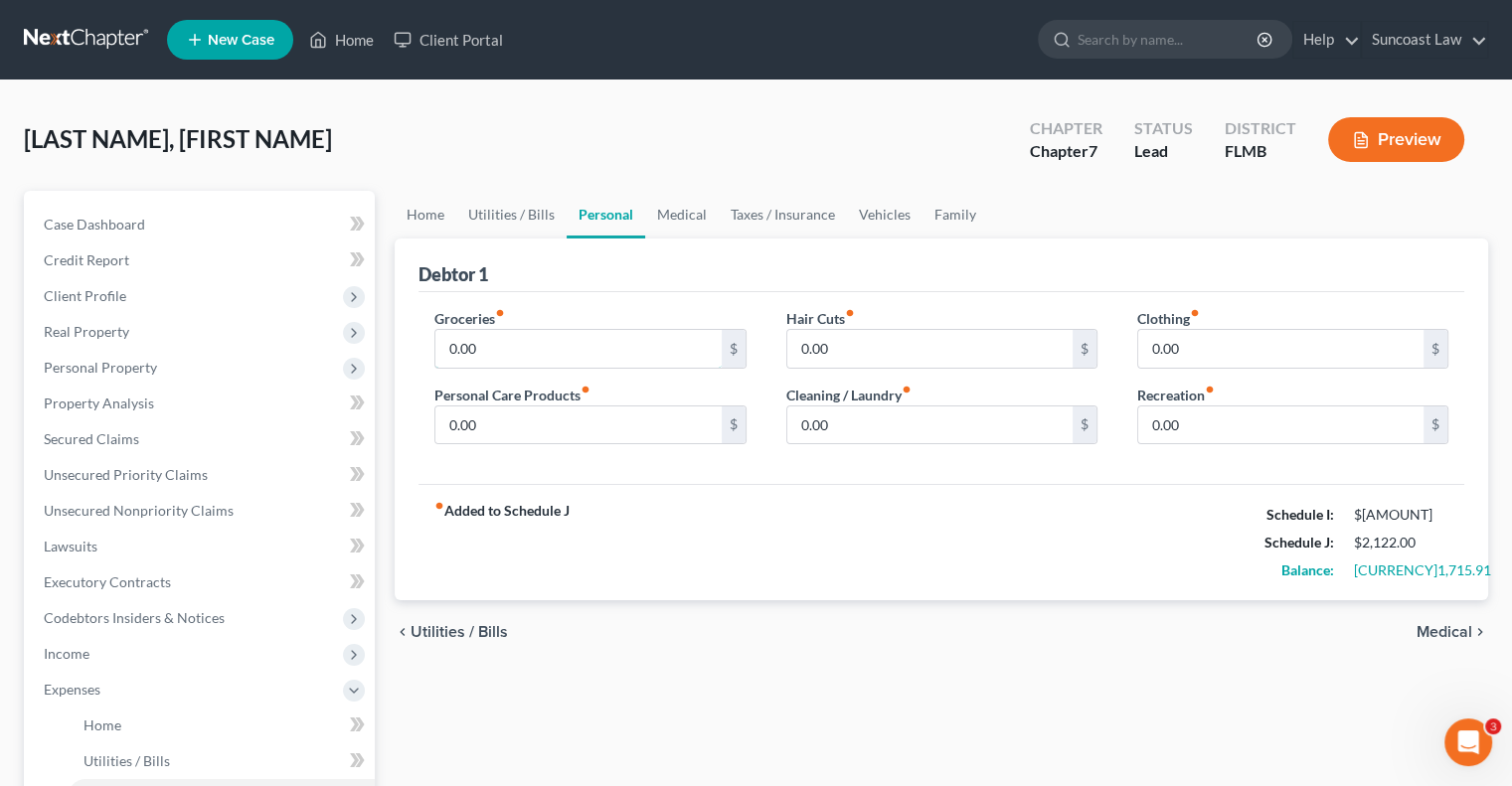 drag, startPoint x: 517, startPoint y: 343, endPoint x: 573, endPoint y: 261, distance: 99.29753 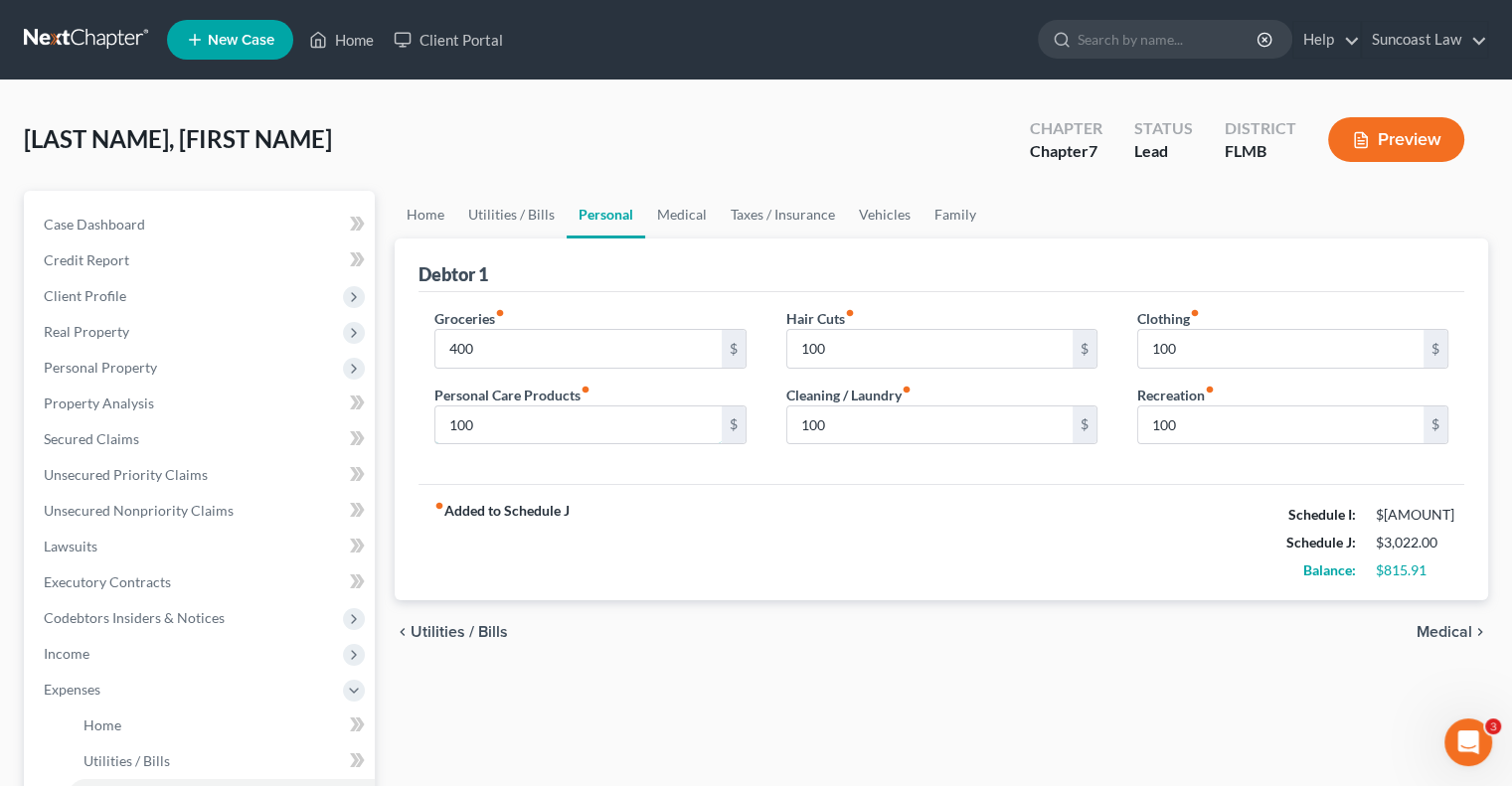 click on "100" at bounding box center [578, 425] 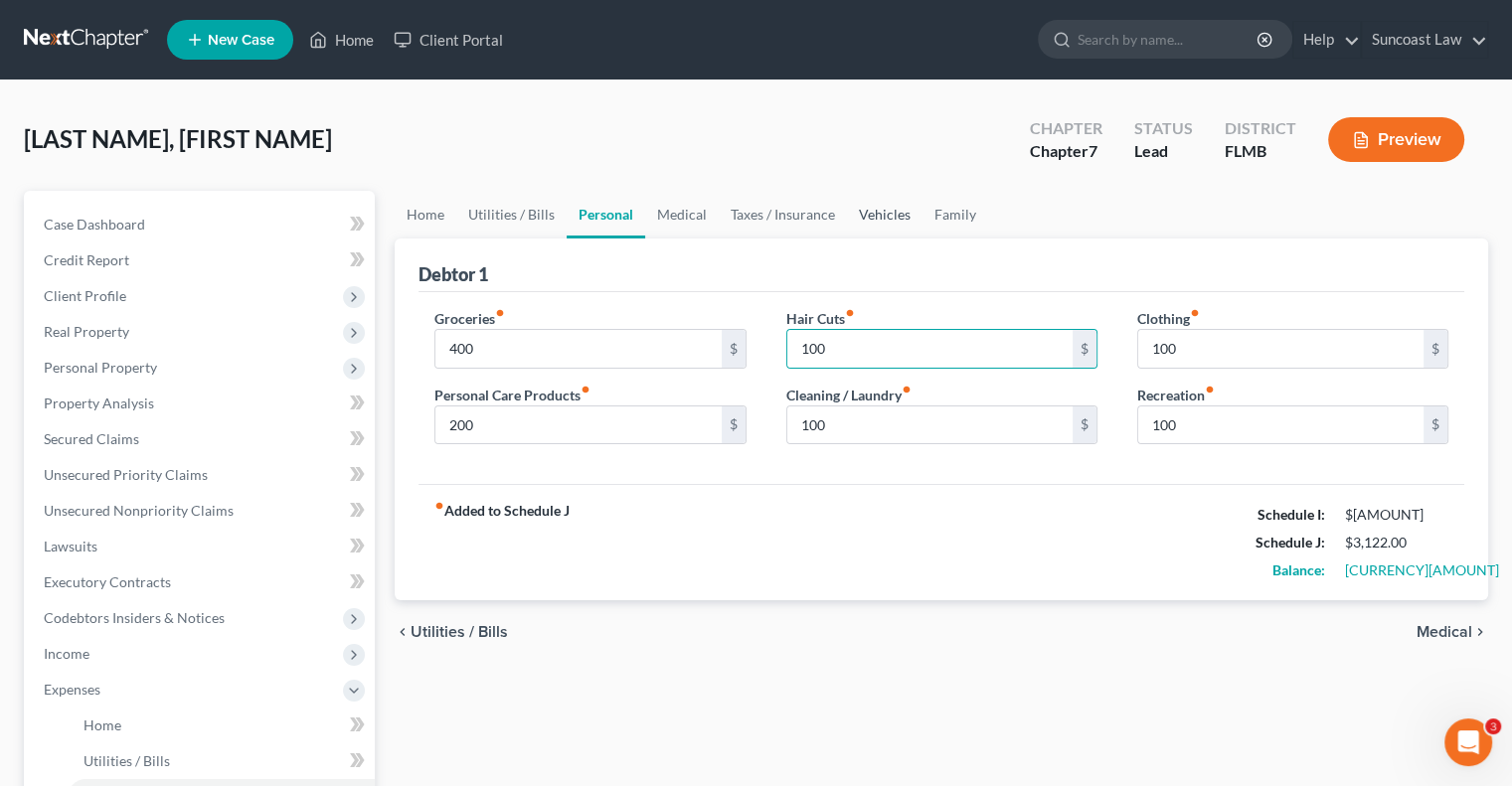 click on "Vehicles" at bounding box center (885, 215) 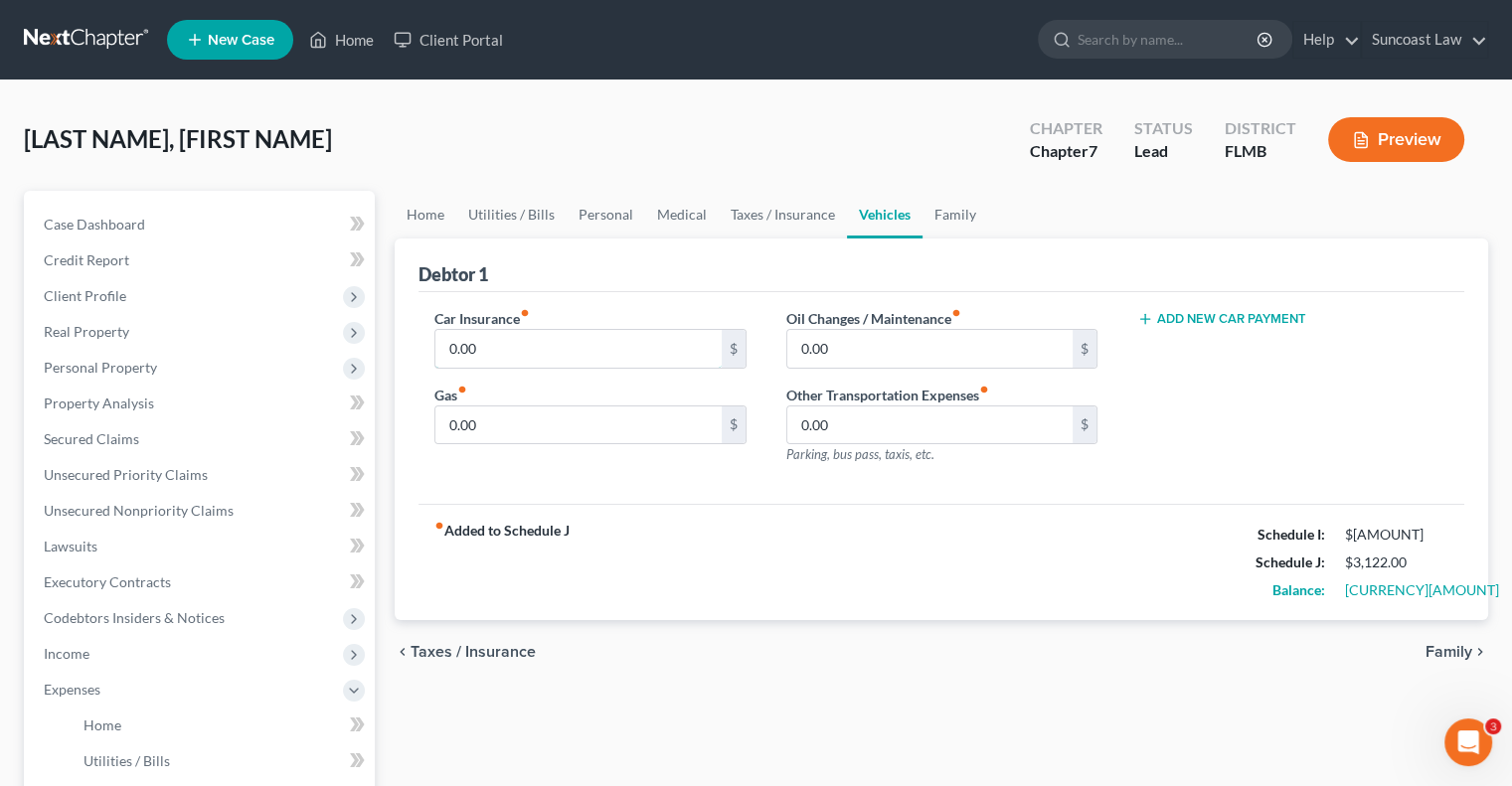drag, startPoint x: 497, startPoint y: 351, endPoint x: 645, endPoint y: 284, distance: 162.45923 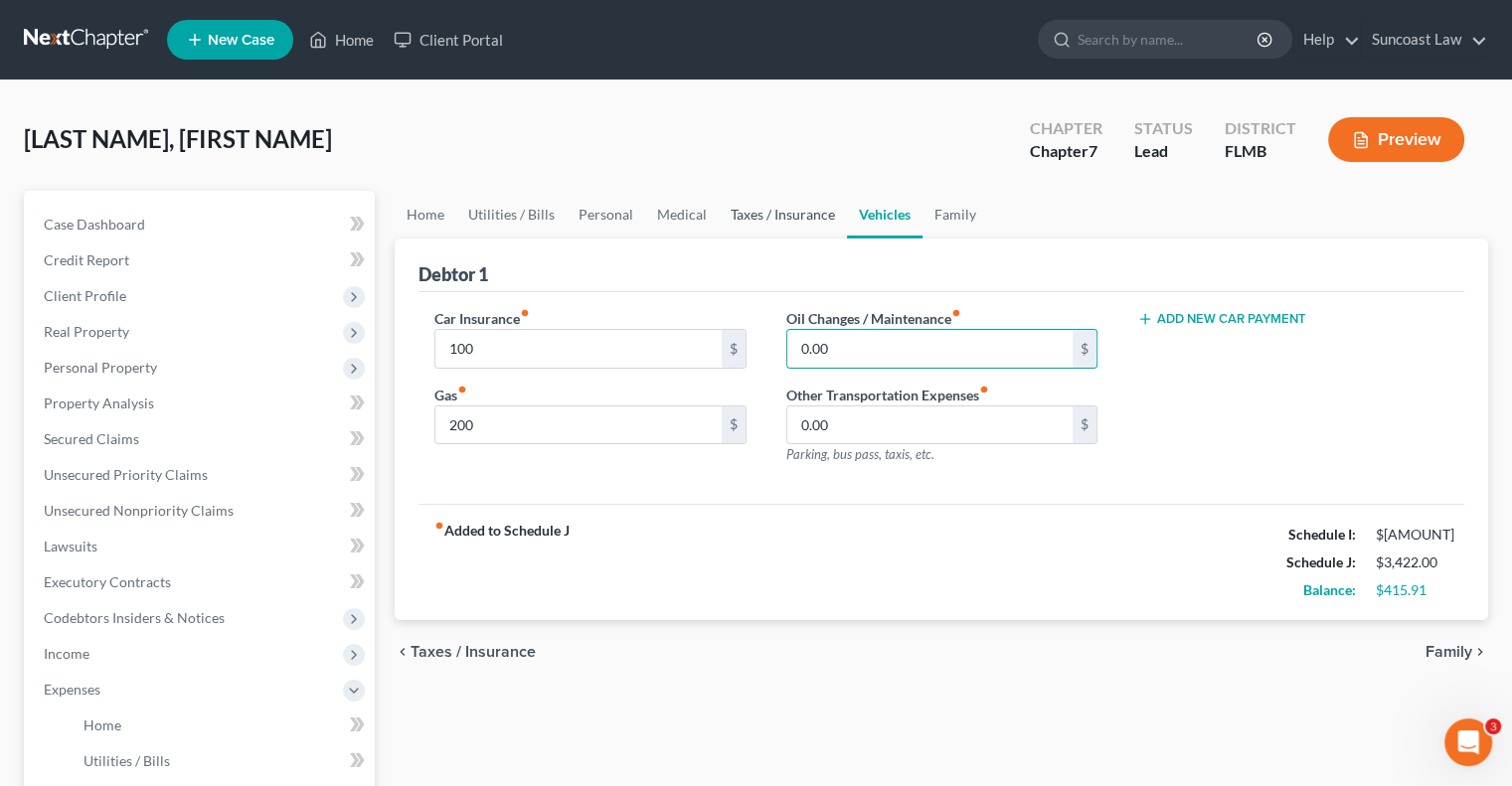 click on "Taxes / Insurance" at bounding box center [782, 215] 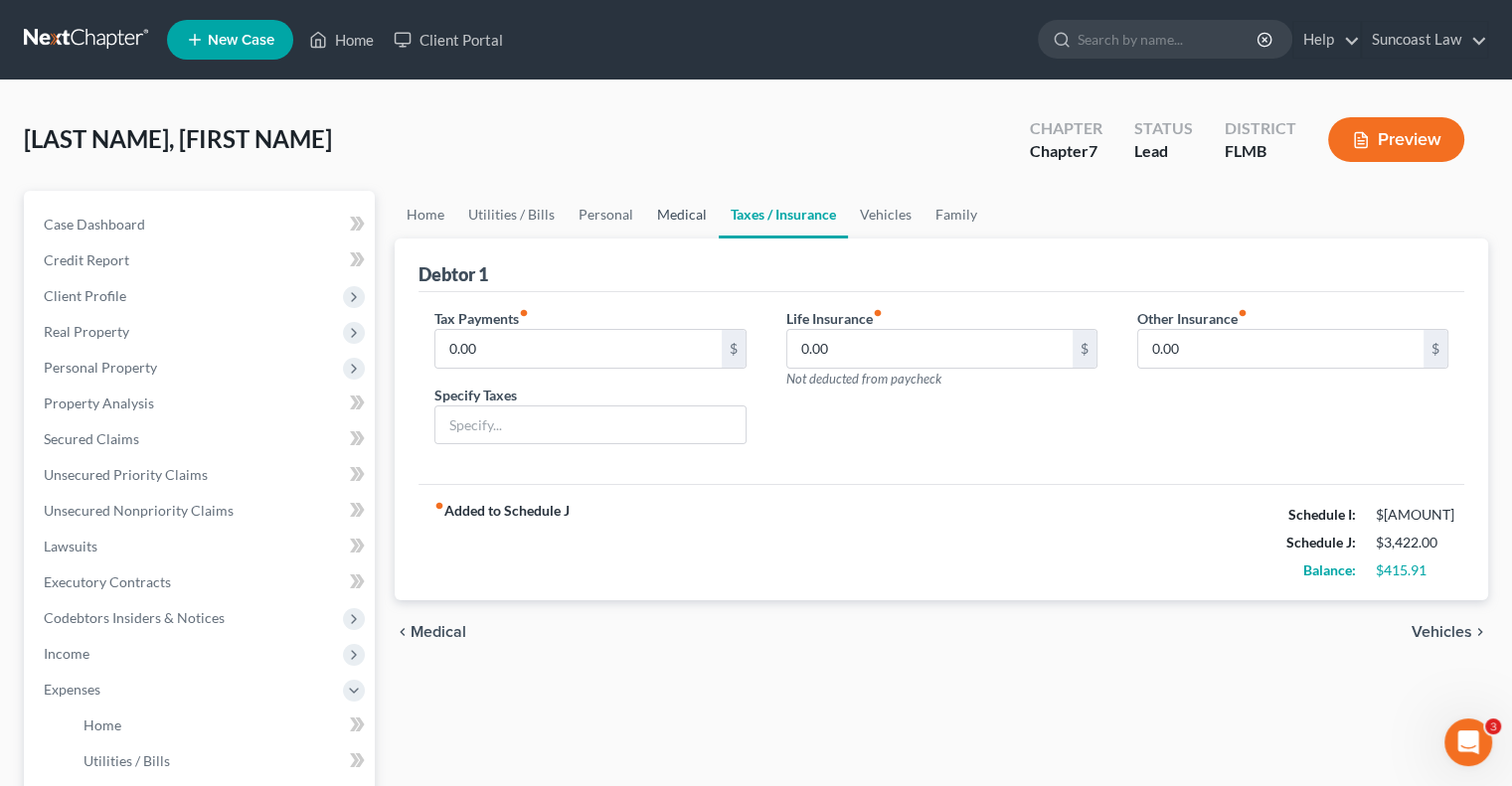 click on "Medical" at bounding box center (682, 215) 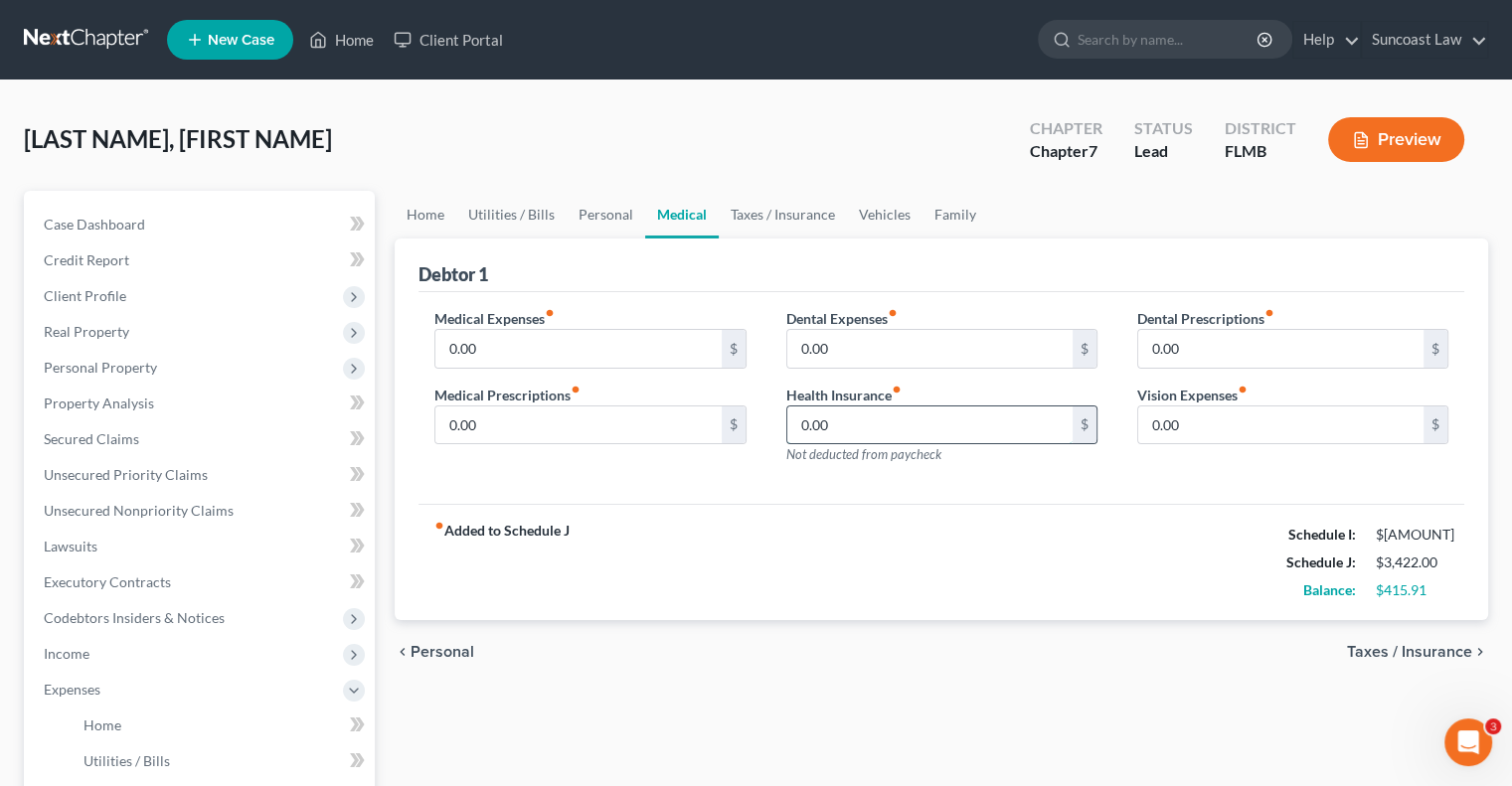 drag, startPoint x: 863, startPoint y: 431, endPoint x: 924, endPoint y: 428, distance: 61.073726 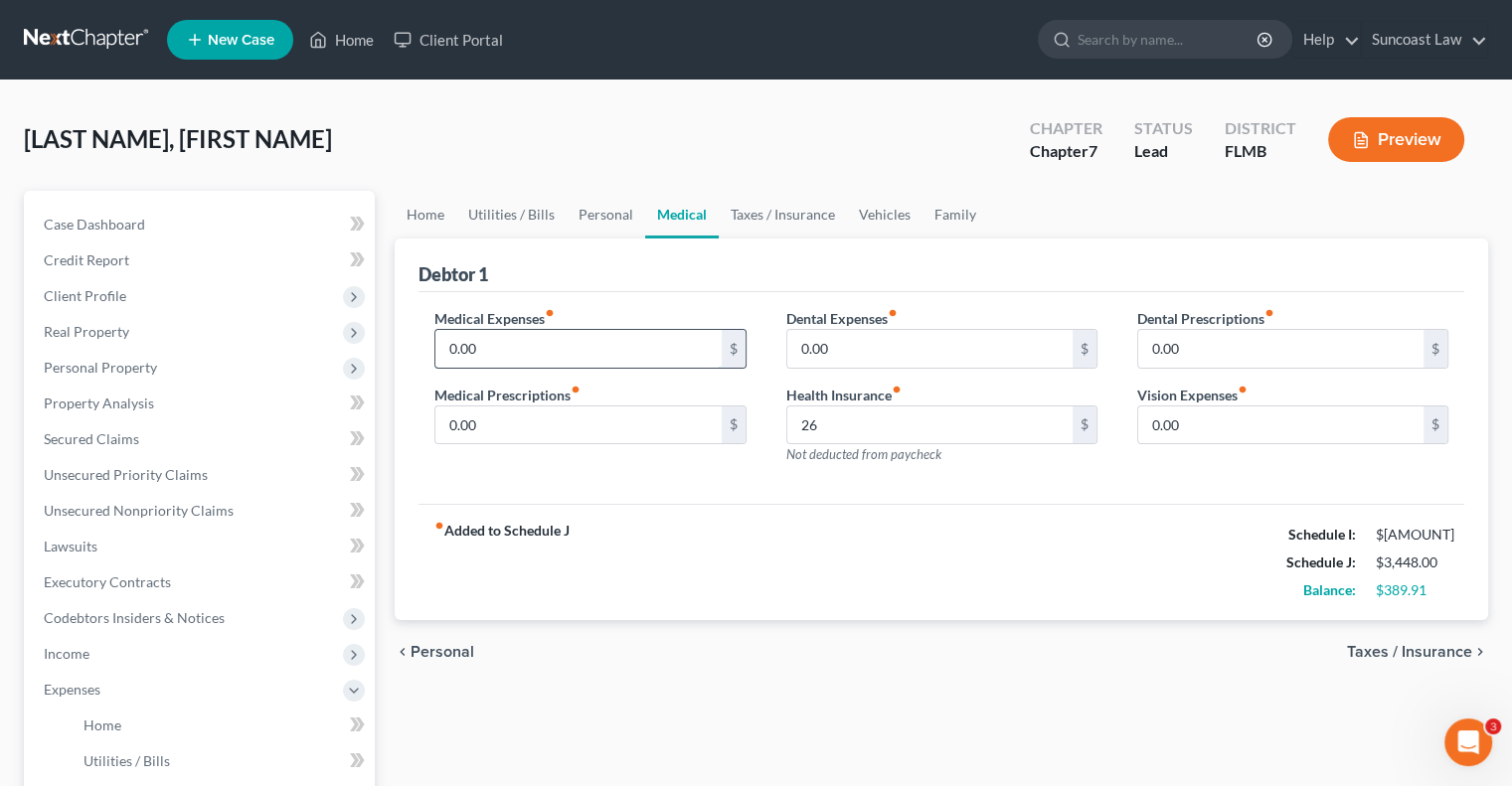 click on "0.00" at bounding box center [578, 349] 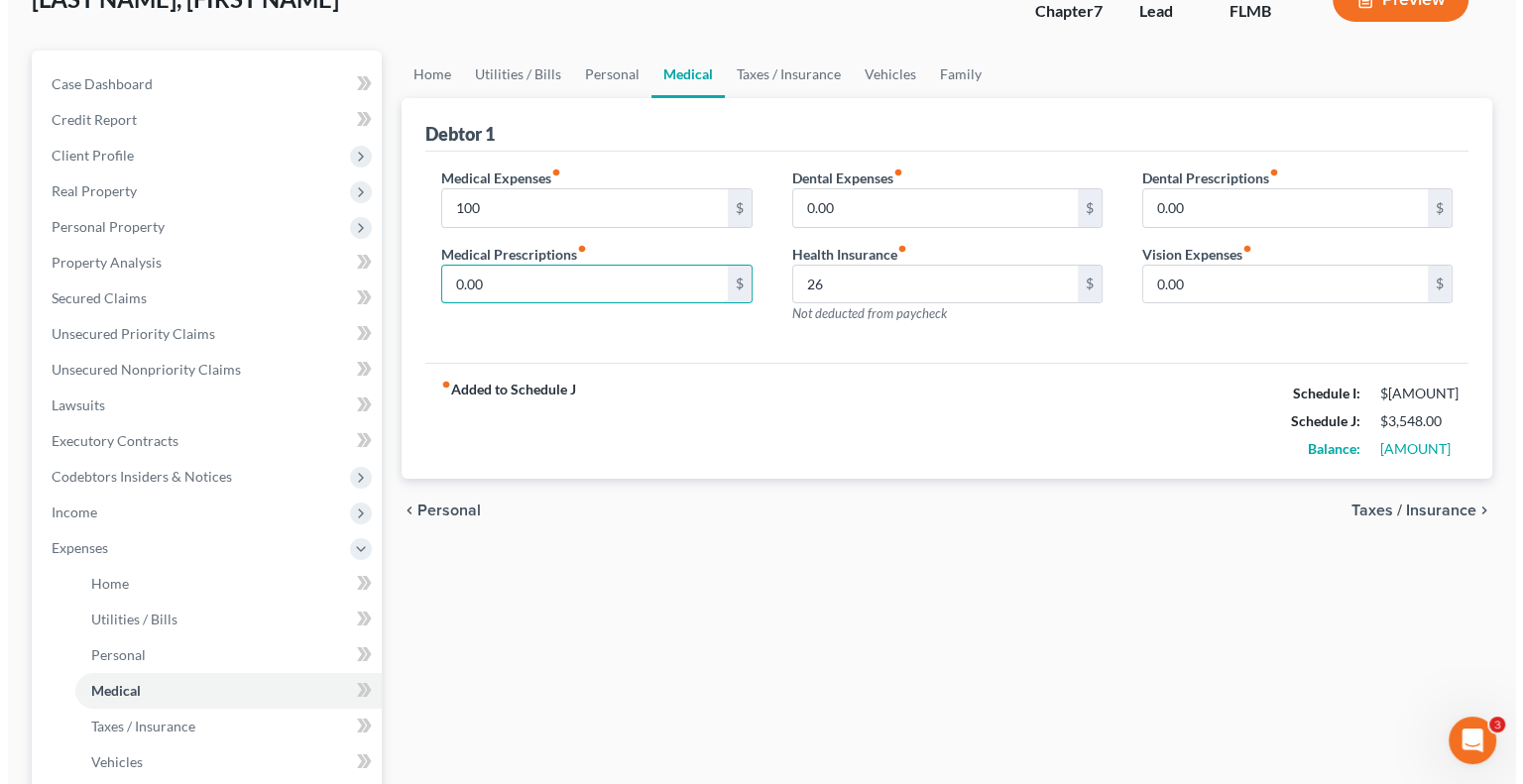 scroll, scrollTop: 396, scrollLeft: 0, axis: vertical 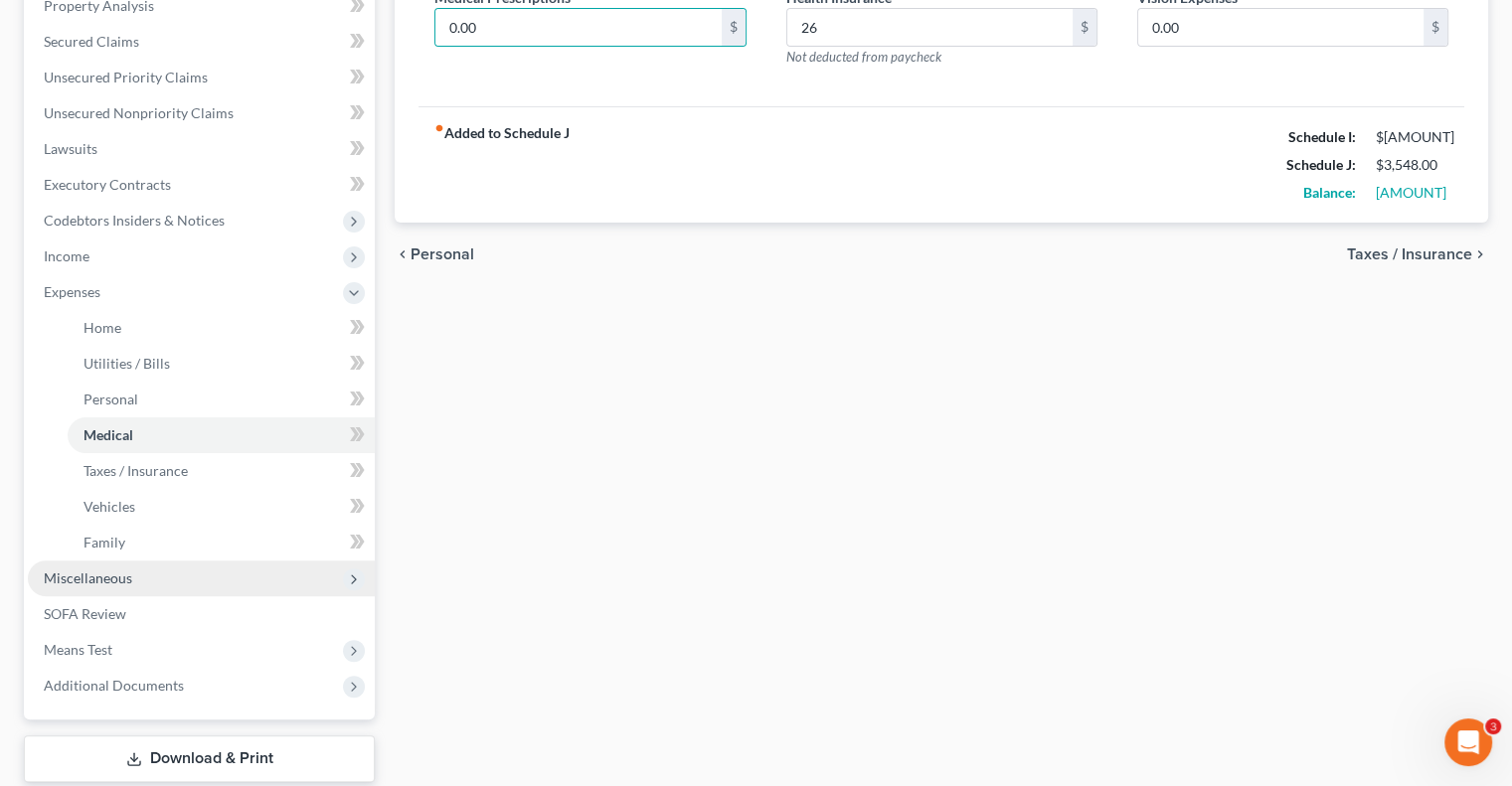 drag, startPoint x: 110, startPoint y: 571, endPoint x: 123, endPoint y: 571, distance: 13 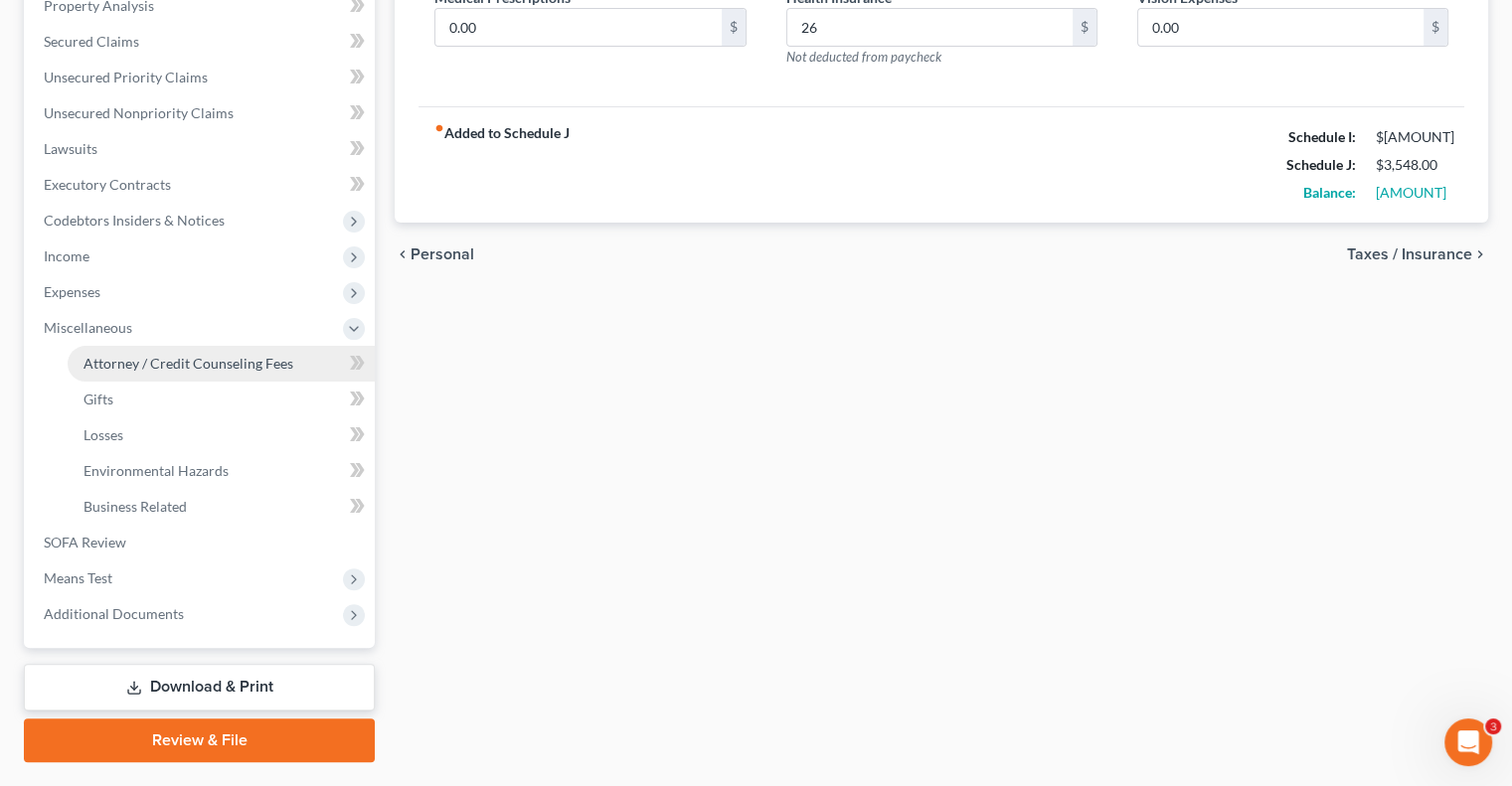 click on "Attorney / Credit Counseling Fees" at bounding box center (221, 364) 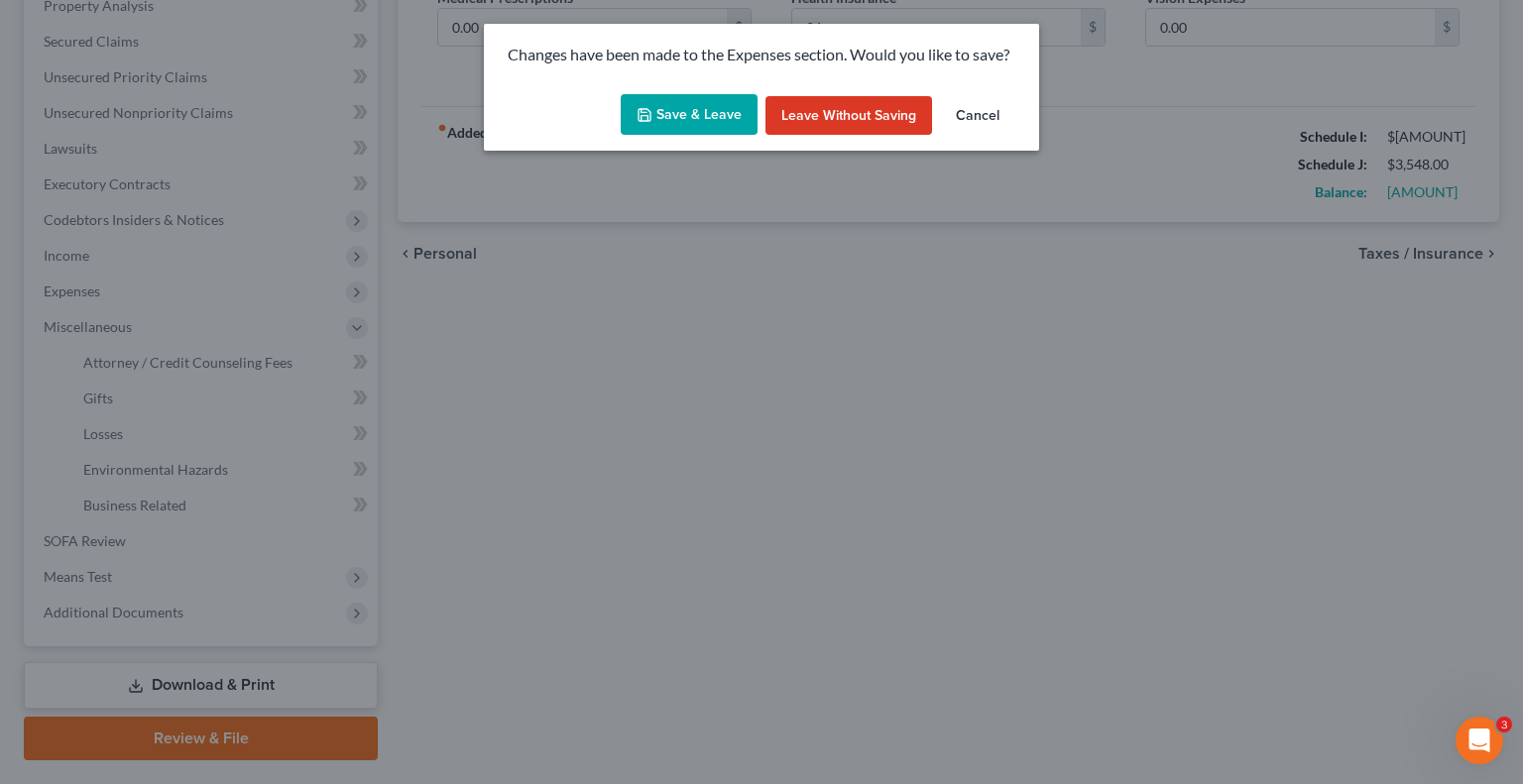 drag, startPoint x: 722, startPoint y: 111, endPoint x: 718, endPoint y: 126, distance: 15.524175 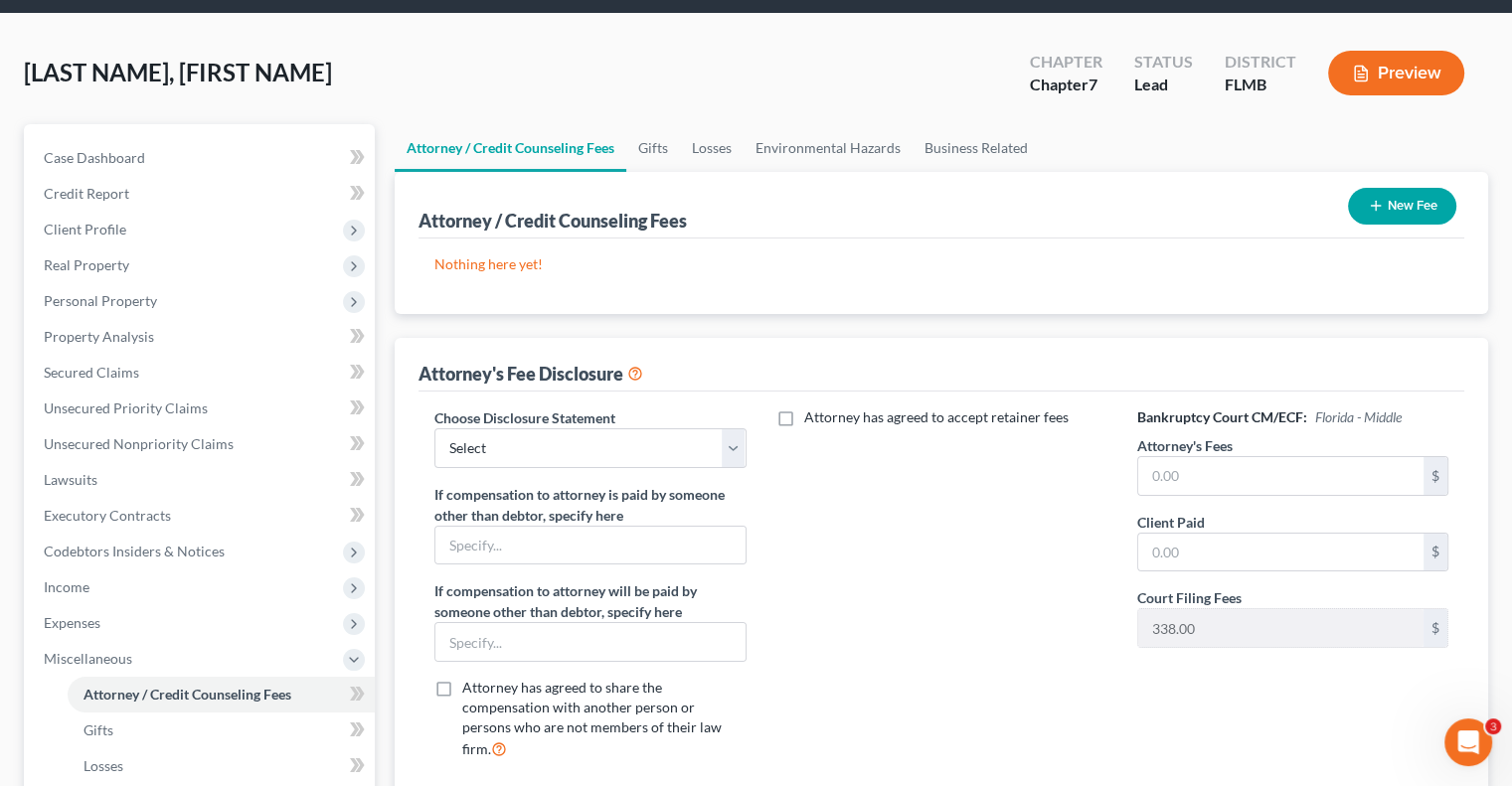 scroll, scrollTop: 0, scrollLeft: 0, axis: both 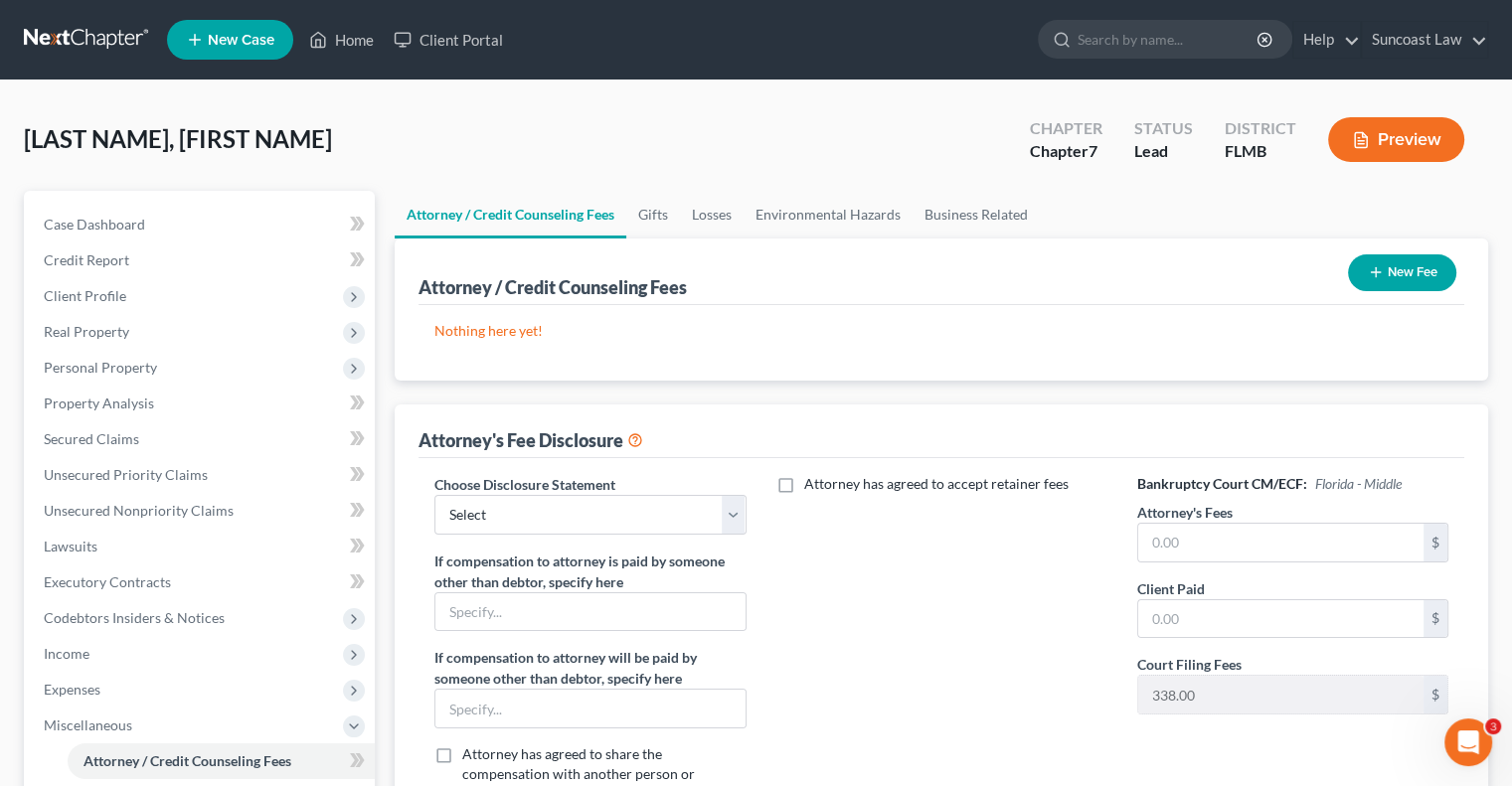 click 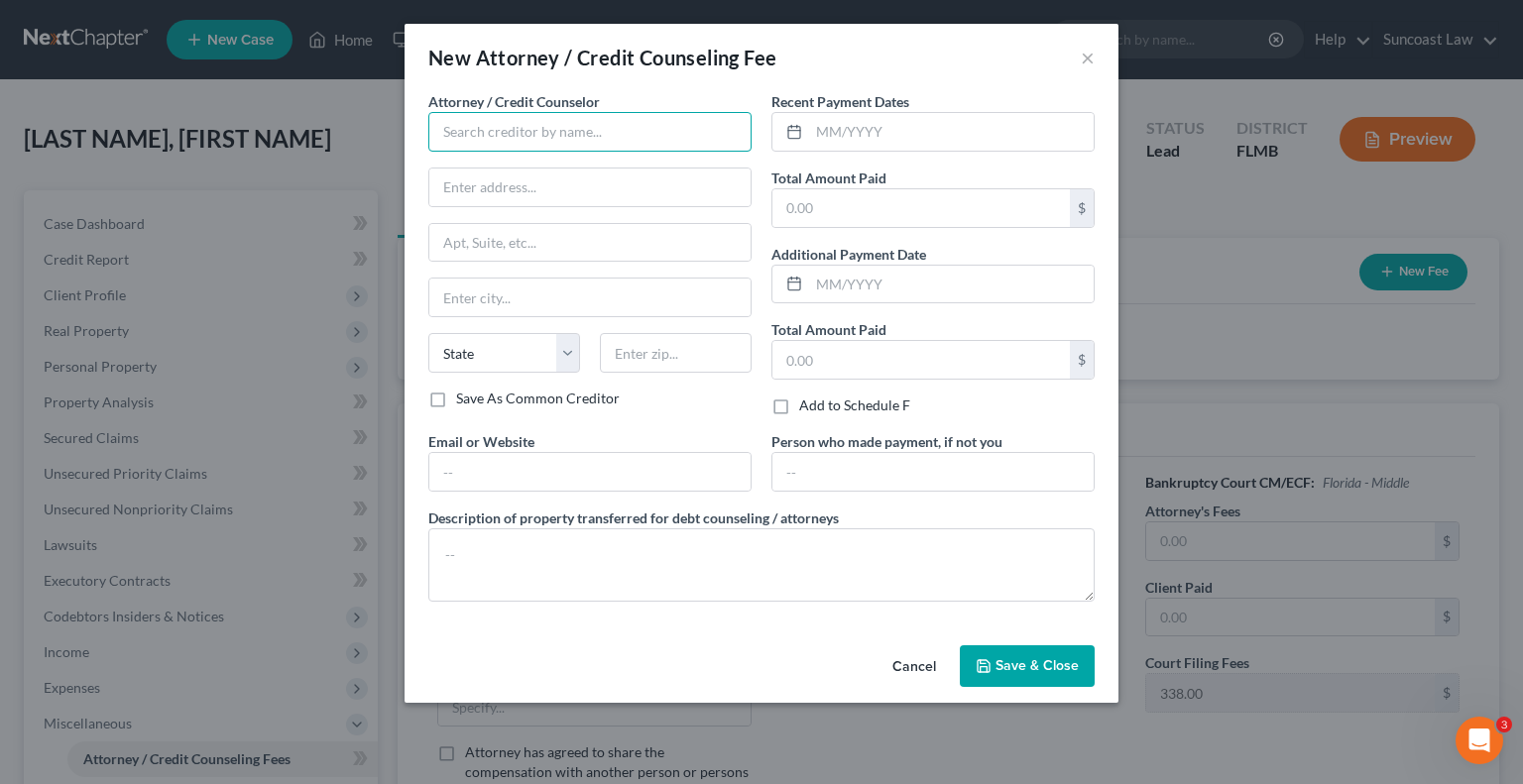 click at bounding box center [590, 132] 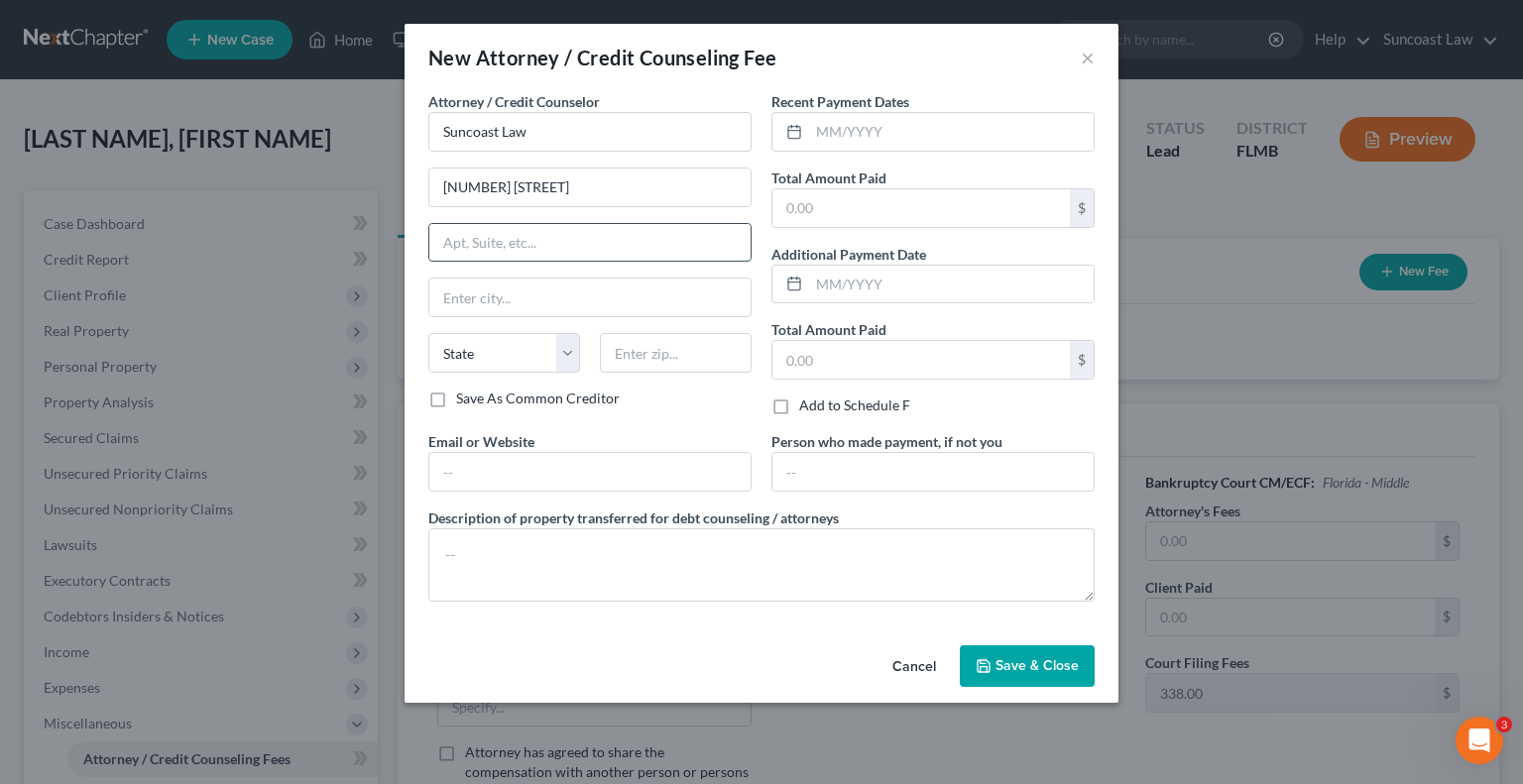 drag, startPoint x: 546, startPoint y: 244, endPoint x: 552, endPoint y: 257, distance: 14.3178211 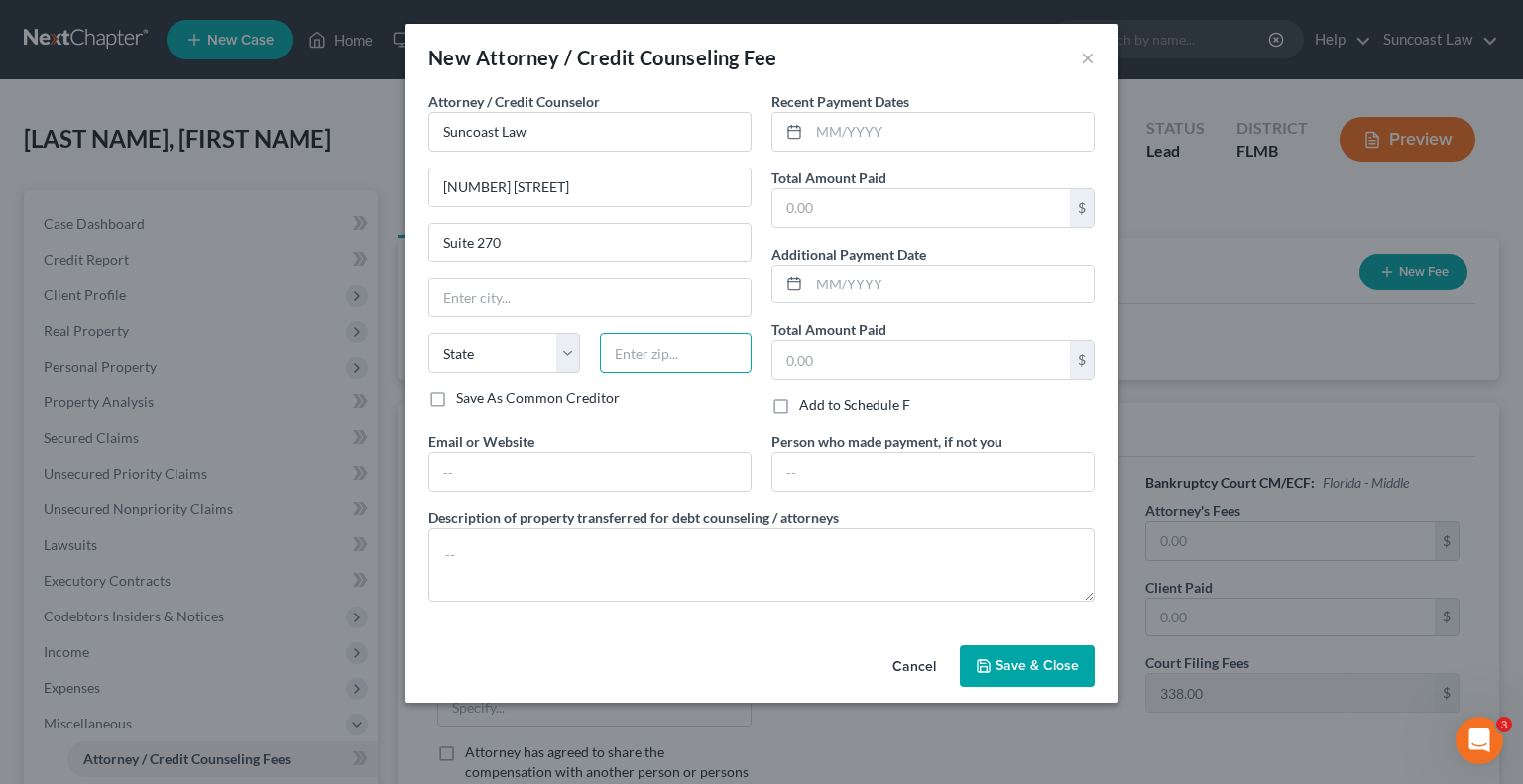 drag, startPoint x: 656, startPoint y: 348, endPoint x: 766, endPoint y: 301, distance: 119.62023 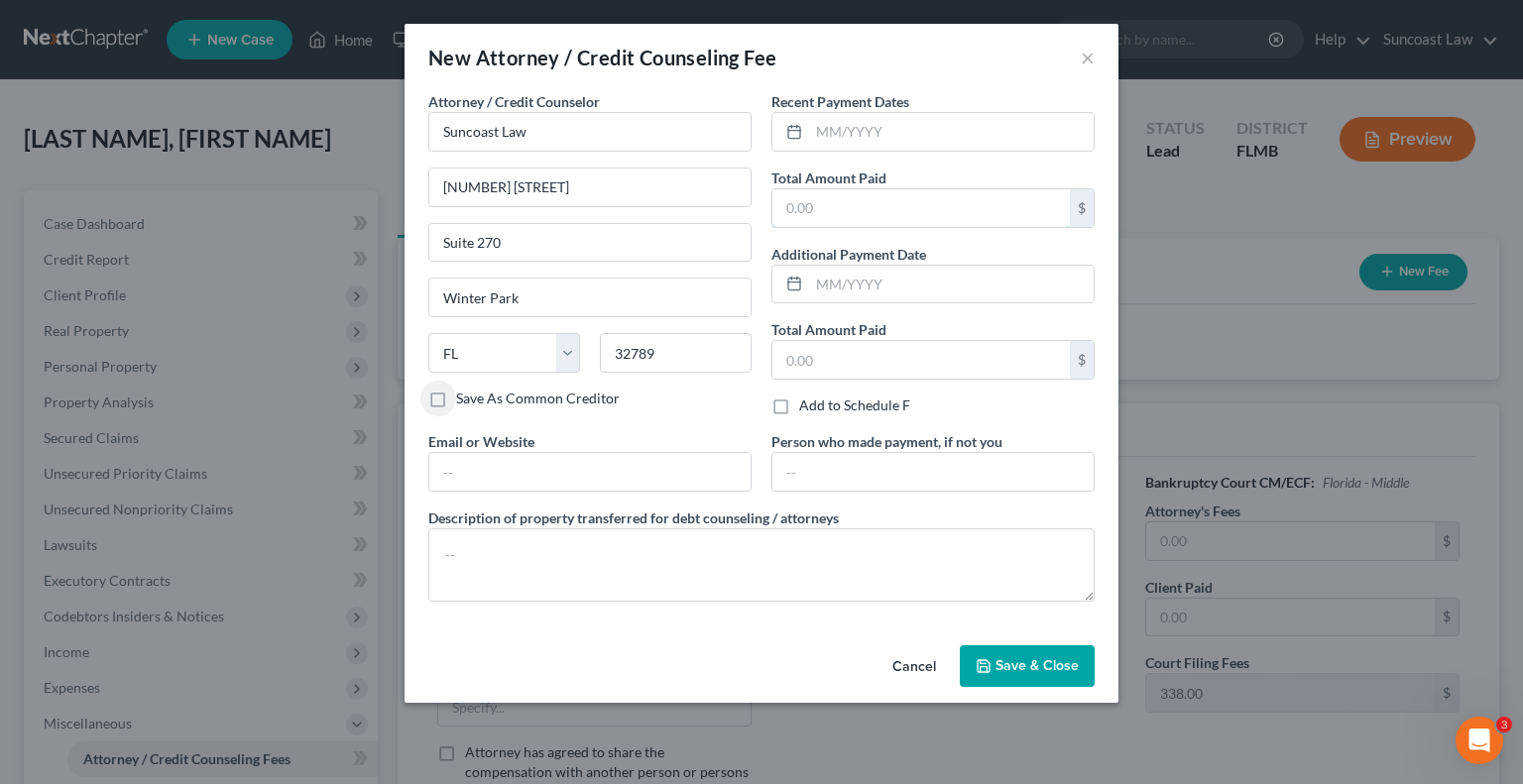drag, startPoint x: 900, startPoint y: 214, endPoint x: 996, endPoint y: 172, distance: 104.7855 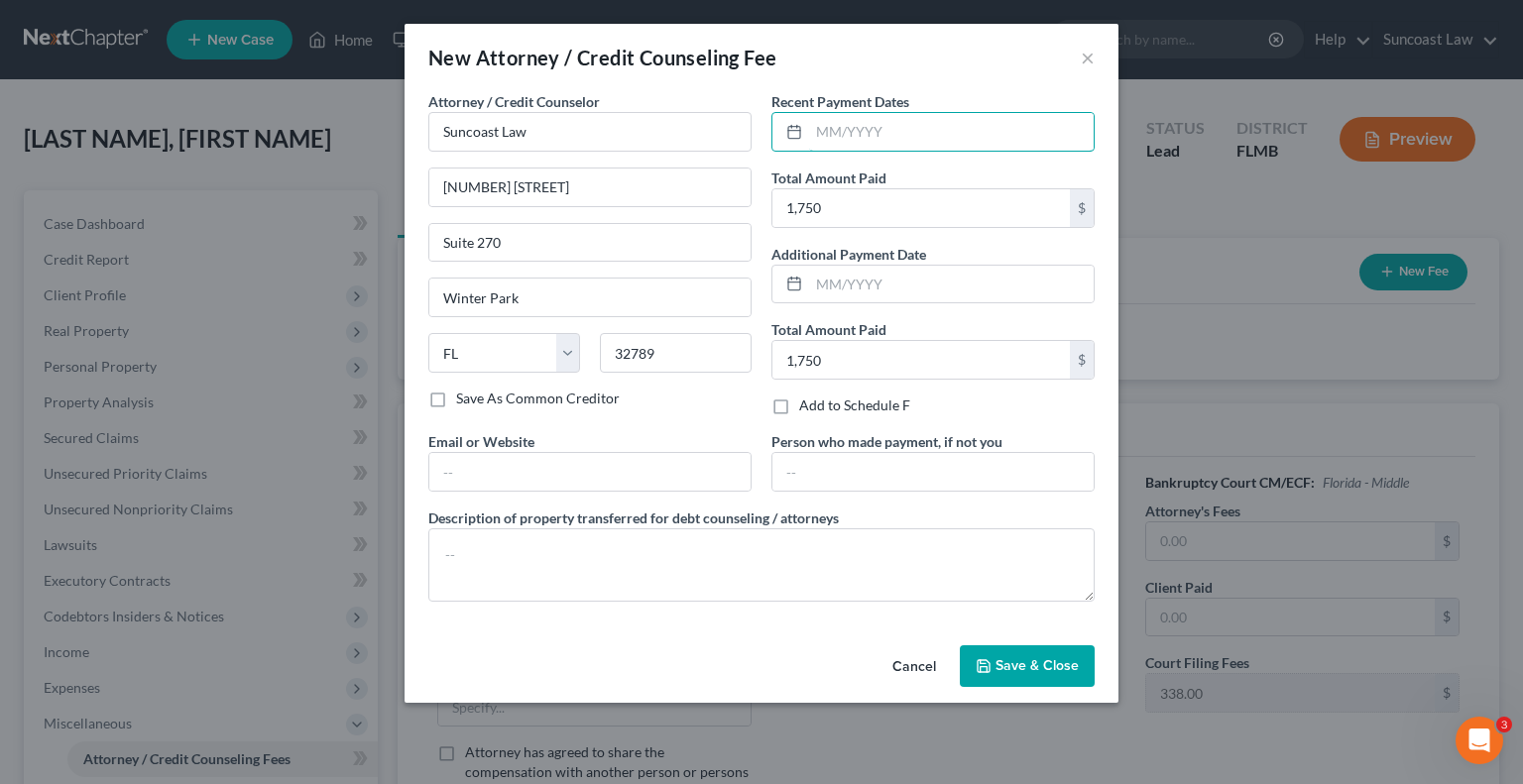 drag, startPoint x: 920, startPoint y: 124, endPoint x: 1145, endPoint y: 31, distance: 243.4625 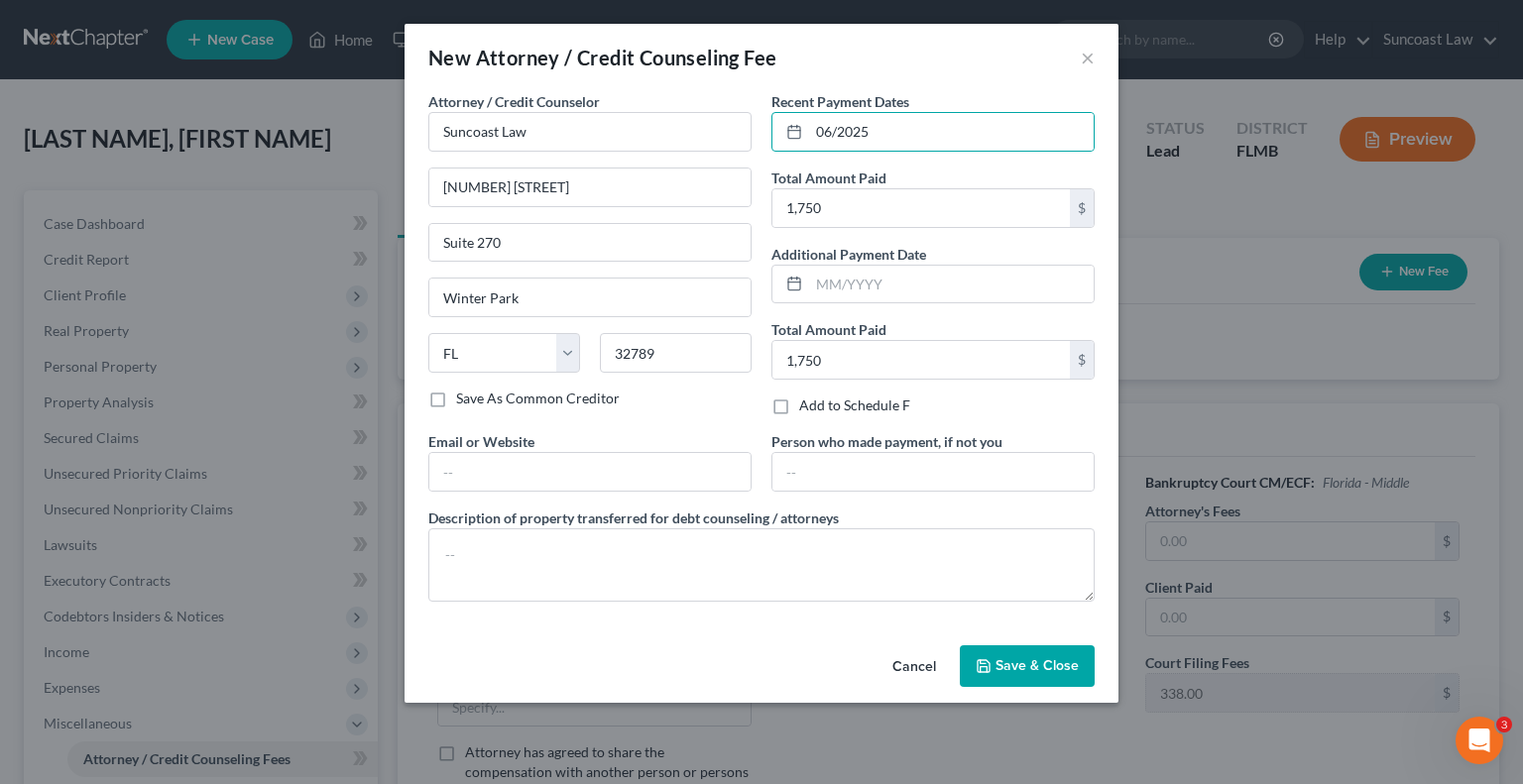 drag, startPoint x: 1035, startPoint y: 659, endPoint x: 707, endPoint y: 575, distance: 338.58529 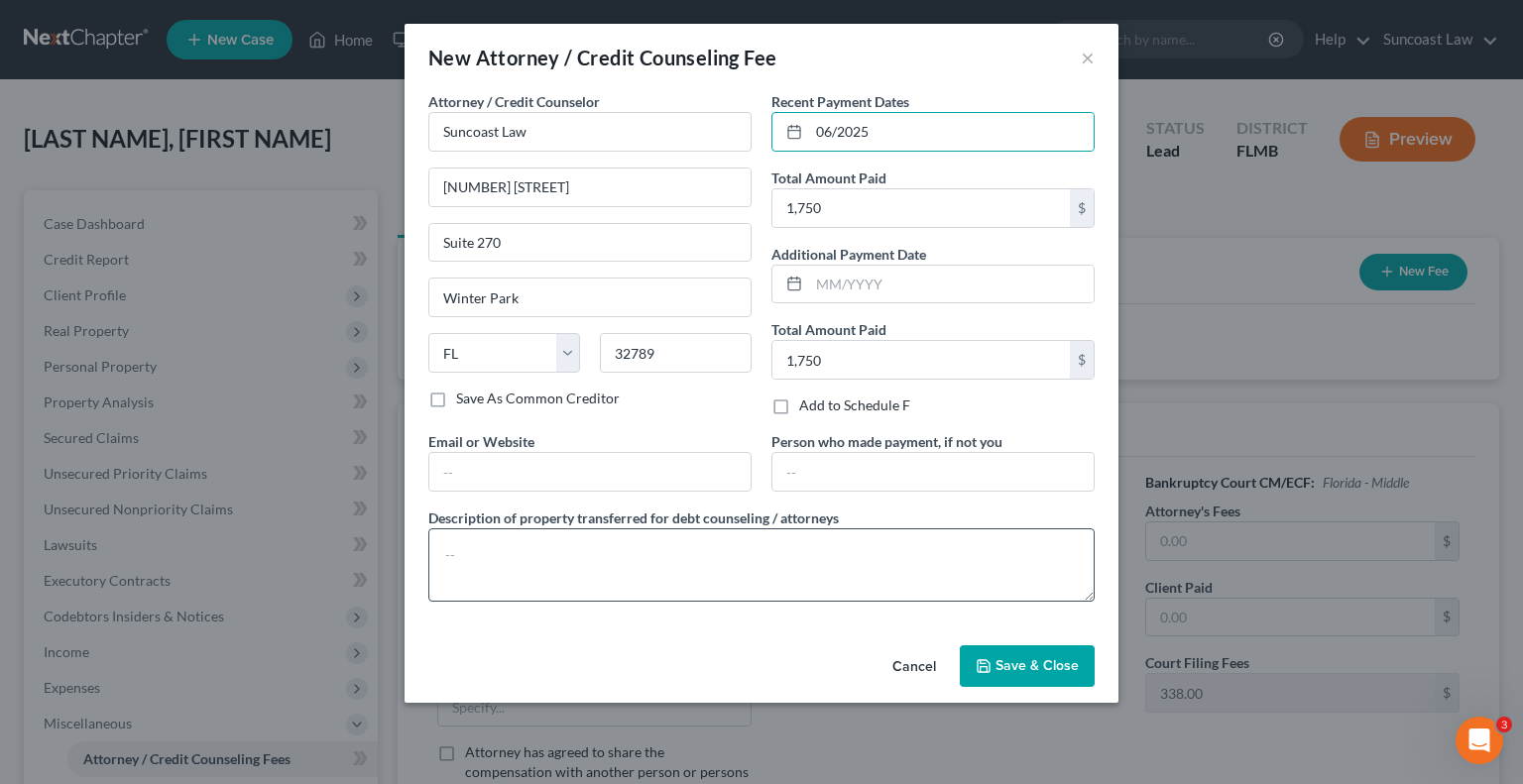 click on "Save & Close" at bounding box center [1037, 665] 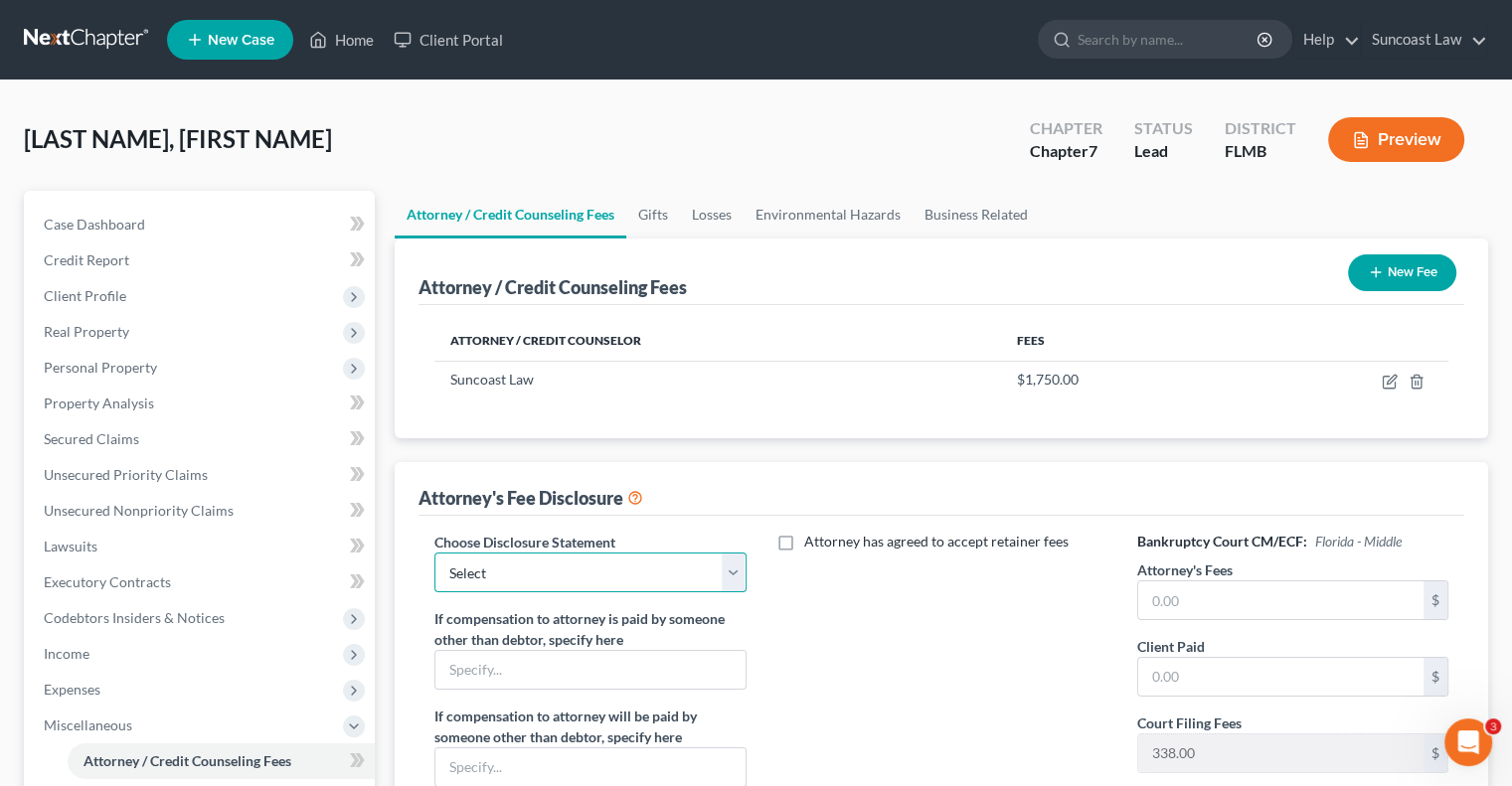 drag, startPoint x: 549, startPoint y: 564, endPoint x: 553, endPoint y: 583, distance: 19.416488 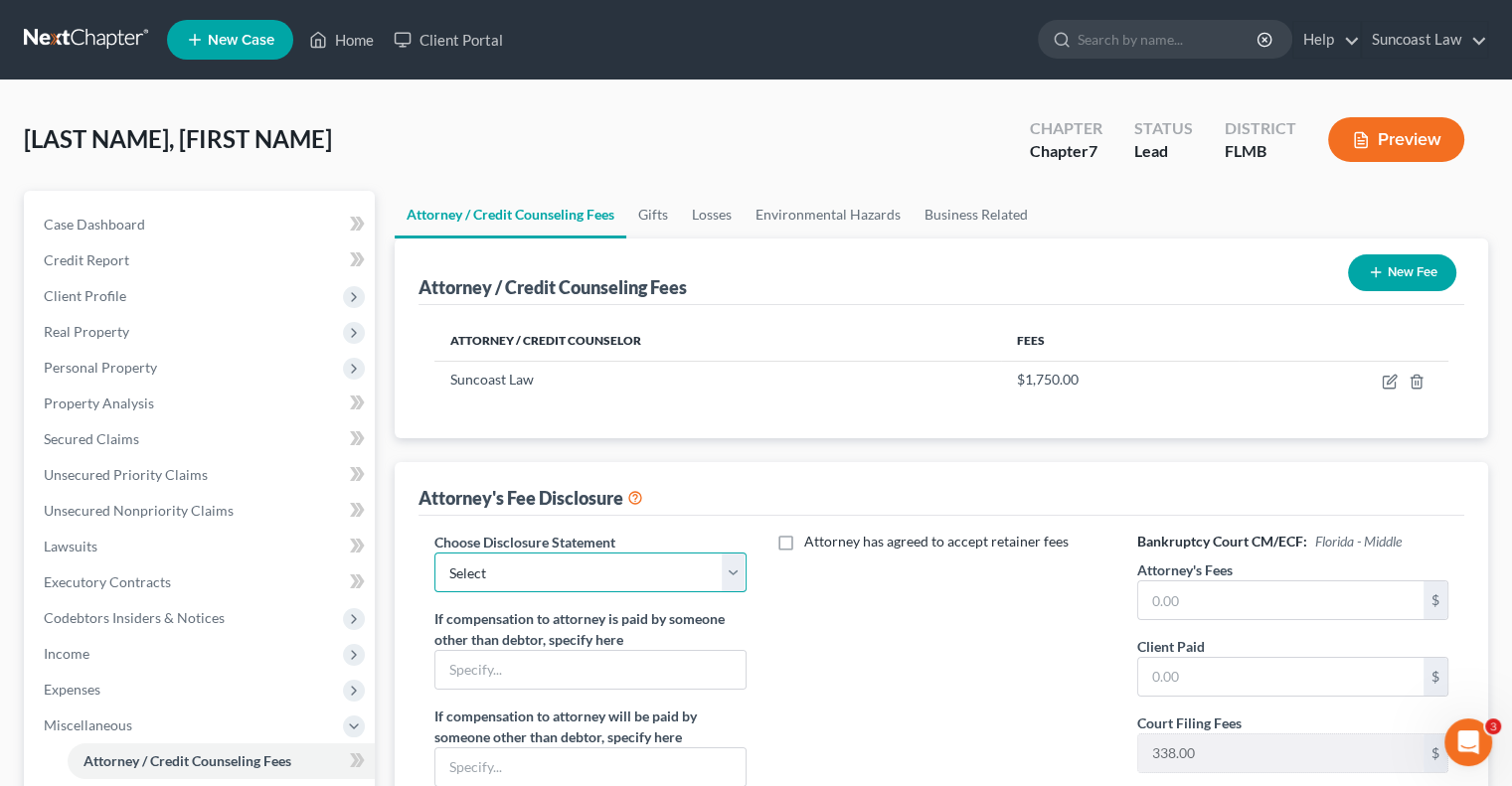 click on "Select Attorney" at bounding box center [589, 572] 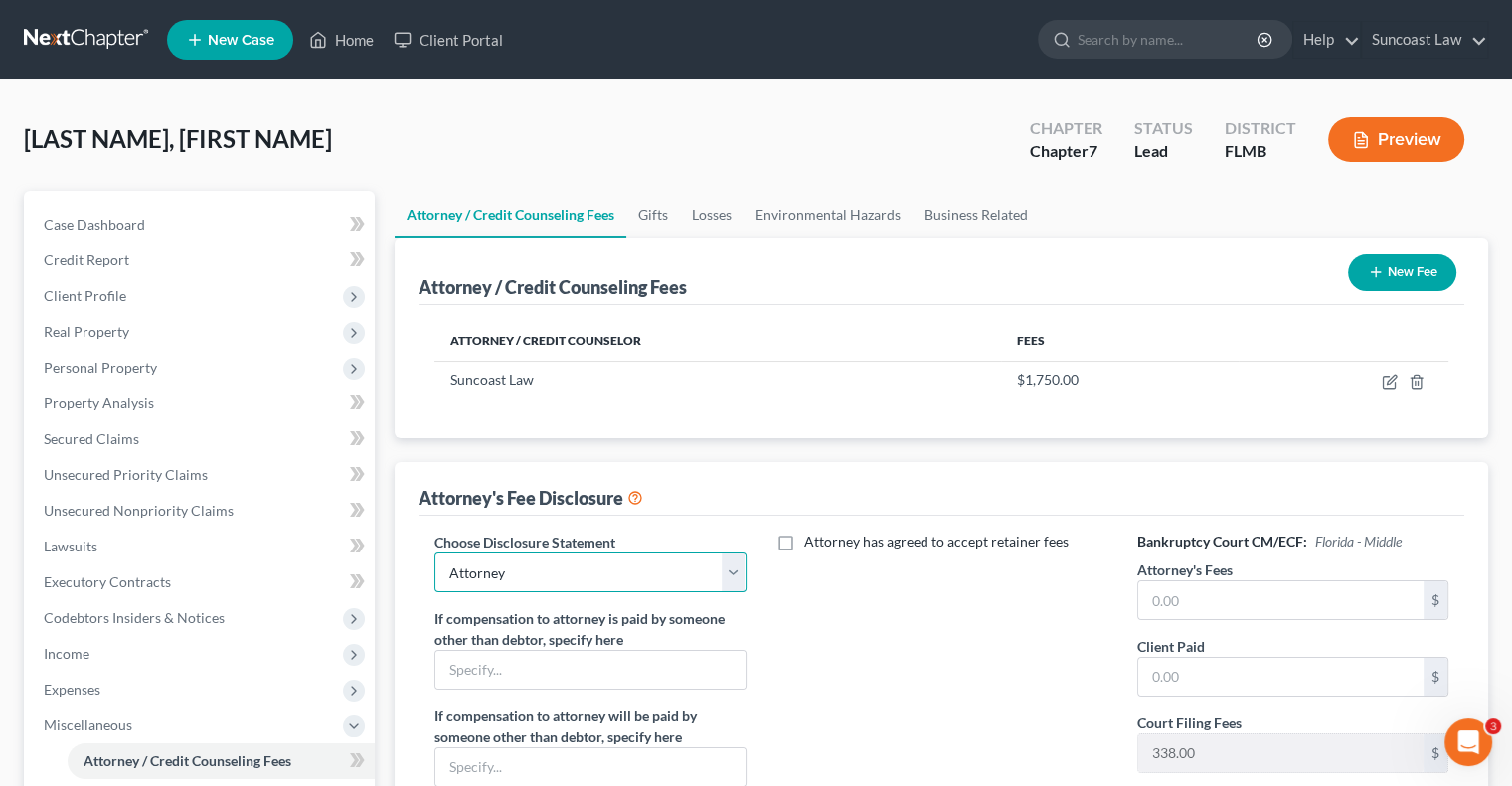 click on "Select Attorney" at bounding box center [589, 572] 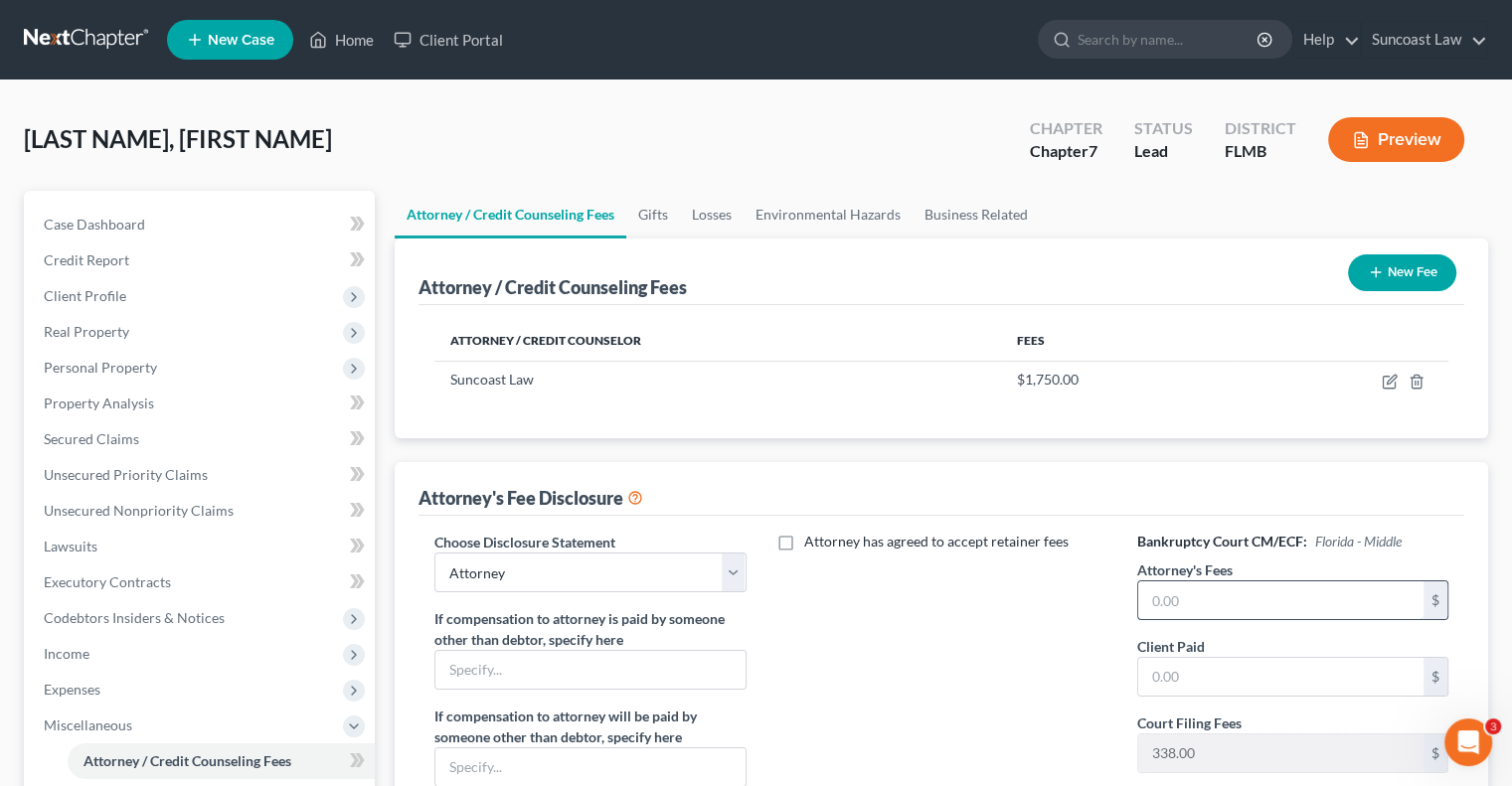 click at bounding box center [1280, 600] 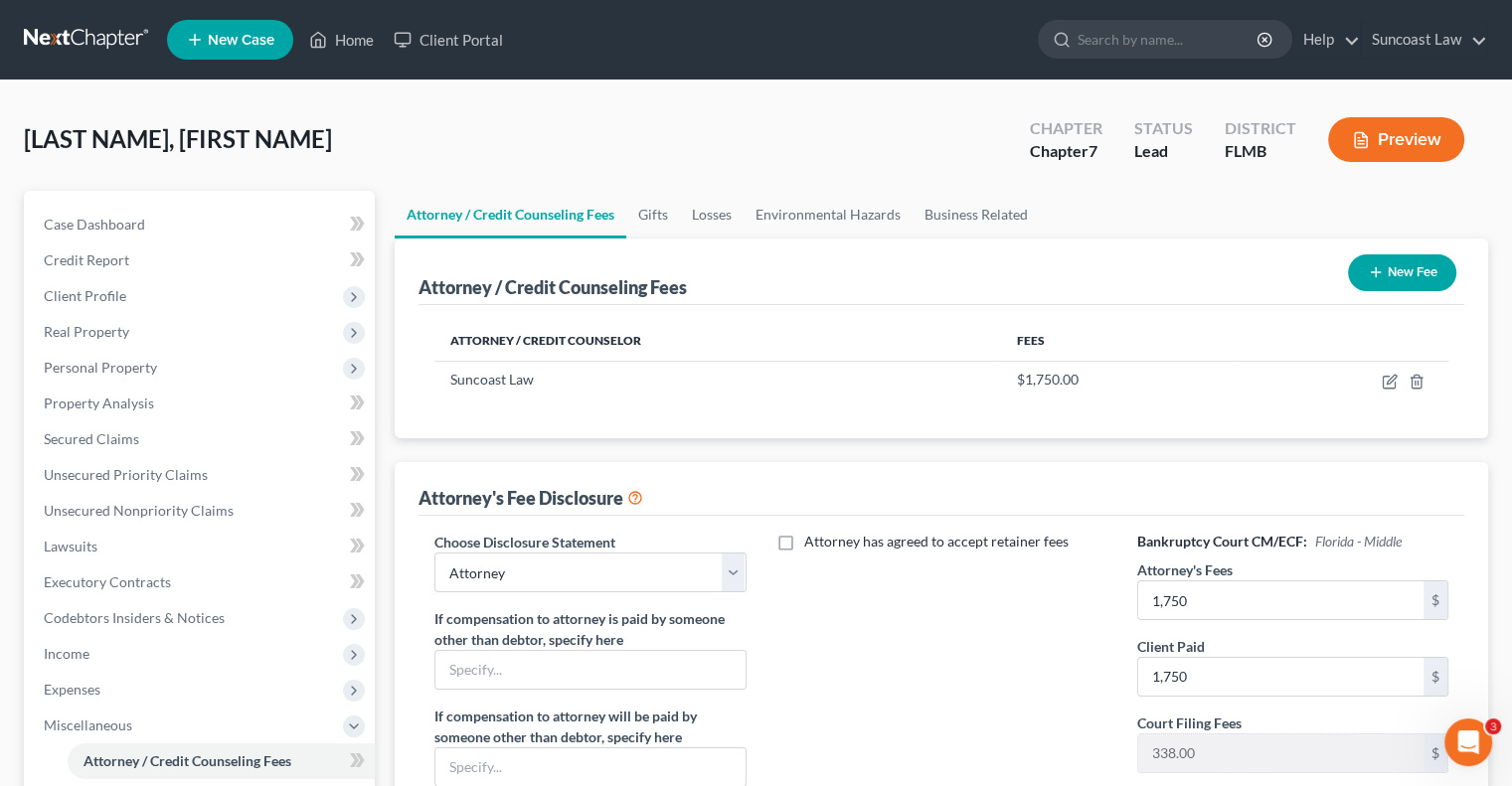 scroll, scrollTop: 447, scrollLeft: 0, axis: vertical 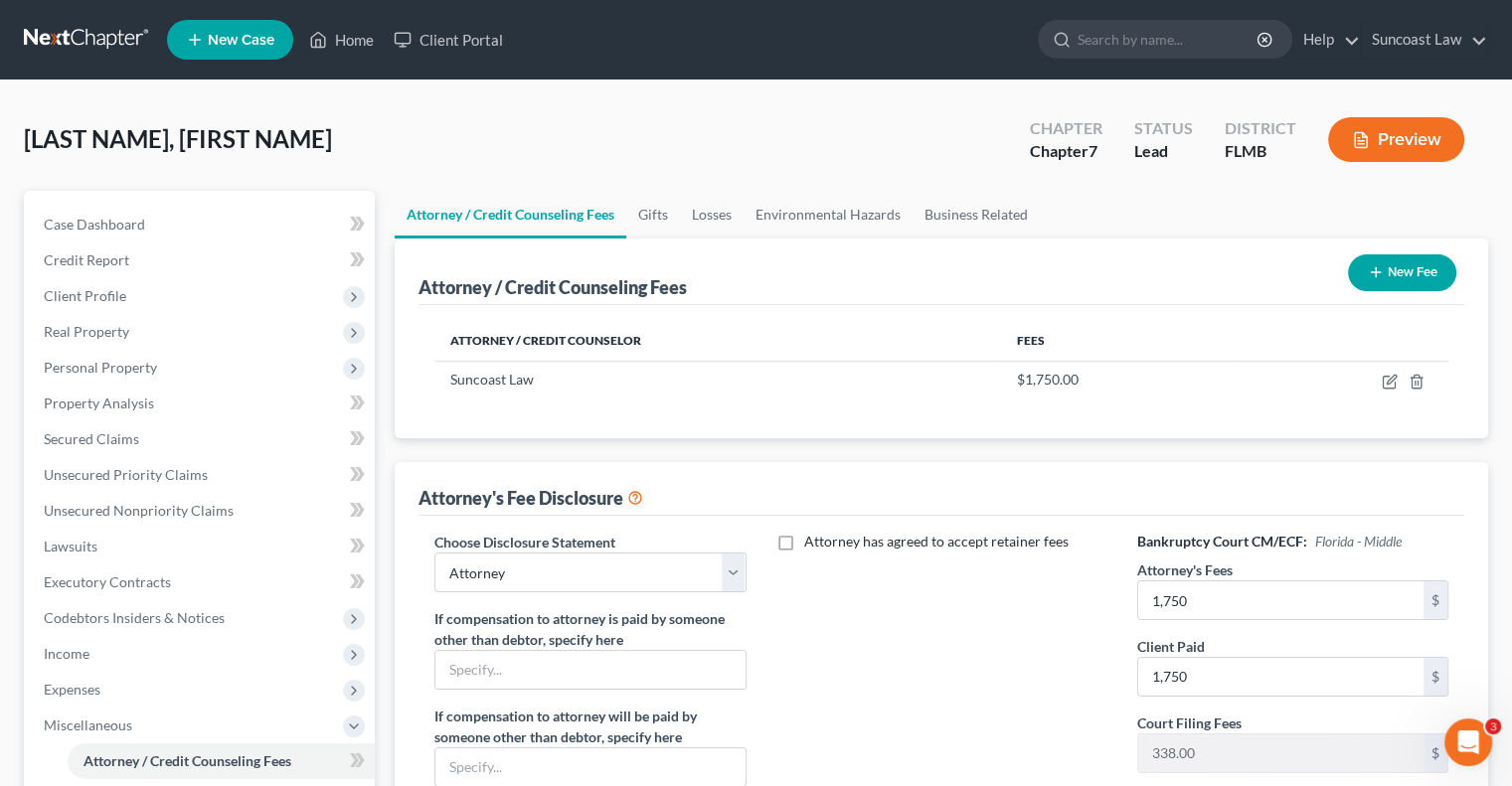 click on "New Fee" at bounding box center [1402, 272] 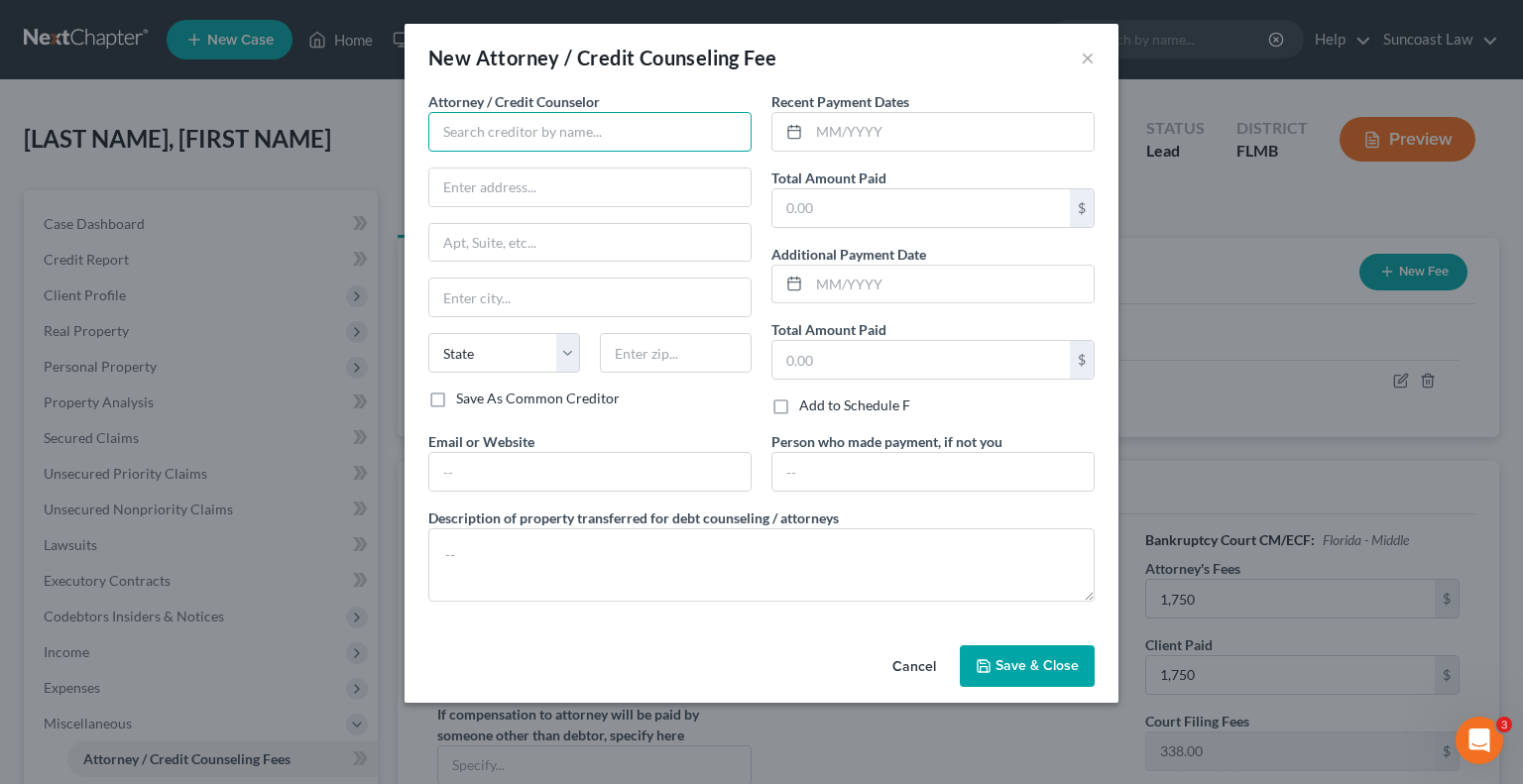 click at bounding box center (590, 132) 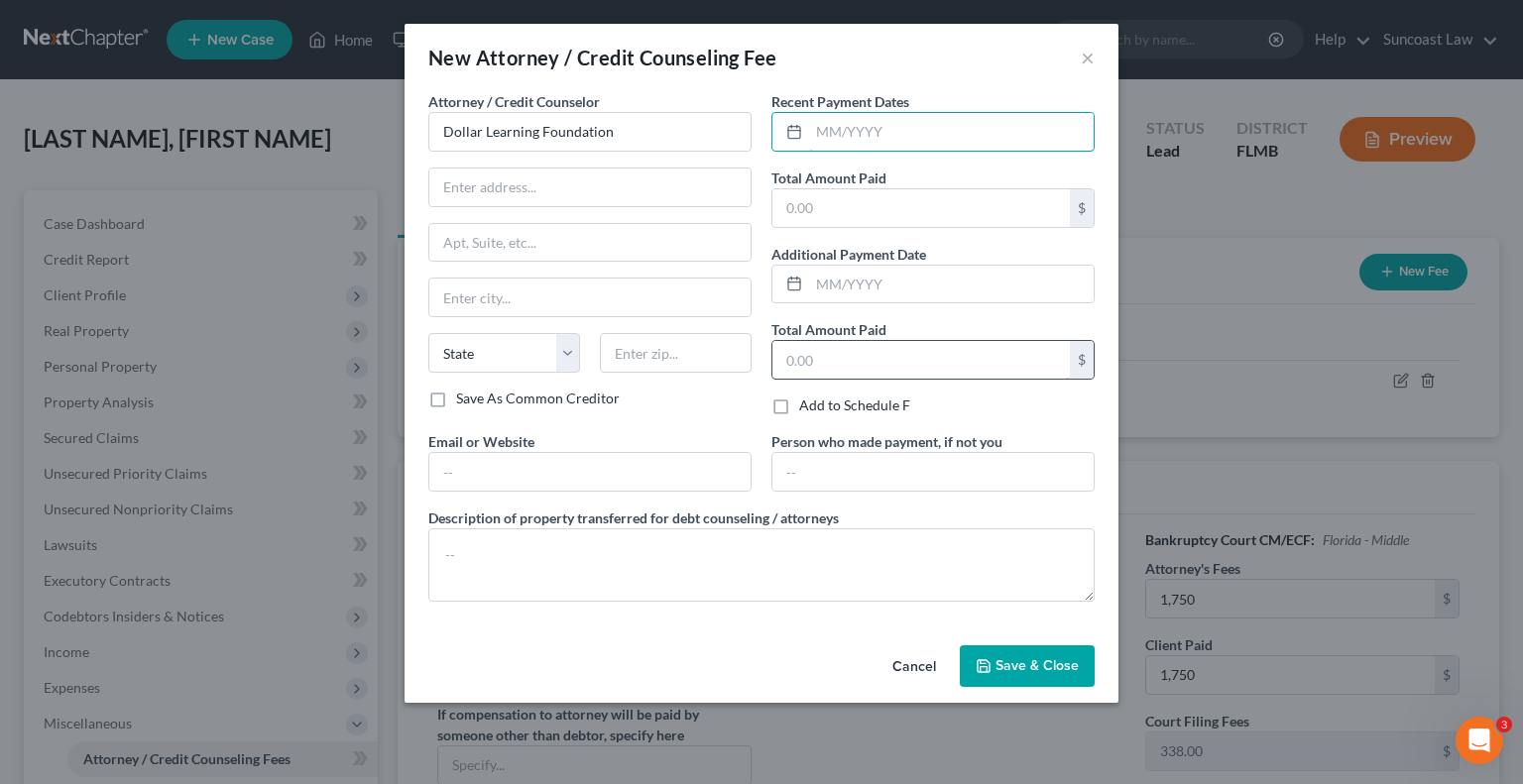 drag, startPoint x: 926, startPoint y: 146, endPoint x: 822, endPoint y: 349, distance: 228.08989 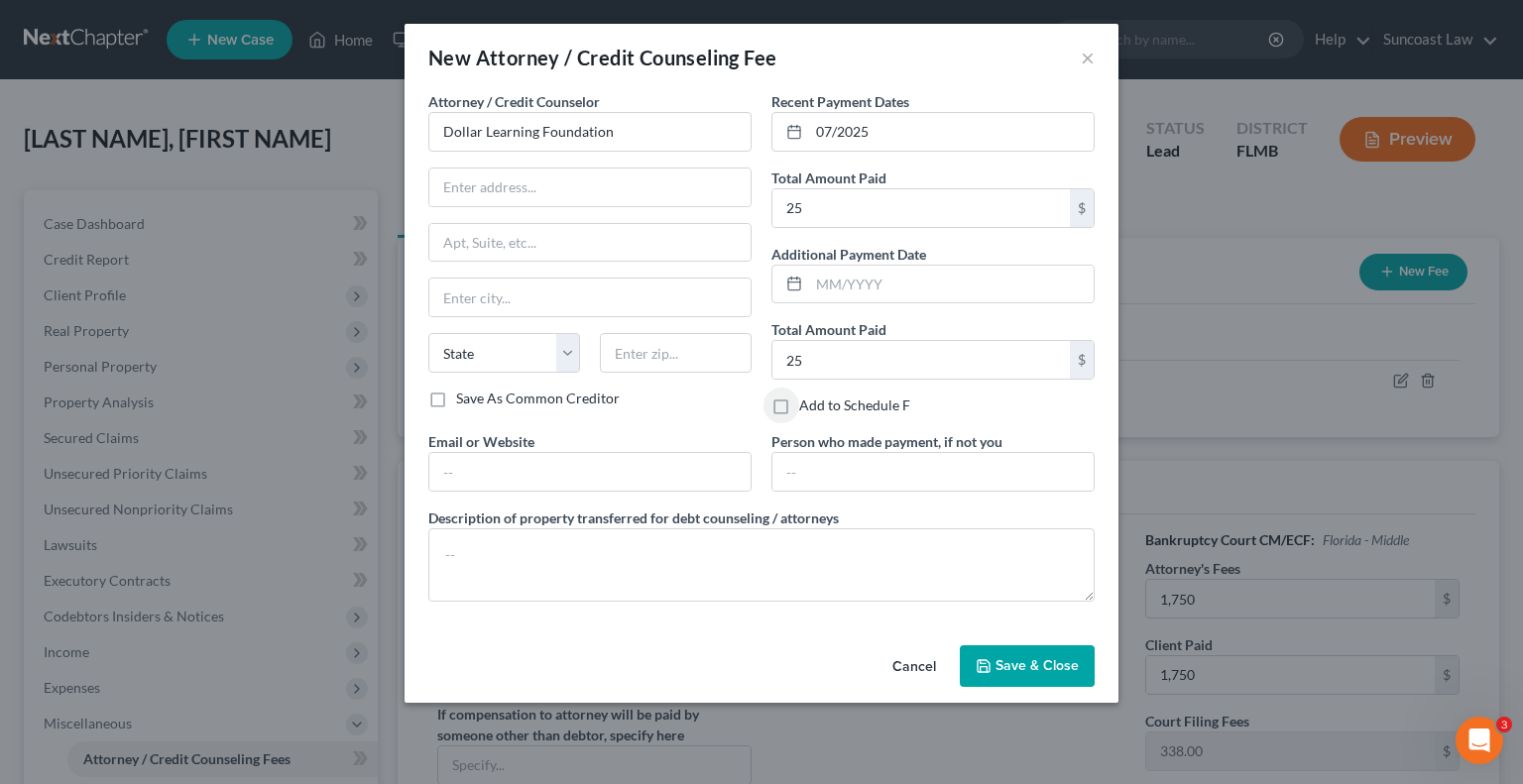 click on "Save & Close" at bounding box center [1027, 666] 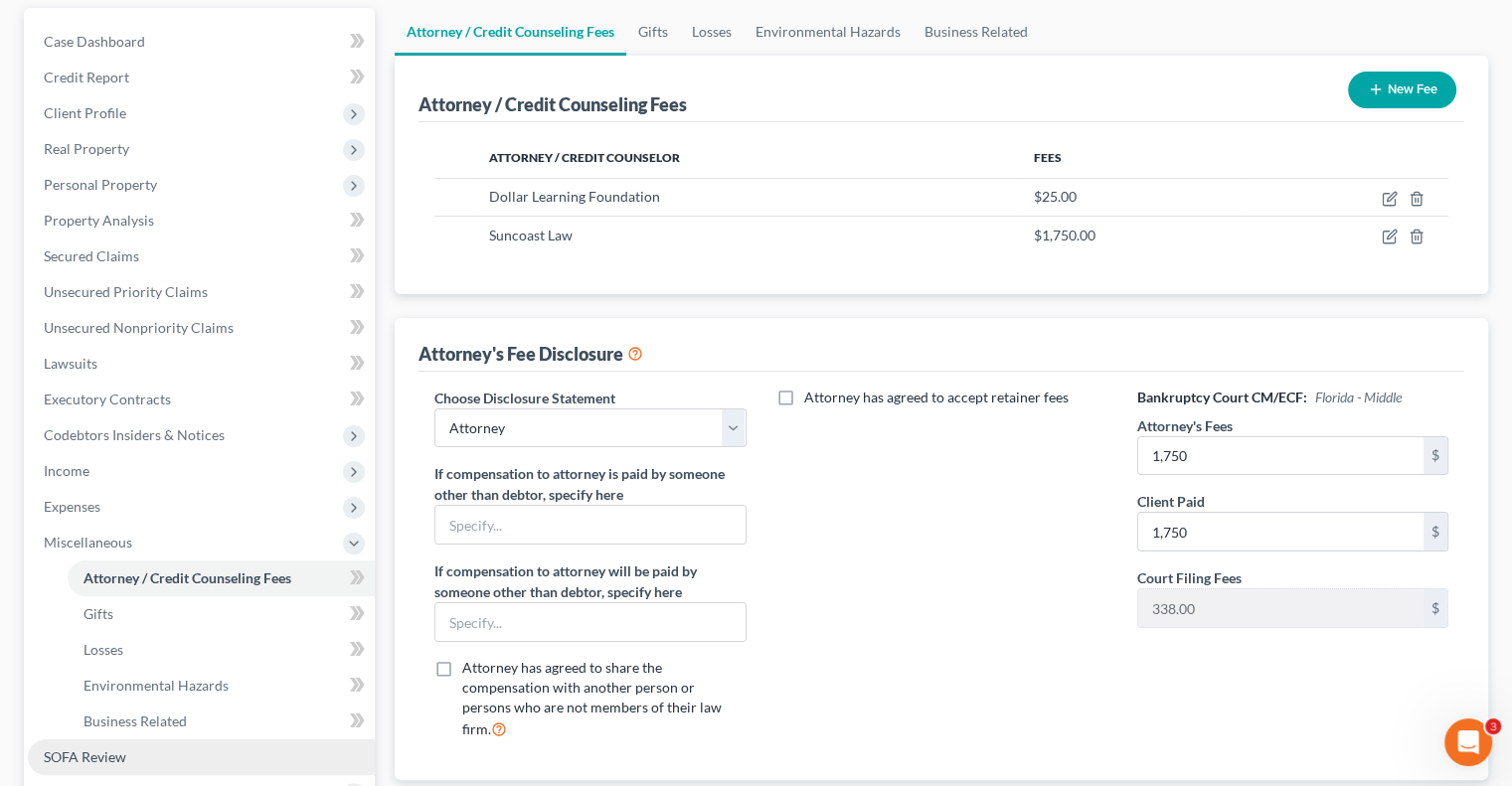 scroll, scrollTop: 397, scrollLeft: 0, axis: vertical 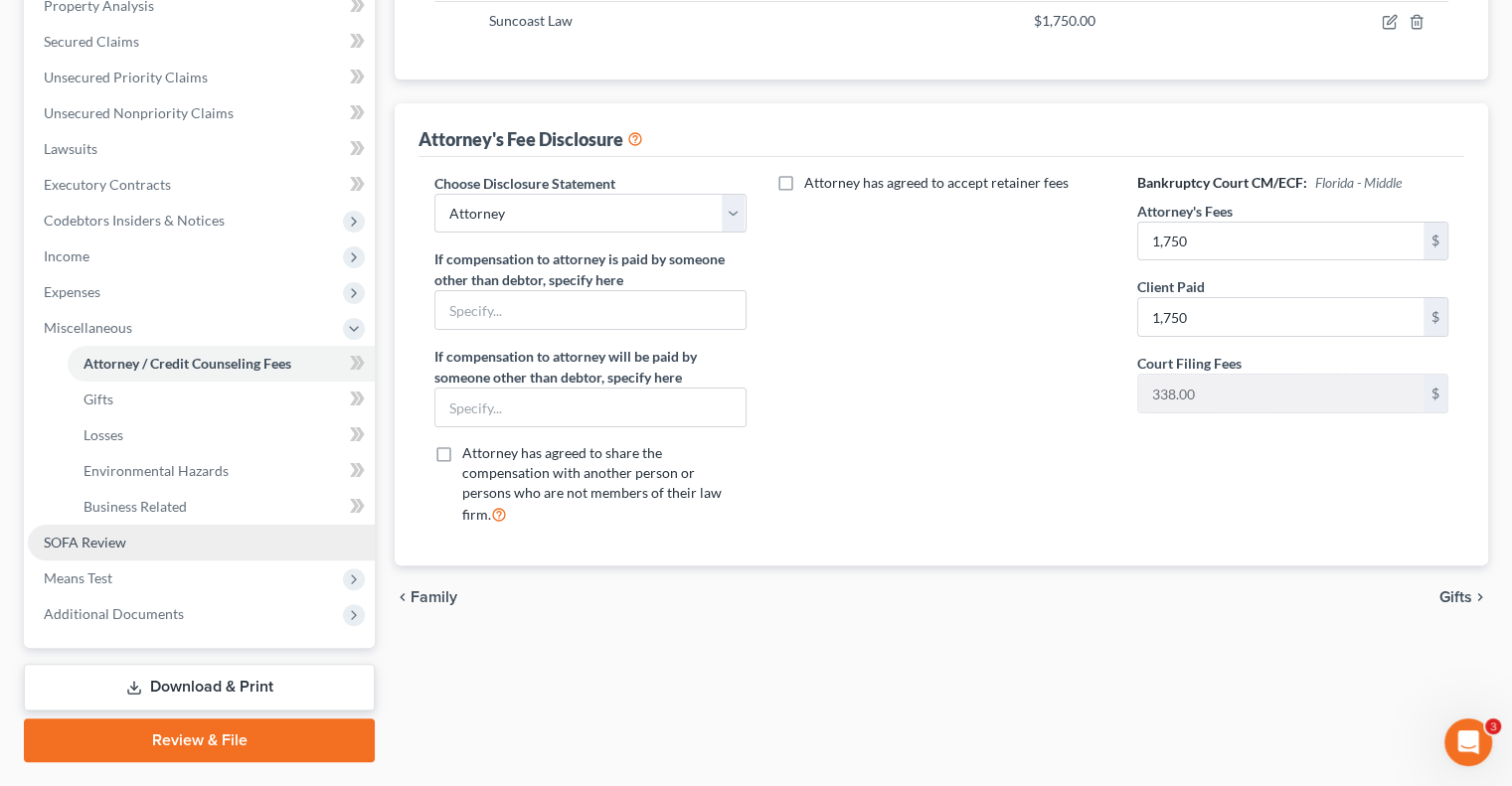 click on "SOFA Review" at bounding box center (84, 542) 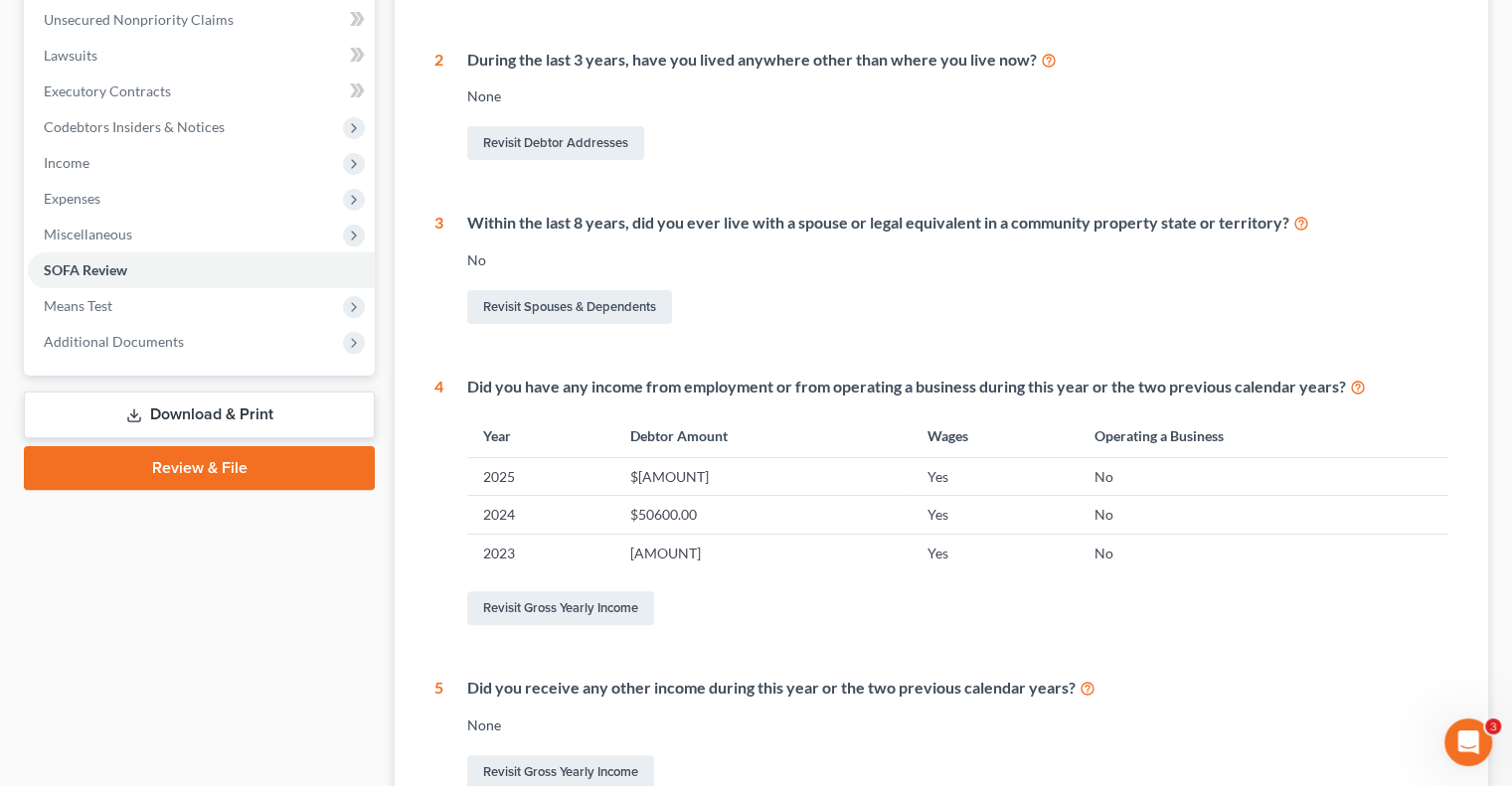 scroll, scrollTop: 497, scrollLeft: 0, axis: vertical 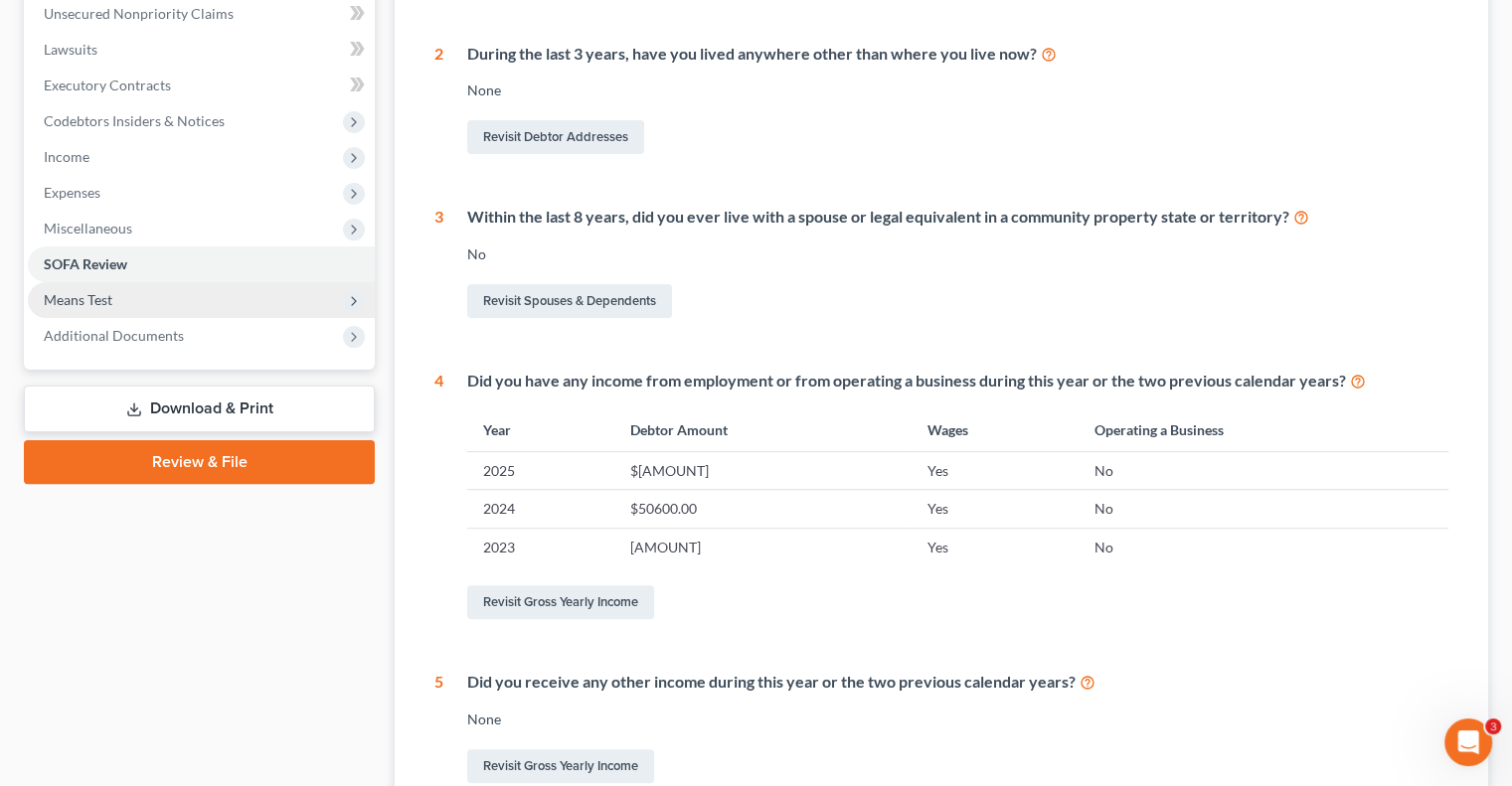 click on "Means Test" at bounding box center [201, 300] 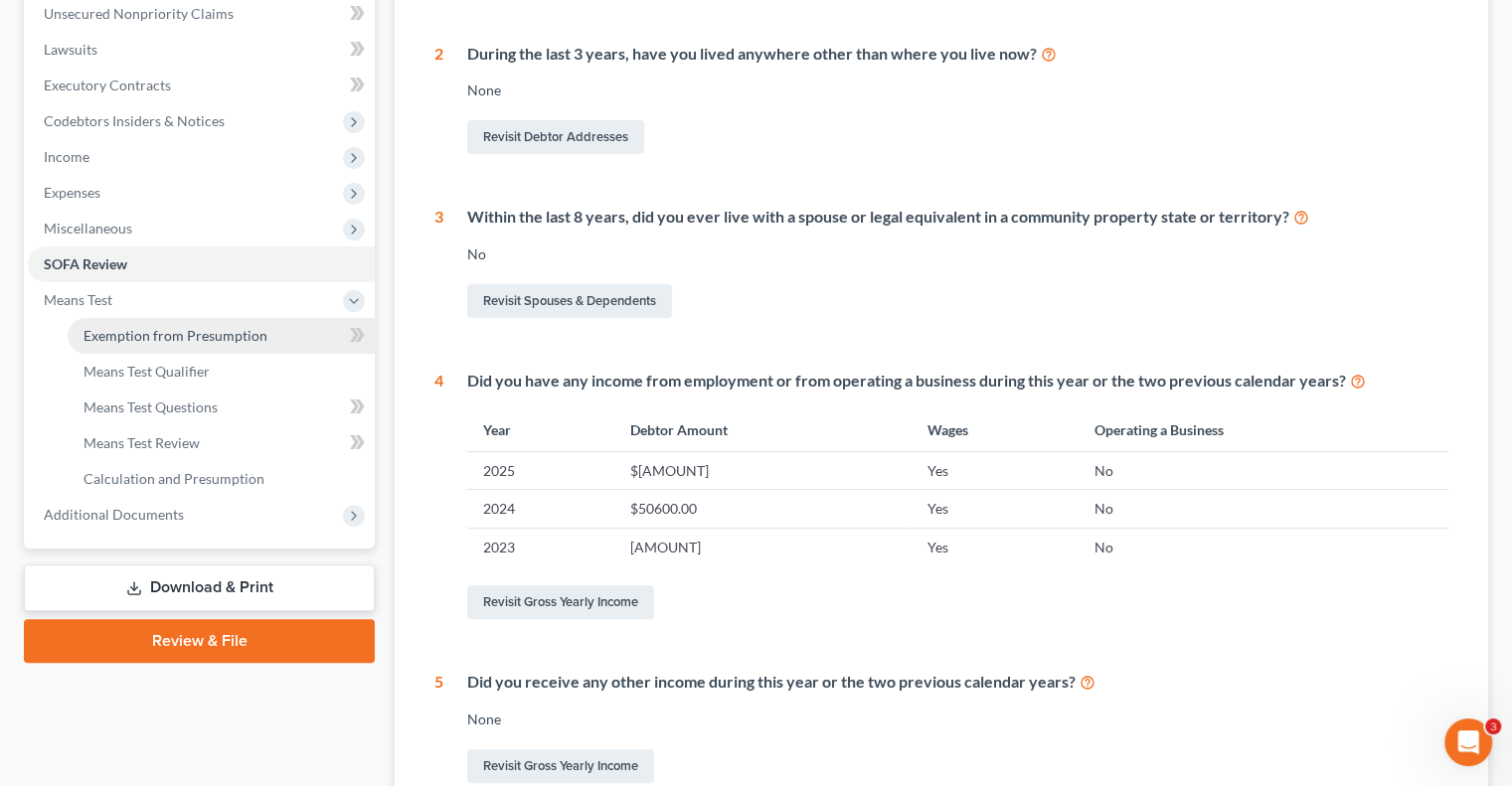 click on "Exemption from Presumption" at bounding box center [175, 335] 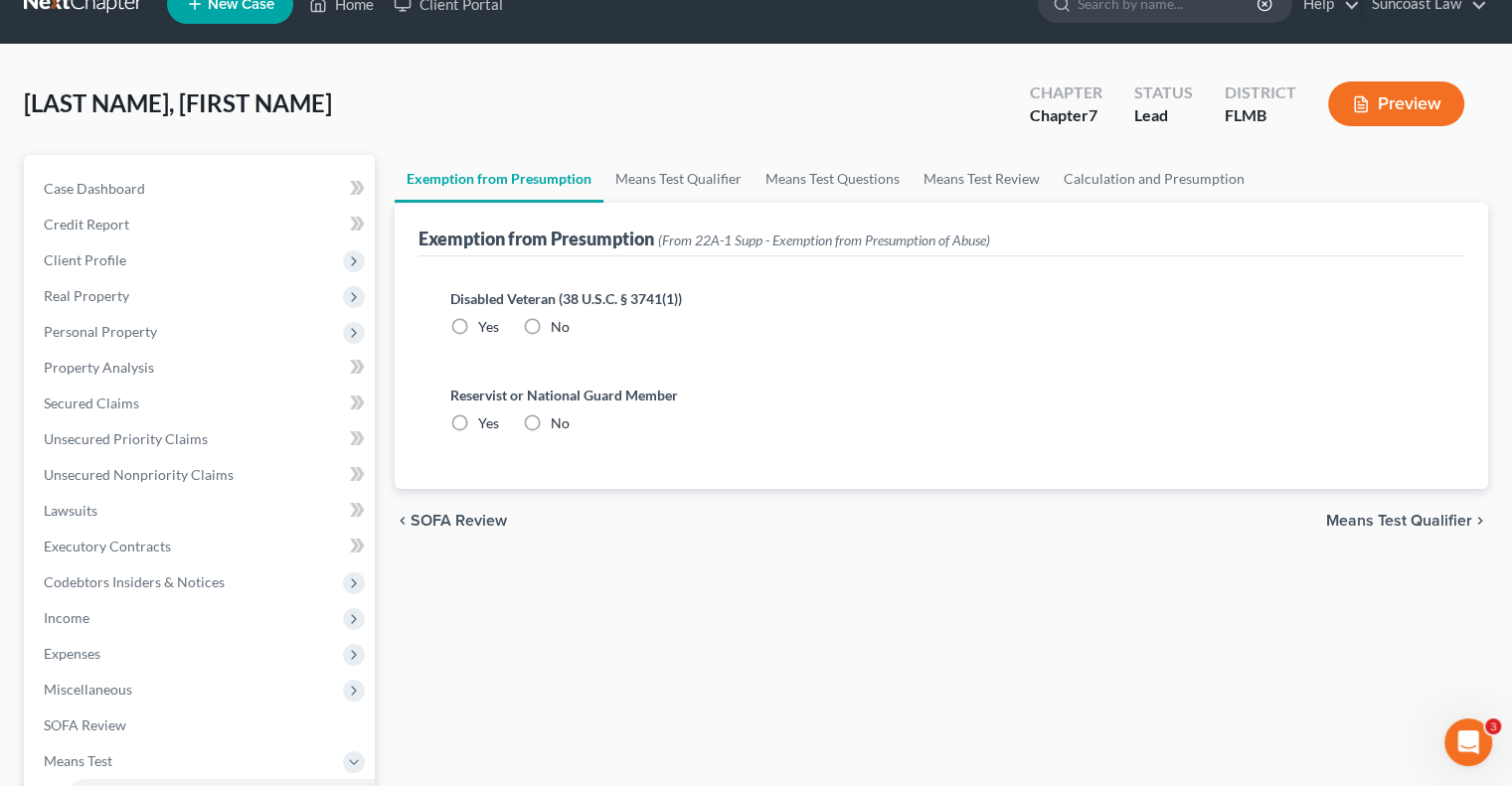 scroll, scrollTop: 0, scrollLeft: 0, axis: both 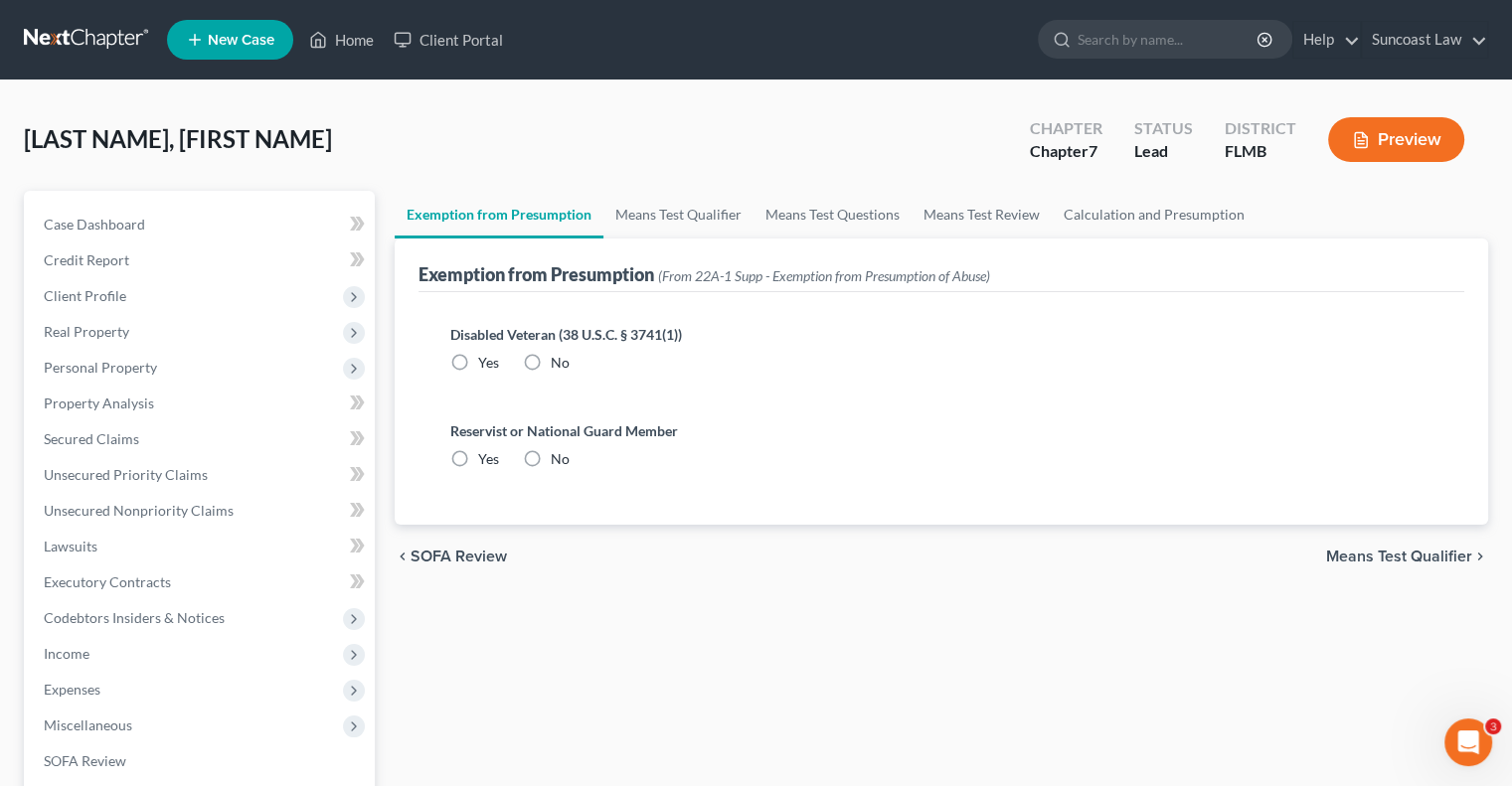 click on "No" at bounding box center [560, 363] 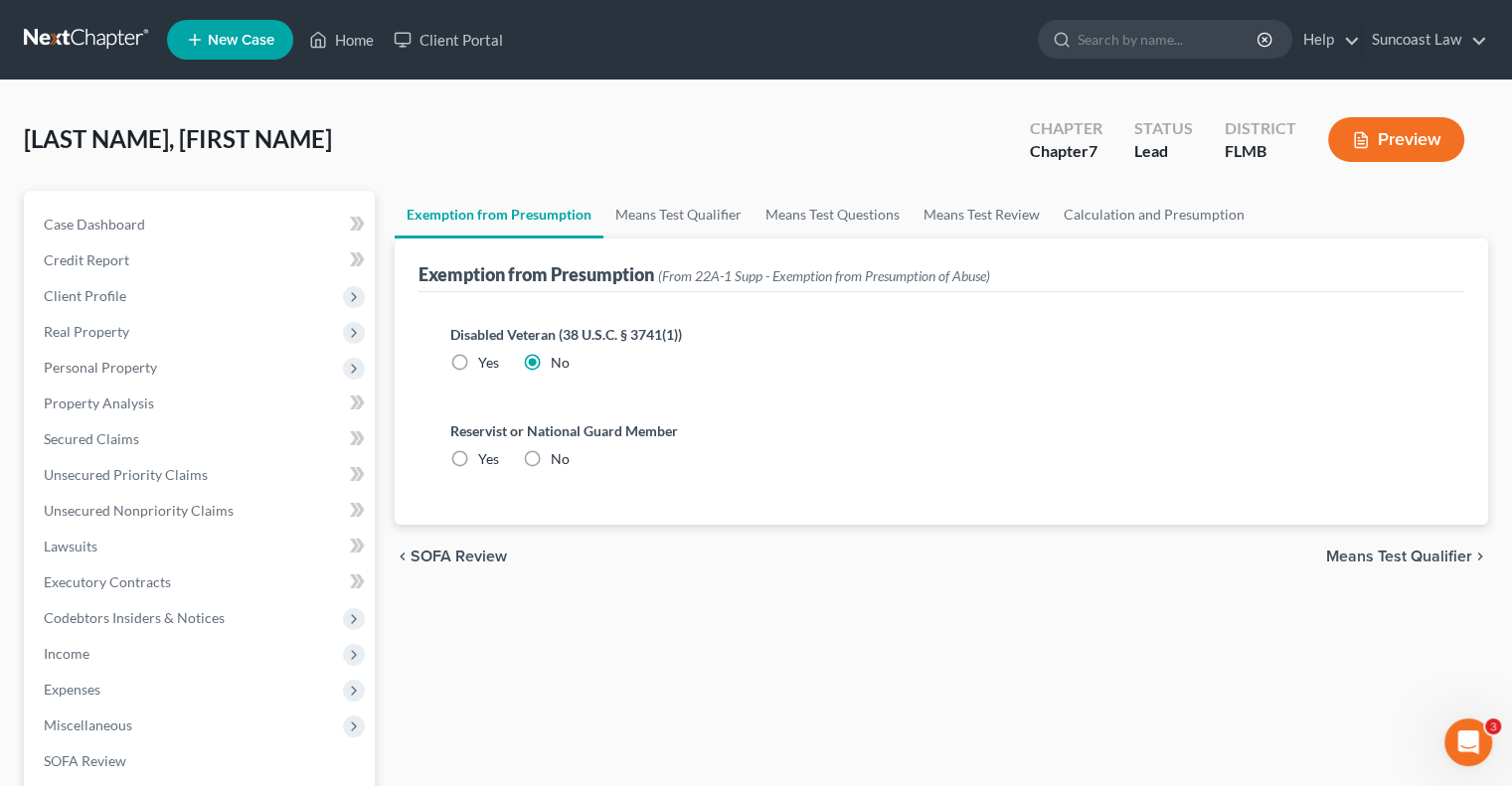 click on "No" at bounding box center (560, 459) 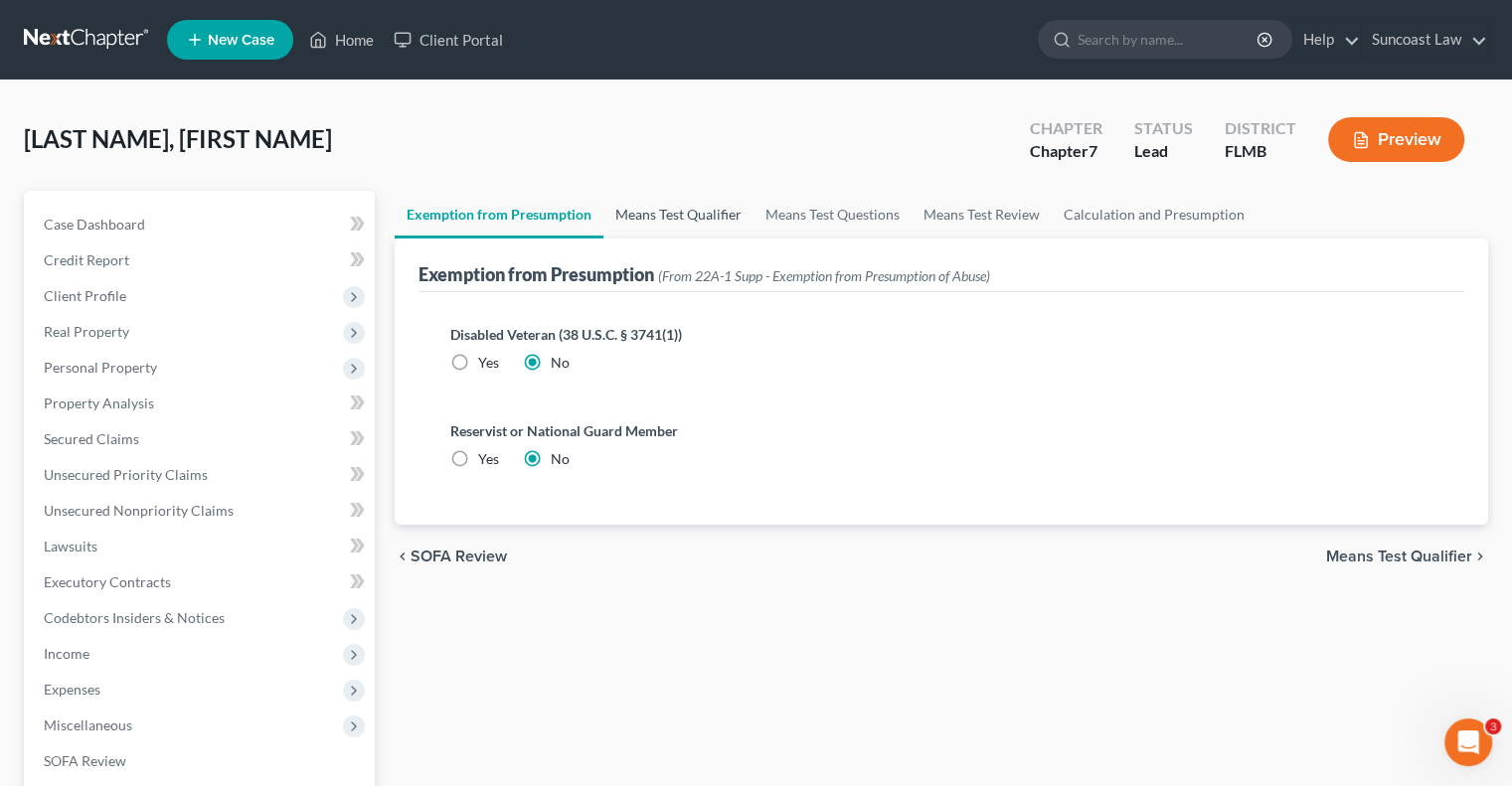 click on "Means Test Qualifier" at bounding box center [678, 215] 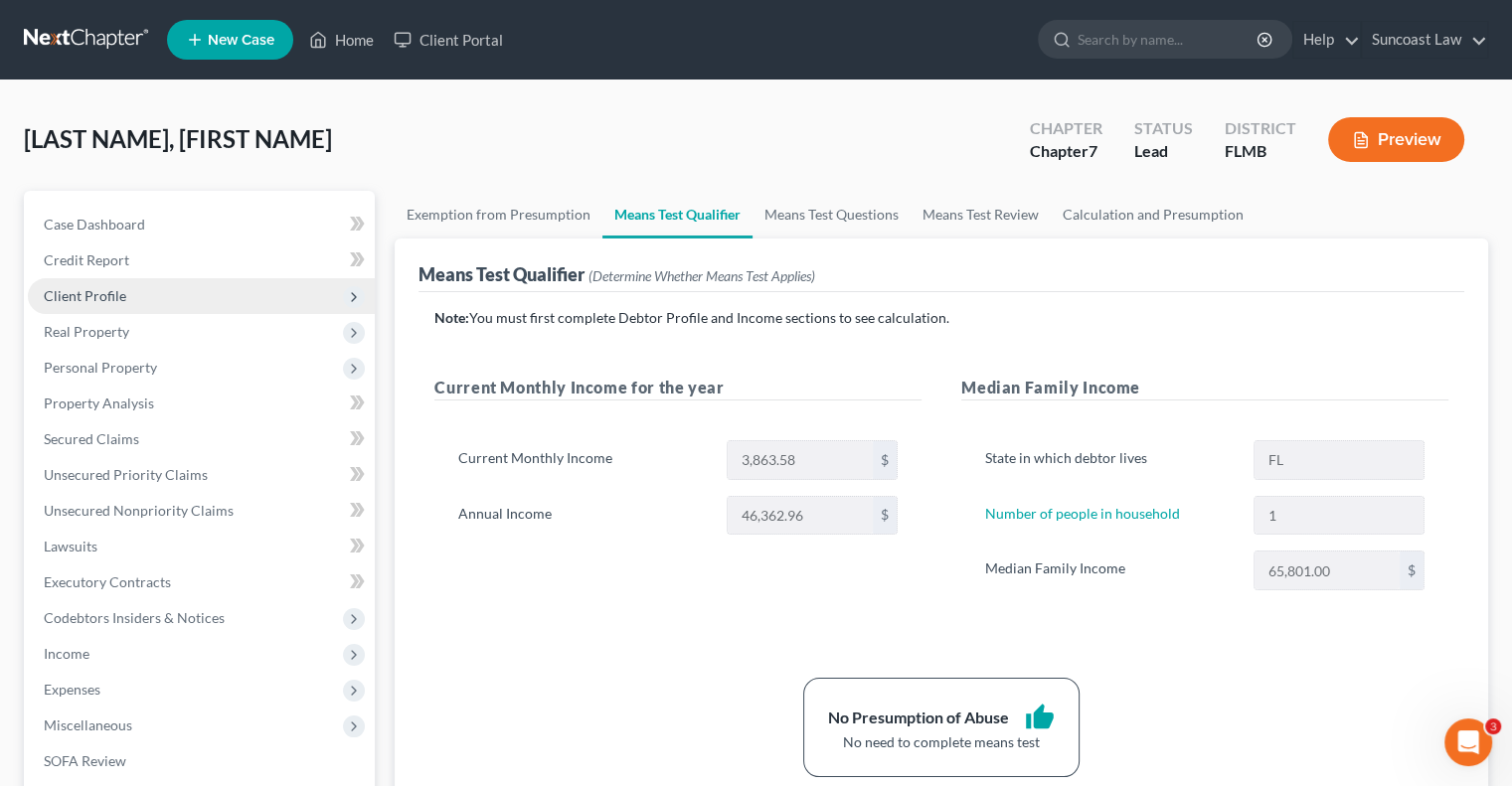 click on "Client Profile" at bounding box center (84, 295) 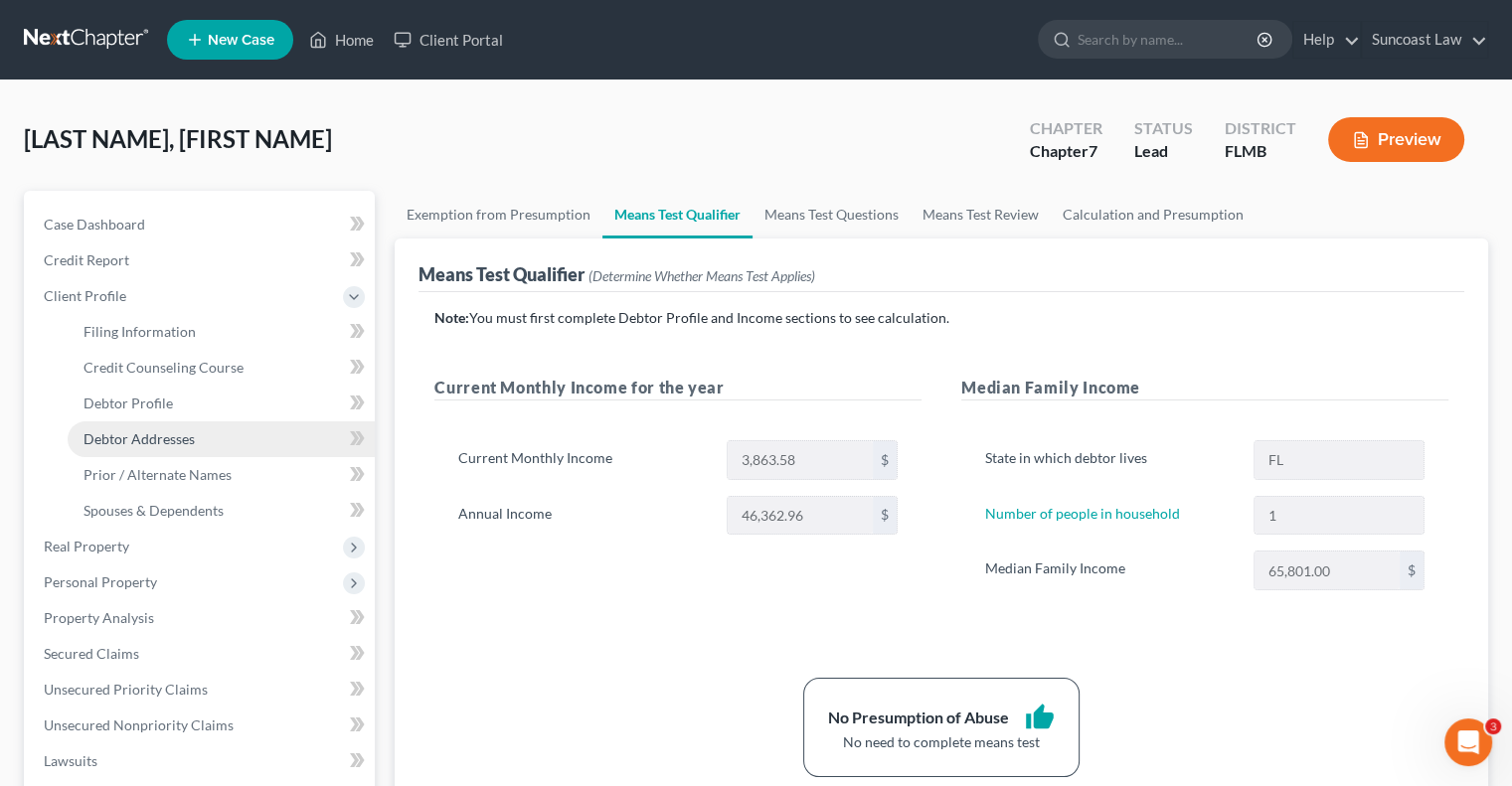 click on "Debtor Addresses" at bounding box center [139, 438] 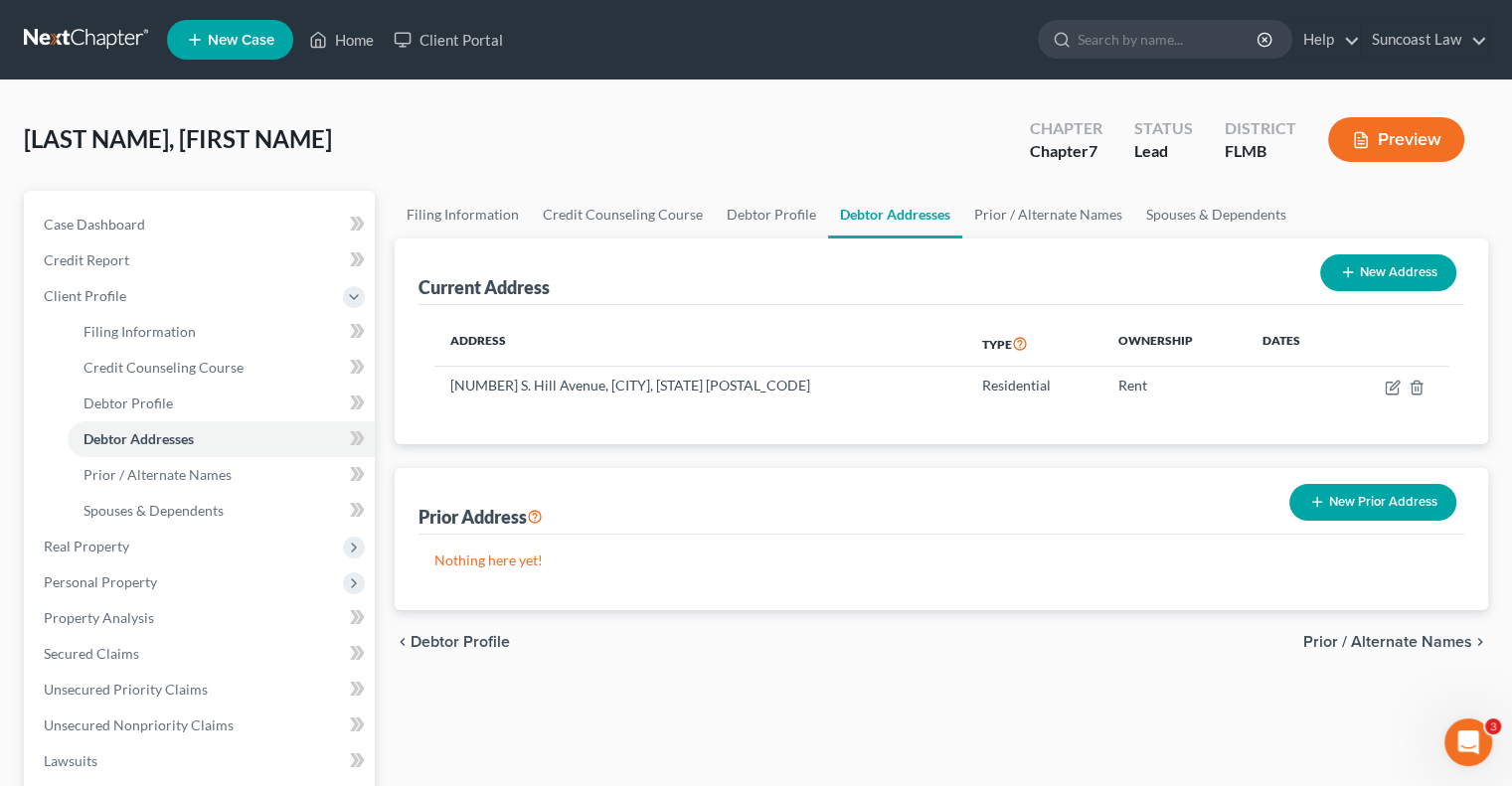 click on "New Prior Address" at bounding box center (1373, 502) 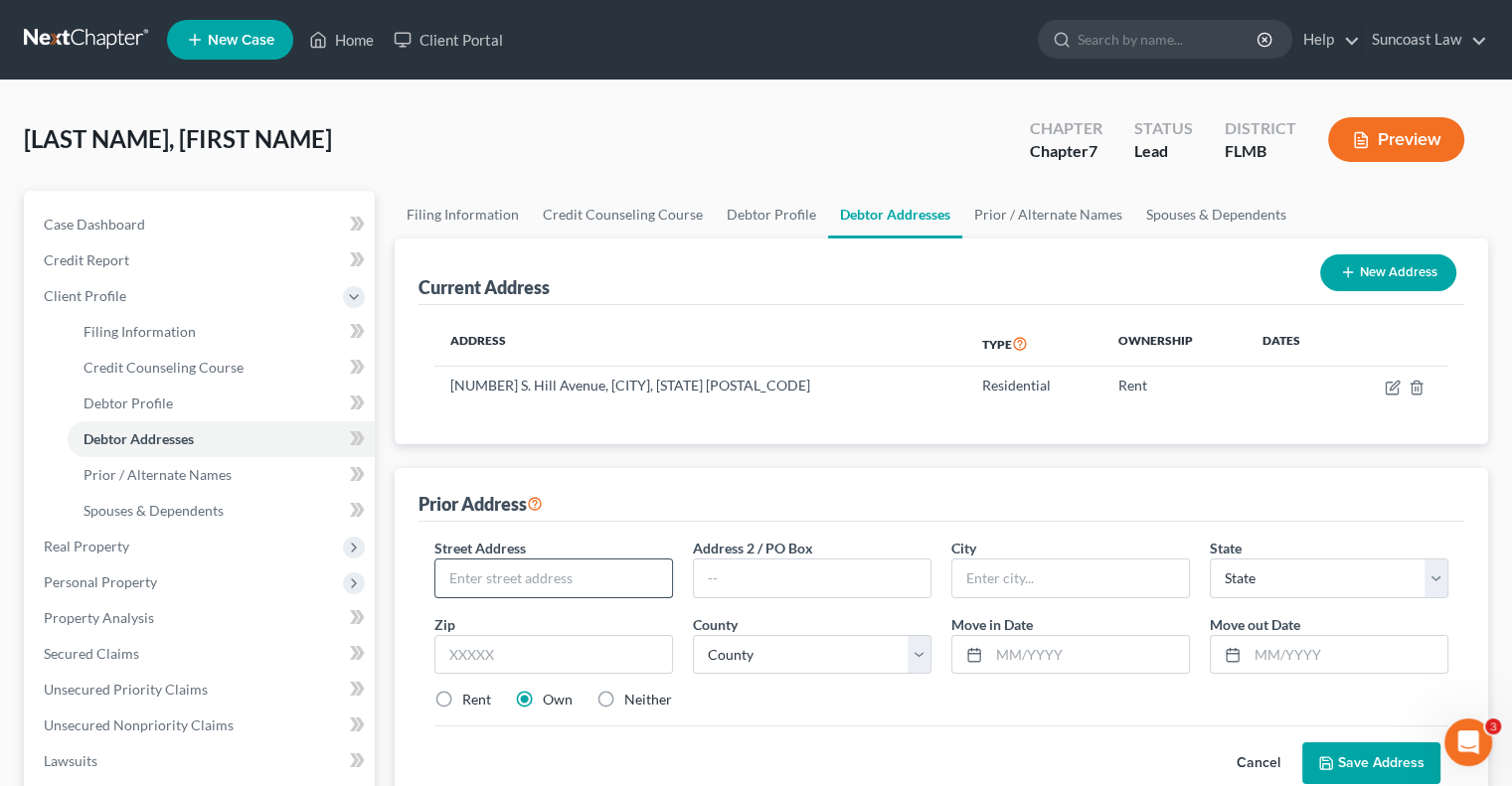 click at bounding box center (554, 578) 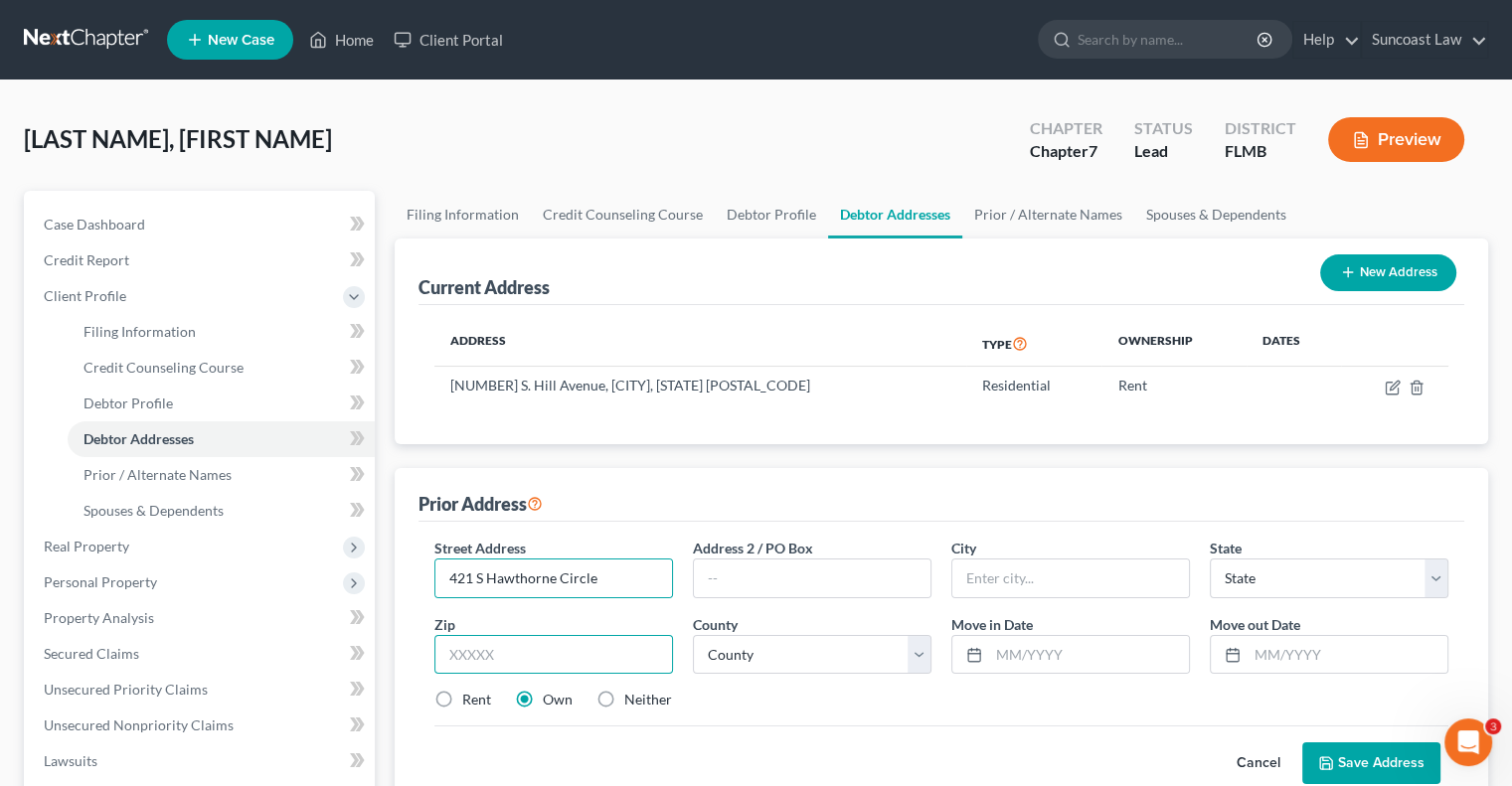 drag, startPoint x: 500, startPoint y: 656, endPoint x: 513, endPoint y: 641, distance: 19.849433 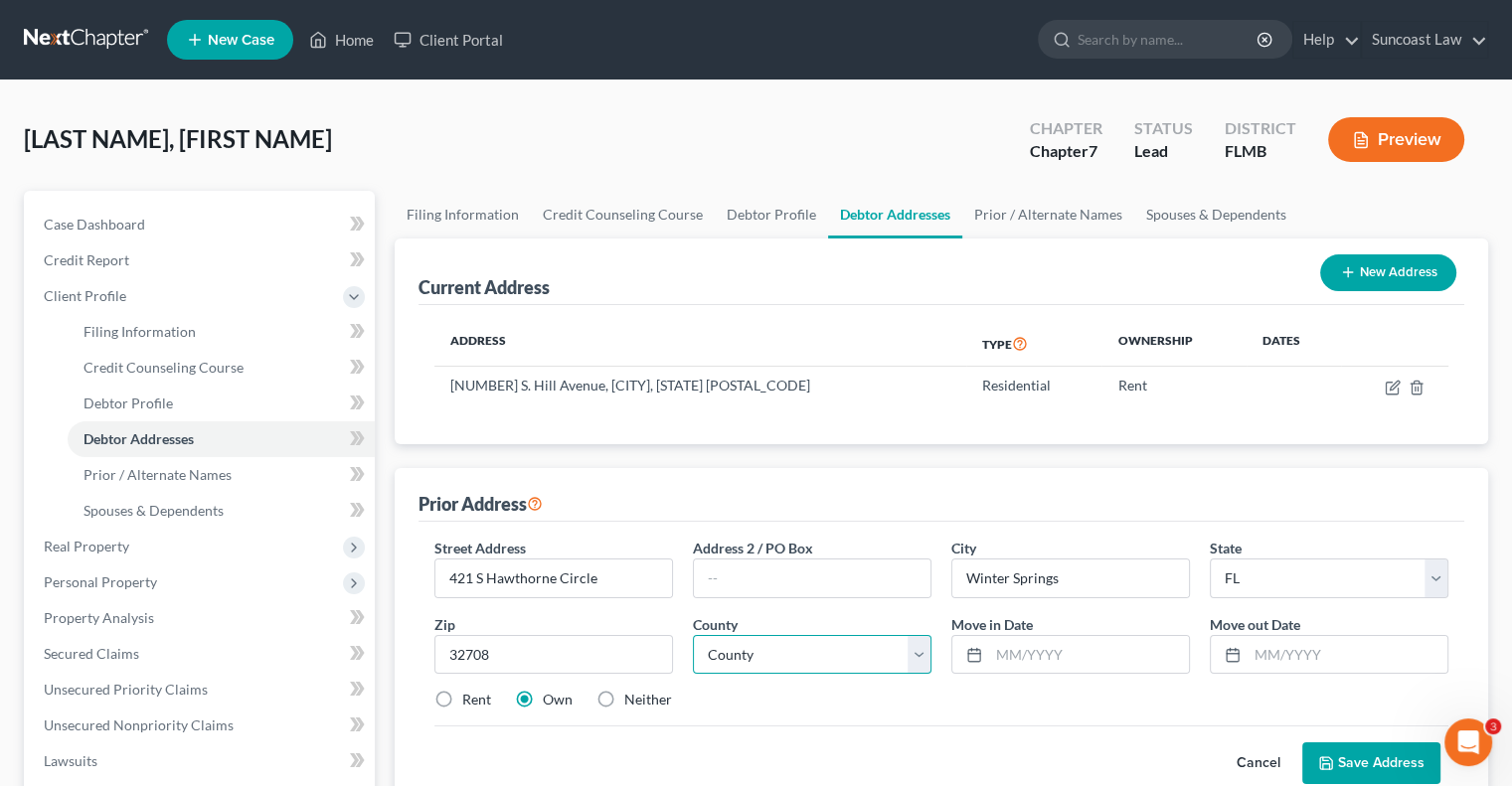 drag, startPoint x: 764, startPoint y: 659, endPoint x: 767, endPoint y: 634, distance: 25.179357 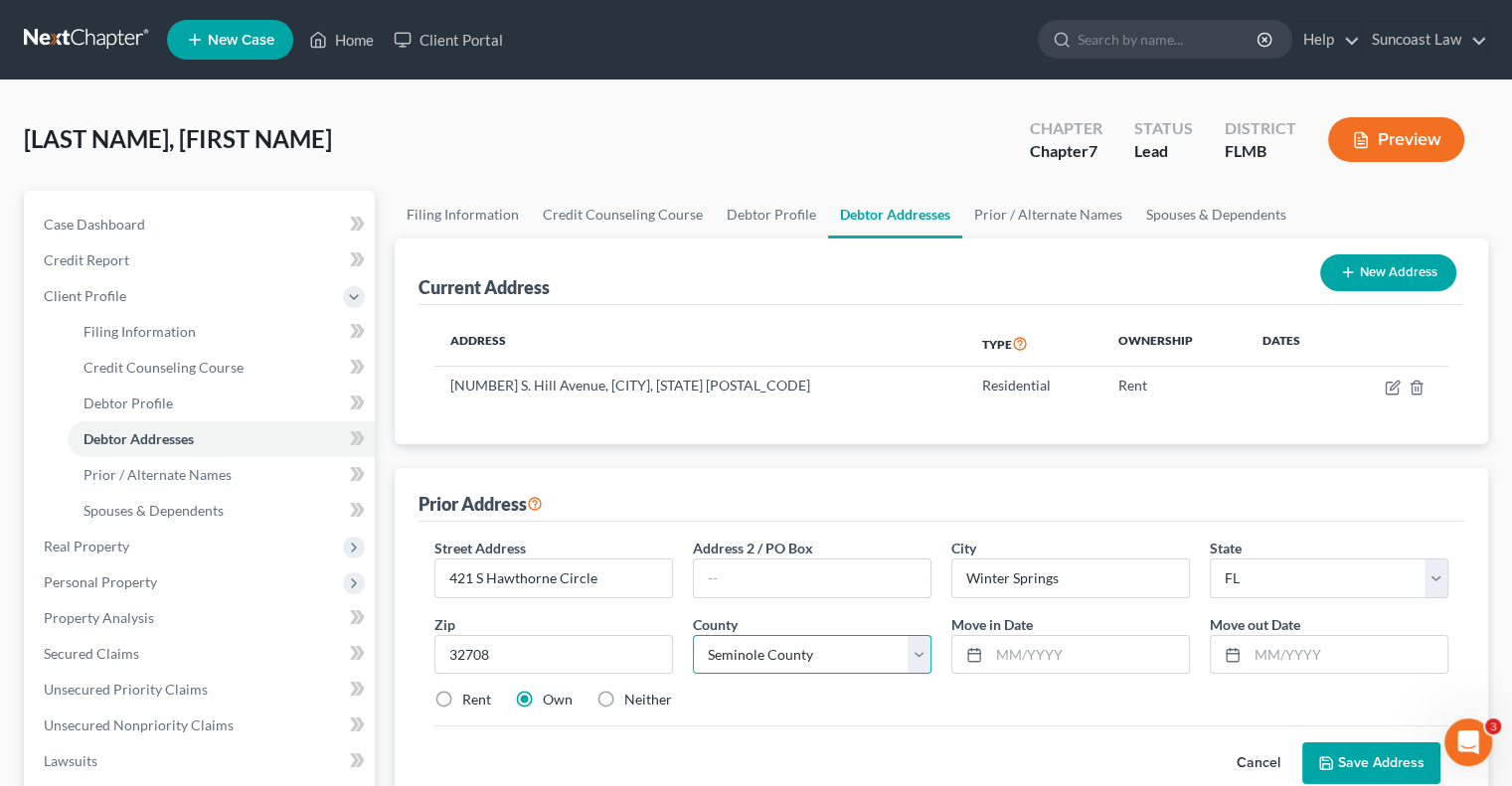 click on "County Alachua County Baker County Bay County Bradford County Brevard County Broward County Calhoun County Charlotte County Citrus County Clay County Collier County Columbia County DeSoto County Dixie County Duval County Escambia County Flagler County Franklin County Gadsden County Gilchrist County Glades County Gulf County Hamilton County Hardee County Hendry County Hernando County Highlands County Hillsborough County Holmes County Indian River County Jackson County Jefferson County Lafayette County Lake County Lee County Leon County Levy County Liberty County Madison County Manatee County Marion County Martin County Miami-Dade County Monroe County Nassau County Okaloosa County Okeechobee County Orange County Osceola County Palm Beach County Pasco County Pinellas County Polk County Putnam County Santa Rosa County Sarasota County Seminole County St. Johns County St. Lucie County Sumter County Suwannee County Taylor County Union County Volusia County Wakulla County Walton County Washington County" at bounding box center (812, 655) 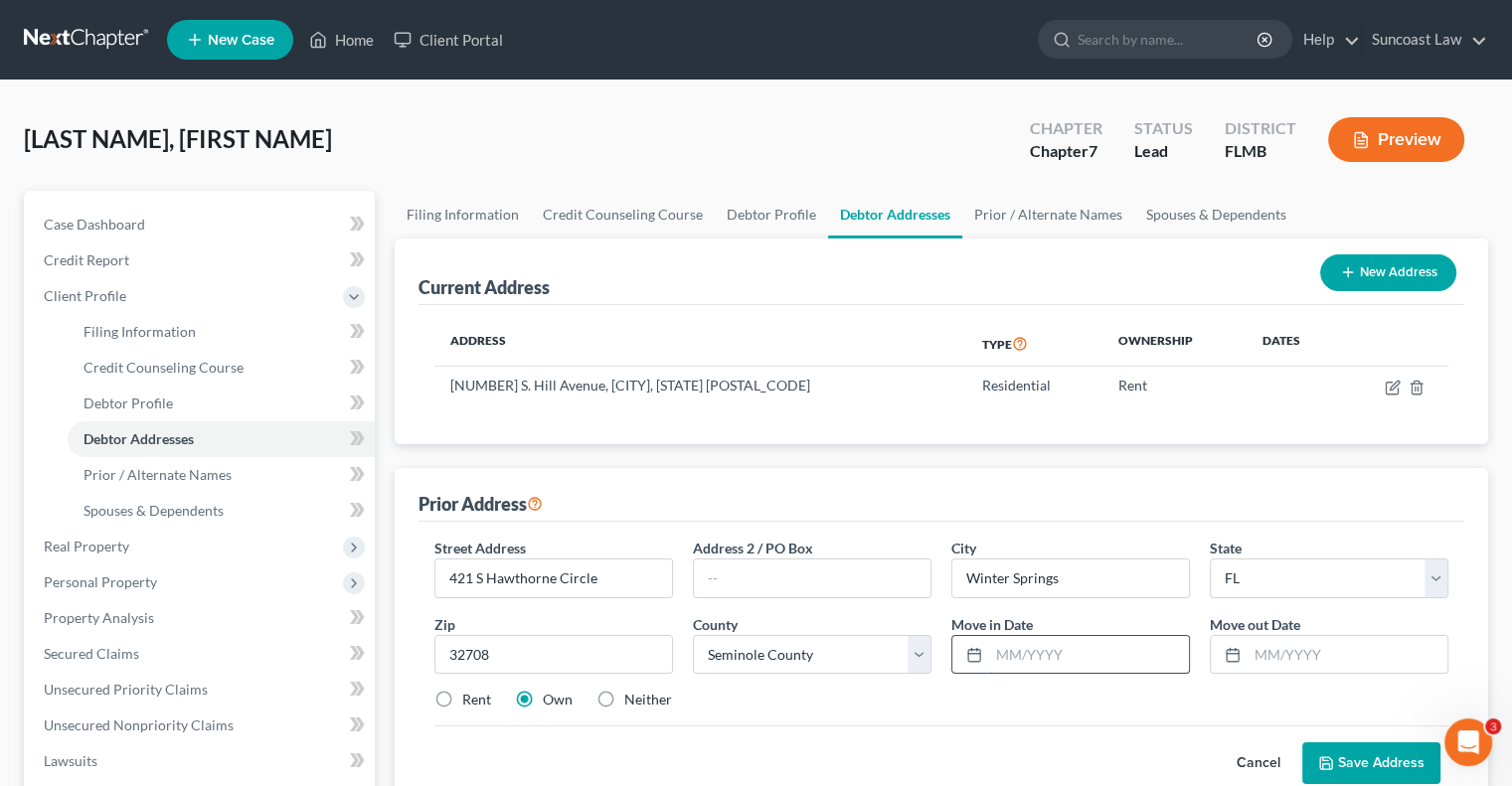 click at bounding box center [1089, 655] 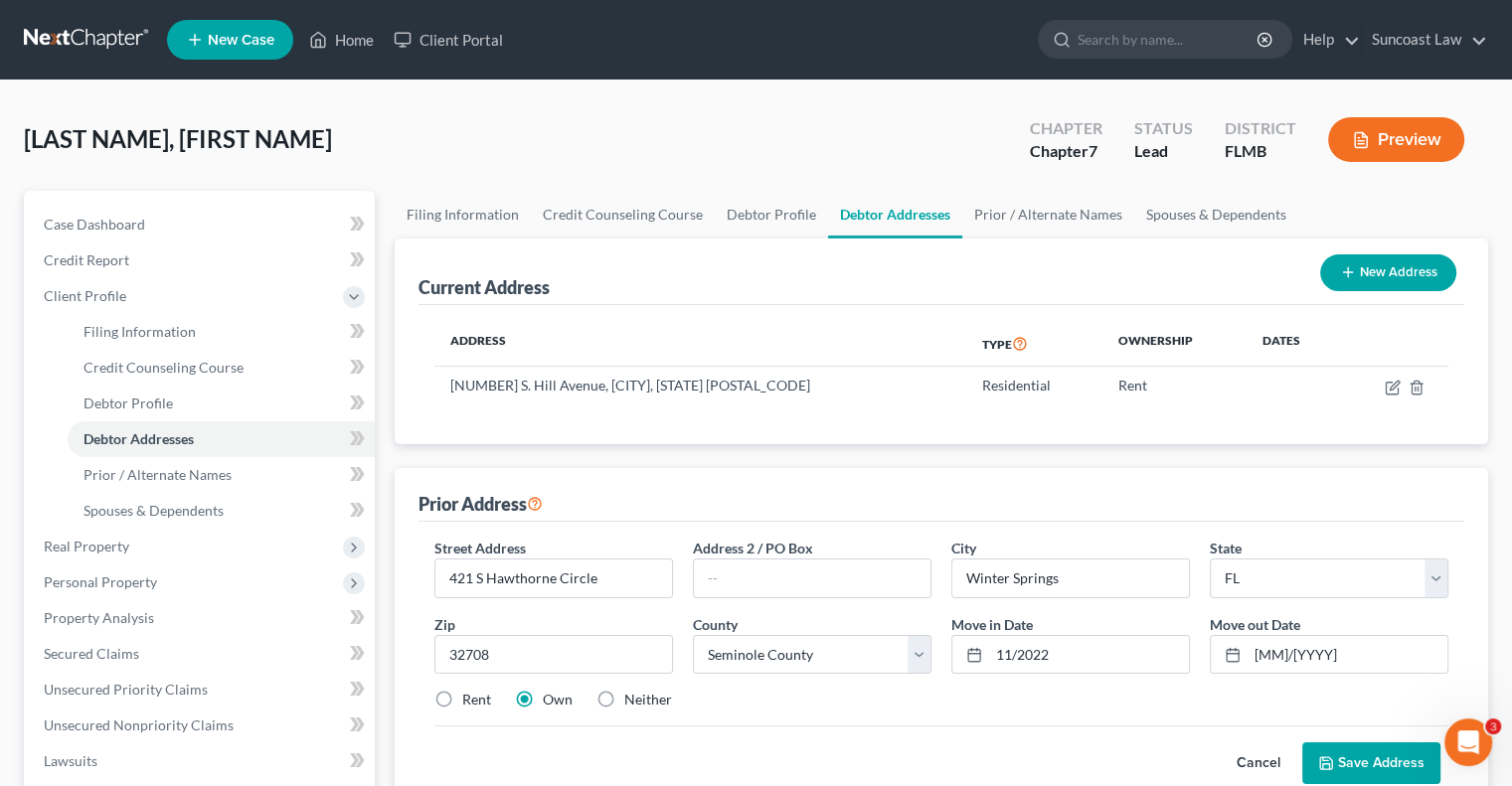 click on "Rent" at bounding box center (476, 700) 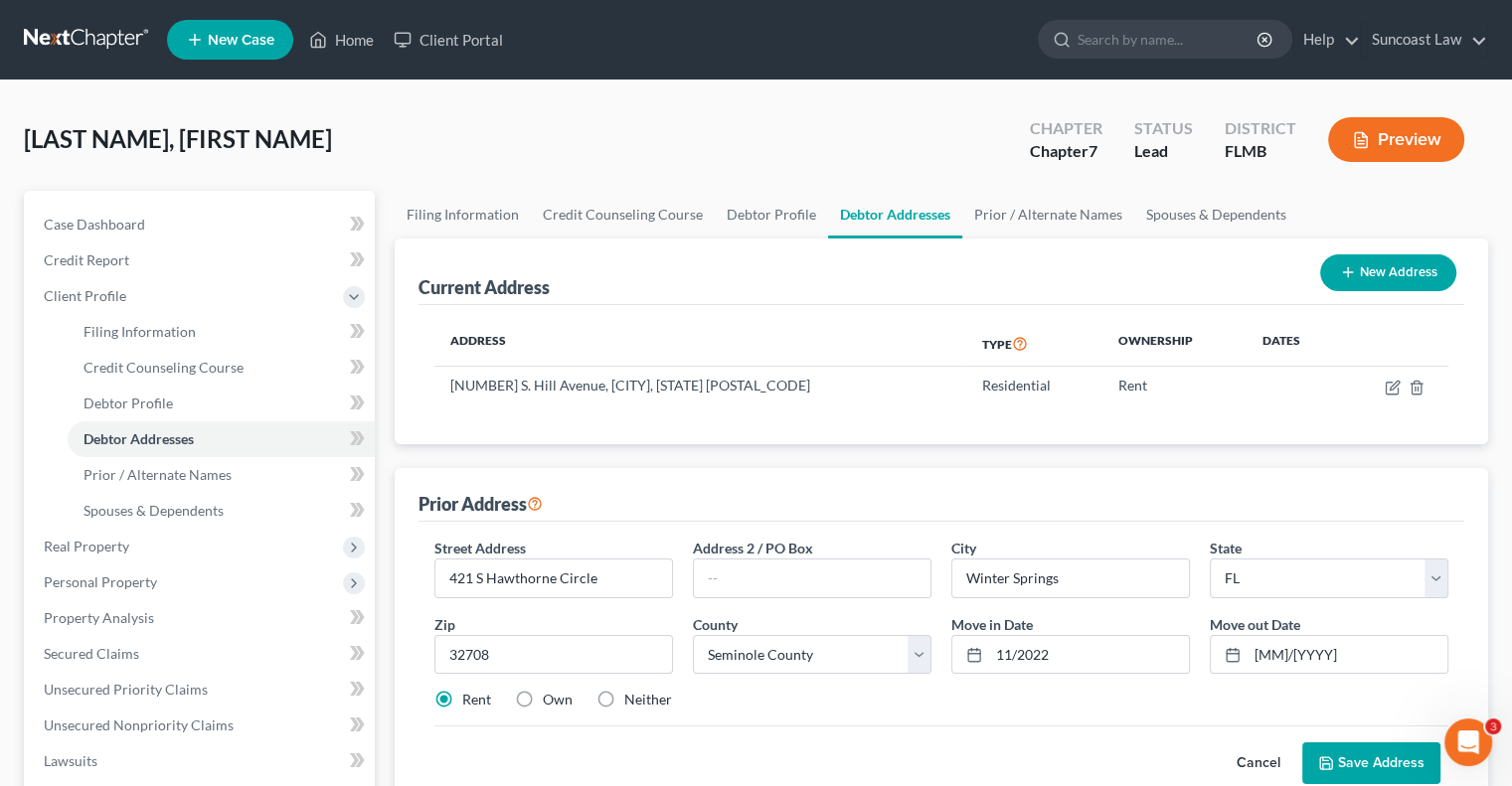 click on "Save Address" at bounding box center (1371, 763) 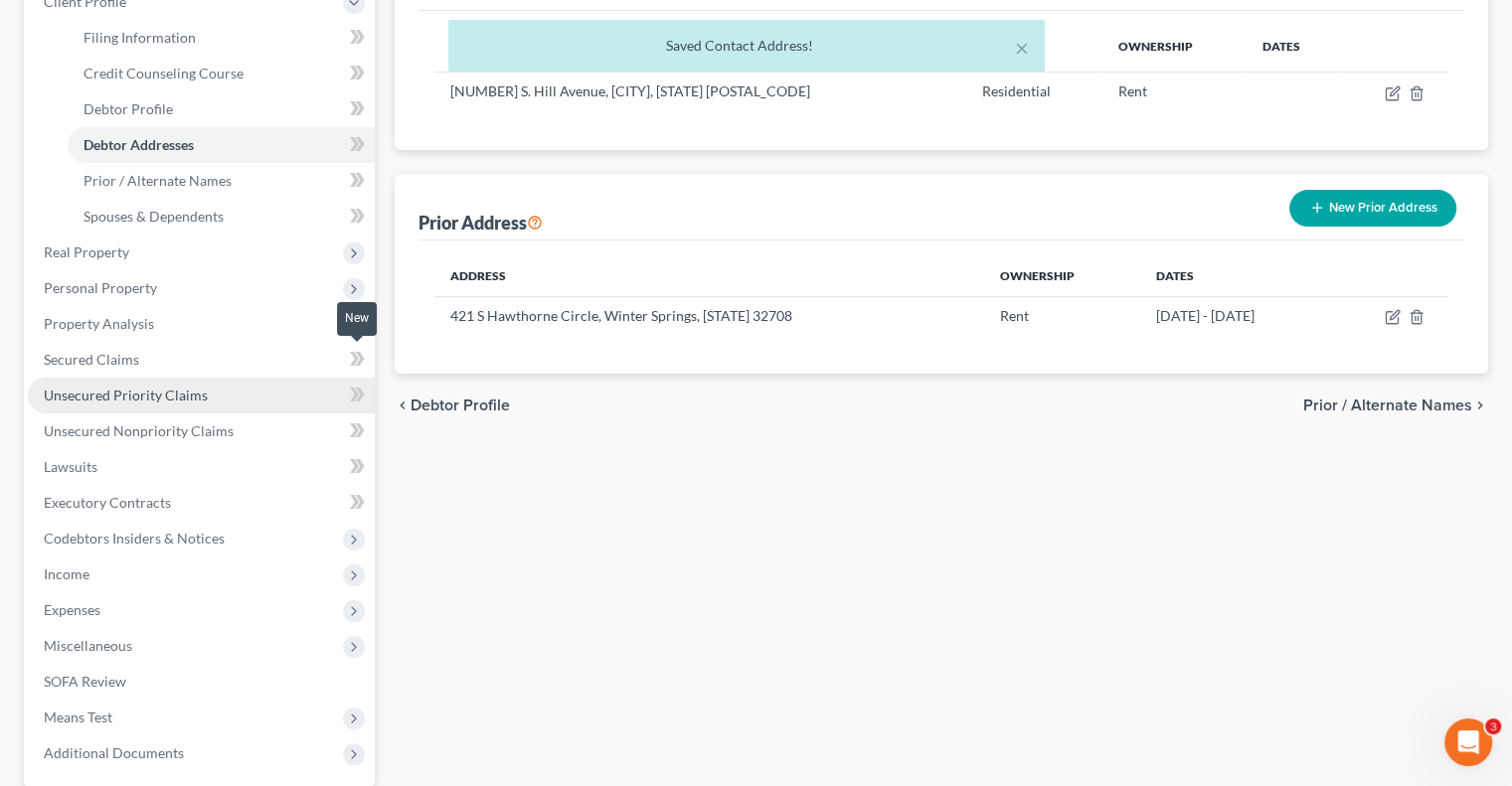 scroll, scrollTop: 298, scrollLeft: 0, axis: vertical 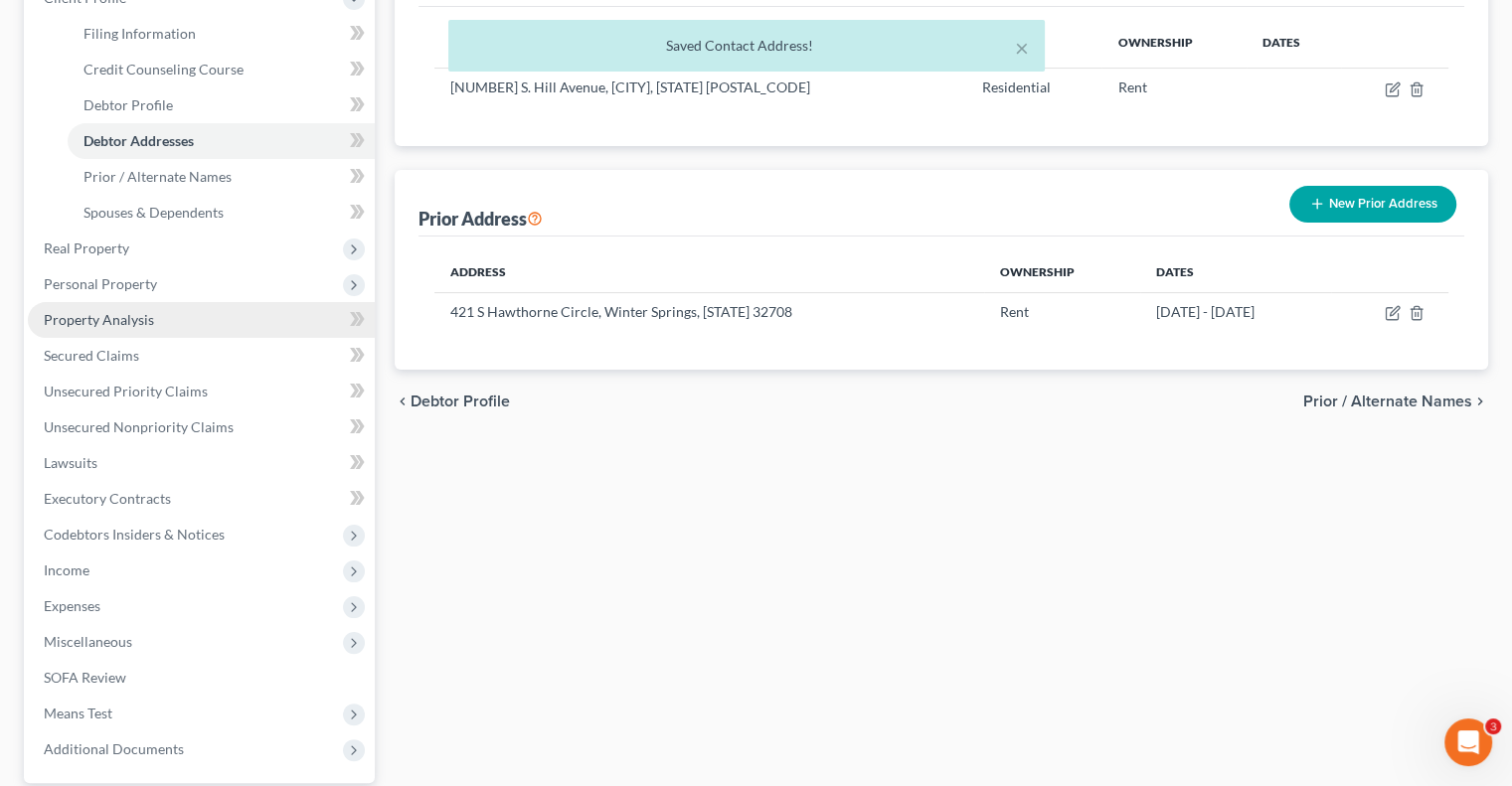 click on "Property Analysis" at bounding box center (98, 319) 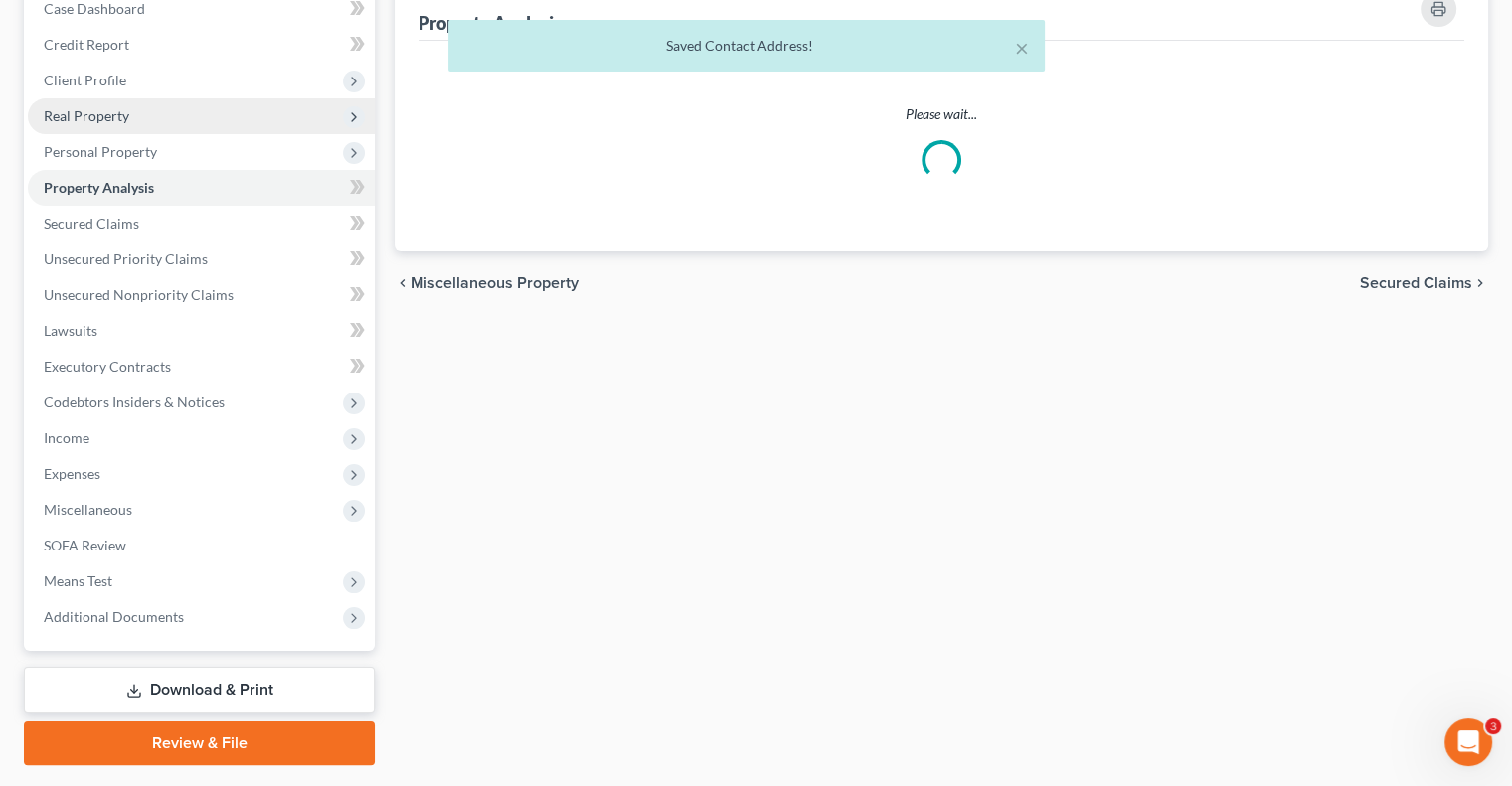scroll, scrollTop: 0, scrollLeft: 0, axis: both 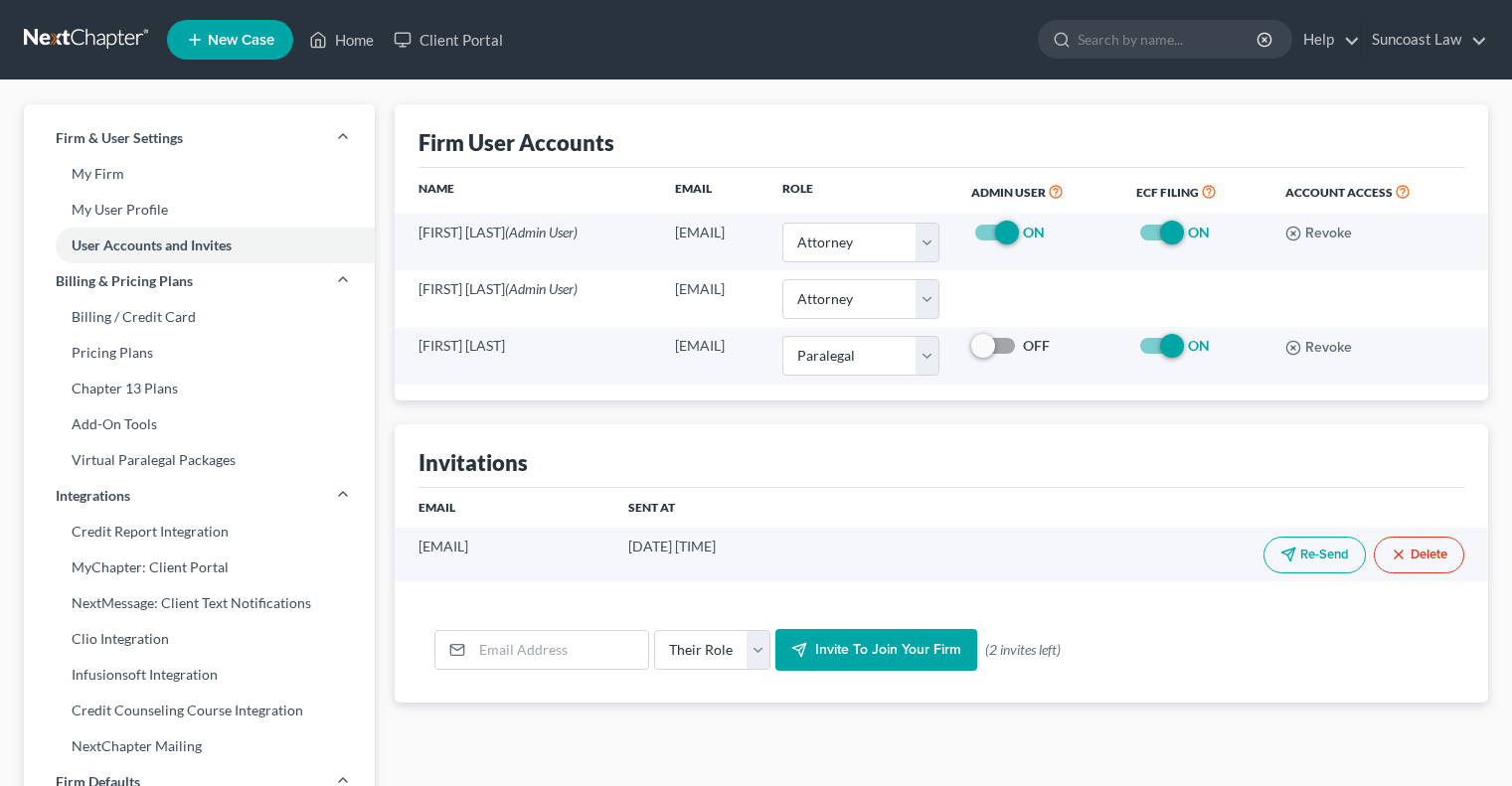 select on "0" 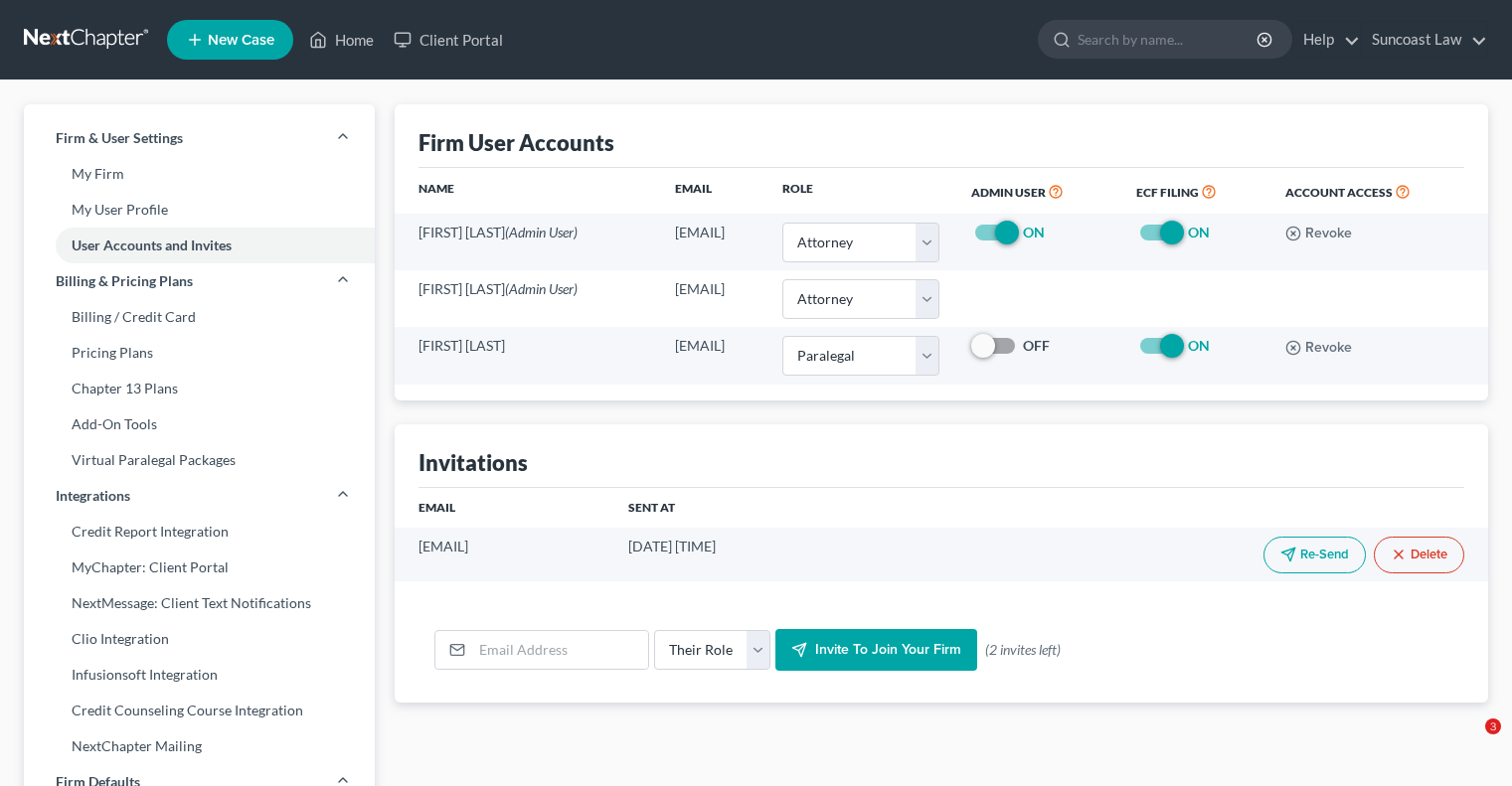 scroll, scrollTop: 0, scrollLeft: 0, axis: both 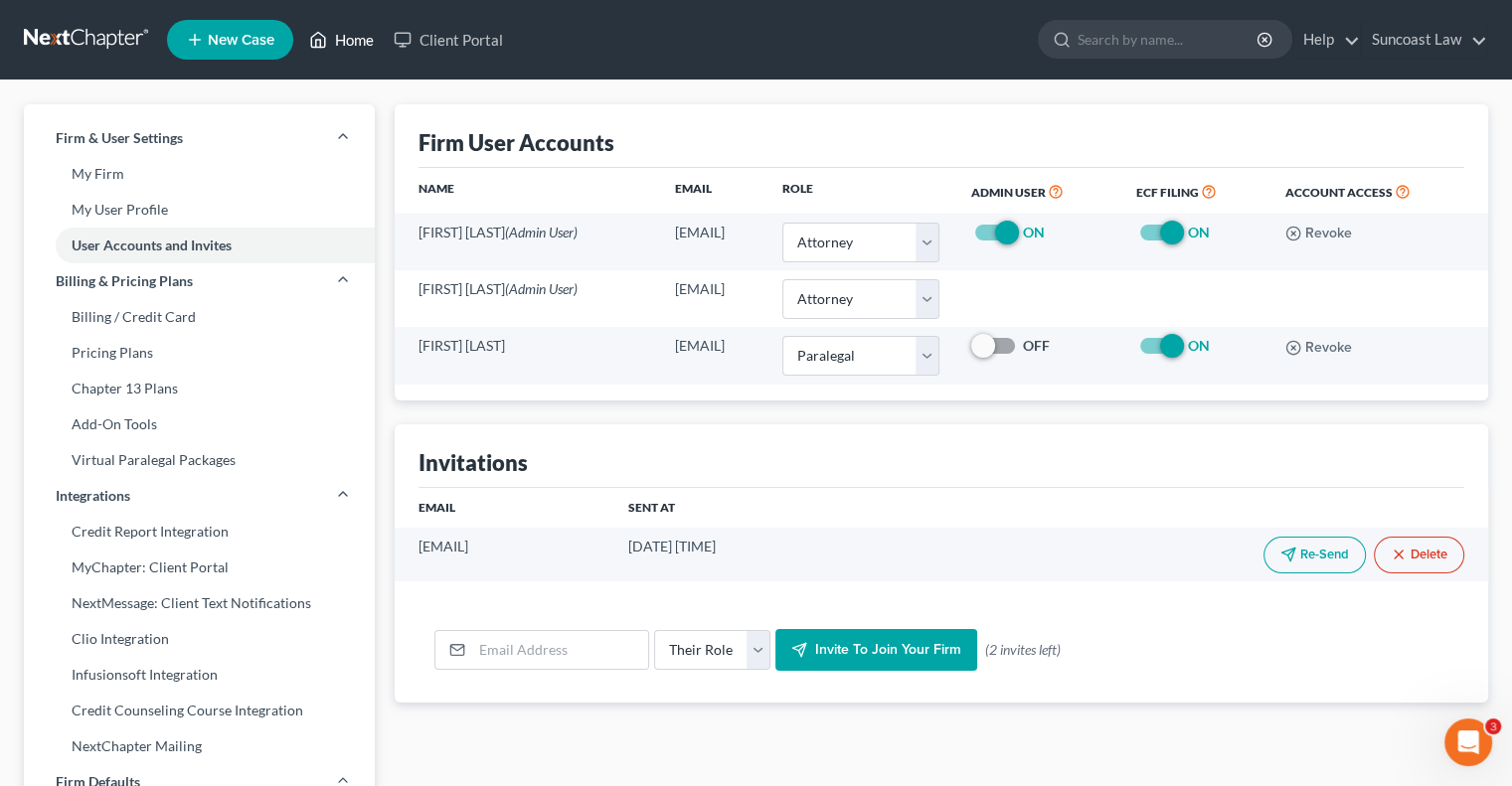click on "Home" at bounding box center (341, 40) 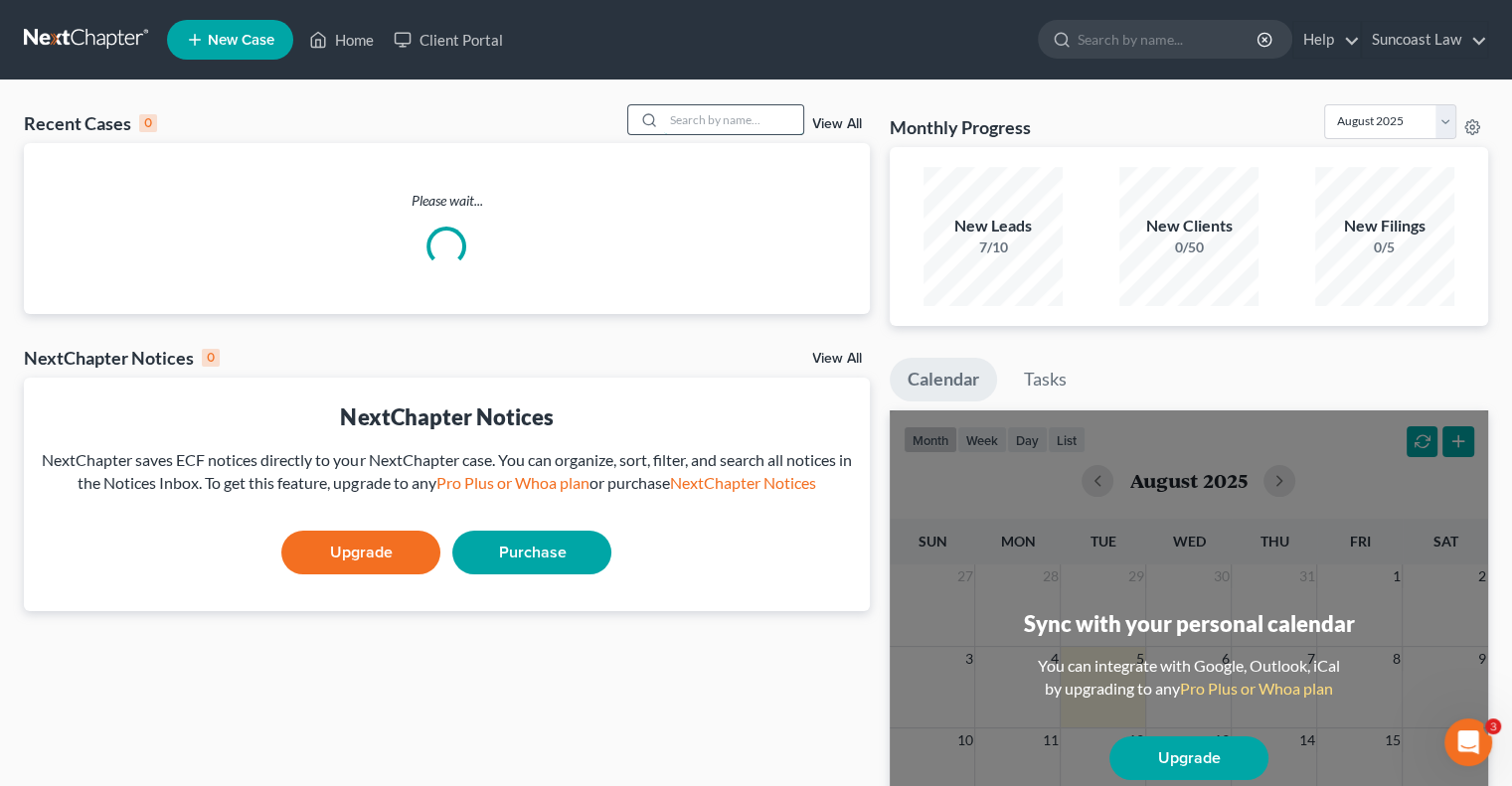 click at bounding box center [734, 119] 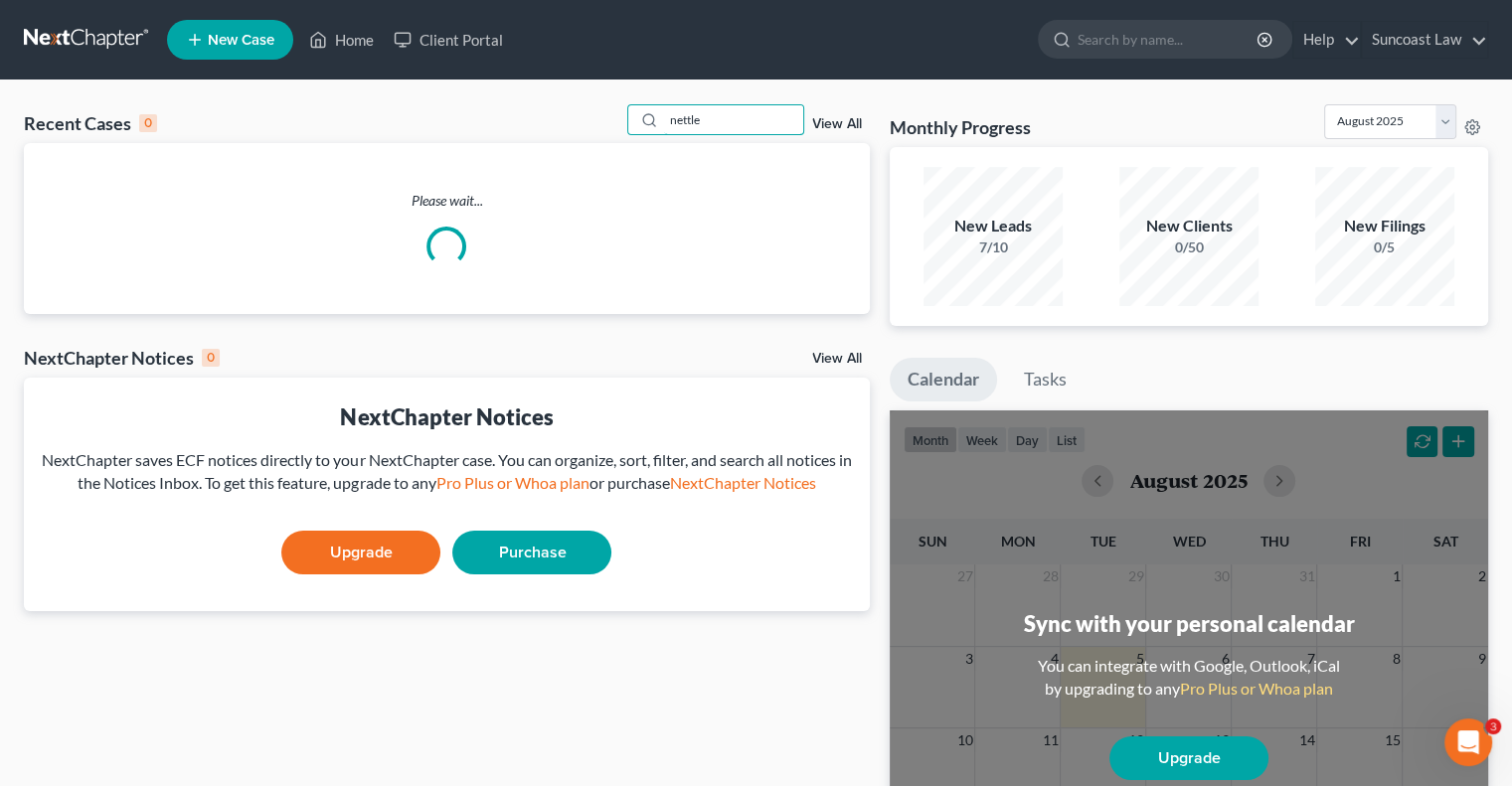 type on "nettle" 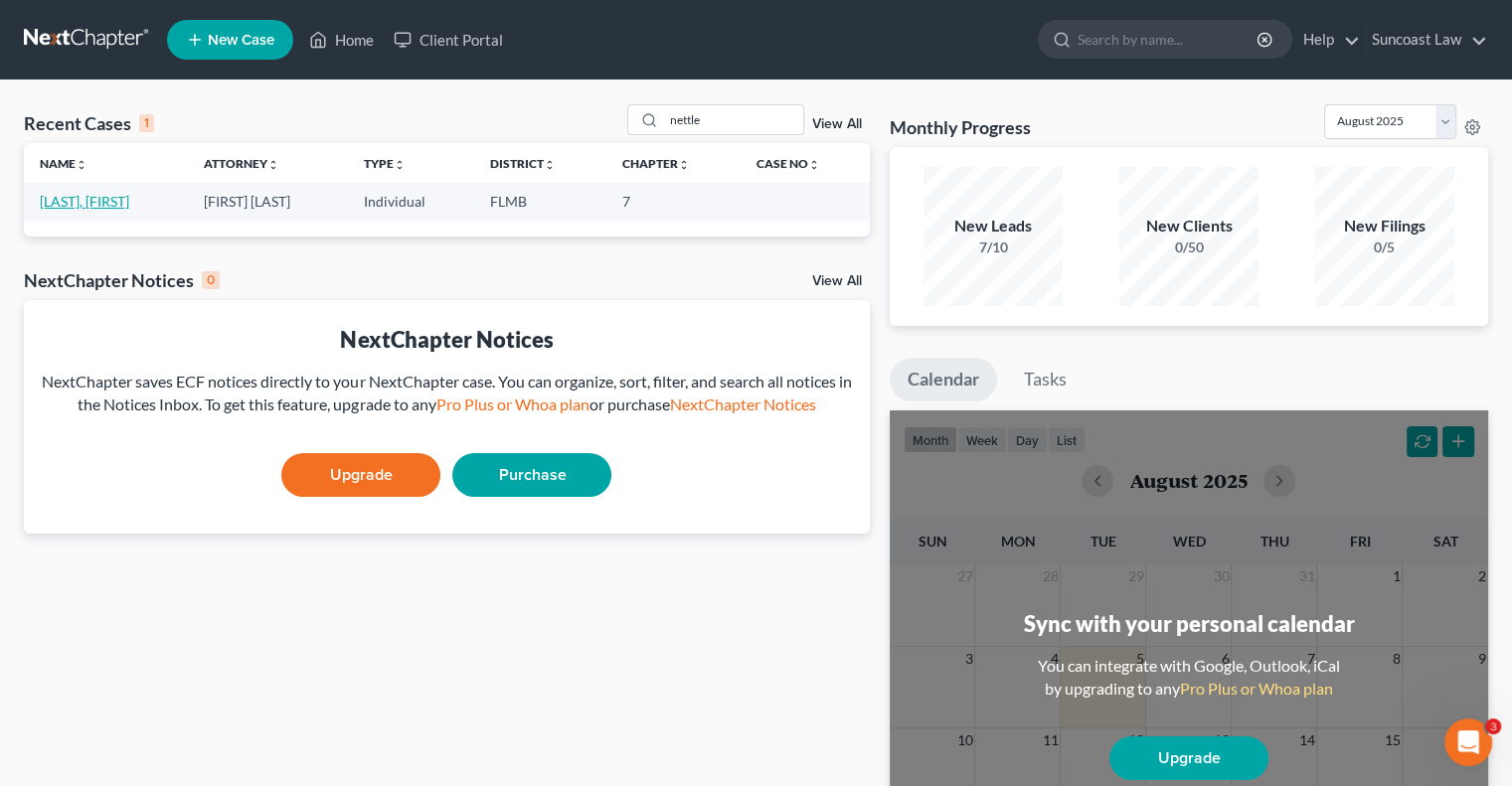 click on "[LAST], [FIRST]" at bounding box center [84, 201] 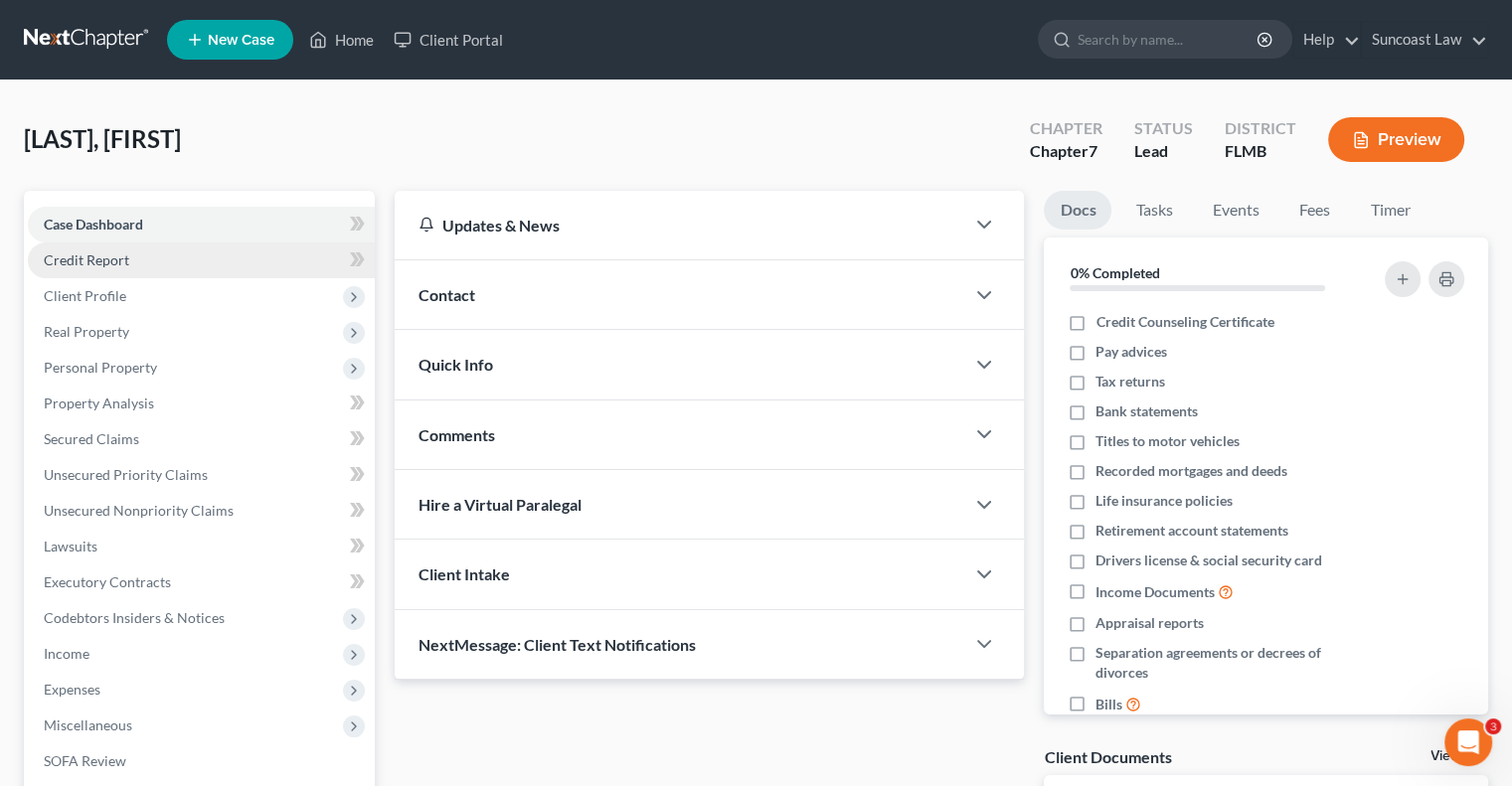 click on "Credit Report" at bounding box center [201, 260] 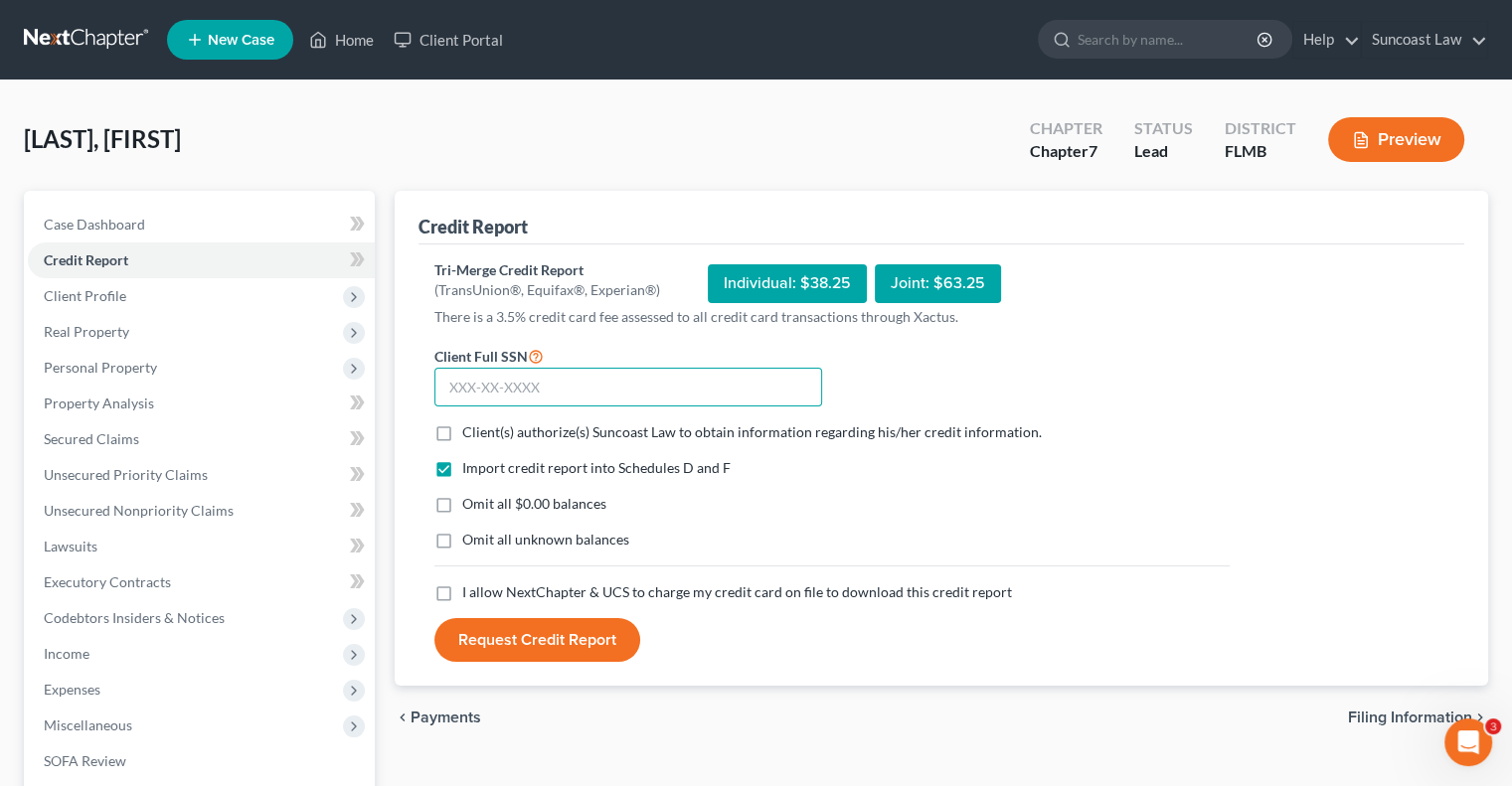 click at bounding box center [628, 388] 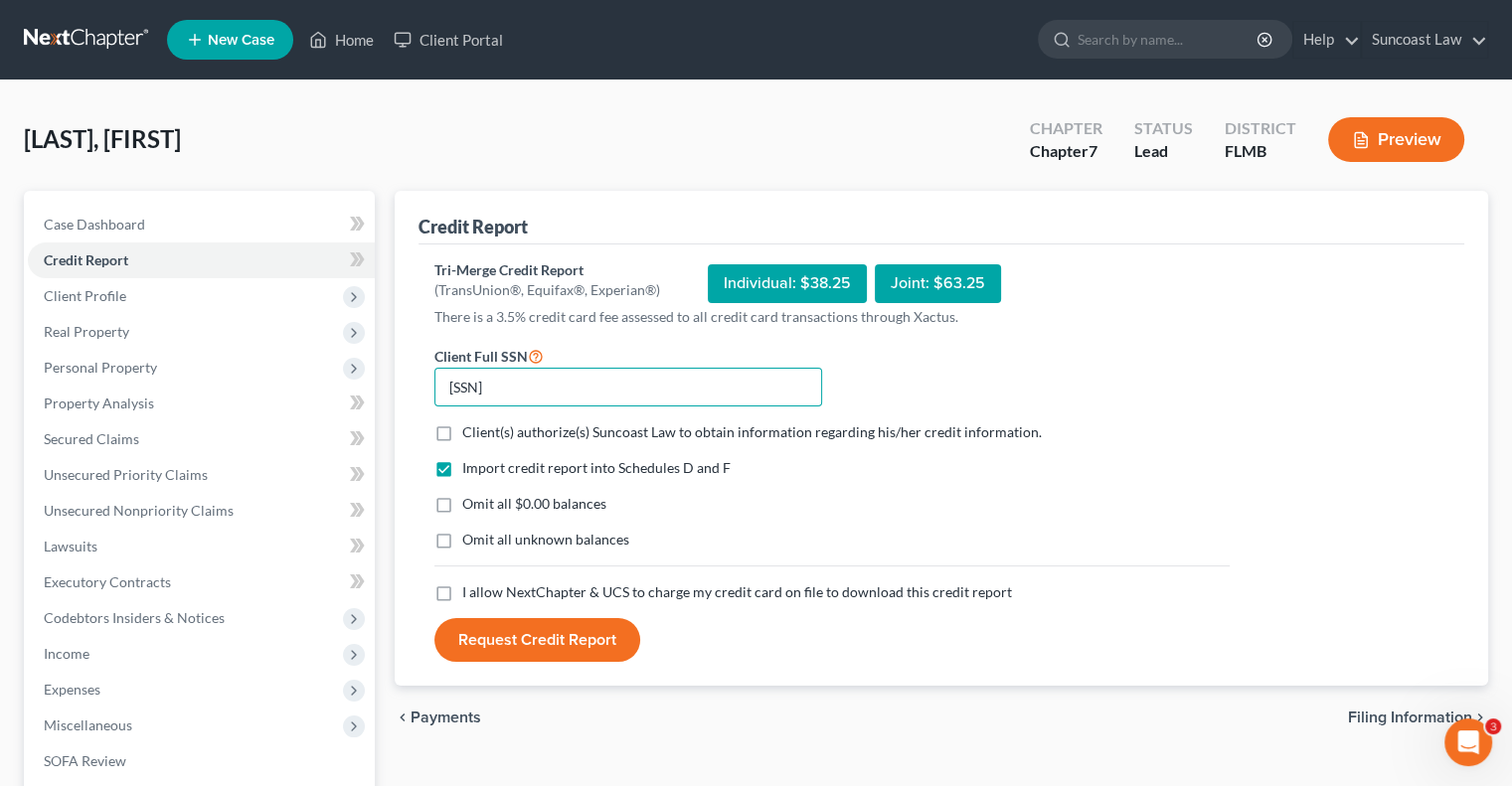 type on "[SSN]" 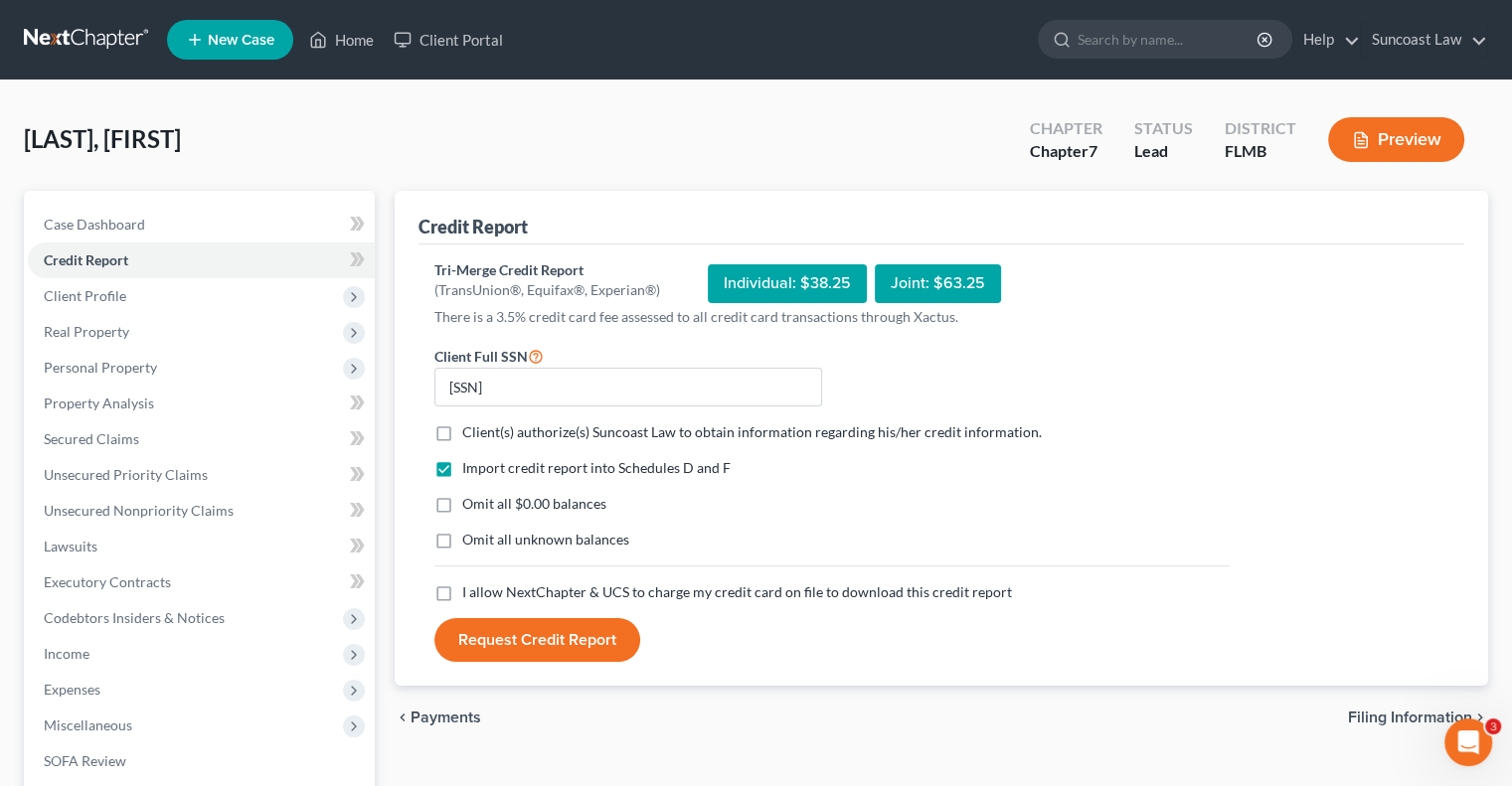 click on "I allow NextChapter & UCS to charge my credit card on file to download this credit report
*" at bounding box center (737, 592) 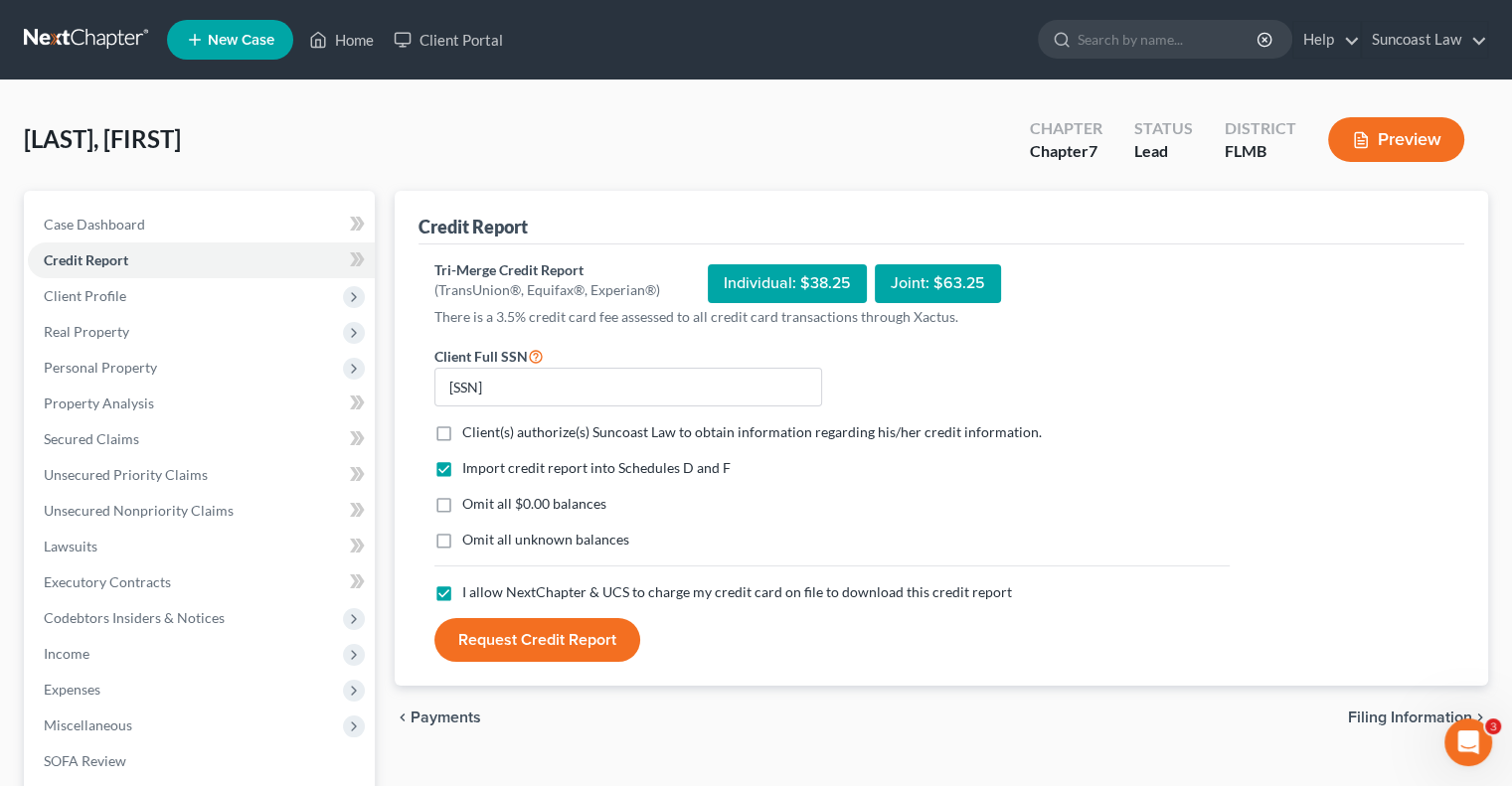 click on "Request Credit Report" at bounding box center (537, 640) 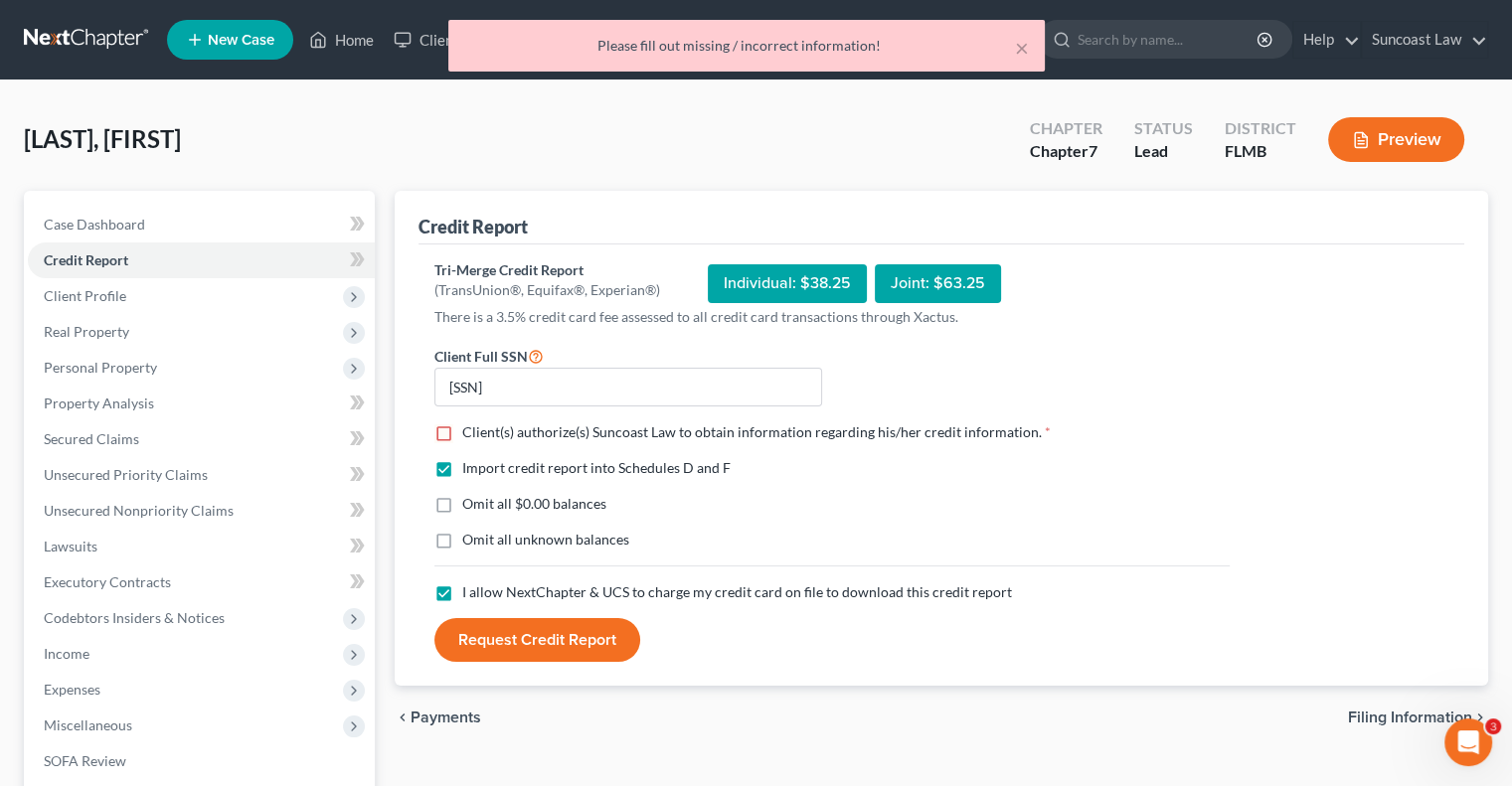 drag, startPoint x: 430, startPoint y: 428, endPoint x: 453, endPoint y: 437, distance: 24.698178 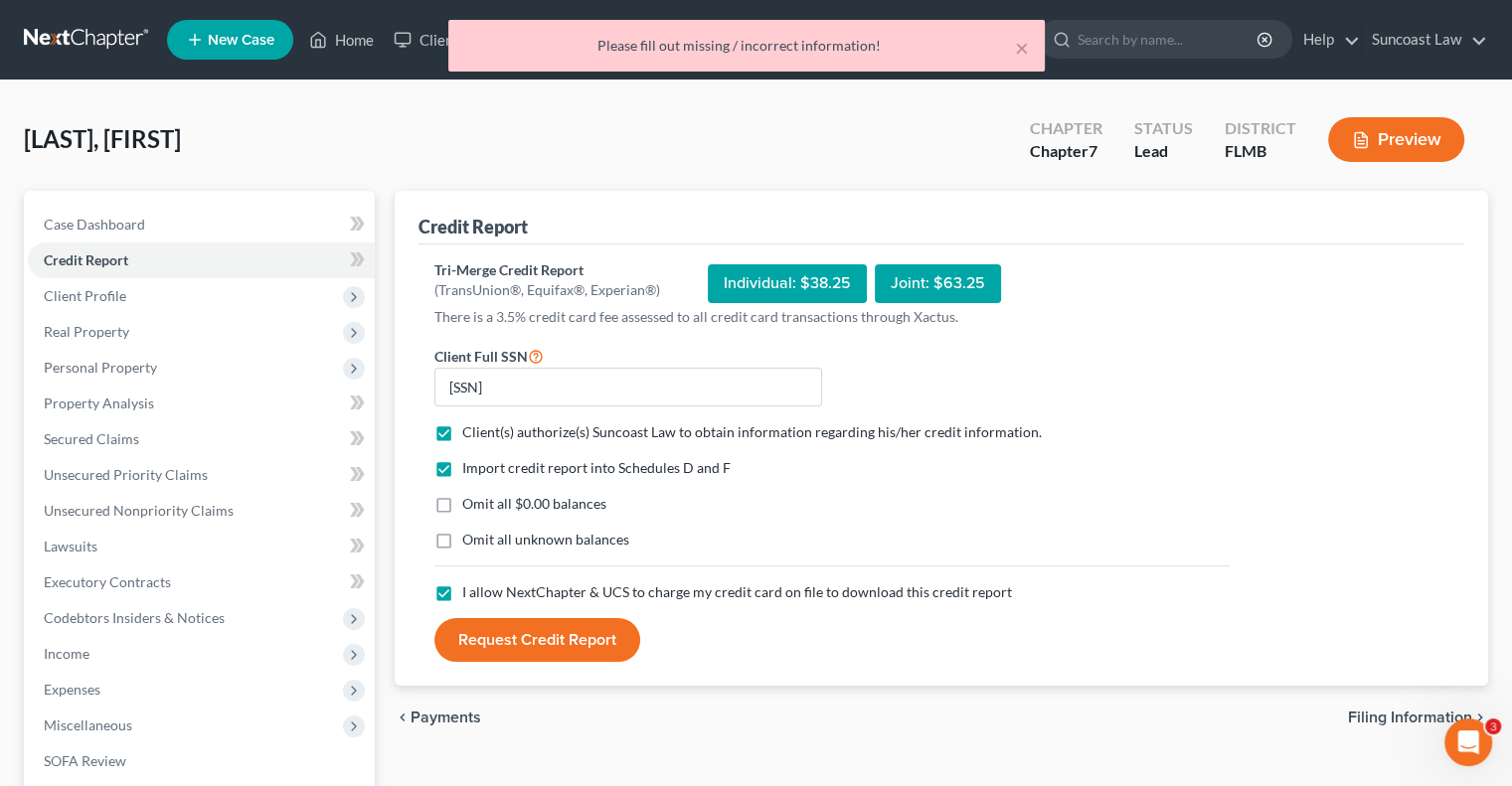 click on "Request Credit Report" at bounding box center [537, 640] 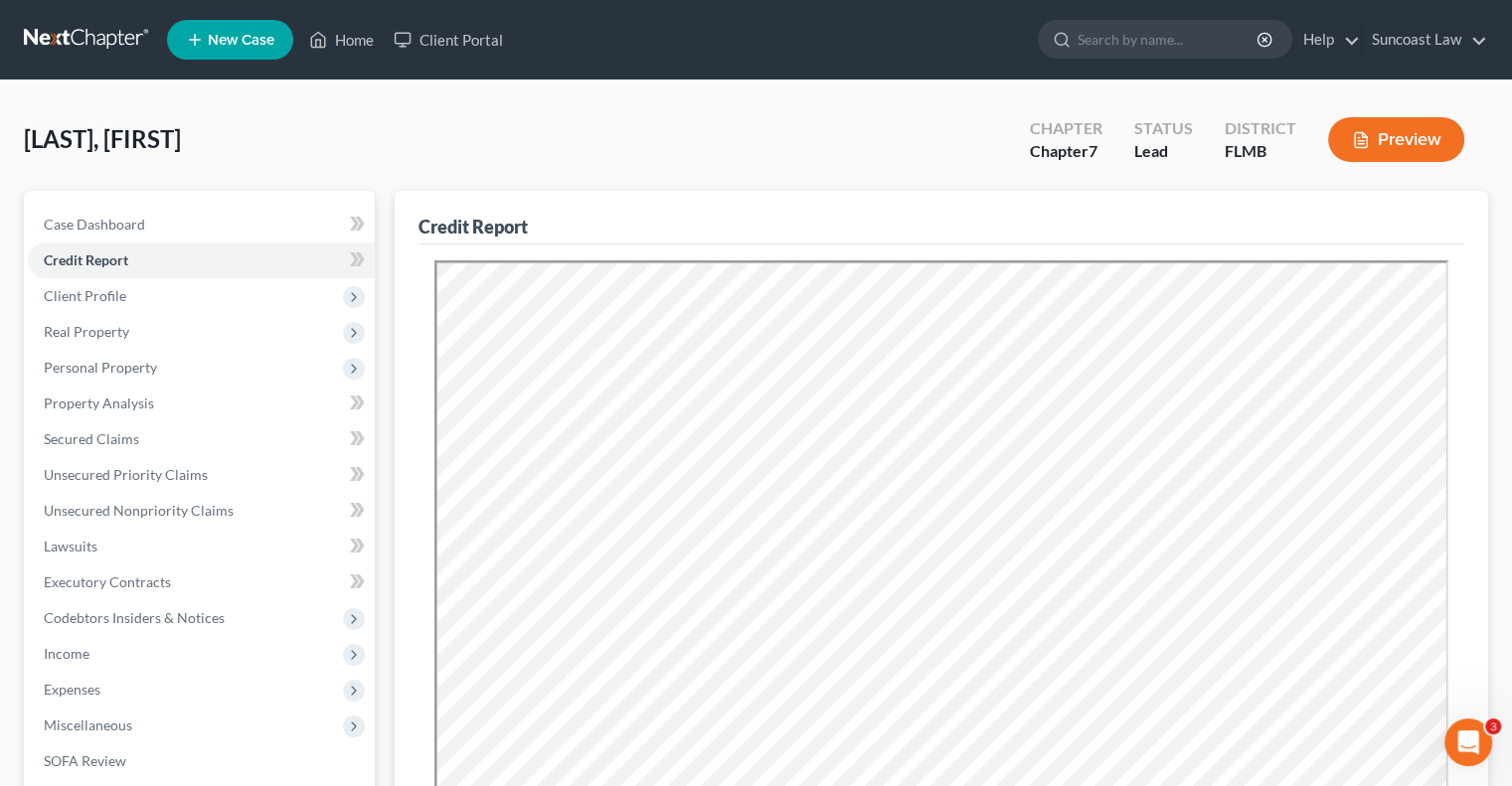 scroll, scrollTop: 0, scrollLeft: 0, axis: both 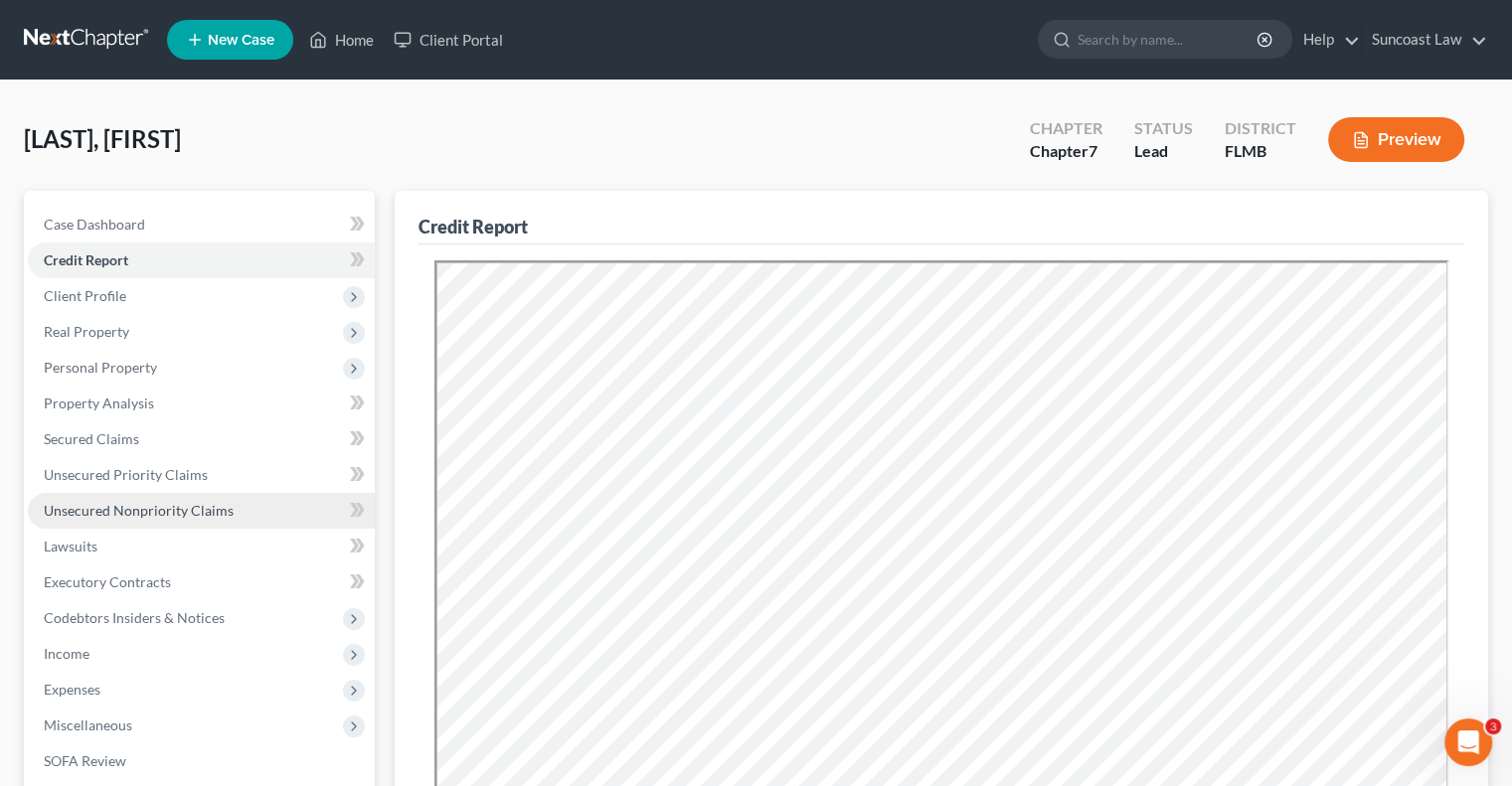 click on "Unsecured Nonpriority Claims" at bounding box center [201, 511] 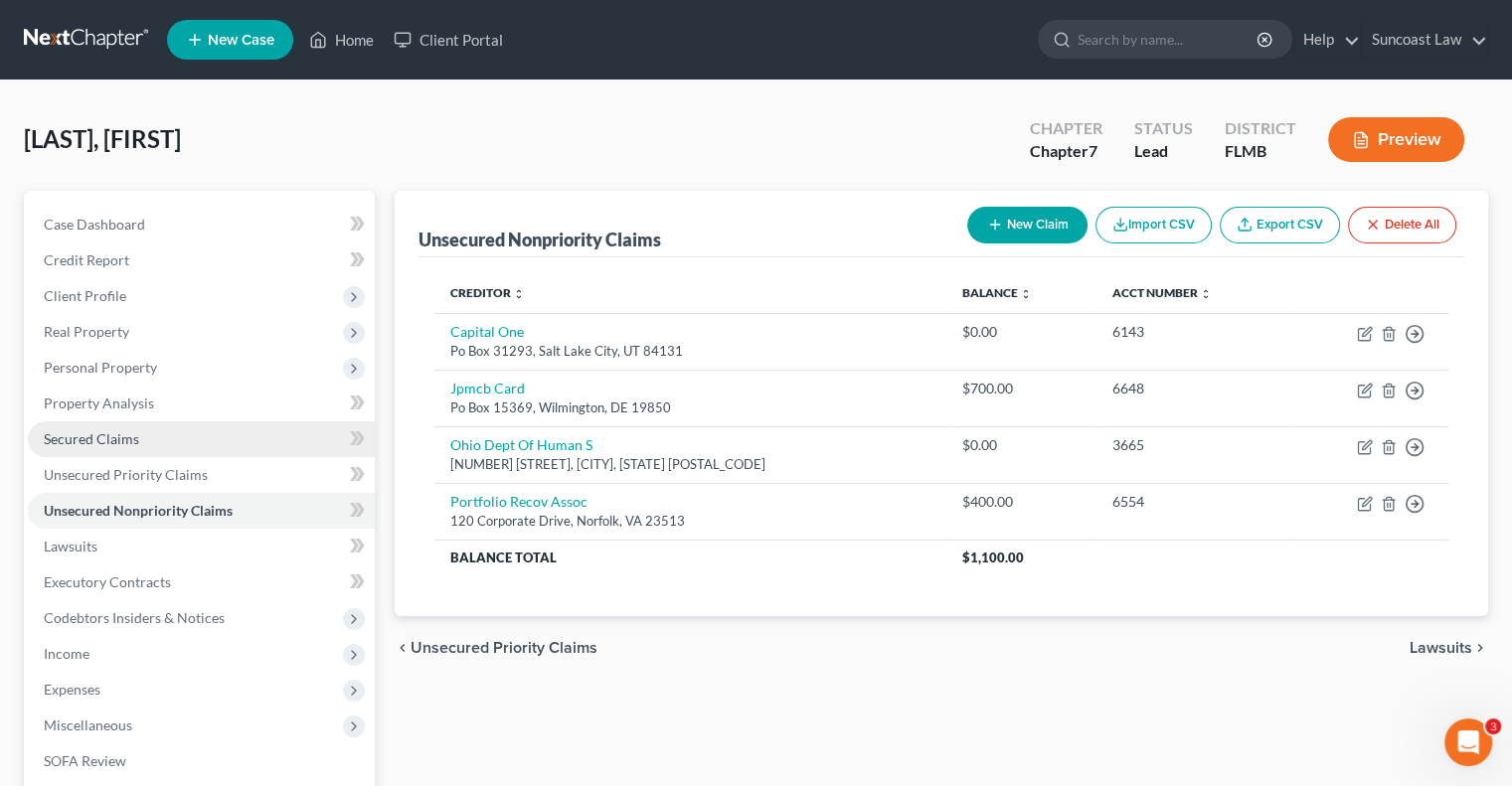 click on "Secured Claims" at bounding box center (201, 439) 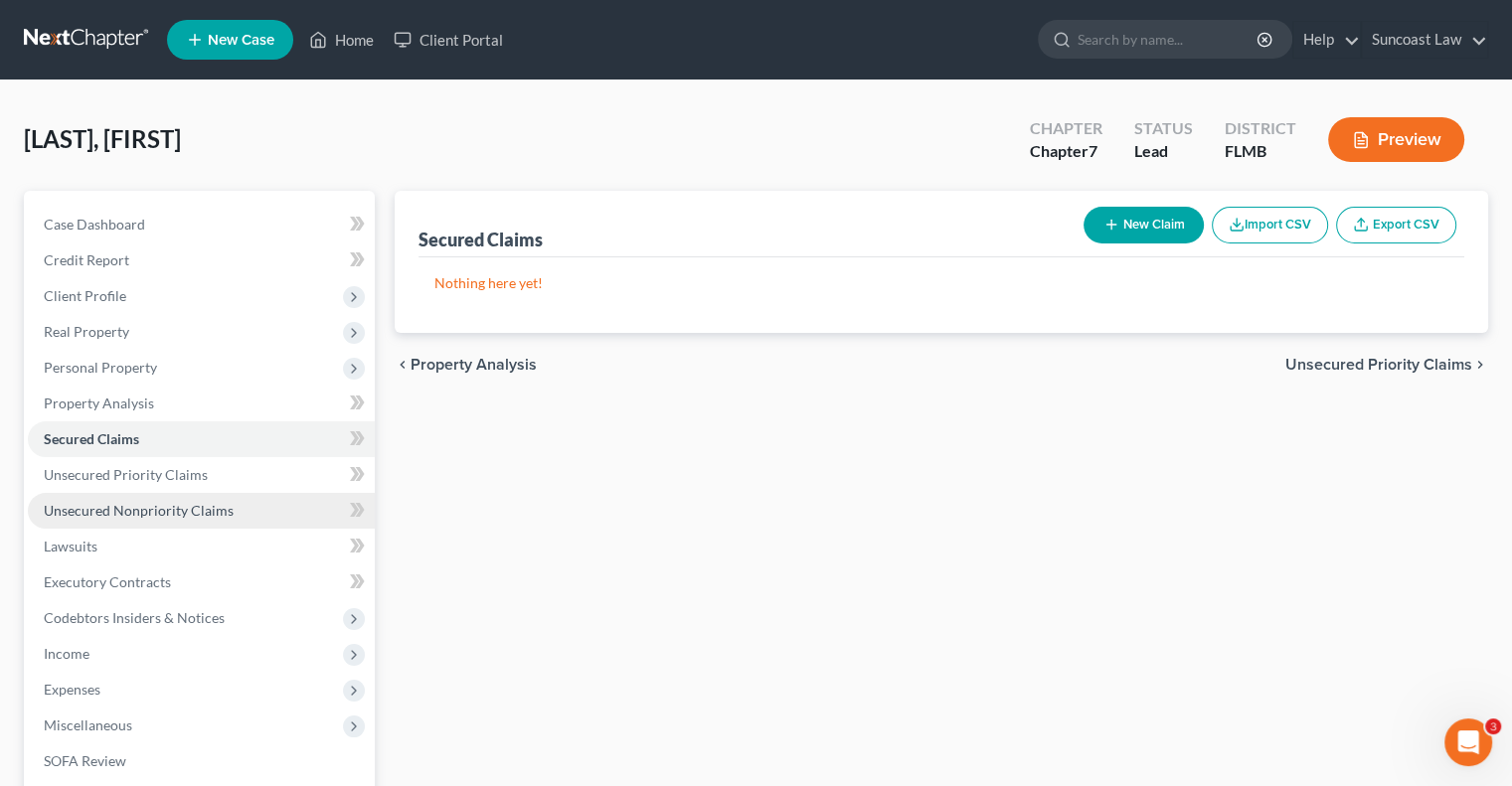 click on "Unsecured Nonpriority Claims" at bounding box center (138, 510) 